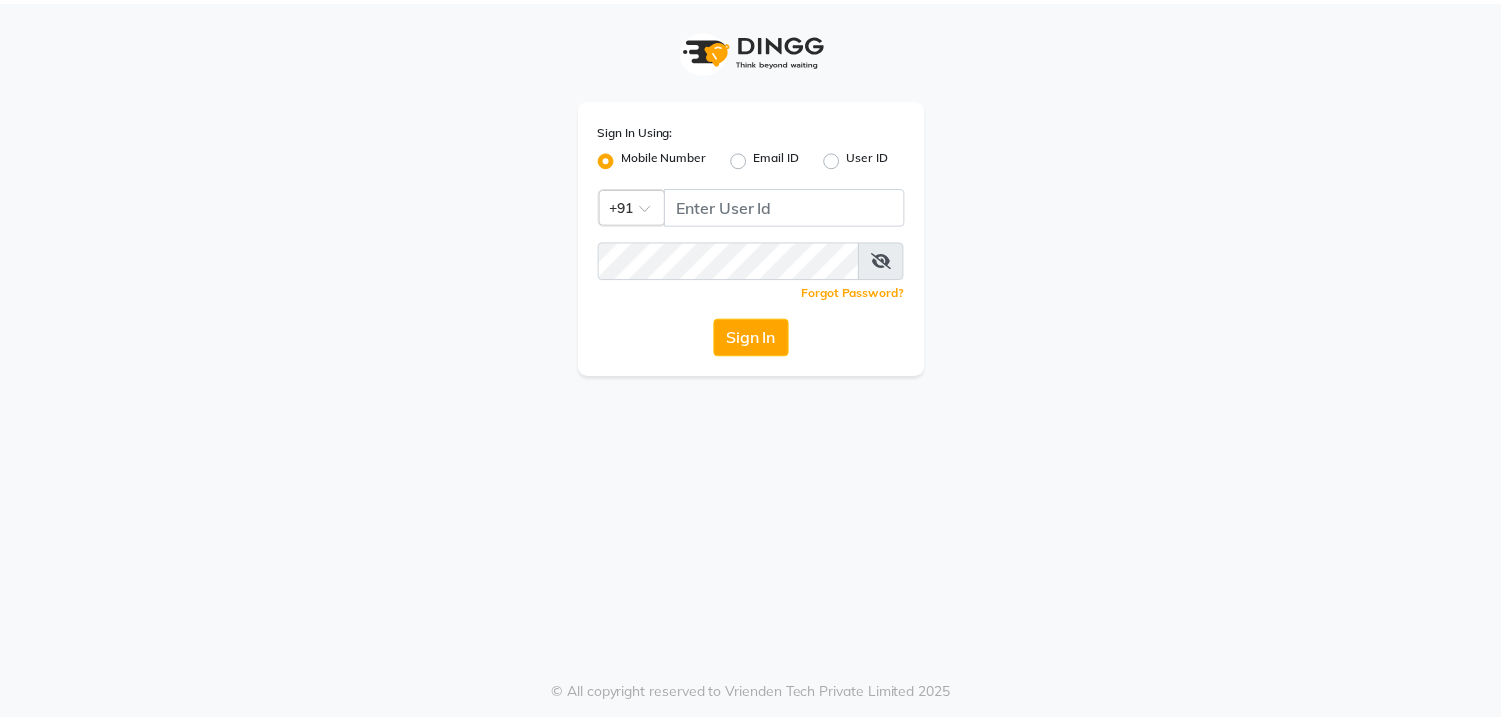 scroll, scrollTop: 0, scrollLeft: 0, axis: both 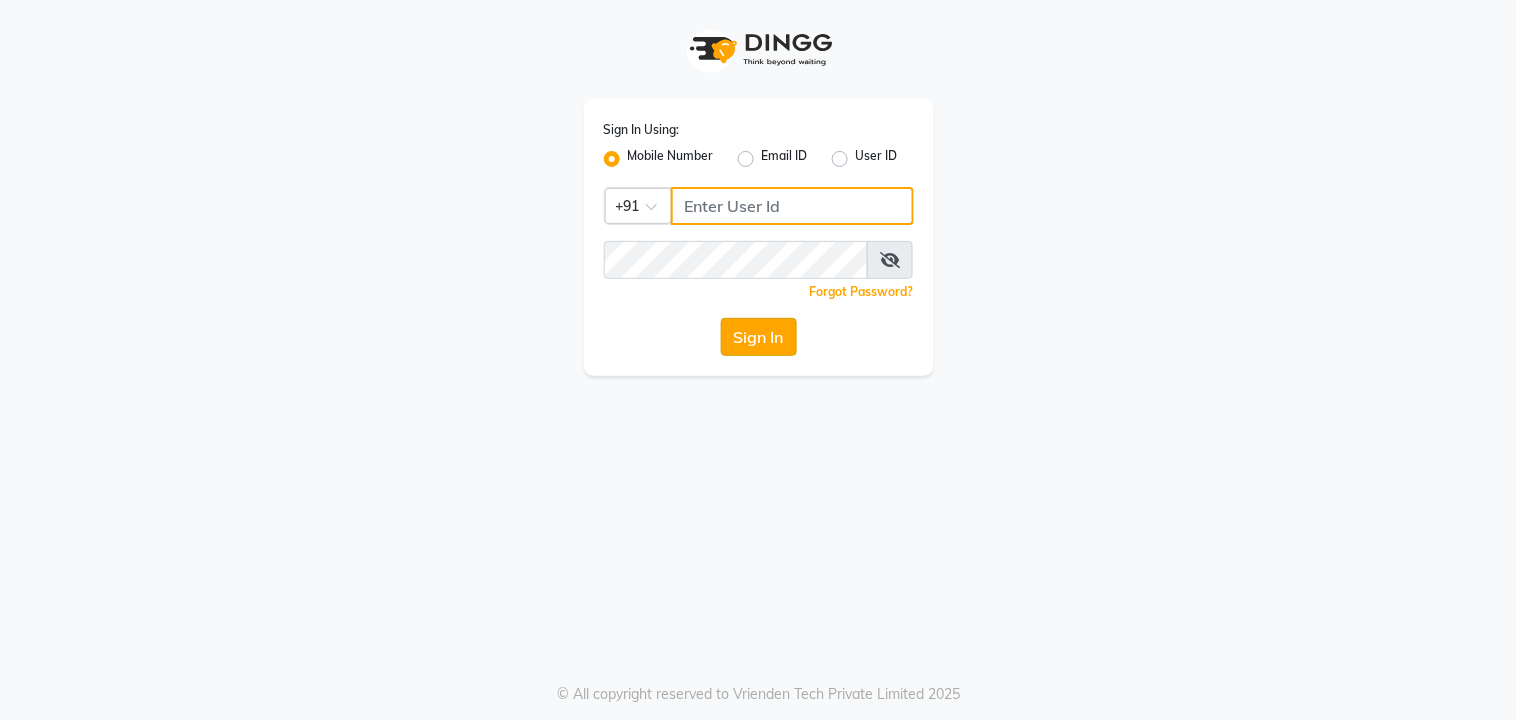 type on "9711156767" 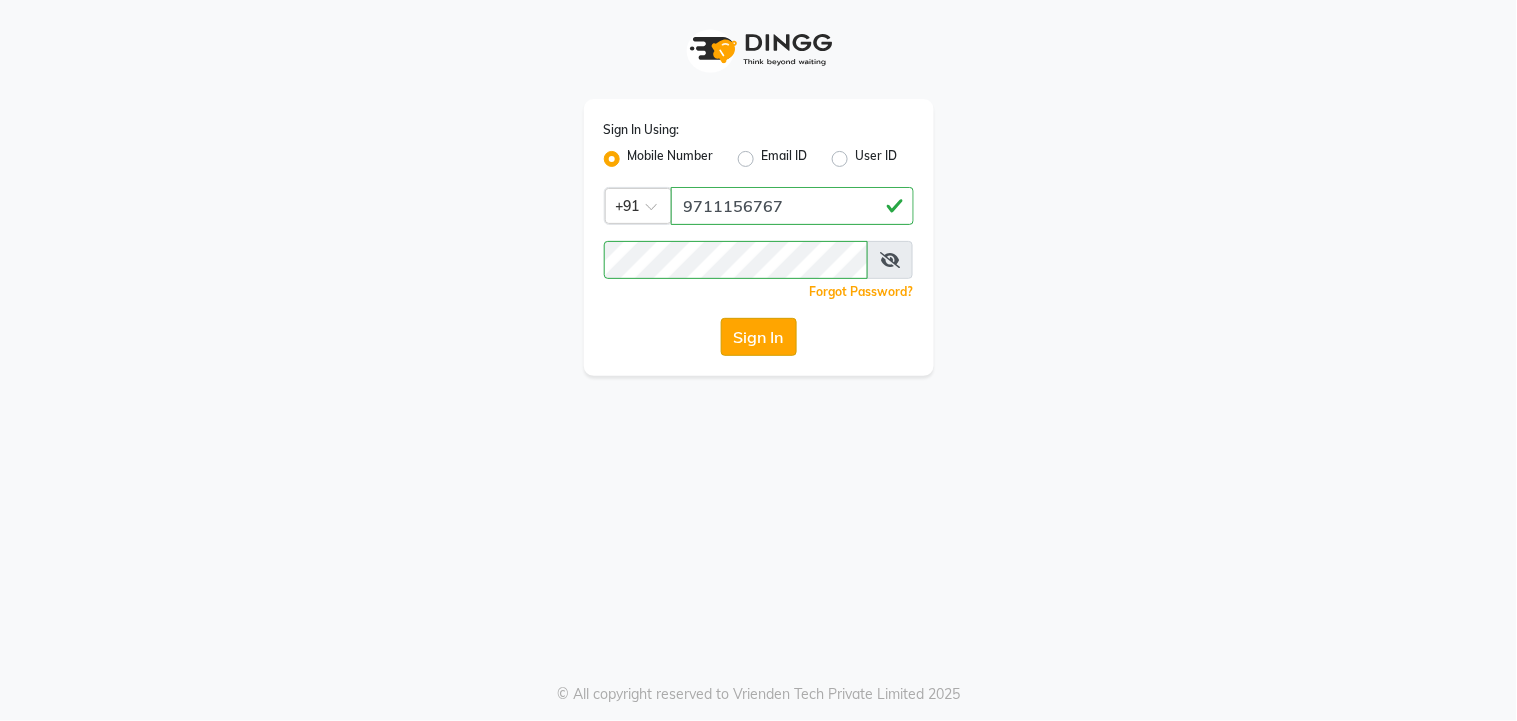 click on "Sign In" 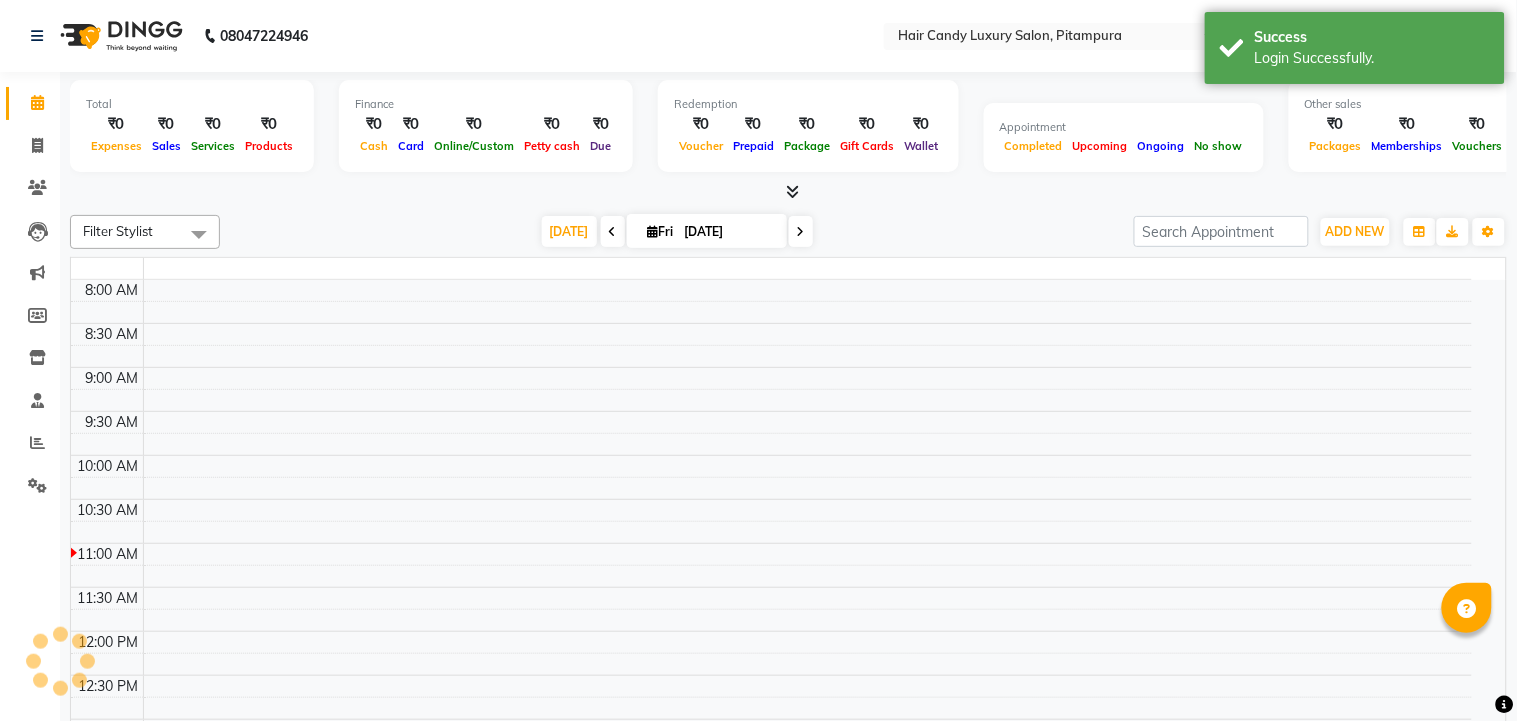 select on "en" 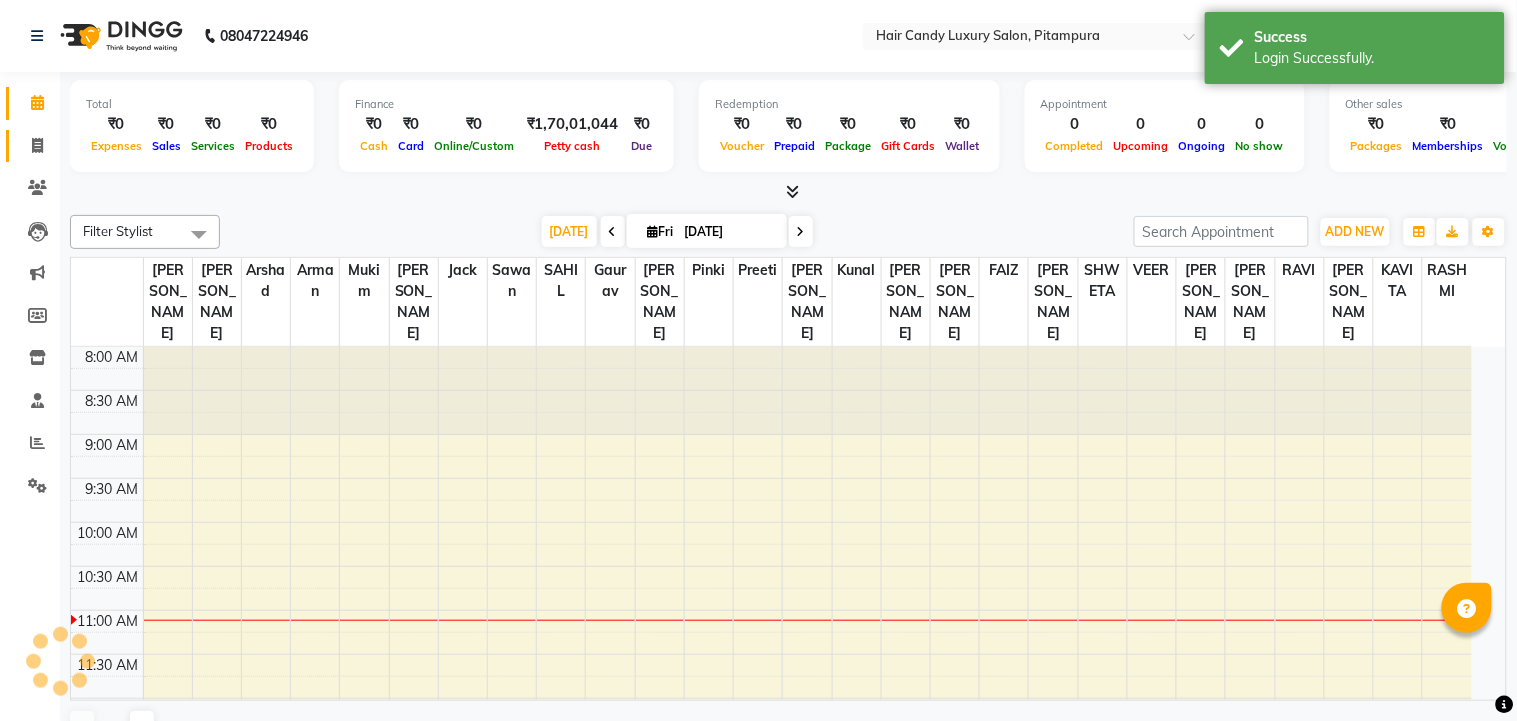 click 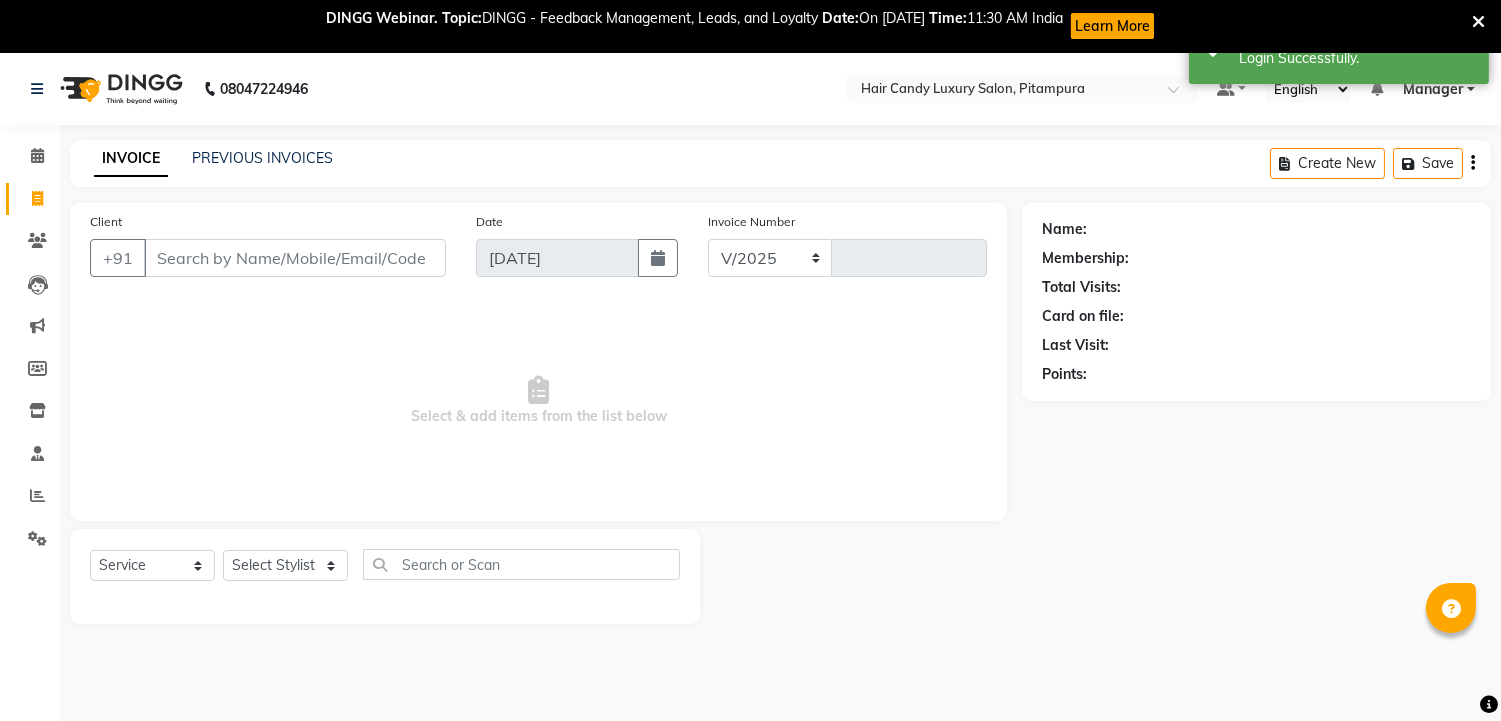 select on "4720" 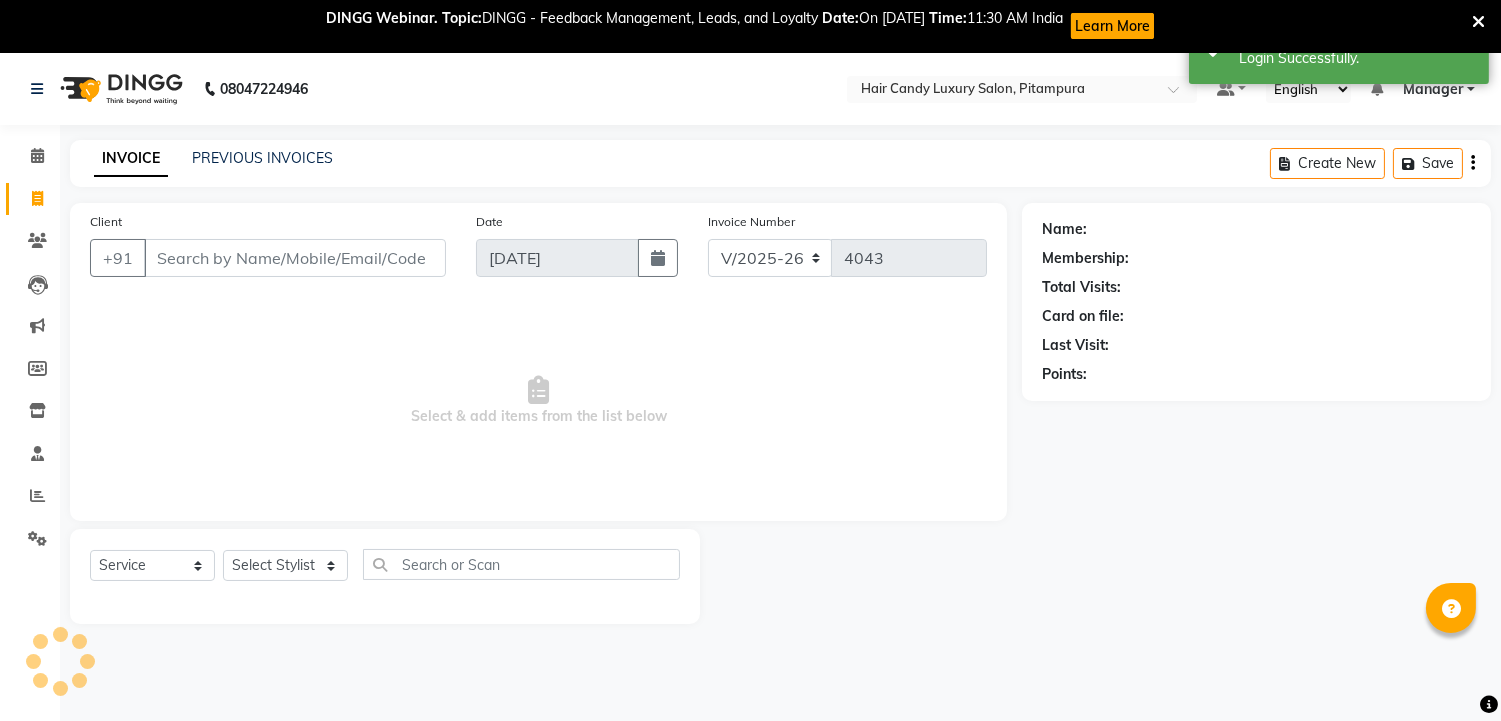 click on "Client" at bounding box center (295, 258) 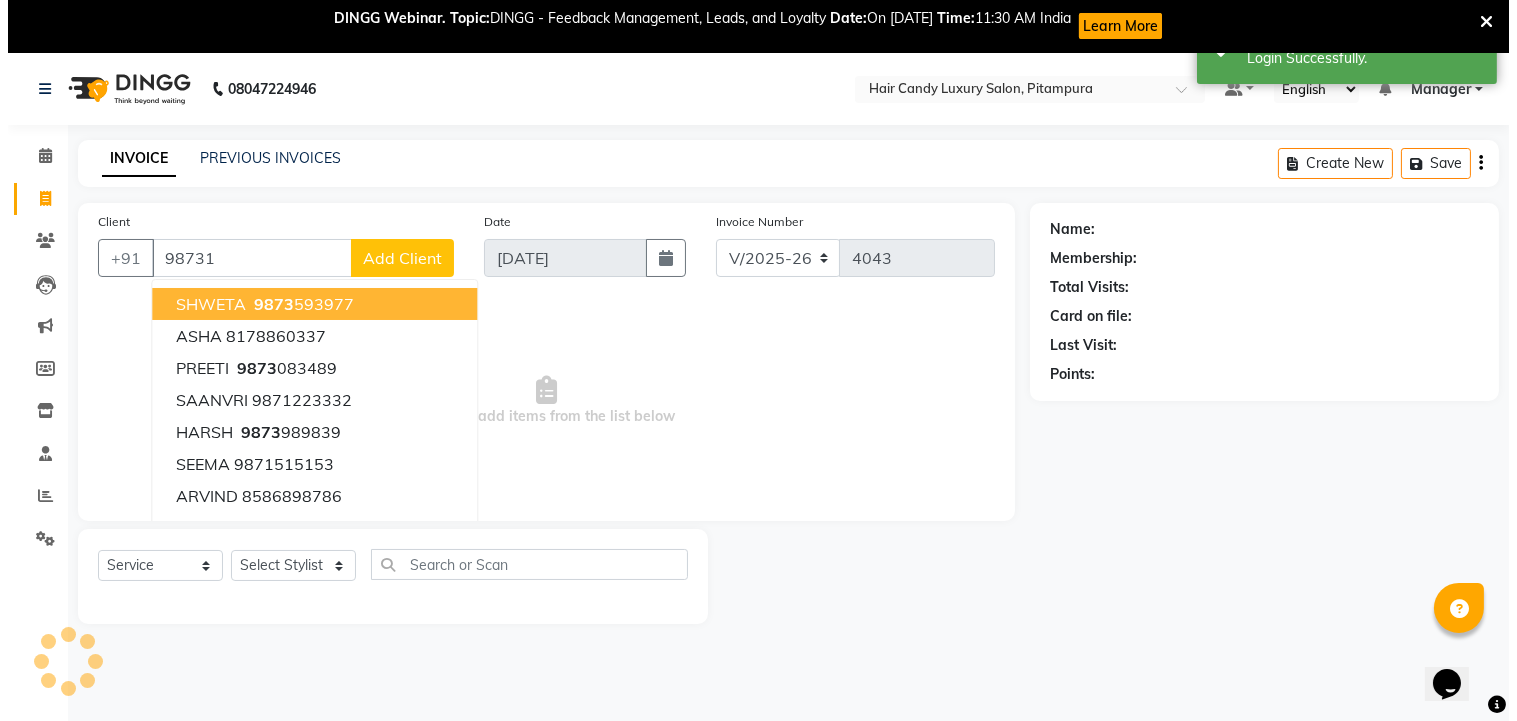 scroll, scrollTop: 0, scrollLeft: 0, axis: both 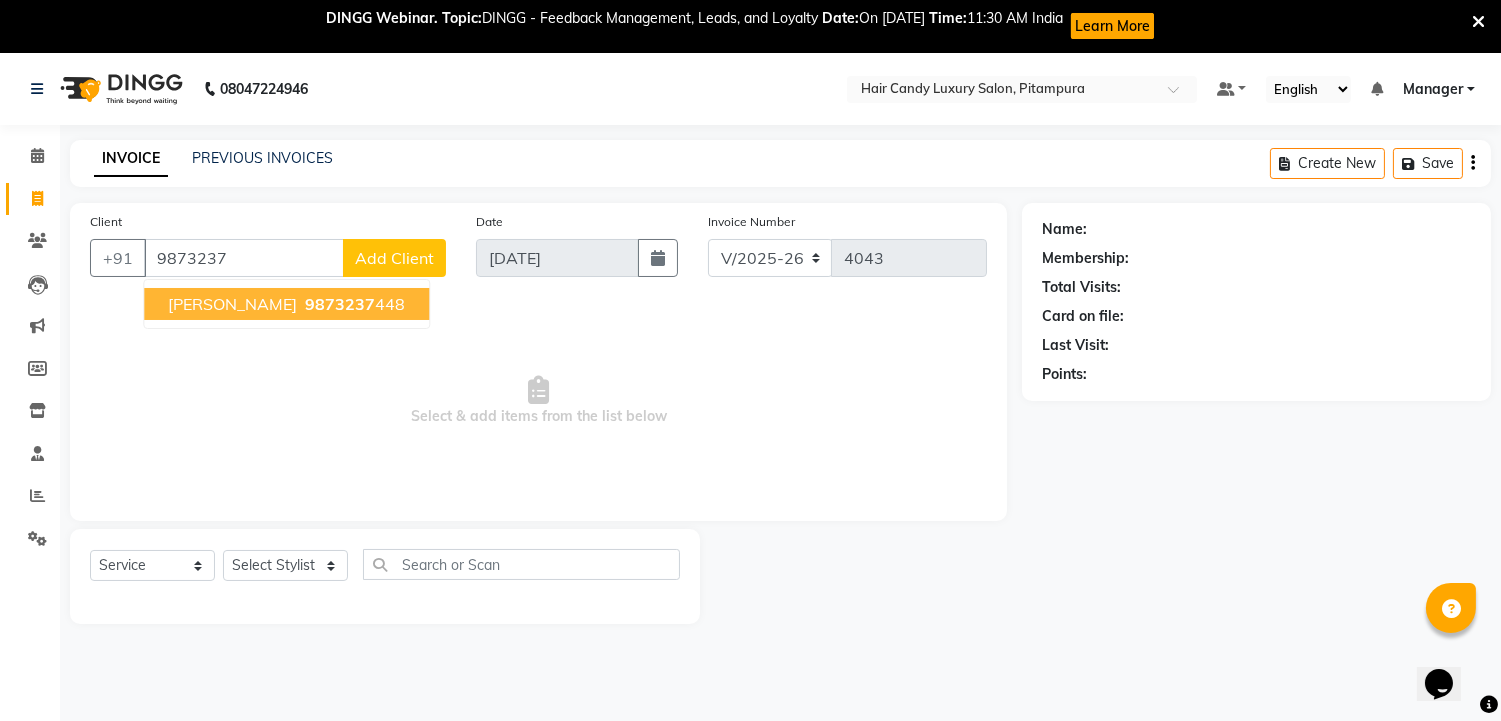 click on "9873237" at bounding box center (244, 258) 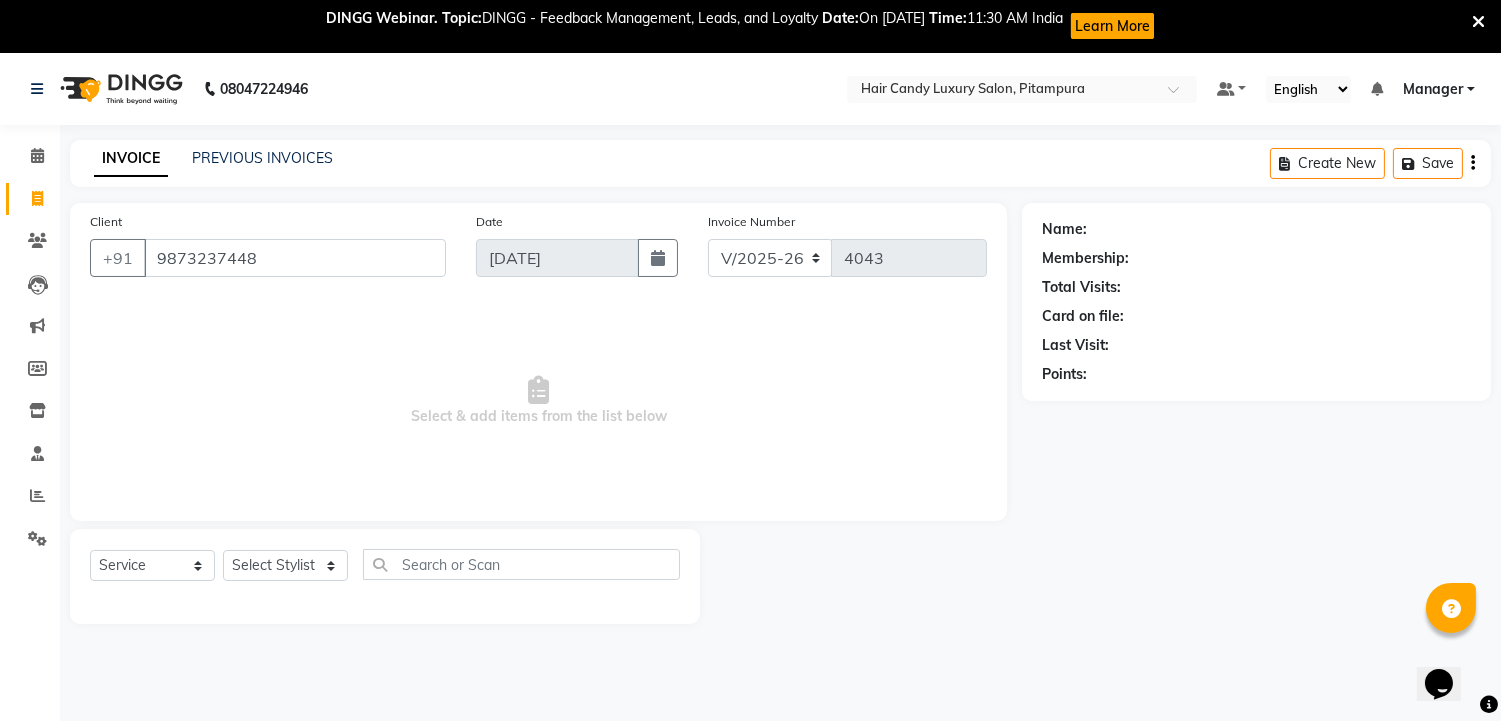 type on "9873237448" 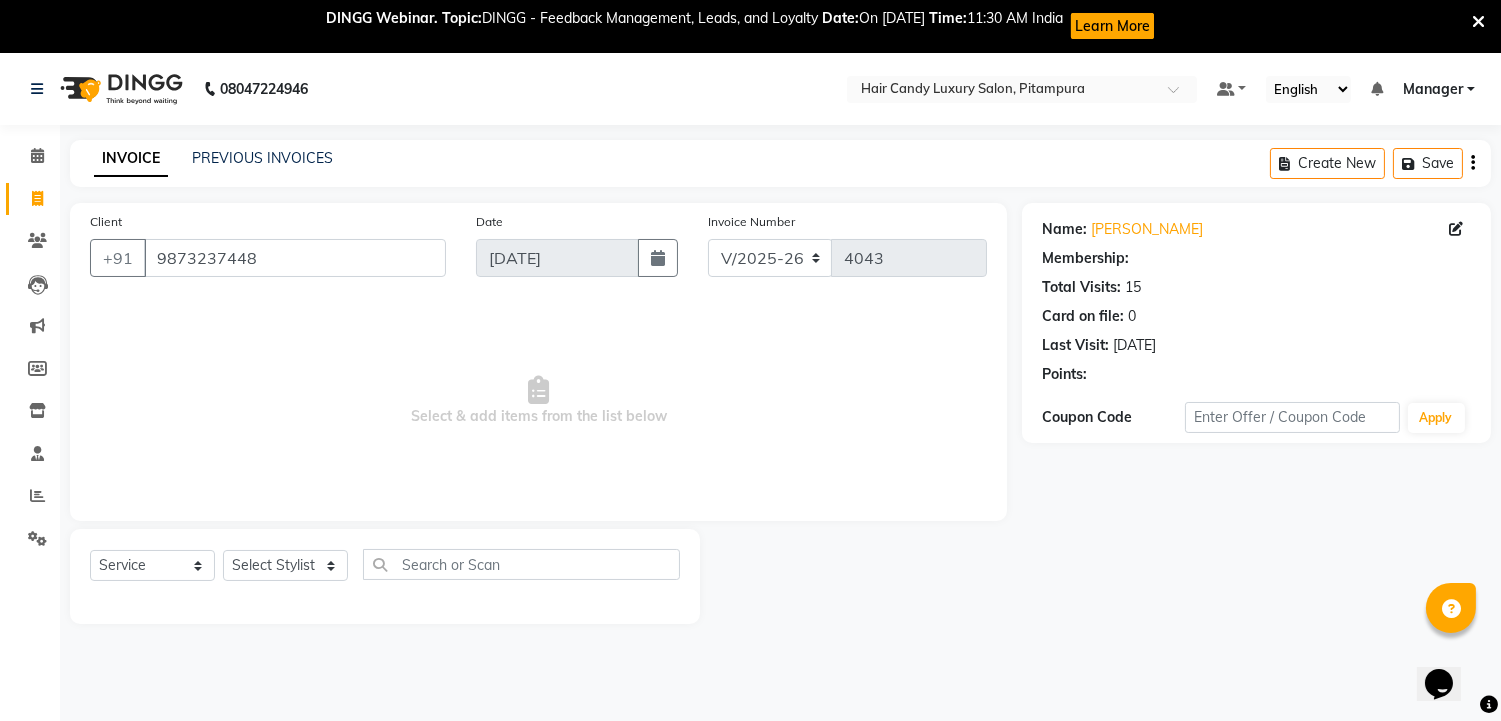 select on "1: Object" 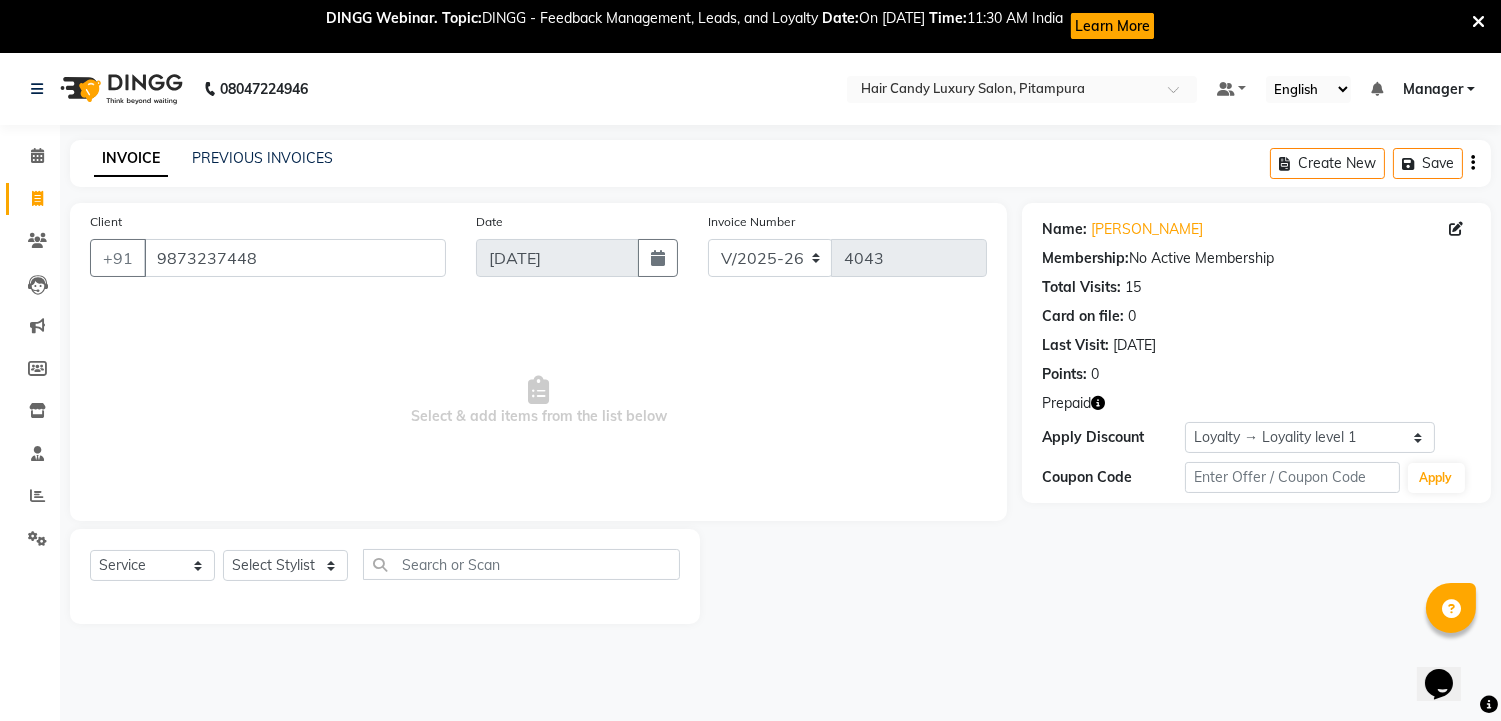 click 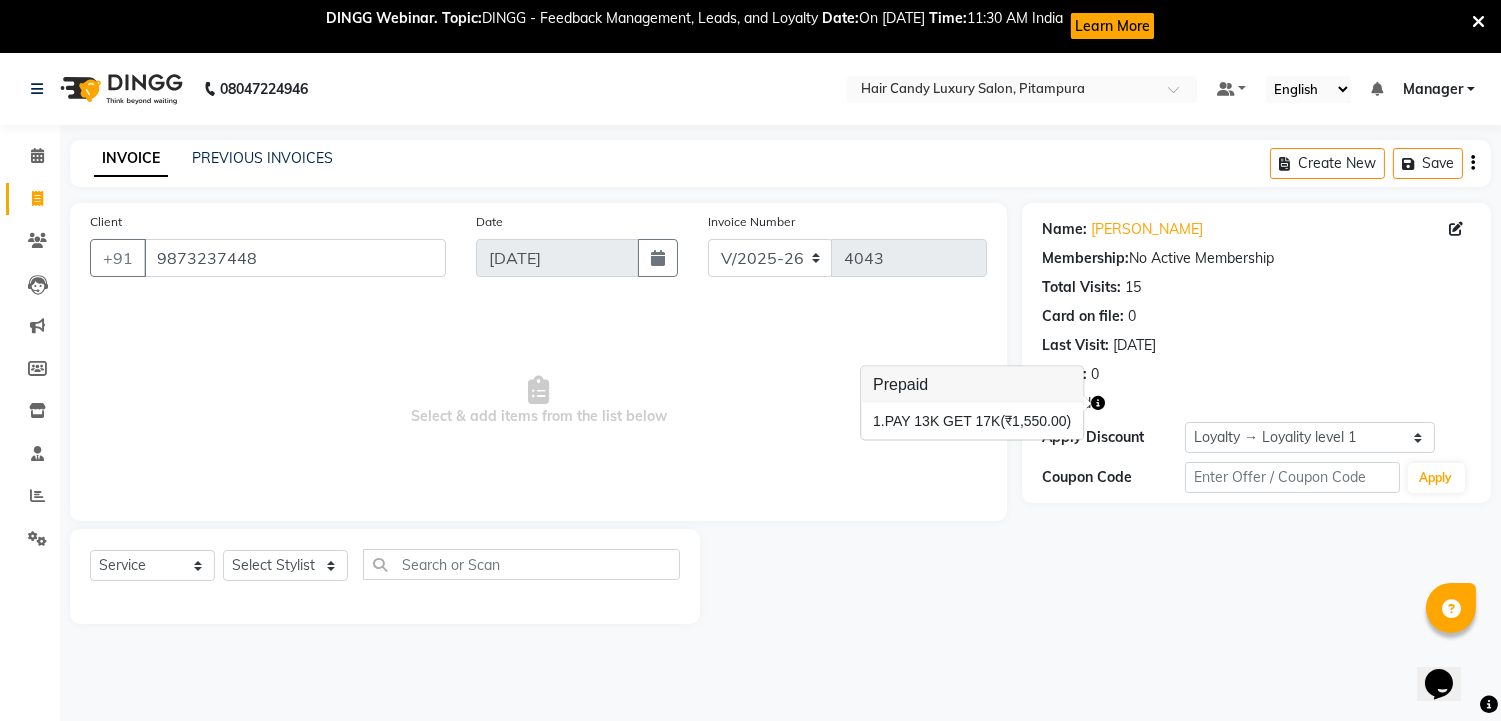 click 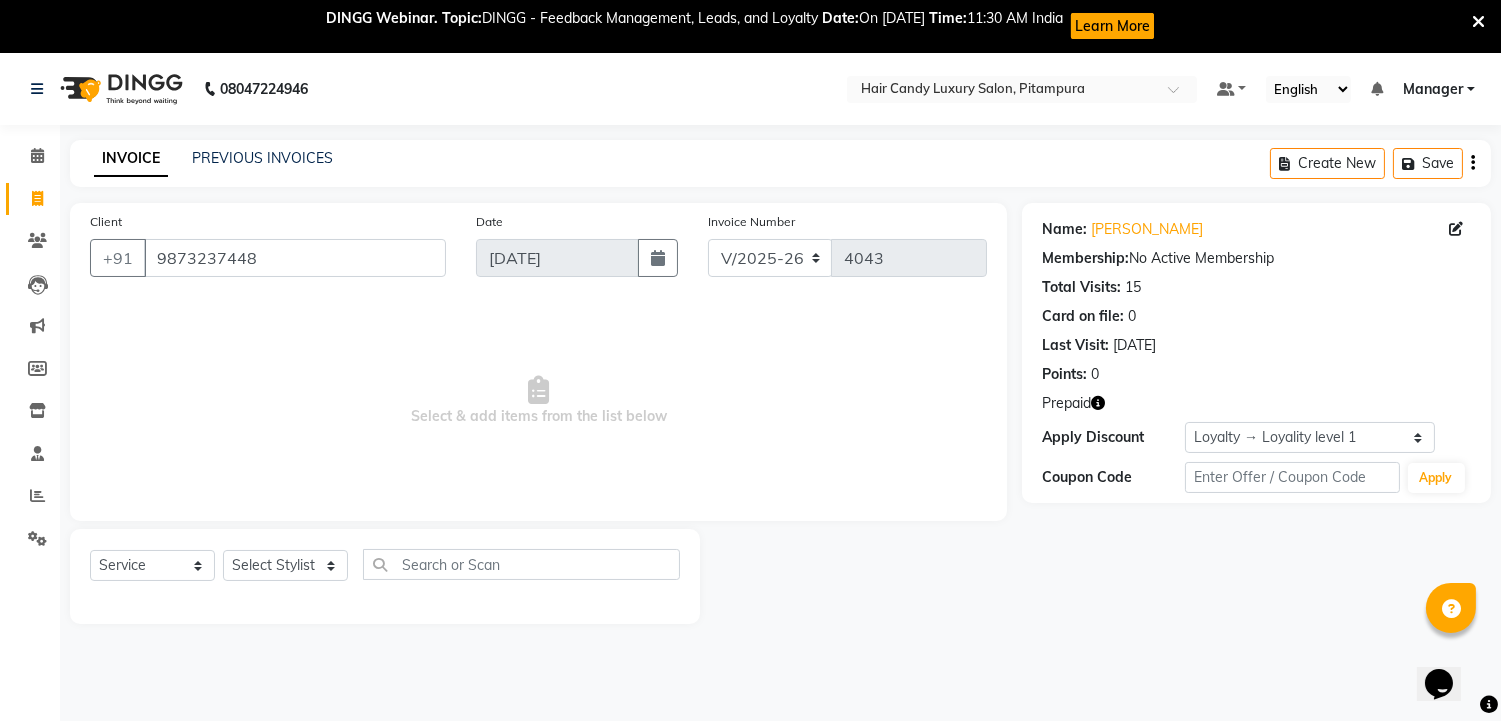 click 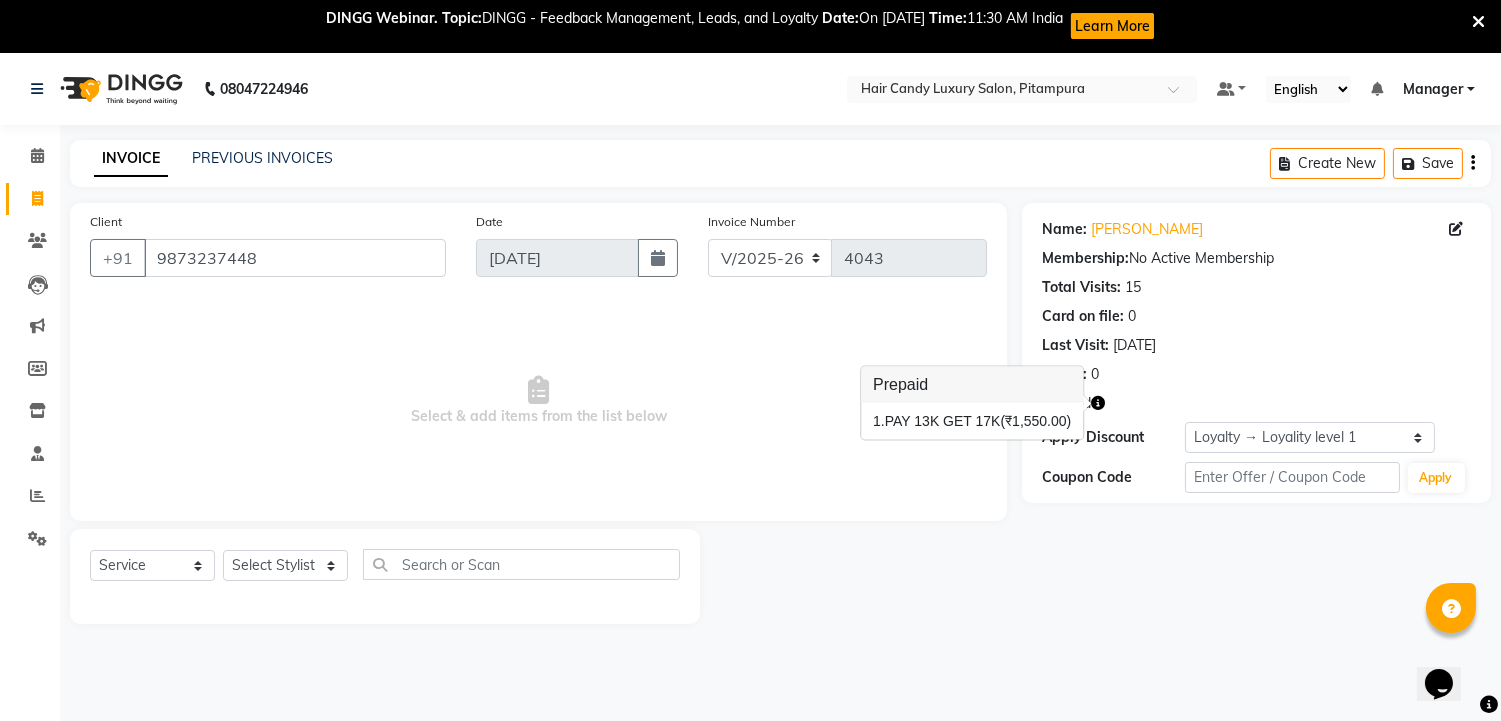 click 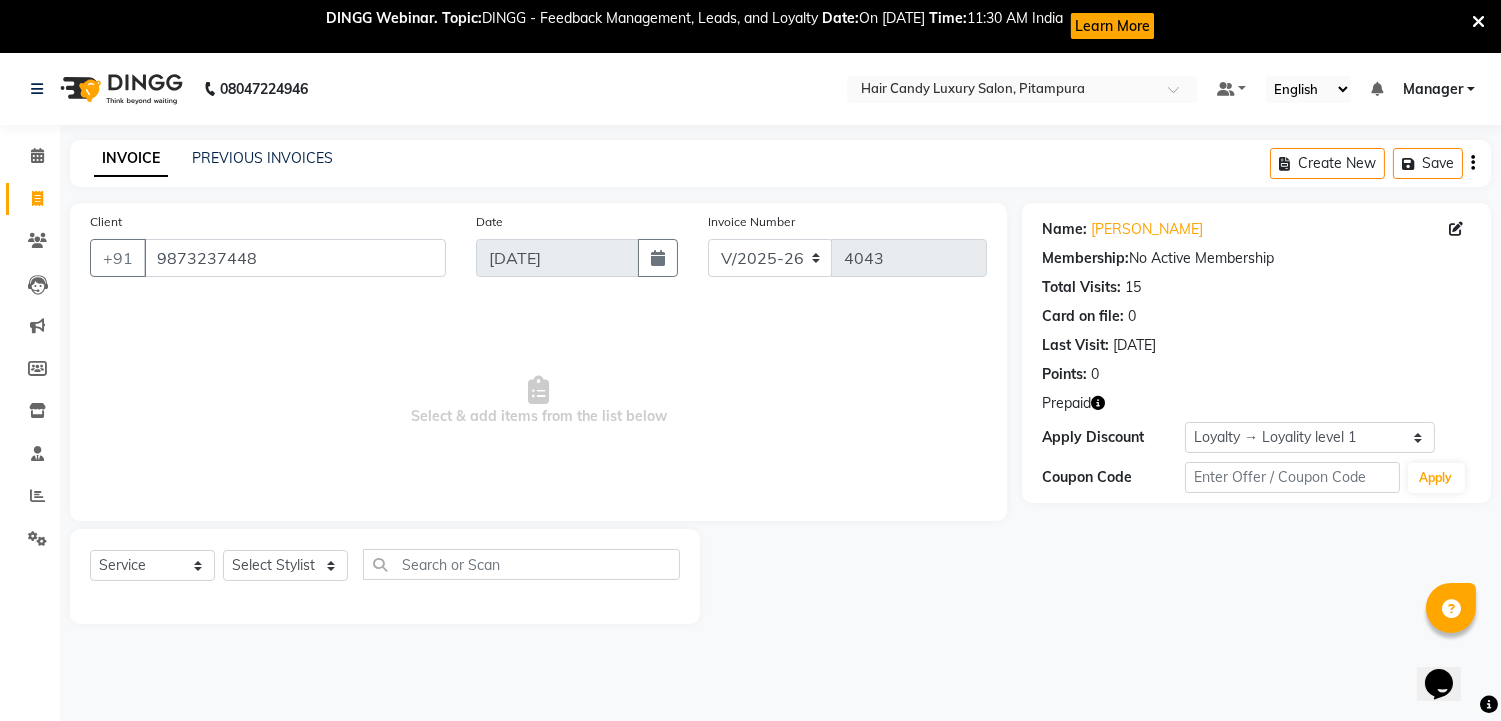 click 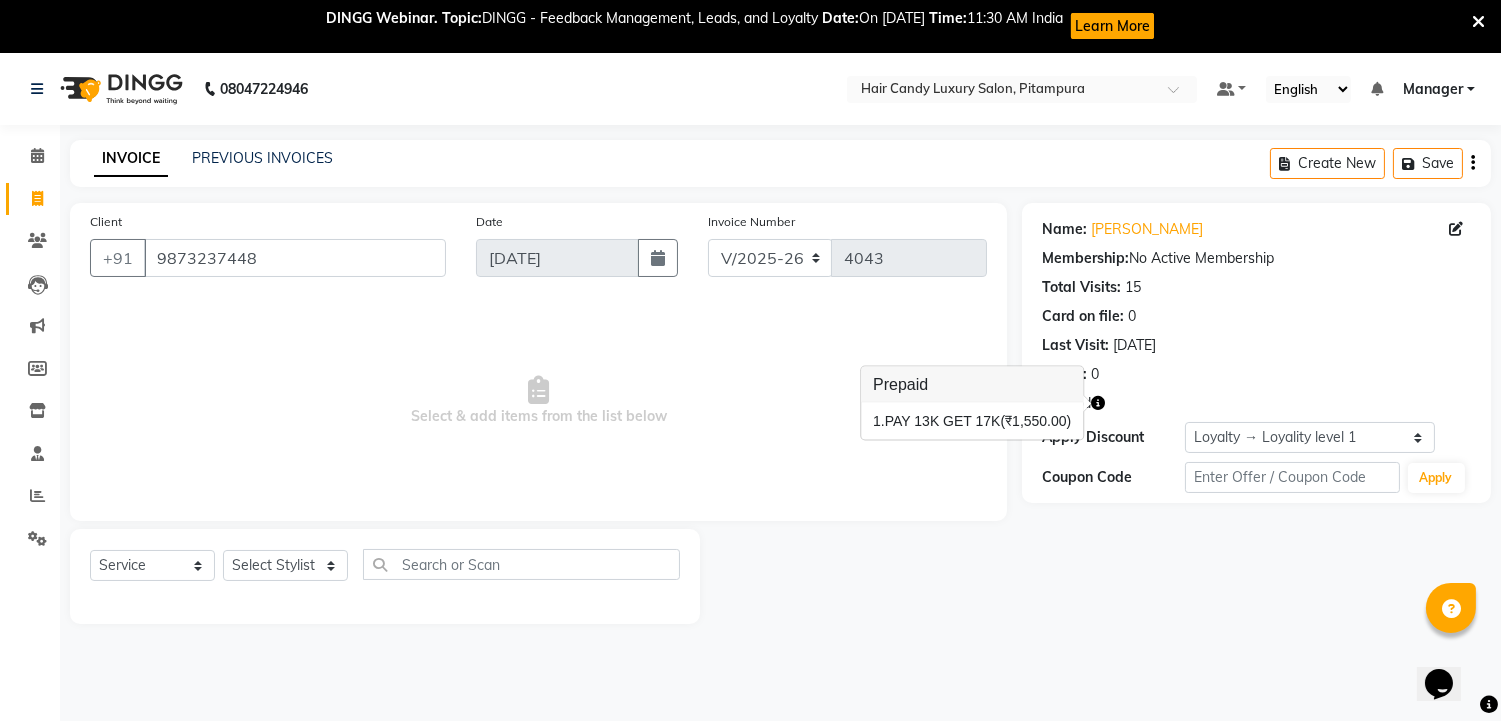 click 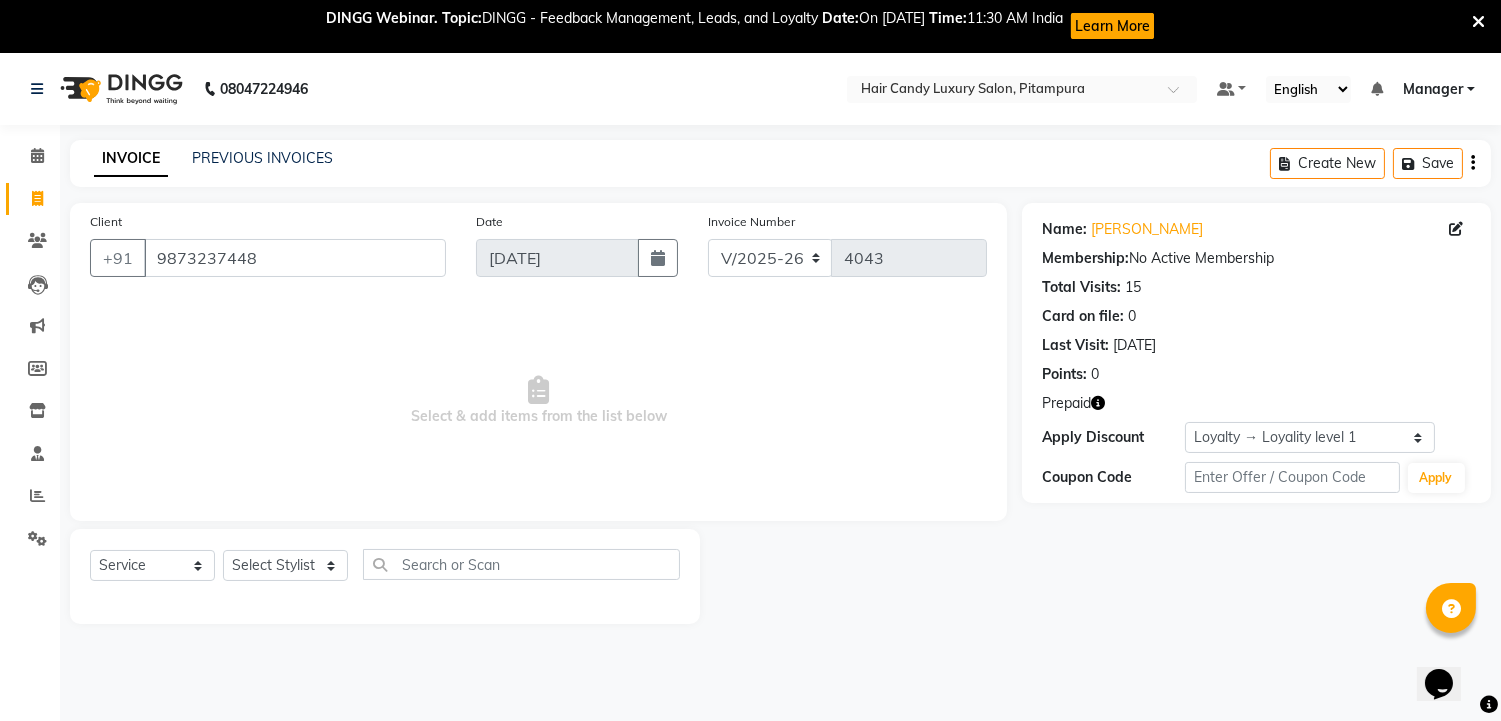 click 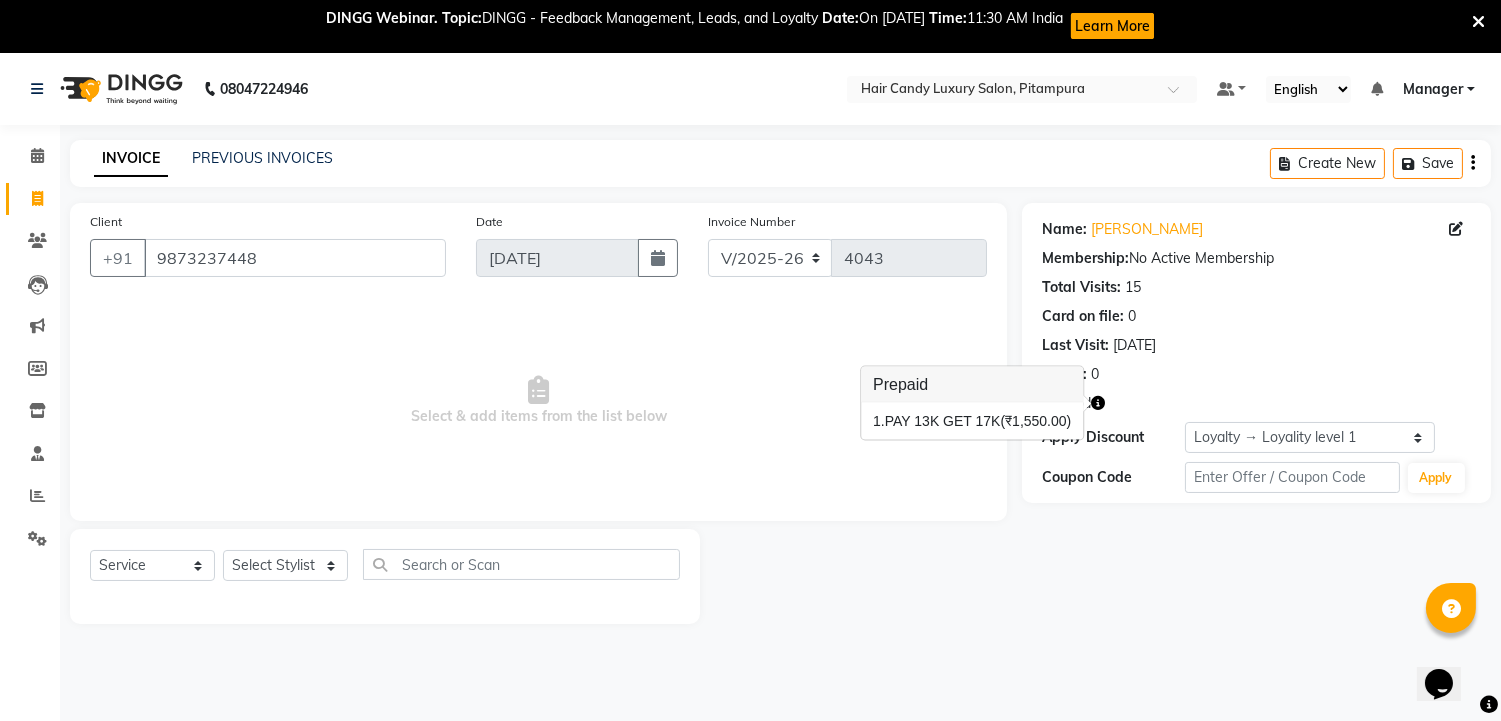 click 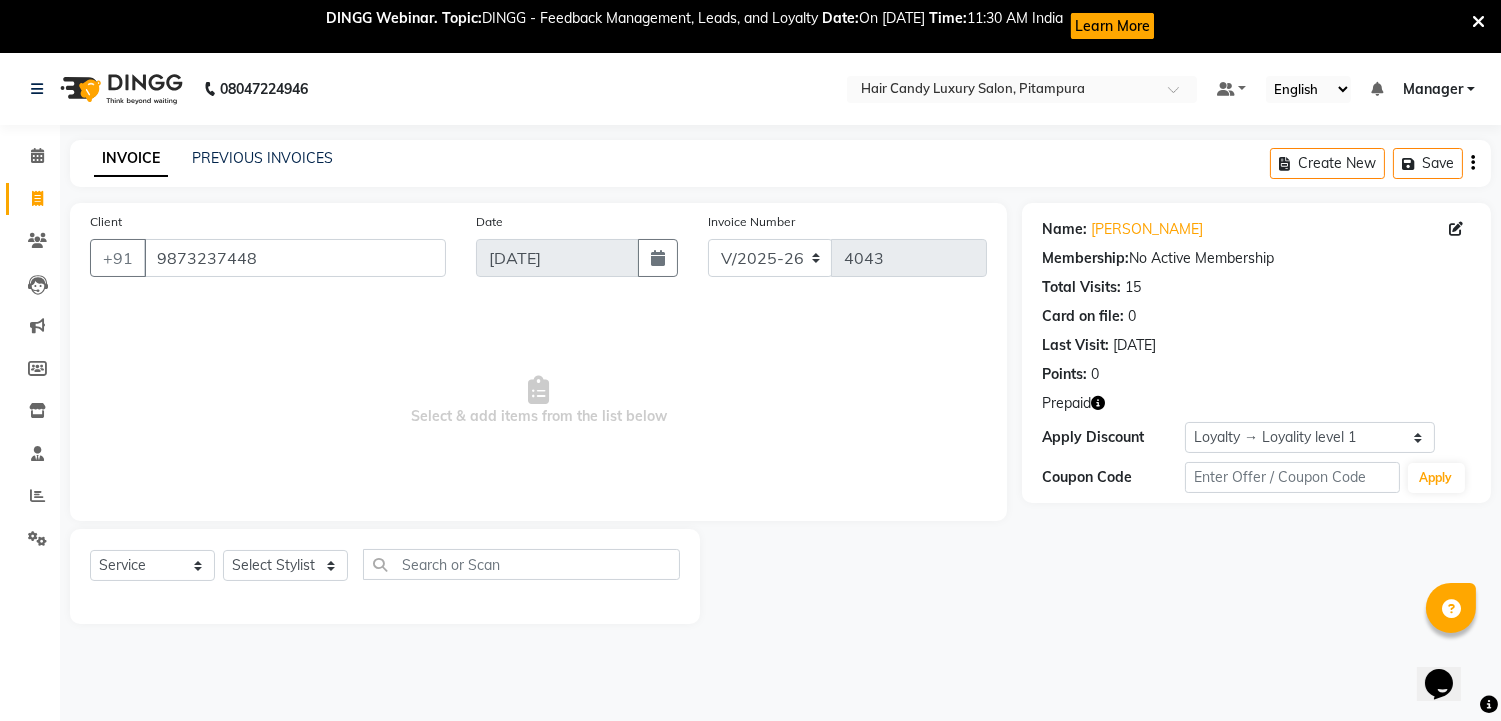 click 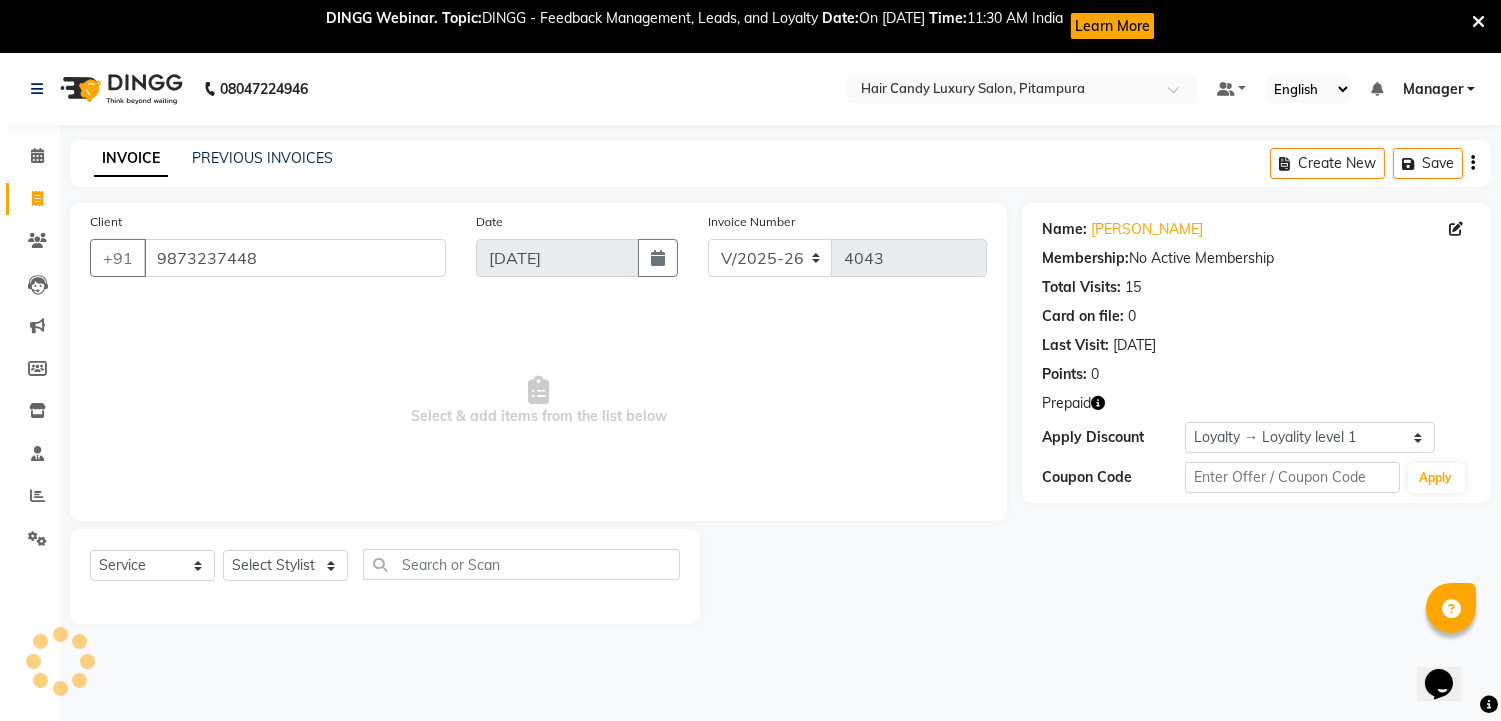 click 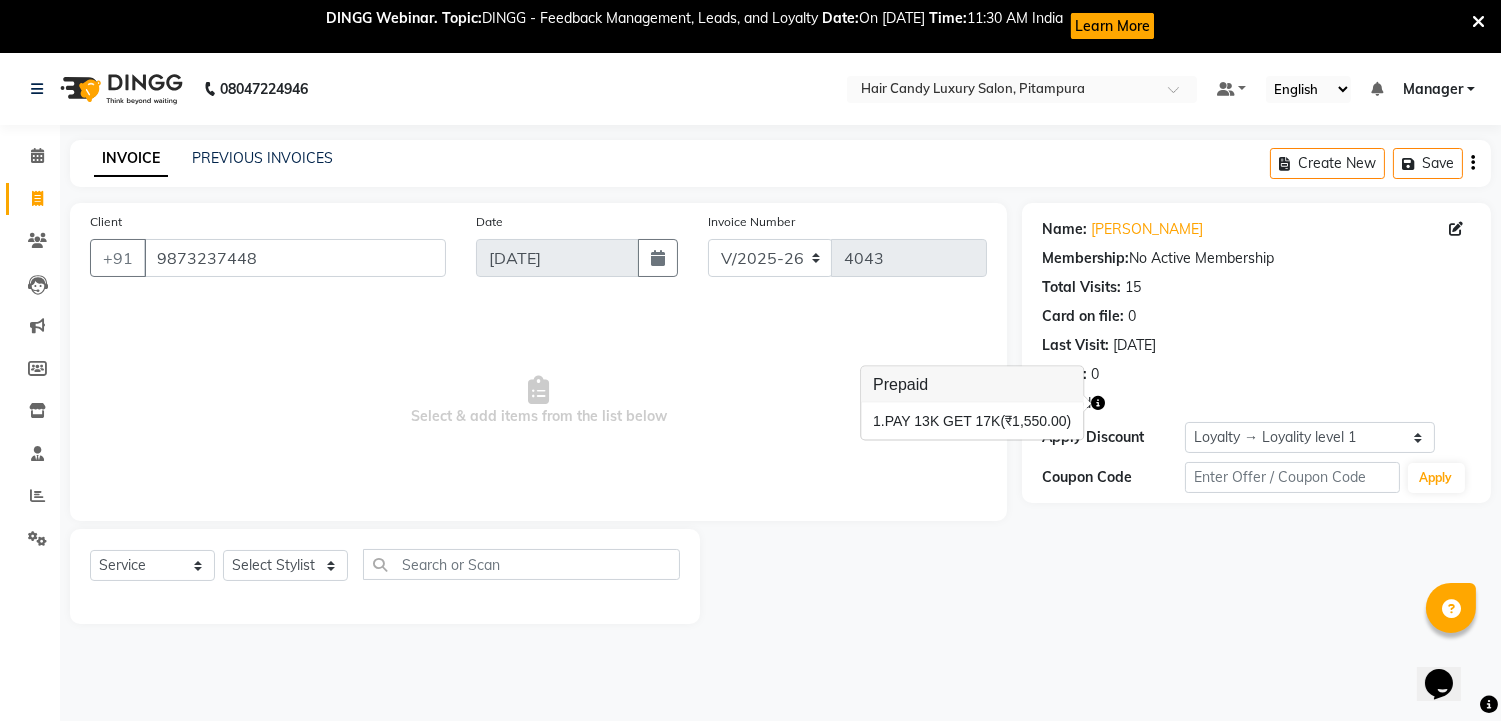 click 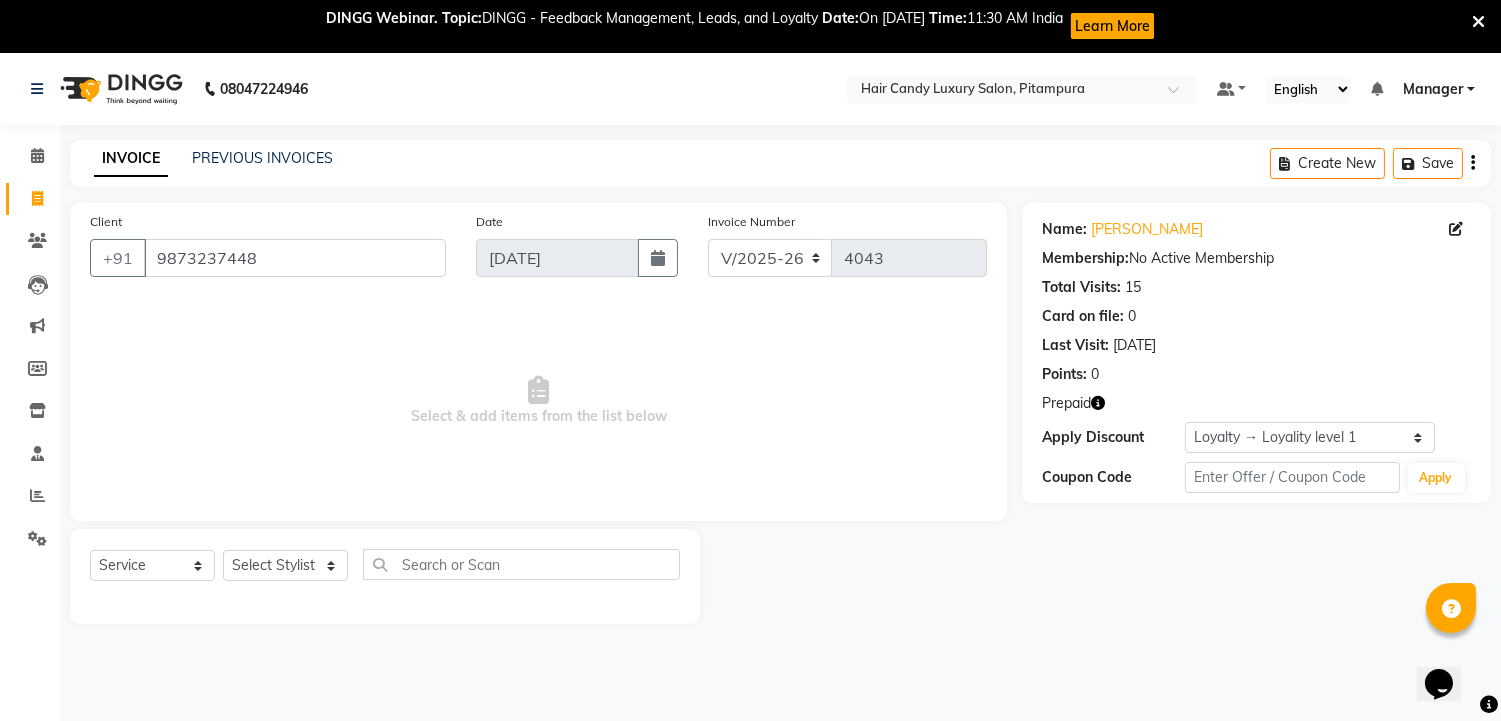 click 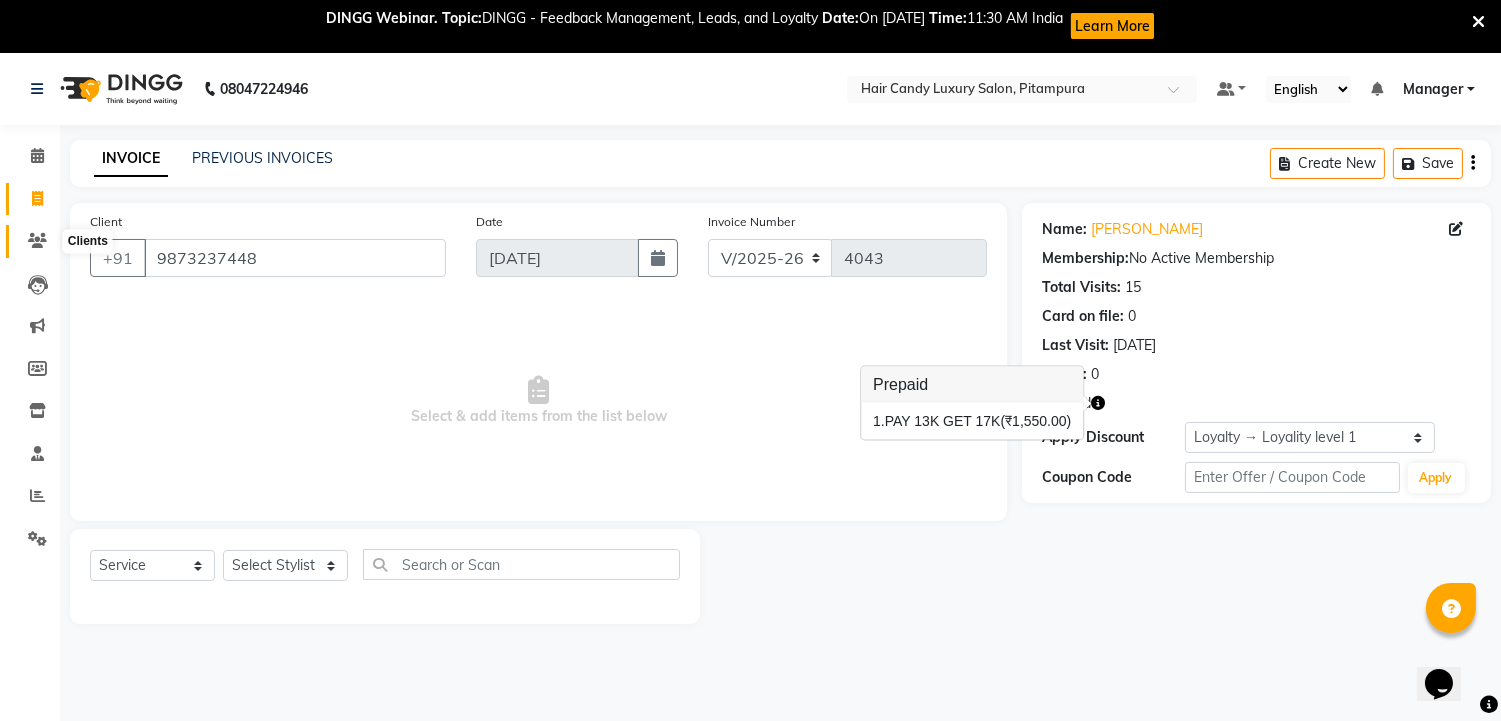 click 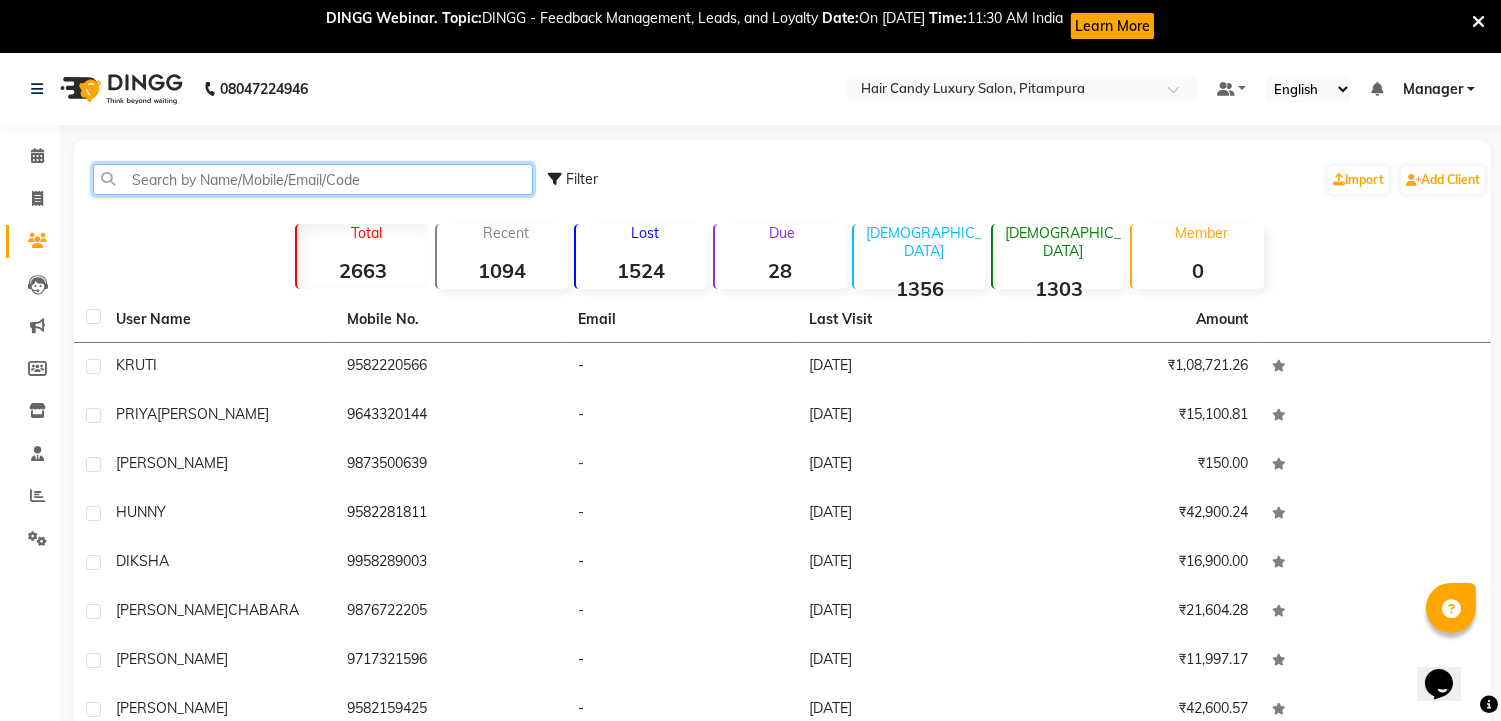 click 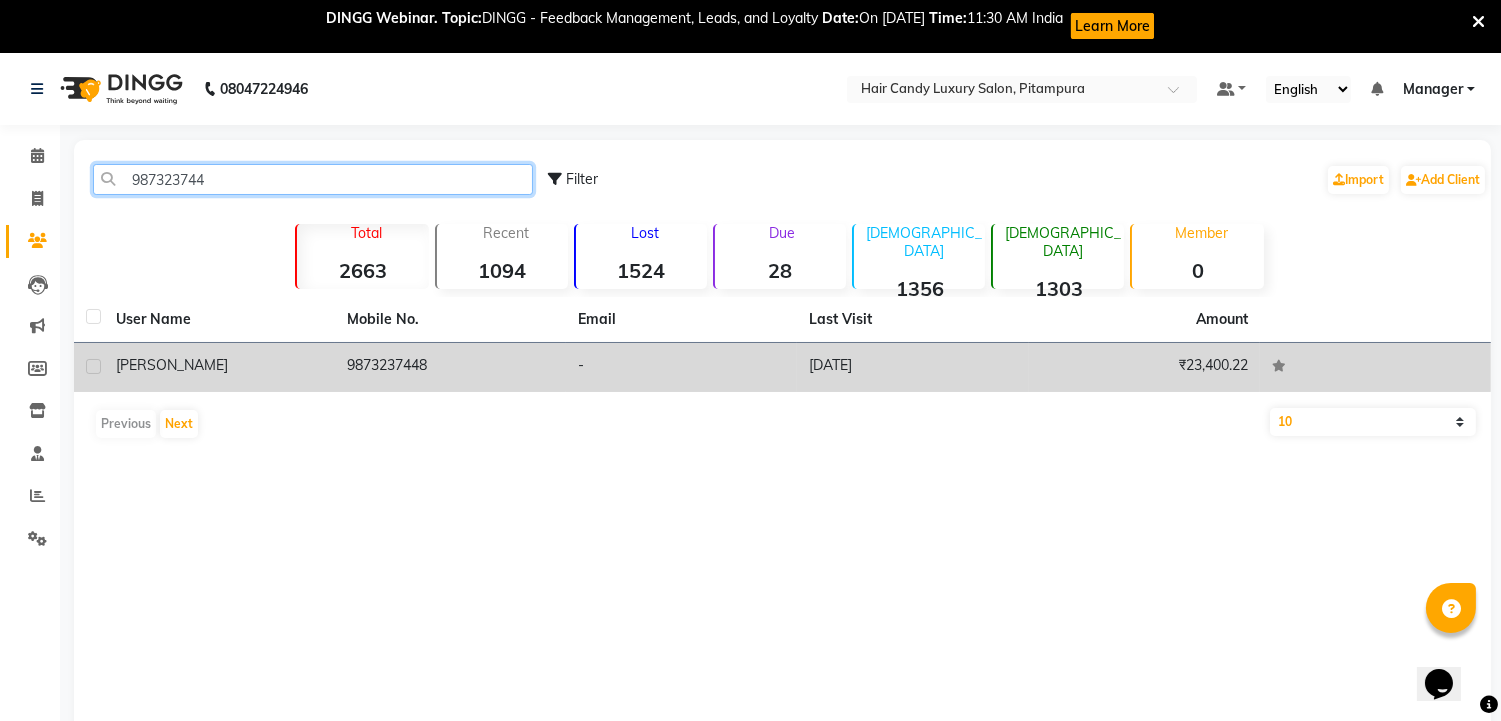 type on "987323744" 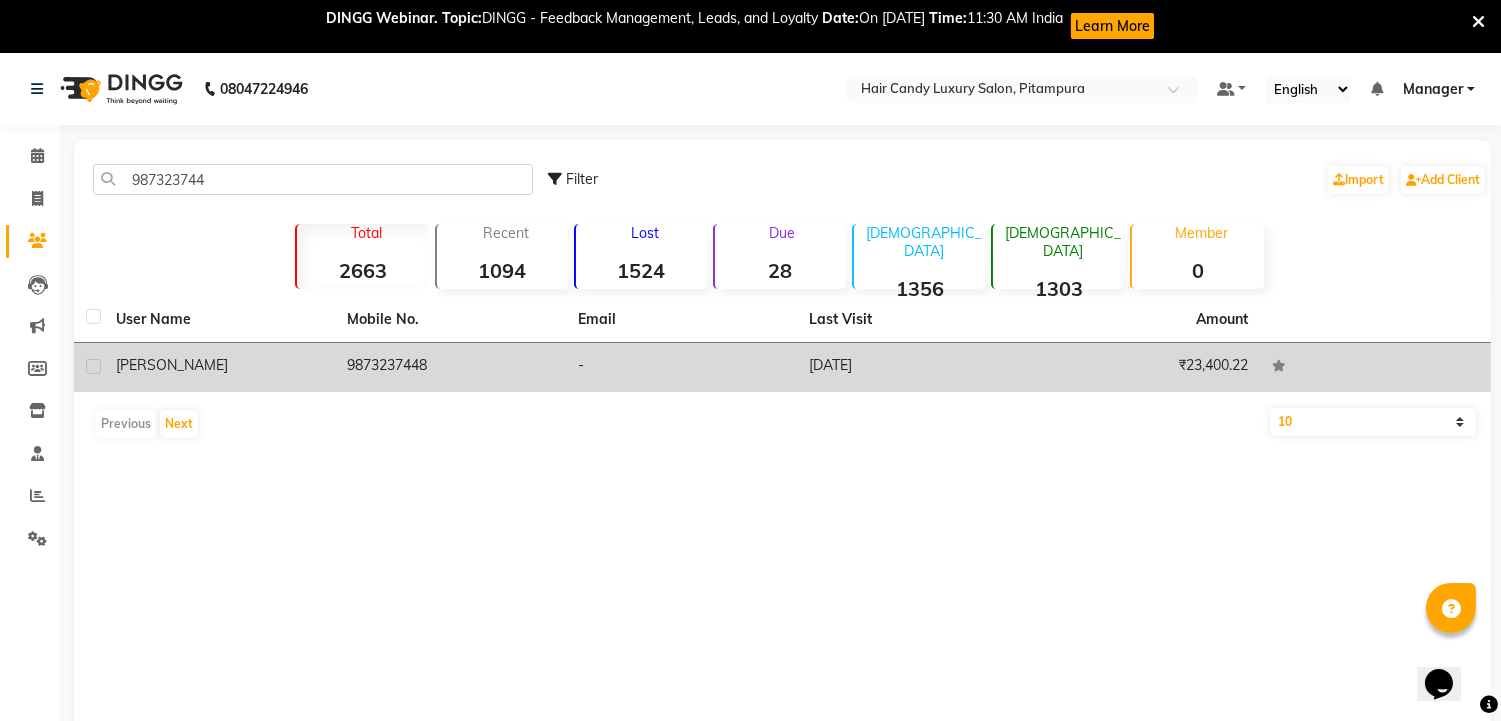 click on "[PERSON_NAME]" 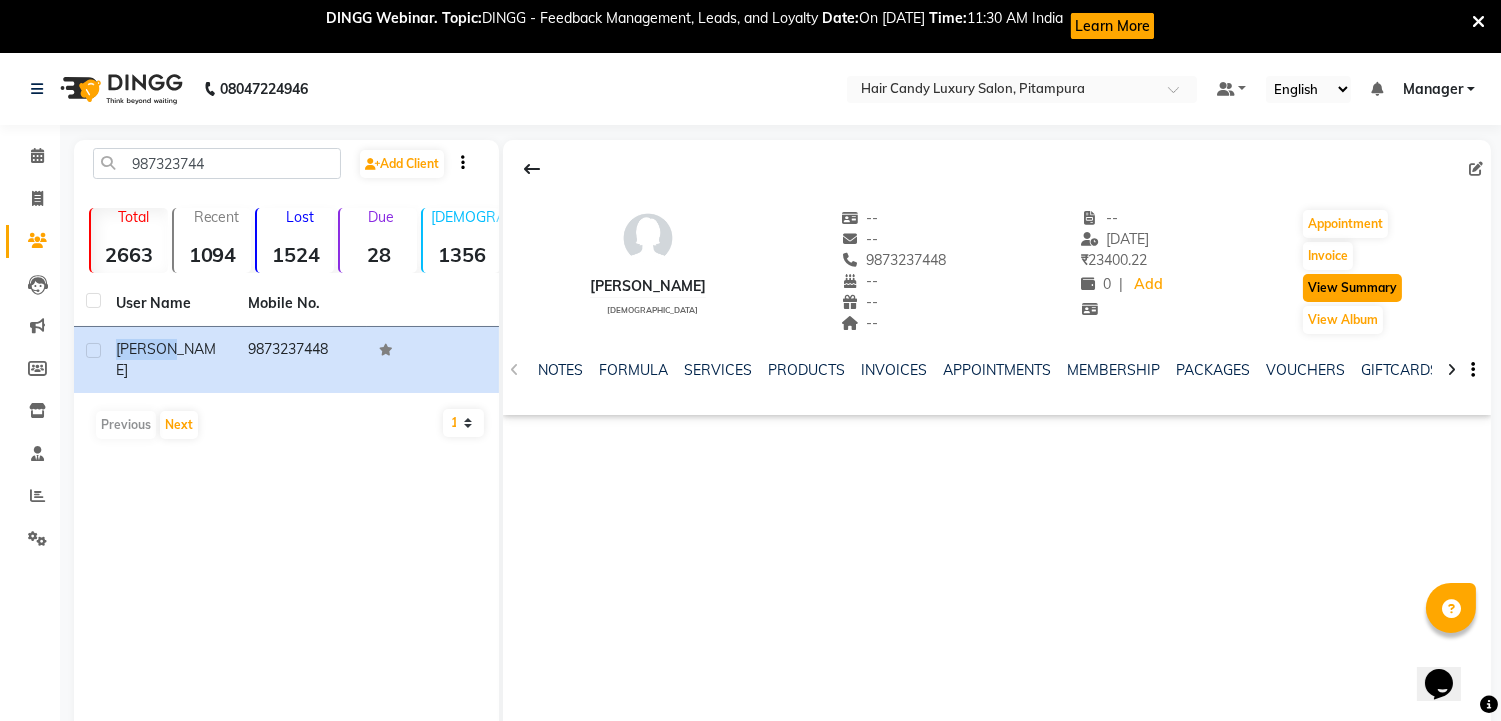 click on "View Summary" 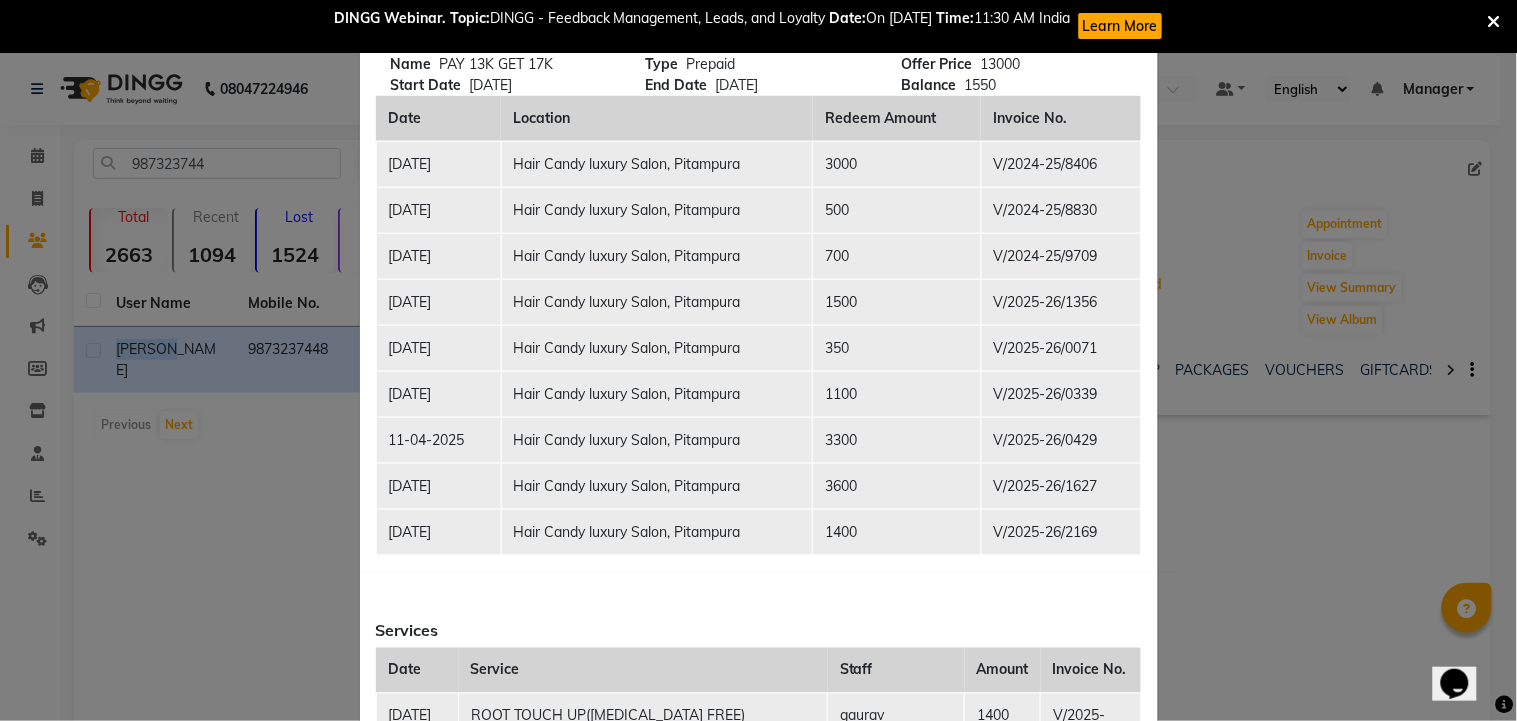 scroll, scrollTop: 333, scrollLeft: 0, axis: vertical 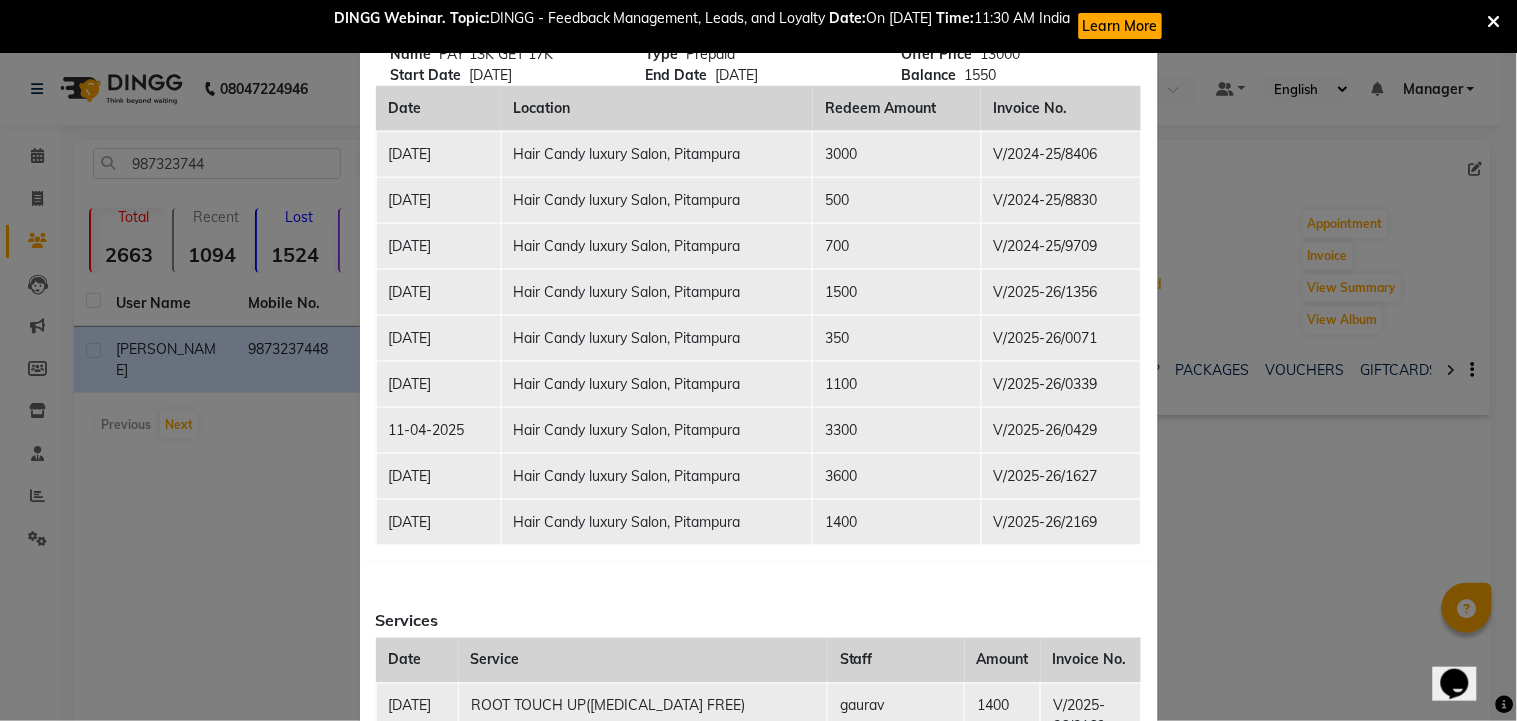click on "22-05-2025" 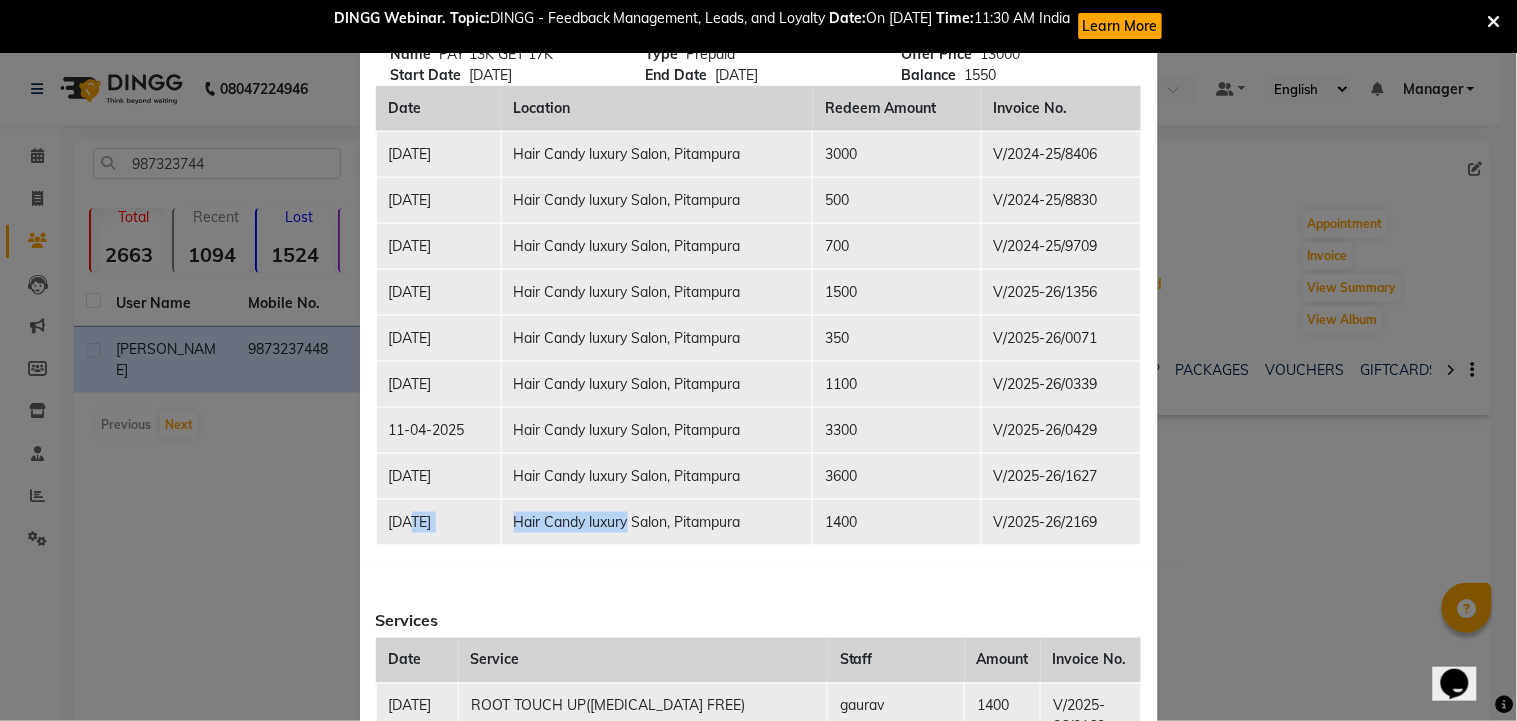 drag, startPoint x: 410, startPoint y: 526, endPoint x: 598, endPoint y: 517, distance: 188.2153 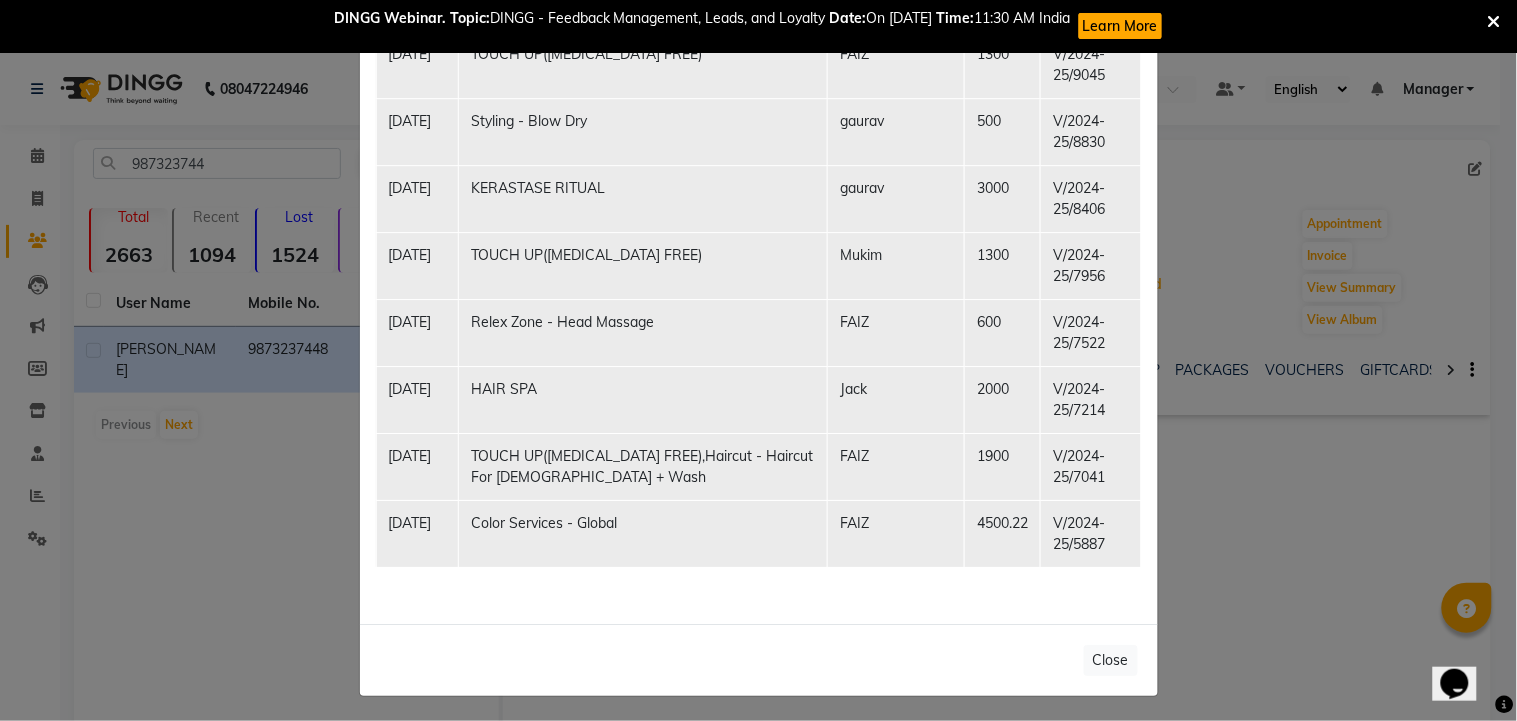 scroll, scrollTop: 1527, scrollLeft: 0, axis: vertical 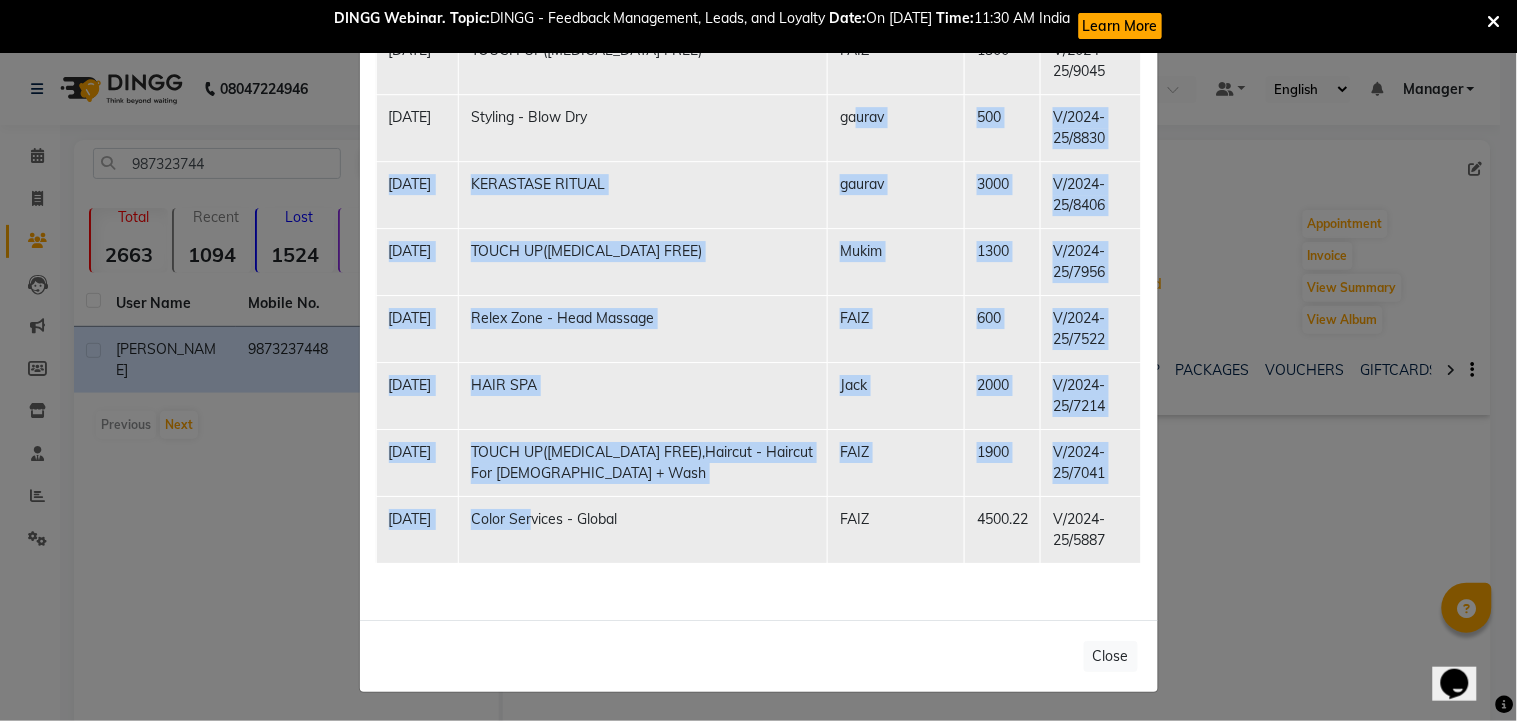 drag, startPoint x: 530, startPoint y: 510, endPoint x: 834, endPoint y: 153, distance: 468.89764 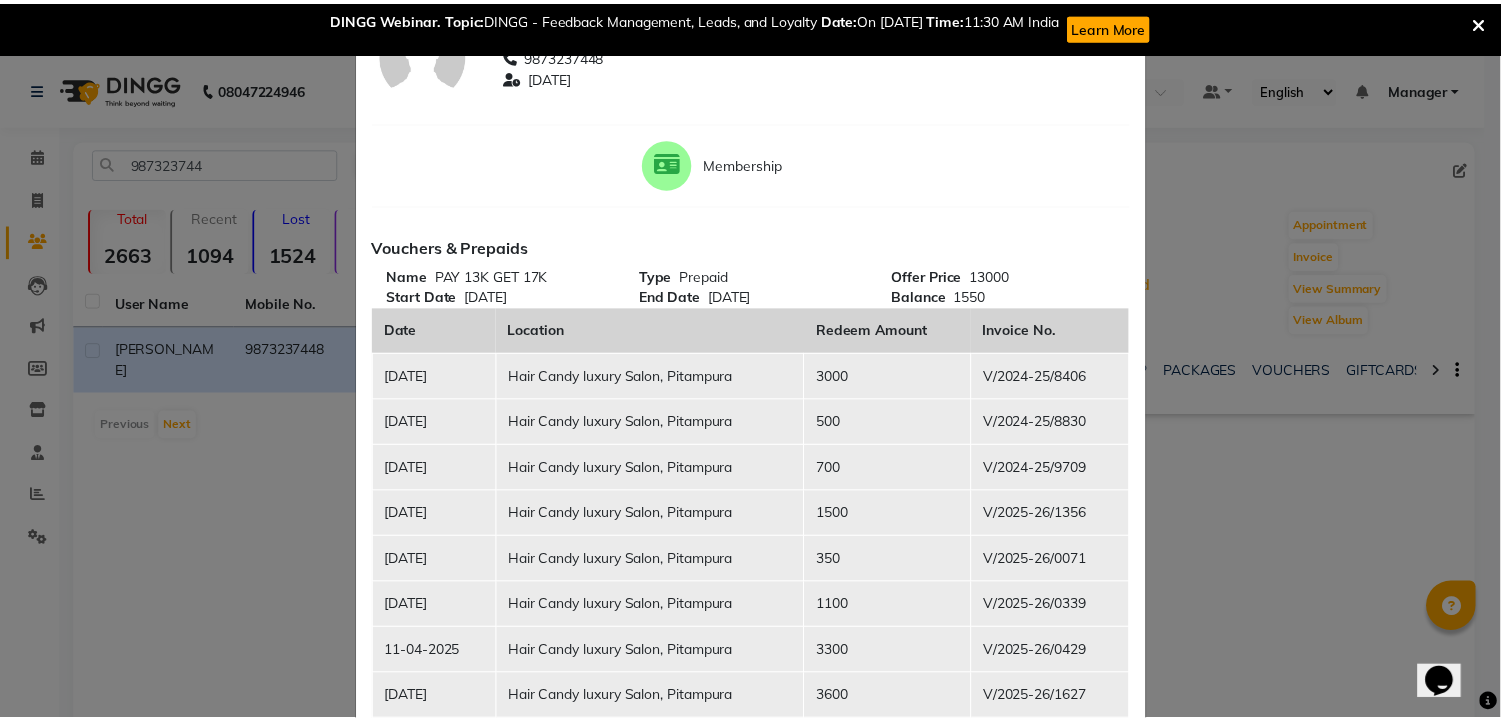 scroll, scrollTop: 0, scrollLeft: 0, axis: both 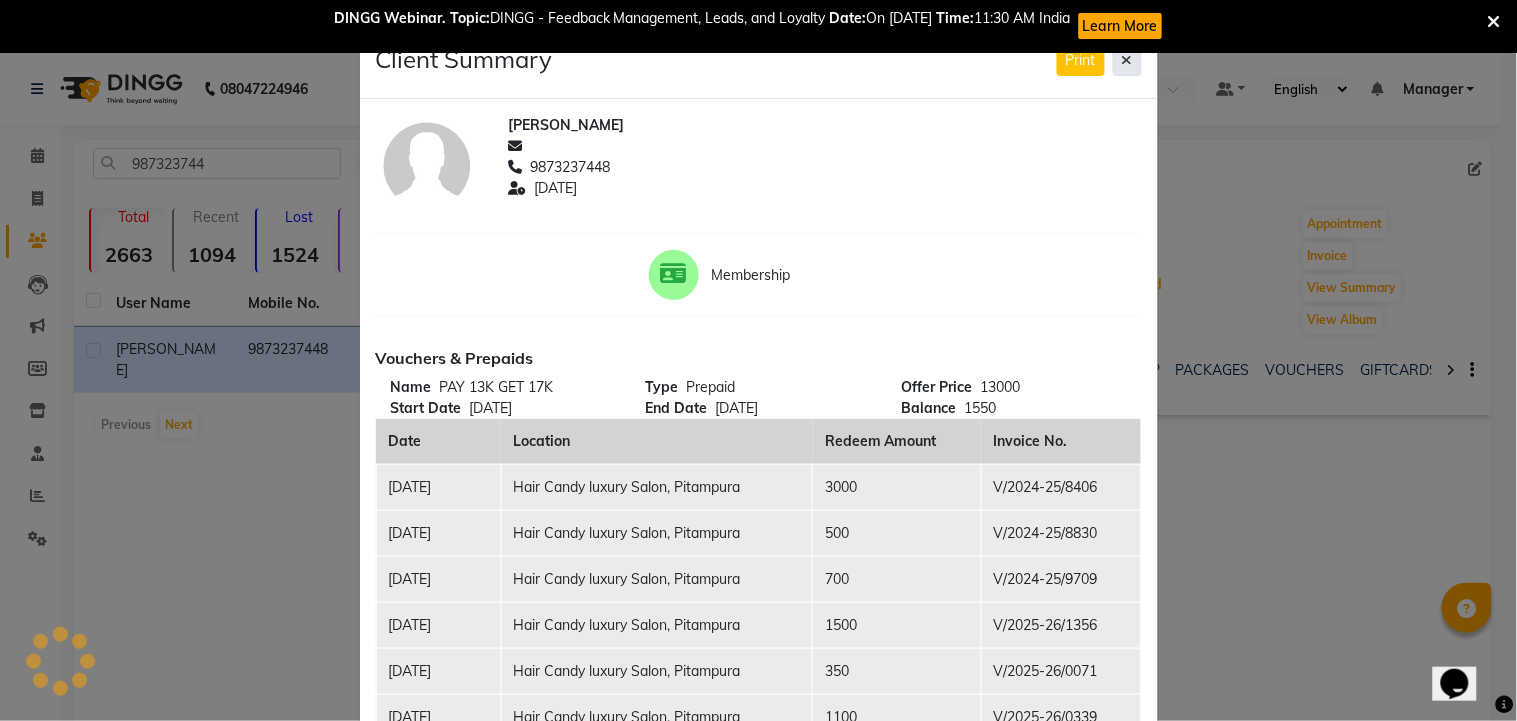 click on "08047224946 Select Location × Hair Candy Luxury Salon, Pitampura Default Panel My Panel English ENGLISH Español العربية मराठी हिंदी ગુજરાતી தமிழ் 中文 Notifications nothing to show Manager Manage Profile Change Password Sign out  Version:3.15.4  ☀ Hair Candy luxury Salon, Pitampura  Calendar  Invoice  Clients  Leads   Marketing  Members  Inventory  Staff  Reports  Settings Completed InProgress Upcoming Dropped Tentative Check-In Confirm Bookings Generate Report Segments Page Builder 987323744  Add Client  Total  2663  Recent  1094  Lost  1524  Due  28  Male  1356  Female  1303  Member  0 User Name Mobile No. SHALINI     9873237448   Previous   Next   10   50   100   SHALINI    female  --   --   9873237448  --  --  --  -- 22-05-2025 ₹    23400.22 0 |  Add   Appointment   Invoice  View Summary  View Album  NOTES FORMULA SERVICES PRODUCTS INVOICES APPOINTMENTS MEMBERSHIP PACKAGES VOUCHERS GIFTCARDS POINTS FORMS FAMILY CARDS WALLET" at bounding box center [758, 413] 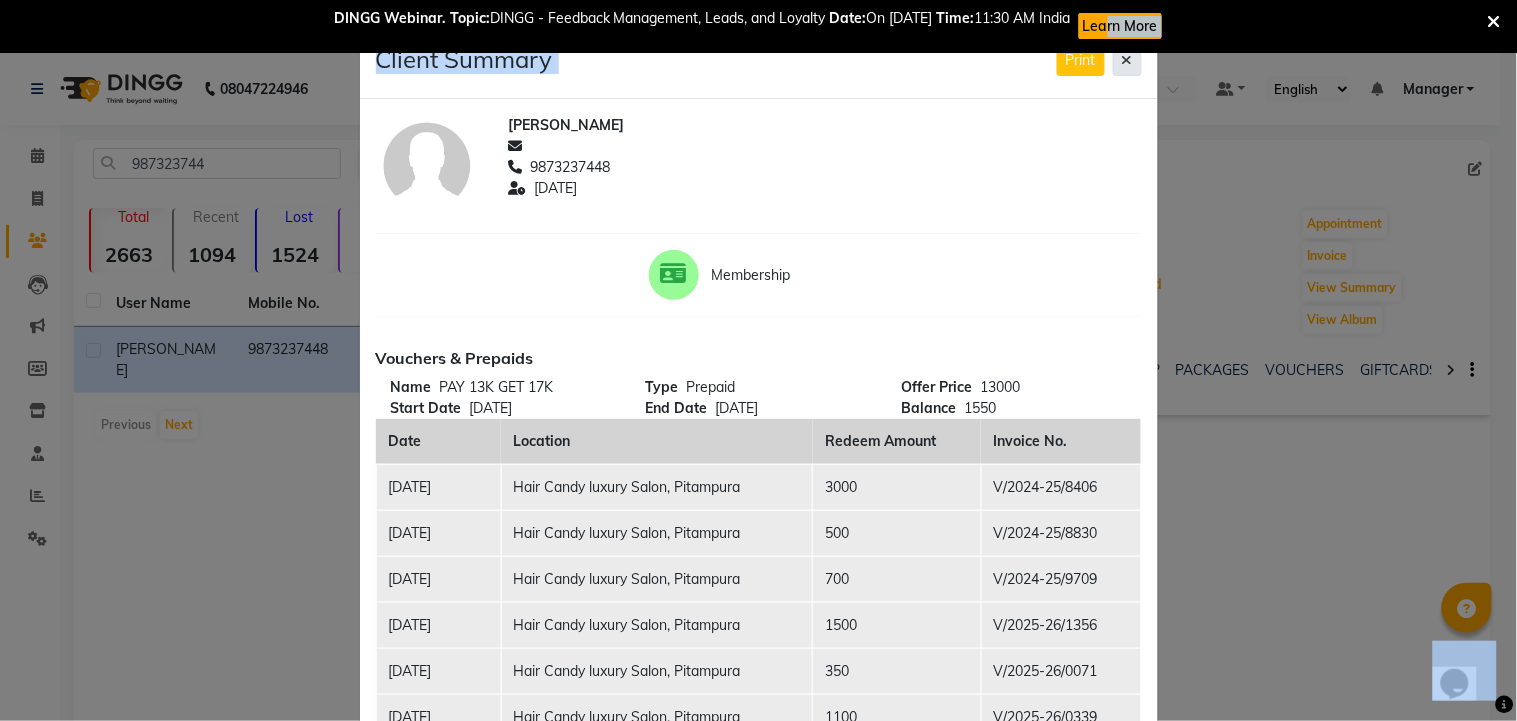 click 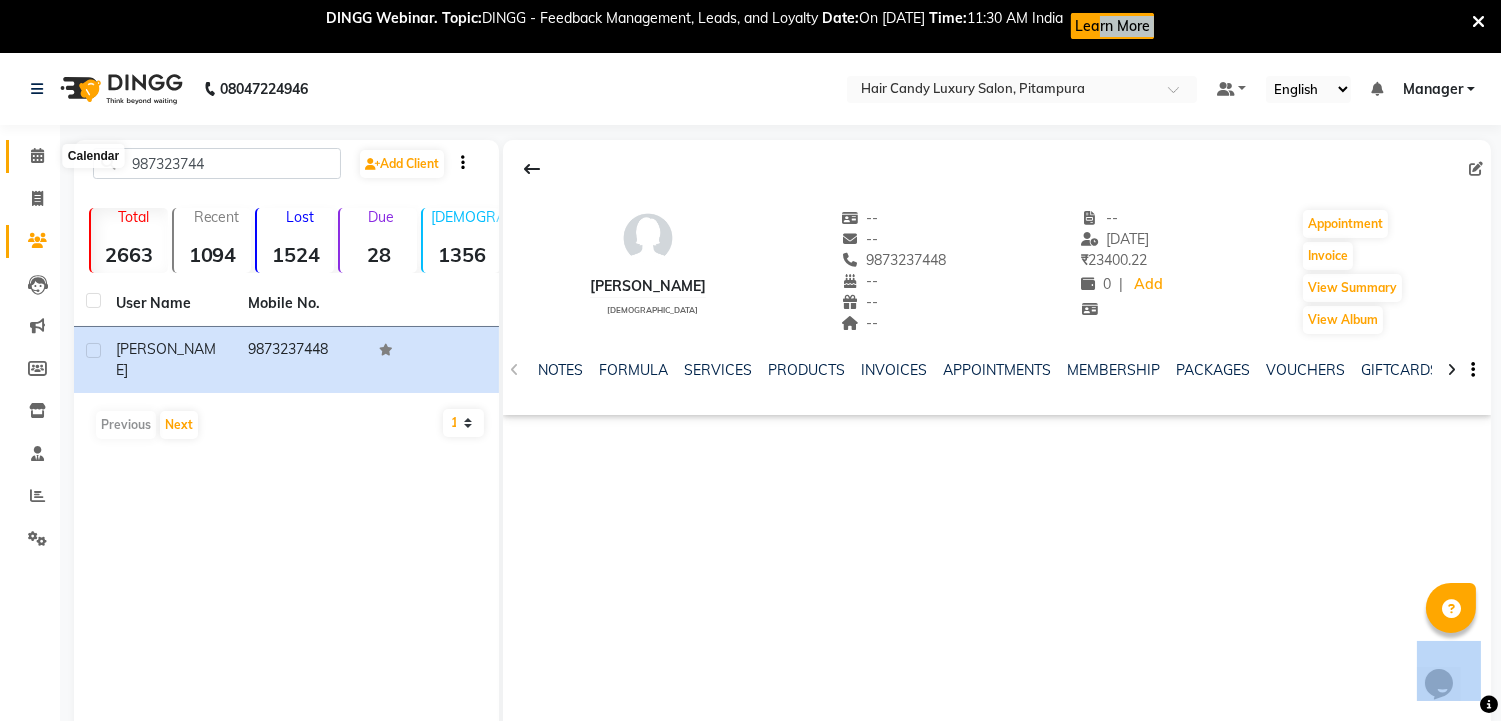 click 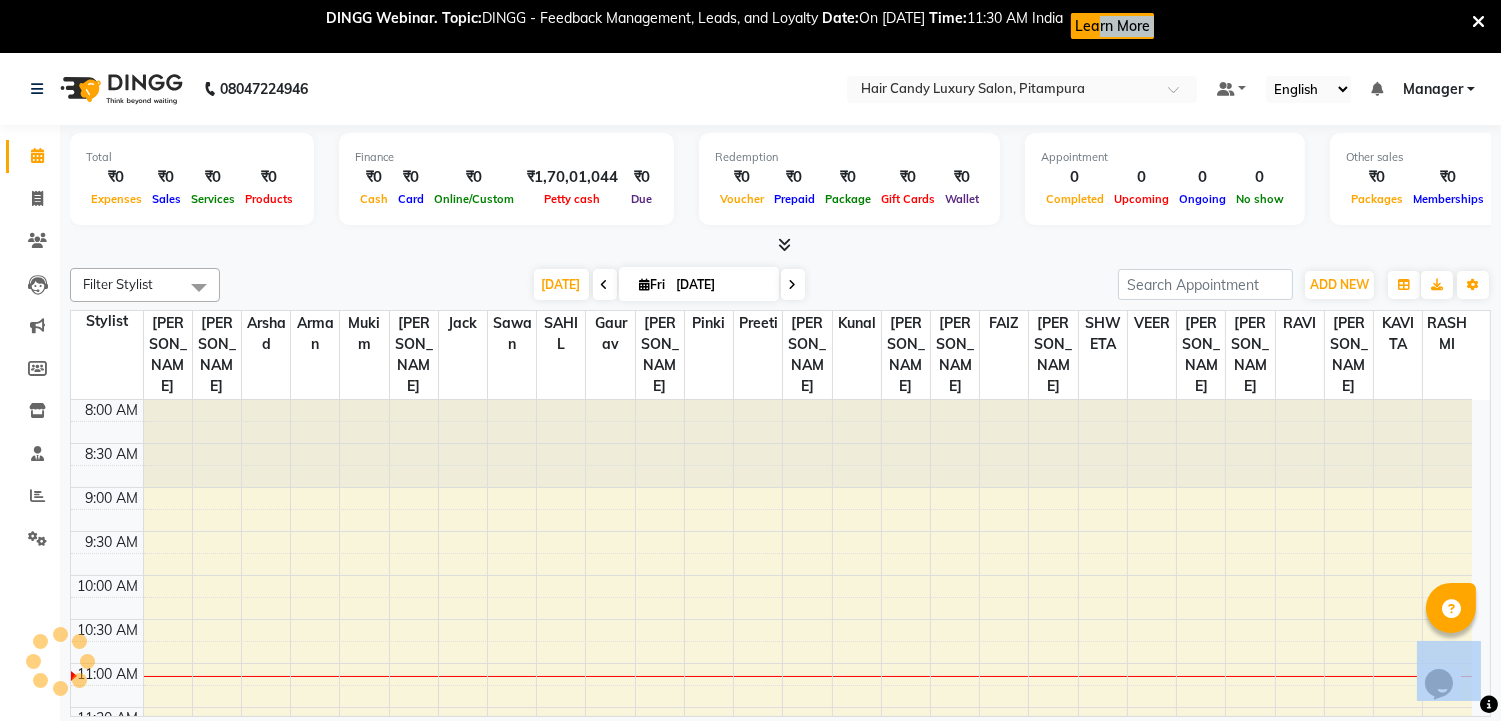 scroll, scrollTop: 0, scrollLeft: 0, axis: both 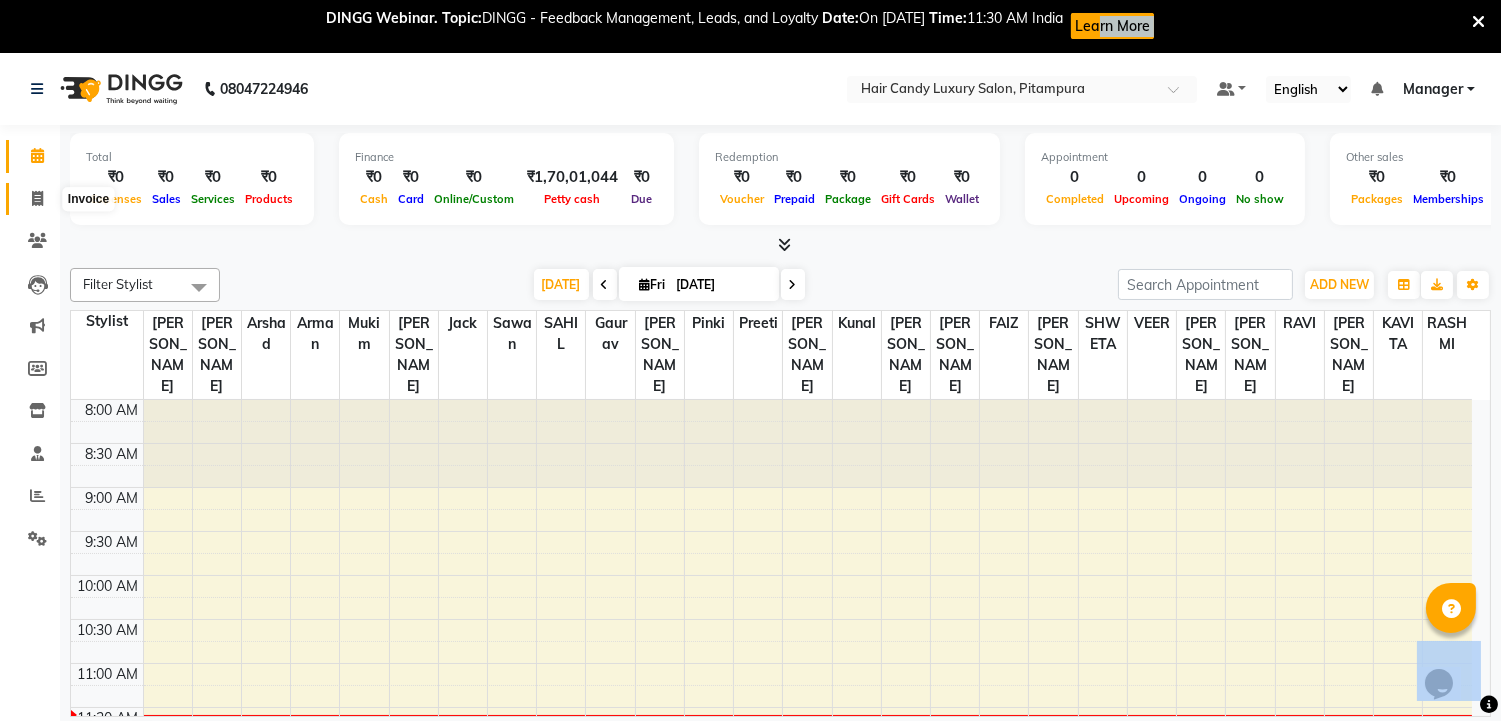 click 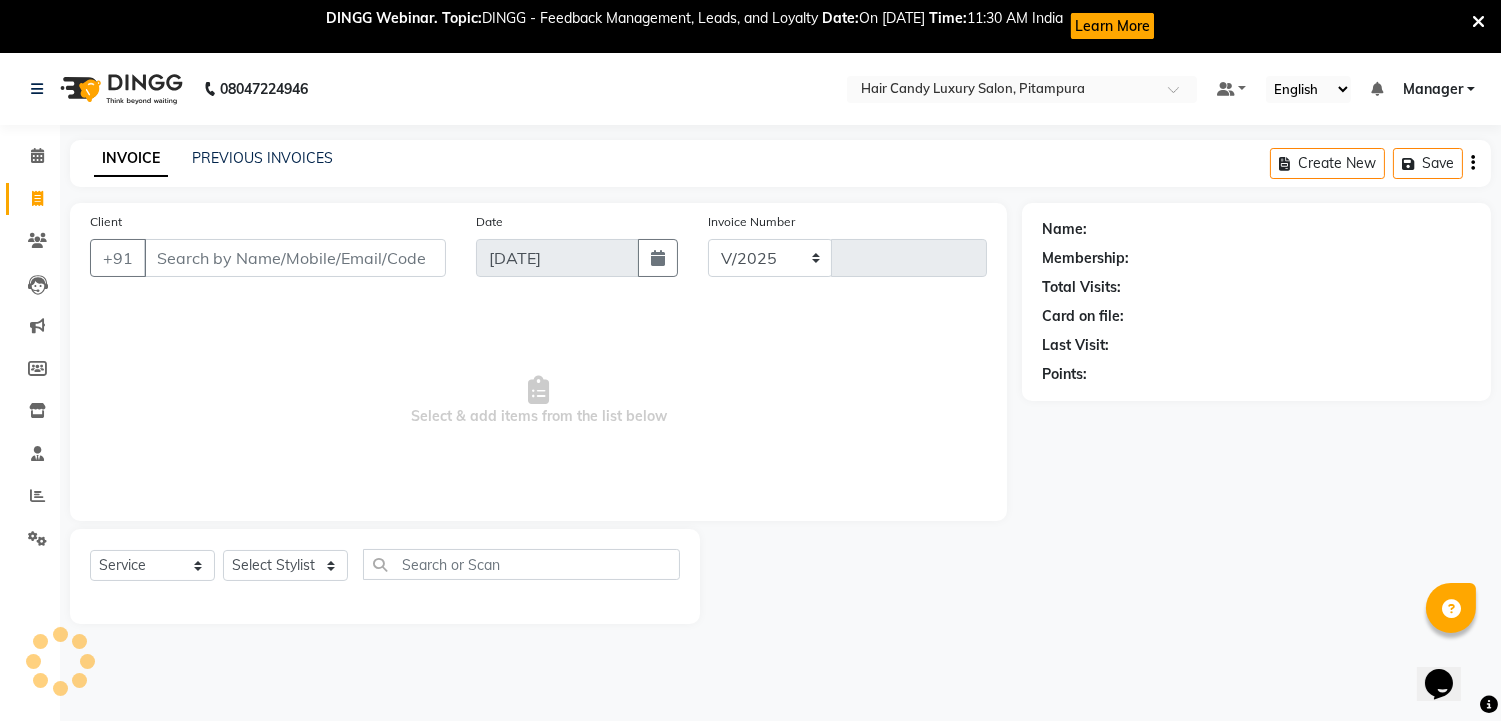 select on "4720" 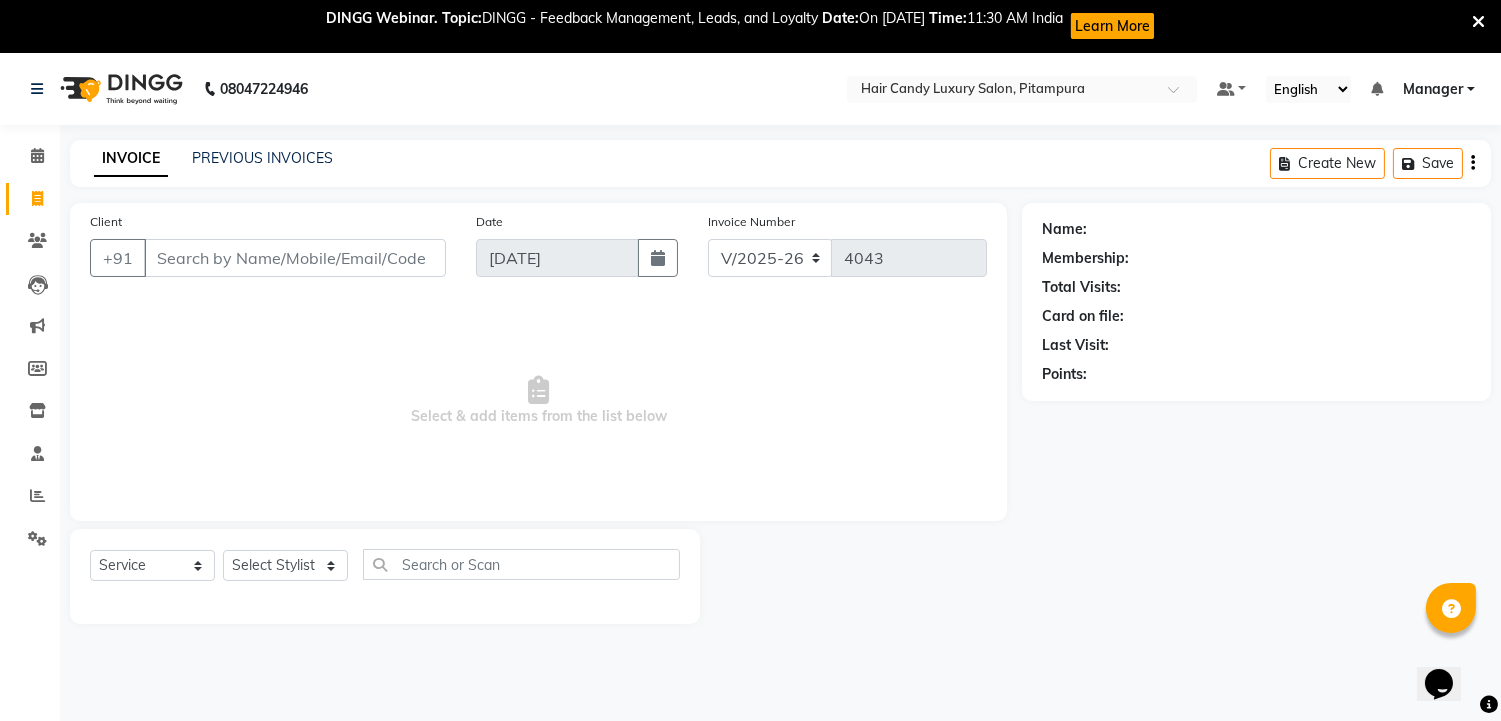 click on "Client" at bounding box center (295, 258) 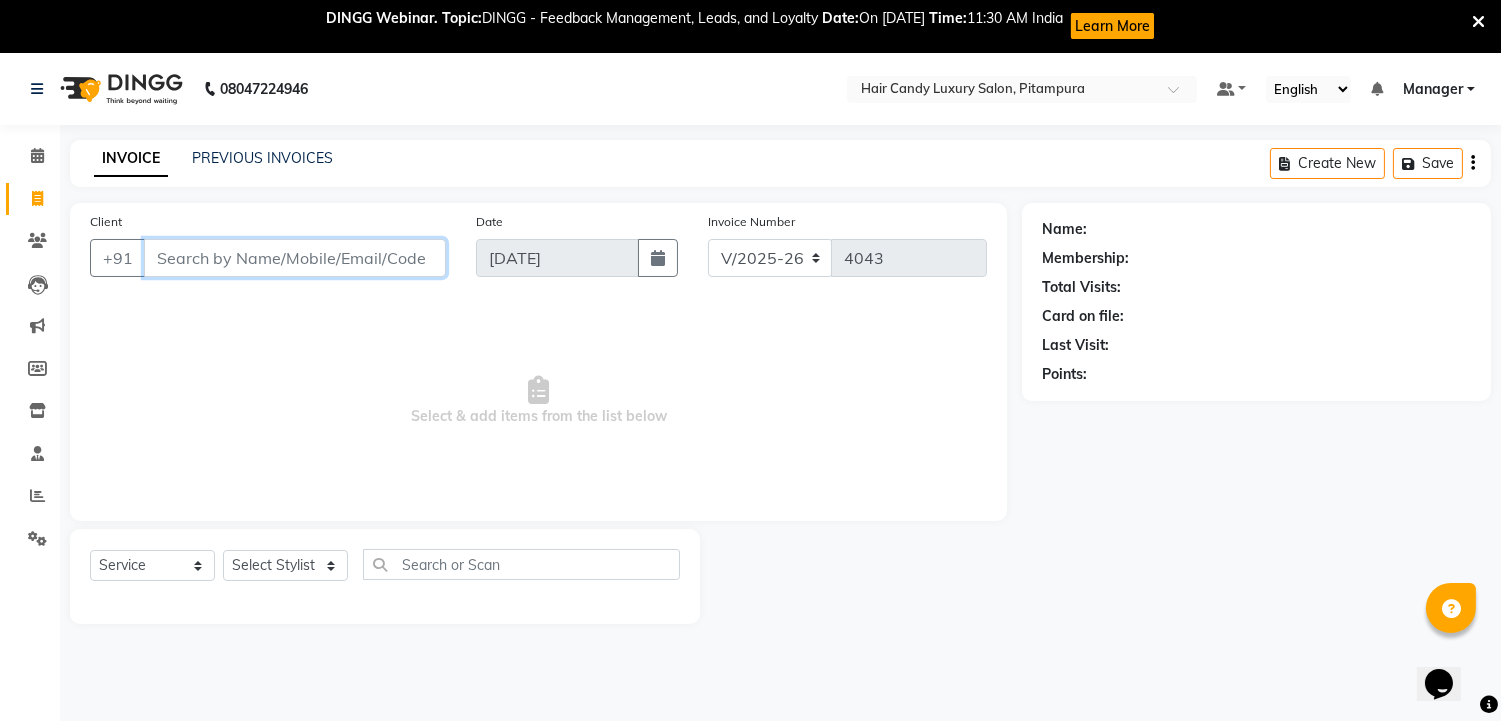 click on "Client" at bounding box center (295, 258) 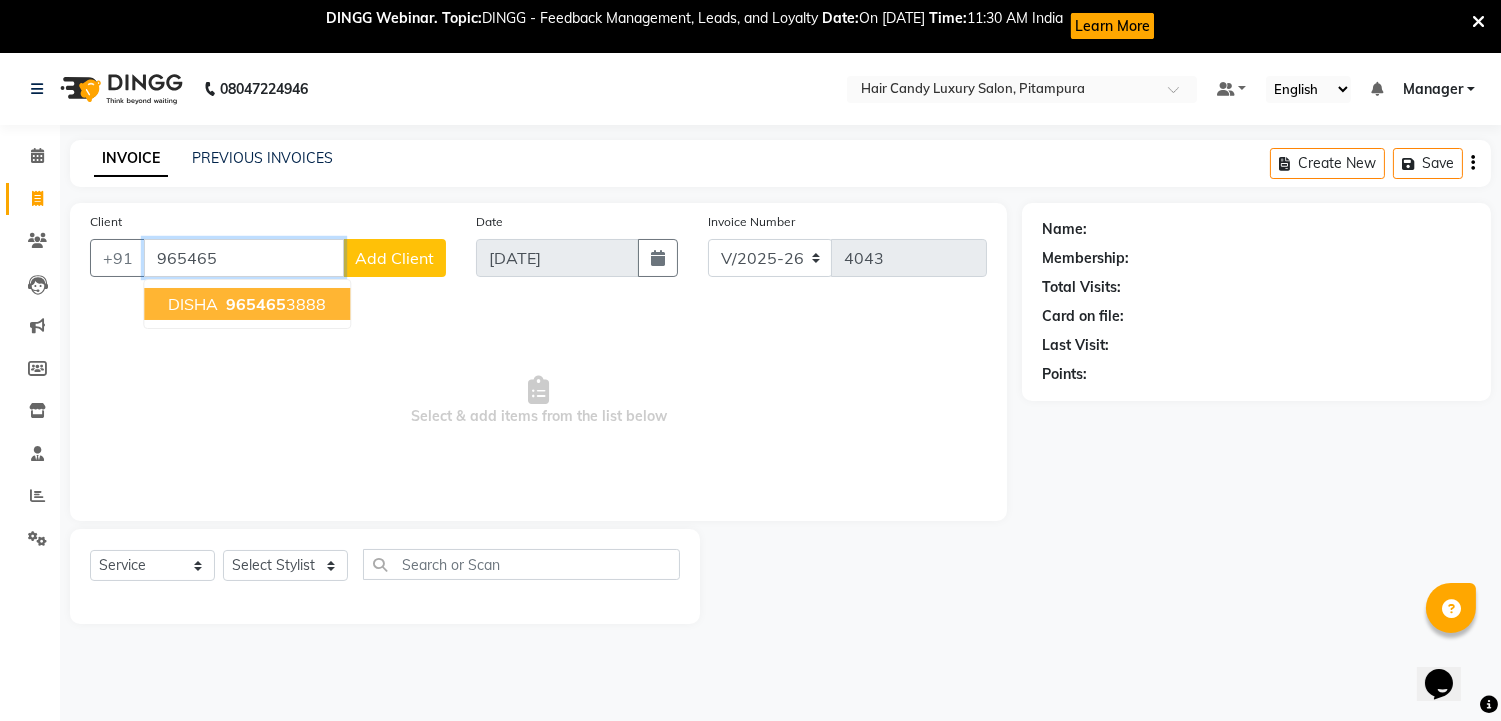 click on "DISHA" at bounding box center [193, 304] 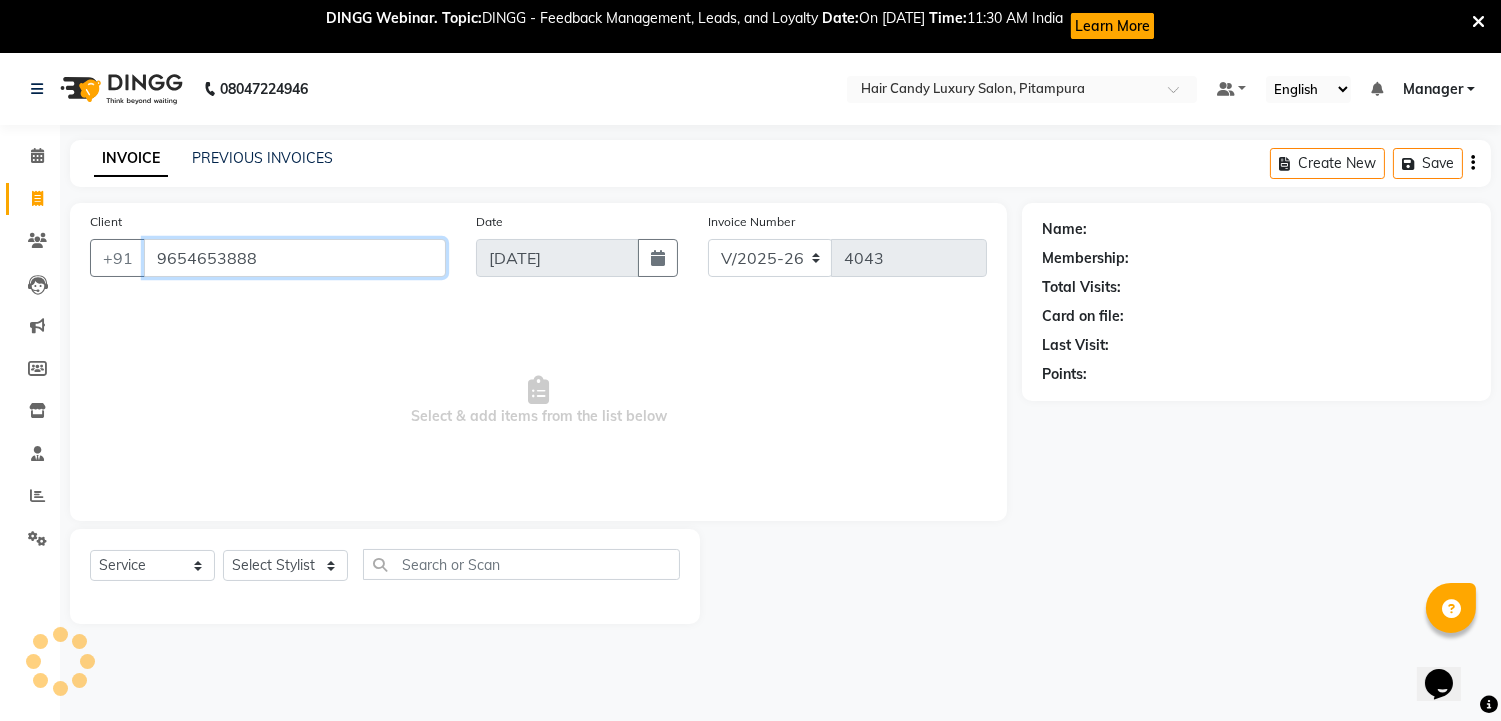 type on "9654653888" 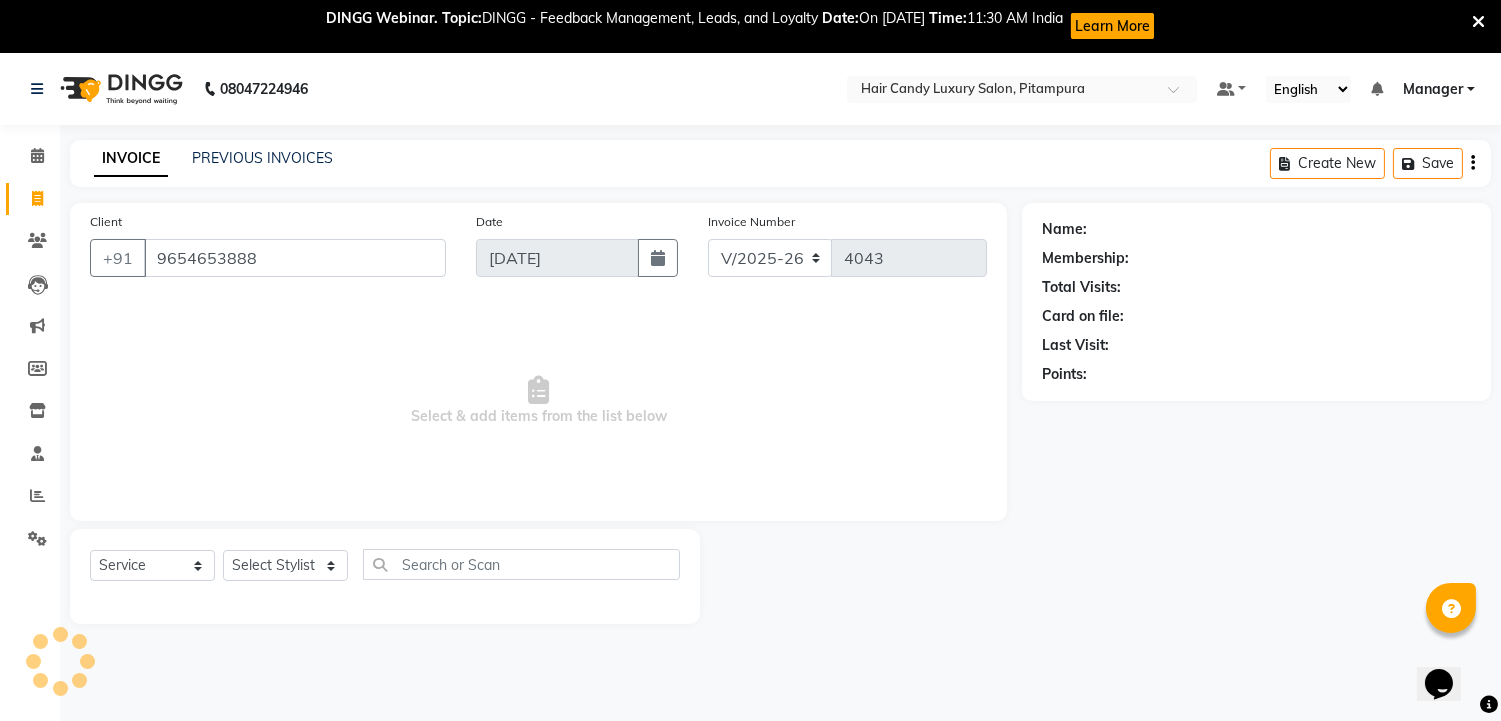select on "1: Object" 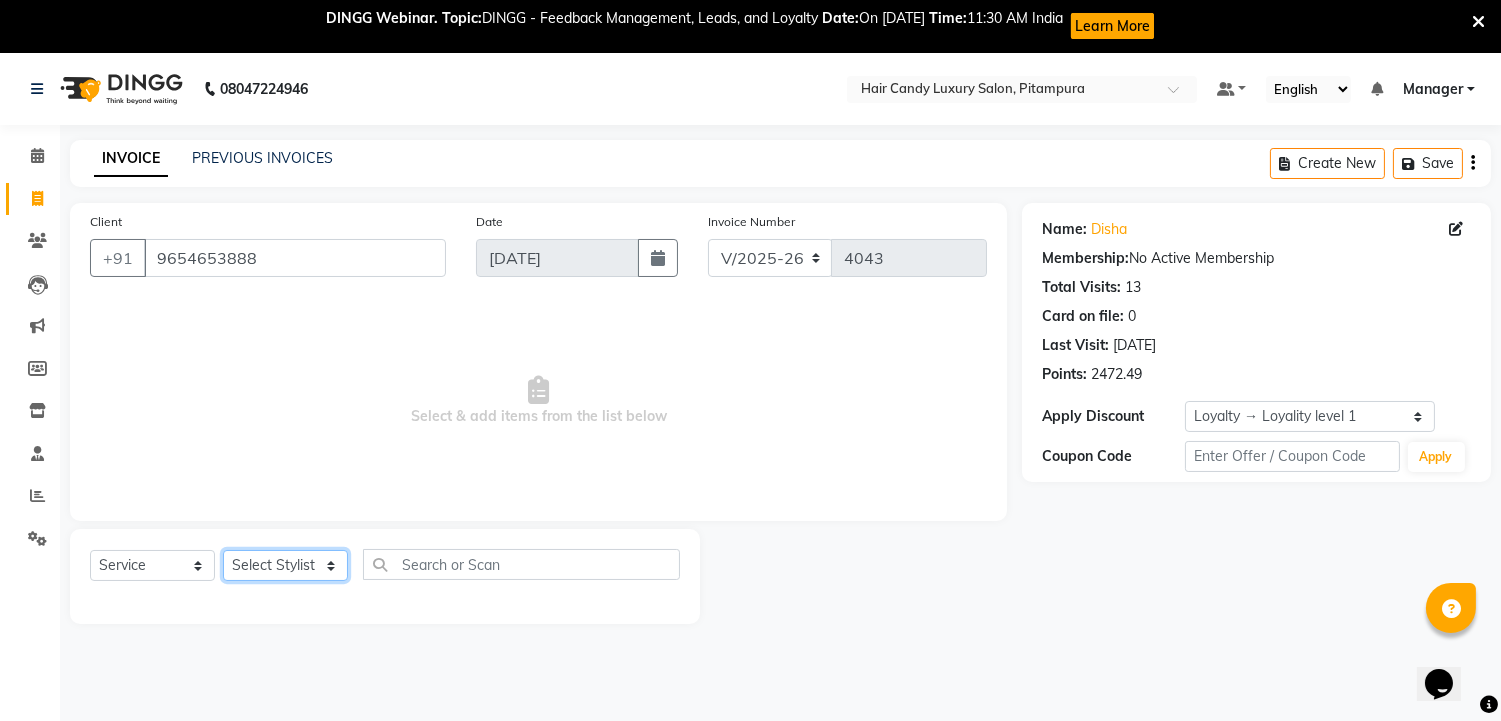 click on "Select Stylist [PERSON_NAME] [PERSON_NAME]  [PERSON_NAME] [PERSON_NAME] [PERSON_NAME] [PERSON_NAME]  [PERSON_NAME] KAVITA kunal Manager [PERSON_NAME]  [PERSON_NAME] preeti [PERSON_NAME] [PERSON_NAME] [PERSON_NAME] [PERSON_NAME] [PERSON_NAME] [PERSON_NAME]  [PERSON_NAME] ZAID" 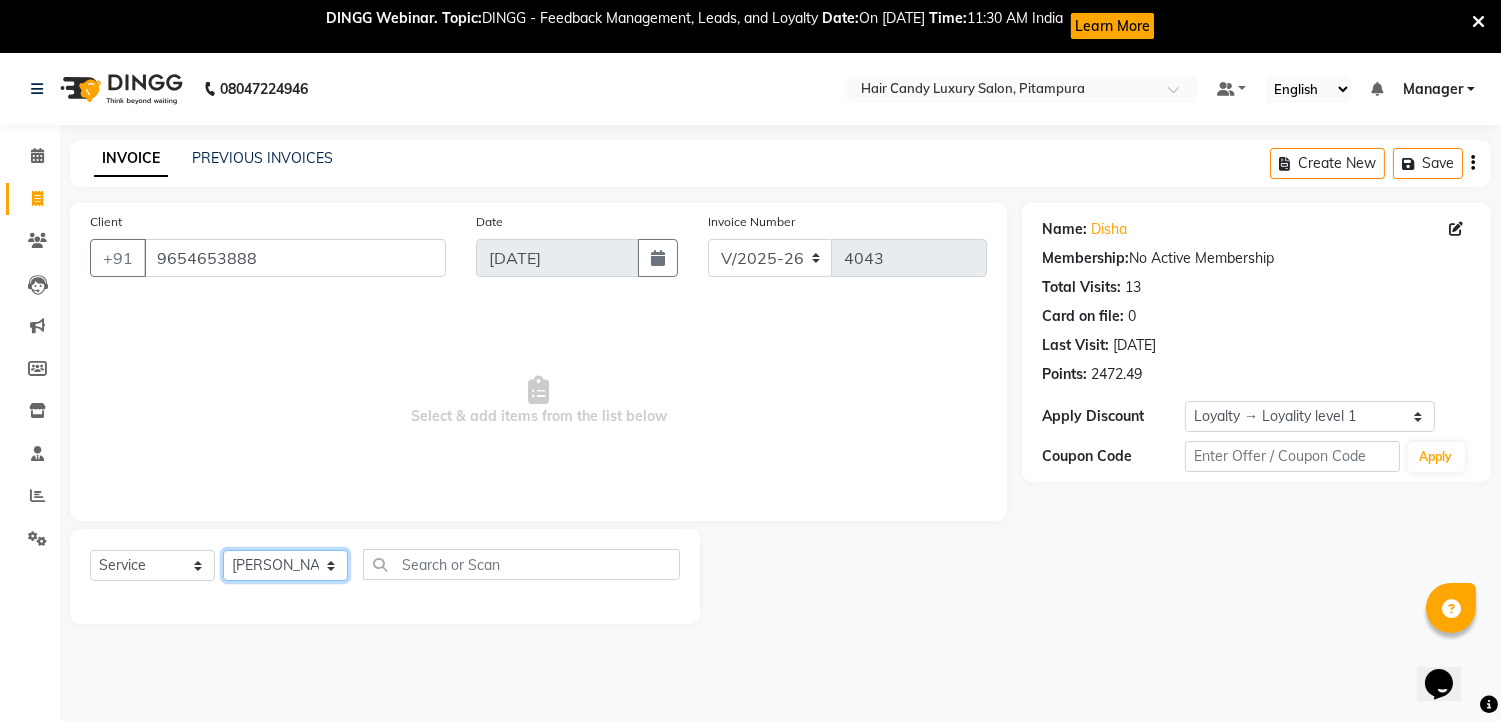 click on "Select Stylist [PERSON_NAME] [PERSON_NAME]  [PERSON_NAME] [PERSON_NAME] [PERSON_NAME] [PERSON_NAME]  [PERSON_NAME] KAVITA kunal Manager [PERSON_NAME]  [PERSON_NAME] preeti [PERSON_NAME] [PERSON_NAME] [PERSON_NAME] [PERSON_NAME] [PERSON_NAME] [PERSON_NAME]  [PERSON_NAME] ZAID" 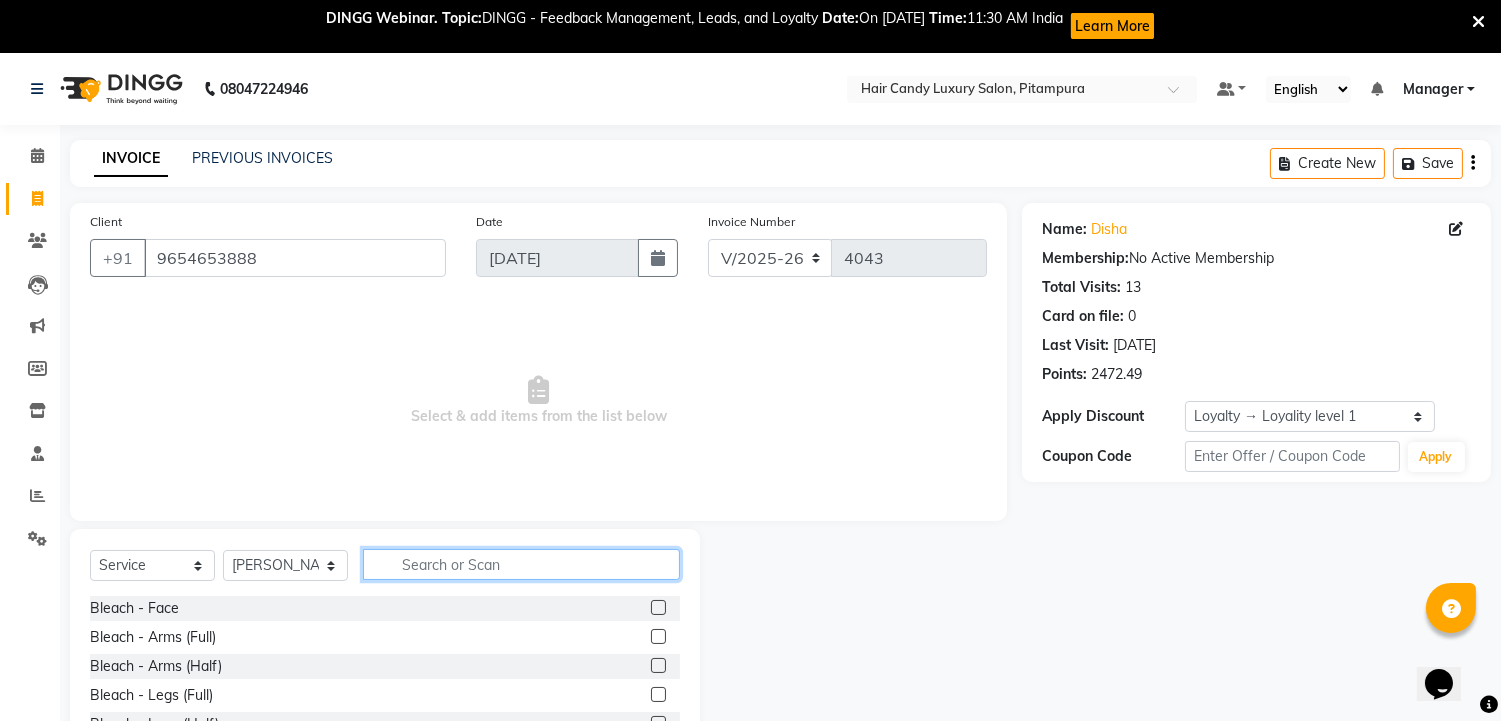 click 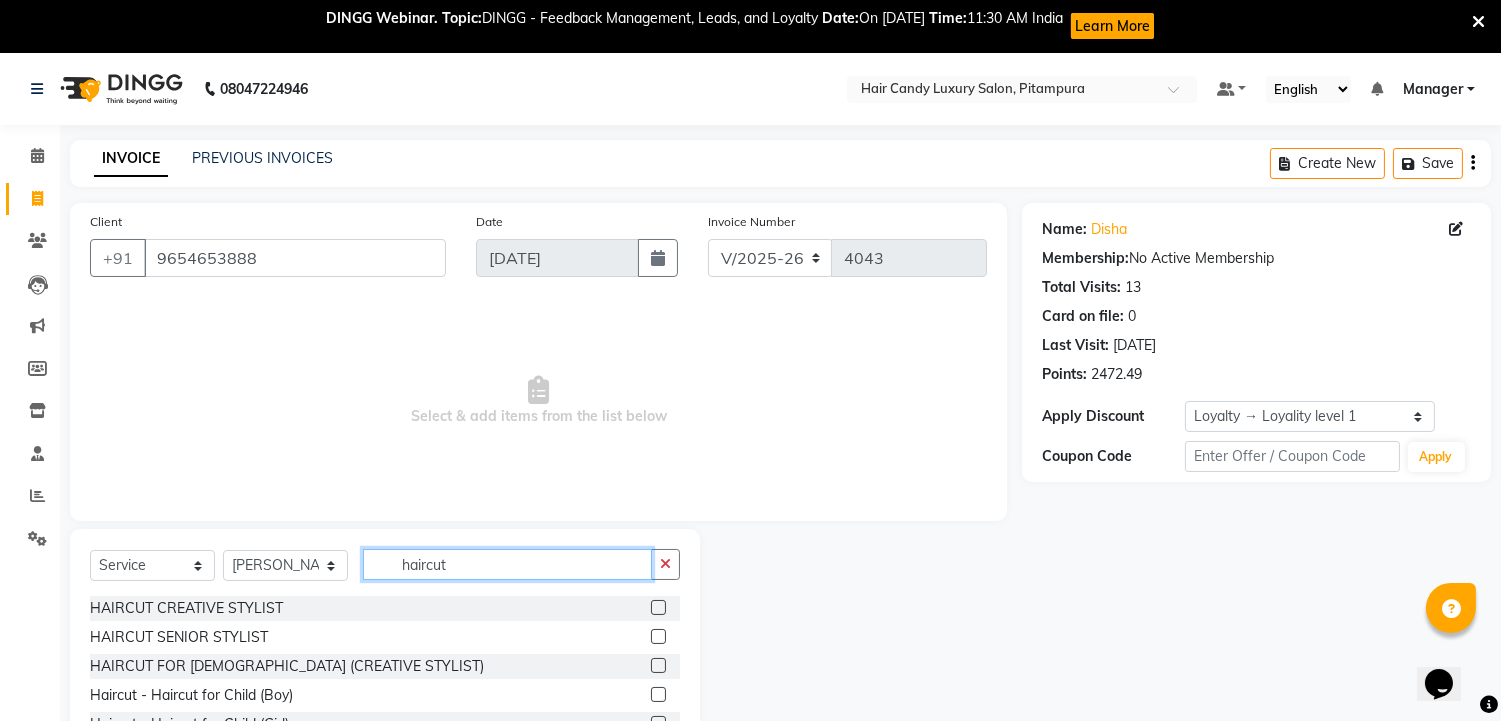 type on "haircut" 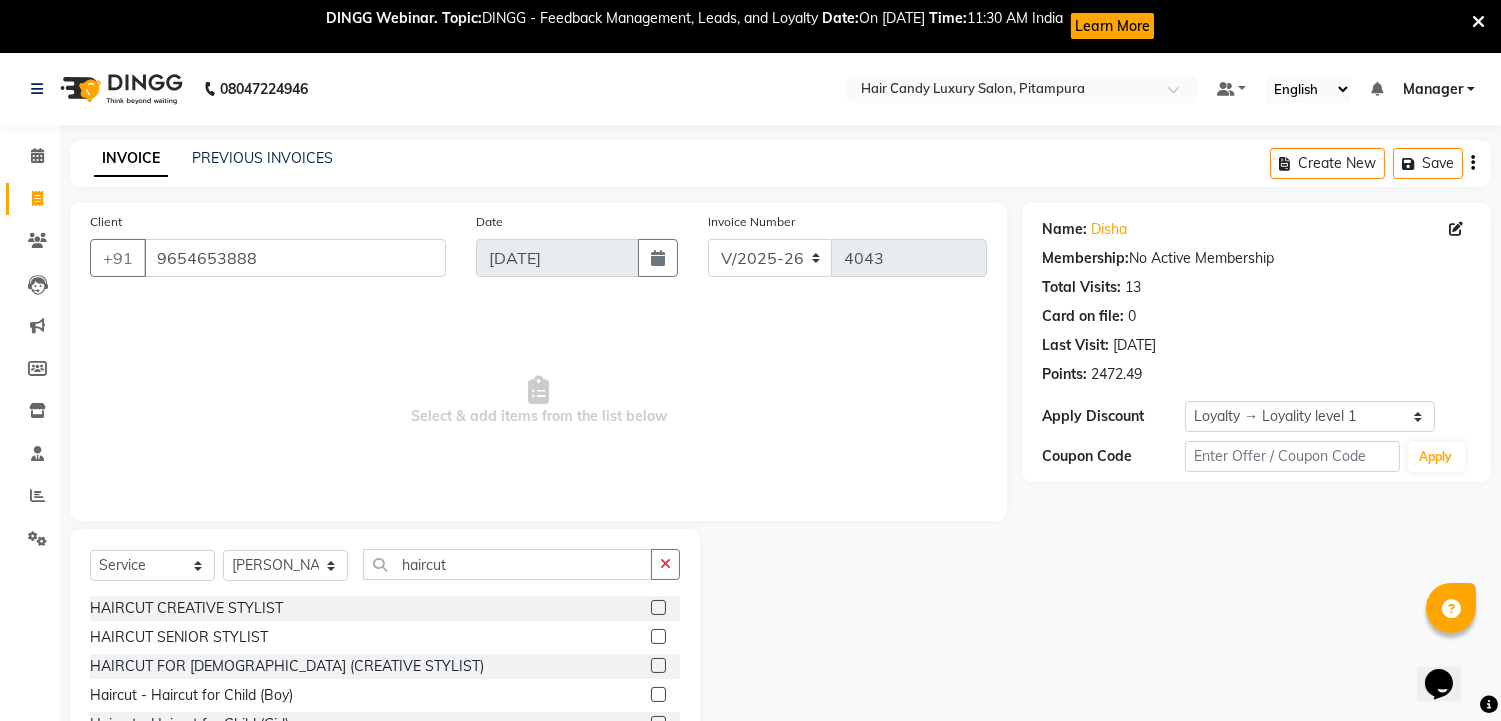 click 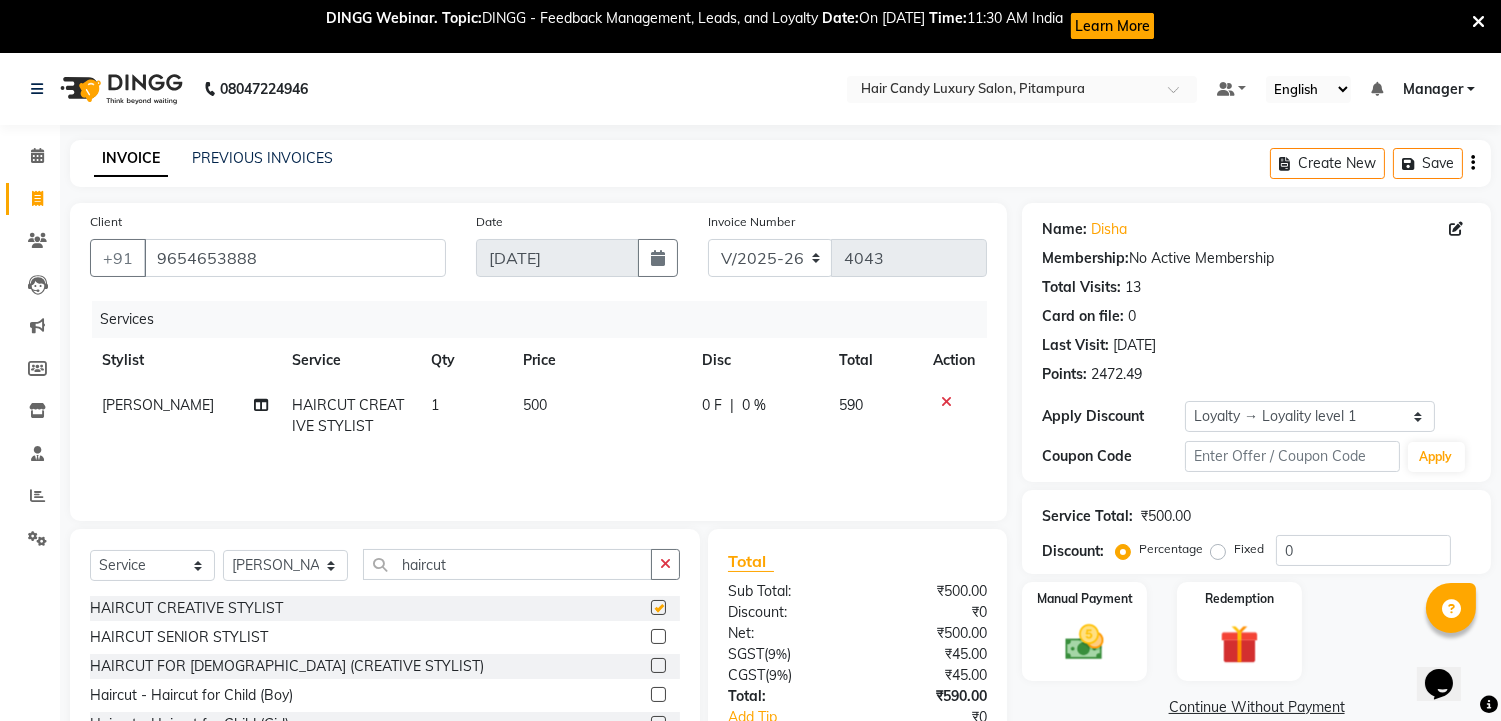 checkbox on "false" 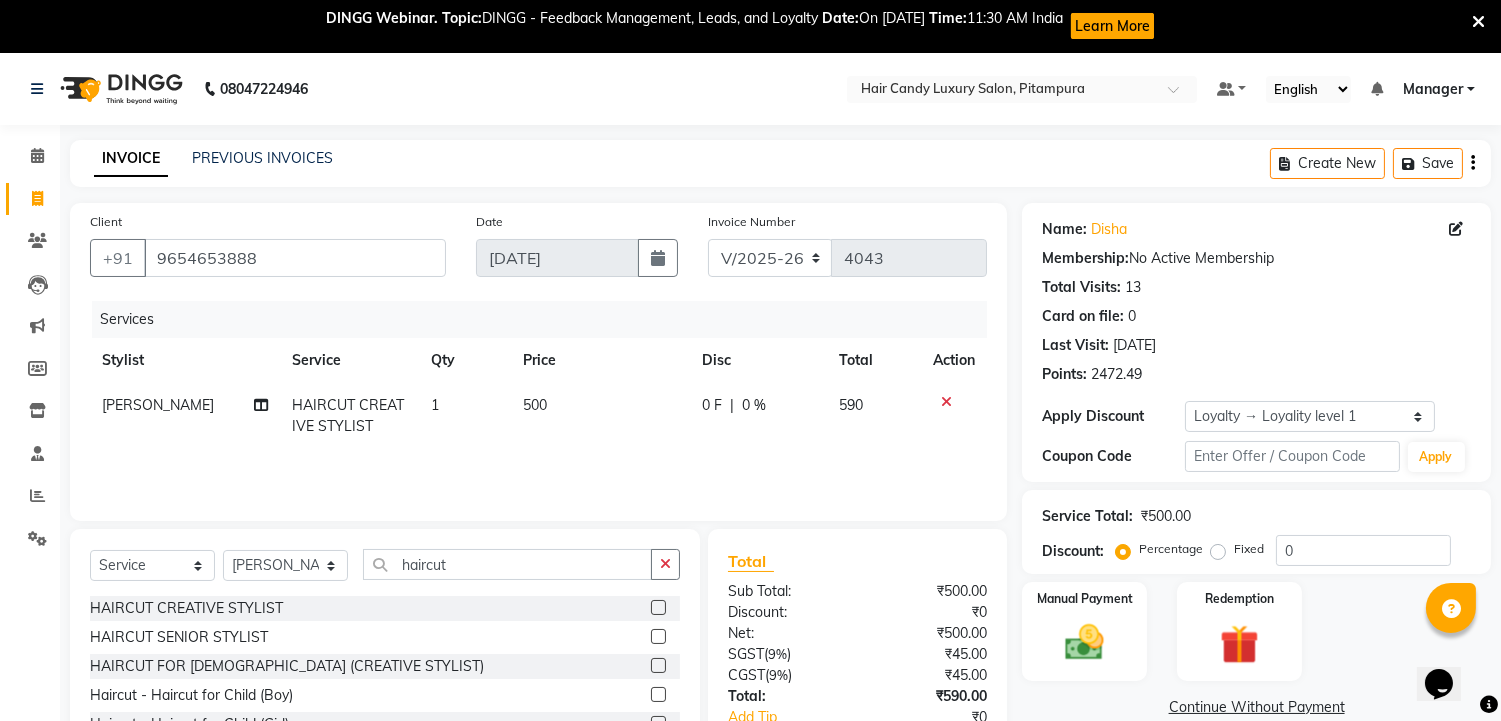 scroll, scrollTop: 132, scrollLeft: 0, axis: vertical 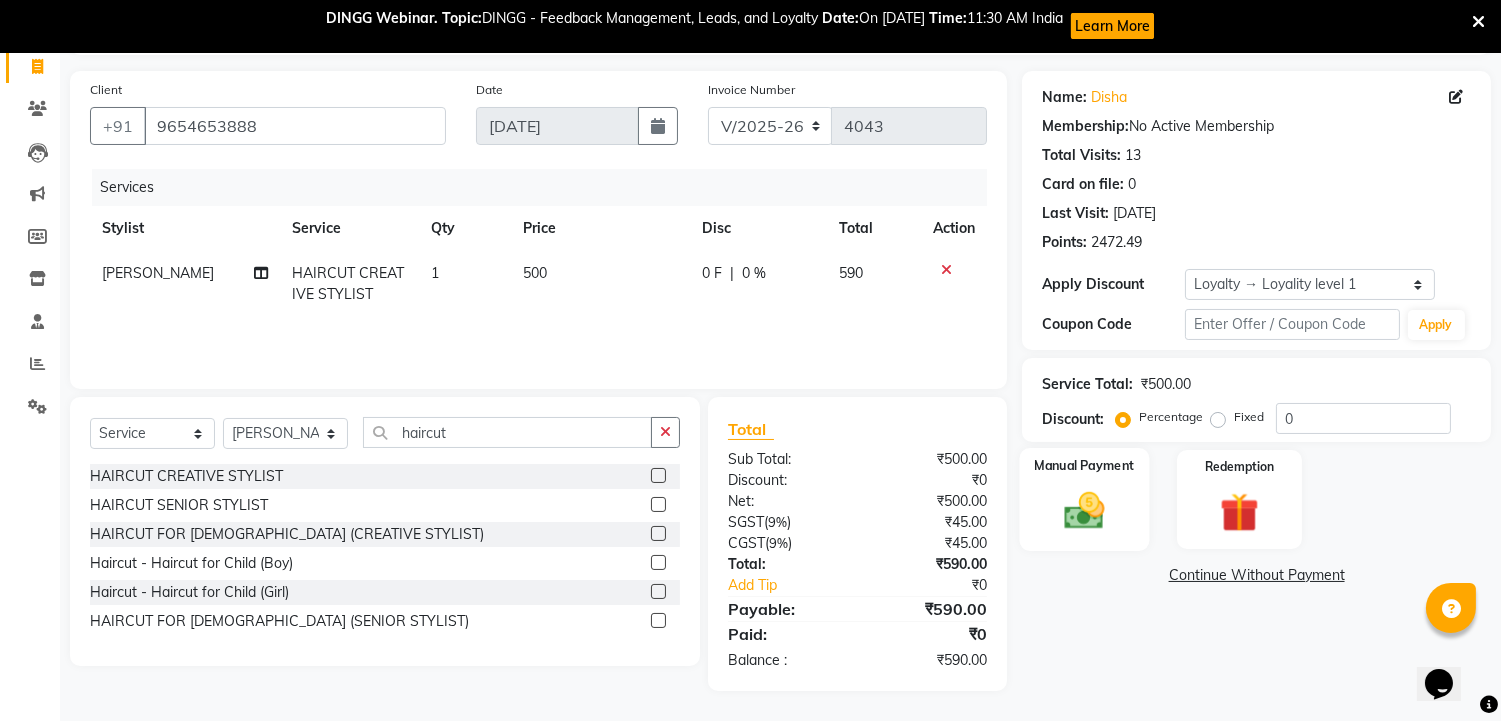click on "Manual Payment" 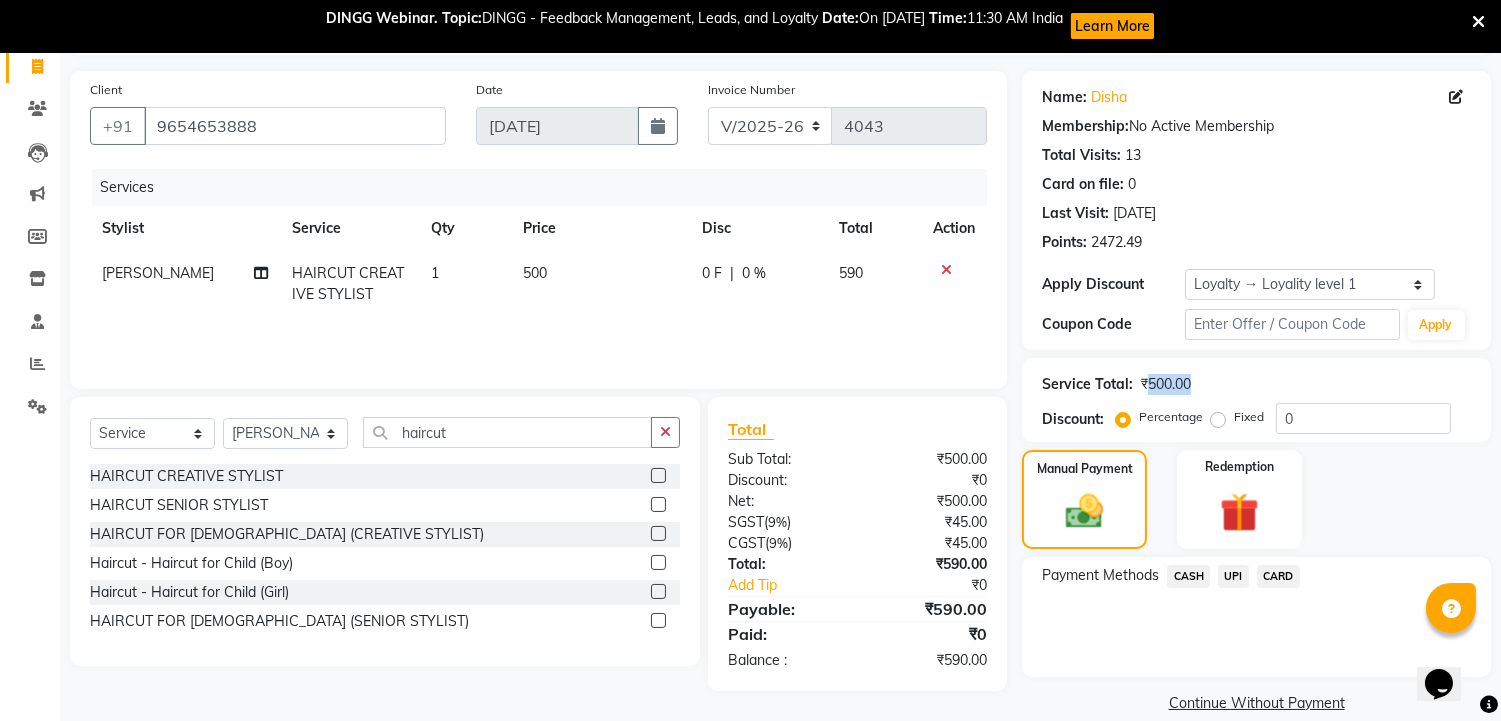 drag, startPoint x: 1141, startPoint y: 385, endPoint x: 1184, endPoint y: 377, distance: 43.737854 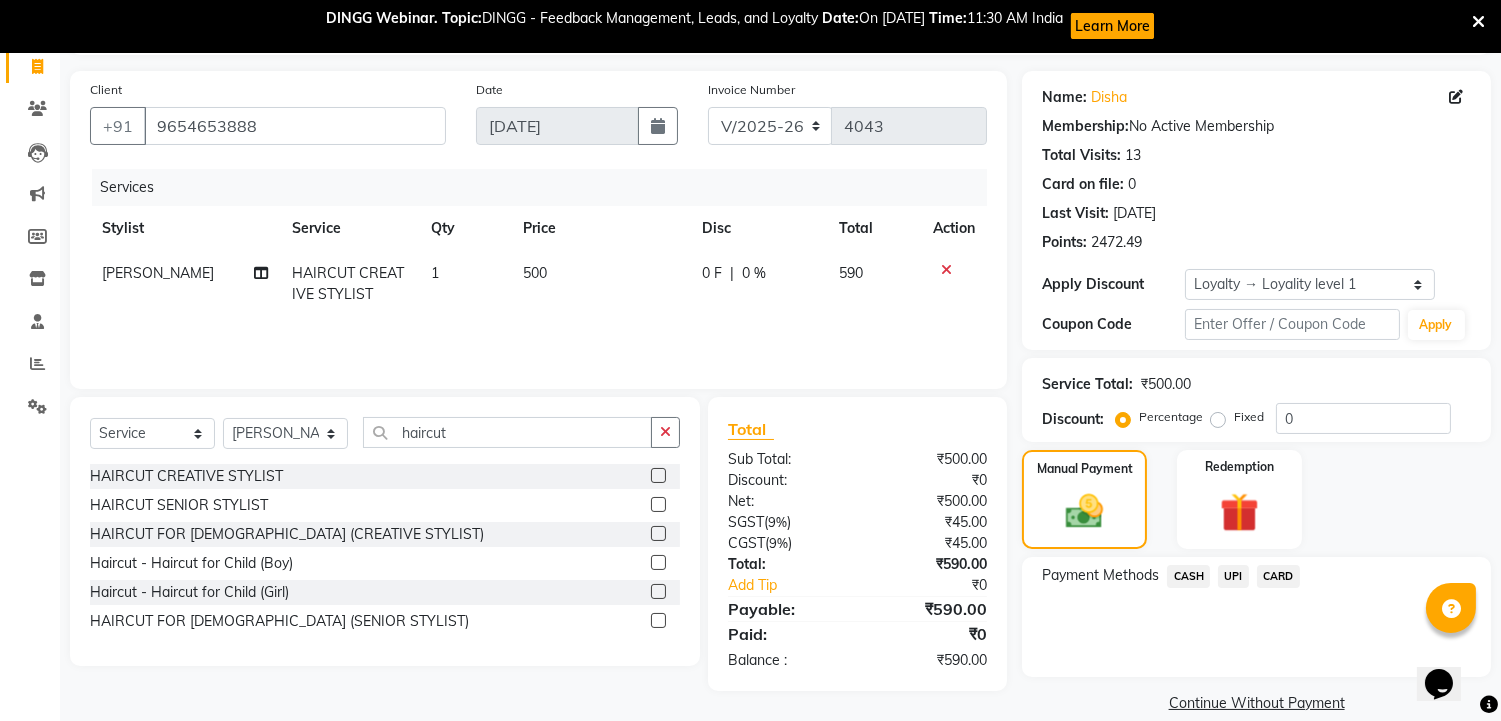 click on "₹500.00" 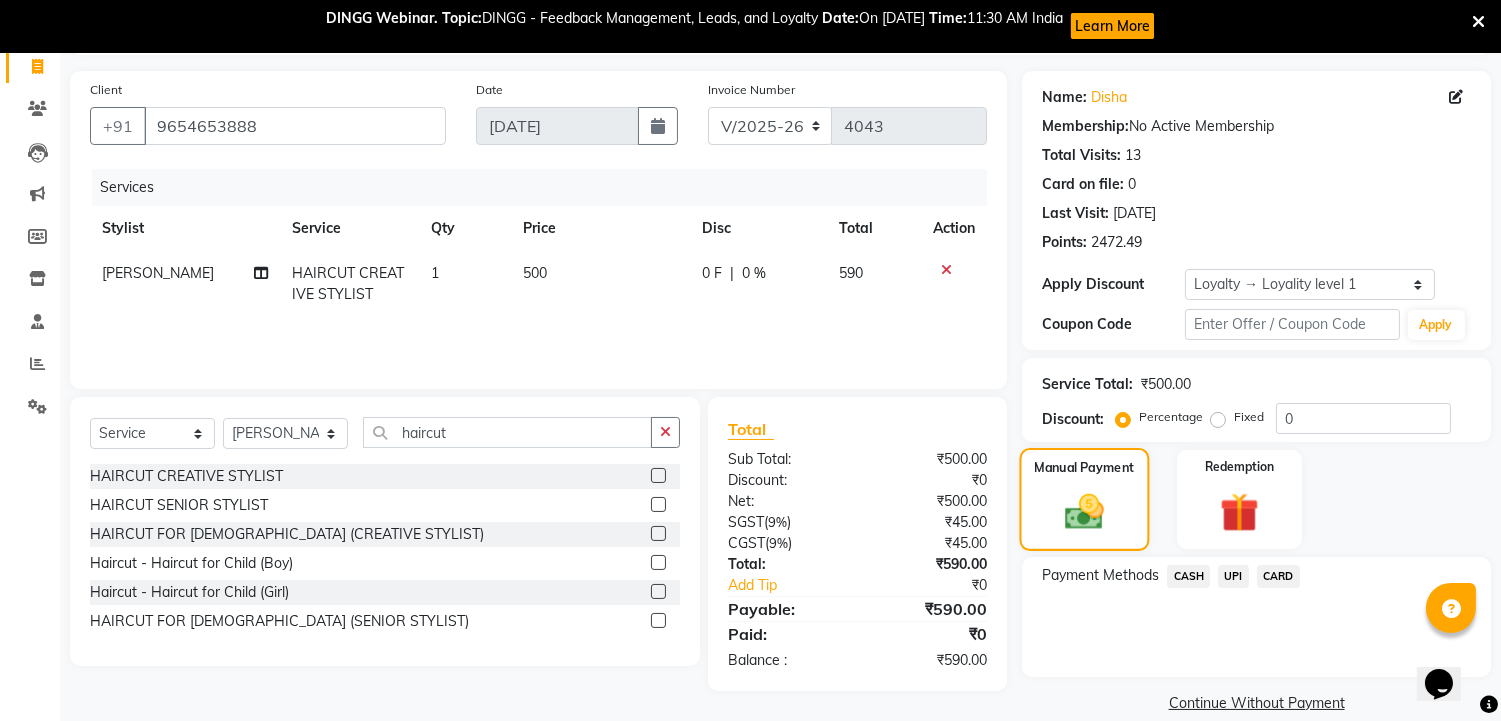 click 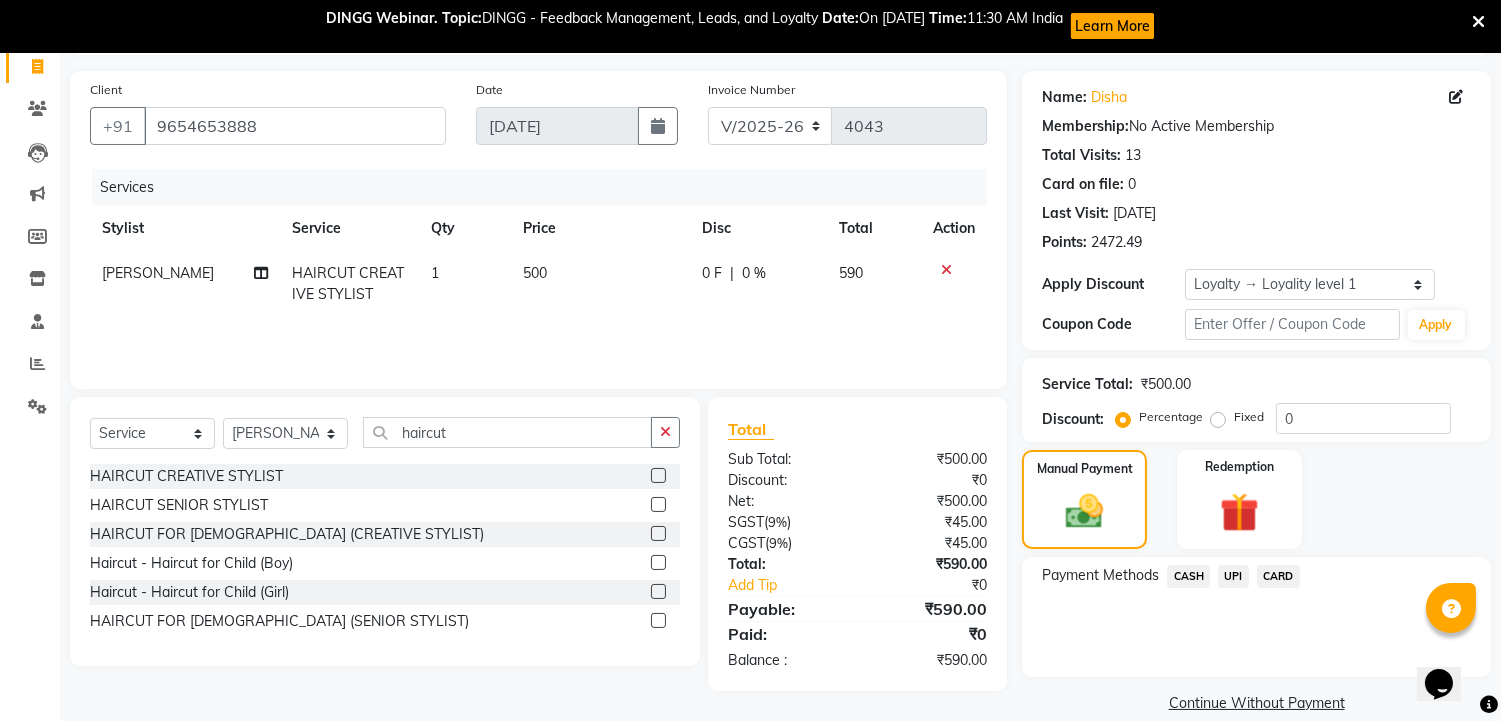 scroll, scrollTop: 157, scrollLeft: 0, axis: vertical 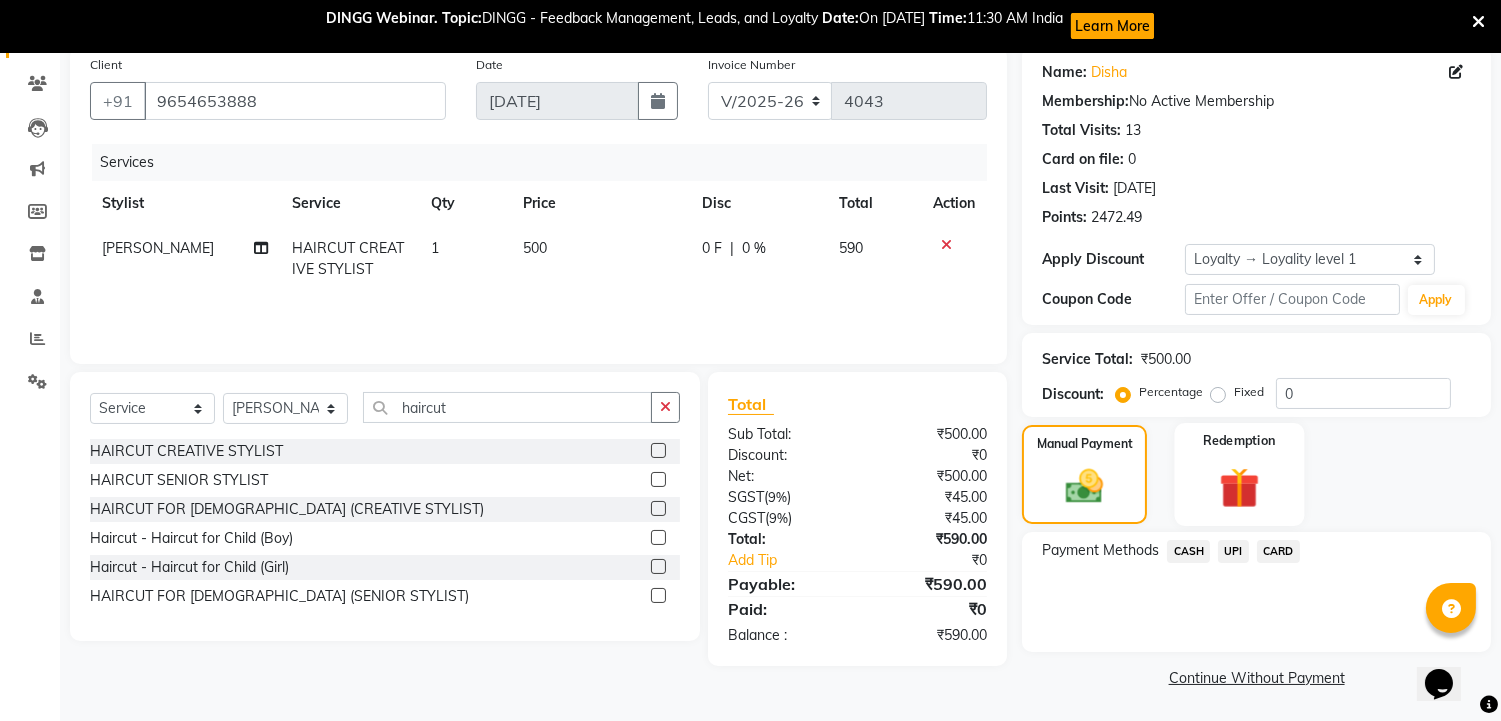 click 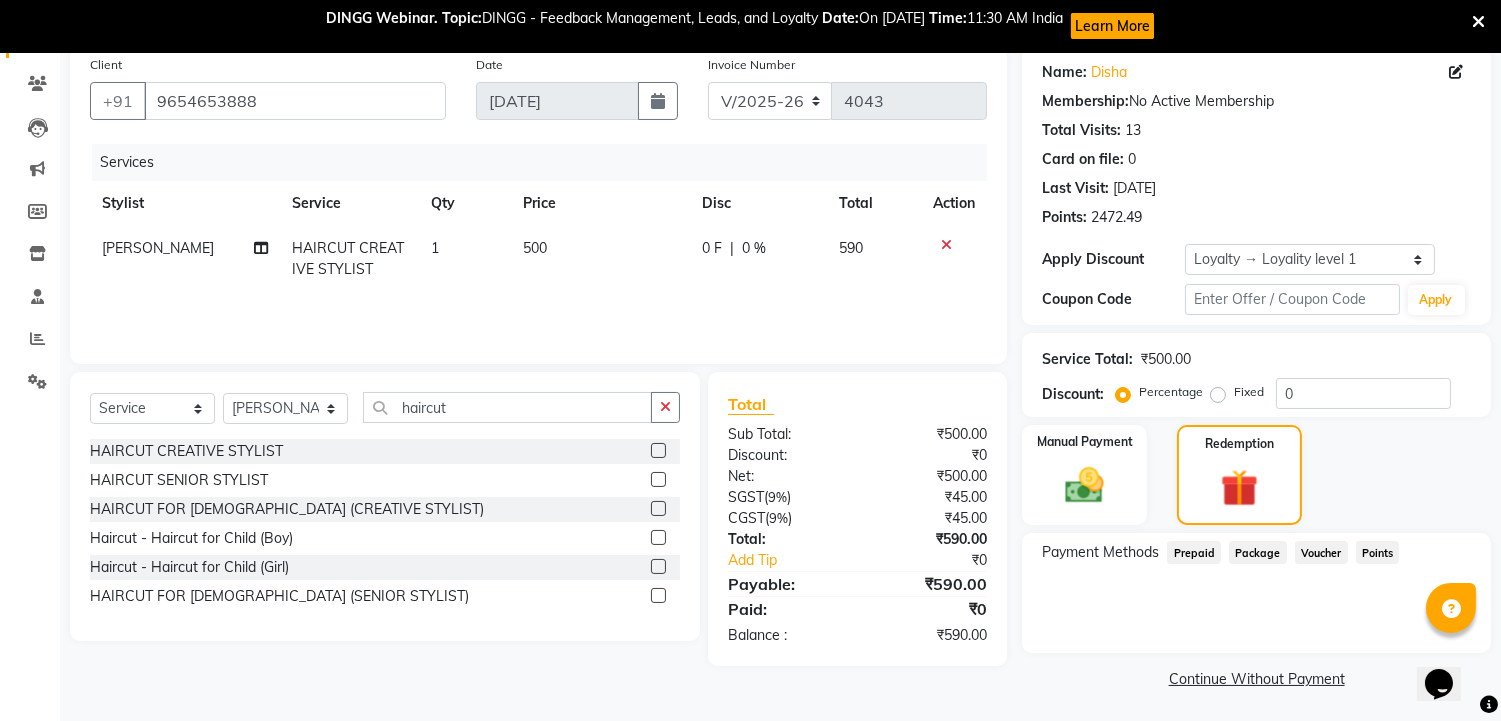 click on "Points" 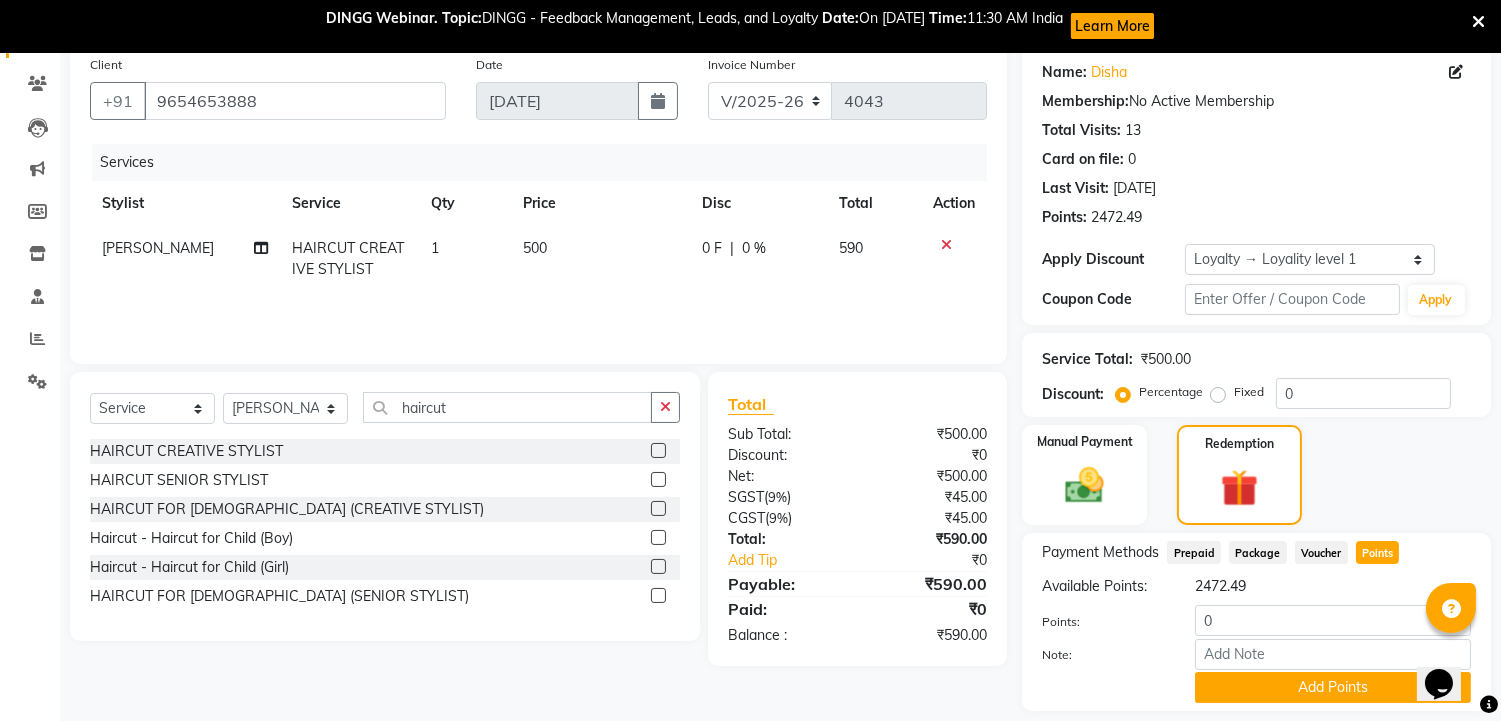 scroll, scrollTop: 217, scrollLeft: 0, axis: vertical 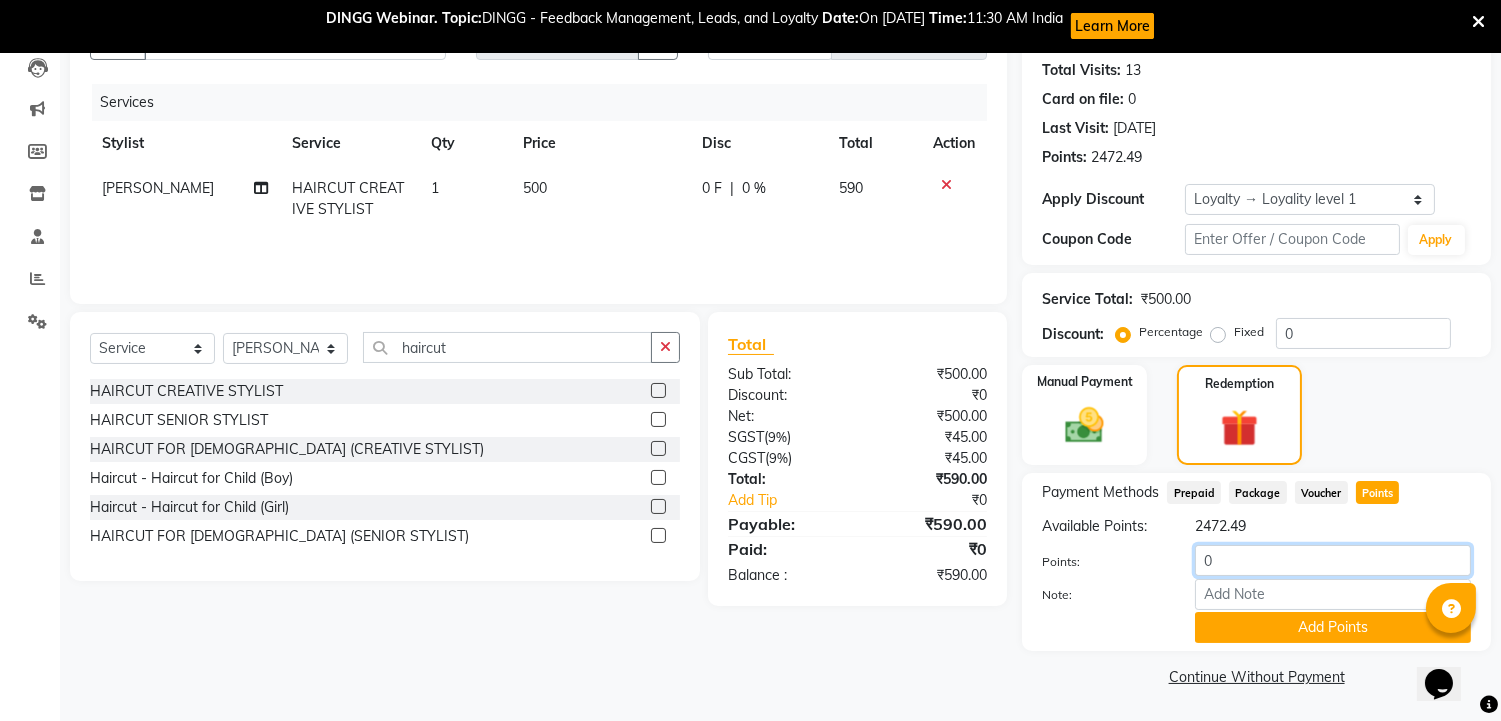 click on "0" 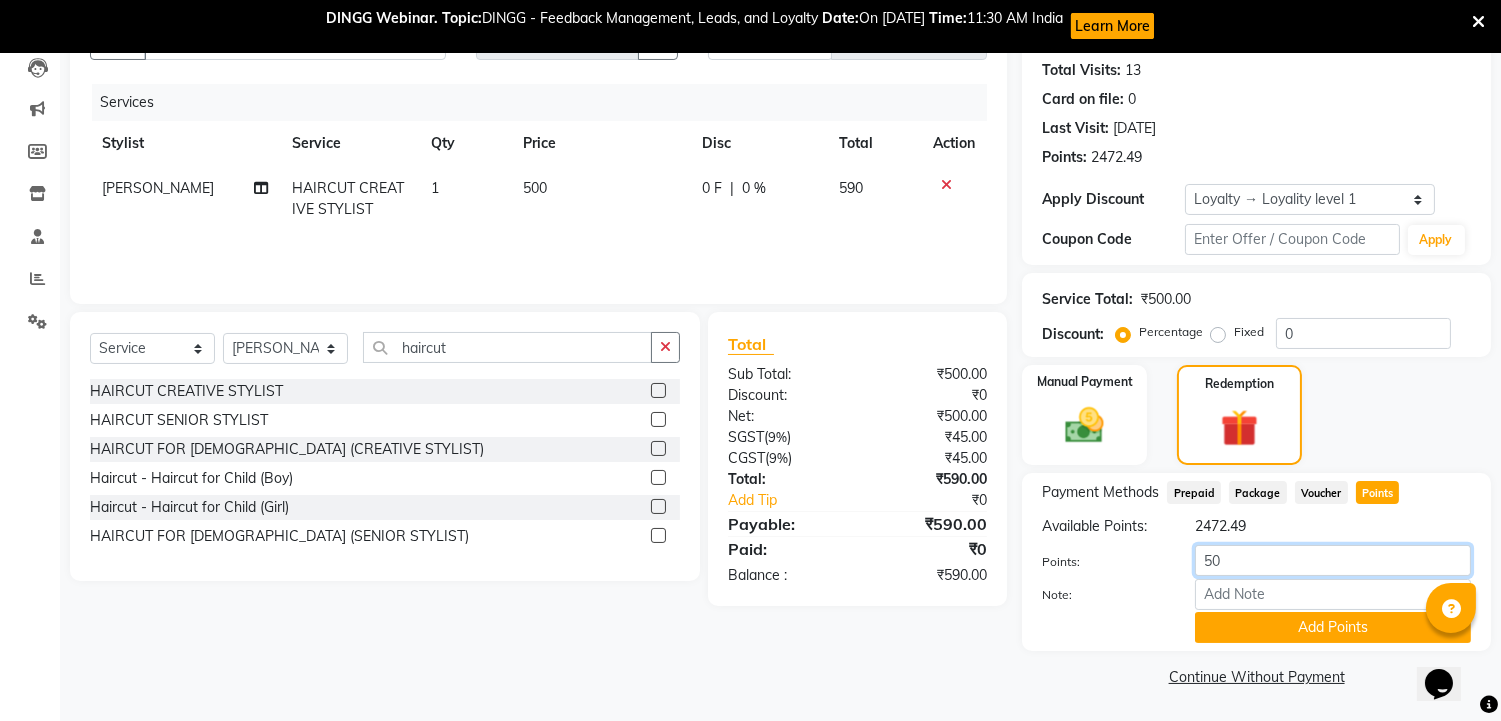type on "500" 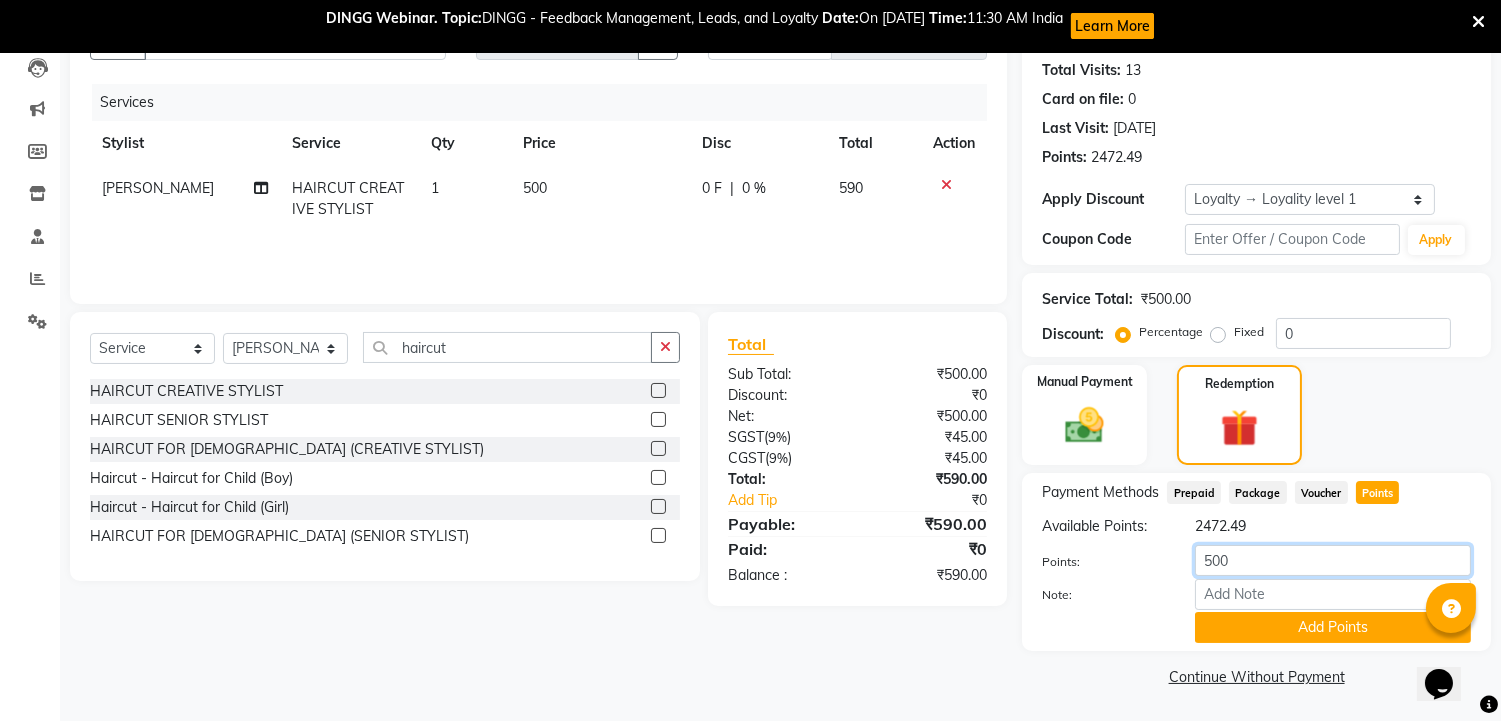 click on "500" 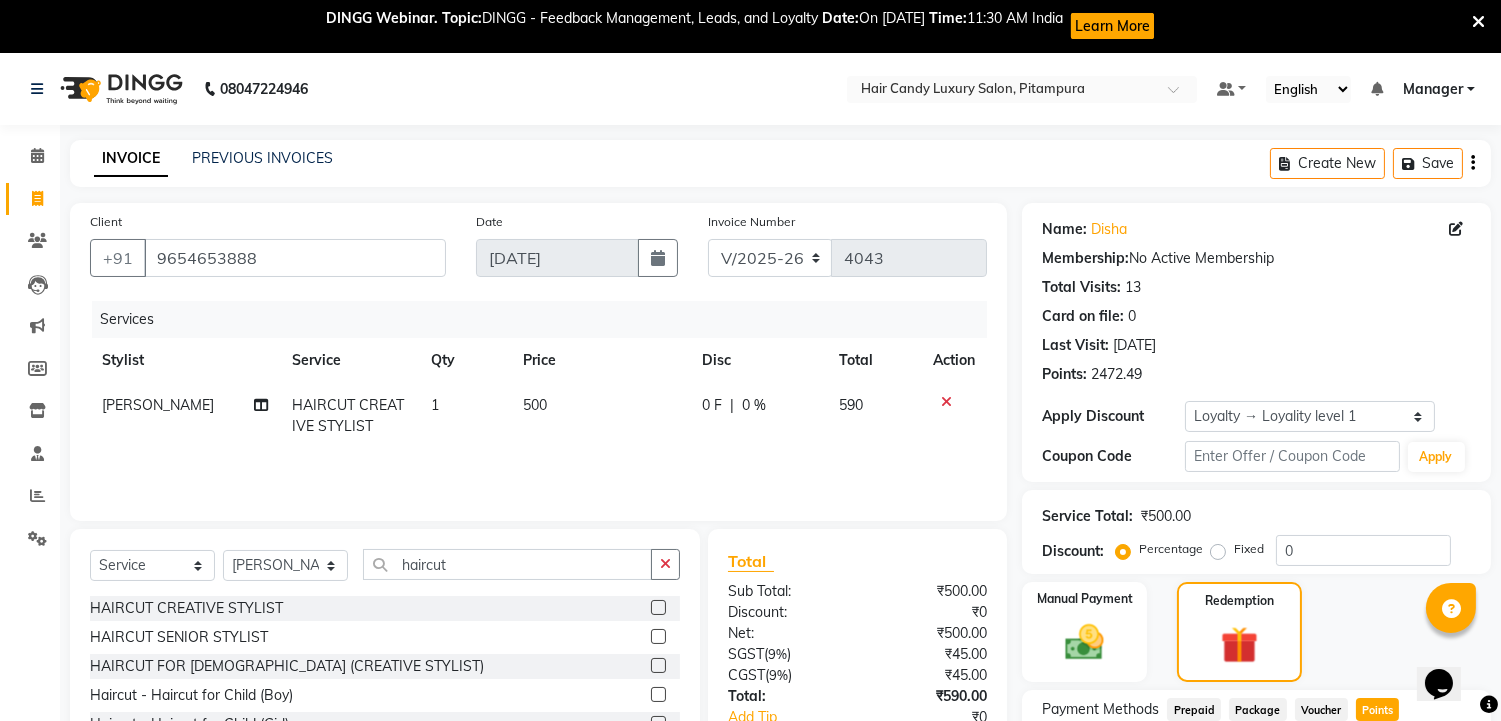 scroll, scrollTop: 0, scrollLeft: 0, axis: both 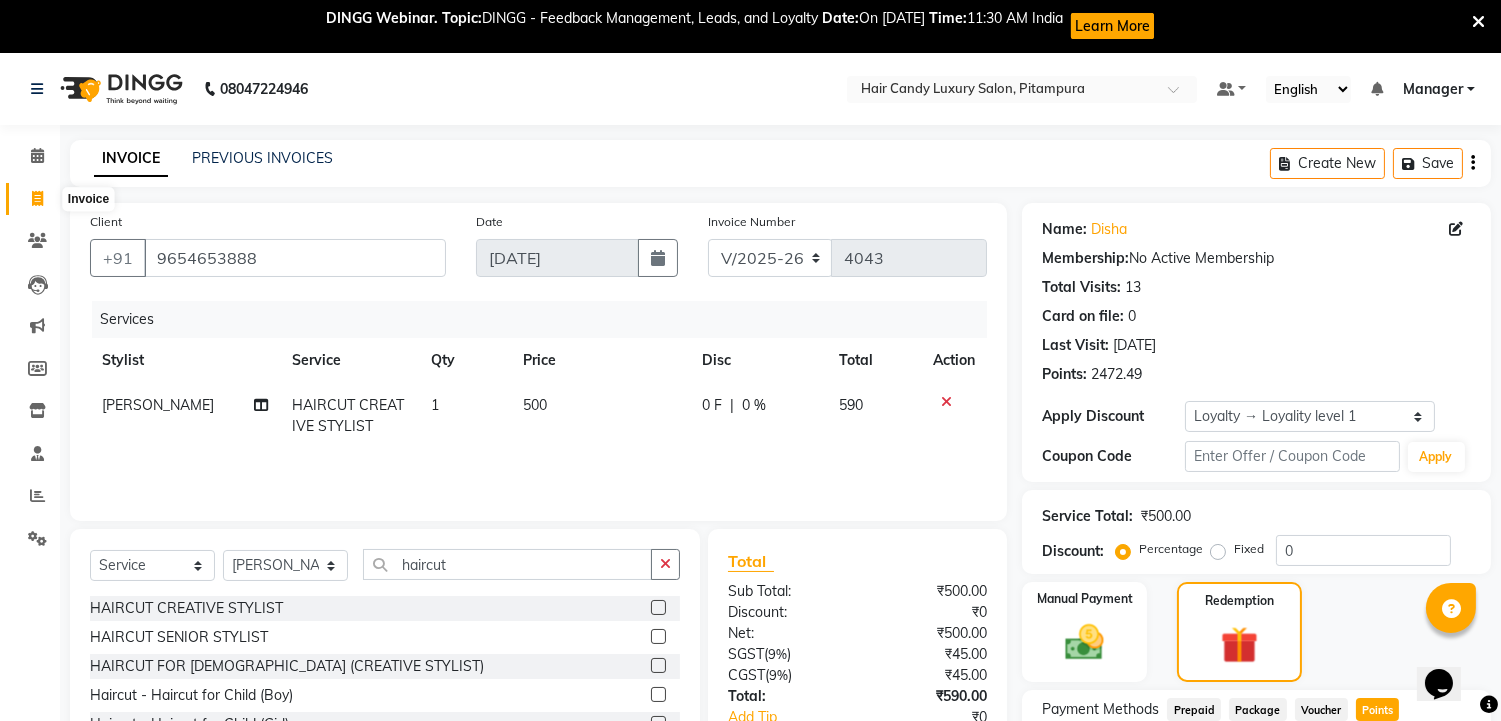 type 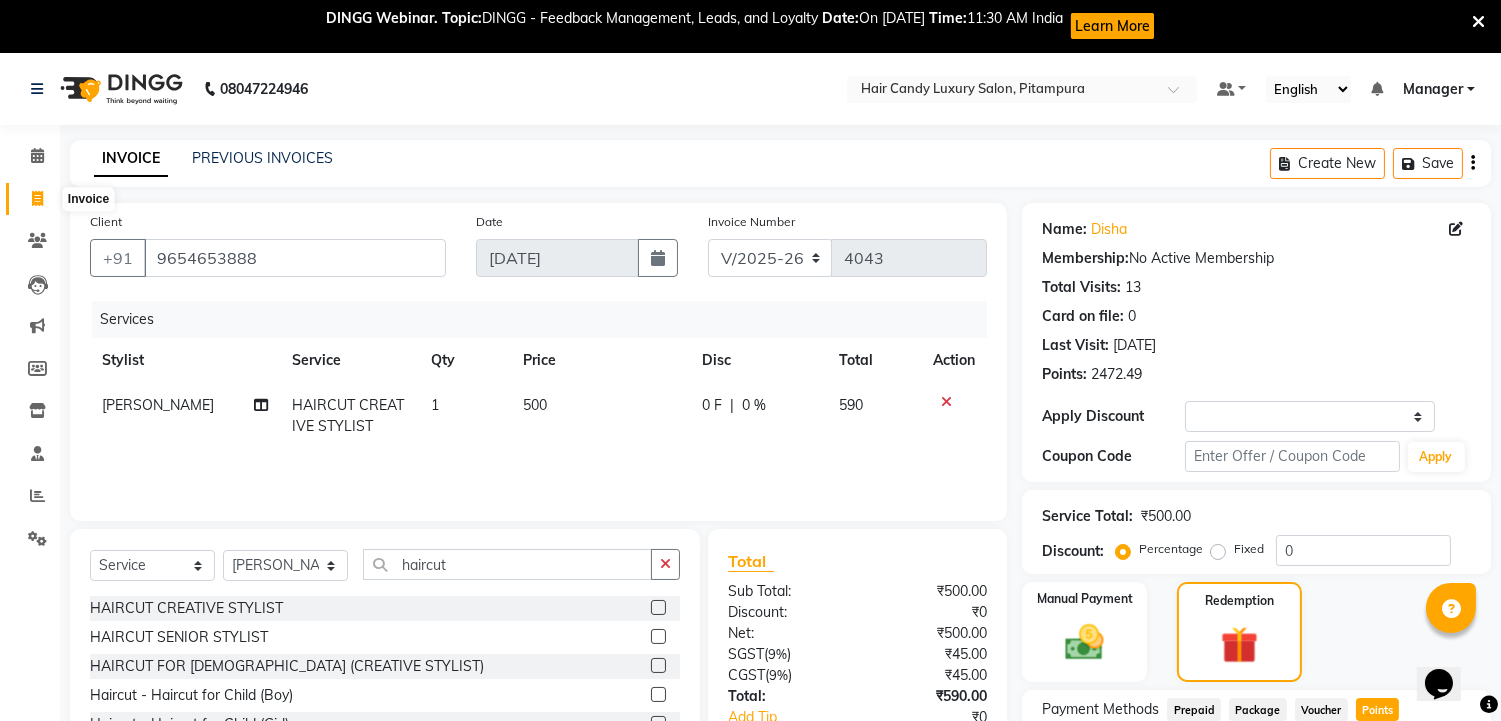 select on "service" 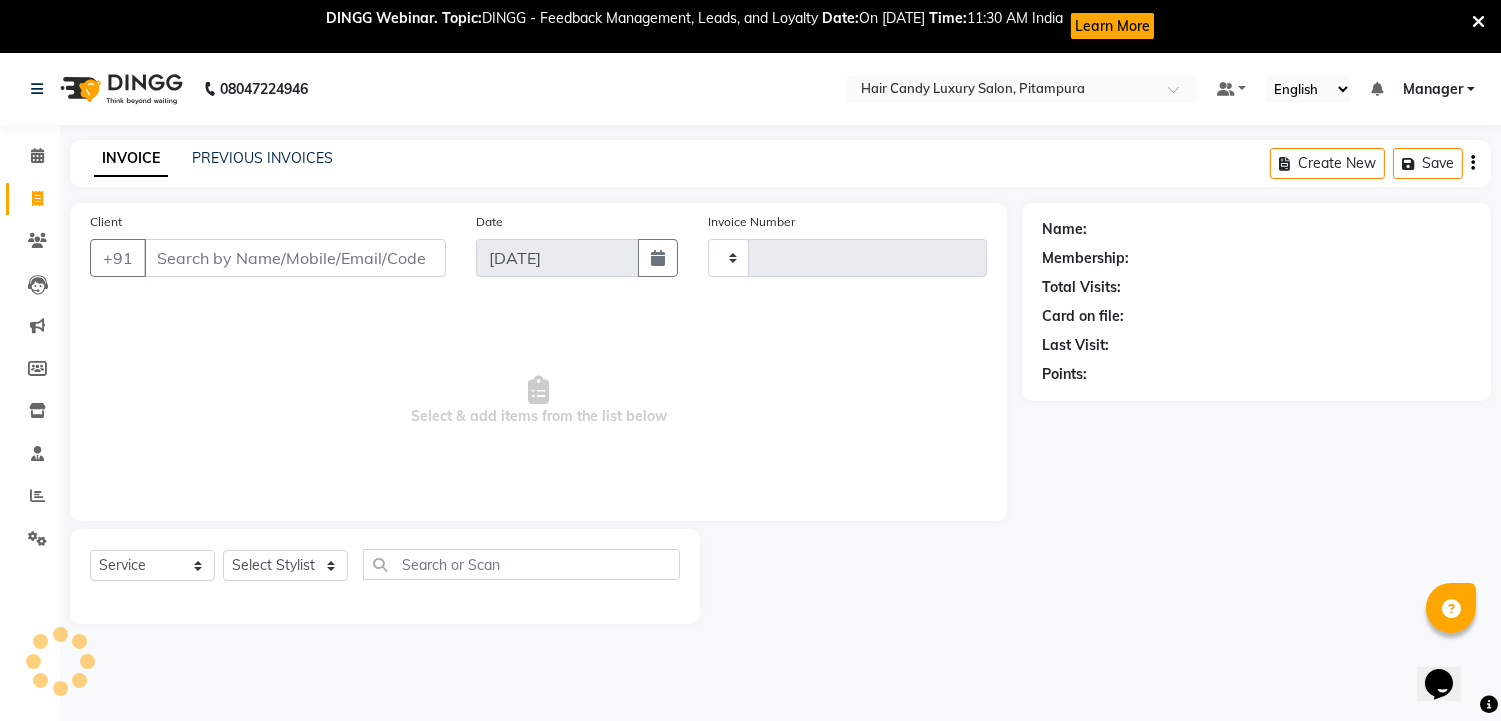 scroll, scrollTop: 53, scrollLeft: 0, axis: vertical 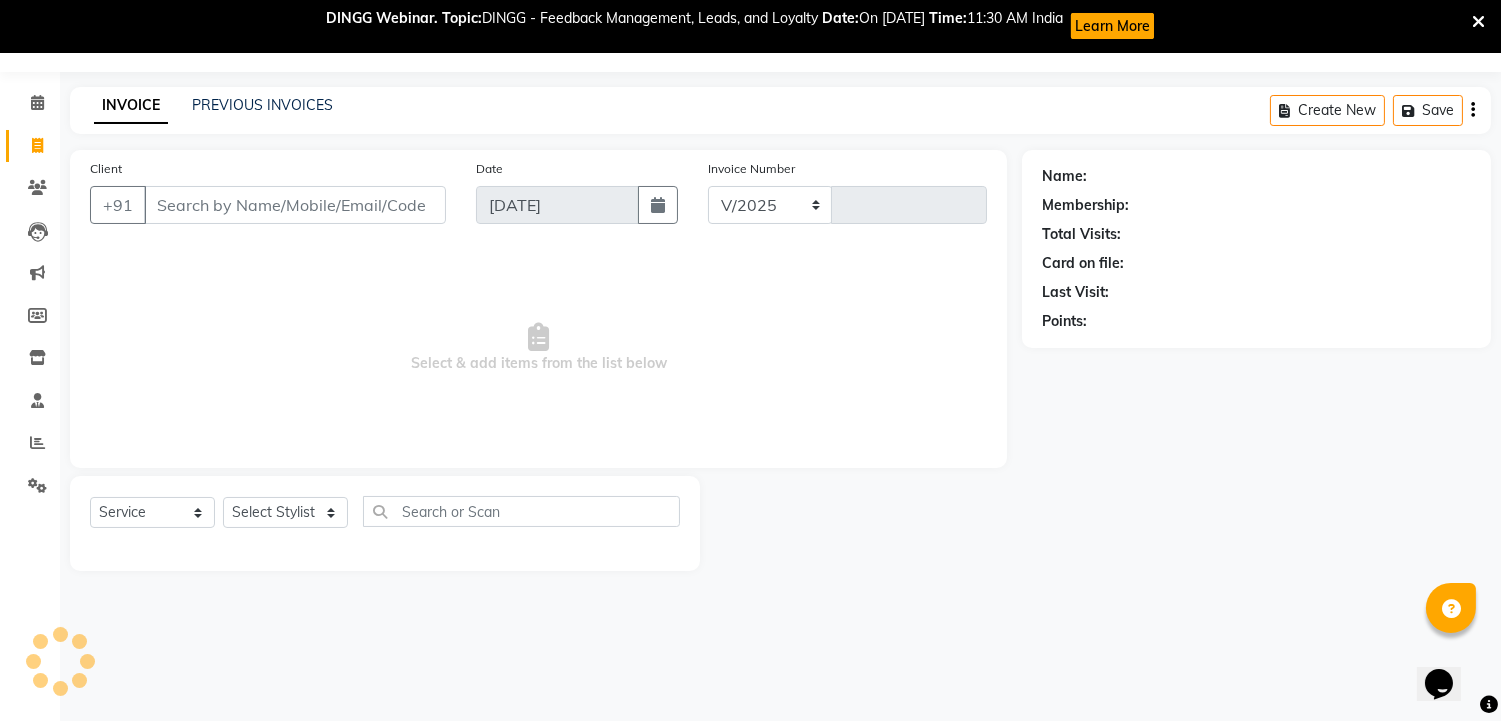 select on "4720" 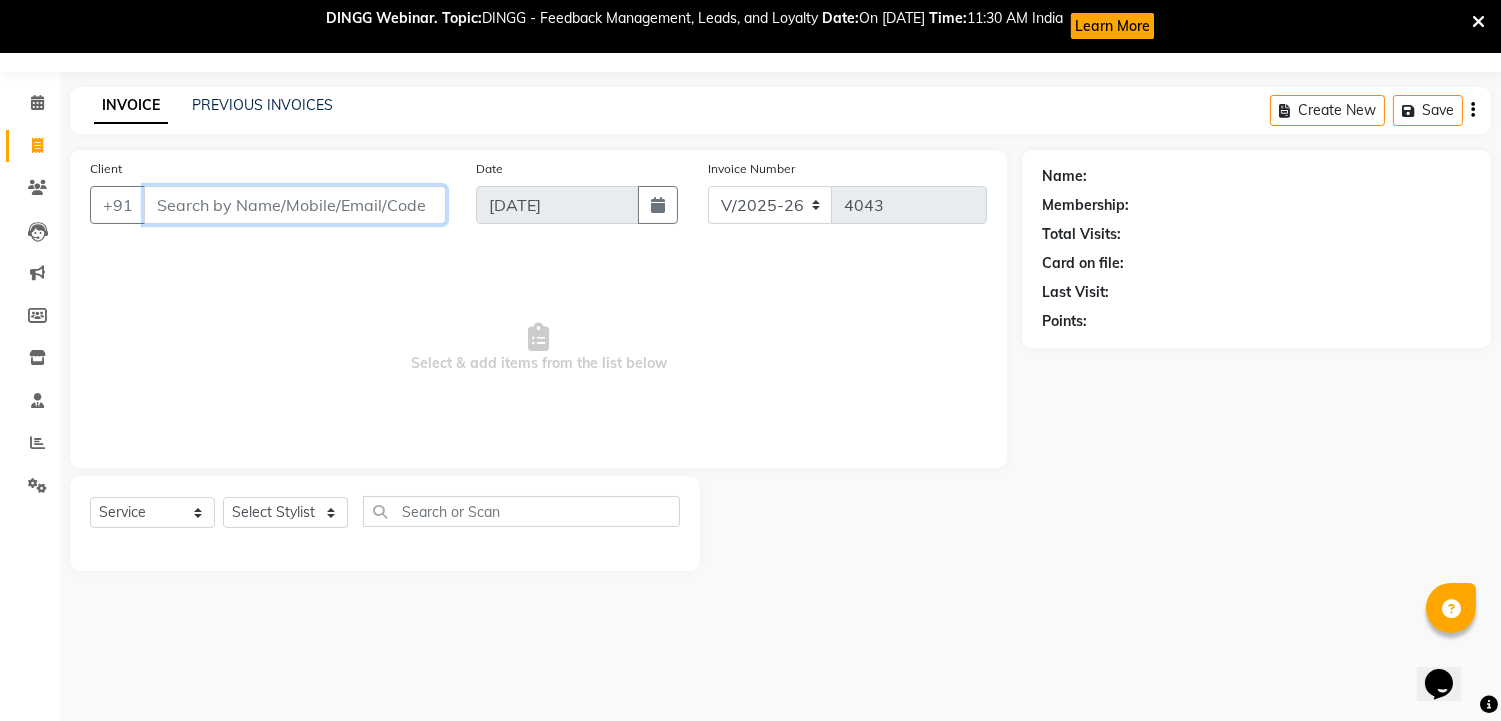 click on "Client" at bounding box center (295, 205) 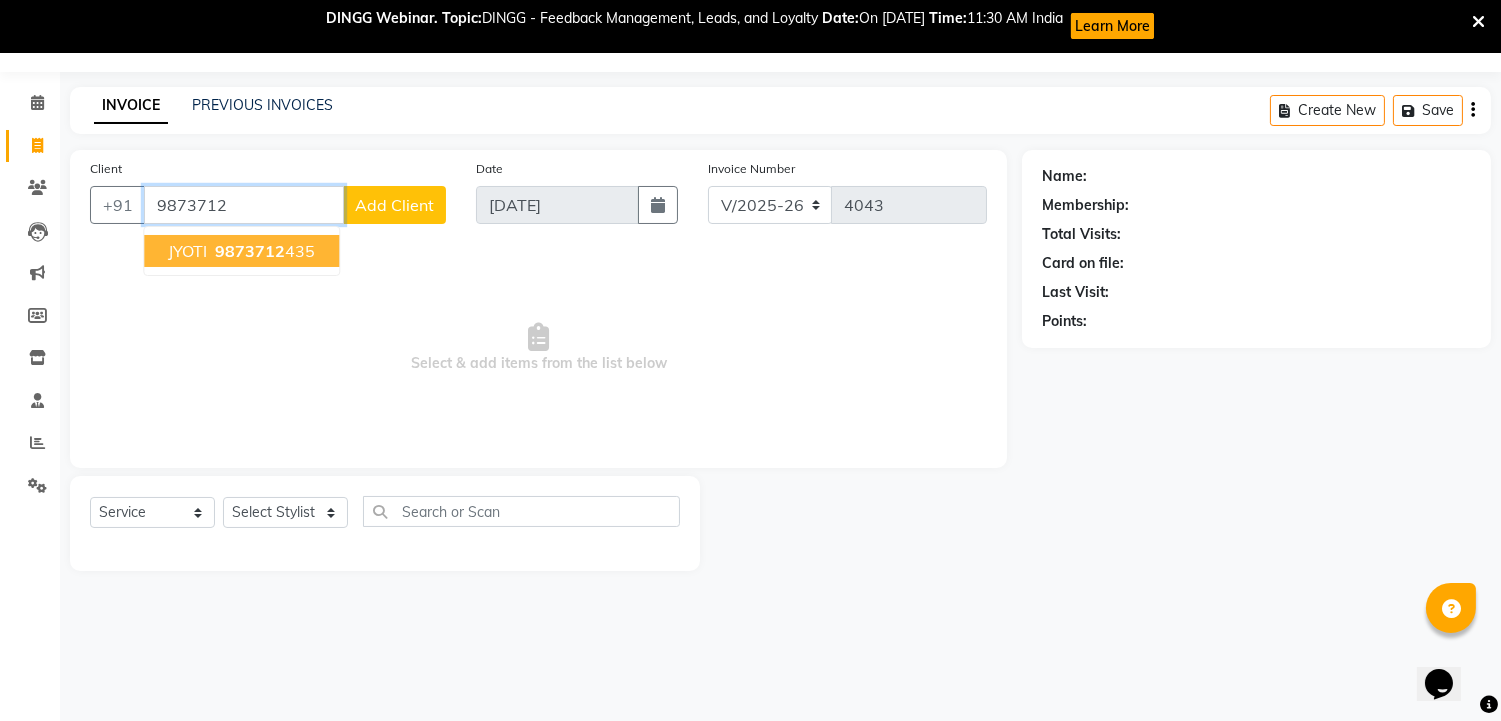 click on "9873712" at bounding box center [250, 251] 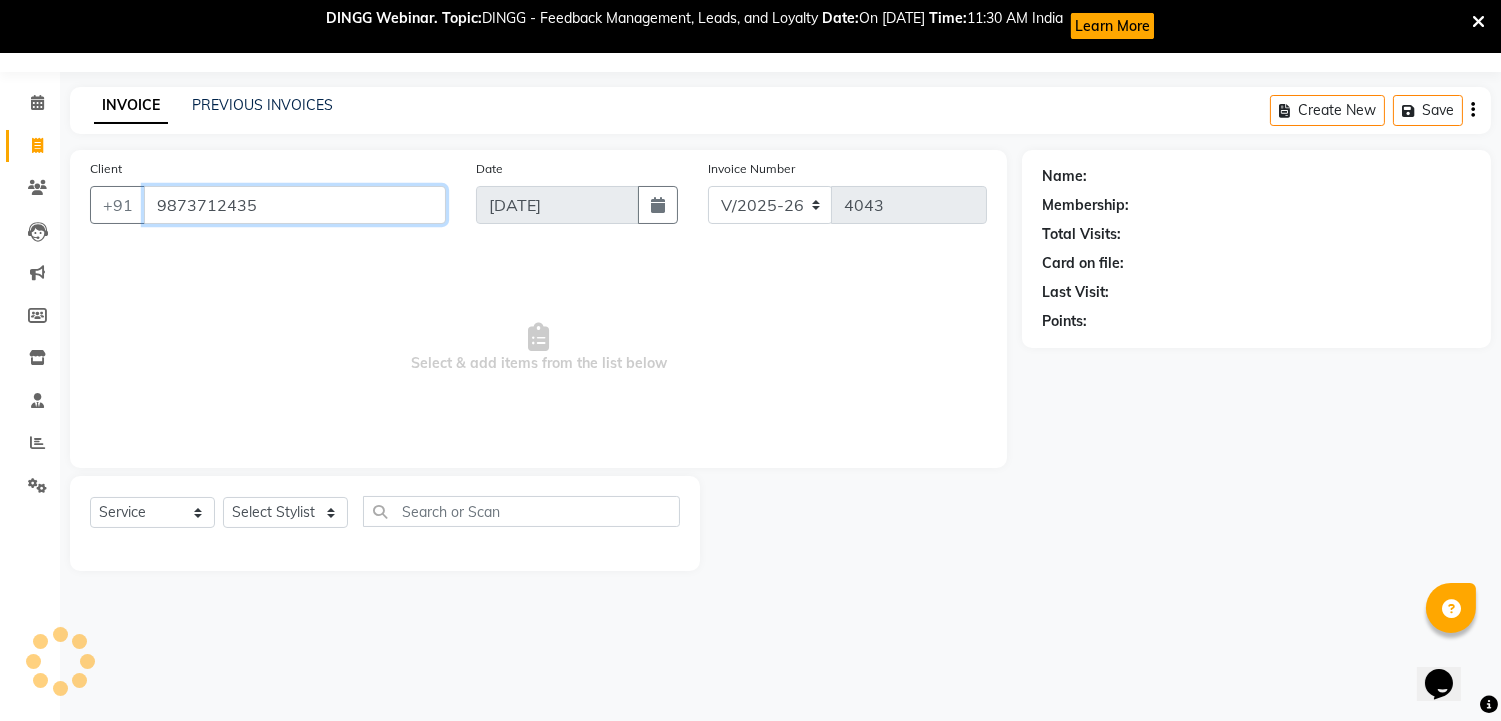type on "9873712435" 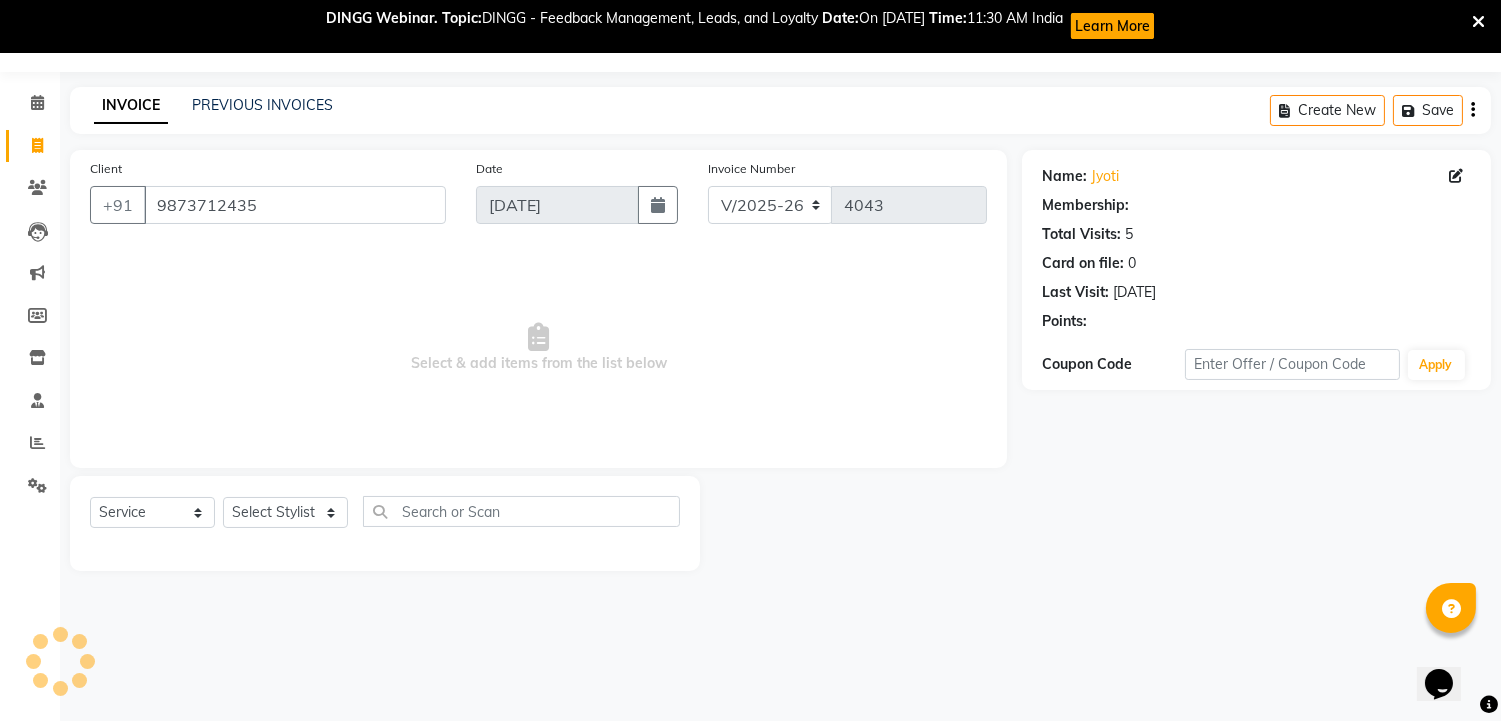 select on "1: Object" 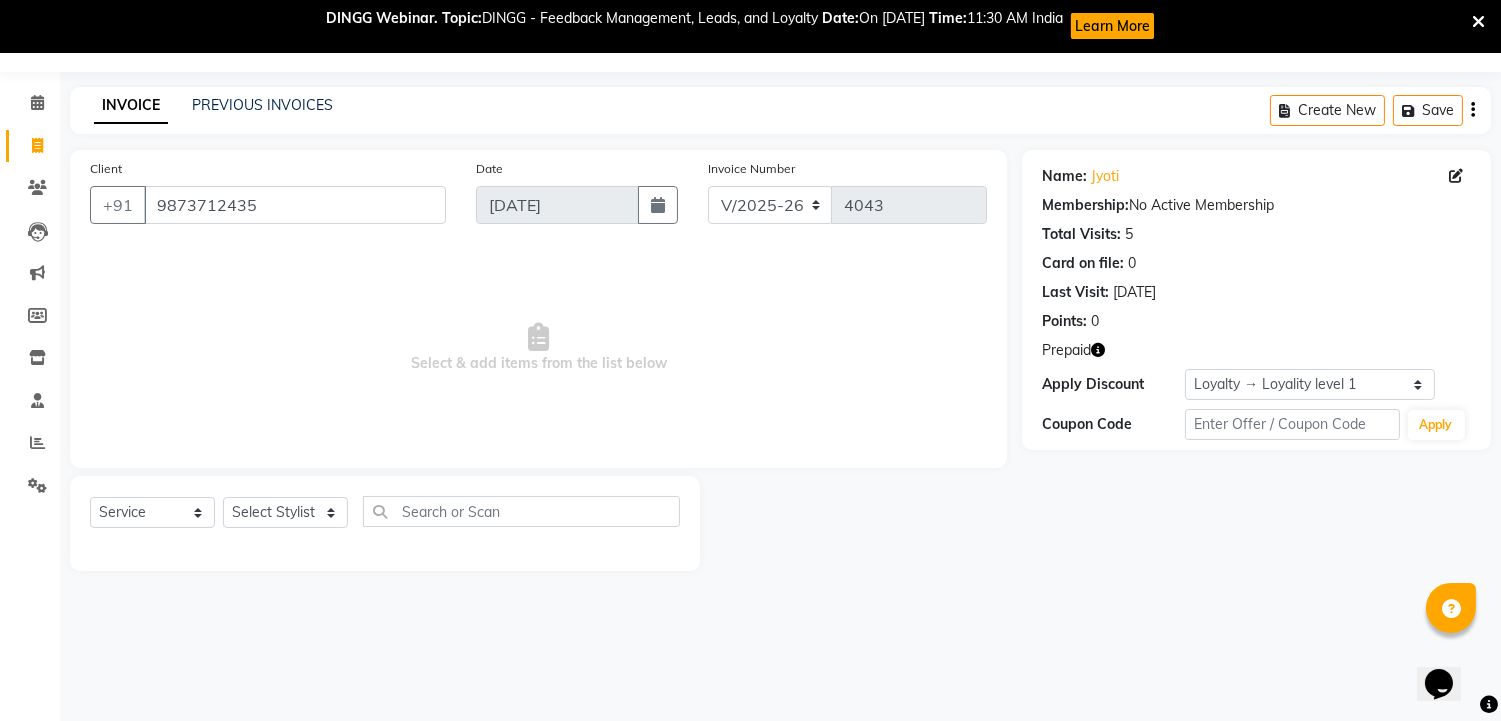 scroll, scrollTop: 0, scrollLeft: 0, axis: both 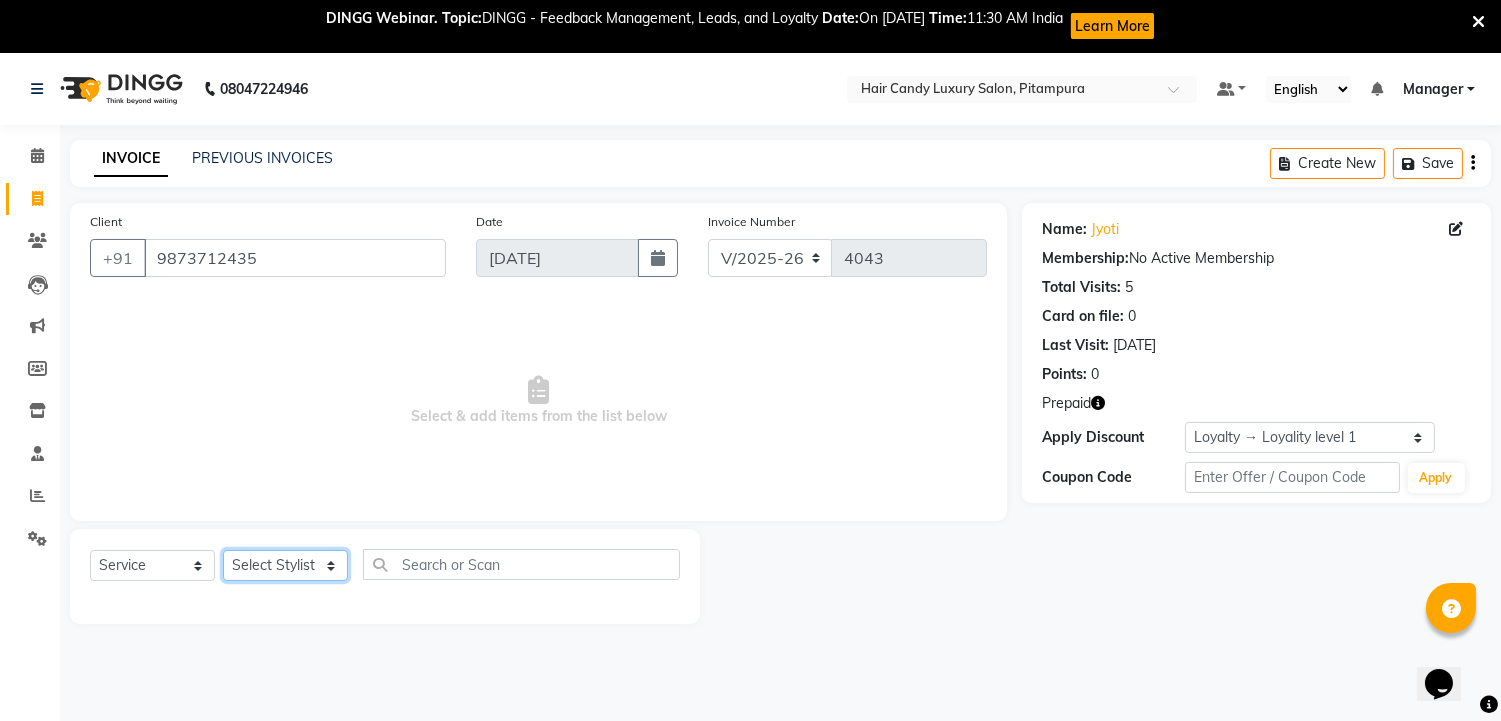 click on "Select Stylist [PERSON_NAME] [PERSON_NAME]  [PERSON_NAME] [PERSON_NAME] [PERSON_NAME] [PERSON_NAME]  [PERSON_NAME] KAVITA kunal Manager [PERSON_NAME]  [PERSON_NAME] preeti [PERSON_NAME] [PERSON_NAME] [PERSON_NAME] [PERSON_NAME] [PERSON_NAME] [PERSON_NAME]  [PERSON_NAME] ZAID" 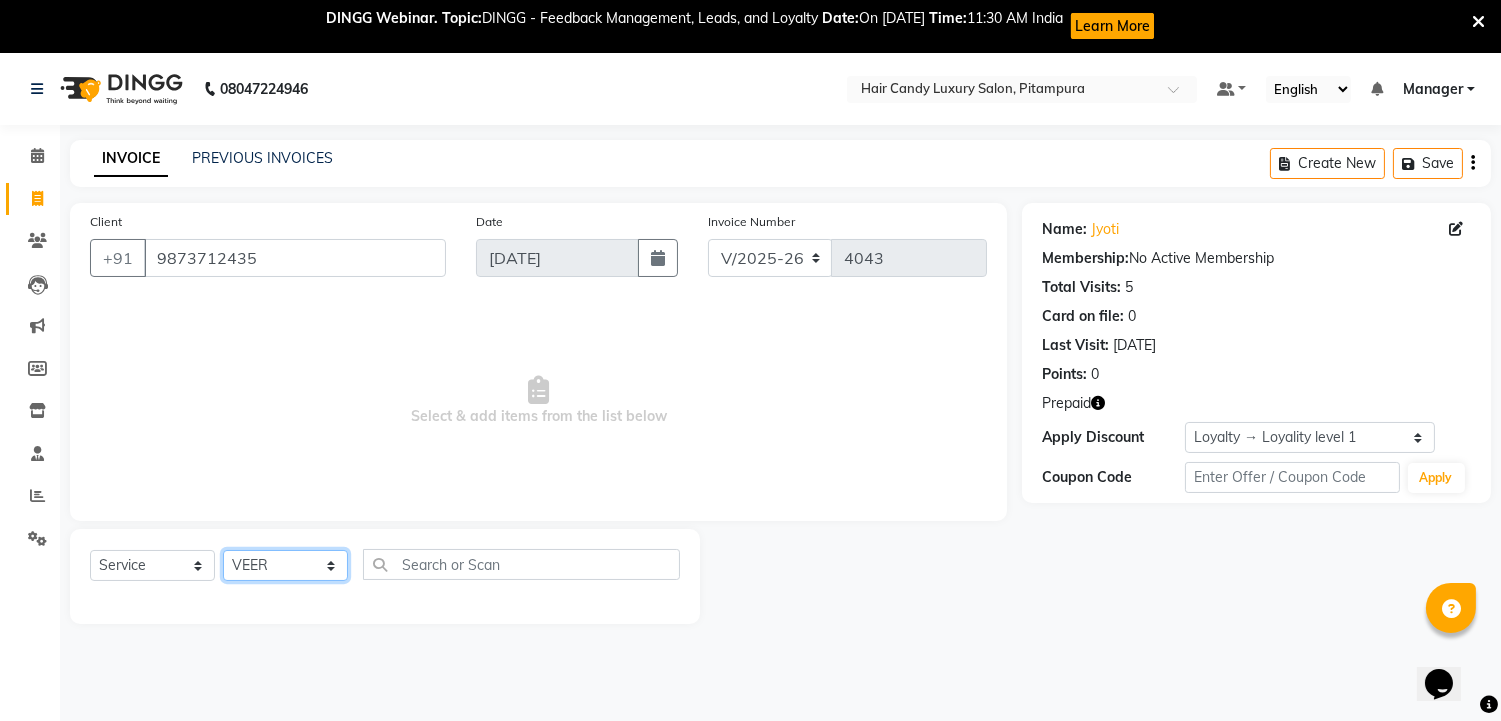 click on "Select Stylist [PERSON_NAME] [PERSON_NAME]  [PERSON_NAME] [PERSON_NAME] [PERSON_NAME] [PERSON_NAME]  [PERSON_NAME] KAVITA kunal Manager [PERSON_NAME]  [PERSON_NAME] preeti [PERSON_NAME] [PERSON_NAME] [PERSON_NAME] [PERSON_NAME] [PERSON_NAME] [PERSON_NAME]  [PERSON_NAME] ZAID" 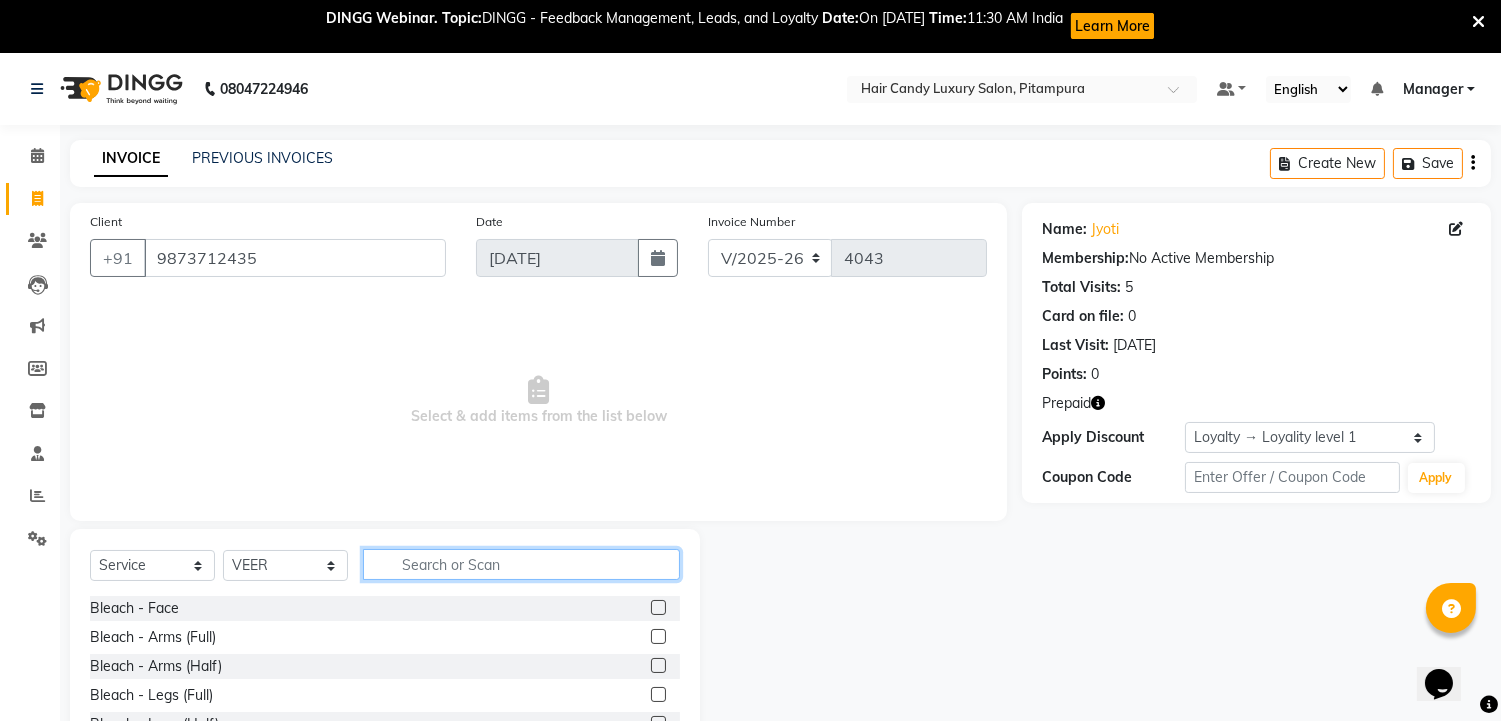 click 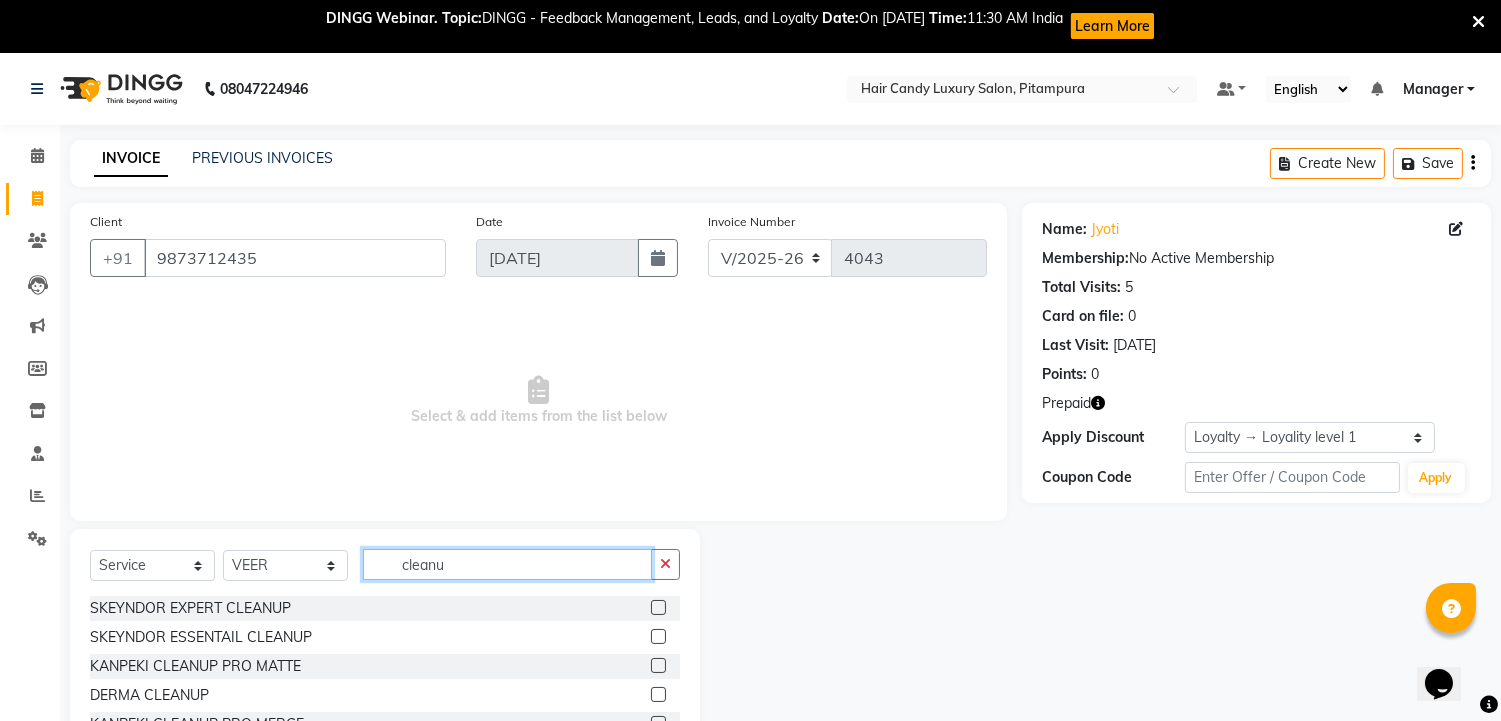 scroll, scrollTop: 2, scrollLeft: 0, axis: vertical 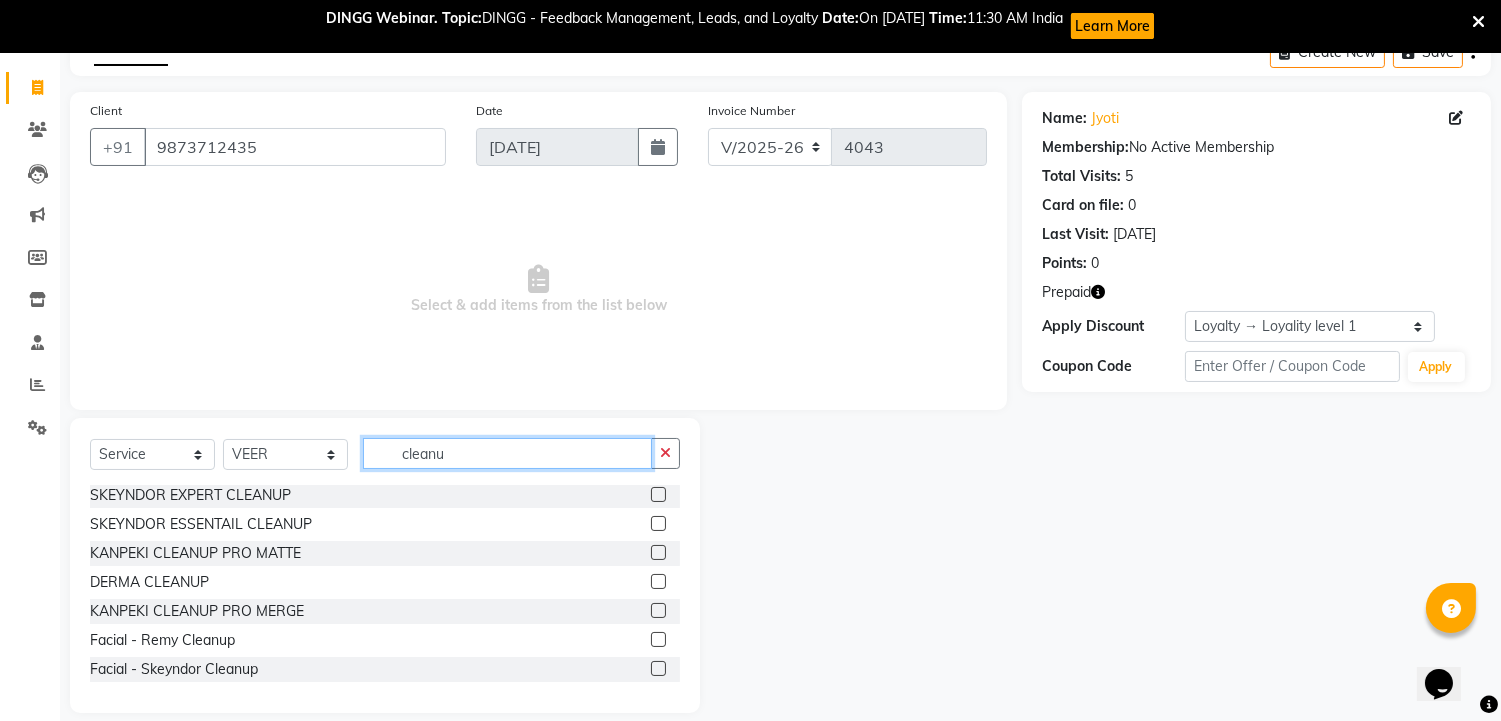 type on "cleanu" 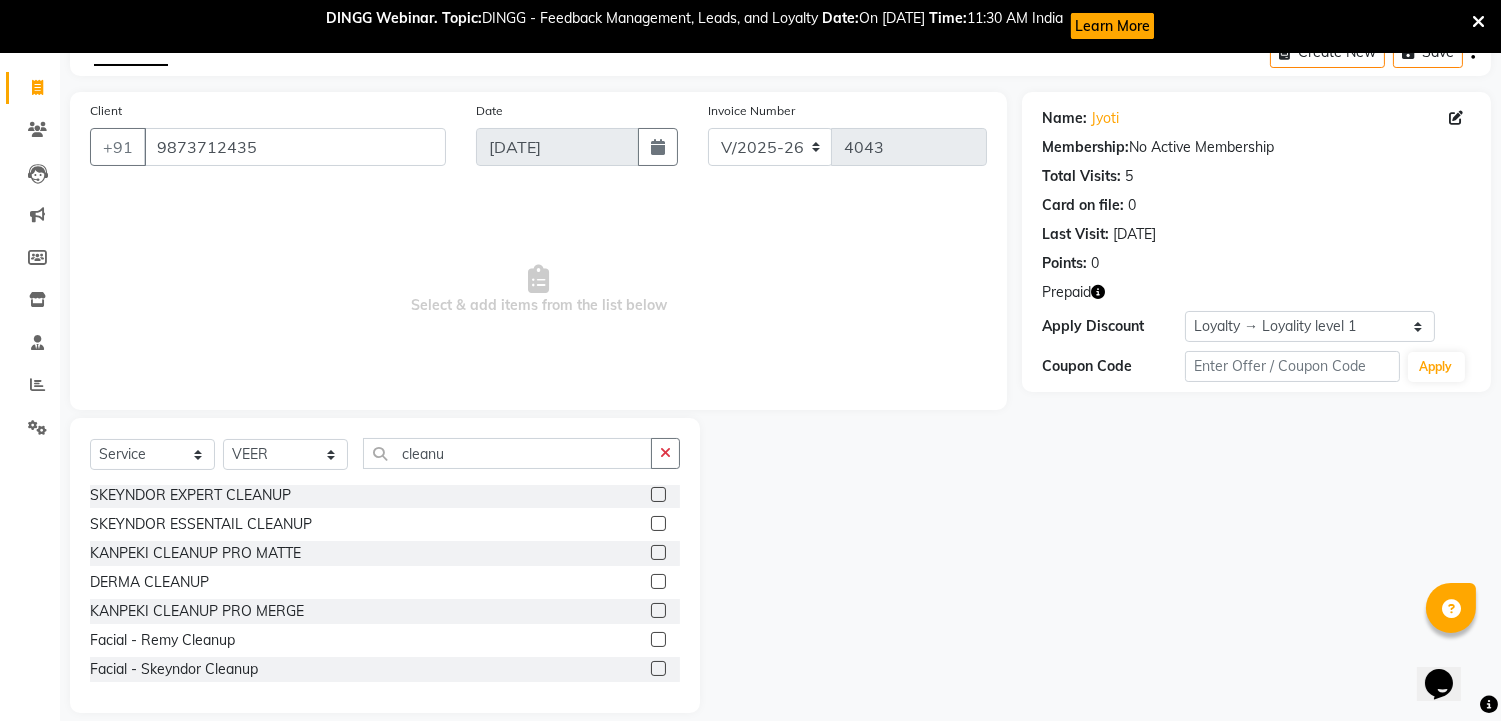 click 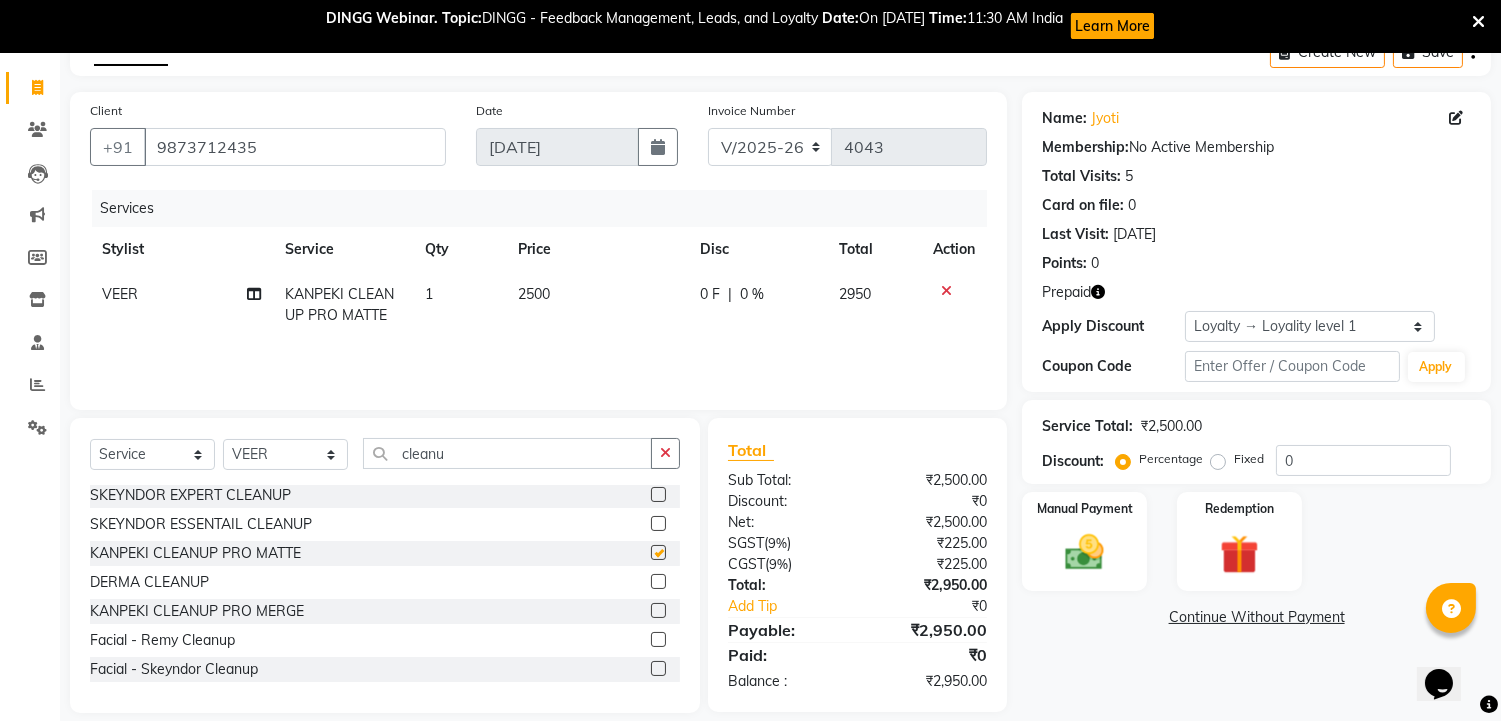 checkbox on "false" 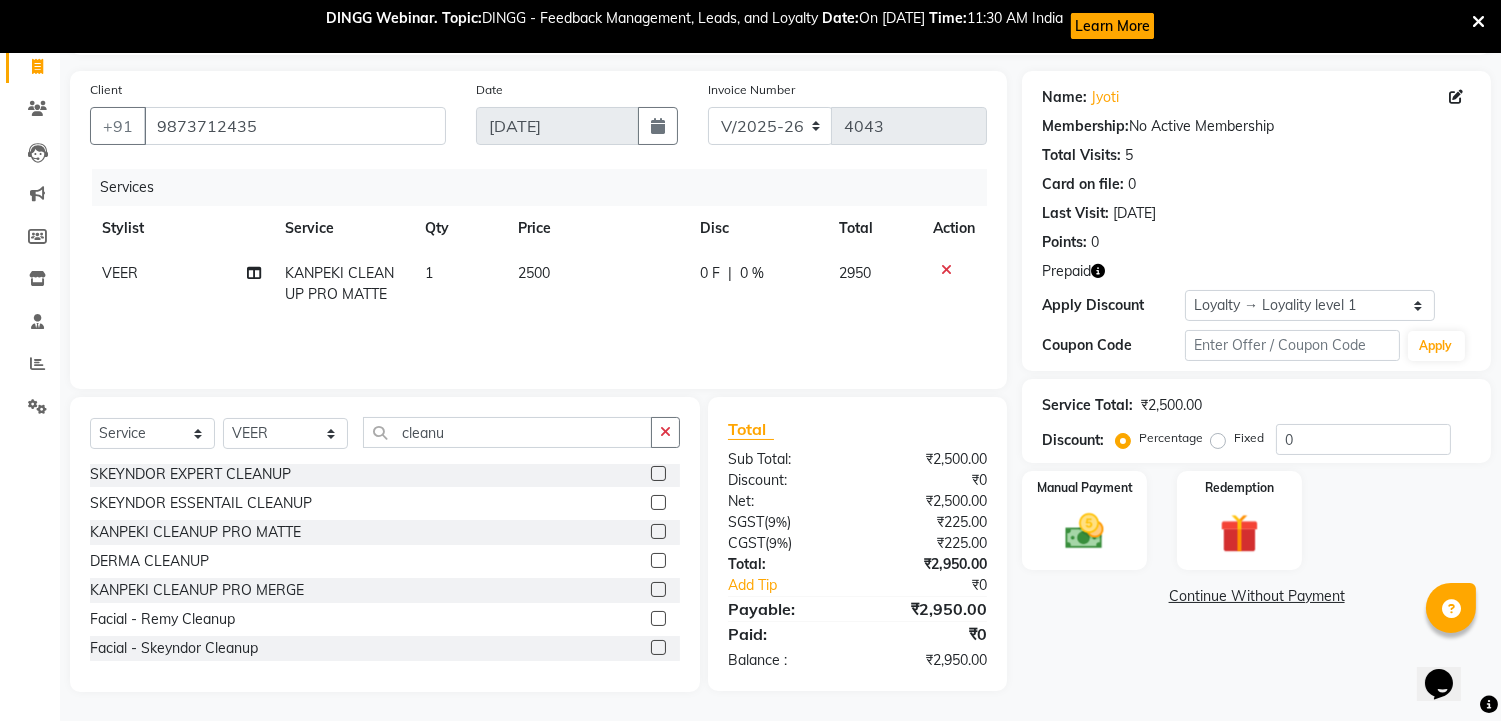 scroll, scrollTop: 133, scrollLeft: 0, axis: vertical 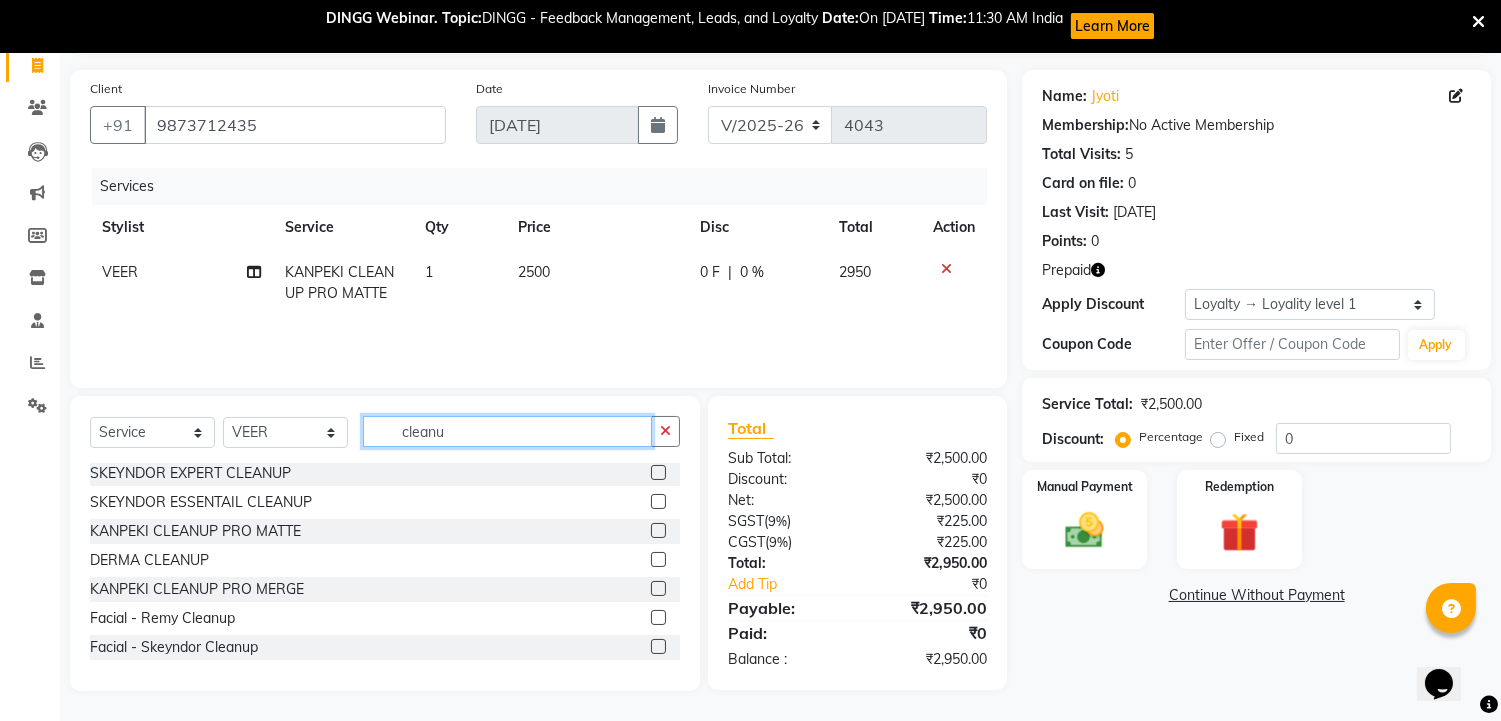 click on "cleanu" 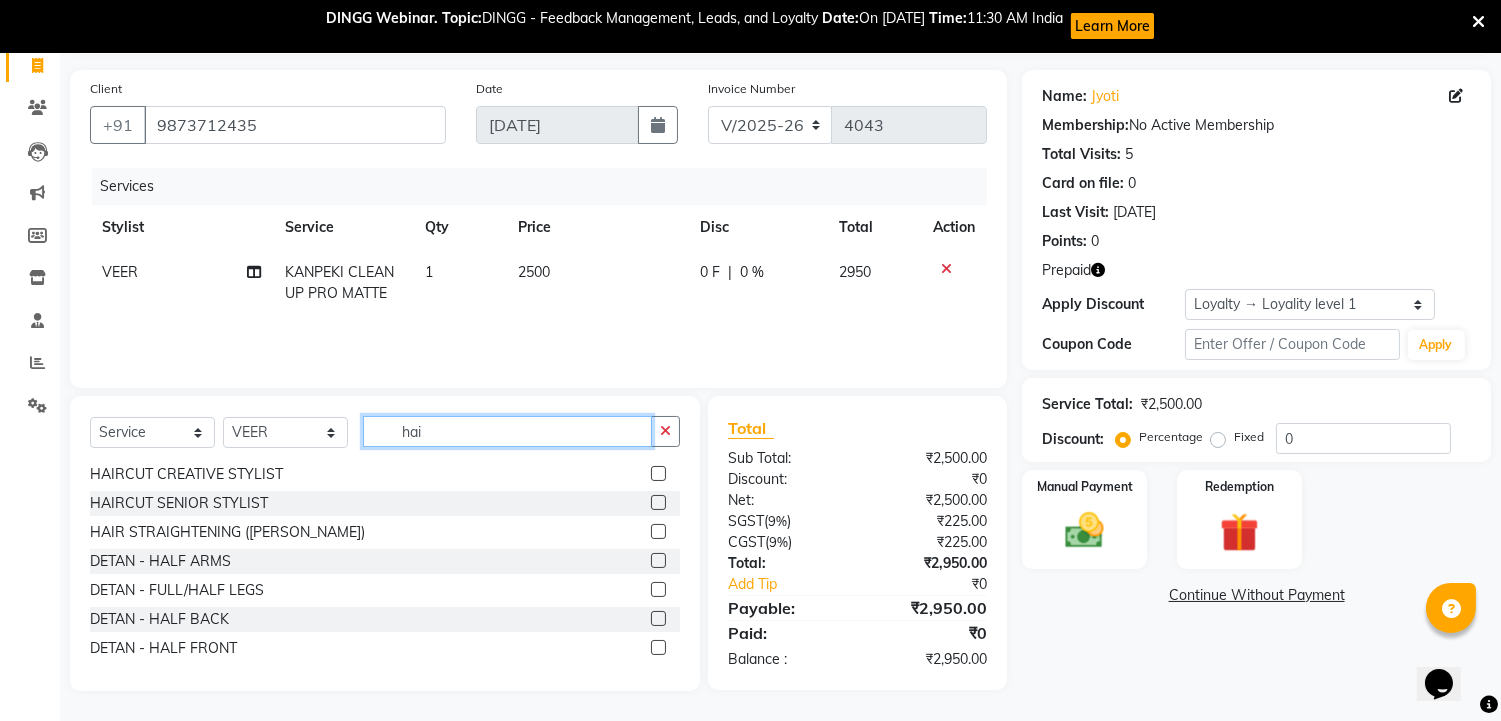 scroll, scrollTop: 0, scrollLeft: 0, axis: both 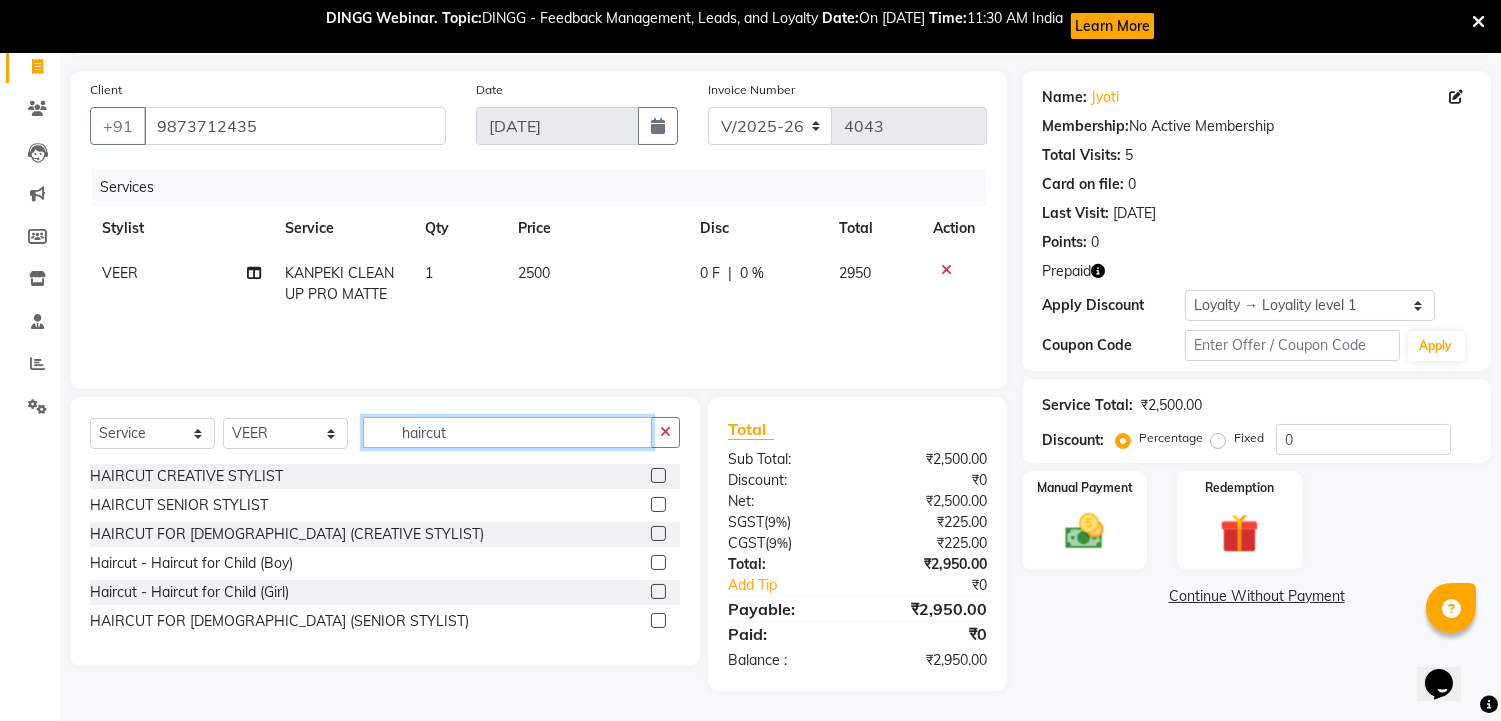 type on "haircut" 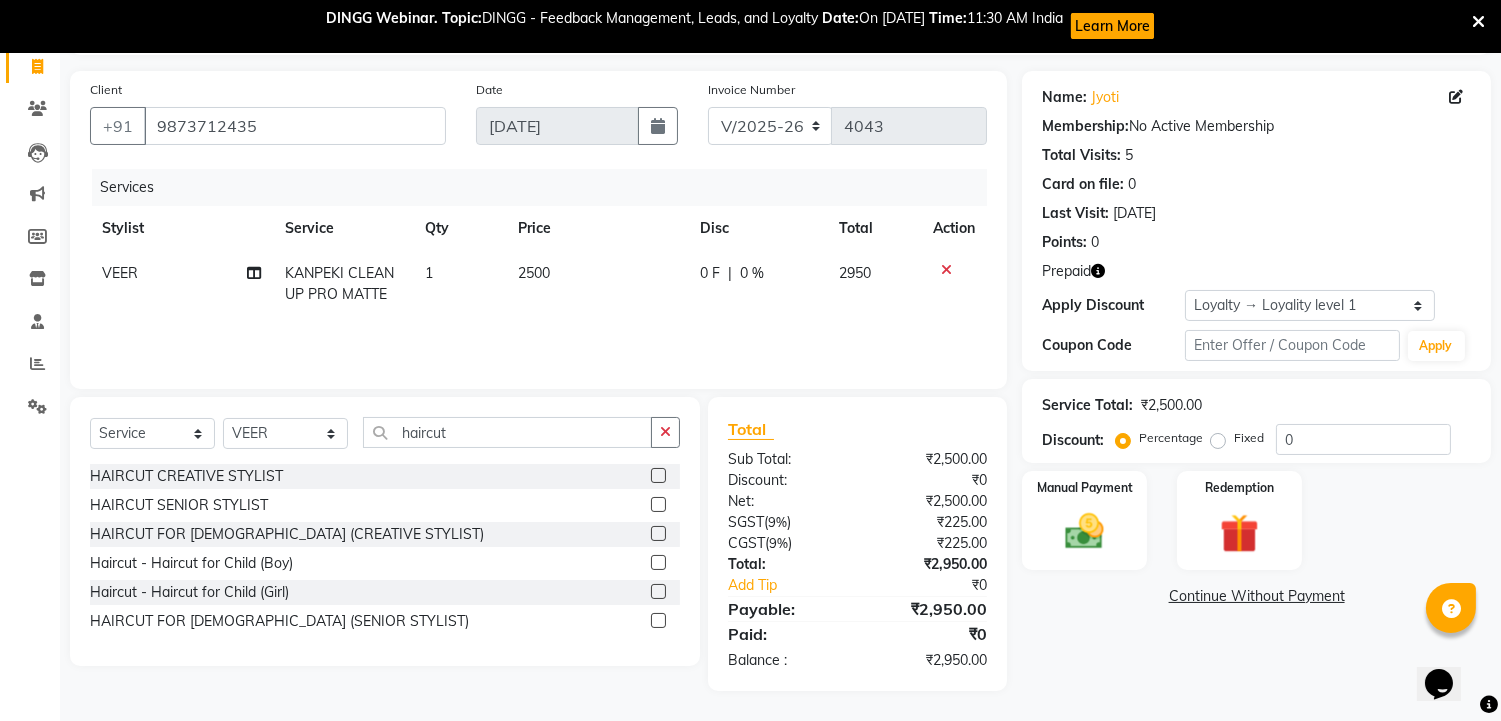 click 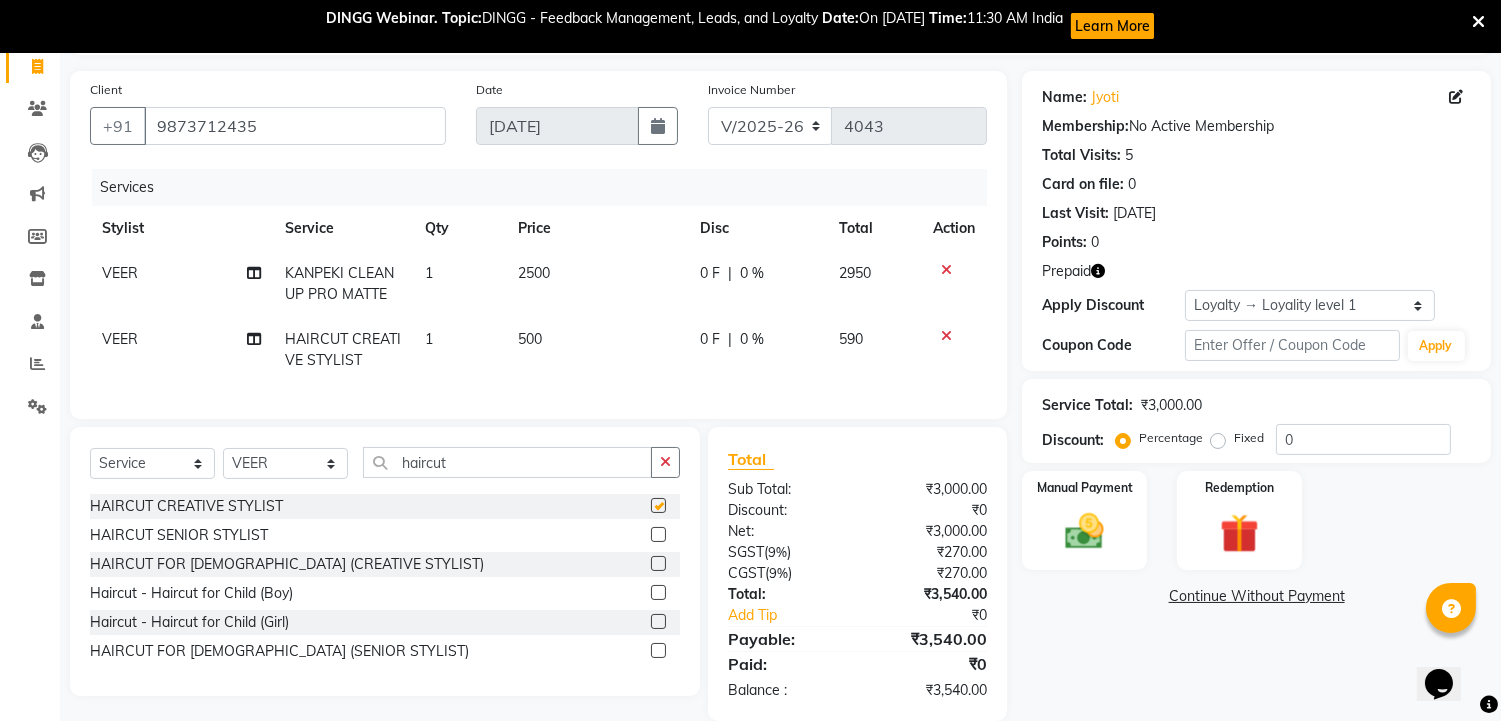 checkbox on "false" 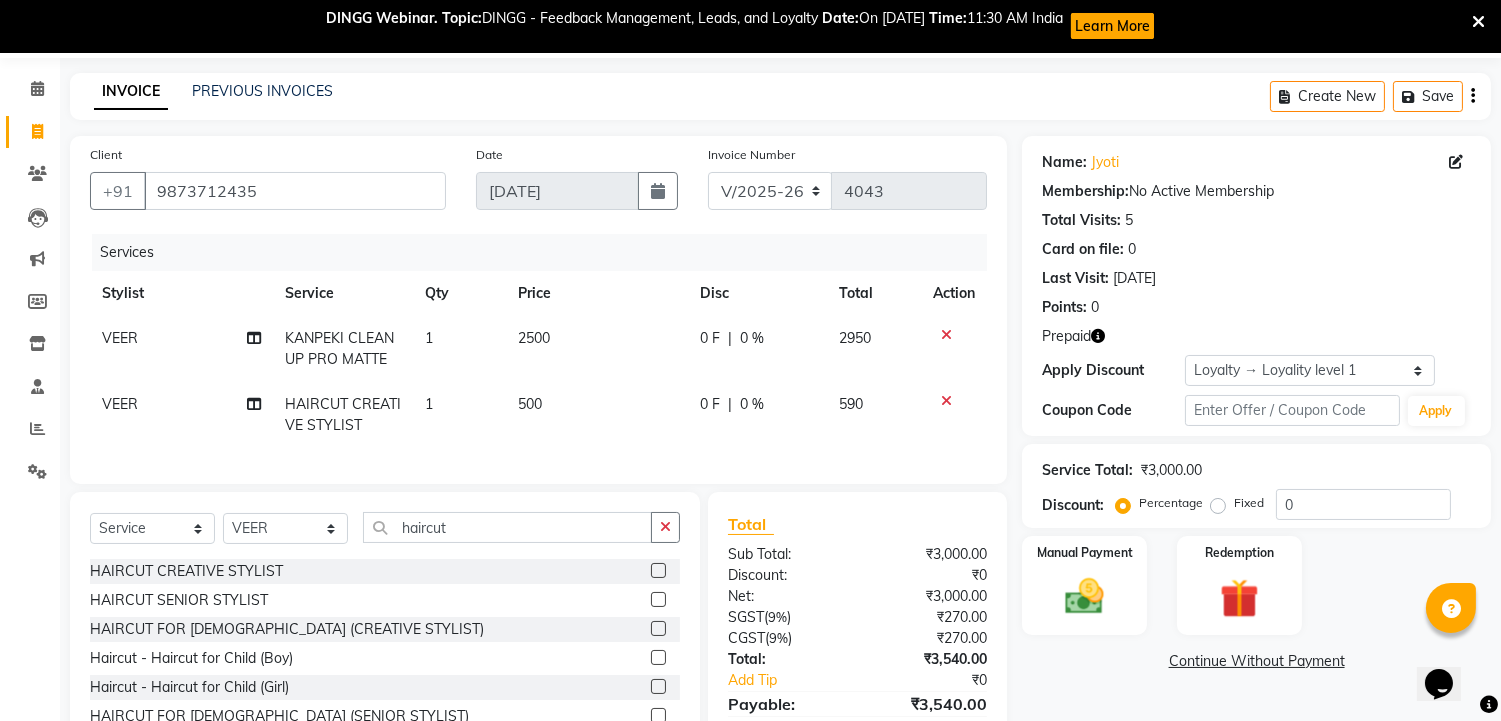 scroll, scrollTop: 178, scrollLeft: 0, axis: vertical 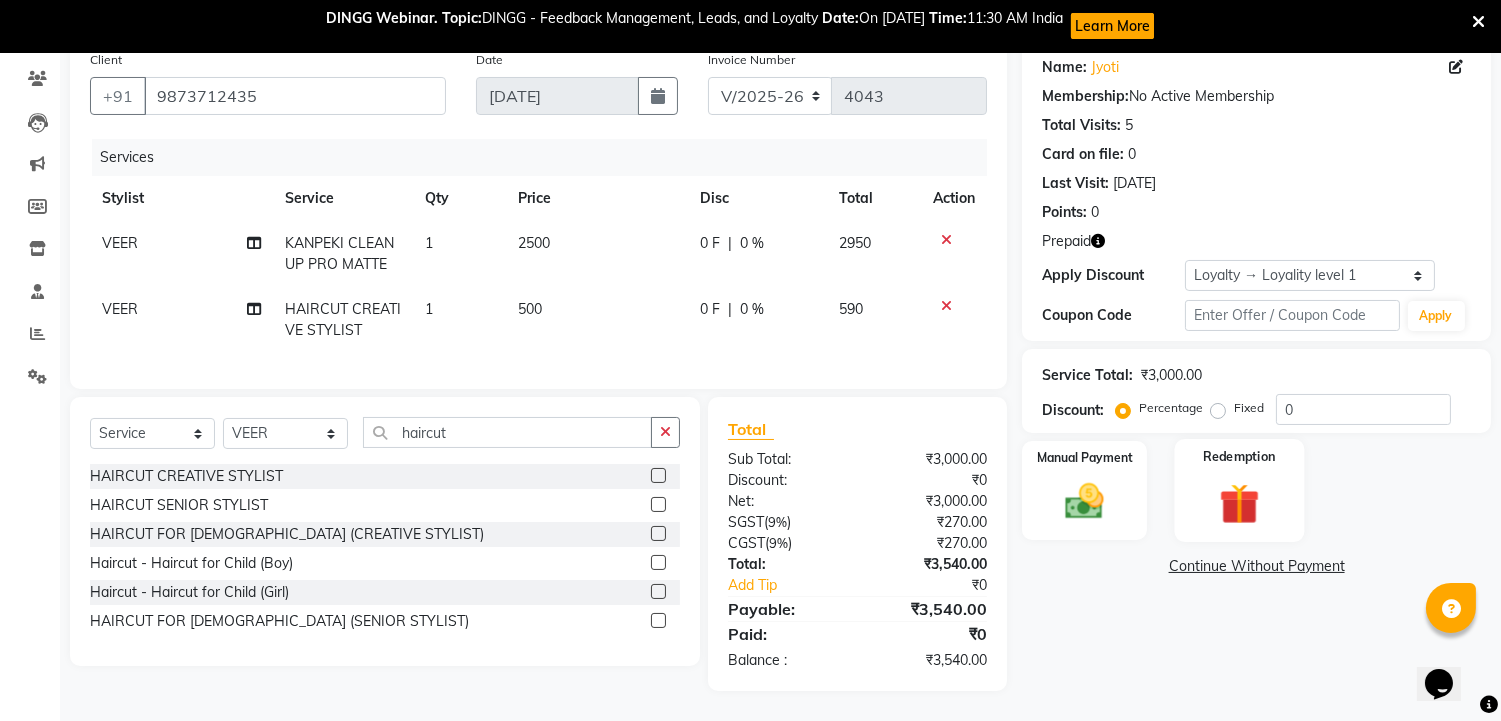 click on "Redemption" 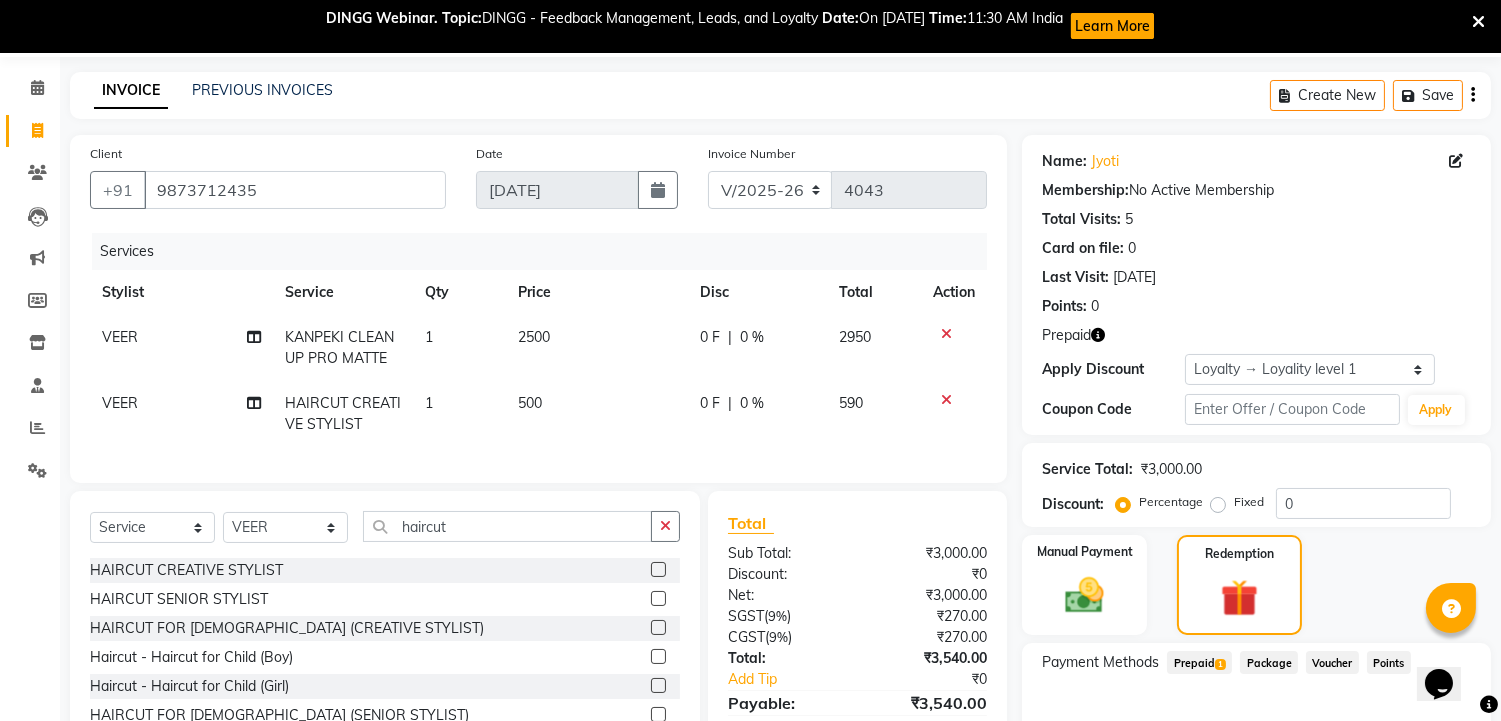 scroll, scrollTop: 180, scrollLeft: 0, axis: vertical 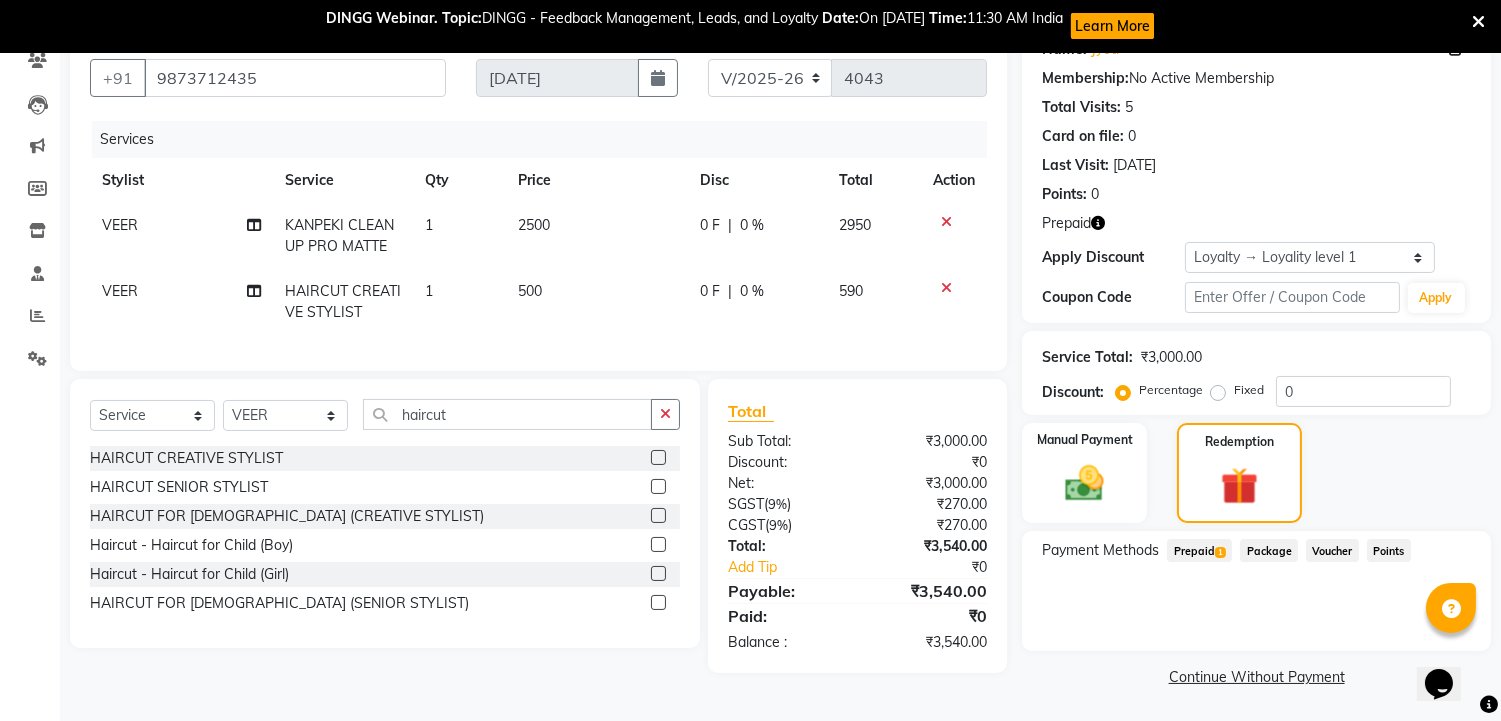 click on "Prepaid  1" 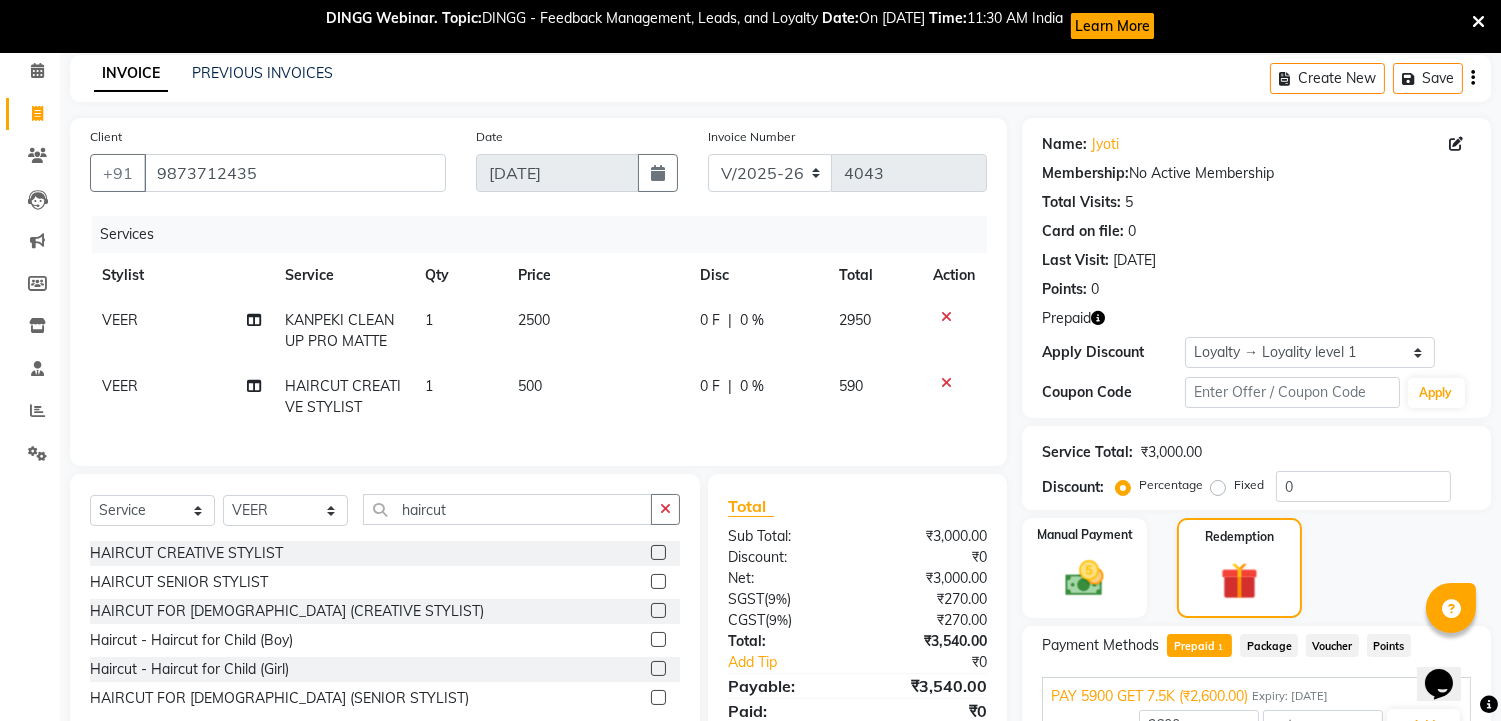 scroll, scrollTop: 196, scrollLeft: 0, axis: vertical 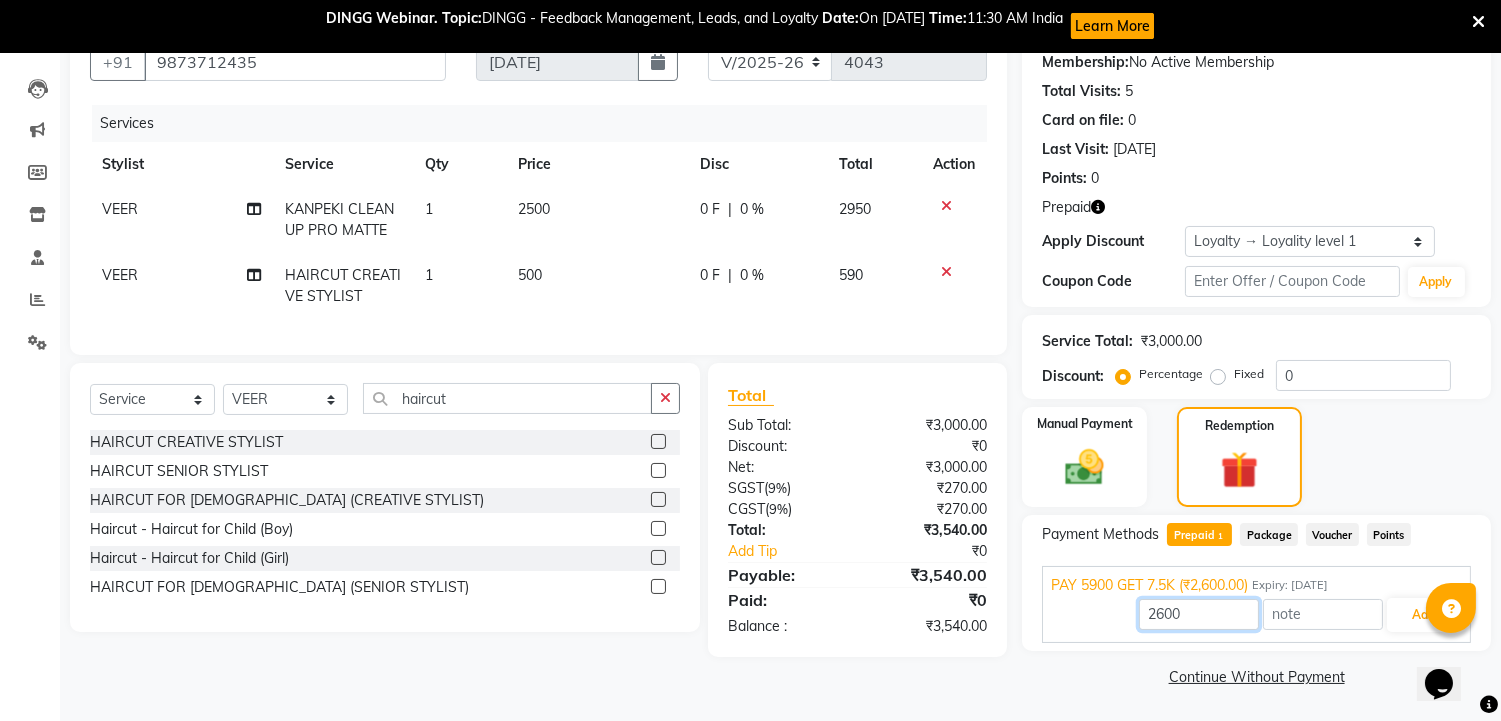 click on "2600" at bounding box center (1199, 614) 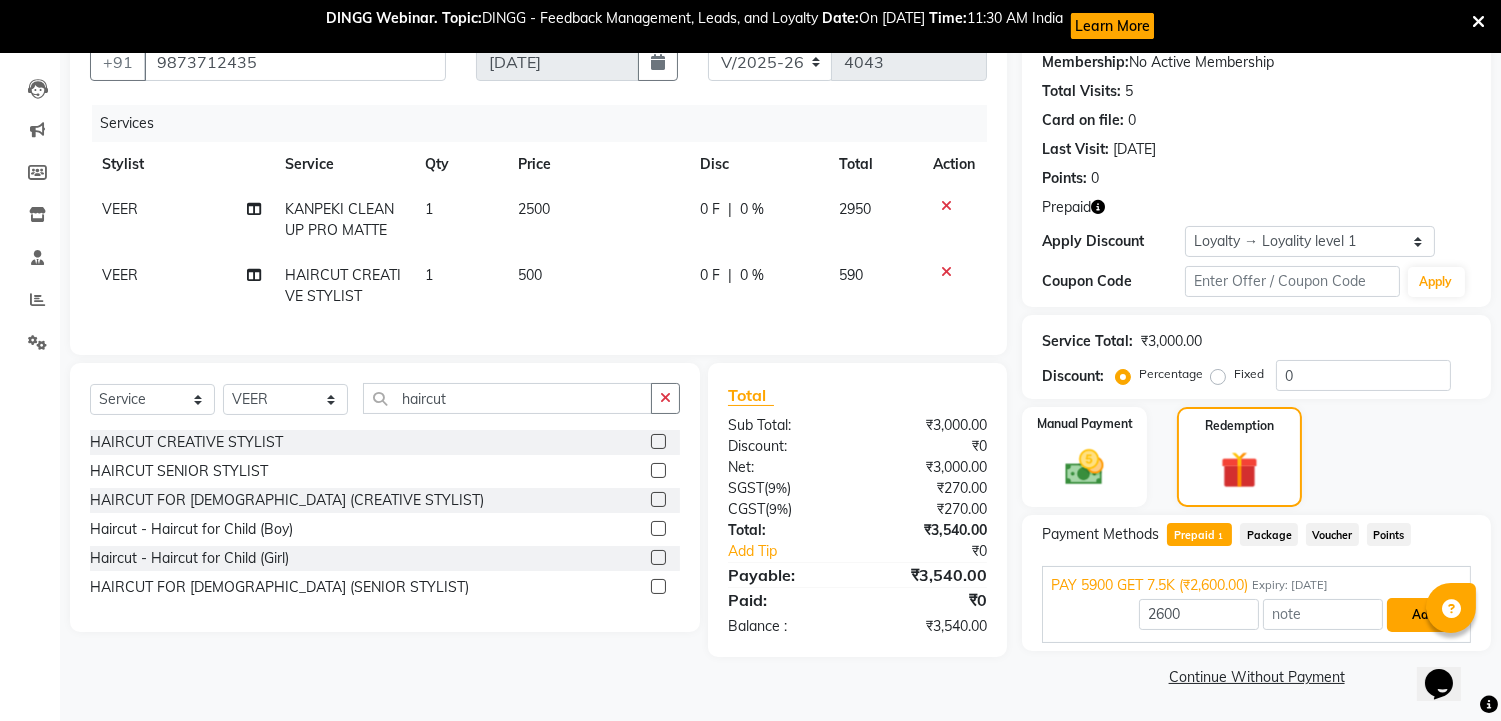 click on "Add" at bounding box center (1423, 615) 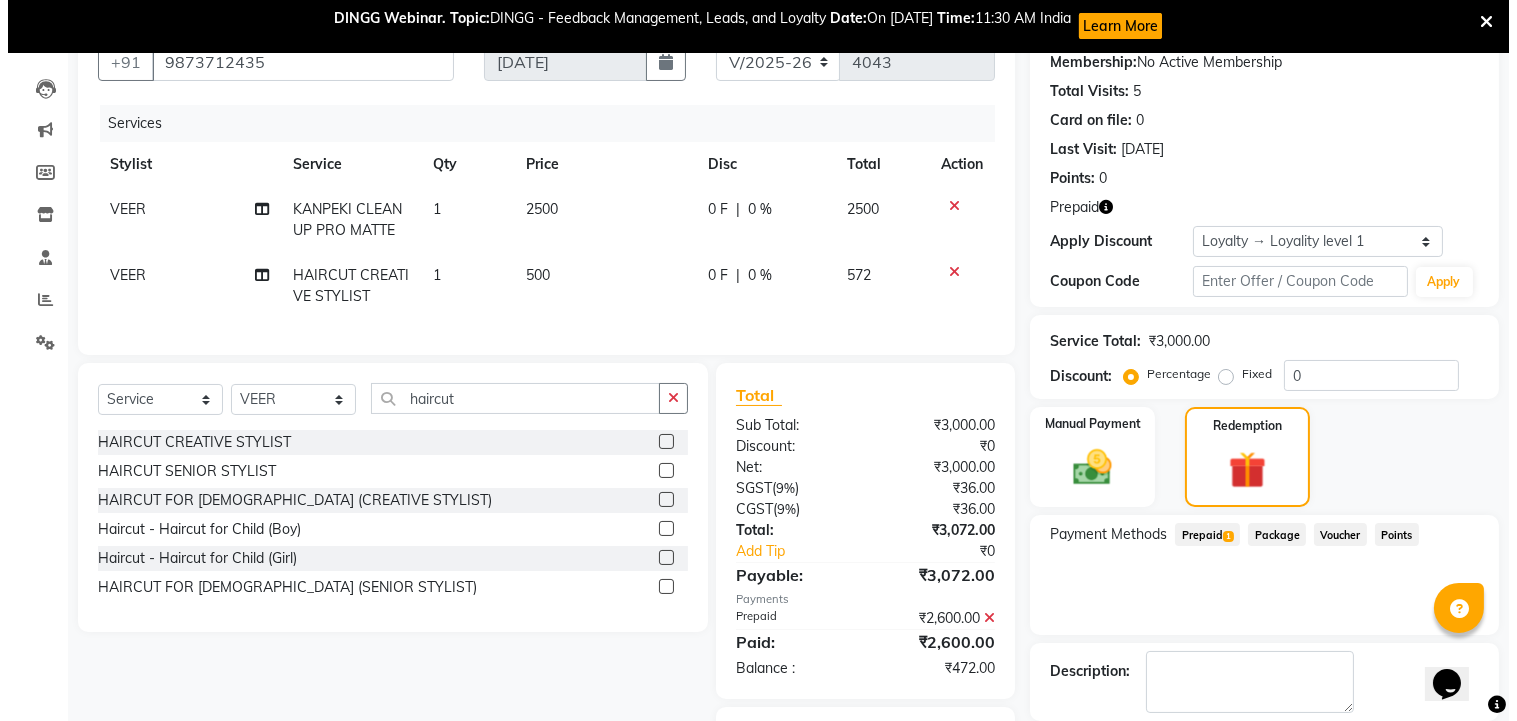scroll, scrollTop: 307, scrollLeft: 0, axis: vertical 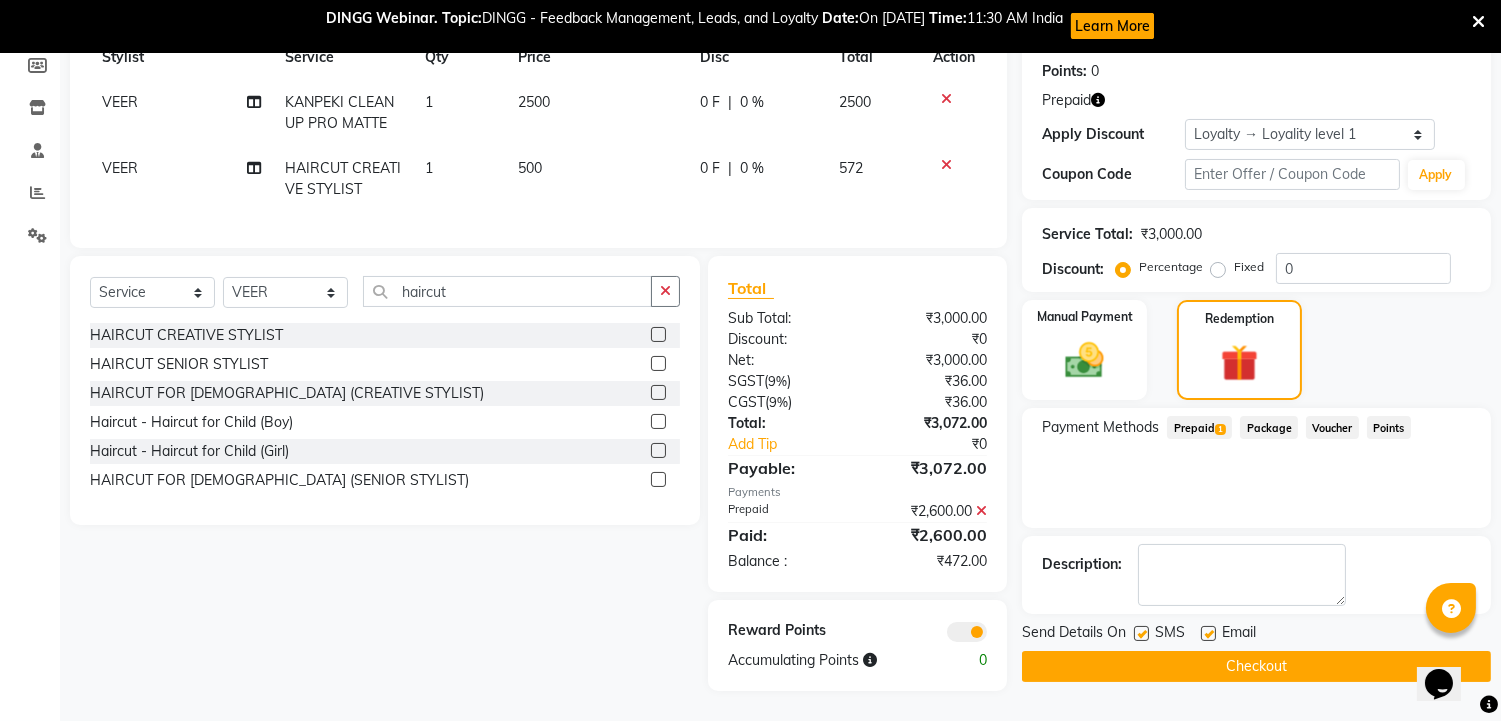 click 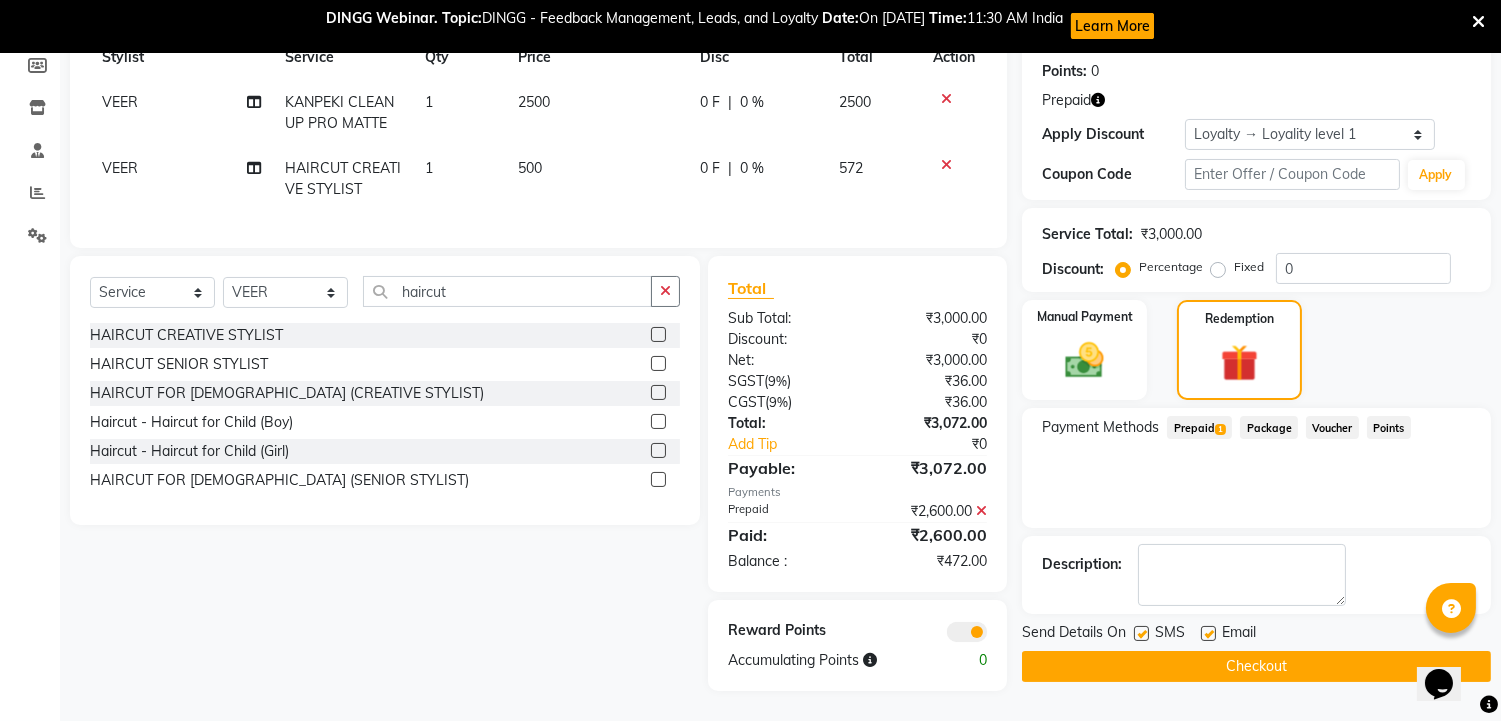 click 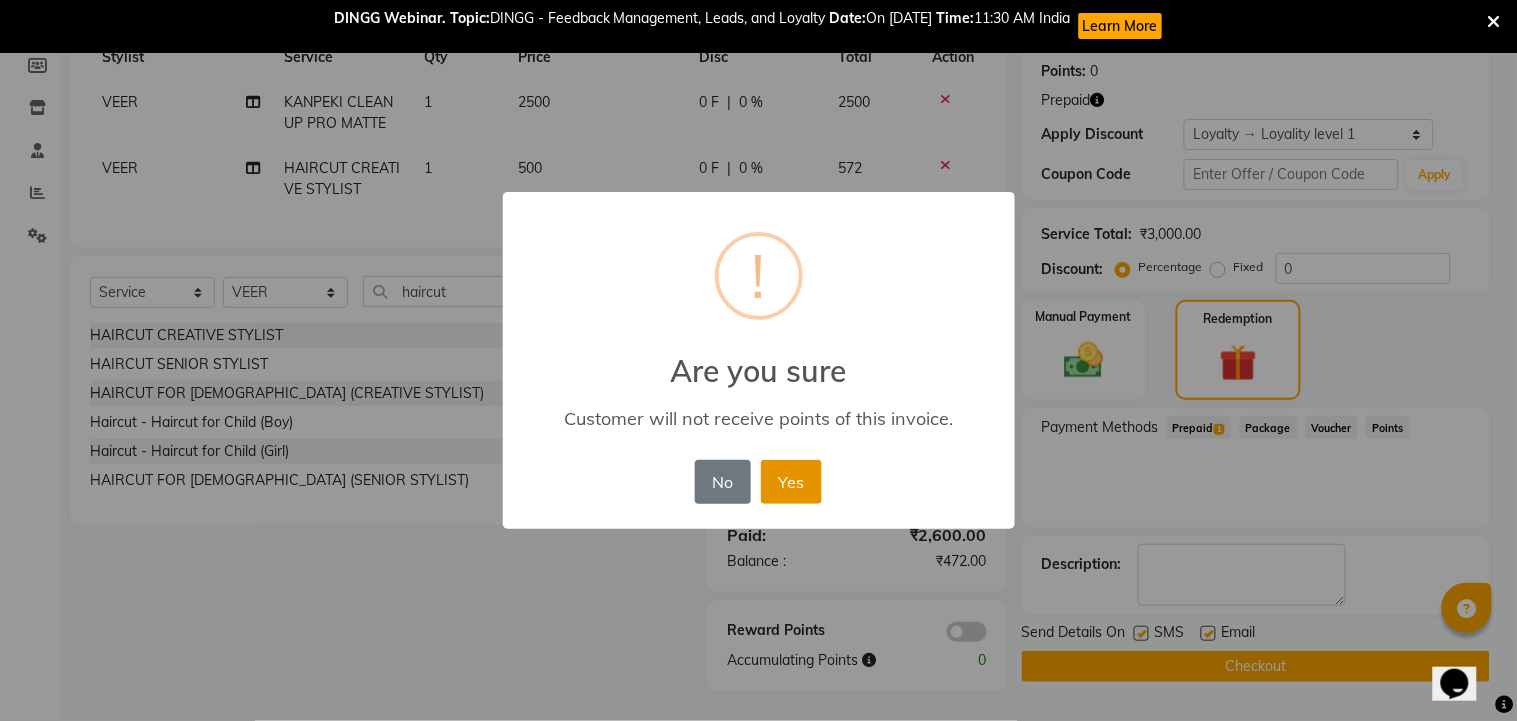 click on "Yes" at bounding box center [791, 482] 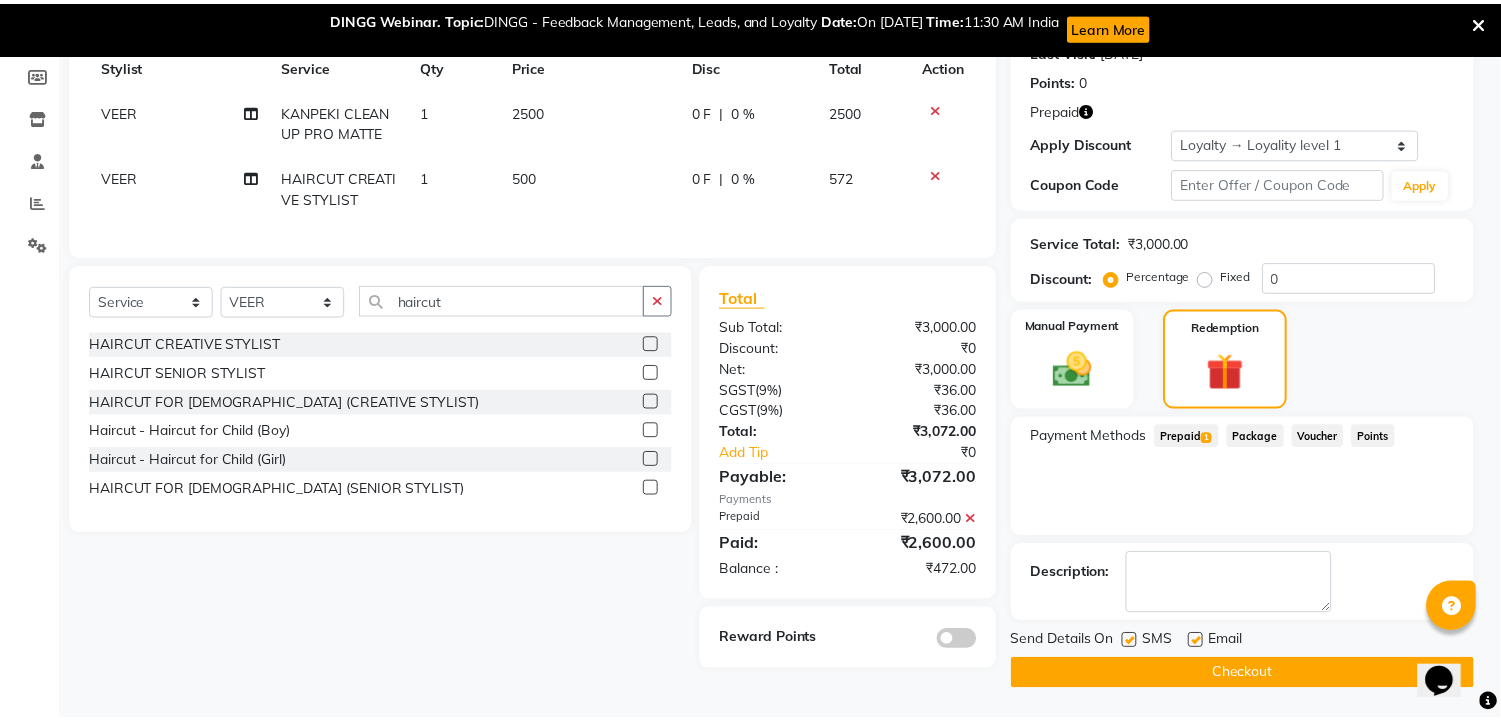 scroll, scrollTop: 293, scrollLeft: 0, axis: vertical 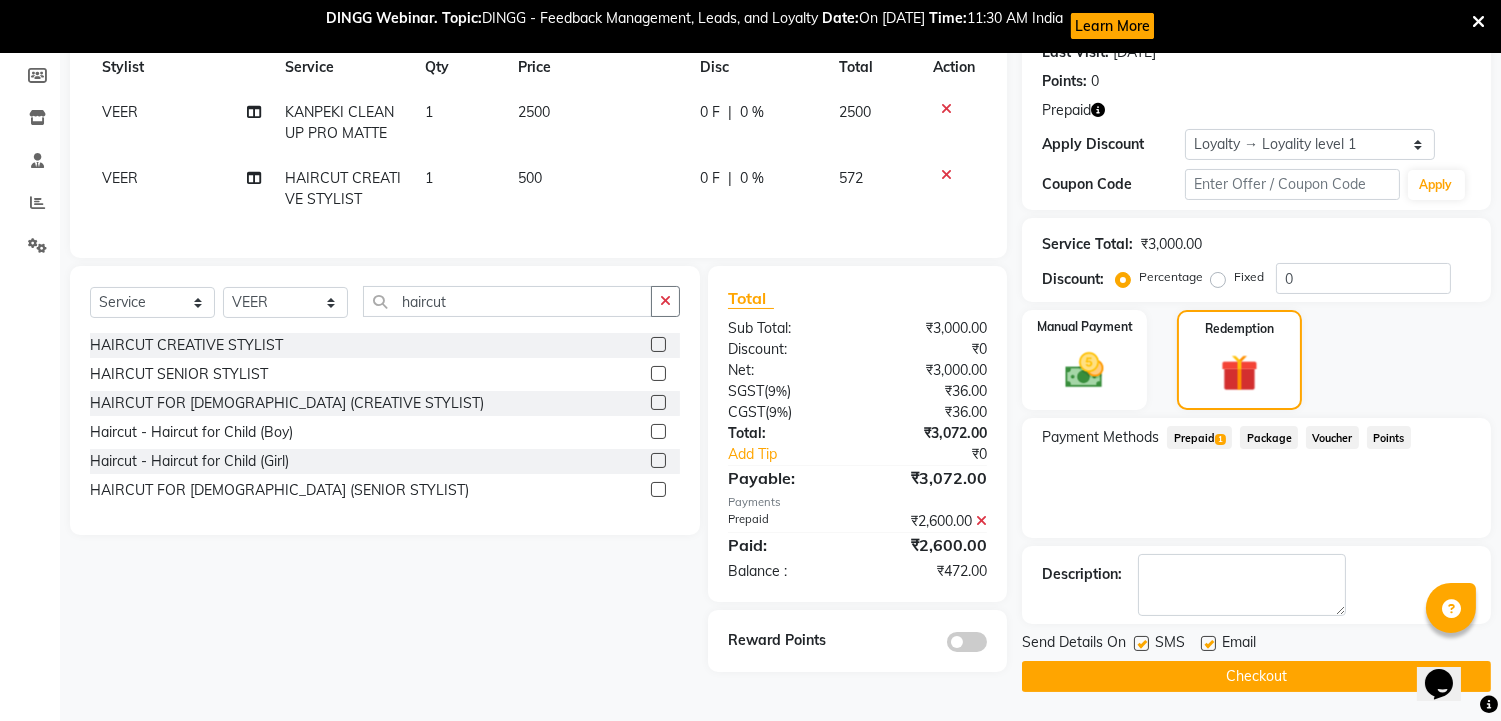 click on "Checkout" 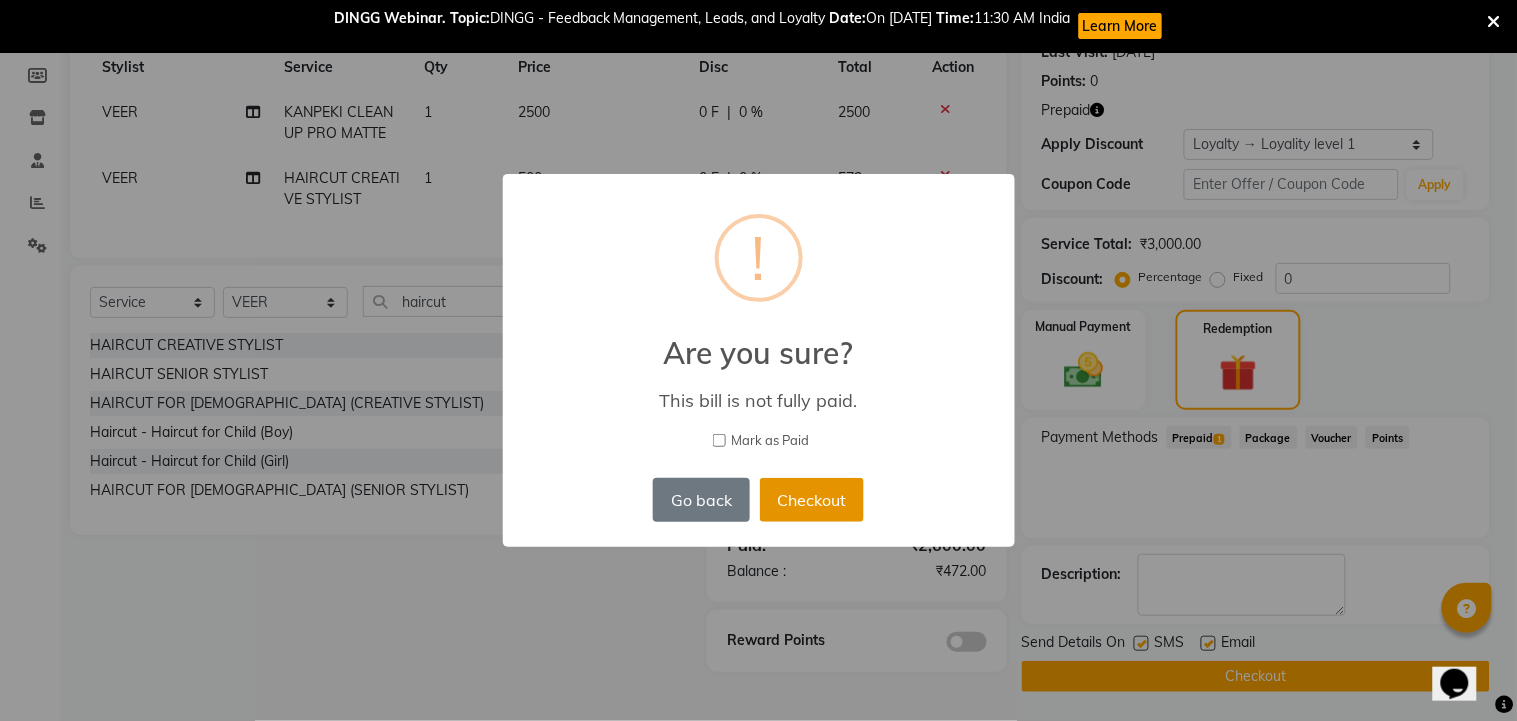 click on "Checkout" at bounding box center (812, 500) 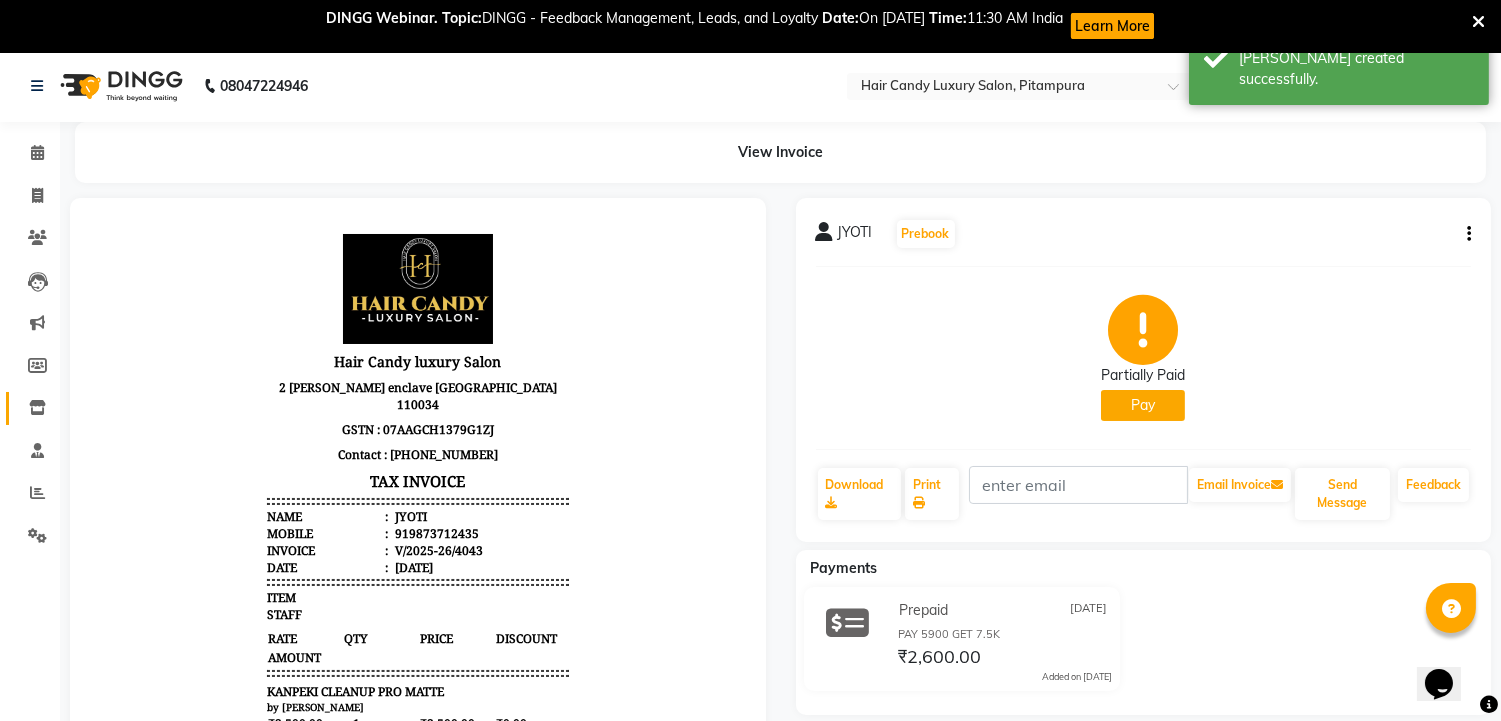 scroll, scrollTop: 0, scrollLeft: 0, axis: both 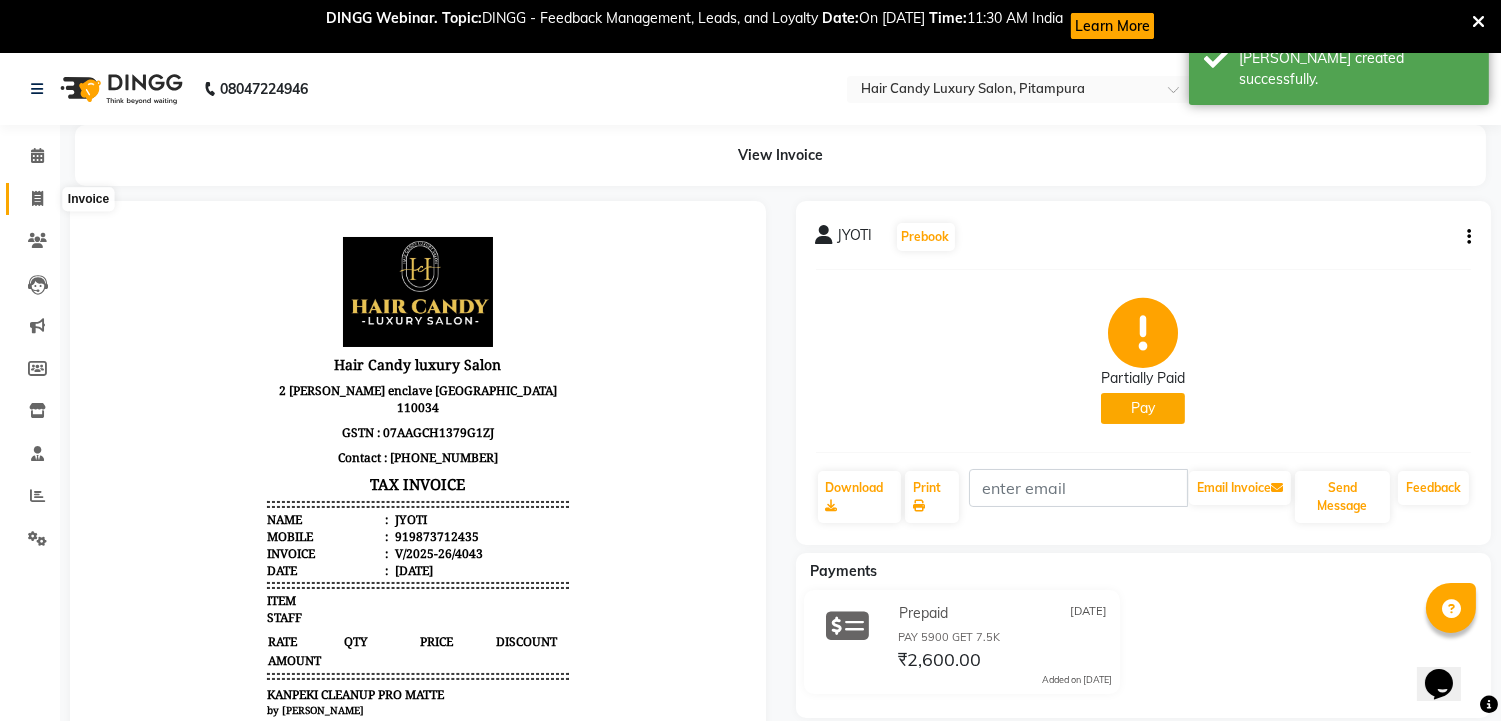 click 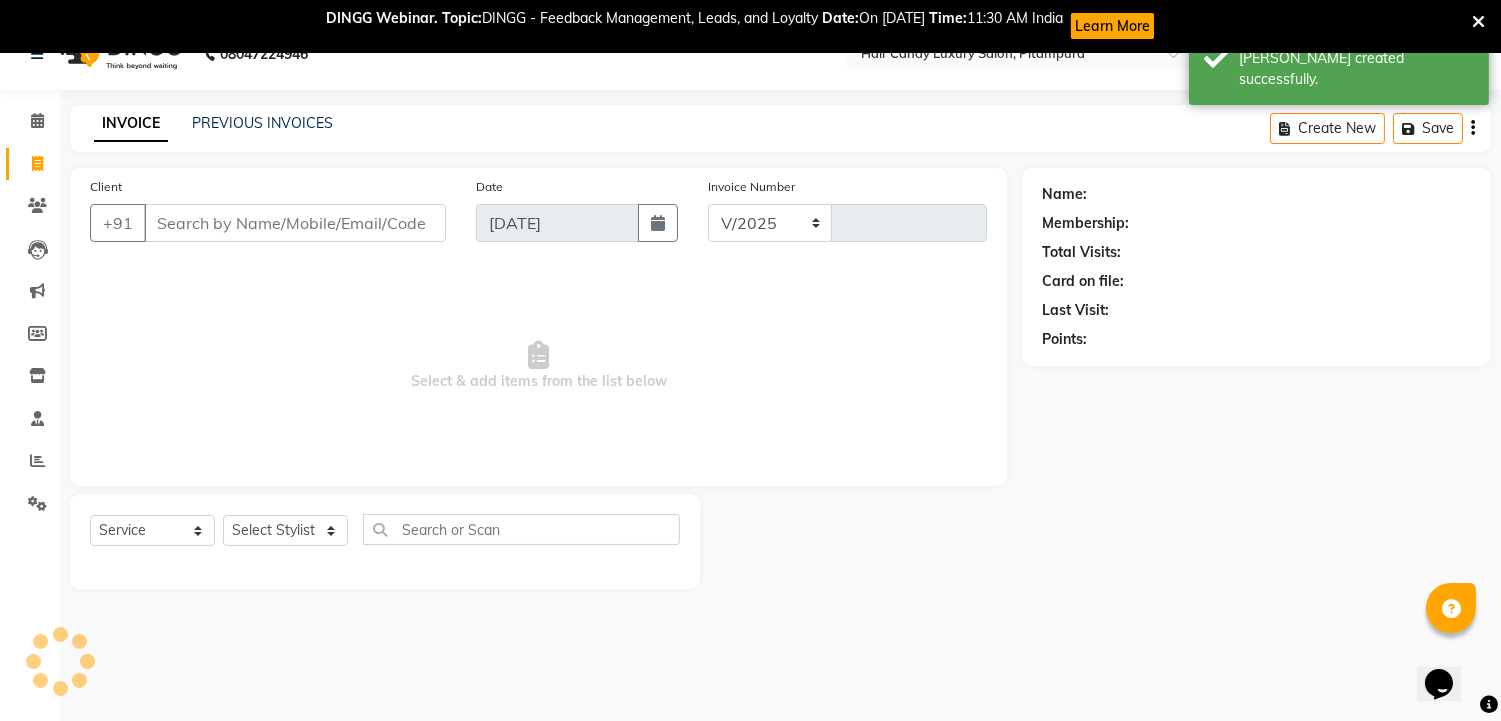 select on "4720" 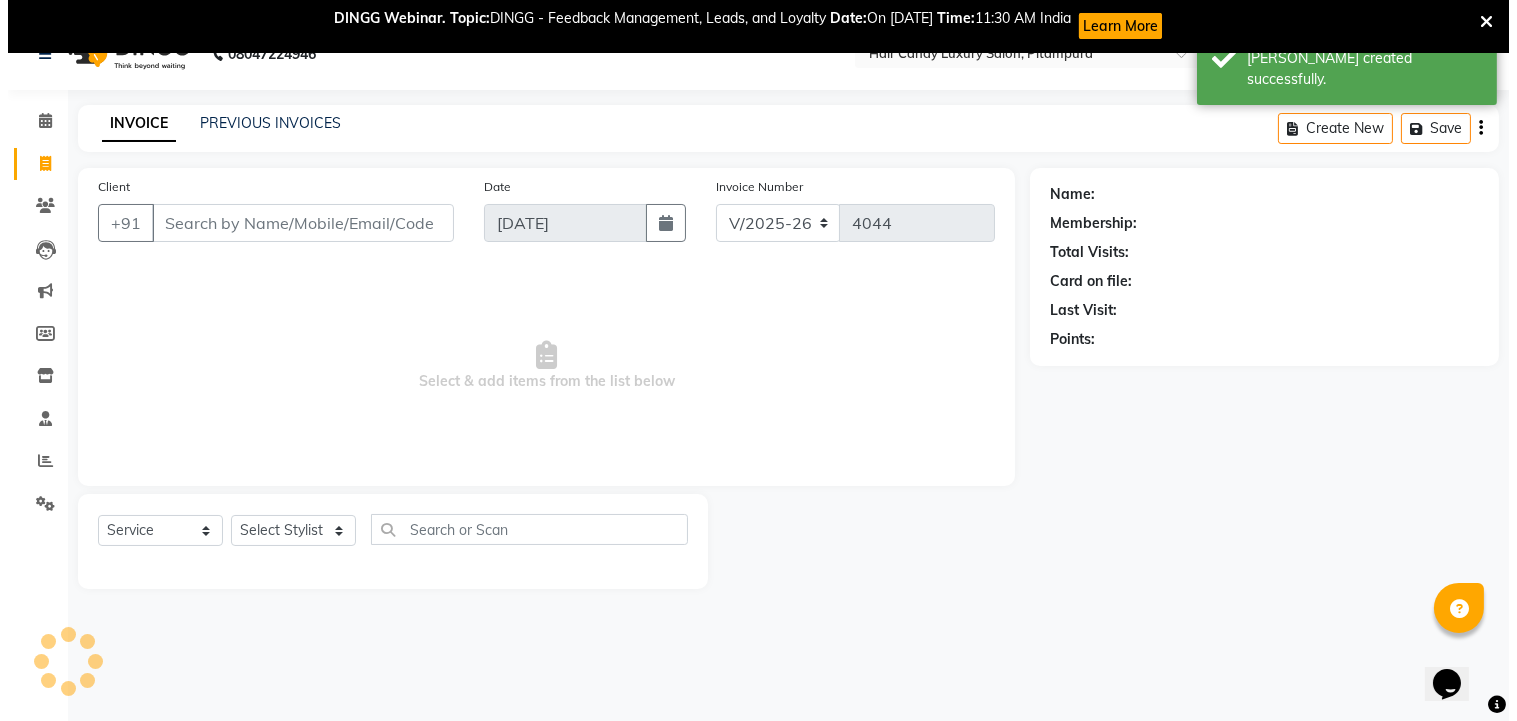 scroll, scrollTop: 53, scrollLeft: 0, axis: vertical 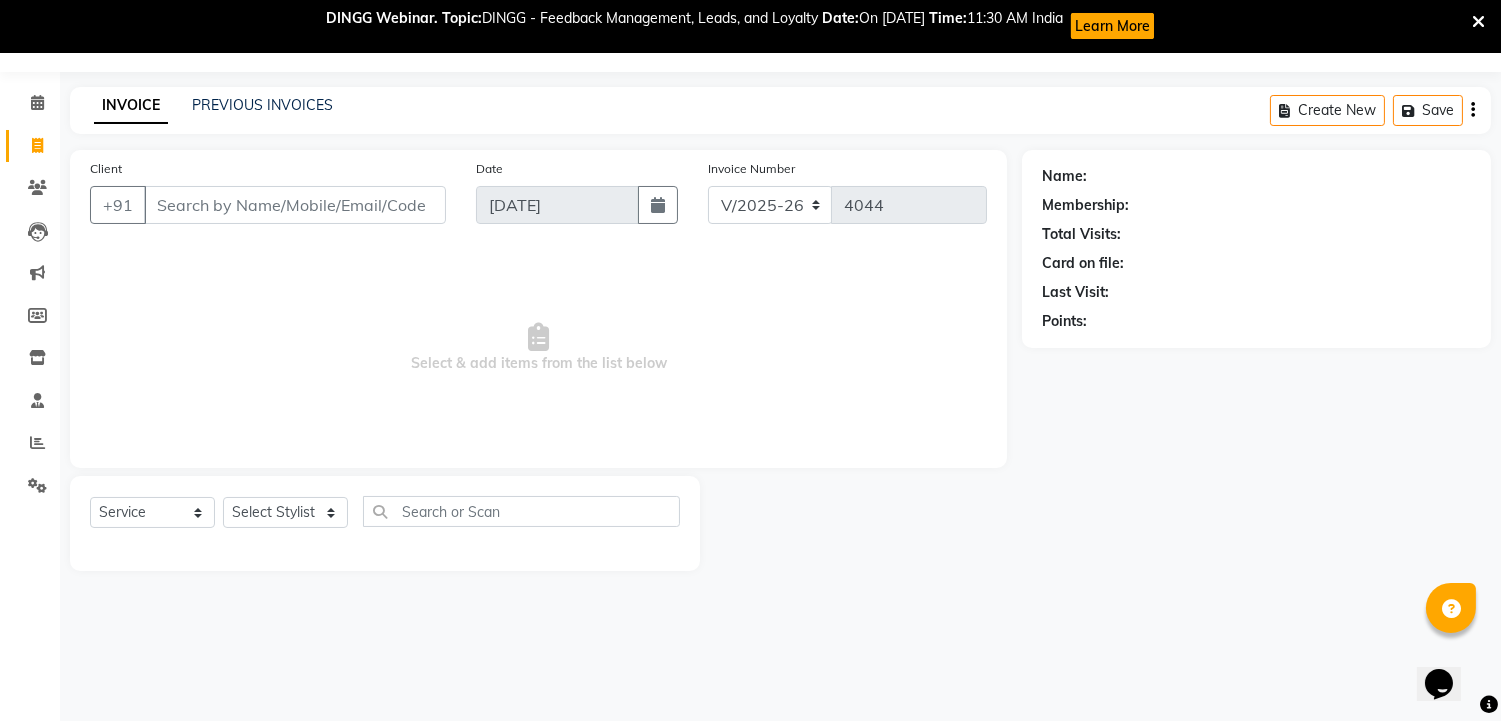 click on "Client" at bounding box center (295, 205) 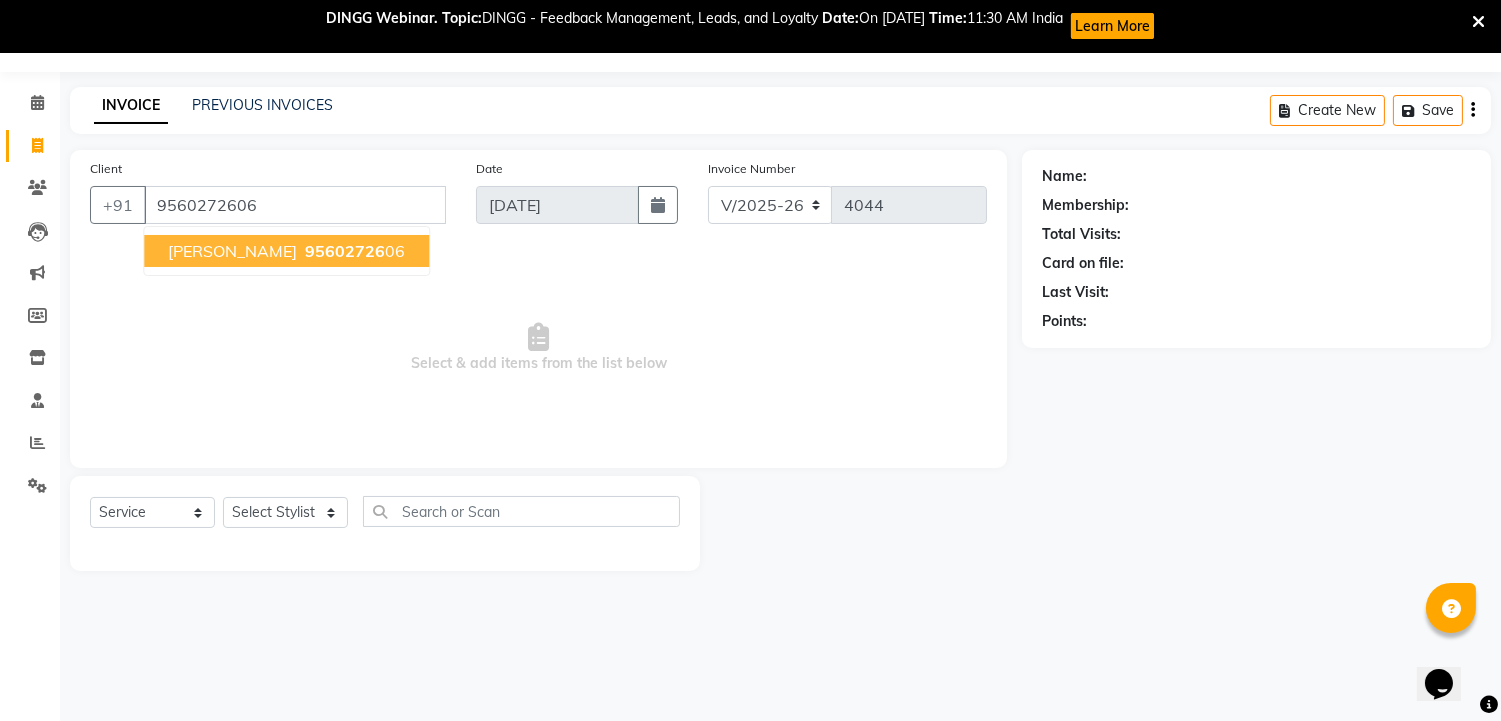type on "9560272606" 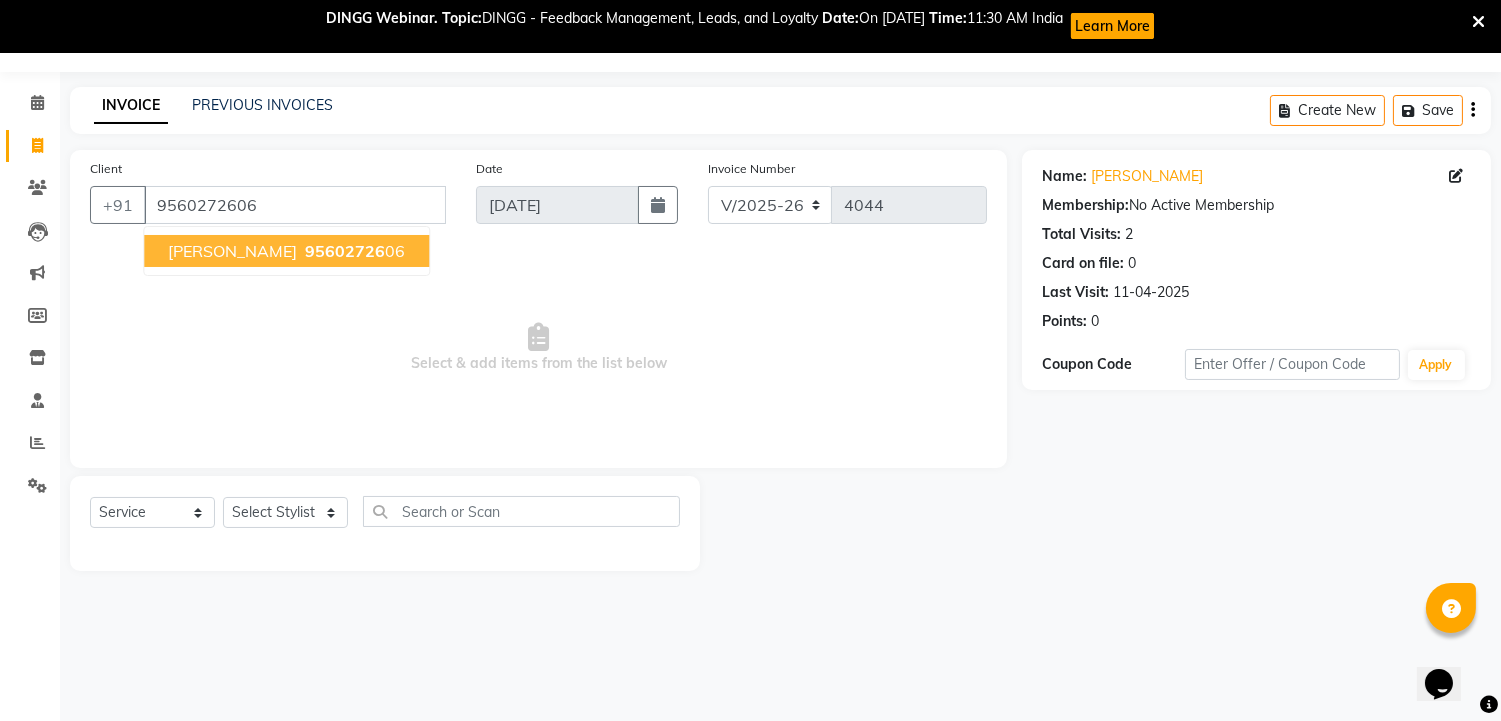 click on "YUVRAJ   95602726 06" at bounding box center (286, 251) 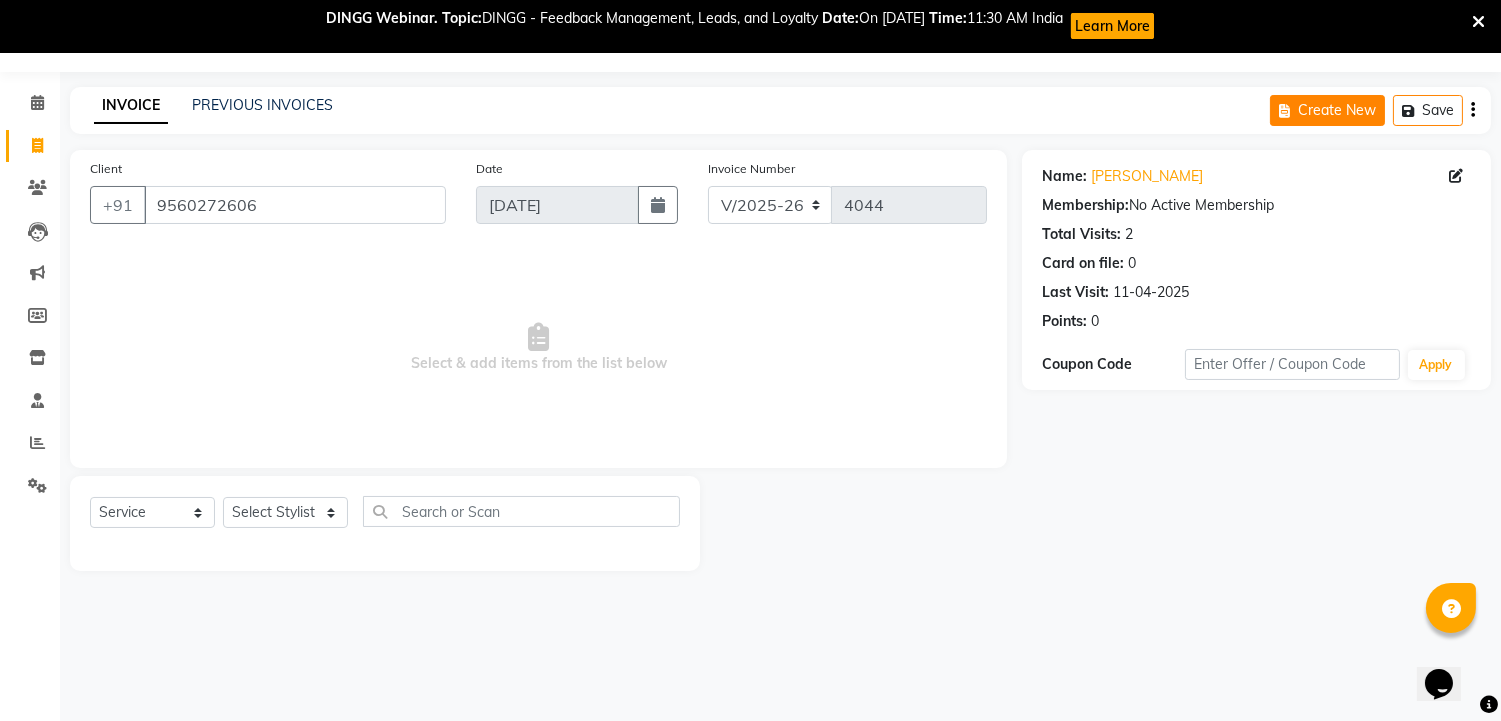 click 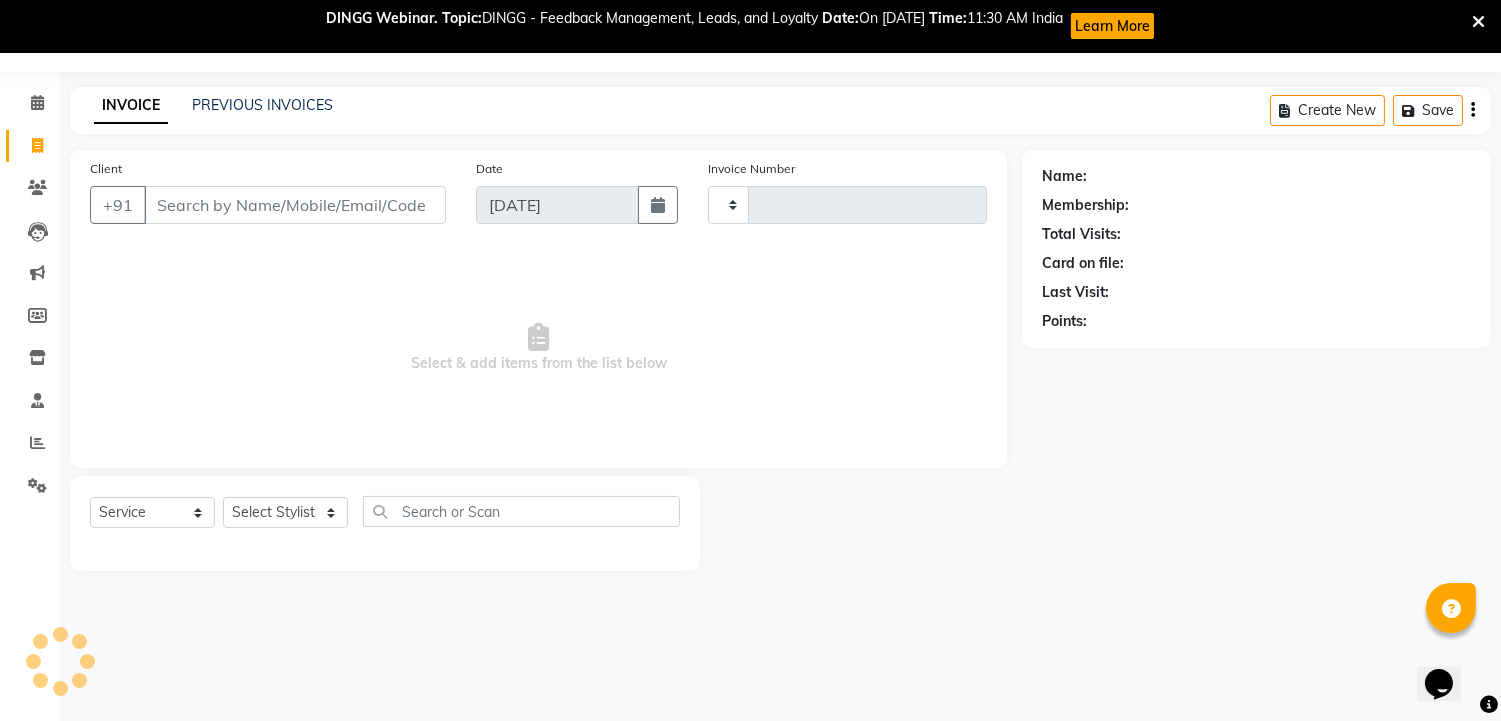 type on "4044" 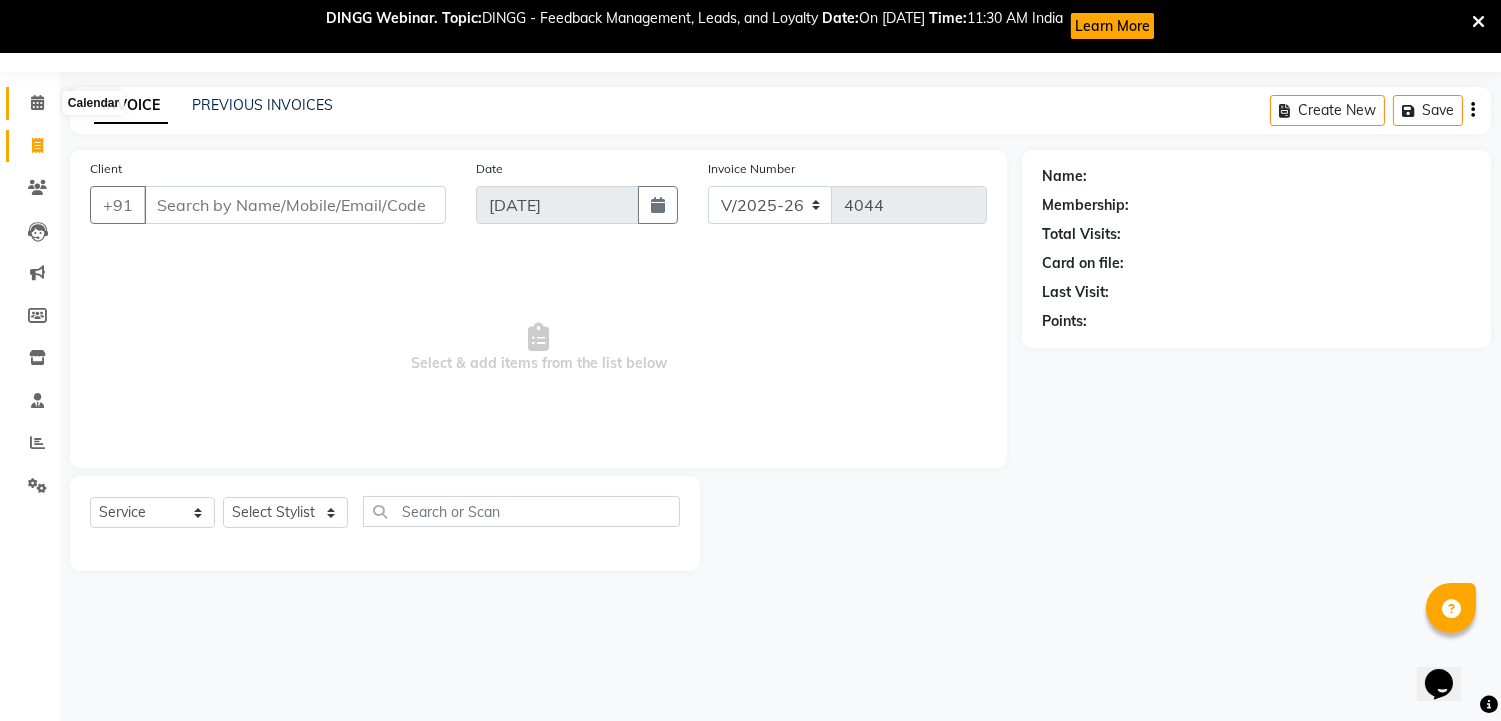 click 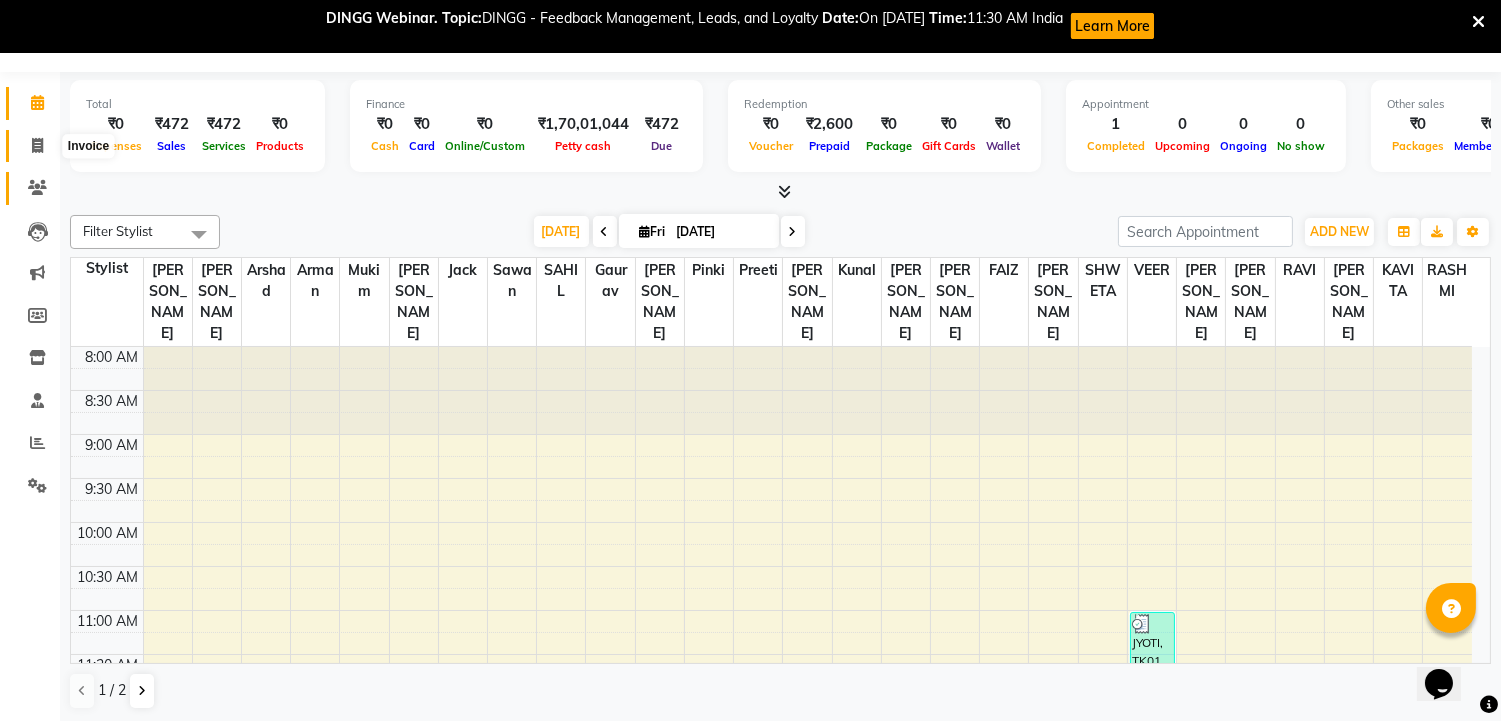 drag, startPoint x: 38, startPoint y: 140, endPoint x: 43, endPoint y: 186, distance: 46.270943 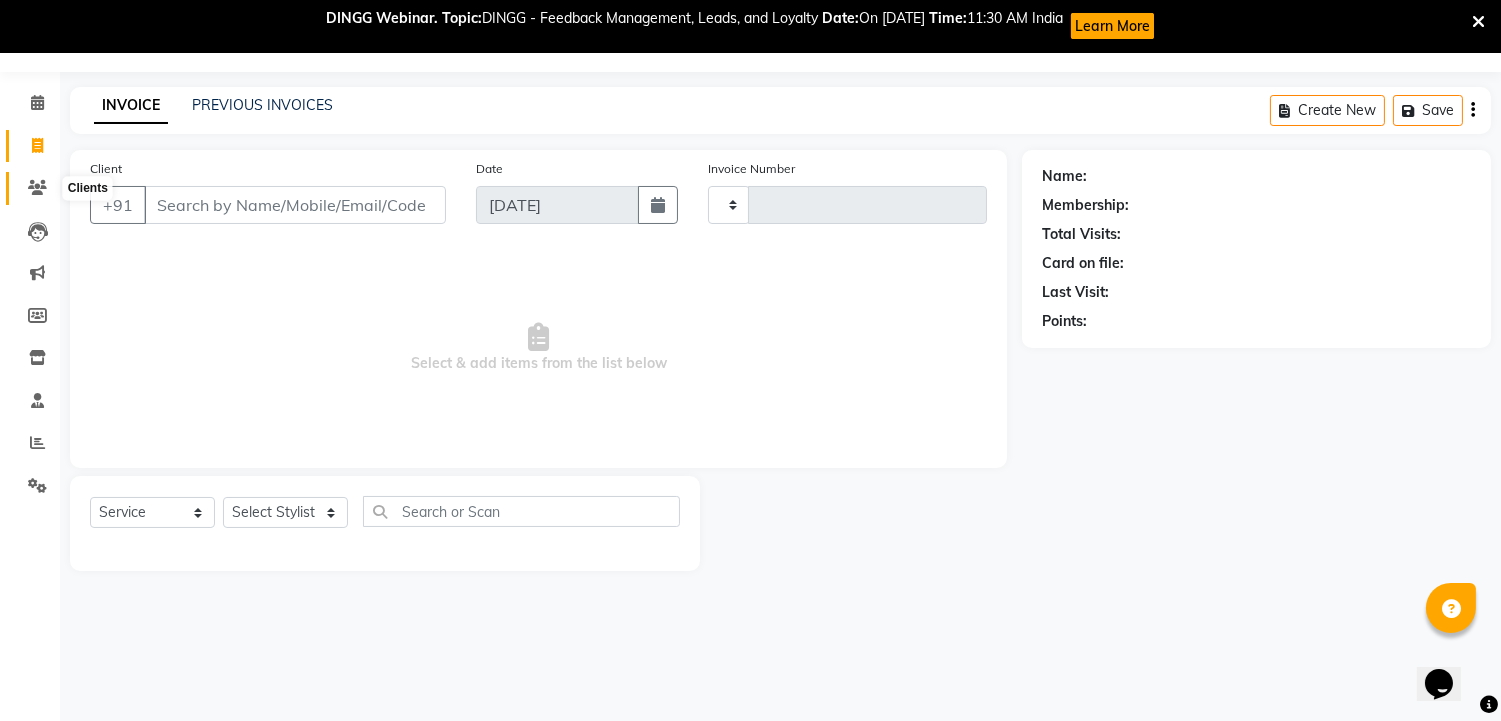 click 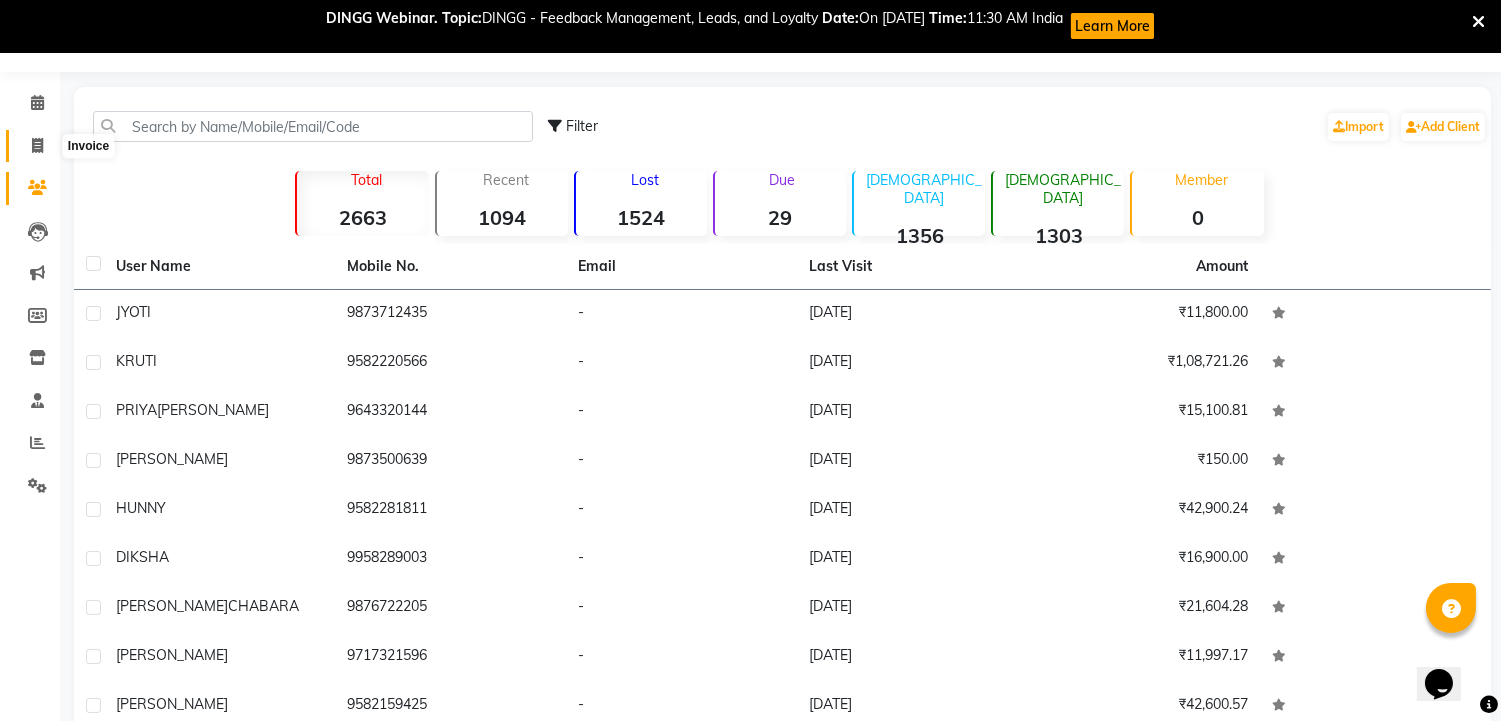 click 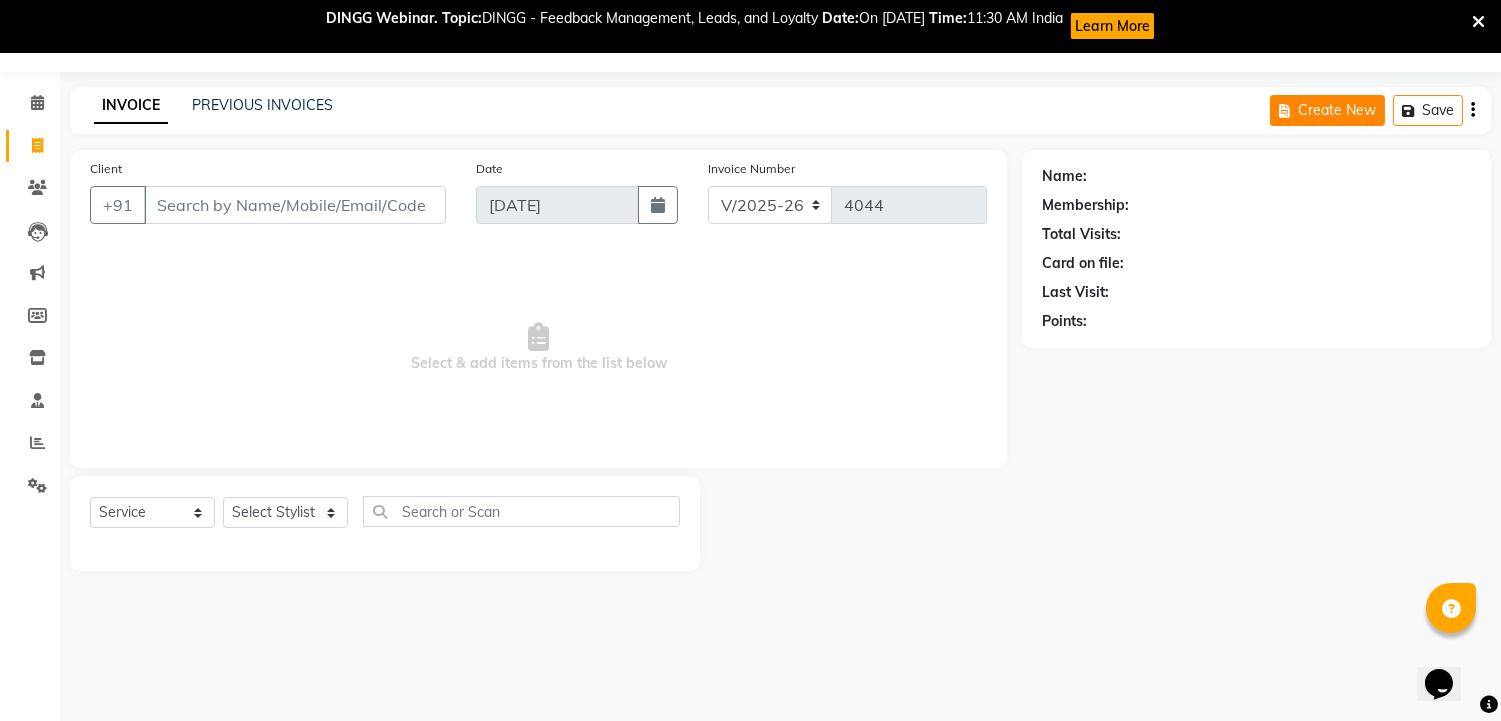 click 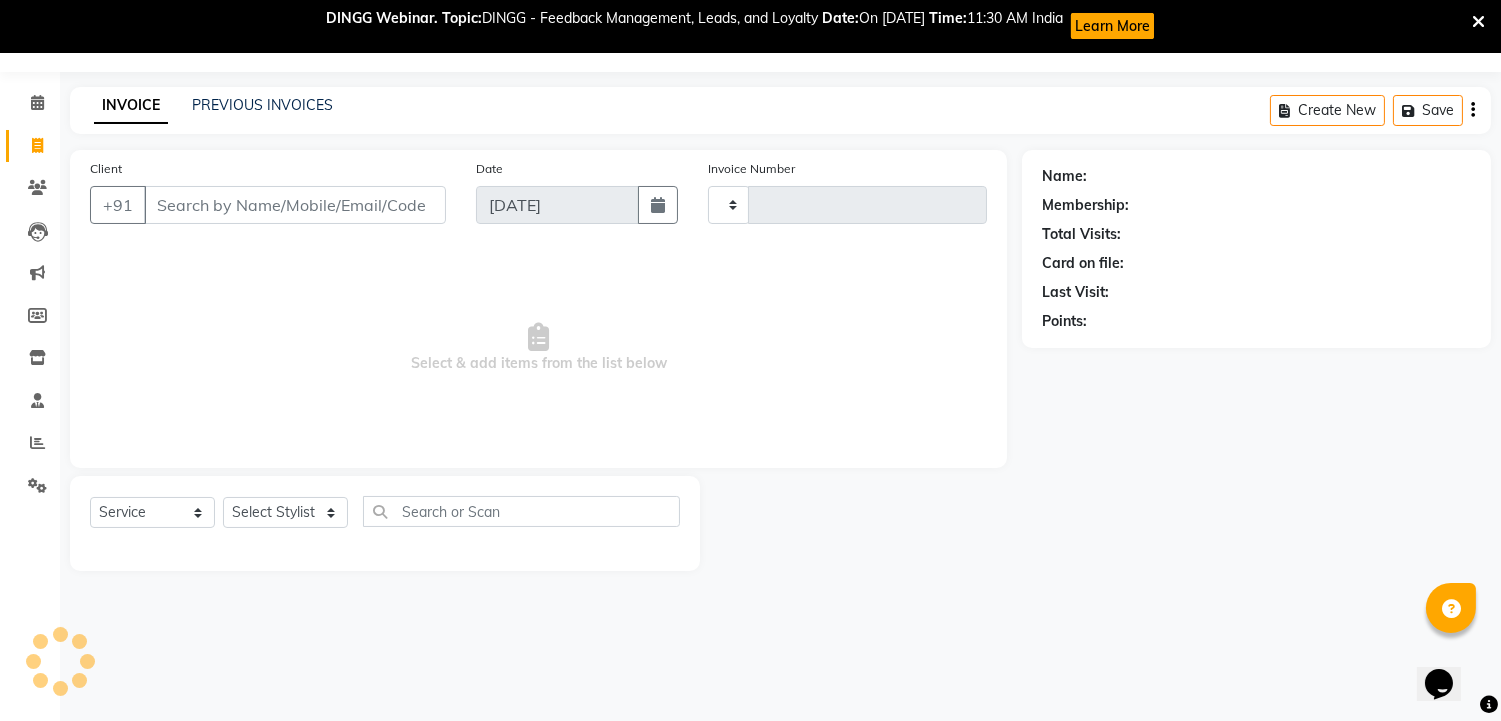 type on "4044" 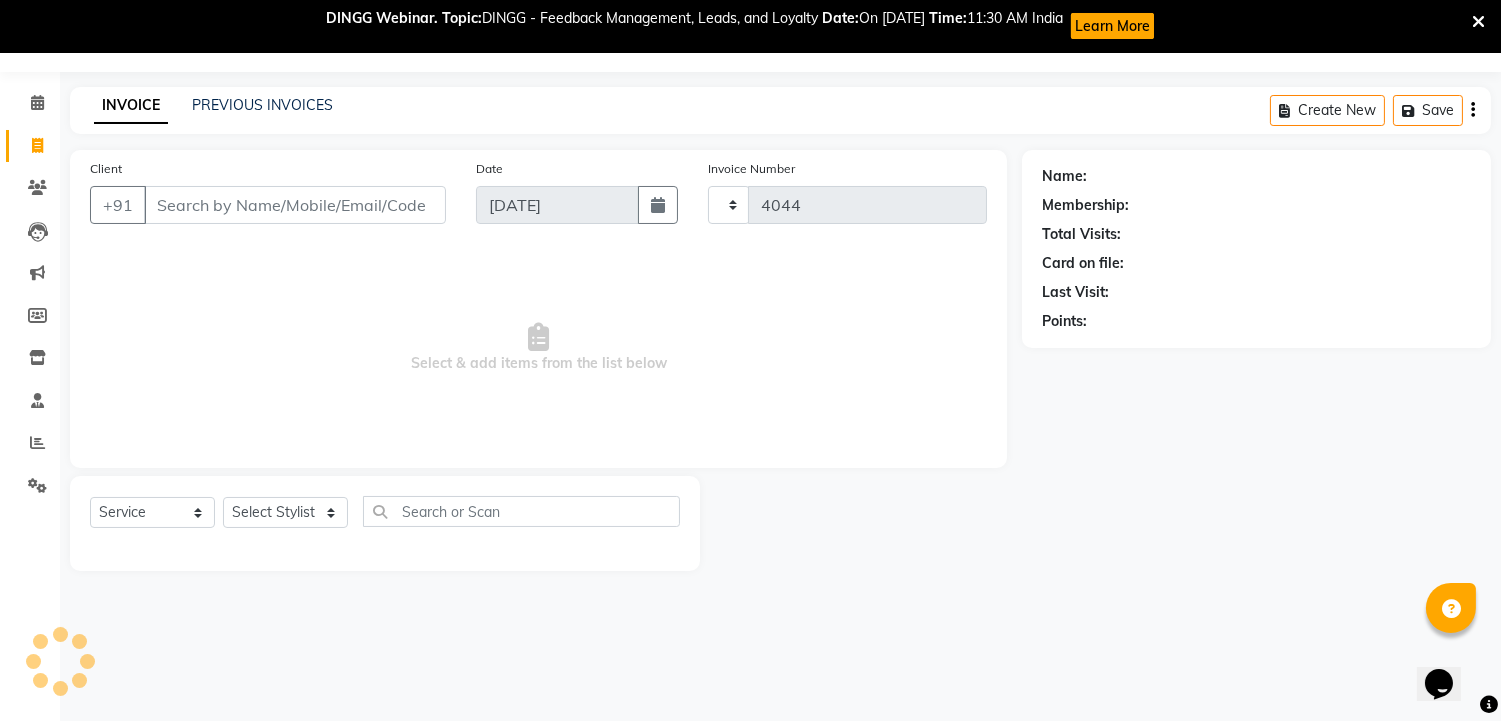 select on "4720" 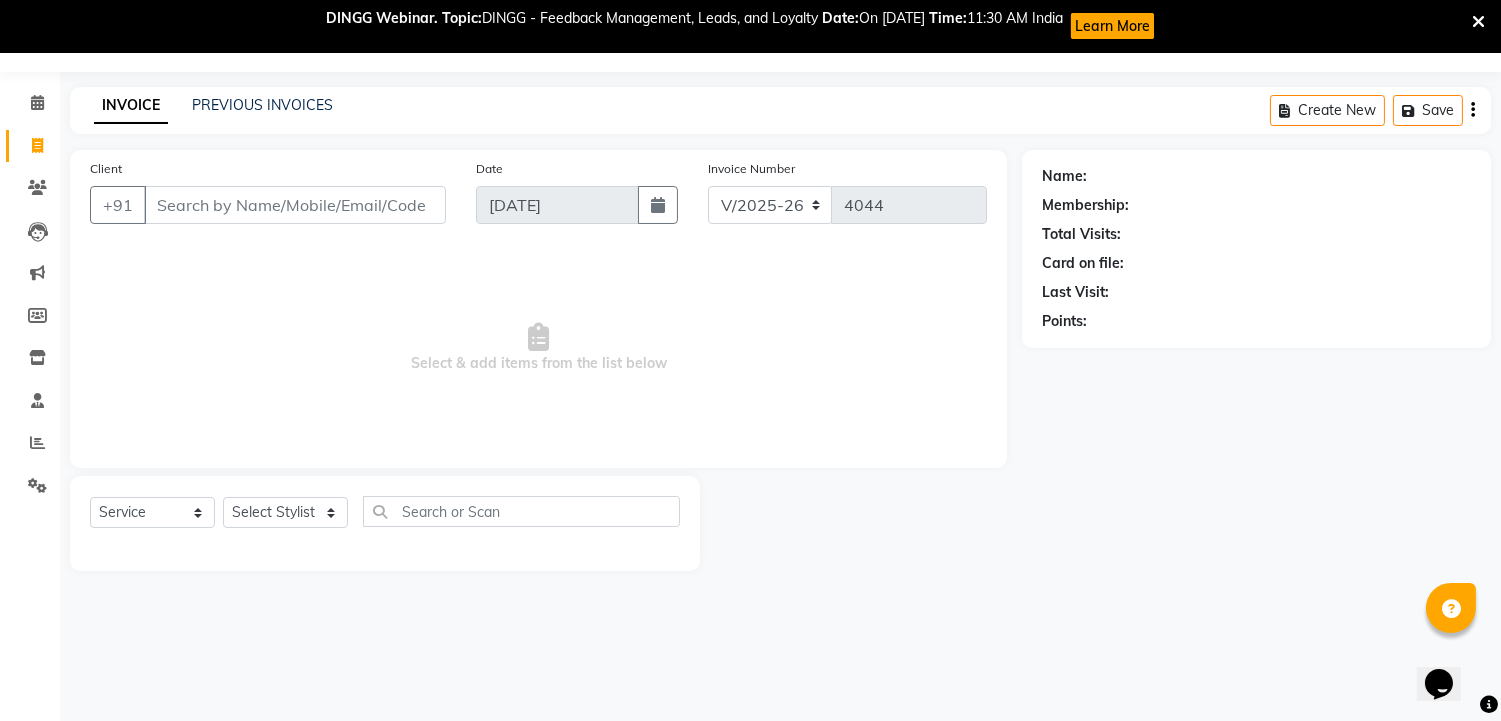 click on "Client" at bounding box center (295, 205) 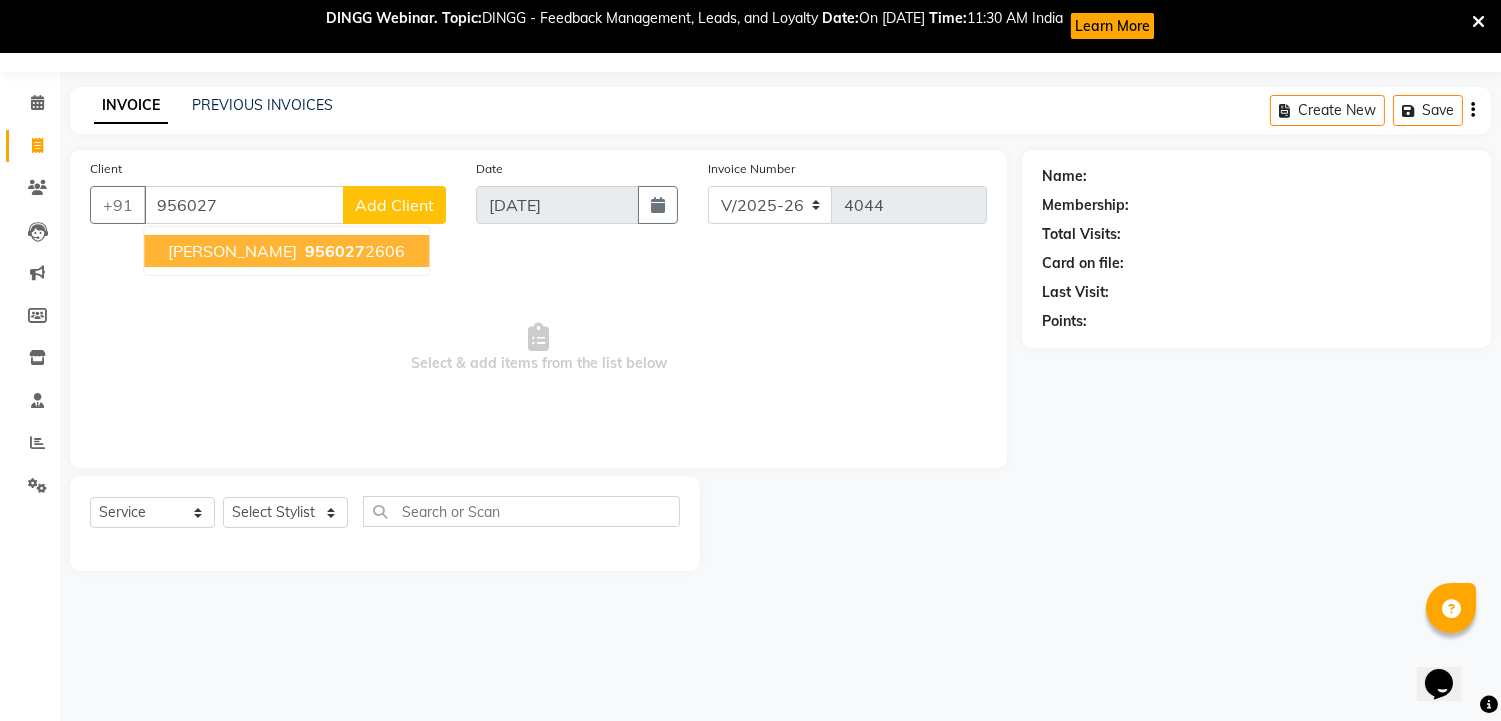 click on "YUVRAJ   956027 2606" at bounding box center [286, 251] 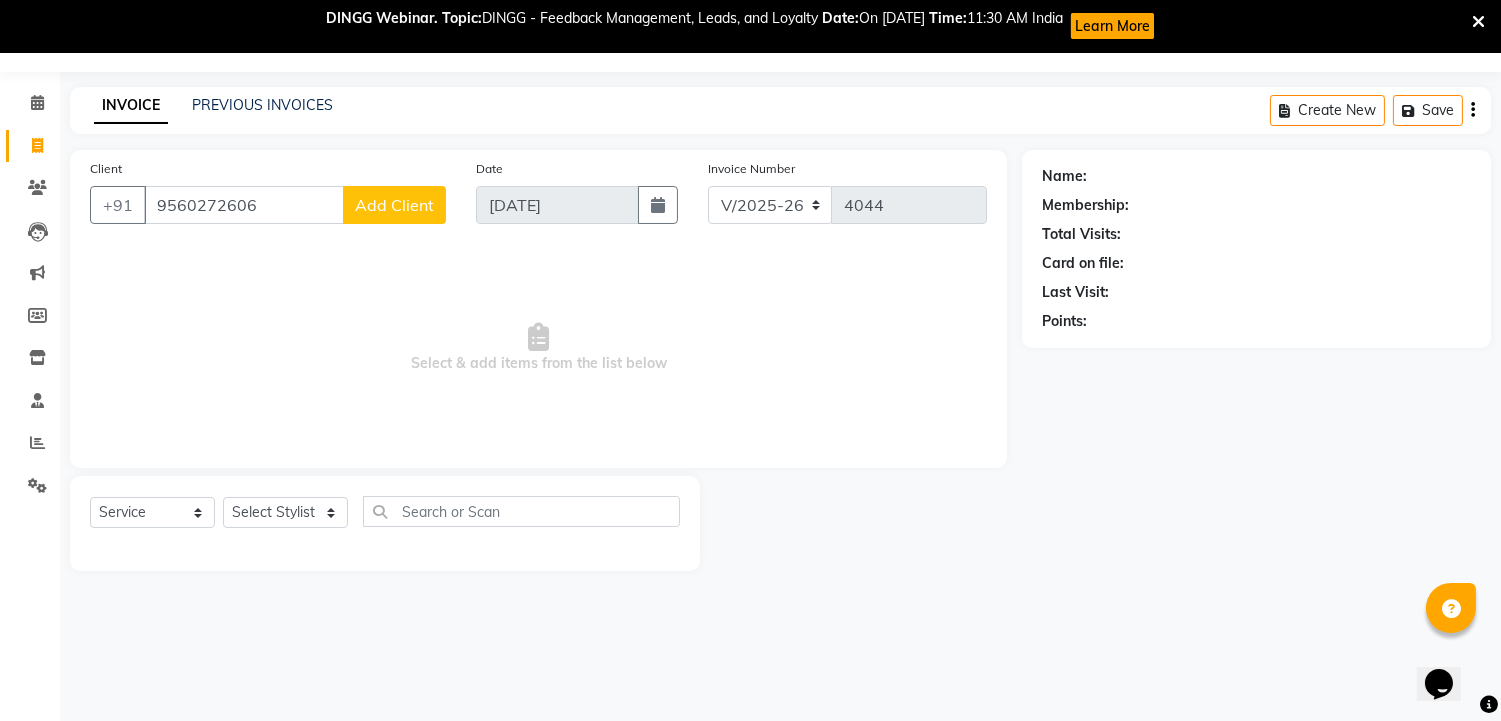 type on "9560272606" 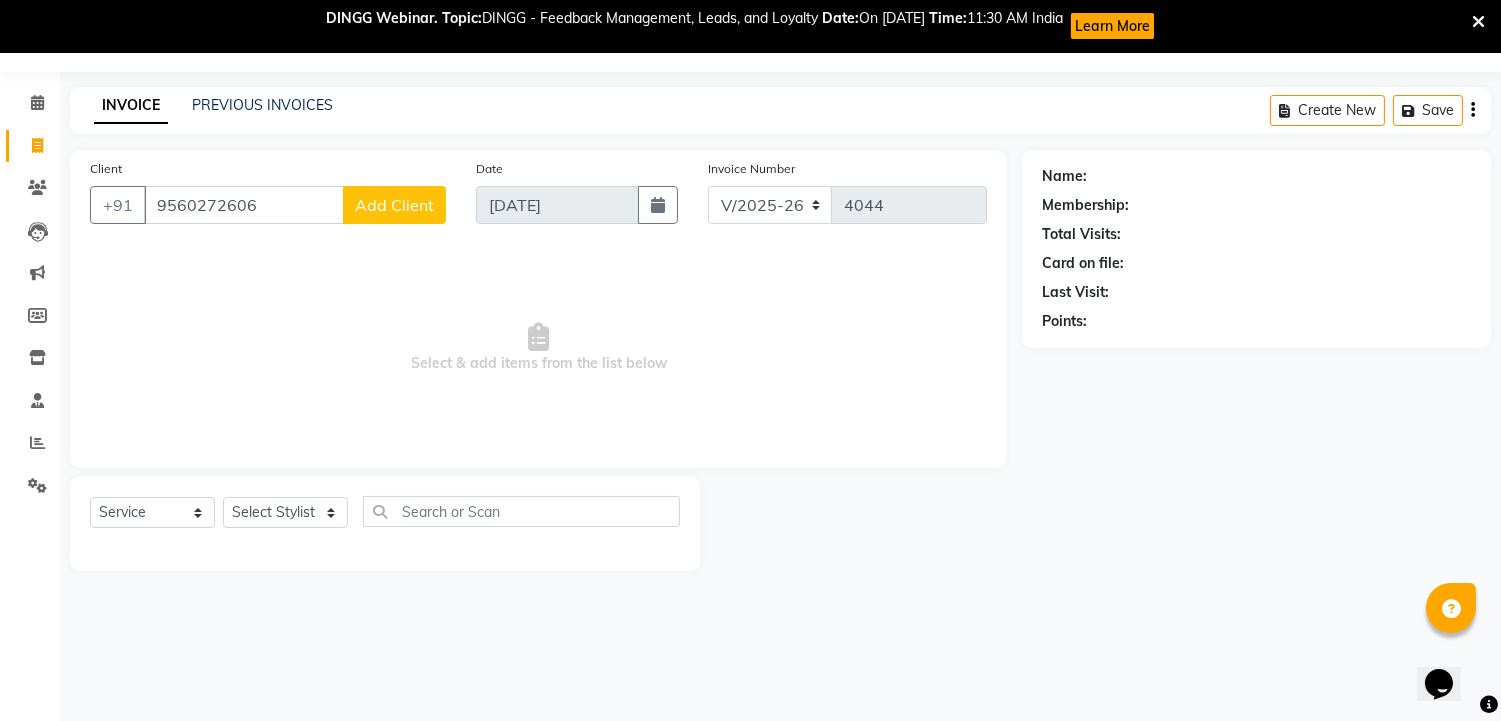 click on "Add Client" 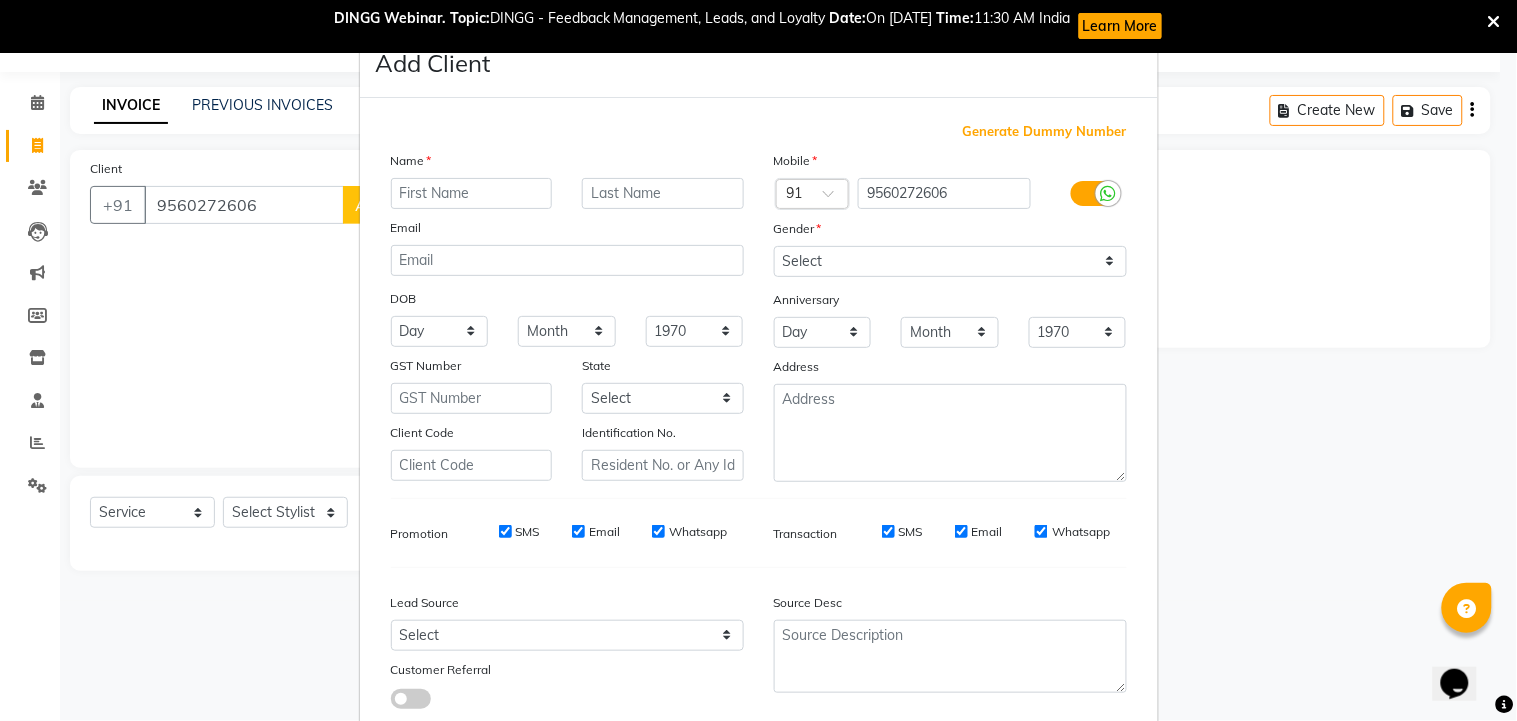 click at bounding box center (472, 193) 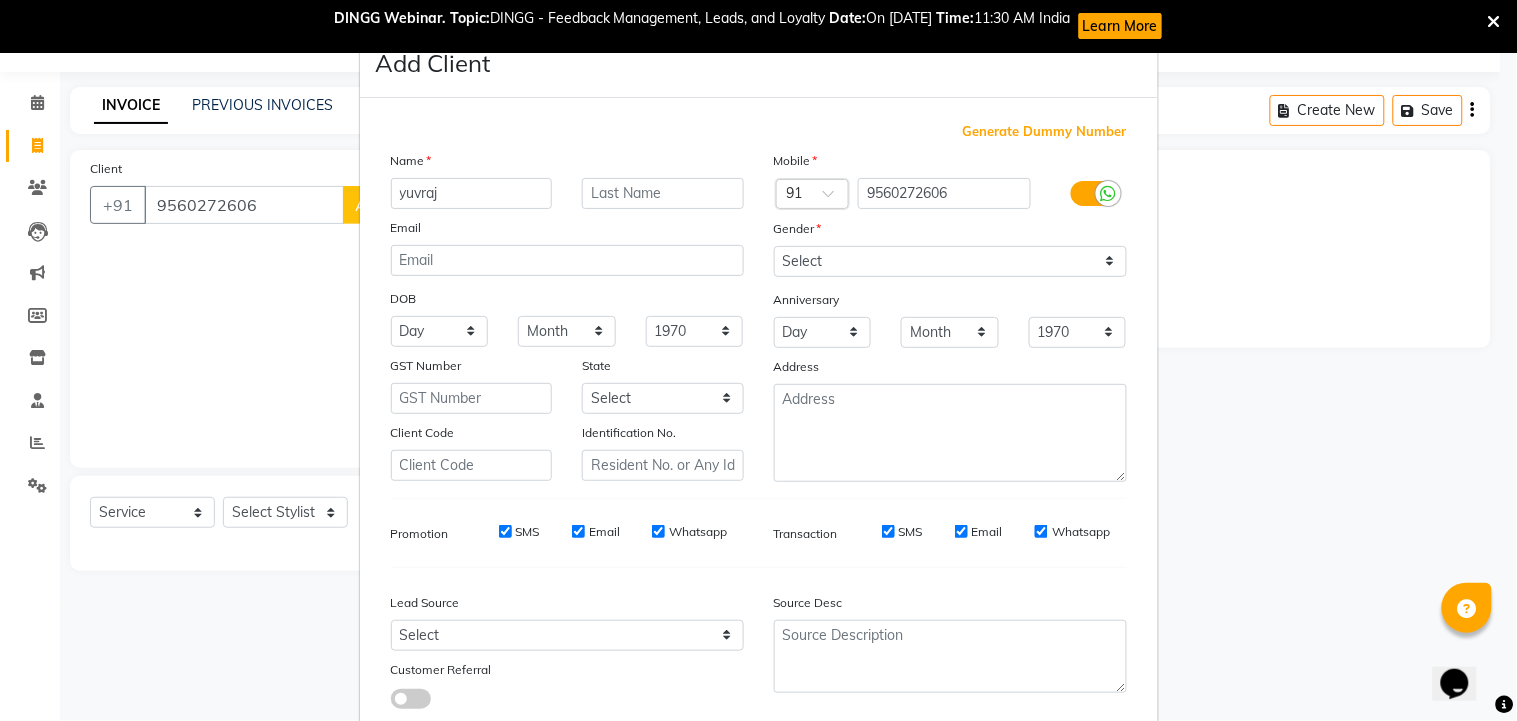 type on "yuvraj" 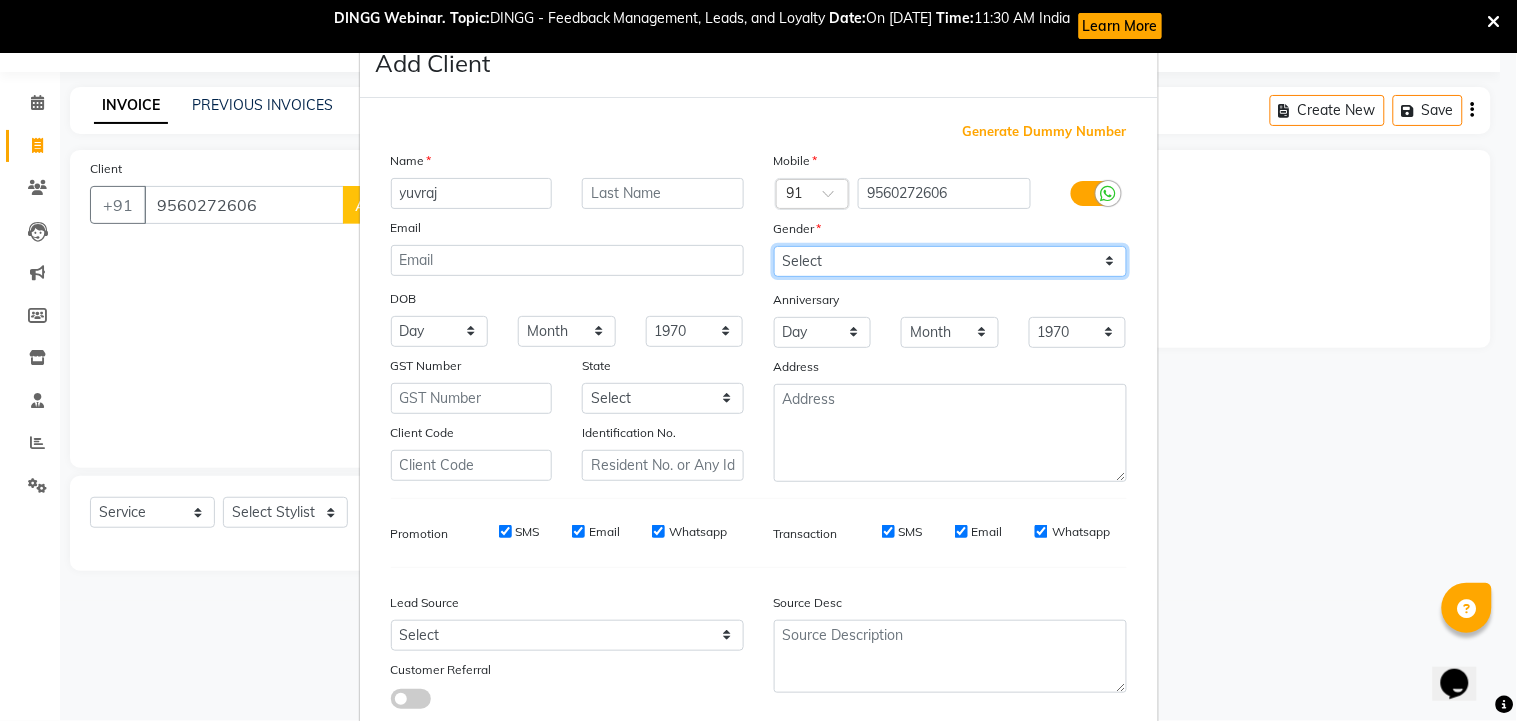 click on "Select Male Female Other Prefer Not To Say" at bounding box center (950, 261) 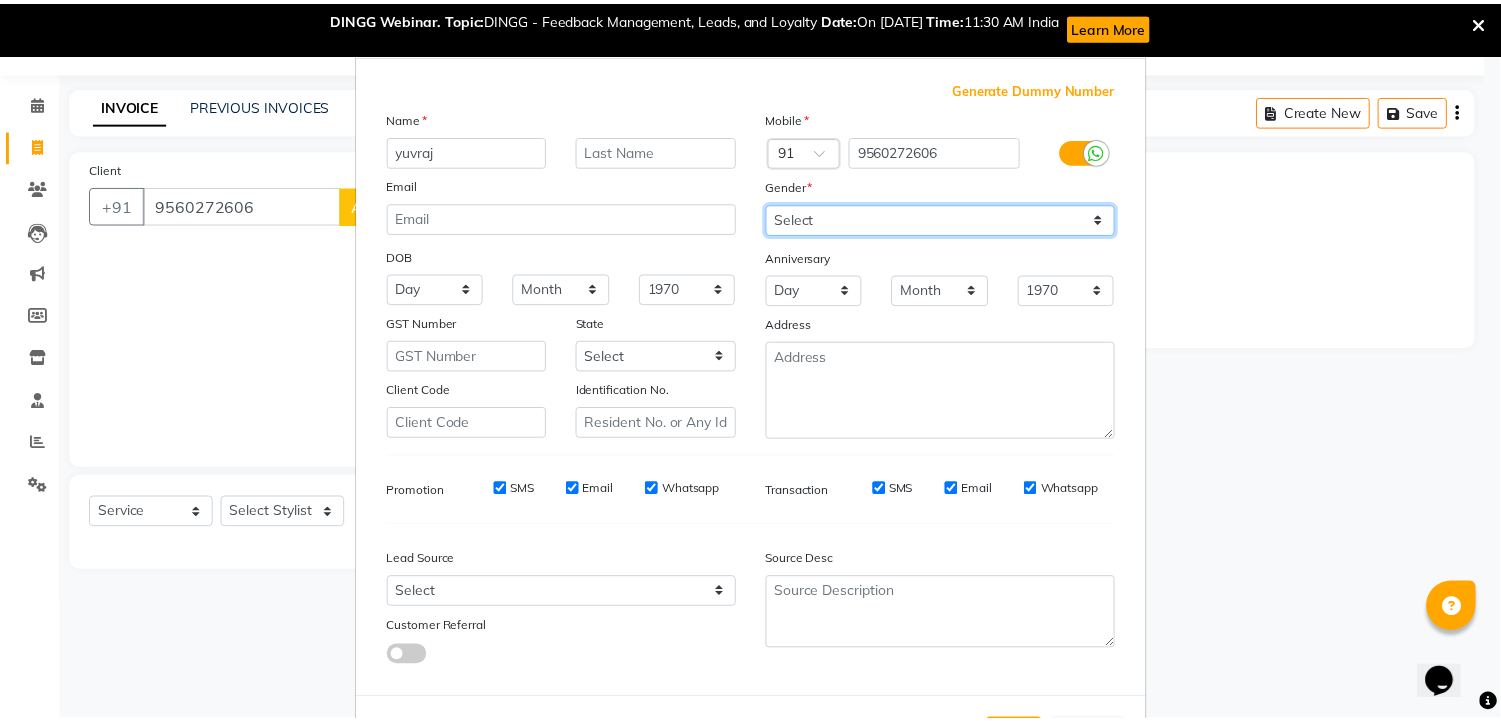 scroll, scrollTop: 130, scrollLeft: 0, axis: vertical 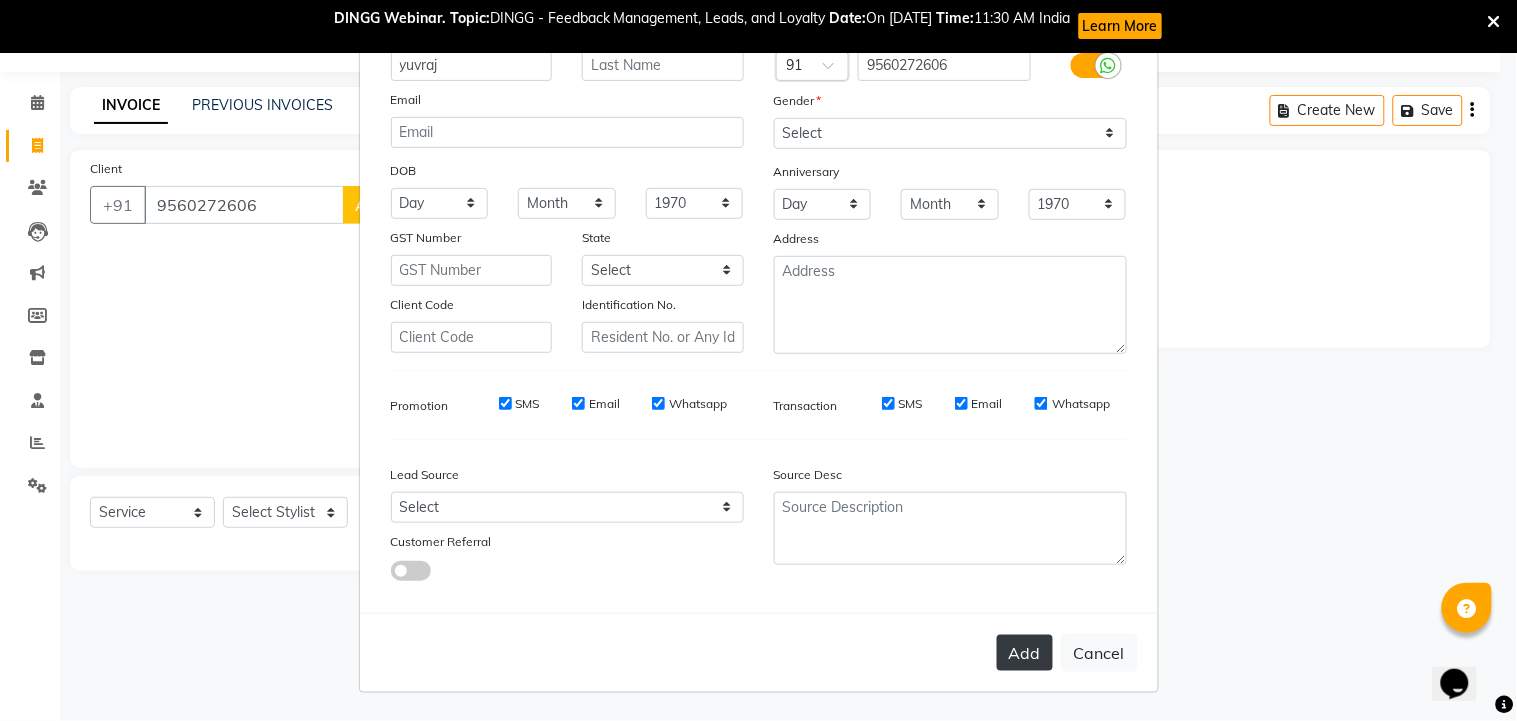 click on "Add" at bounding box center [1025, 653] 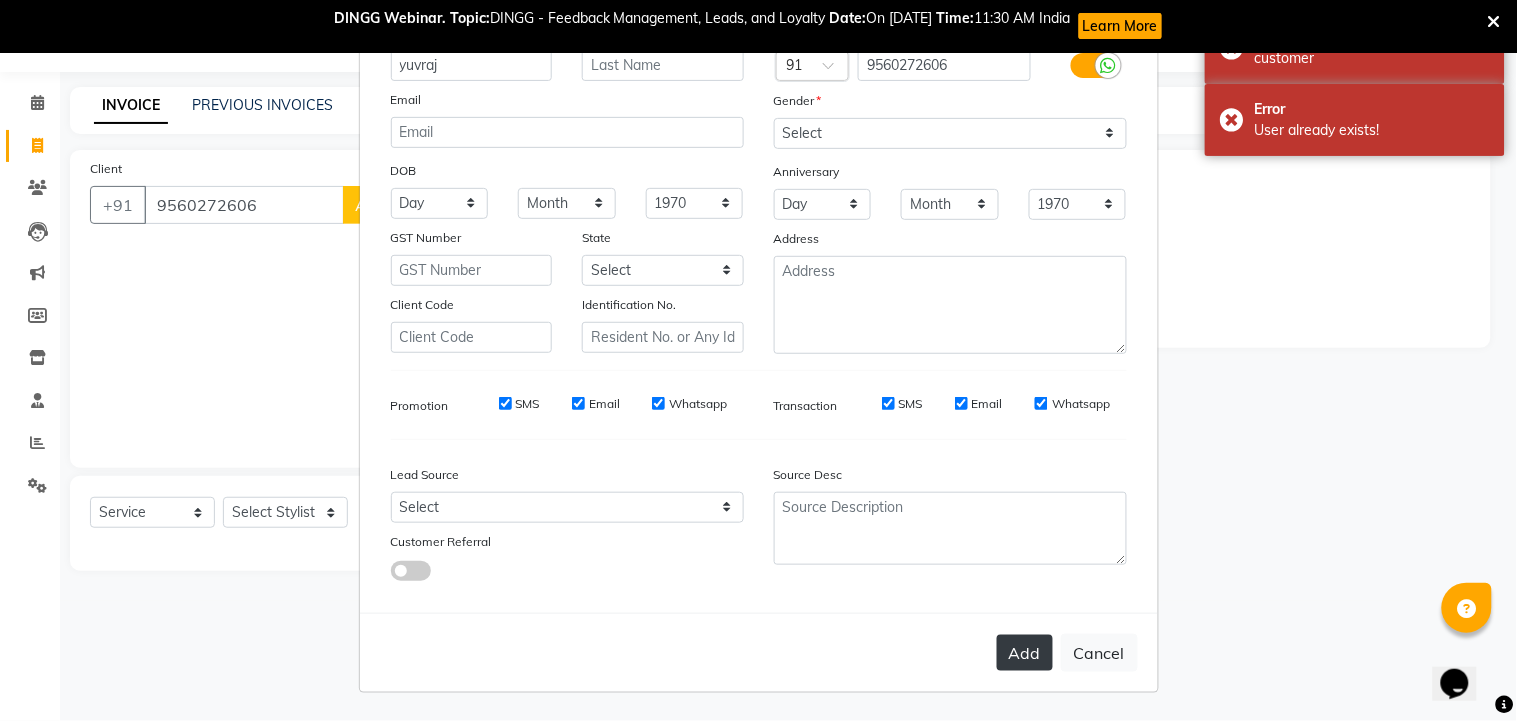 click on "Add" at bounding box center [1025, 653] 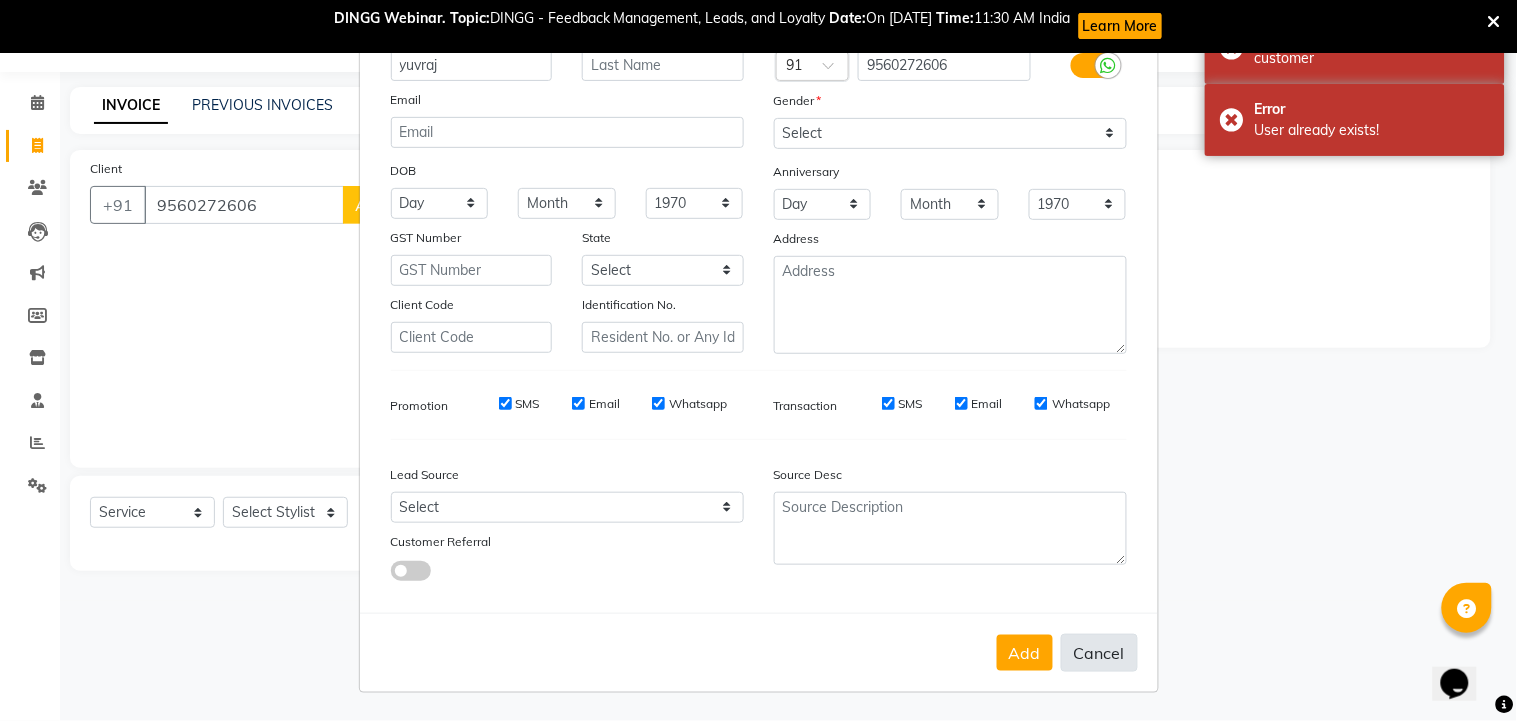click on "Cancel" at bounding box center (1099, 653) 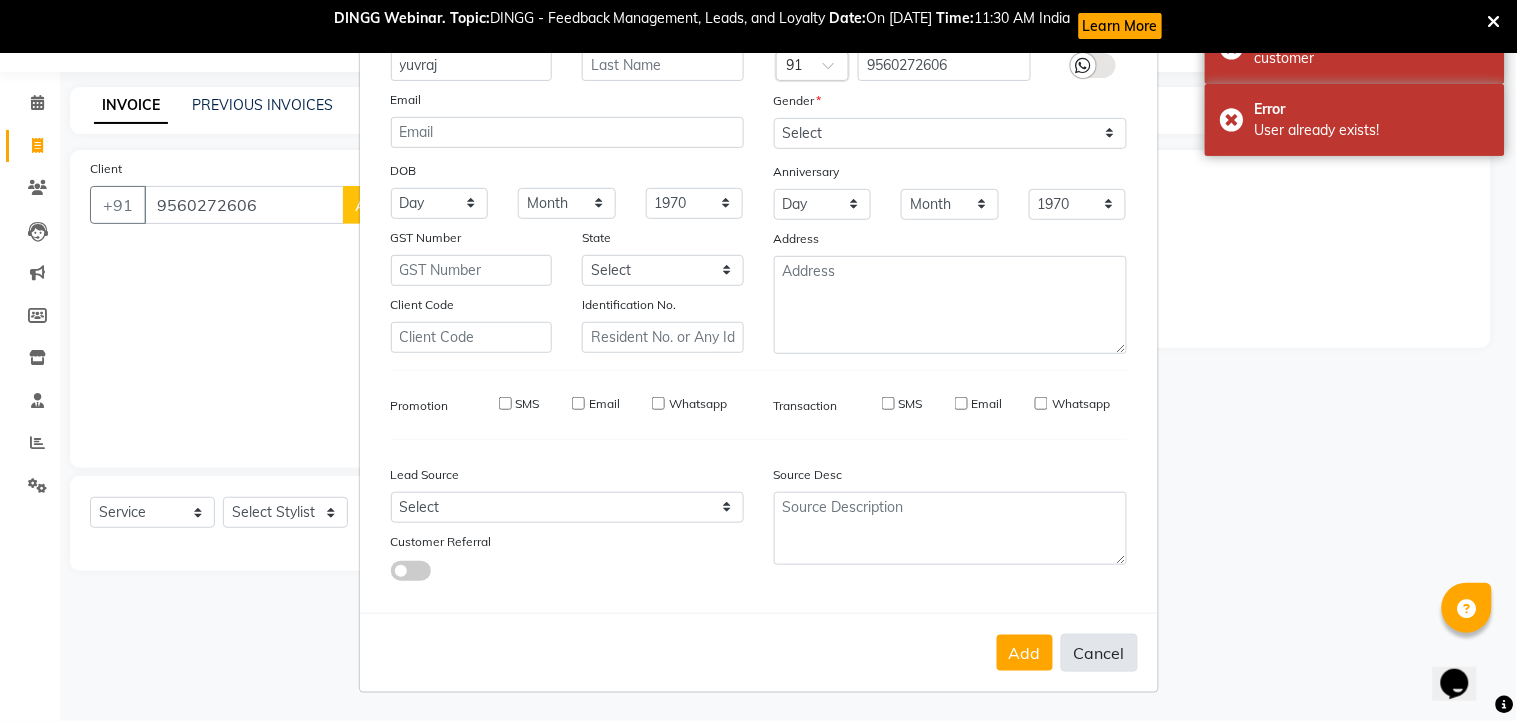 type 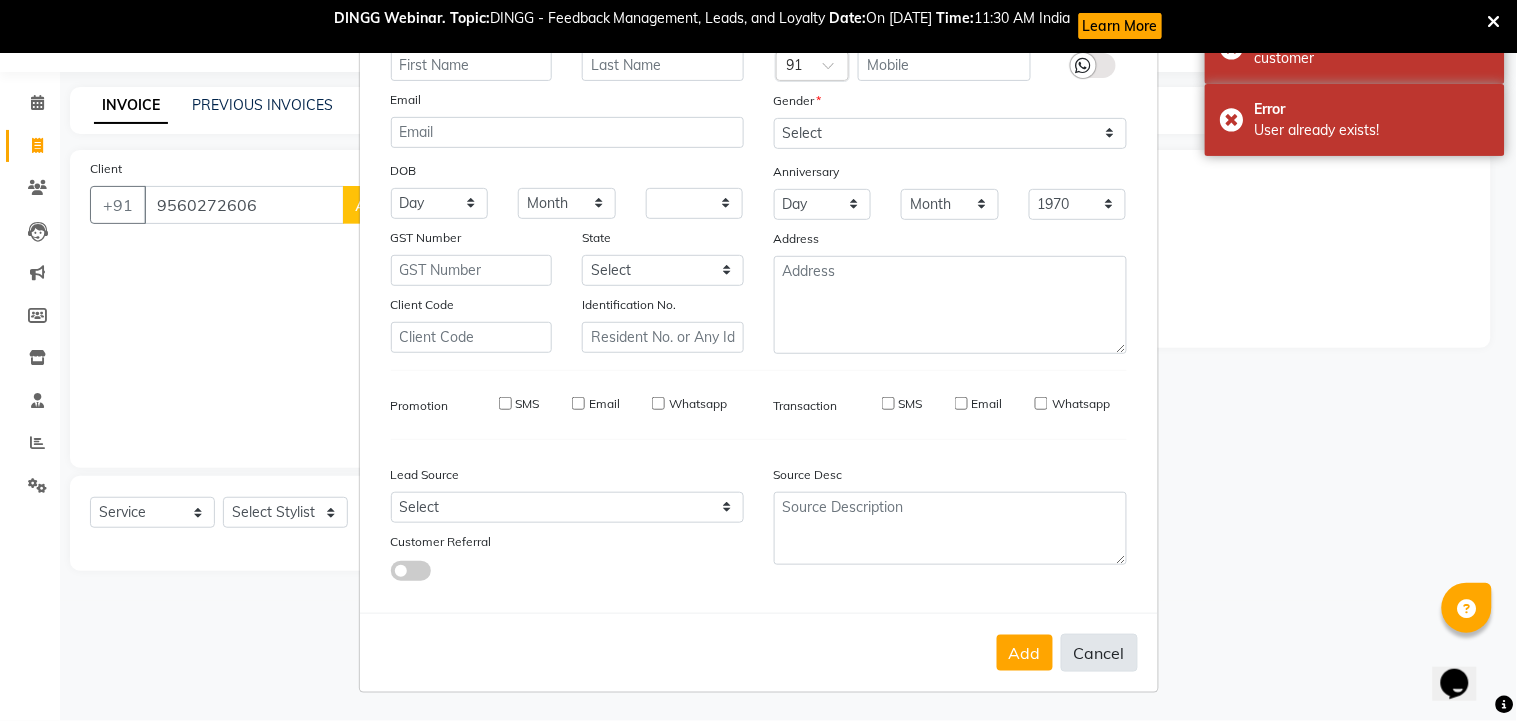 select 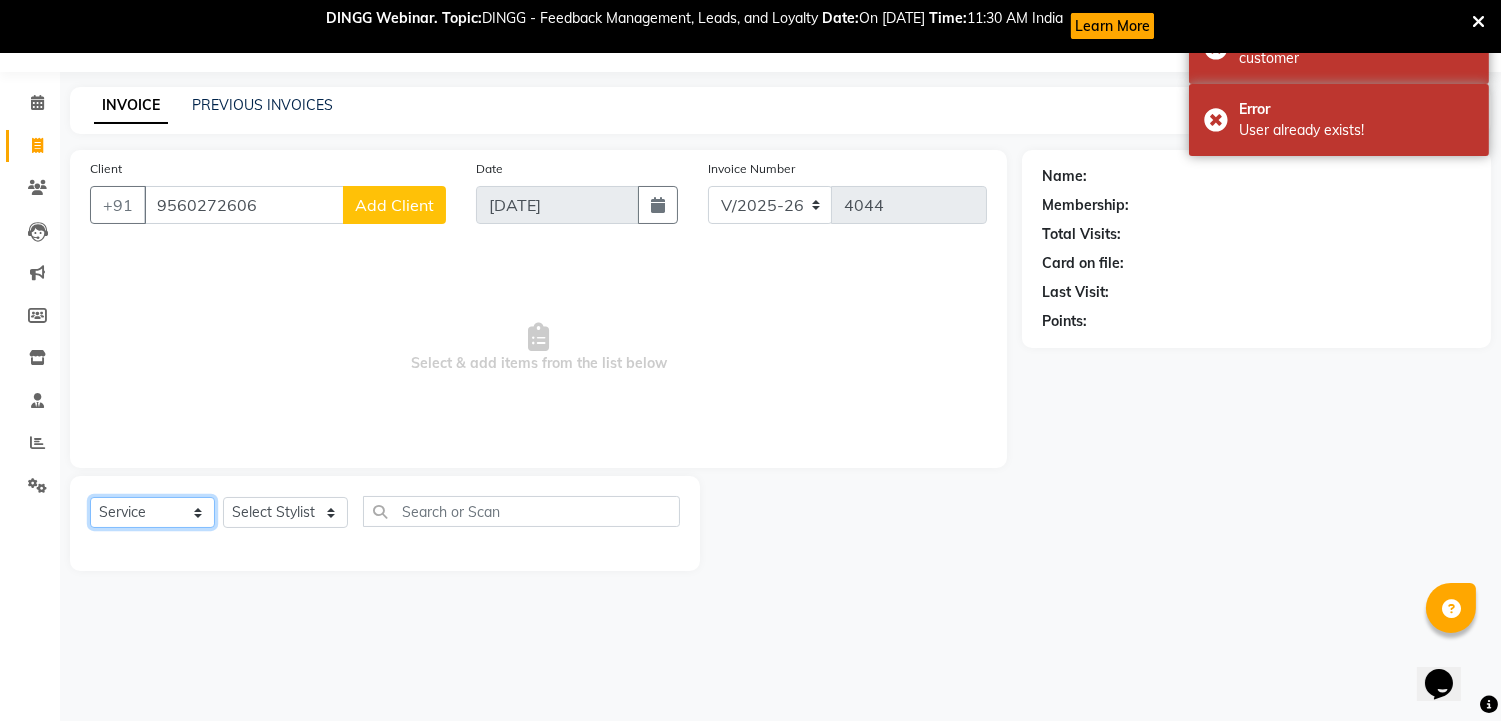 click on "Select  Service  Product  Membership  Package Voucher Prepaid Gift Card" 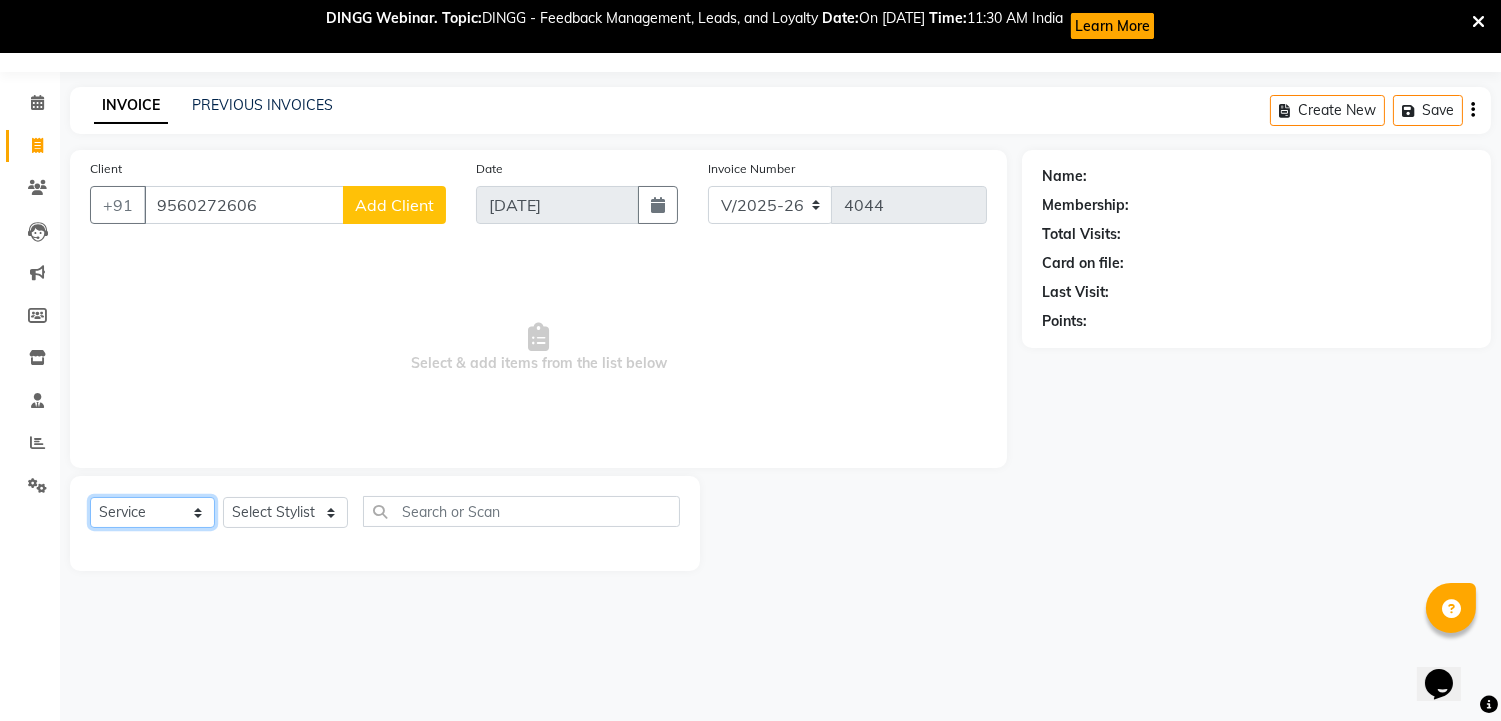 select on "membership" 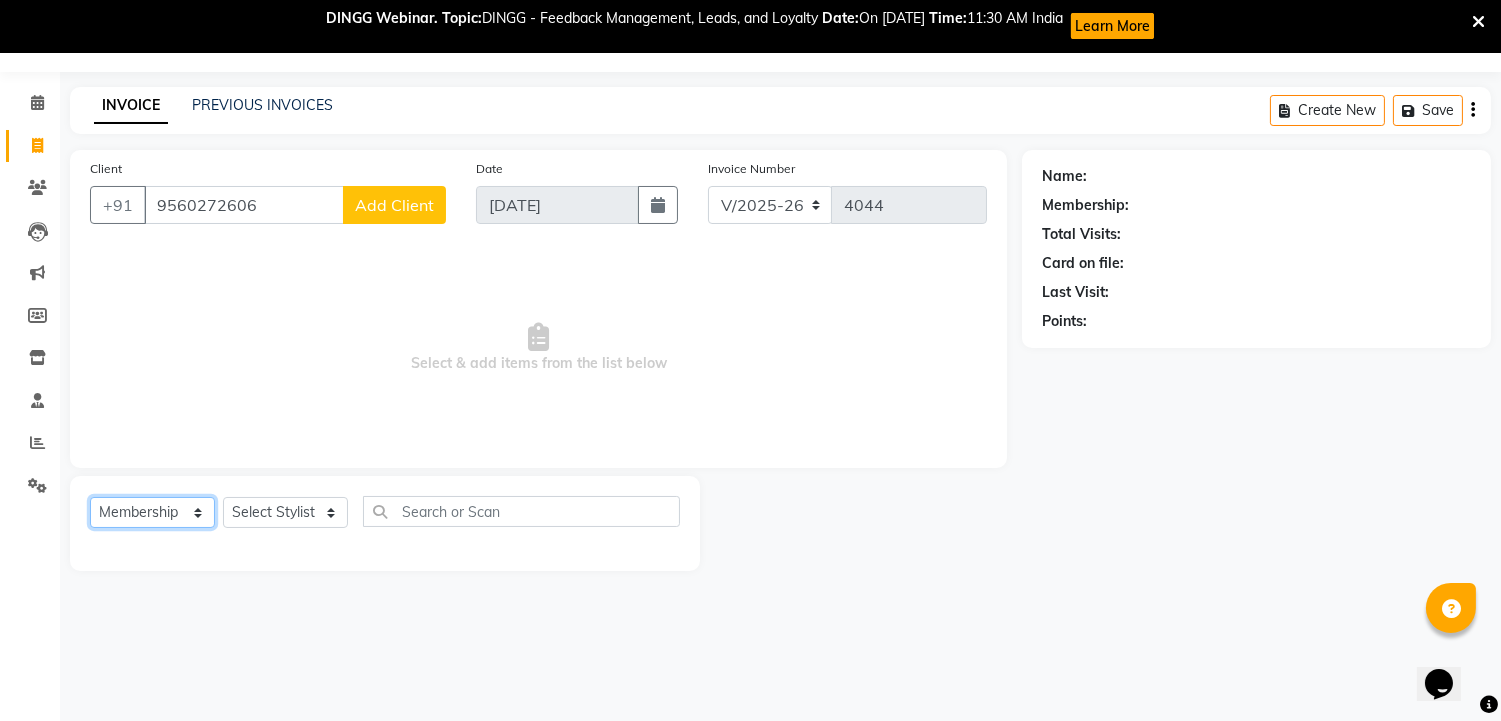 click on "Select  Service  Product  Membership  Package Voucher Prepaid Gift Card" 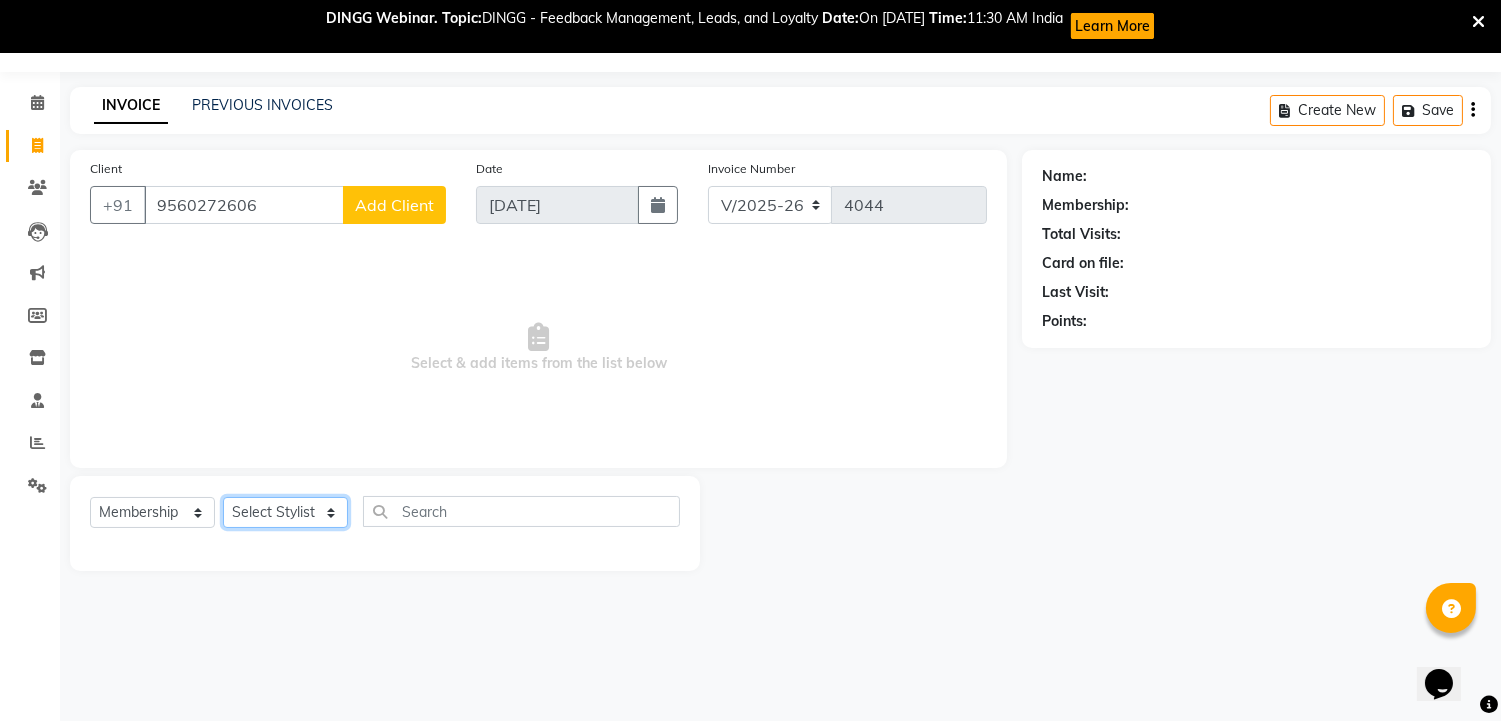 click on "Select Stylist [PERSON_NAME] [PERSON_NAME]  [PERSON_NAME] [PERSON_NAME] [PERSON_NAME] [PERSON_NAME]  [PERSON_NAME] KAVITA kunal Manager [PERSON_NAME]  [PERSON_NAME] preeti [PERSON_NAME] [PERSON_NAME] [PERSON_NAME] [PERSON_NAME] [PERSON_NAME] [PERSON_NAME]  [PERSON_NAME] ZAID" 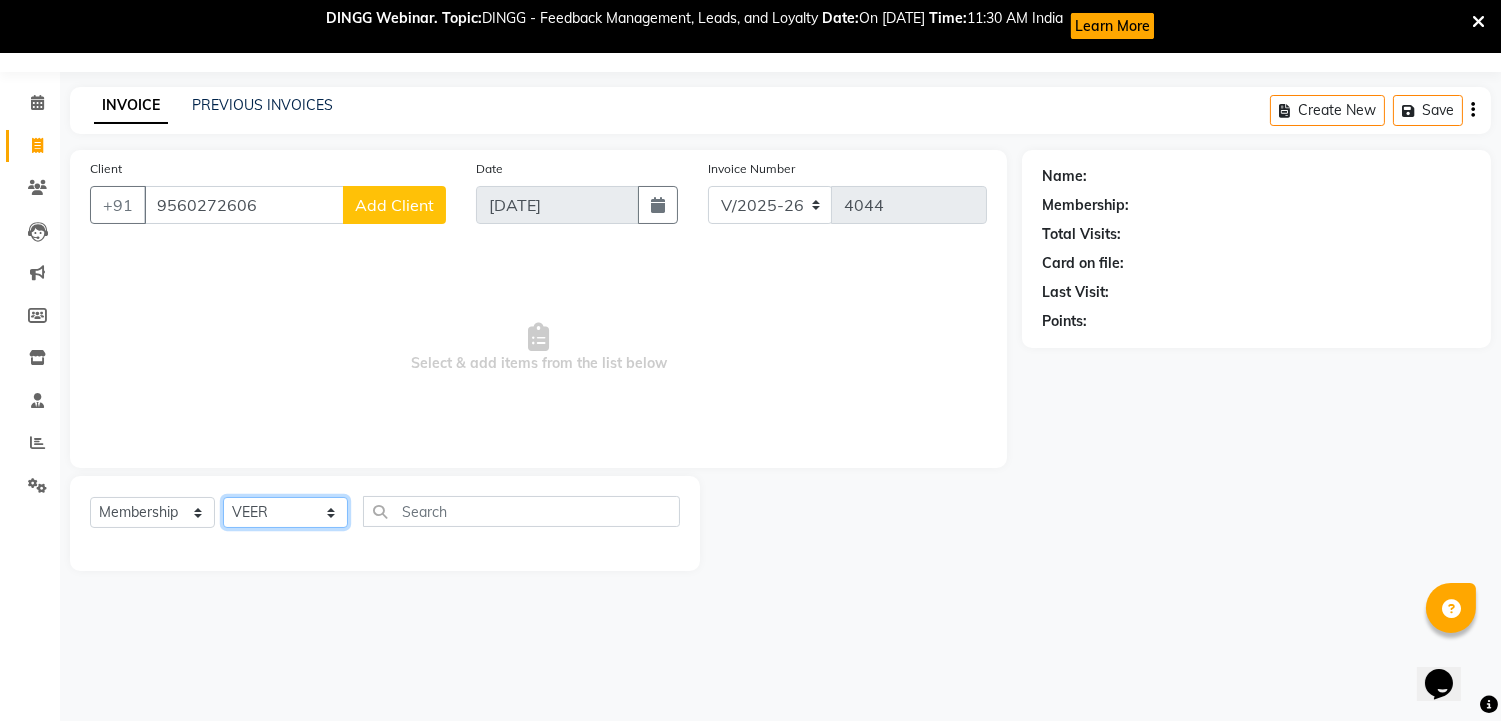 click on "Select Stylist [PERSON_NAME] [PERSON_NAME]  [PERSON_NAME] [PERSON_NAME] [PERSON_NAME] [PERSON_NAME]  [PERSON_NAME] KAVITA kunal Manager [PERSON_NAME]  [PERSON_NAME] preeti [PERSON_NAME] [PERSON_NAME] [PERSON_NAME] [PERSON_NAME] [PERSON_NAME] [PERSON_NAME]  [PERSON_NAME] ZAID" 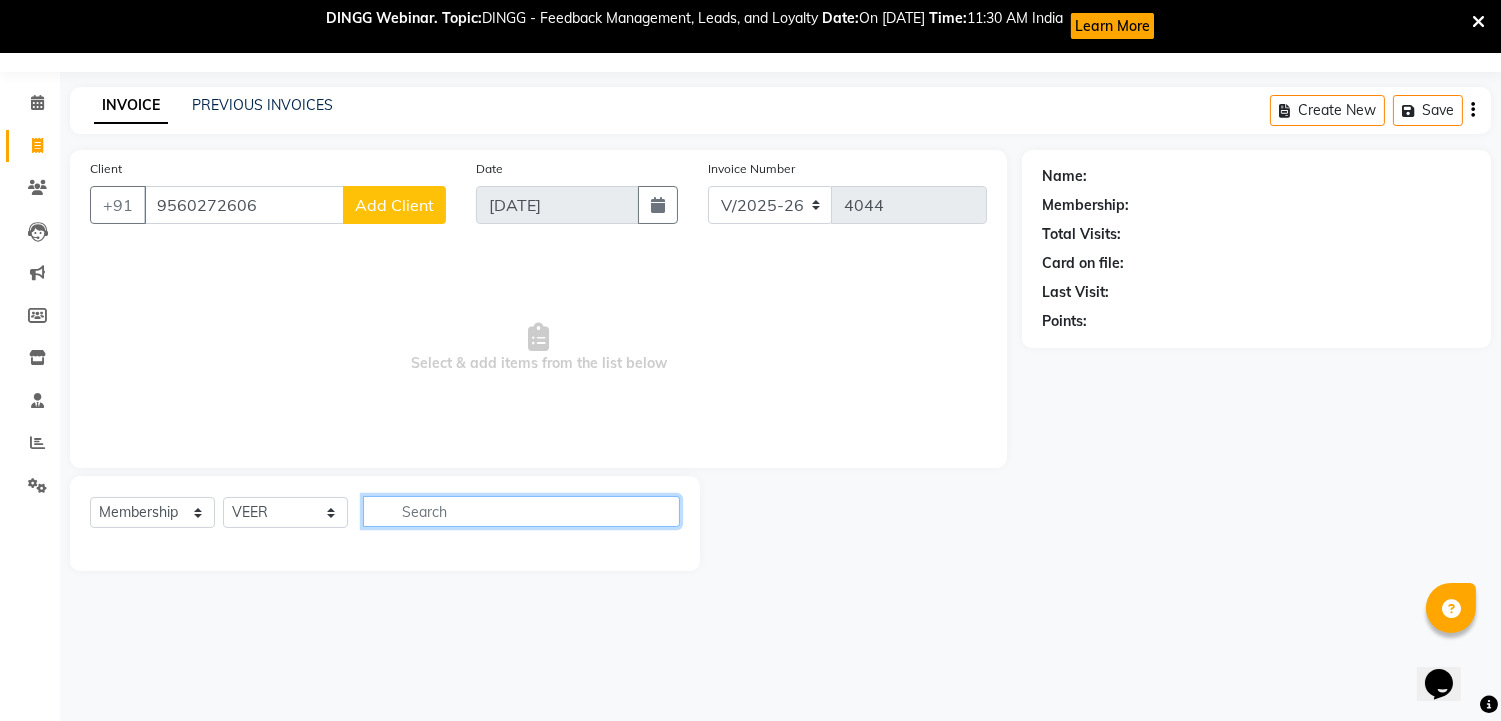 click 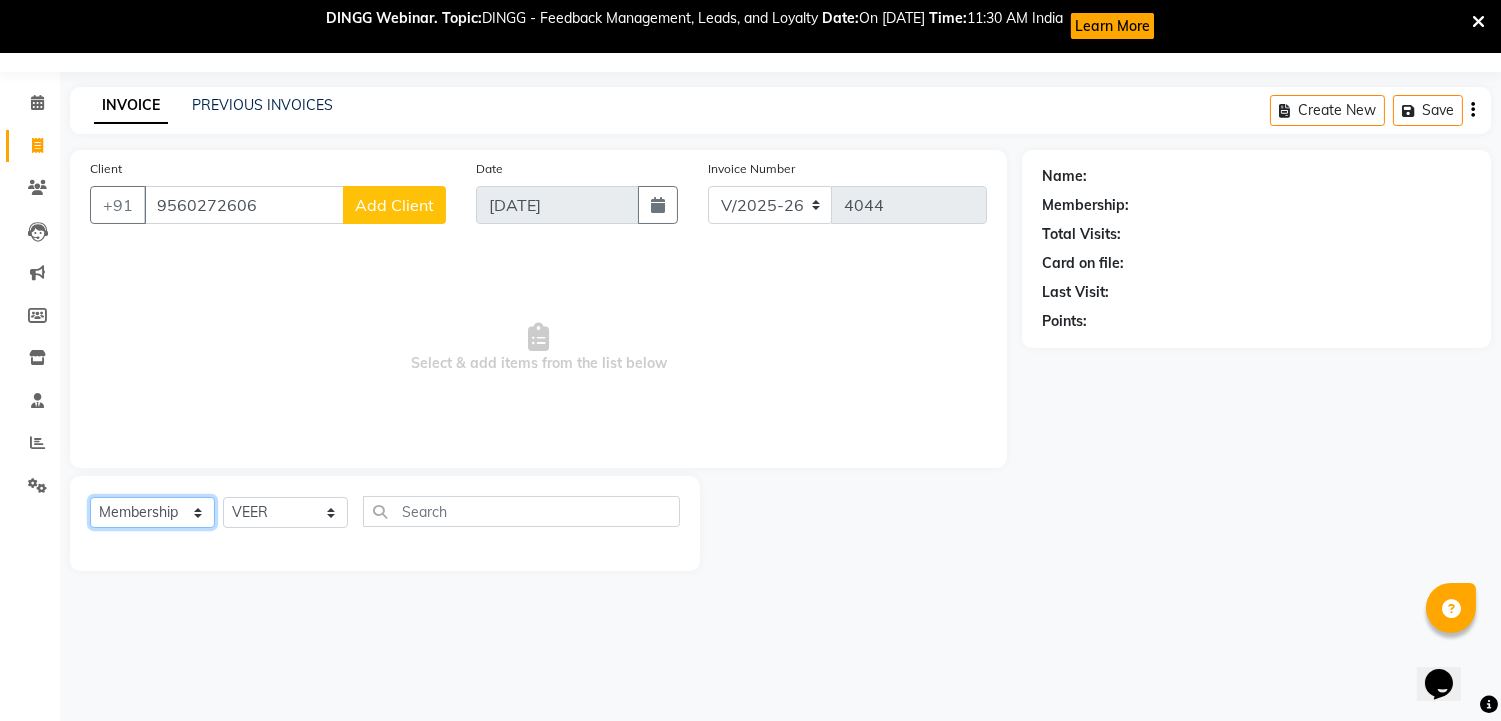 click on "Select  Service  Product  Membership  Package Voucher Prepaid Gift Card" 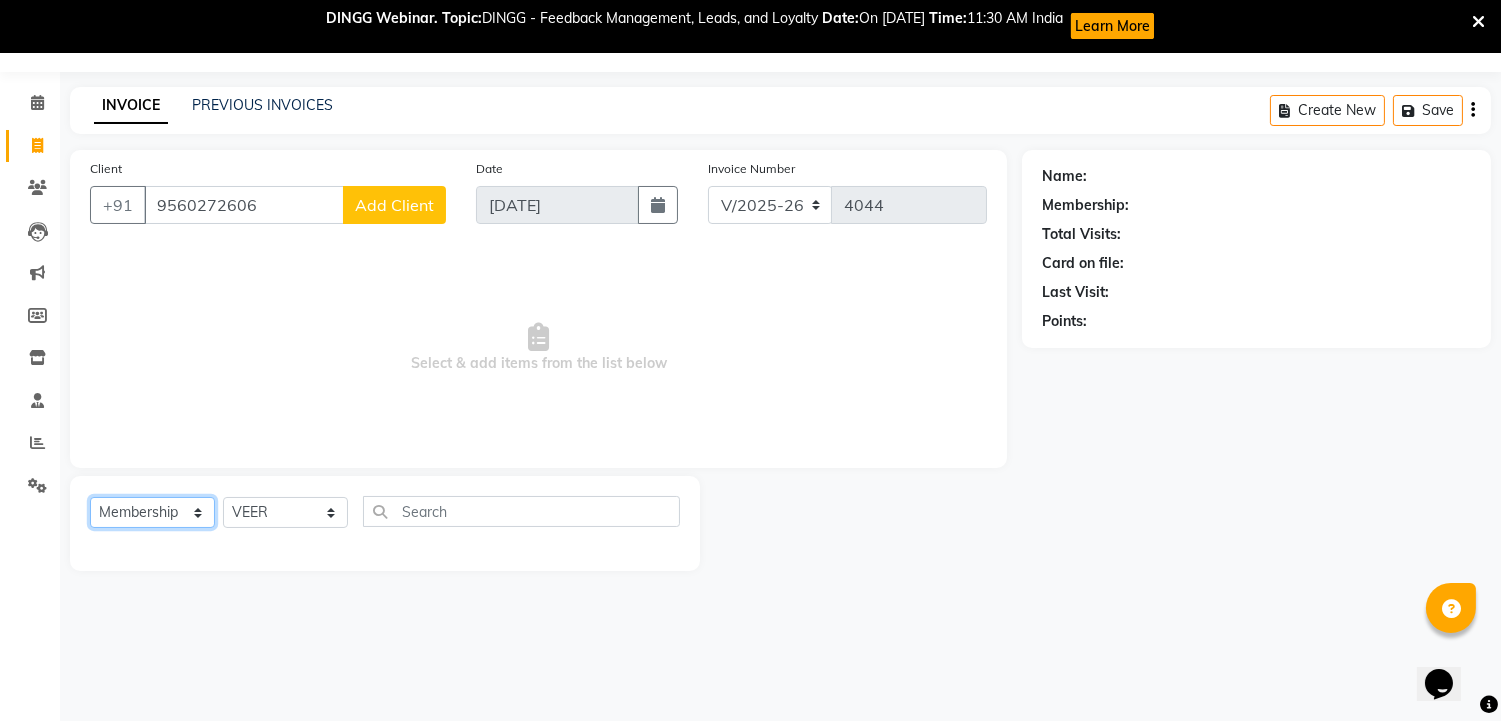 click on "Select  Service  Product  Membership  Package Voucher Prepaid Gift Card" 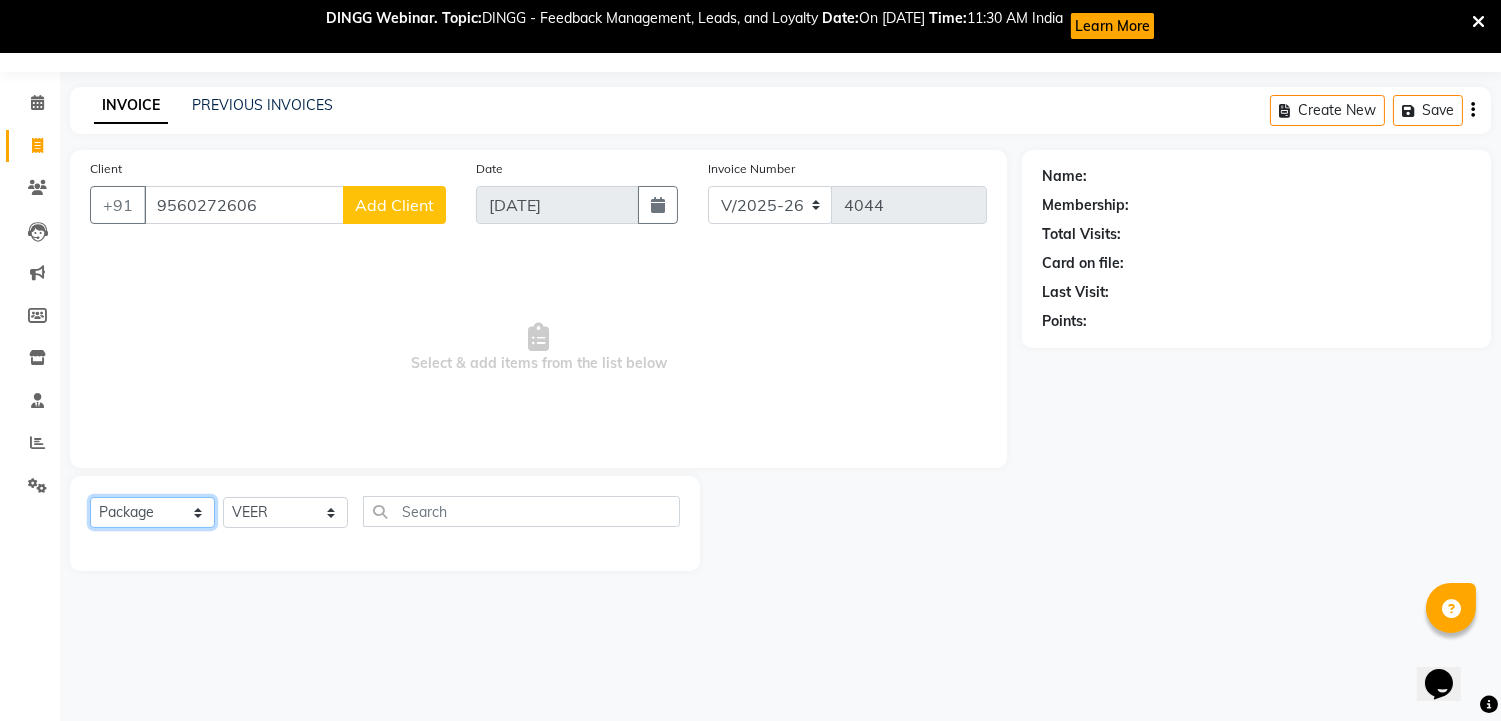 click on "Select  Service  Product  Membership  Package Voucher Prepaid Gift Card" 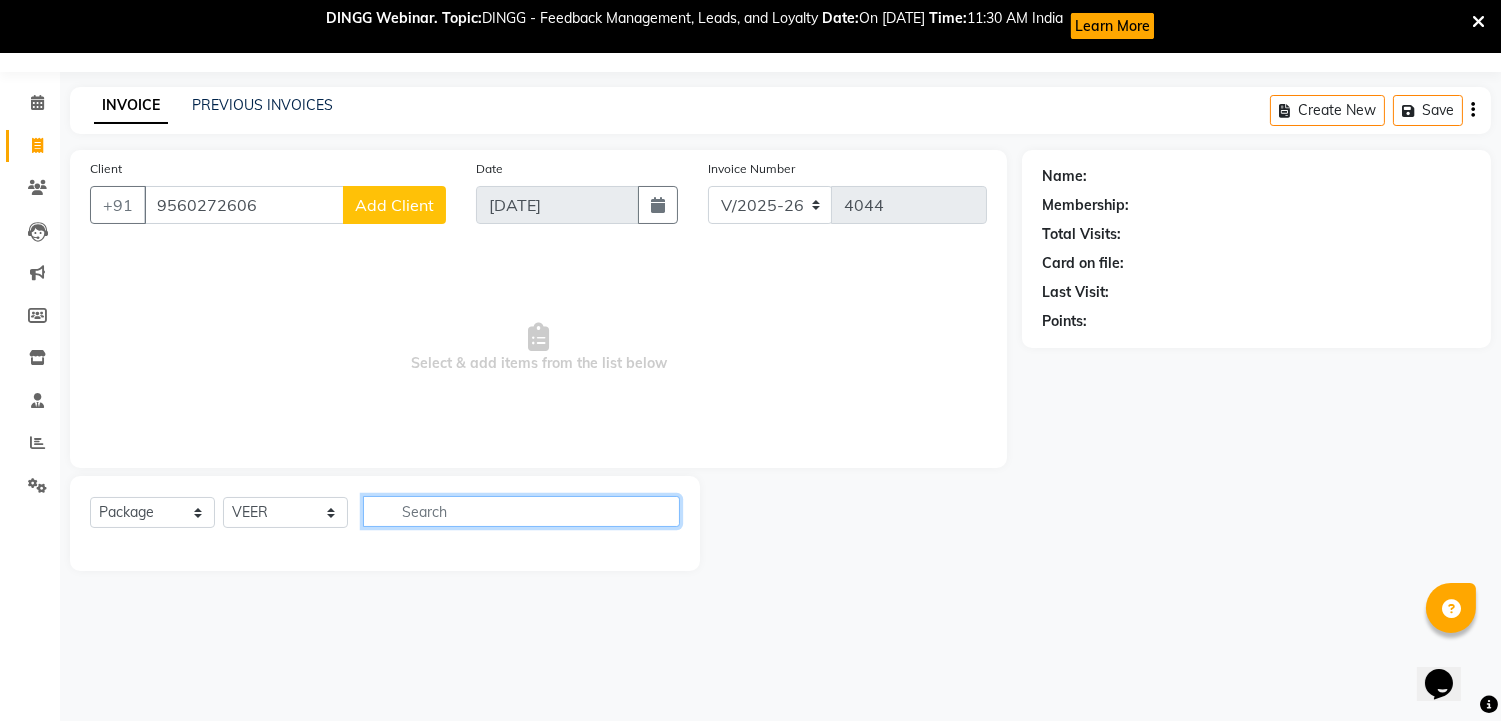 click 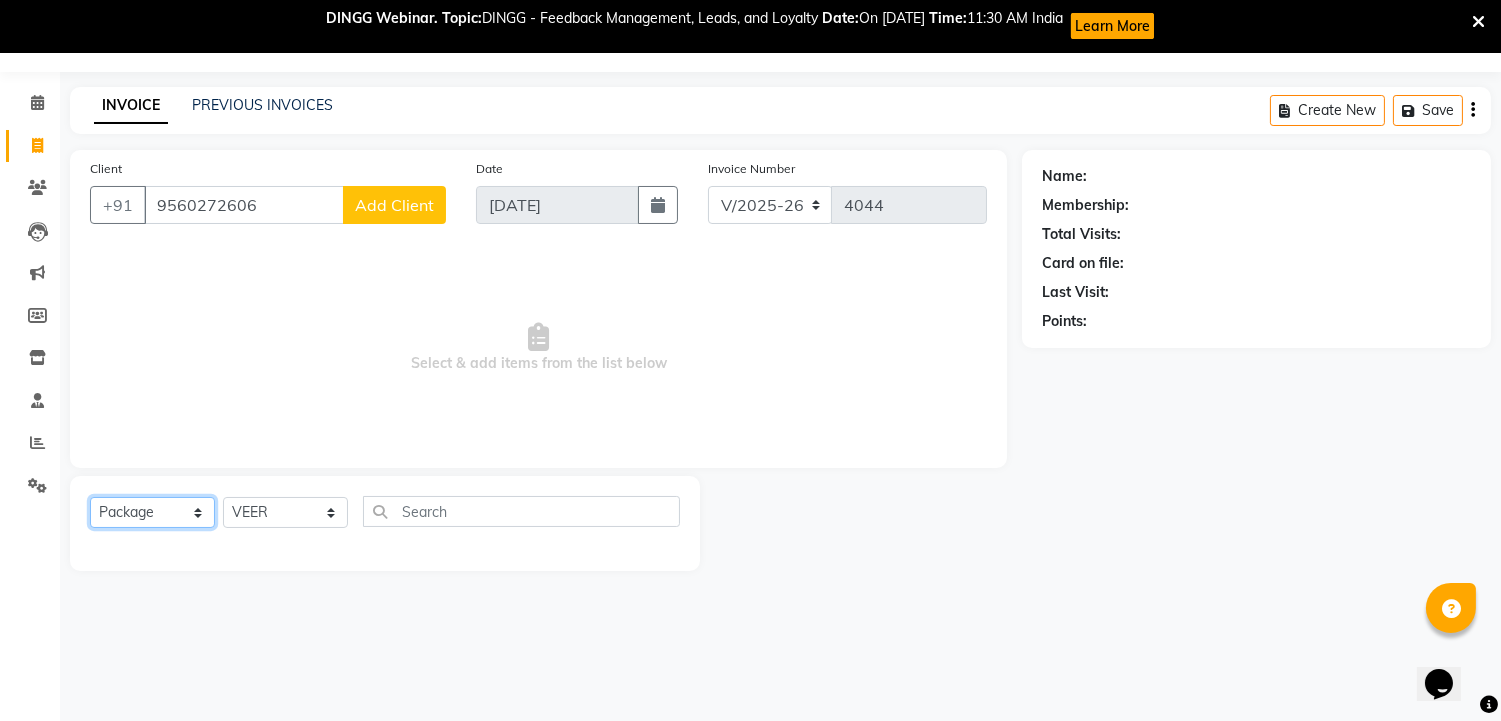 click on "Select  Service  Product  Membership  Package Voucher Prepaid Gift Card" 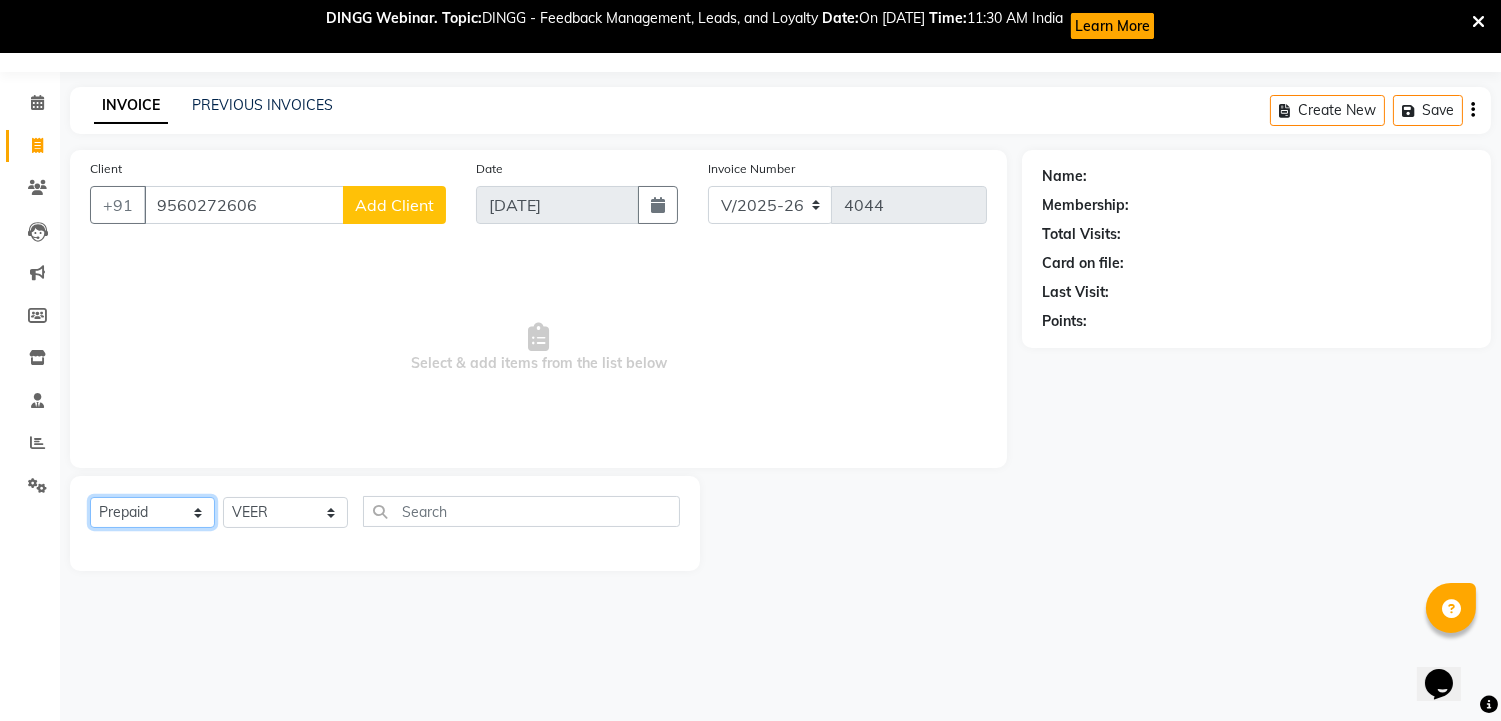 click on "Select  Service  Product  Membership  Package Voucher Prepaid Gift Card" 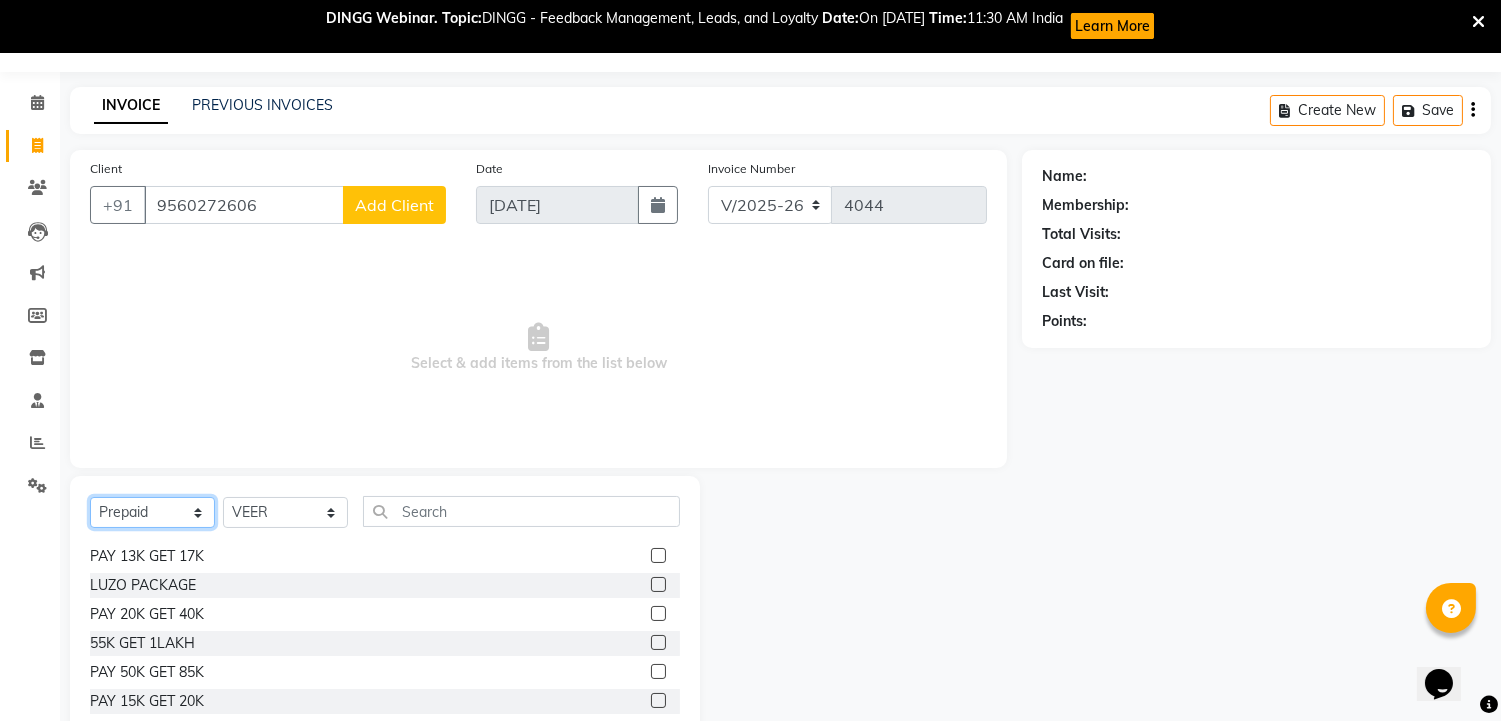 scroll, scrollTop: 147, scrollLeft: 0, axis: vertical 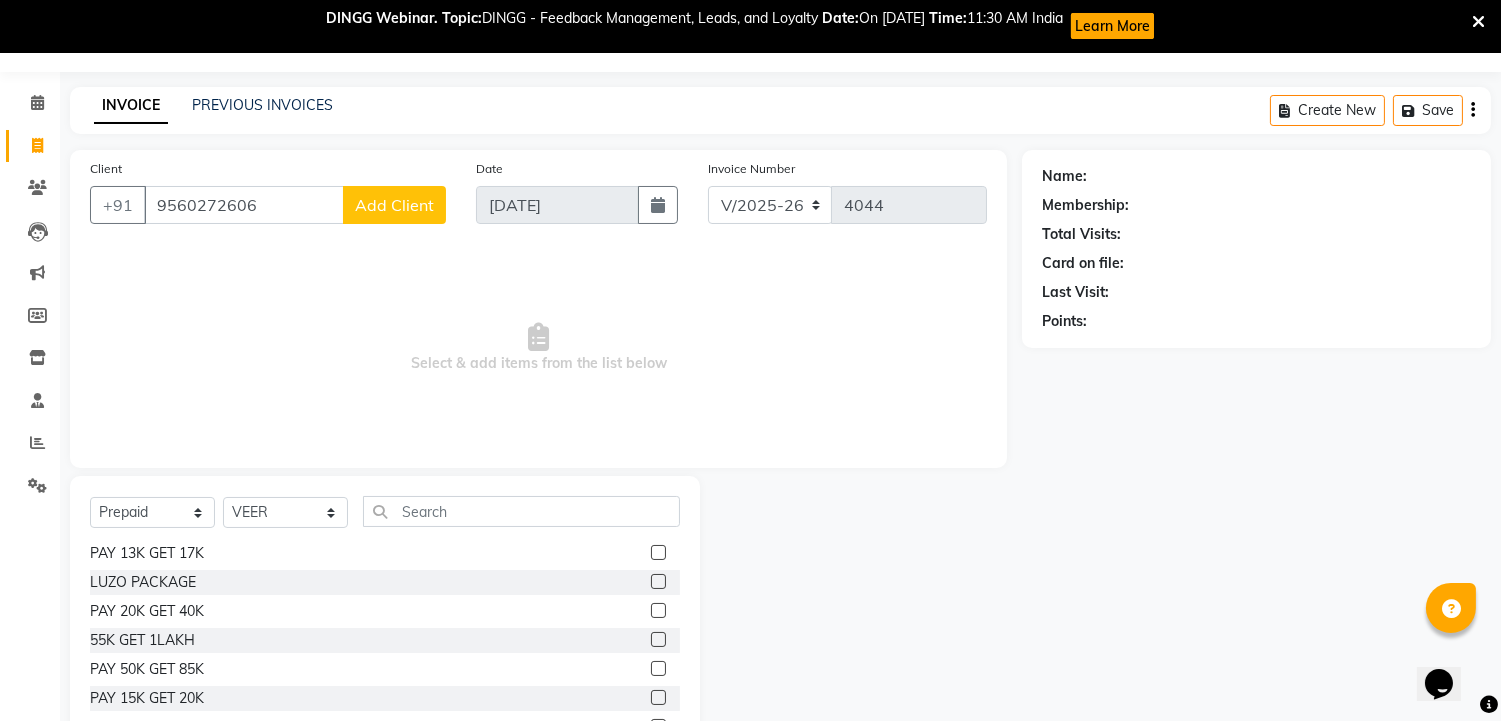 click 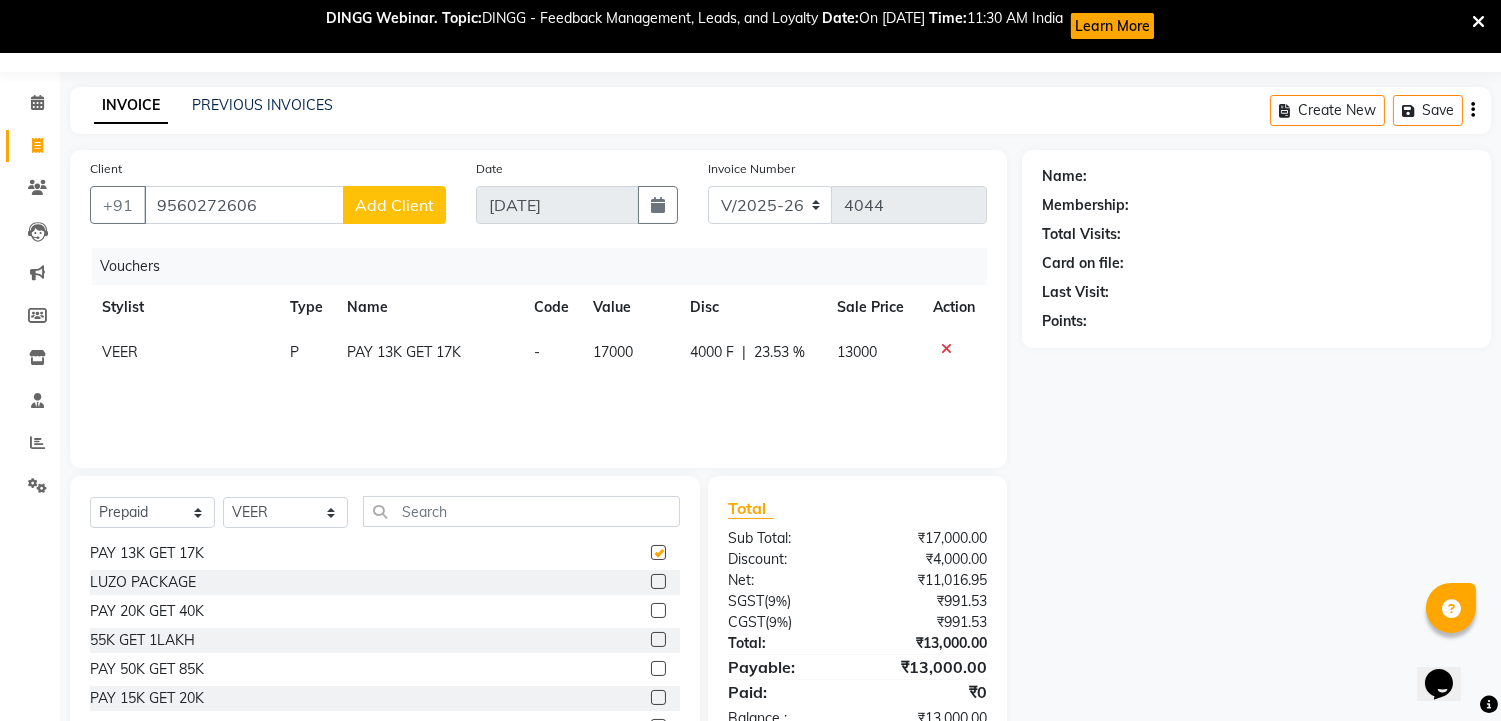 checkbox on "false" 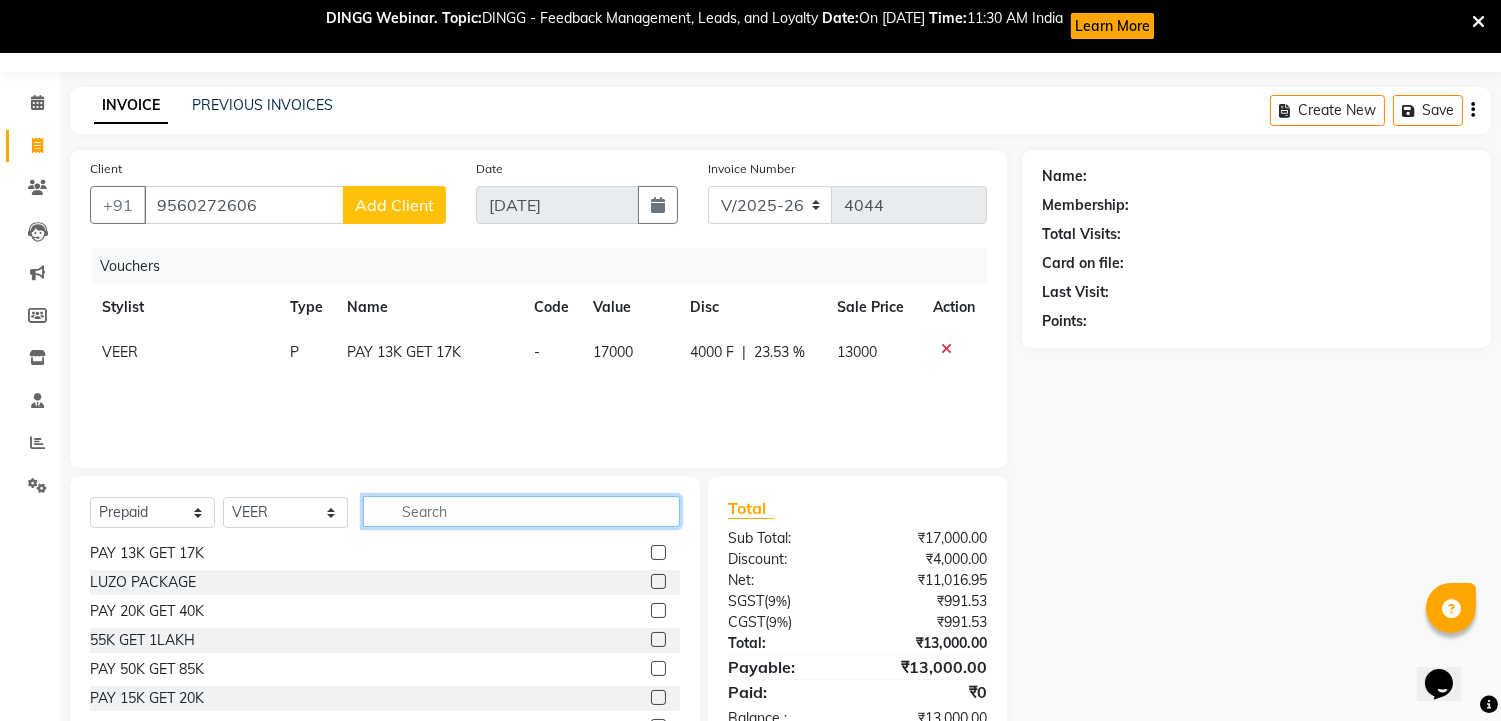 click 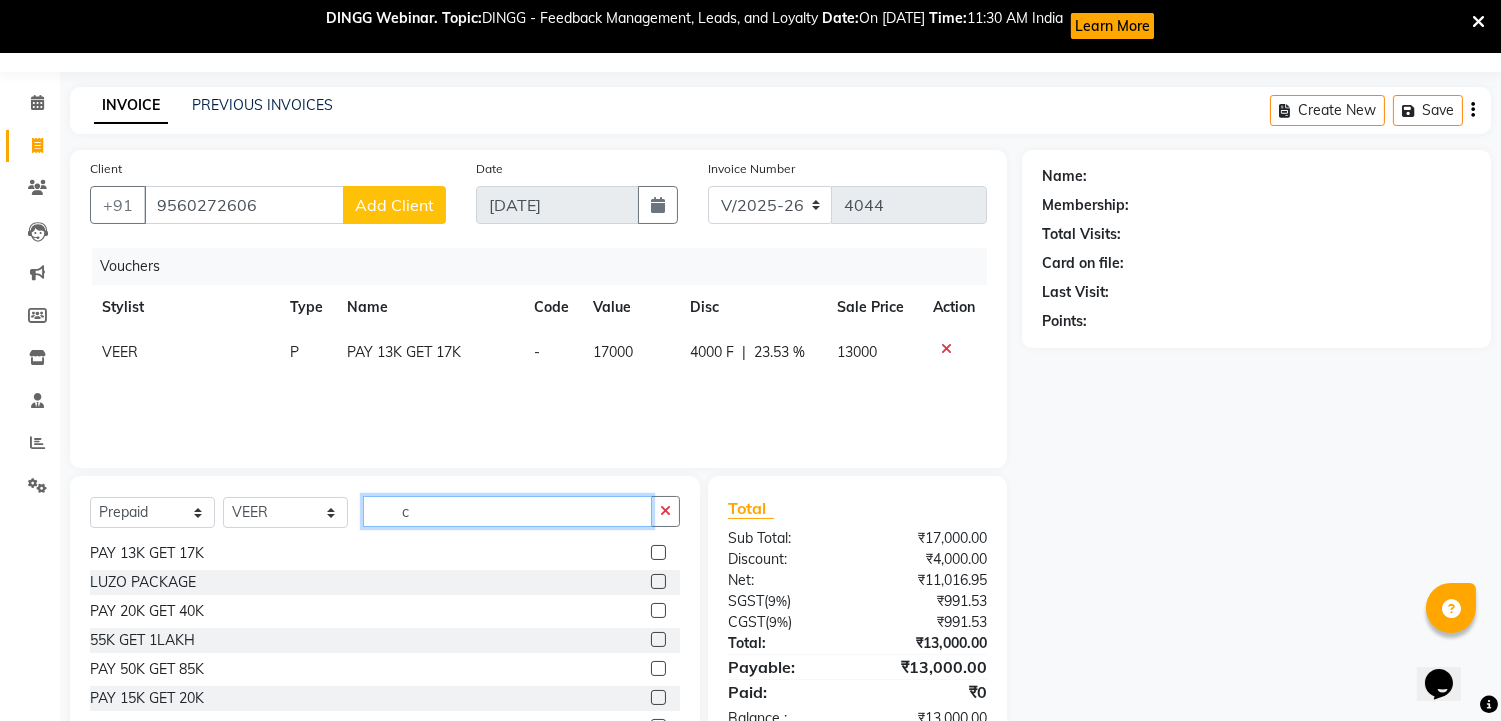 scroll, scrollTop: 0, scrollLeft: 0, axis: both 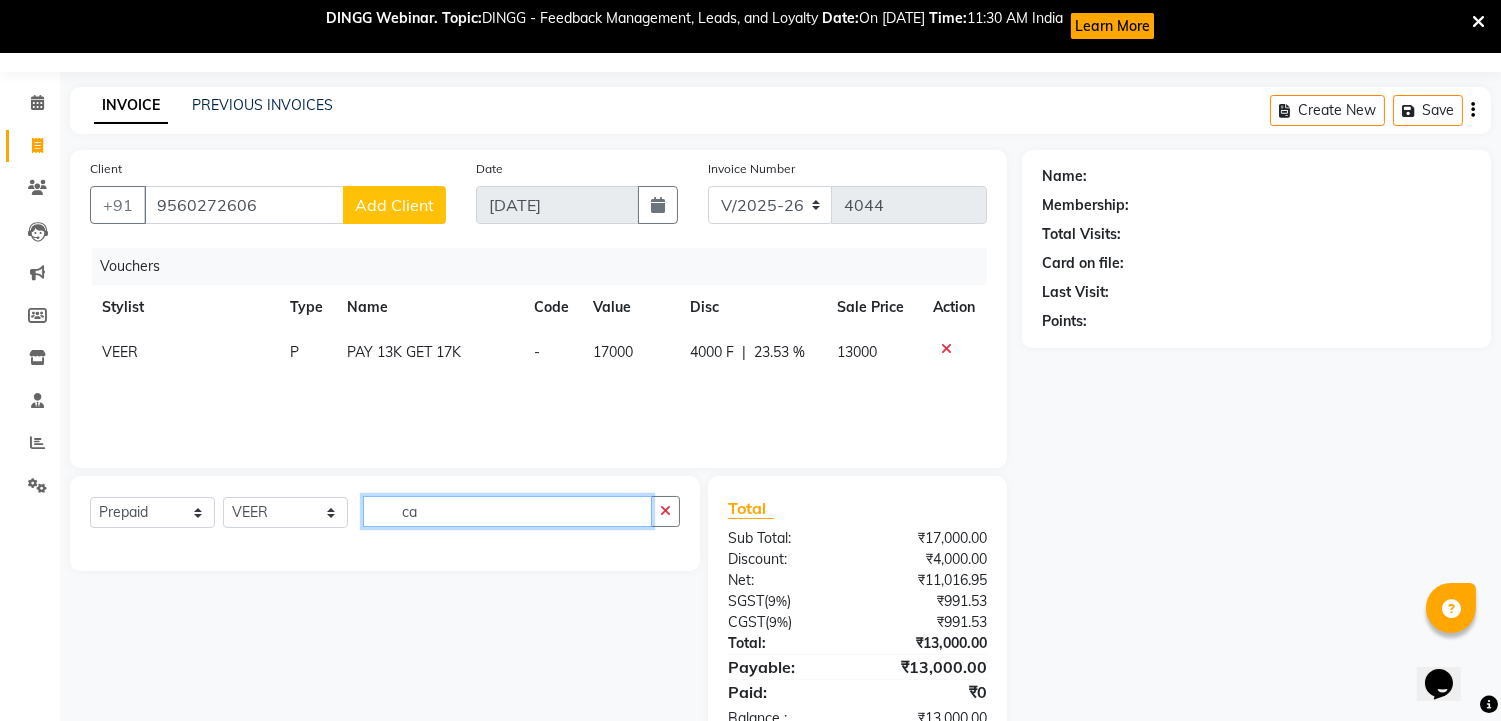 type on "ca" 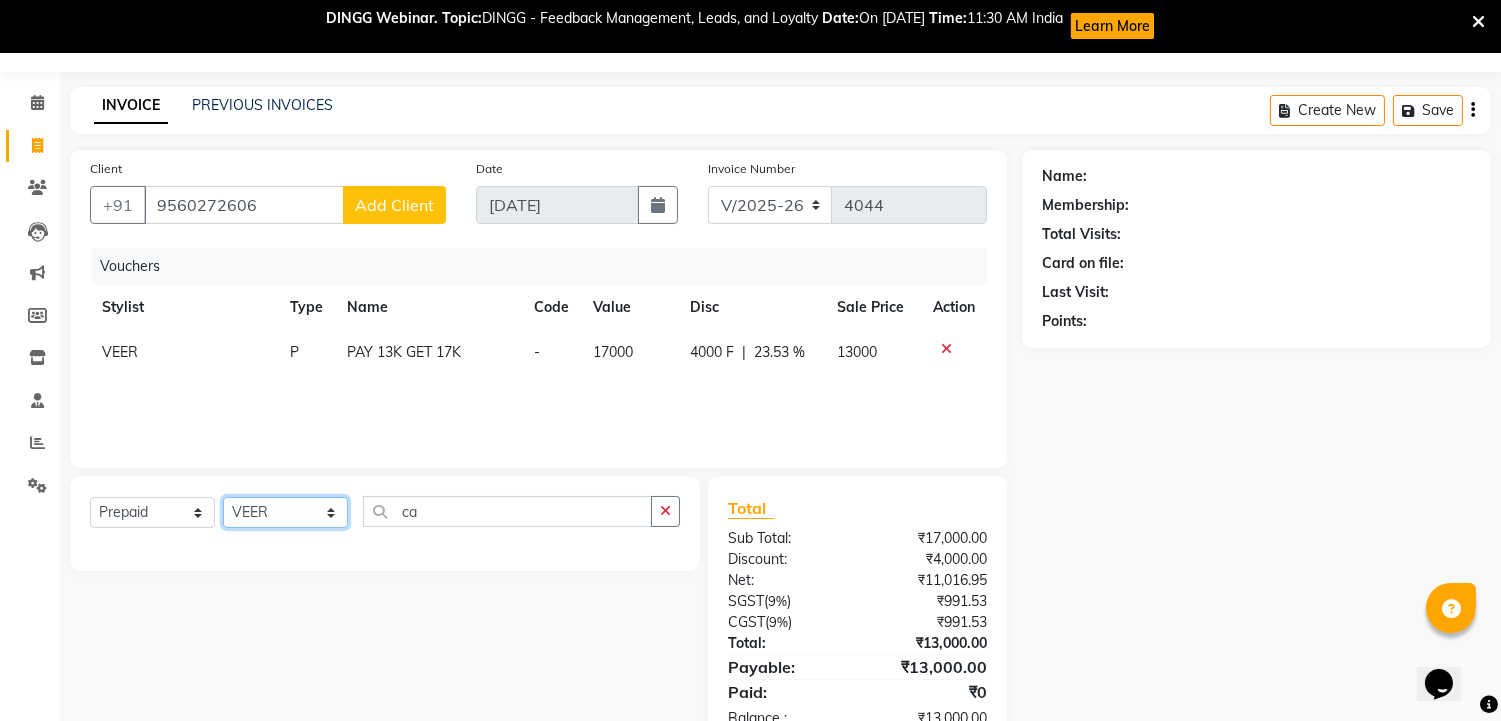 click on "Select Stylist [PERSON_NAME] [PERSON_NAME]  [PERSON_NAME] [PERSON_NAME] [PERSON_NAME] [PERSON_NAME]  [PERSON_NAME] KAVITA kunal Manager [PERSON_NAME]  [PERSON_NAME] preeti [PERSON_NAME] [PERSON_NAME] [PERSON_NAME] [PERSON_NAME] [PERSON_NAME] [PERSON_NAME]  [PERSON_NAME] ZAID" 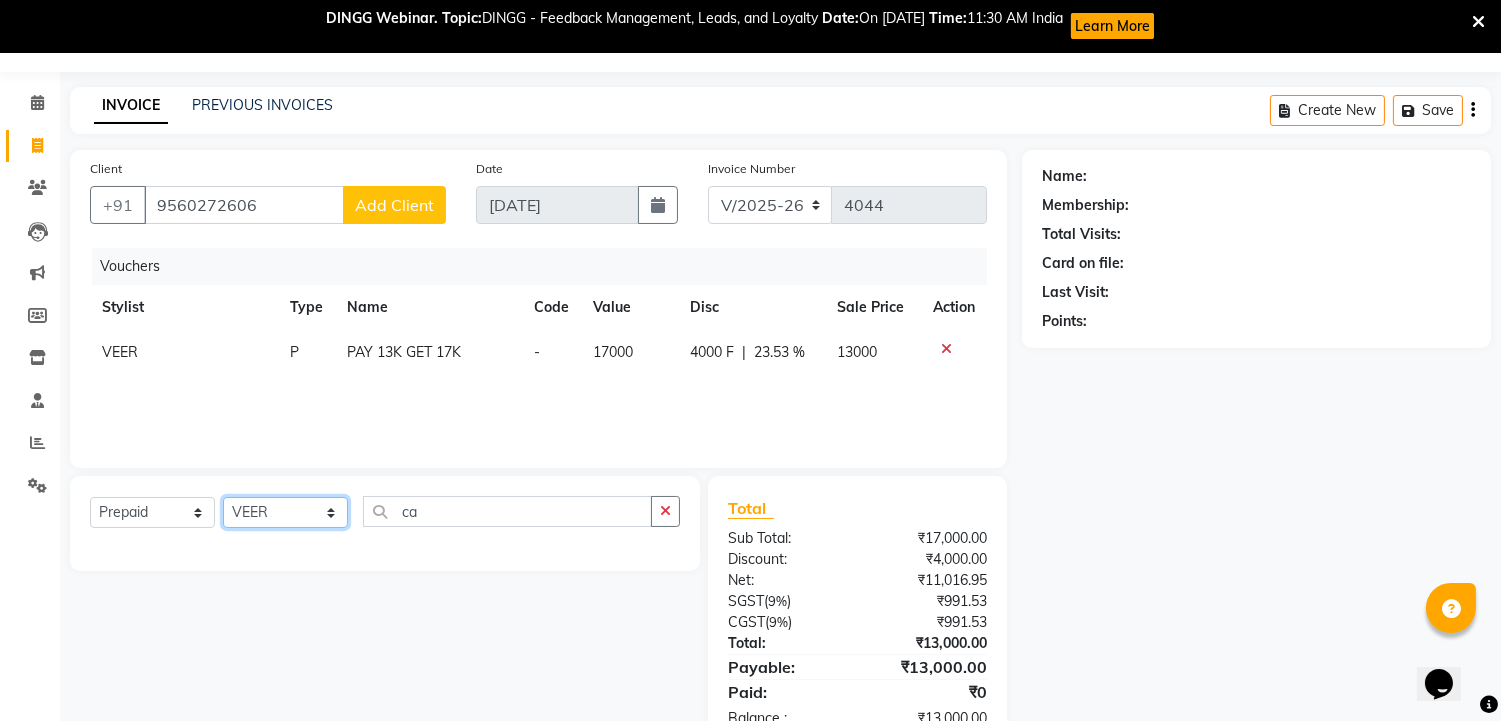 select on "85651" 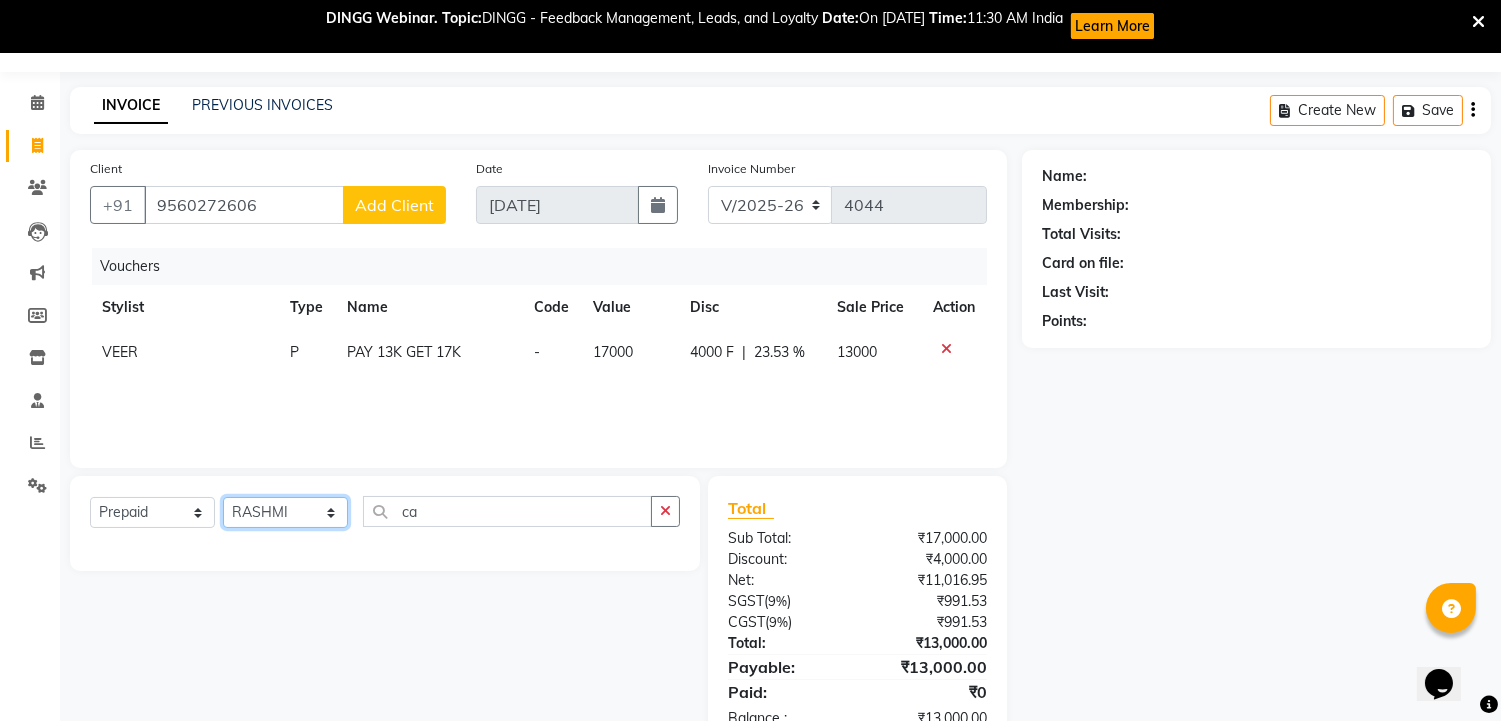 click on "Select Stylist [PERSON_NAME] [PERSON_NAME]  [PERSON_NAME] [PERSON_NAME] [PERSON_NAME] [PERSON_NAME]  [PERSON_NAME] KAVITA kunal Manager [PERSON_NAME]  [PERSON_NAME] preeti [PERSON_NAME] [PERSON_NAME] [PERSON_NAME] [PERSON_NAME] [PERSON_NAME] [PERSON_NAME]  [PERSON_NAME] ZAID" 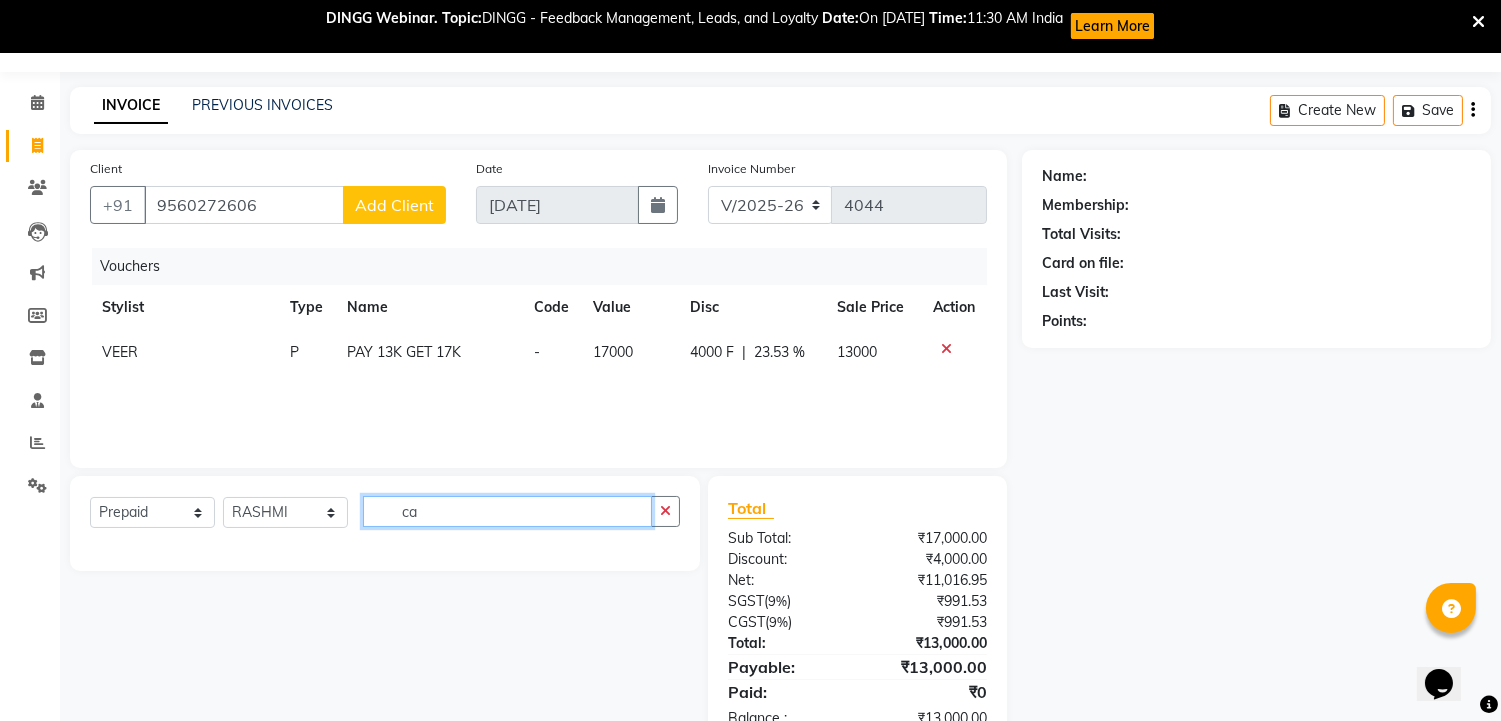 click on "ca" 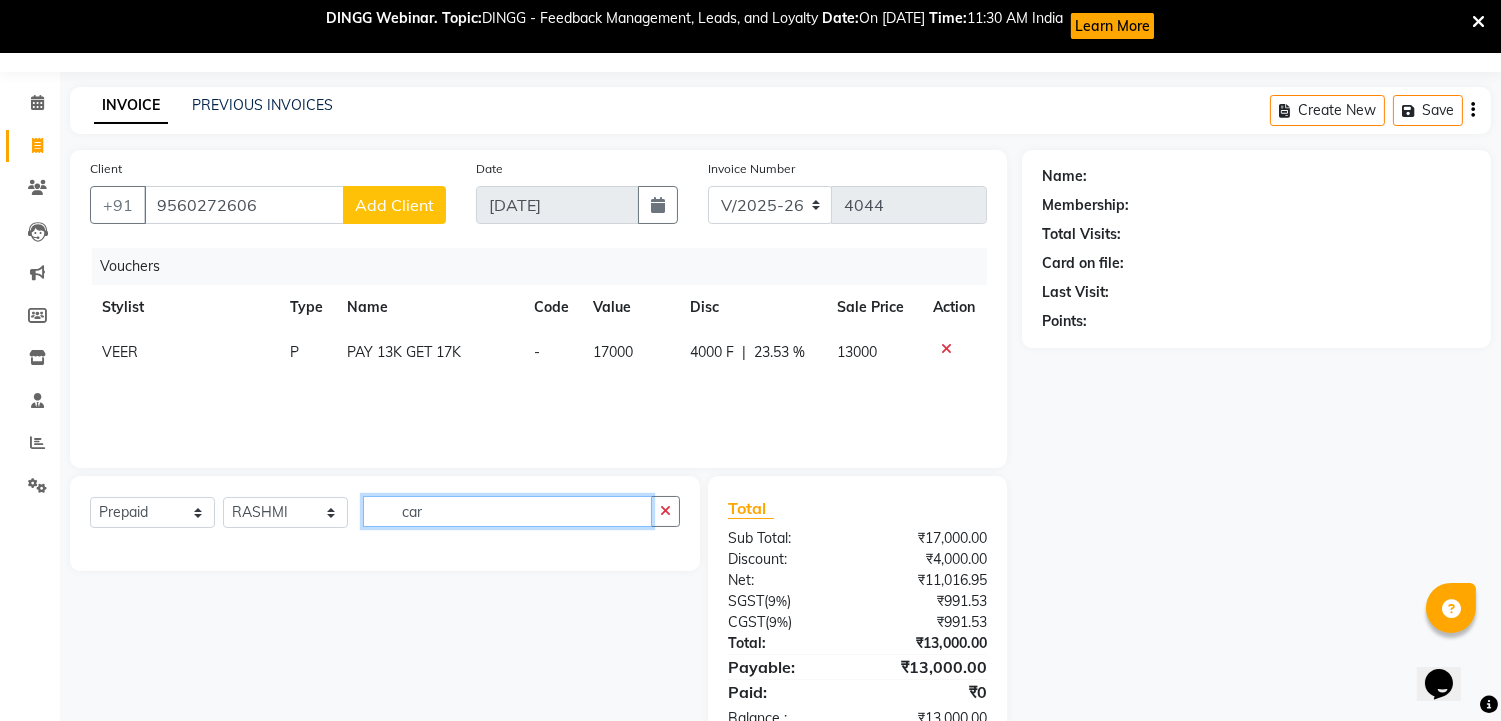 type on "card" 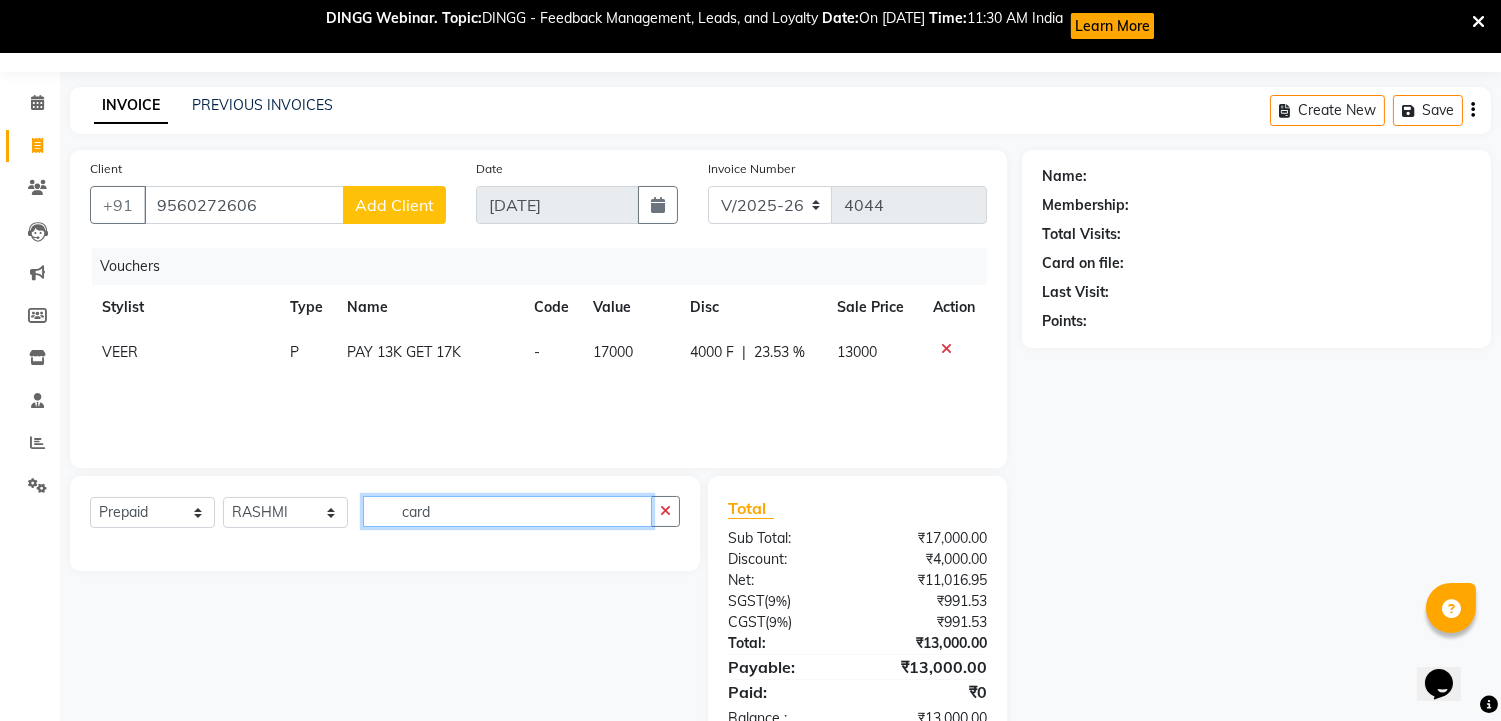 click on "card" 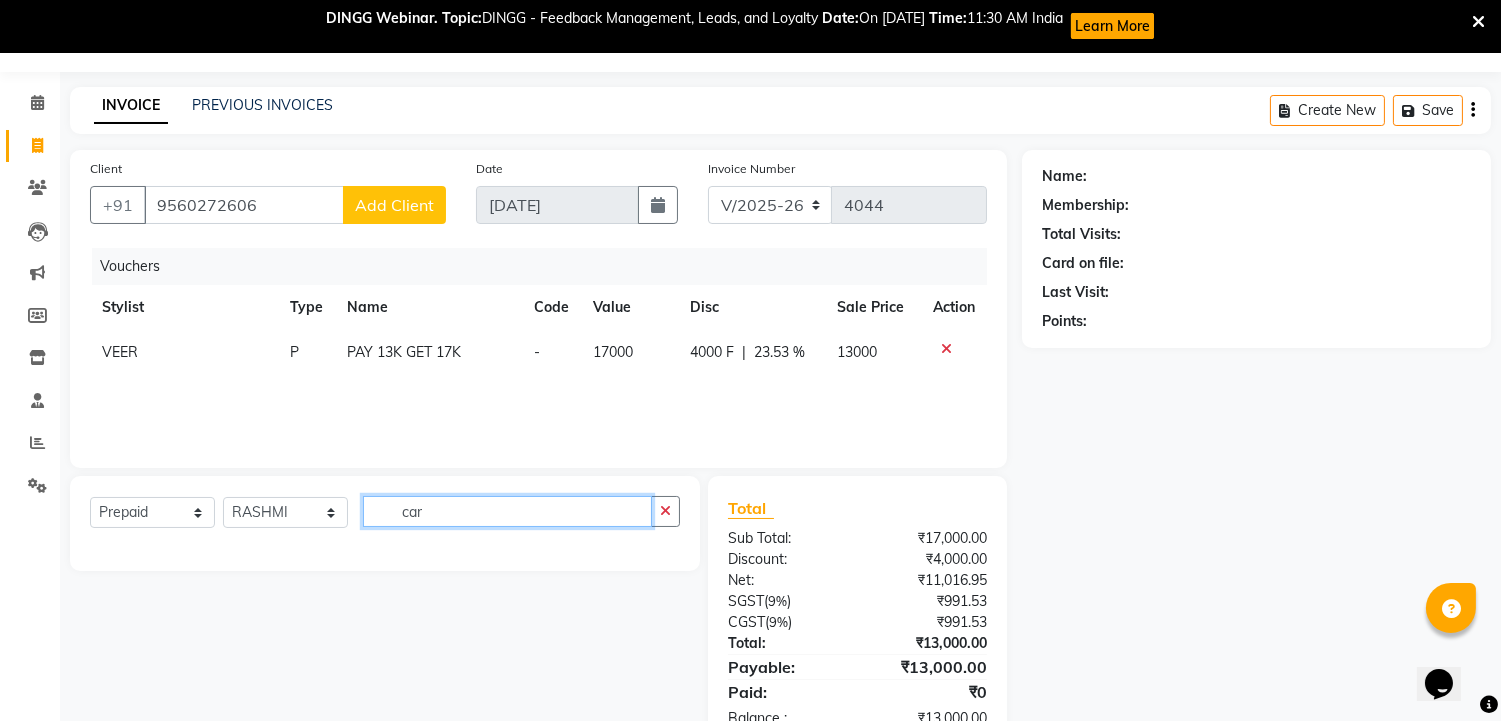 type on "car" 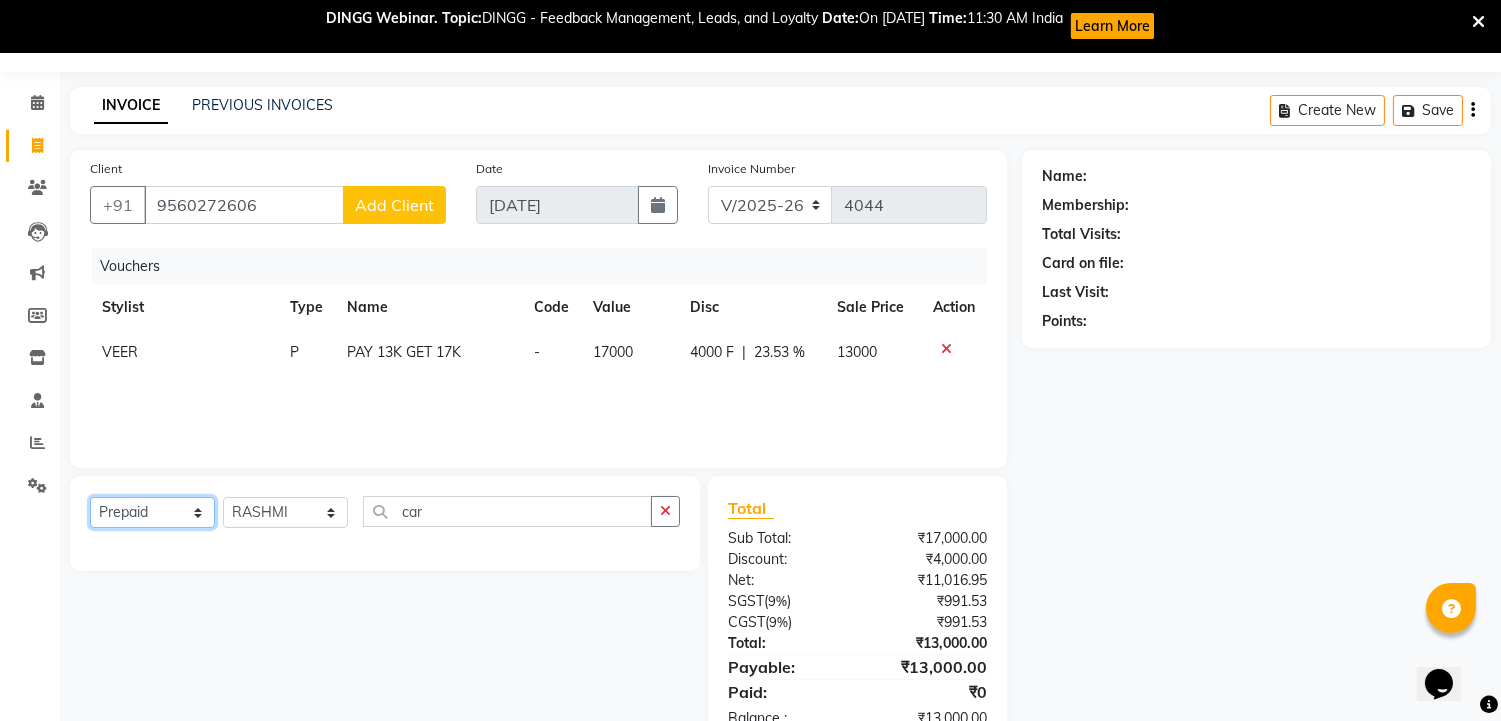 click on "Select  Service  Product  Membership  Package Voucher Prepaid Gift Card" 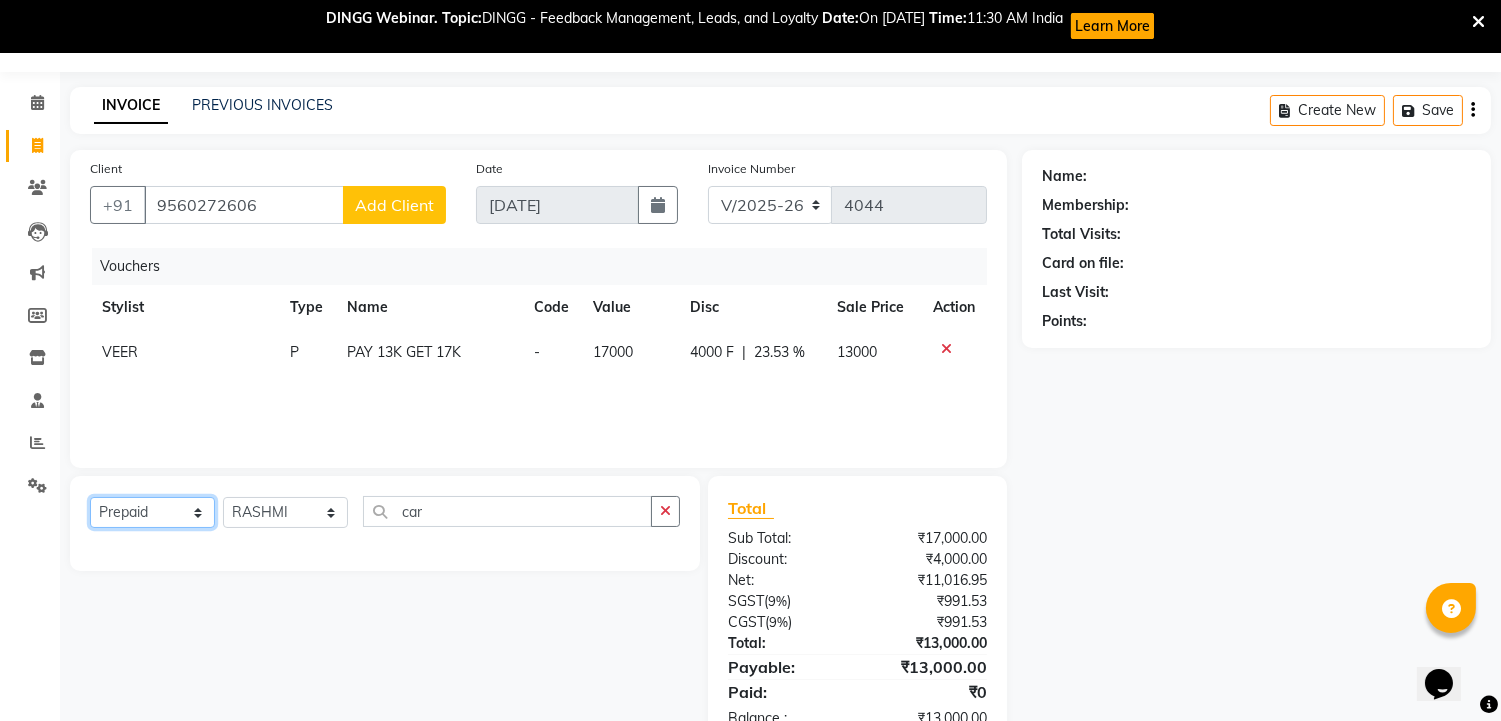 select on "service" 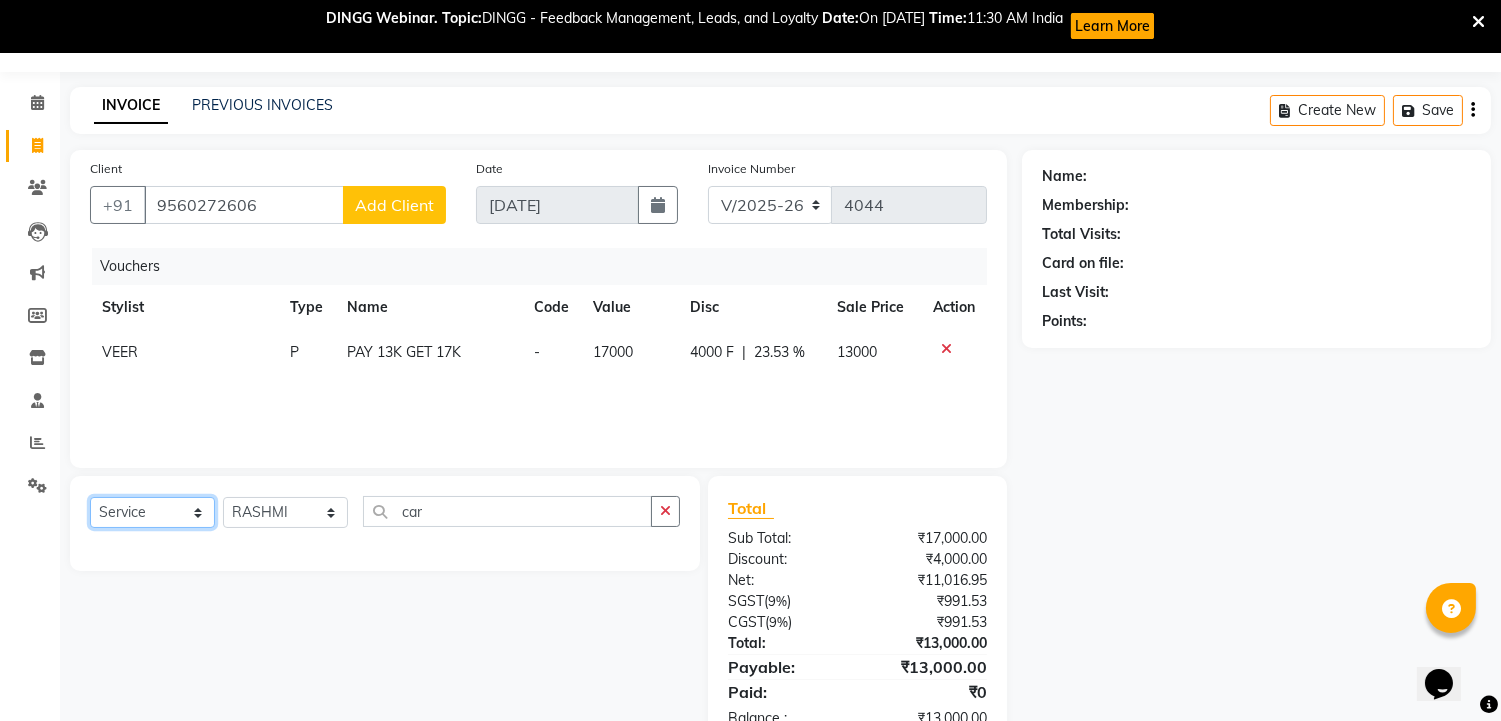 click on "Select  Service  Product  Membership  Package Voucher Prepaid Gift Card" 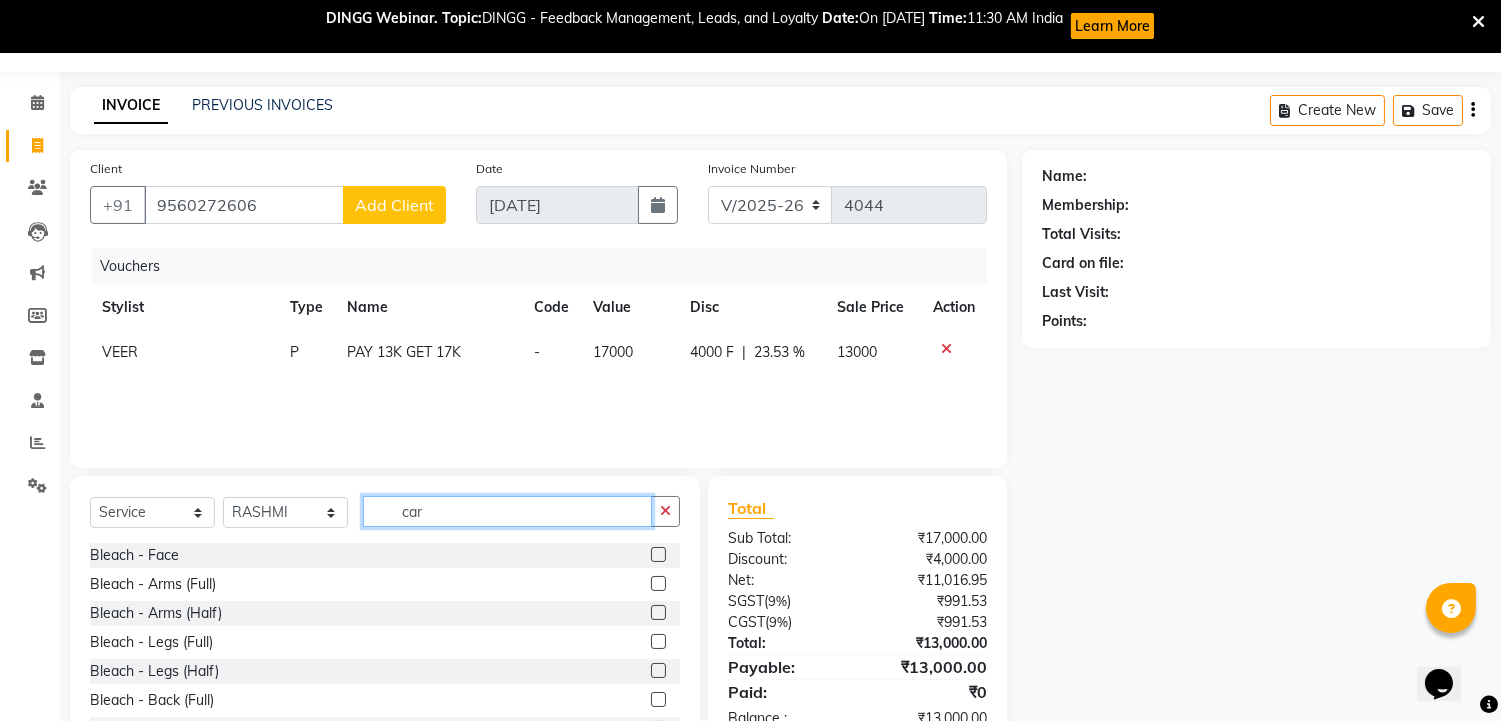 click on "car" 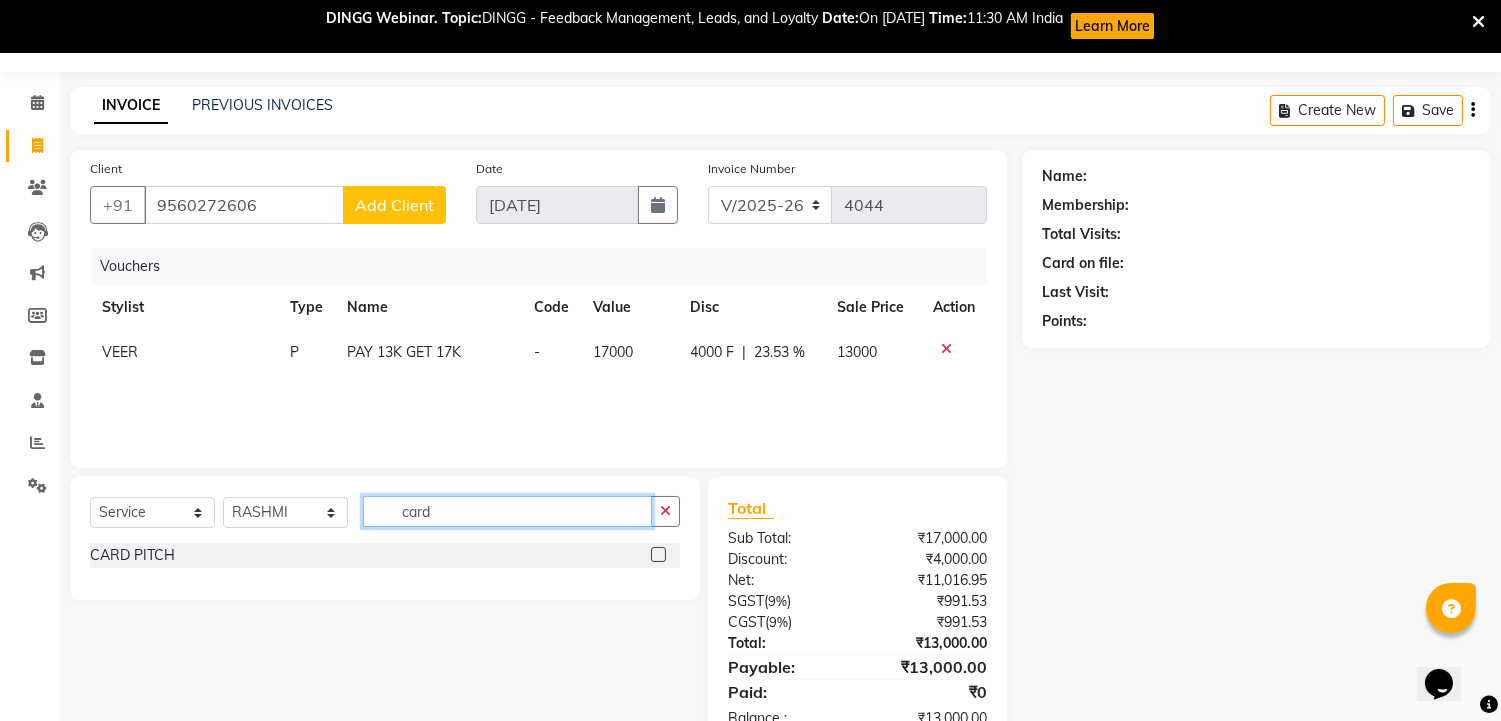 type on "card" 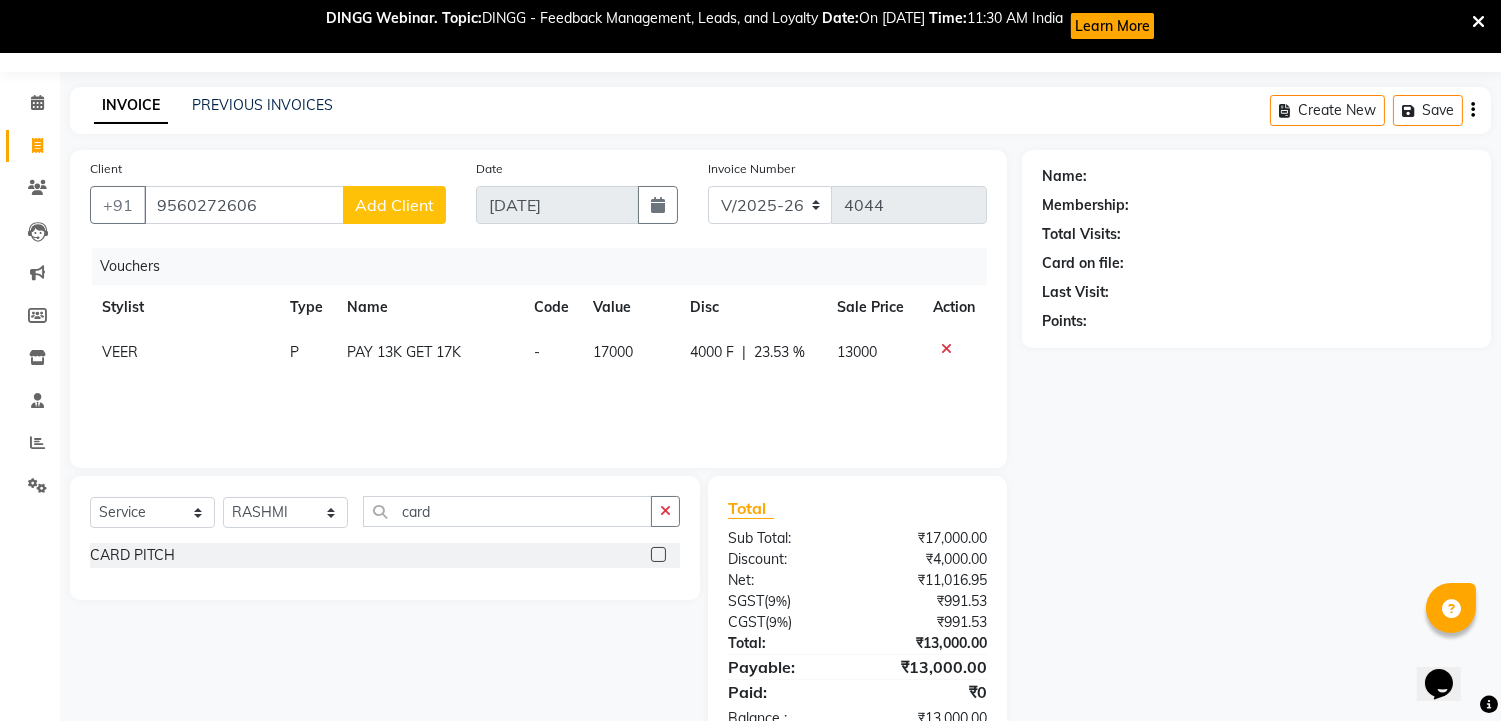 click 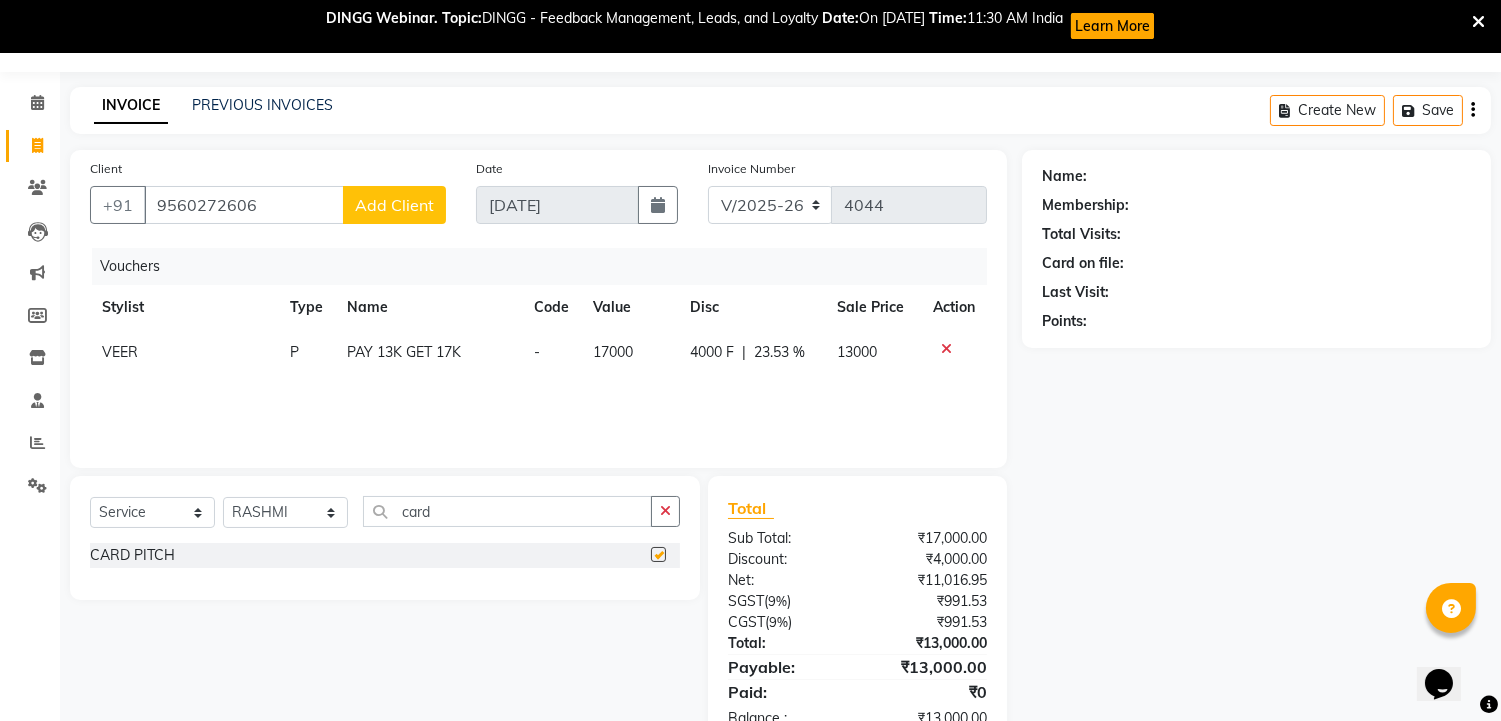 click on "Client +91 9560272606 Add Client Date 11-07-2025 Invoice Number V/2025 V/2025-26 4044 Vouchers Stylist Type Name Code Value Disc Sale Price Action VEER P PAY 13K GET 17K - 17000 4000 F | 23.53 % 13000" 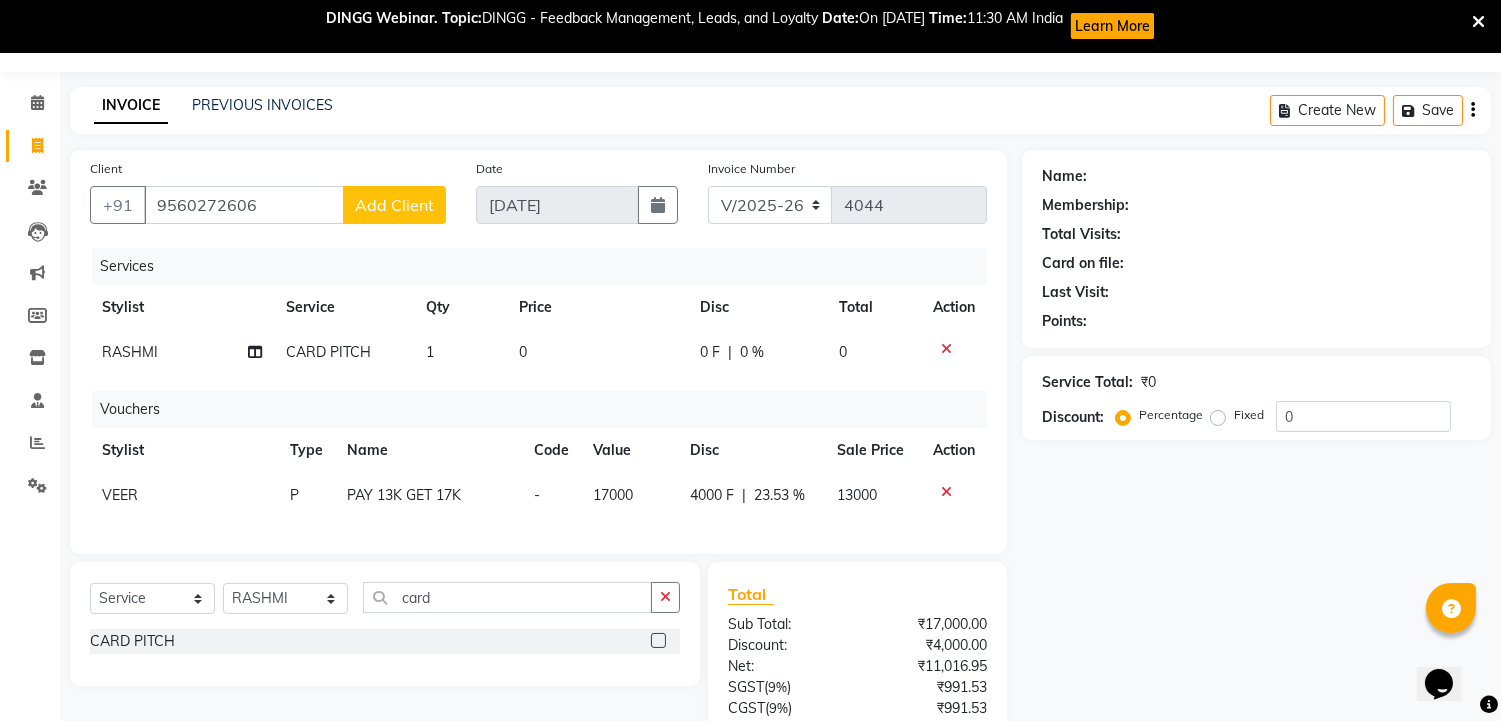 checkbox on "false" 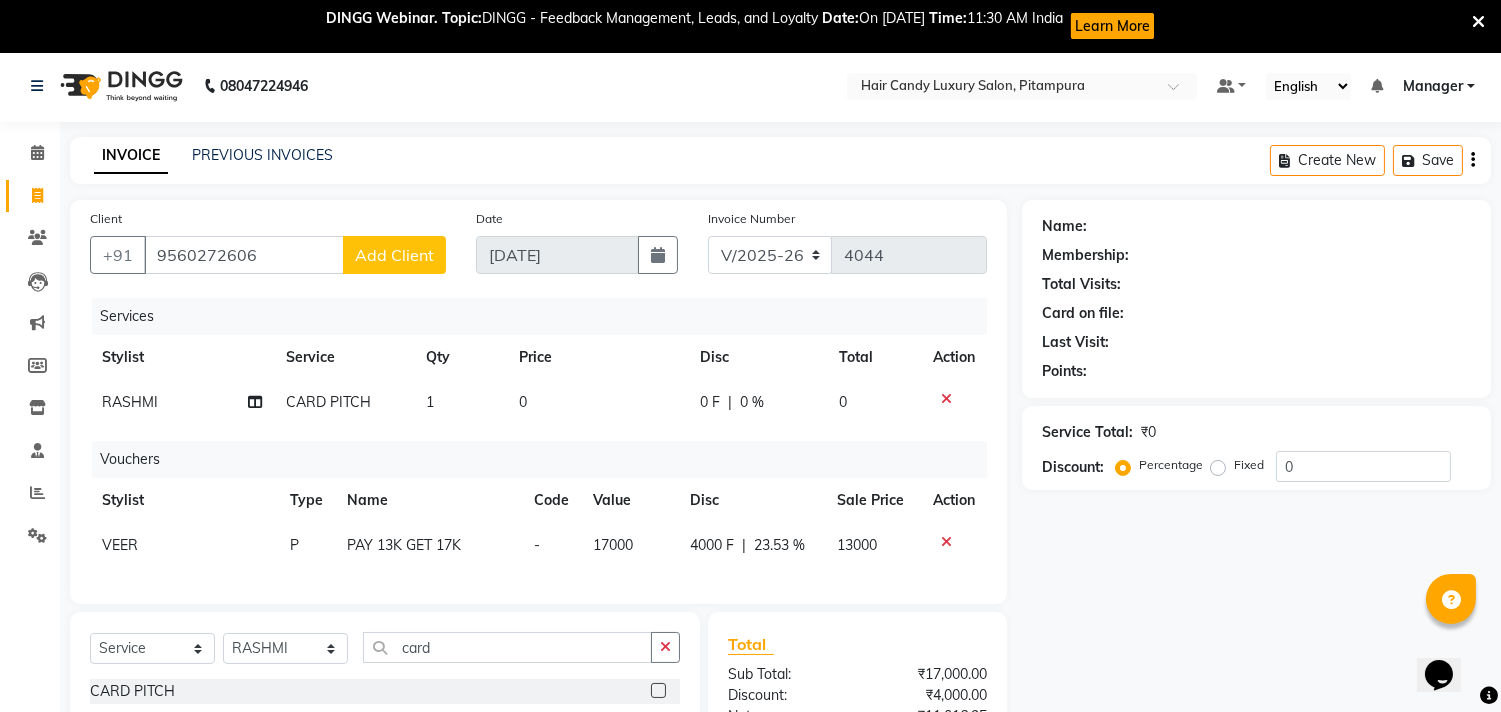 scroll, scrollTop: 0, scrollLeft: 0, axis: both 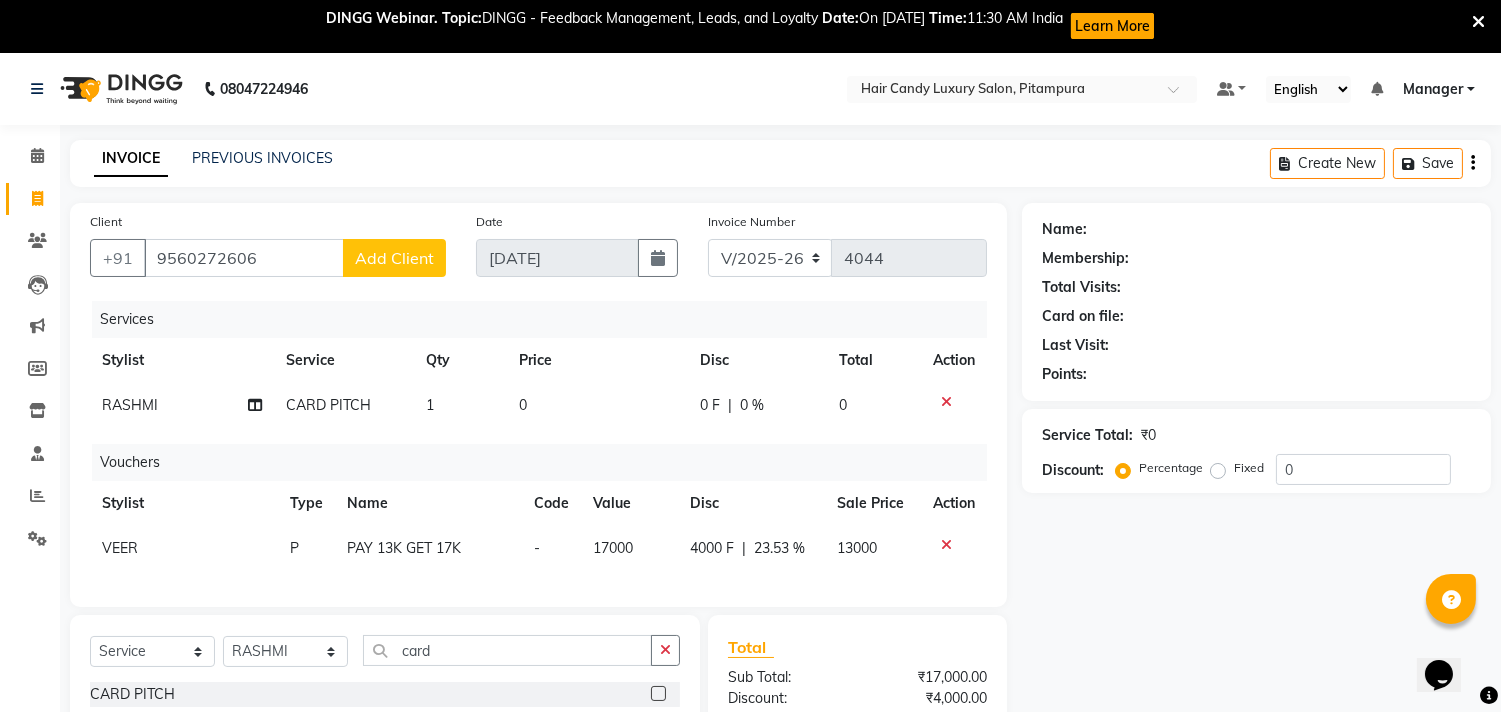 click 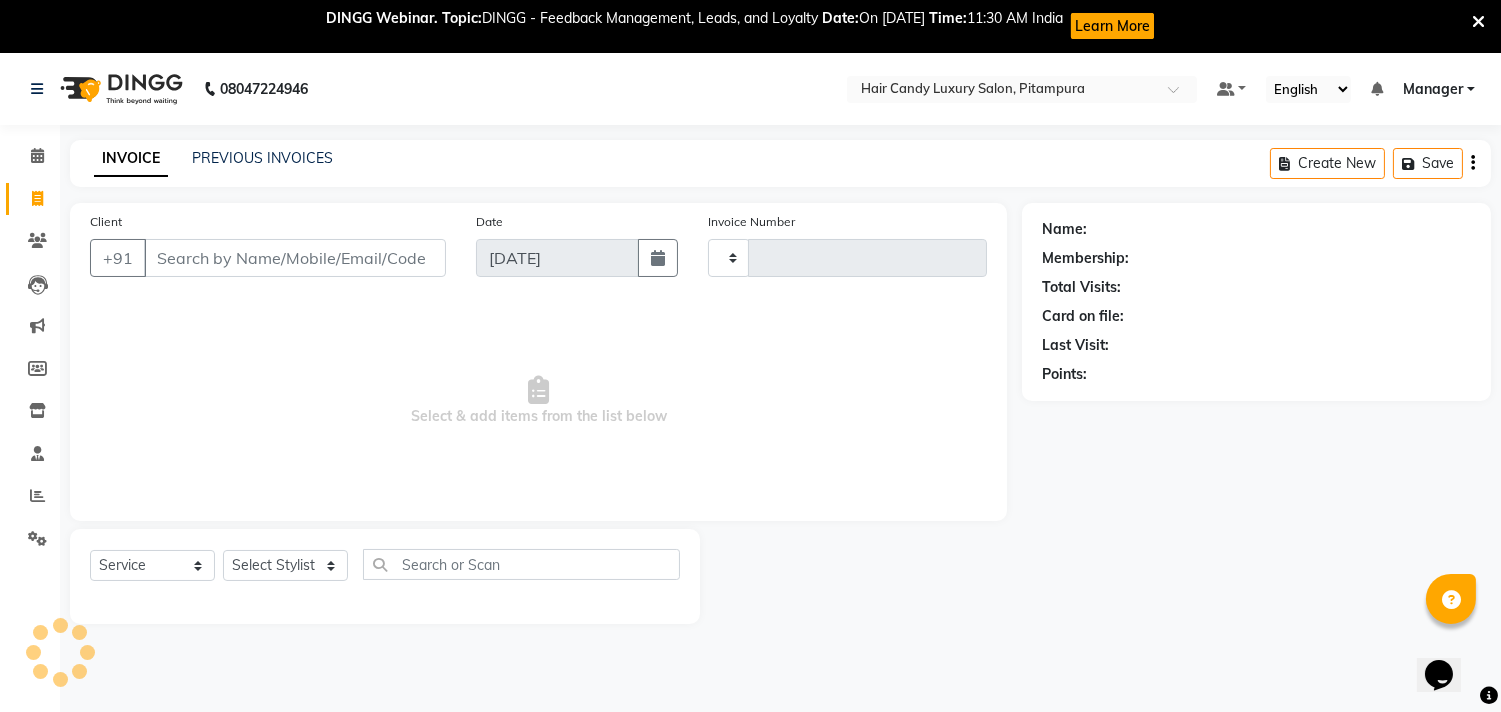 scroll, scrollTop: 53, scrollLeft: 0, axis: vertical 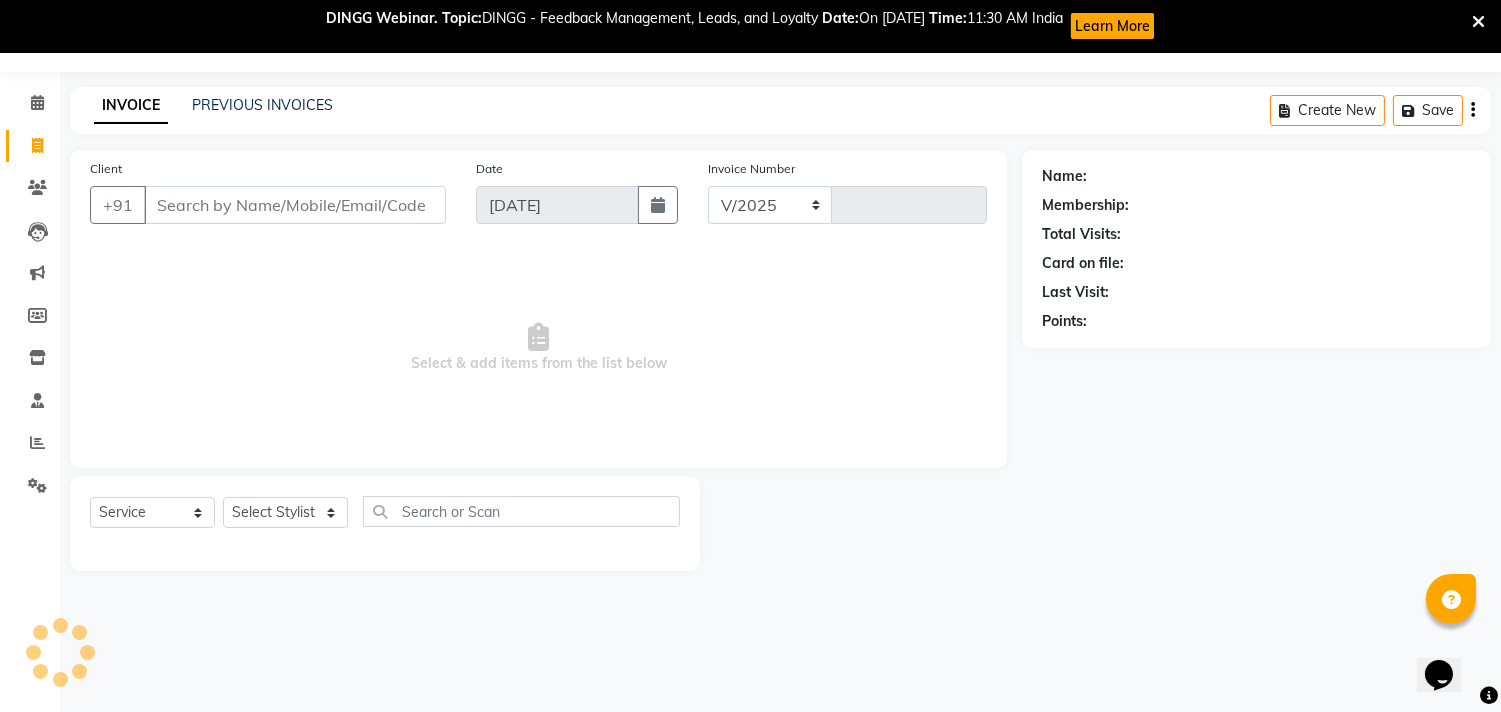 select on "4720" 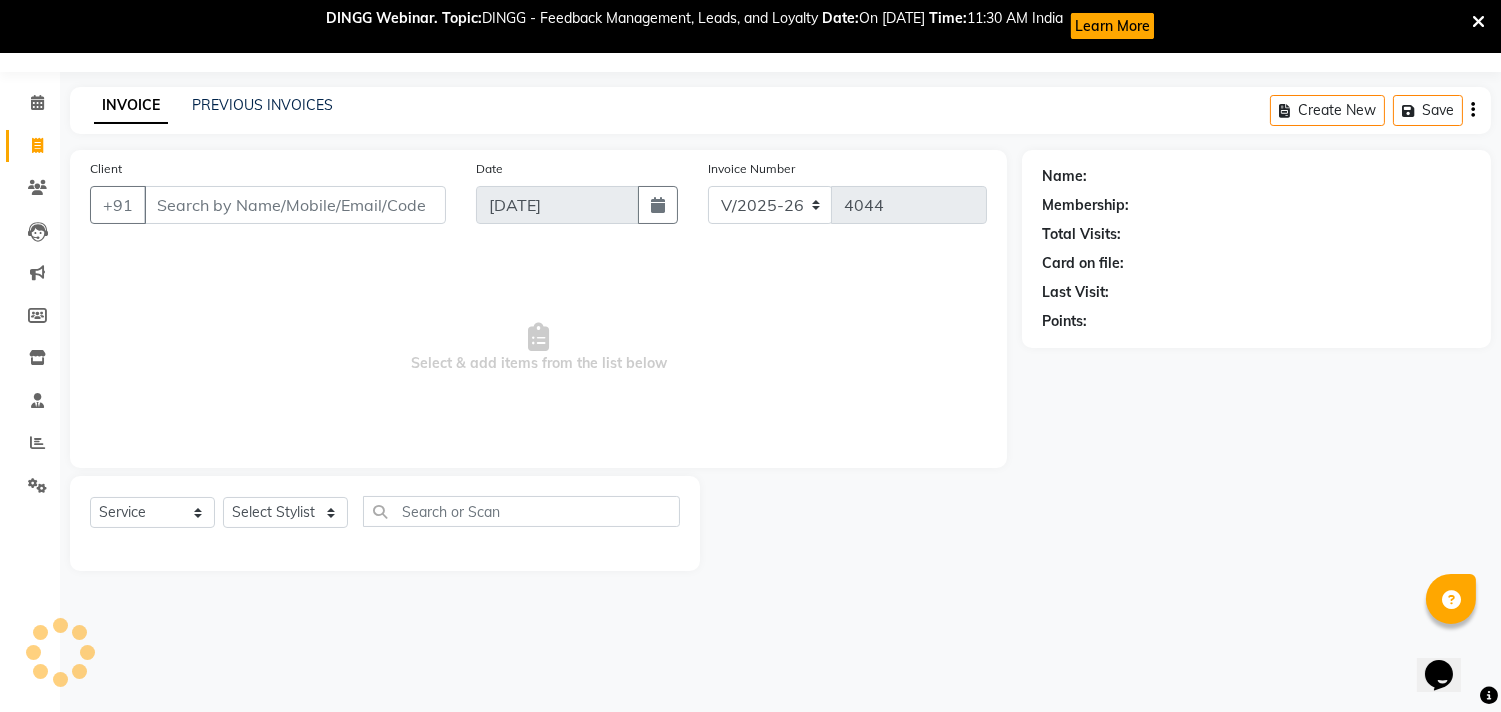 scroll, scrollTop: 0, scrollLeft: 0, axis: both 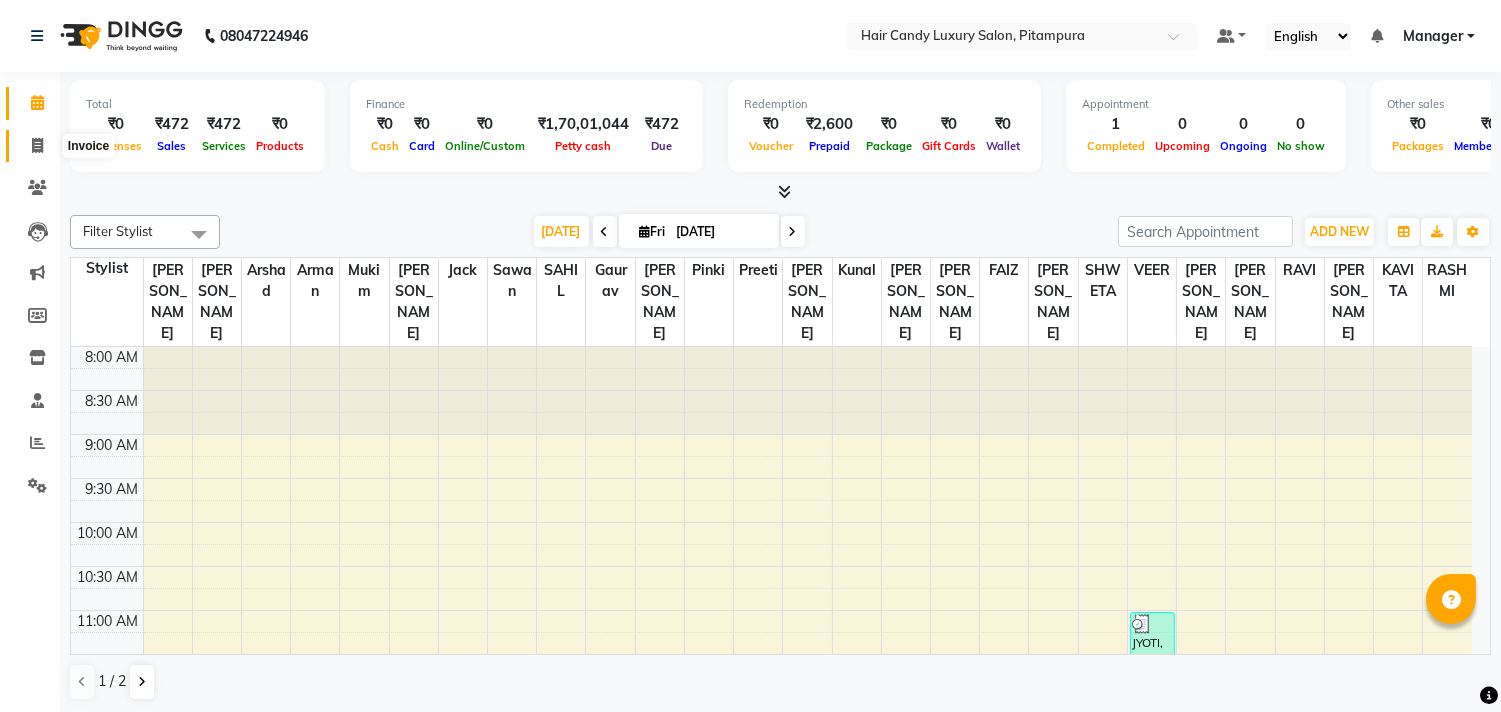 click 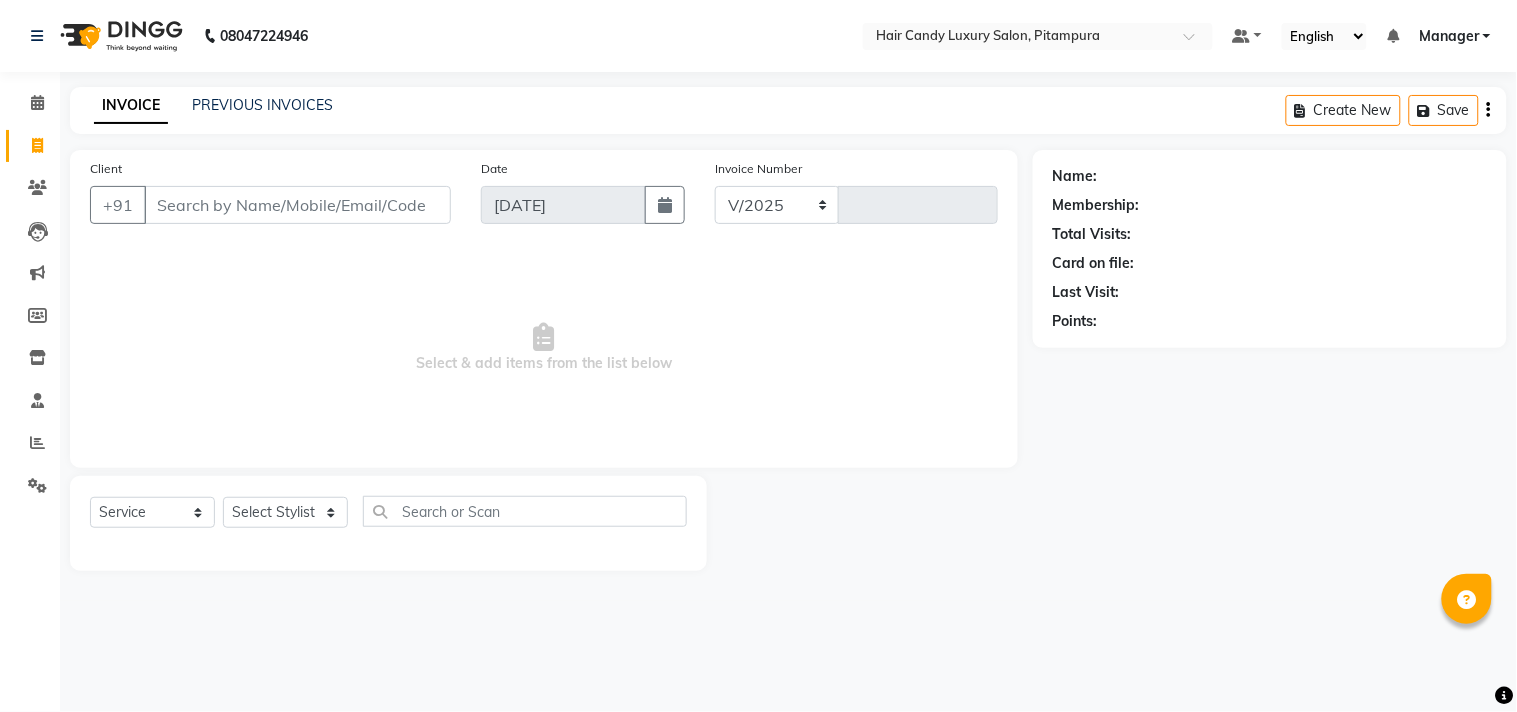 select on "4720" 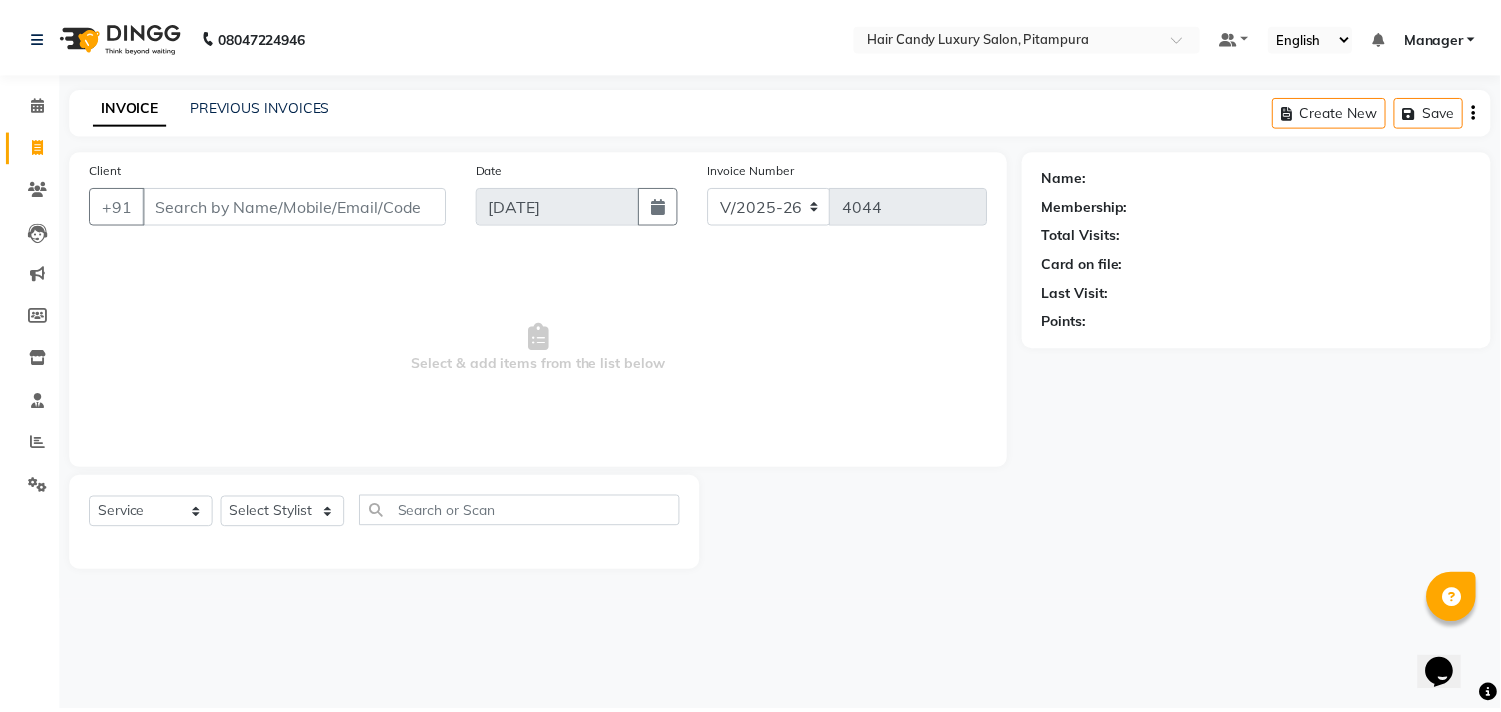 scroll, scrollTop: 0, scrollLeft: 0, axis: both 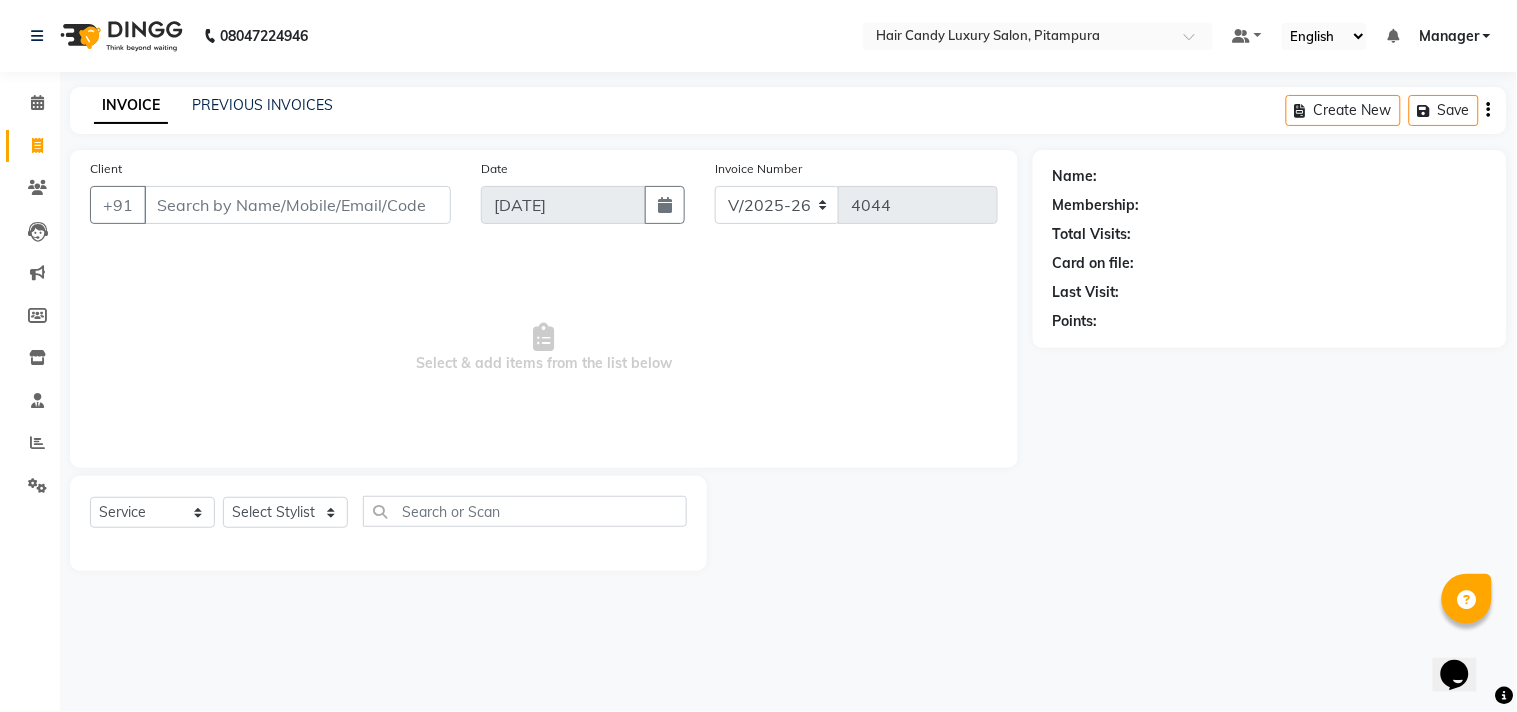 click on "Client" at bounding box center [297, 205] 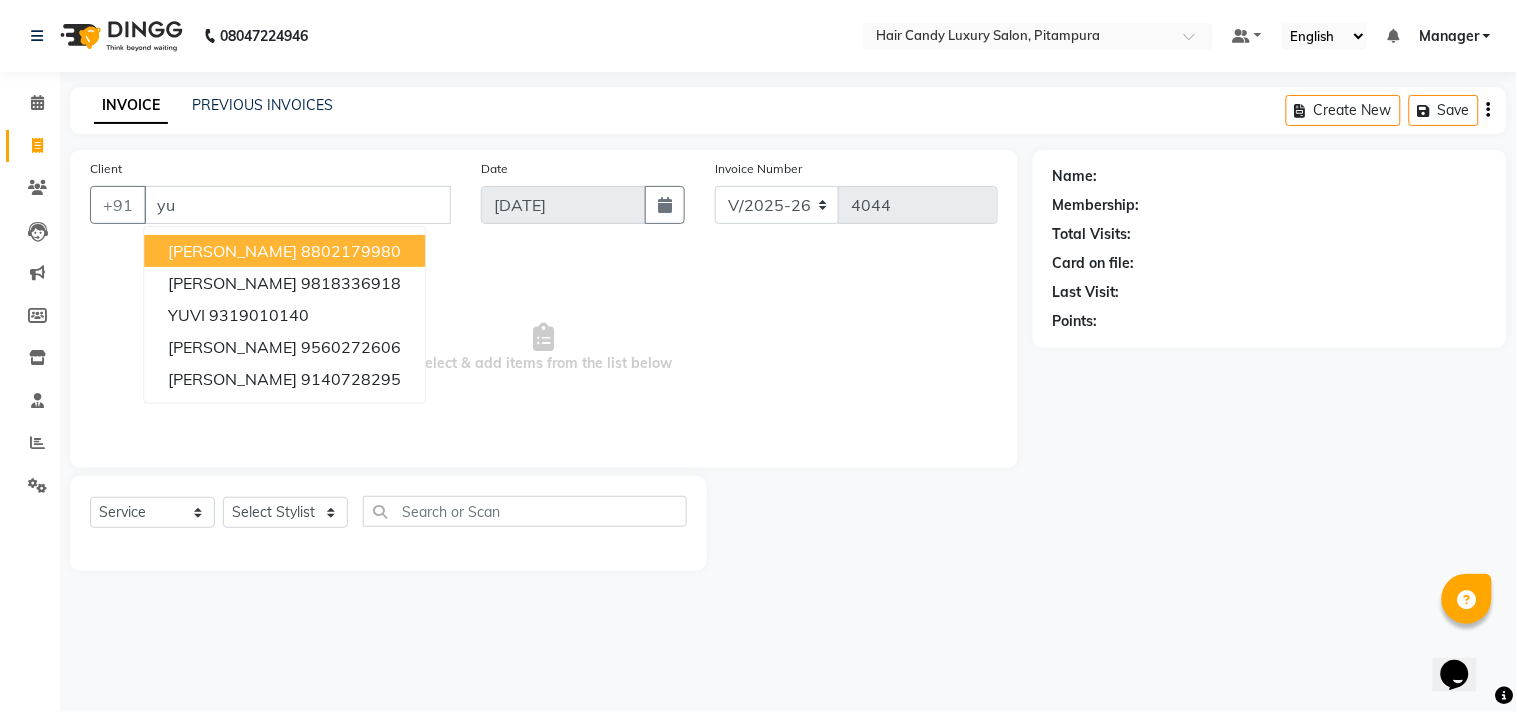 type on "y" 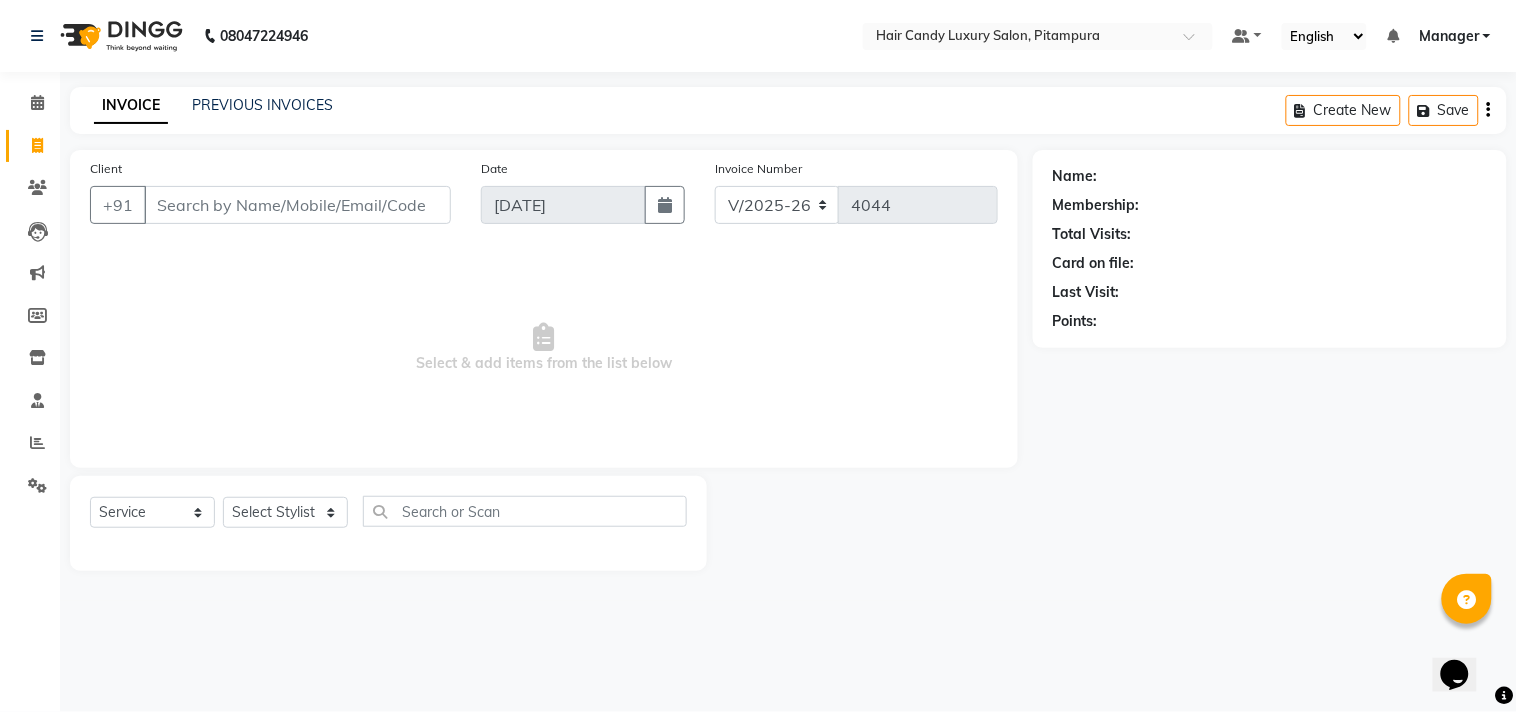 click on "Client" at bounding box center (297, 205) 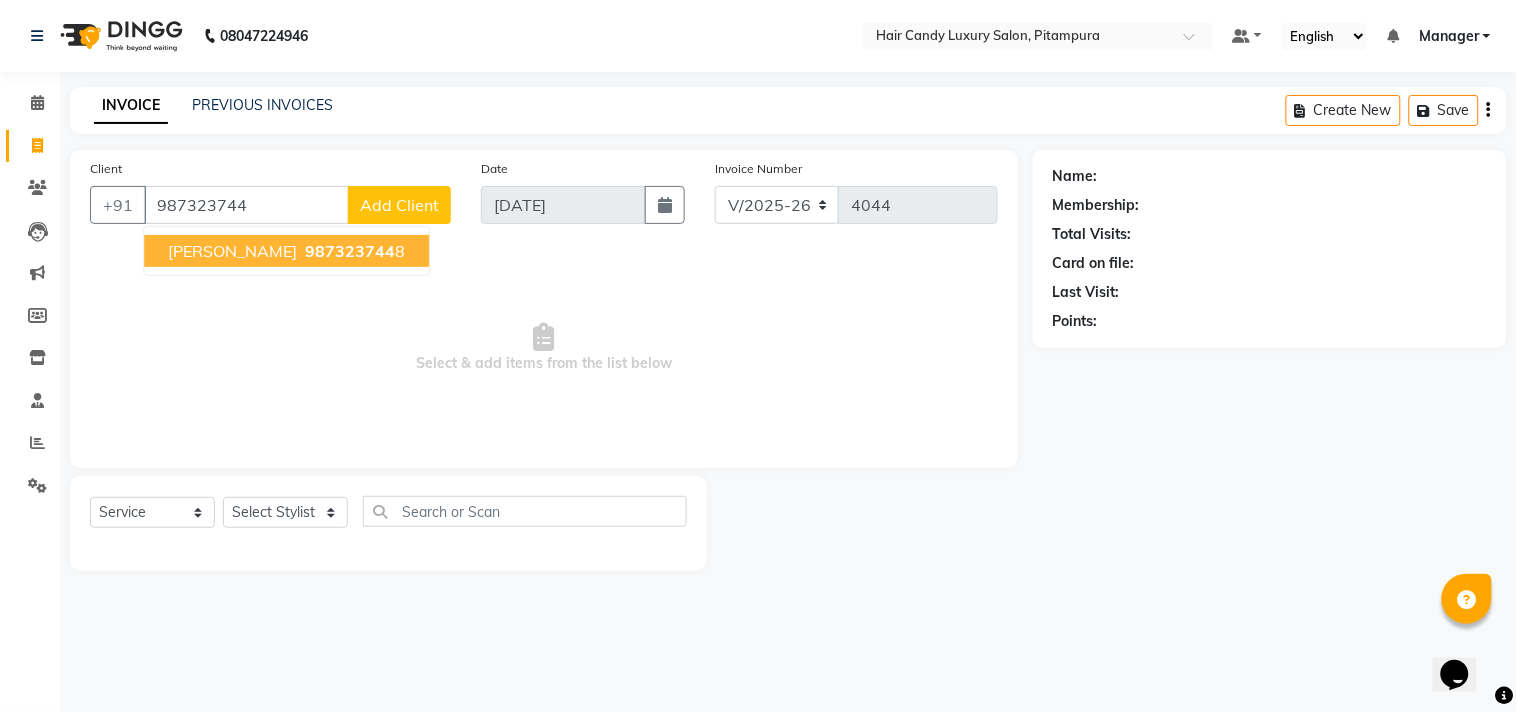 click on "987323744 8" at bounding box center (353, 251) 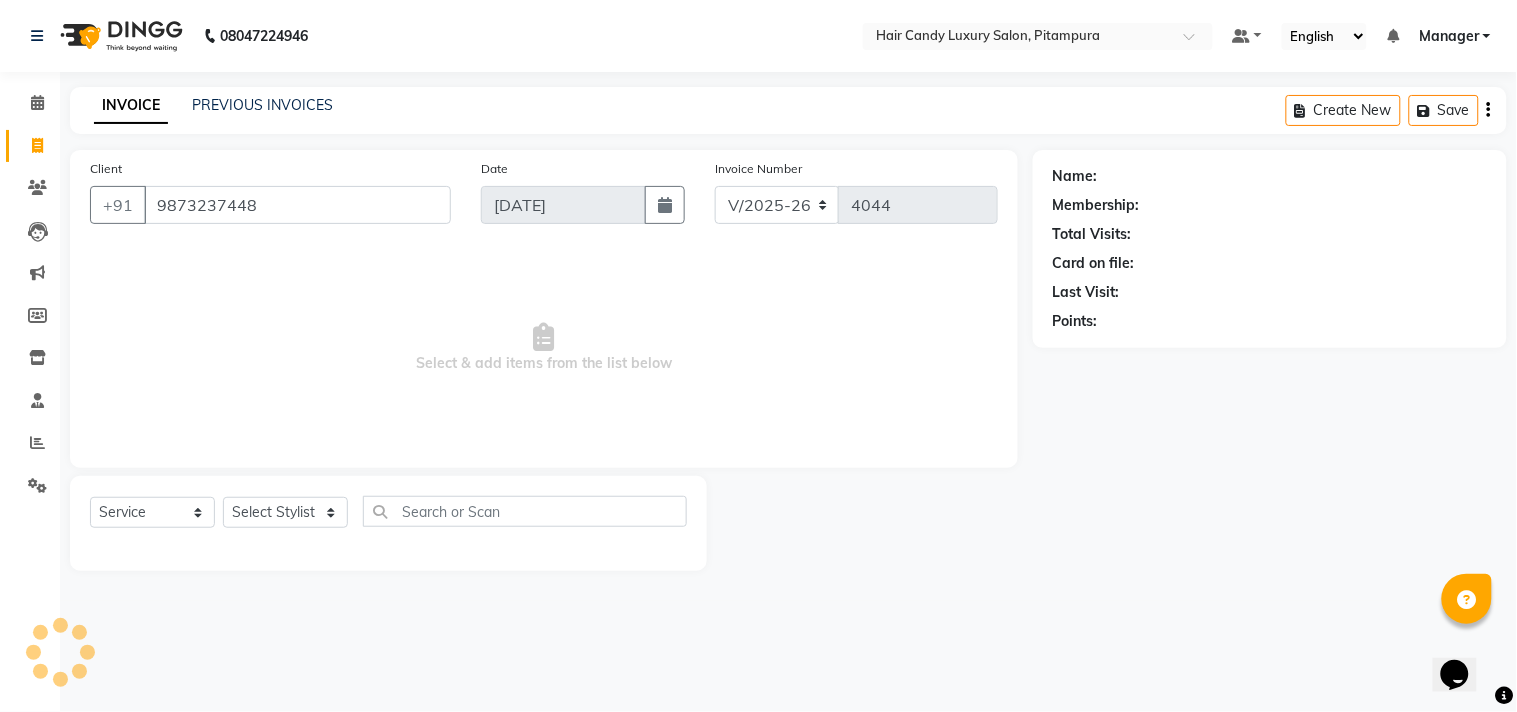 type on "9873237448" 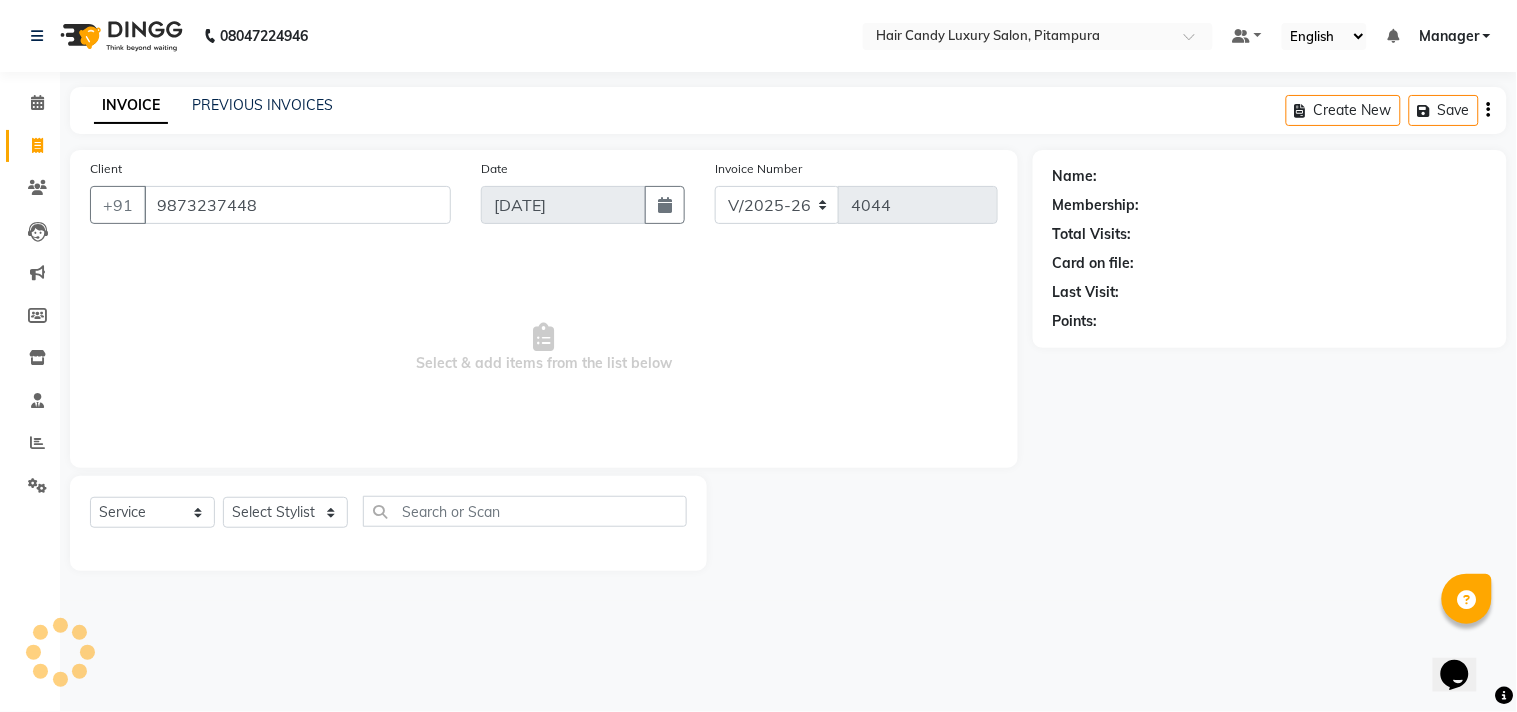 select on "1: Object" 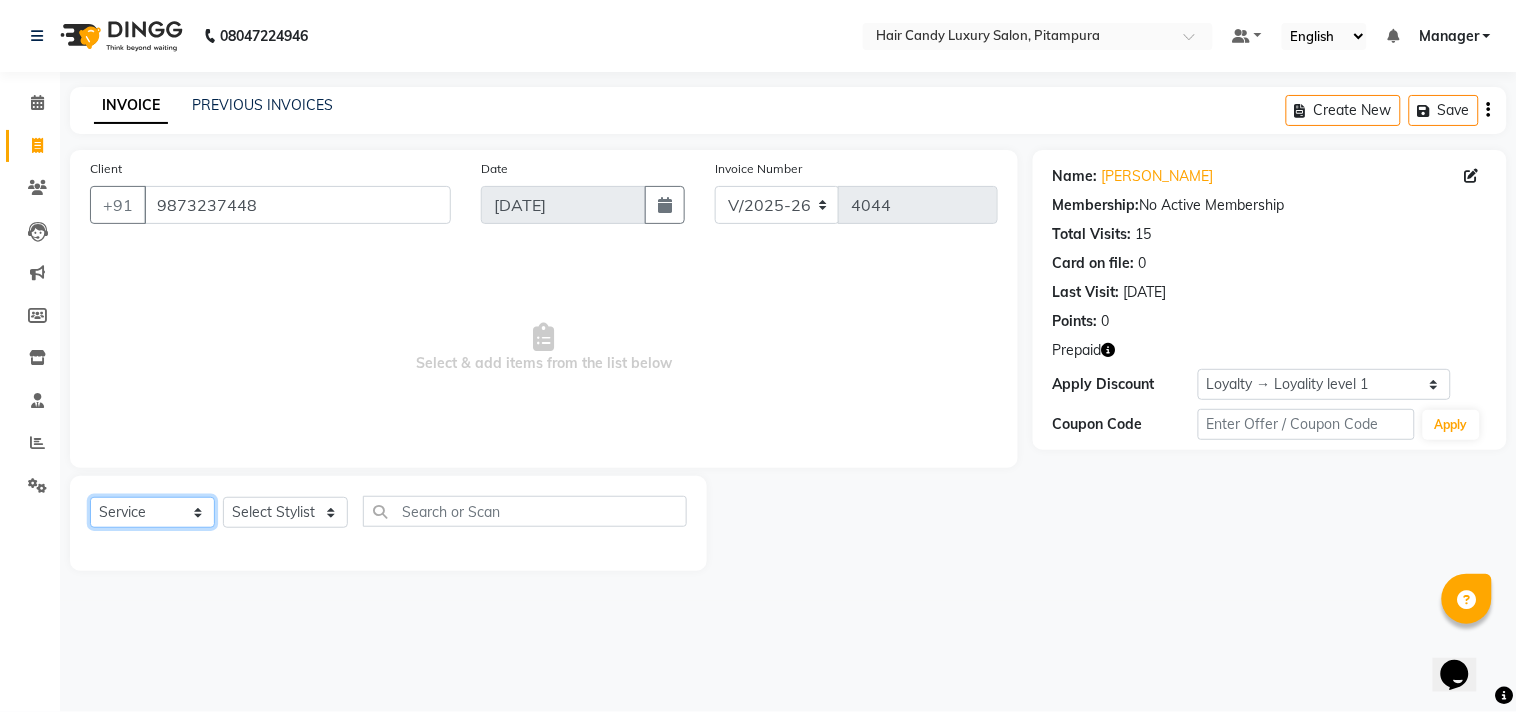 click on "Select  Service  Product  Membership  Package Voucher Prepaid Gift Card" 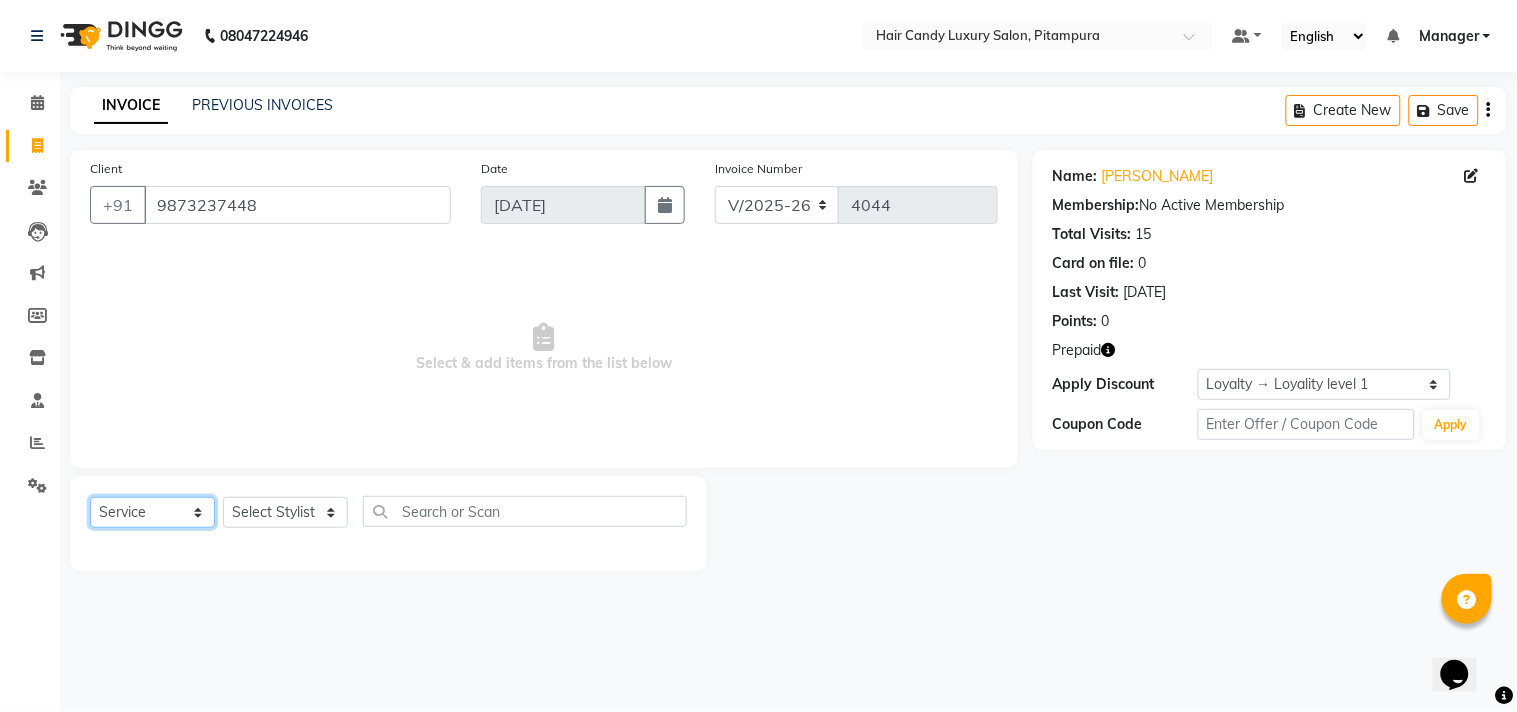 select on "P" 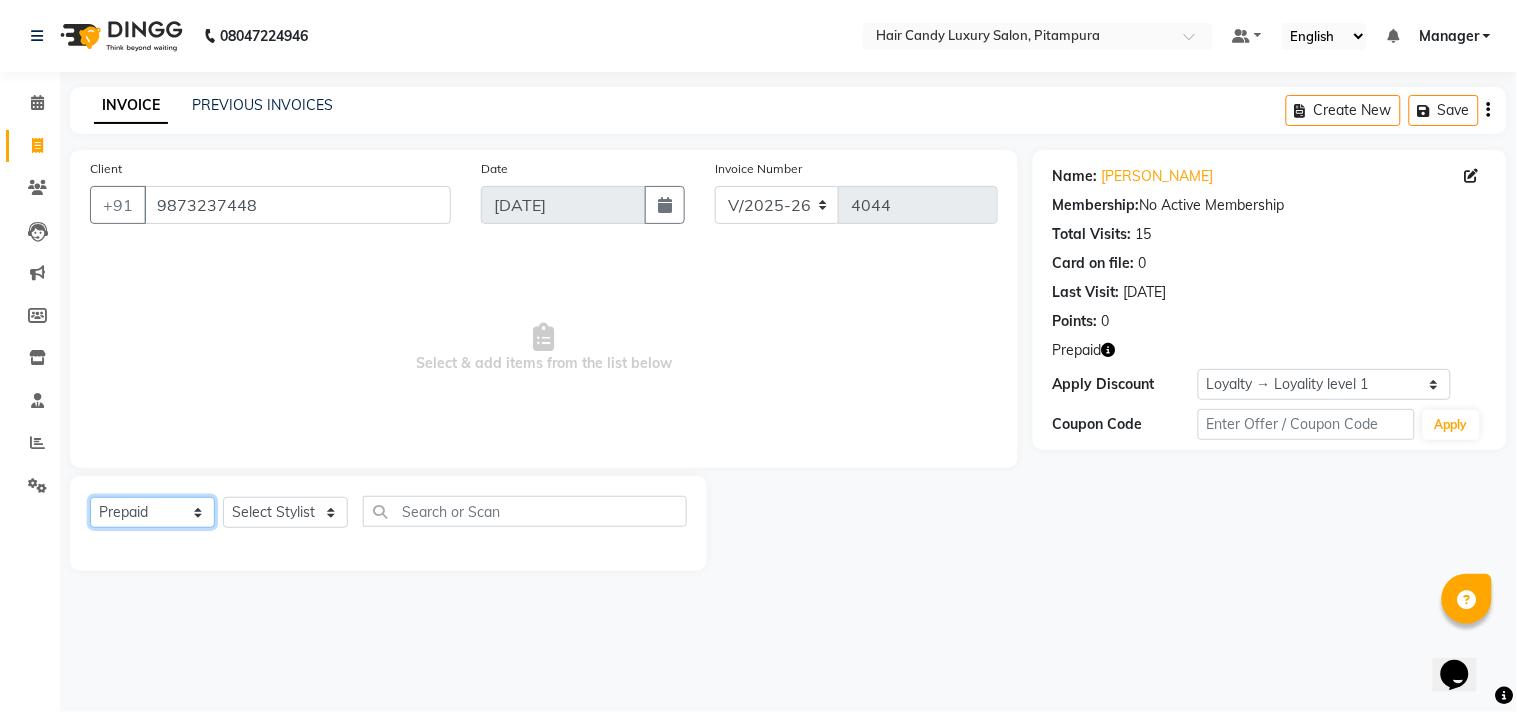 click on "Select  Service  Product  Membership  Package Voucher Prepaid Gift Card" 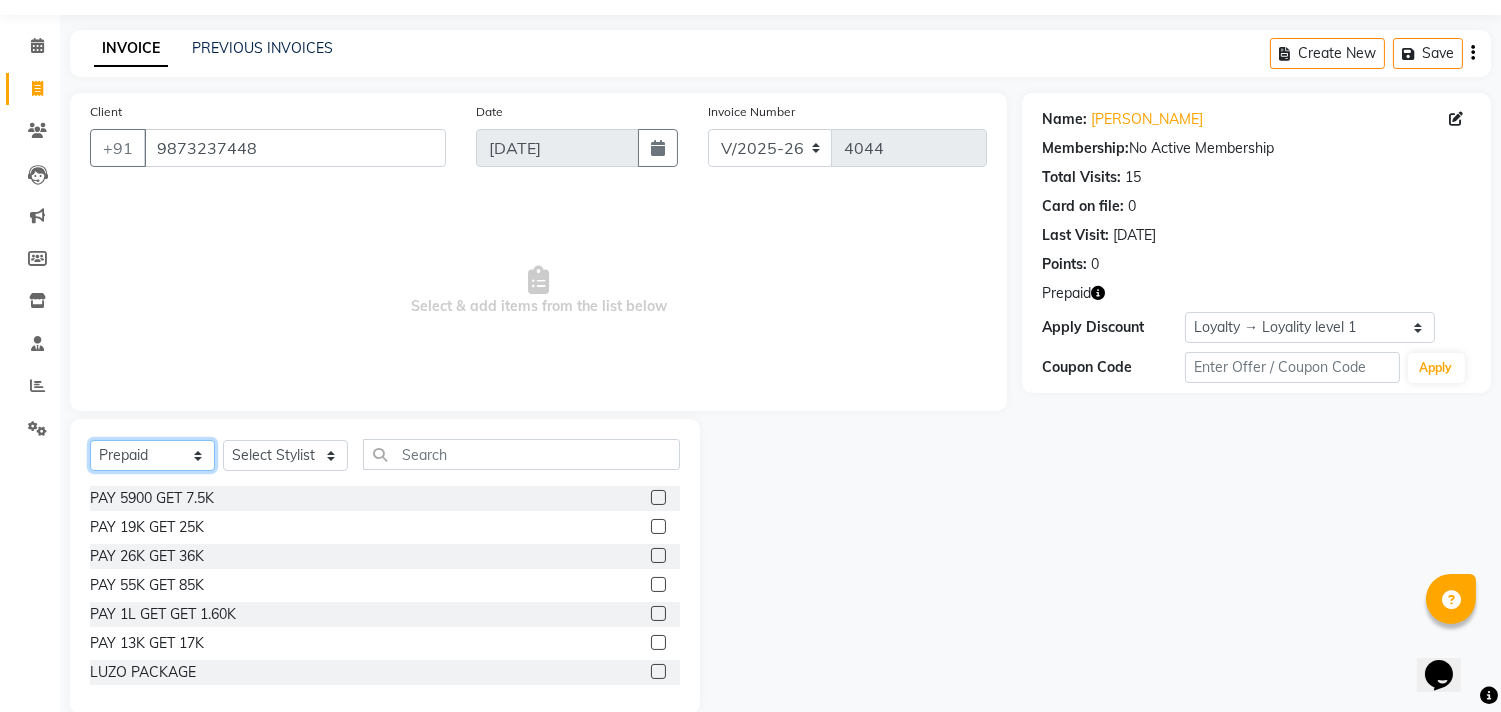 scroll, scrollTop: 88, scrollLeft: 0, axis: vertical 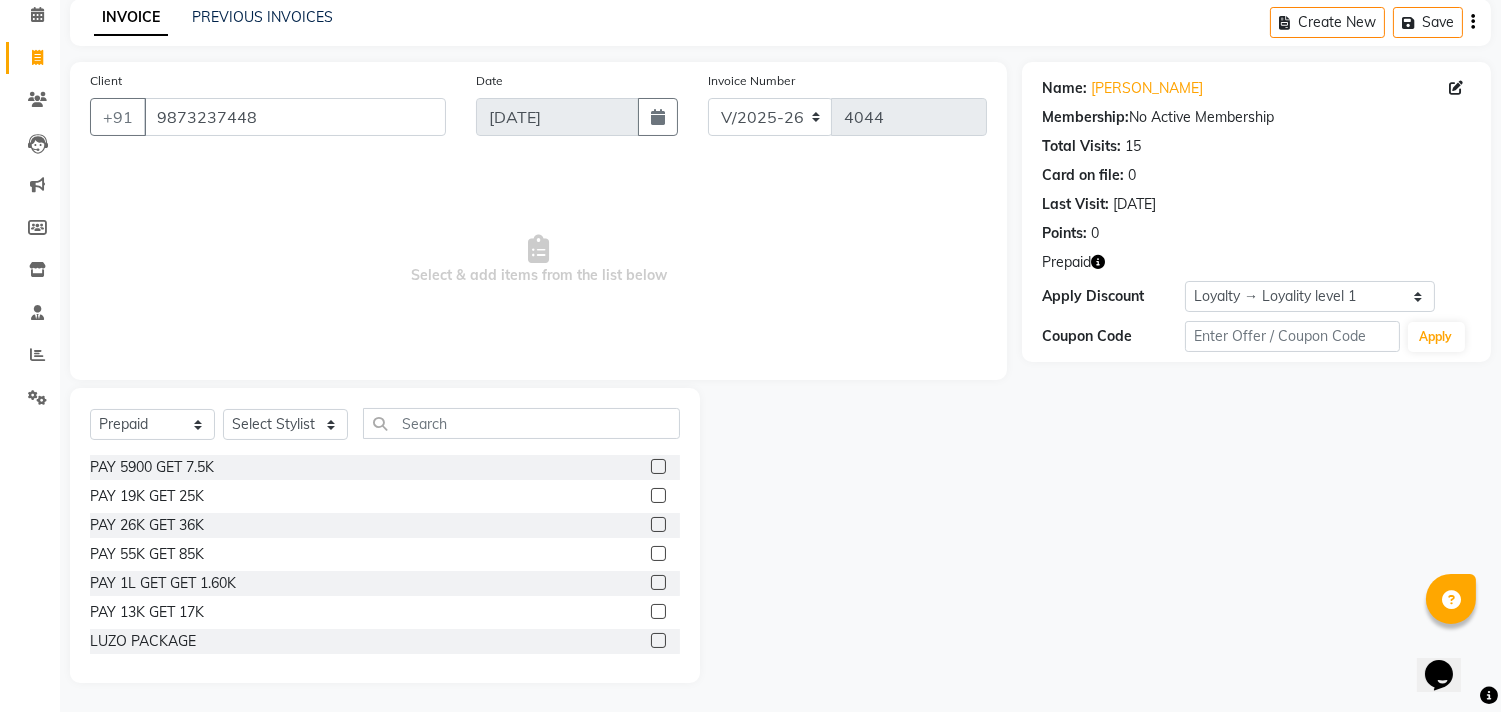 click on "PAY 19K GET 25K" 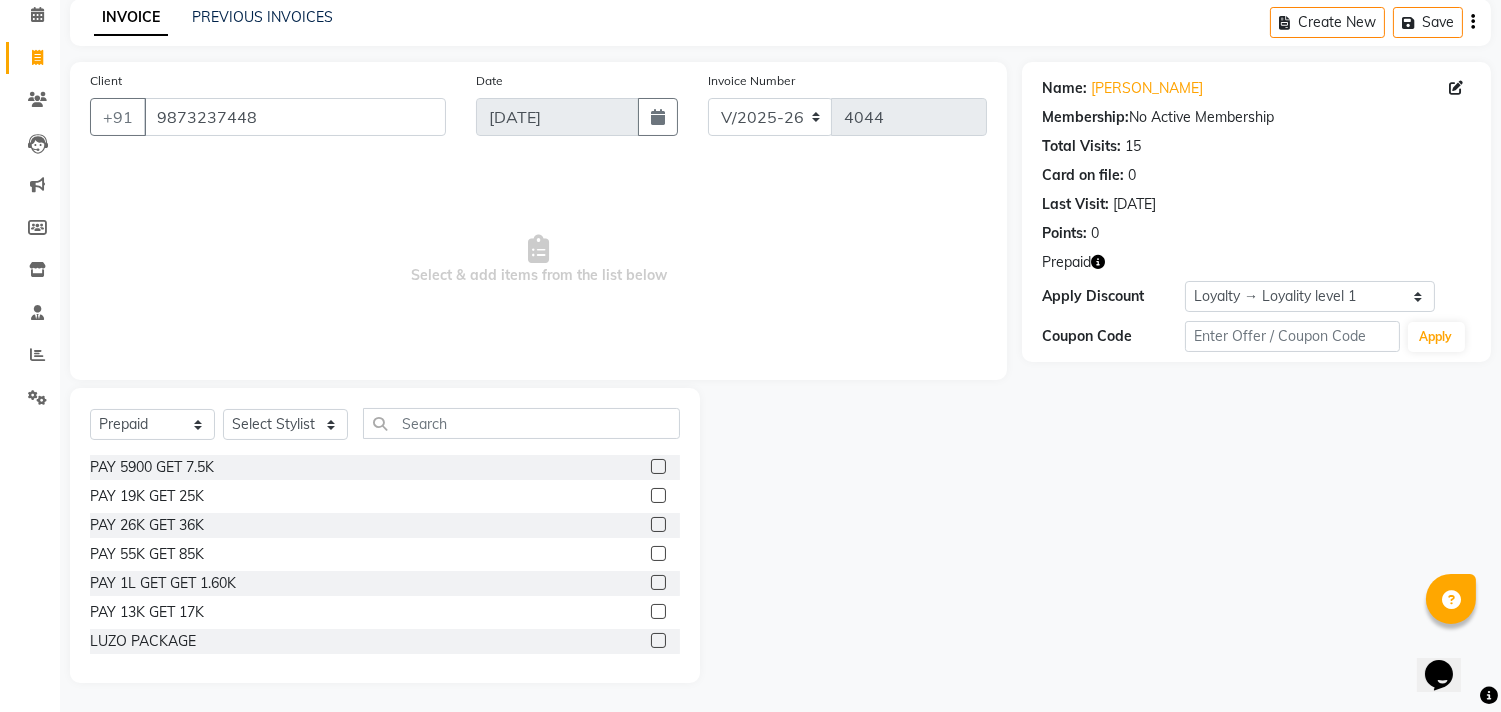 click 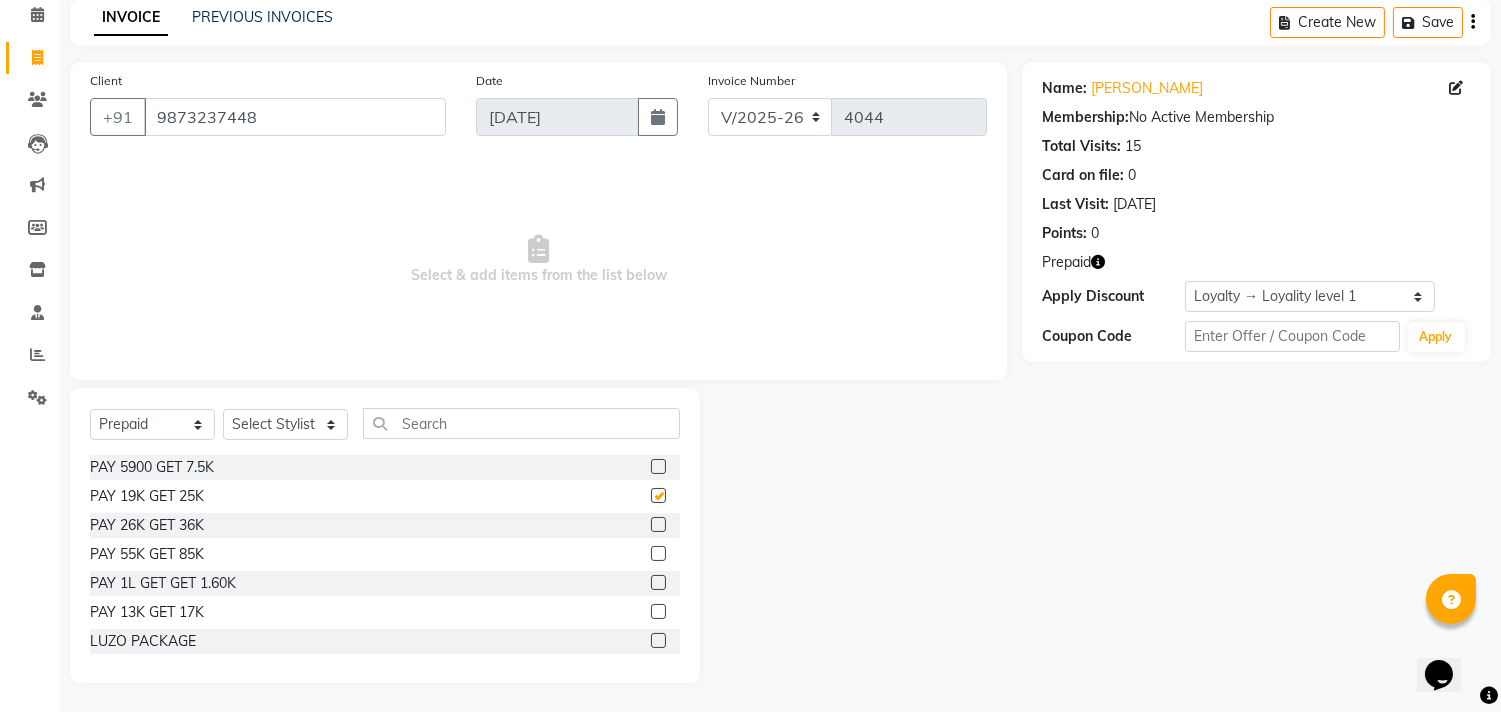 checkbox on "false" 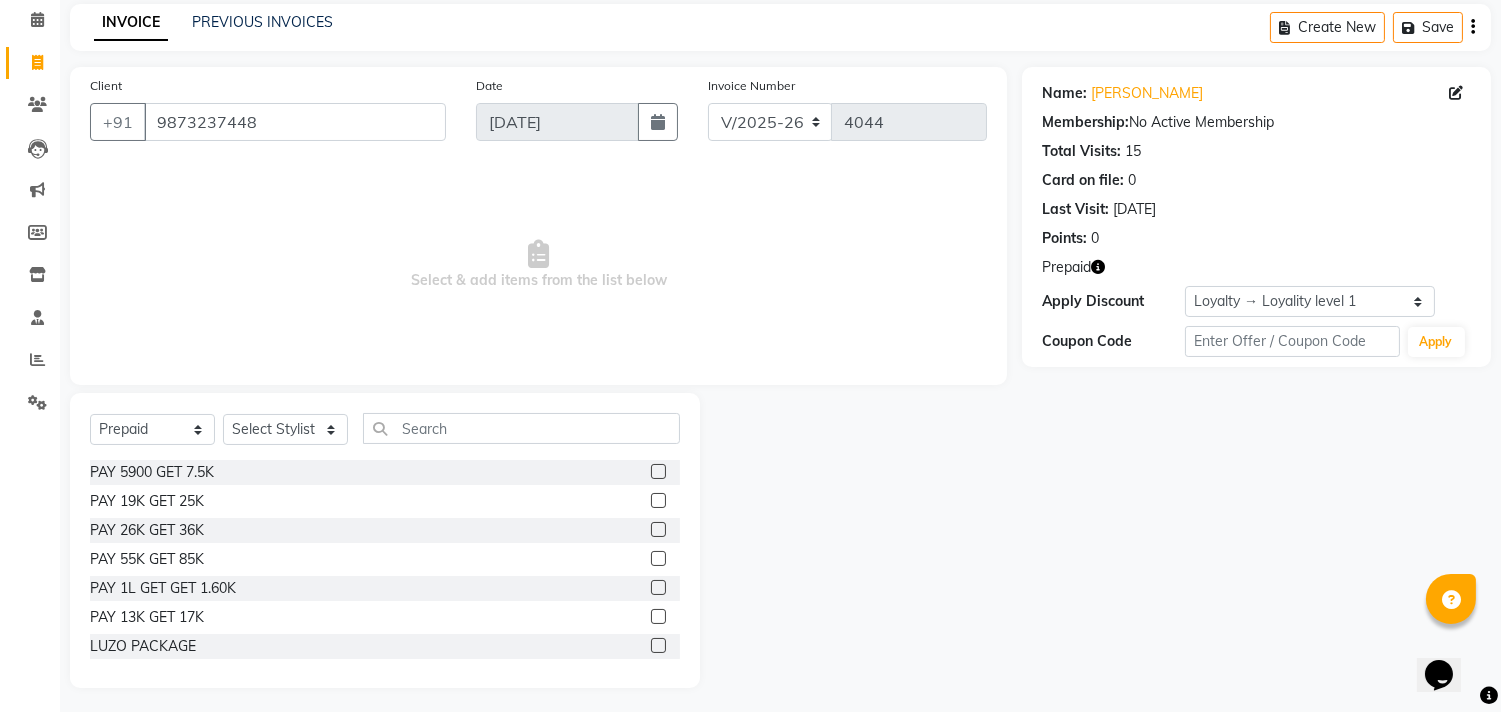 scroll, scrollTop: 88, scrollLeft: 0, axis: vertical 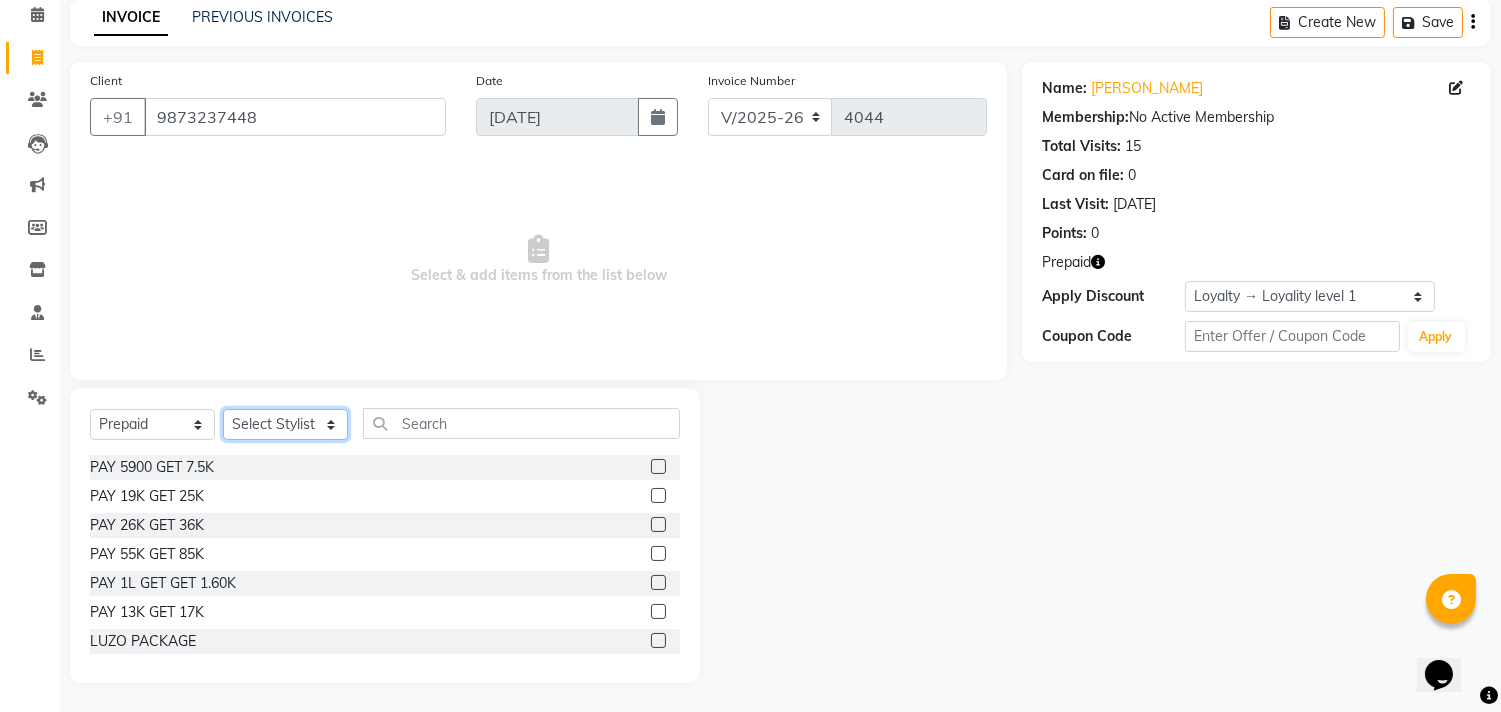 click on "Select Stylist [PERSON_NAME] [PERSON_NAME]  [PERSON_NAME] [PERSON_NAME] [PERSON_NAME] [PERSON_NAME]  [PERSON_NAME] KAVITA kunal Manager [PERSON_NAME]  [PERSON_NAME] preeti [PERSON_NAME] [PERSON_NAME] [PERSON_NAME] [PERSON_NAME] [PERSON_NAME] [PERSON_NAME]  [PERSON_NAME] ZAID" 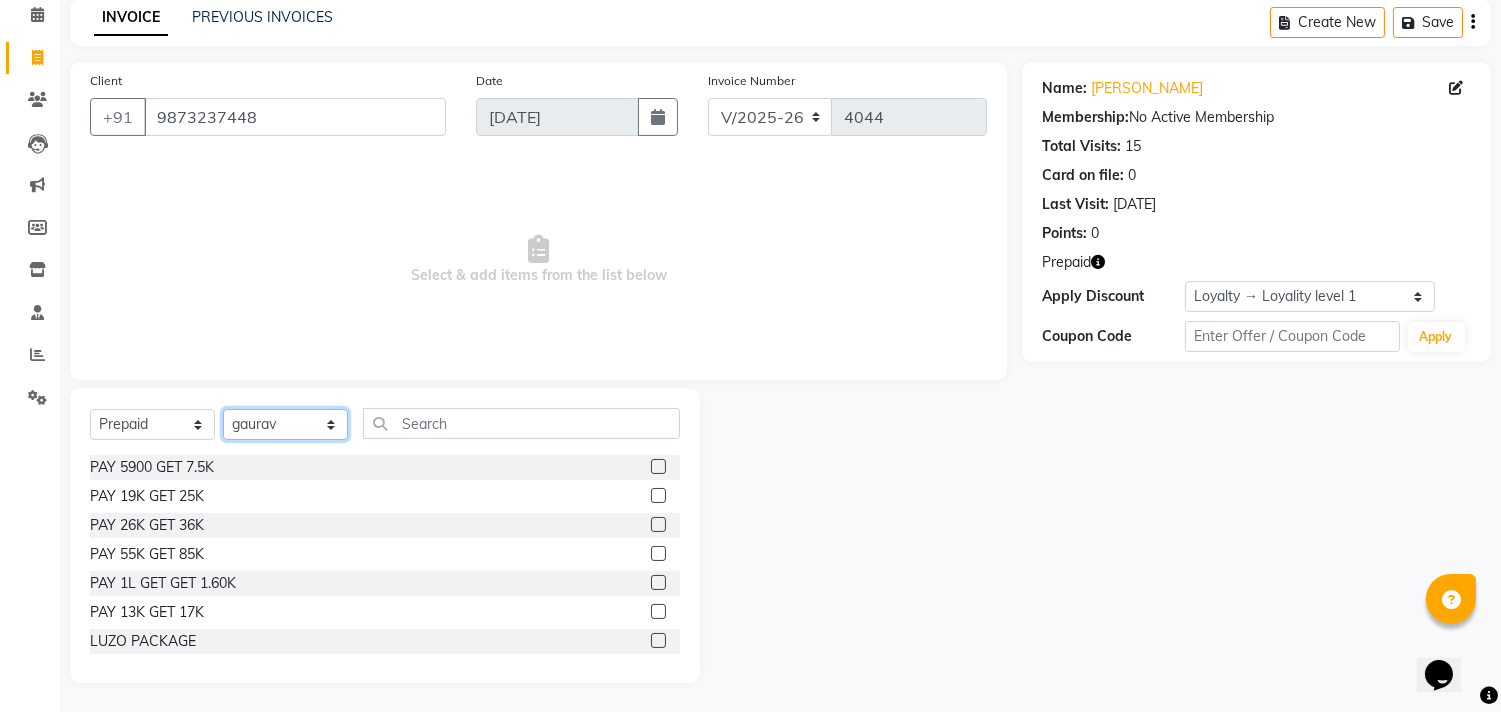 click on "Select Stylist [PERSON_NAME] [PERSON_NAME]  [PERSON_NAME] [PERSON_NAME] [PERSON_NAME] [PERSON_NAME]  [PERSON_NAME] KAVITA kunal Manager [PERSON_NAME]  [PERSON_NAME] preeti [PERSON_NAME] [PERSON_NAME] [PERSON_NAME] [PERSON_NAME] [PERSON_NAME] [PERSON_NAME]  [PERSON_NAME] ZAID" 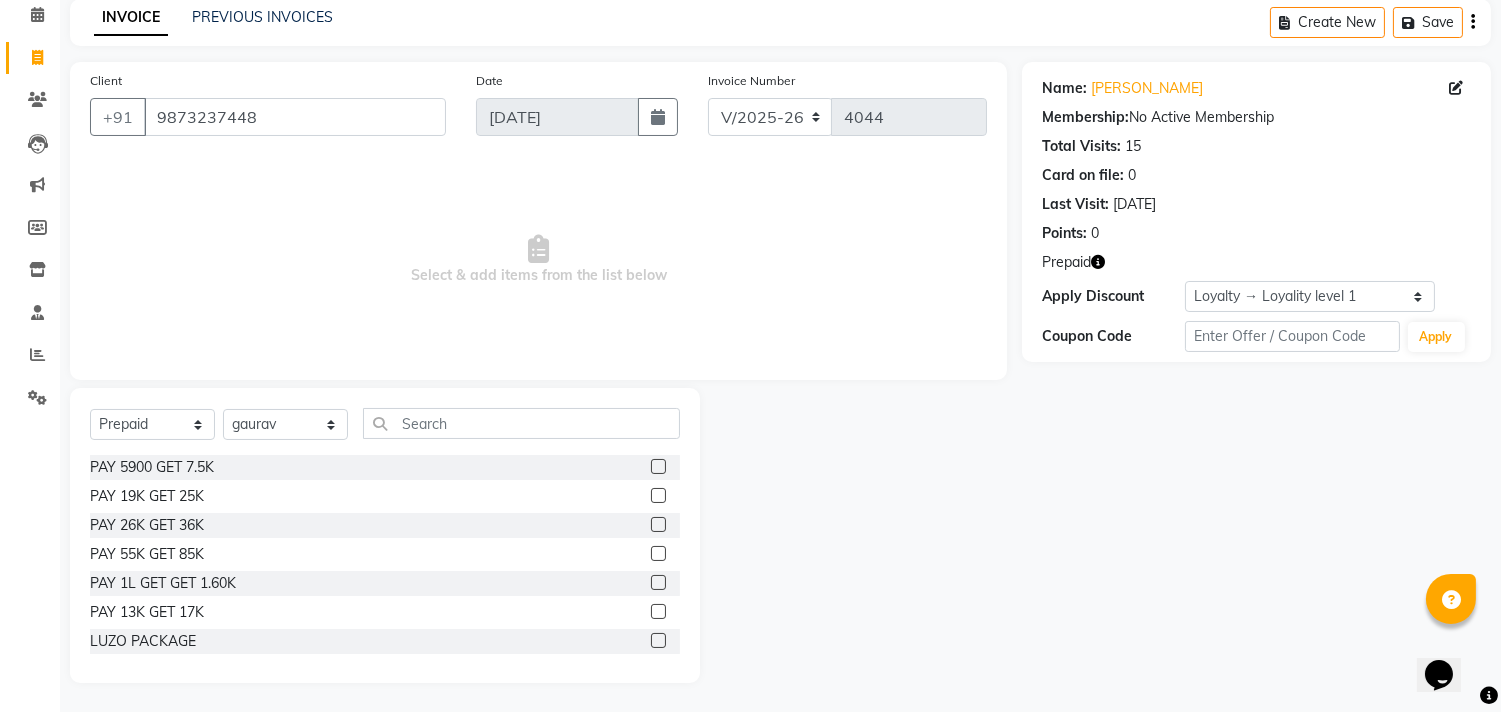 click on "PAY 19K GET 25K" 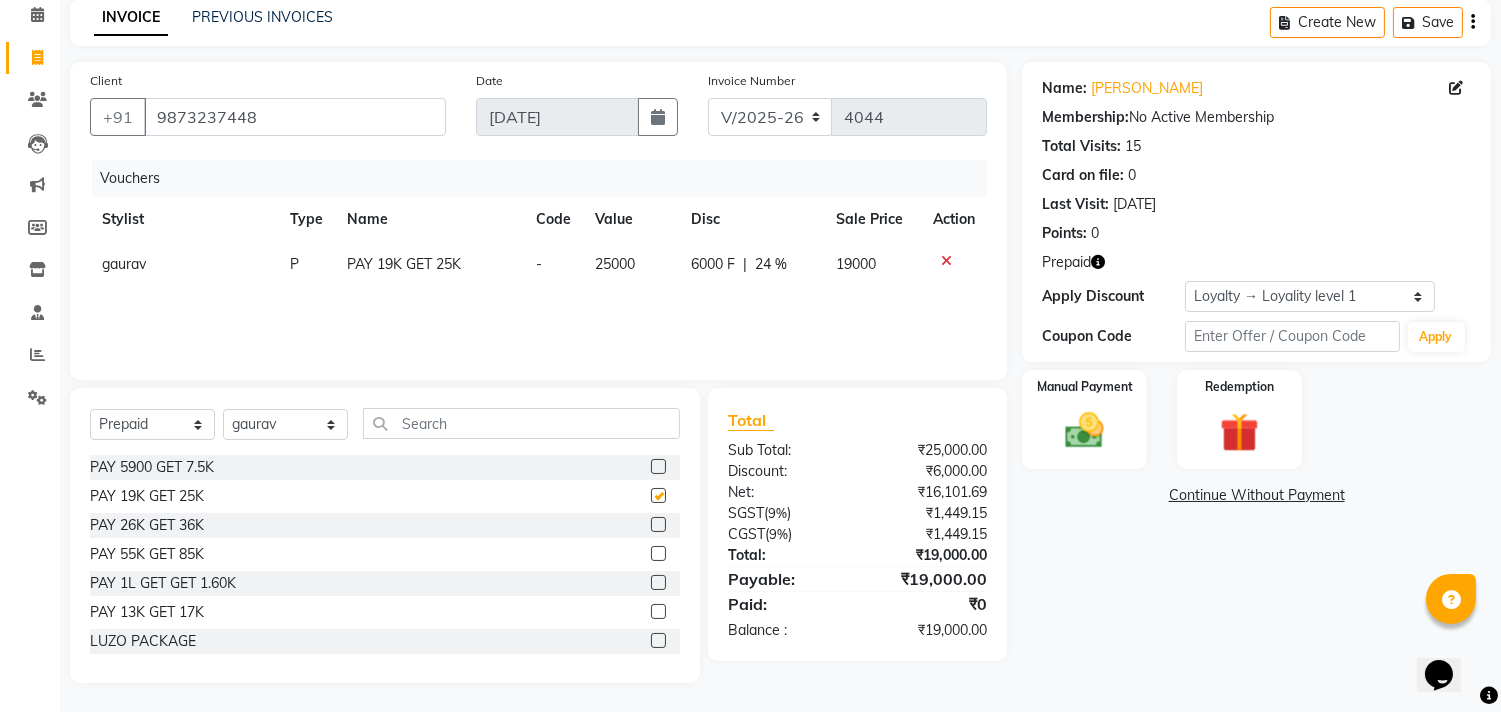 checkbox on "false" 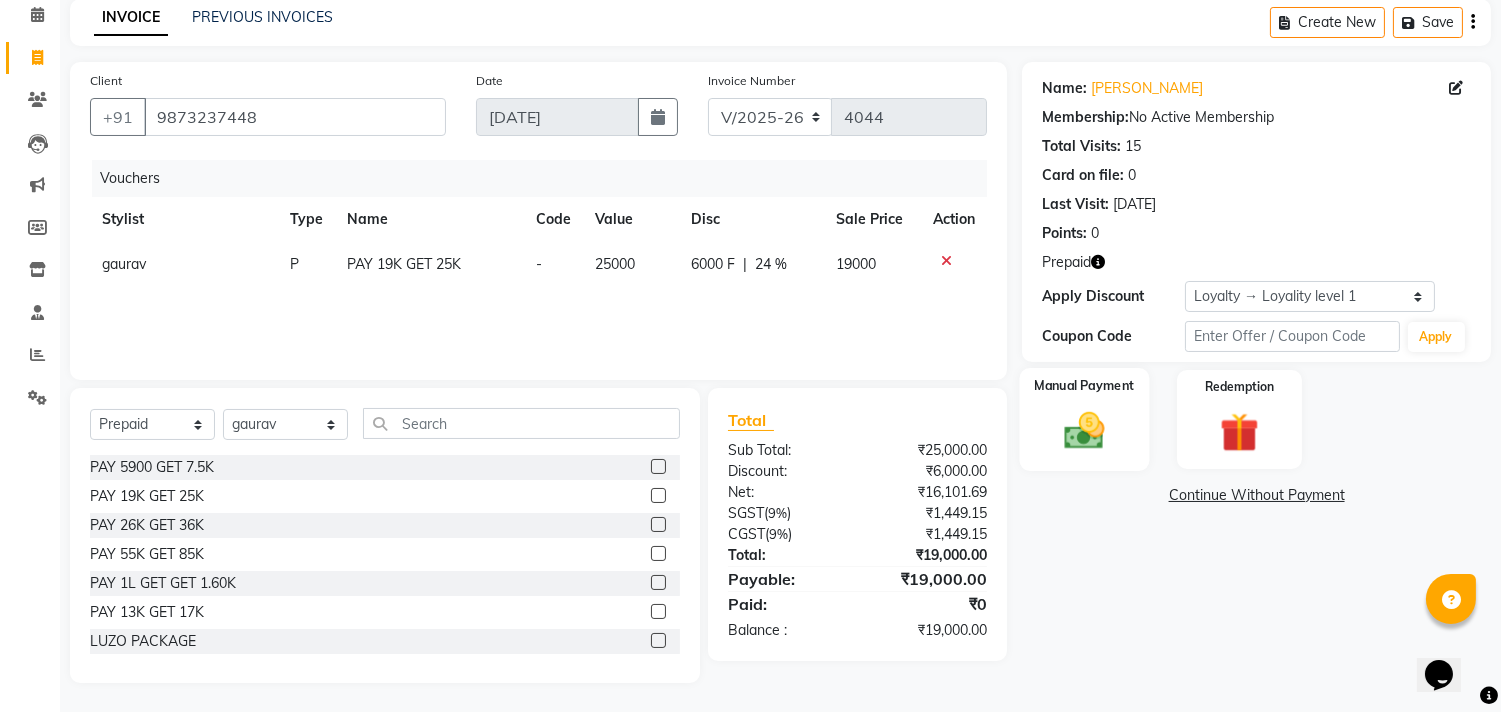 click 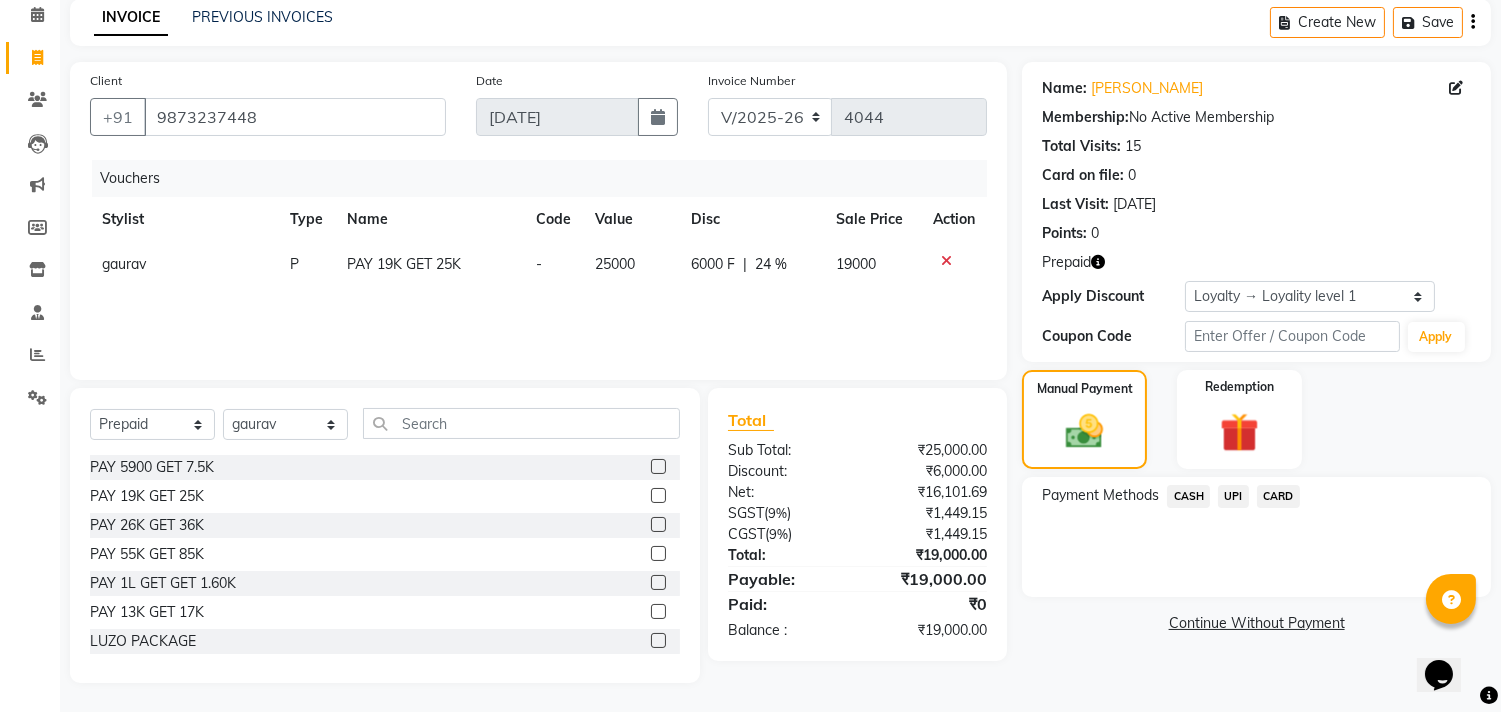 click on "CASH" 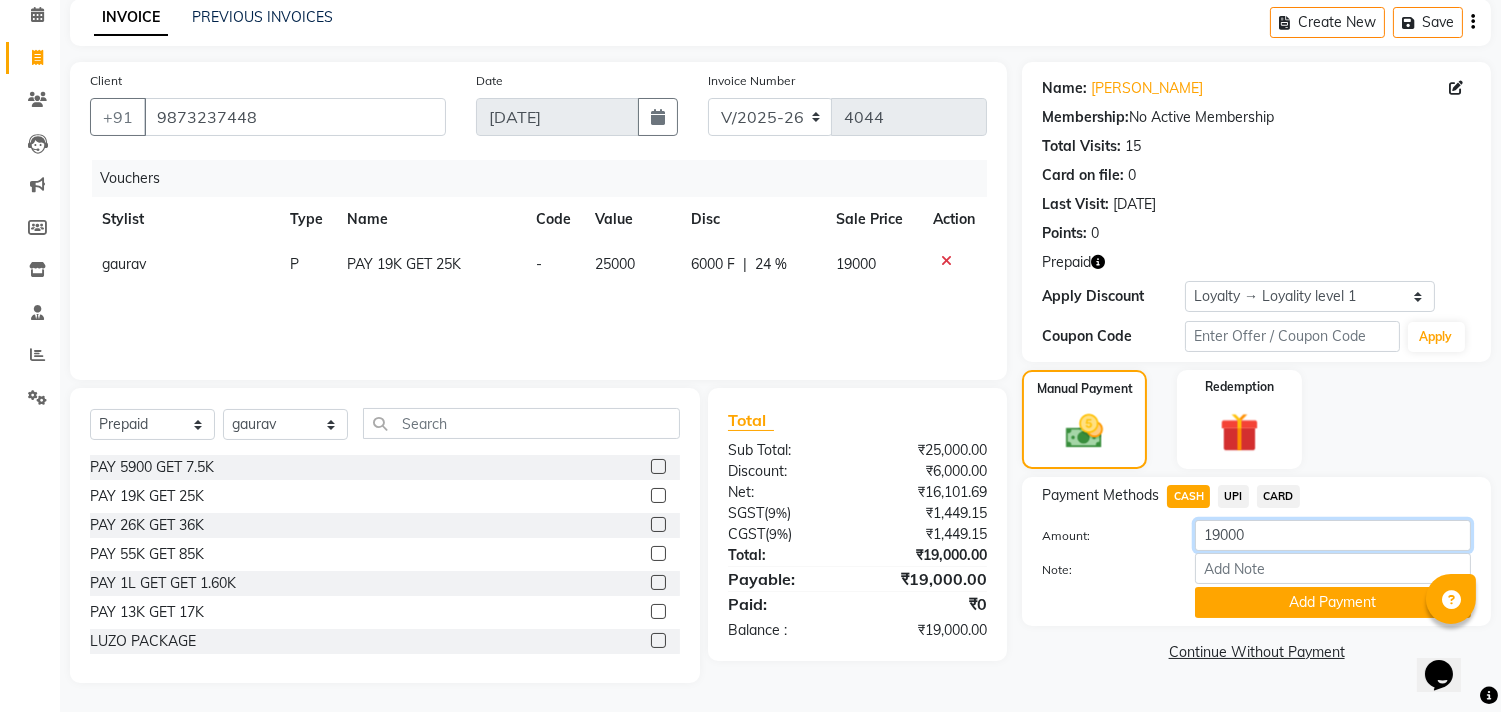 click on "19000" 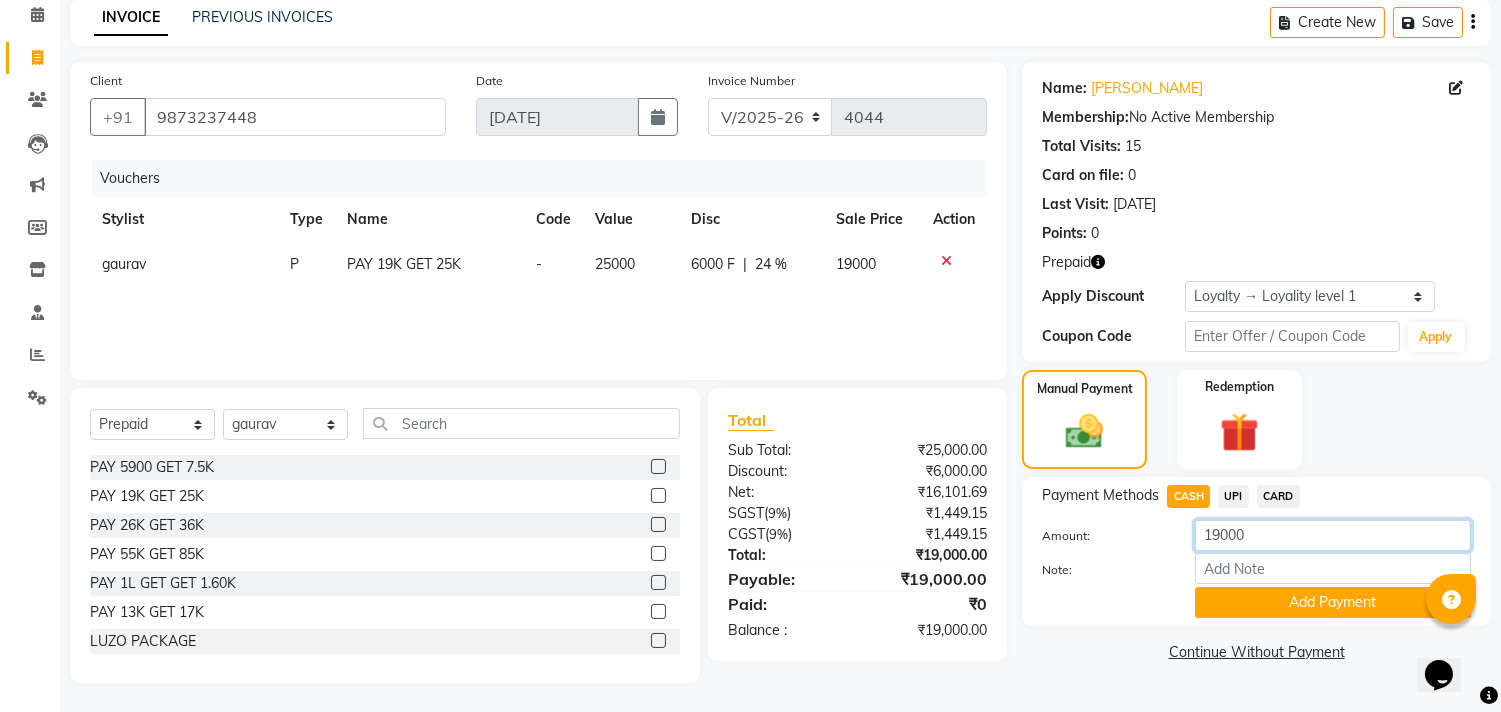 click on "19000" 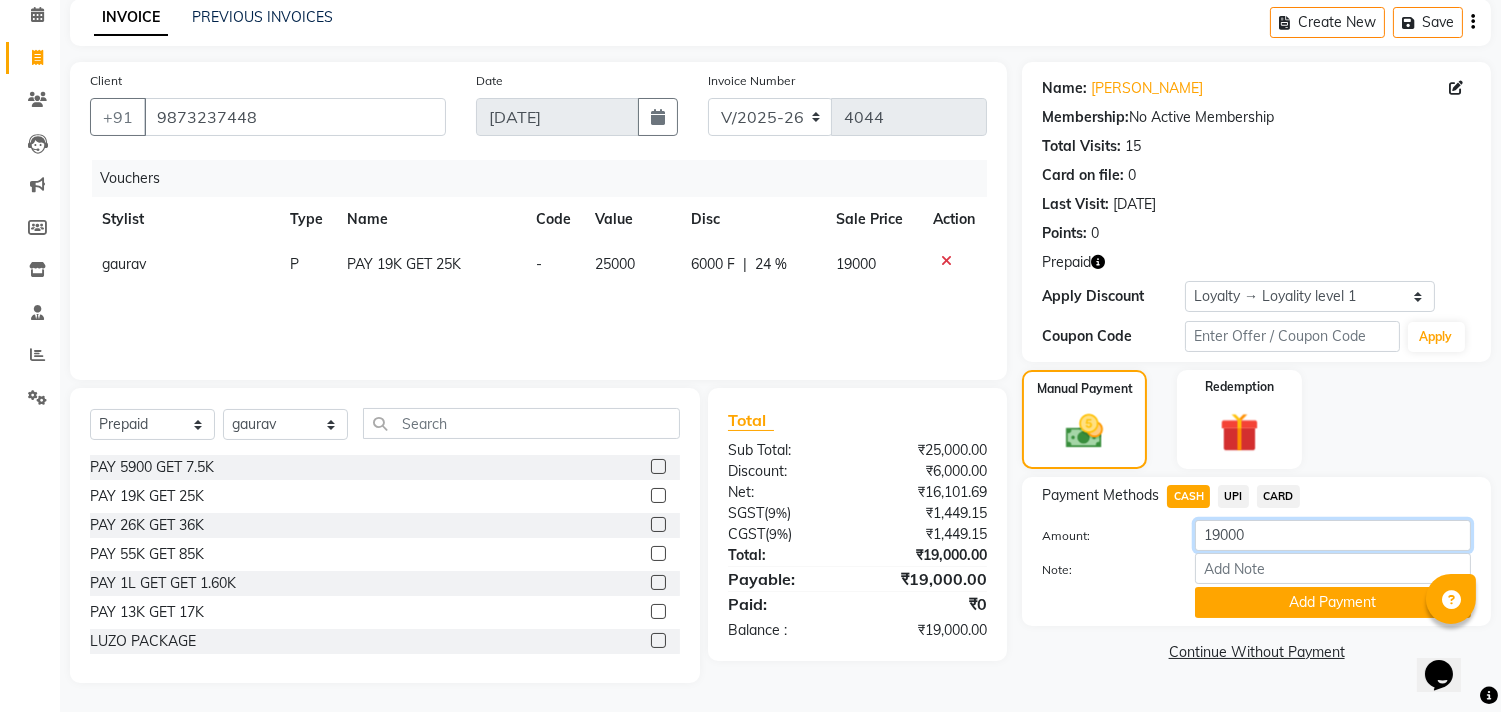 click on "19000" 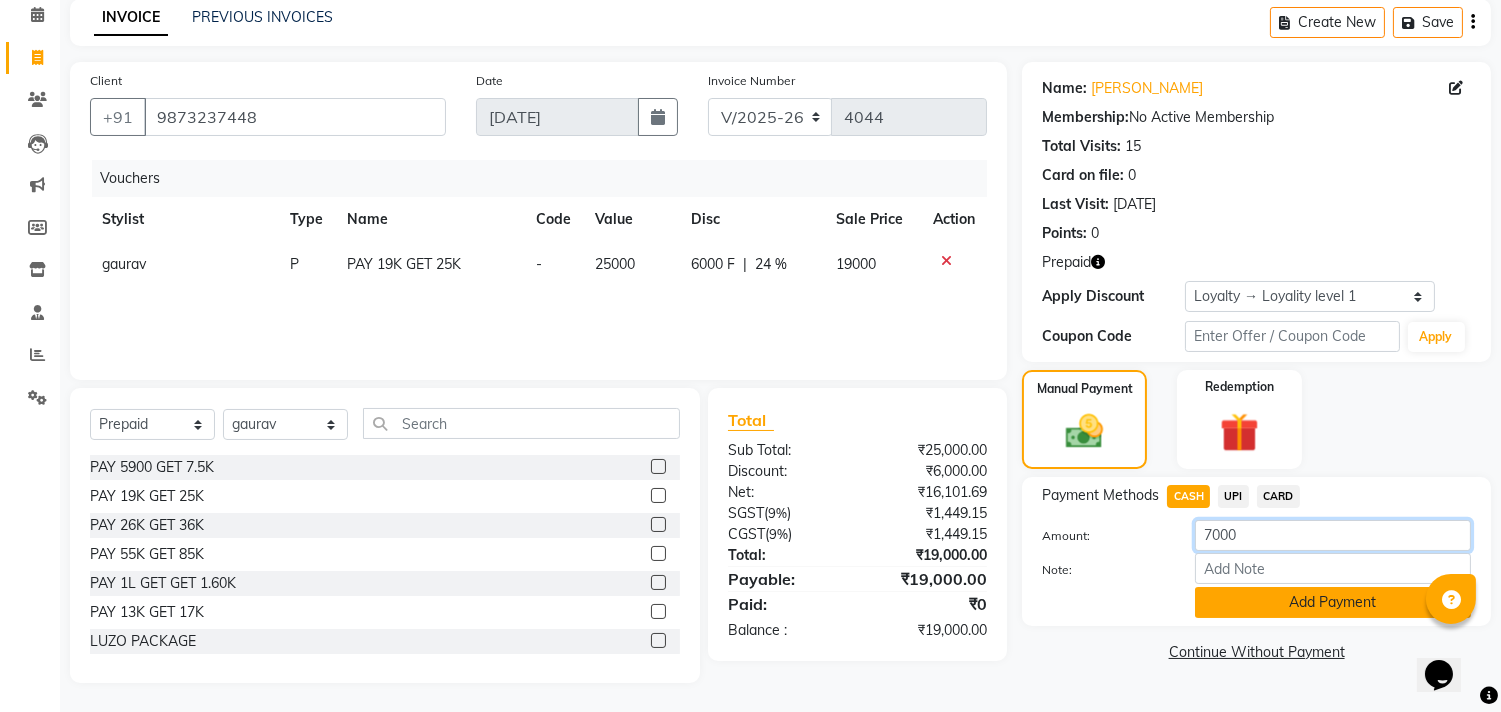 type on "7000" 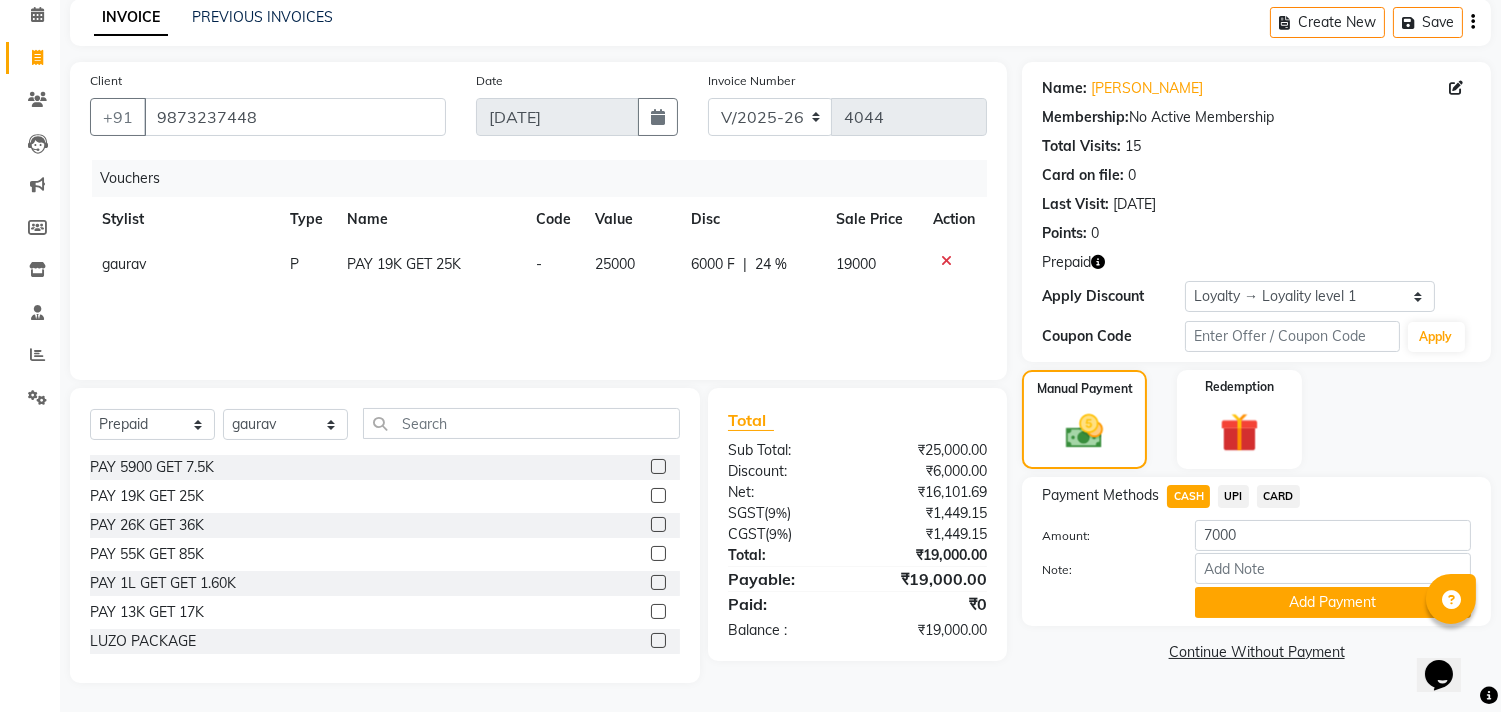 click on "Add Payment" 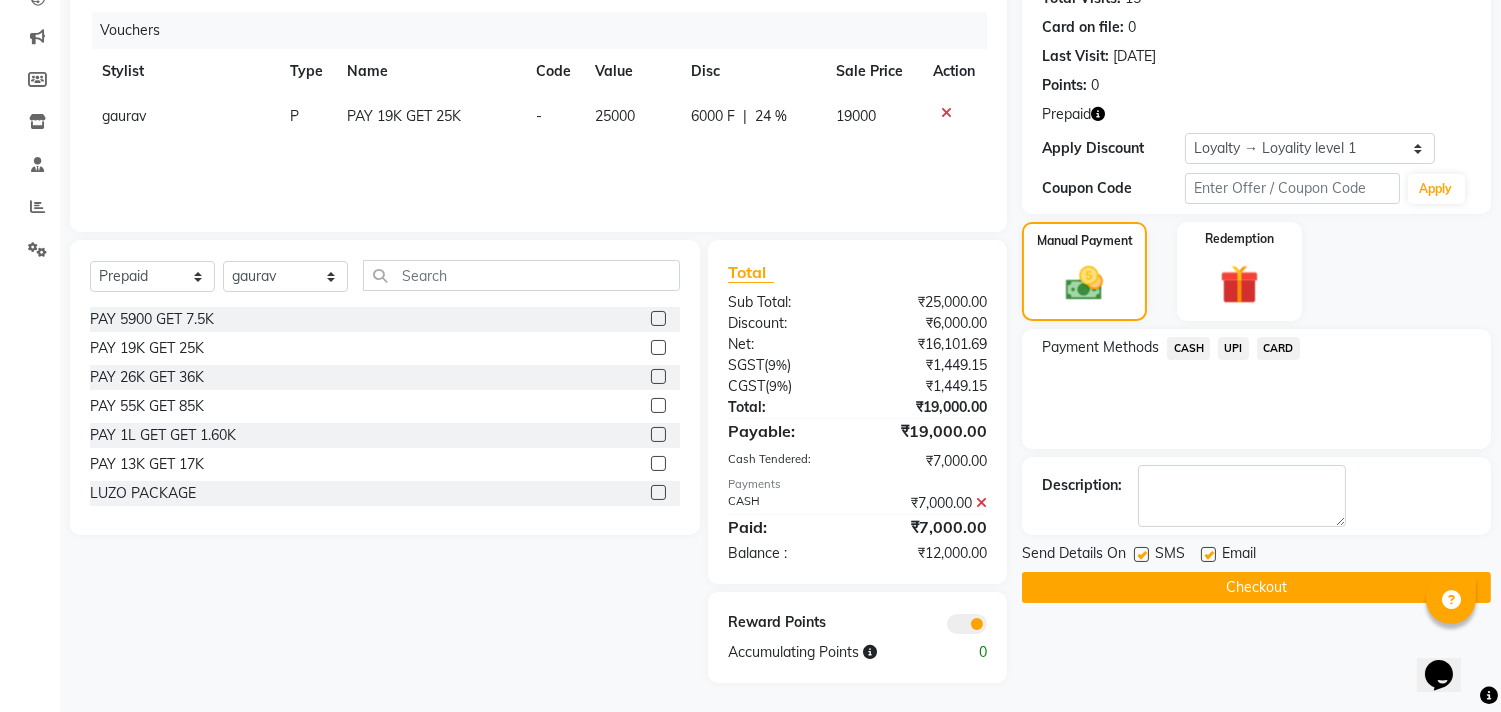 scroll, scrollTop: 236, scrollLeft: 0, axis: vertical 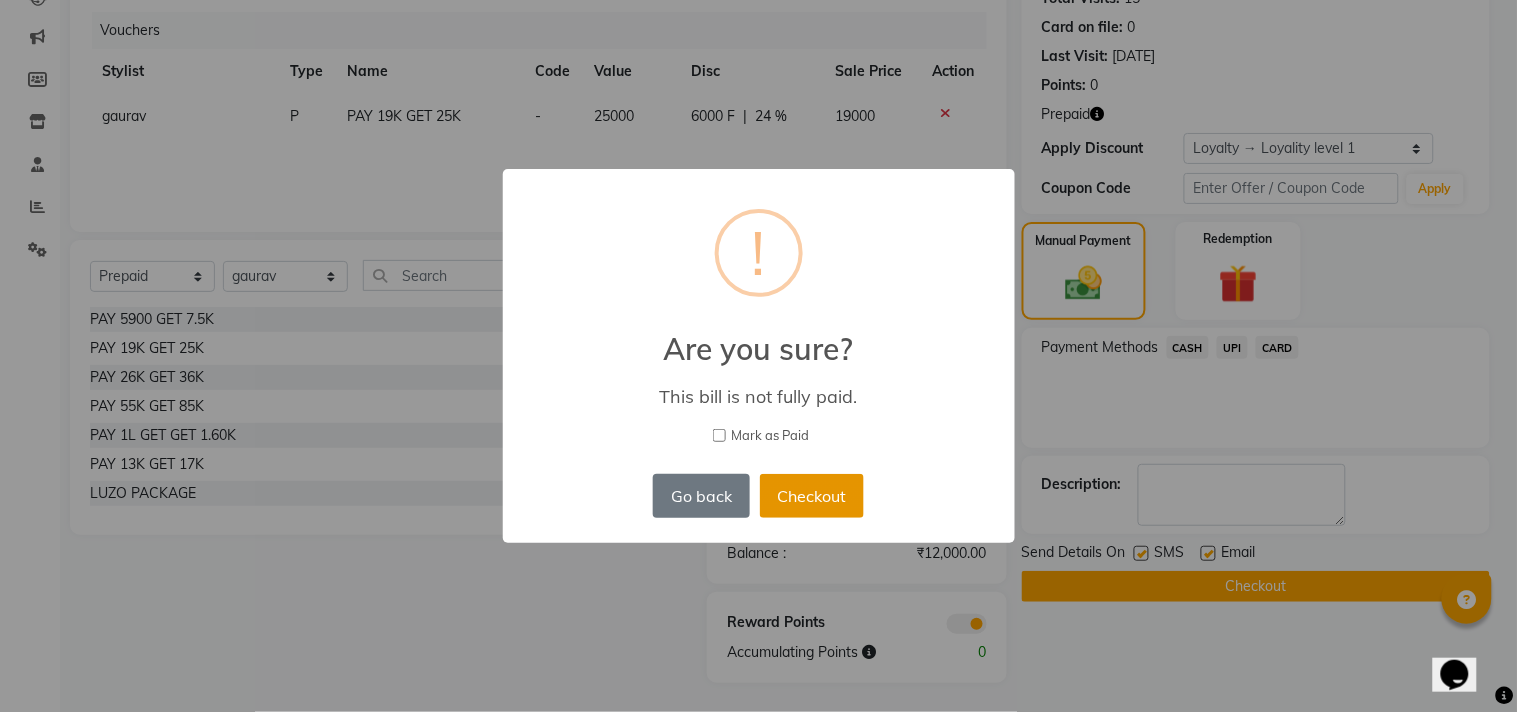 click on "Checkout" at bounding box center [812, 496] 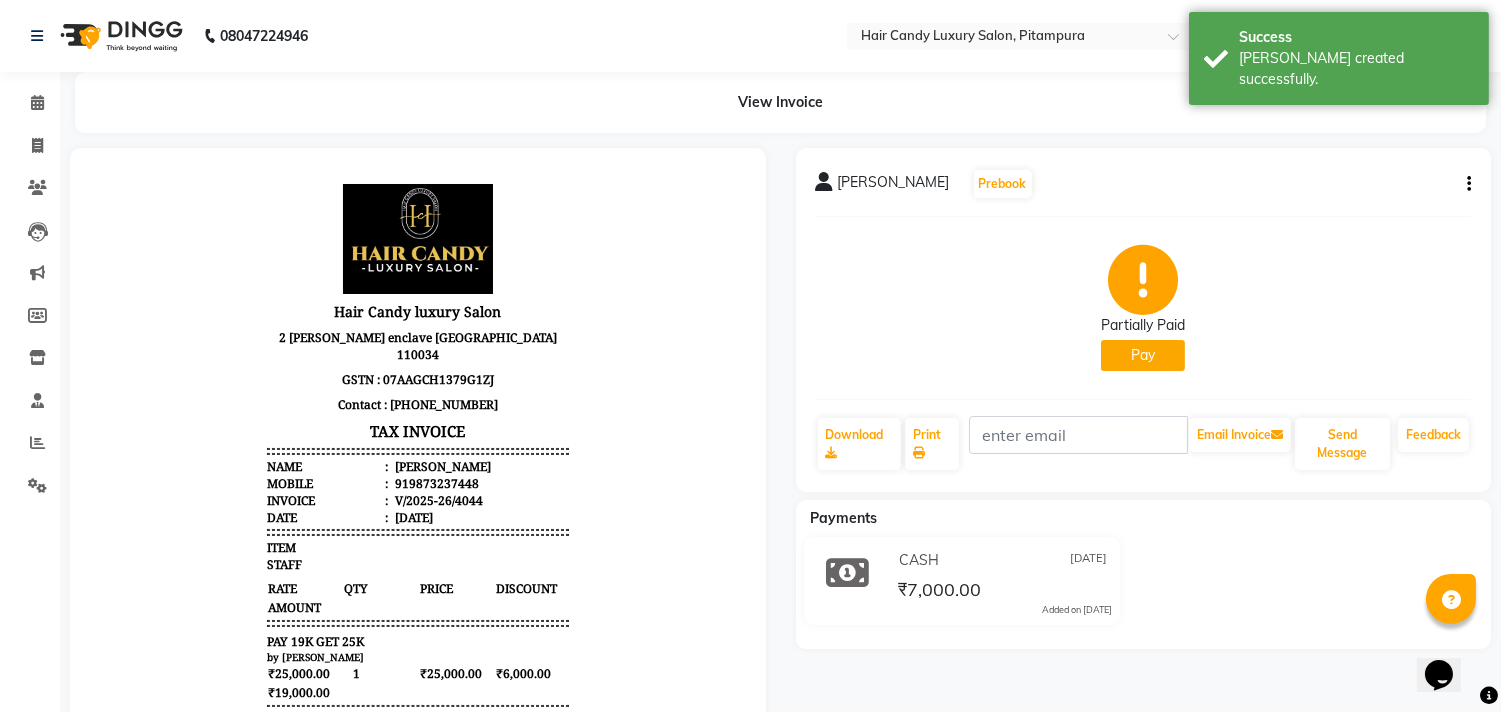 scroll, scrollTop: 0, scrollLeft: 0, axis: both 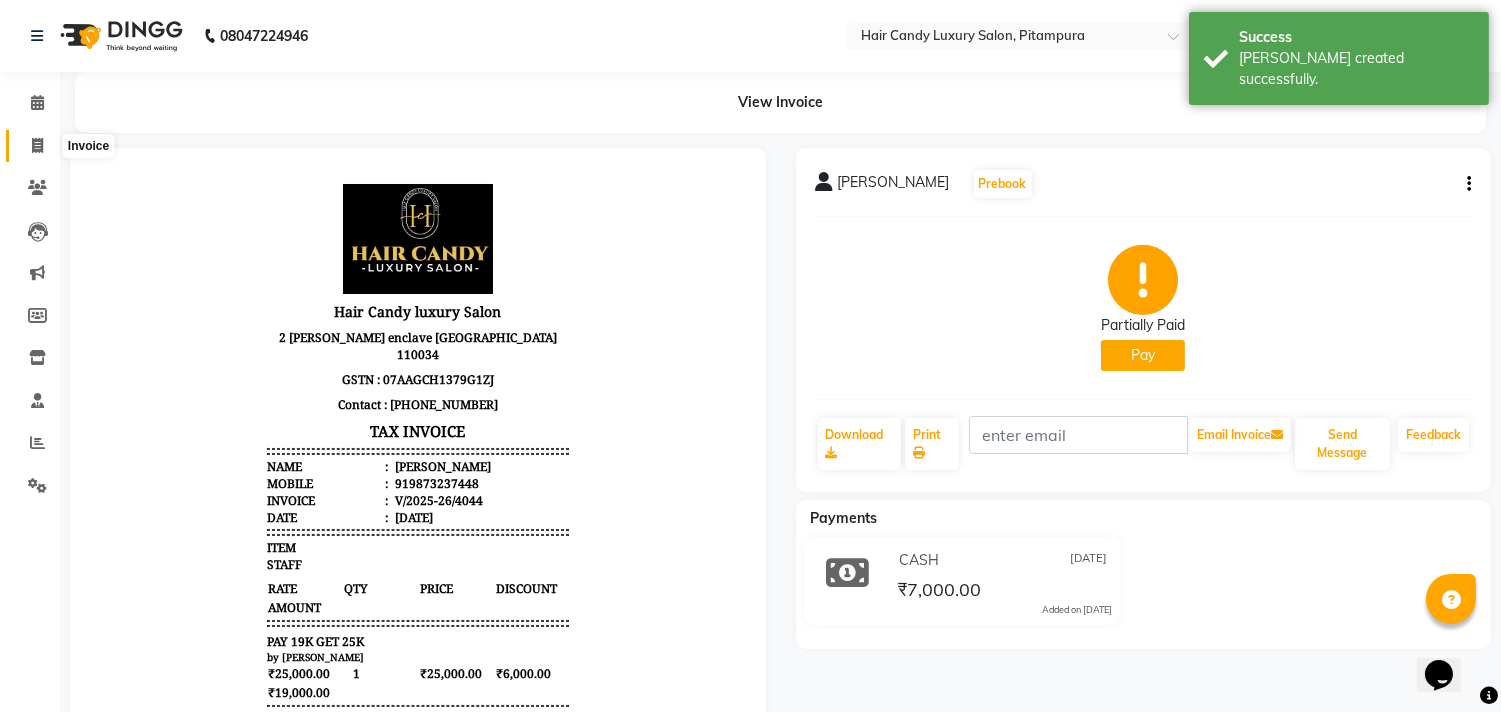 click 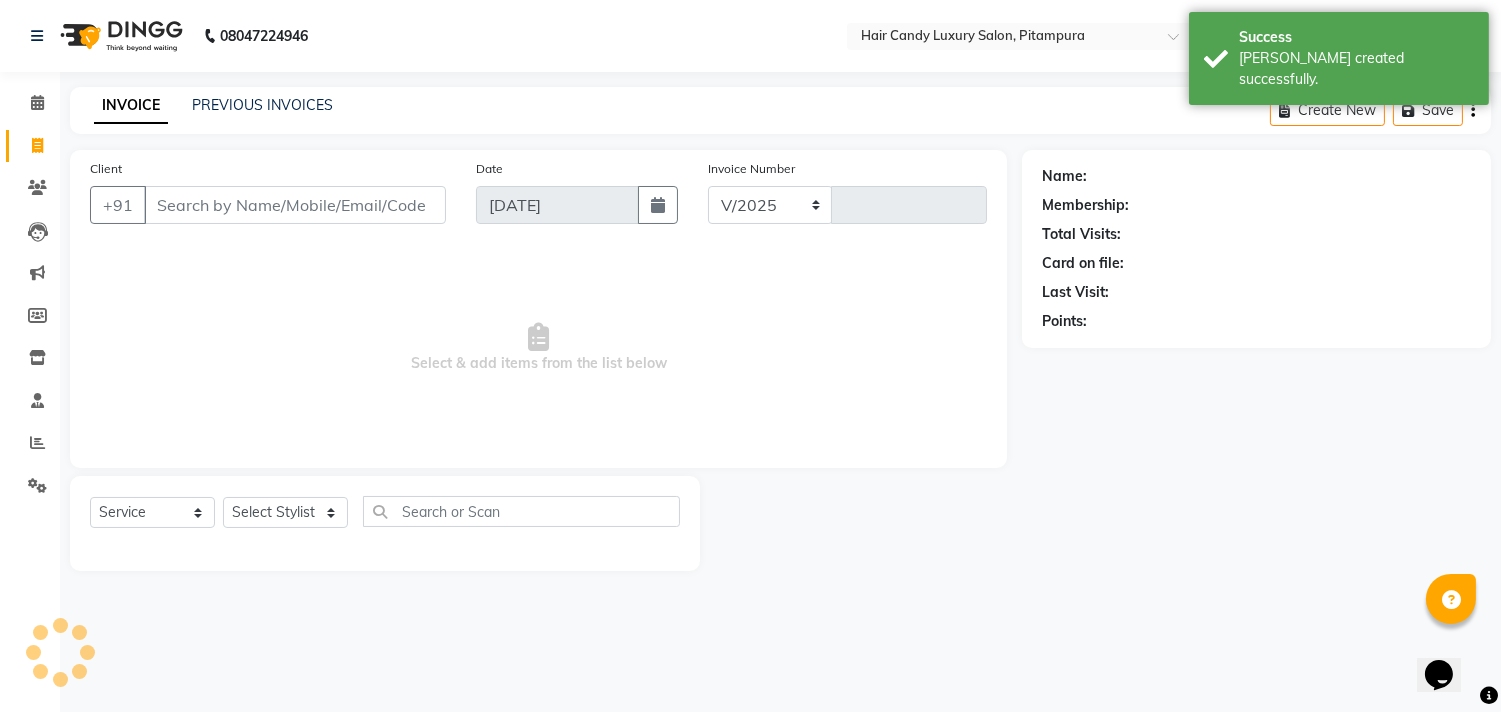 select on "4720" 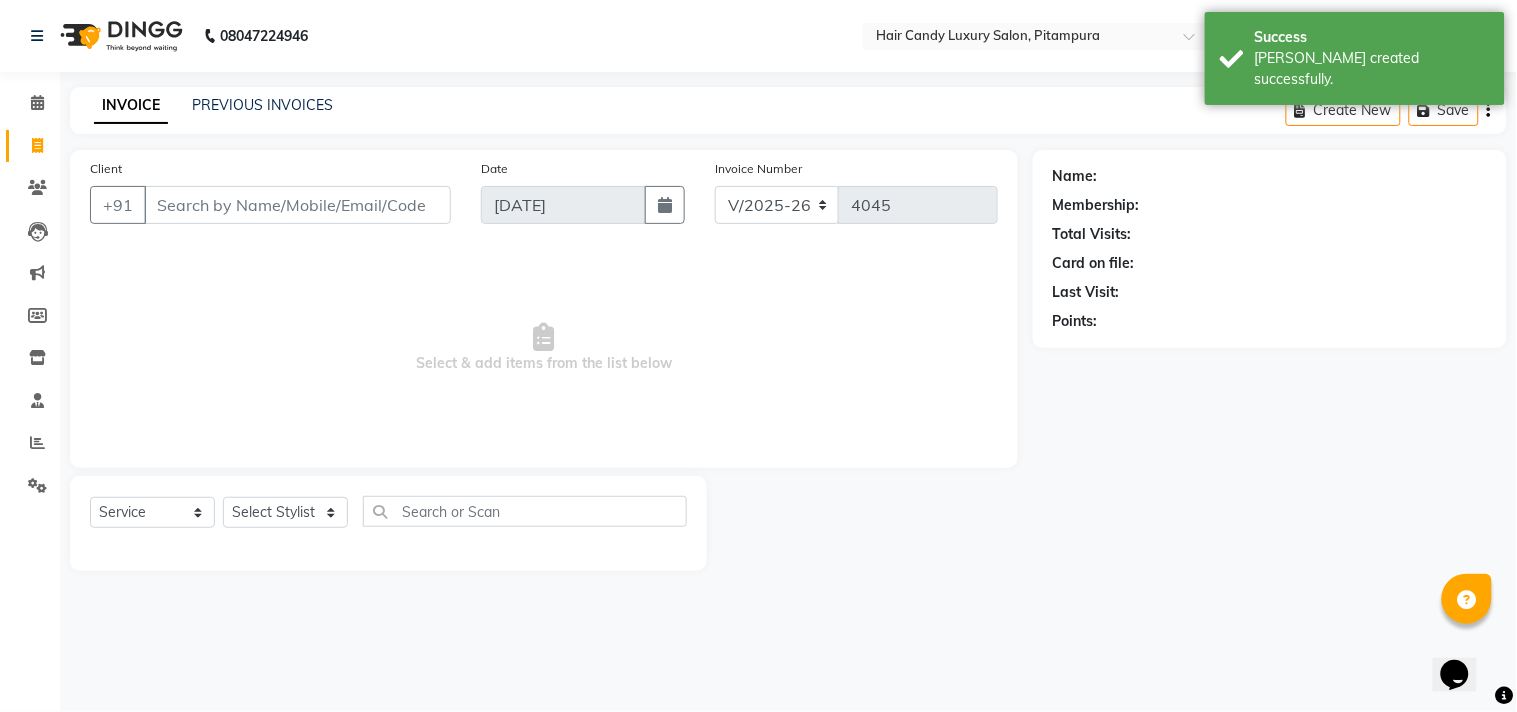 click on "Client" at bounding box center [297, 205] 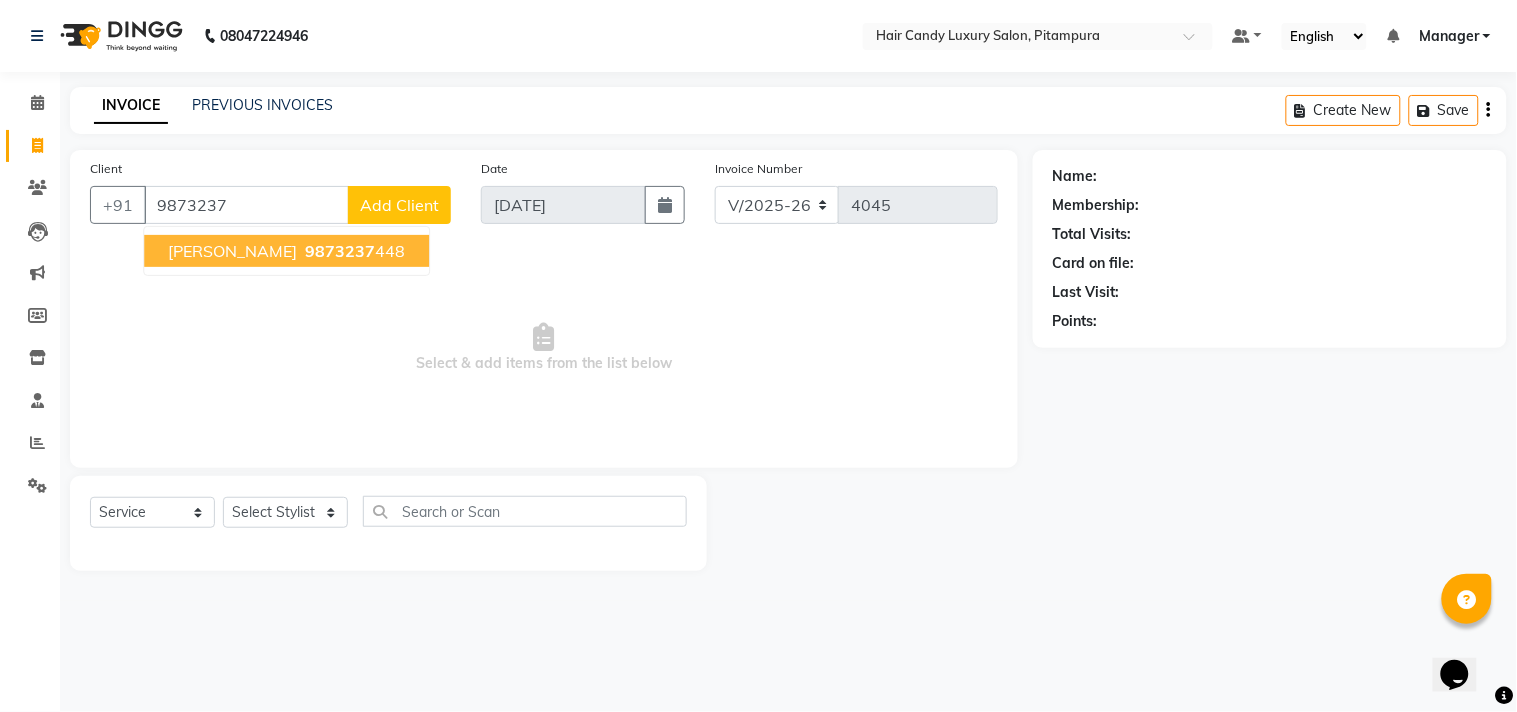 click on "SHALINI   9873237 448" at bounding box center (286, 251) 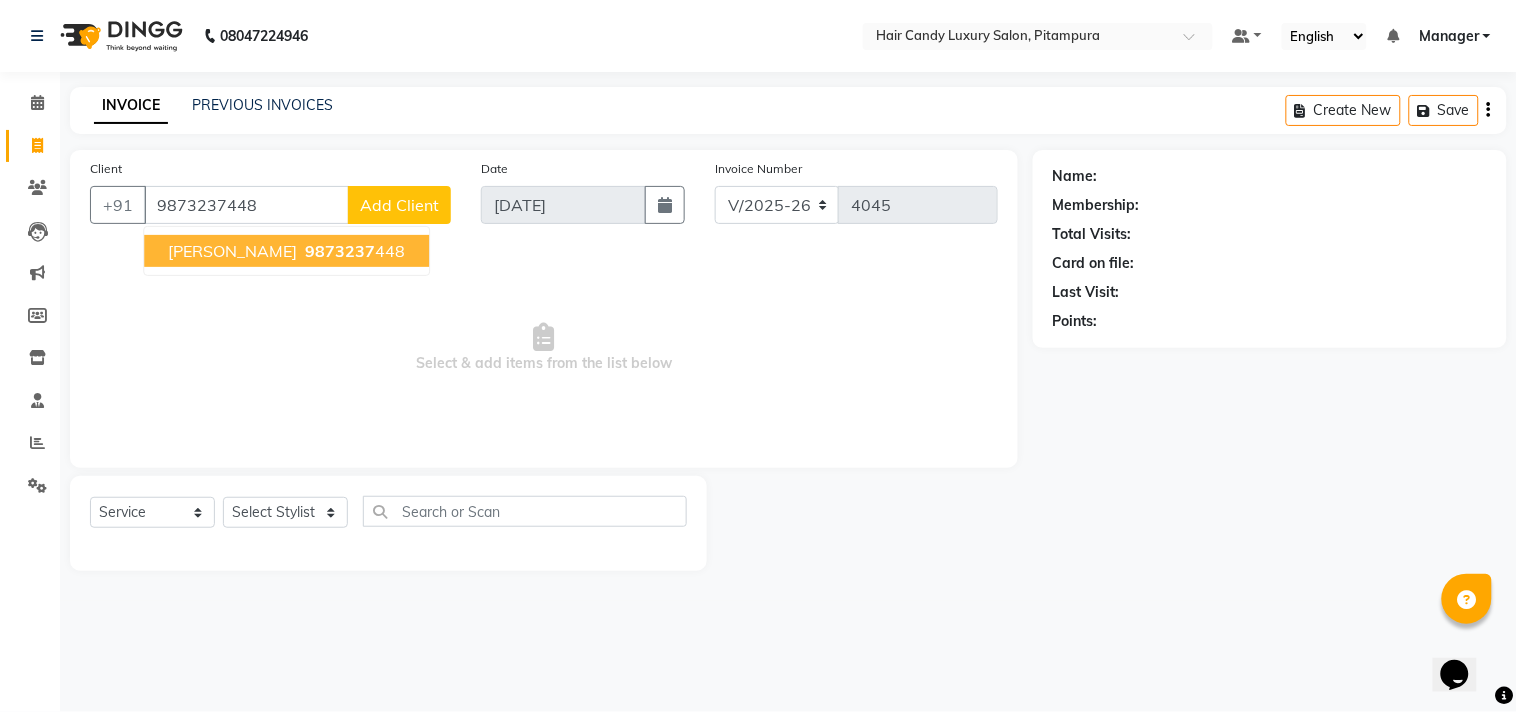 type on "9873237448" 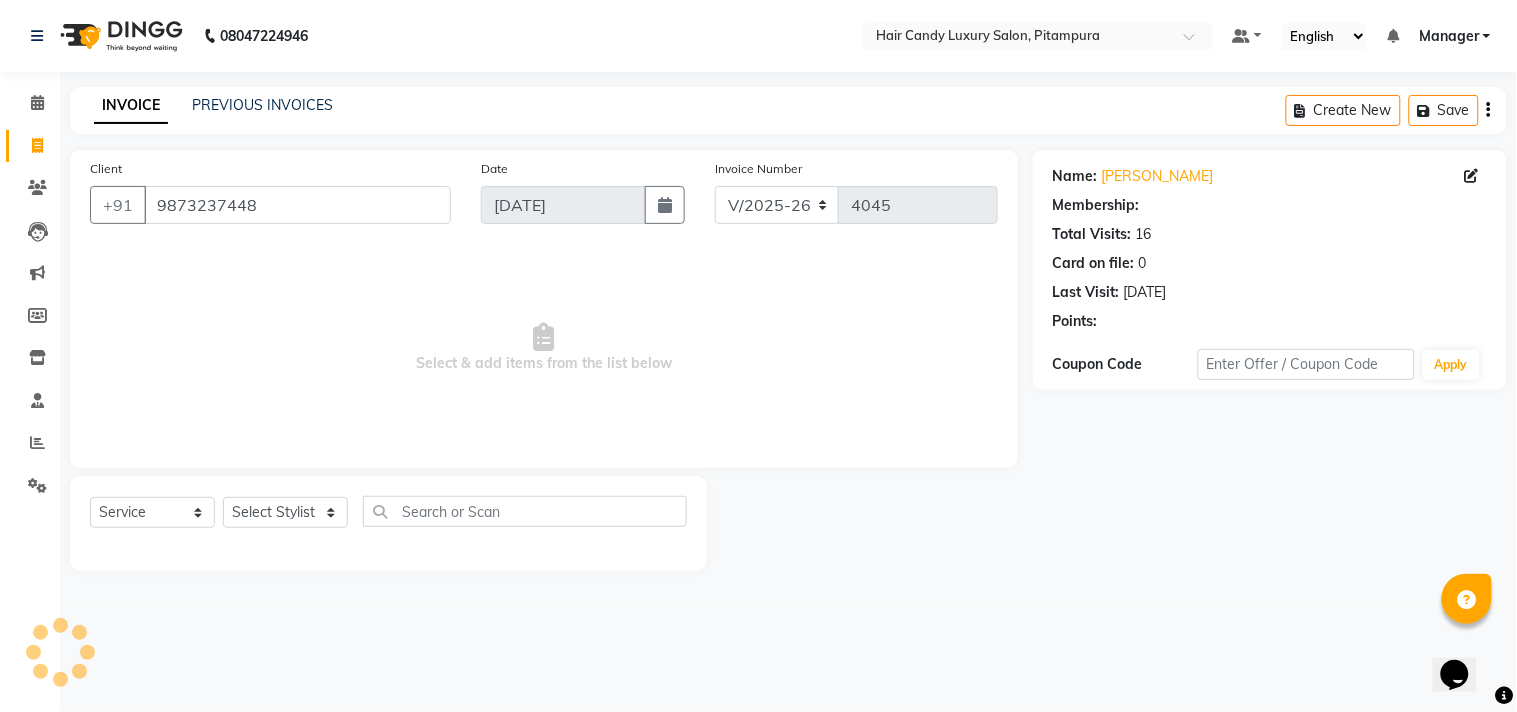 select on "1: Object" 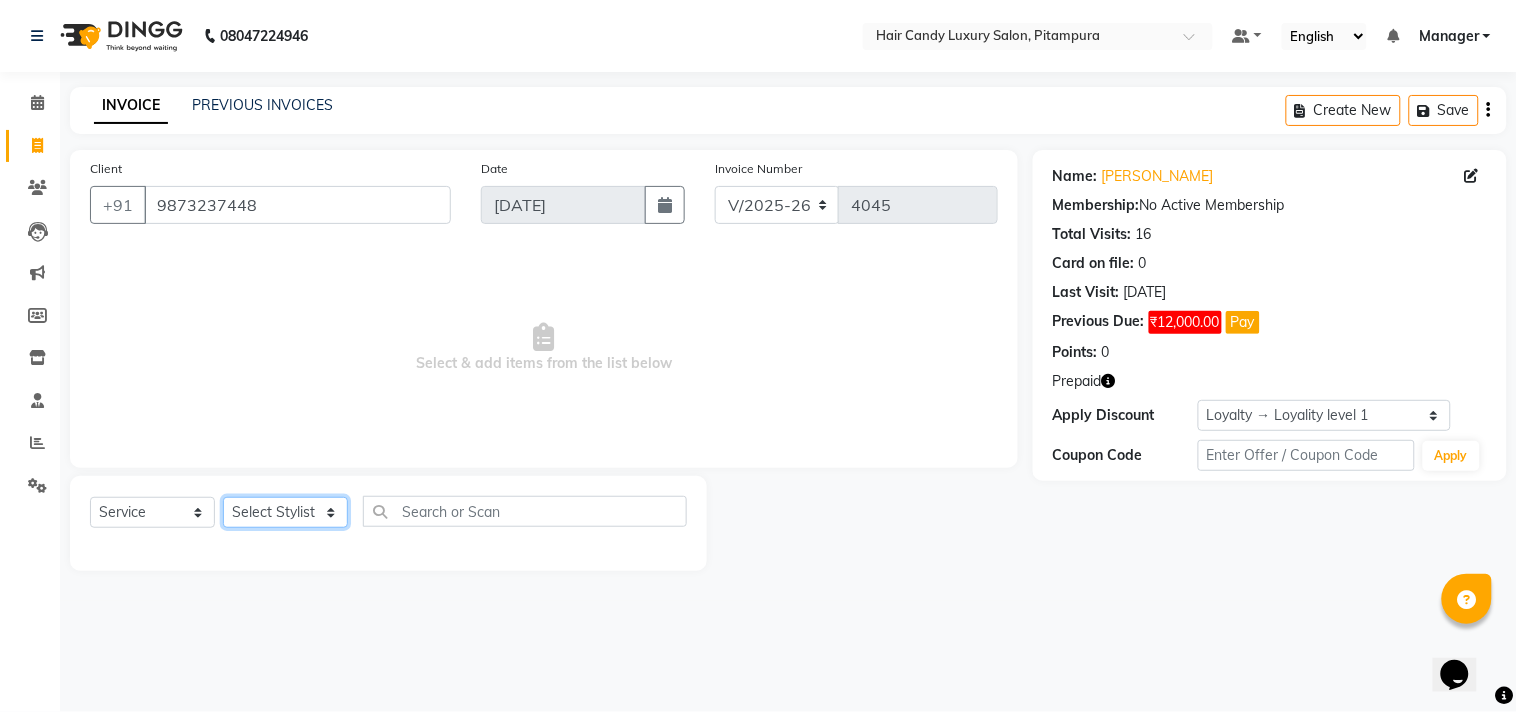 click on "Select Stylist [PERSON_NAME] [PERSON_NAME]  [PERSON_NAME] [PERSON_NAME] [PERSON_NAME] [PERSON_NAME]  [PERSON_NAME] KAVITA kunal Manager [PERSON_NAME]  [PERSON_NAME] preeti [PERSON_NAME] [PERSON_NAME] [PERSON_NAME] [PERSON_NAME] [PERSON_NAME] [PERSON_NAME]  [PERSON_NAME] ZAID" 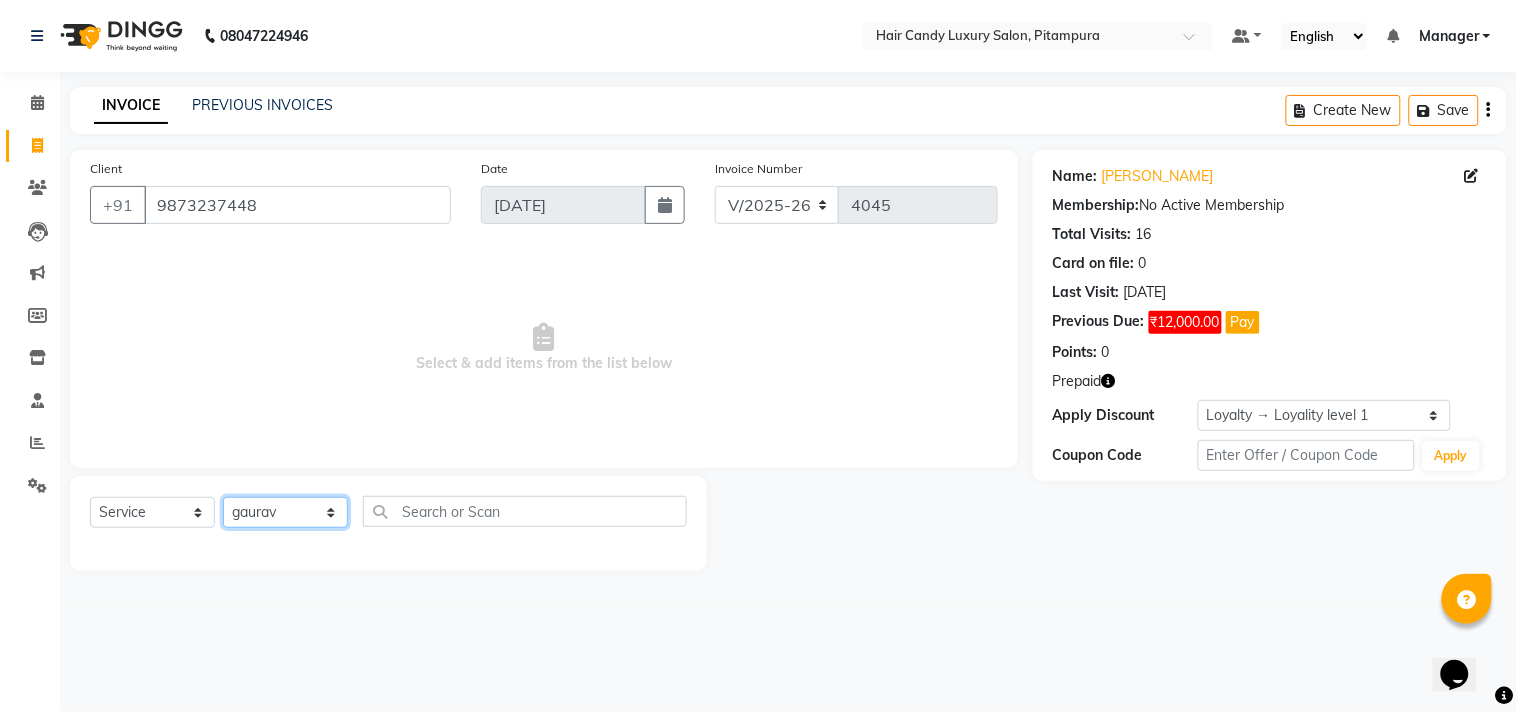 click on "Select Stylist [PERSON_NAME] [PERSON_NAME]  [PERSON_NAME] [PERSON_NAME] [PERSON_NAME] [PERSON_NAME]  [PERSON_NAME] KAVITA kunal Manager [PERSON_NAME]  [PERSON_NAME] preeti [PERSON_NAME] [PERSON_NAME] [PERSON_NAME] [PERSON_NAME] [PERSON_NAME] [PERSON_NAME]  [PERSON_NAME] ZAID" 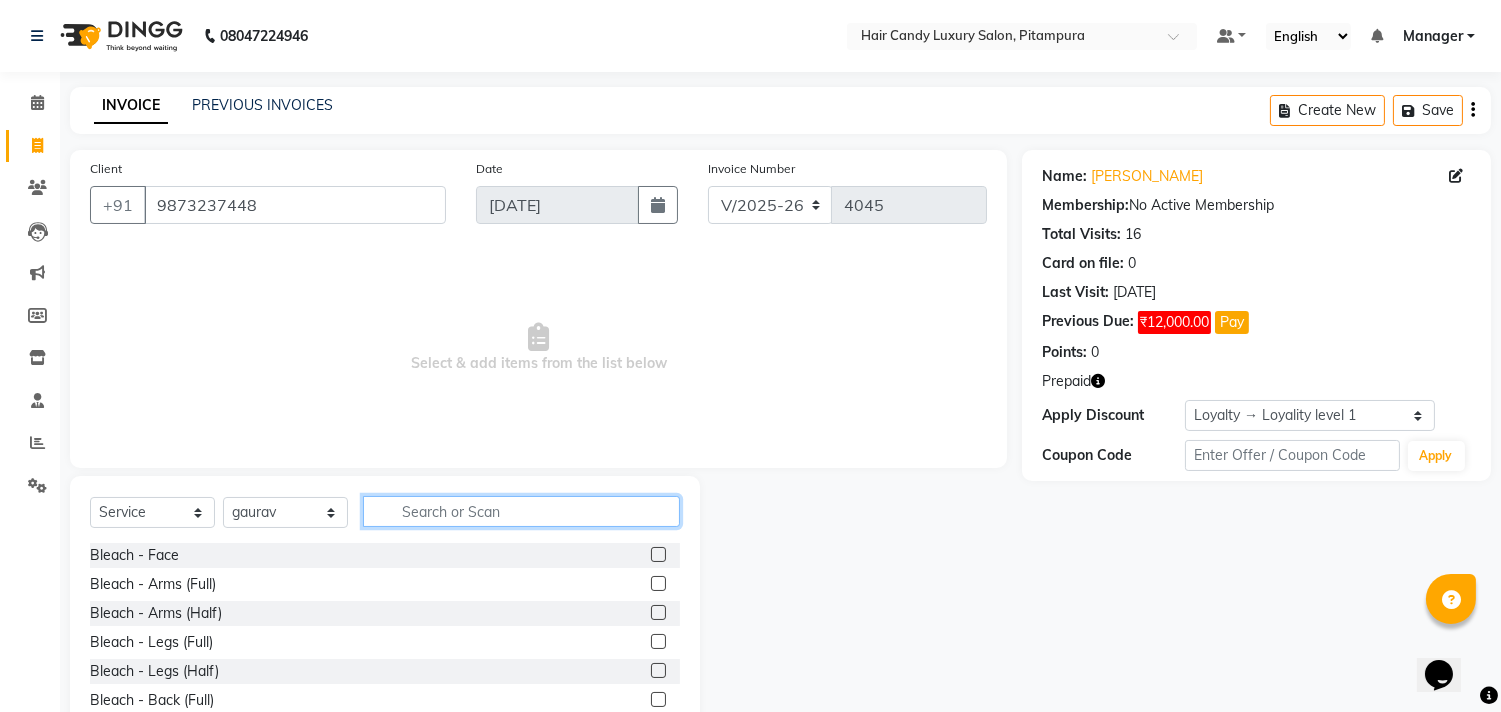 click 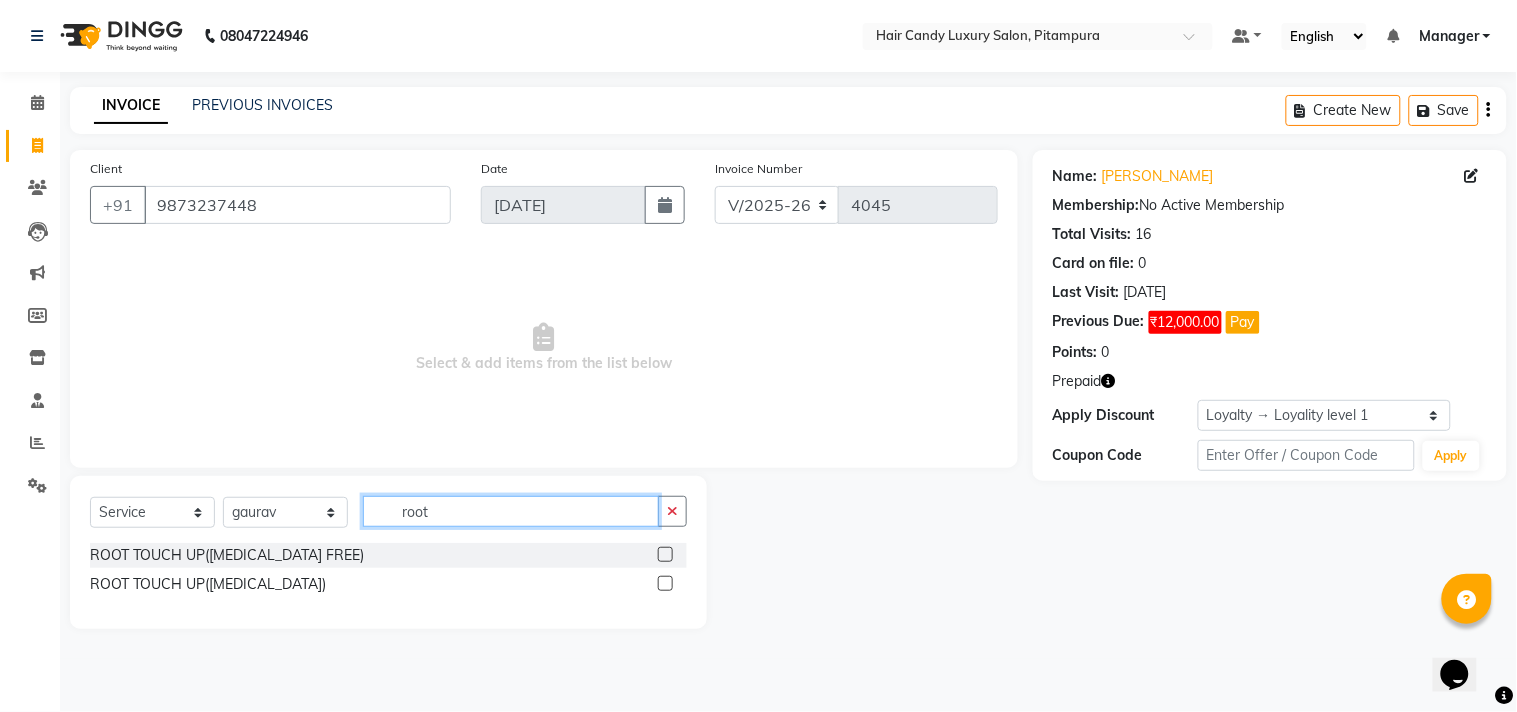 type on "root" 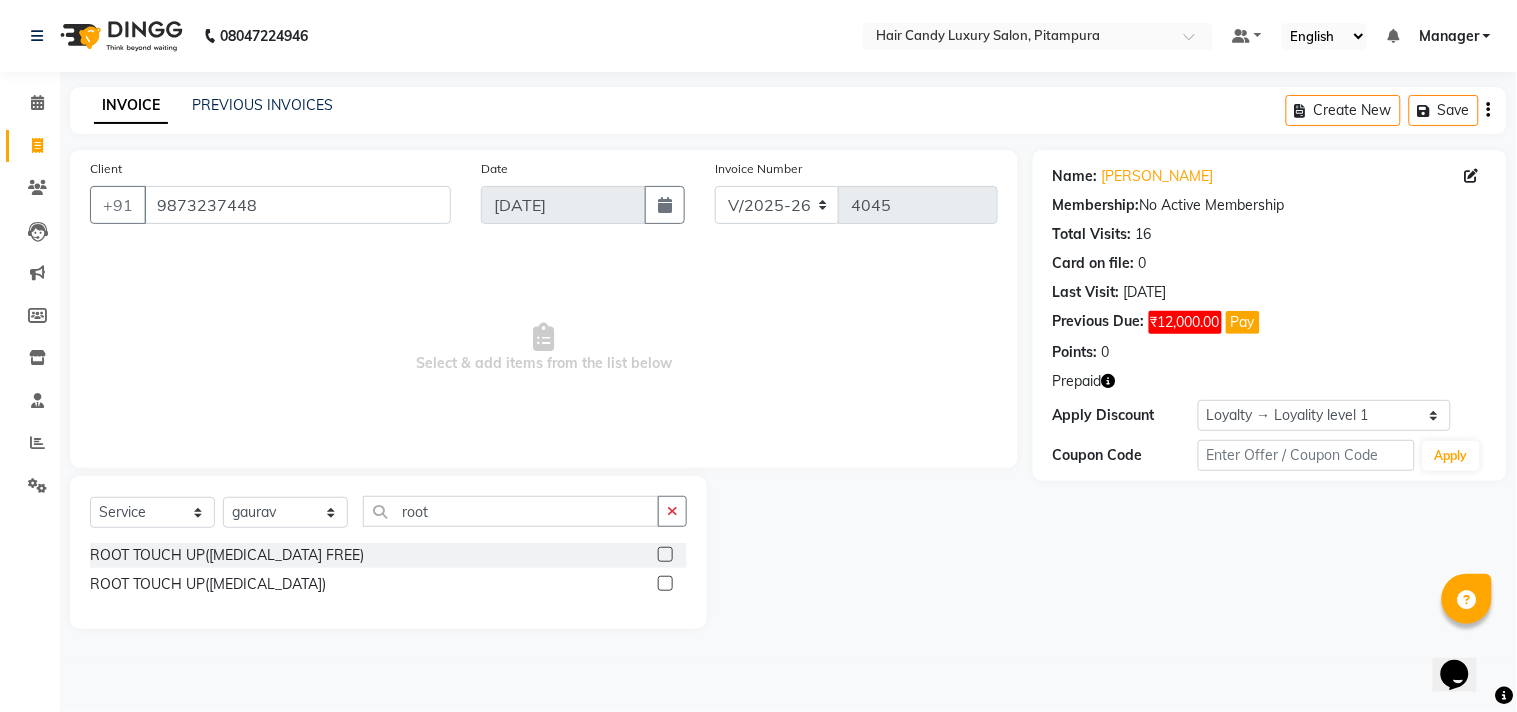 click 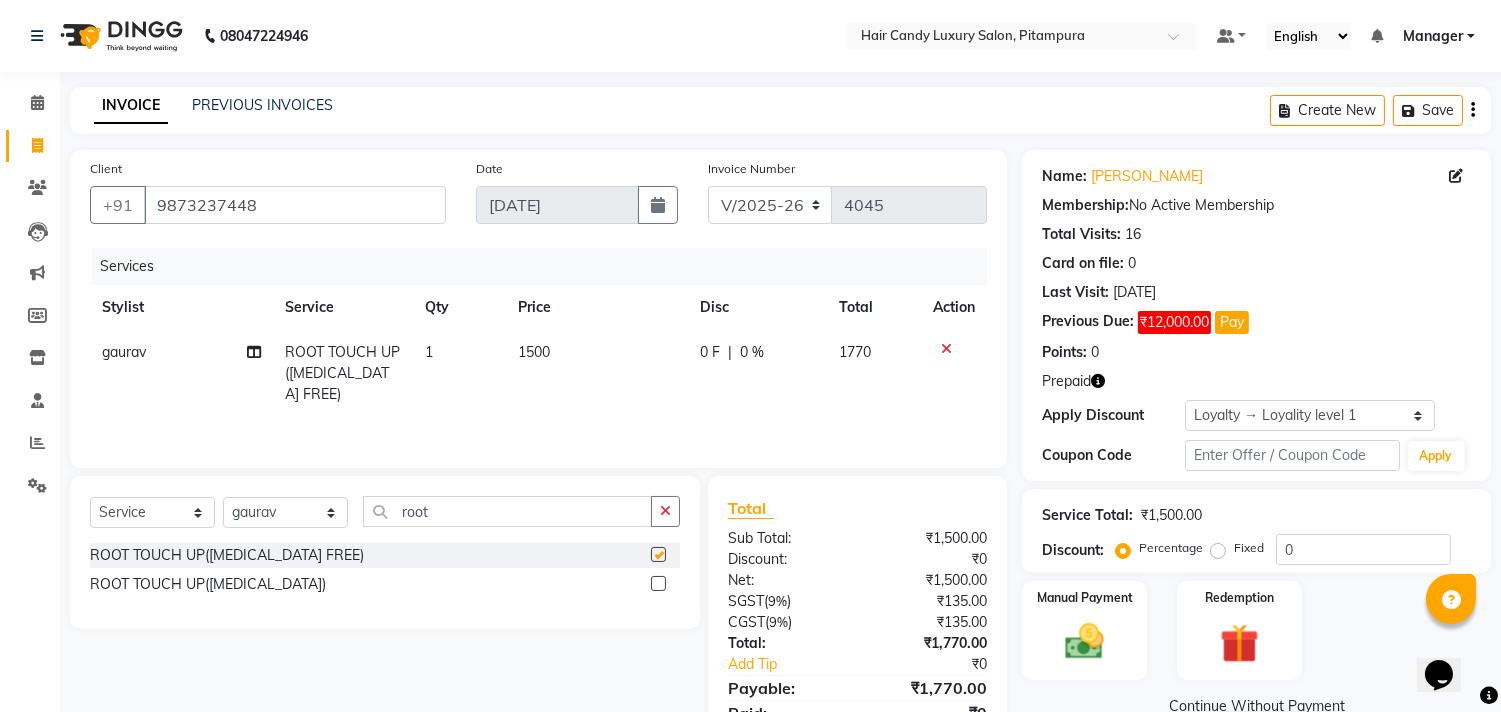 checkbox on "false" 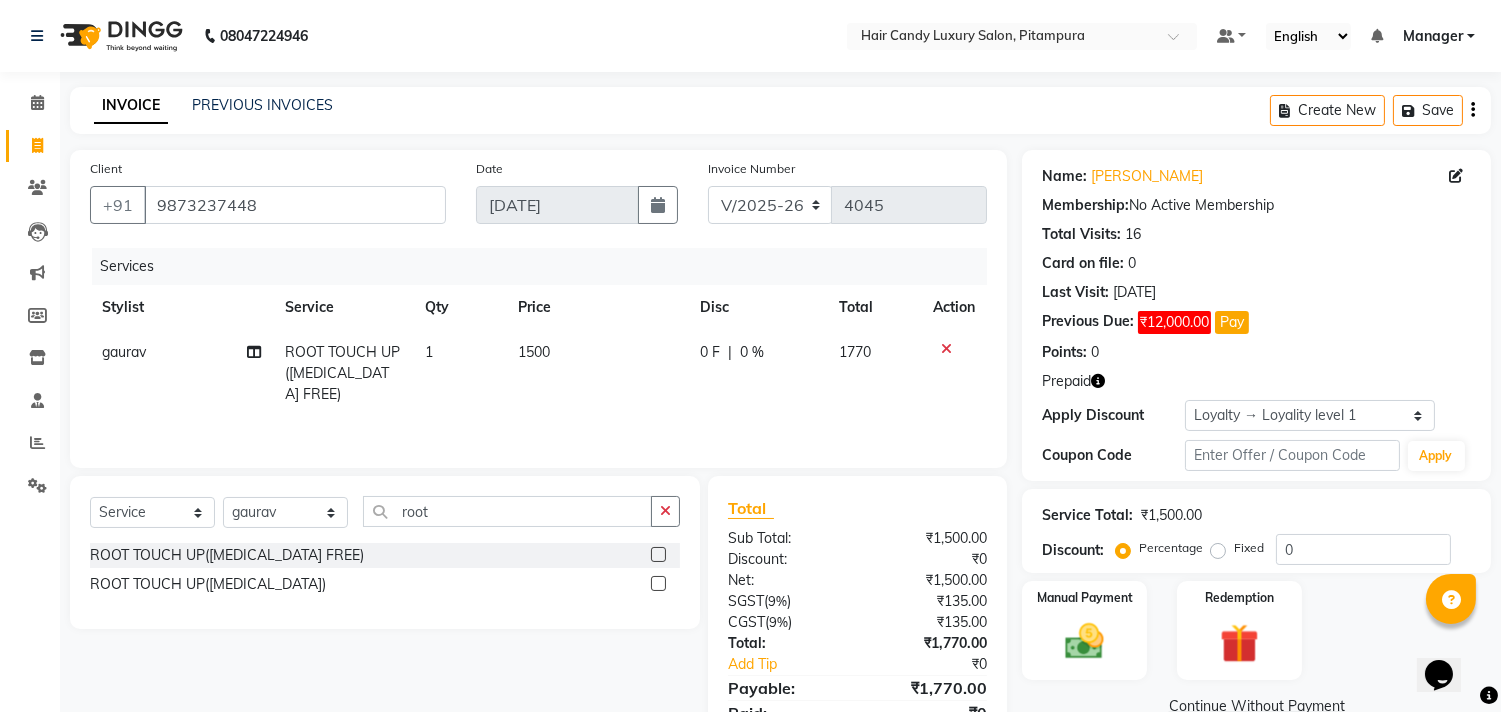 click on "1500" 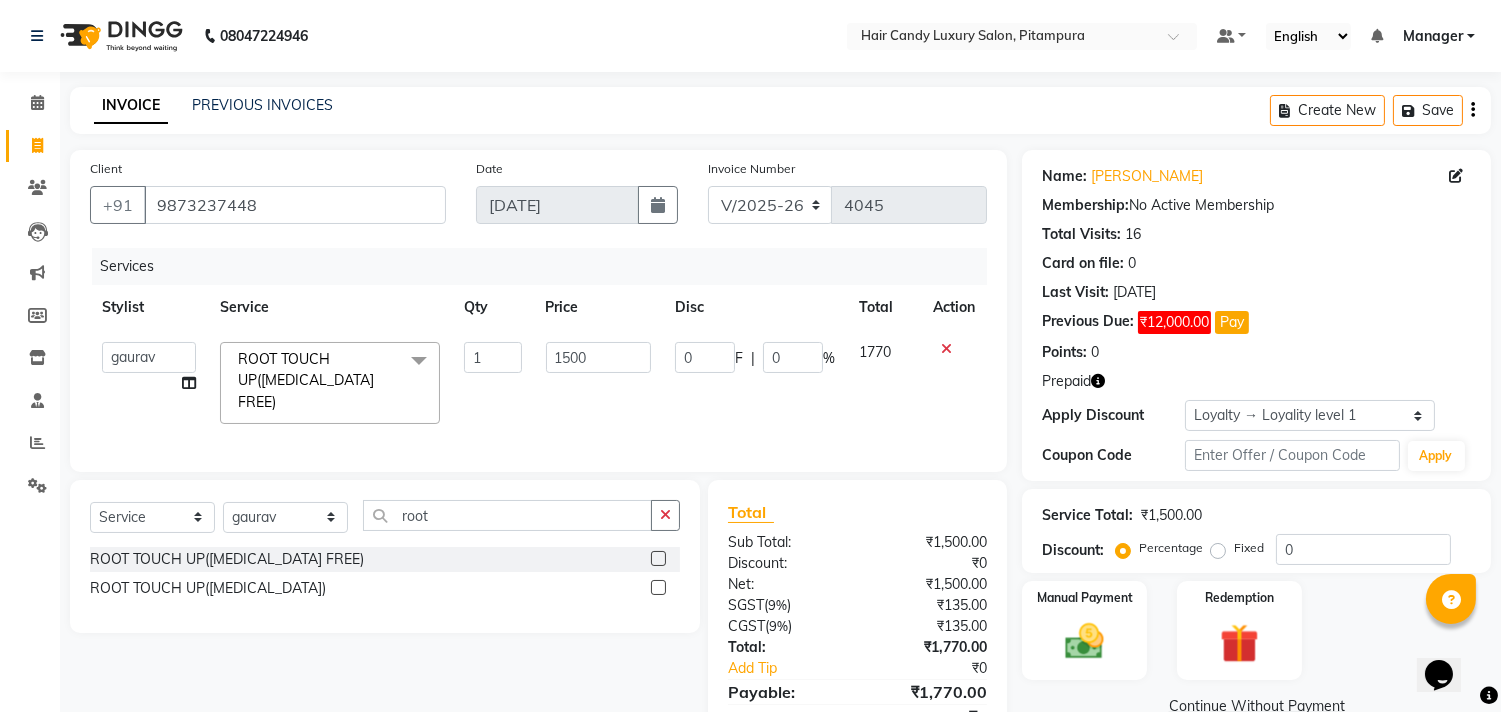 click on "1" 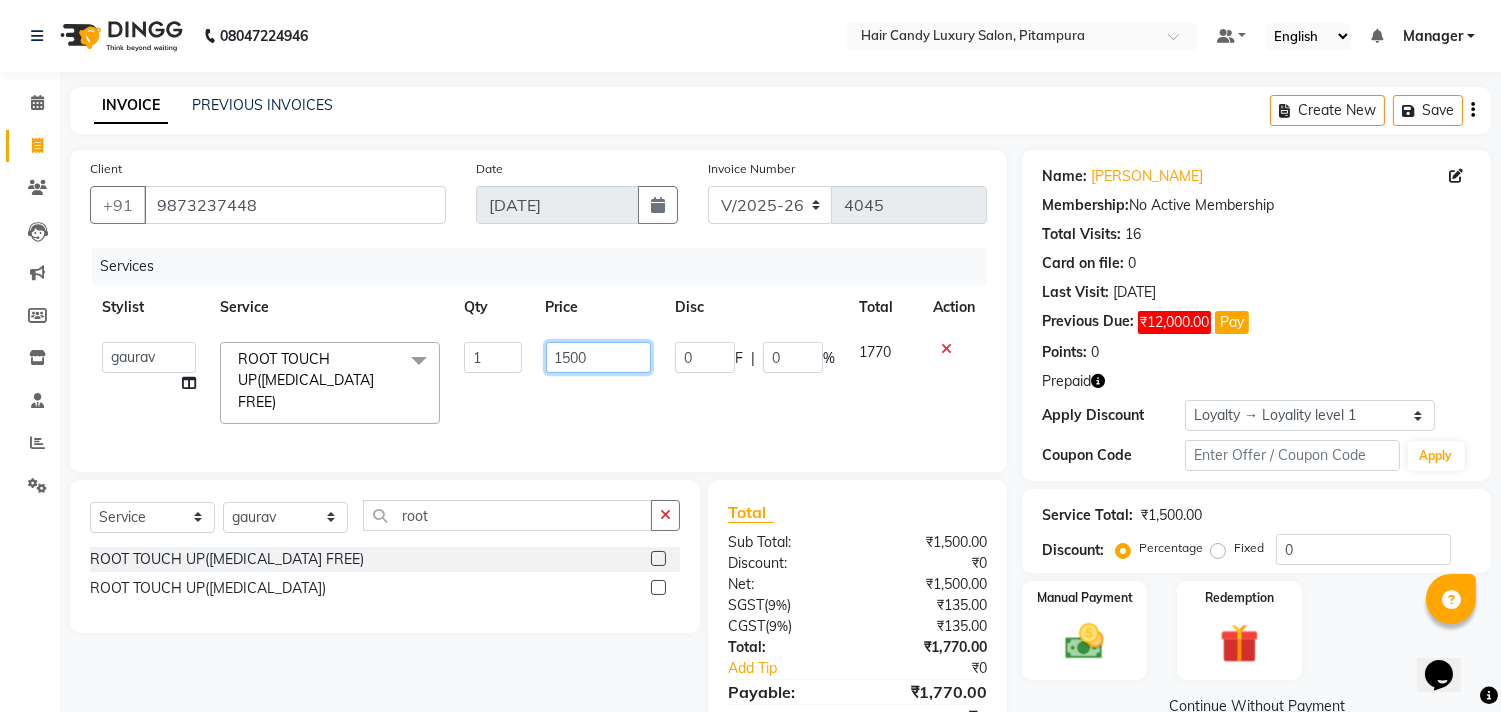click on "1500" 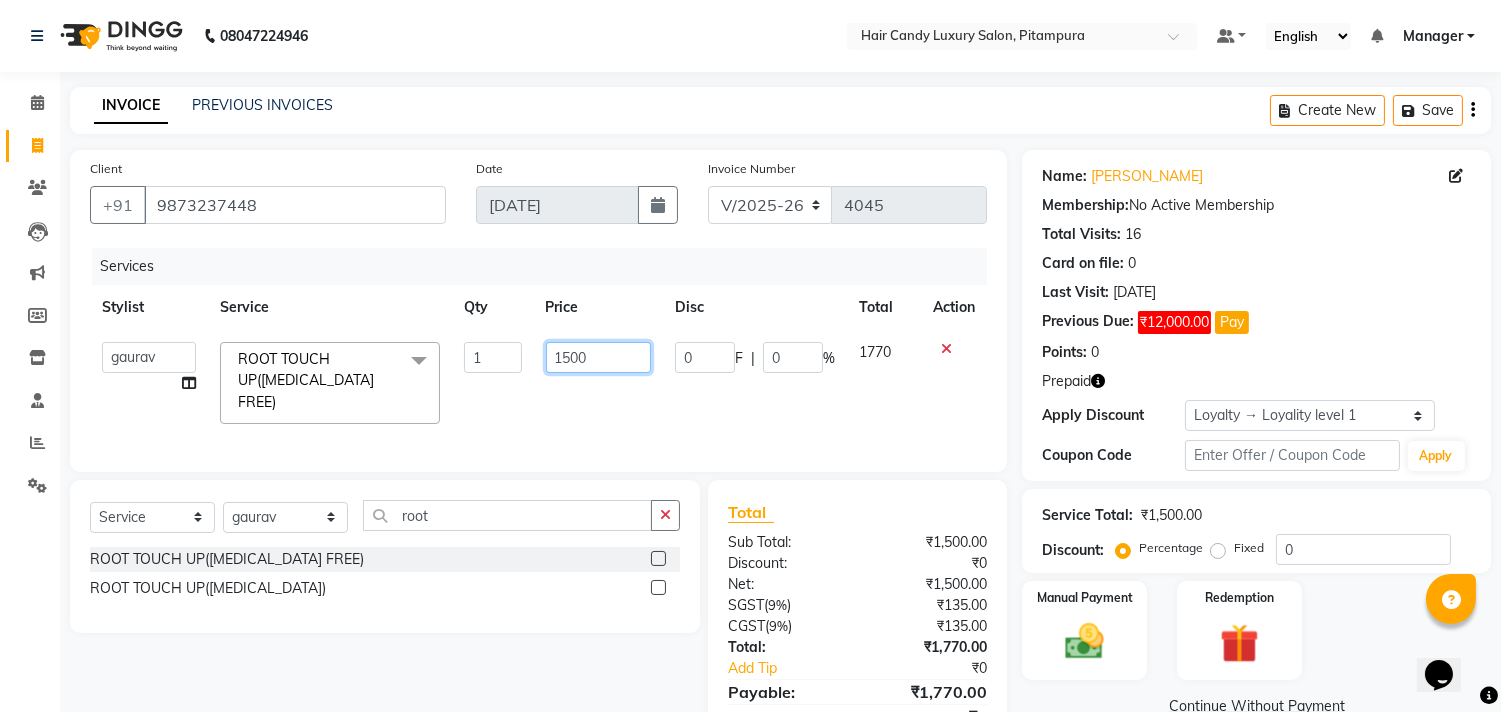 click on "1500" 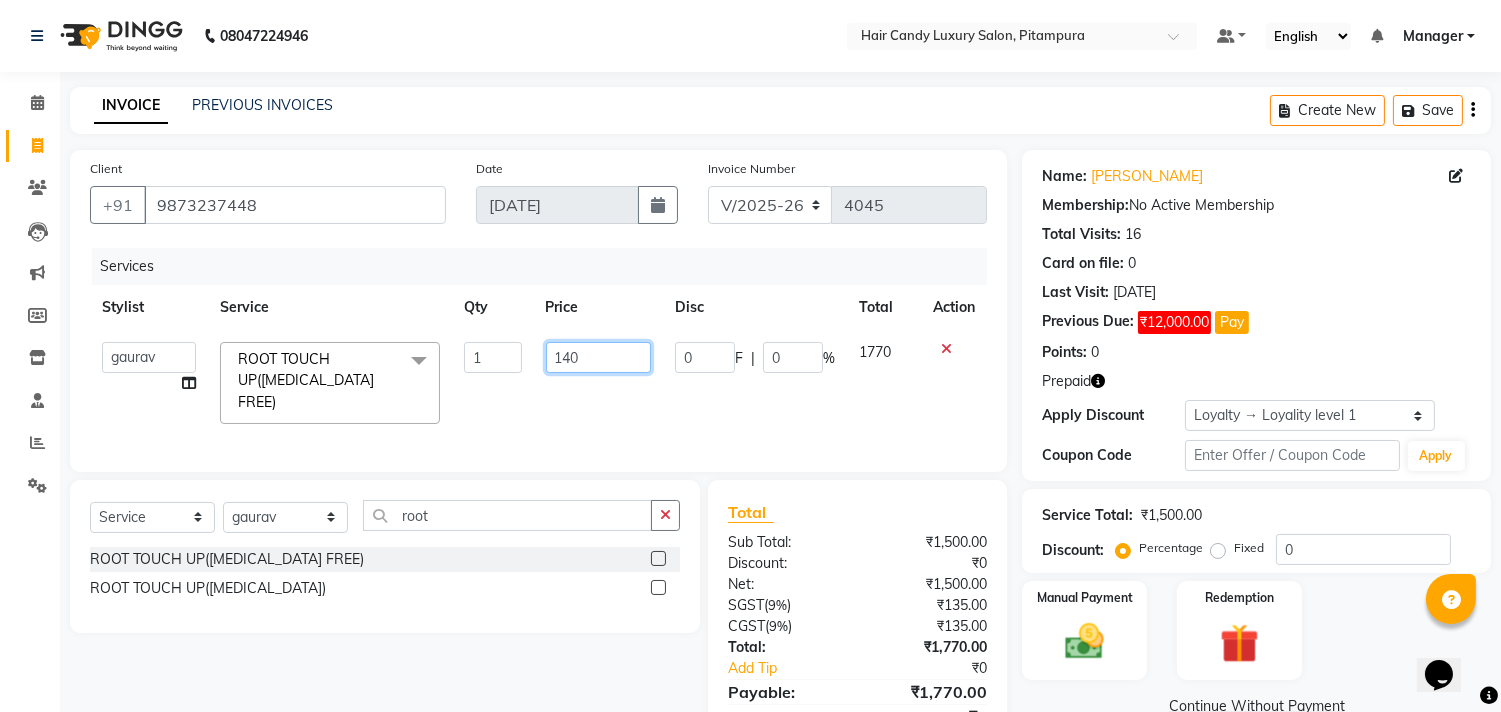 type on "1400" 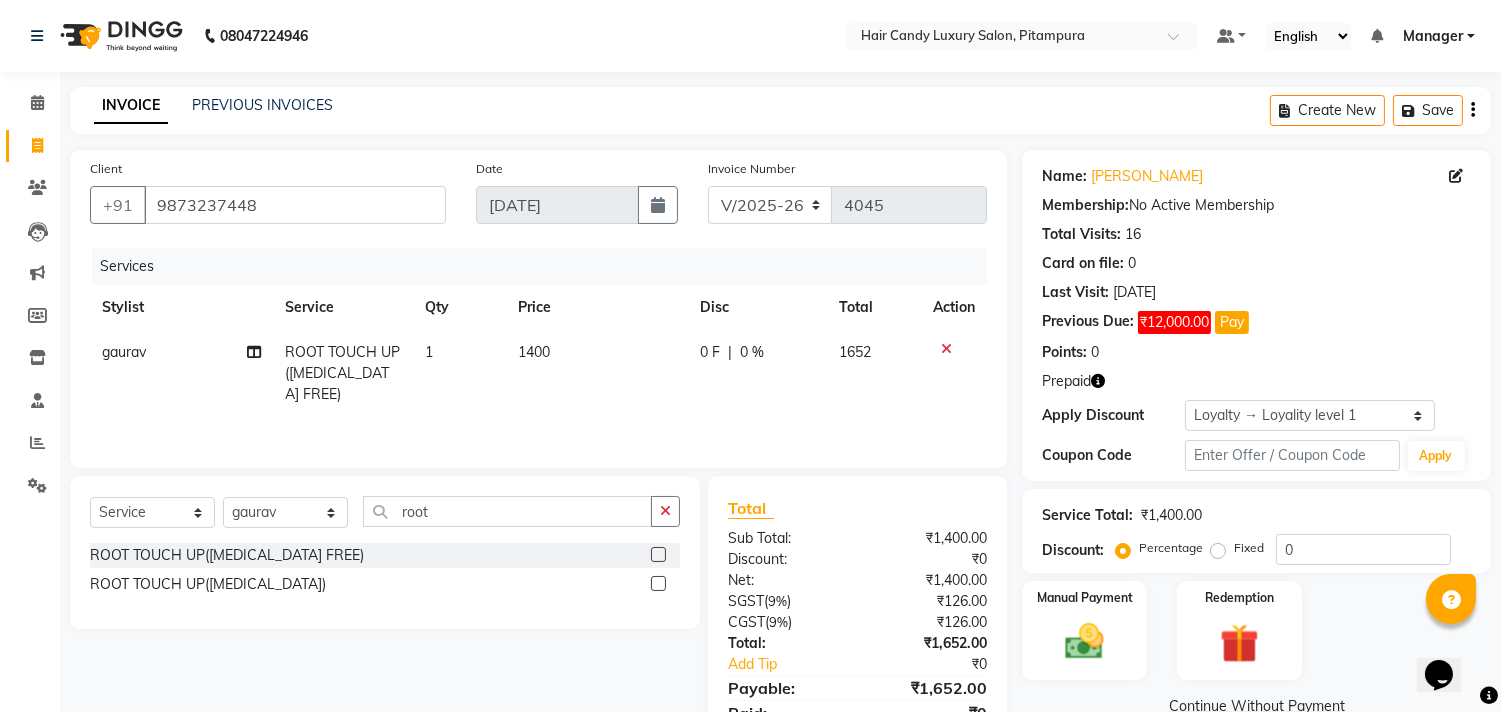 click on "1400" 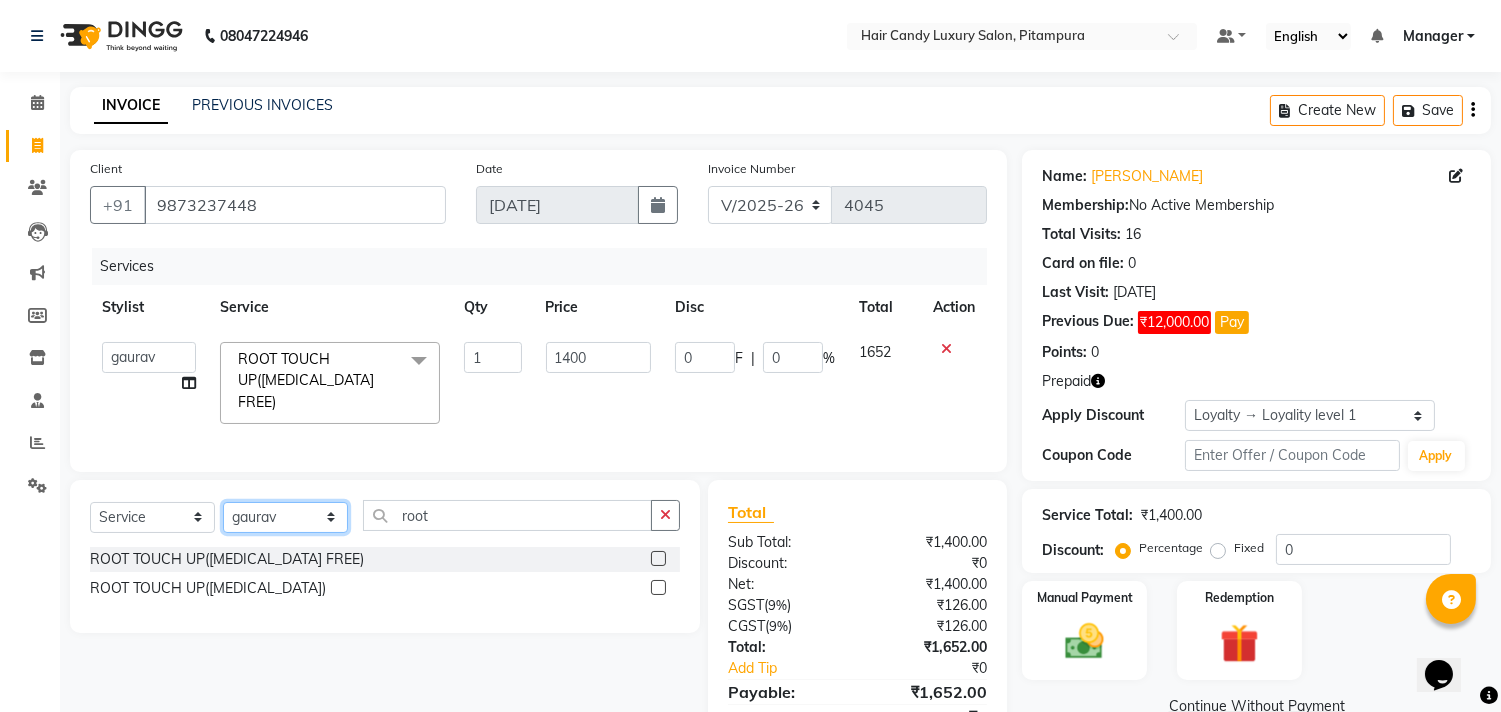 click on "Select Stylist [PERSON_NAME] [PERSON_NAME]  [PERSON_NAME] [PERSON_NAME] [PERSON_NAME] [PERSON_NAME]  [PERSON_NAME] KAVITA kunal Manager [PERSON_NAME]  [PERSON_NAME] preeti [PERSON_NAME] [PERSON_NAME] [PERSON_NAME] [PERSON_NAME] [PERSON_NAME] [PERSON_NAME]  [PERSON_NAME] ZAID" 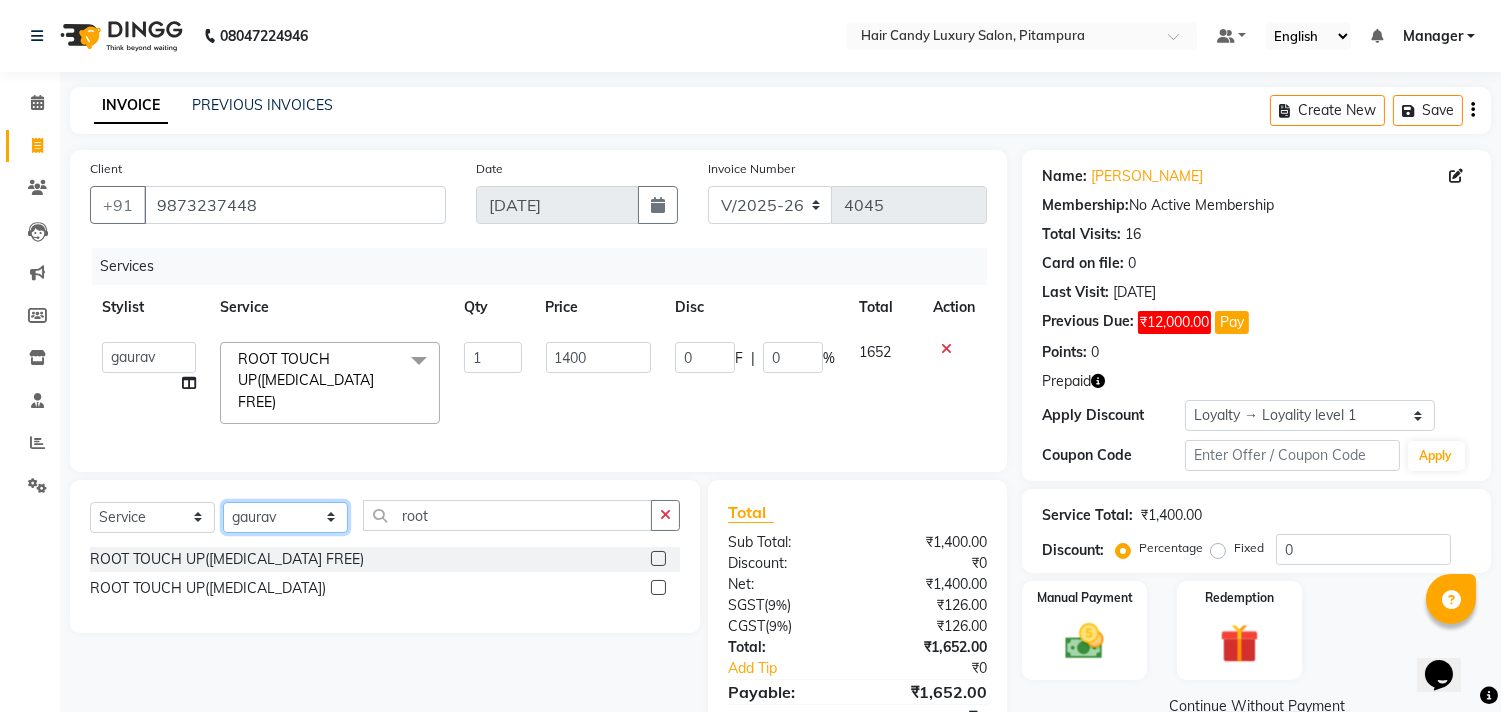 select on "54191" 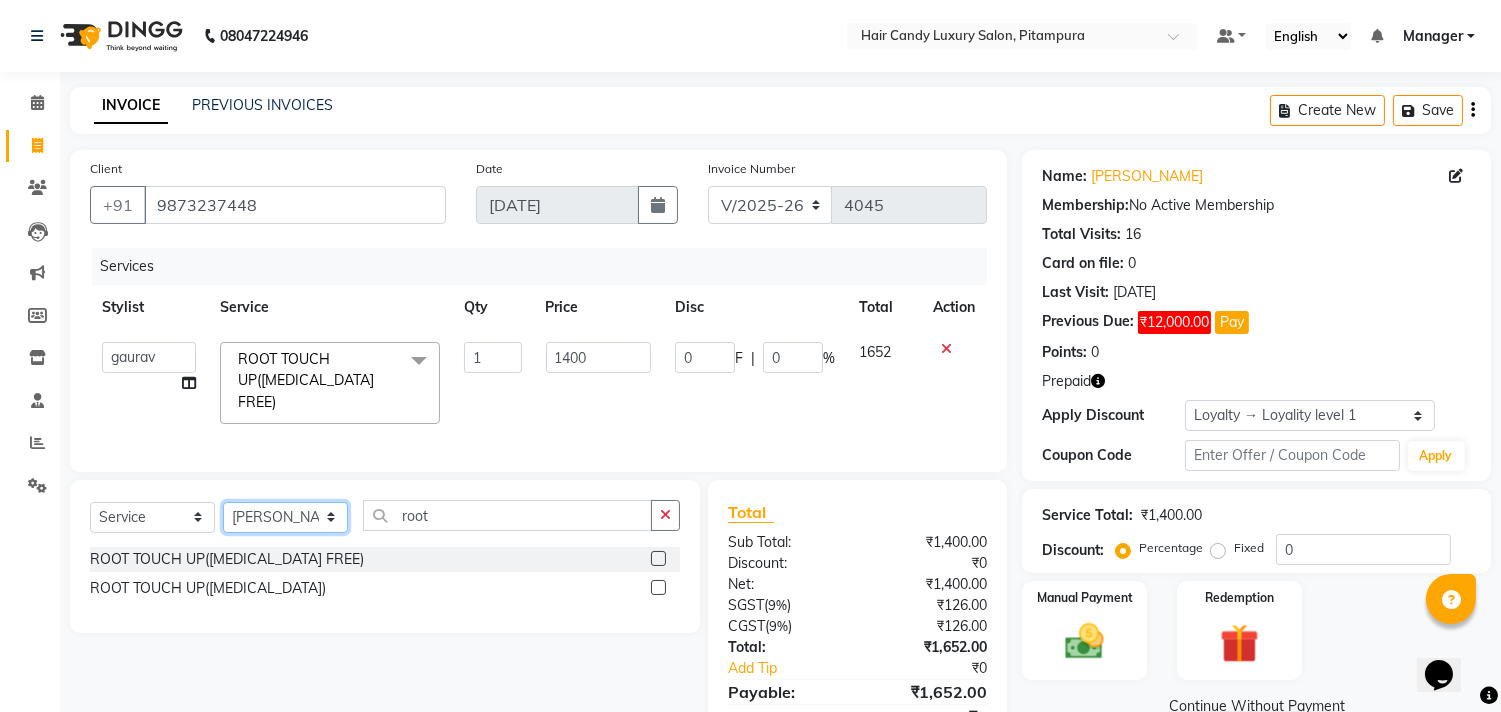 click on "Select Stylist [PERSON_NAME] [PERSON_NAME]  [PERSON_NAME] [PERSON_NAME] [PERSON_NAME] [PERSON_NAME]  [PERSON_NAME] KAVITA kunal Manager [PERSON_NAME]  [PERSON_NAME] preeti [PERSON_NAME] [PERSON_NAME] [PERSON_NAME] [PERSON_NAME] [PERSON_NAME] [PERSON_NAME]  [PERSON_NAME] ZAID" 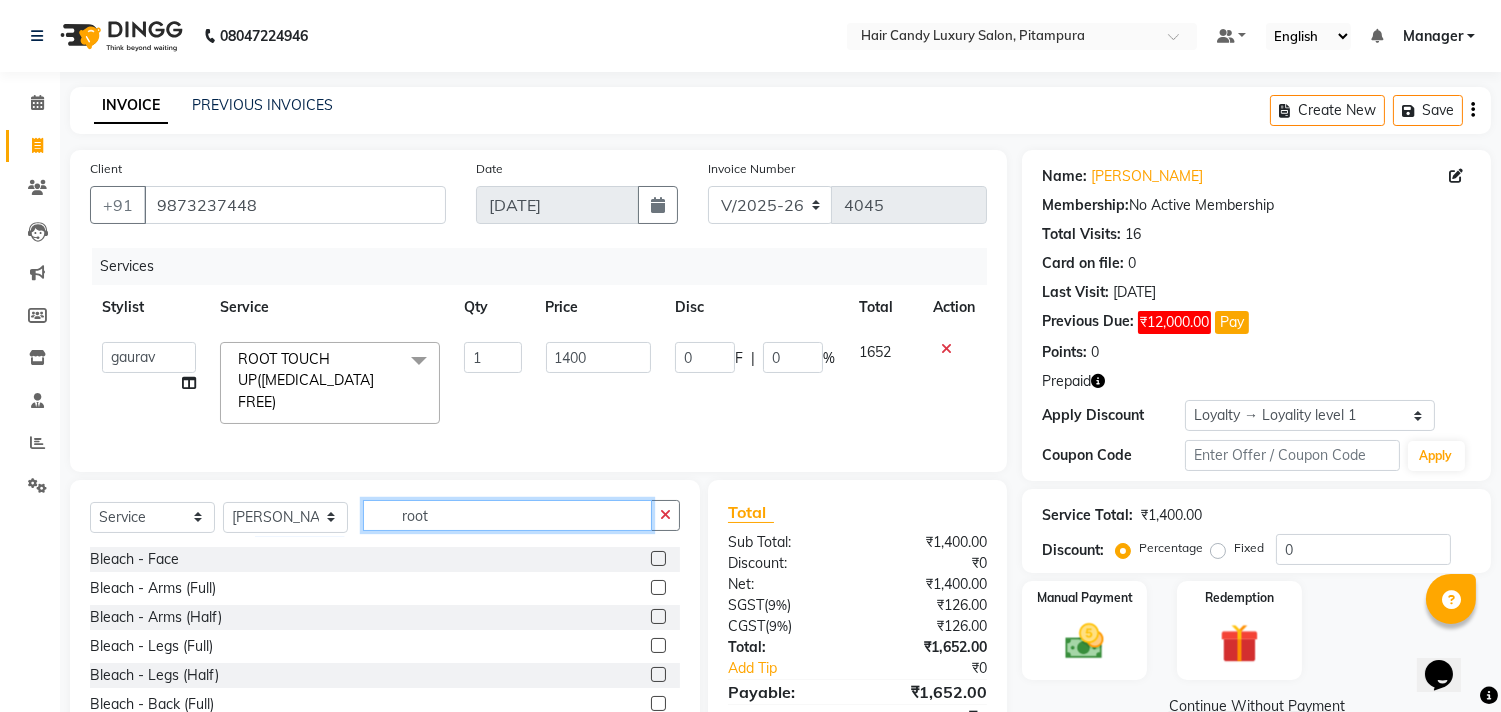 click on "root" 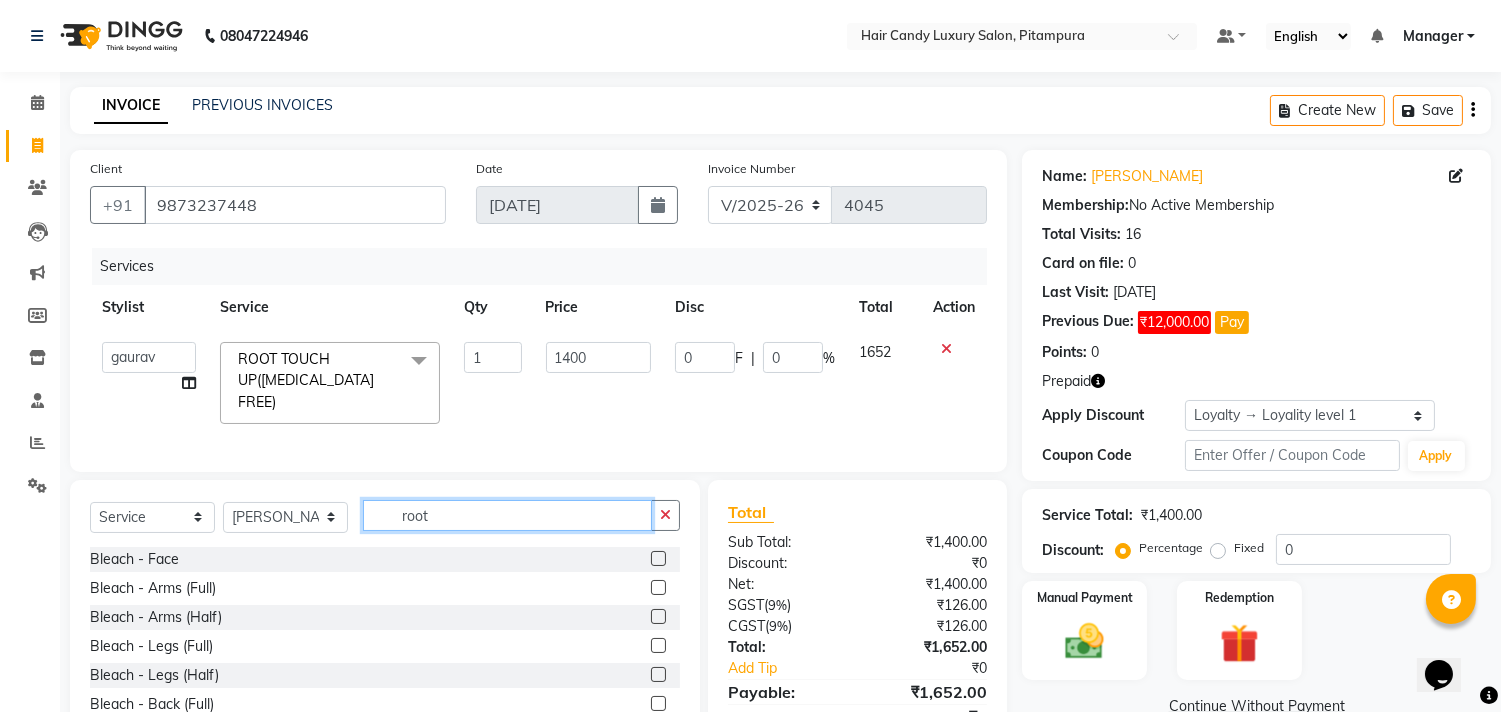 click on "root" 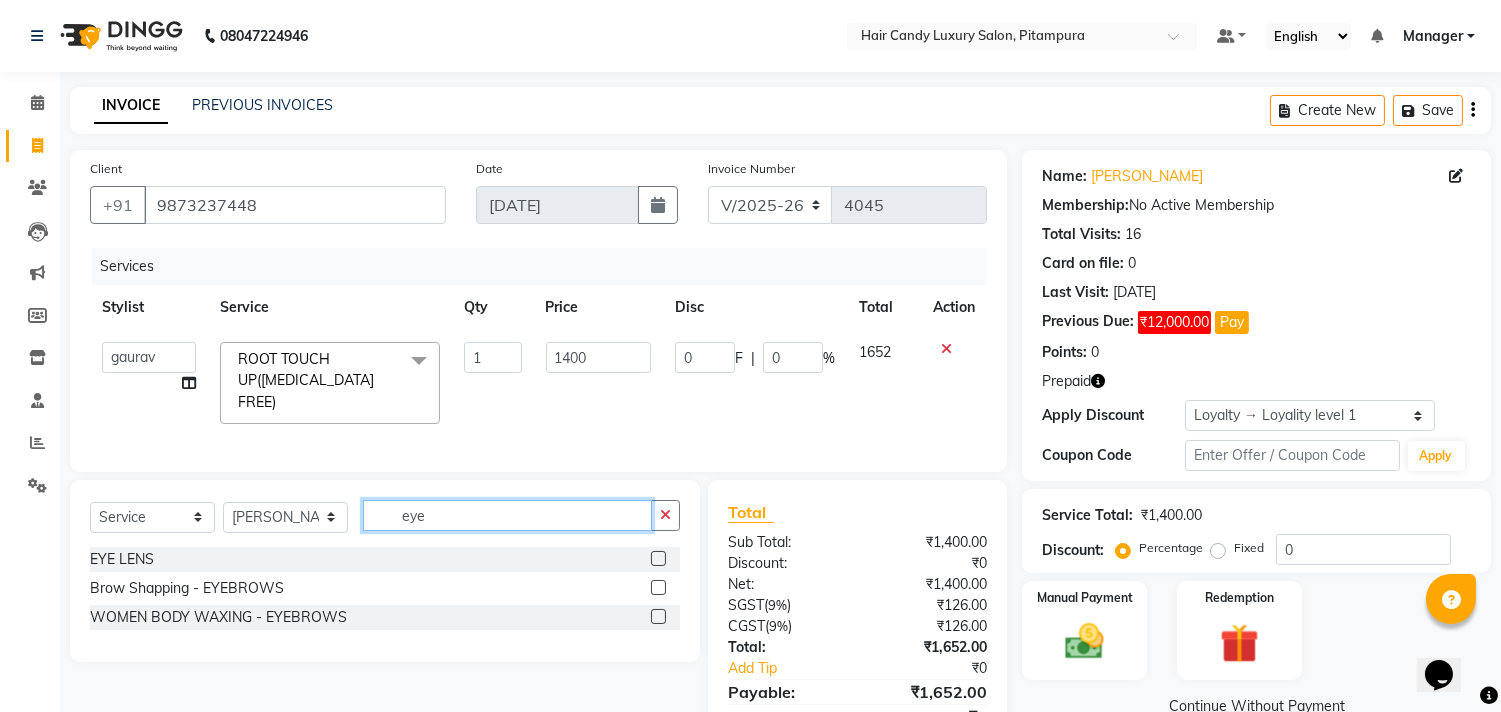 type on "eye" 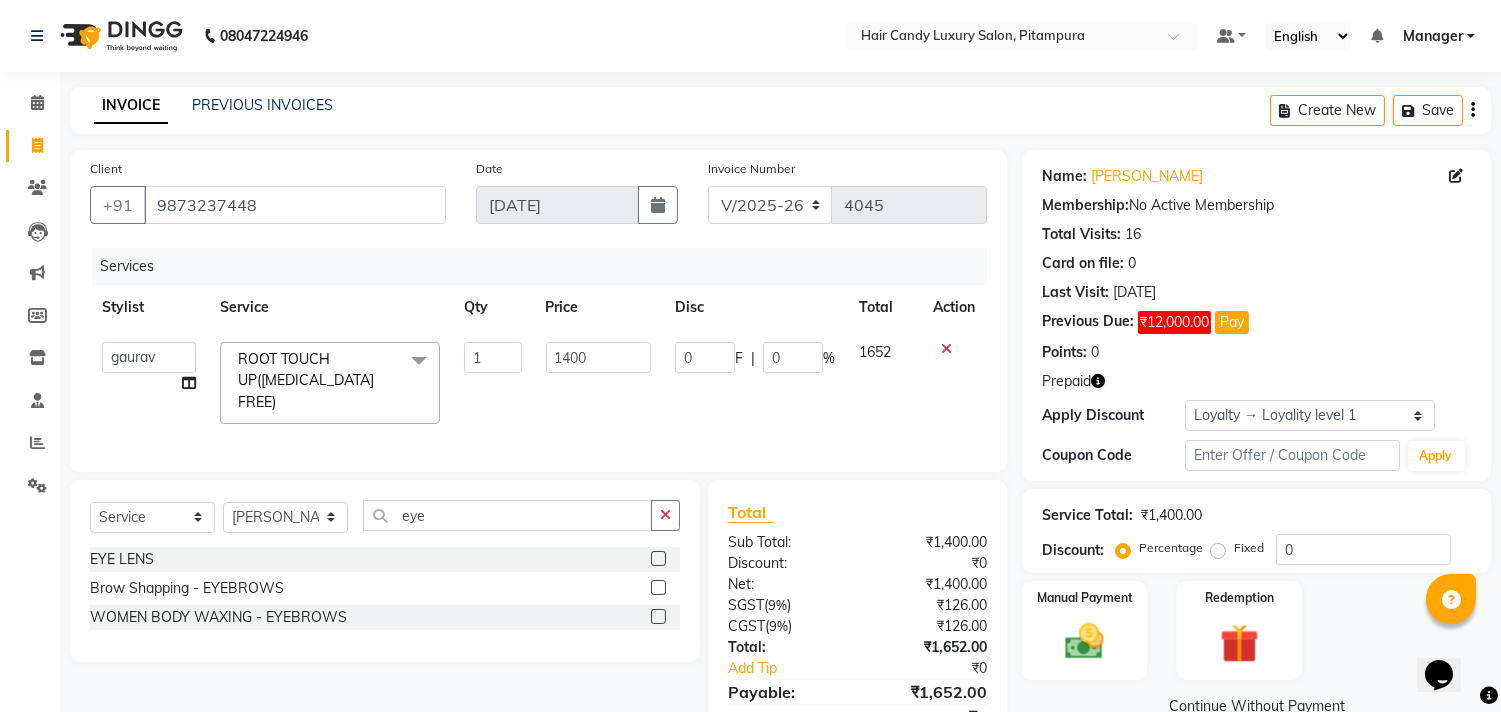 click 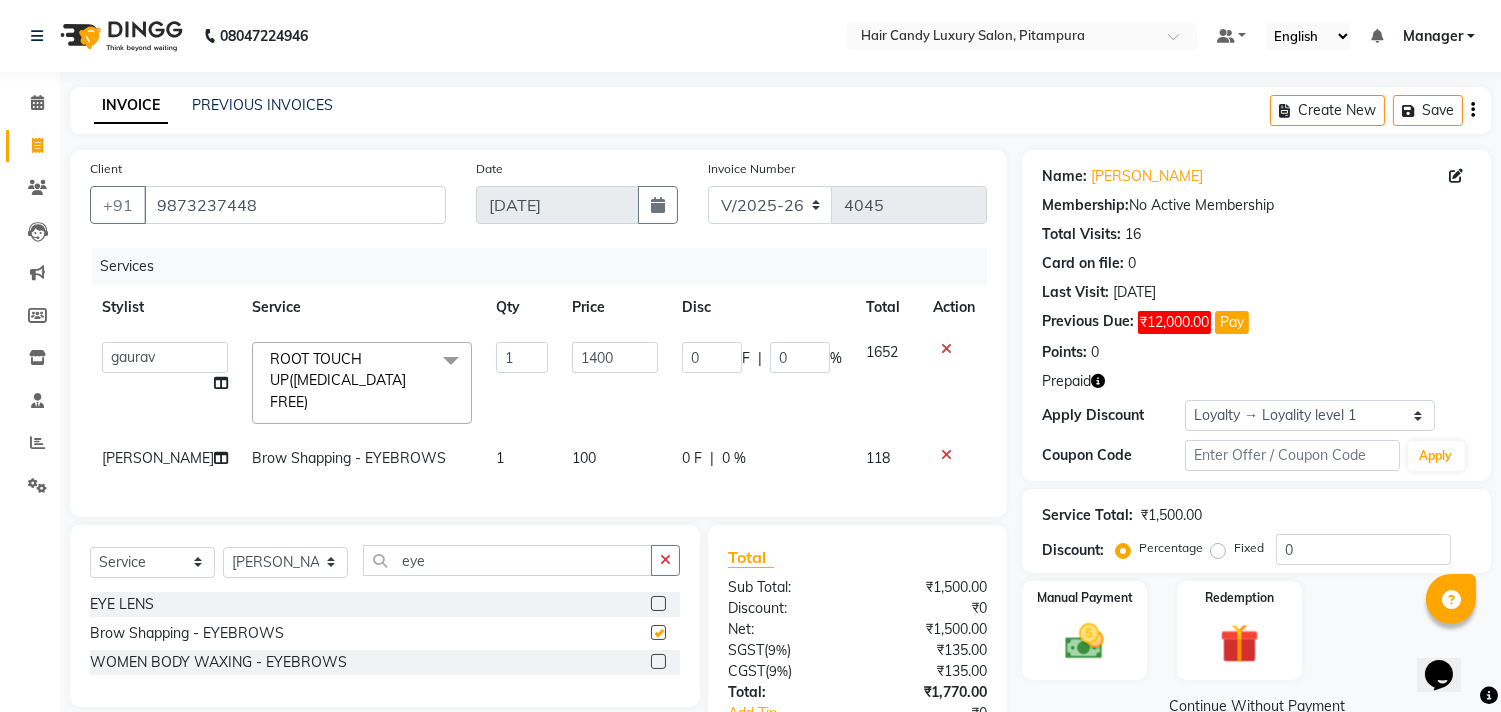checkbox on "false" 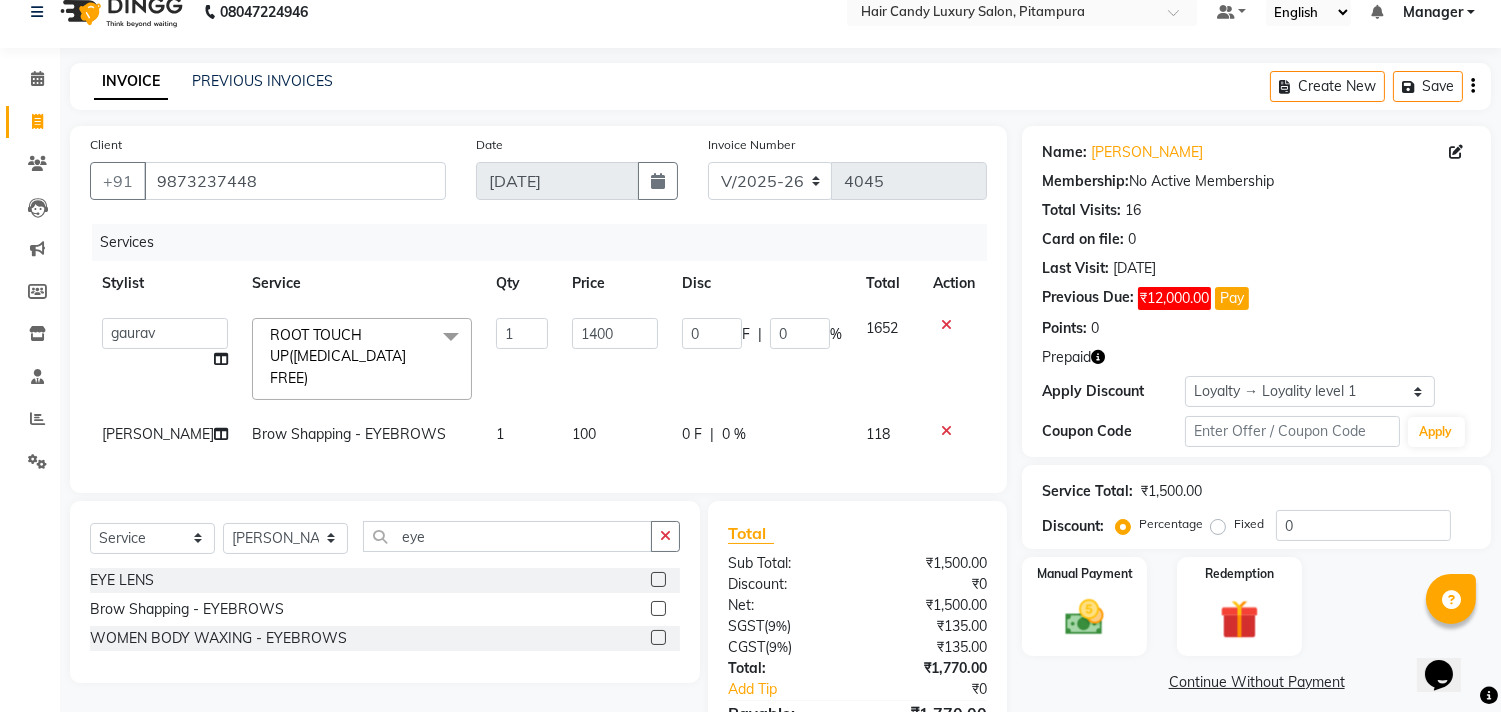 scroll, scrollTop: 132, scrollLeft: 0, axis: vertical 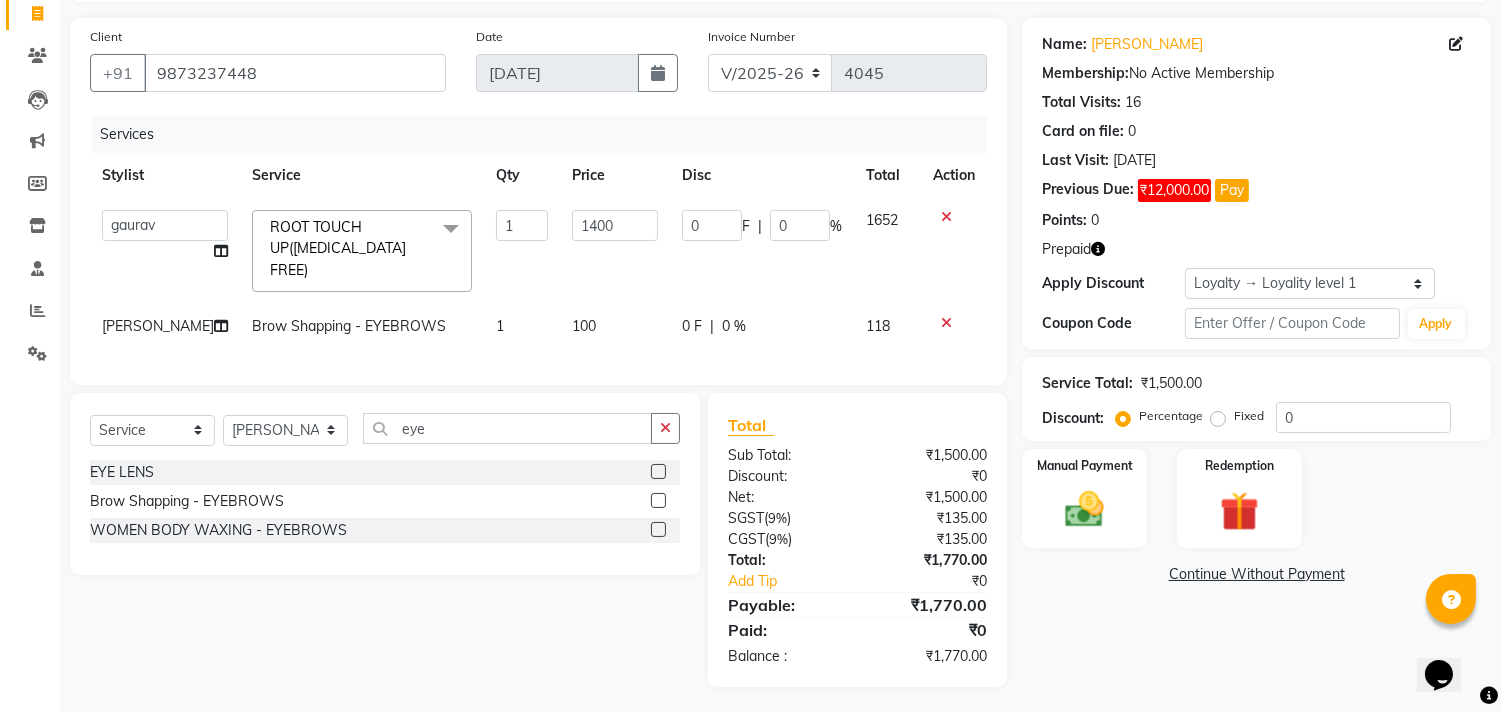 click on "100" 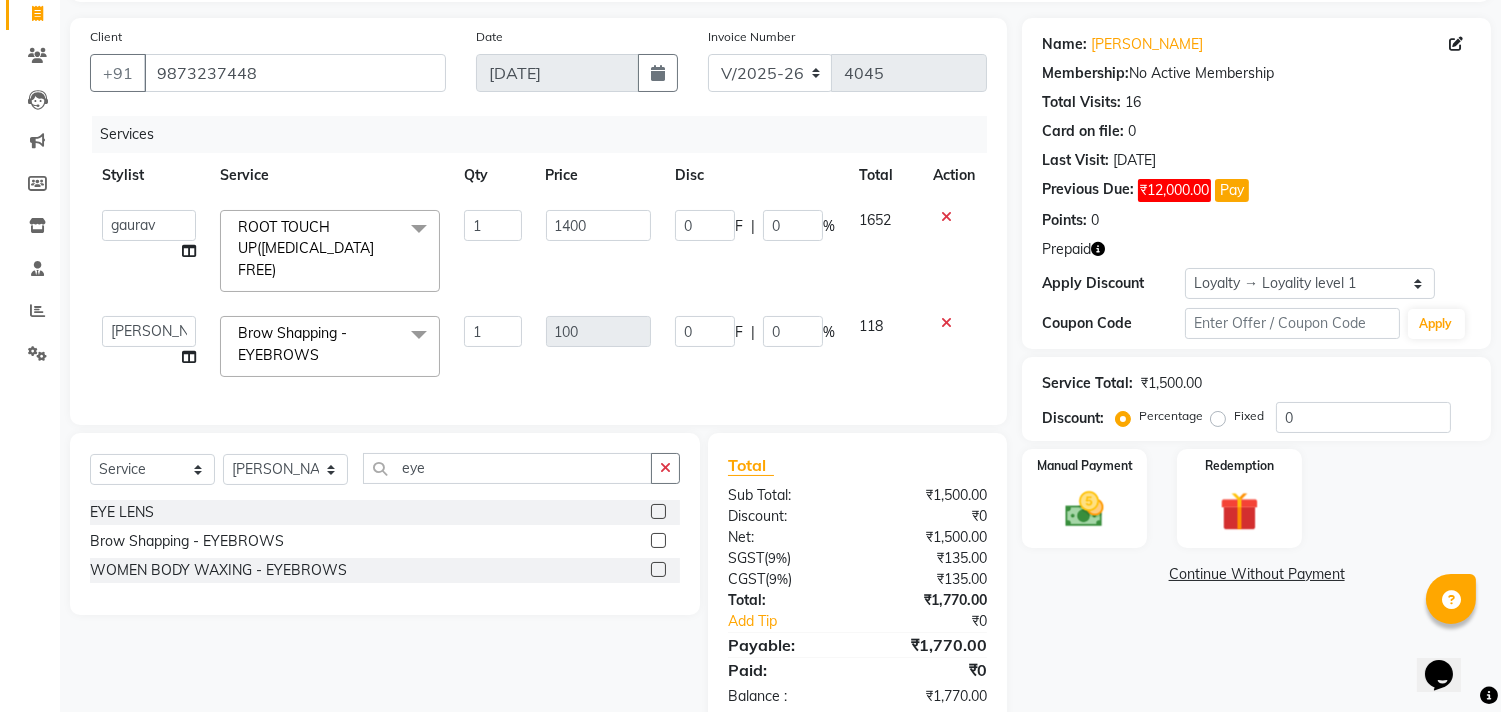 click on "100" 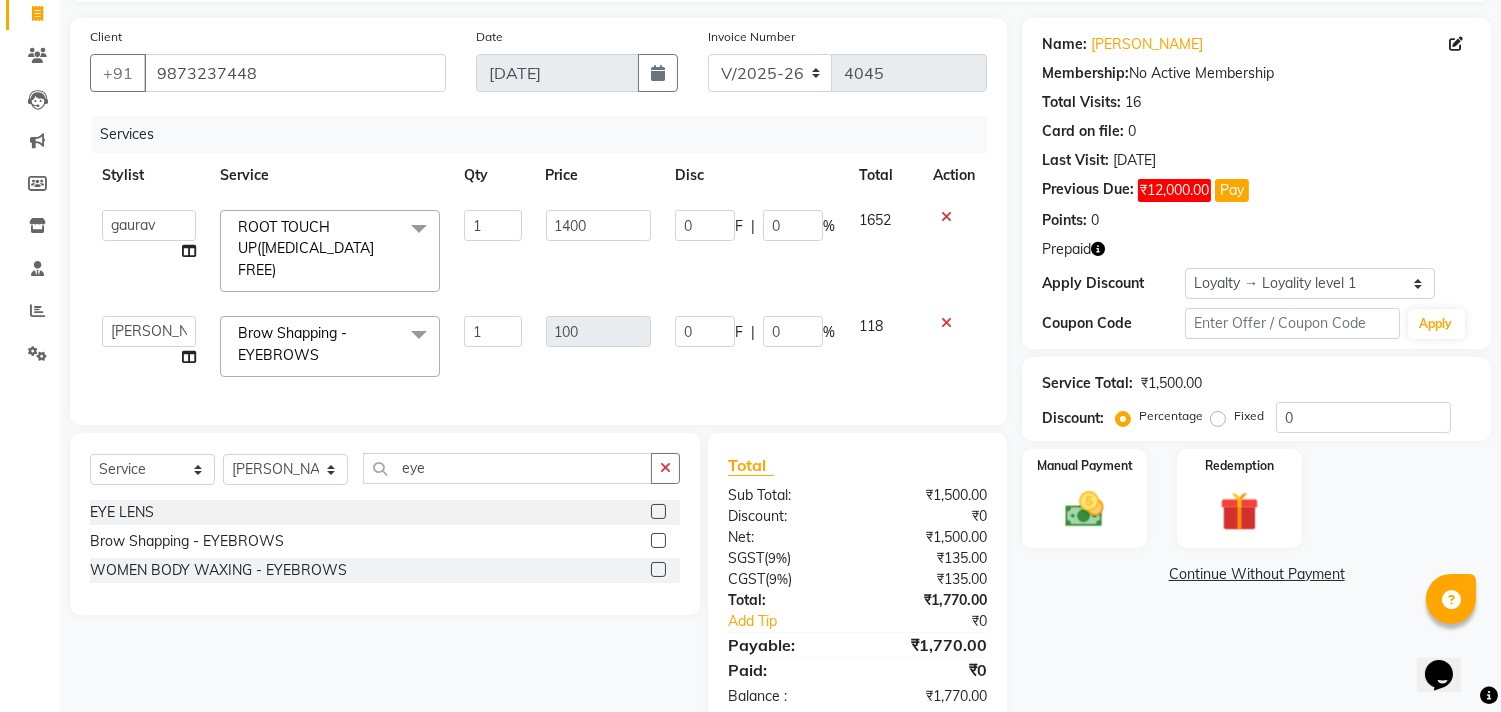 scroll, scrollTop: 172, scrollLeft: 0, axis: vertical 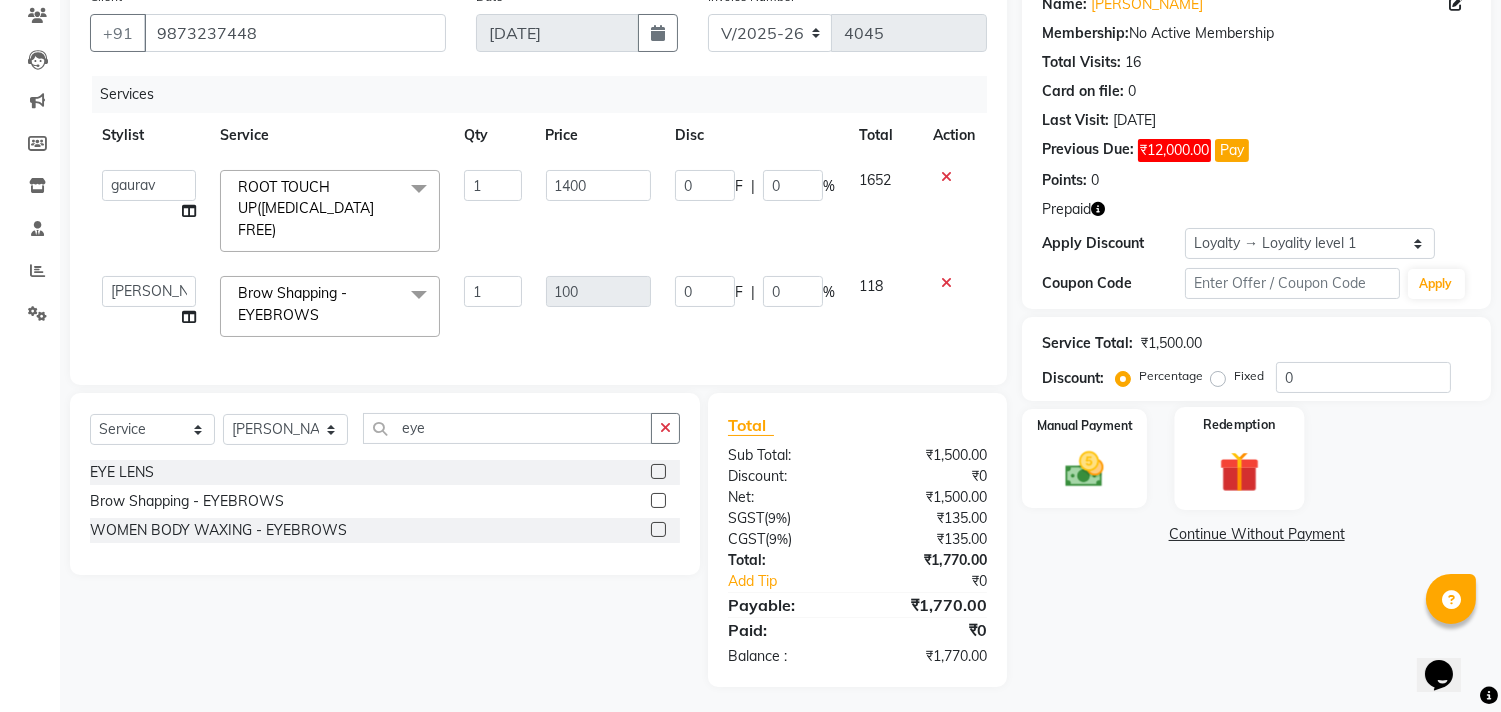click 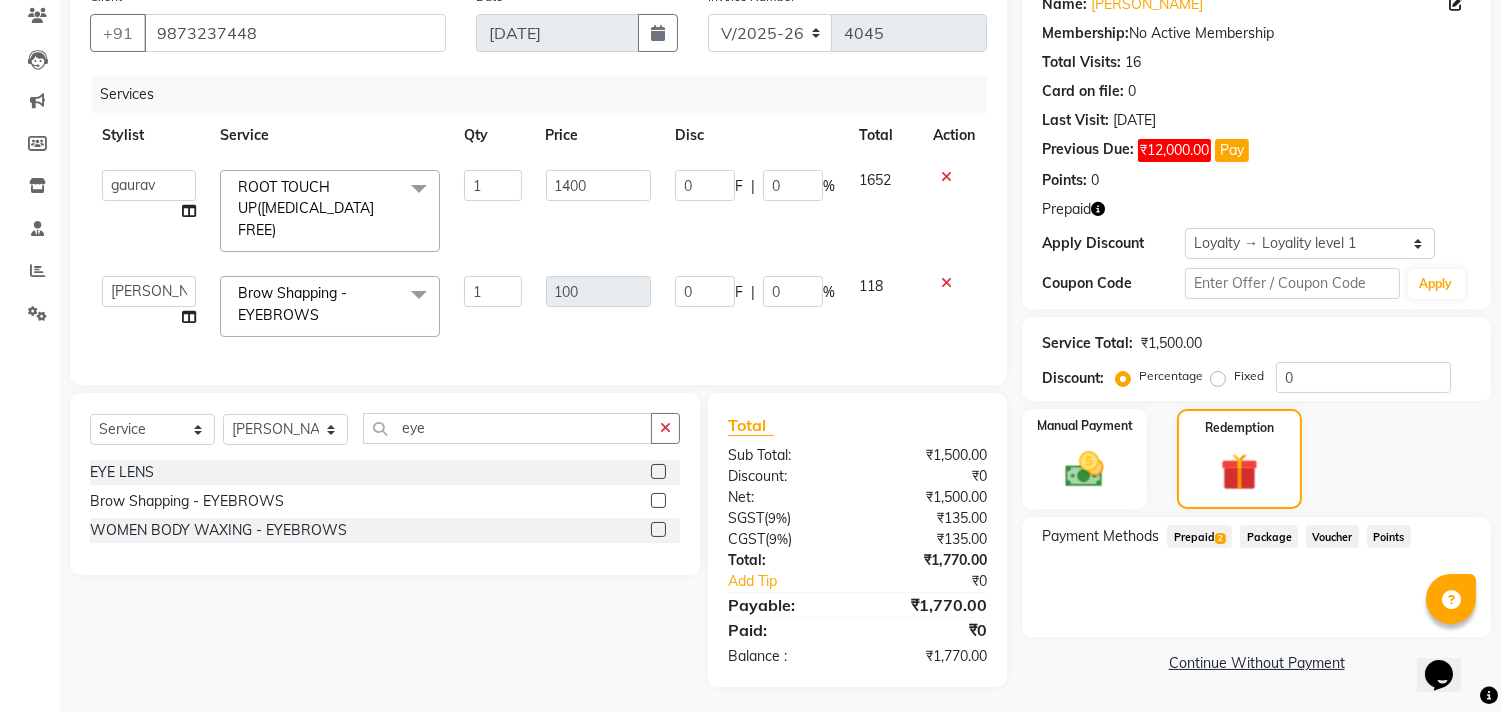 click on "Prepaid  2" 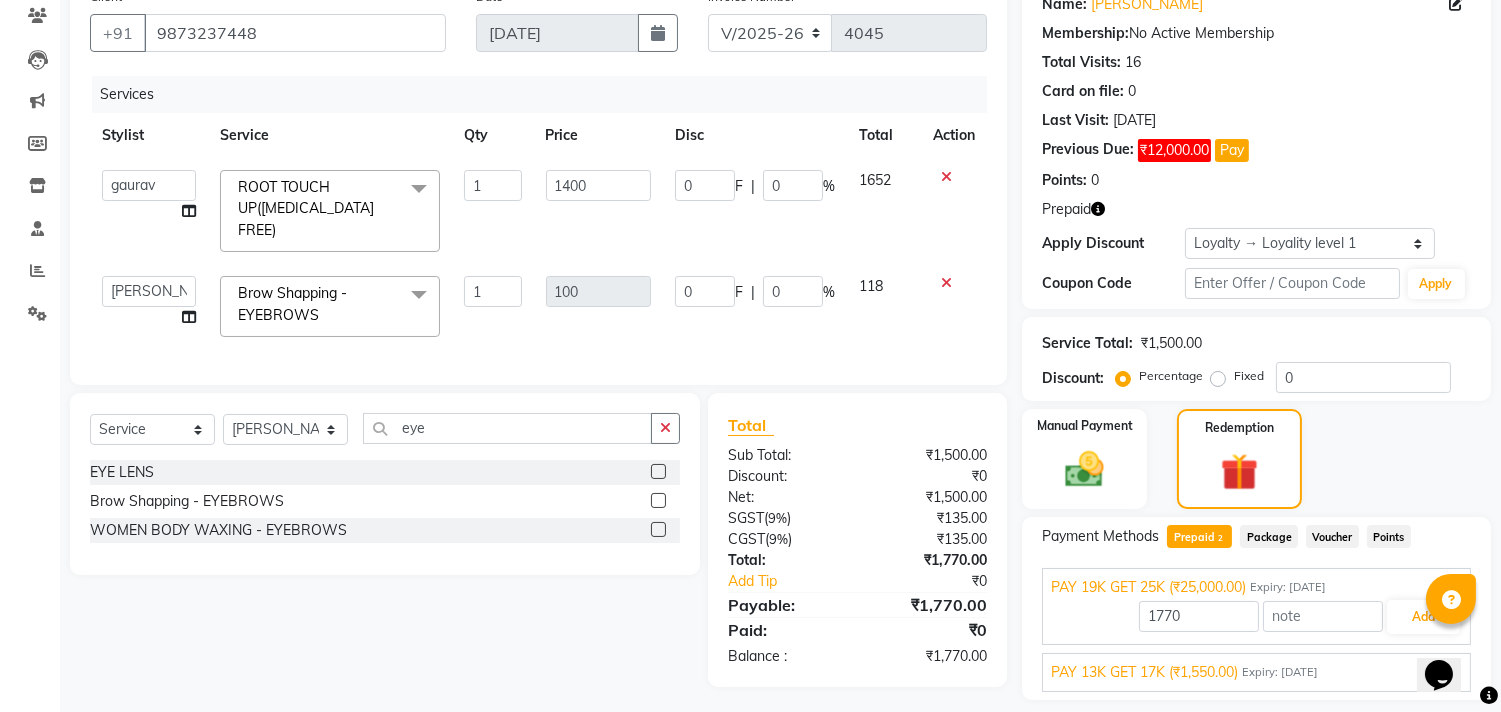 scroll, scrollTop: 231, scrollLeft: 0, axis: vertical 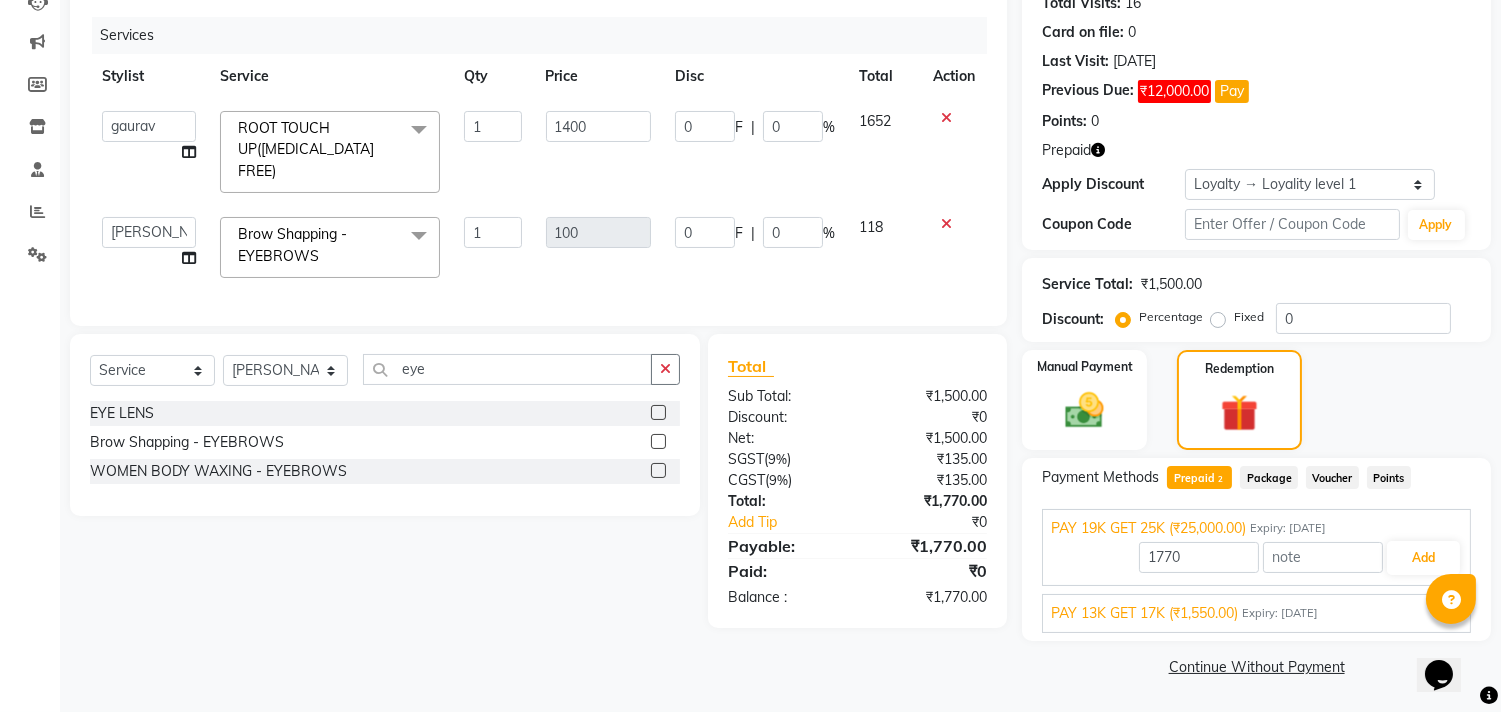 click on "PAY 13K GET 17K (₹1,550.00)" at bounding box center [1144, 613] 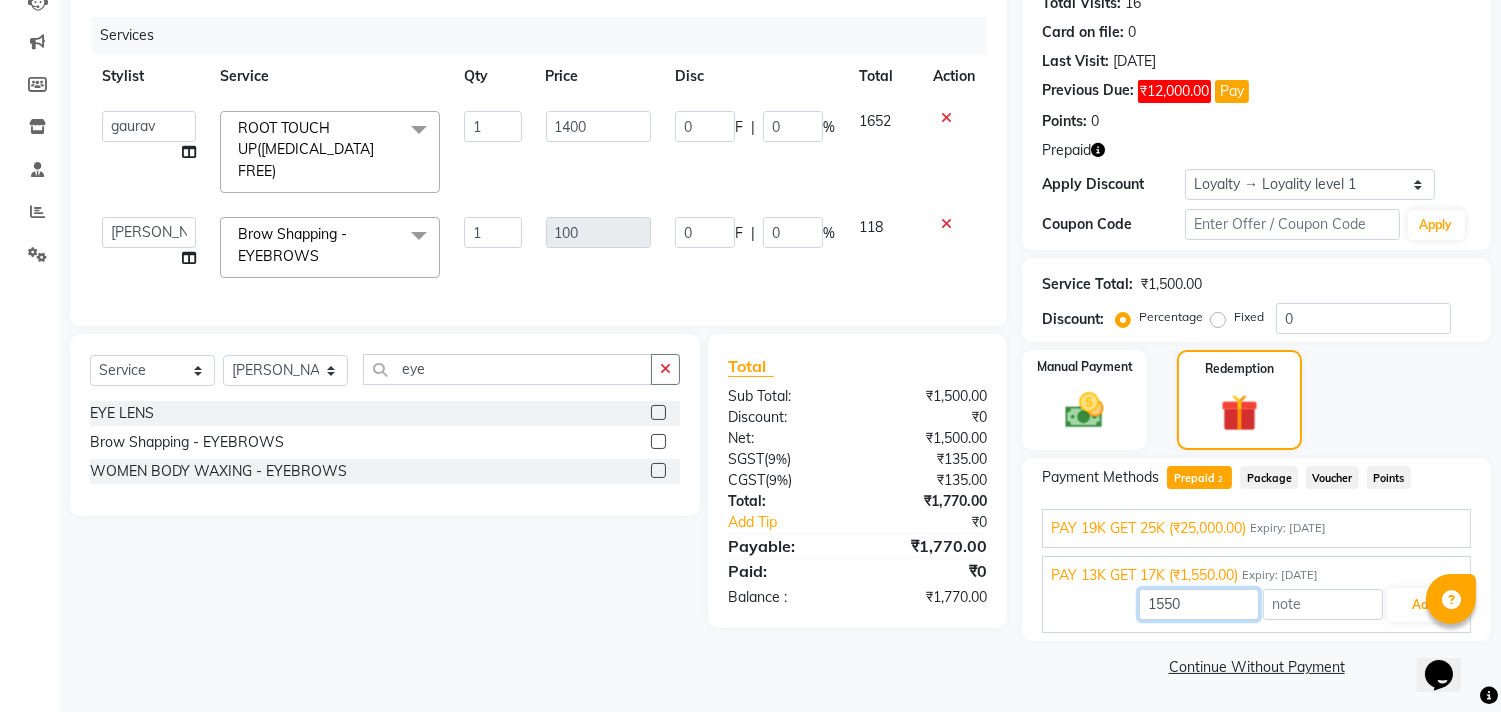 click on "1550" at bounding box center [1199, 604] 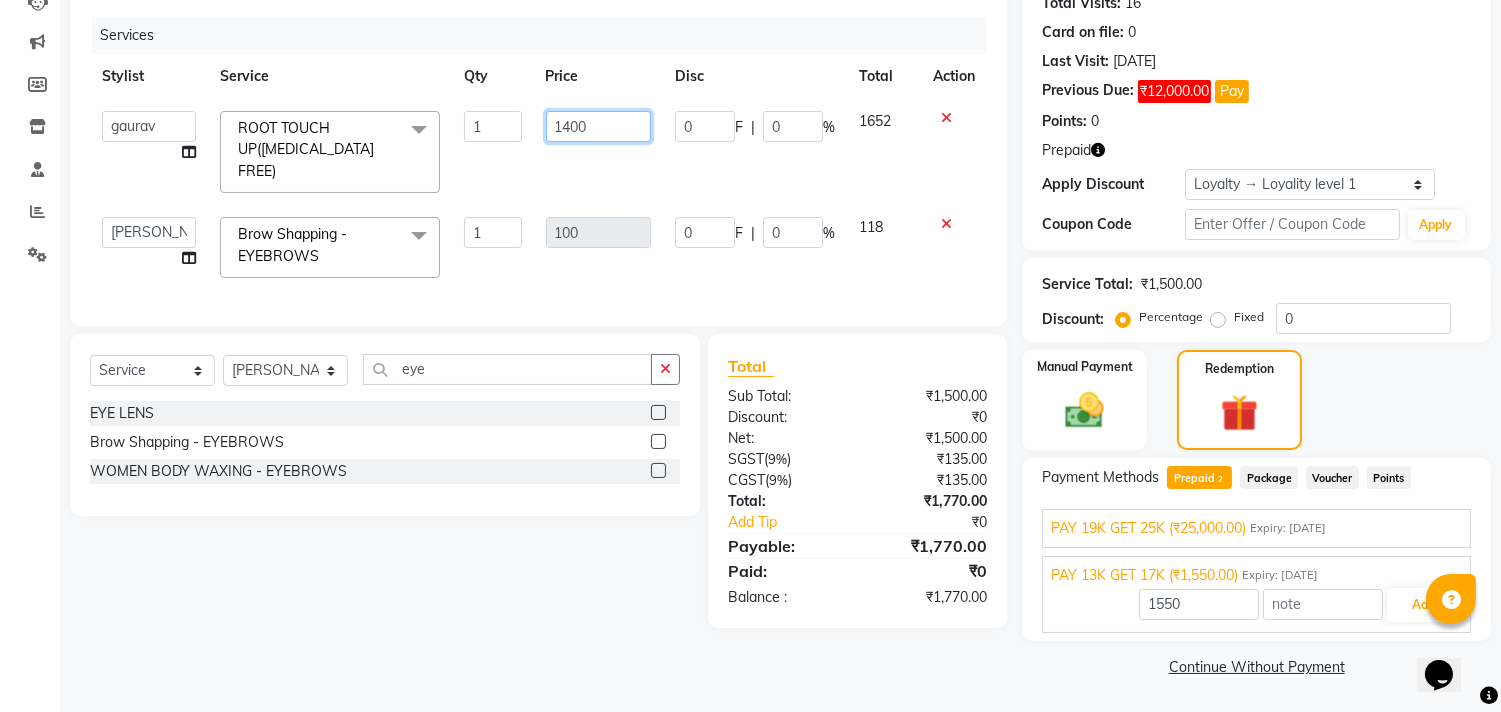 click on "1400" 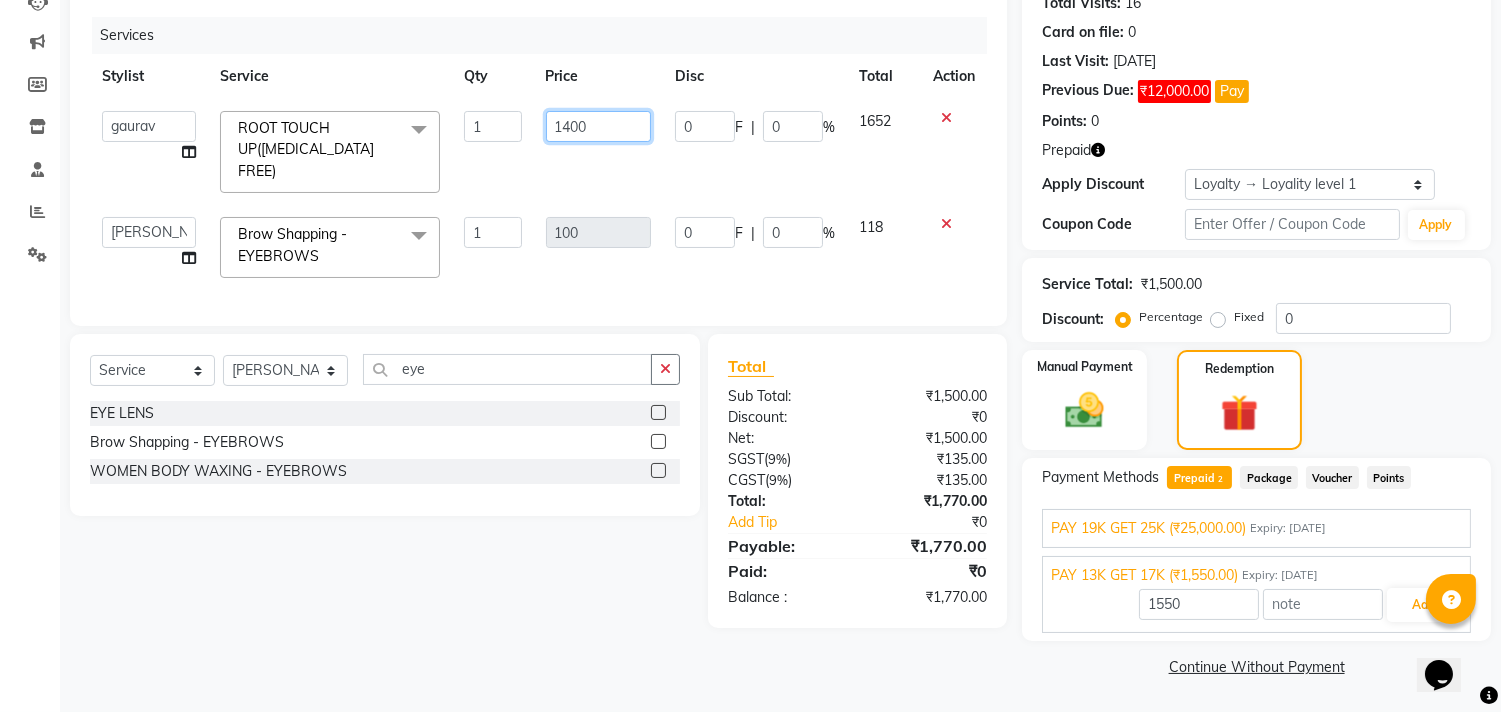 click on "1400" 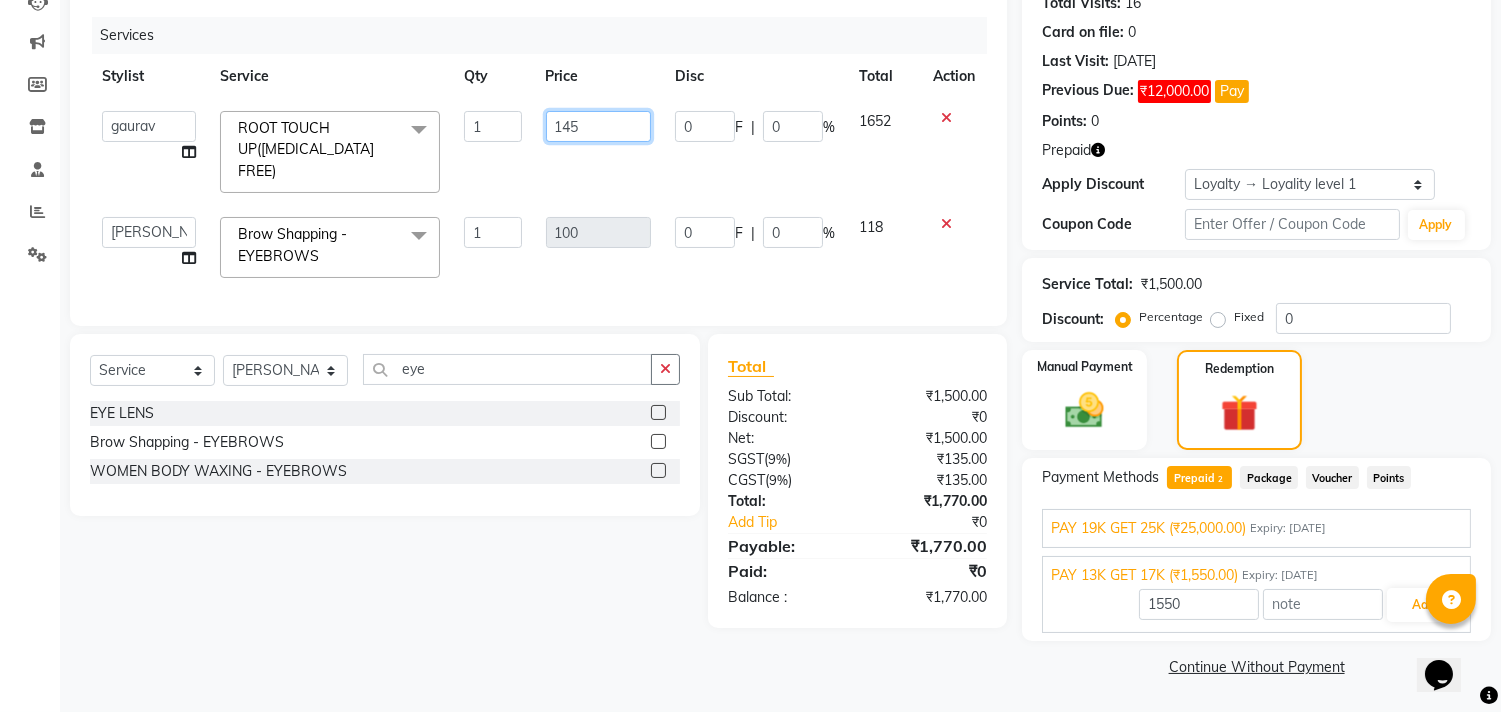 type on "1450" 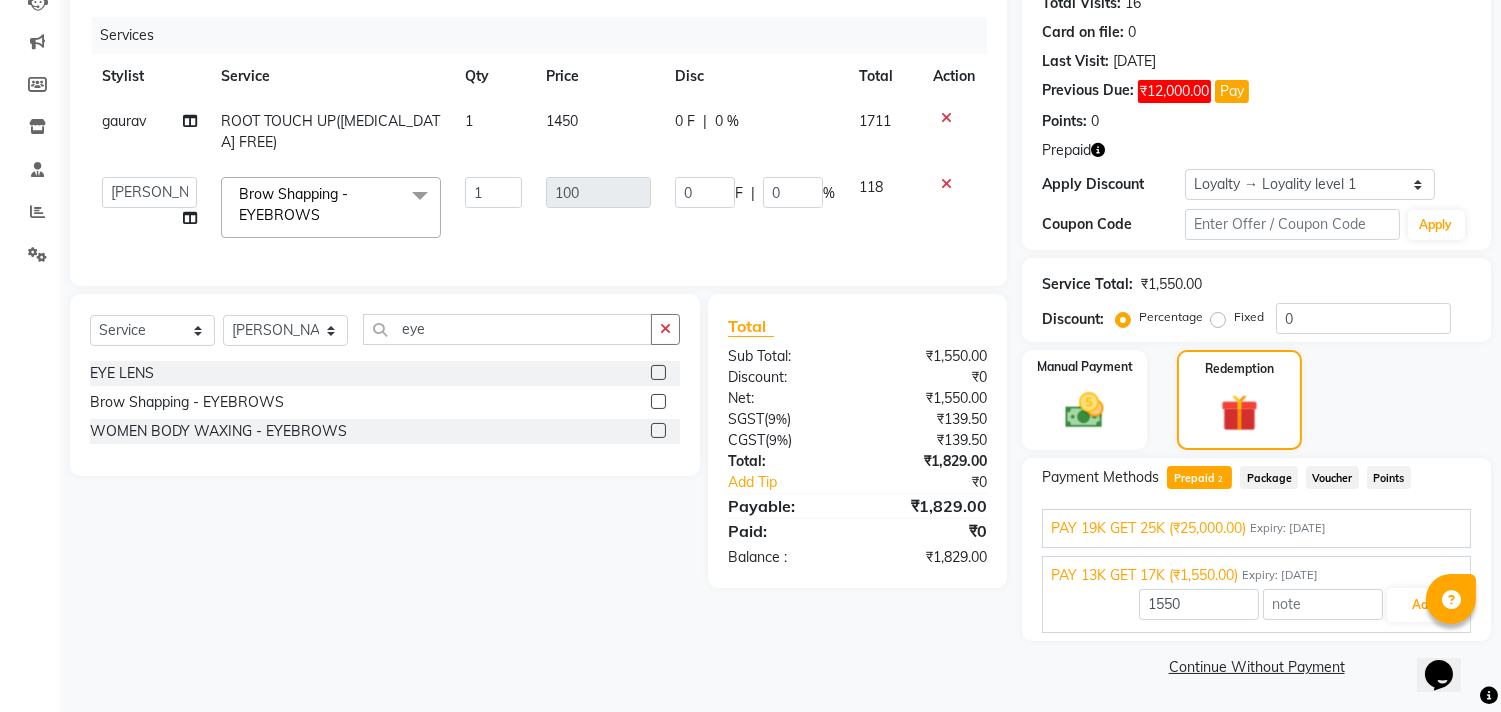 click on "100" 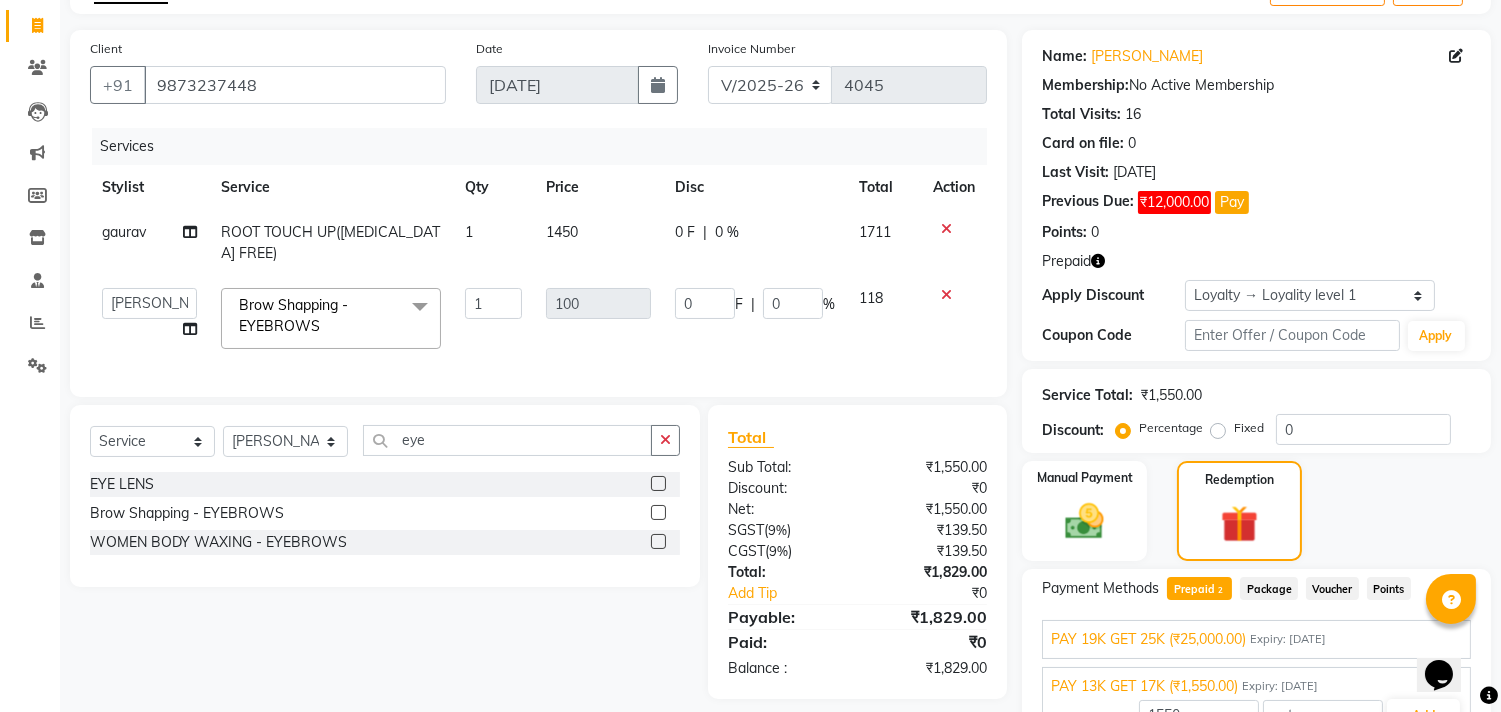 scroll, scrollTop: 231, scrollLeft: 0, axis: vertical 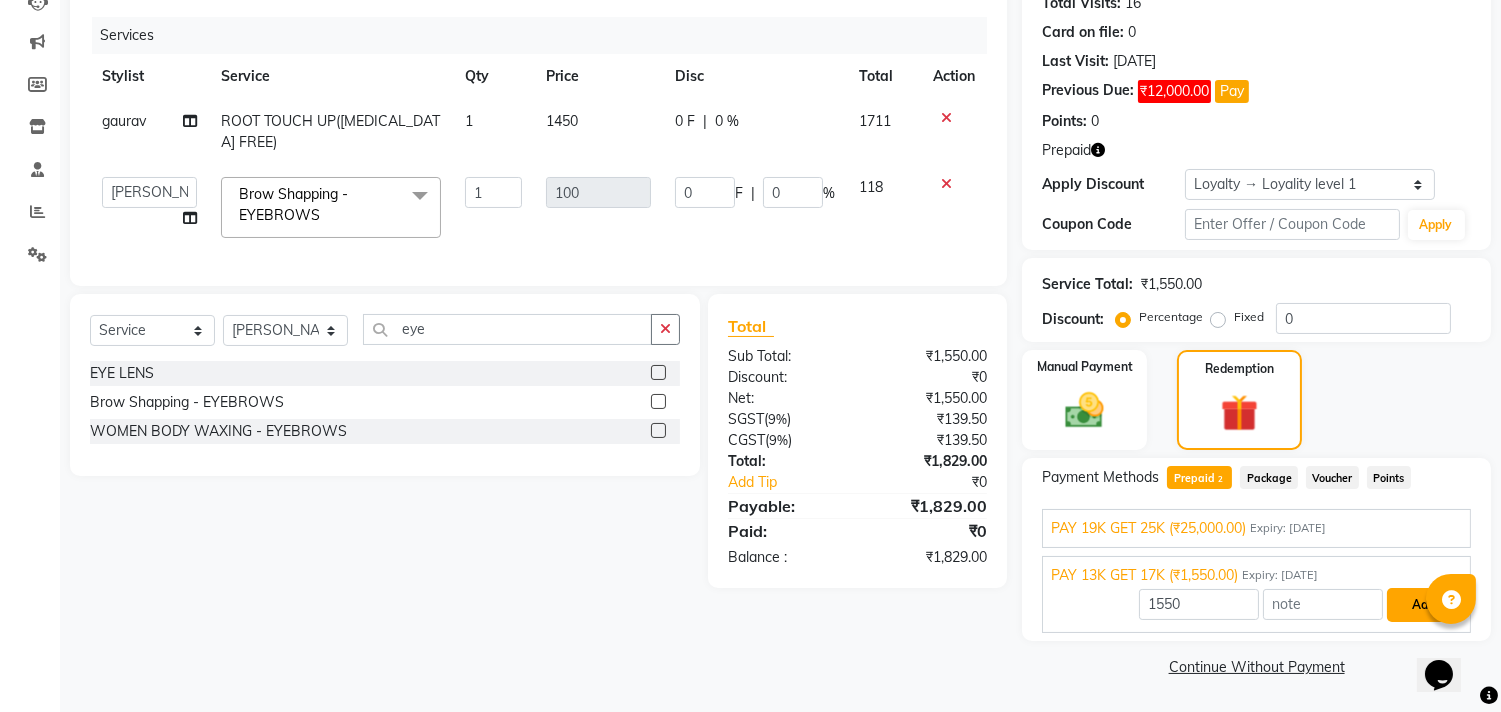 click on "Add" at bounding box center (1423, 605) 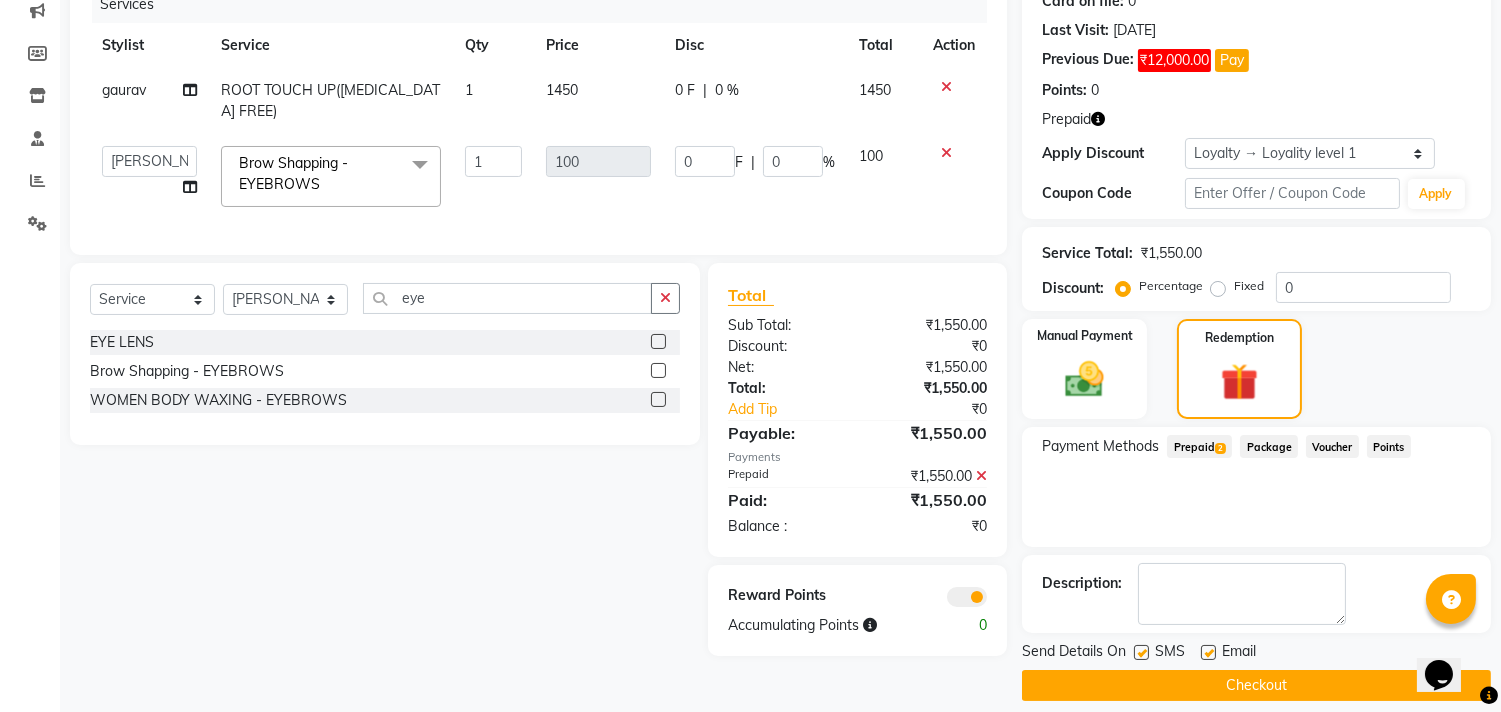 scroll, scrollTop: 280, scrollLeft: 0, axis: vertical 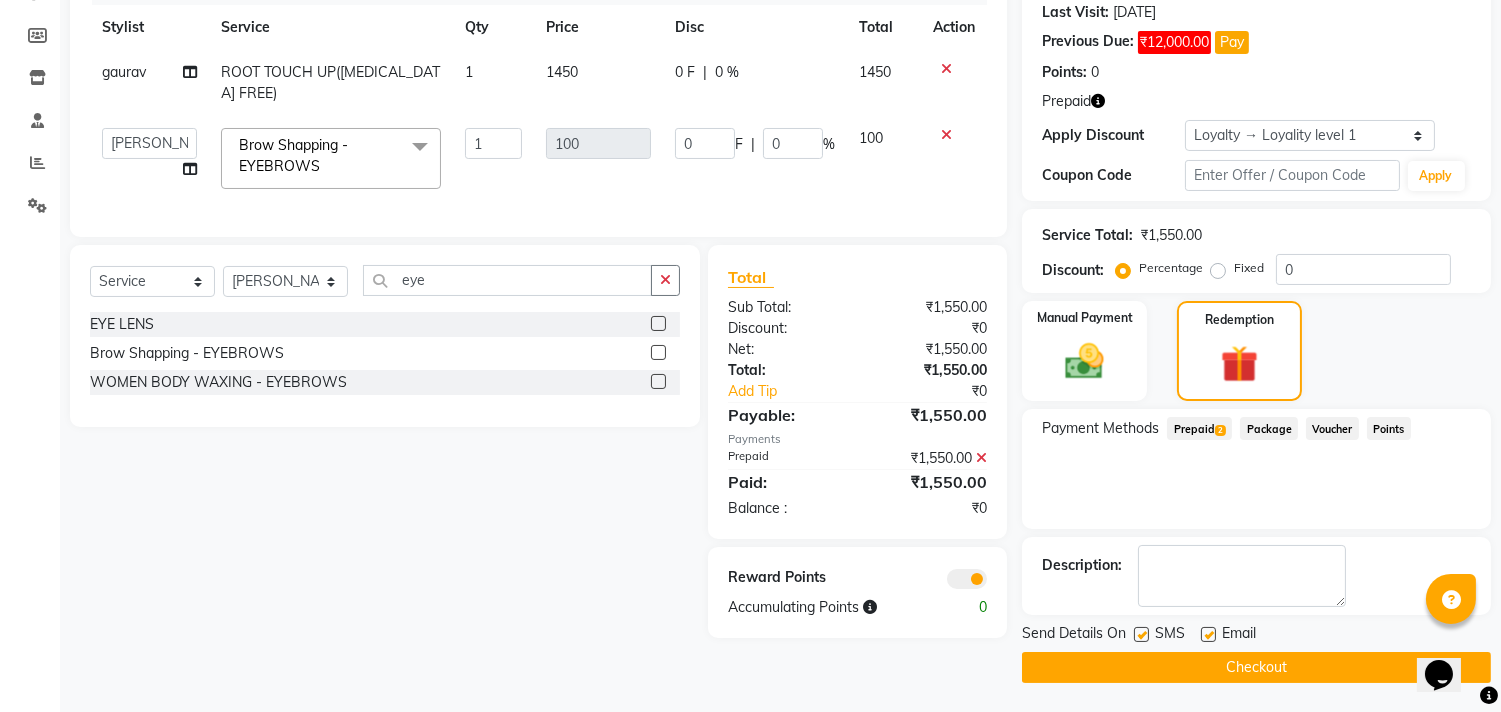 click on "Checkout" 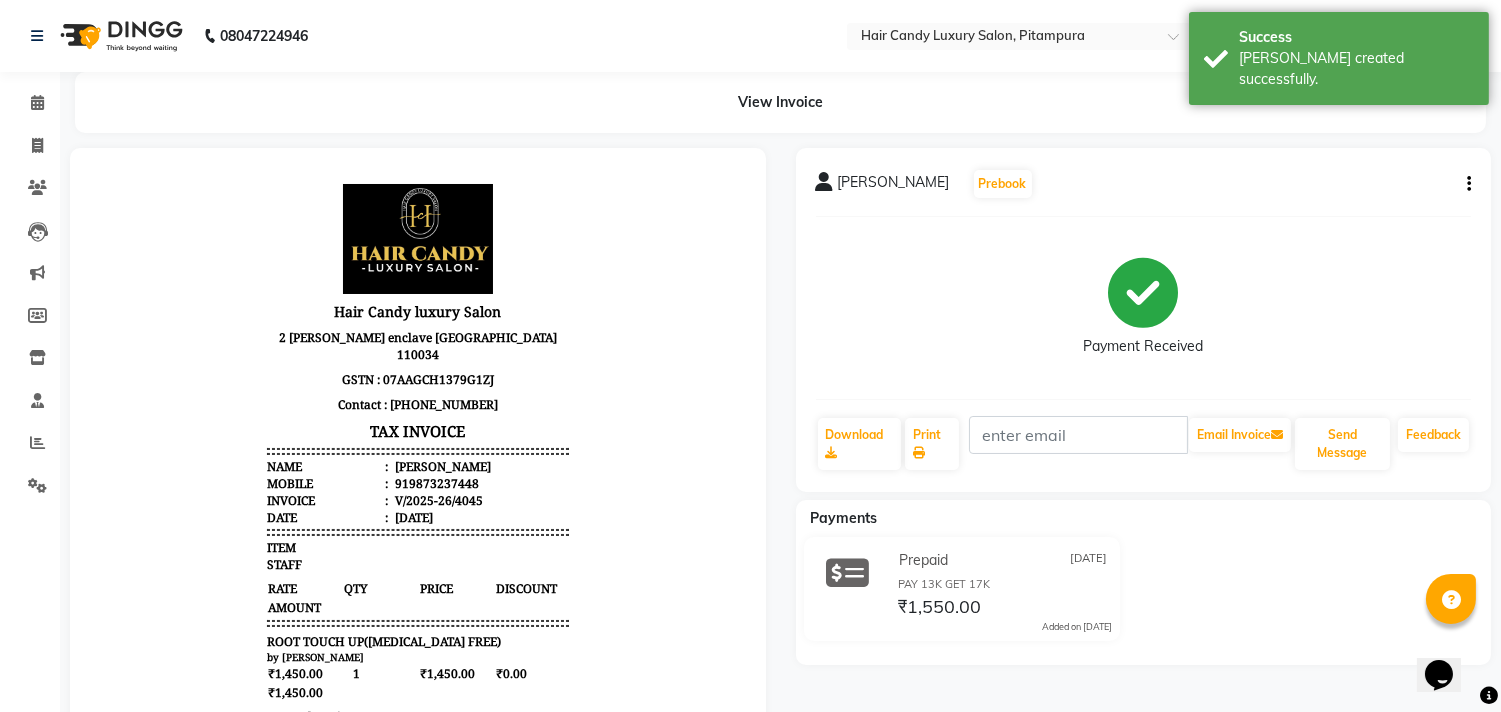 scroll, scrollTop: 0, scrollLeft: 0, axis: both 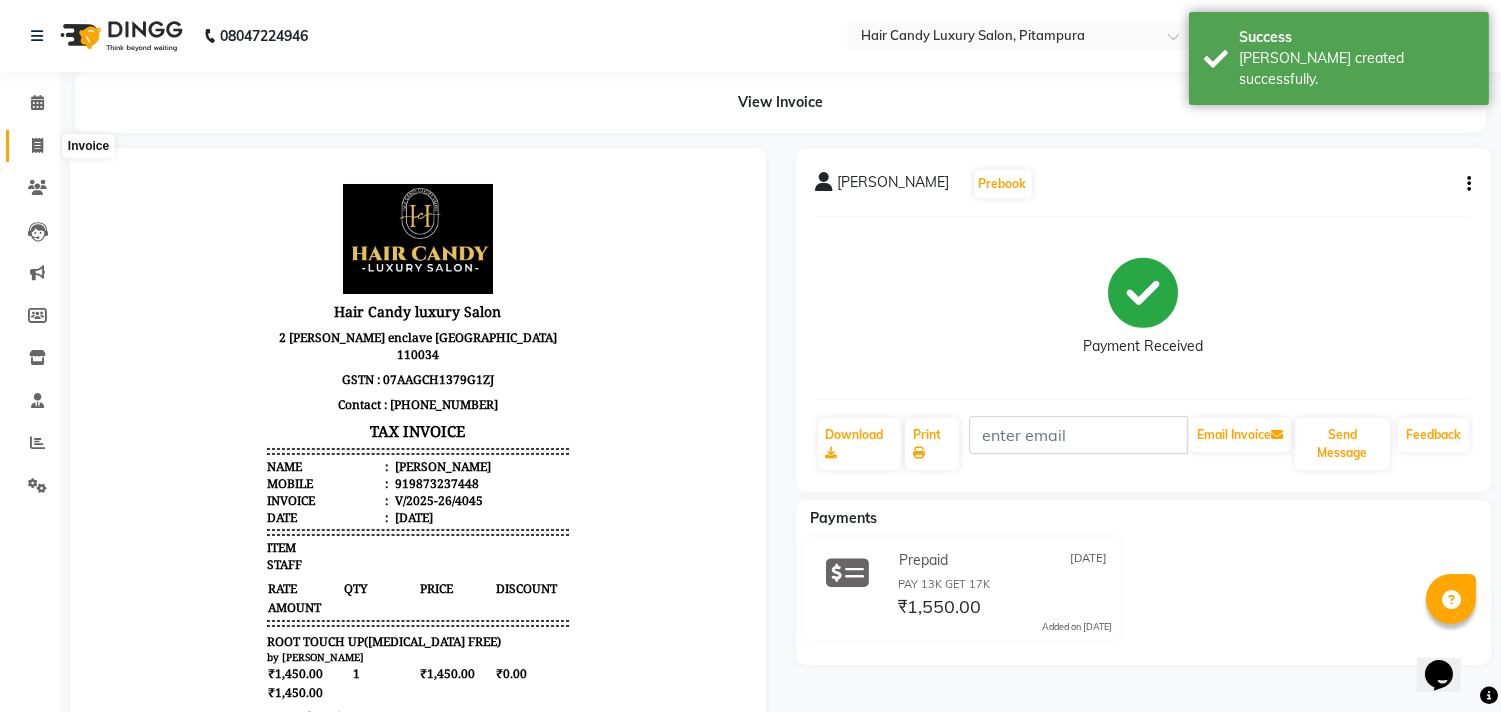 click 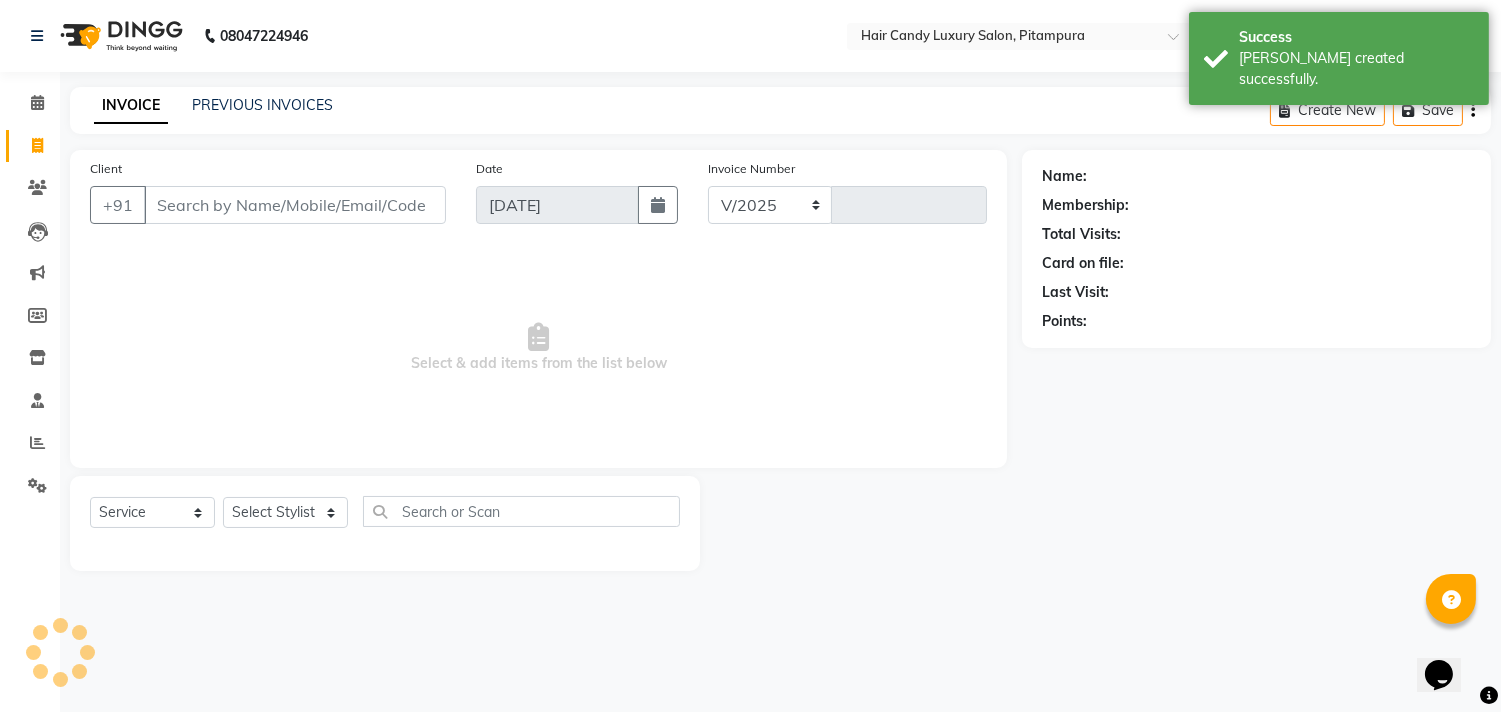 select on "4720" 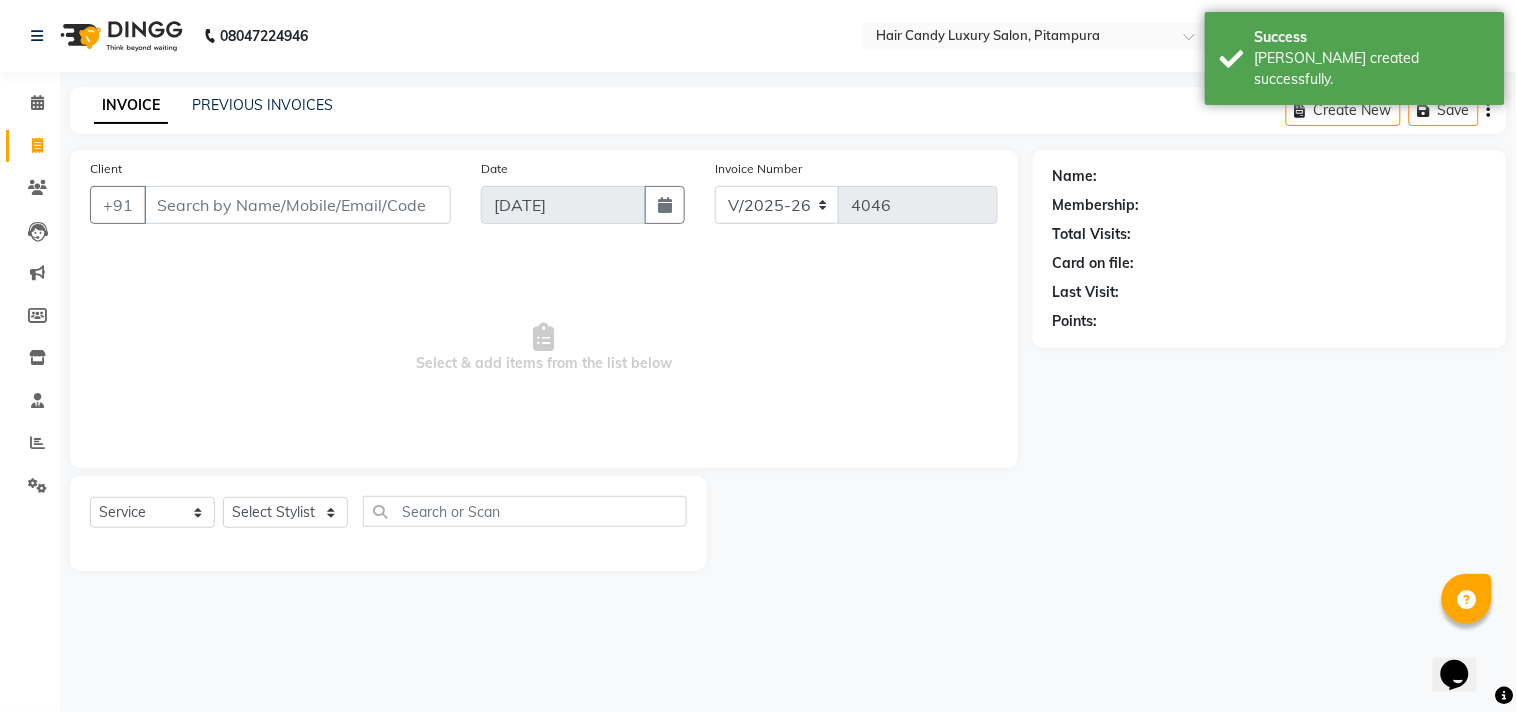 click on "Client" at bounding box center (297, 205) 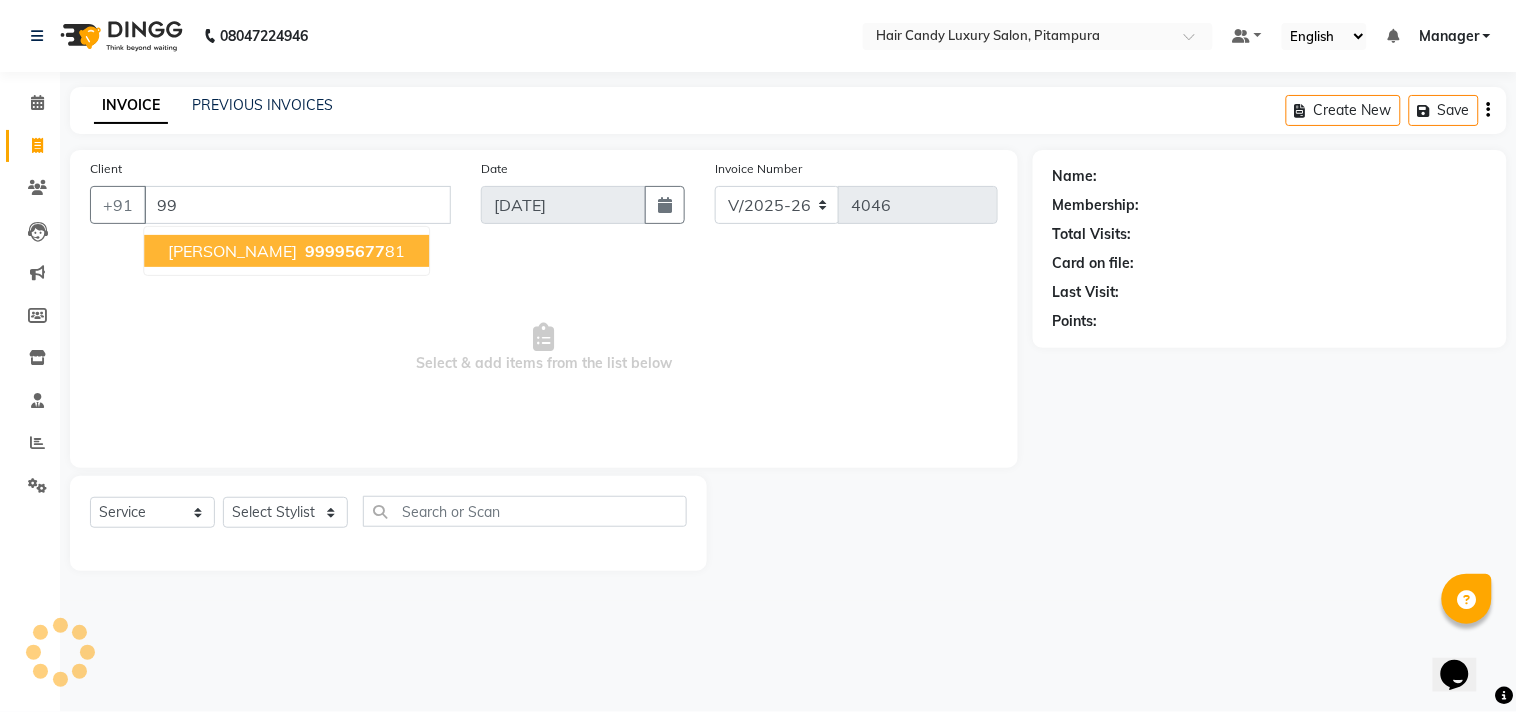 type on "9" 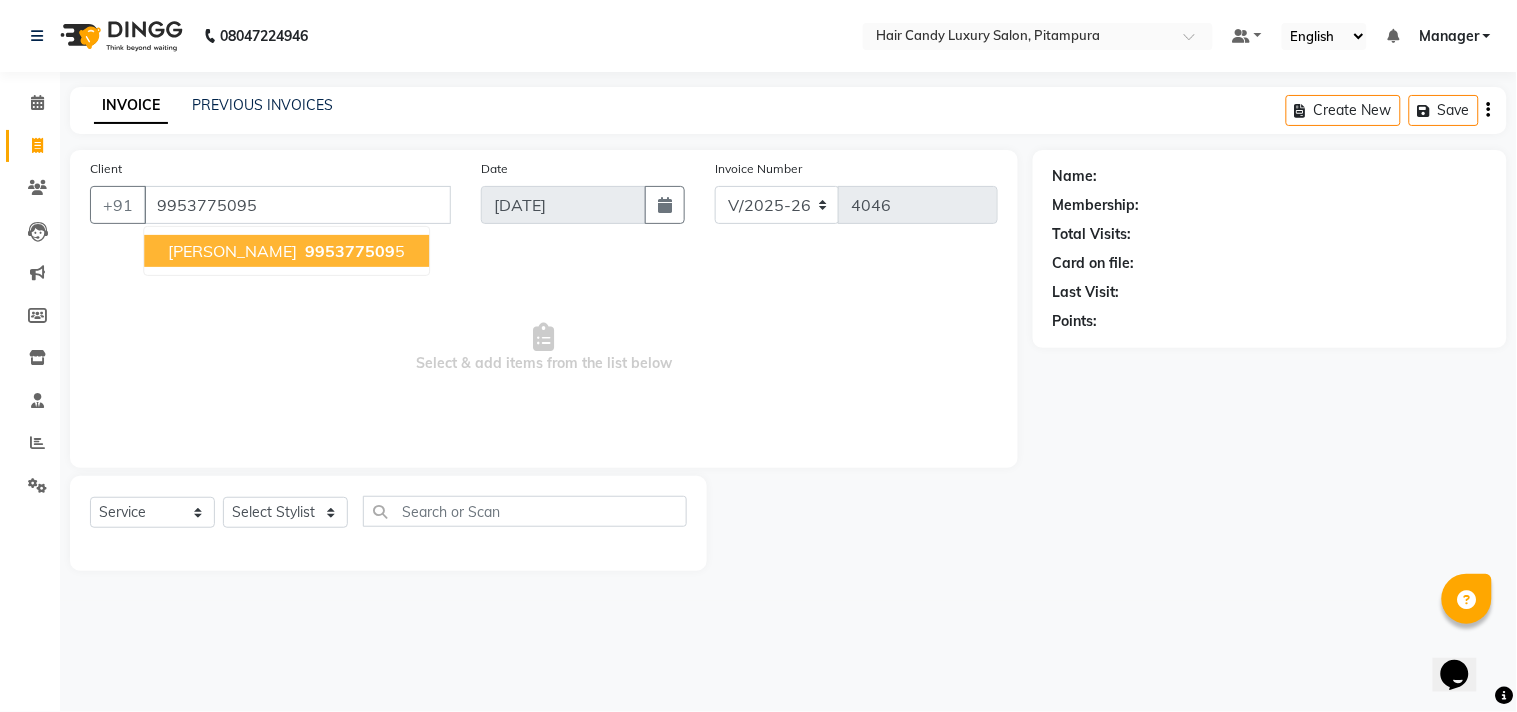 type on "9953775095" 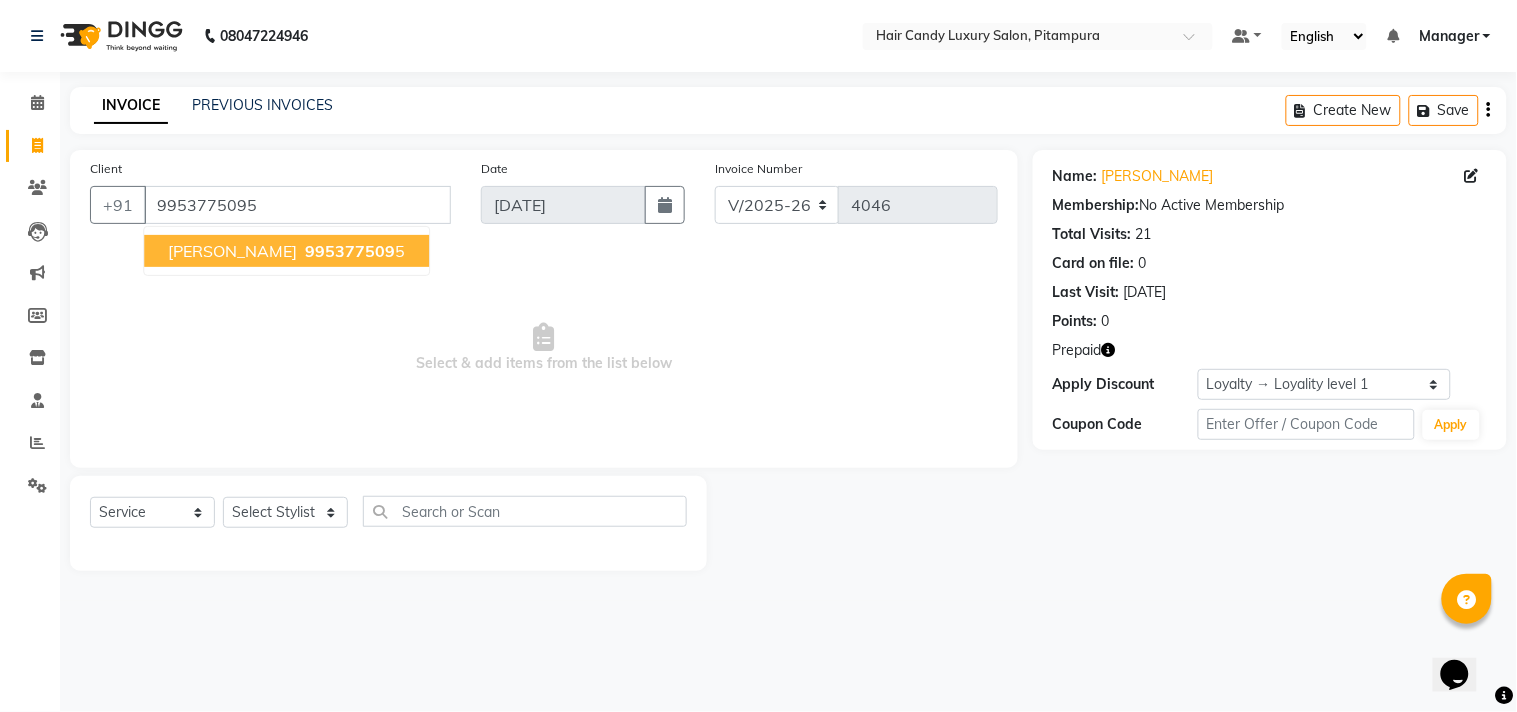 click on "PURNA" at bounding box center [232, 251] 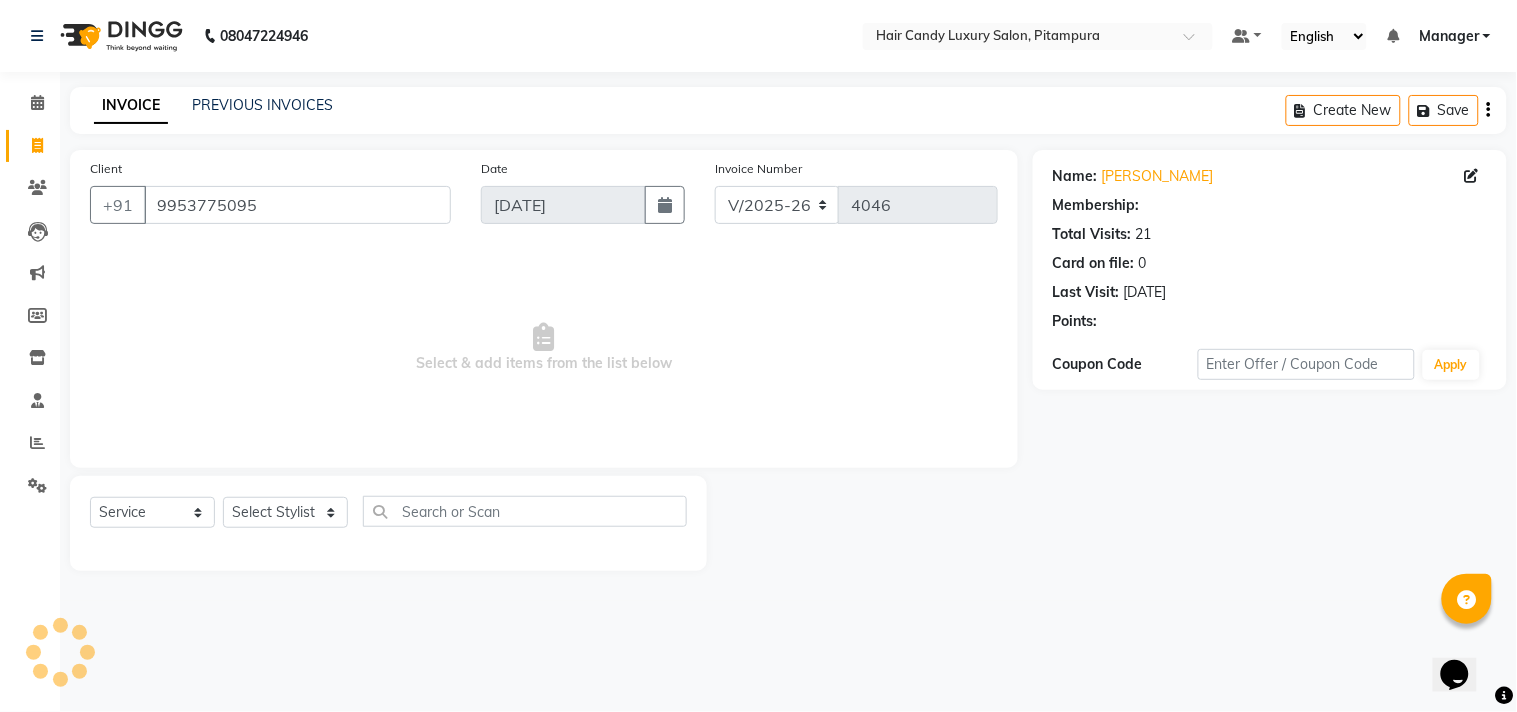 select on "1: Object" 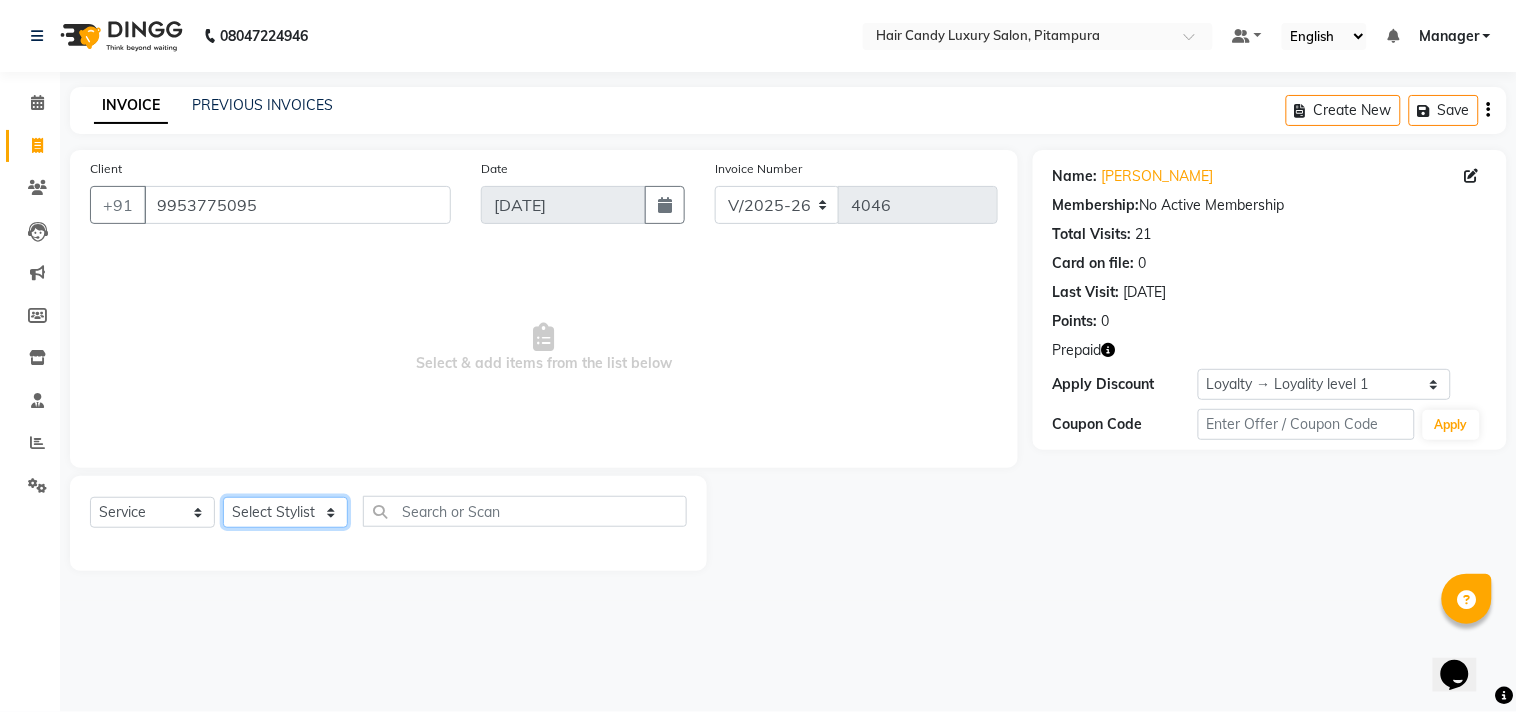 click on "Select Stylist Aarif Arman Arshad  ARSHAD SALMANI ASHU FAIZ gaurav Hanish harshit Jack  karishma KAVITA kunal Manager MANNU Mukim  pinki preeti Raghav  RASHMI RAVI RITIK SAHIL sawan SHALINI SHARUKH SHWETA  VEER Vijay  vijay tiwari ZAID" 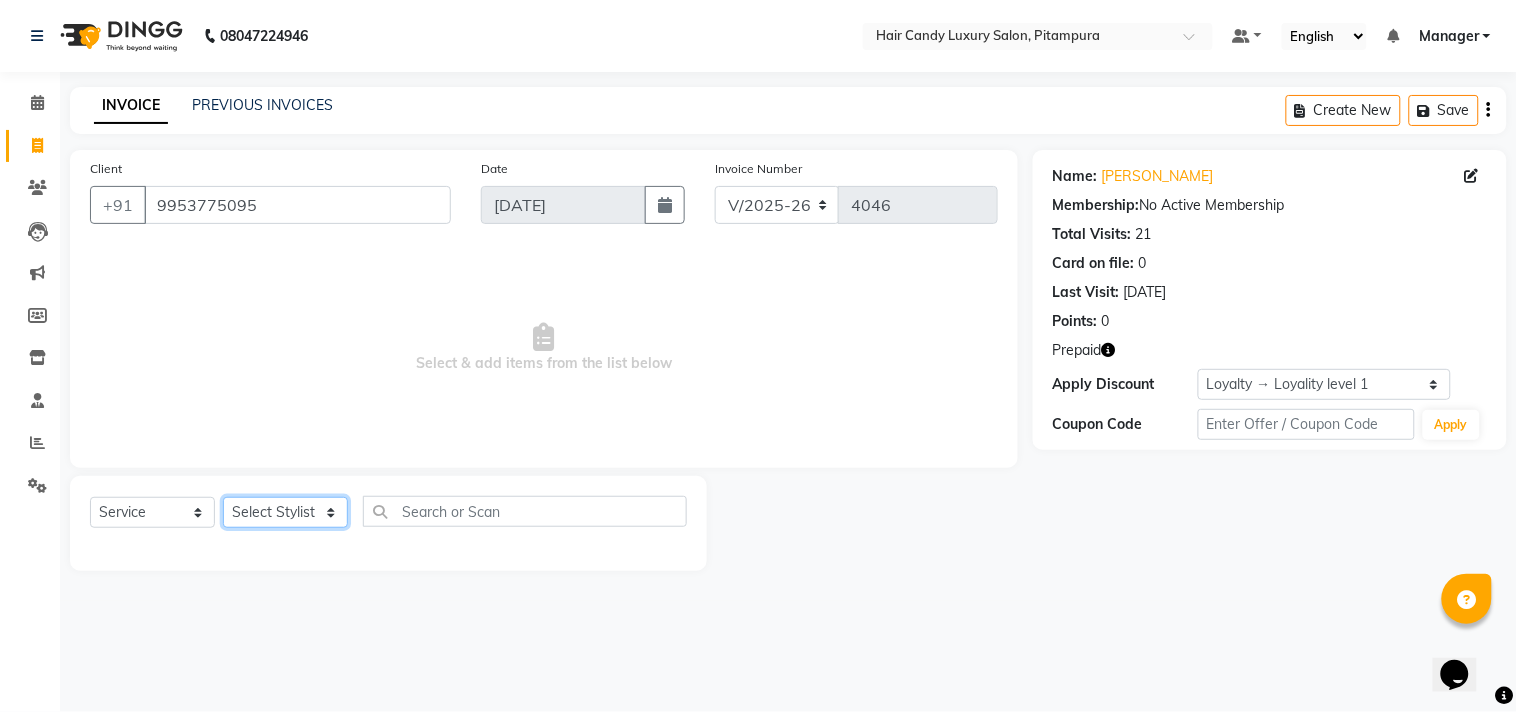 select on "28032" 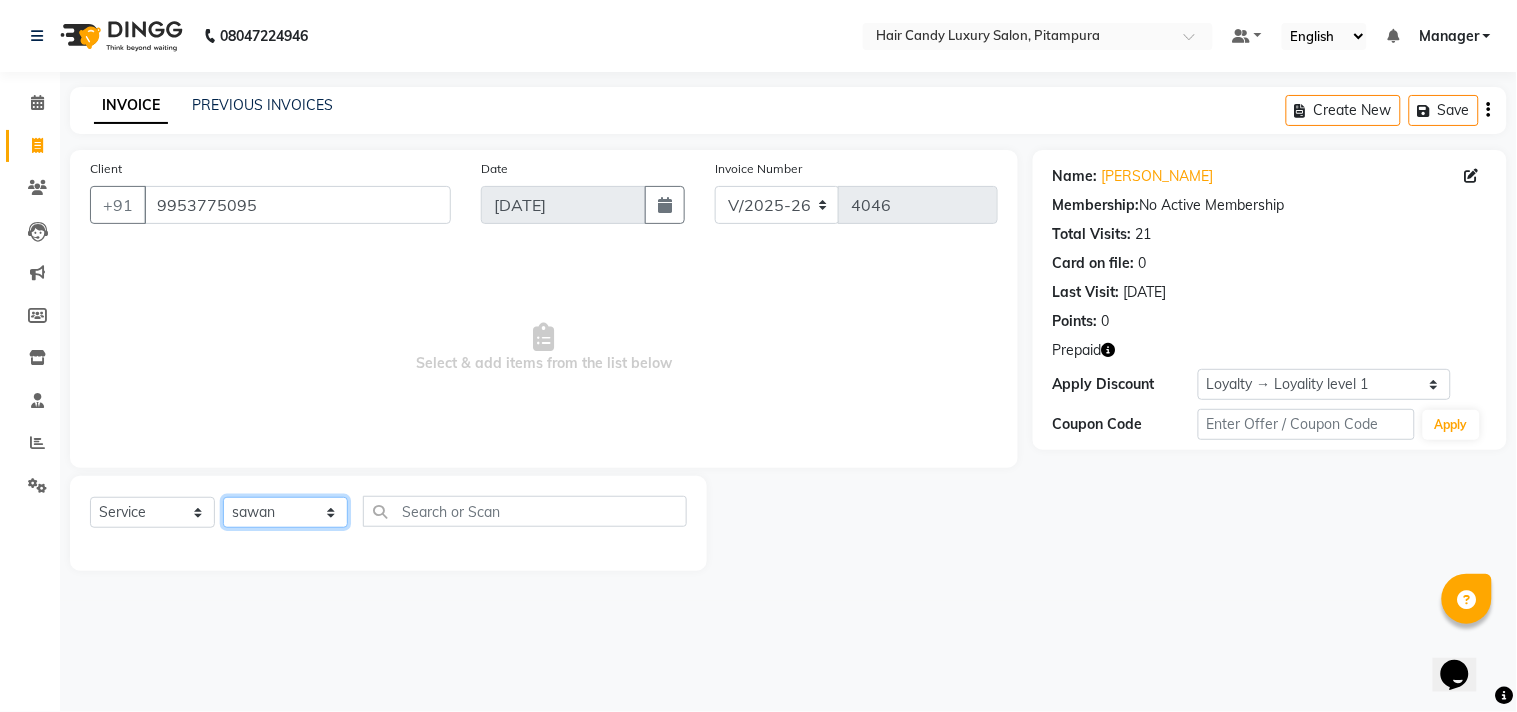 click on "Select Stylist Aarif Arman Arshad  ARSHAD SALMANI ASHU FAIZ gaurav Hanish harshit Jack  karishma KAVITA kunal Manager MANNU Mukim  pinki preeti Raghav  RASHMI RAVI RITIK SAHIL sawan SHALINI SHARUKH SHWETA  VEER Vijay  vijay tiwari ZAID" 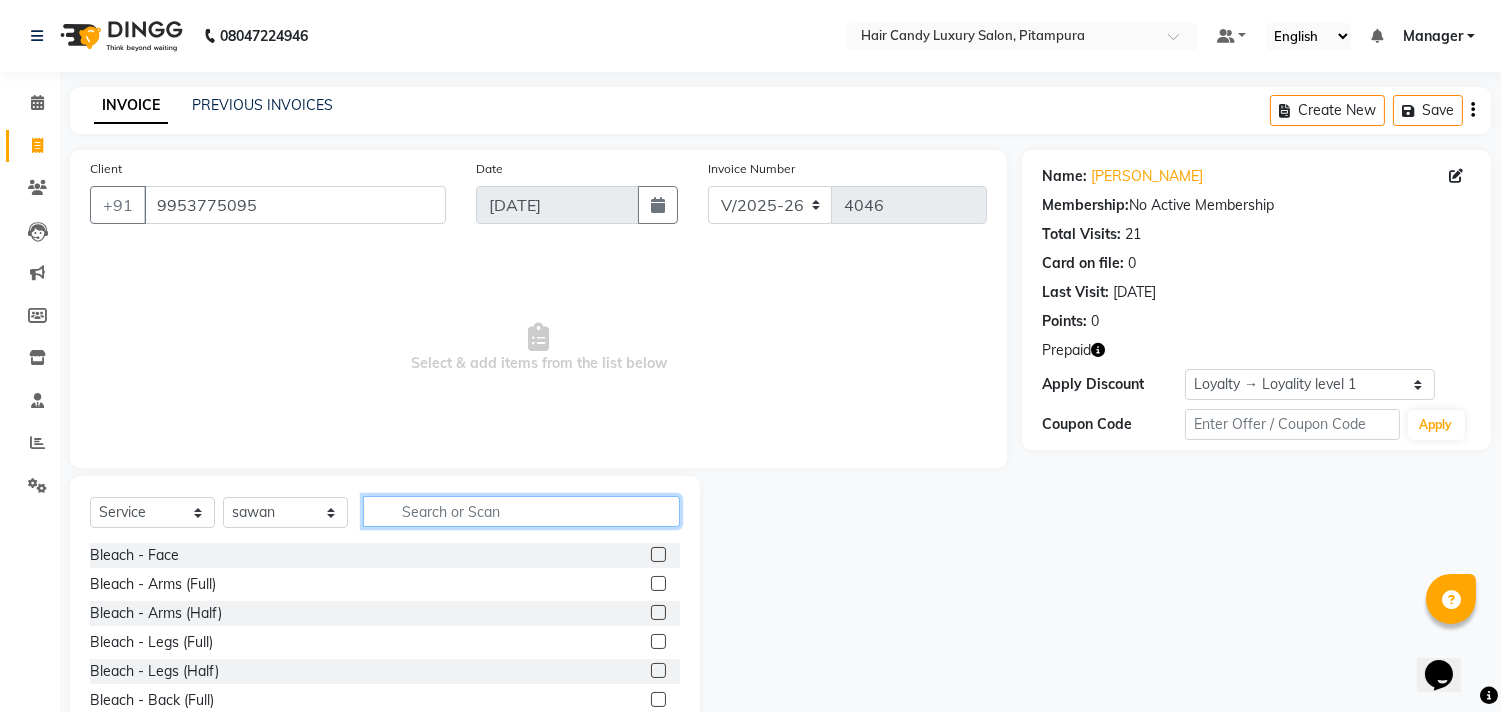 click 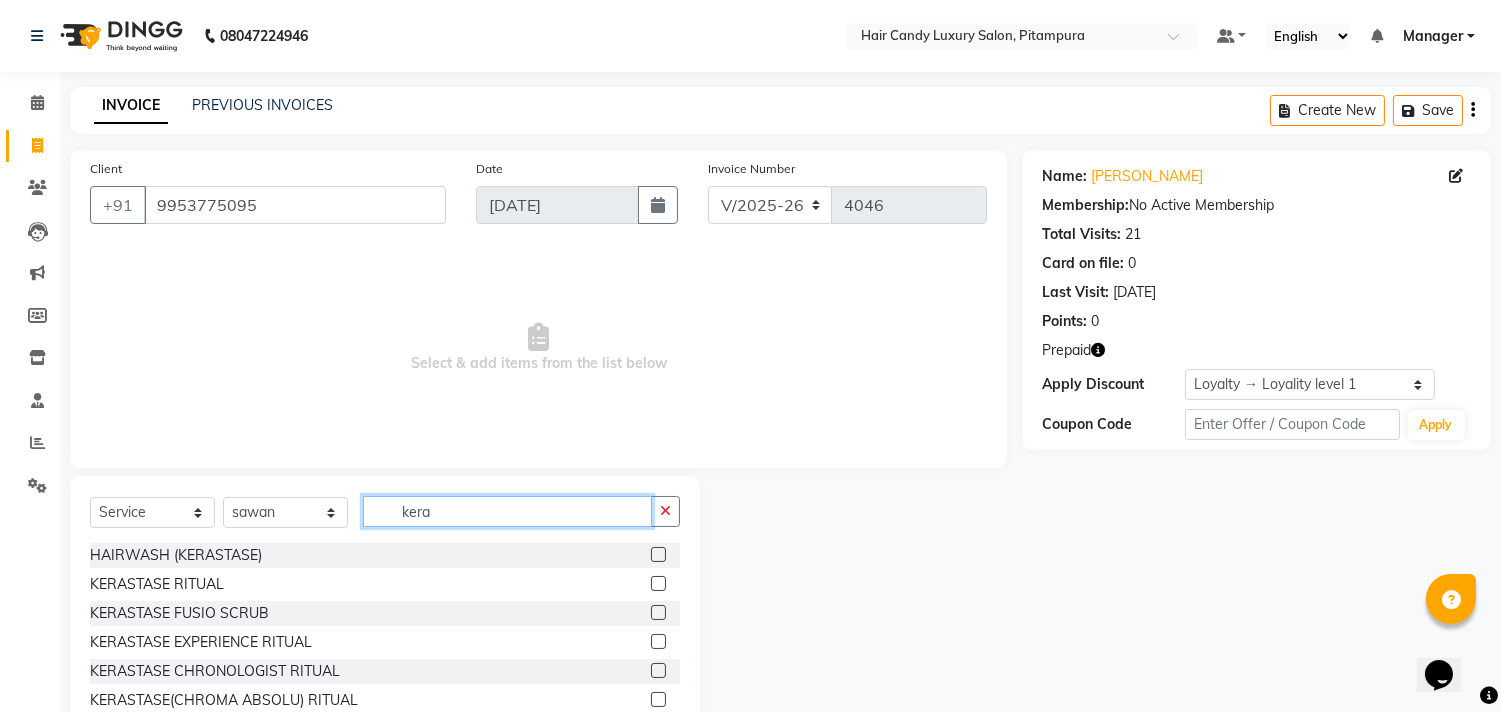 type on "kera" 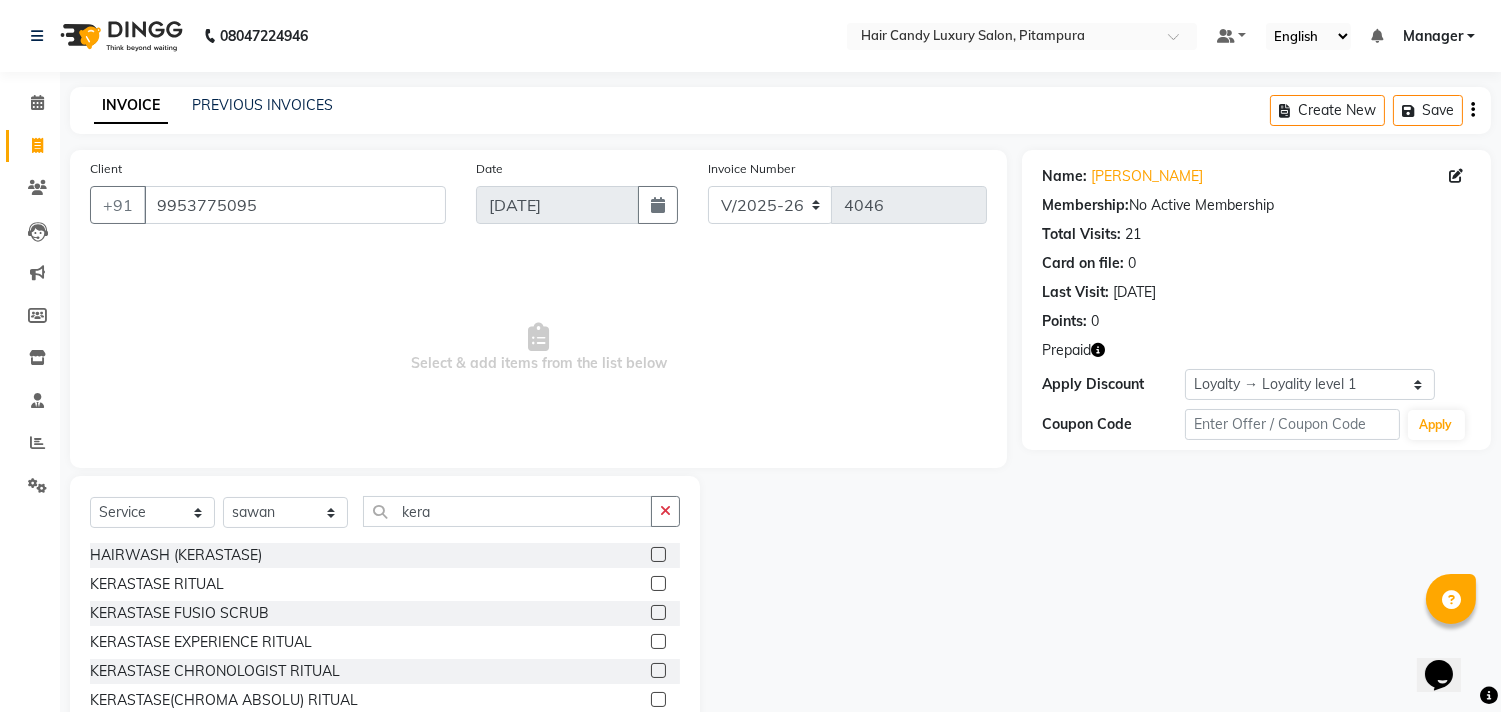 click 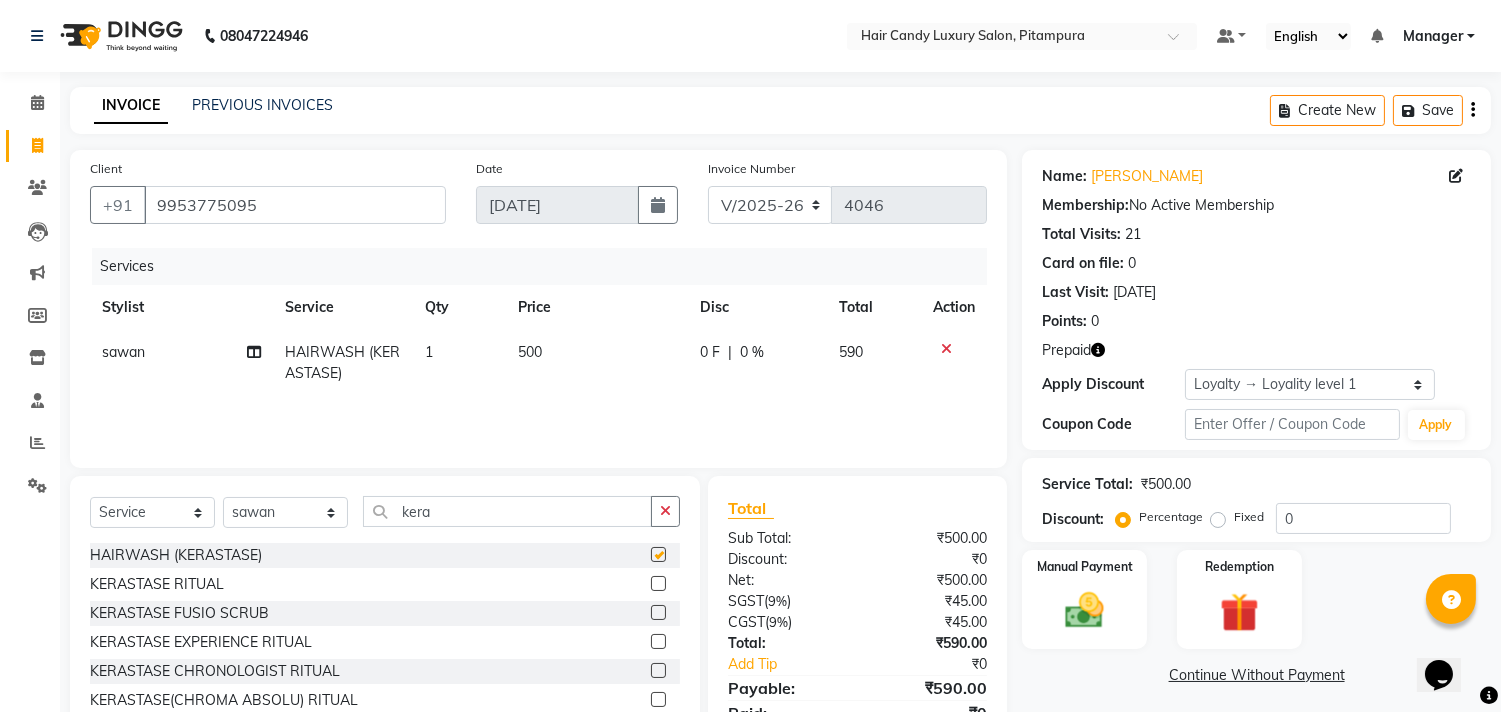checkbox on "false" 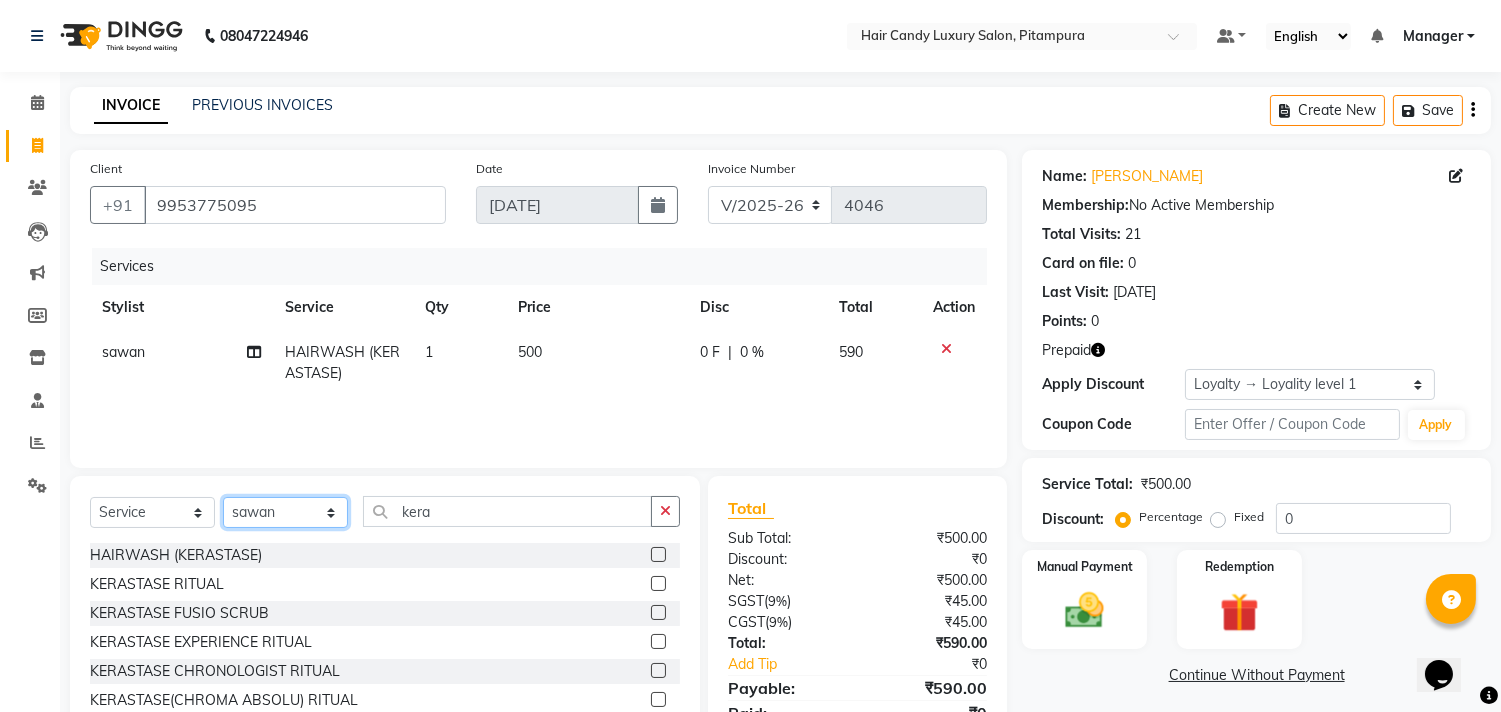 click on "Select Stylist Aarif Arman Arshad  ARSHAD SALMANI ASHU FAIZ gaurav Hanish harshit Jack  karishma KAVITA kunal Manager MANNU Mukim  pinki preeti Raghav  RASHMI RAVI RITIK SAHIL sawan SHALINI SHARUKH SHWETA  VEER Vijay  vijay tiwari ZAID" 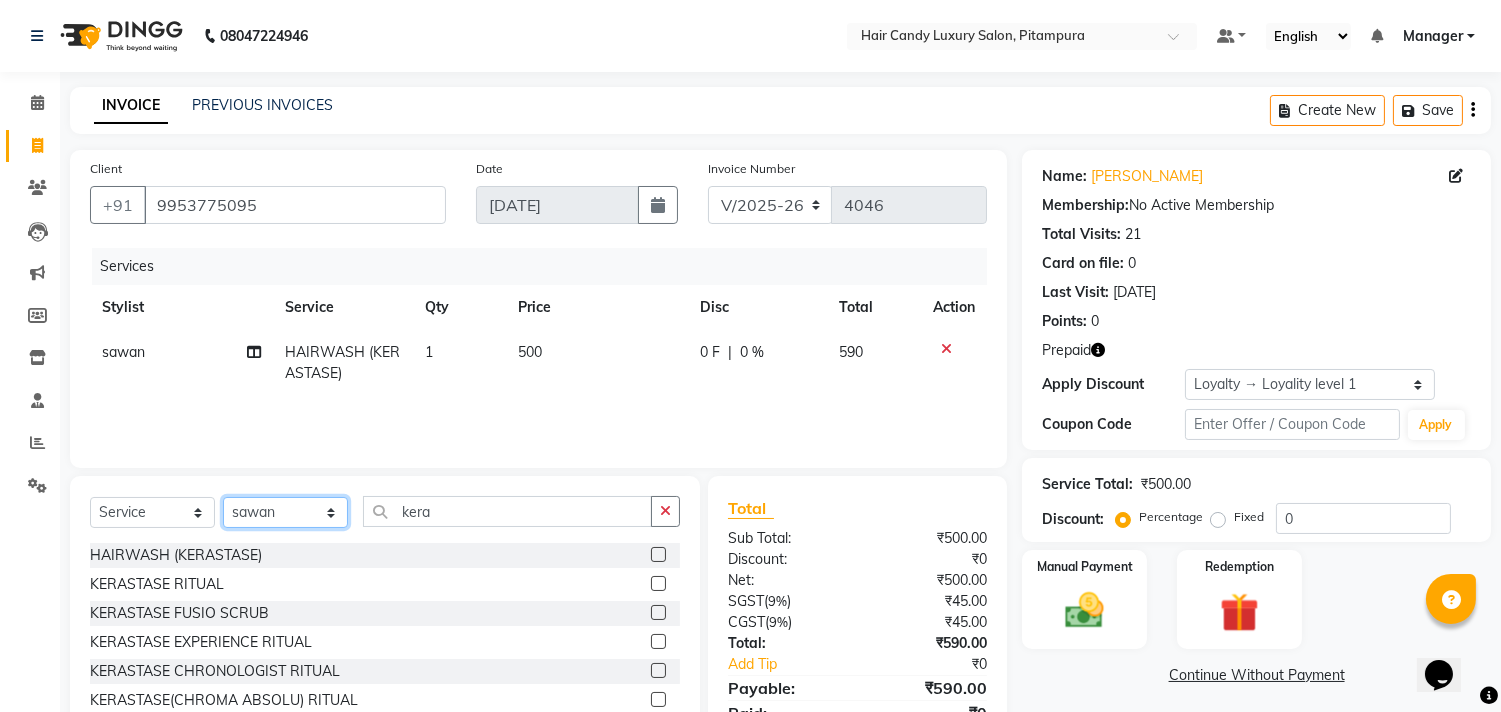 select on "54113" 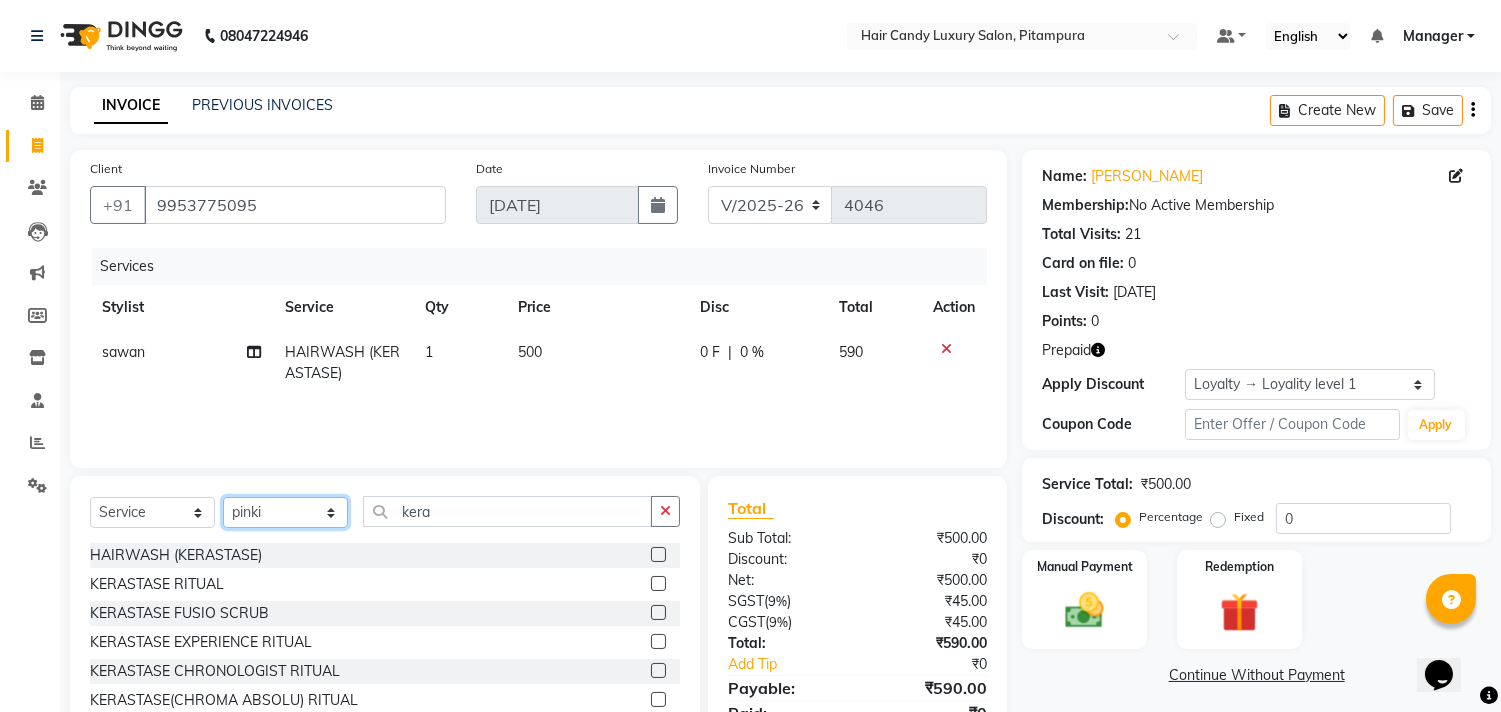 click on "Select Stylist Aarif Arman Arshad  ARSHAD SALMANI ASHU FAIZ gaurav Hanish harshit Jack  karishma KAVITA kunal Manager MANNU Mukim  pinki preeti Raghav  RASHMI RAVI RITIK SAHIL sawan SHALINI SHARUKH SHWETA  VEER Vijay  vijay tiwari ZAID" 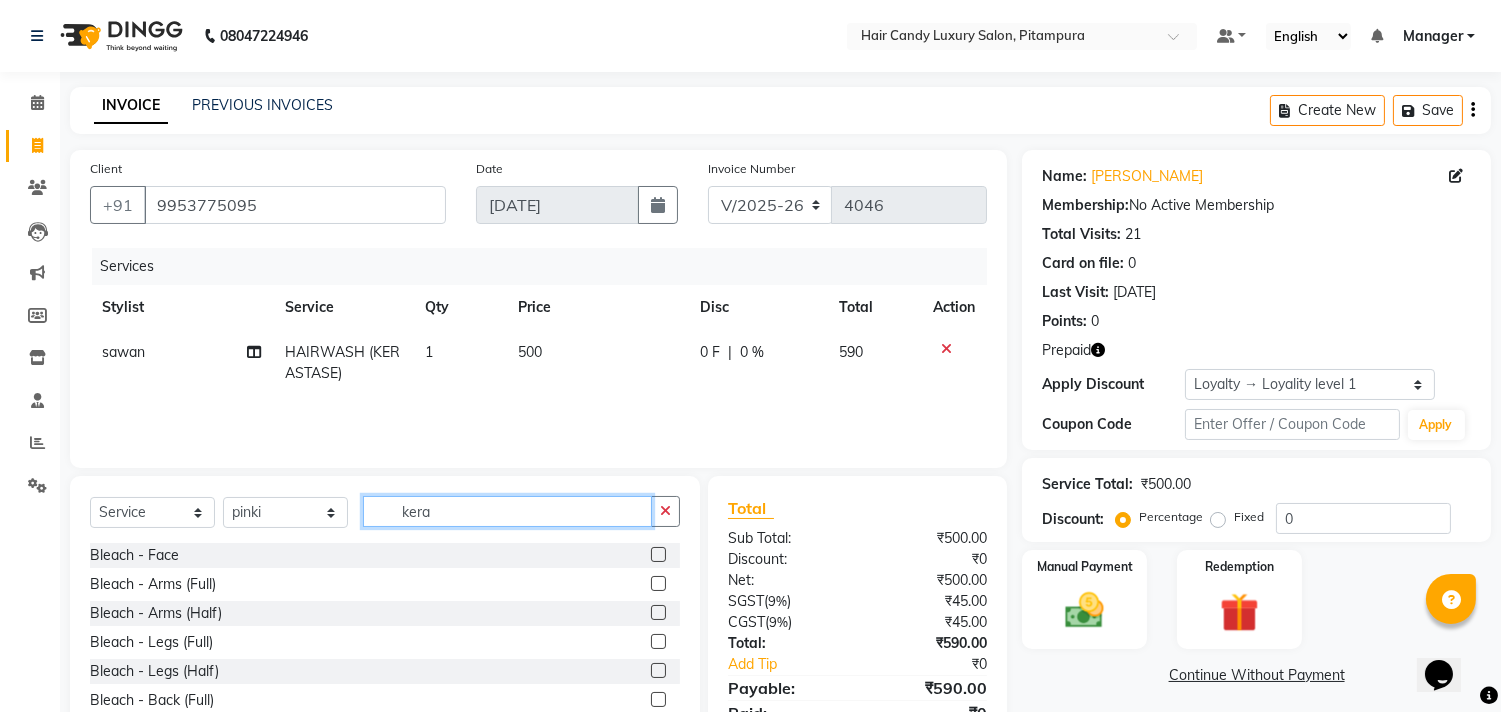 click on "kera" 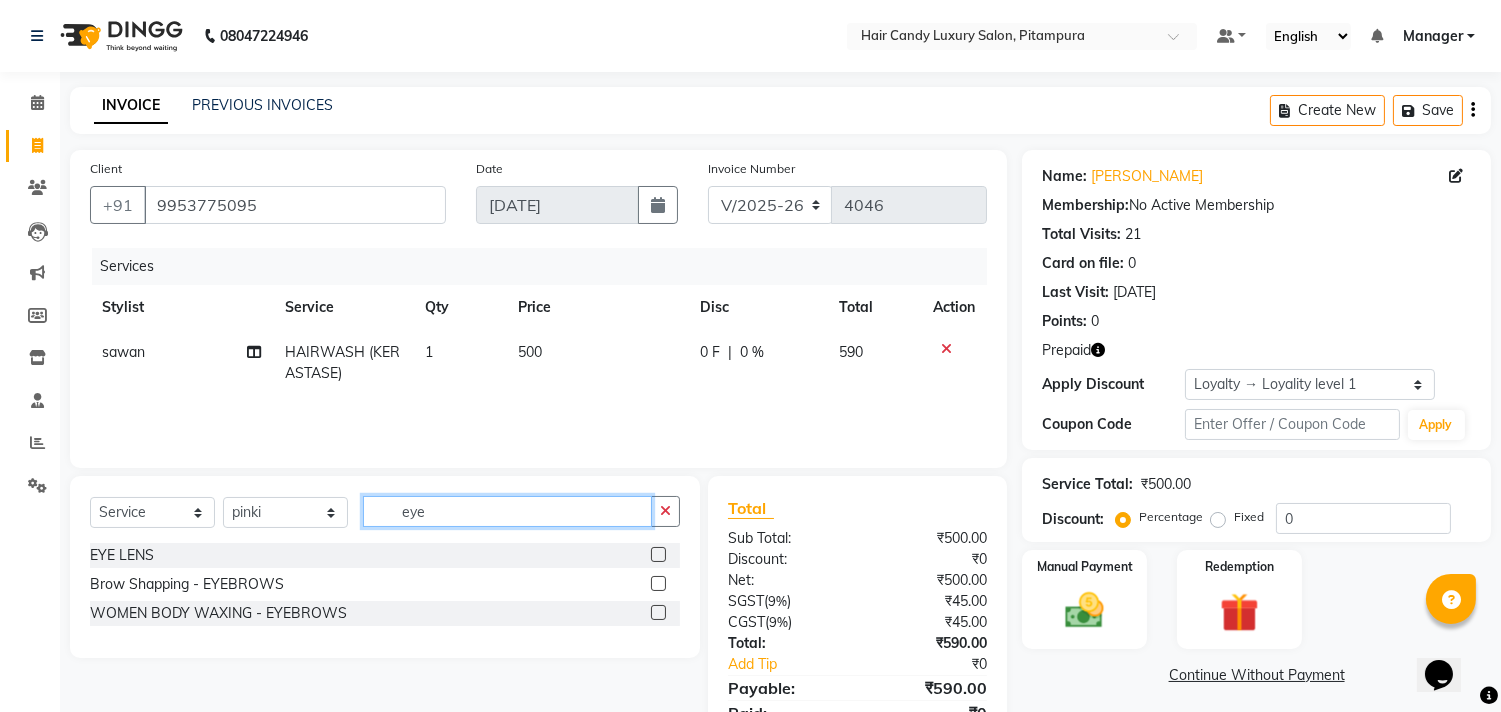 type on "eye" 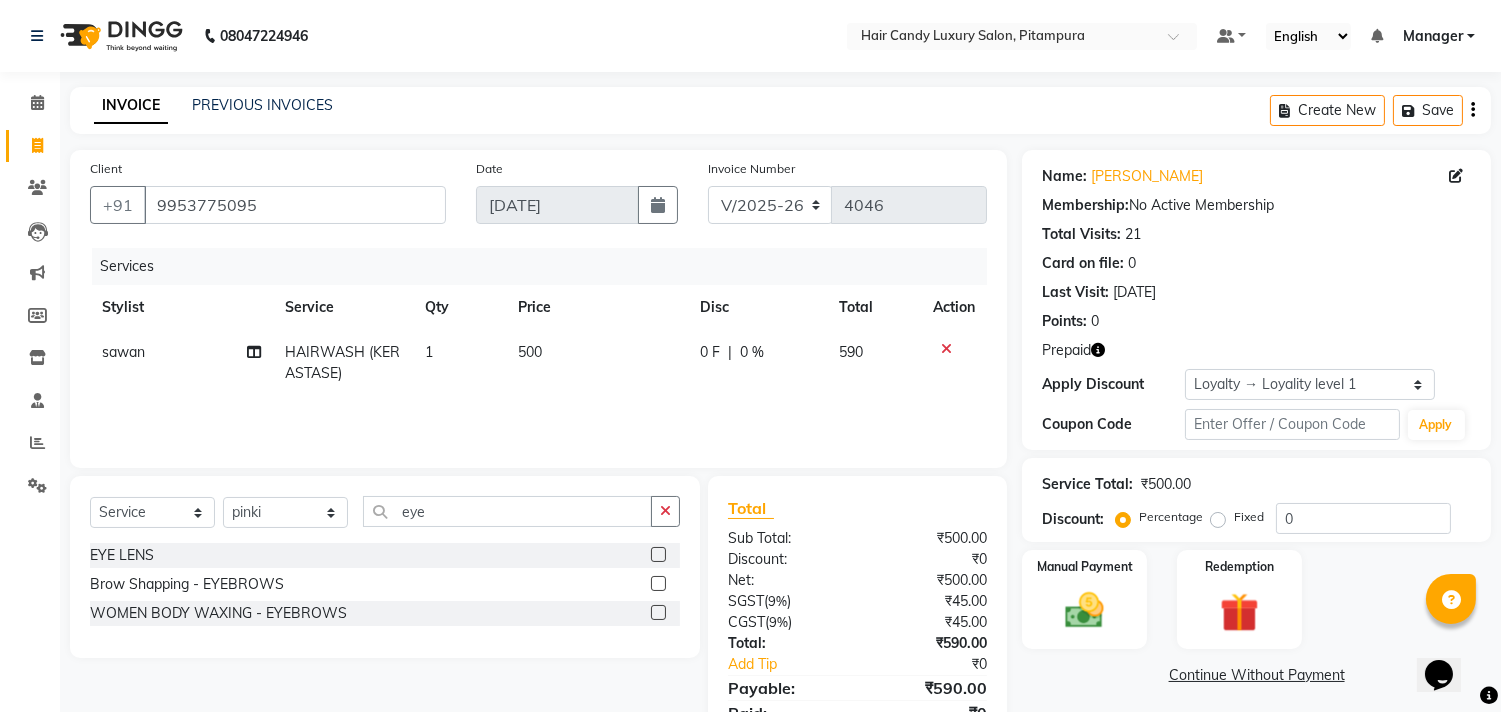 click 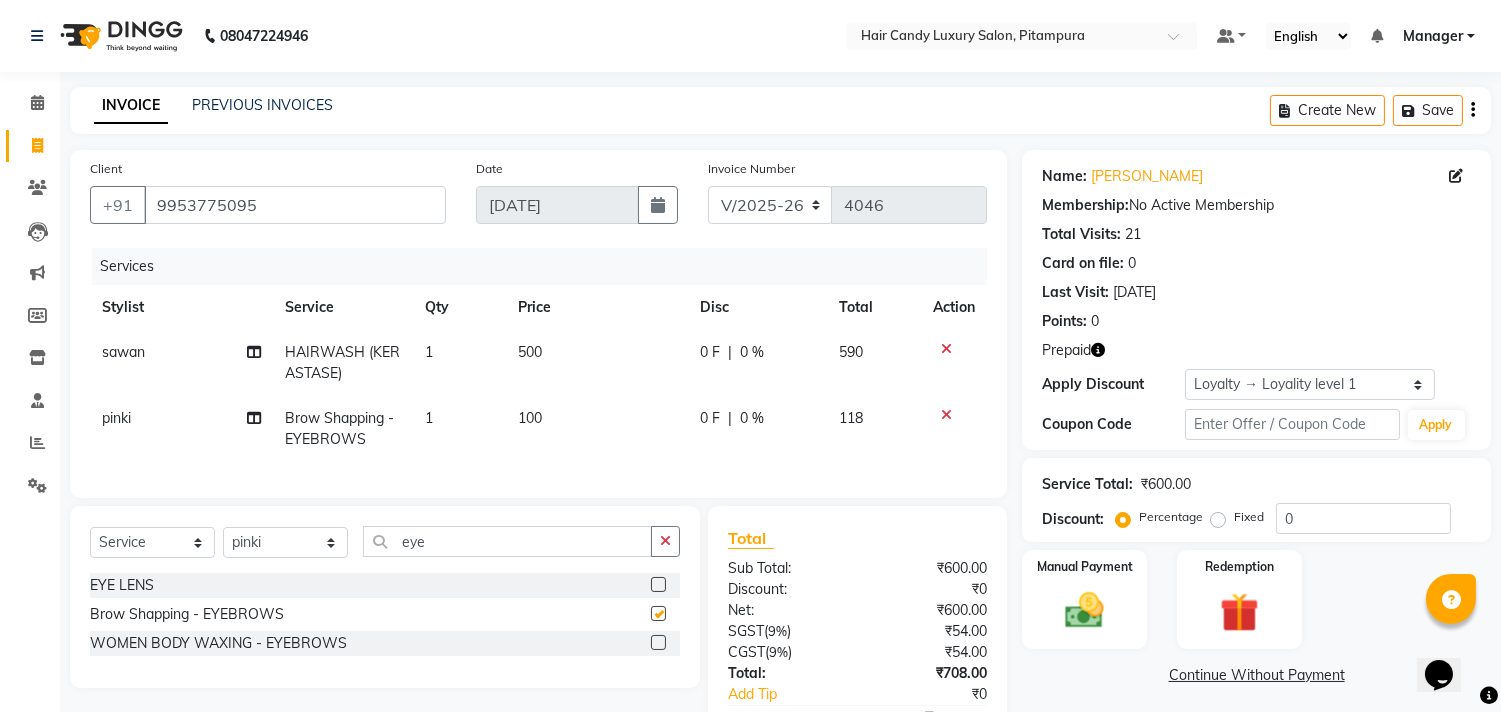 checkbox on "false" 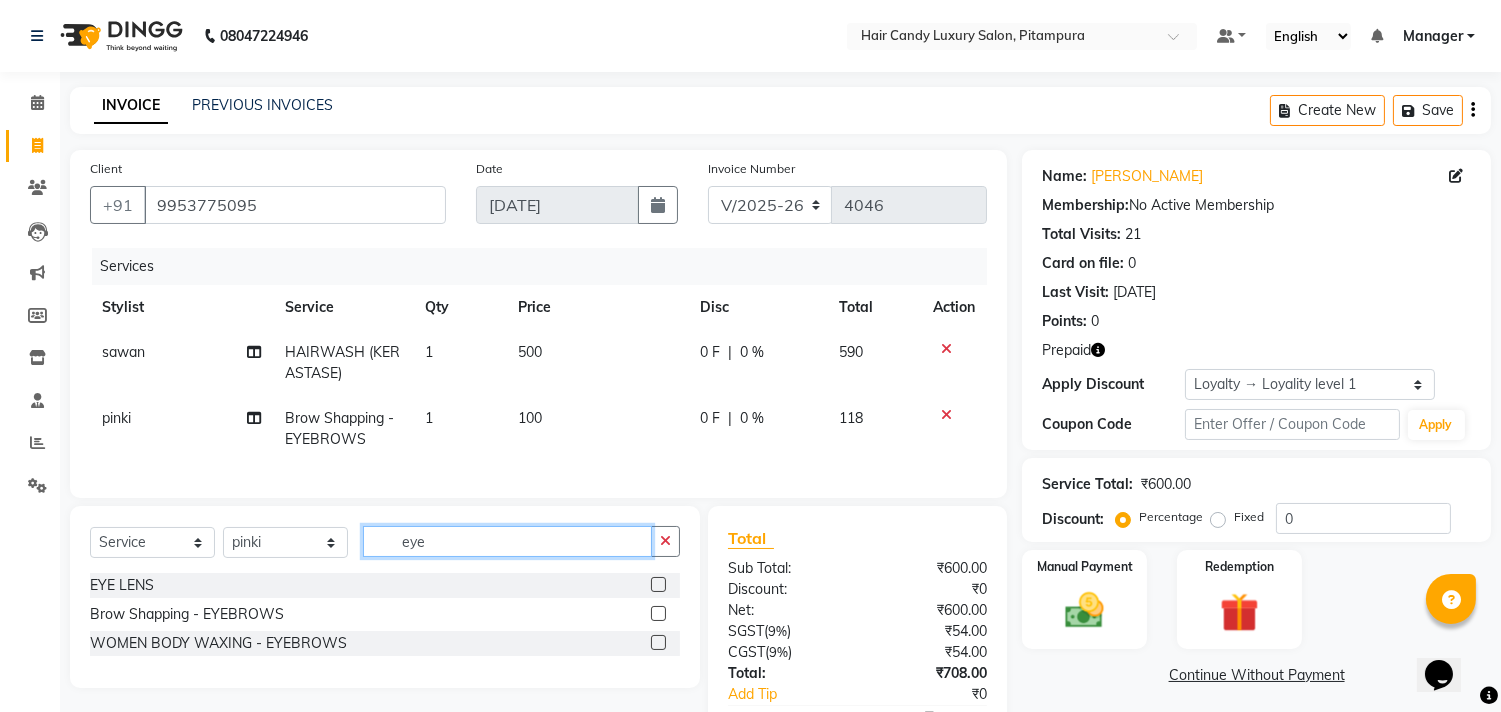 click on "eye" 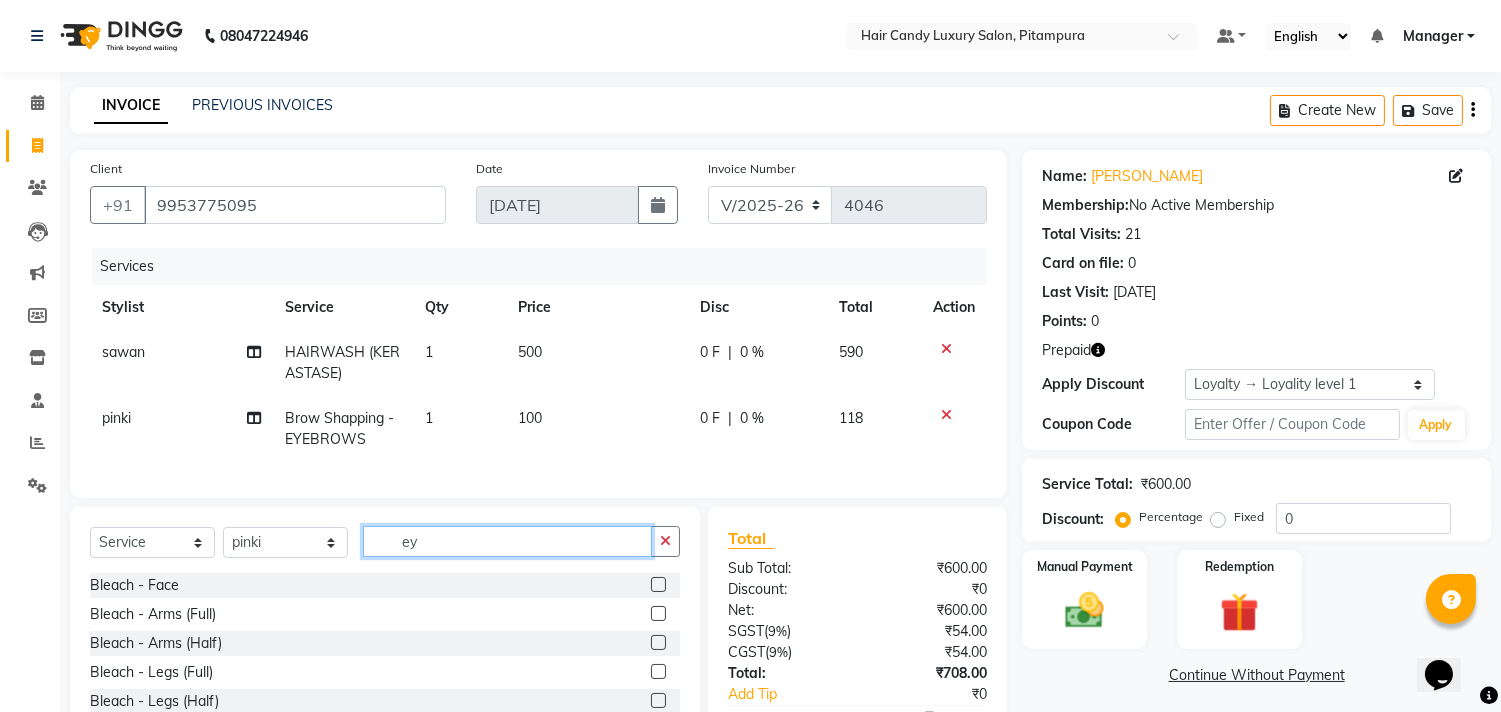 type on "eye" 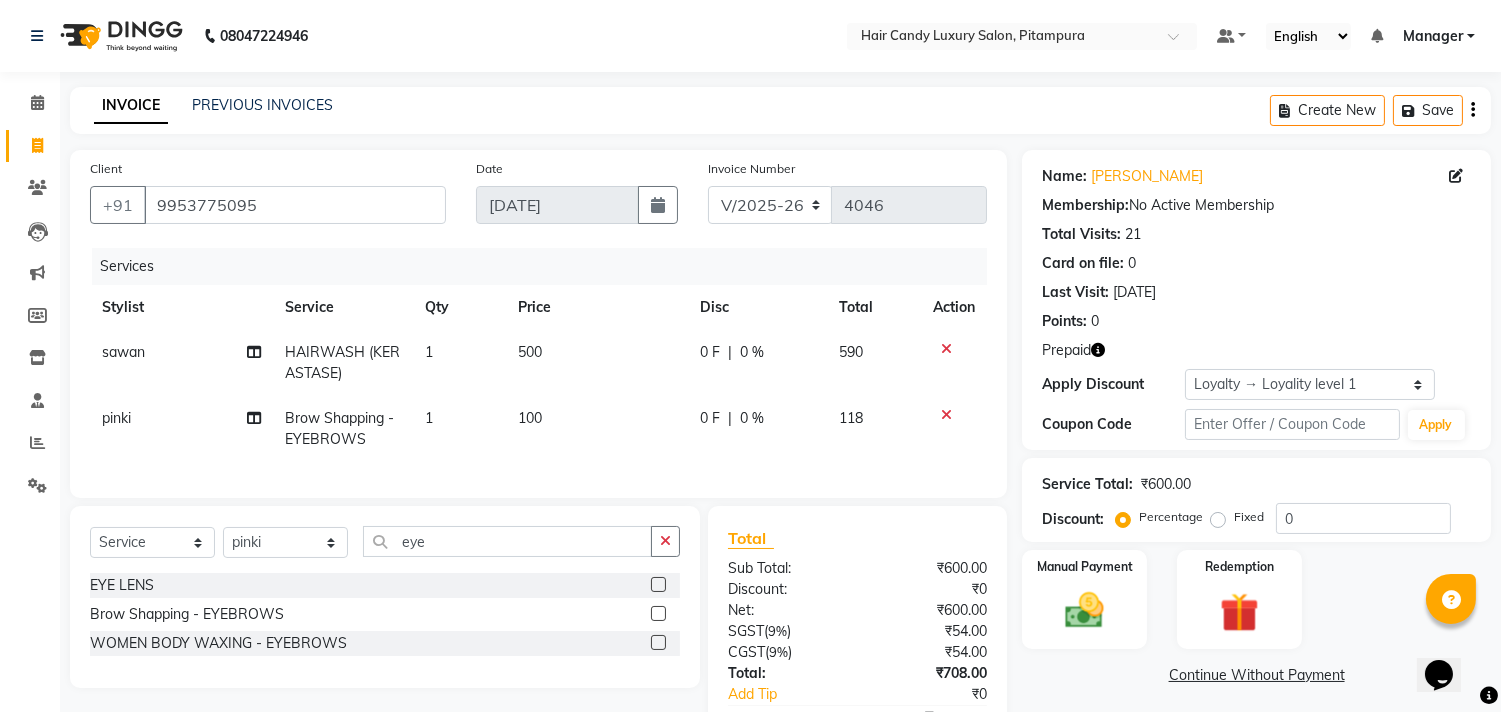 click on "Select  Service  Product  Membership  Package Voucher Prepaid Gift Card  Select Stylist Aarif Arman Arshad  ARSHAD SALMANI ASHU FAIZ gaurav Hanish harshit Jack  karishma KAVITA kunal Manager MANNU Mukim  pinki preeti Raghav  RASHMI RAVI RITIK SAHIL sawan SHALINI SHARUKH SHWETA  VEER Vijay  vijay tiwari ZAID eye EYE LENS  Brow Shapping - EYEBROWS  WOMEN BODY WAXING - EYEBROWS" 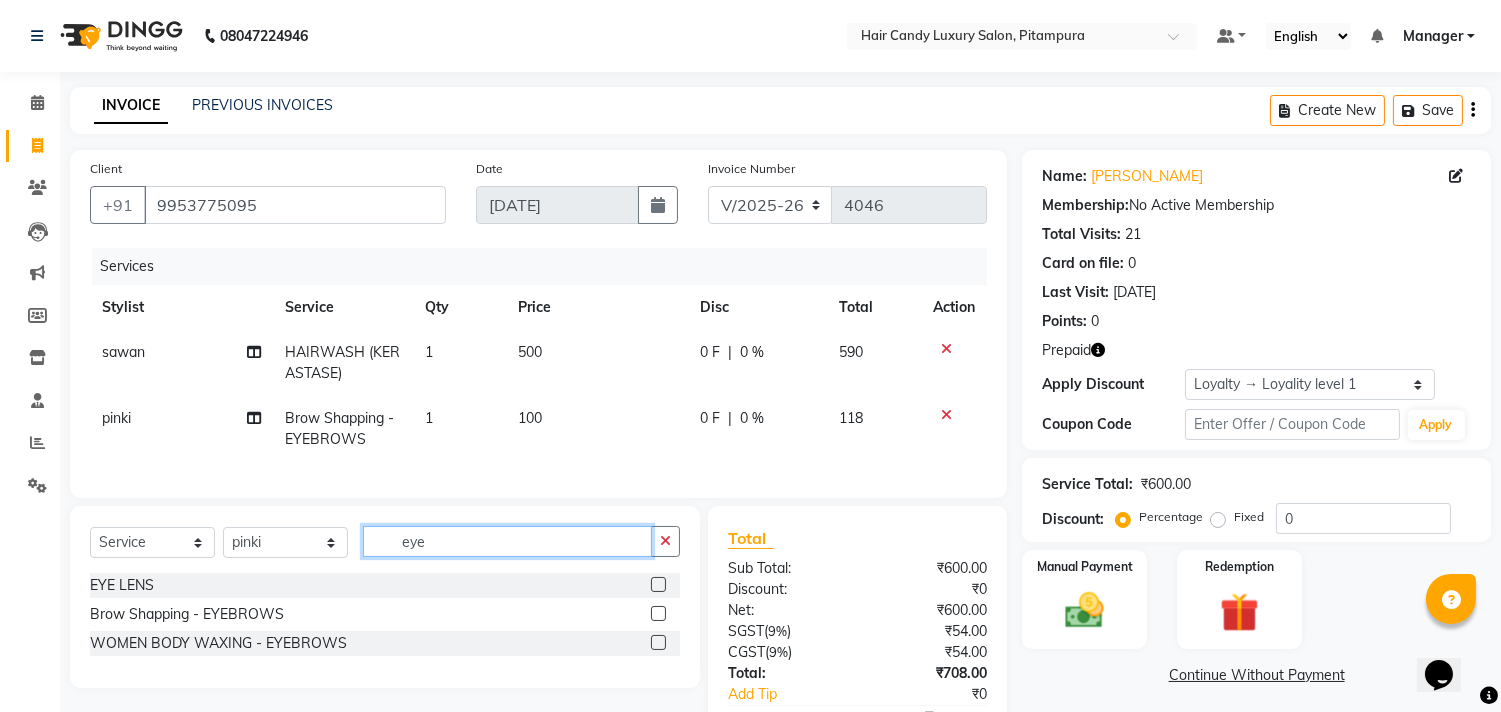 click on "eye" 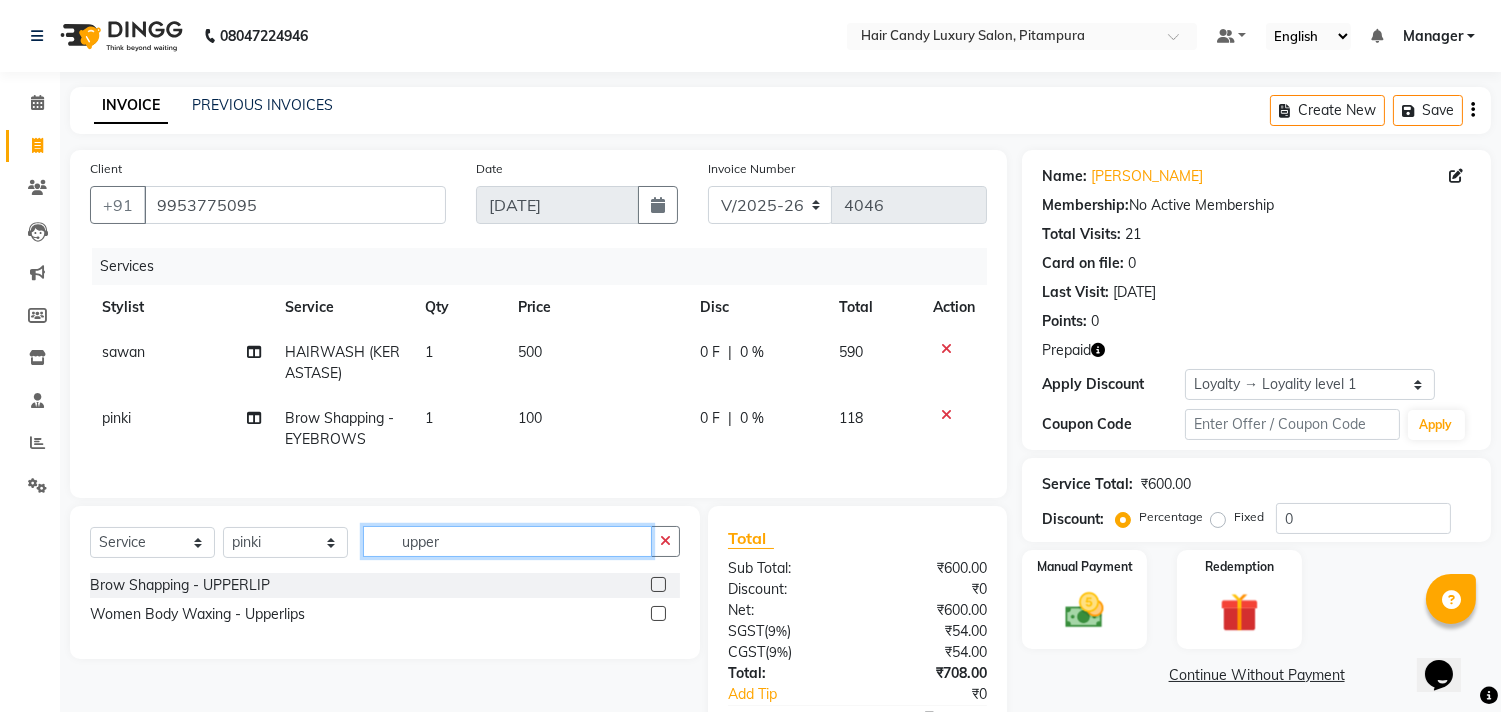 type on "upper" 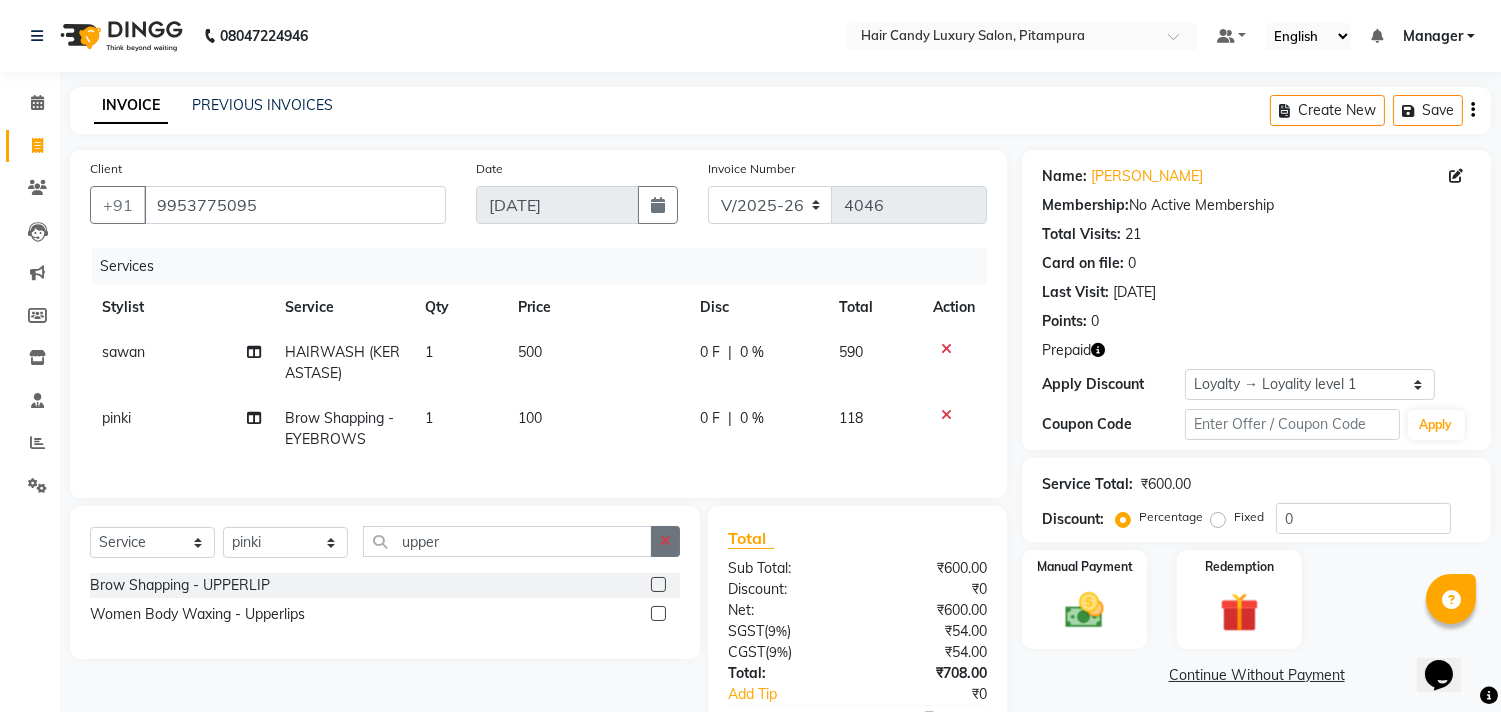 click 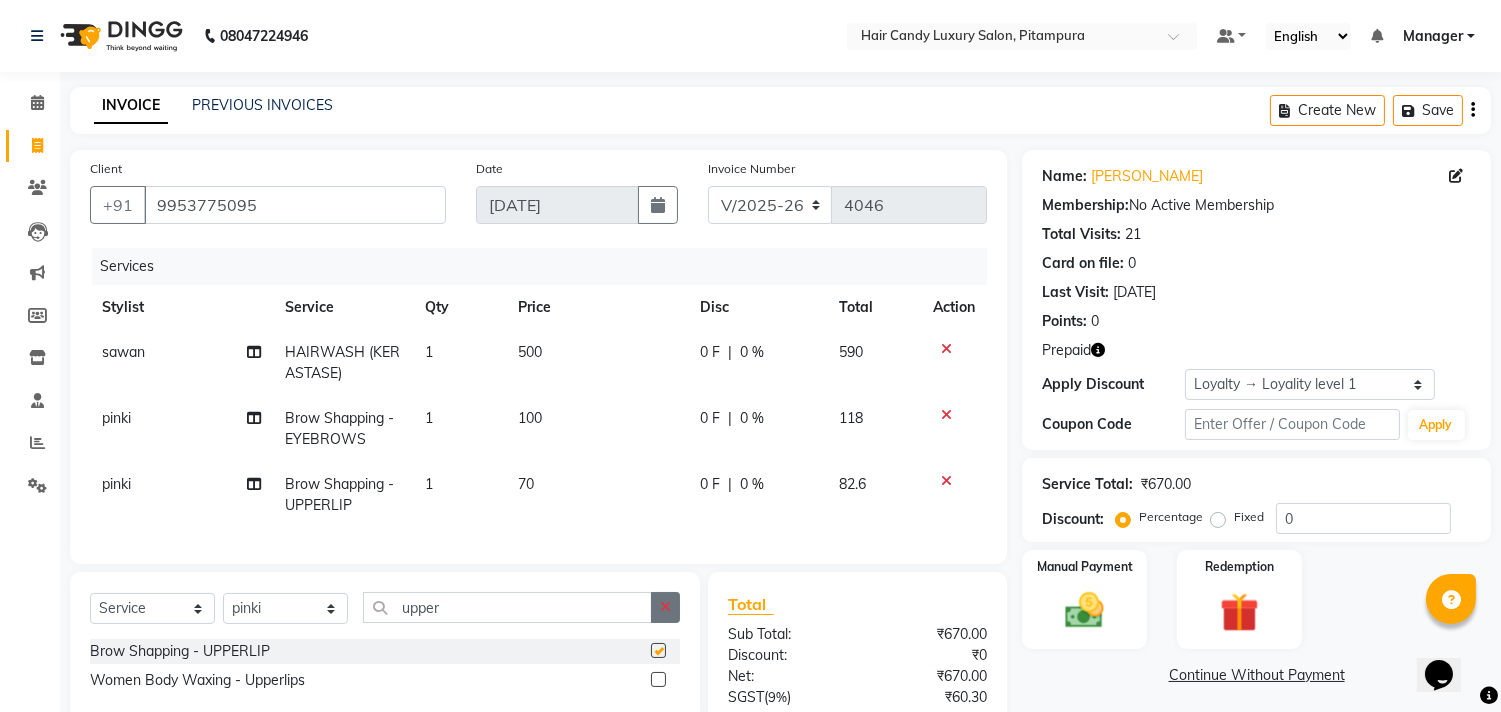 checkbox on "false" 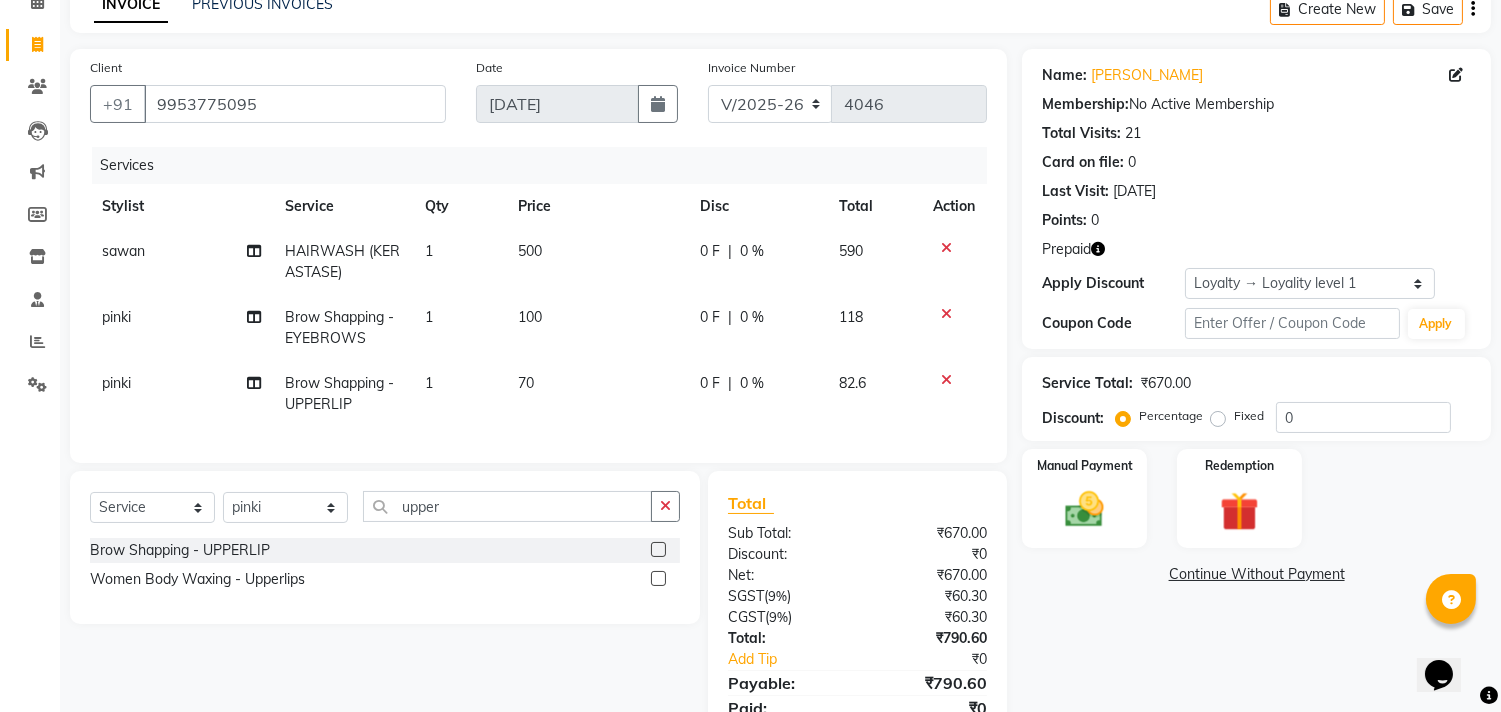scroll, scrollTop: 201, scrollLeft: 0, axis: vertical 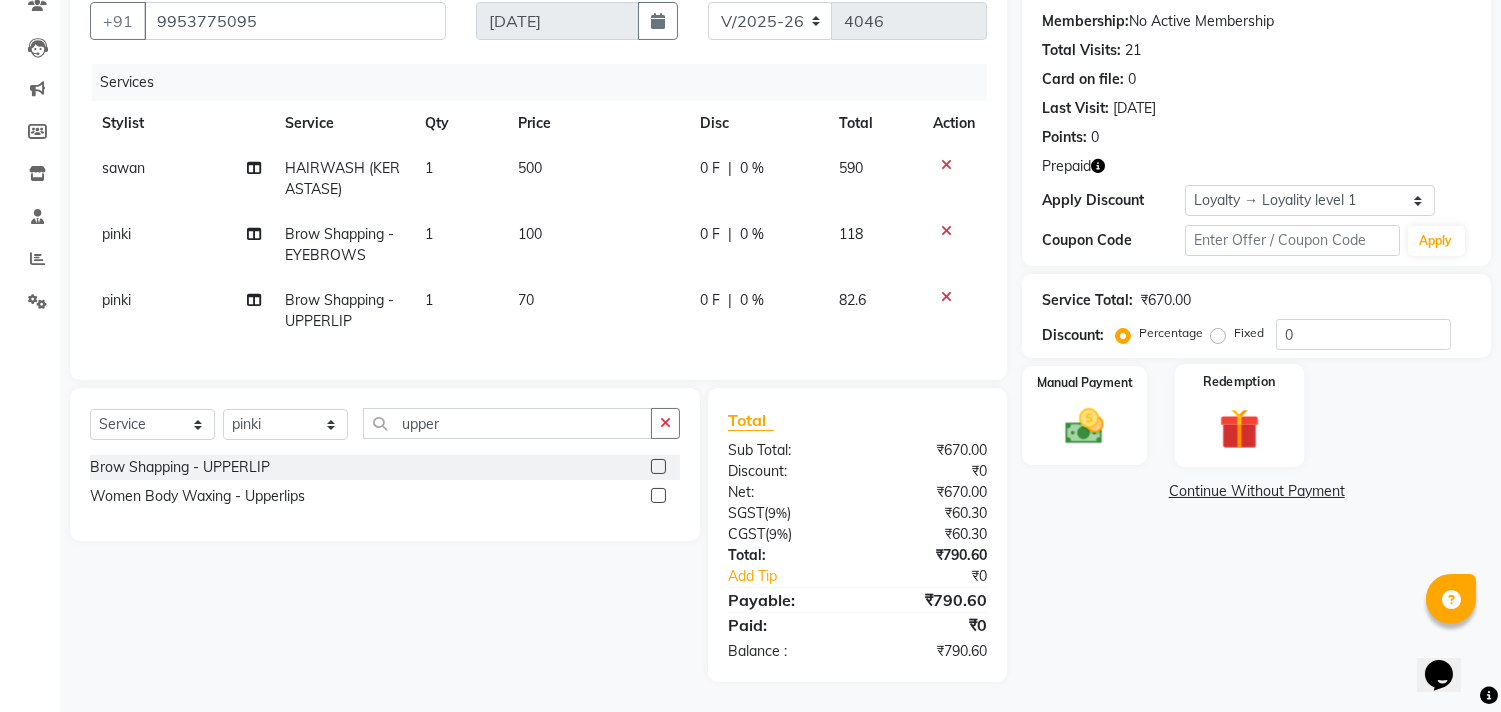 click 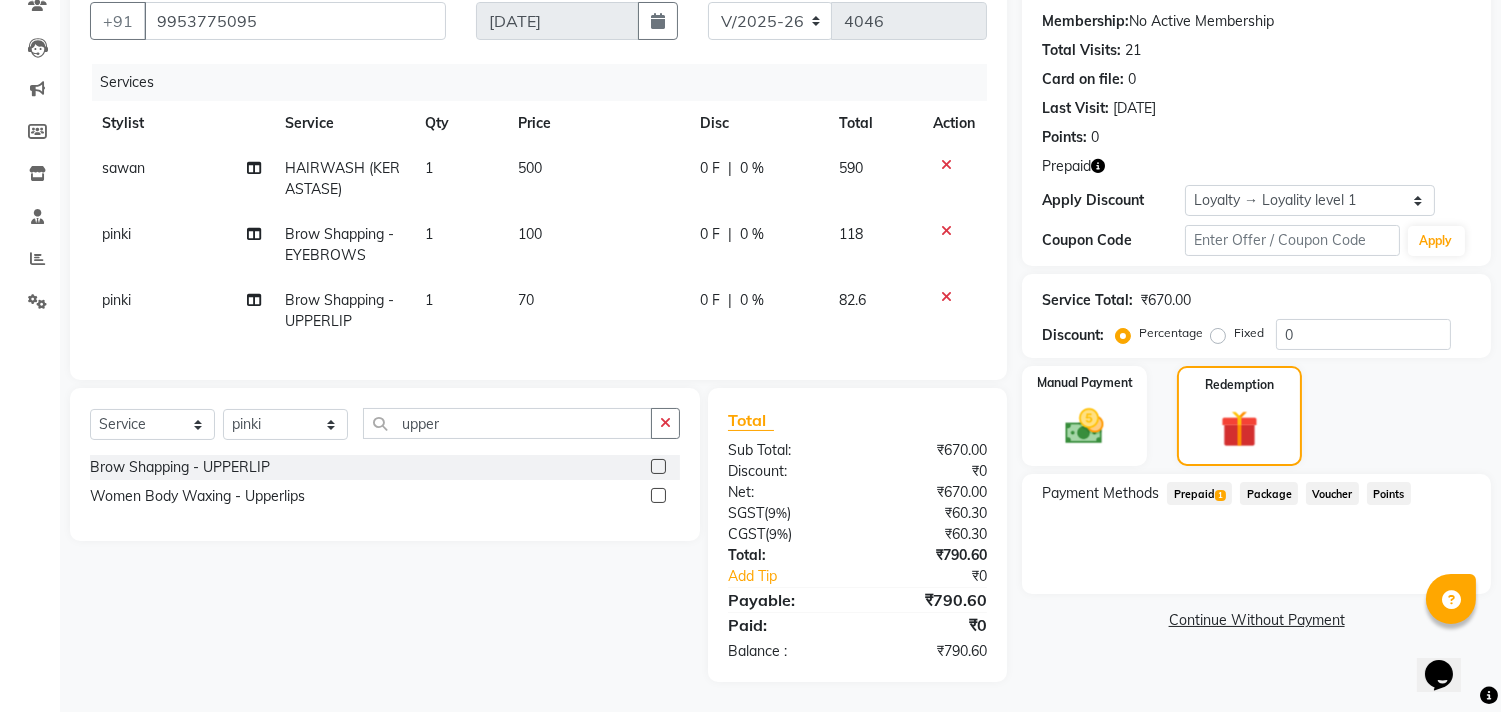 click on "Prepaid  1" 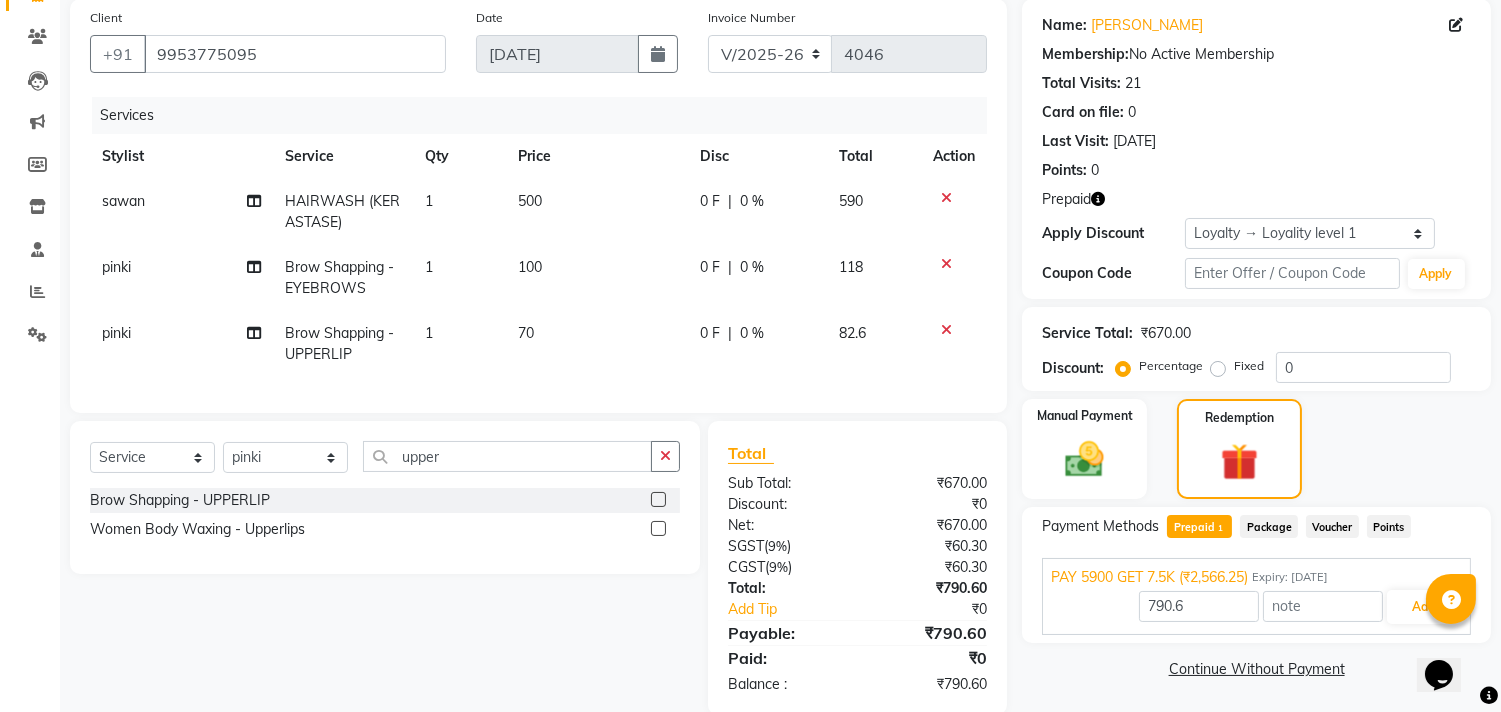 scroll, scrollTop: 201, scrollLeft: 0, axis: vertical 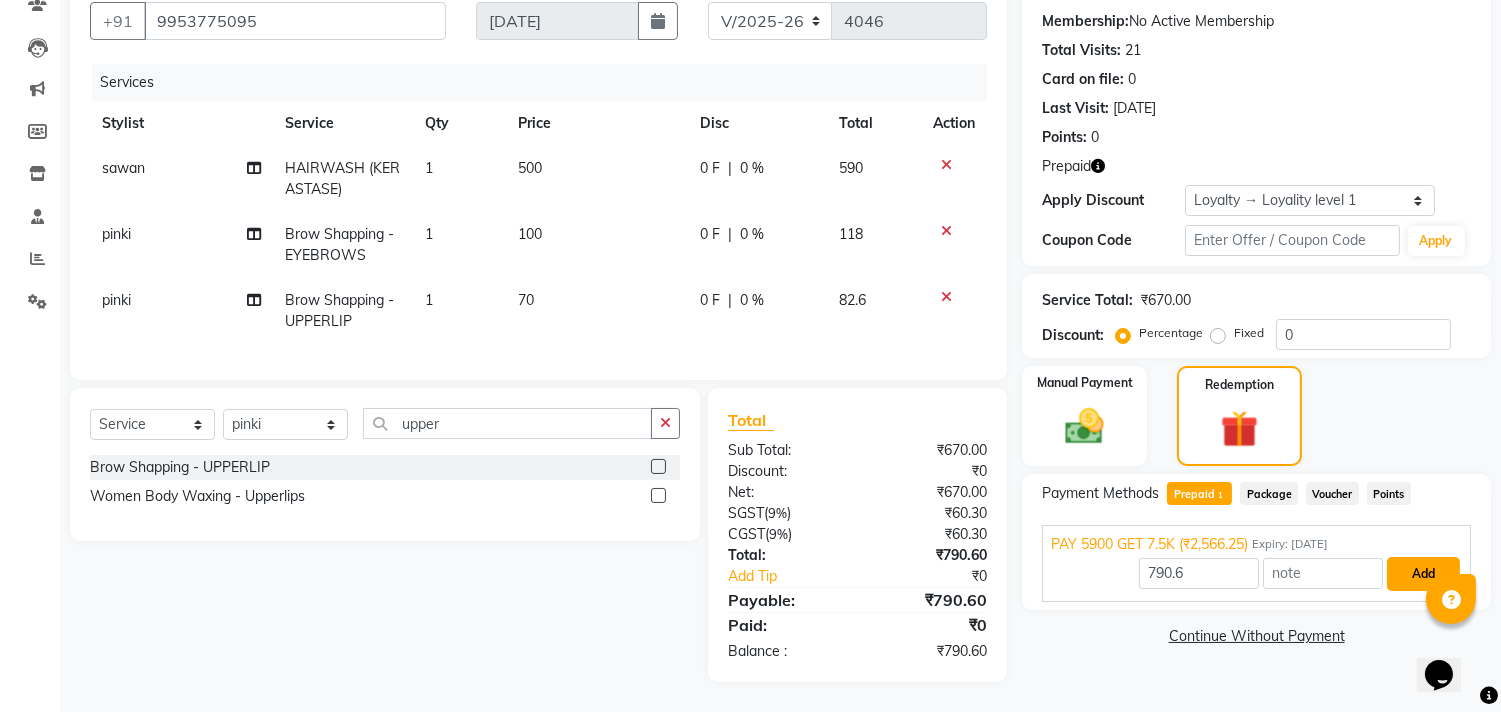 click on "Add" at bounding box center [1423, 574] 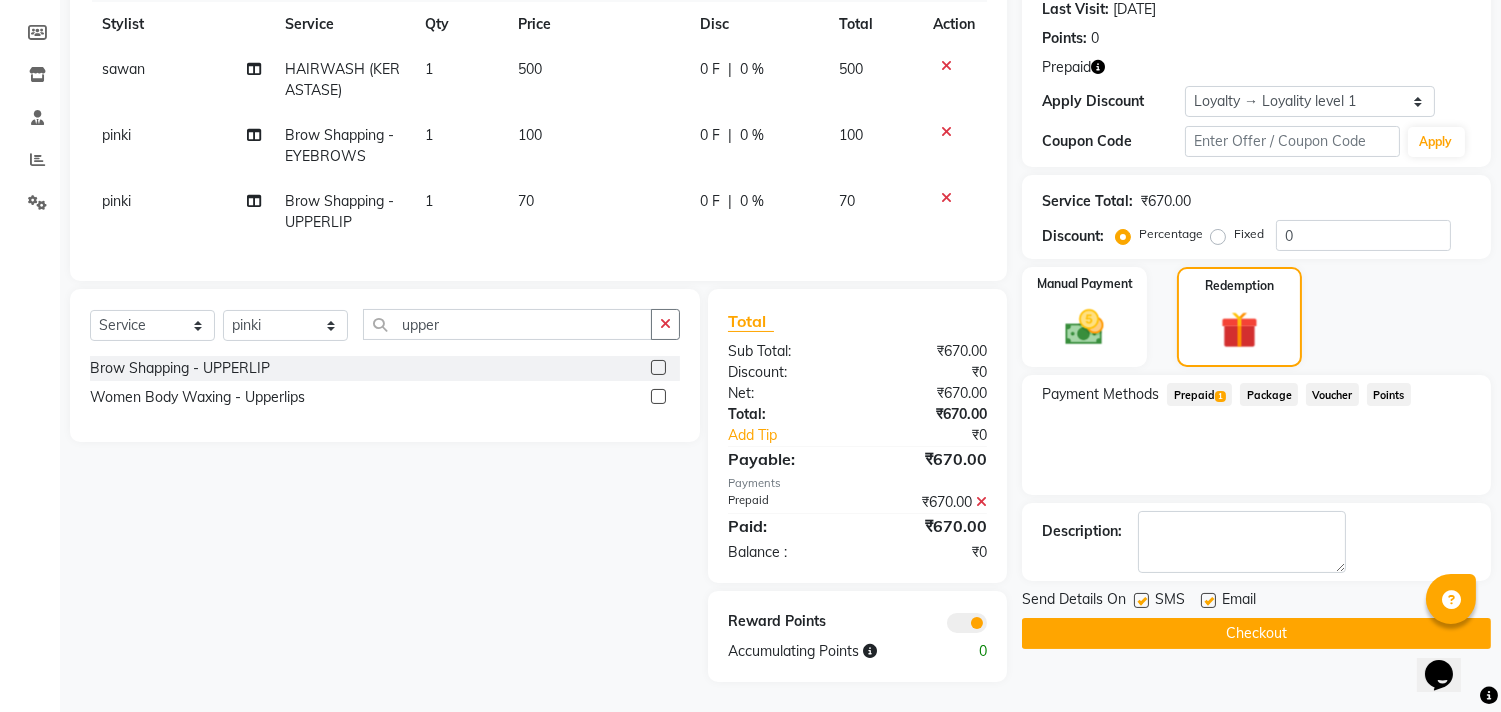 scroll, scrollTop: 300, scrollLeft: 0, axis: vertical 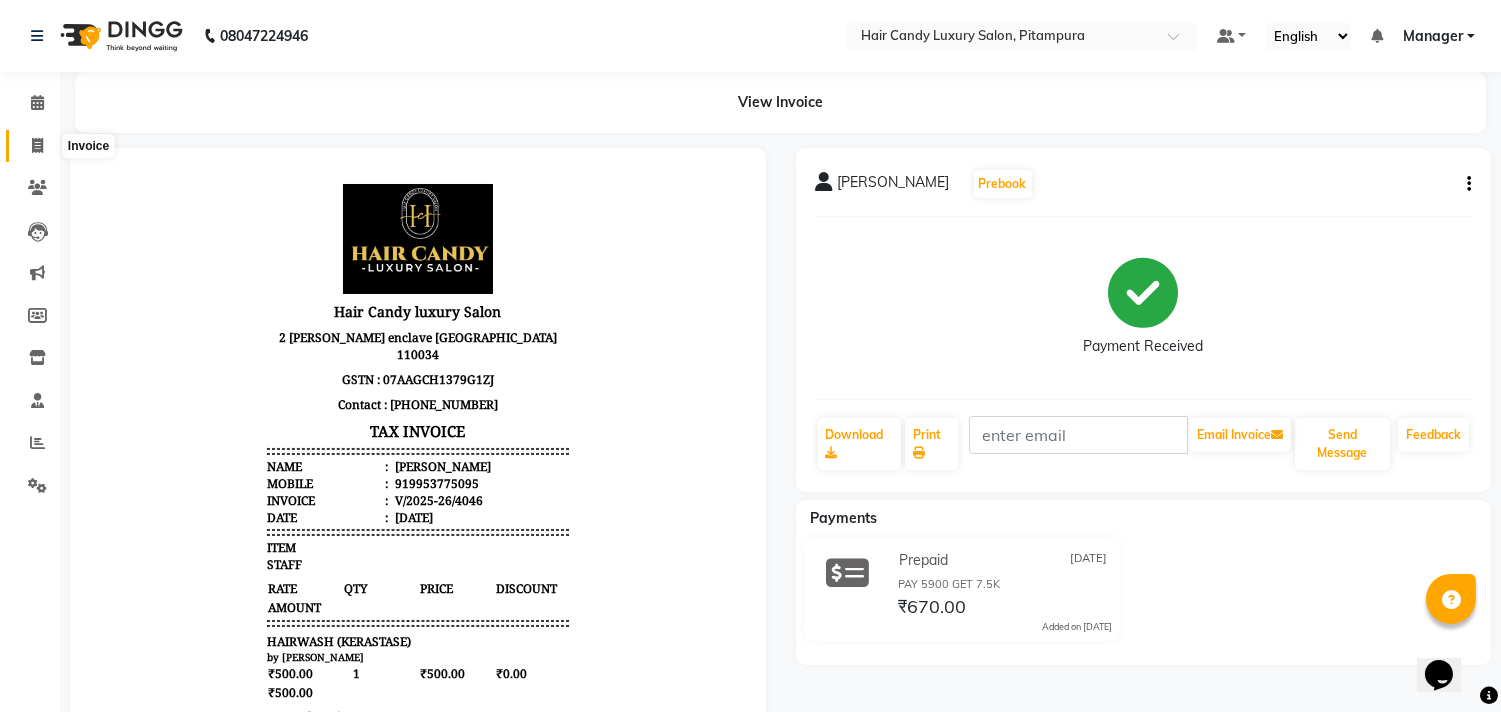 click 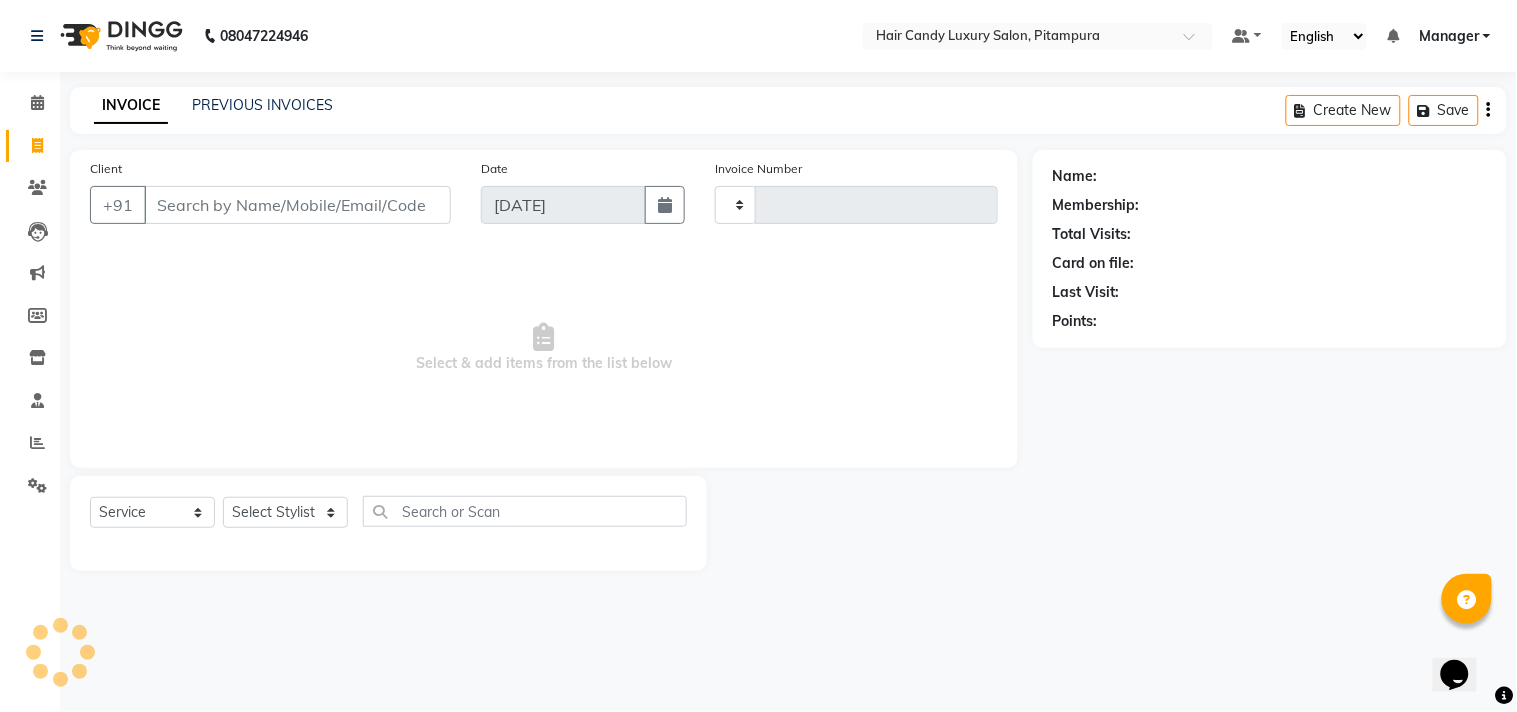 type on "4047" 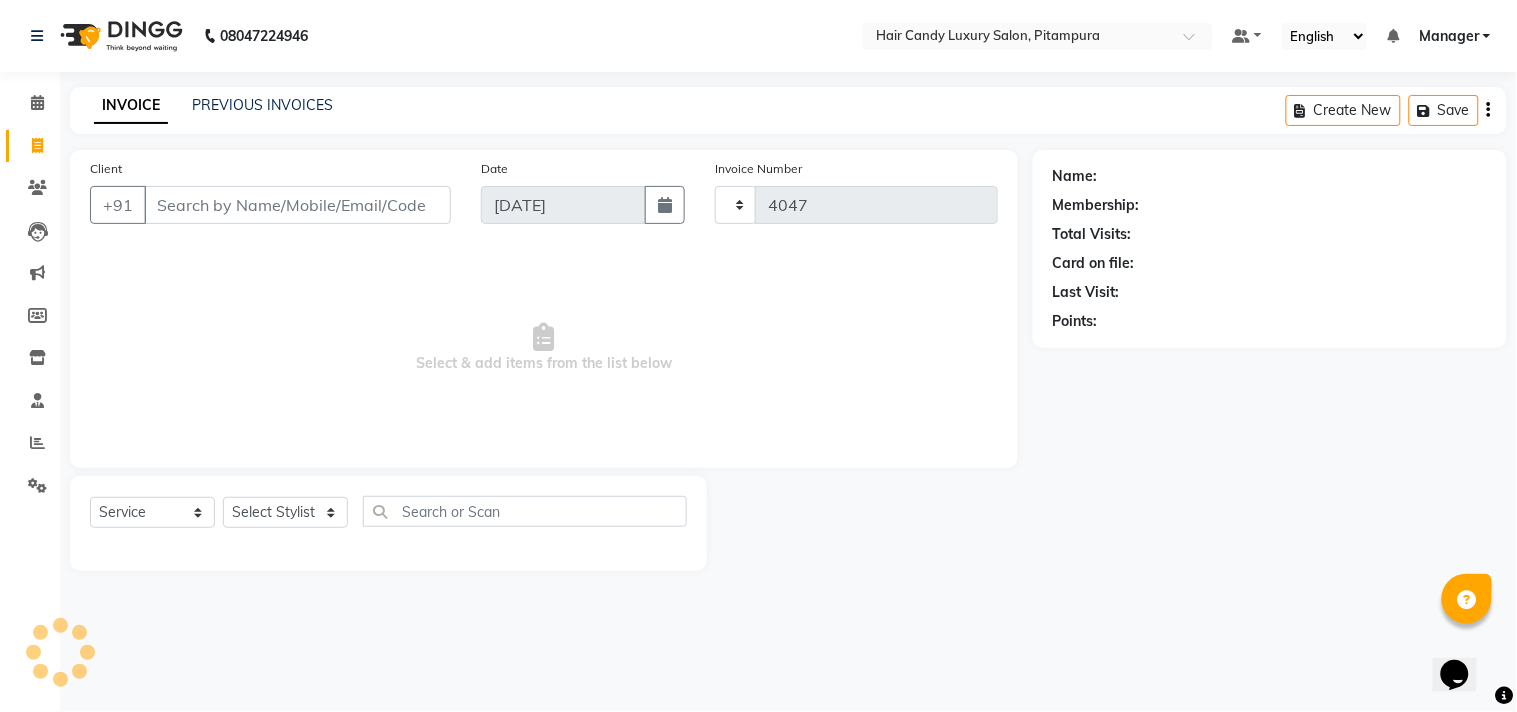 select on "4720" 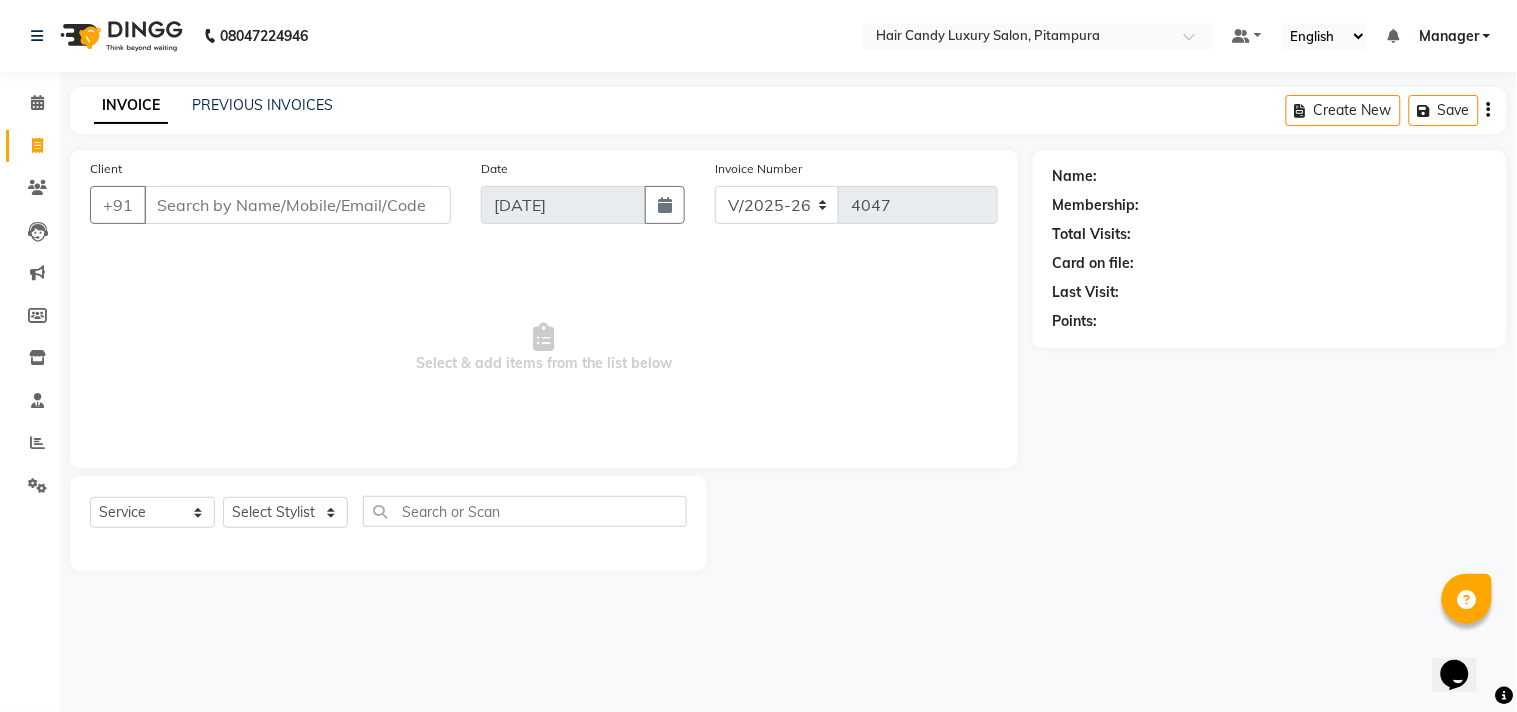 click on "Client" at bounding box center [297, 205] 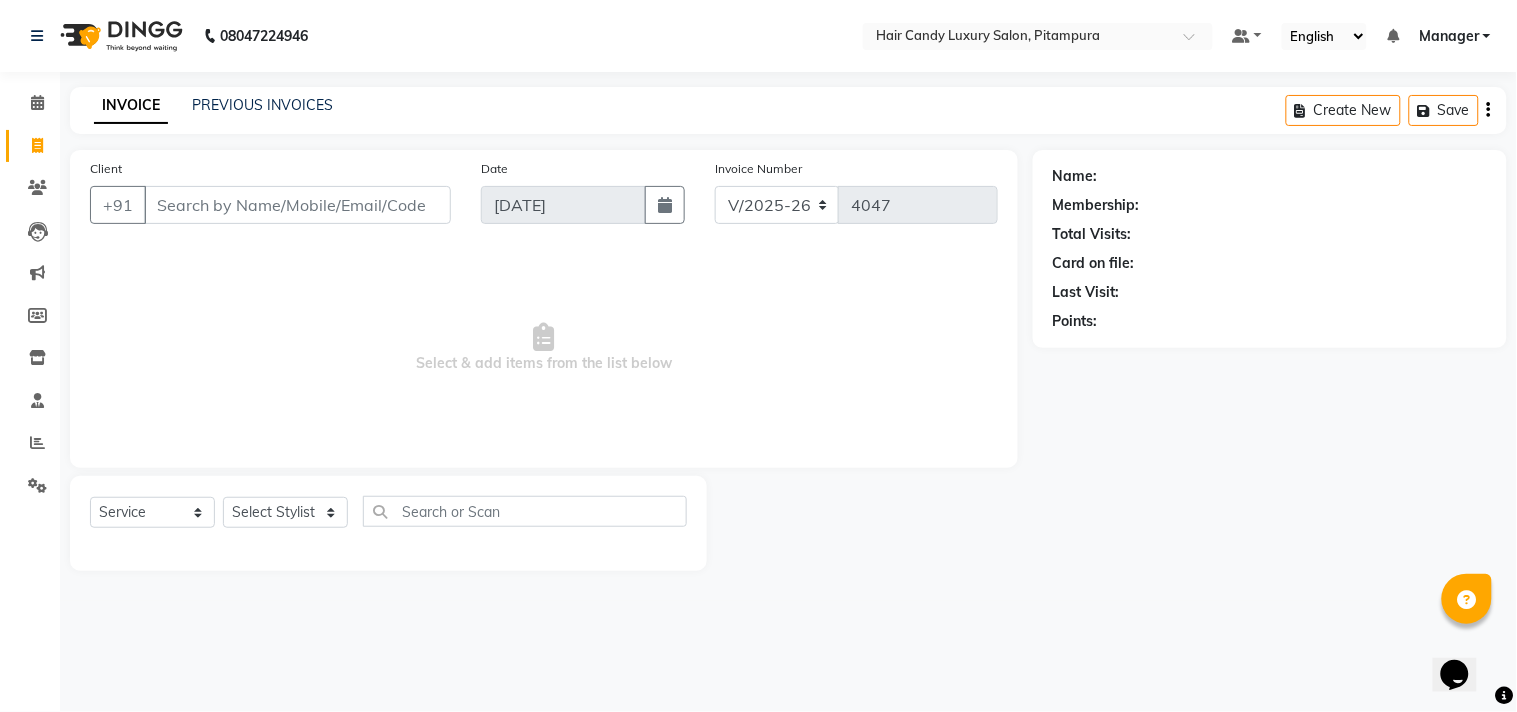 click on "Client" at bounding box center (297, 205) 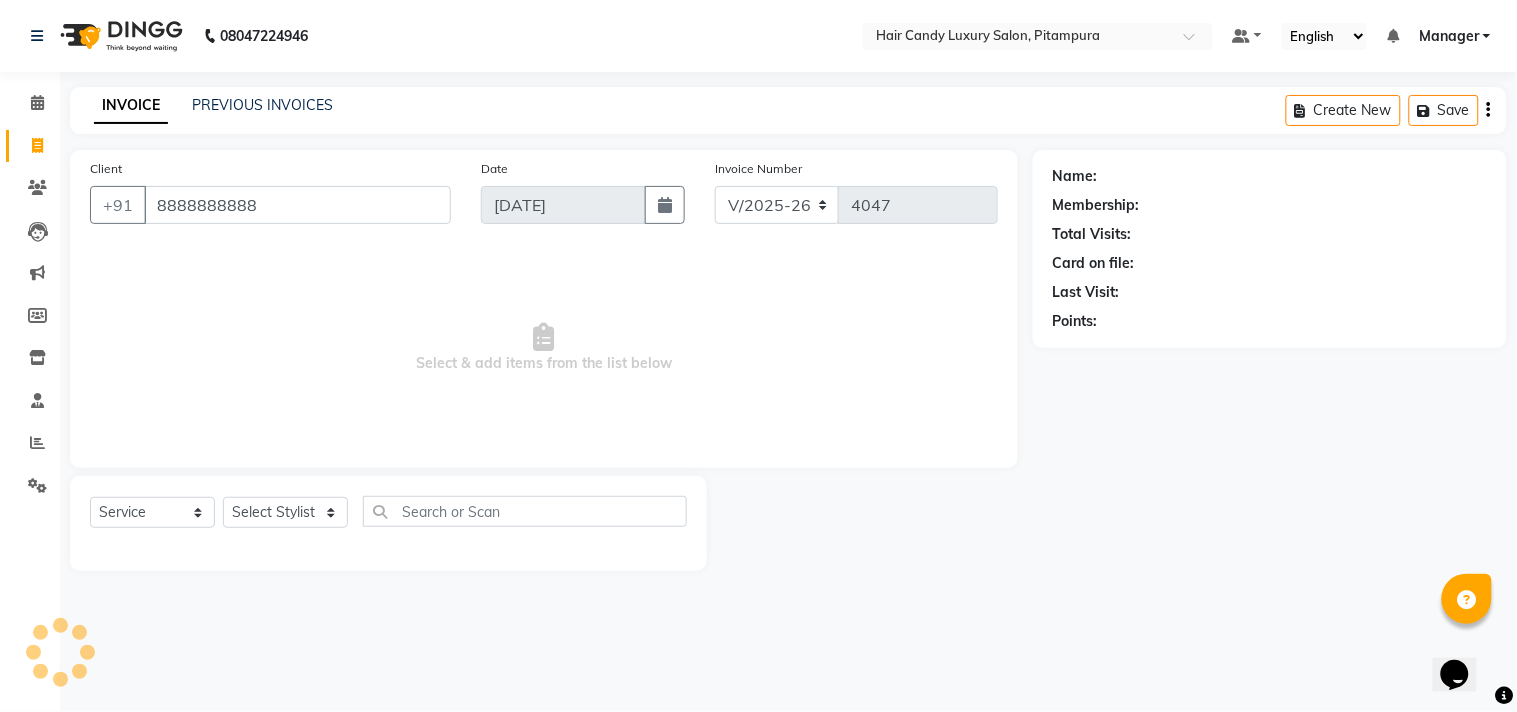 type on "8888888888" 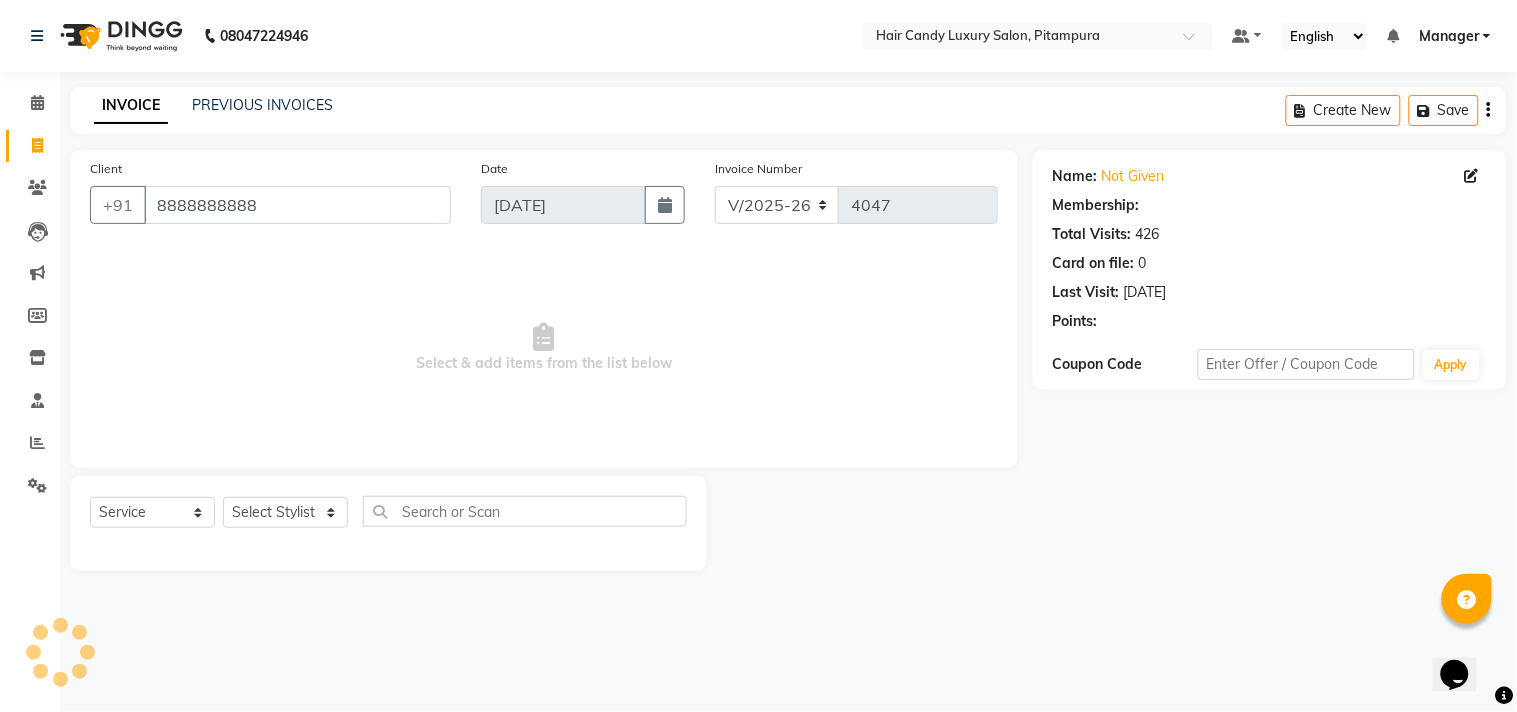 select on "1: Object" 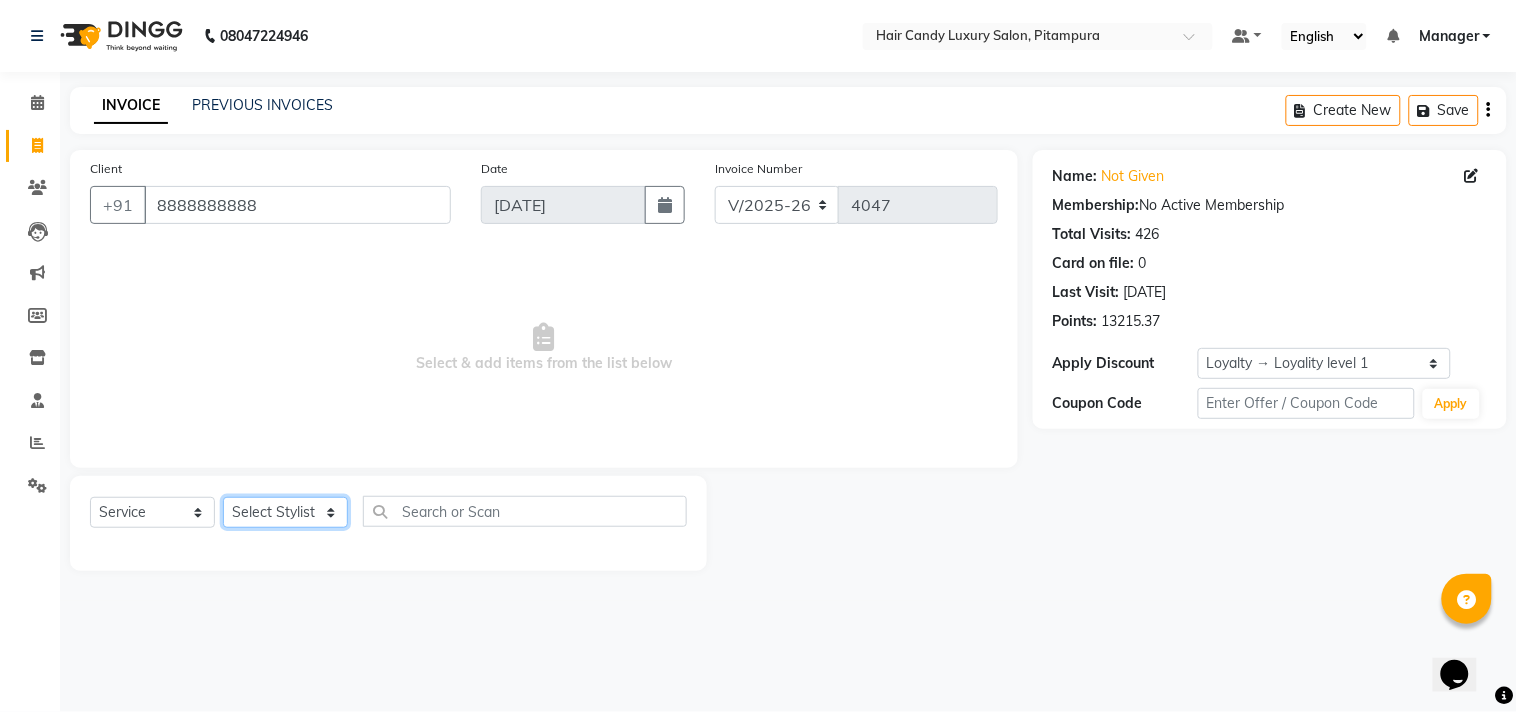 click on "Select Stylist Aarif Arman Arshad  ARSHAD SALMANI ASHU FAIZ gaurav Hanish harshit Jack  karishma KAVITA kunal Manager MANNU Mukim  pinki preeti Raghav  RASHMI RAVI RITIK SAHIL sawan SHALINI SHARUKH SHWETA  VEER Vijay  vijay tiwari ZAID" 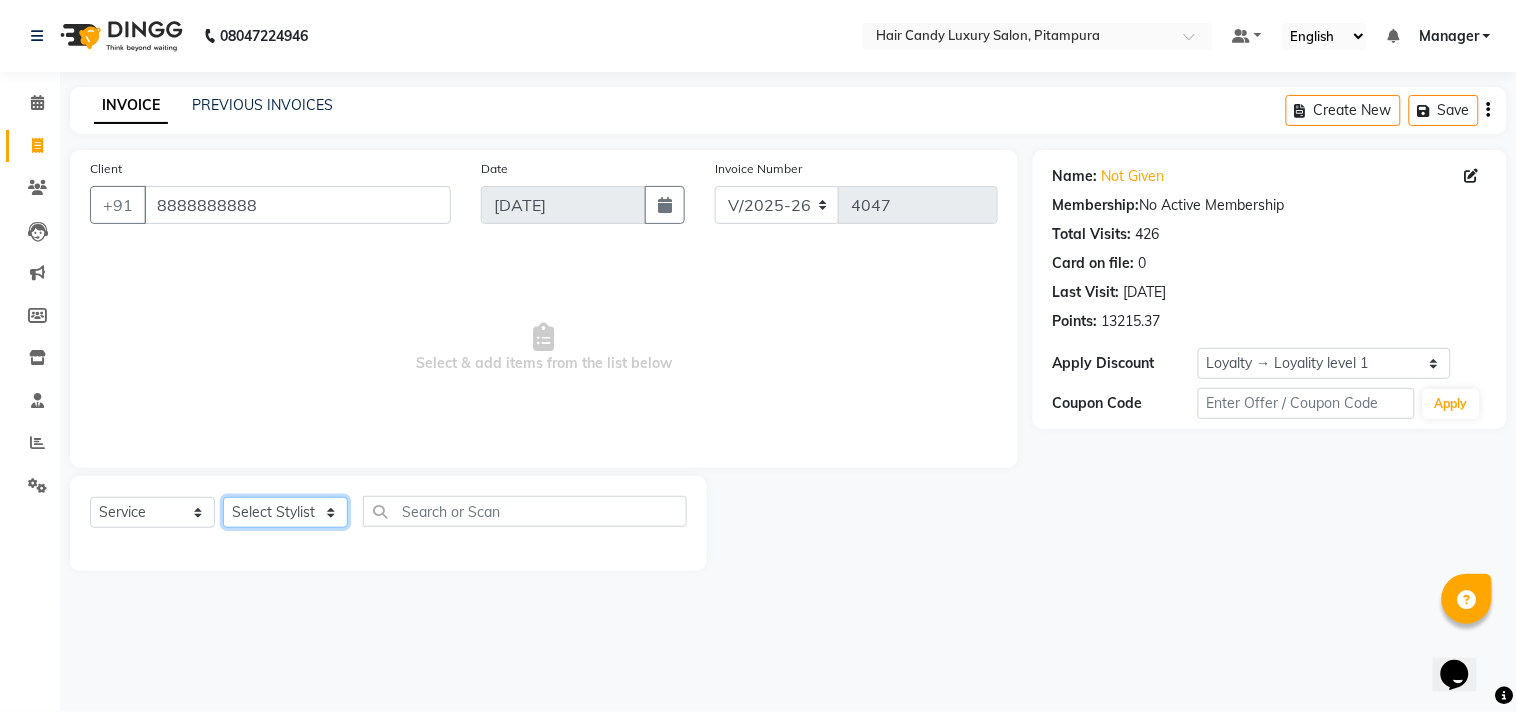 select on "28014" 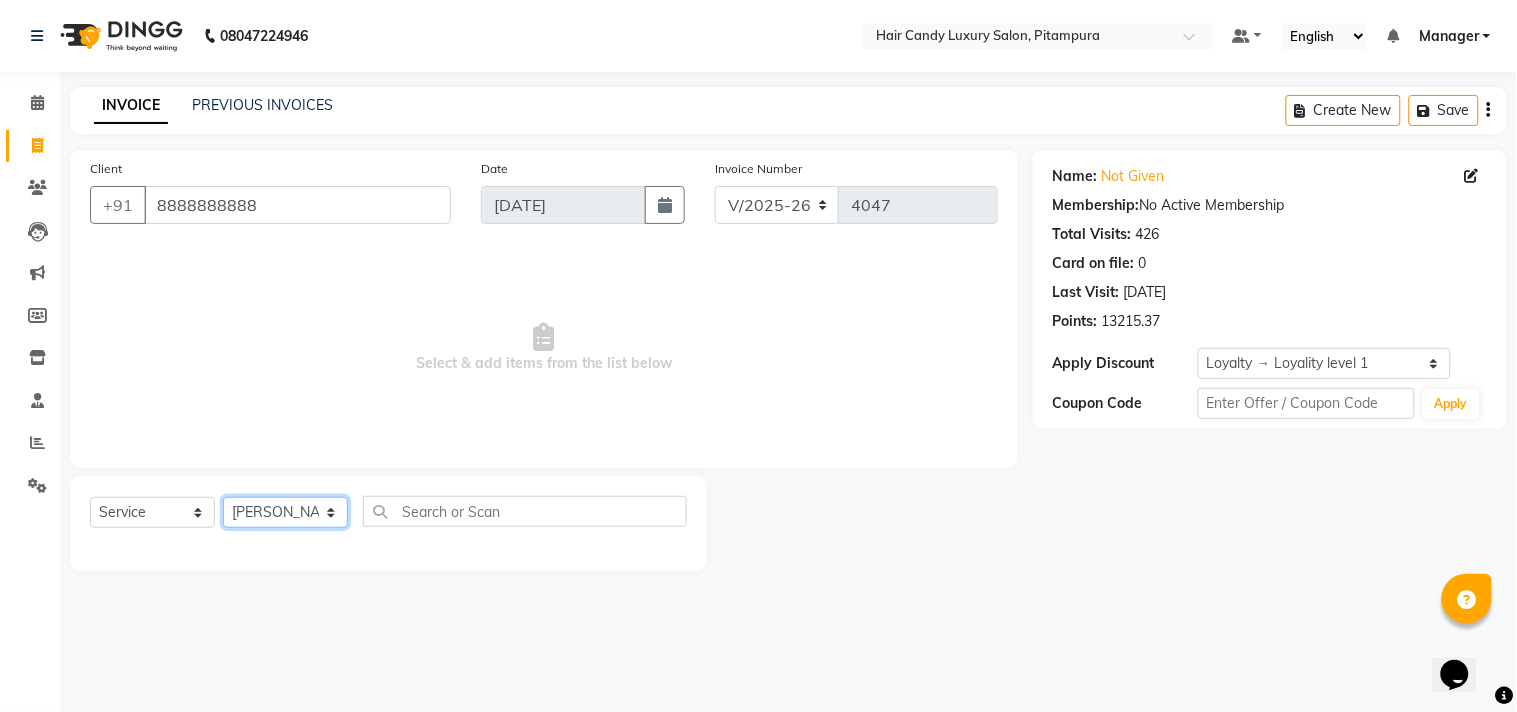 click on "Select Stylist Aarif Arman Arshad  ARSHAD SALMANI ASHU FAIZ gaurav Hanish harshit Jack  karishma KAVITA kunal Manager MANNU Mukim  pinki preeti Raghav  RASHMI RAVI RITIK SAHIL sawan SHALINI SHARUKH SHWETA  VEER Vijay  vijay tiwari ZAID" 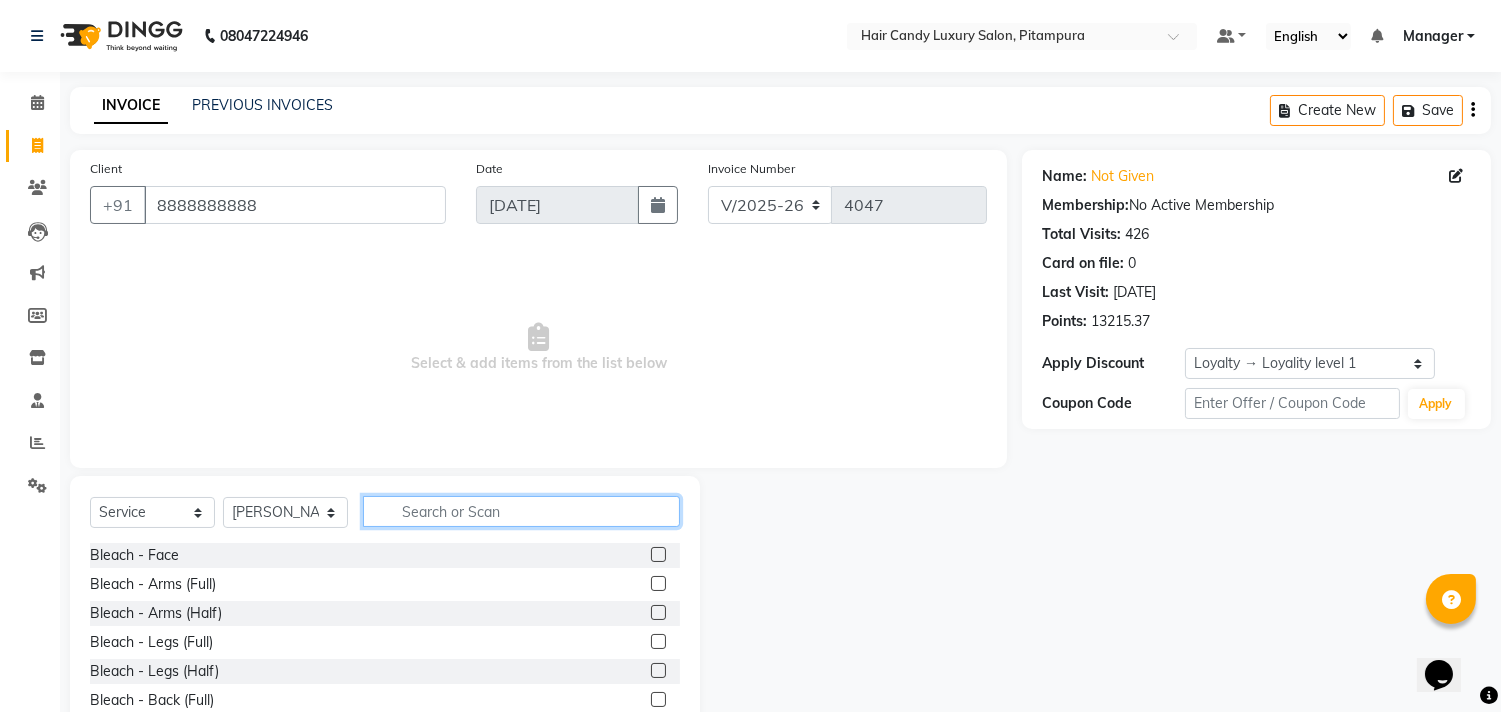 click 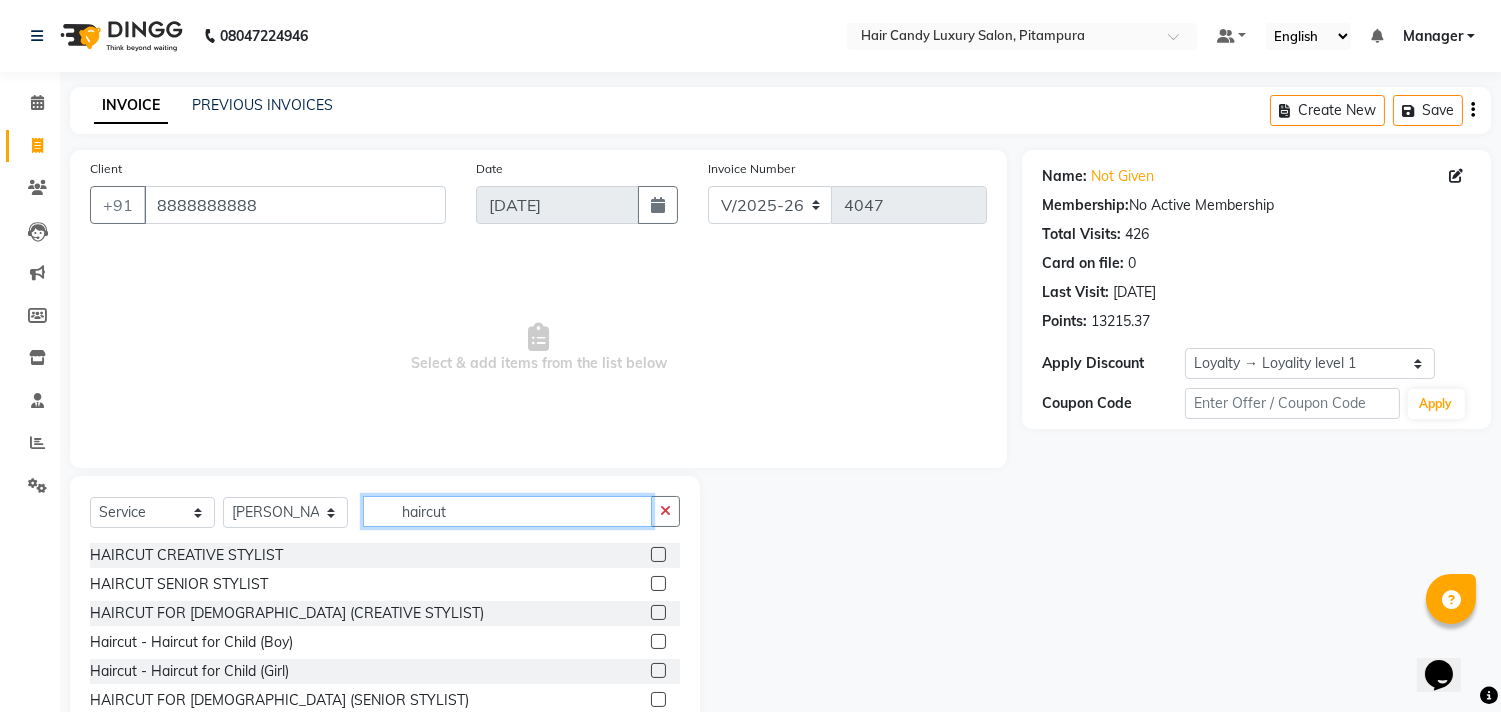 type on "haircut" 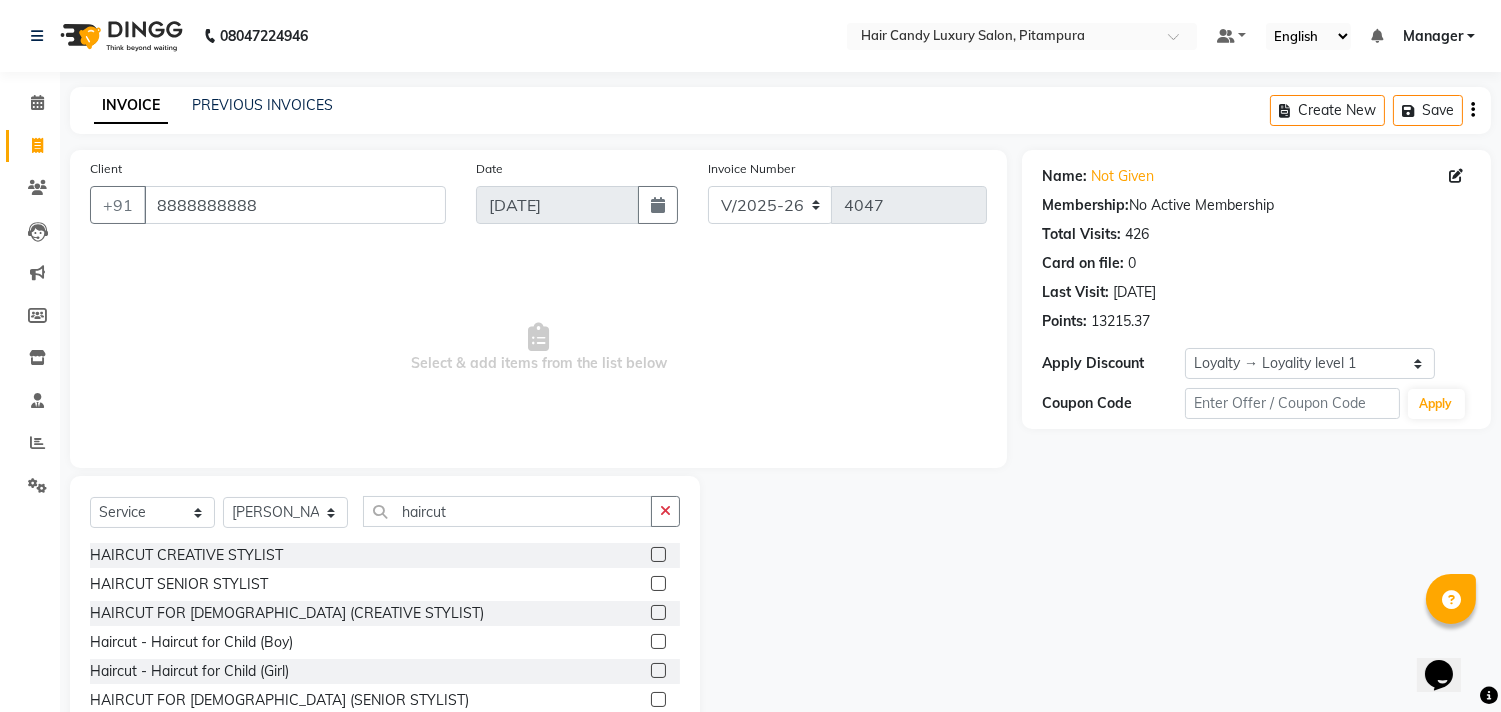 click 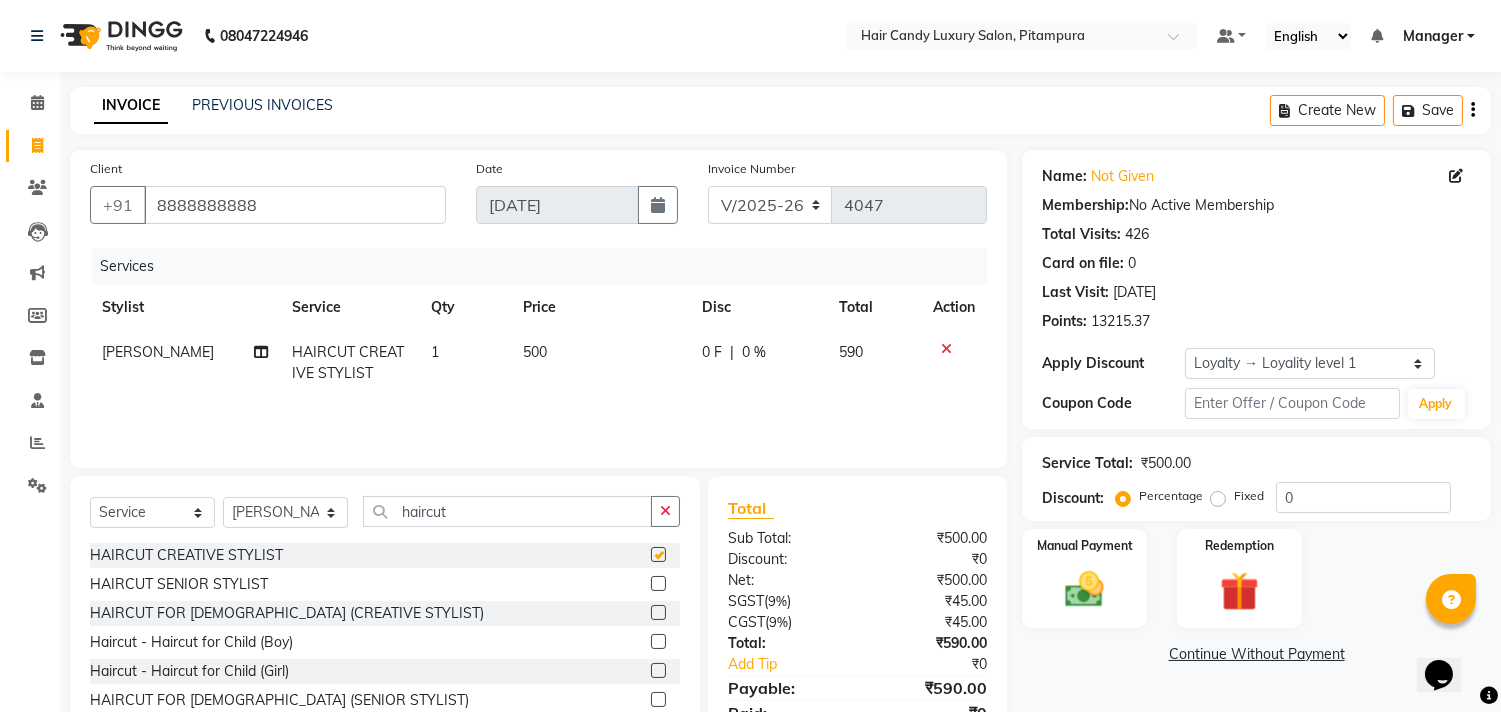 checkbox on "false" 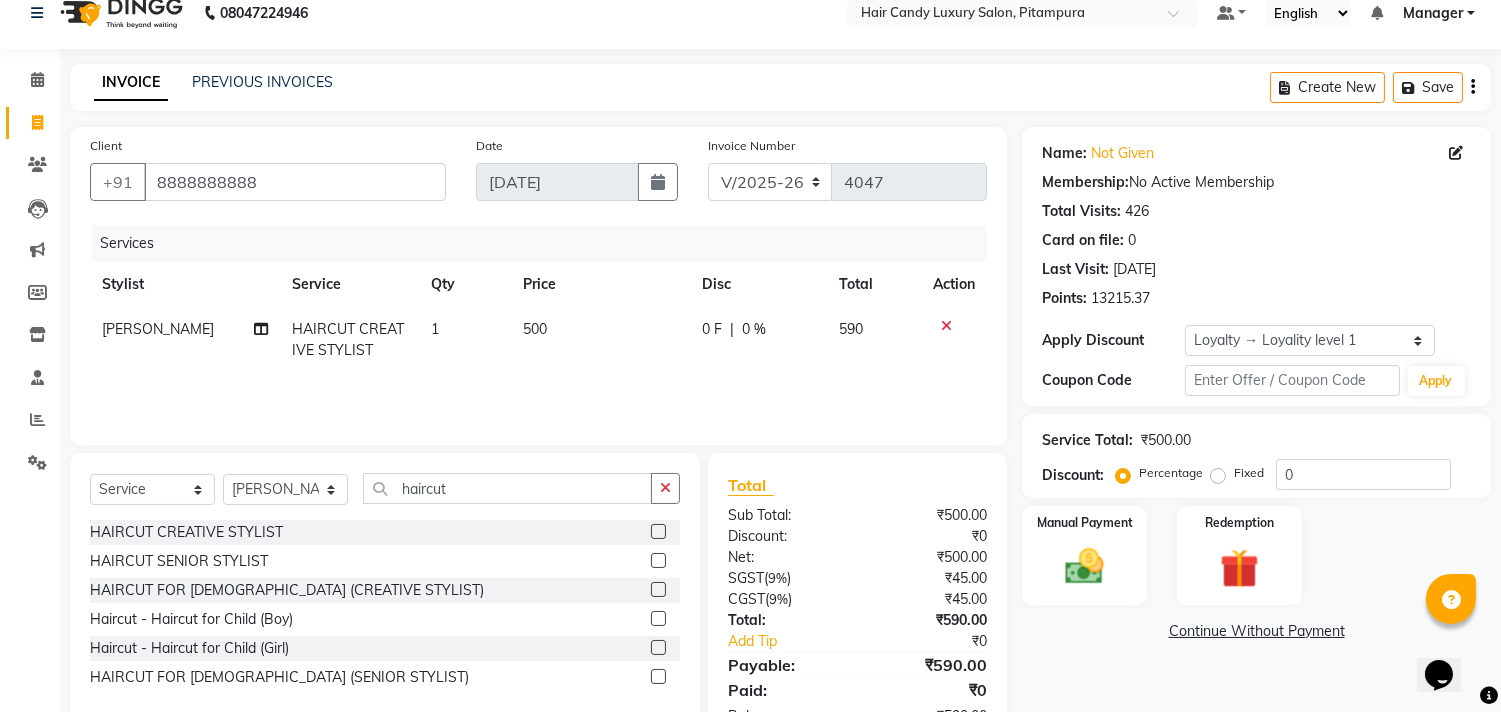 scroll, scrollTop: 87, scrollLeft: 0, axis: vertical 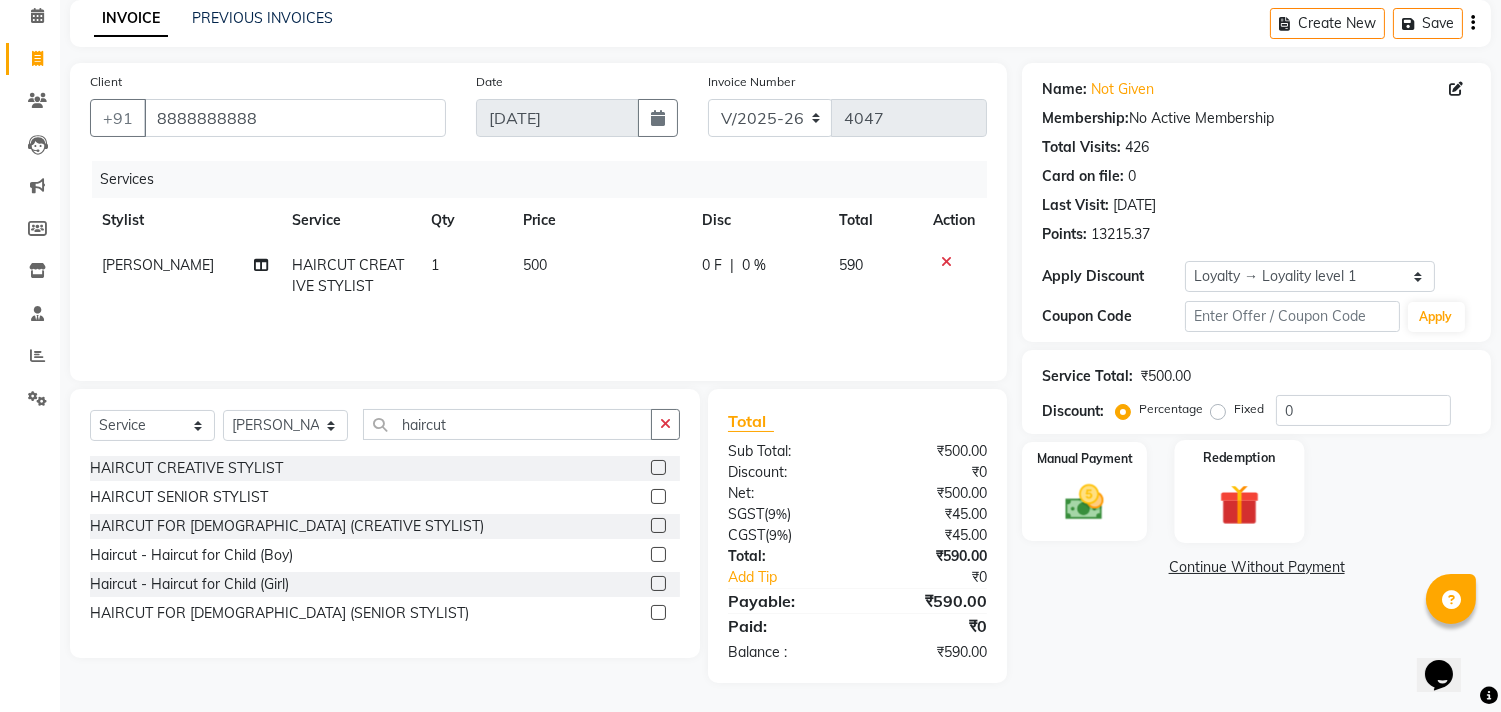 click 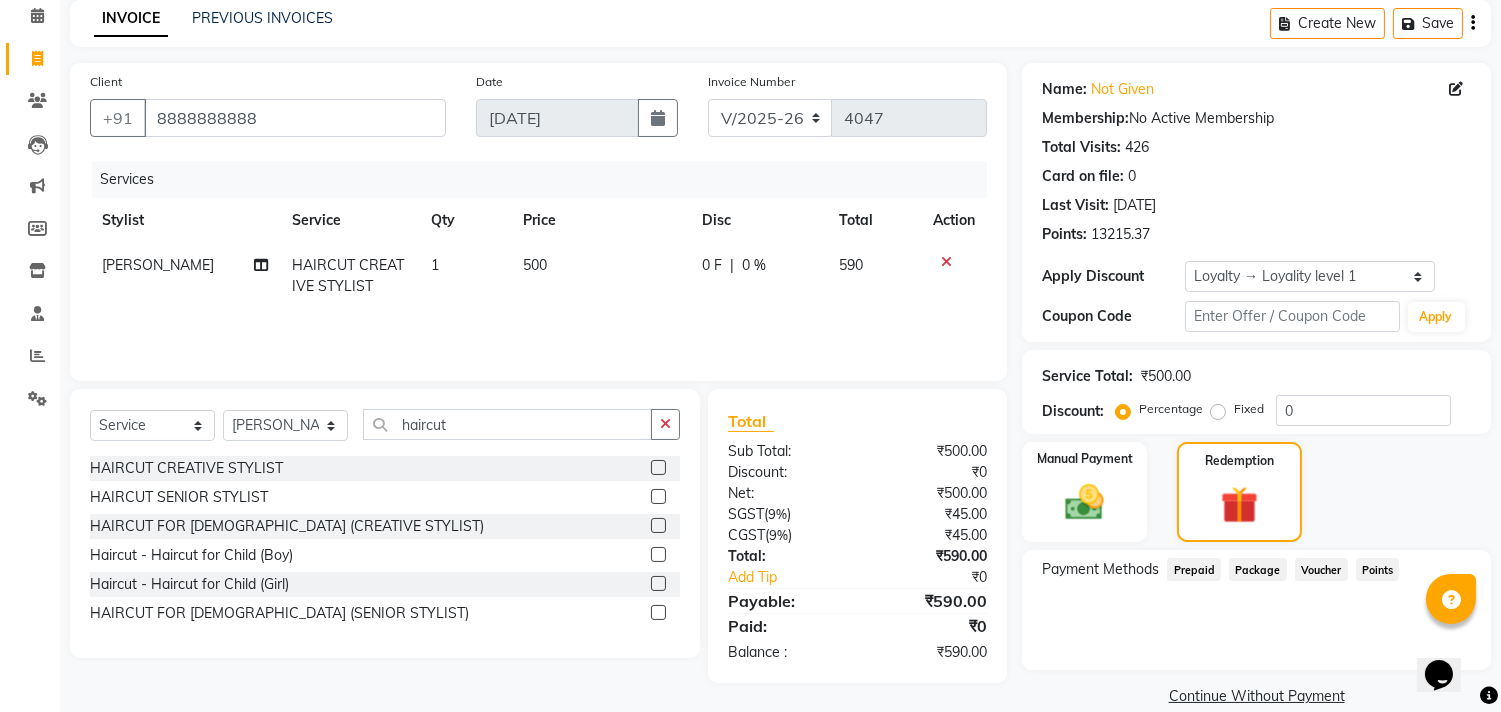 click on "Prepaid" 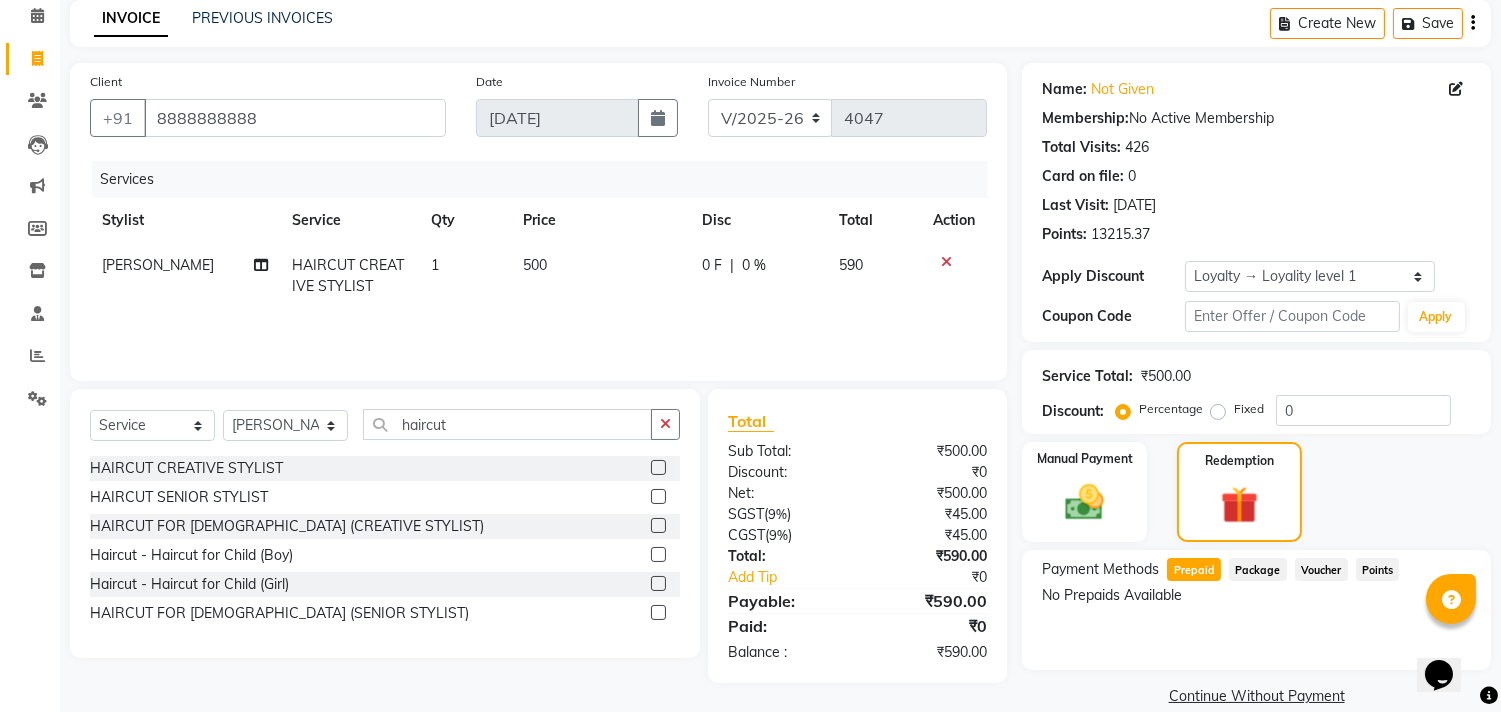 click on "Prepaid" 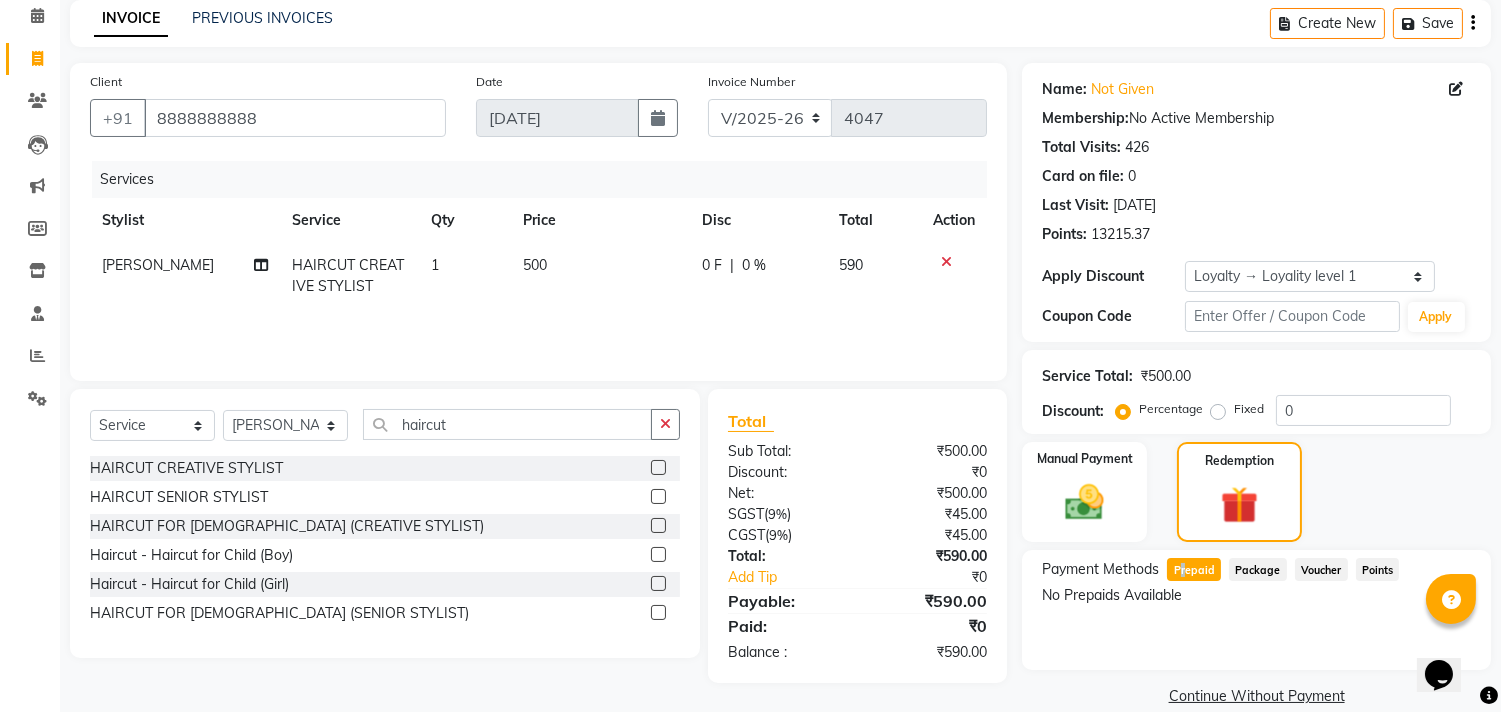 click on "Prepaid" 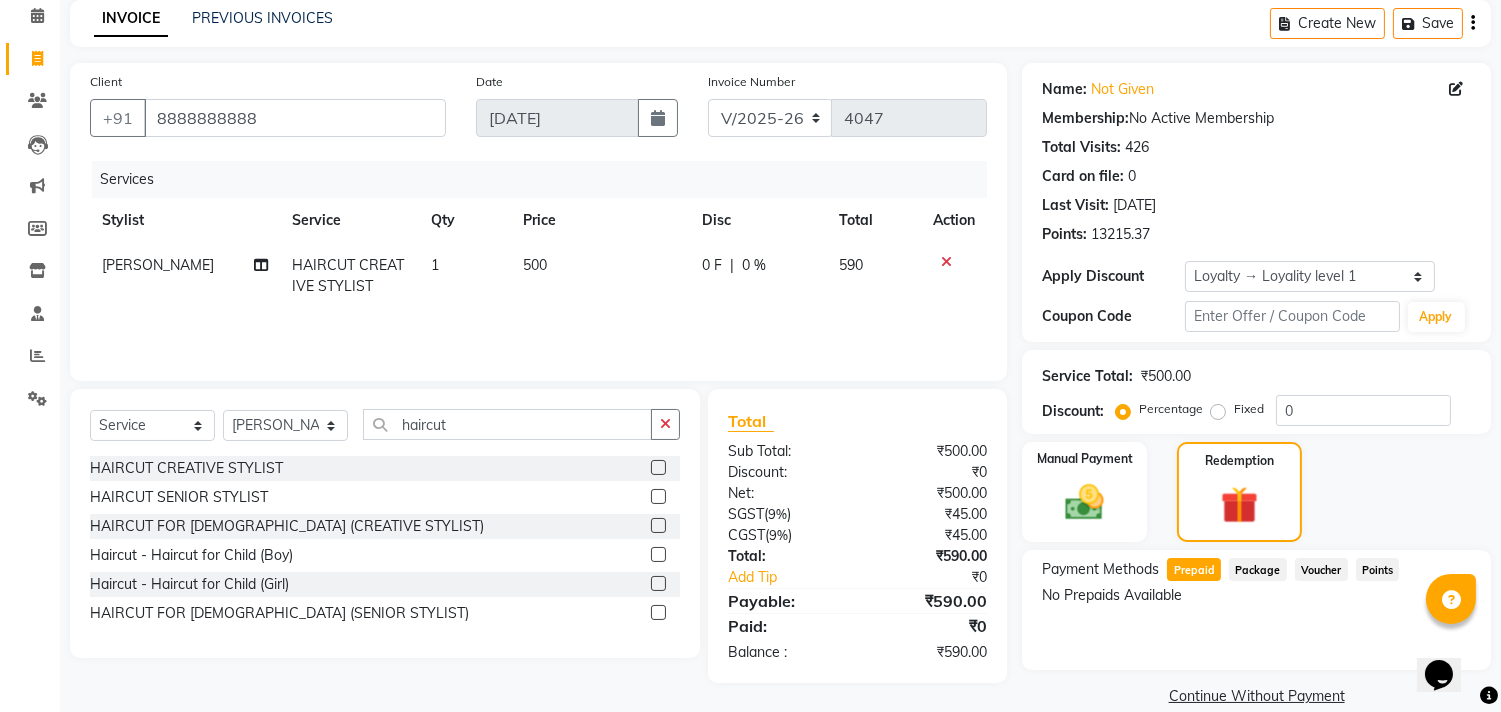 click on "Prepaid" 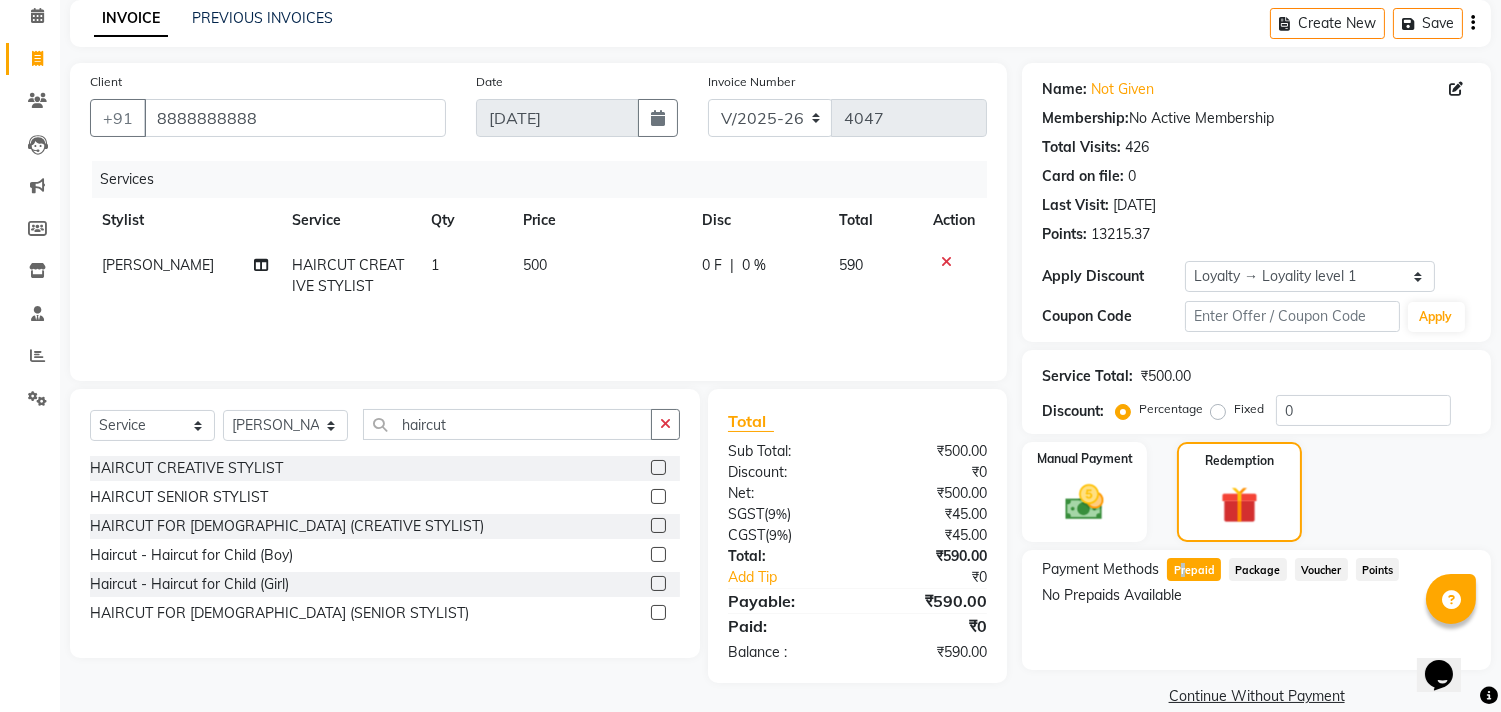 click on "Prepaid" 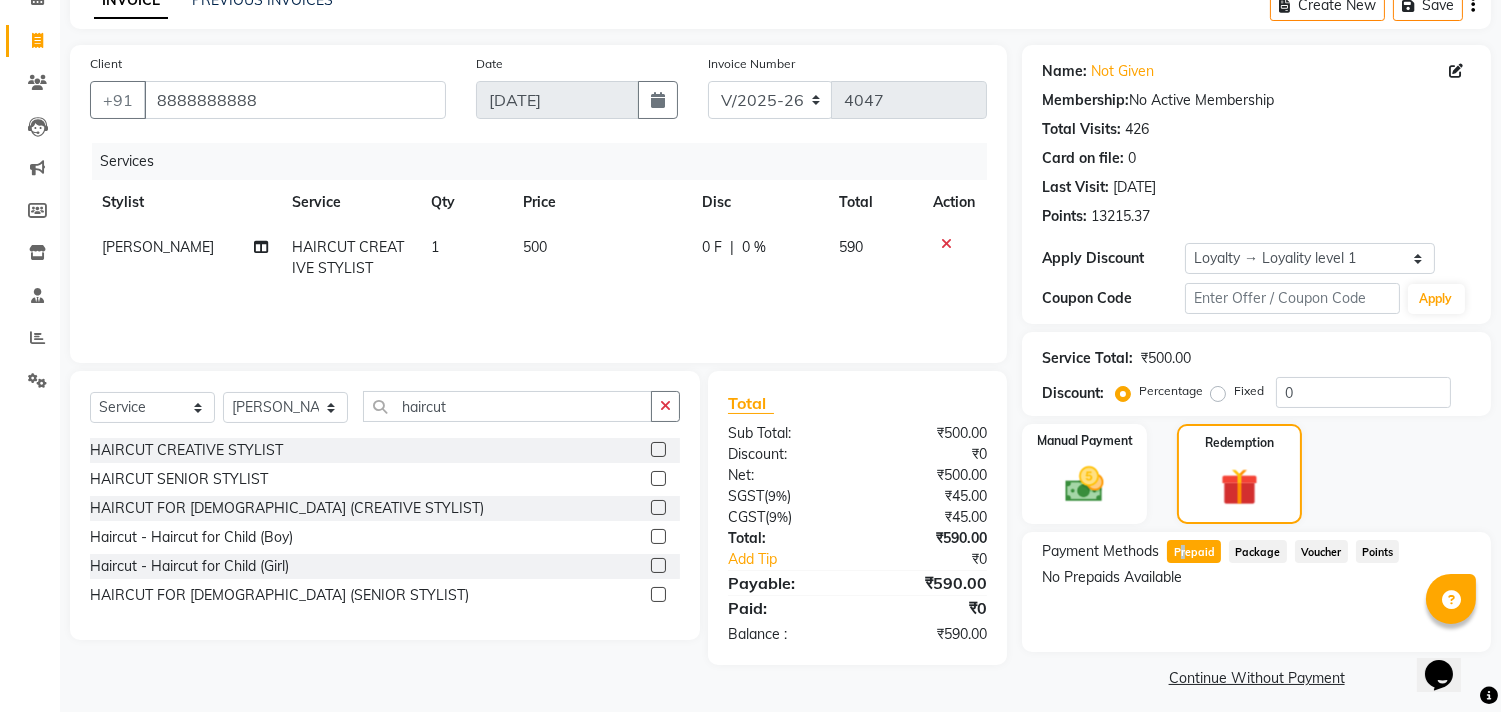 scroll, scrollTop: 114, scrollLeft: 0, axis: vertical 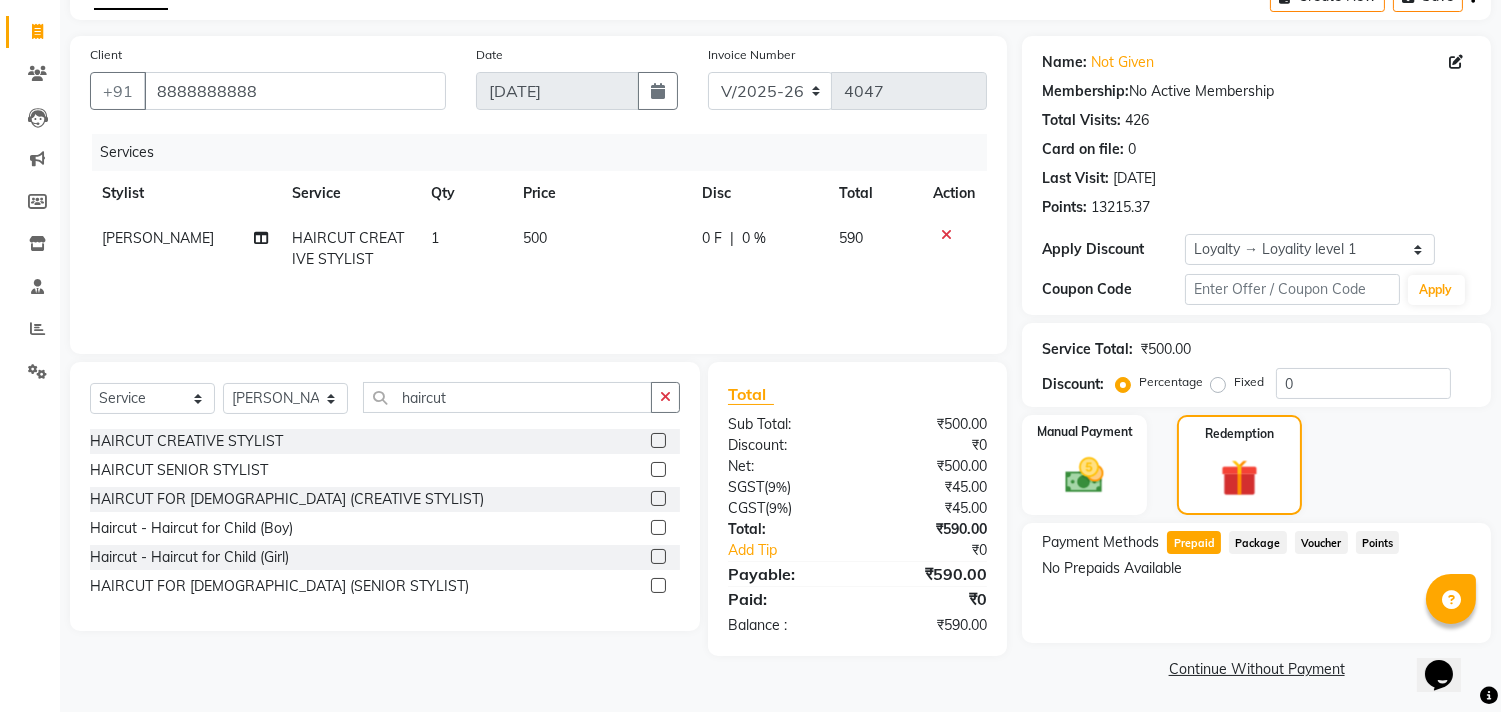 click on "Payment Methods  Prepaid   Package   Voucher   Points   No Prepaids Available" 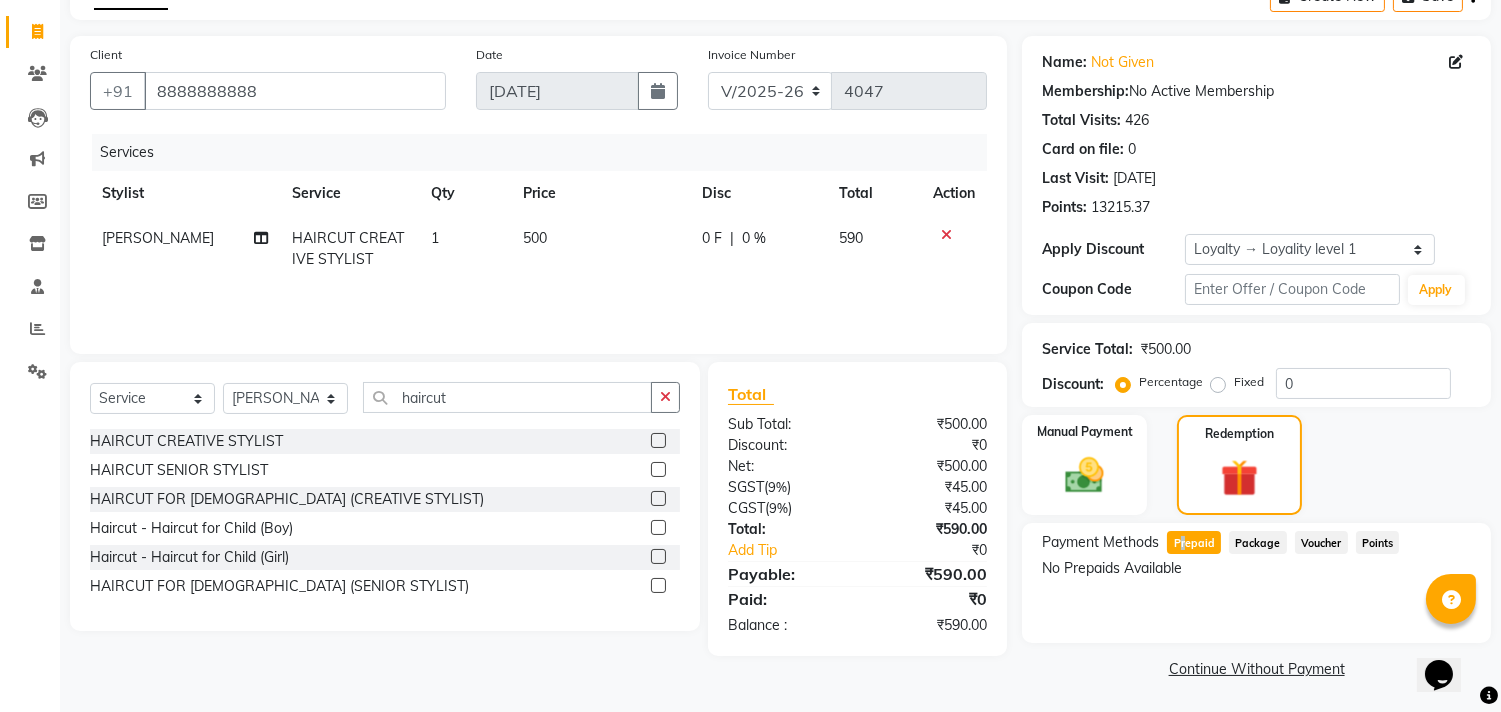 click on "Prepaid" 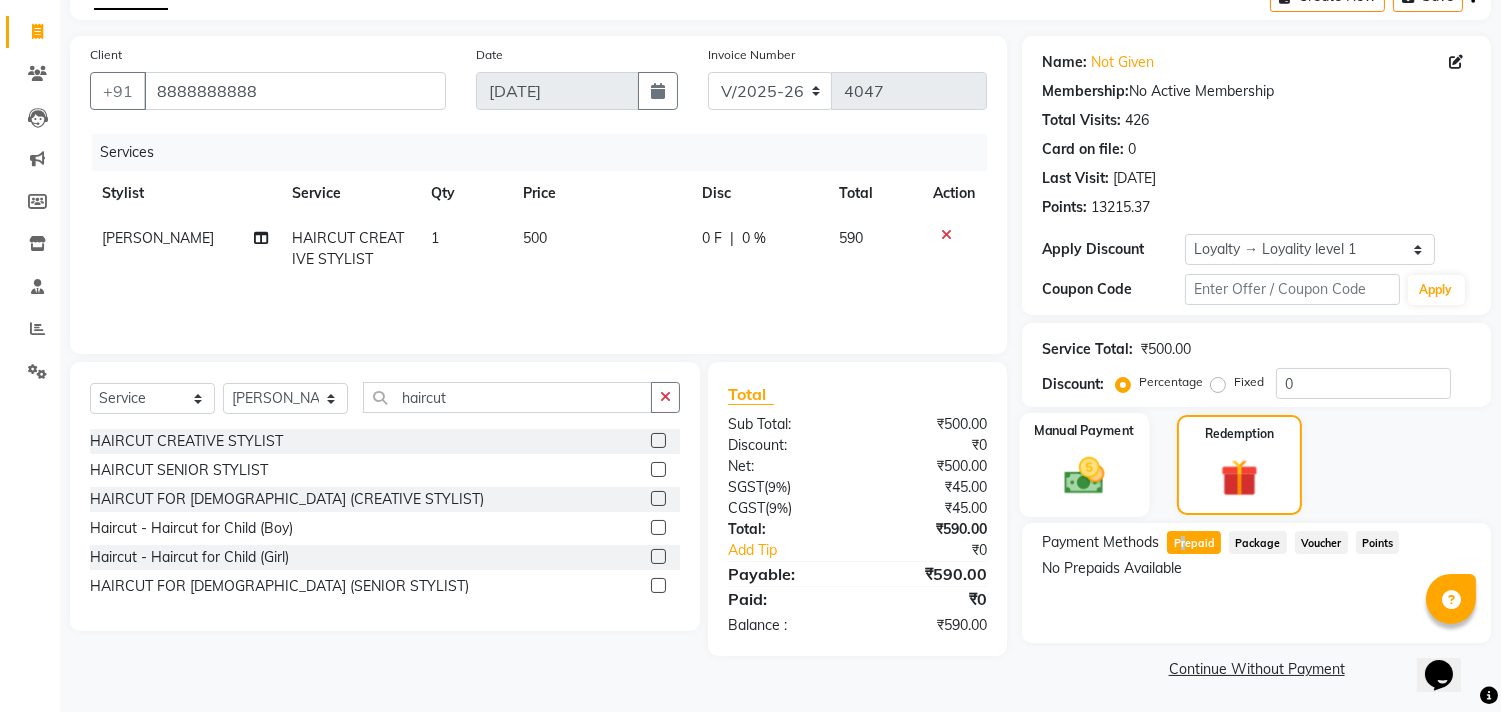 click 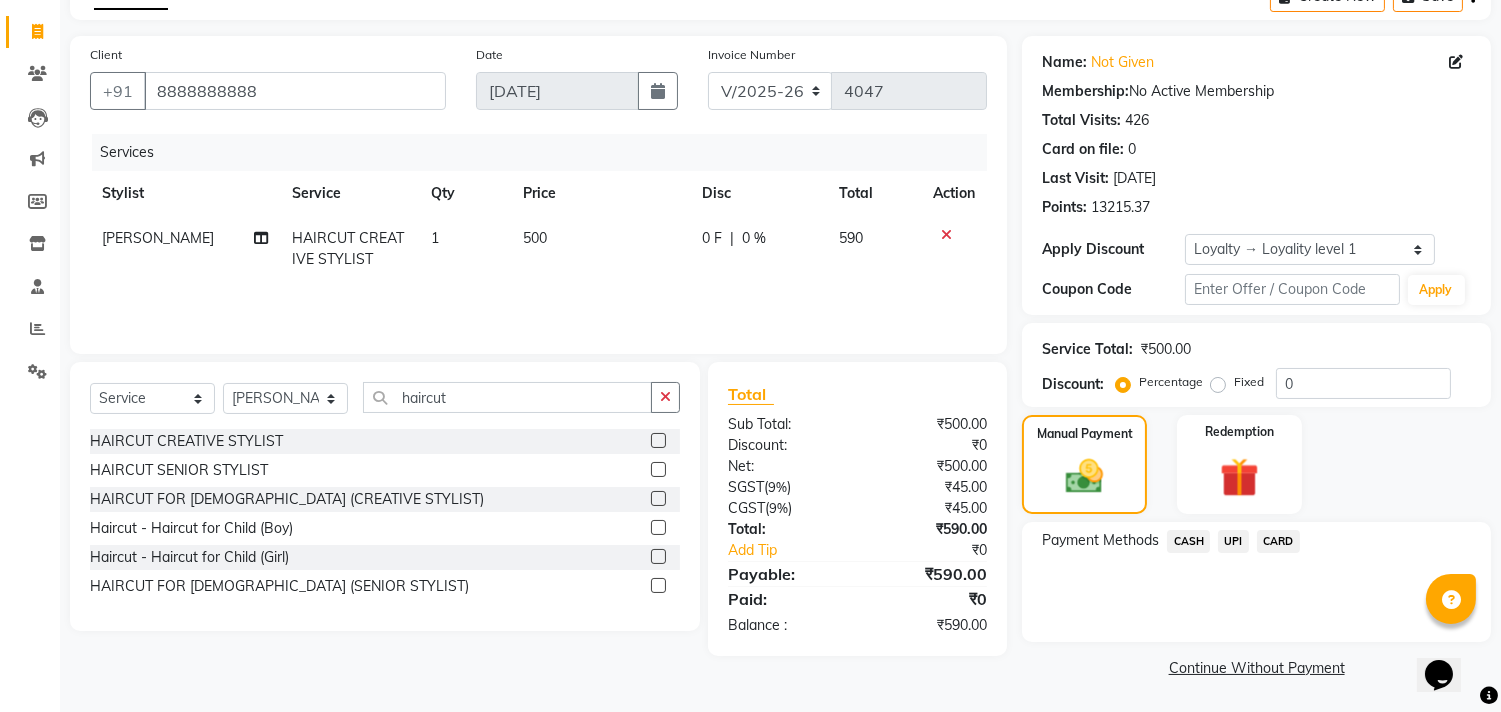 click on "CASH" 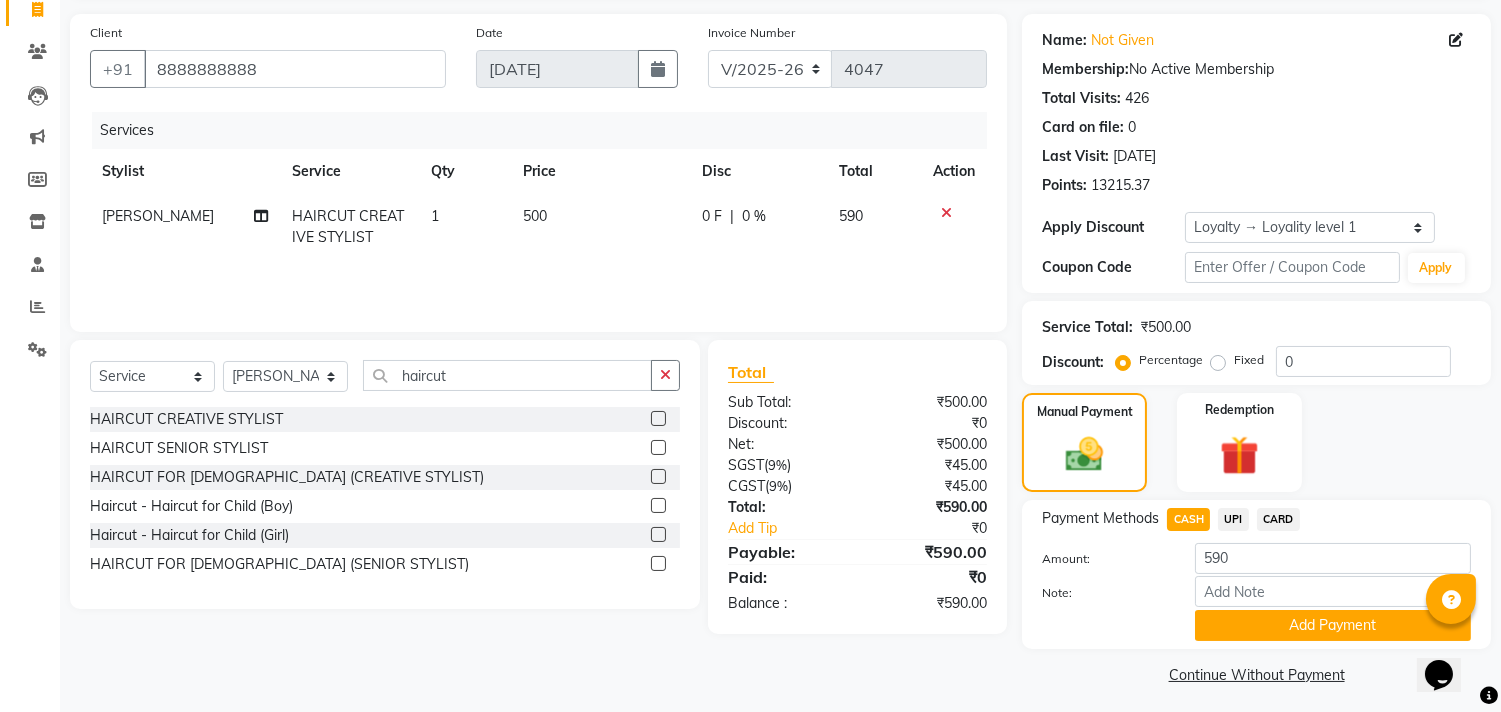 scroll, scrollTop: 143, scrollLeft: 0, axis: vertical 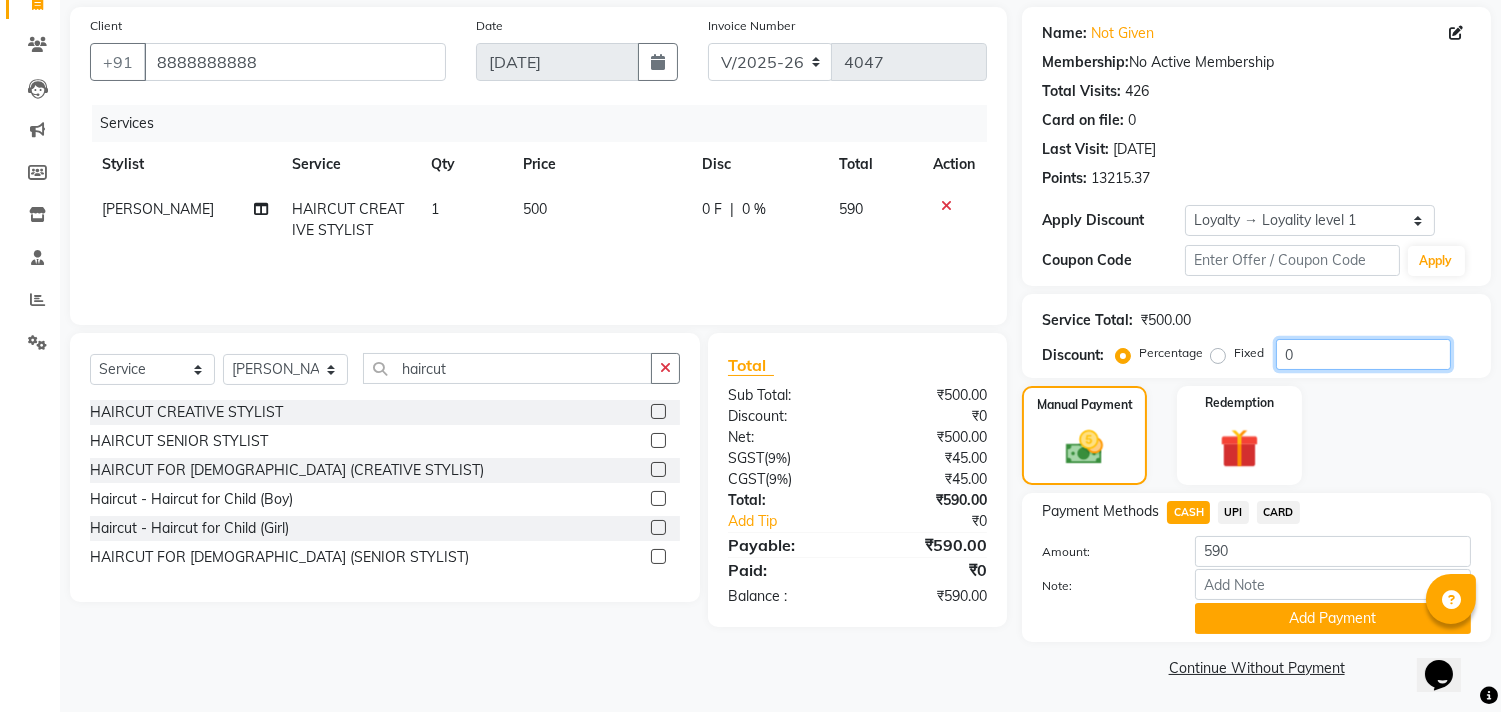 click on "0" 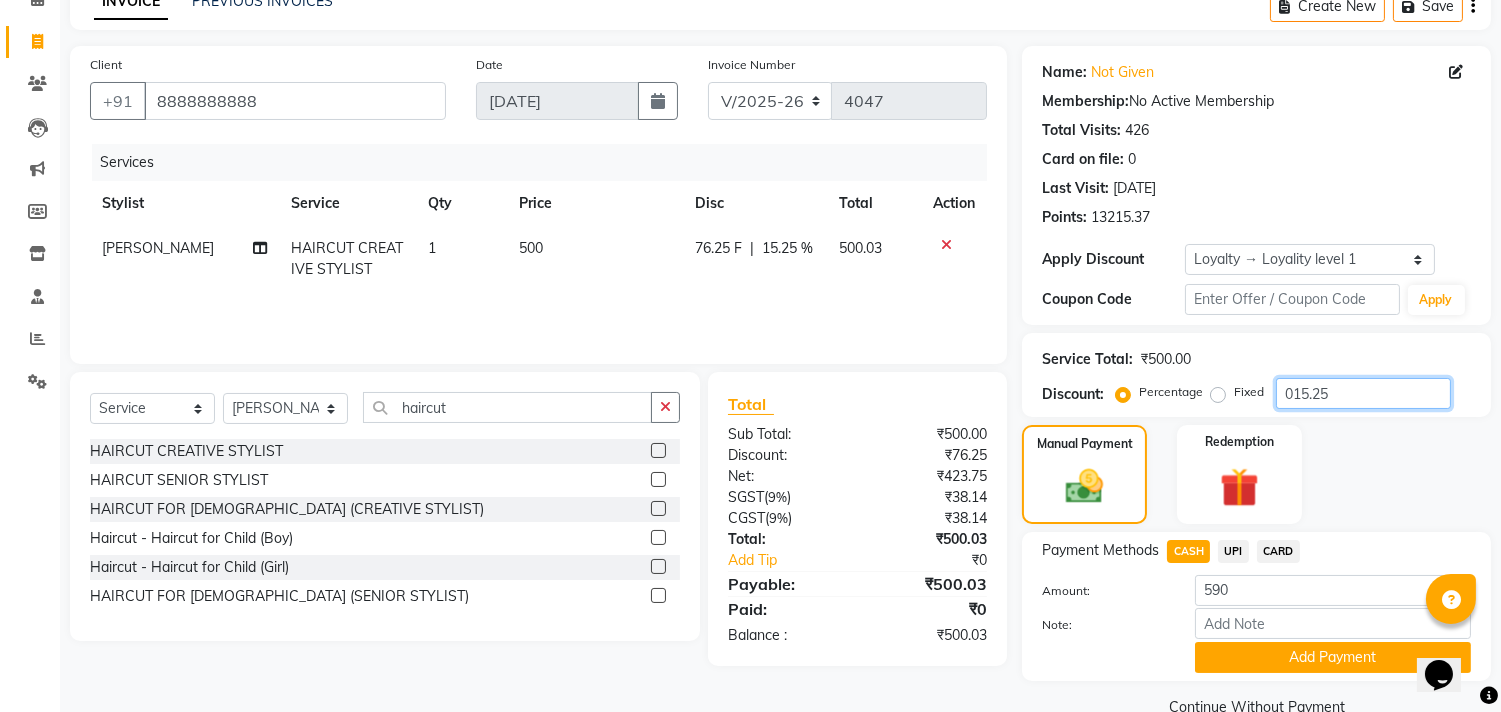 scroll, scrollTop: 143, scrollLeft: 0, axis: vertical 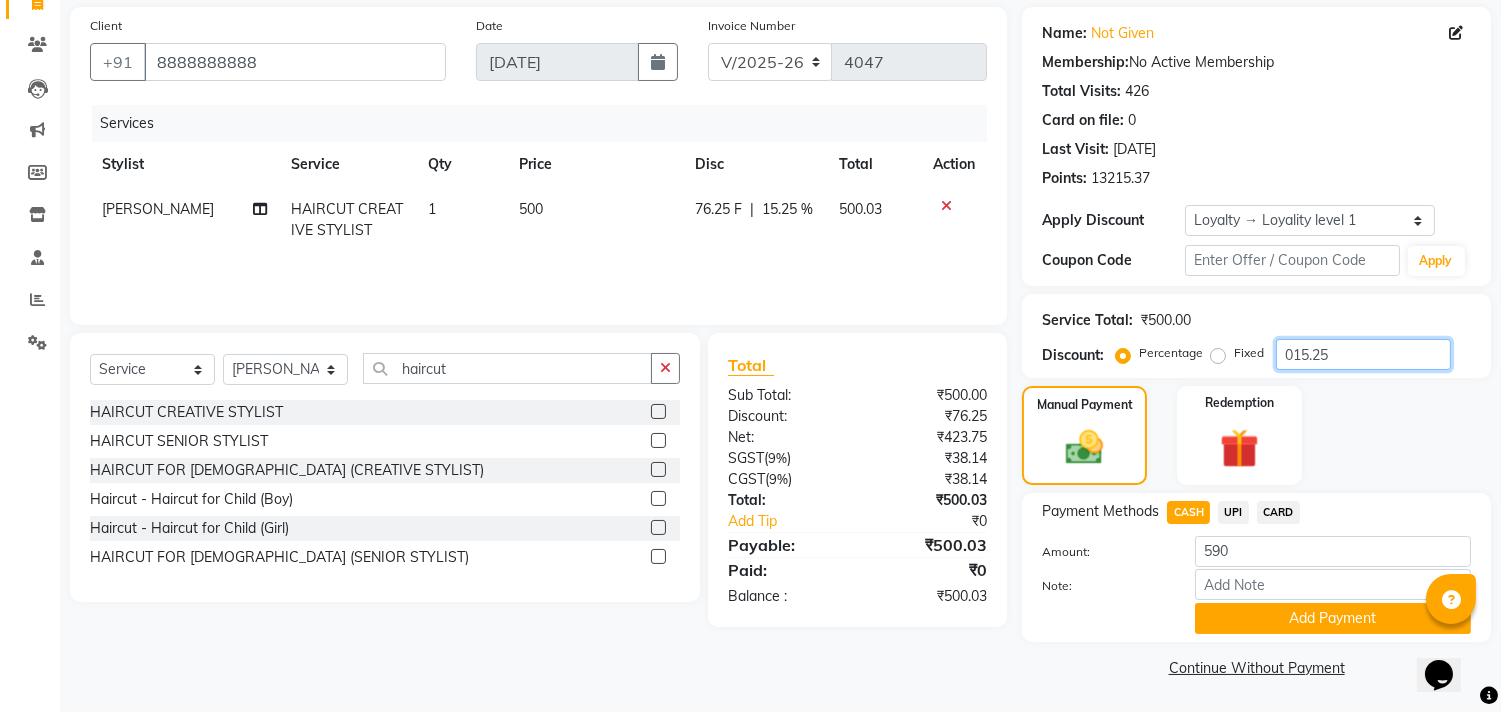 type on "015.25" 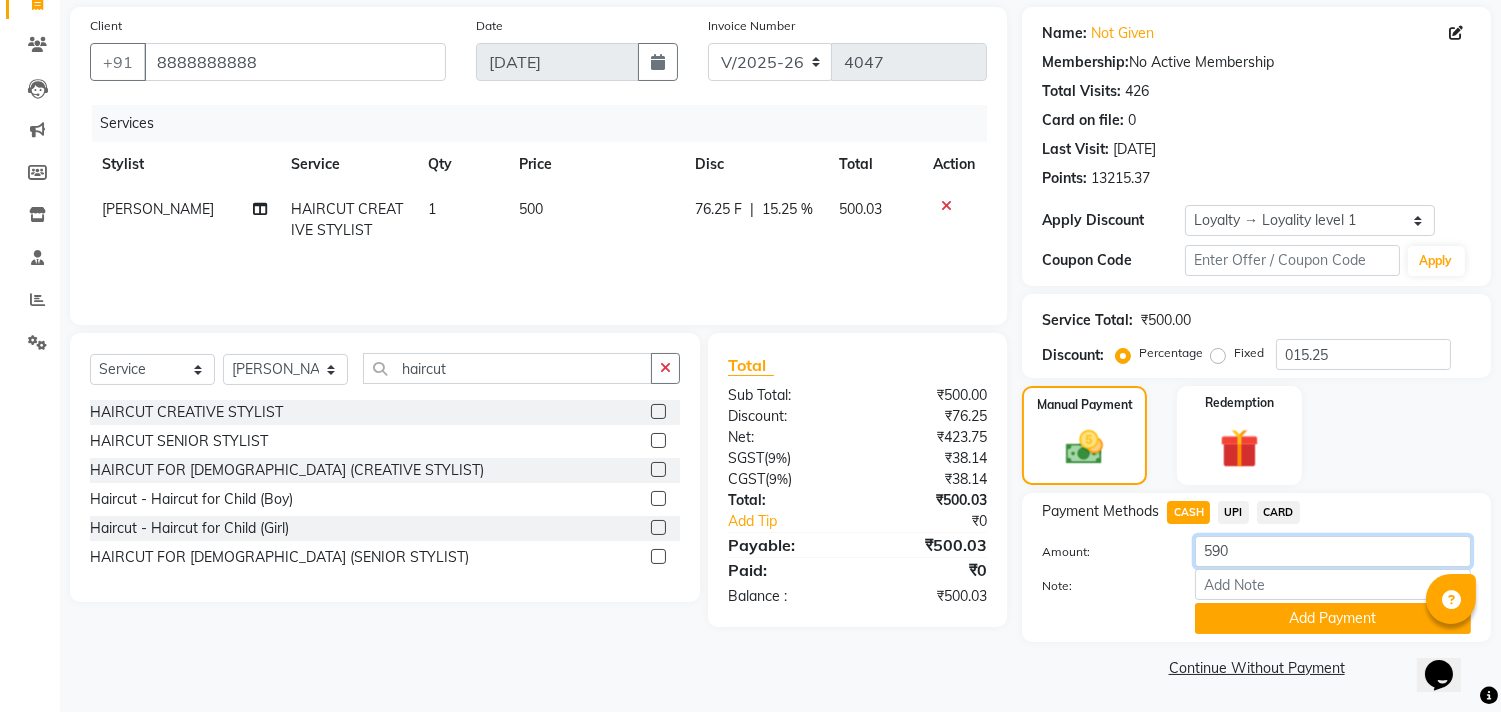 click on "590" 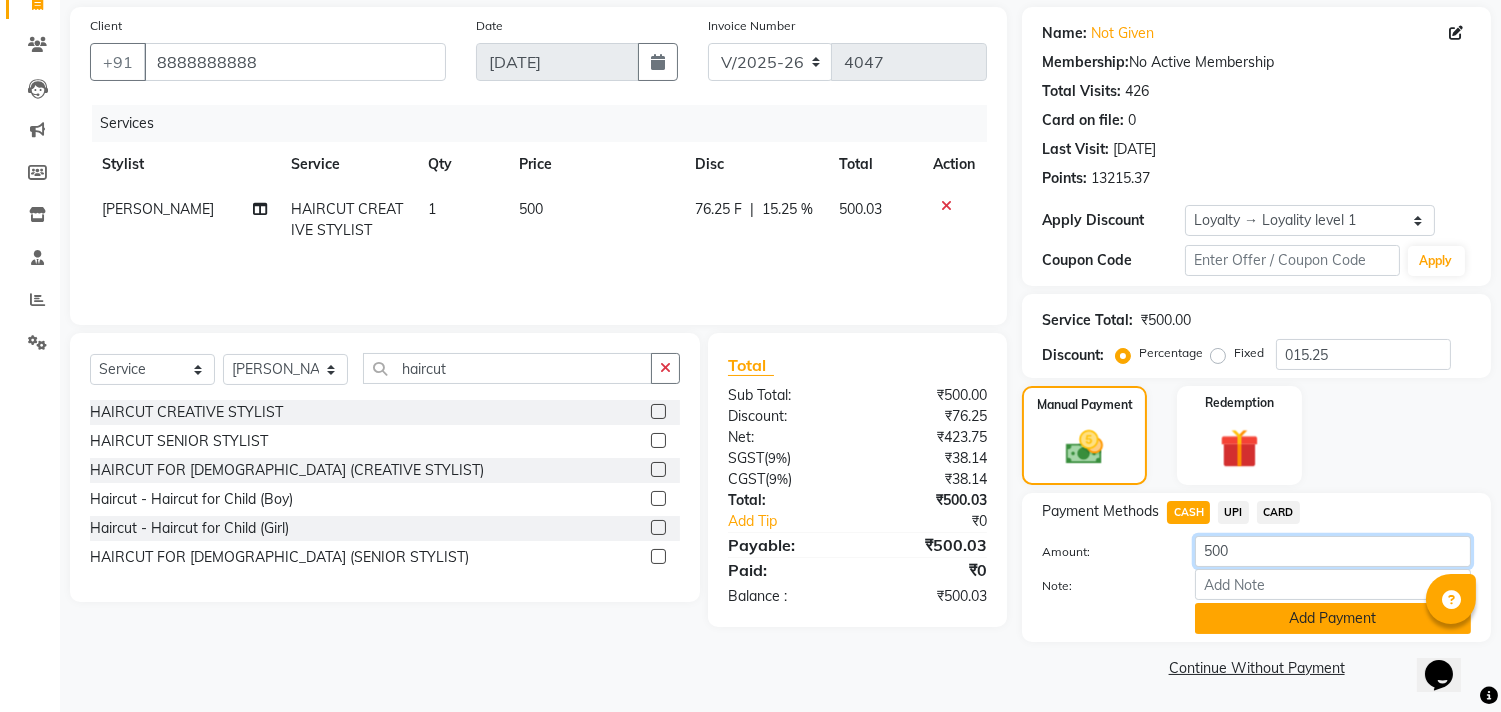 type on "500" 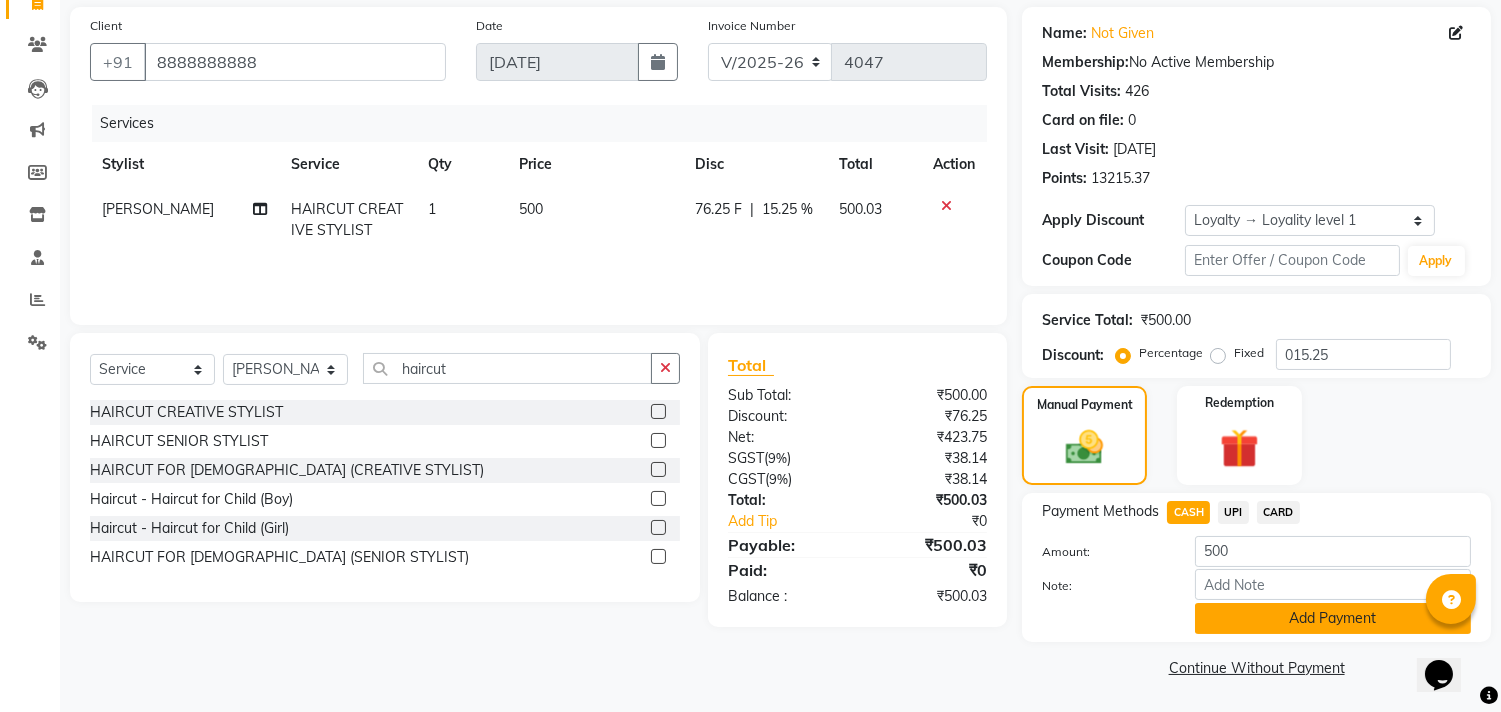 click on "Add Payment" 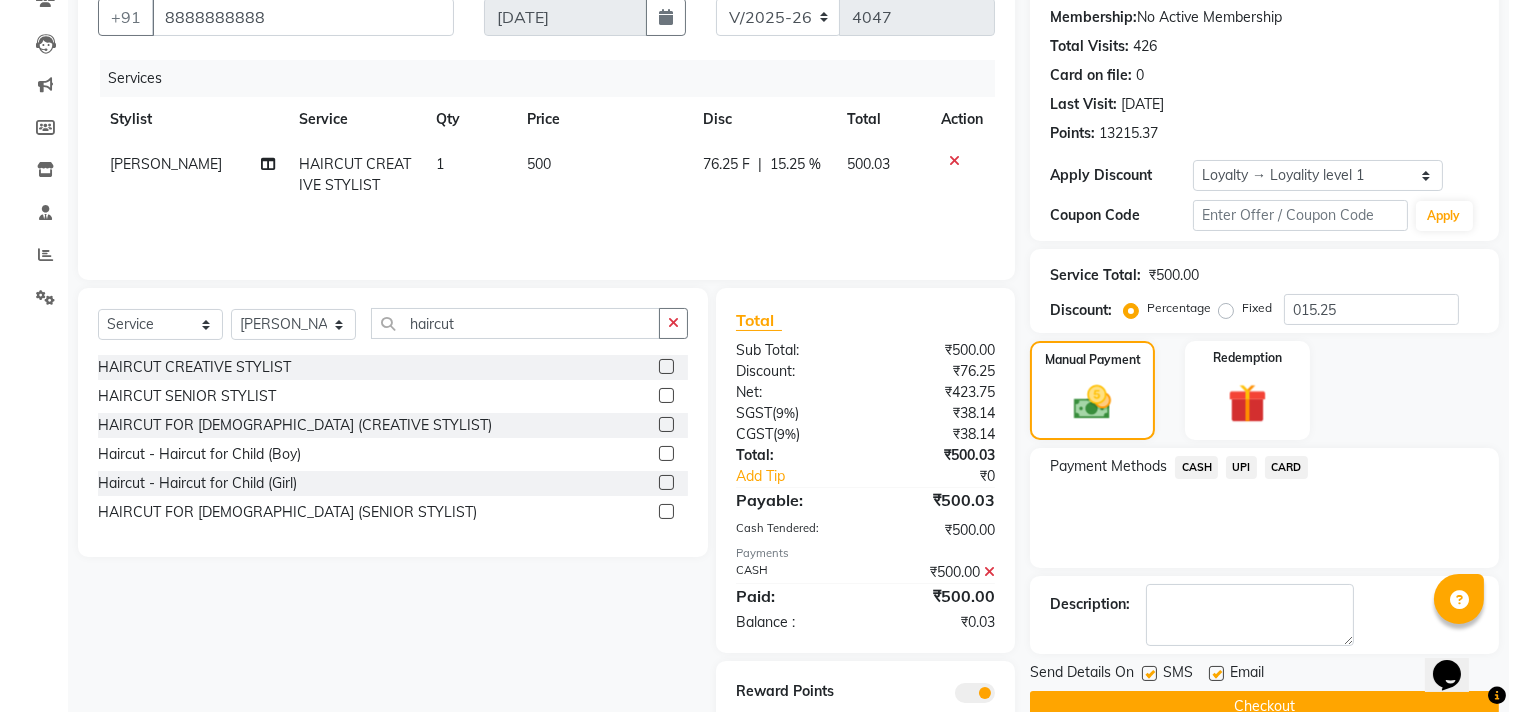 scroll, scrollTop: 222, scrollLeft: 0, axis: vertical 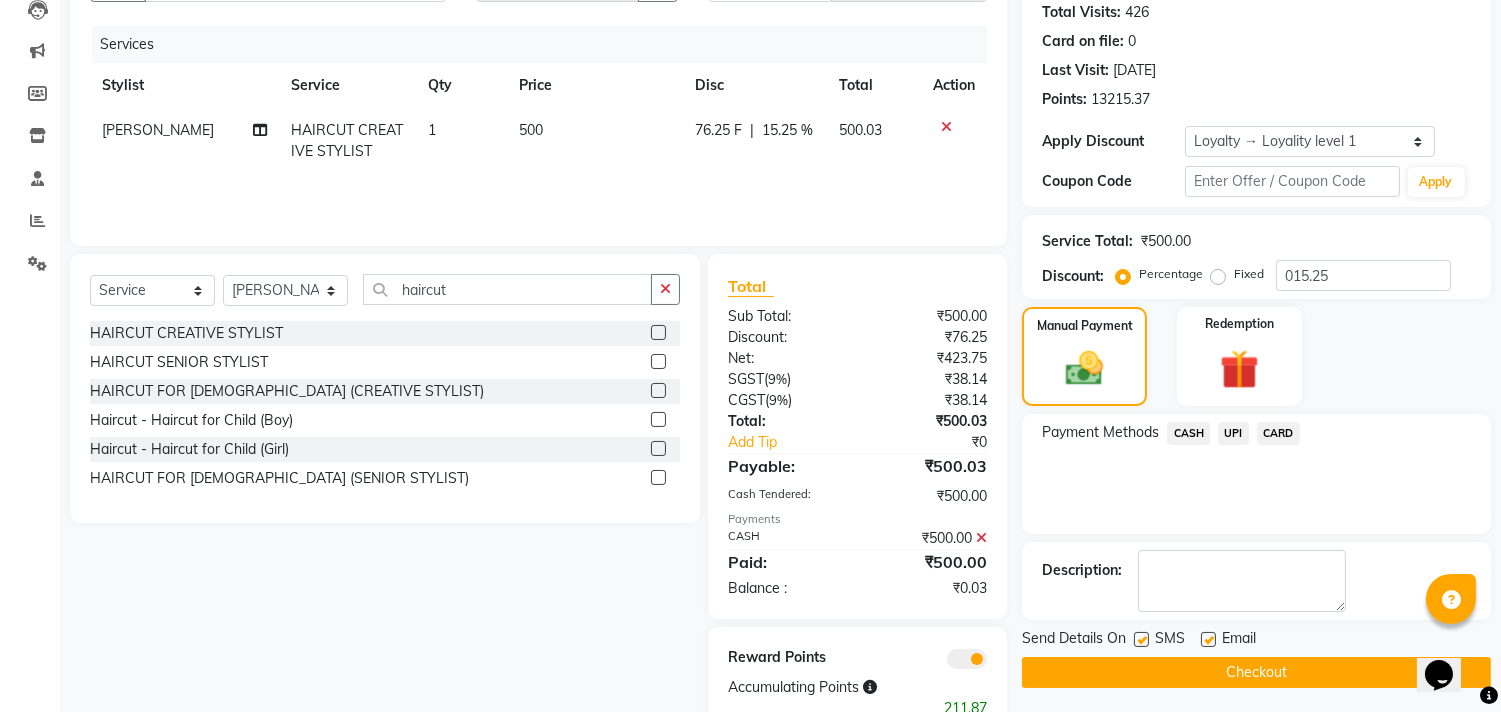 click 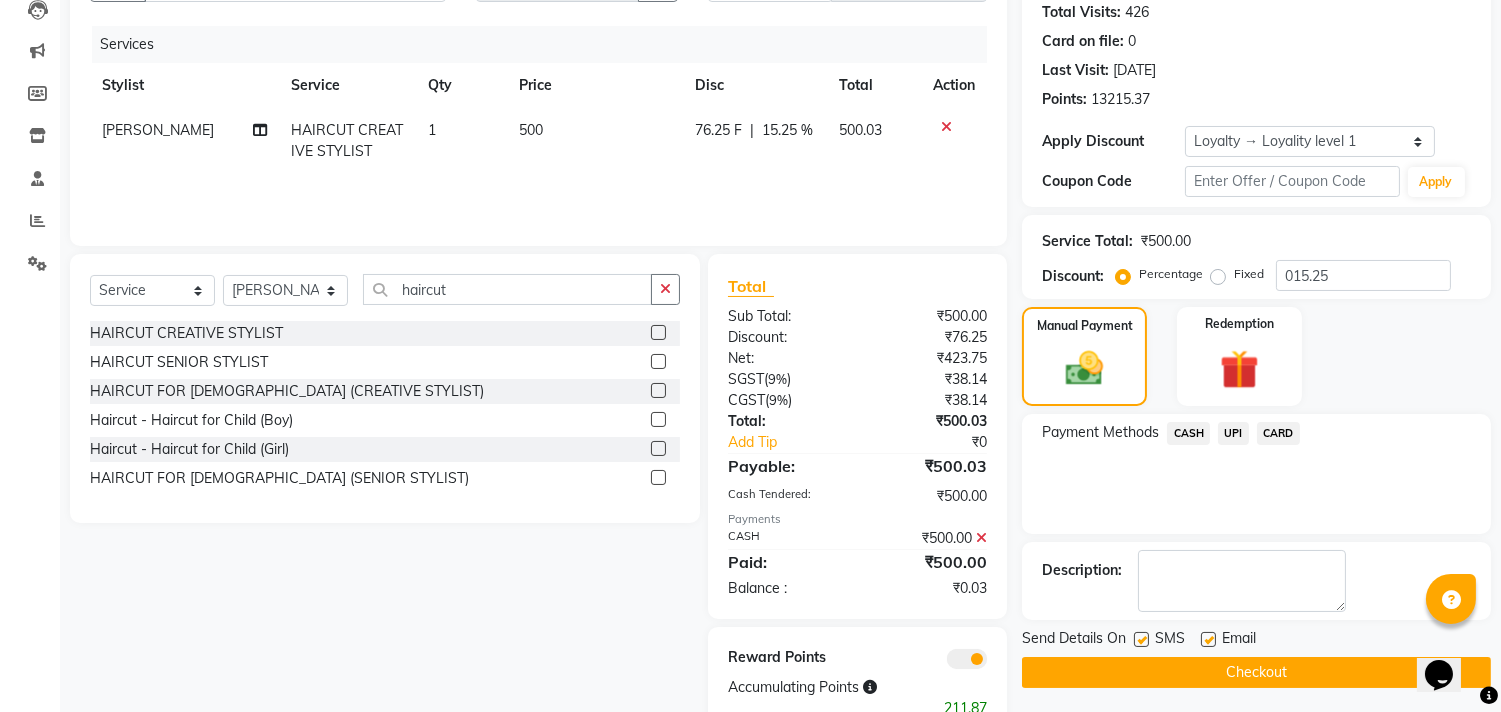 click 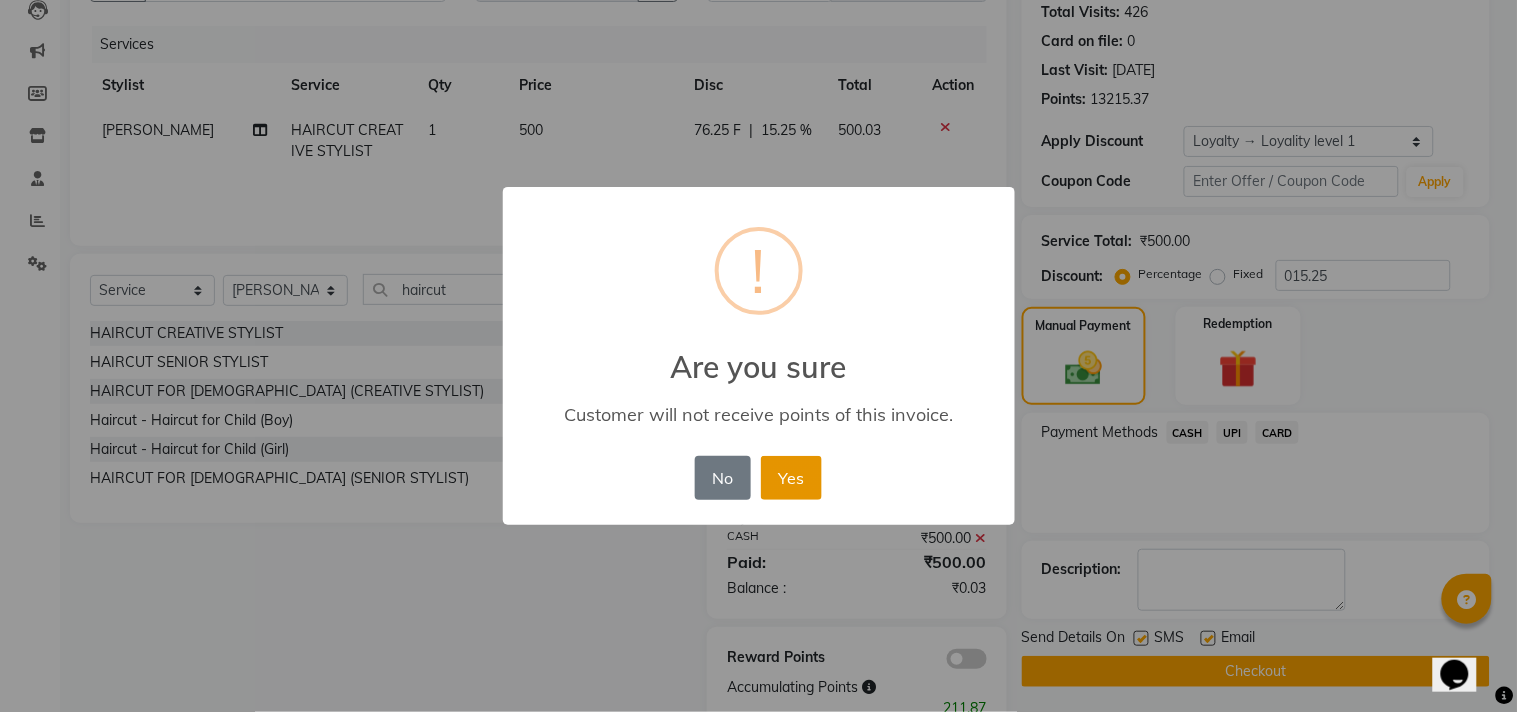 click on "Yes" at bounding box center [791, 478] 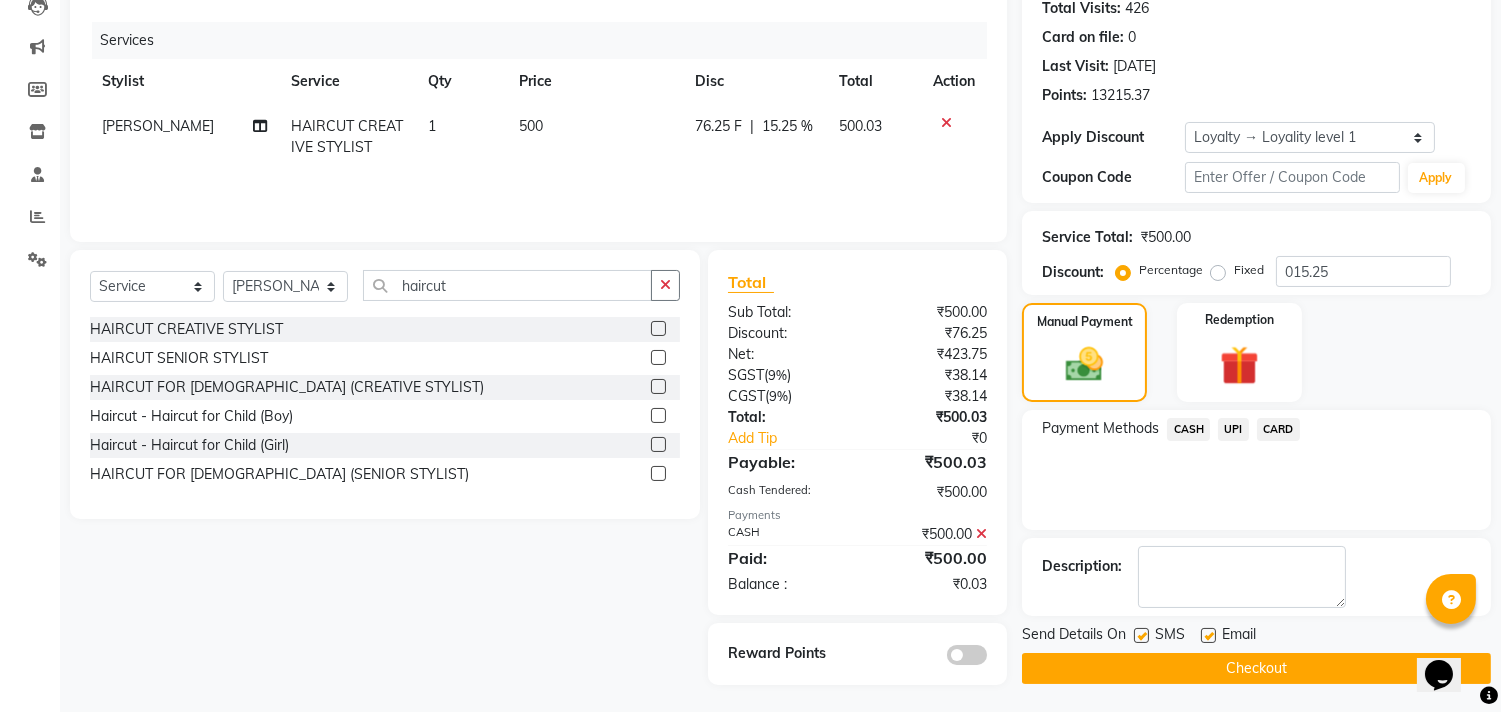 scroll, scrollTop: 228, scrollLeft: 0, axis: vertical 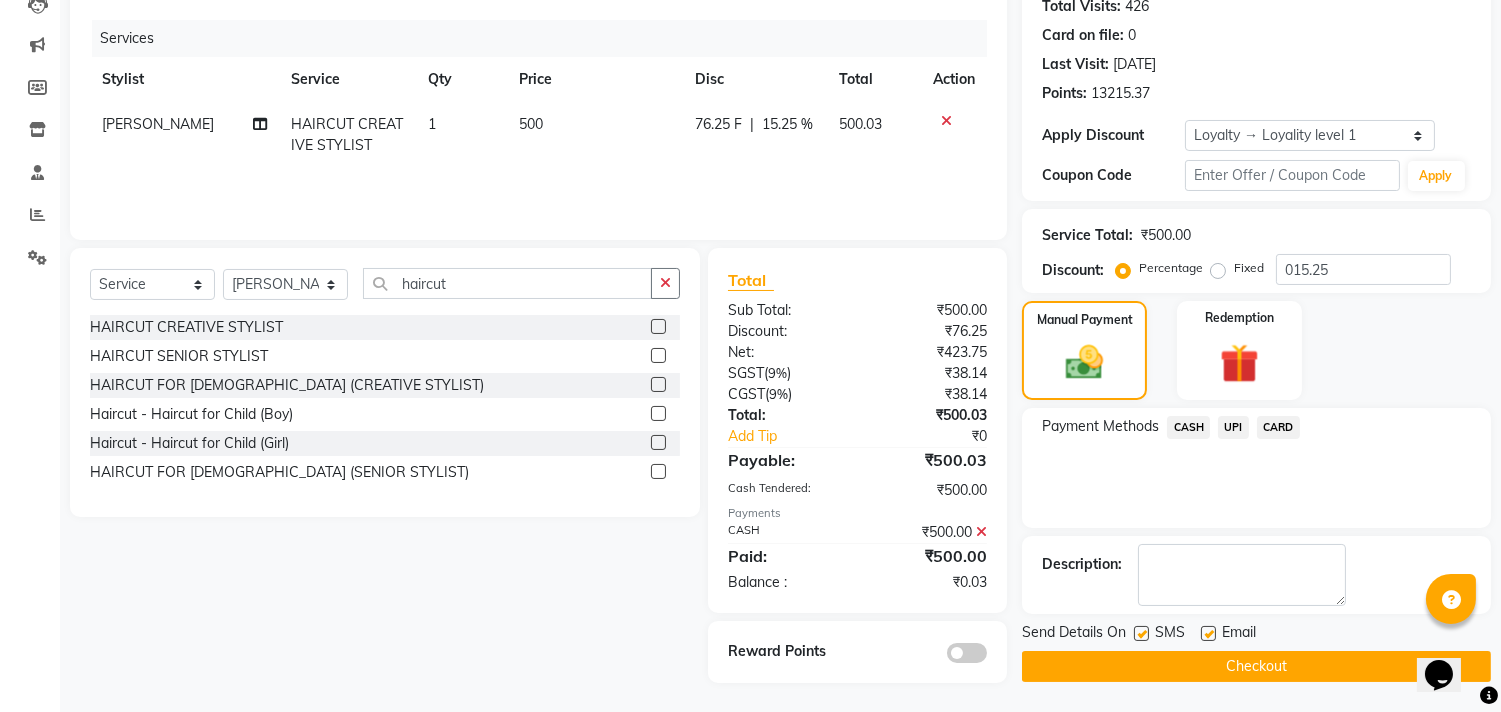 click on "Checkout" 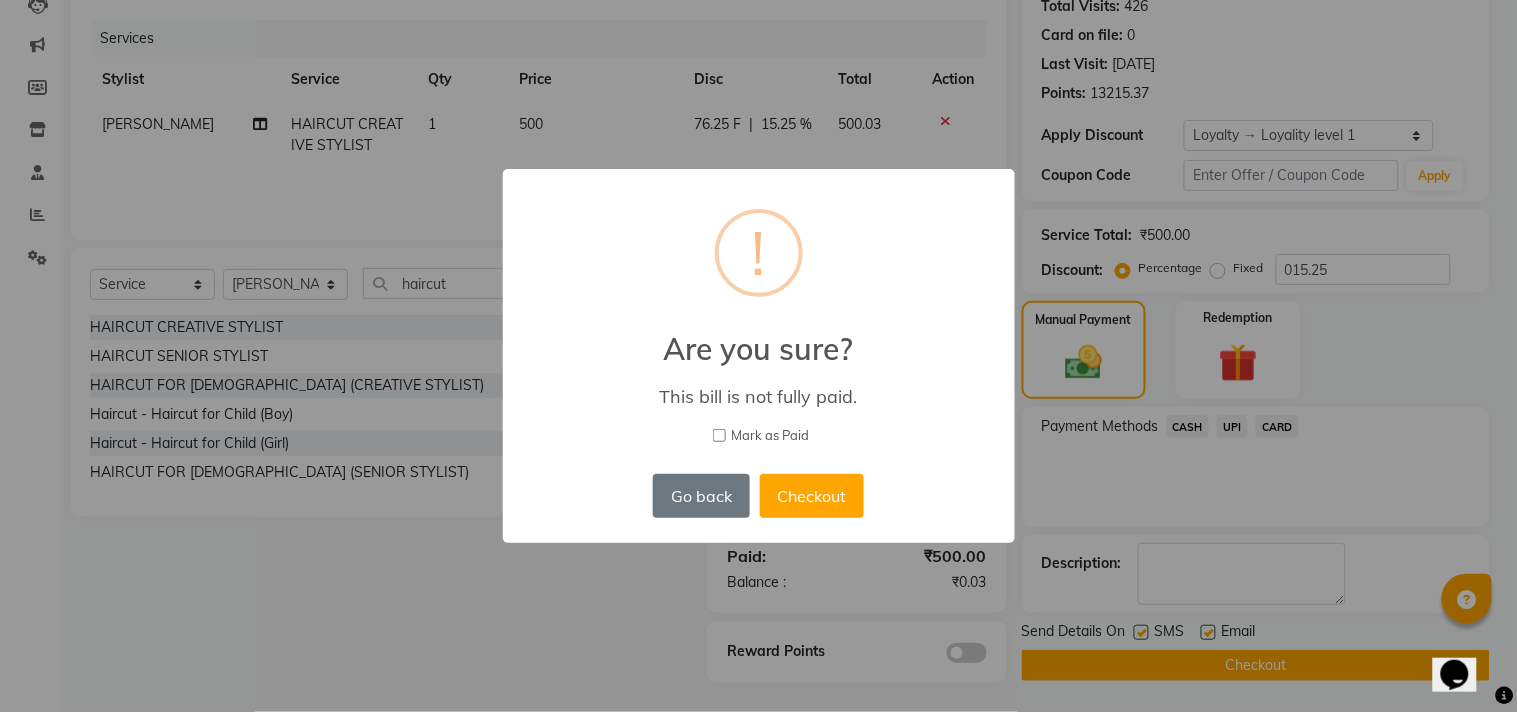 click on "Mark as Paid" at bounding box center [719, 435] 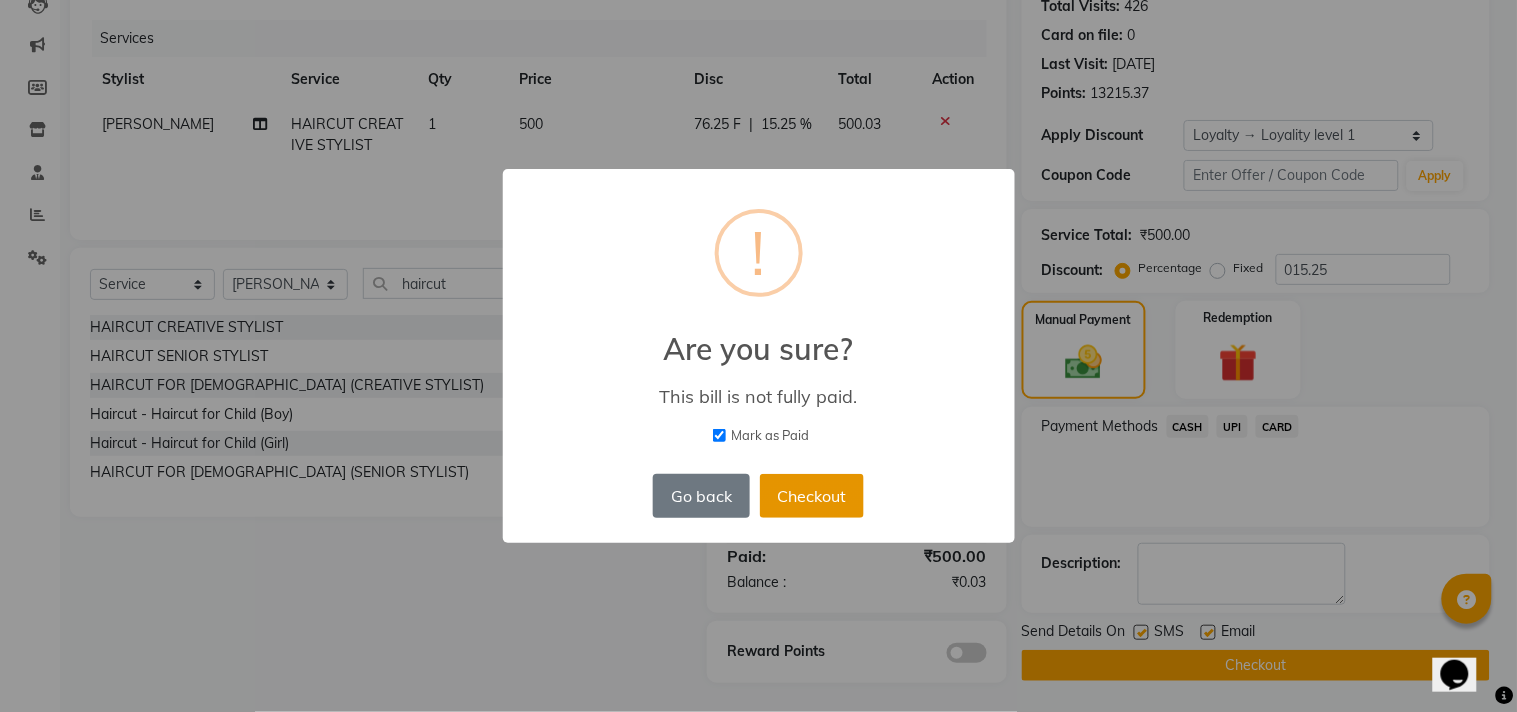 click on "Checkout" at bounding box center [812, 496] 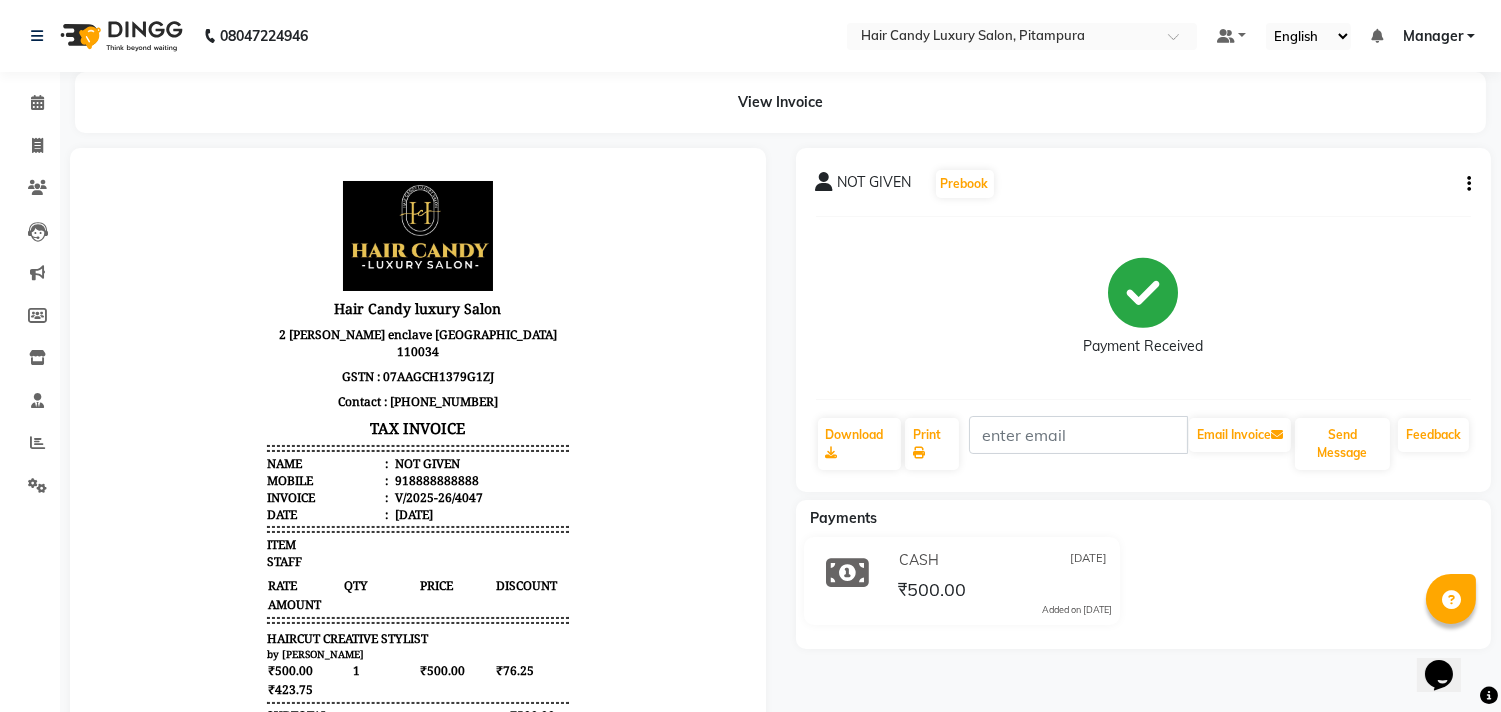 scroll, scrollTop: 0, scrollLeft: 0, axis: both 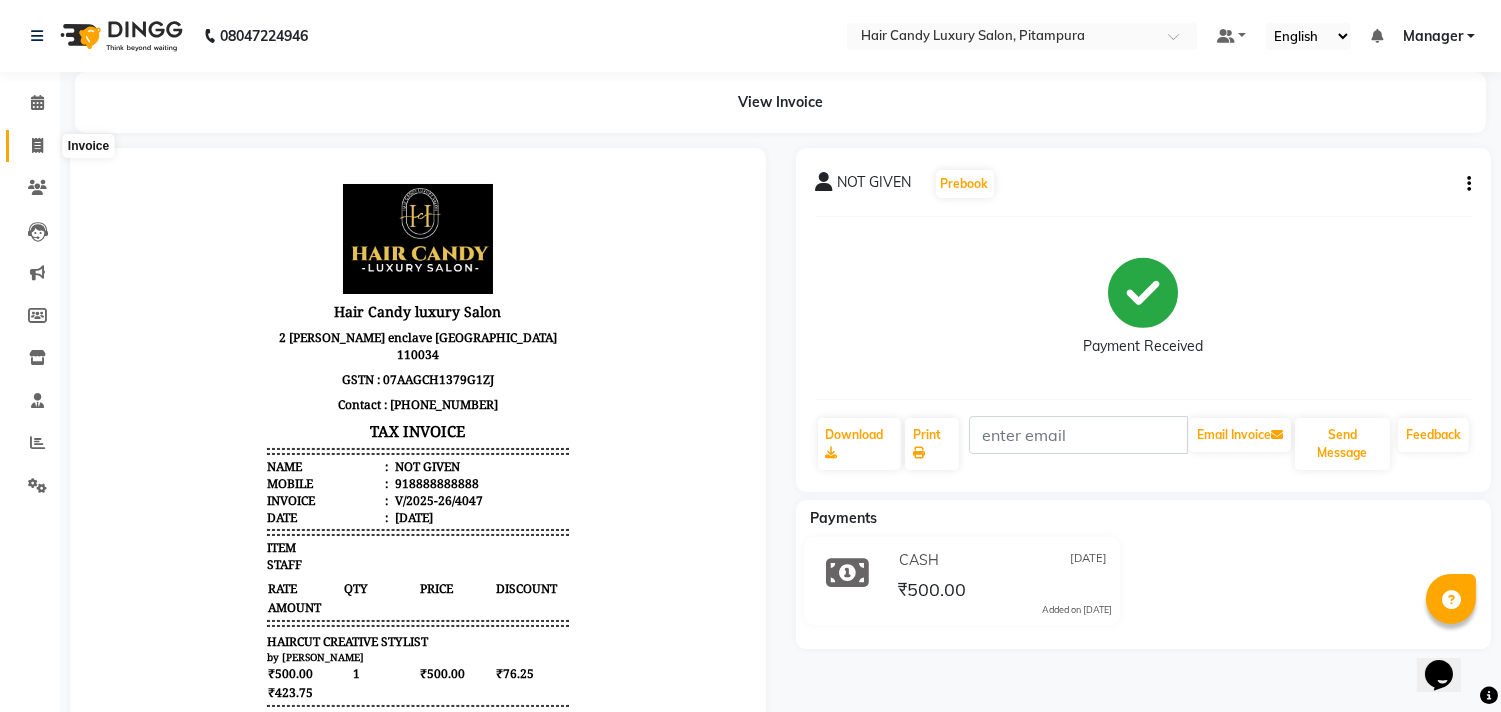 click 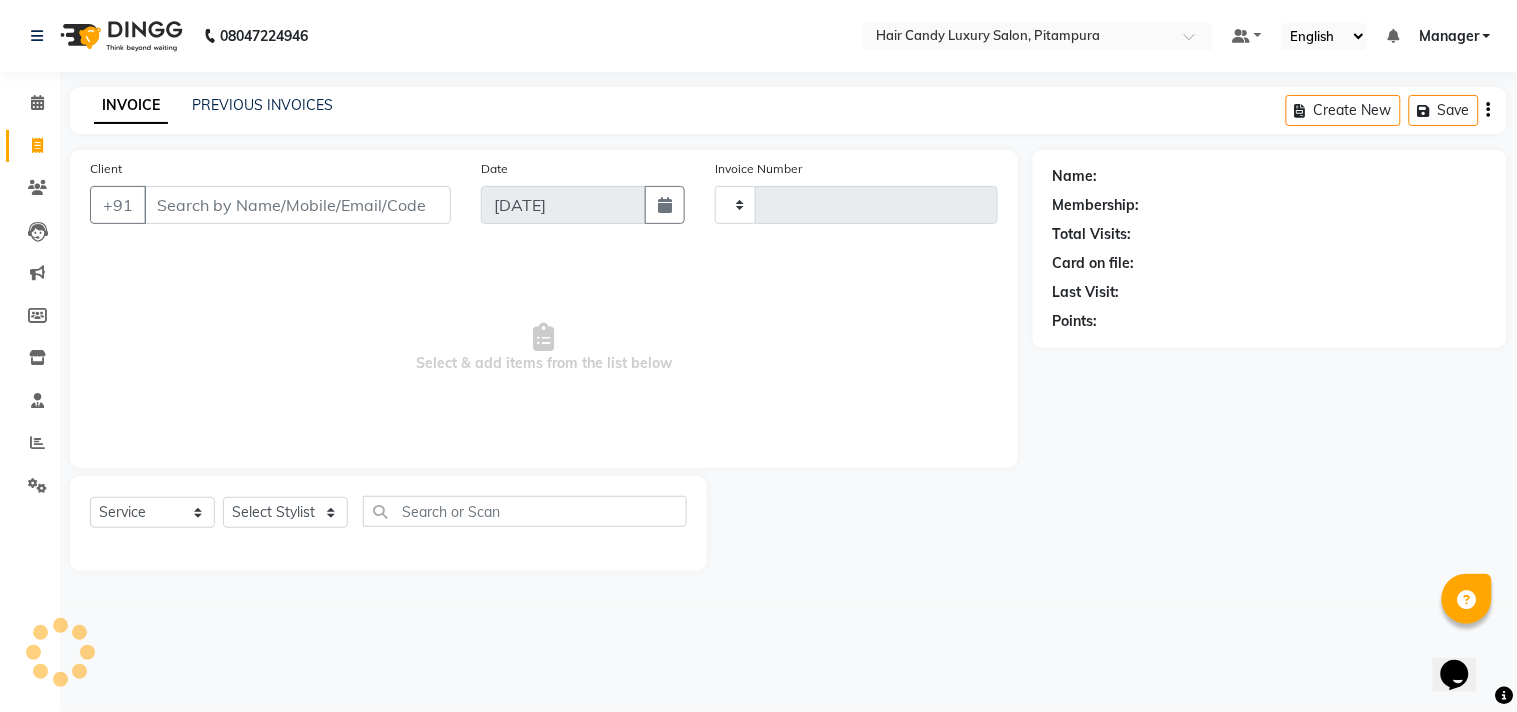 type on "4048" 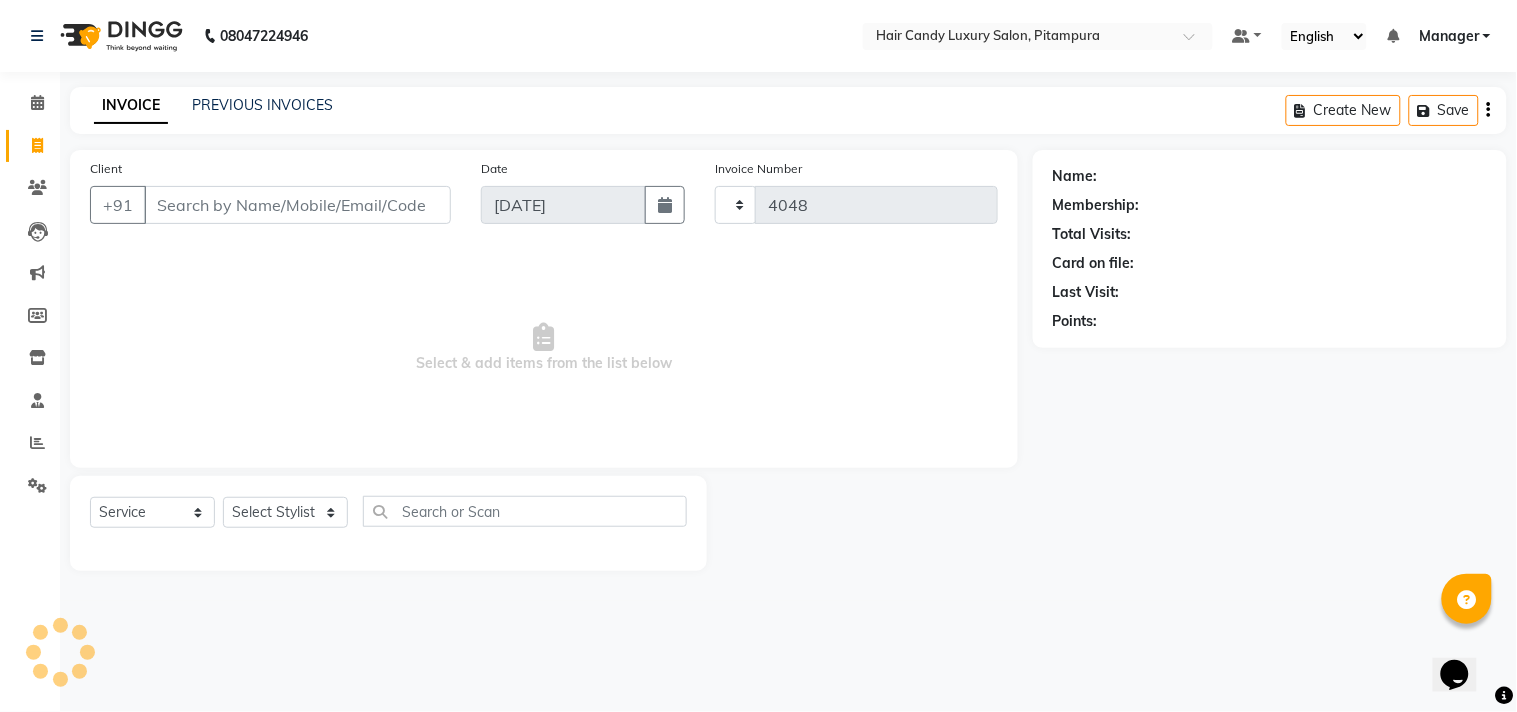 select on "4720" 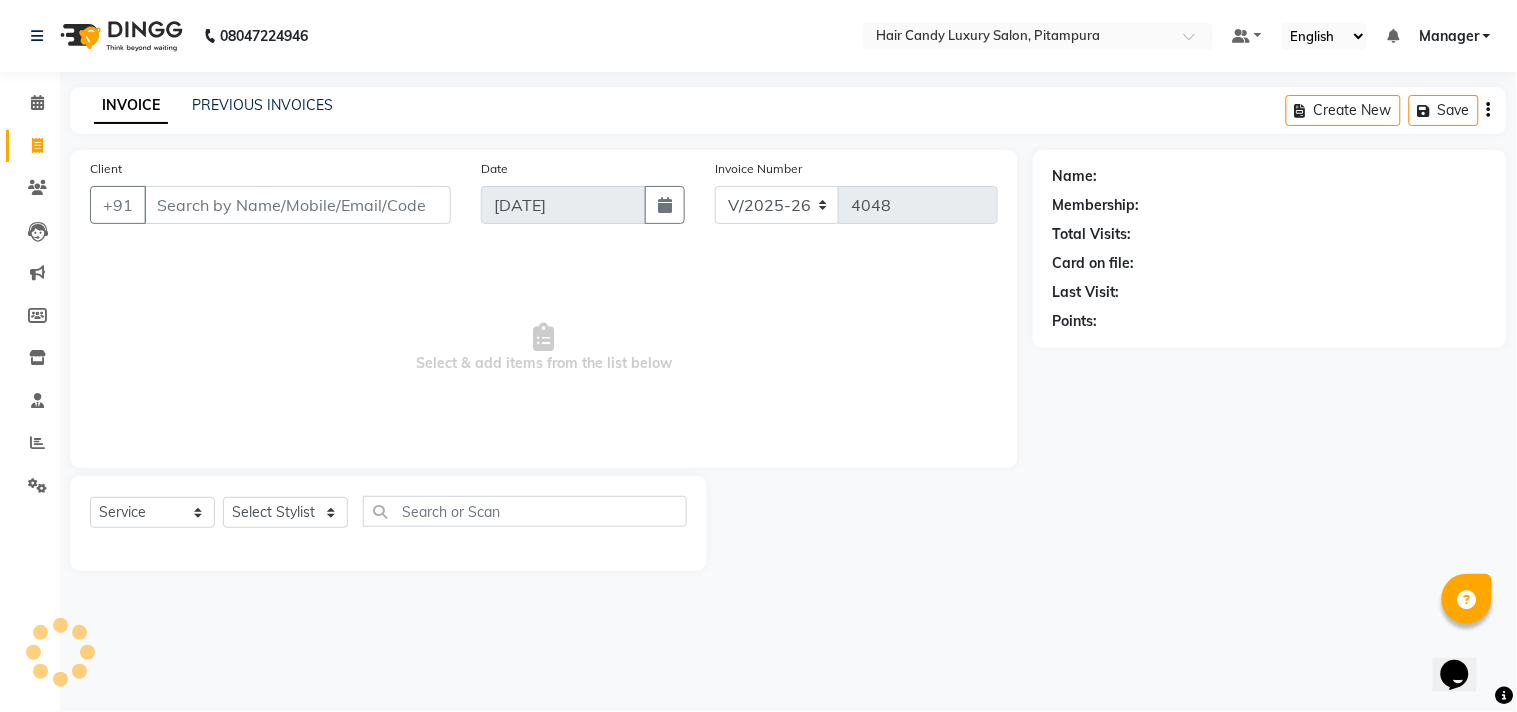 click on "Client" at bounding box center [297, 205] 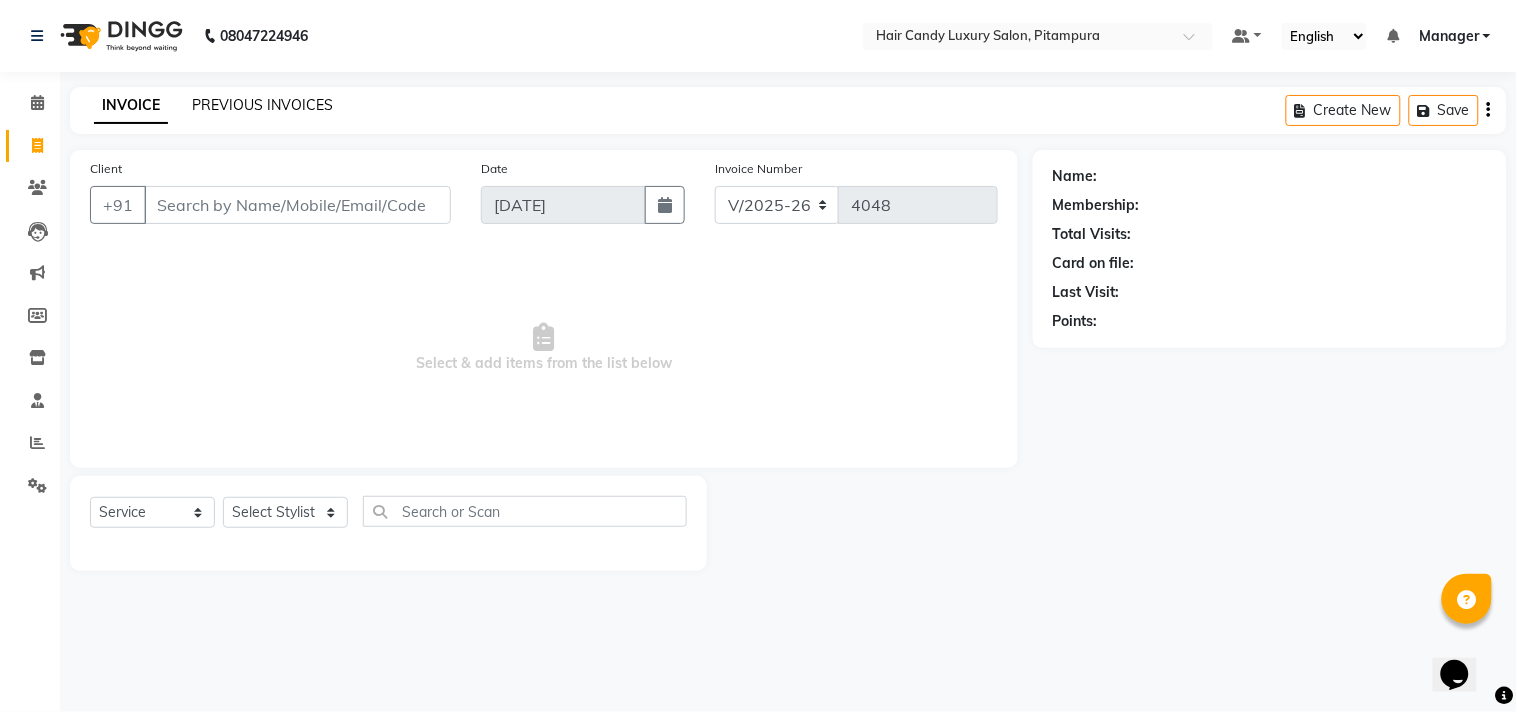 click on "PREVIOUS INVOICES" 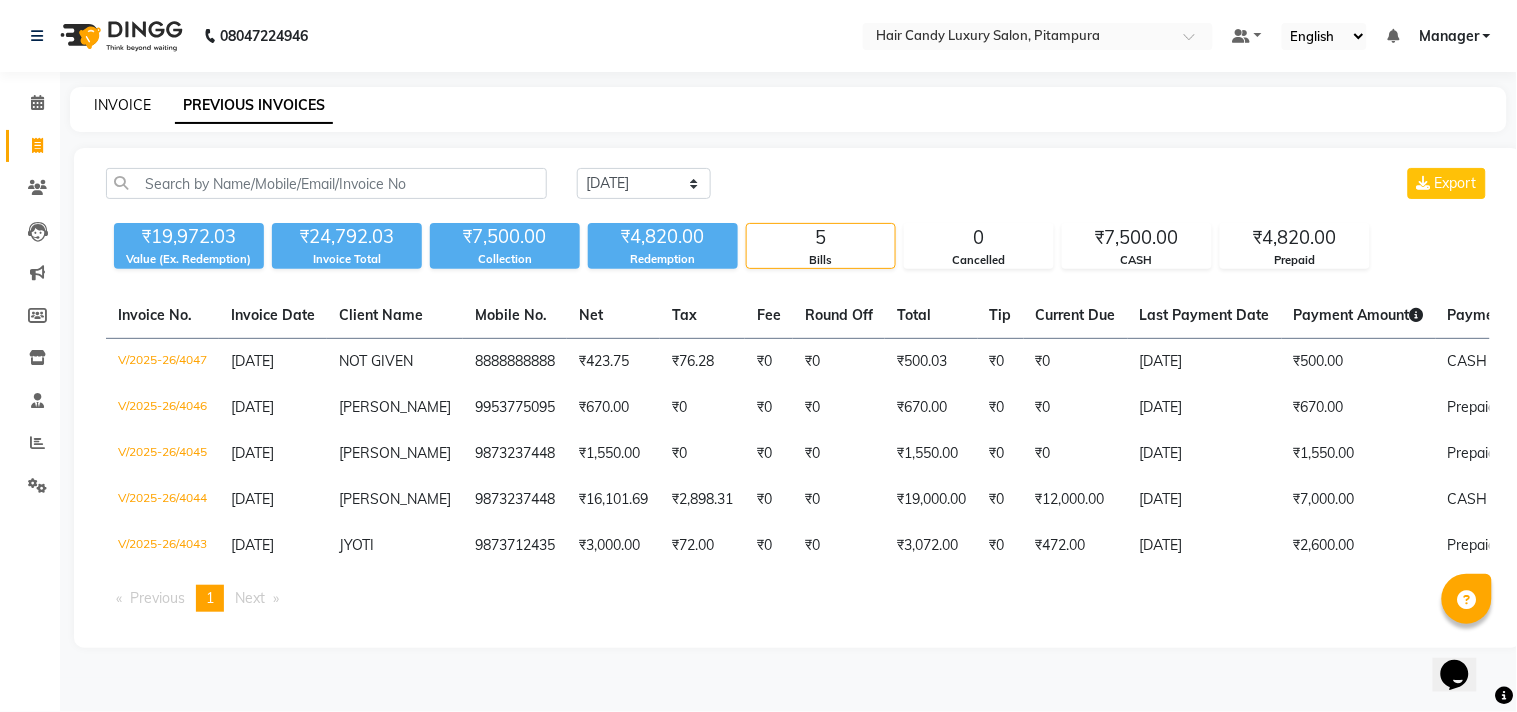 click on "INVOICE" 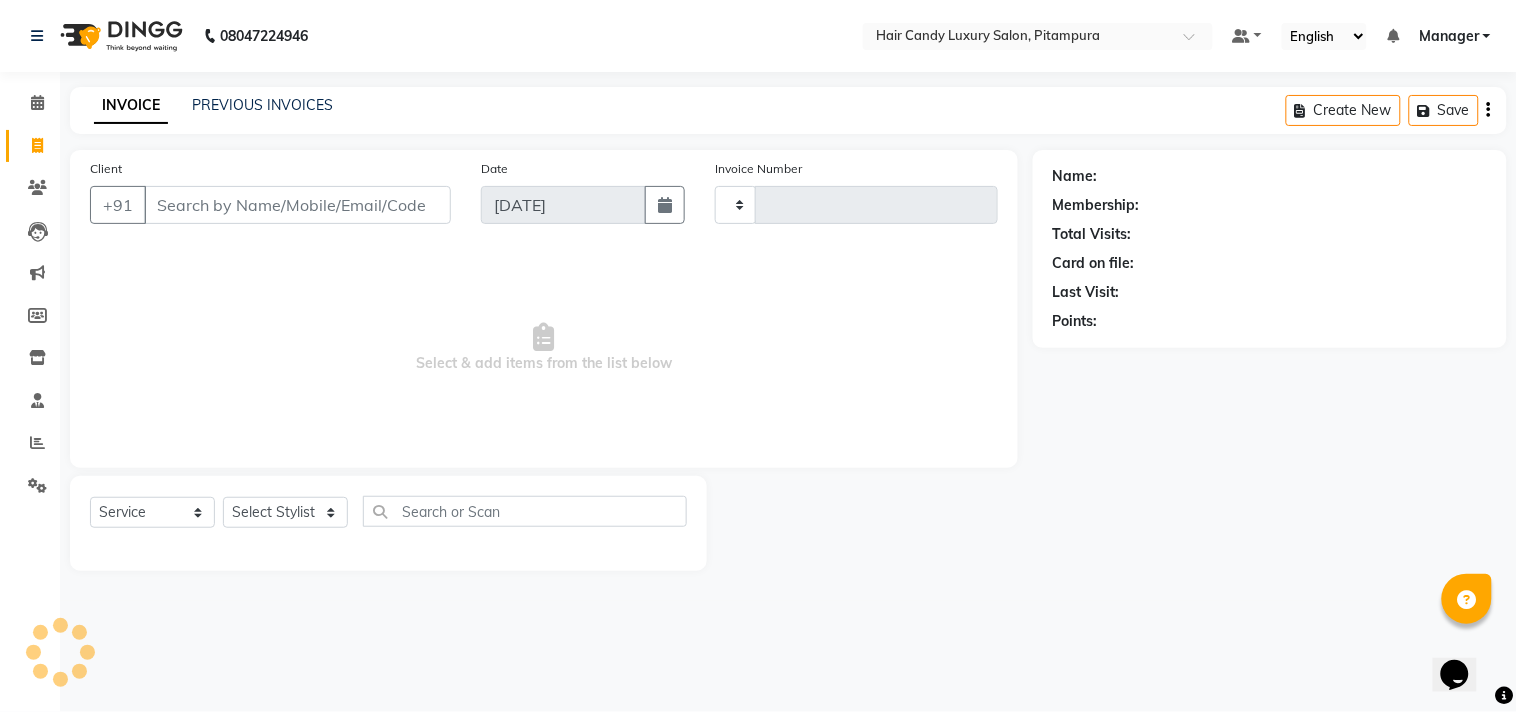 type on "4048" 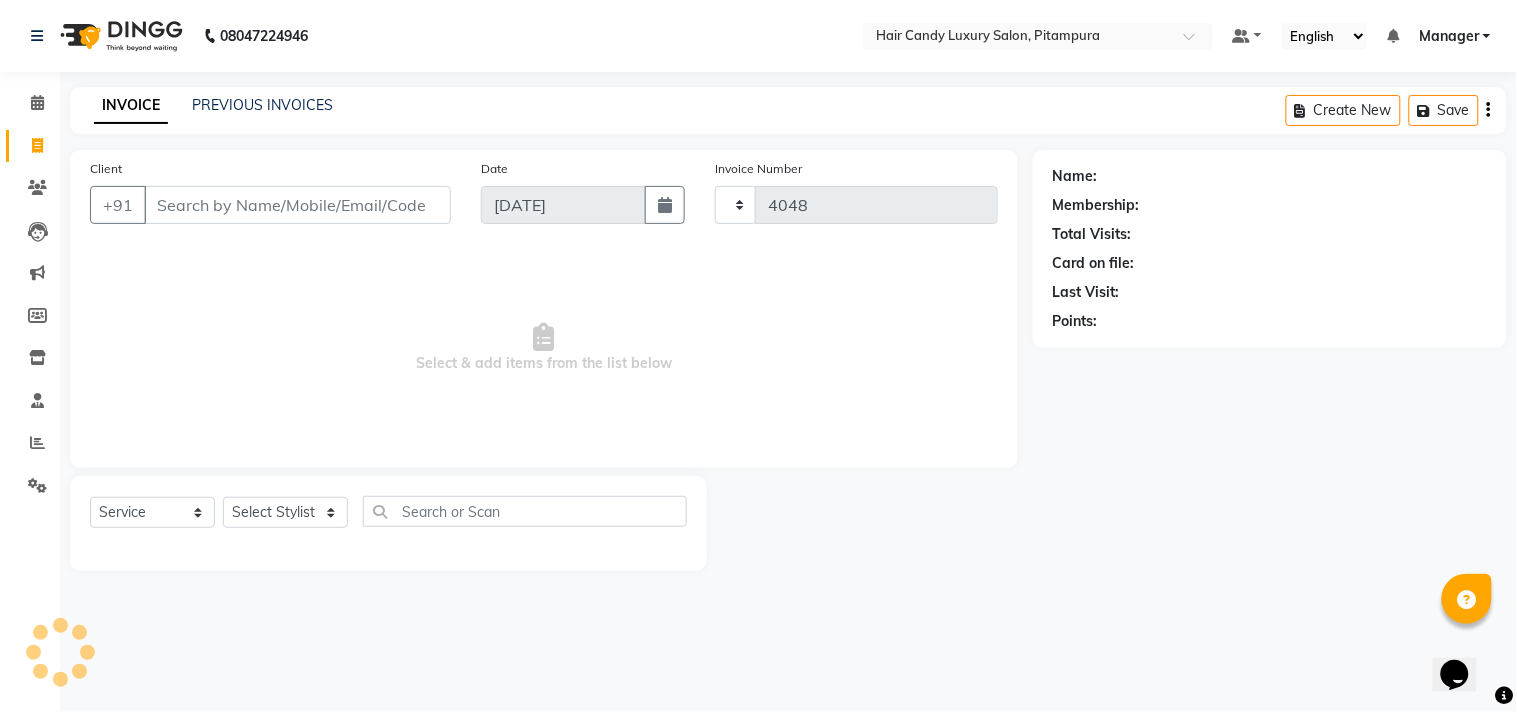 select on "4720" 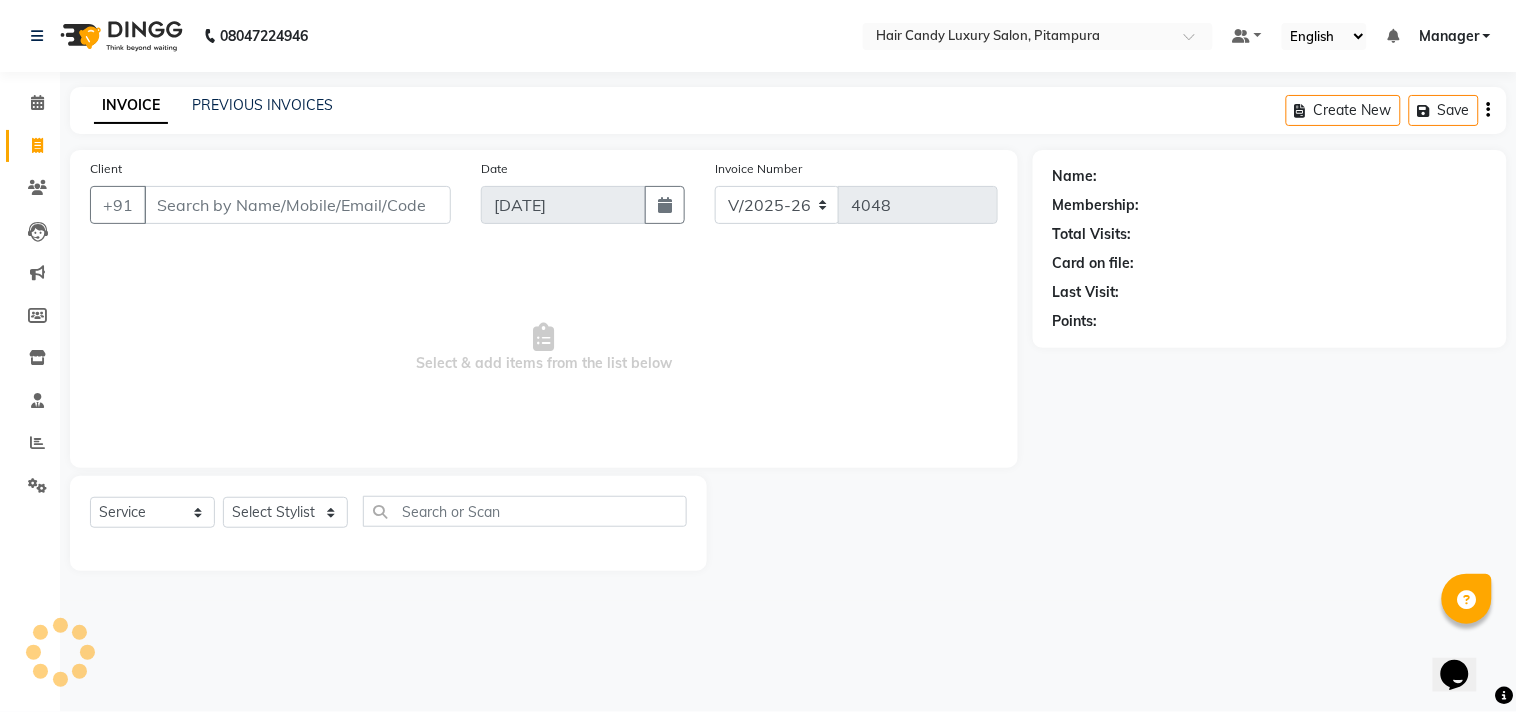 click on "Client" at bounding box center (297, 205) 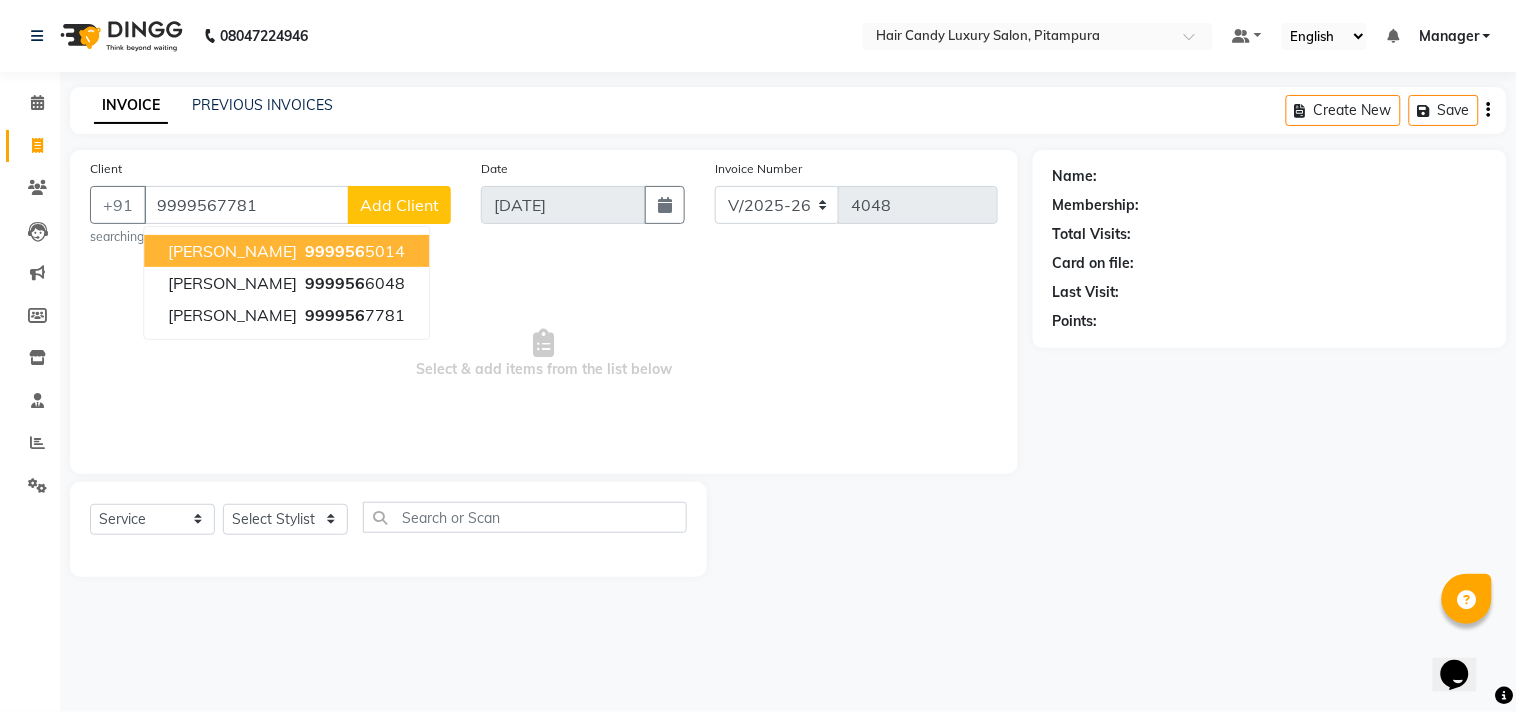 type on "9999567781" 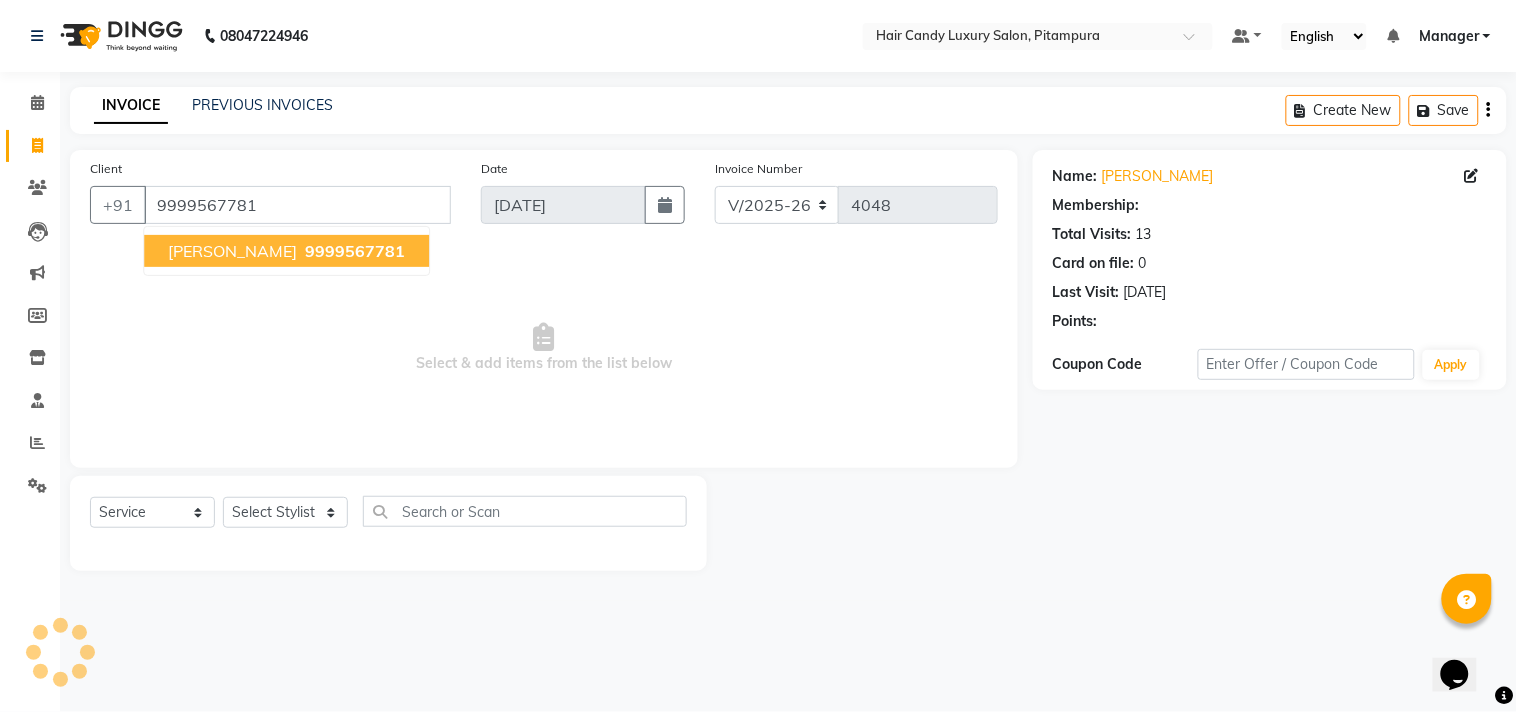 select on "1: Object" 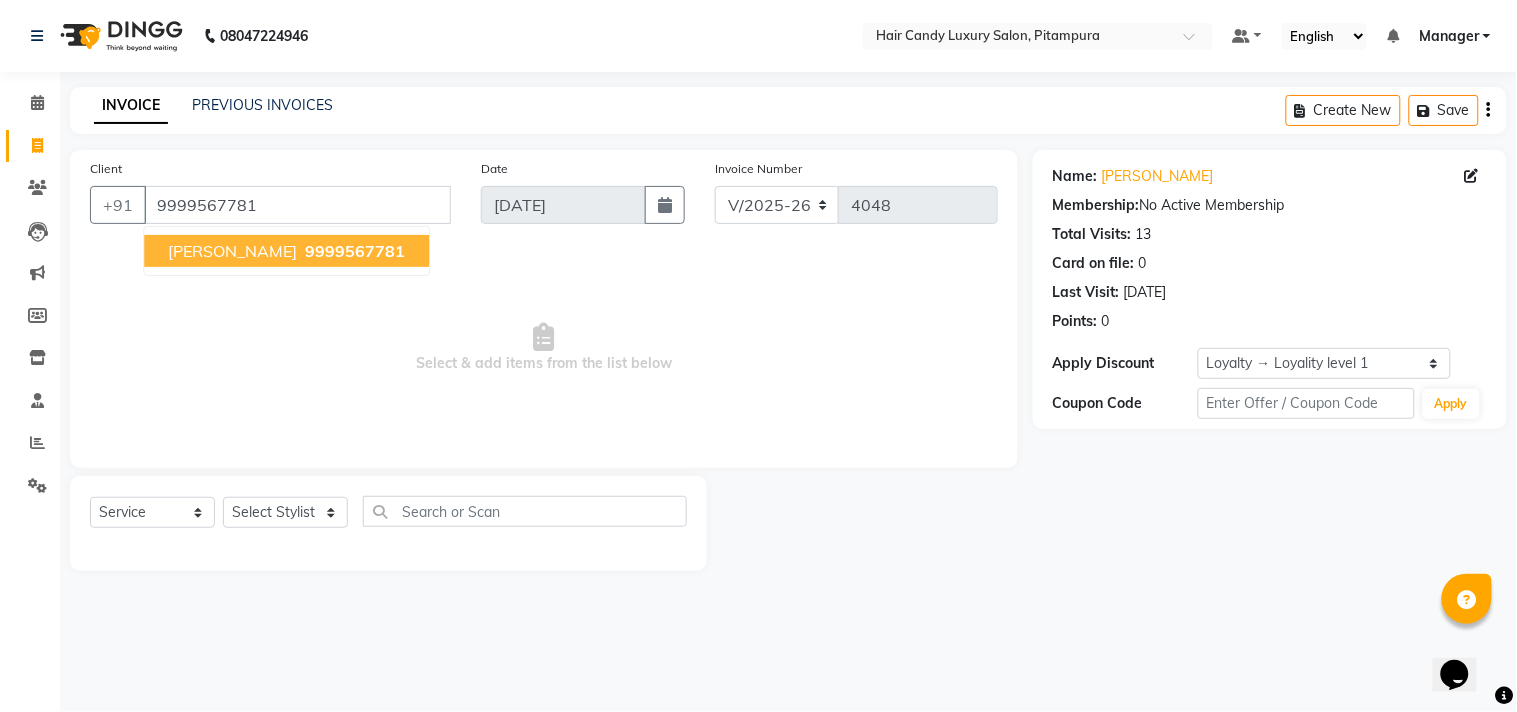 click on "GAURAV GUPTA" at bounding box center [232, 251] 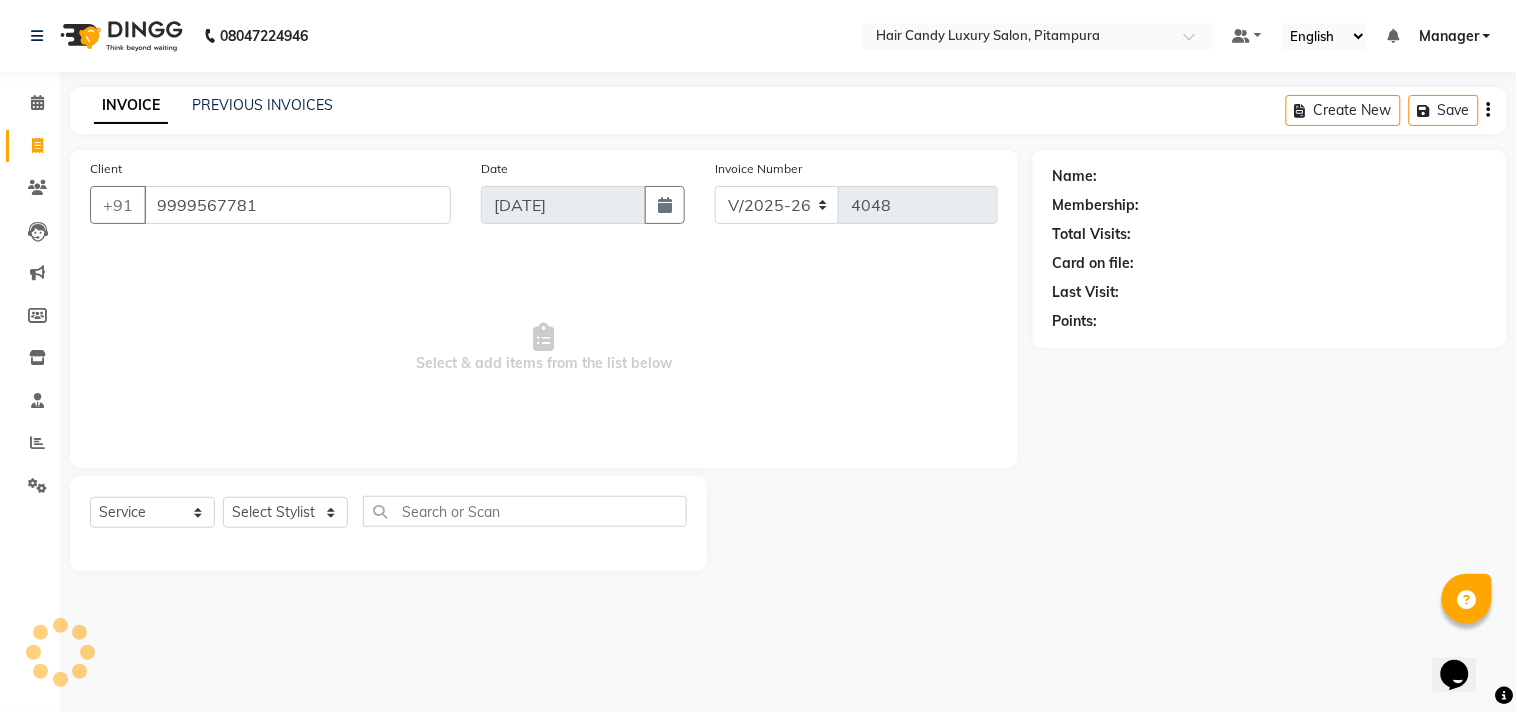 select on "1: Object" 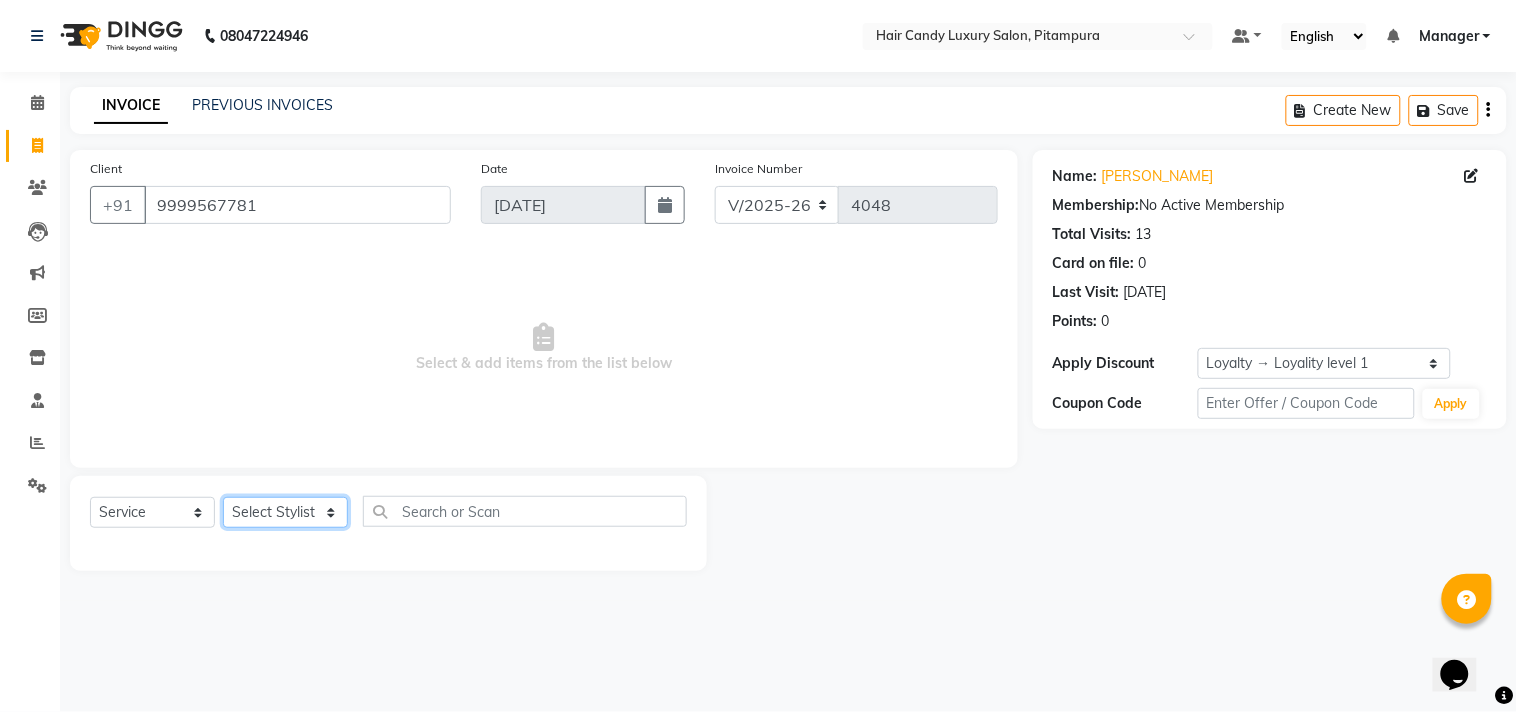 click on "Select Stylist Aarif Arman Arshad  ARSHAD SALMANI ASHU FAIZ gaurav Hanish harshit Jack  karishma KAVITA kunal Manager MANNU Mukim  pinki preeti Raghav  RASHMI RAVI RITIK SAHIL sawan SHALINI SHARUKH SHWETA  VEER Vijay  vijay tiwari ZAID" 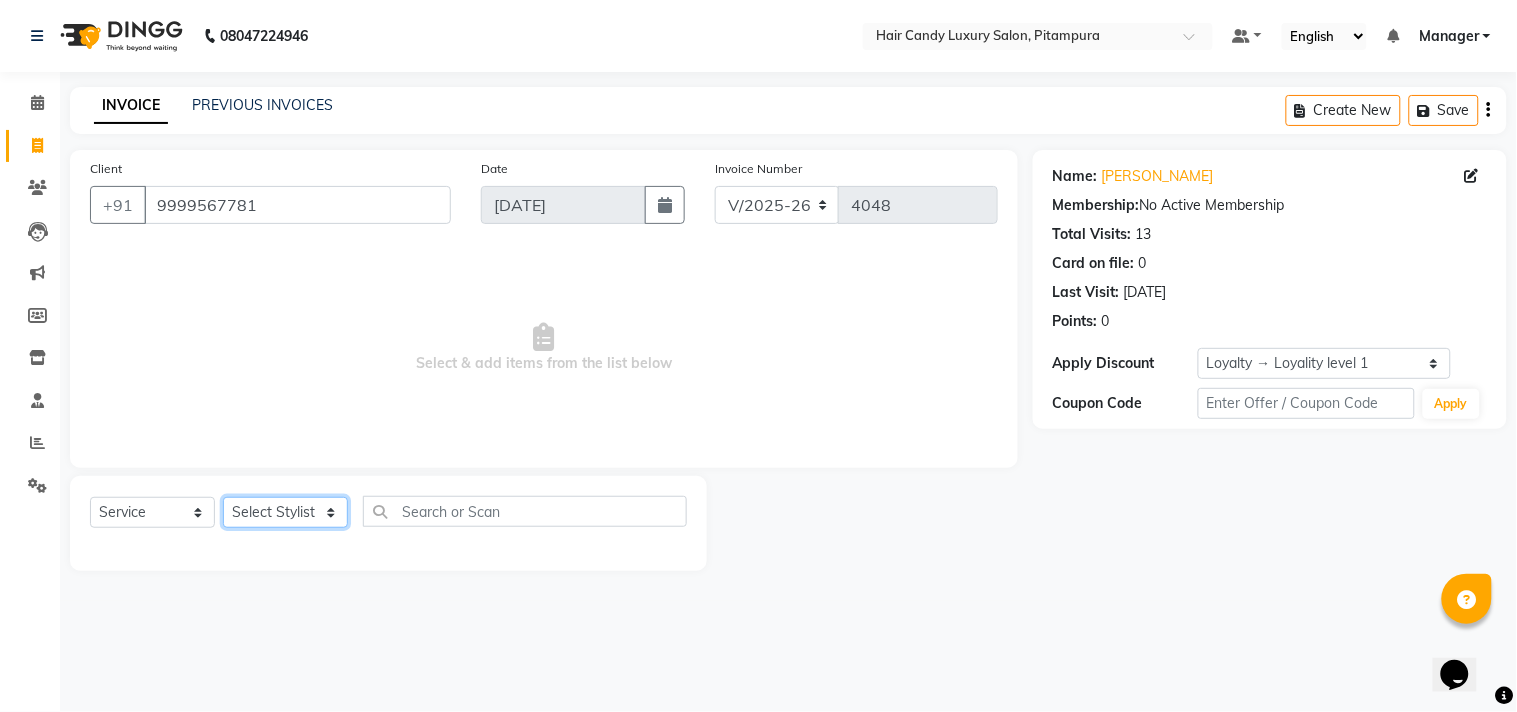 select on "28014" 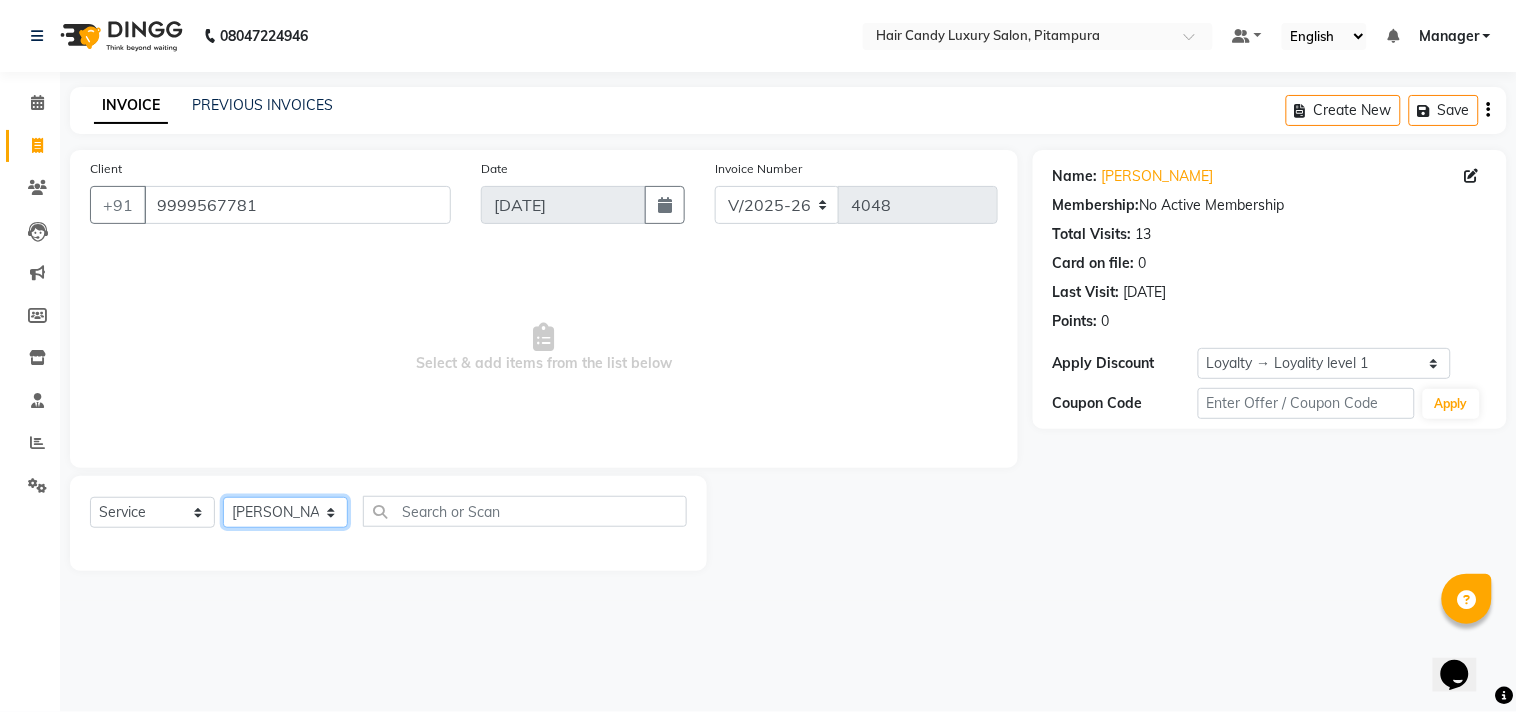 click on "Select Stylist Aarif Arman Arshad  ARSHAD SALMANI ASHU FAIZ gaurav Hanish harshit Jack  karishma KAVITA kunal Manager MANNU Mukim  pinki preeti Raghav  RASHMI RAVI RITIK SAHIL sawan SHALINI SHARUKH SHWETA  VEER Vijay  vijay tiwari ZAID" 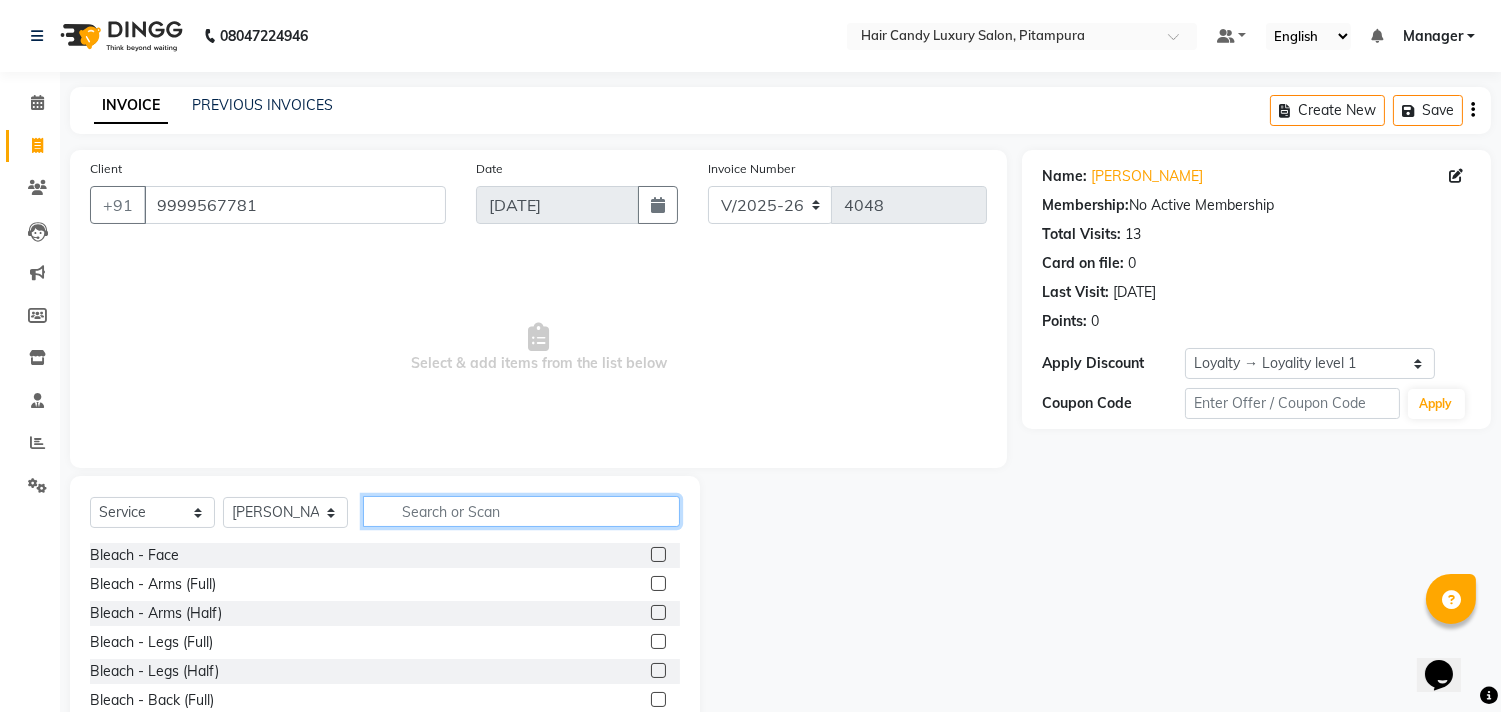 click 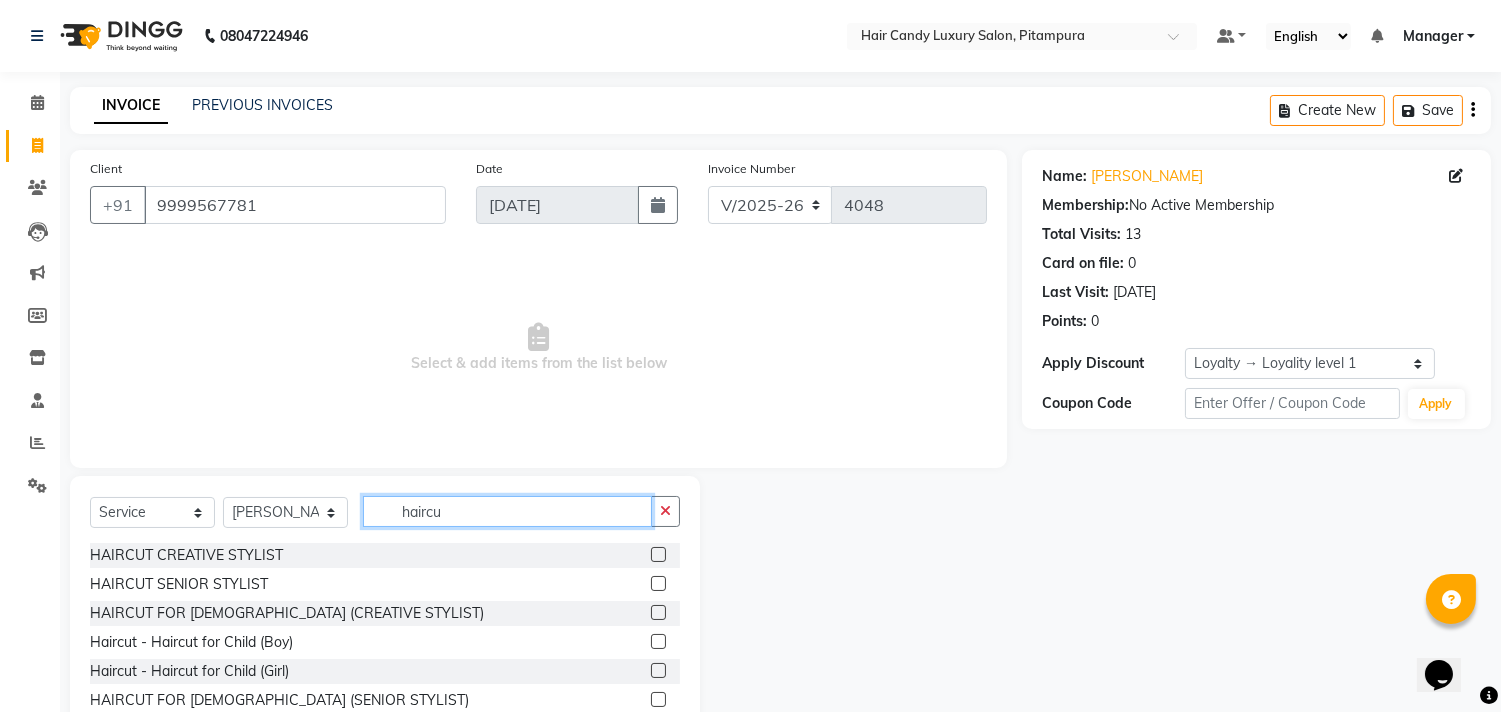 type on "haircu" 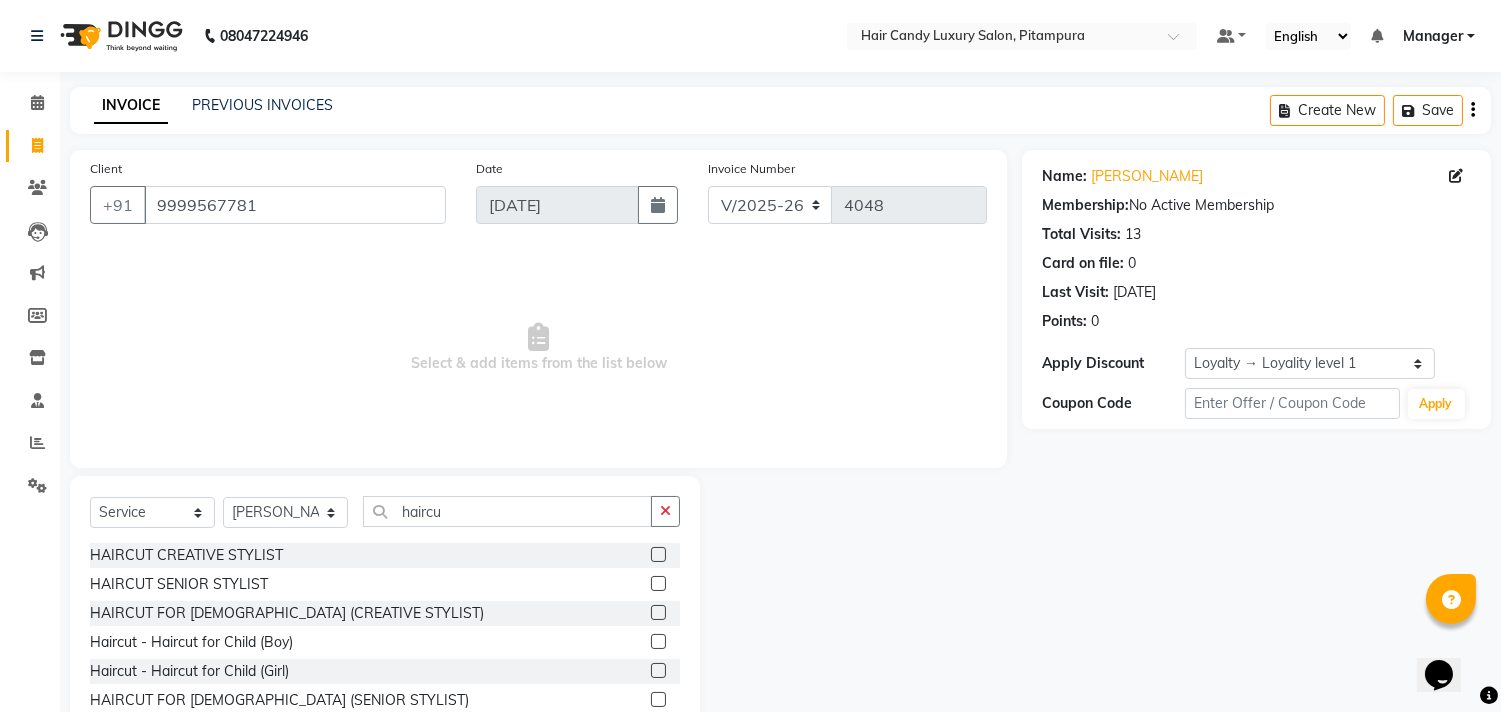 click 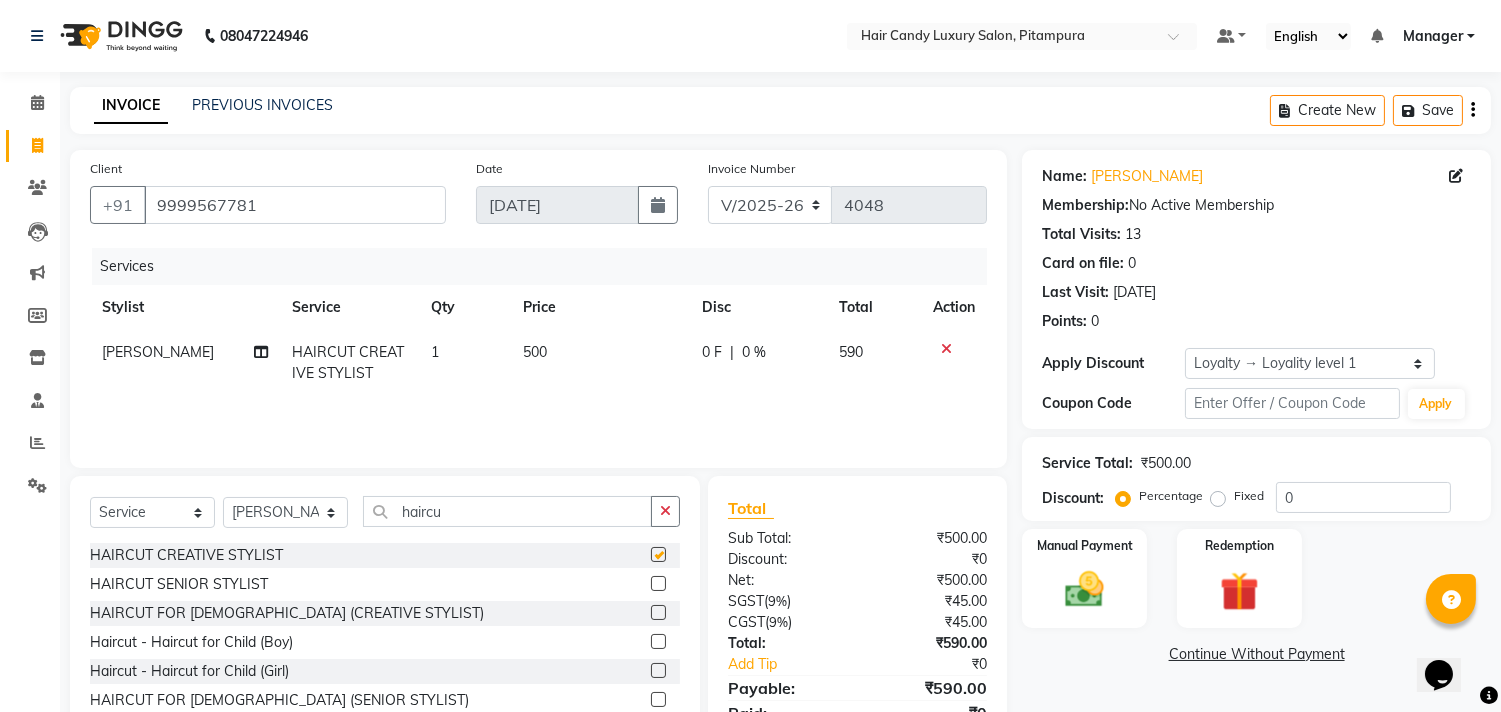 checkbox on "false" 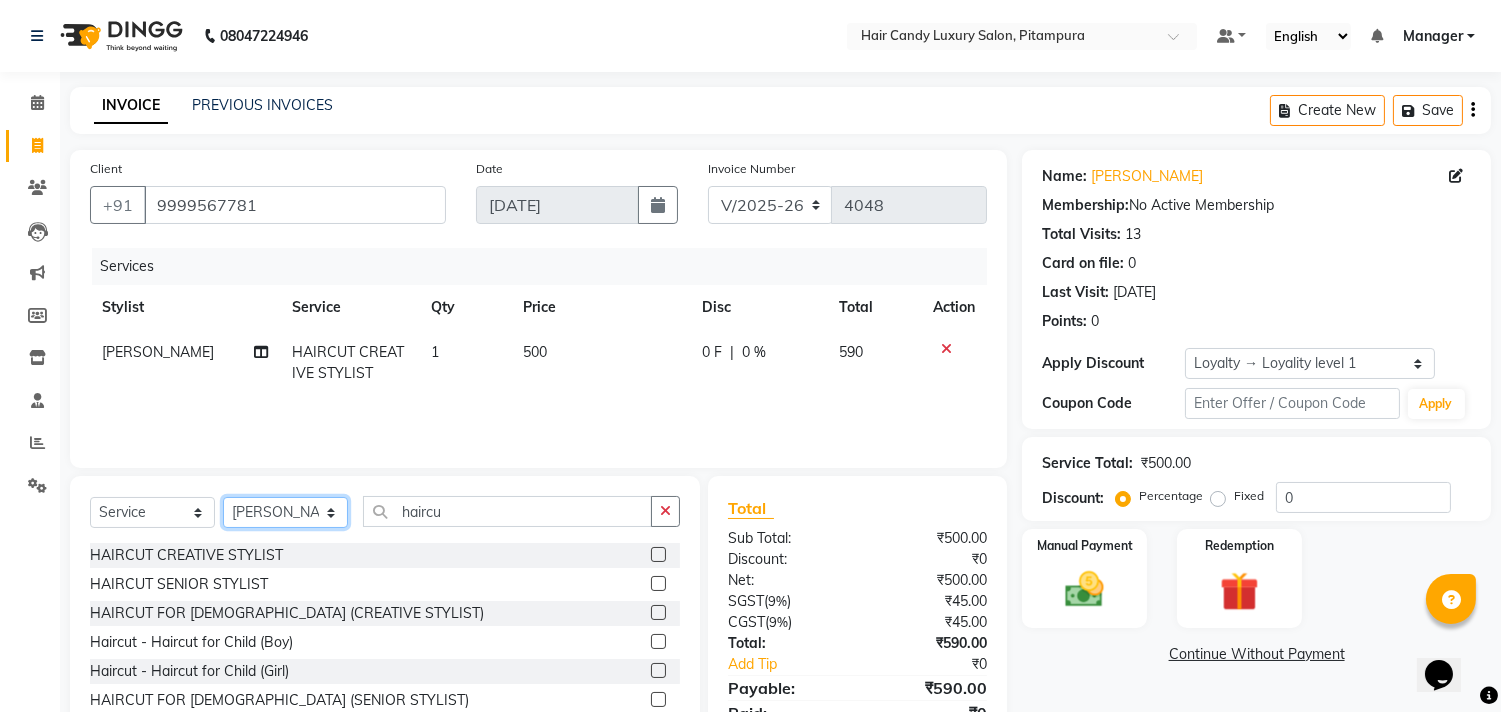 click on "Select Stylist Aarif Arman Arshad  ARSHAD SALMANI ASHU FAIZ gaurav Hanish harshit Jack  karishma KAVITA kunal Manager MANNU Mukim  pinki preeti Raghav  RASHMI RAVI RITIK SAHIL sawan SHALINI SHARUKH SHWETA  VEER Vijay  vijay tiwari ZAID" 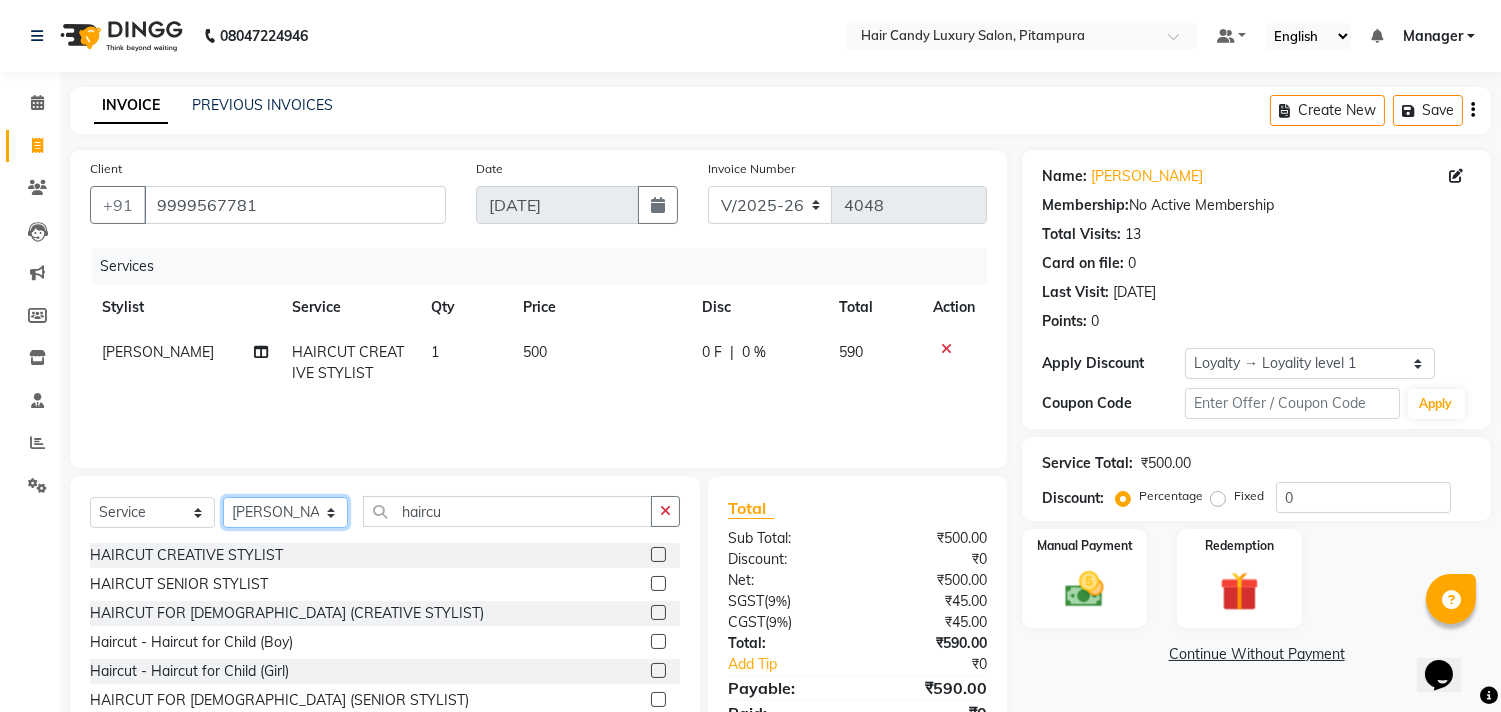 select on "28022" 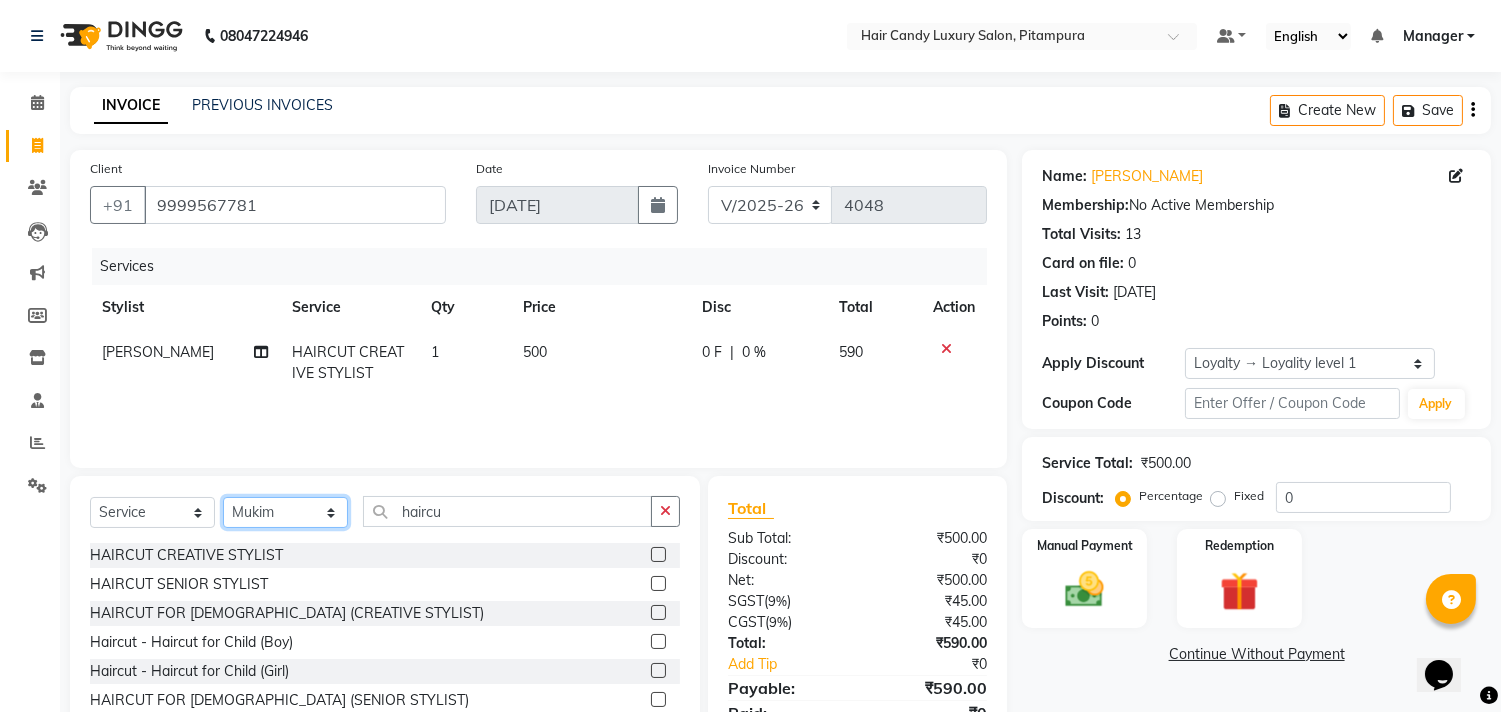 click on "Select Stylist Aarif Arman Arshad  ARSHAD SALMANI ASHU FAIZ gaurav Hanish harshit Jack  karishma KAVITA kunal Manager MANNU Mukim  pinki preeti Raghav  RASHMI RAVI RITIK SAHIL sawan SHALINI SHARUKH SHWETA  VEER Vijay  vijay tiwari ZAID" 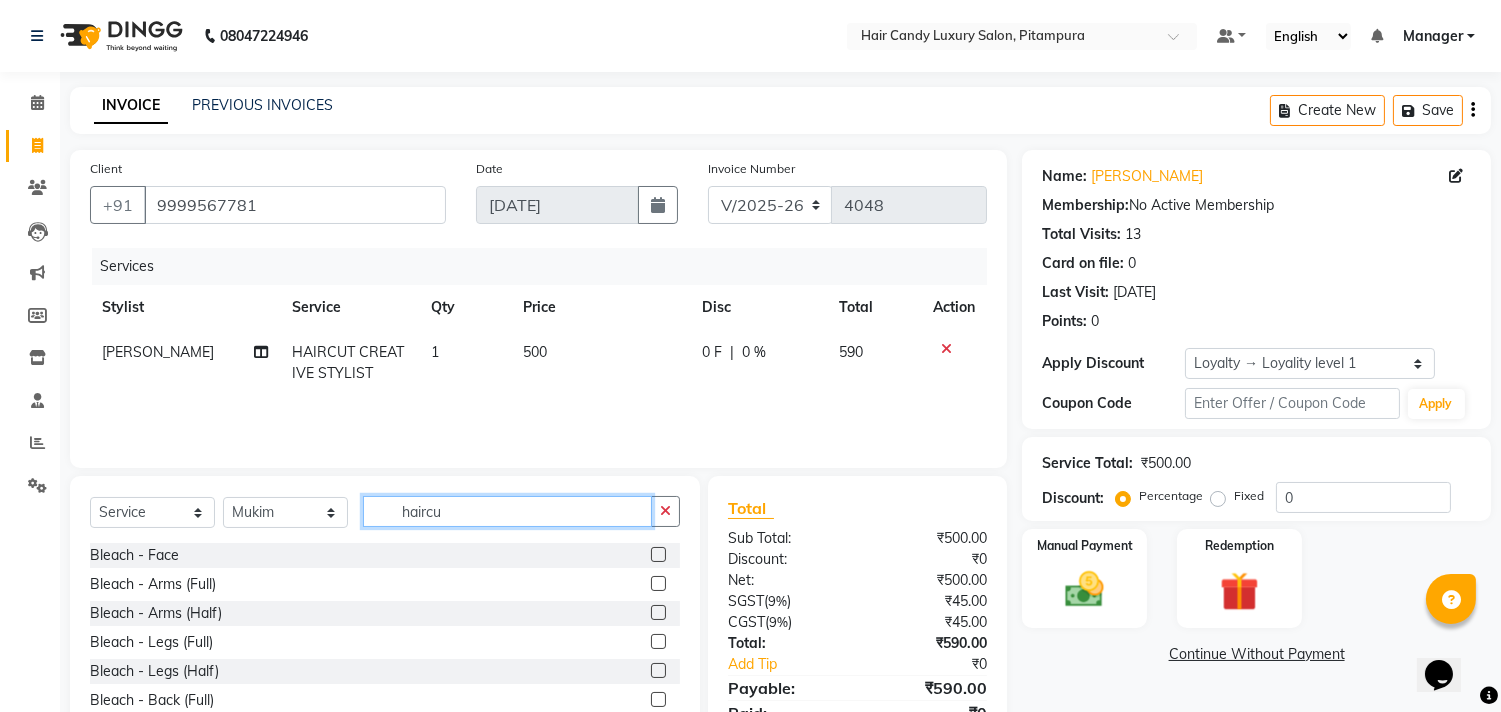 click on "haircu" 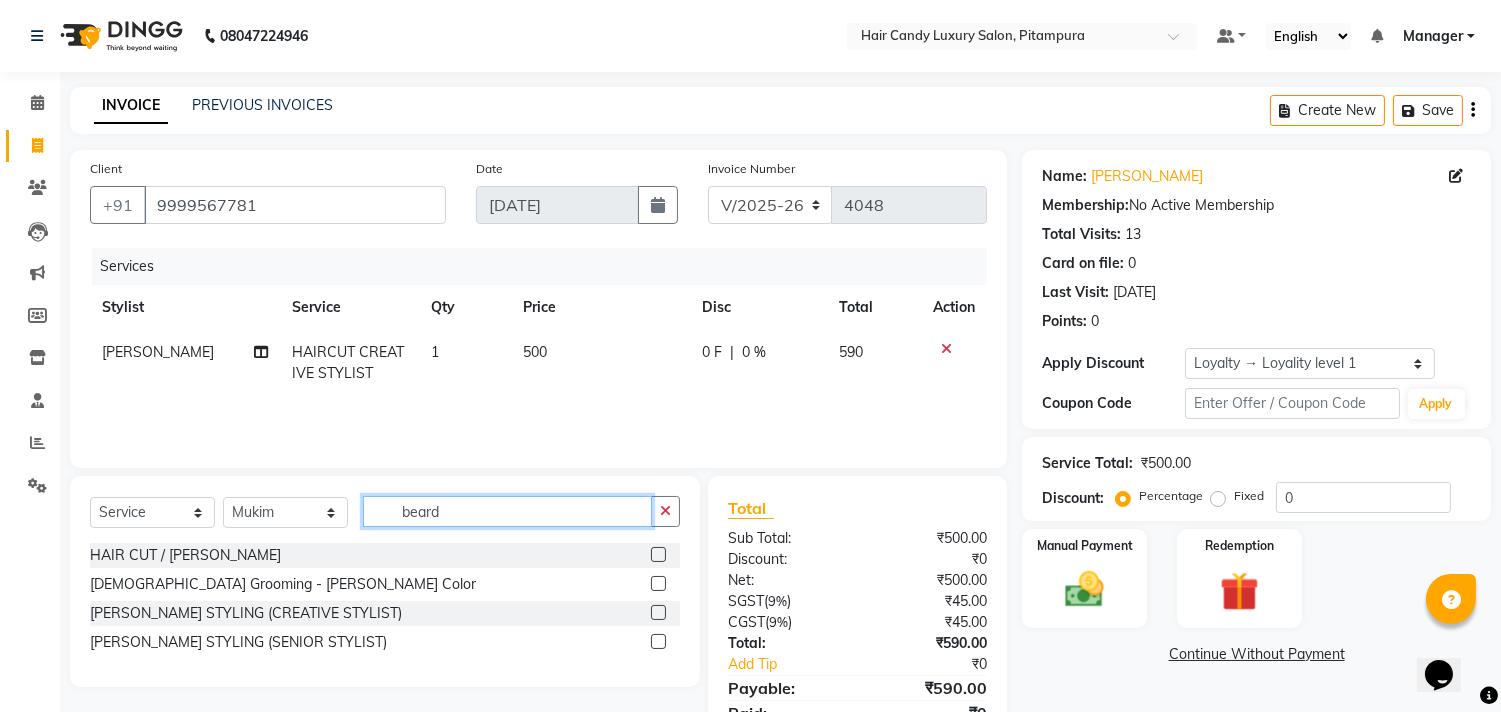 type on "beard" 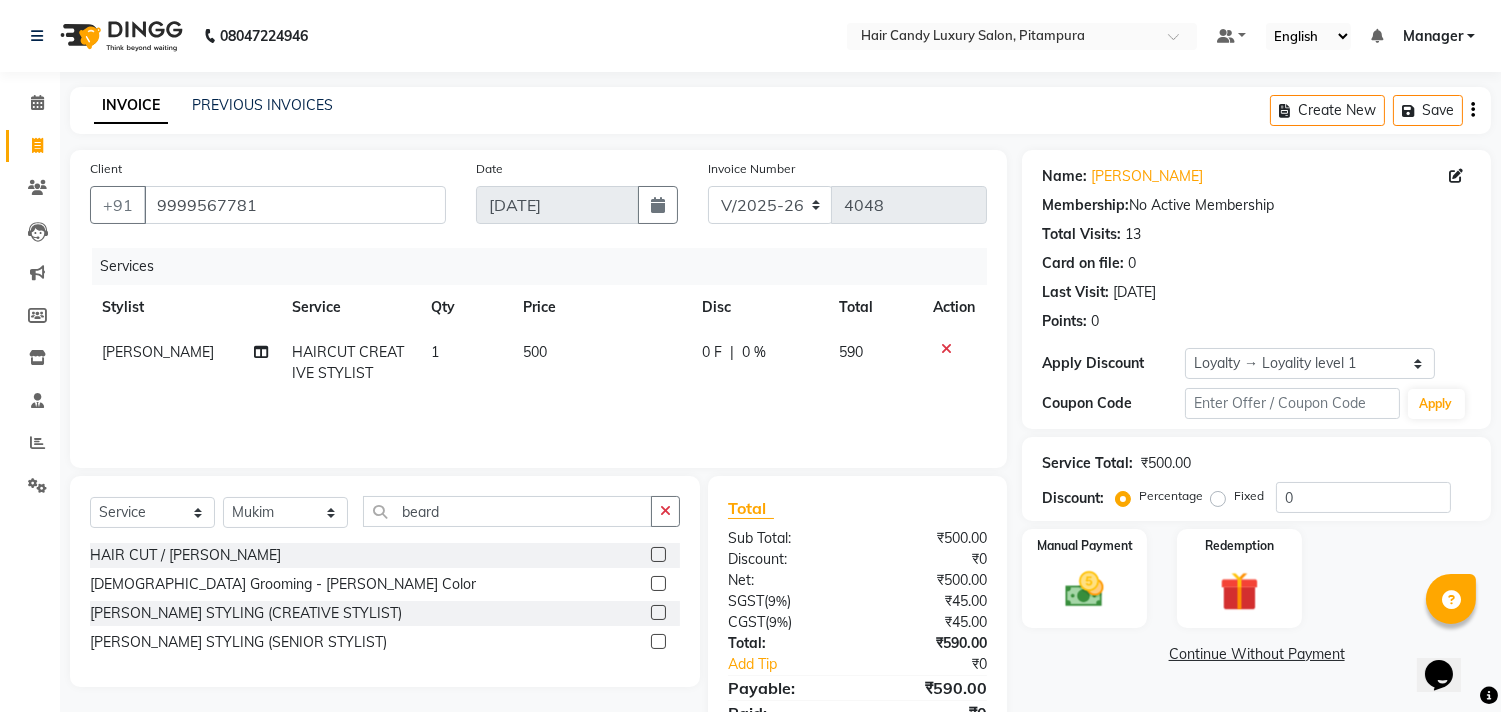 click 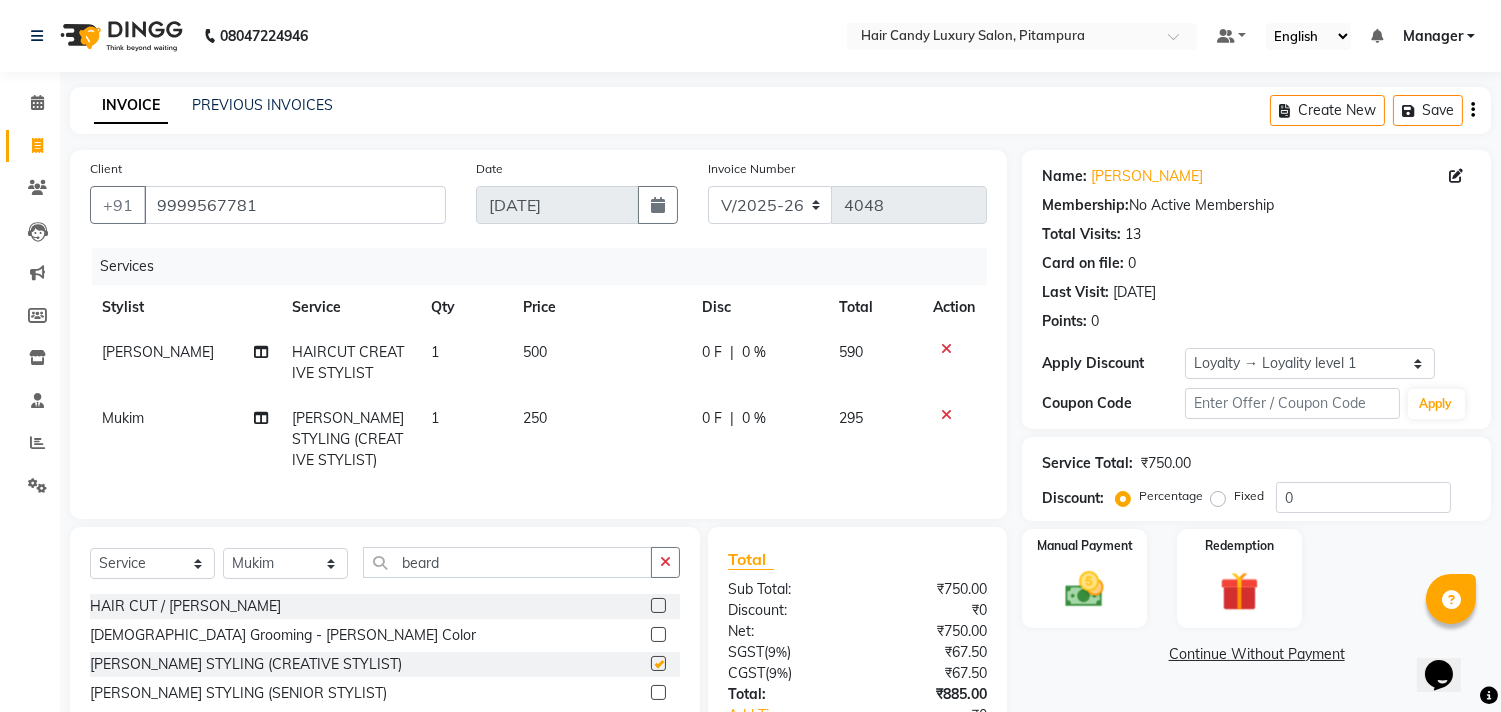 checkbox on "false" 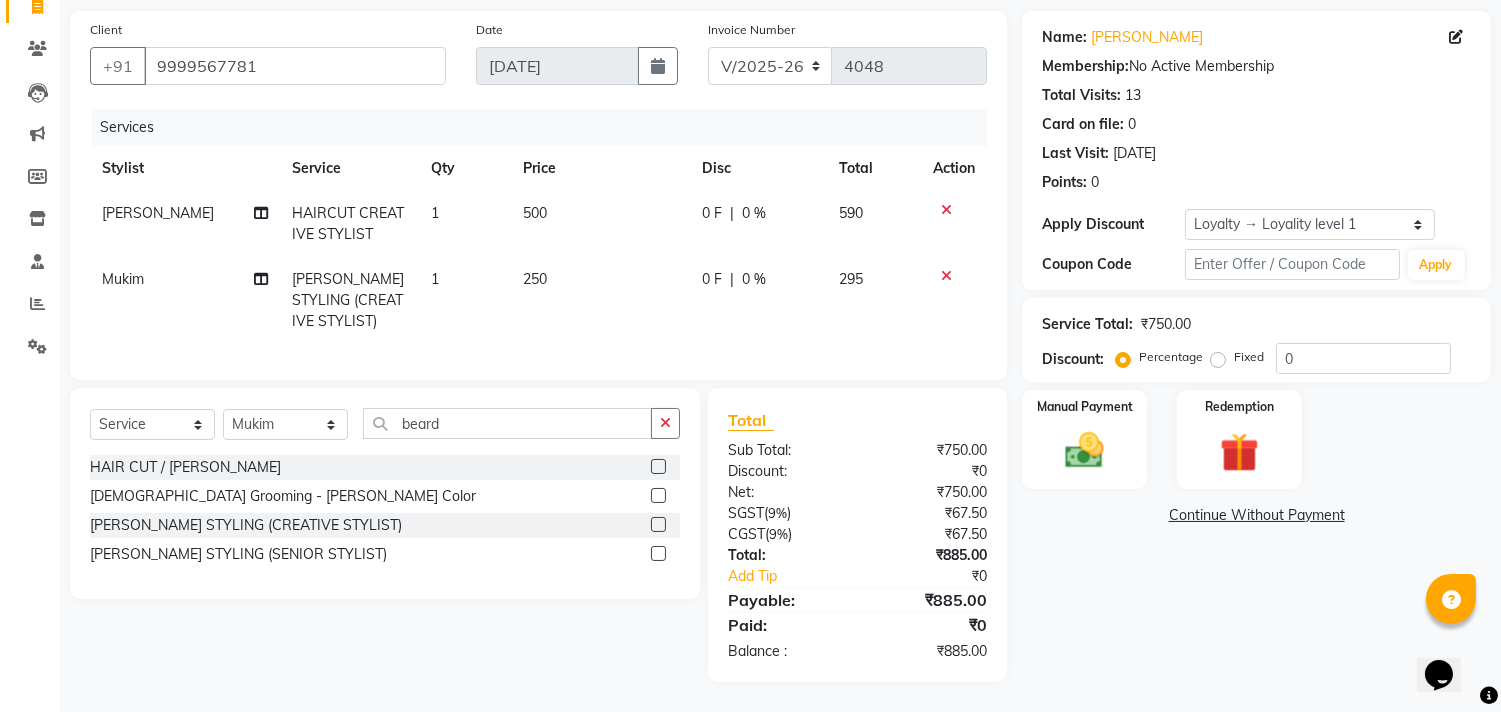 scroll, scrollTop: 155, scrollLeft: 0, axis: vertical 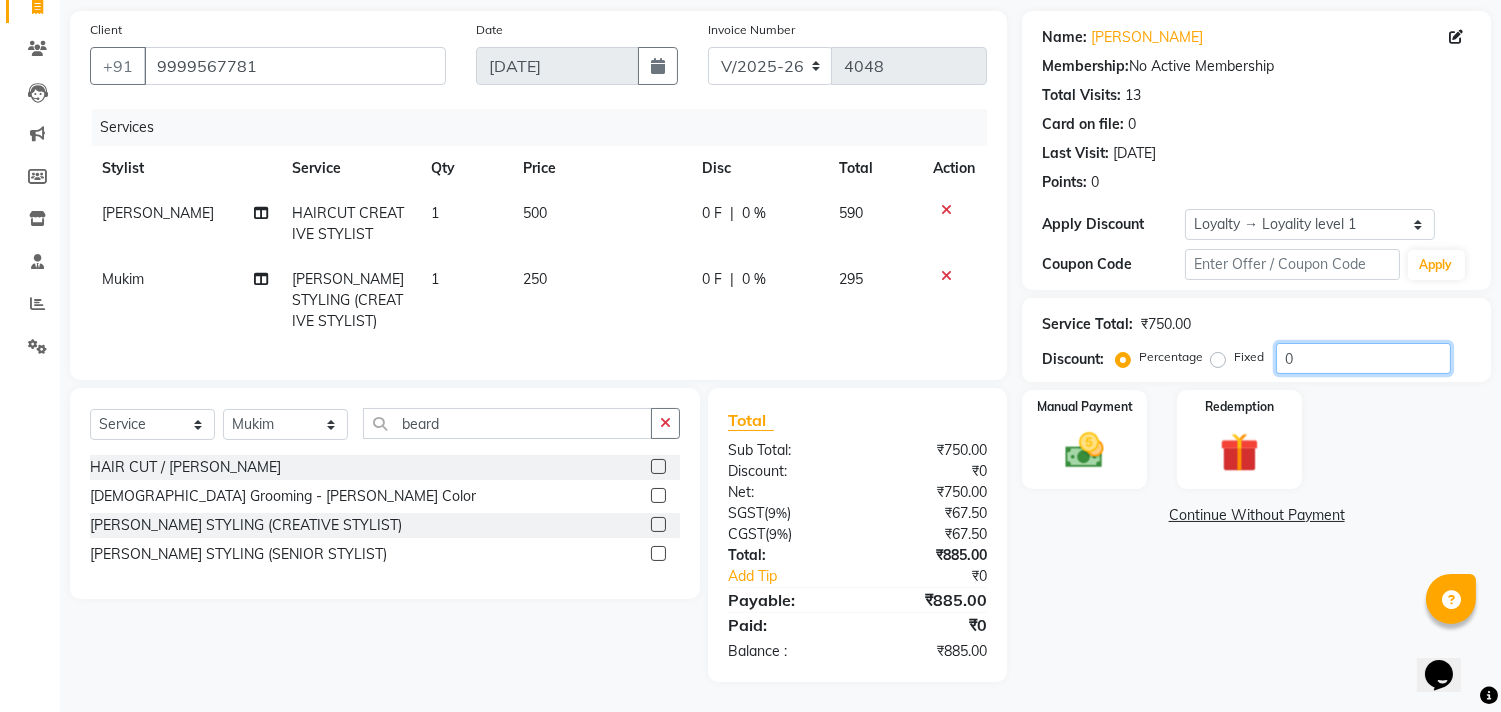 click on "0" 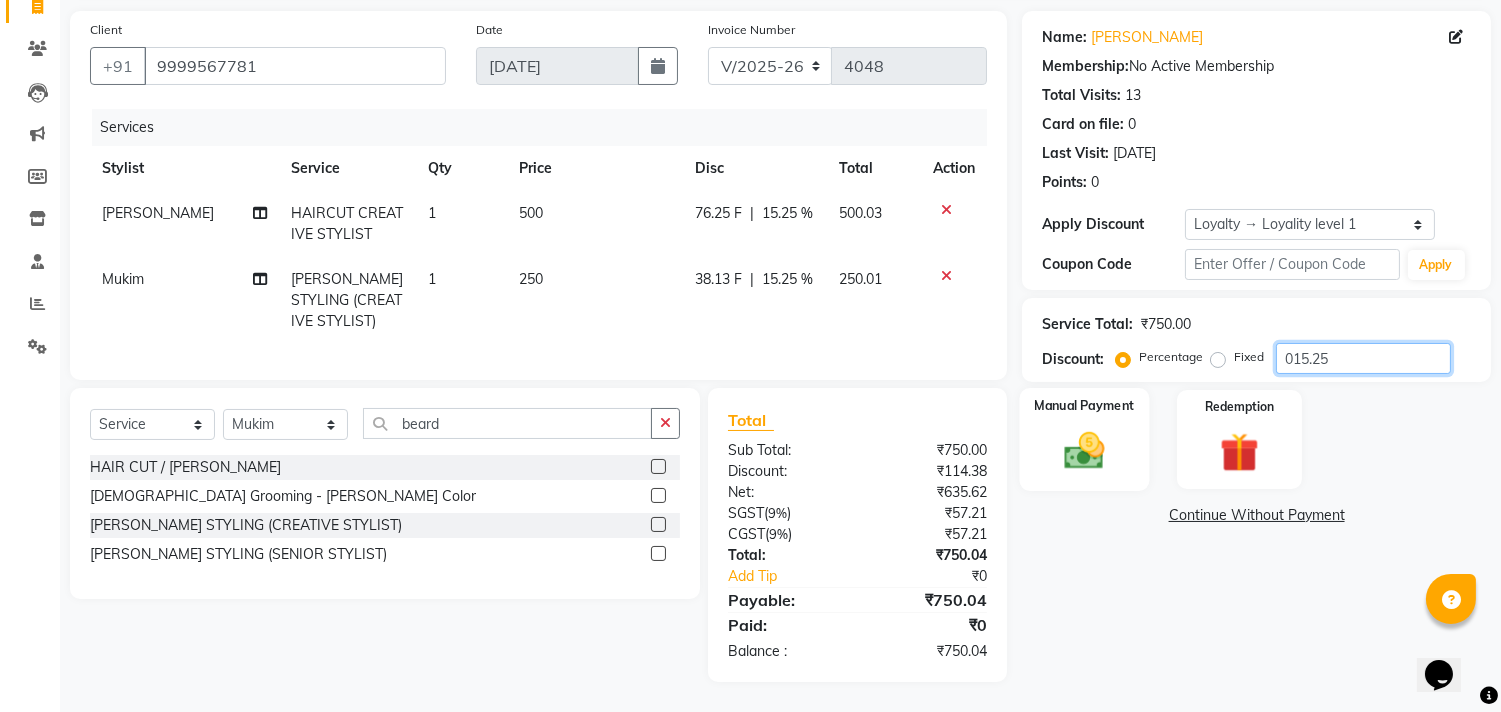 type on "015.25" 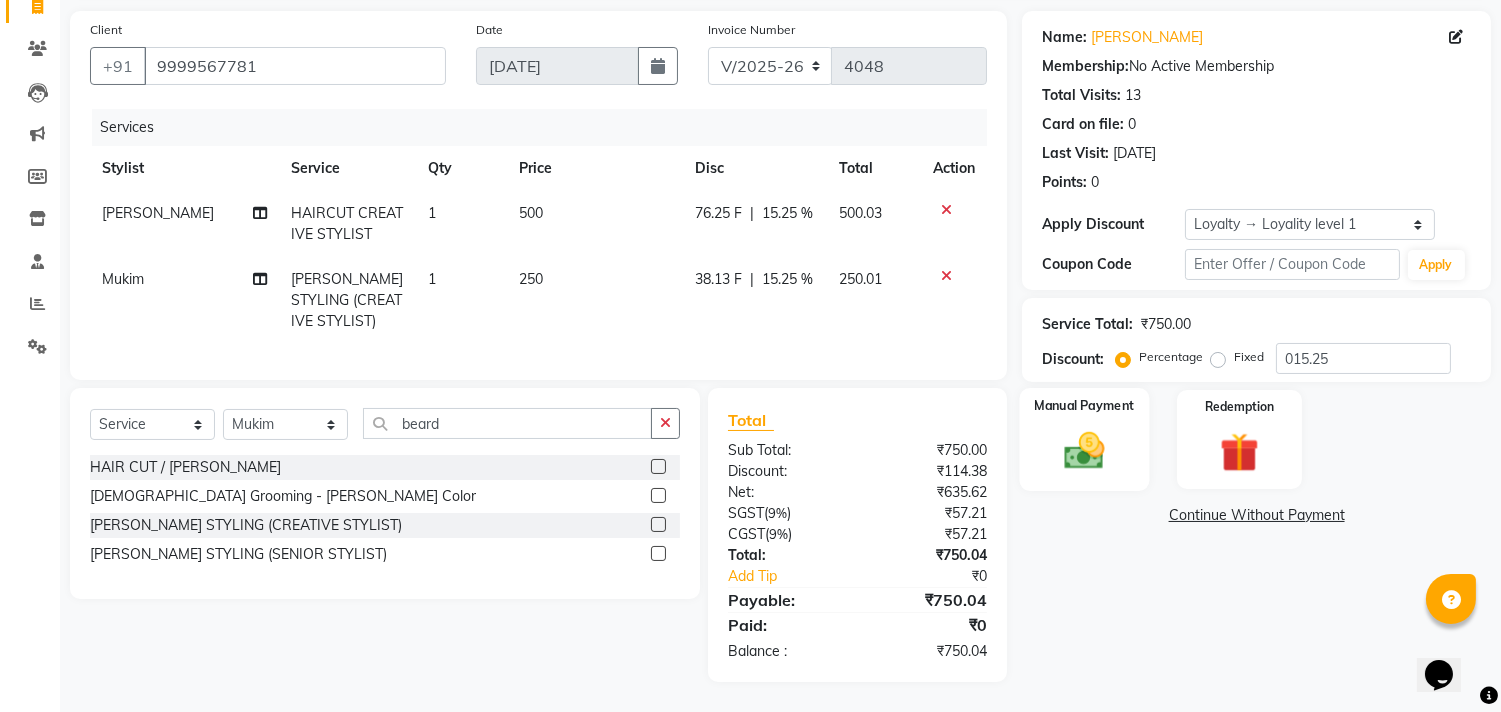 click on "Manual Payment" 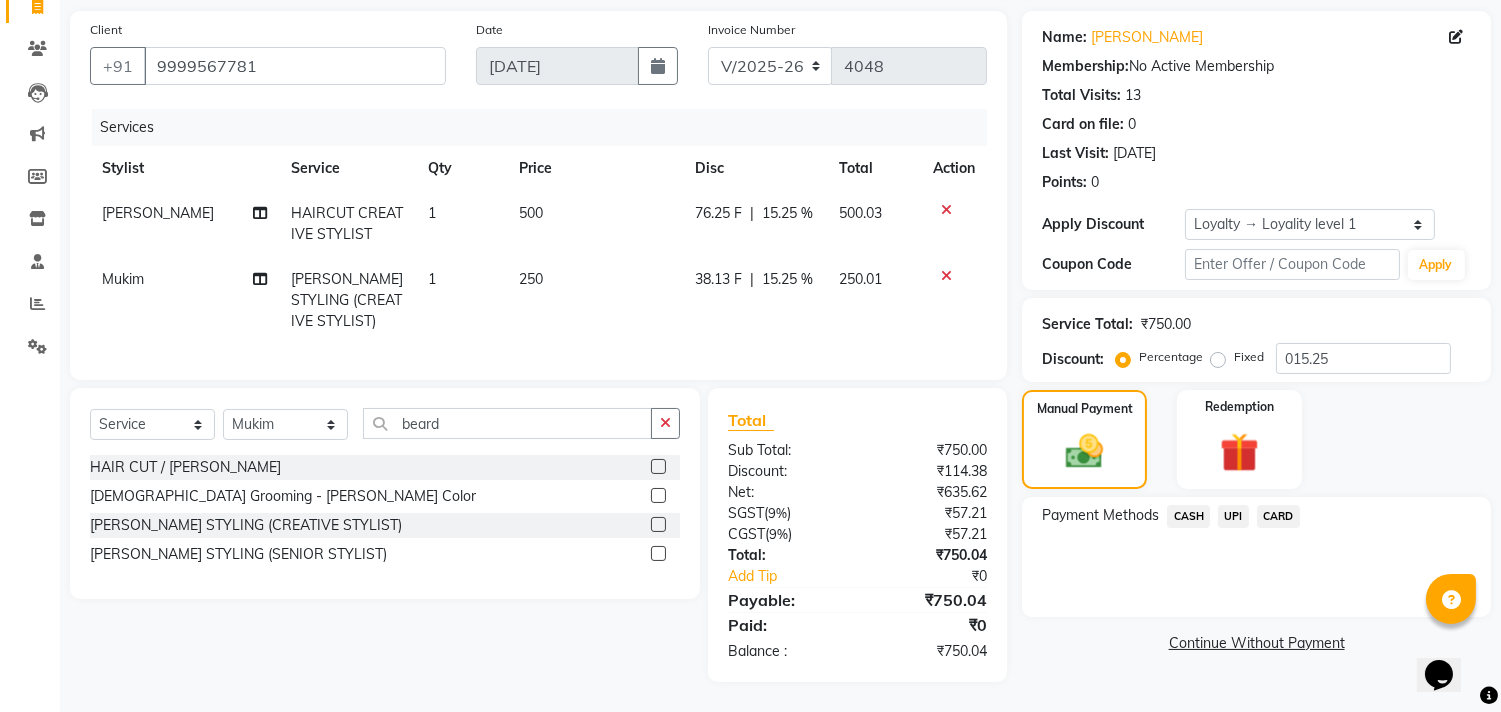 click on "UPI" 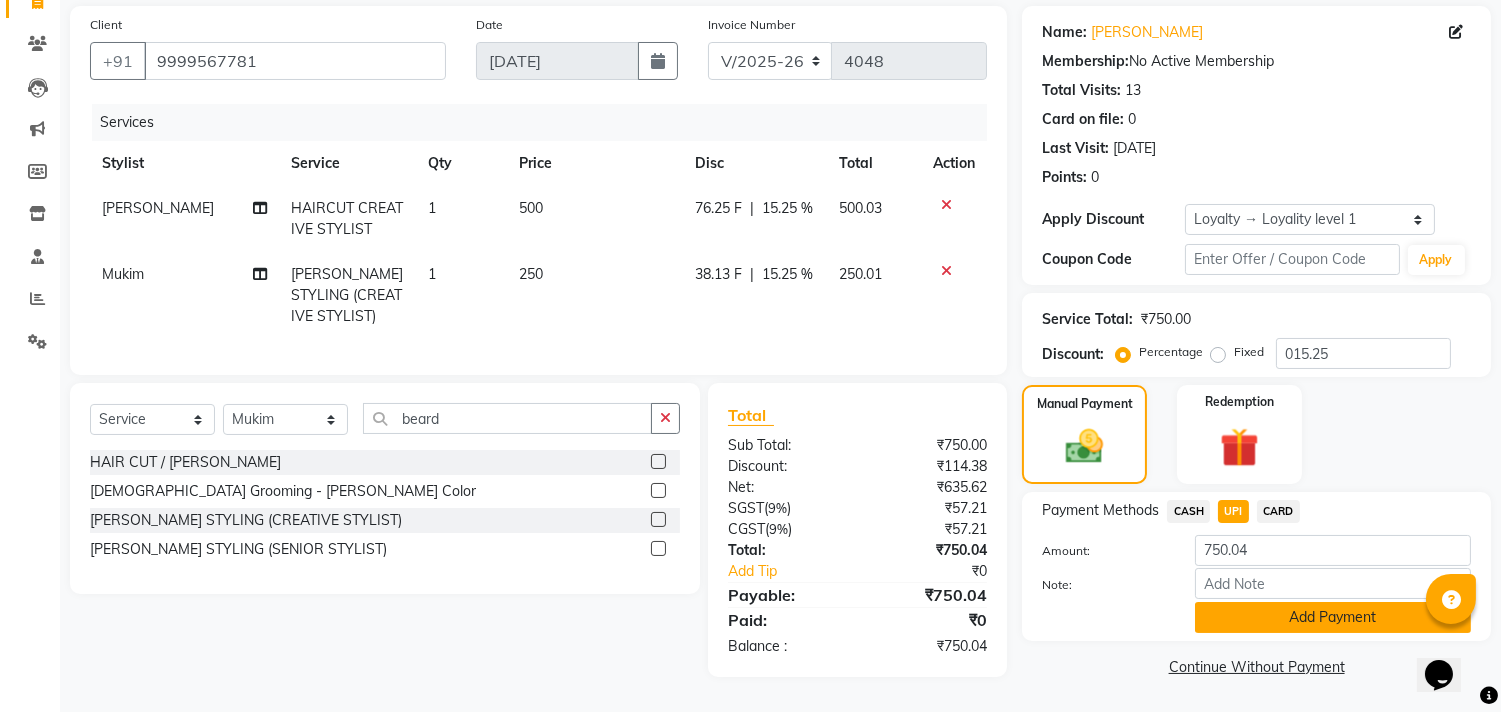 click on "Add Payment" 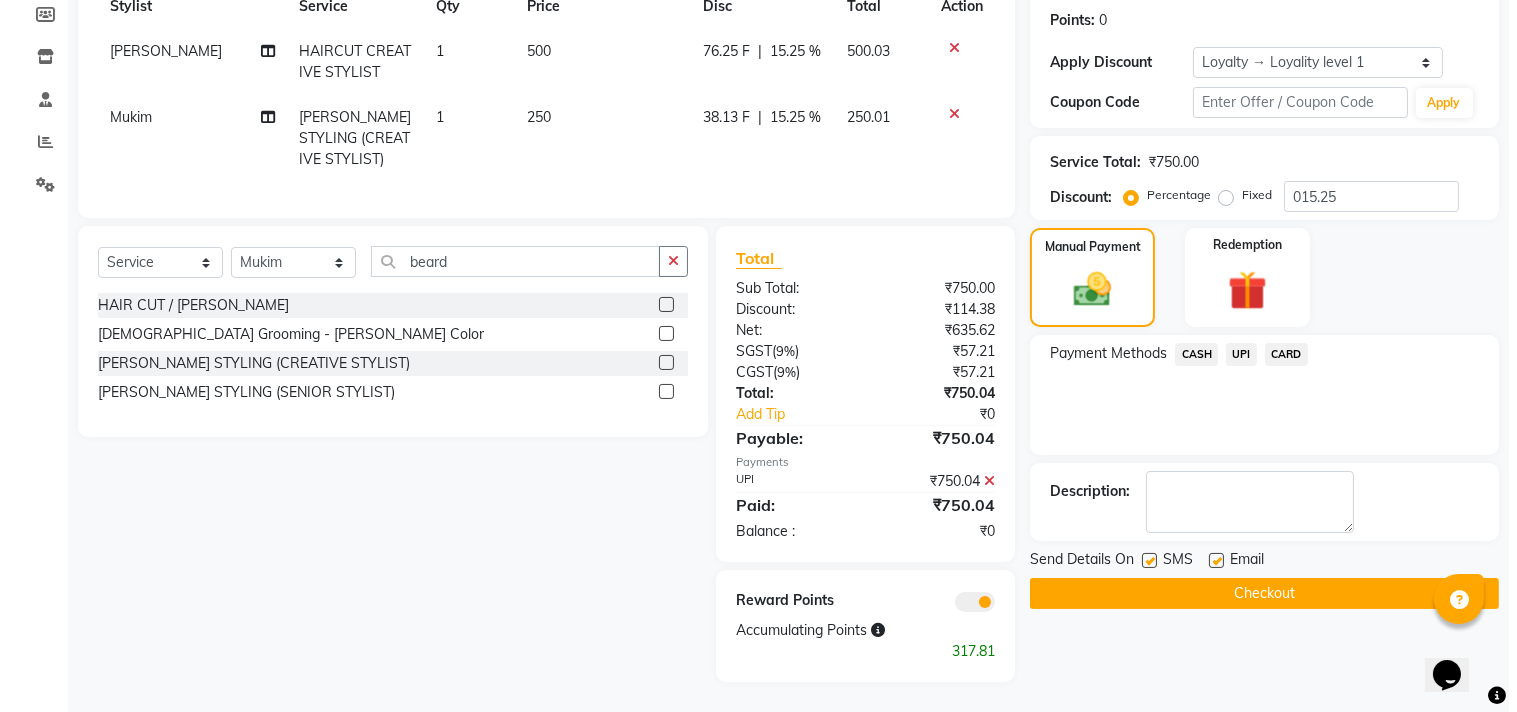 scroll, scrollTop: 317, scrollLeft: 0, axis: vertical 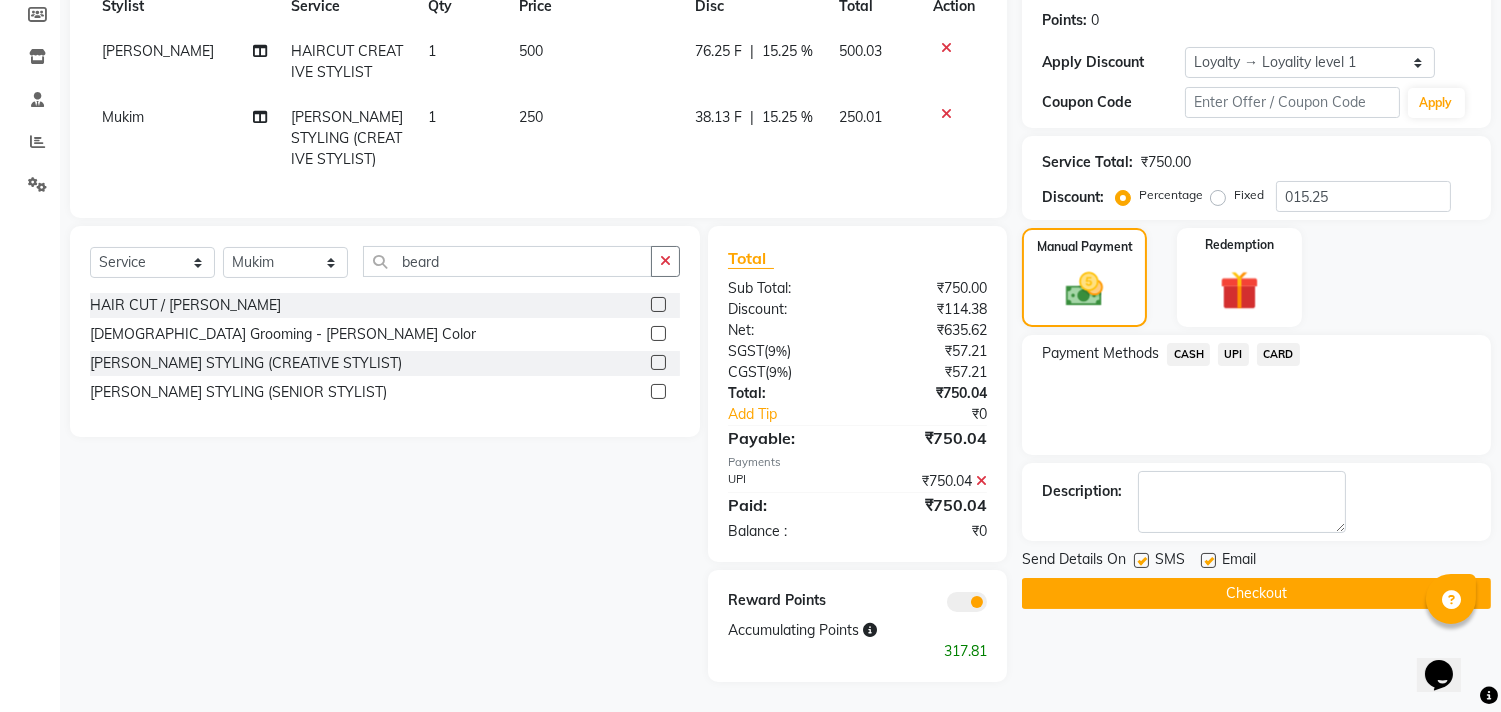 click 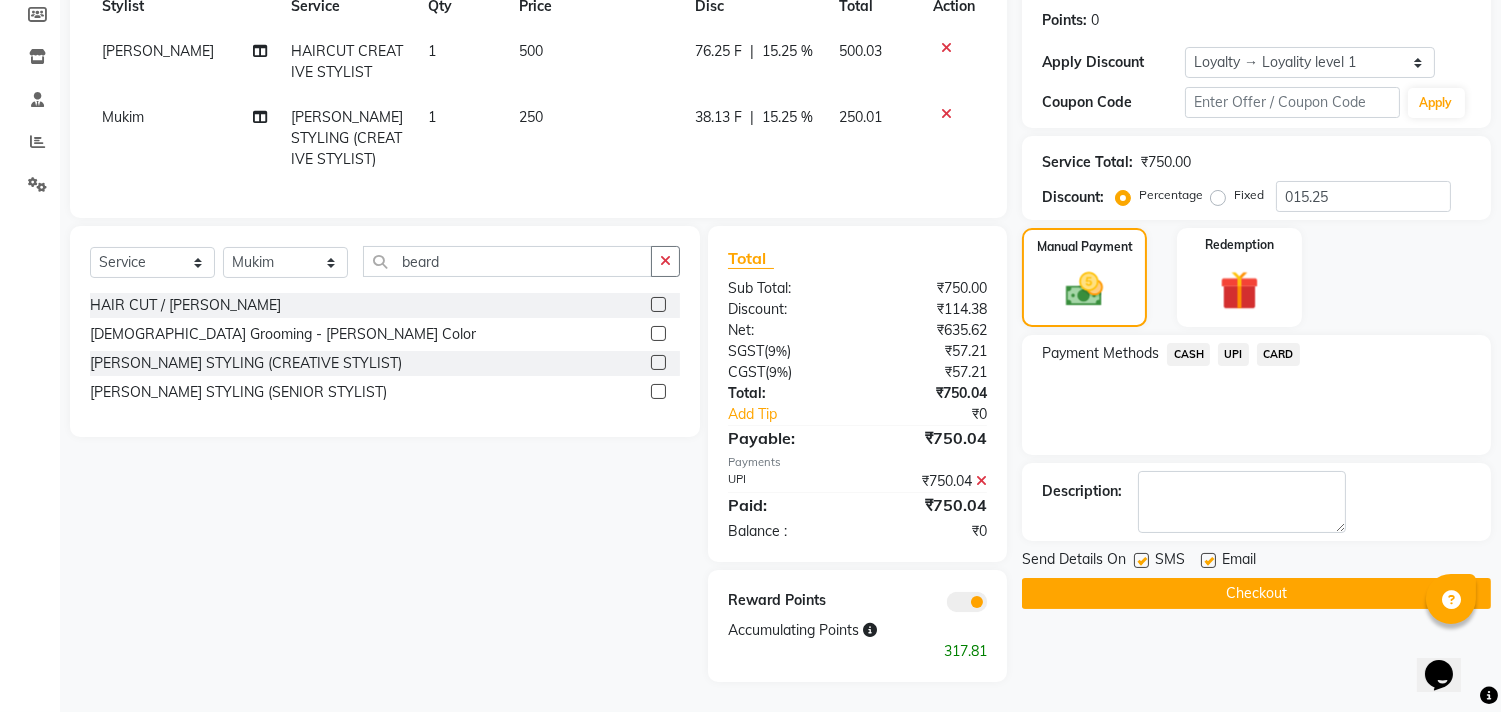 click 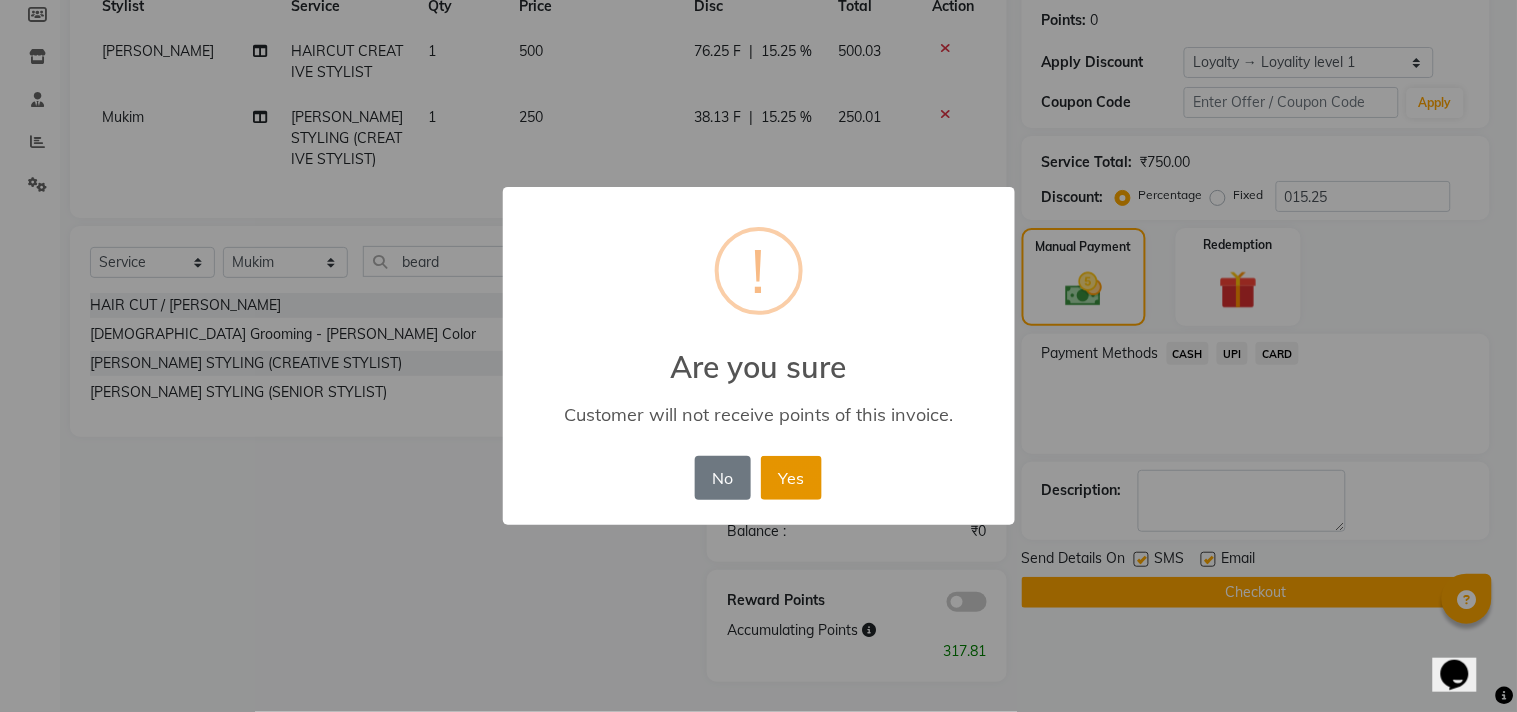 click on "Yes" at bounding box center (791, 478) 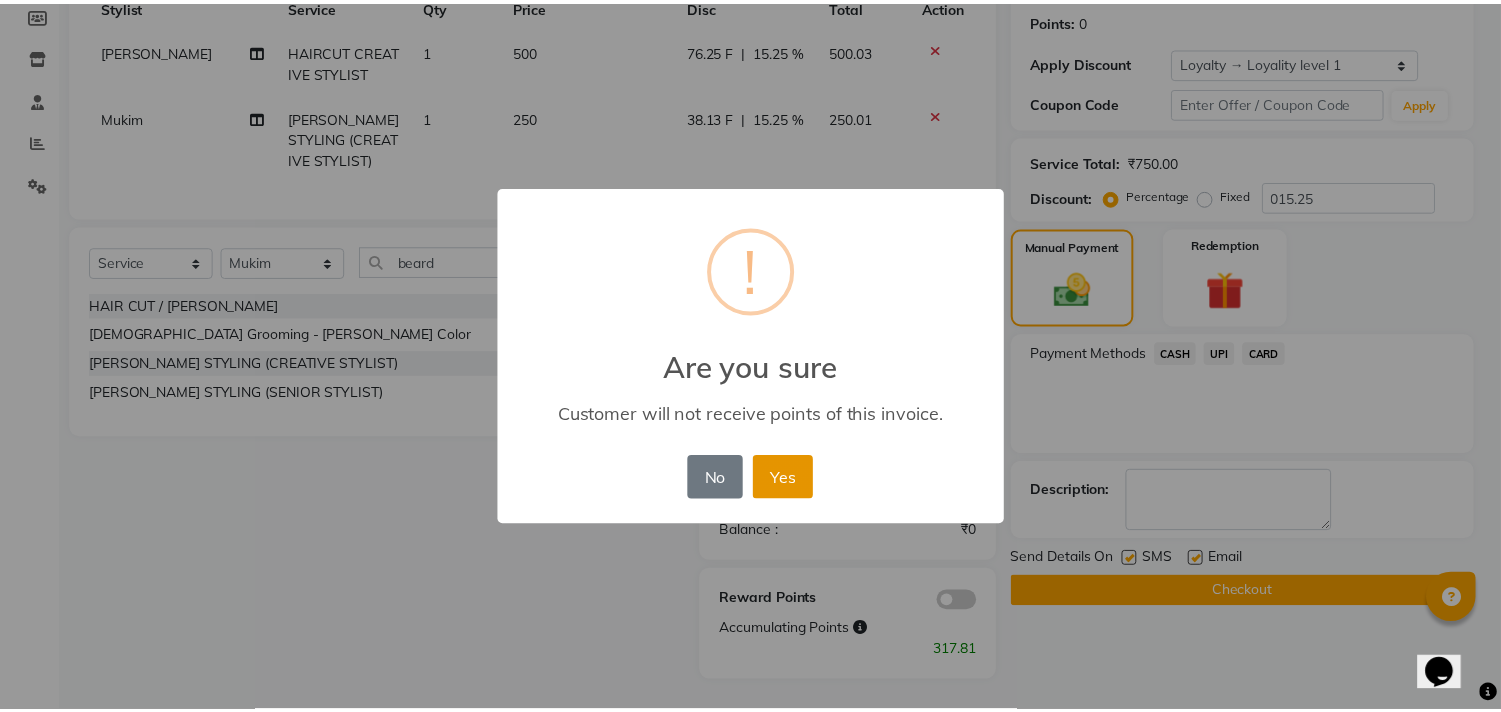 scroll, scrollTop: 267, scrollLeft: 0, axis: vertical 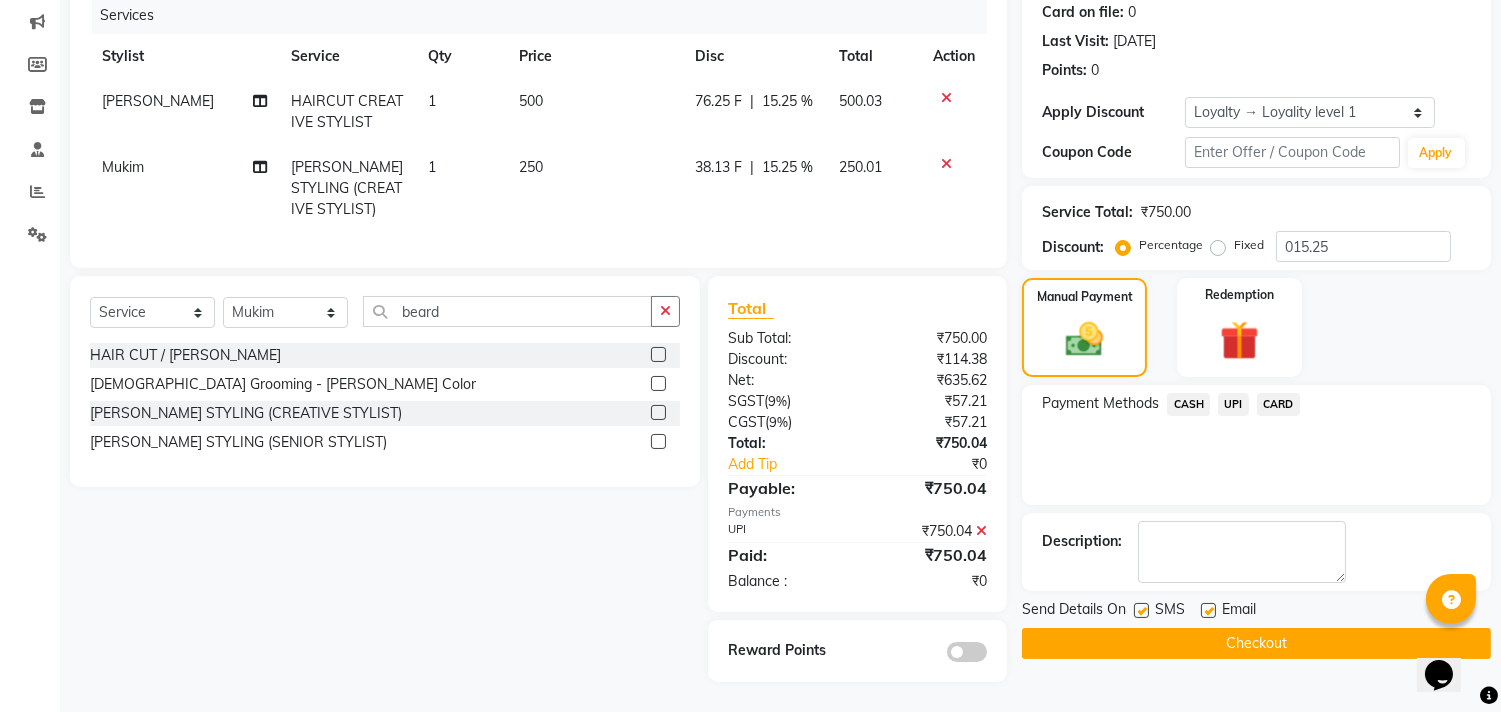 click on "Checkout" 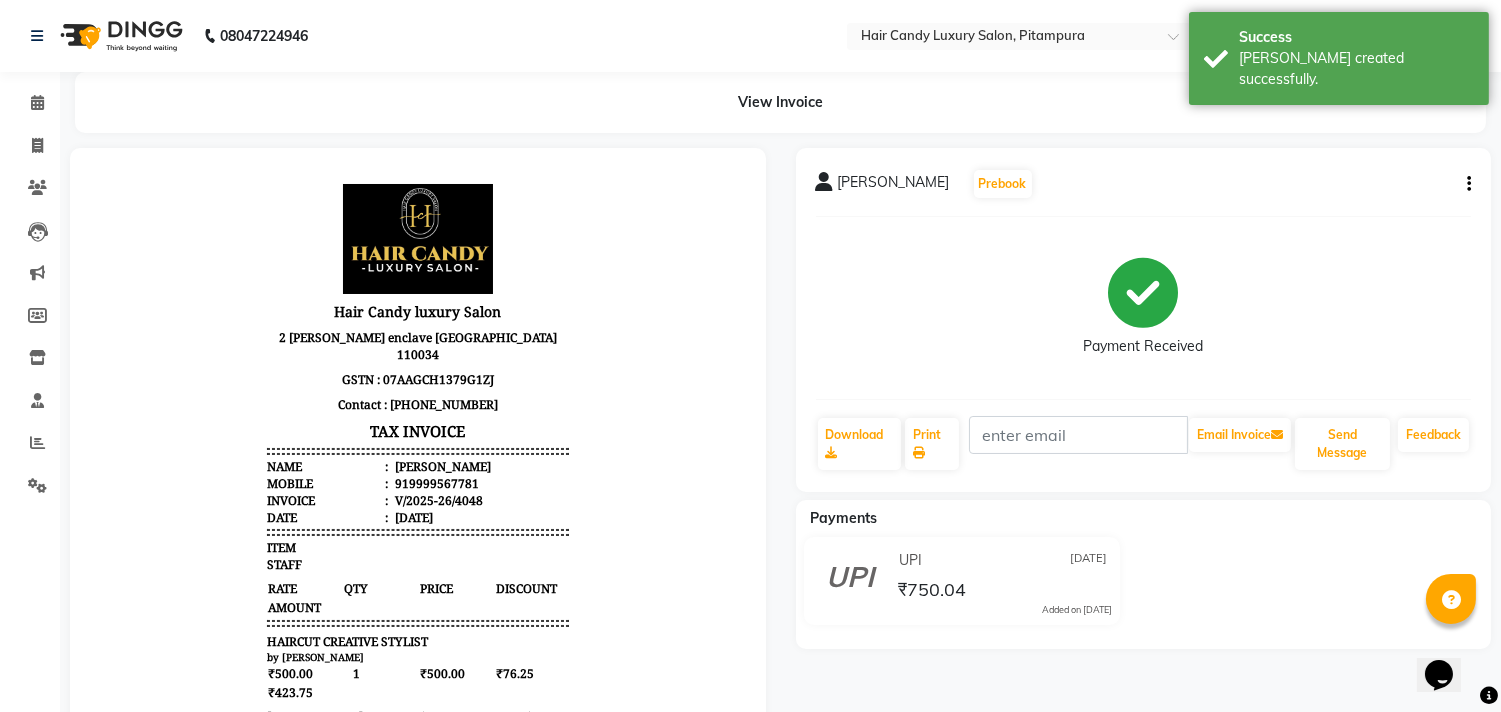 scroll, scrollTop: 0, scrollLeft: 0, axis: both 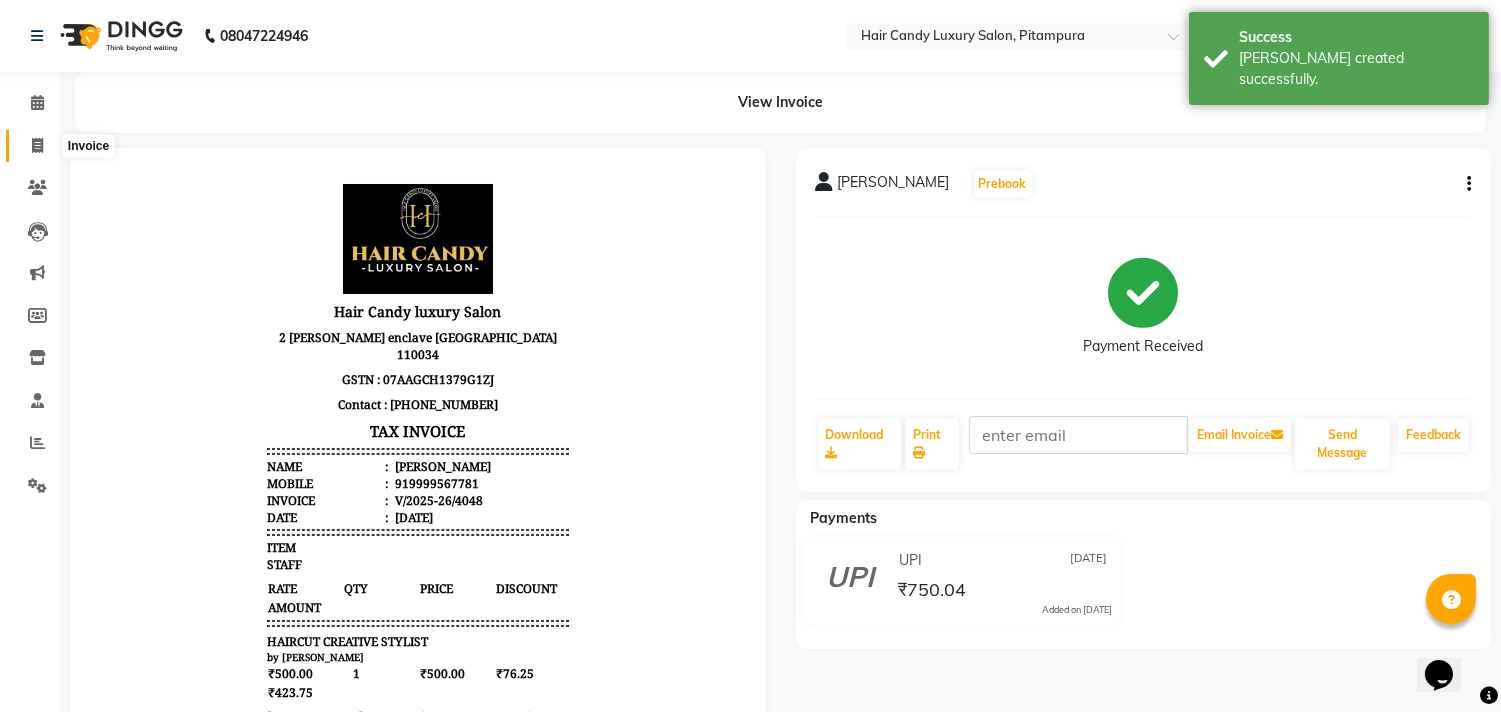 click 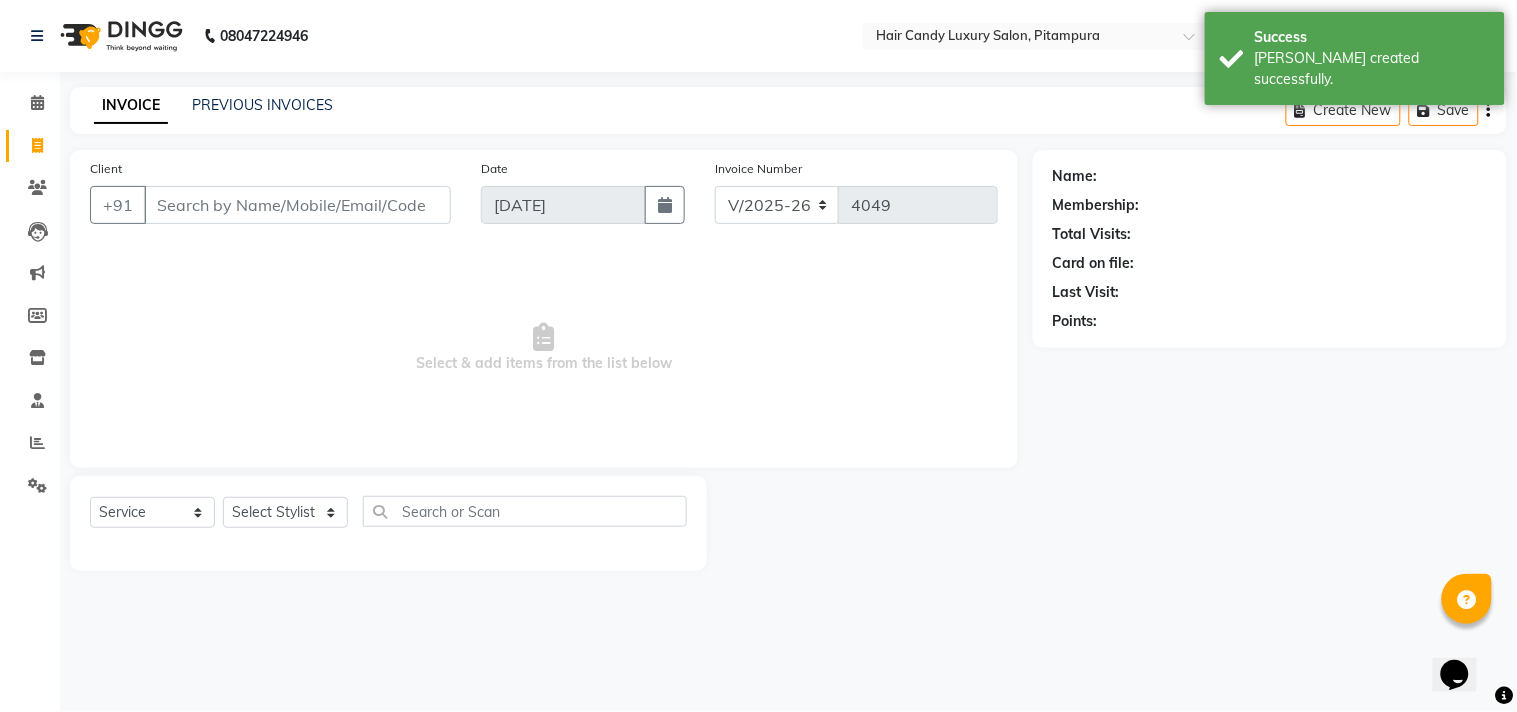 click on "Client" at bounding box center [297, 205] 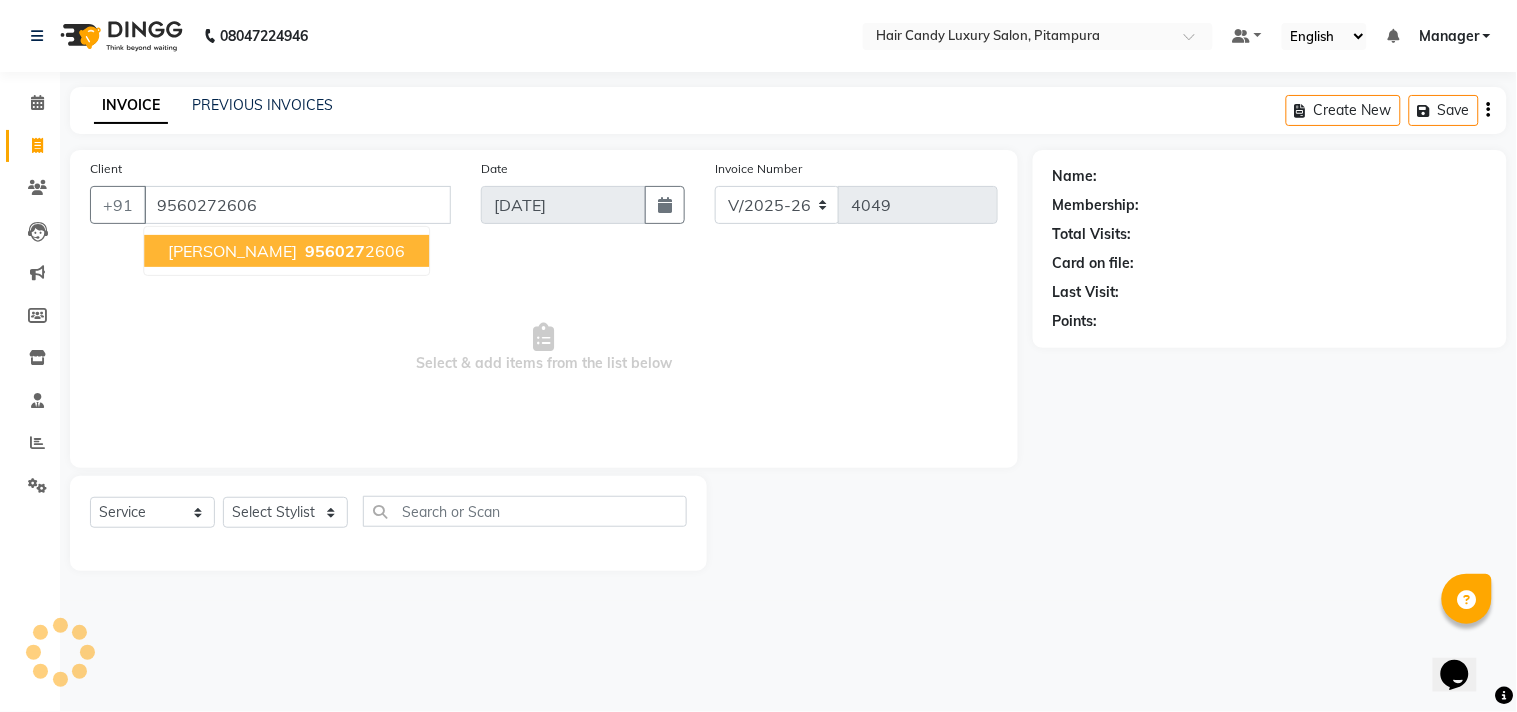 type on "9560272606" 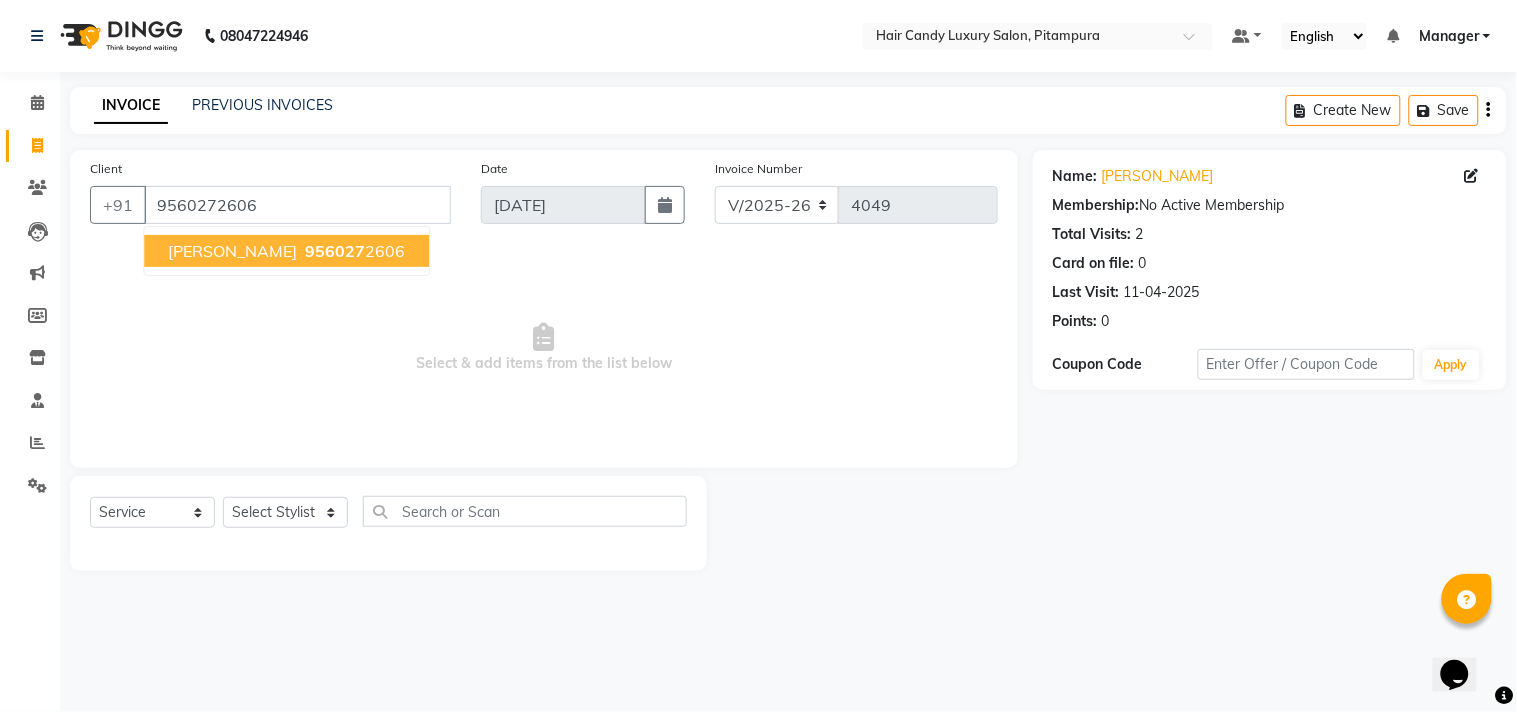 click on "YUVRAJ" at bounding box center (232, 251) 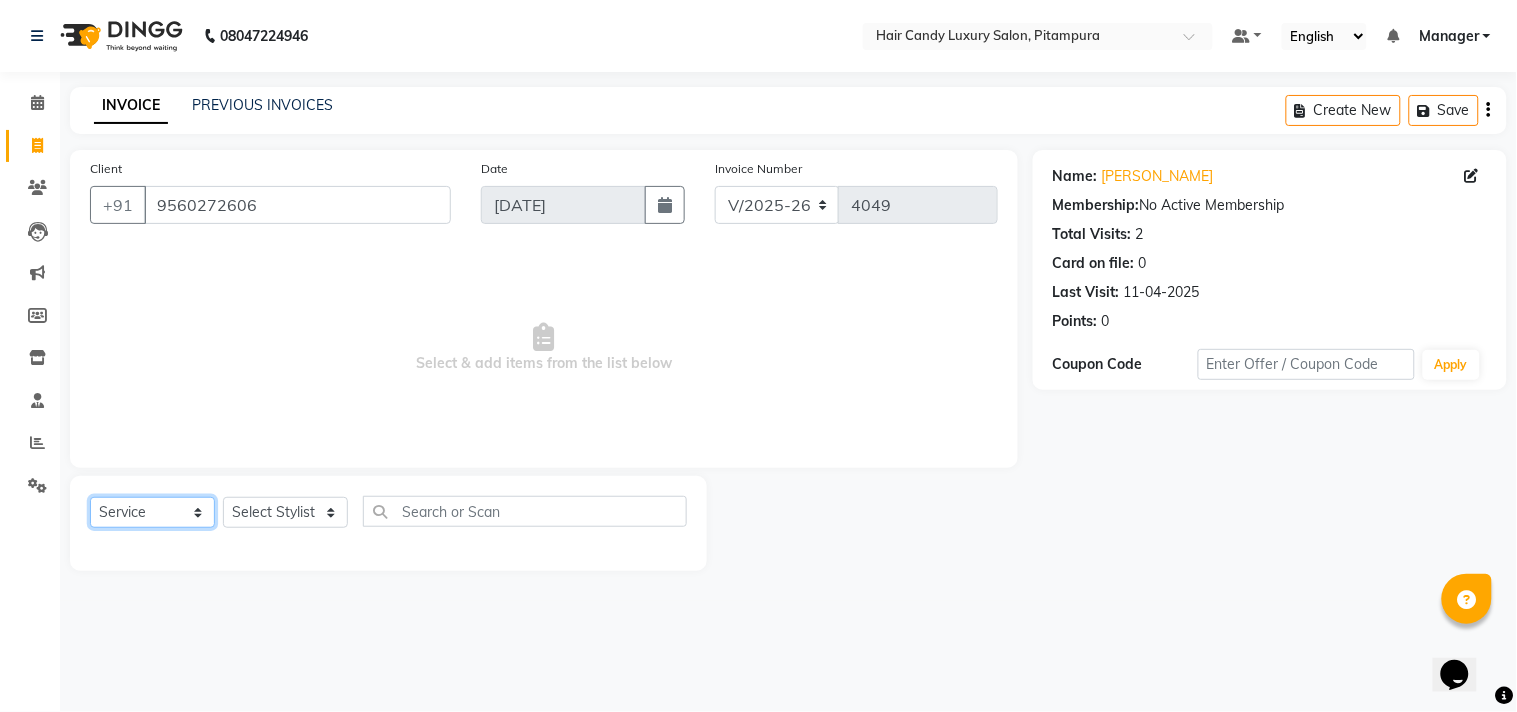 click on "Select  Service  Product  Membership  Package Voucher Prepaid Gift Card" 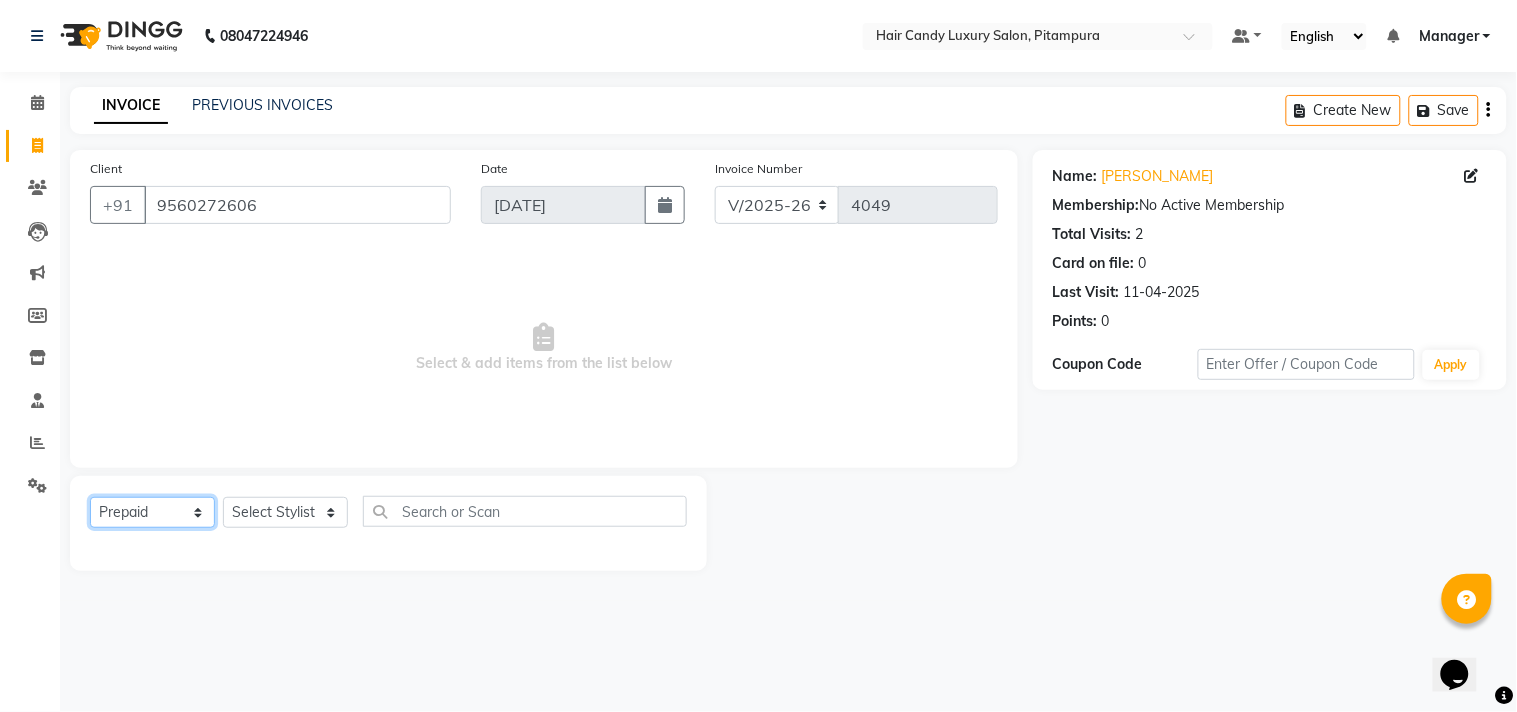 click on "Select  Service  Product  Membership  Package Voucher Prepaid Gift Card" 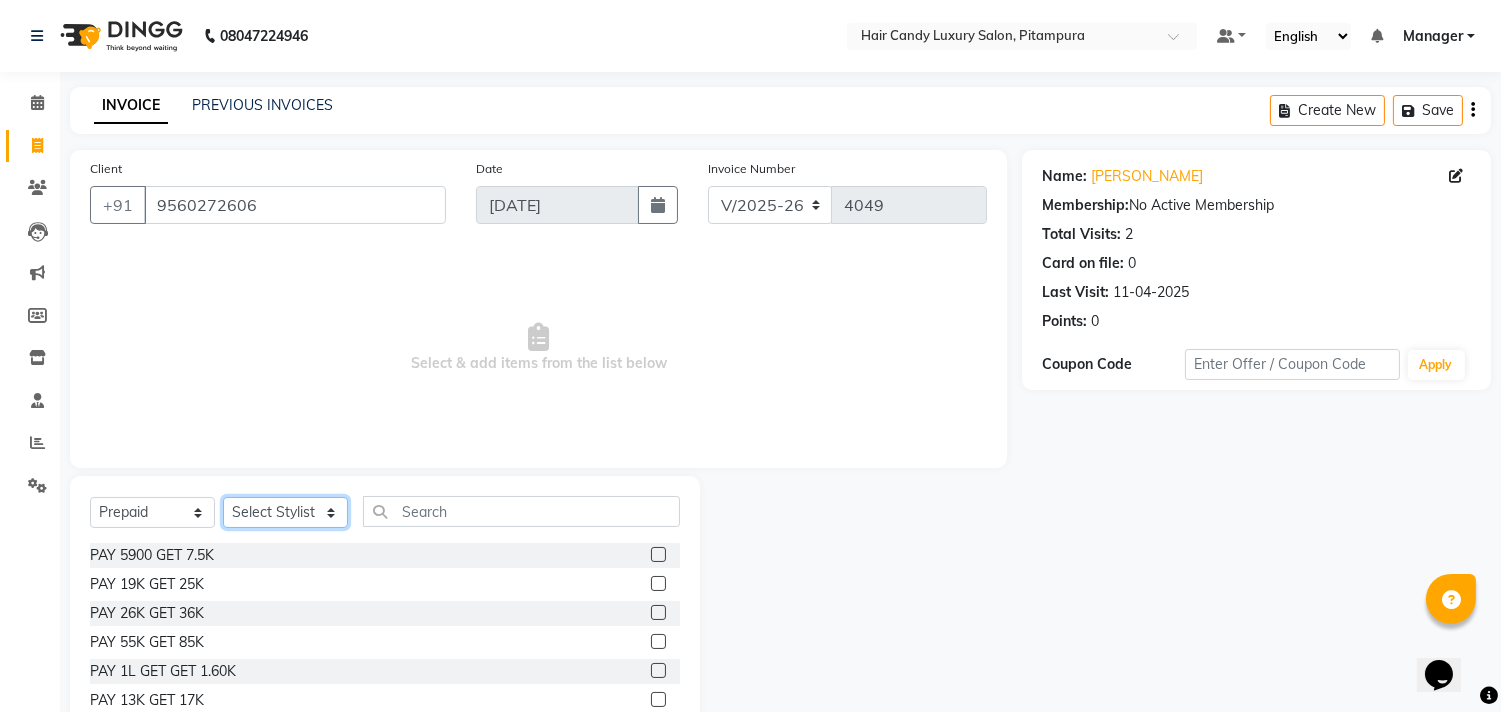 click on "Select Stylist Aarif Arman Arshad  ARSHAD SALMANI ASHU FAIZ gaurav Hanish harshit Jack  karishma KAVITA kunal Manager MANNU Mukim  pinki preeti Raghav  RASHMI RAVI RITIK SAHIL sawan SHALINI SHARUKH SHWETA  VEER Vijay  vijay tiwari ZAID" 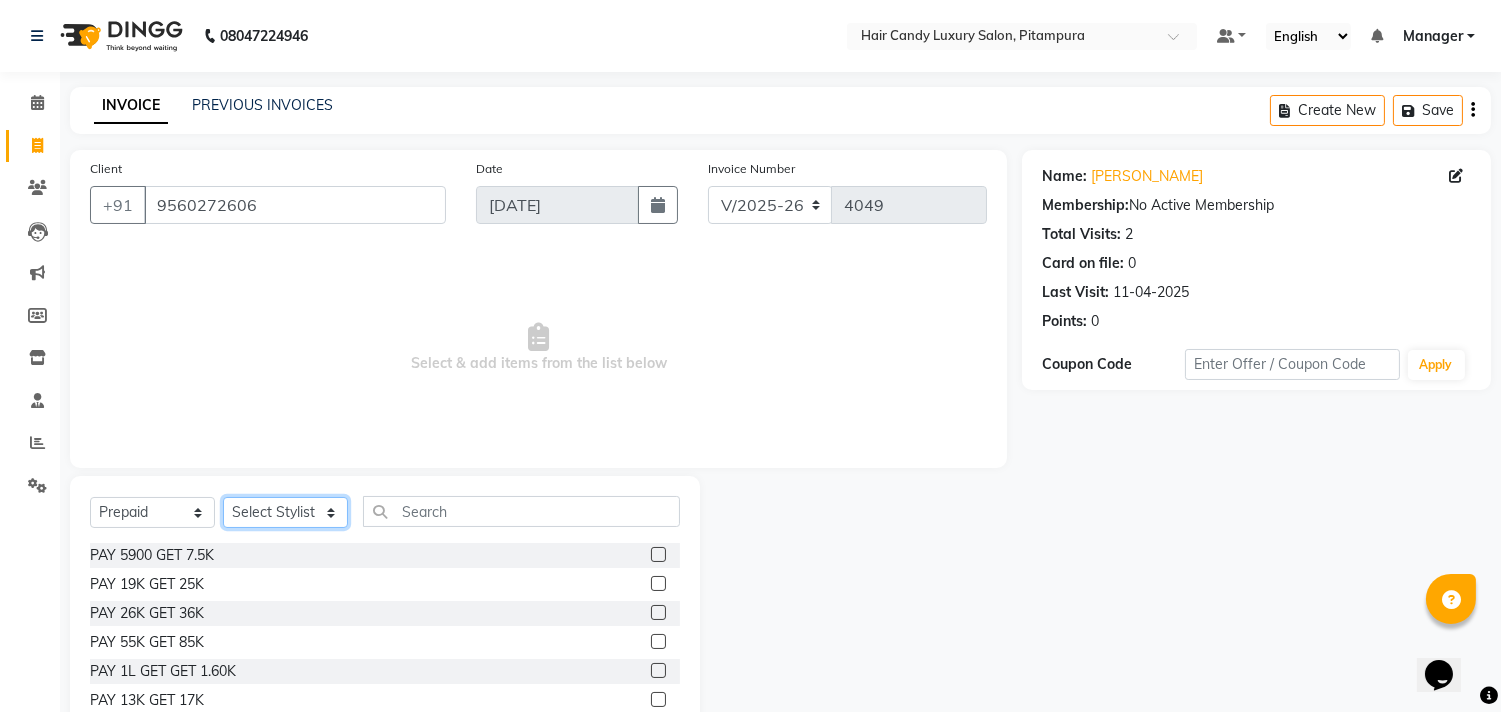 select on "67656" 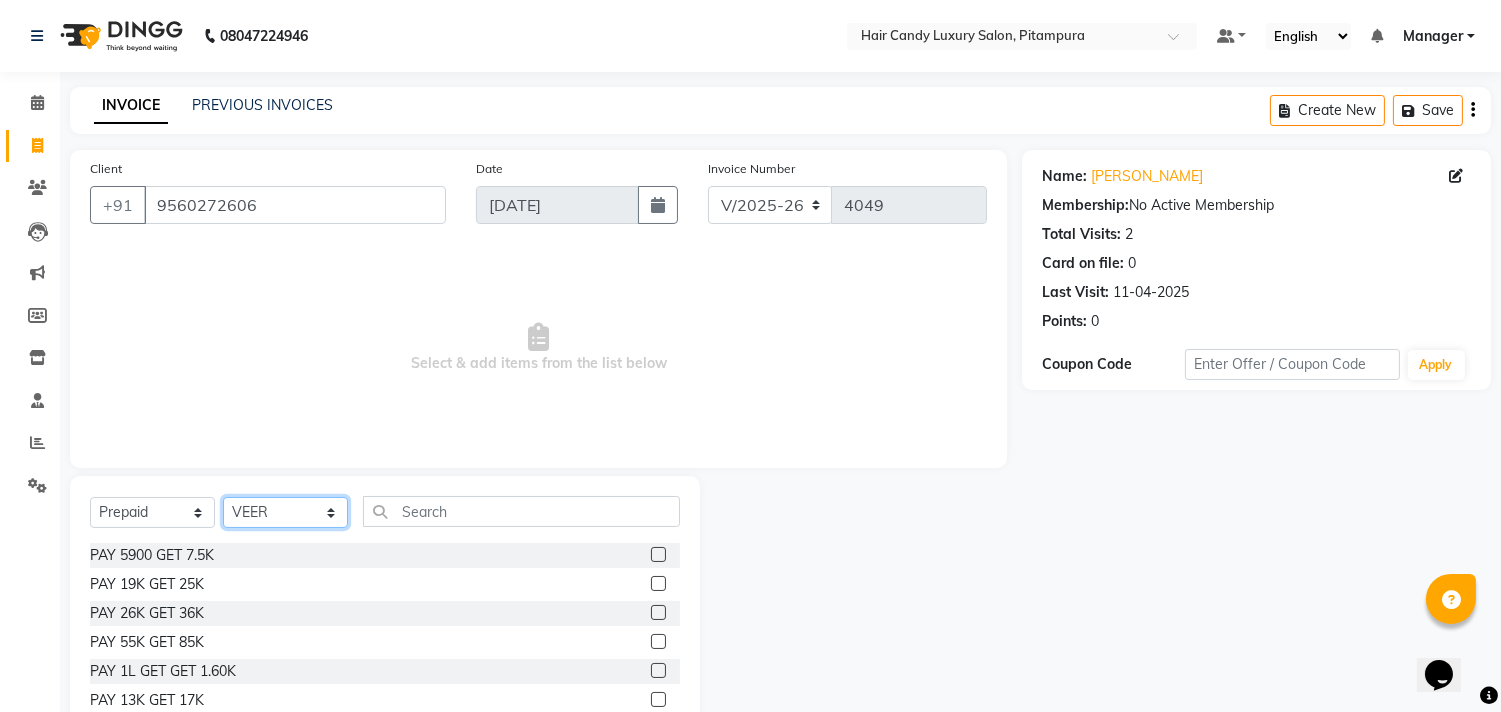 click on "Select Stylist Aarif Arman Arshad  ARSHAD SALMANI ASHU FAIZ gaurav Hanish harshit Jack  karishma KAVITA kunal Manager MANNU Mukim  pinki preeti Raghav  RASHMI RAVI RITIK SAHIL sawan SHALINI SHARUKH SHWETA  VEER Vijay  vijay tiwari ZAID" 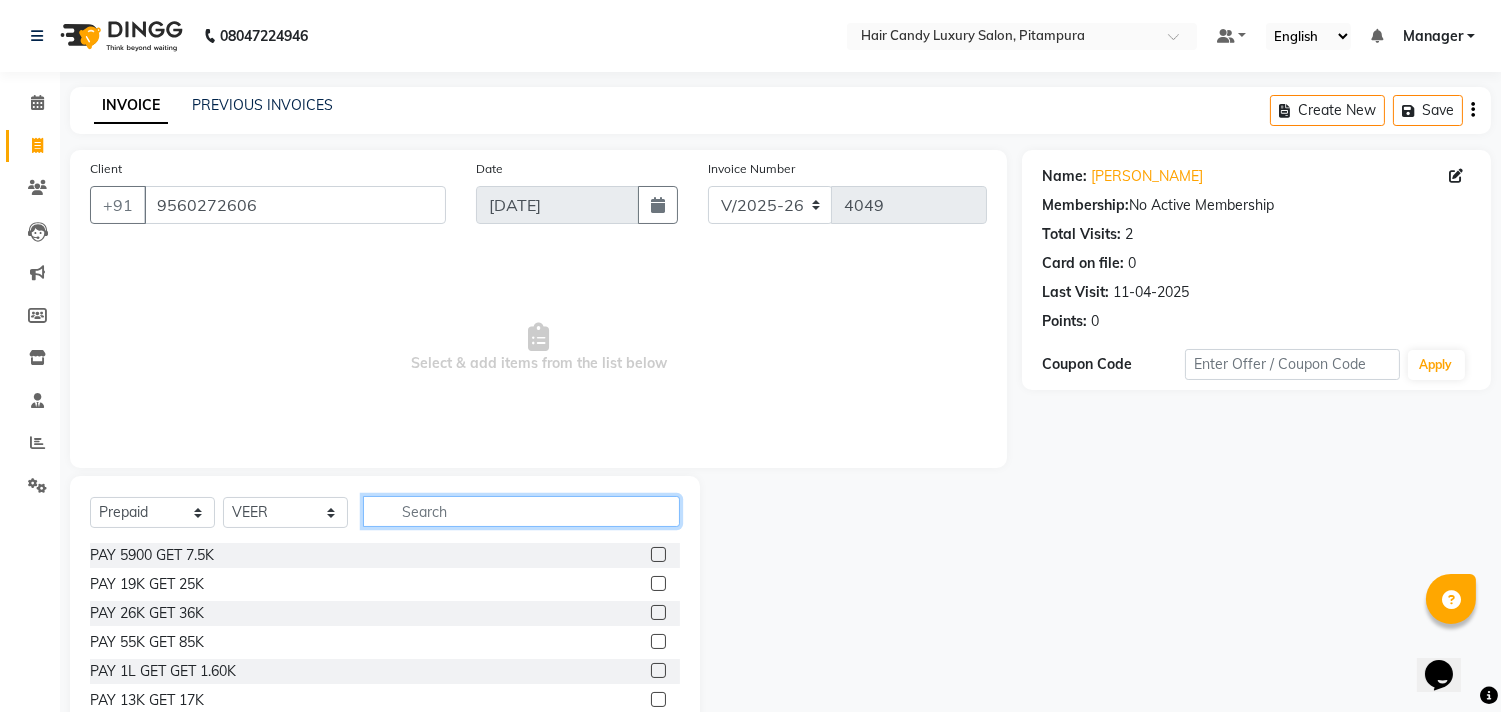 click 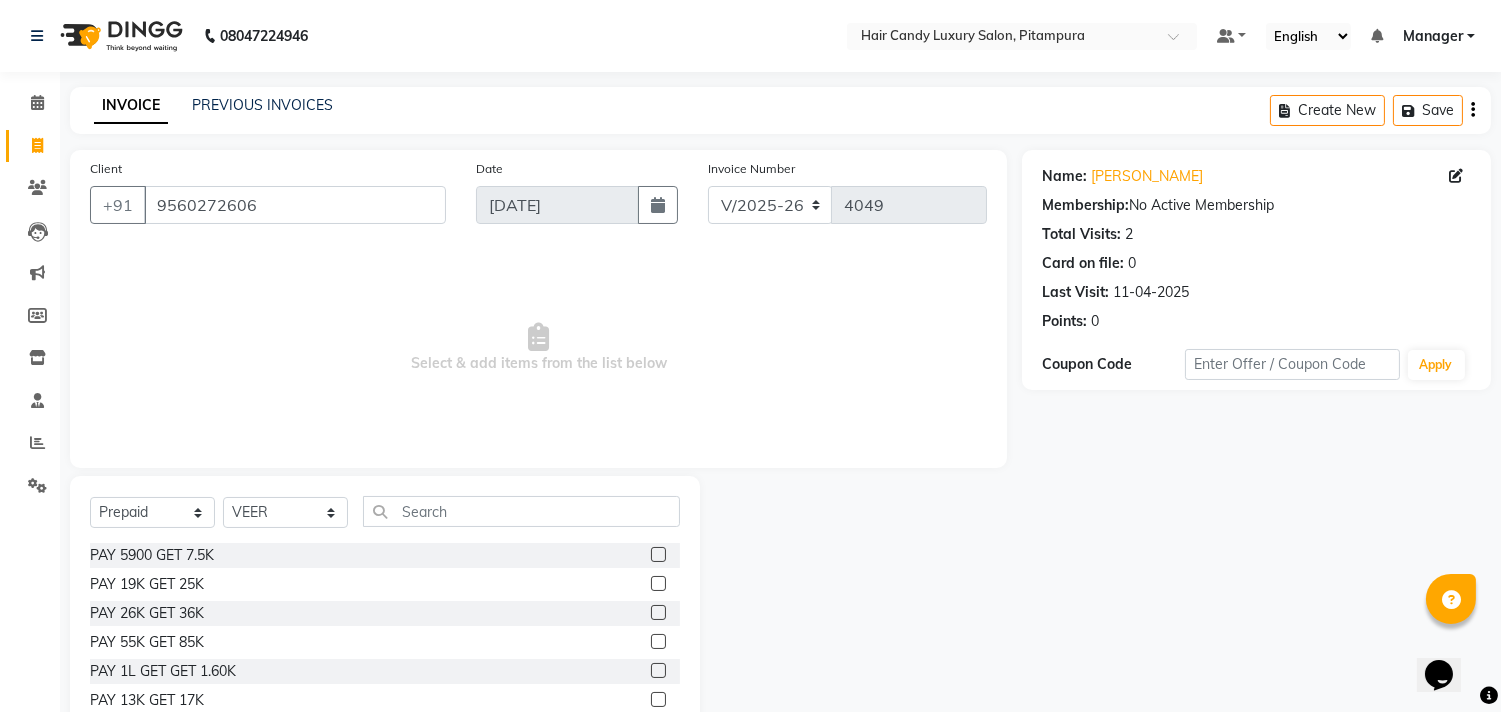 click 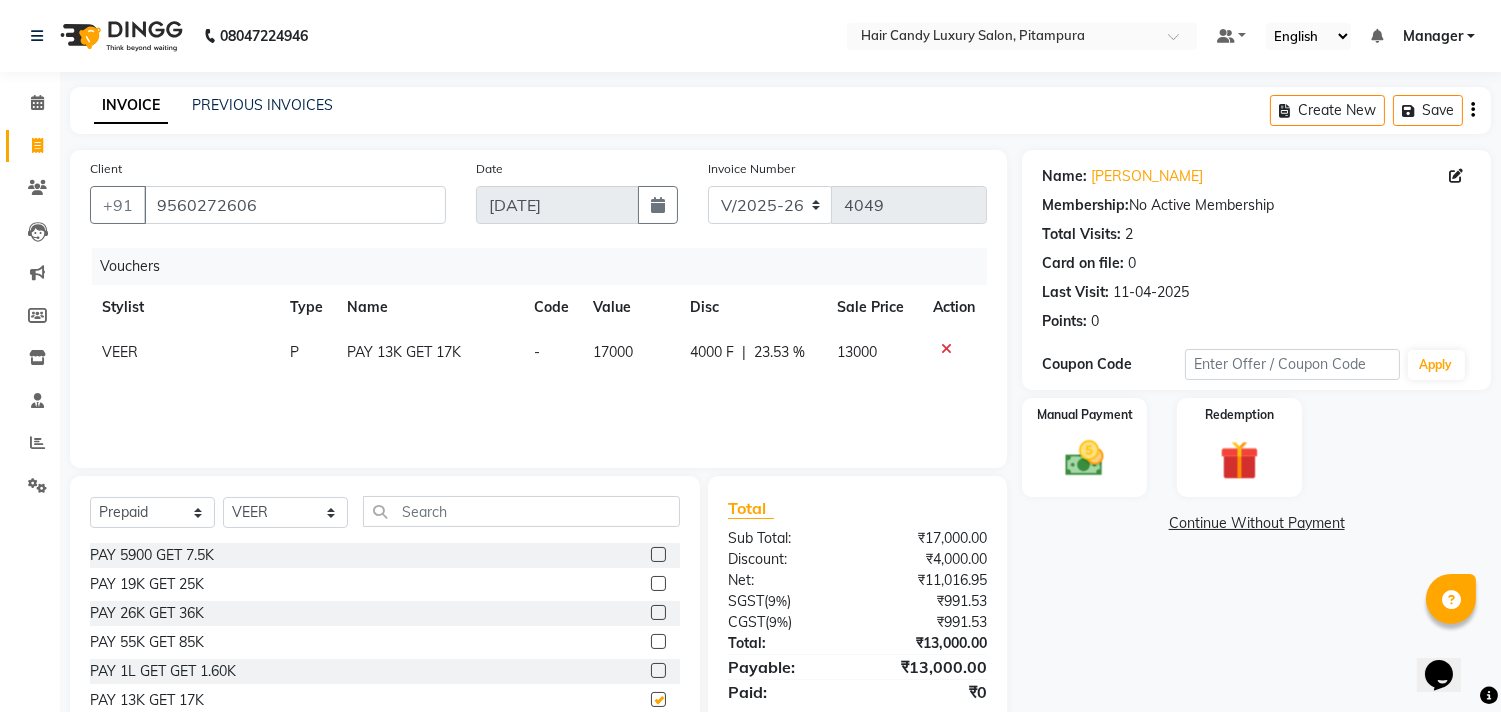 checkbox on "false" 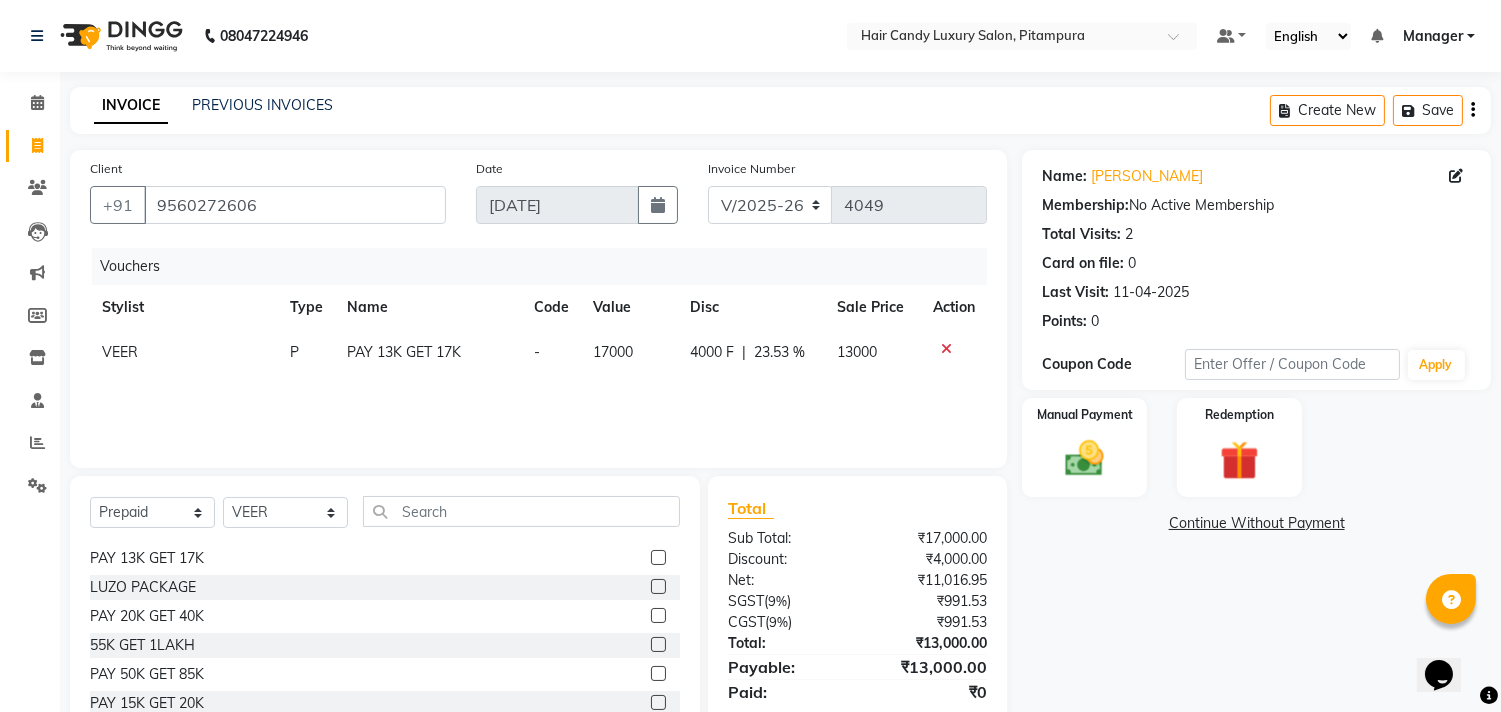 scroll, scrollTop: 147, scrollLeft: 0, axis: vertical 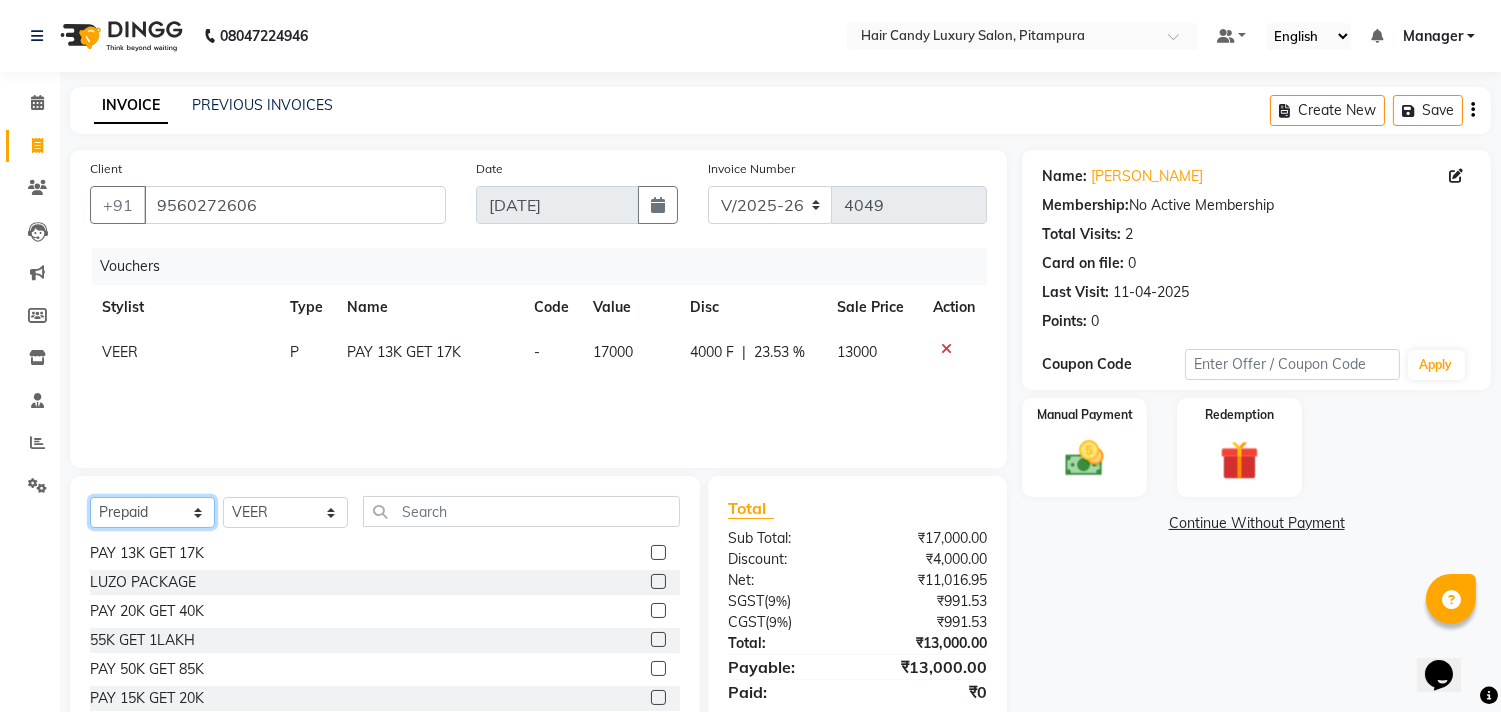 click on "Select  Service  Product  Membership  Package Voucher Prepaid Gift Card" 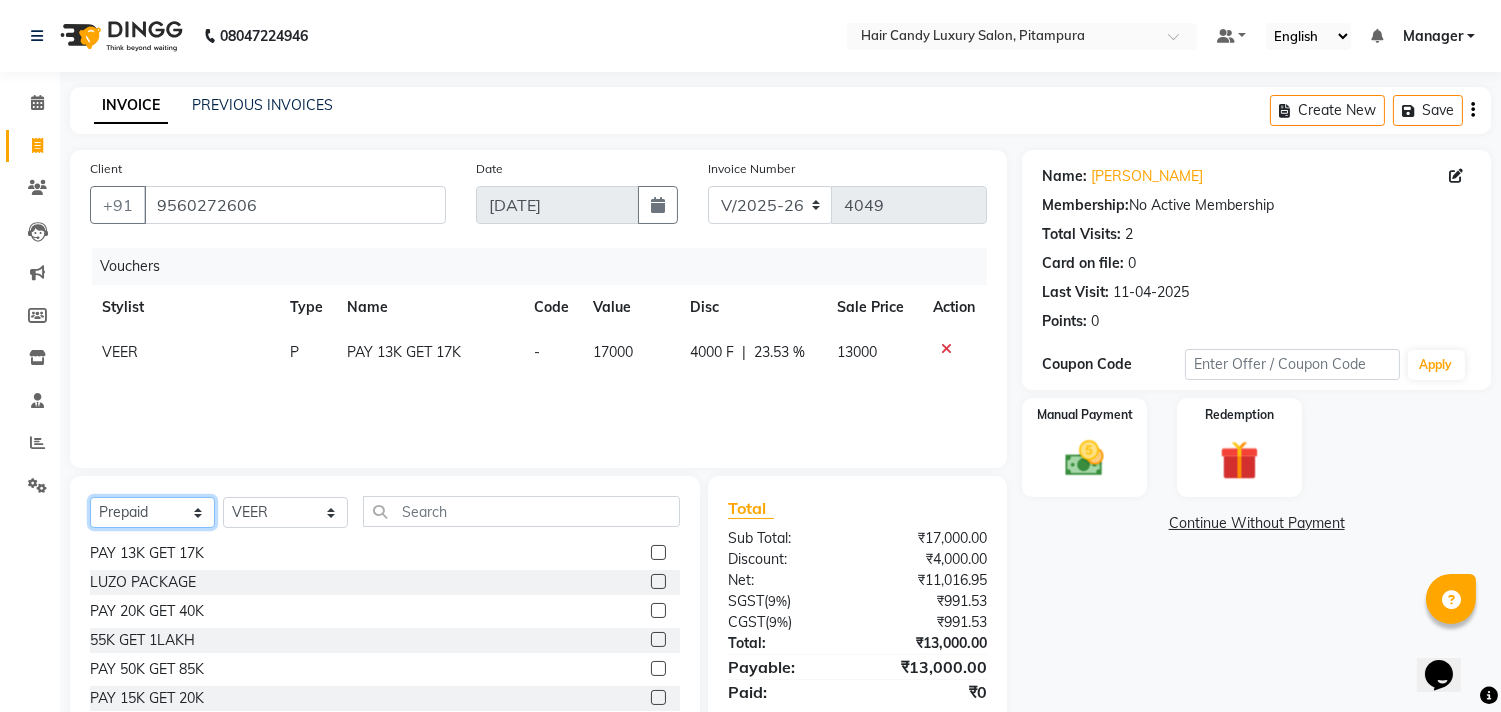select on "service" 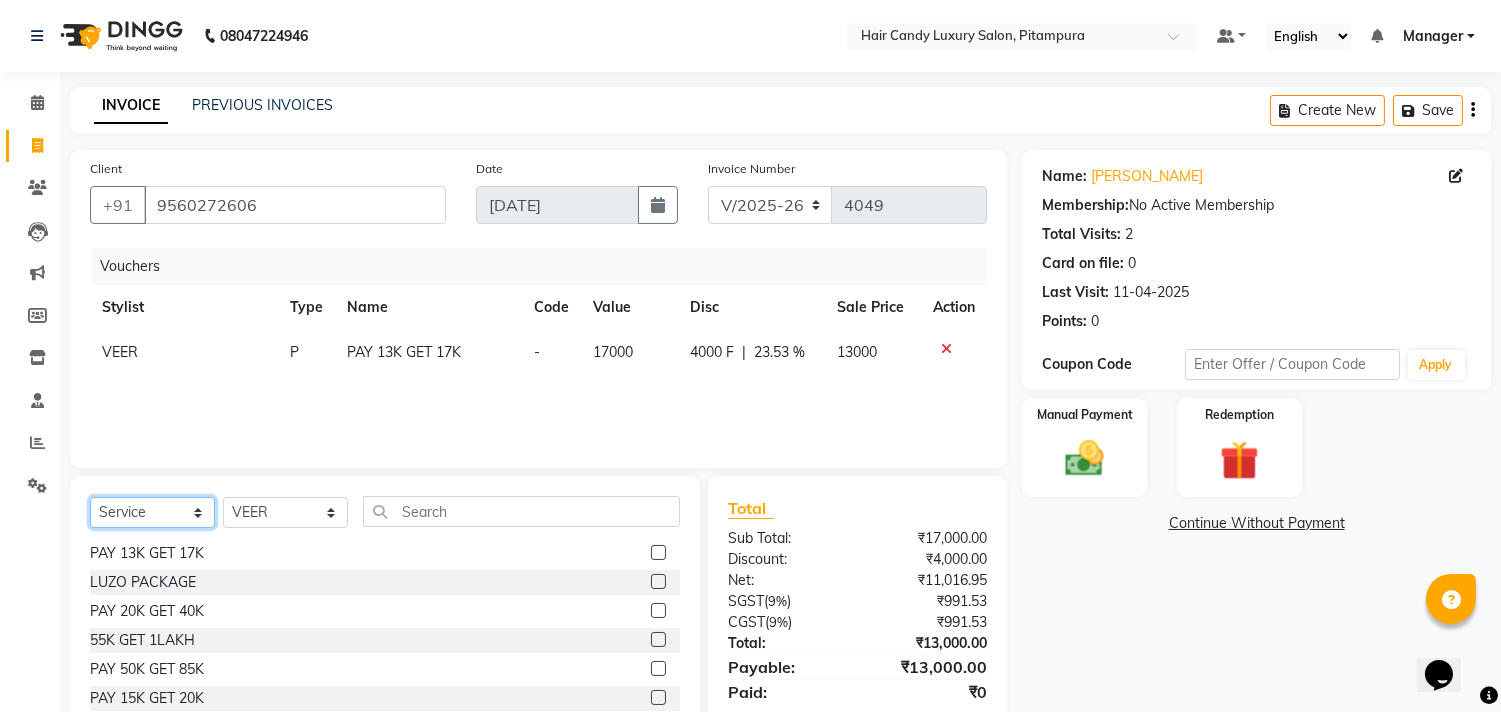 click on "Select  Service  Product  Membership  Package Voucher Prepaid Gift Card" 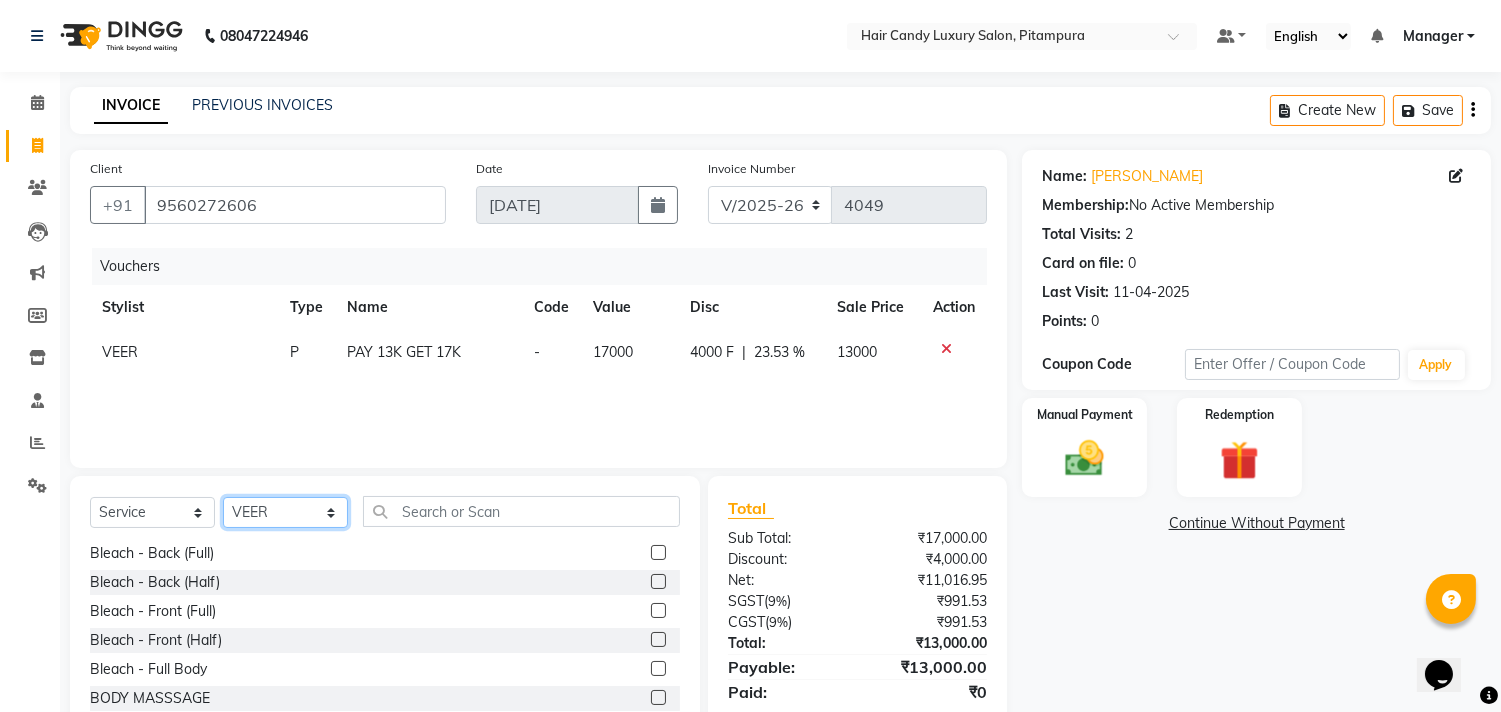 click on "Select Stylist Aarif Arman Arshad  ARSHAD SALMANI ASHU FAIZ gaurav Hanish harshit Jack  karishma KAVITA kunal Manager MANNU Mukim  pinki preeti Raghav  RASHMI RAVI RITIK SAHIL sawan SHALINI SHARUKH SHWETA  VEER Vijay  vijay tiwari ZAID" 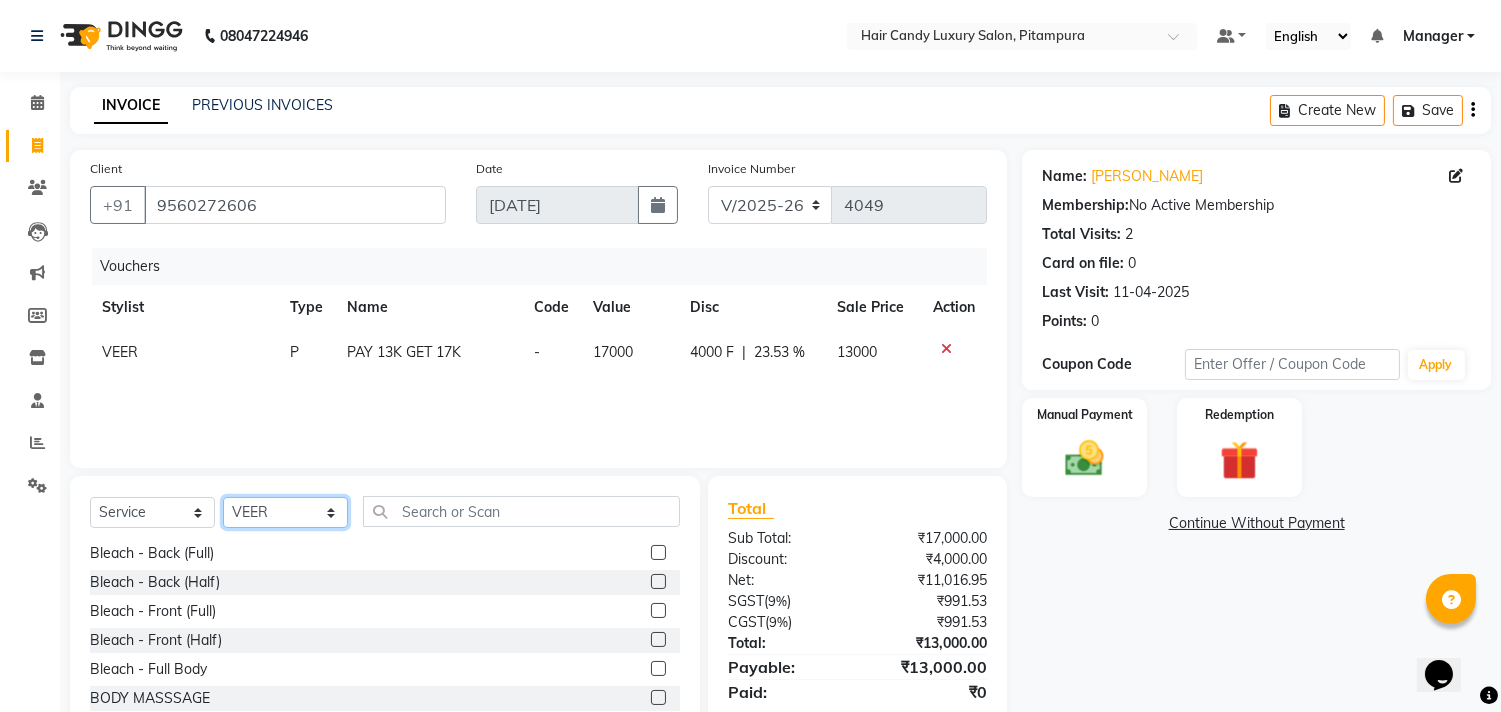 select on "85651" 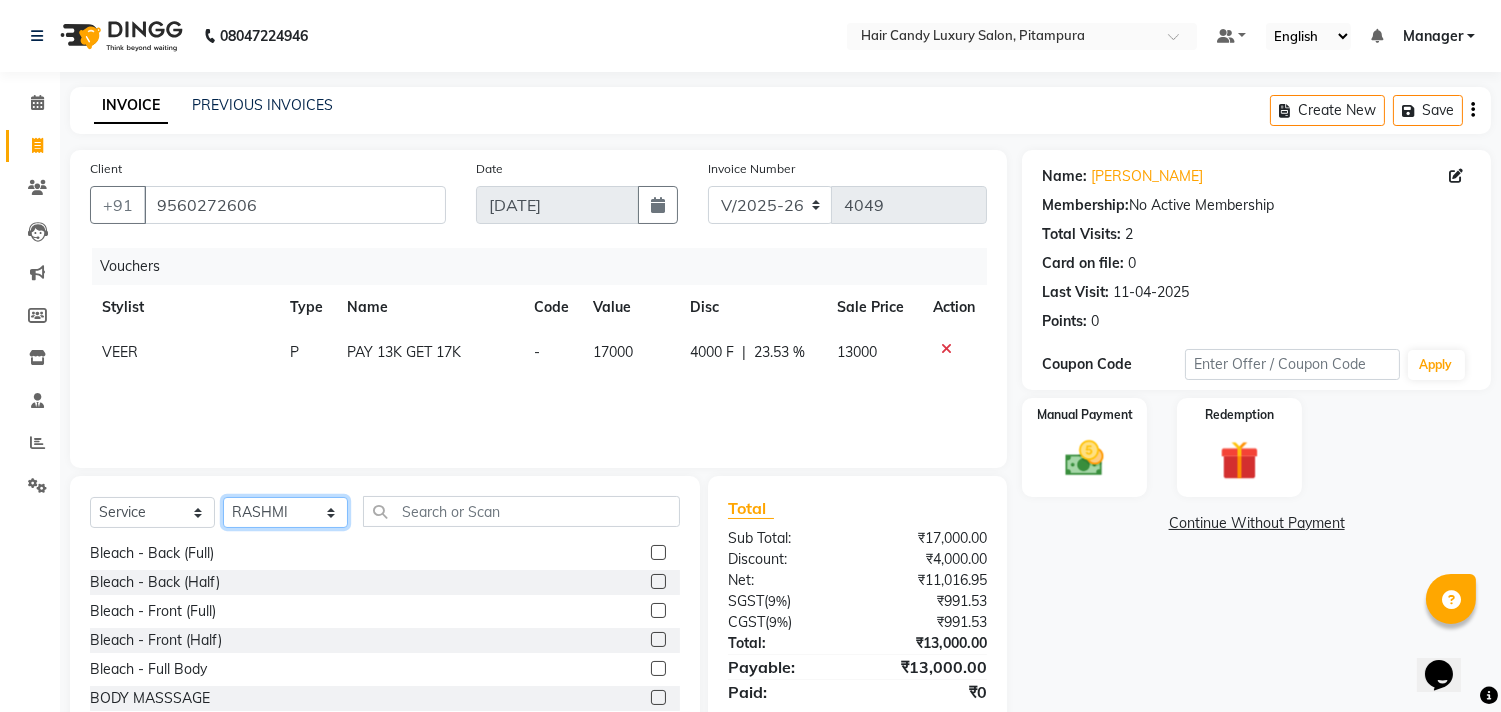 click on "Select Stylist Aarif Arman Arshad  ARSHAD SALMANI ASHU FAIZ gaurav Hanish harshit Jack  karishma KAVITA kunal Manager MANNU Mukim  pinki preeti Raghav  RASHMI RAVI RITIK SAHIL sawan SHALINI SHARUKH SHWETA  VEER Vijay  vijay tiwari ZAID" 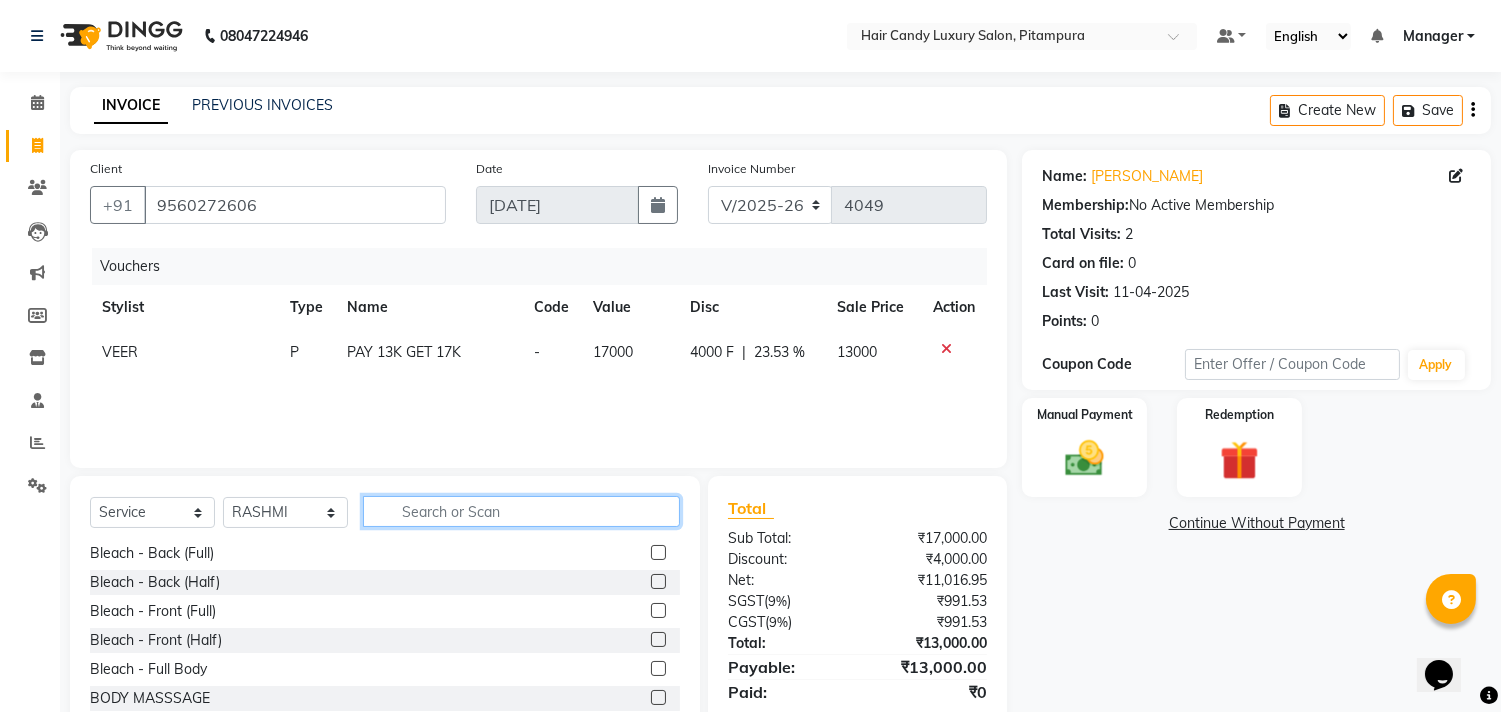 click 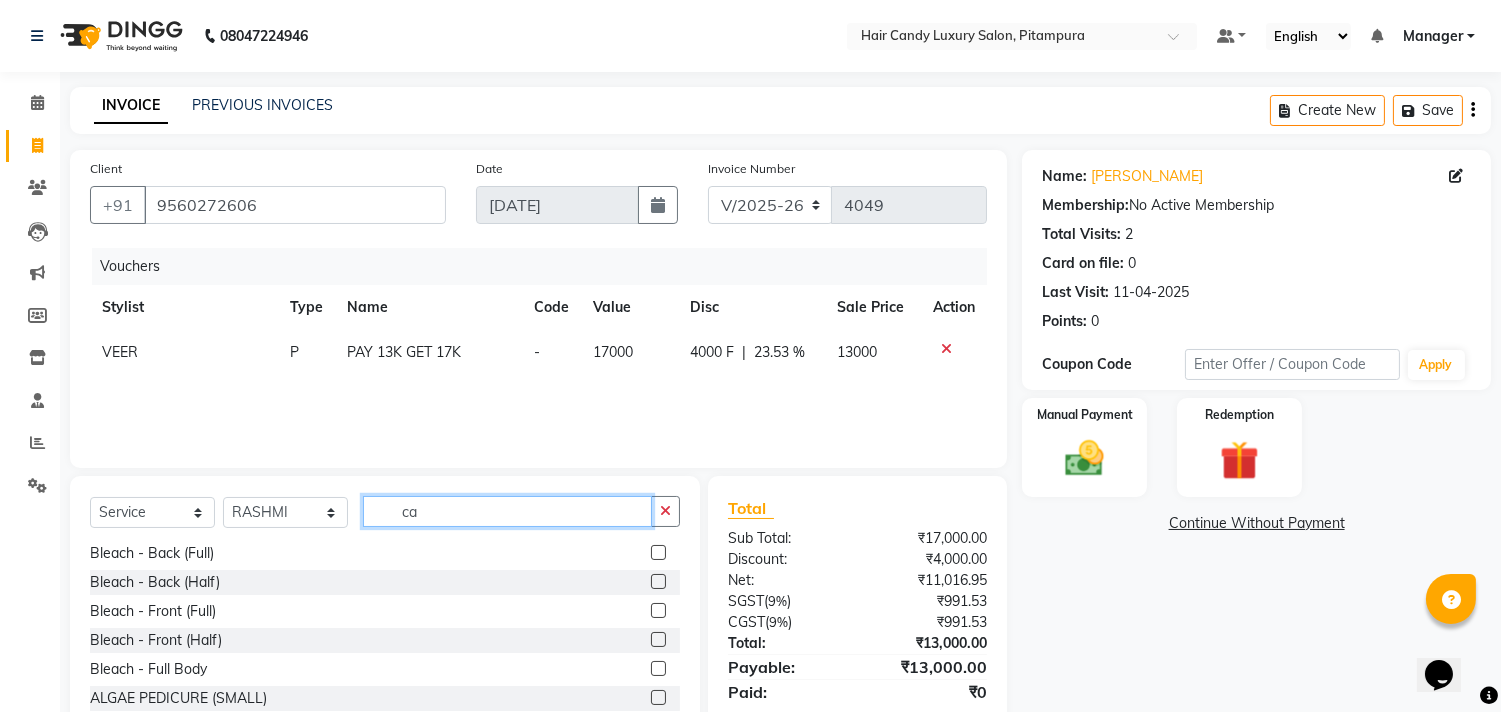 scroll, scrollTop: 0, scrollLeft: 0, axis: both 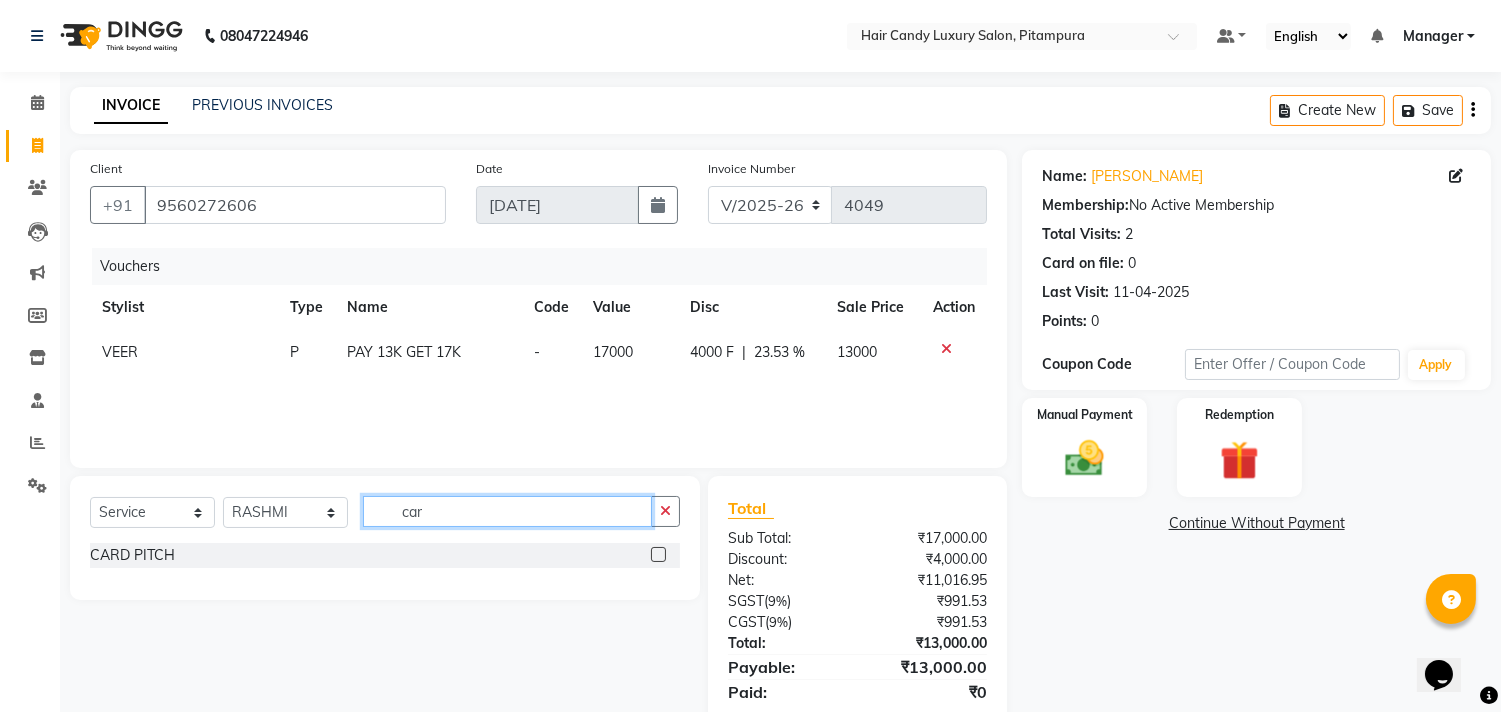 type on "car" 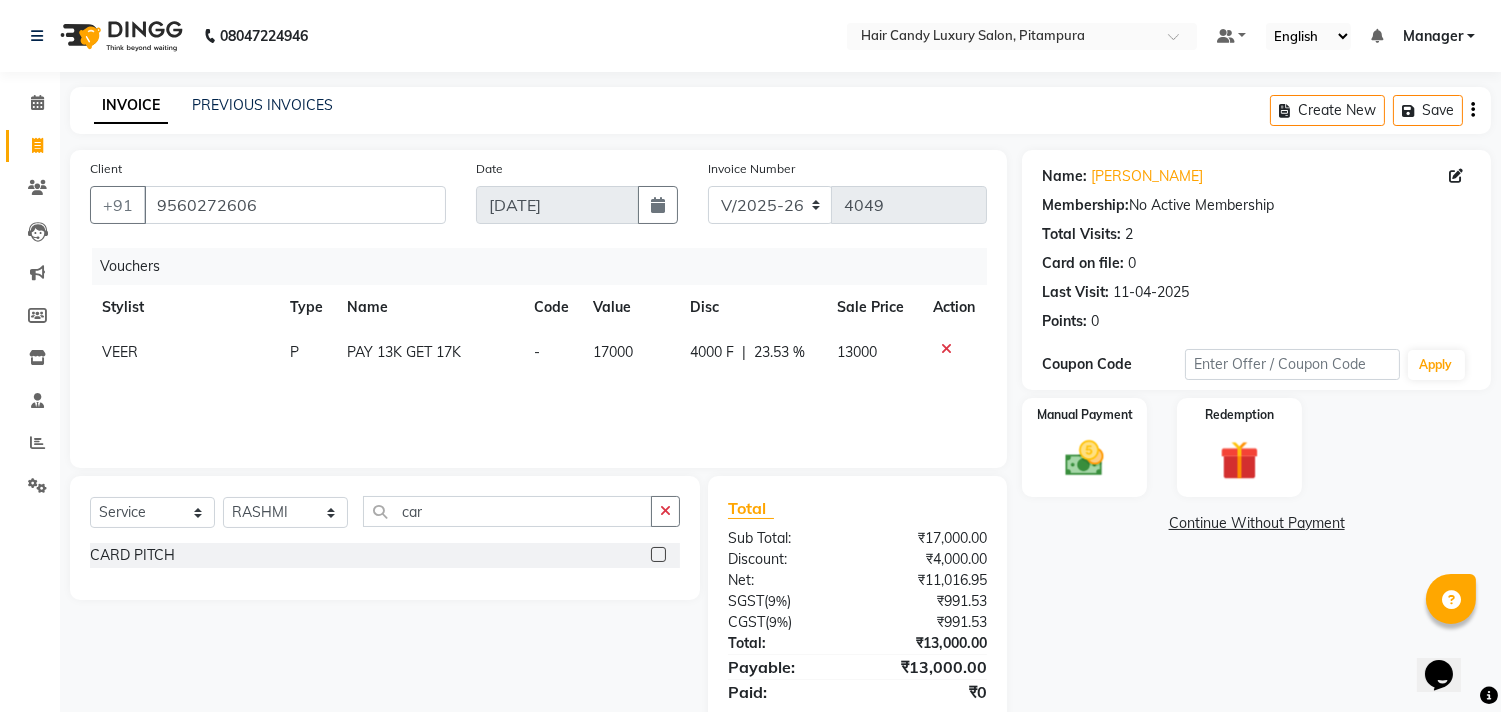 click 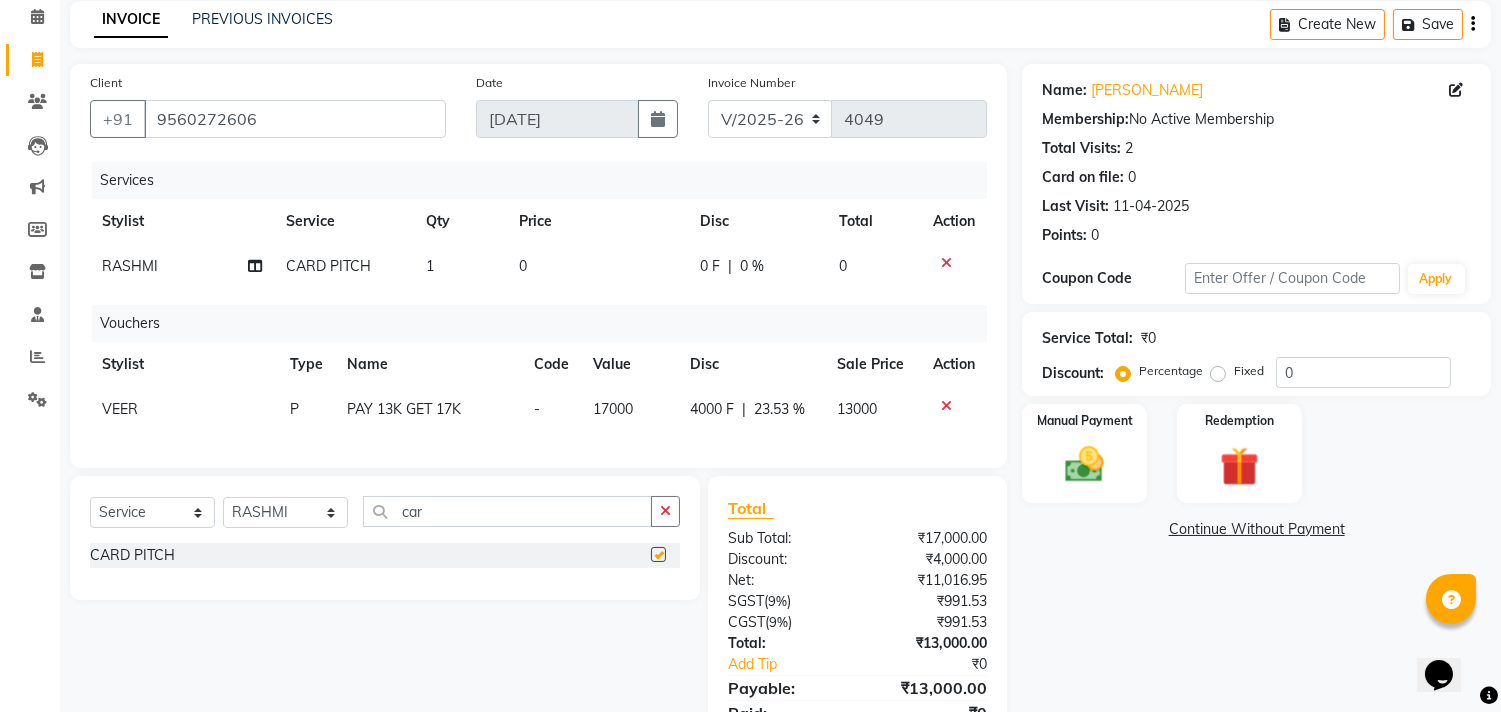 checkbox on "false" 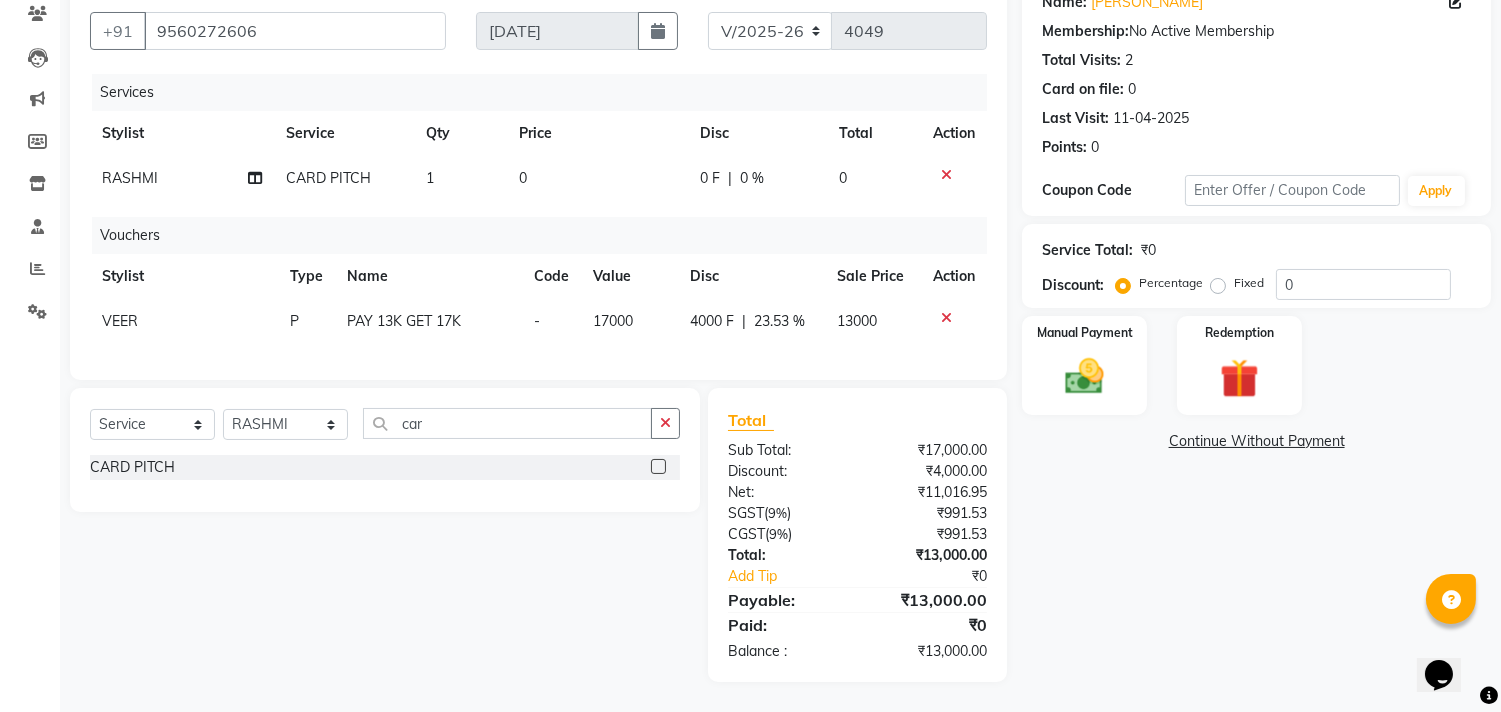 scroll, scrollTop: 191, scrollLeft: 0, axis: vertical 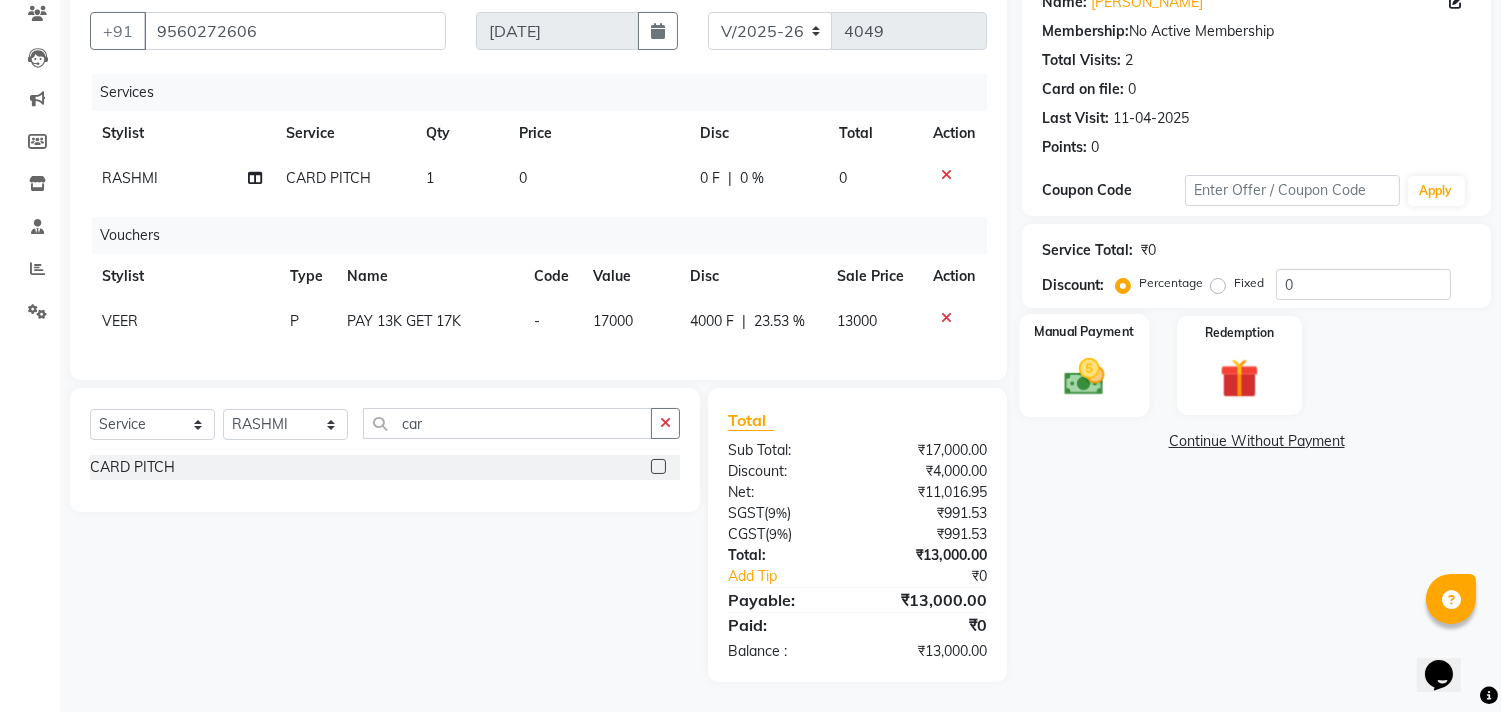 click 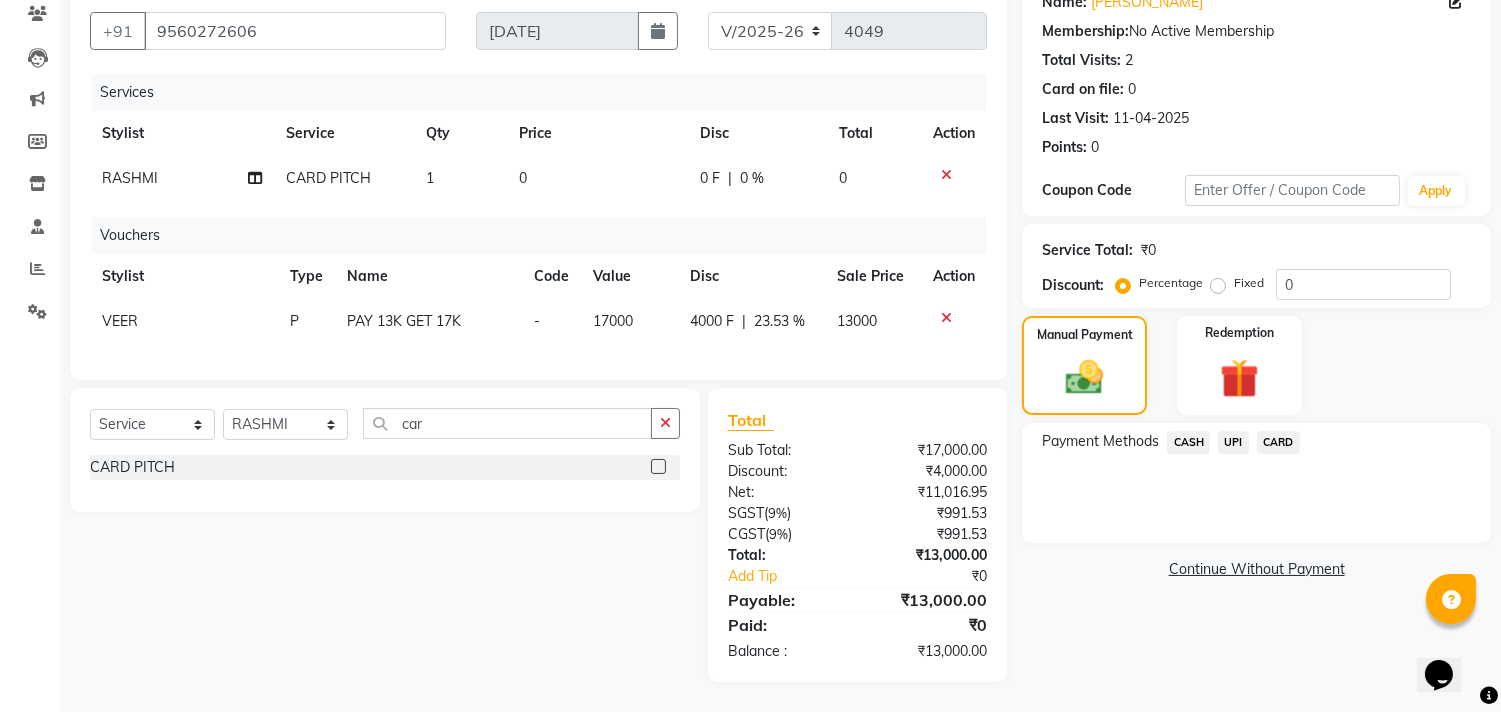 click on "CASH" 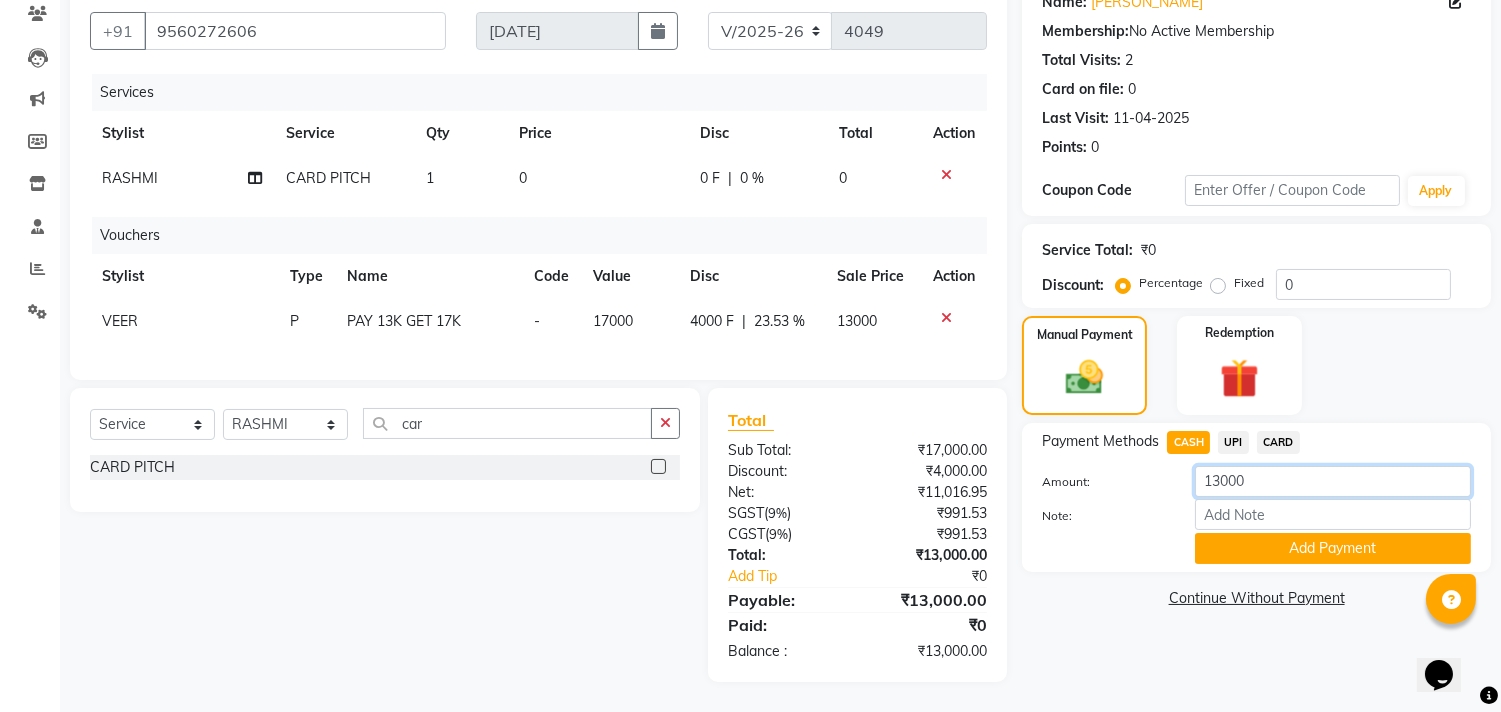 click on "13000" 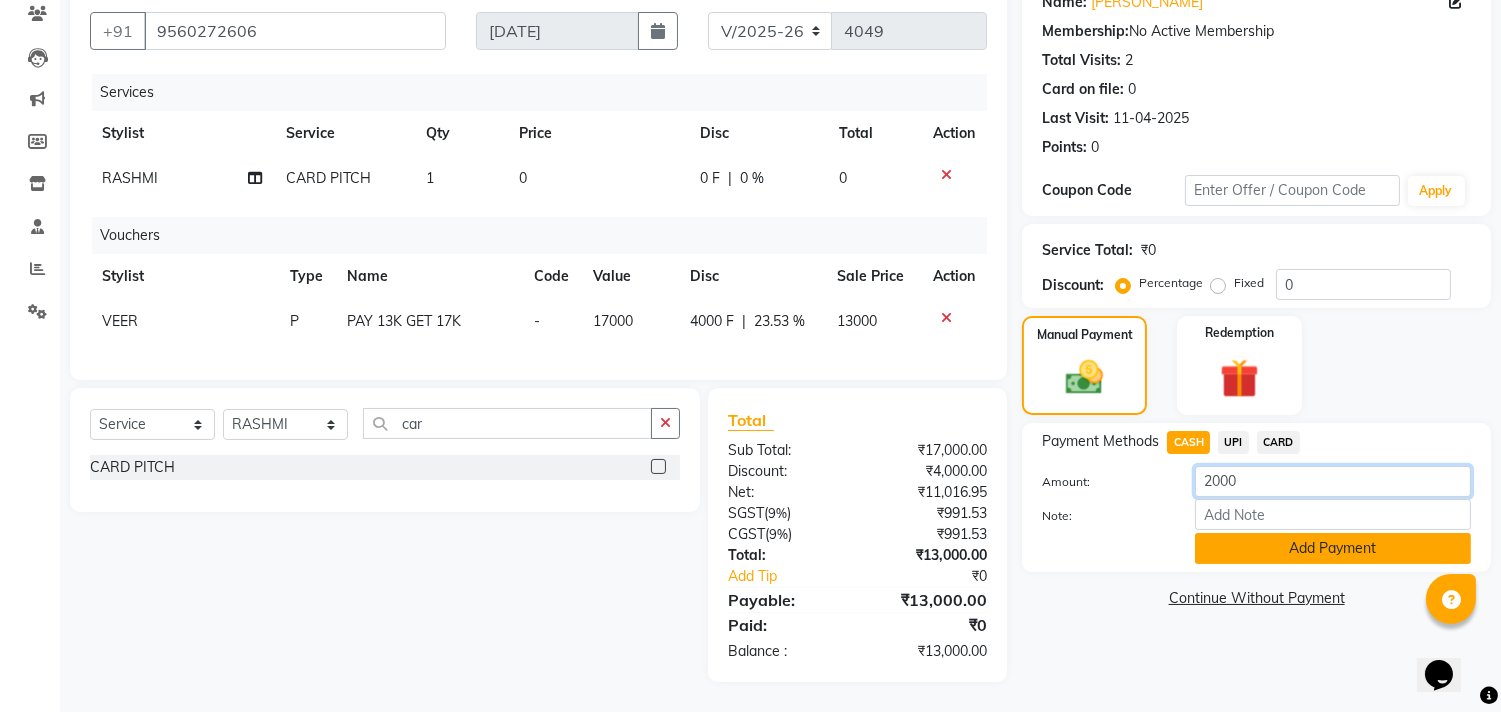 type on "2000" 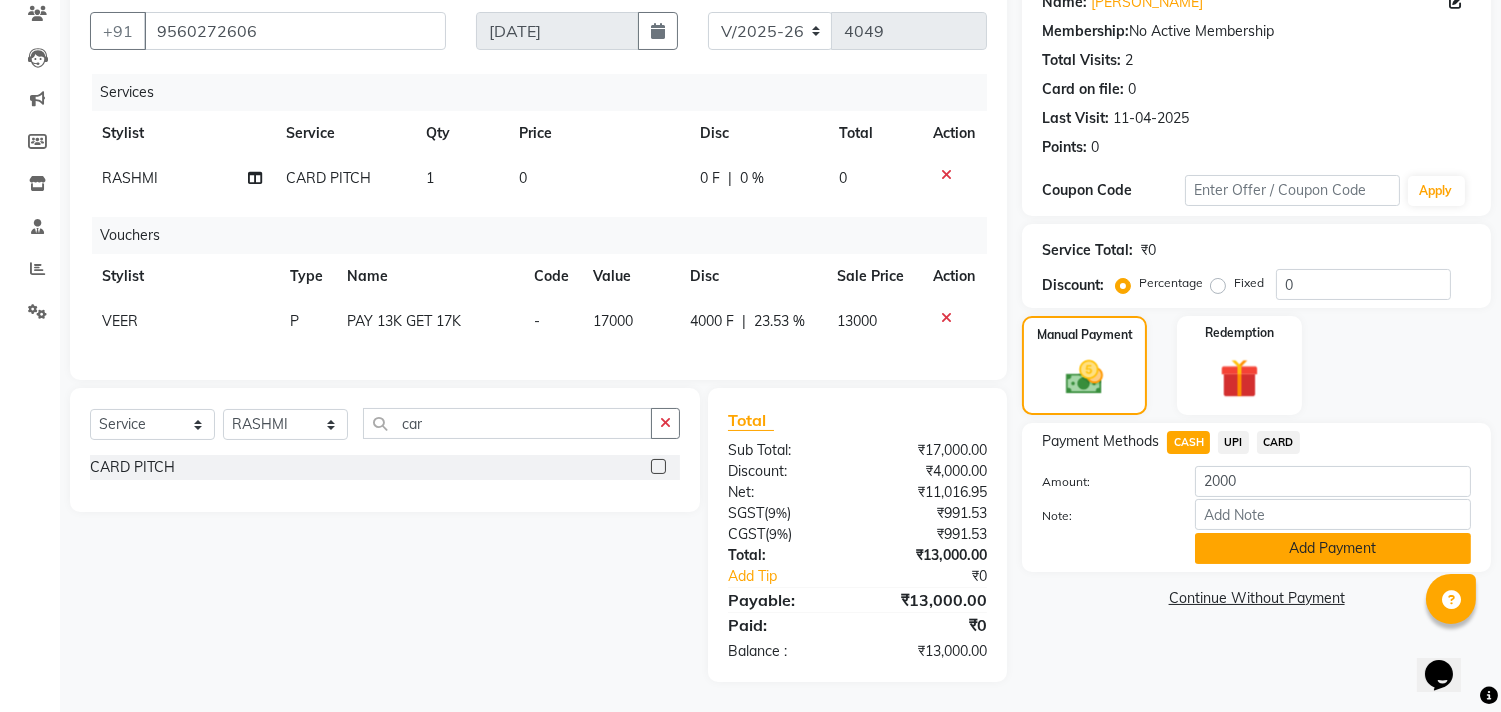 click on "Add Payment" 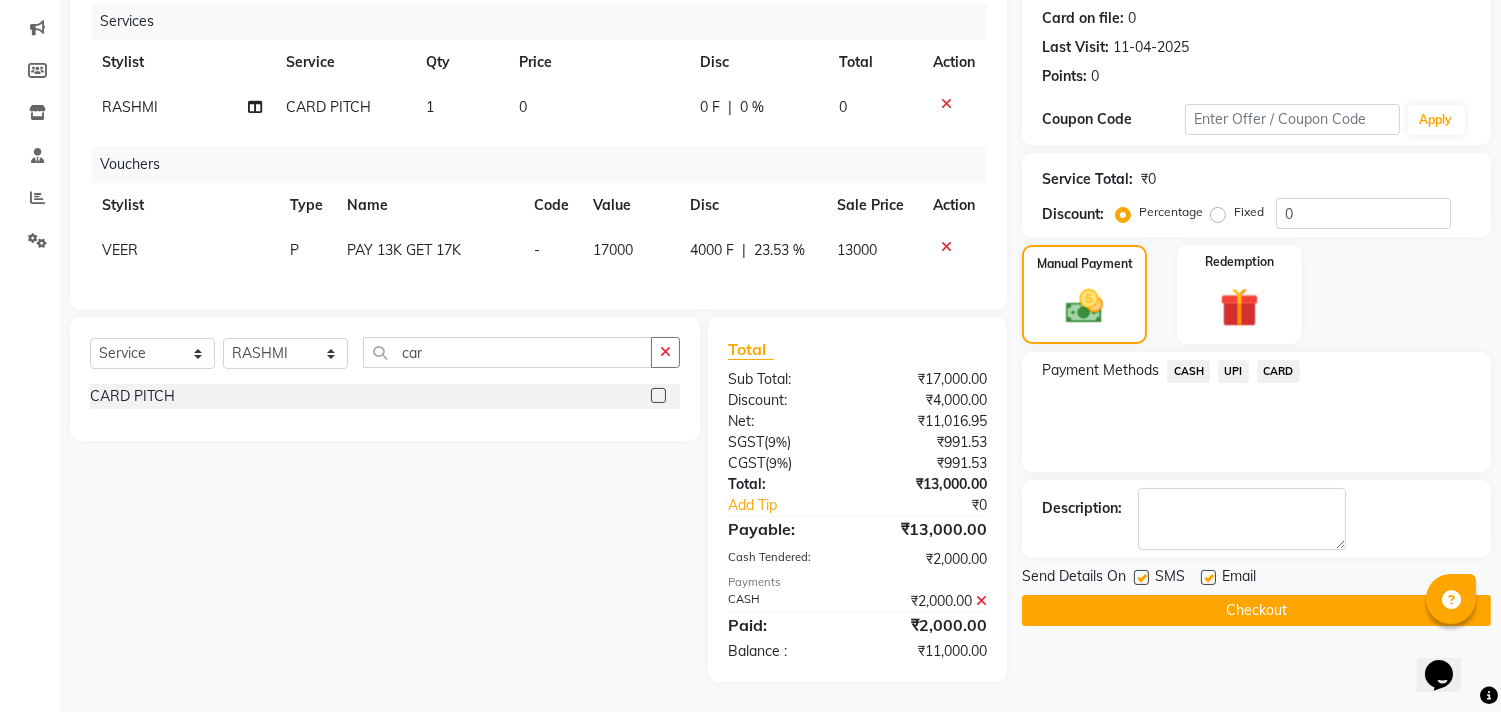 scroll, scrollTop: 261, scrollLeft: 0, axis: vertical 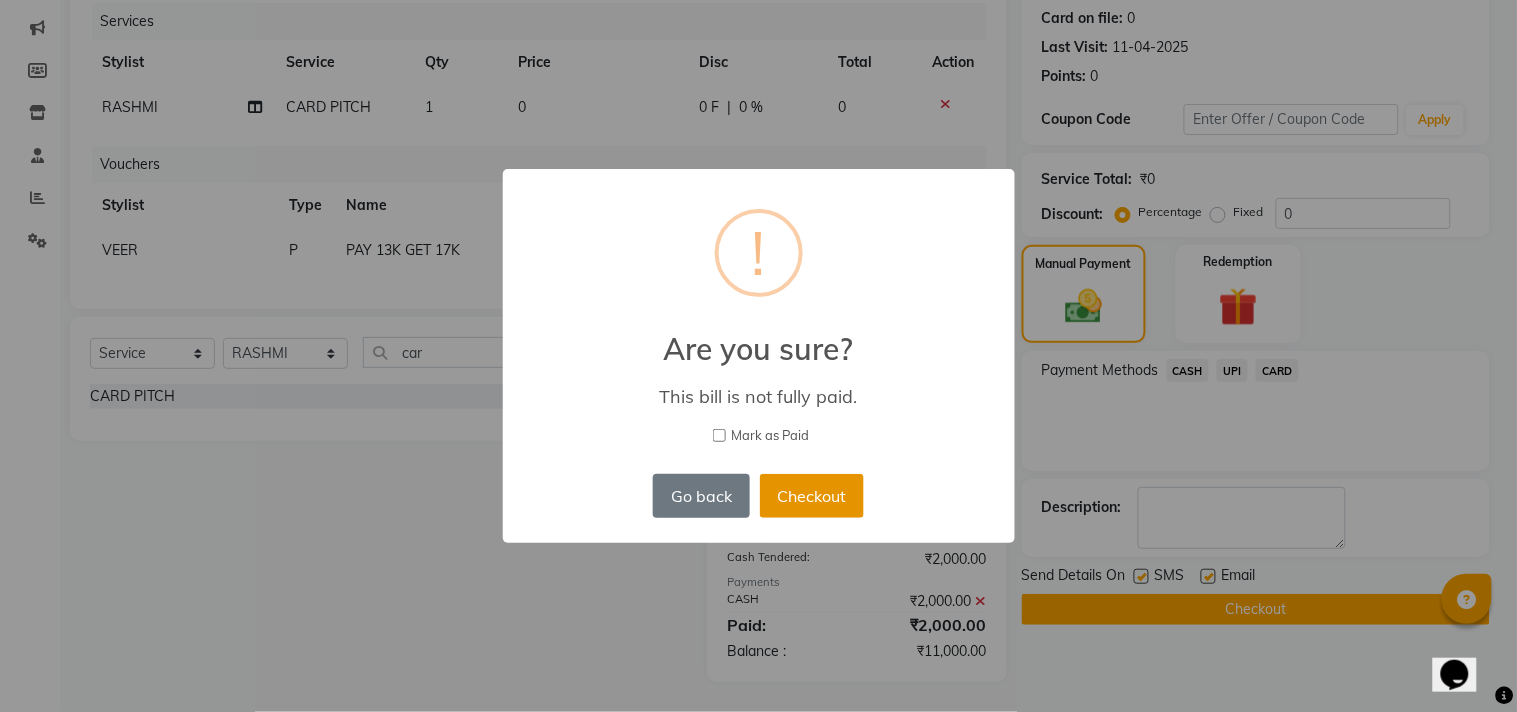 click on "Checkout" at bounding box center (812, 496) 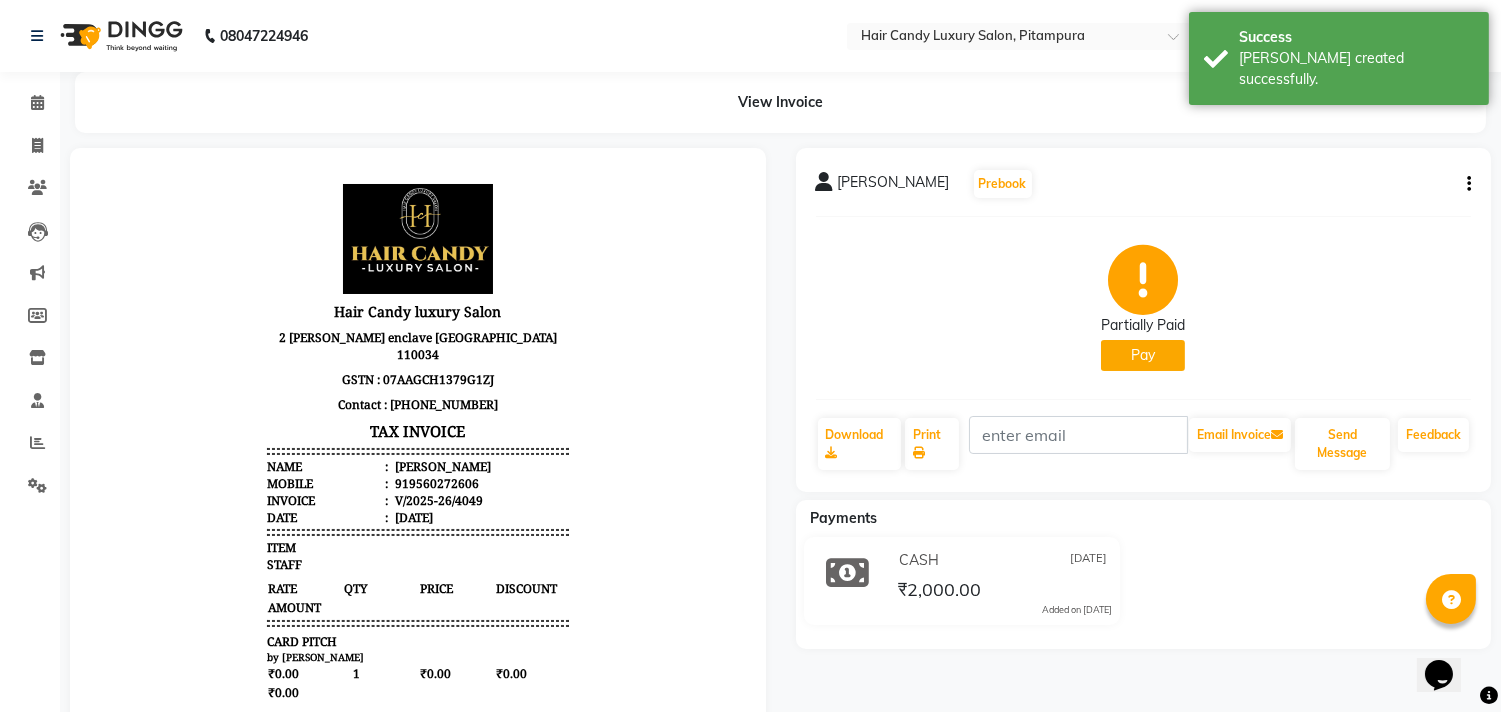 scroll, scrollTop: 0, scrollLeft: 0, axis: both 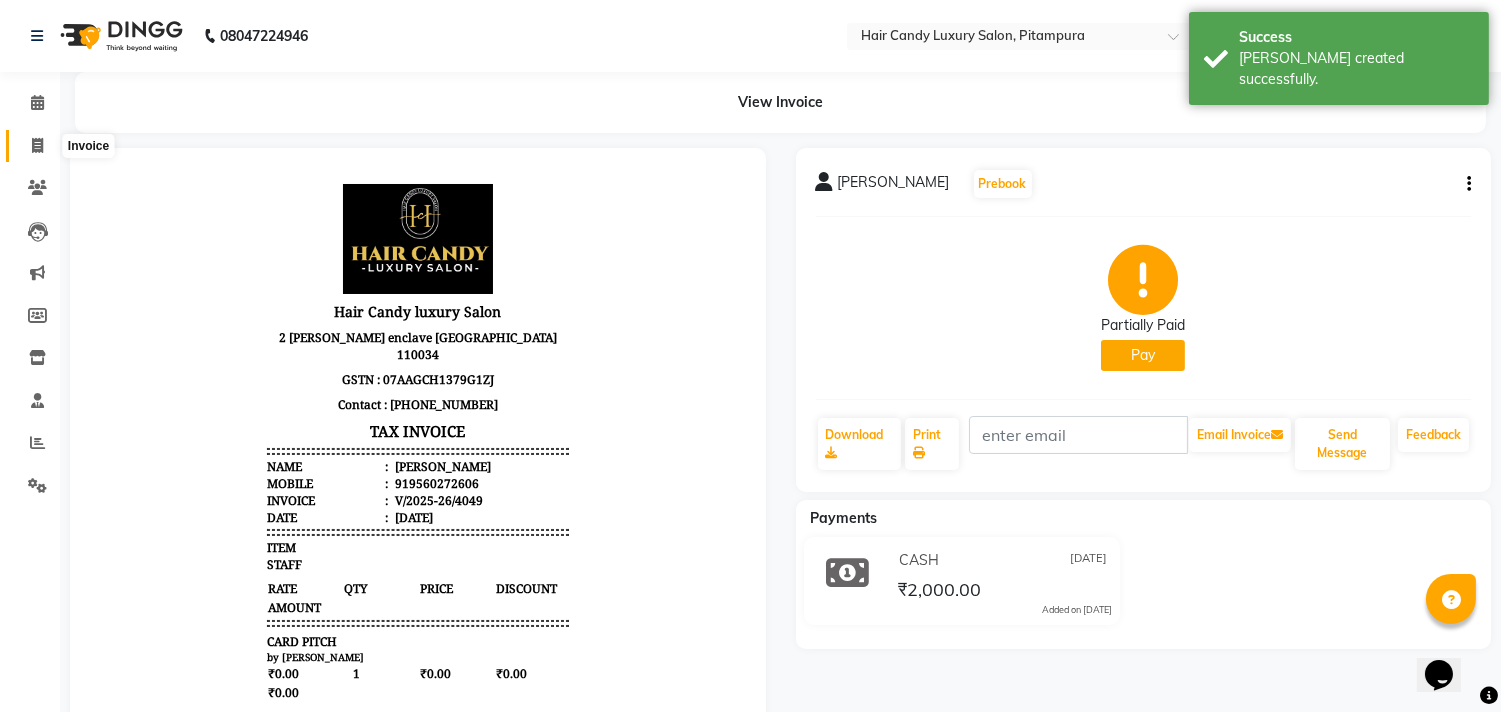 click 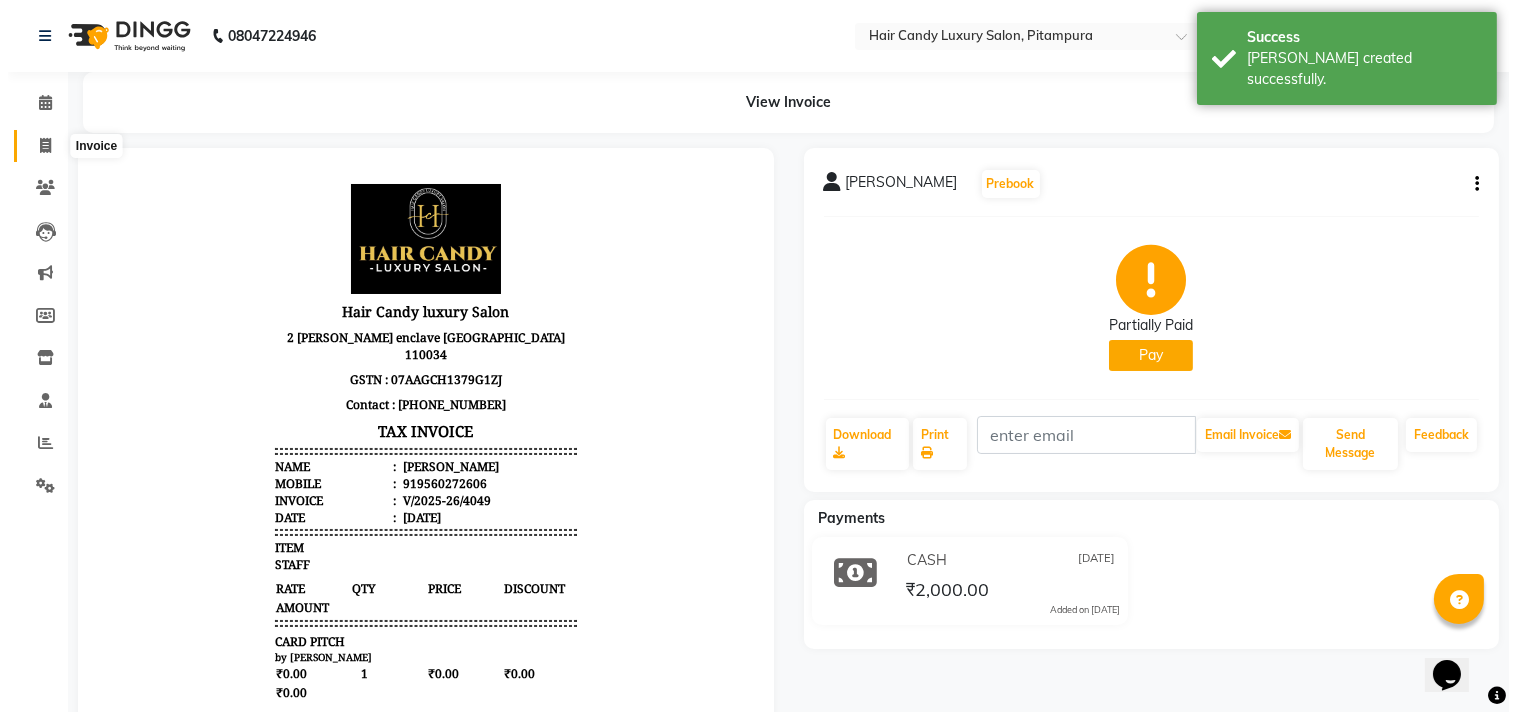 select on "4720" 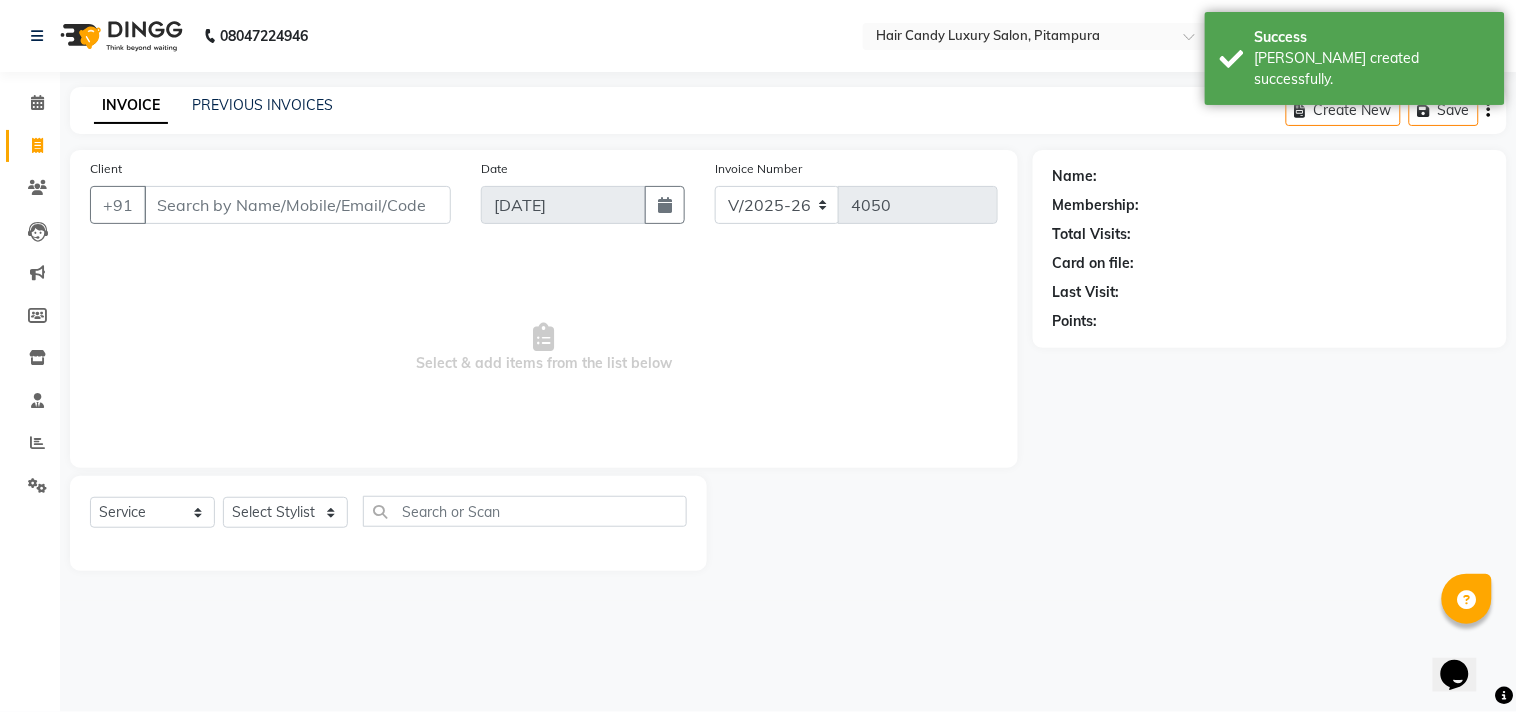click on "Client" at bounding box center (297, 205) 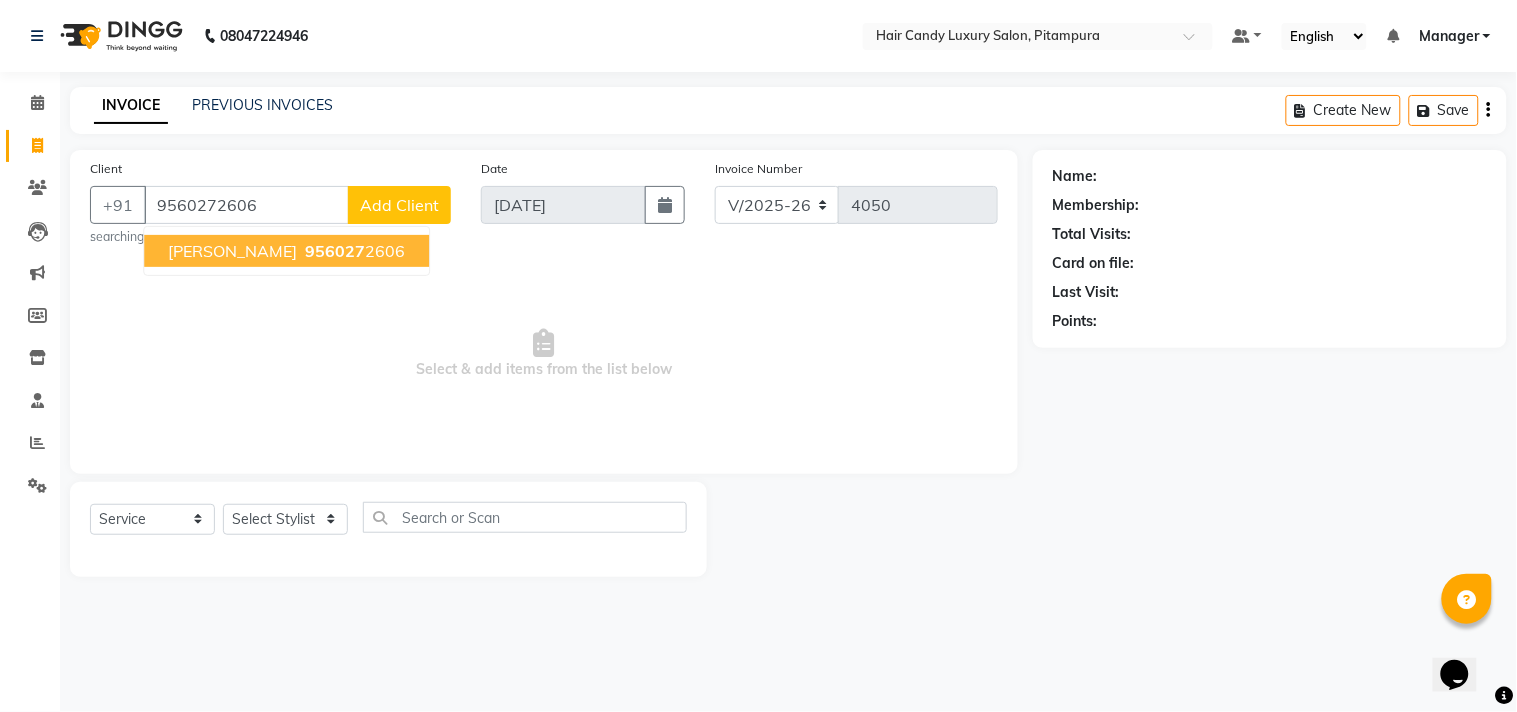 type on "9560272606" 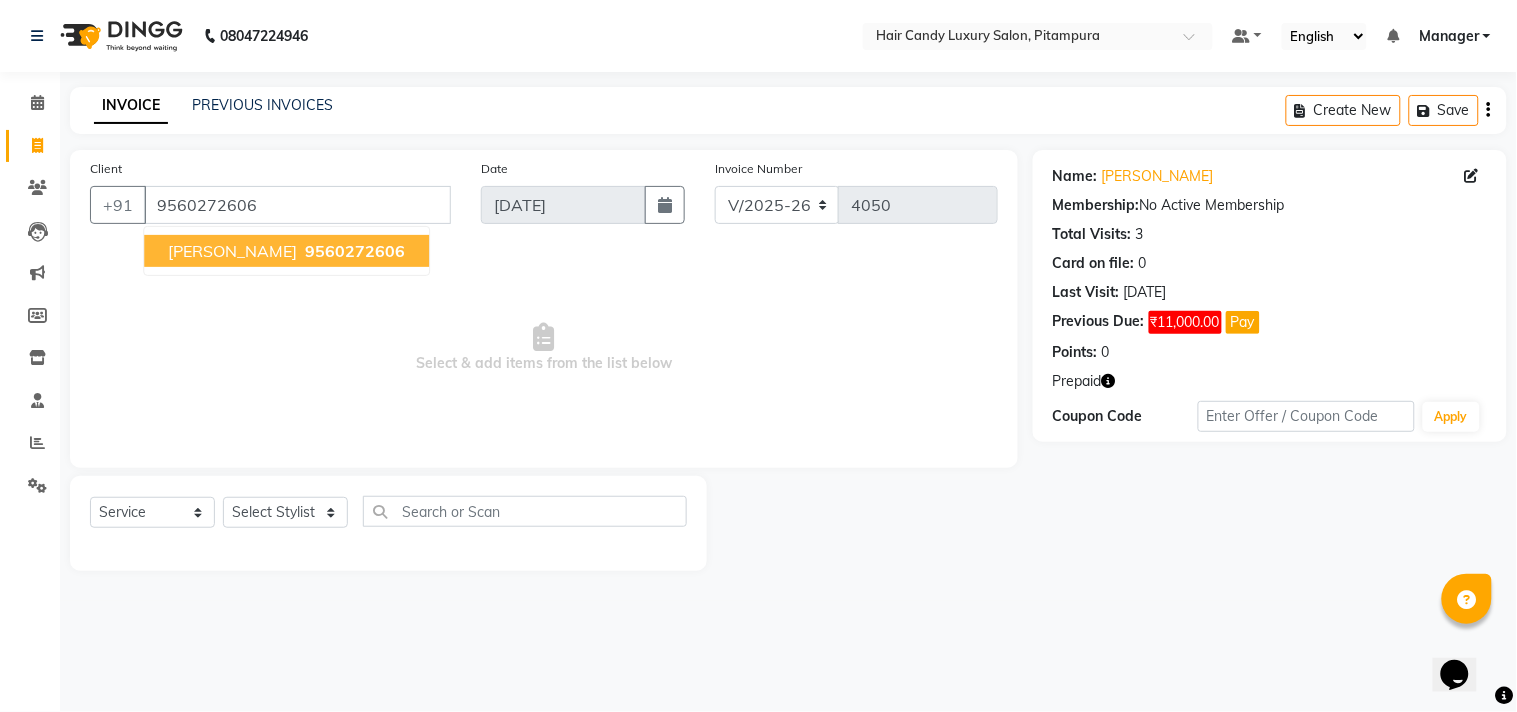 click on "9560272606" at bounding box center (355, 251) 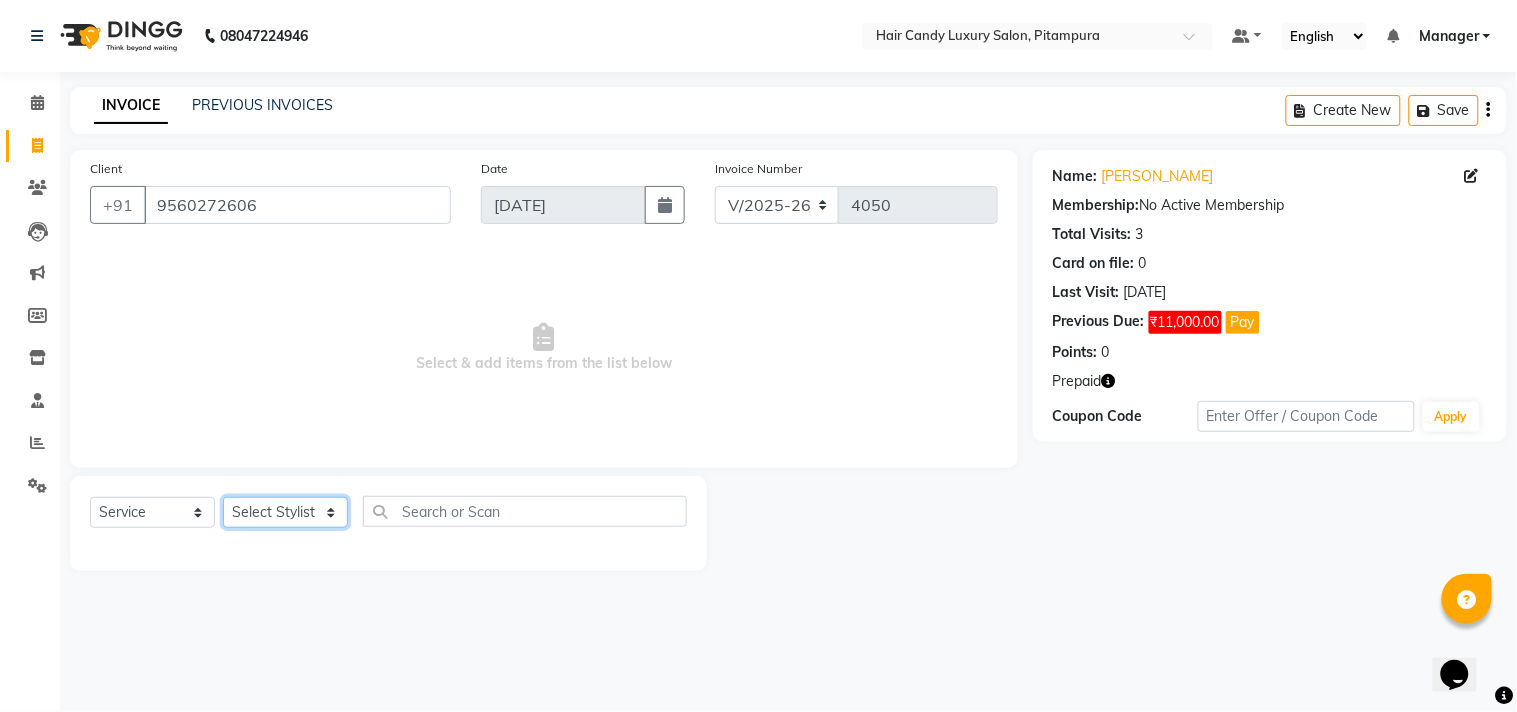 click on "Select Stylist Aarif Arman Arshad  ARSHAD SALMANI ASHU FAIZ gaurav Hanish harshit Jack  karishma KAVITA kunal Manager MANNU Mukim  pinki preeti Raghav  RASHMI RAVI RITIK SAHIL sawan SHALINI SHARUKH SHWETA  VEER Vijay  vijay tiwari ZAID" 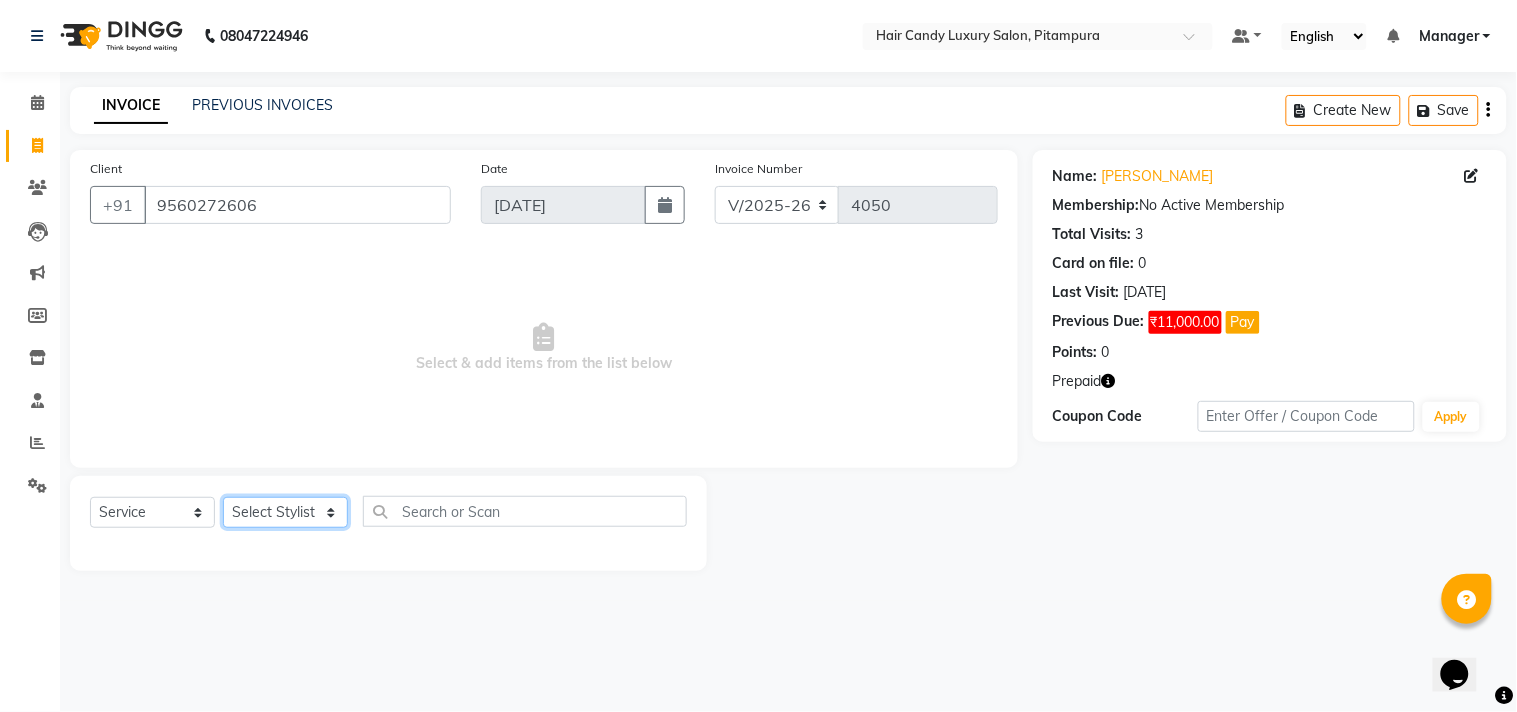 select on "67656" 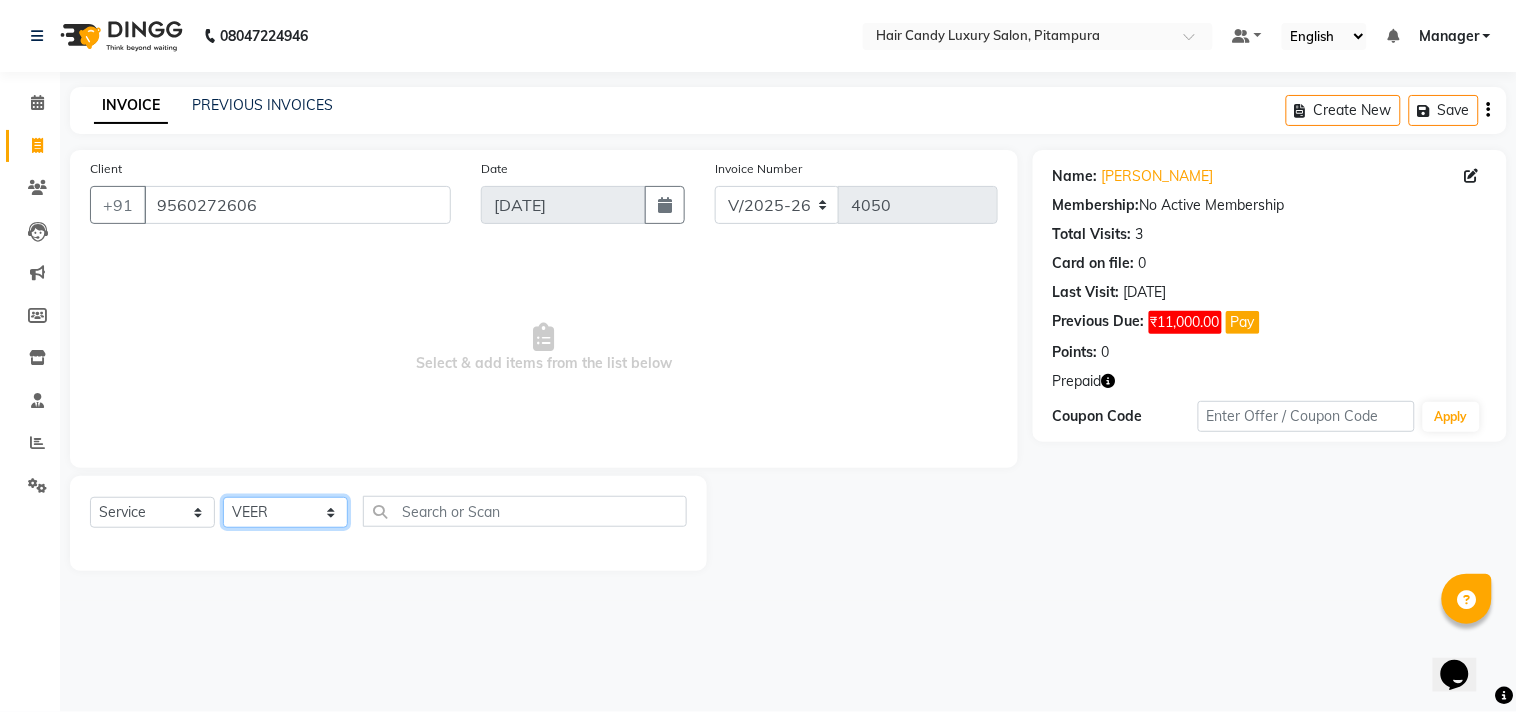 click on "Select Stylist Aarif Arman Arshad  ARSHAD SALMANI ASHU FAIZ gaurav Hanish harshit Jack  karishma KAVITA kunal Manager MANNU Mukim  pinki preeti Raghav  RASHMI RAVI RITIK SAHIL sawan SHALINI SHARUKH SHWETA  VEER Vijay  vijay tiwari ZAID" 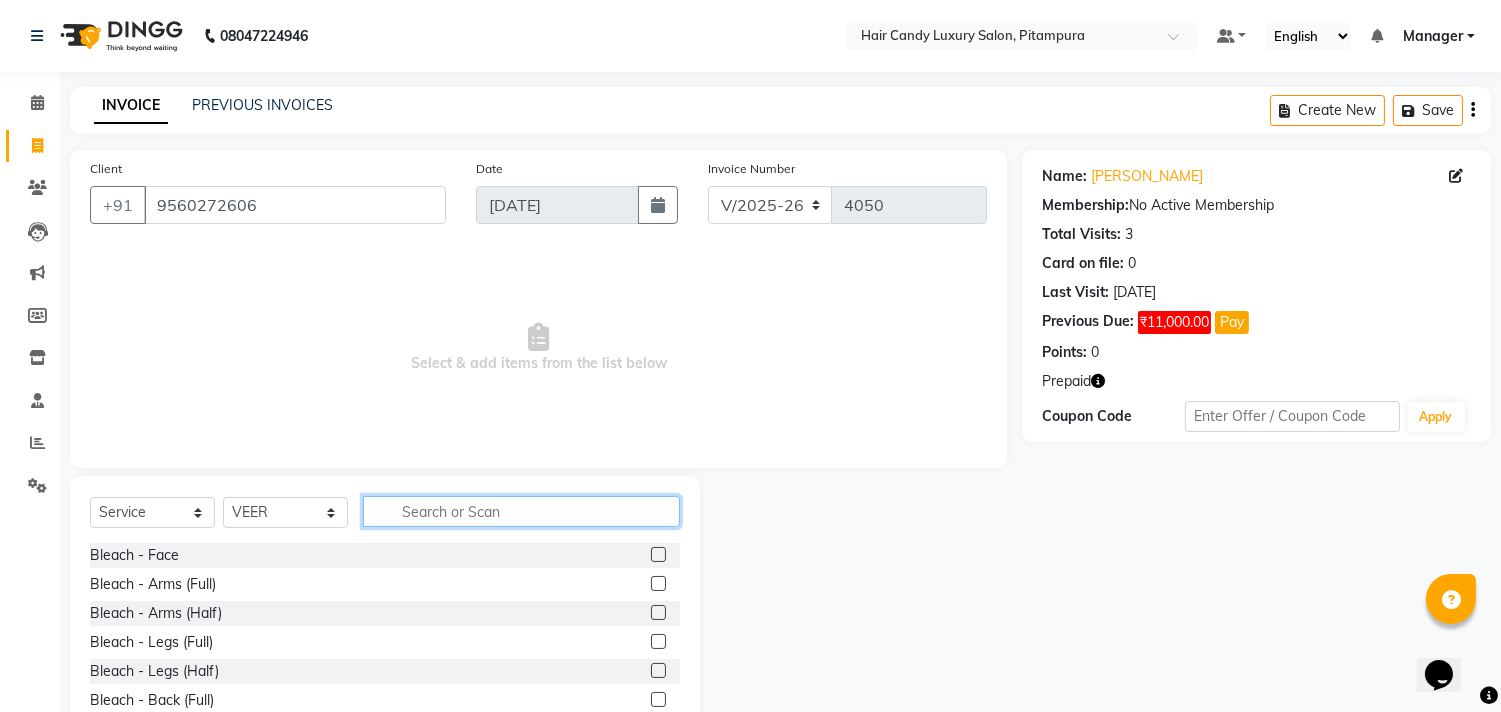 drag, startPoint x: 432, startPoint y: 496, endPoint x: 433, endPoint y: 512, distance: 16.03122 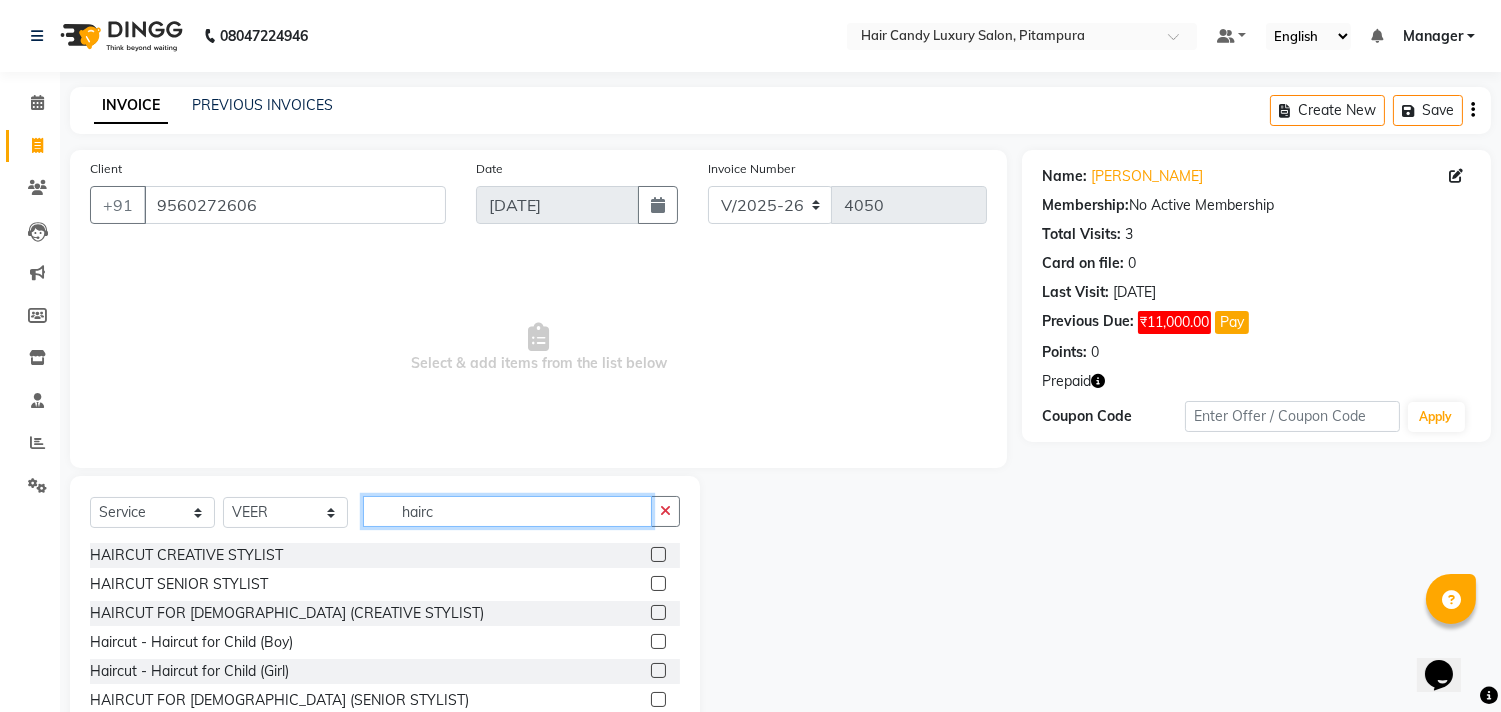 type on "hairc" 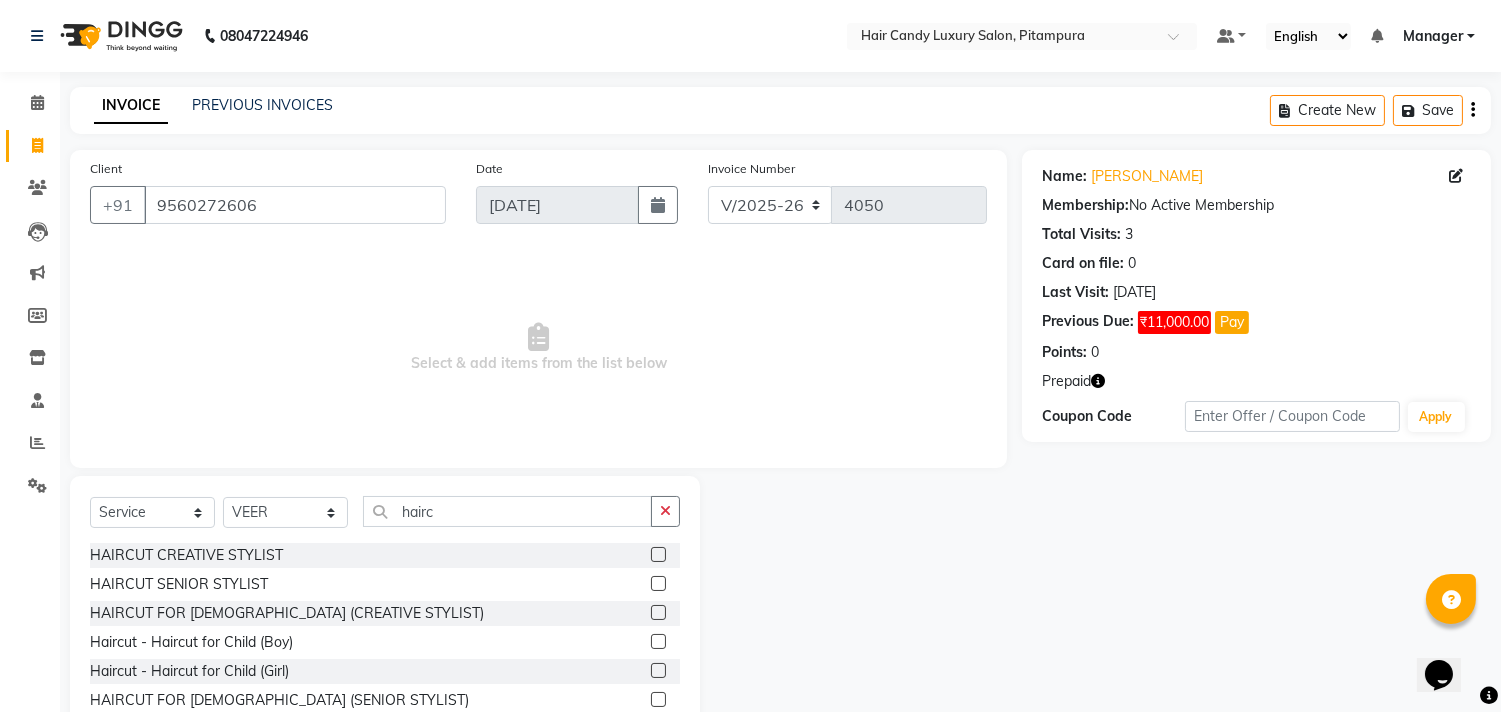 click 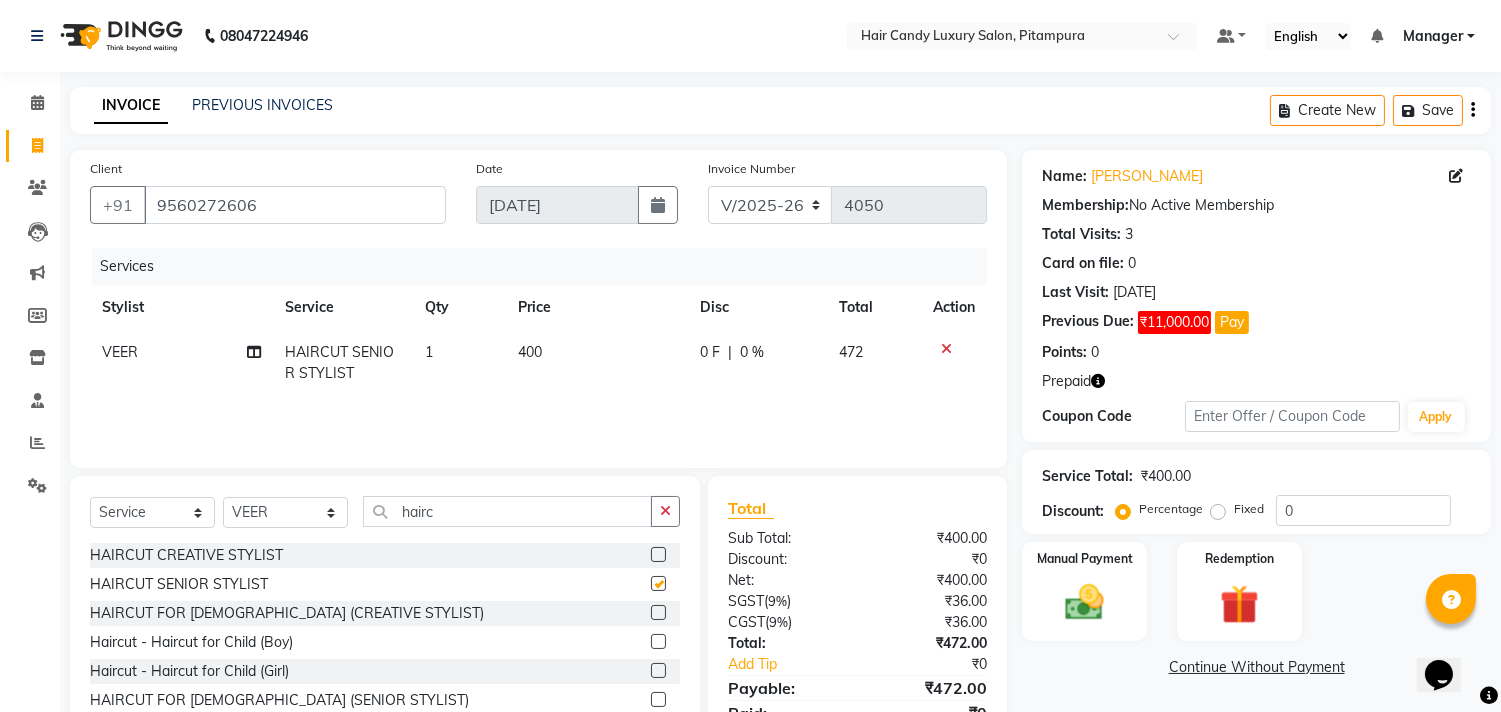 checkbox on "false" 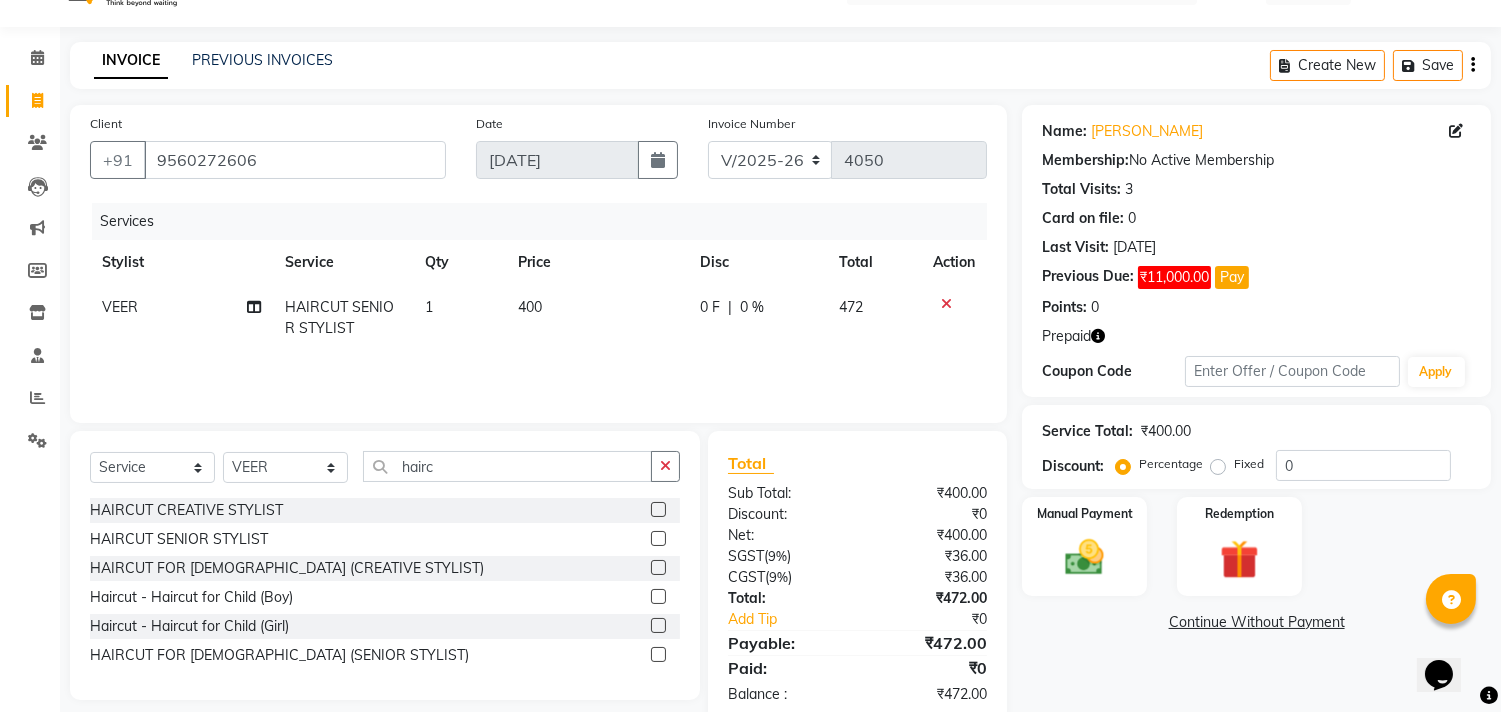 scroll, scrollTop: 87, scrollLeft: 0, axis: vertical 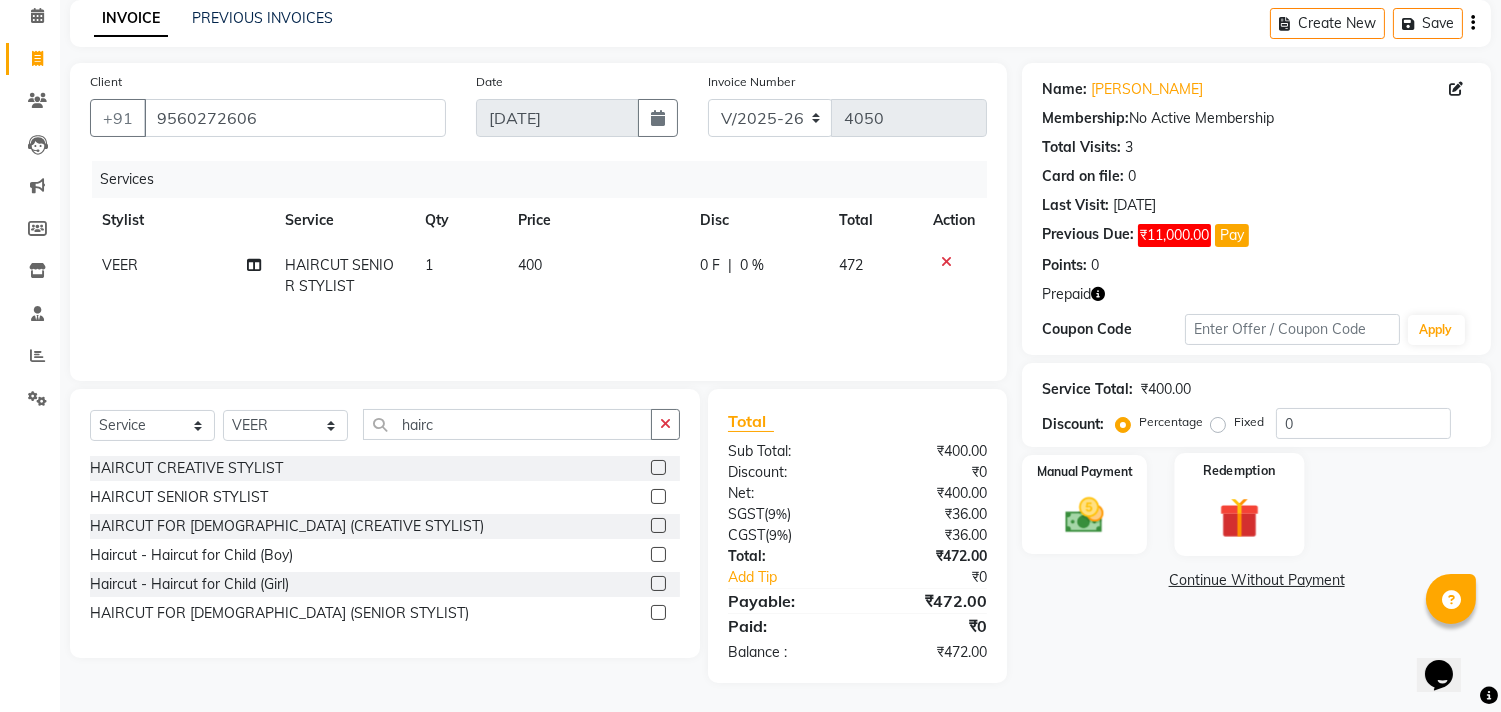 click 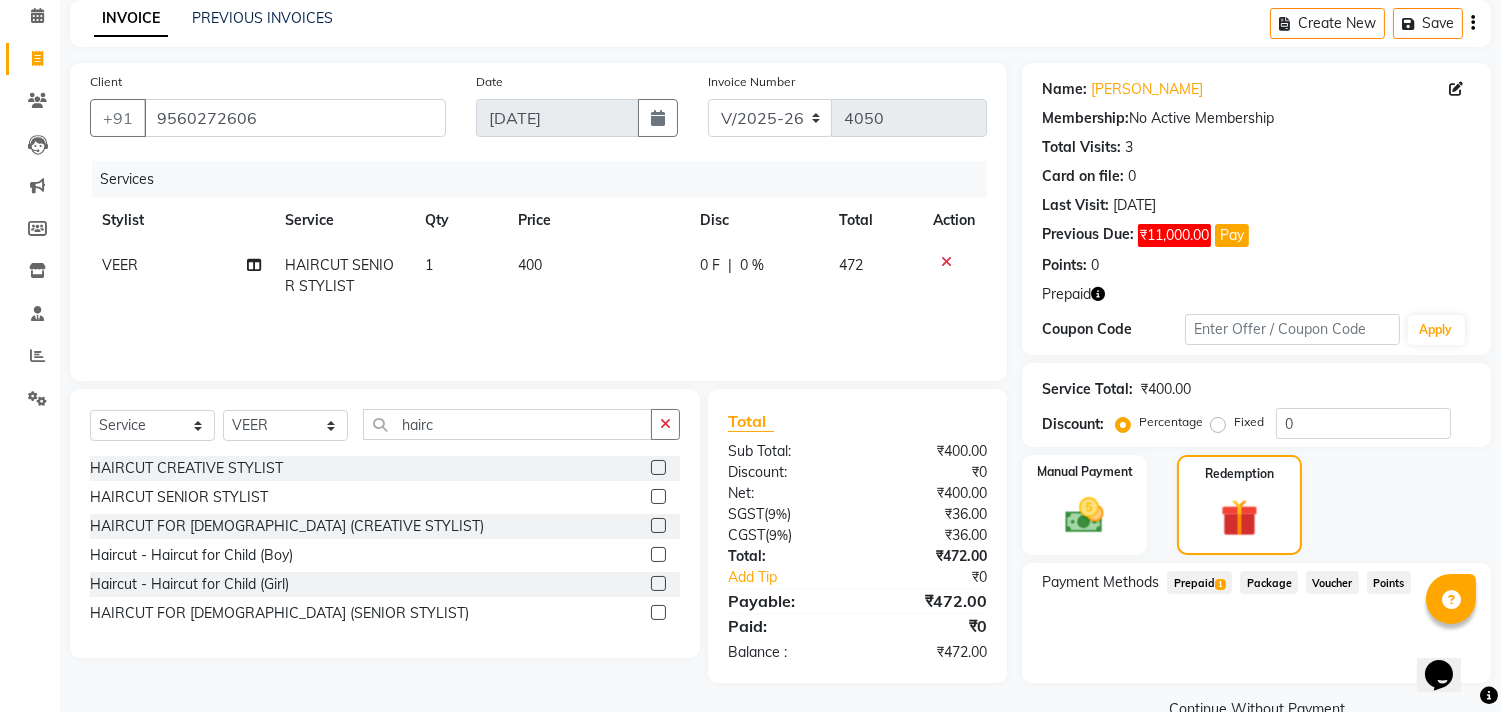 click on "1" 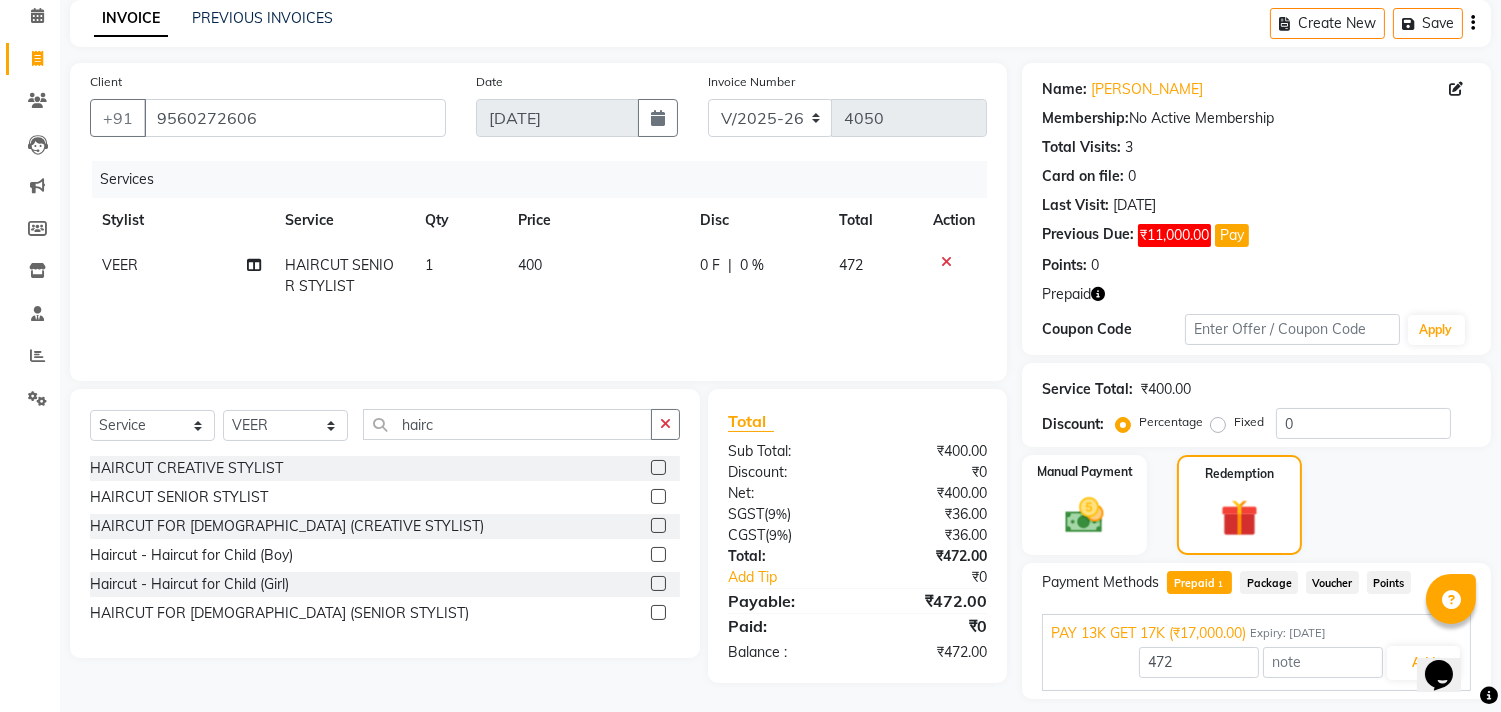 click on "472 Add" at bounding box center [1256, 663] 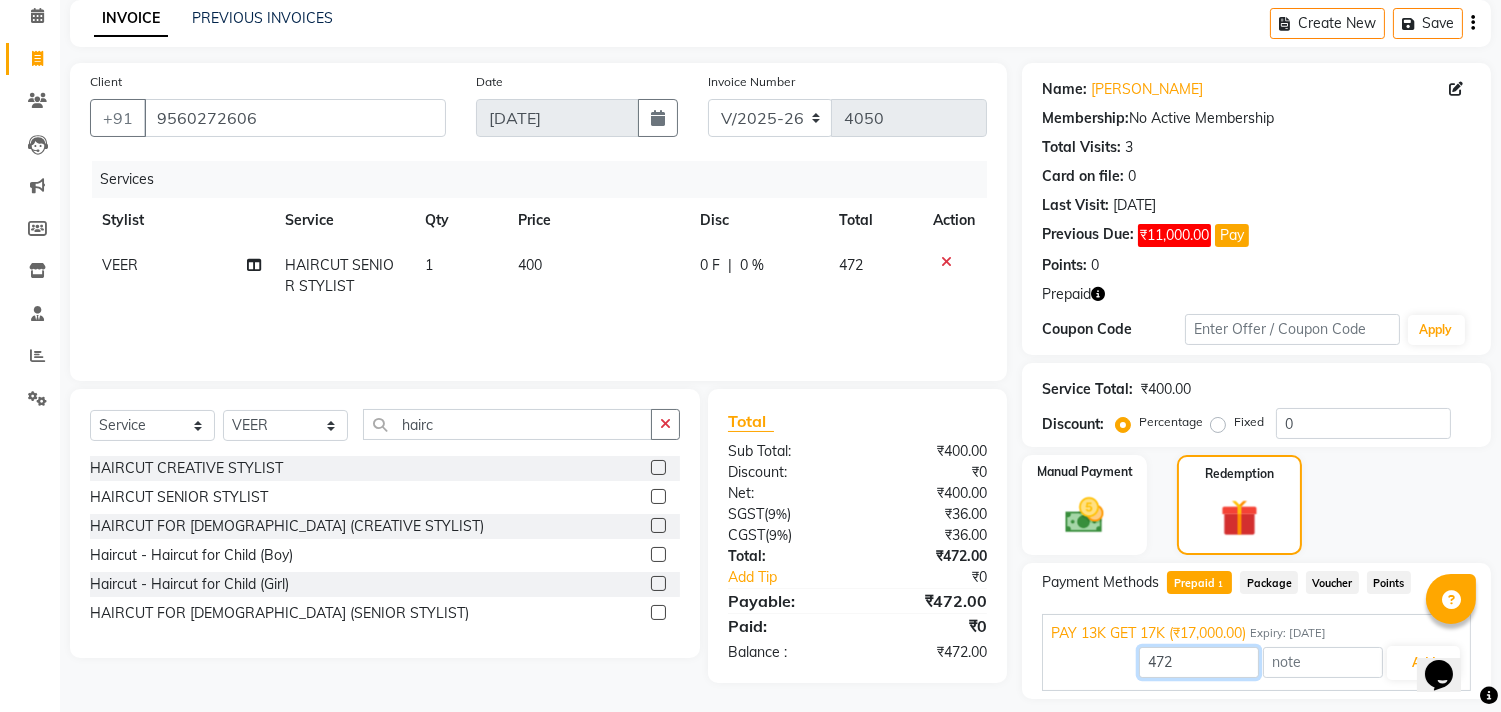 click on "472" at bounding box center [1199, 662] 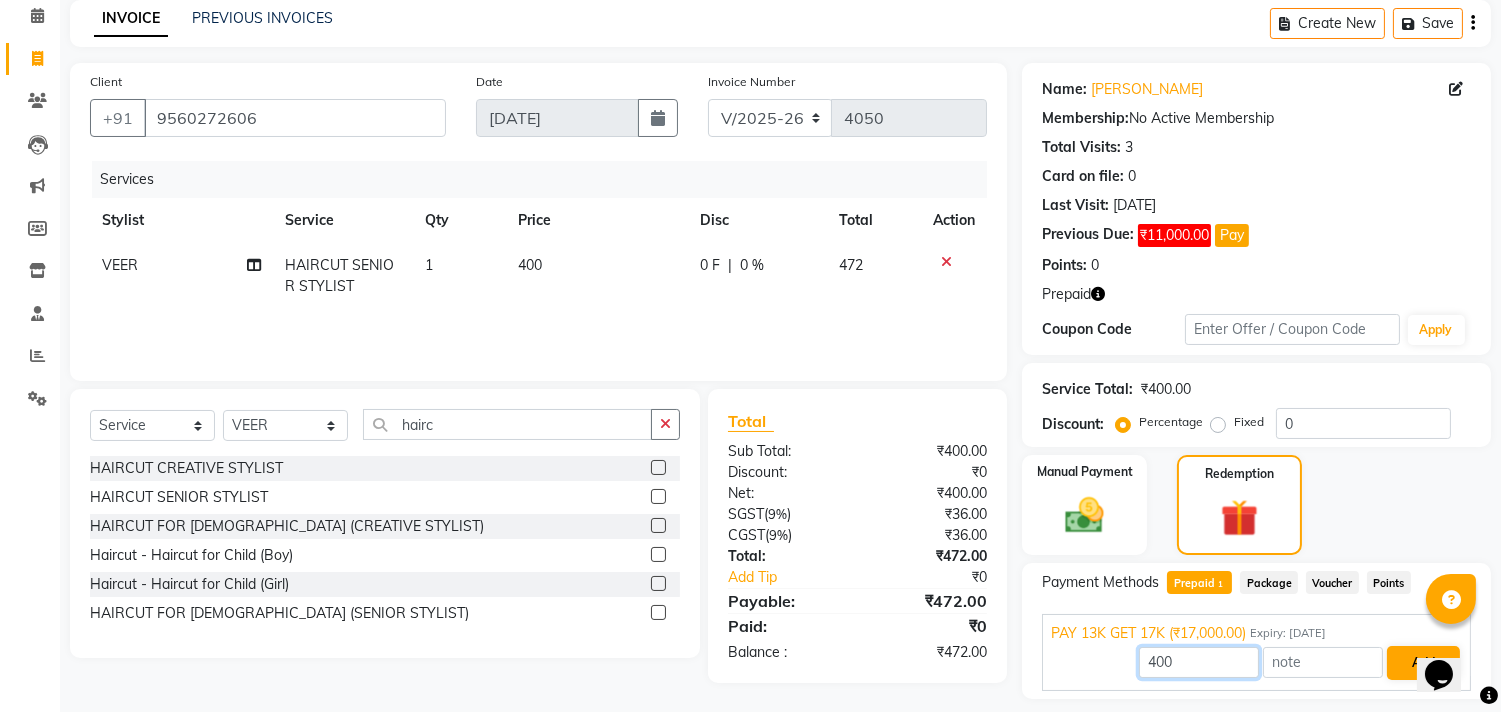 type on "400" 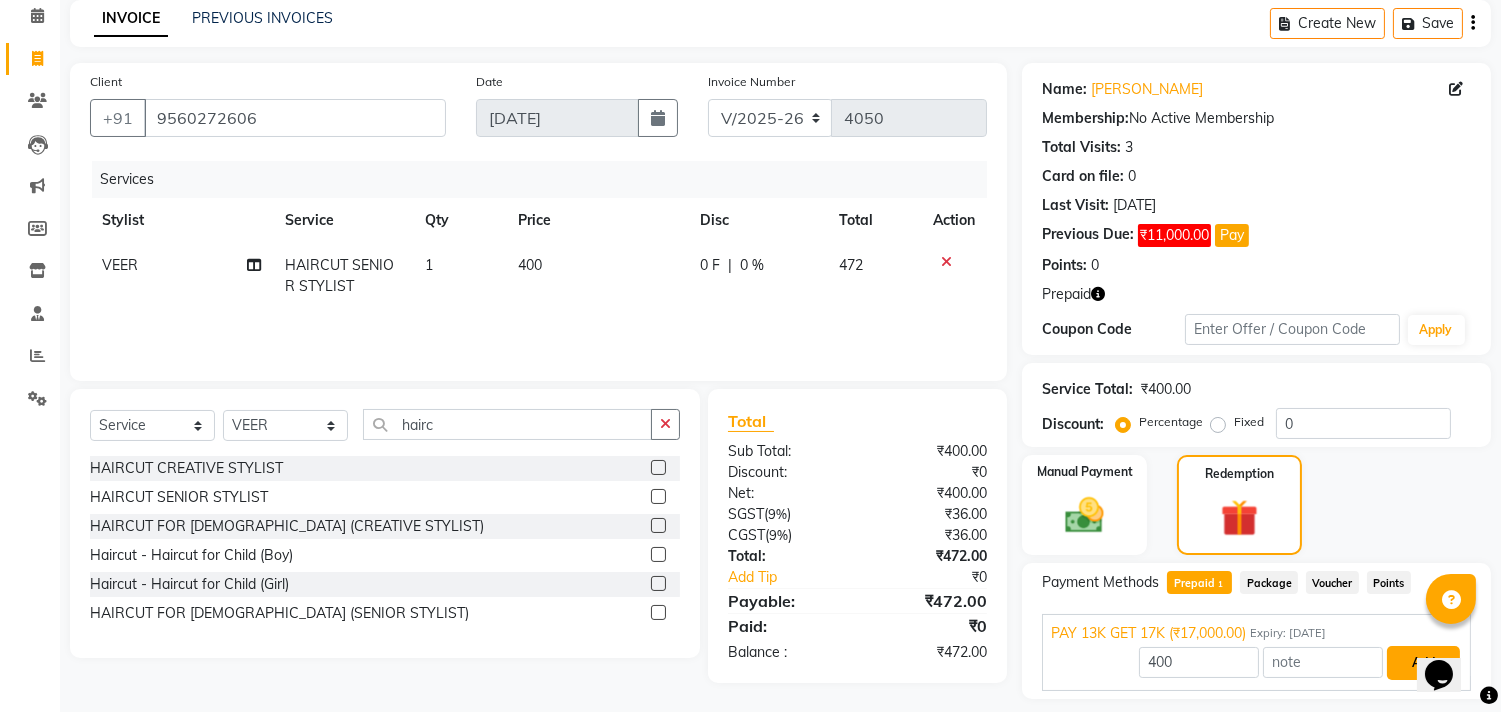 click on "Add" at bounding box center (1423, 663) 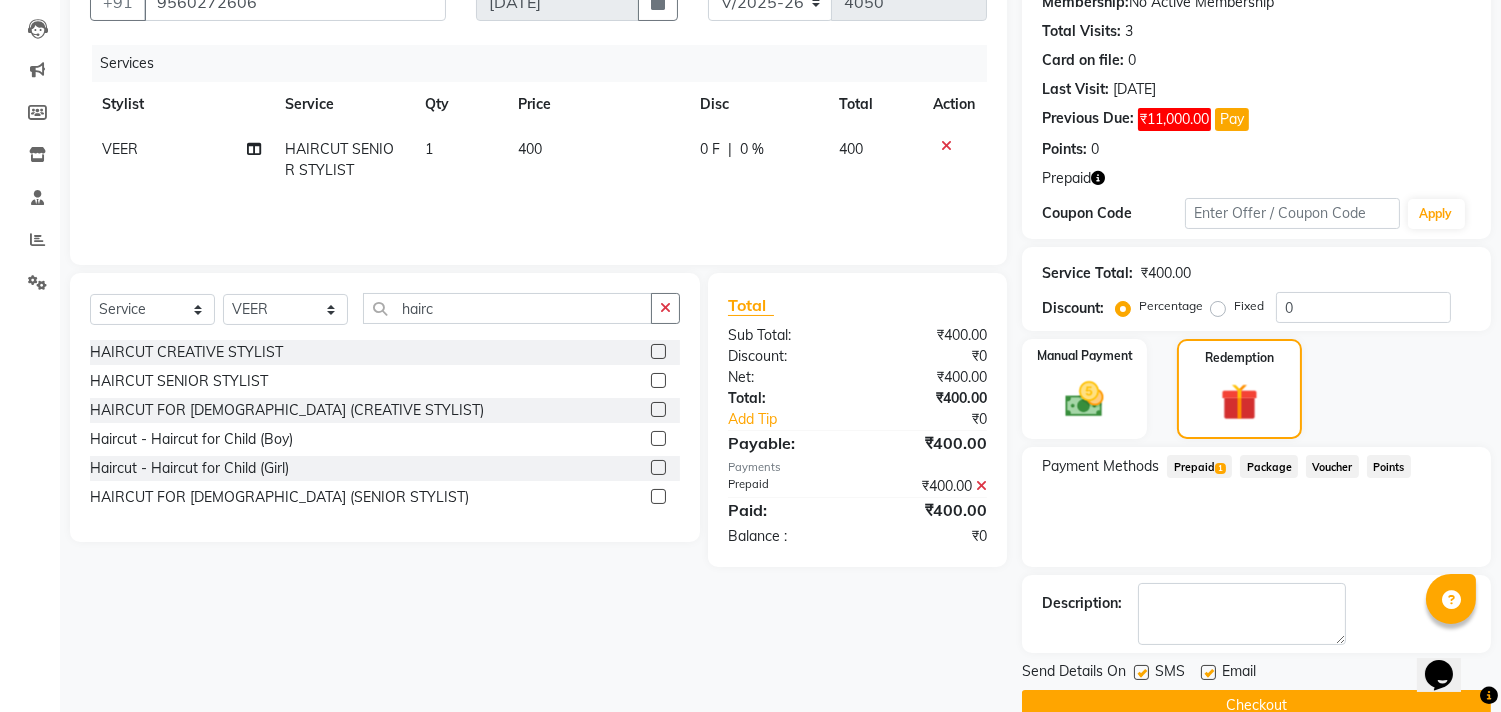 scroll, scrollTop: 241, scrollLeft: 0, axis: vertical 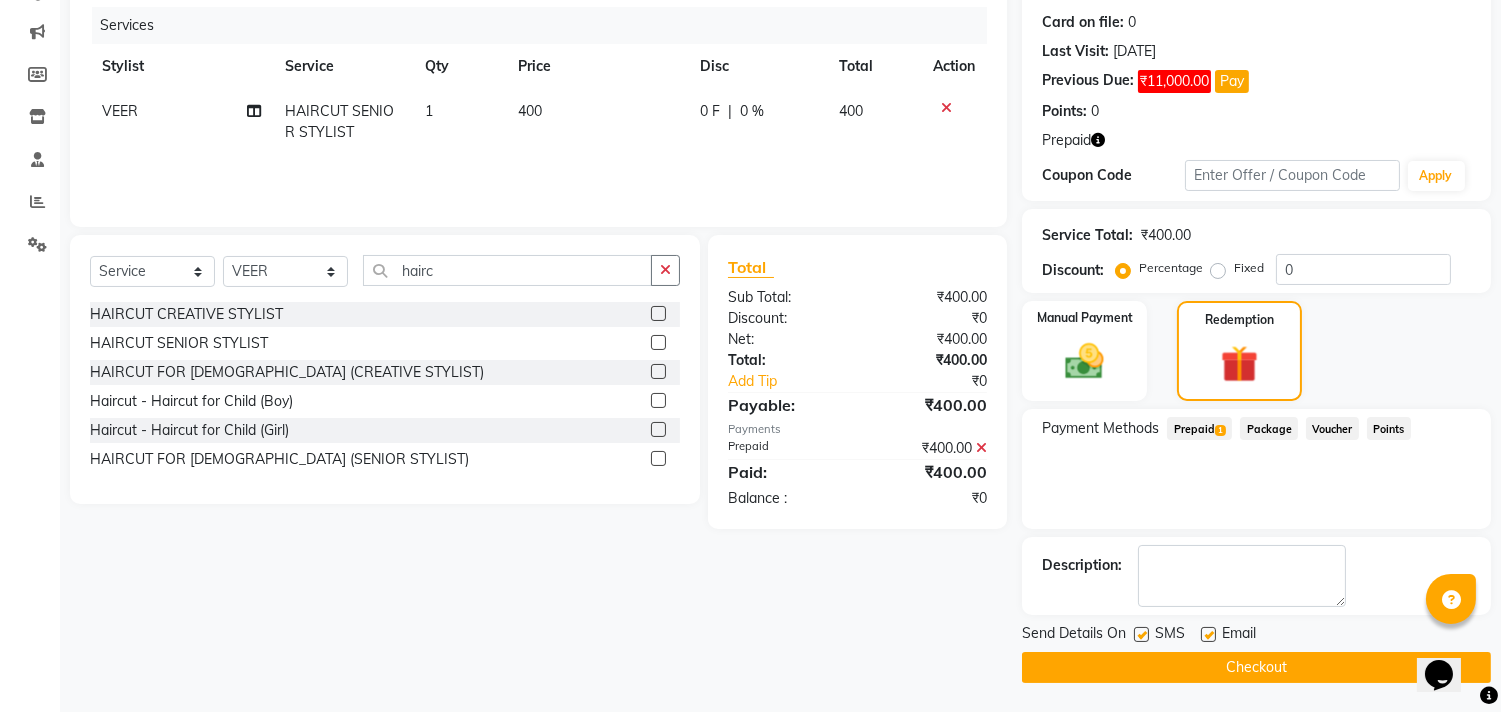 click on "Checkout" 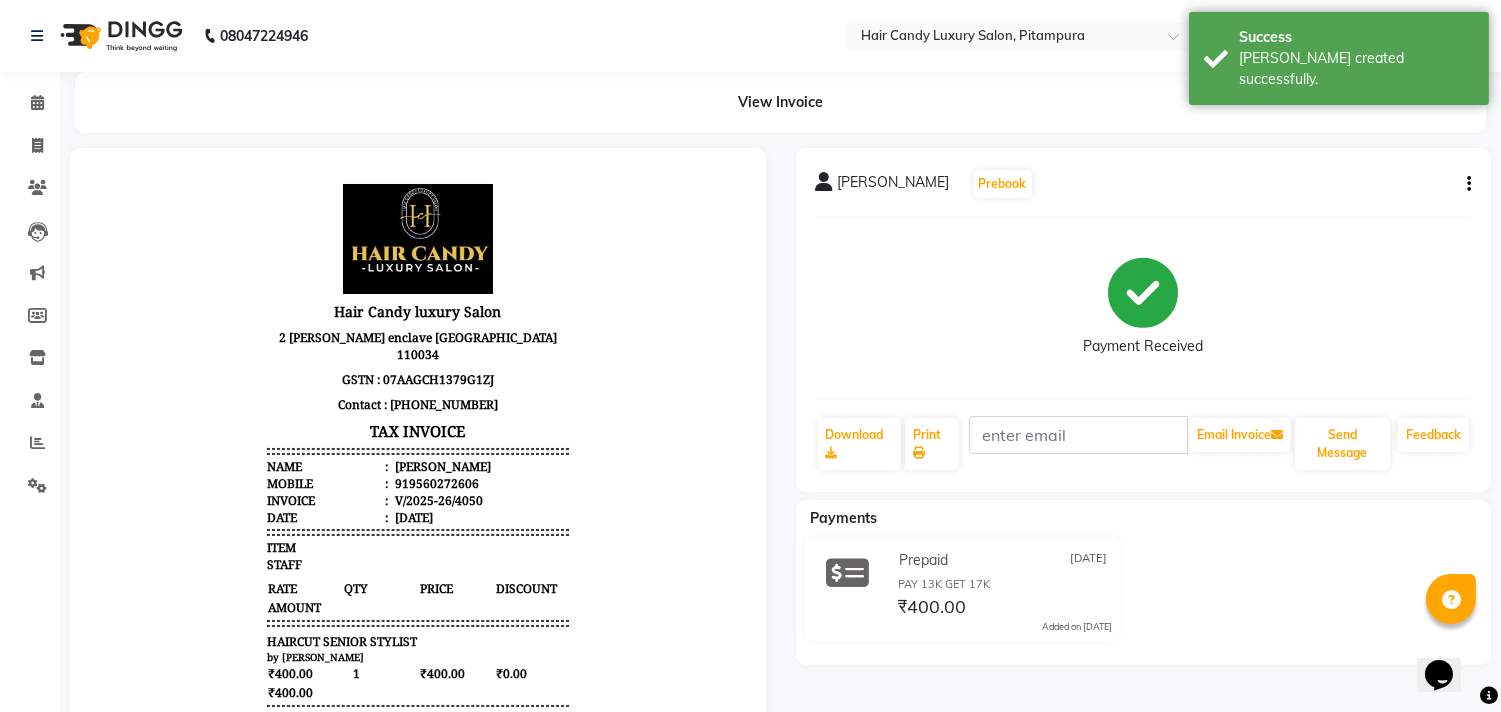 scroll, scrollTop: 0, scrollLeft: 0, axis: both 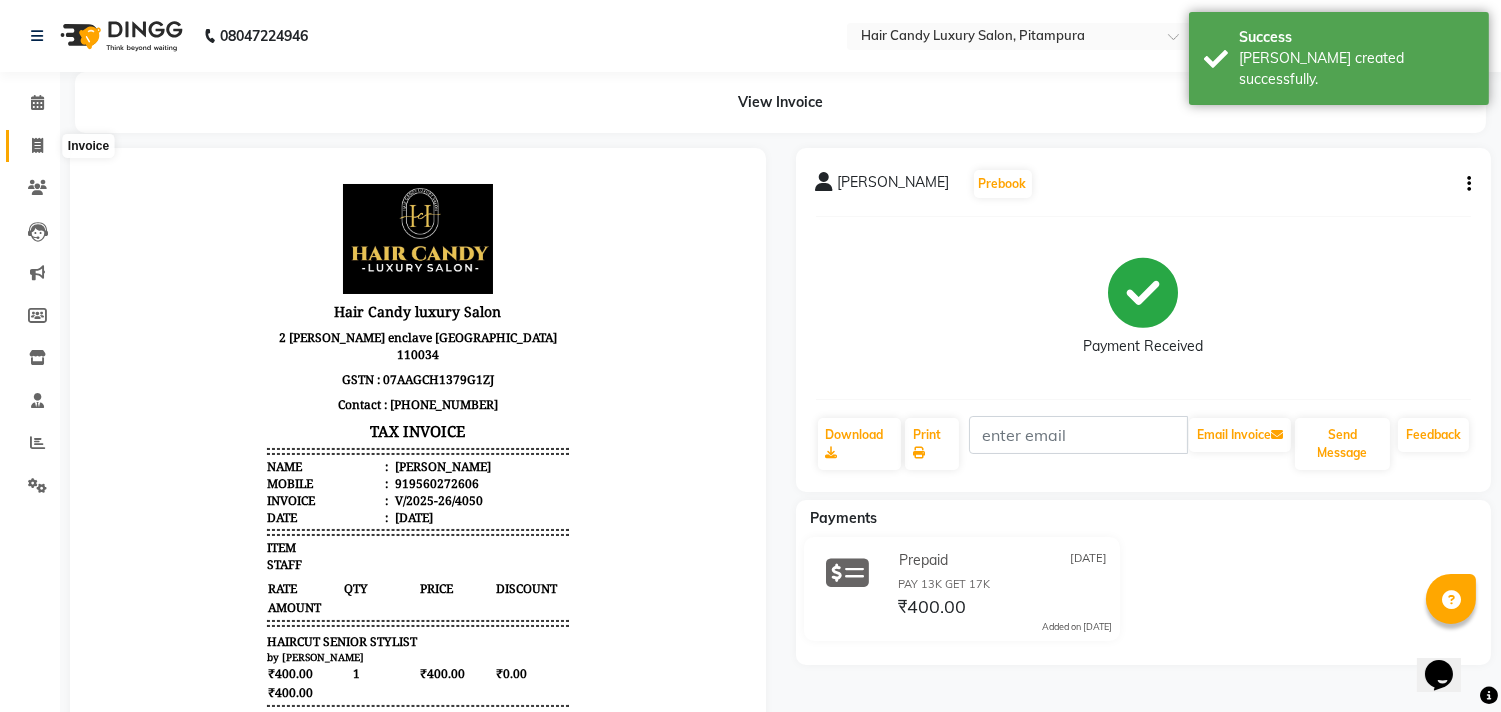 click 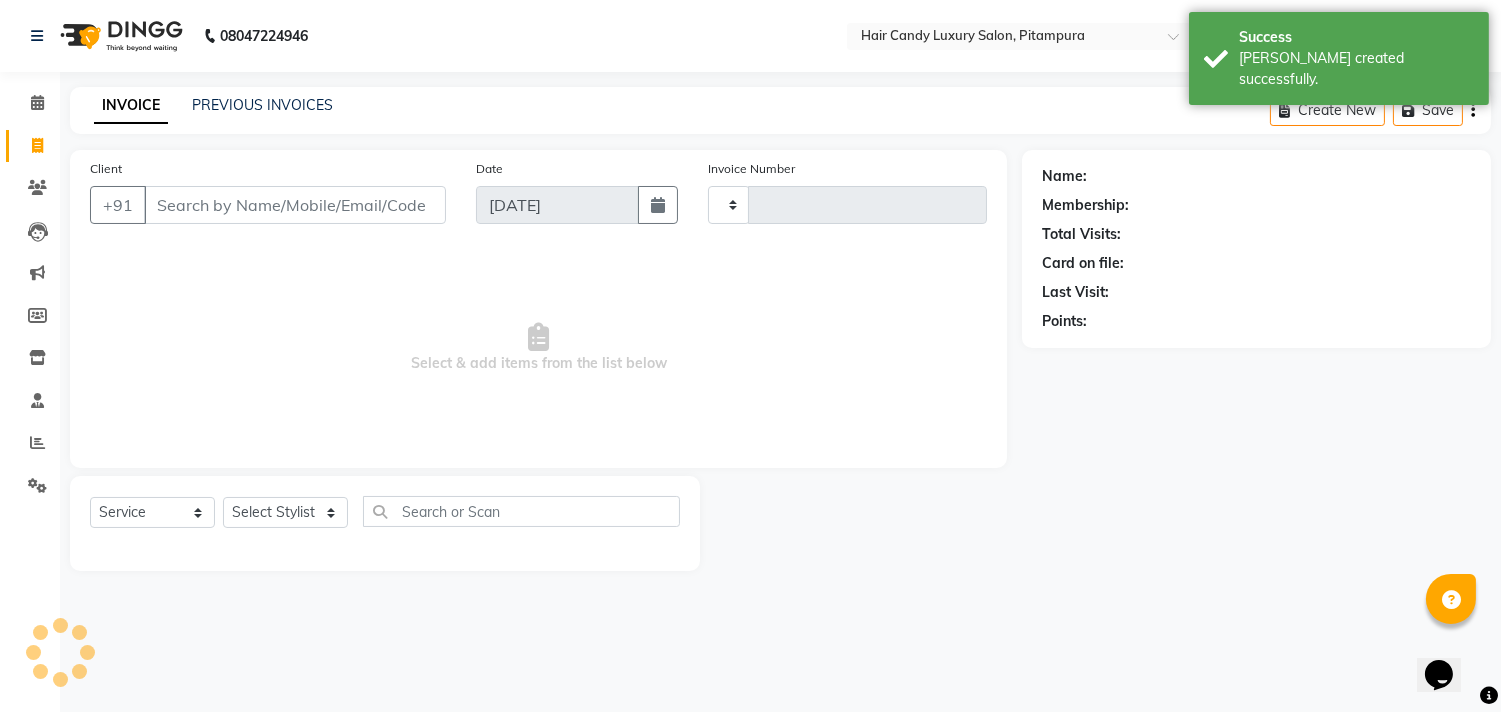 type on "4051" 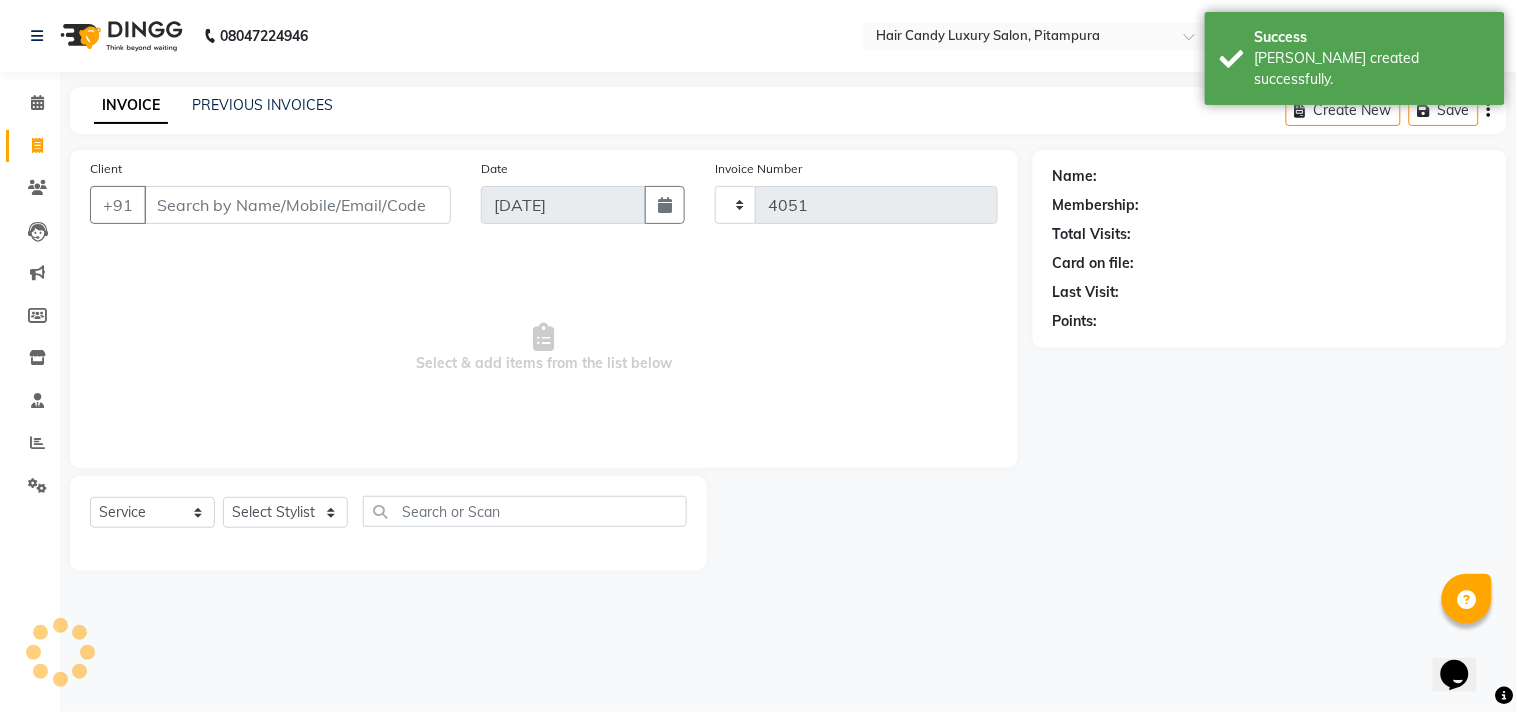 select on "4720" 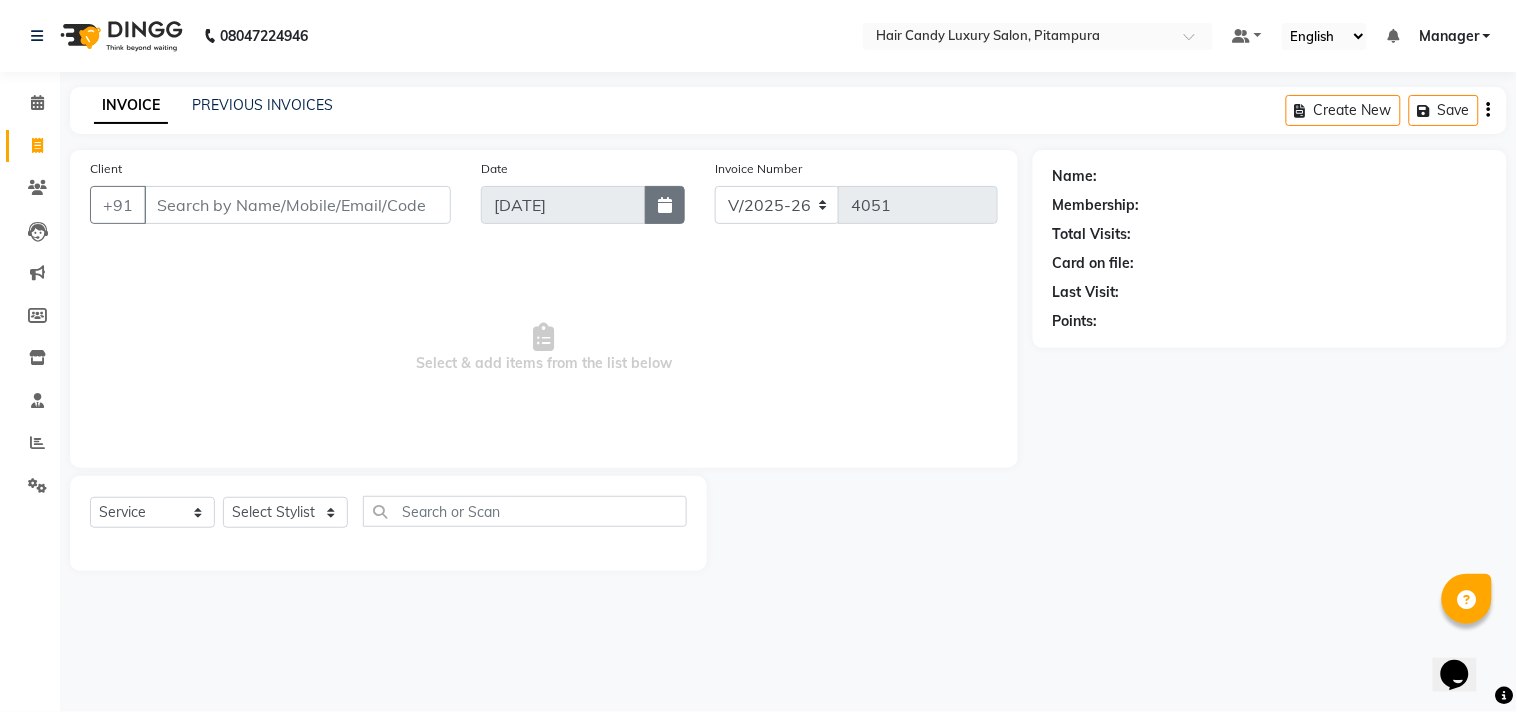 click 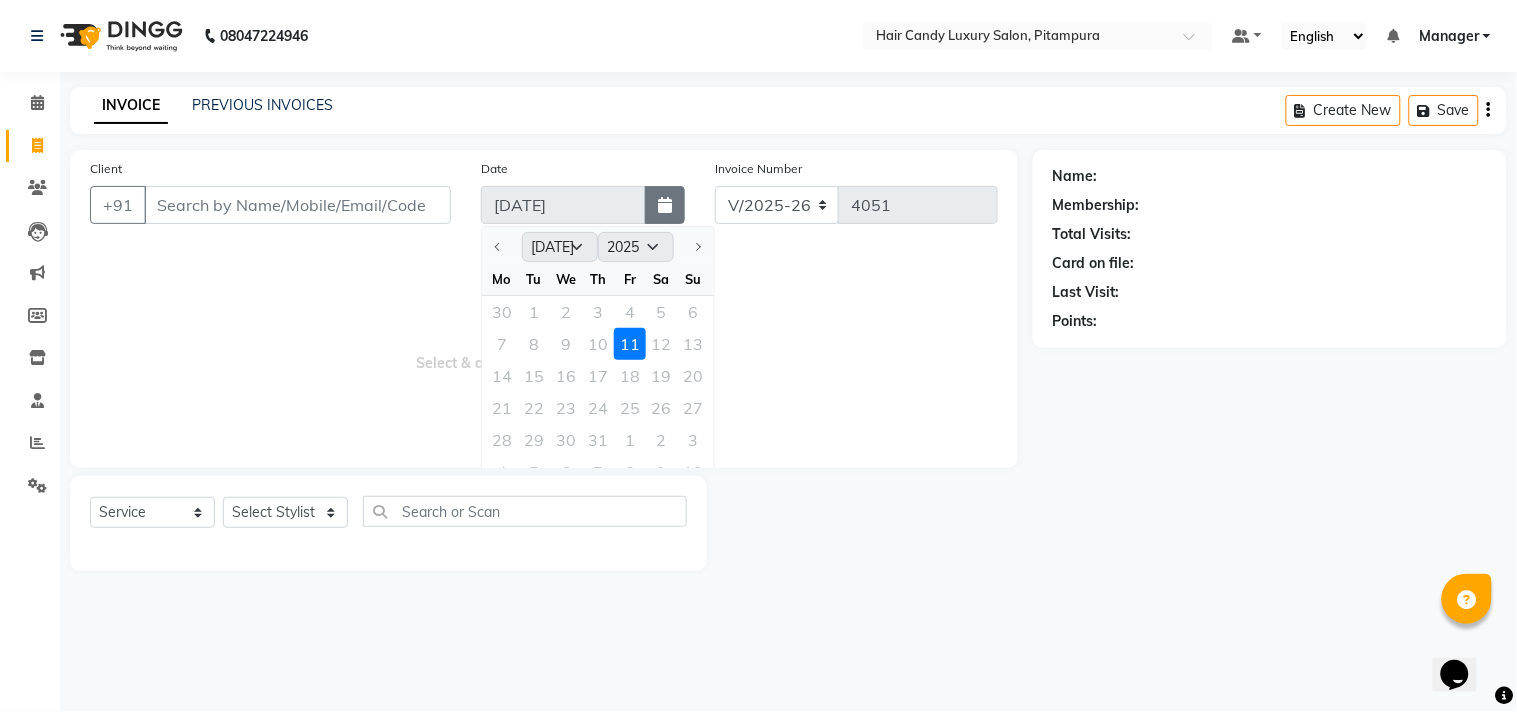 click 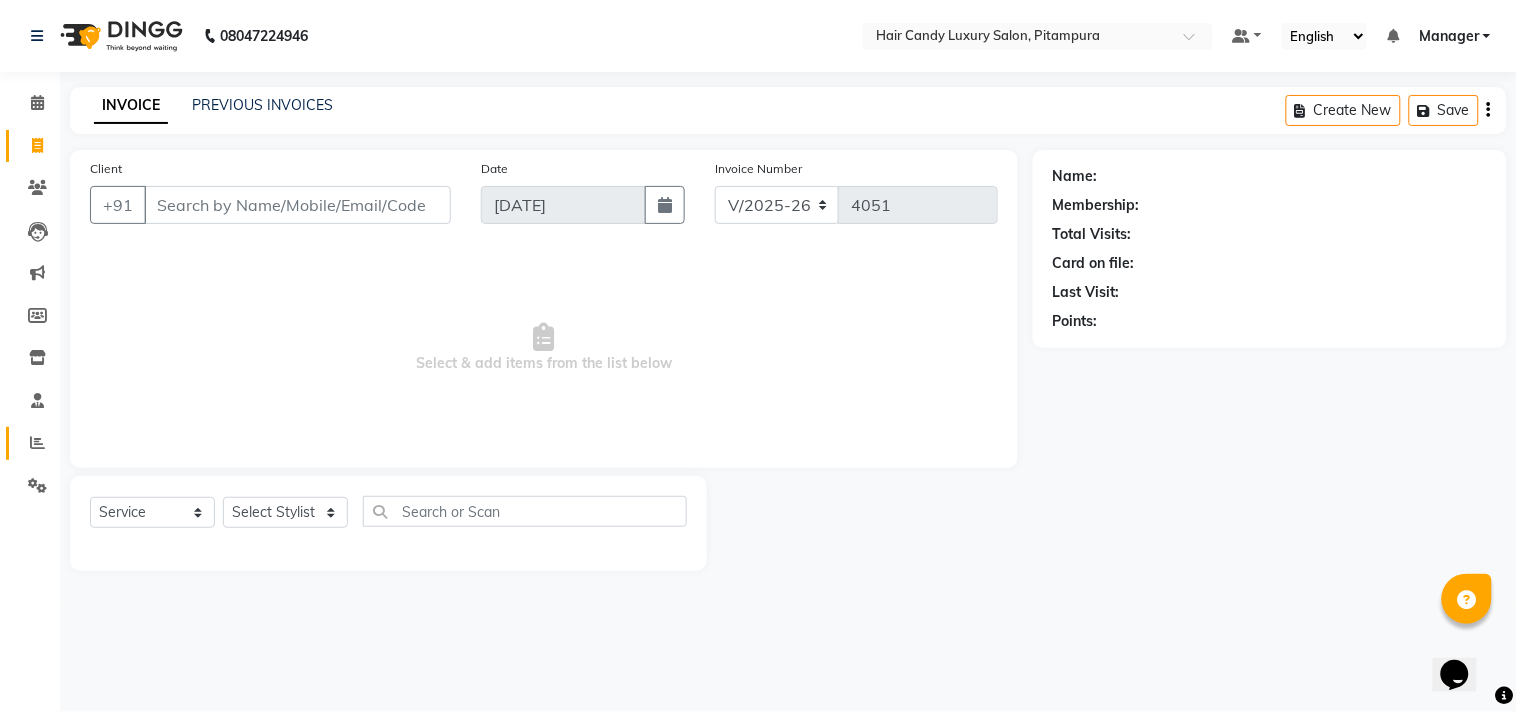click 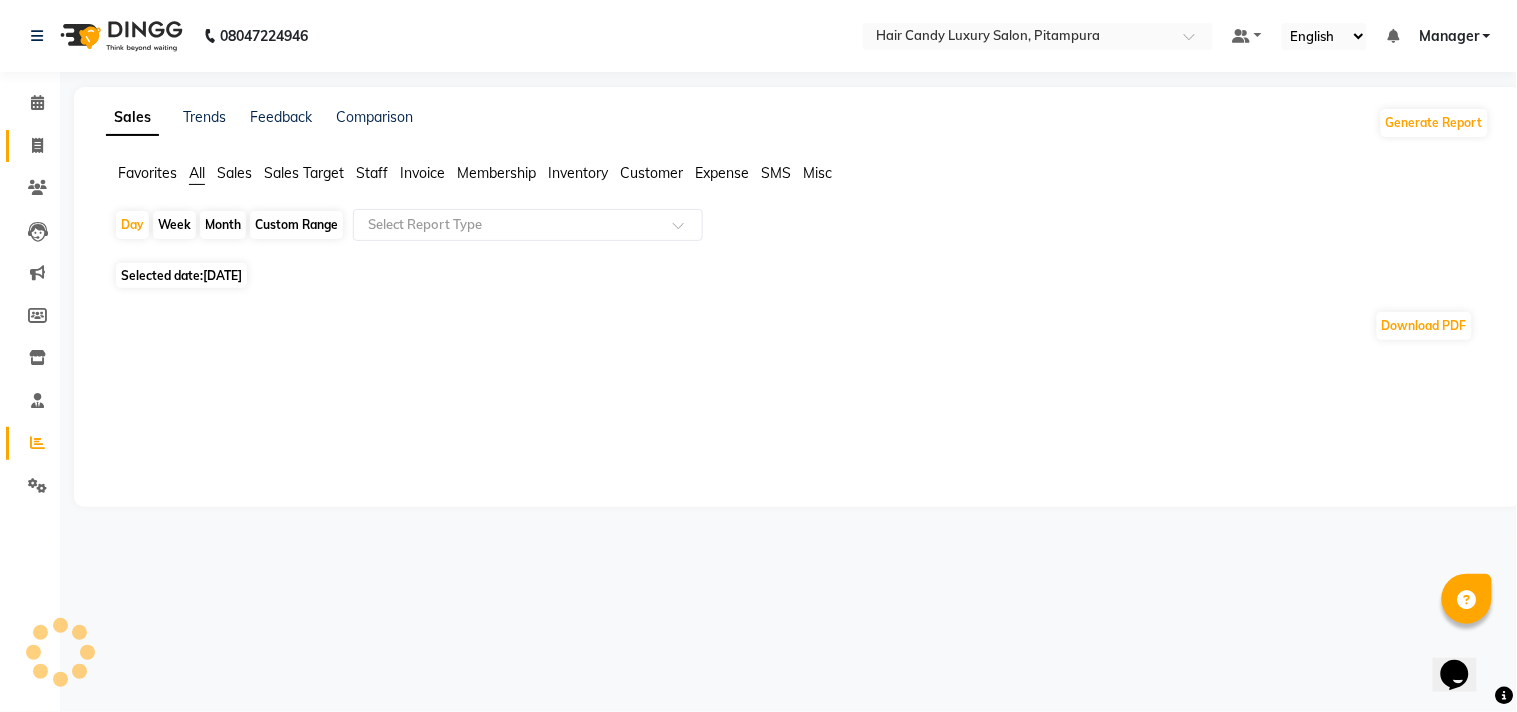 click 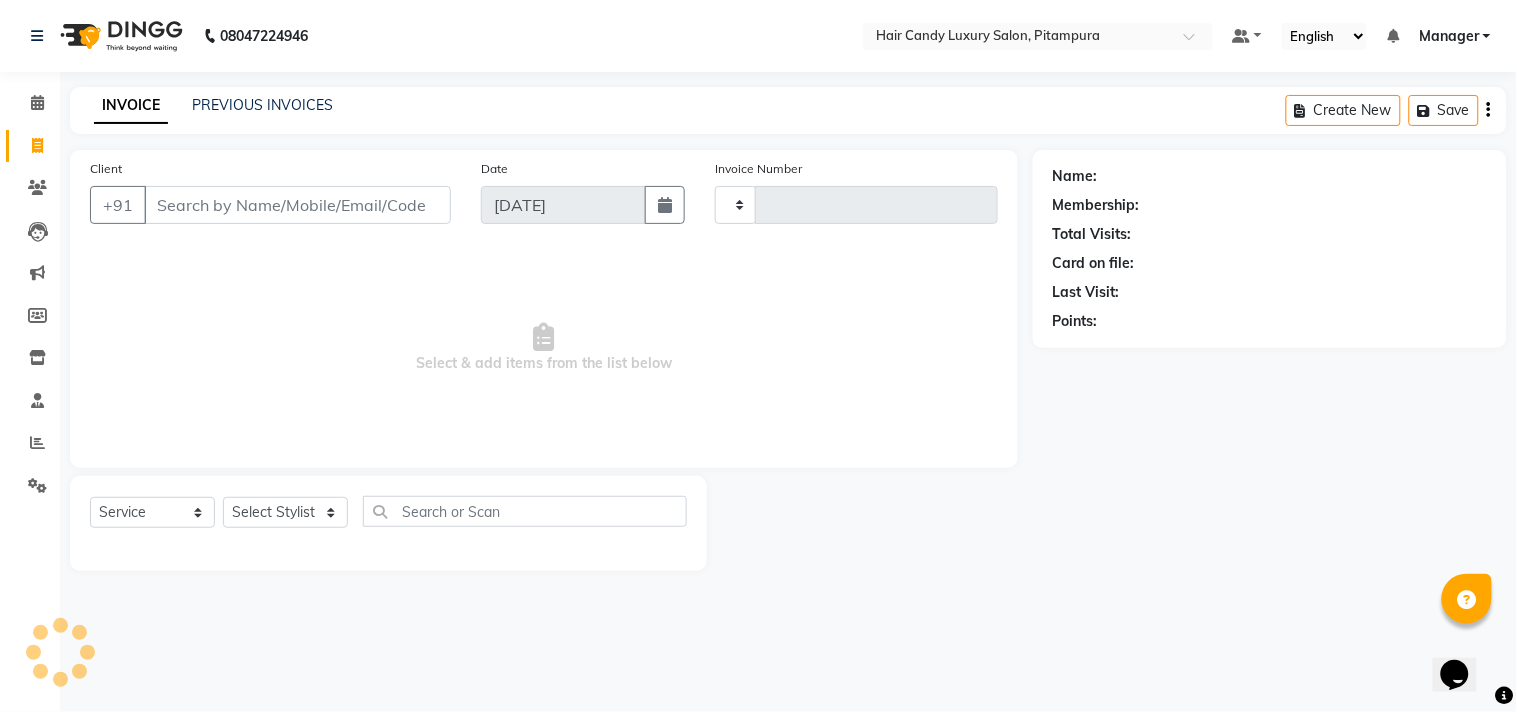 type on "4051" 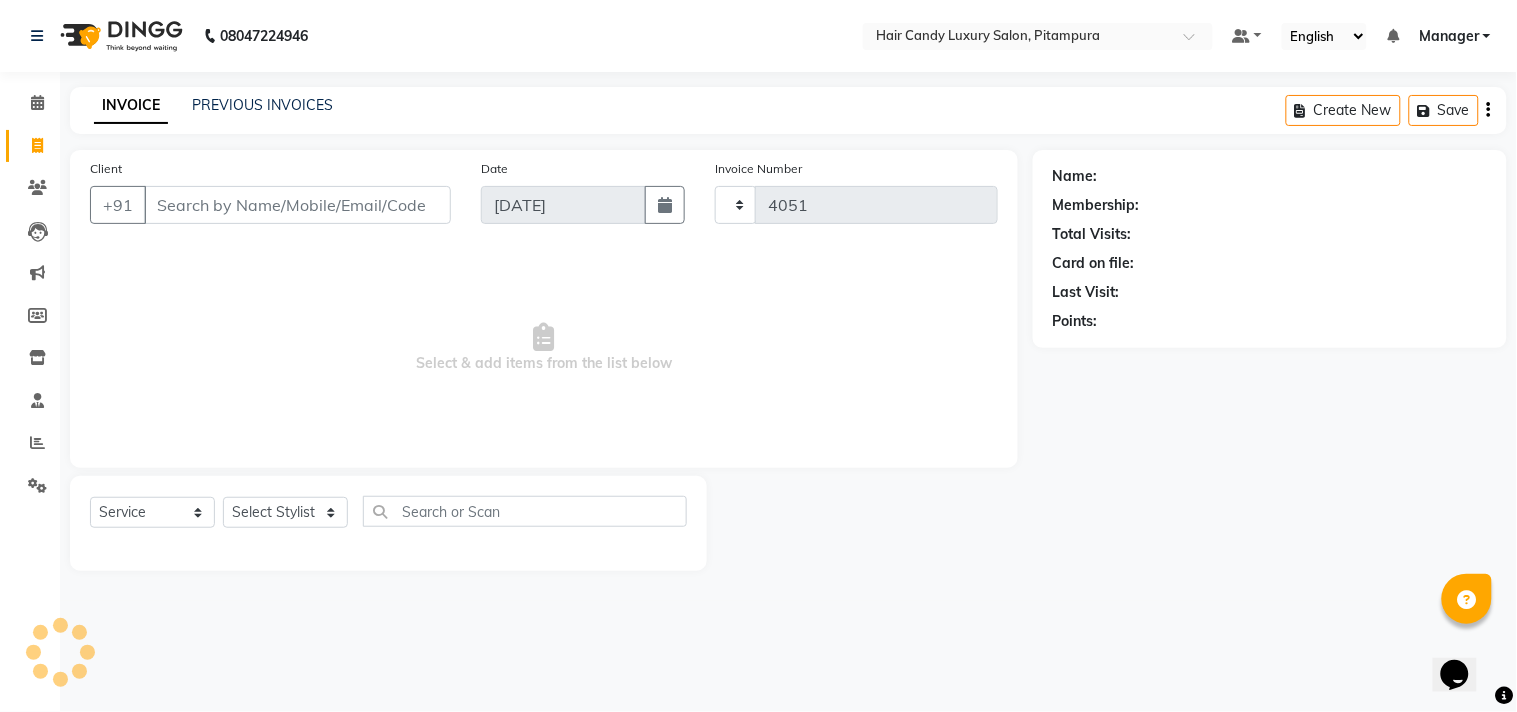 click on "Client" at bounding box center [297, 205] 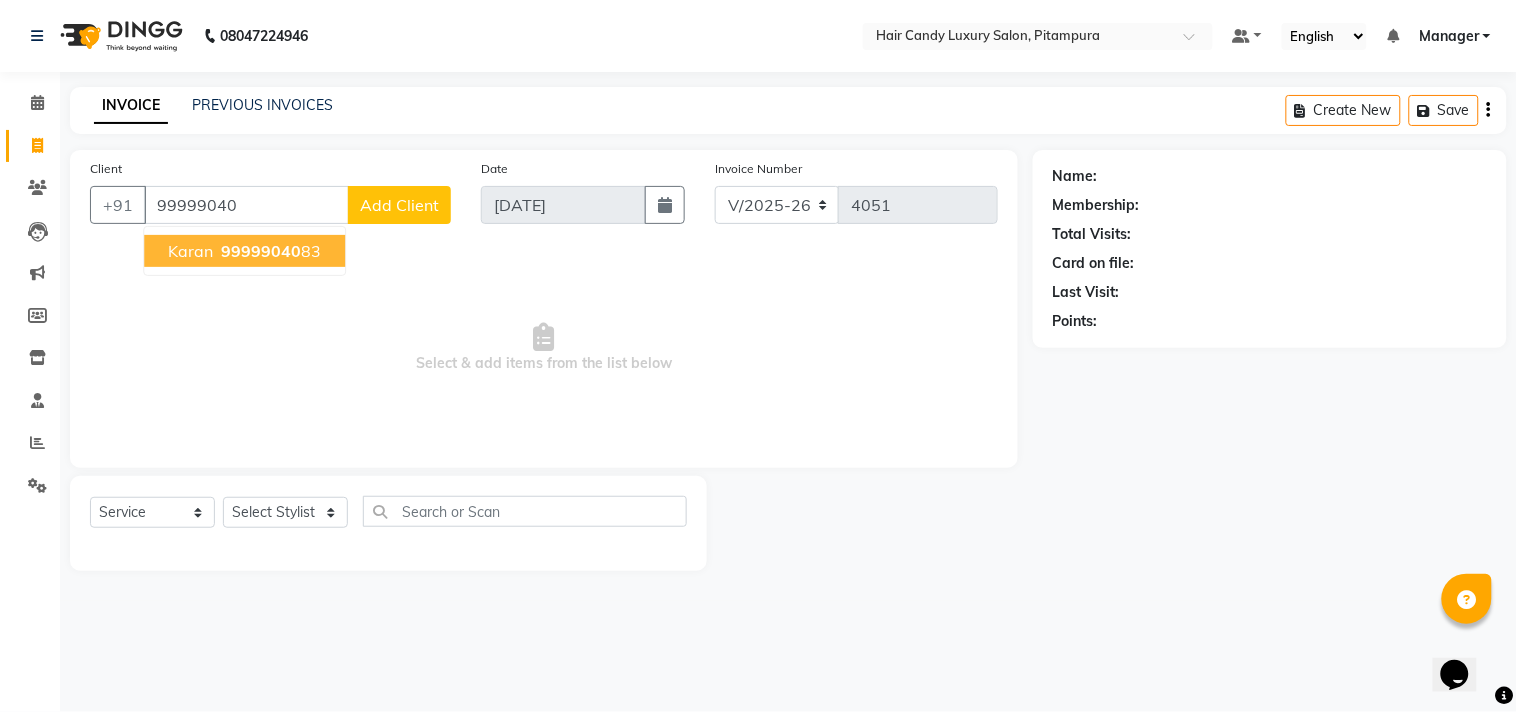 click on "karan" at bounding box center (190, 251) 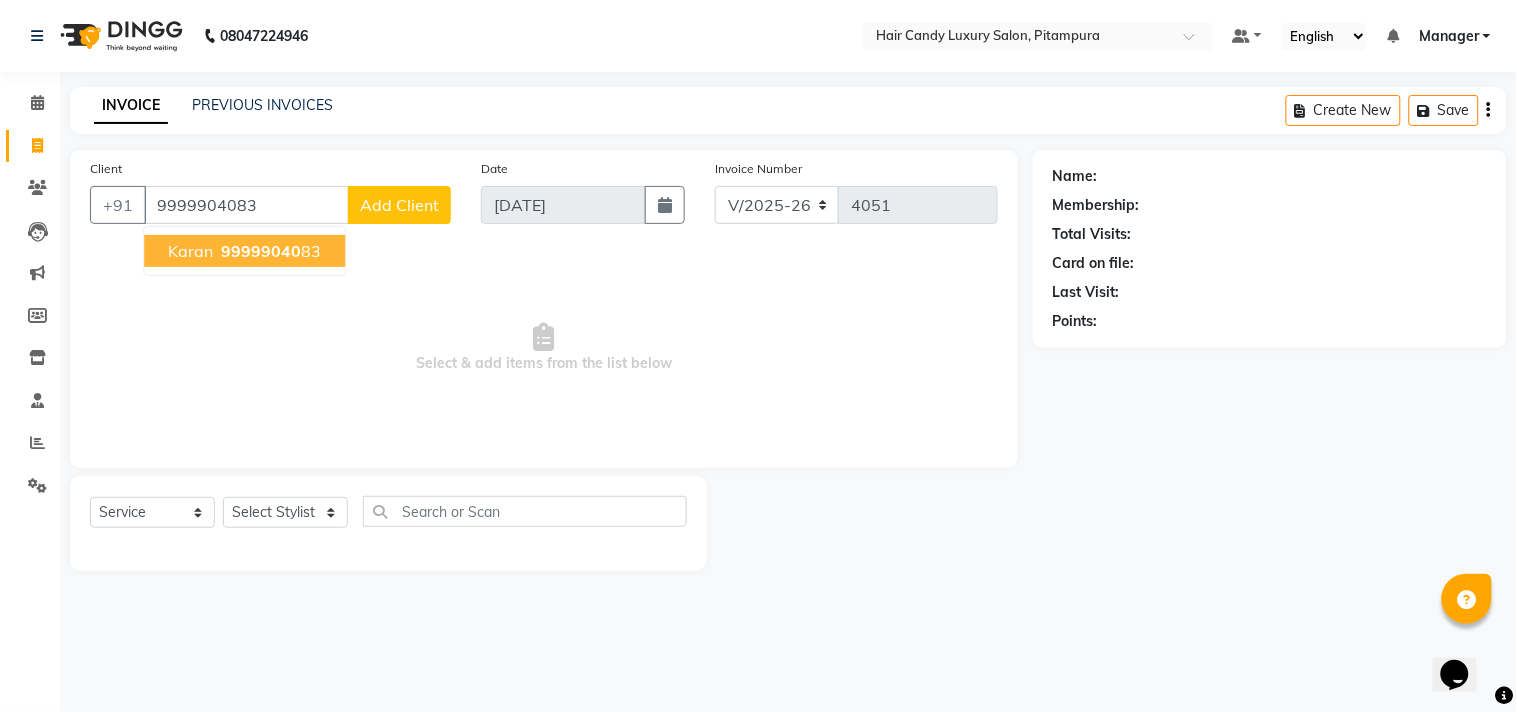 type on "9999904083" 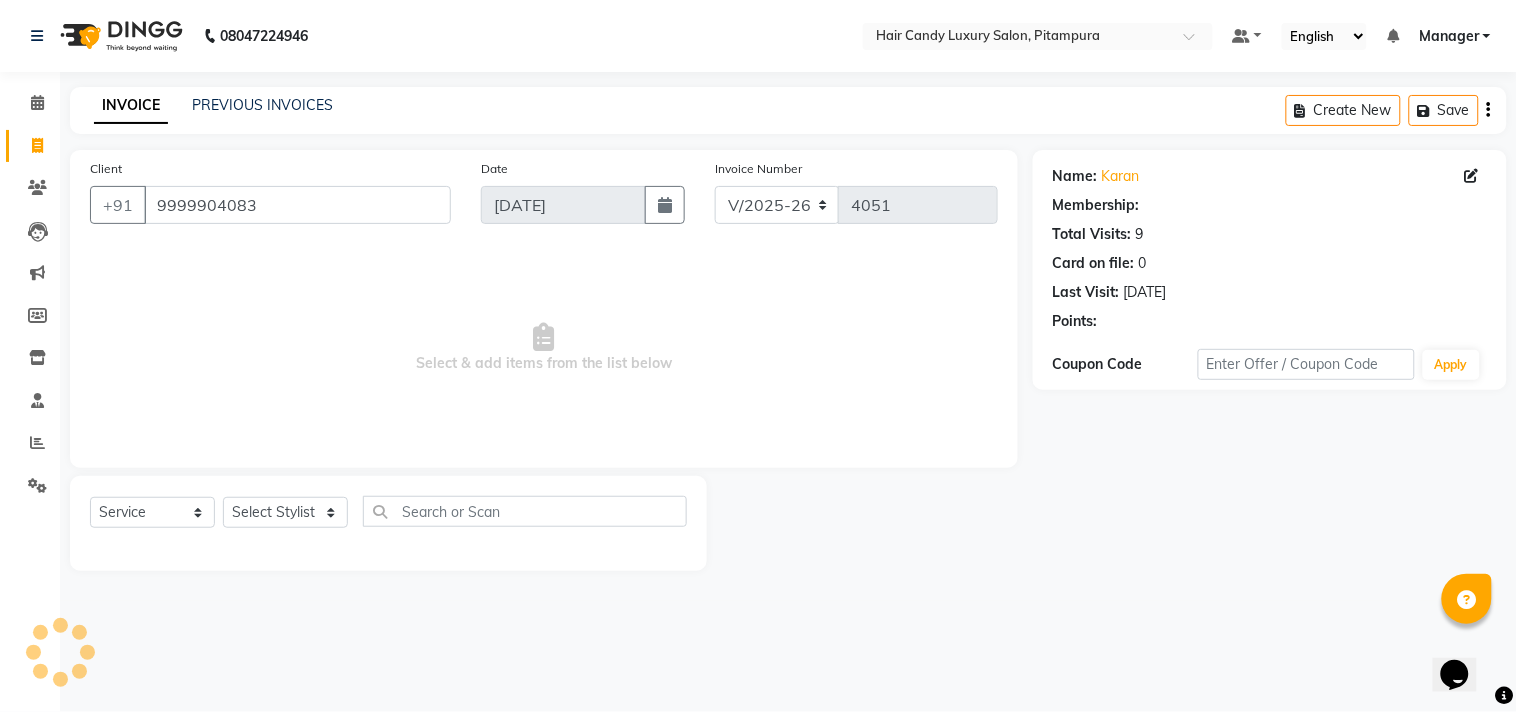 select on "1: Object" 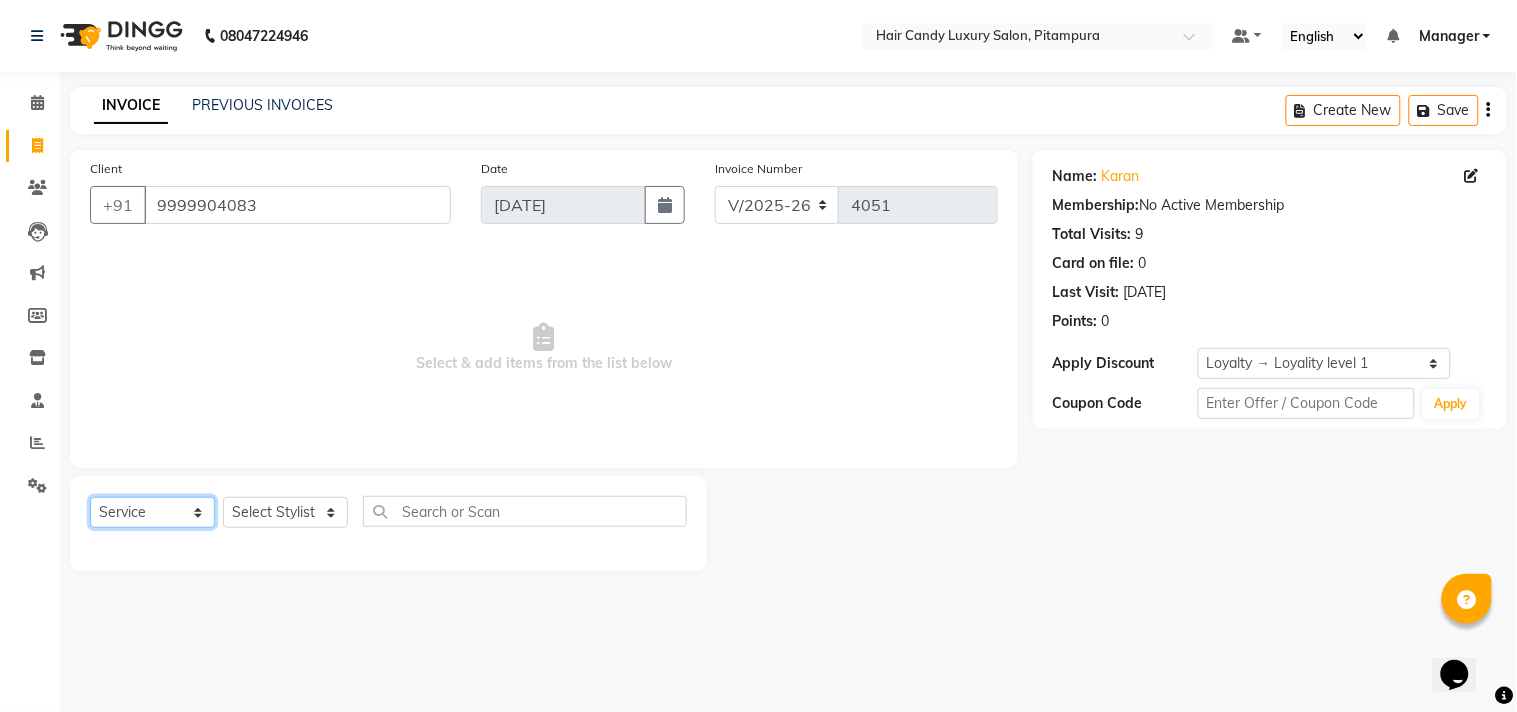 click on "Select  Service  Product  Membership  Package Voucher Prepaid Gift Card" 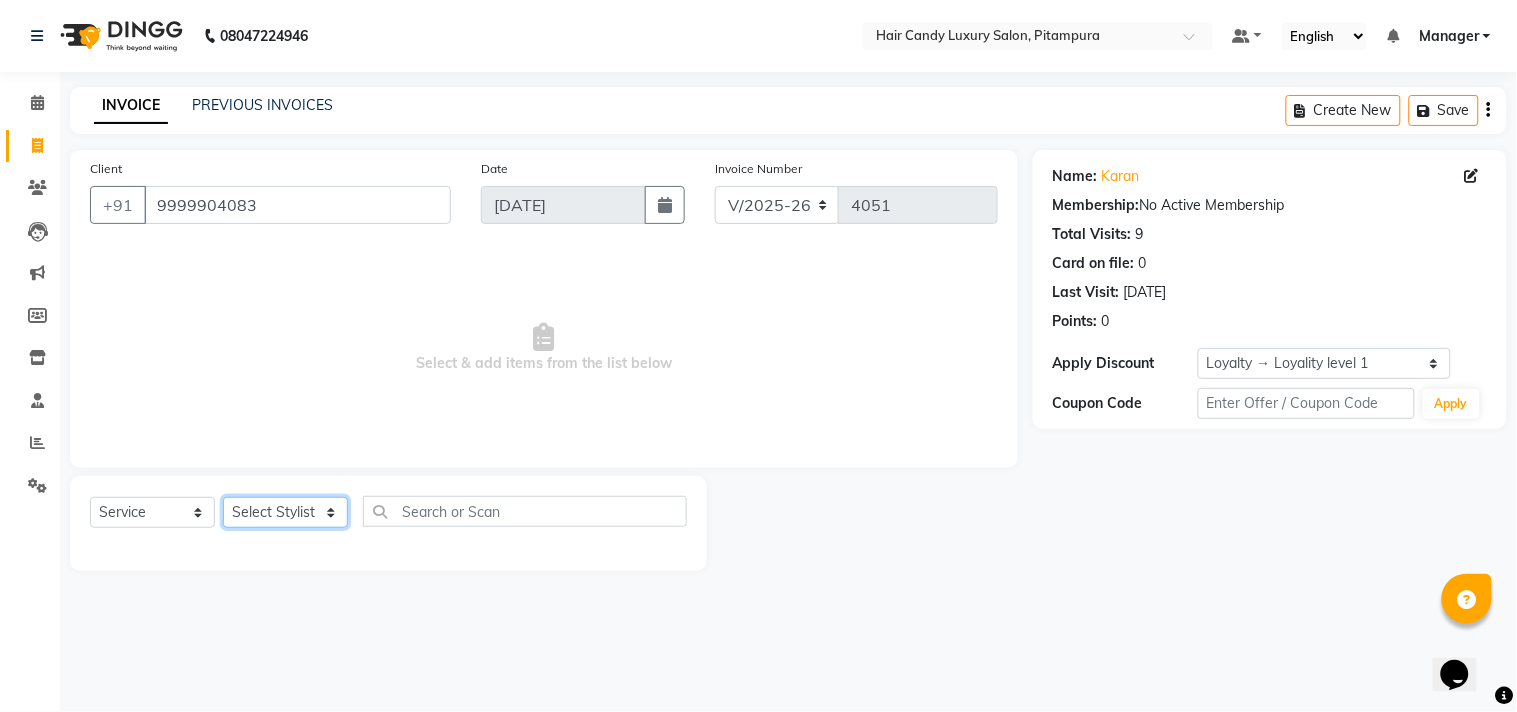 click on "Select Stylist Aarif Arman Arshad  ARSHAD SALMANI ASHU FAIZ gaurav Hanish harshit Jack  karishma KAVITA kunal Manager MANNU Mukim  pinki preeti Raghav  RASHMI RAVI RITIK SAHIL sawan SHALINI SHARUKH SHWETA  VEER Vijay  vijay tiwari ZAID" 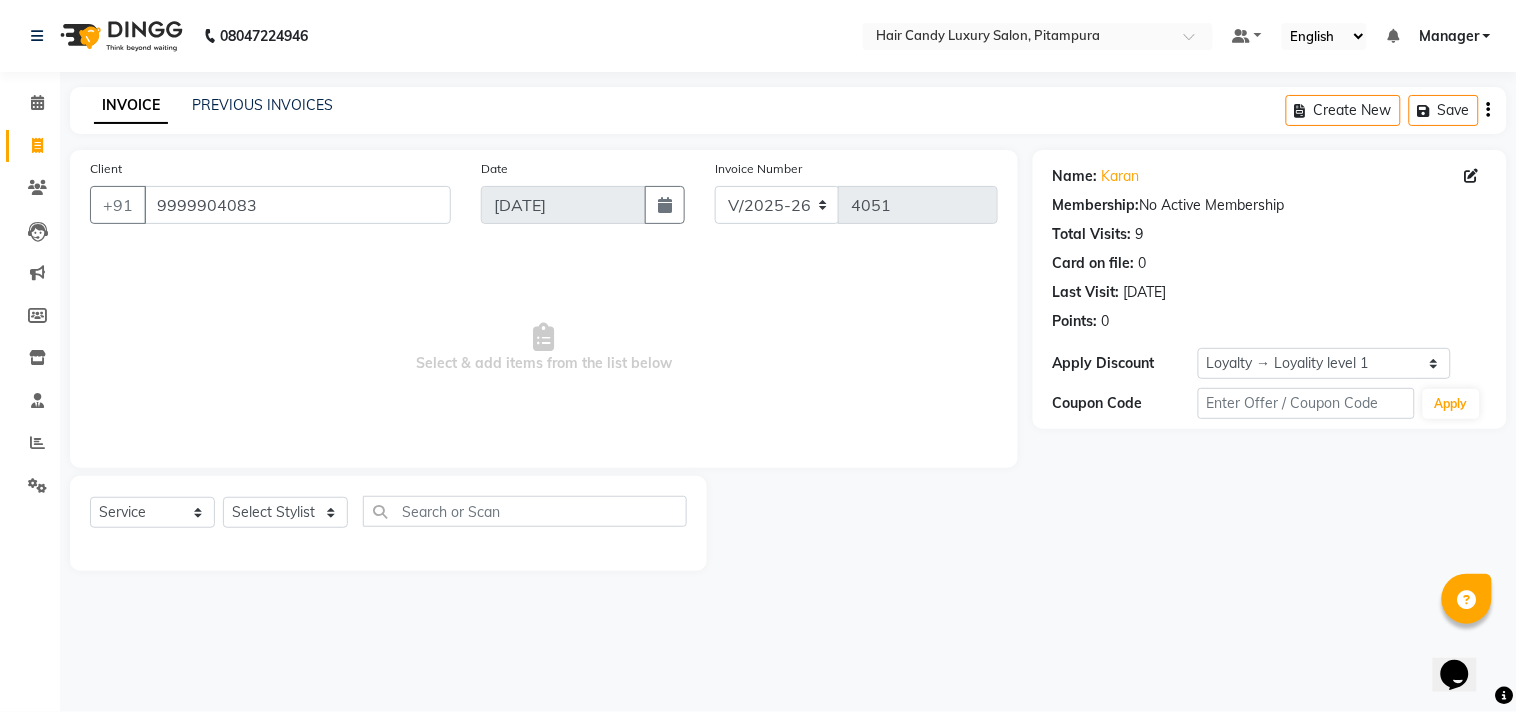 click on "08047224946 Select Location × Hair Candy Luxury Salon, Pitampura Default Panel My Panel English ENGLISH Español العربية मराठी हिंदी ગુજરાતી தமிழ் 中文 Notifications nothing to show Manager Manage Profile Change Password Sign out  Version:3.15.4  ☀ Hair Candy luxury Salon, Pitampura  Calendar  Invoice  Clients  Leads   Marketing  Members  Inventory  Staff  Reports  Settings Completed InProgress Upcoming Dropped Tentative Check-In Confirm Bookings Generate Report Segments Page Builder INVOICE PREVIOUS INVOICES Create New   Save  Client +91 9999904083 Date 11-07-2025 Invoice Number V/2025 V/2025-26 4051  Select & add items from the list below  Select  Service  Product  Membership  Package Voucher Prepaid Gift Card  Select Stylist Aarif Arman Arshad  ARSHAD SALMANI ASHU FAIZ gaurav Hanish harshit Jack  karishma KAVITA kunal Manager MANNU Mukim  pinki preeti Raghav  RASHMI RAVI RITIK SAHIL sawan SHALINI SHARUKH SHWETA  VEER Vijay  vijay tiwari ZAID  9" at bounding box center [758, 356] 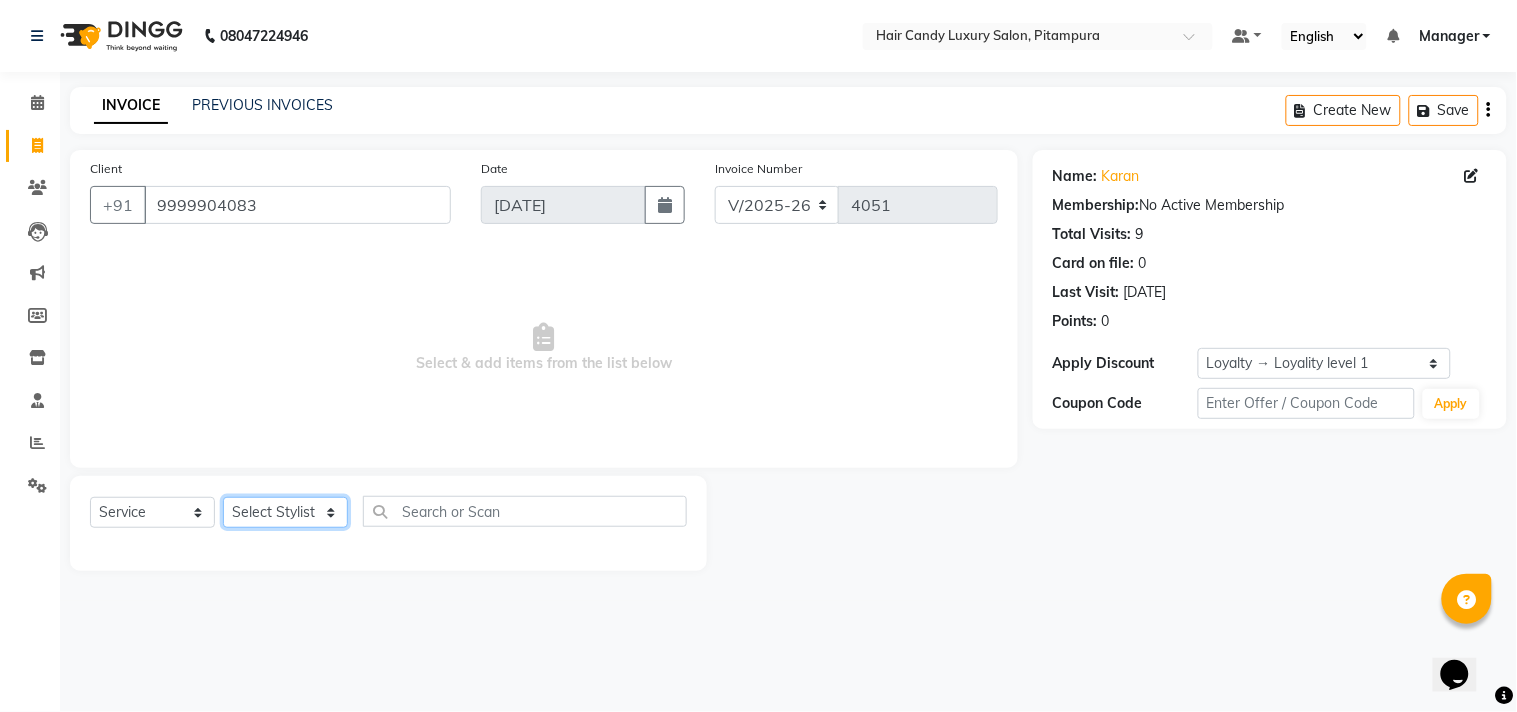 click on "Select Stylist Aarif Arman Arshad  ARSHAD SALMANI ASHU FAIZ gaurav Hanish harshit Jack  karishma KAVITA kunal Manager MANNU Mukim  pinki preeti Raghav  RASHMI RAVI RITIK SAHIL sawan SHALINI SHARUKH SHWETA  VEER Vijay  vijay tiwari ZAID" 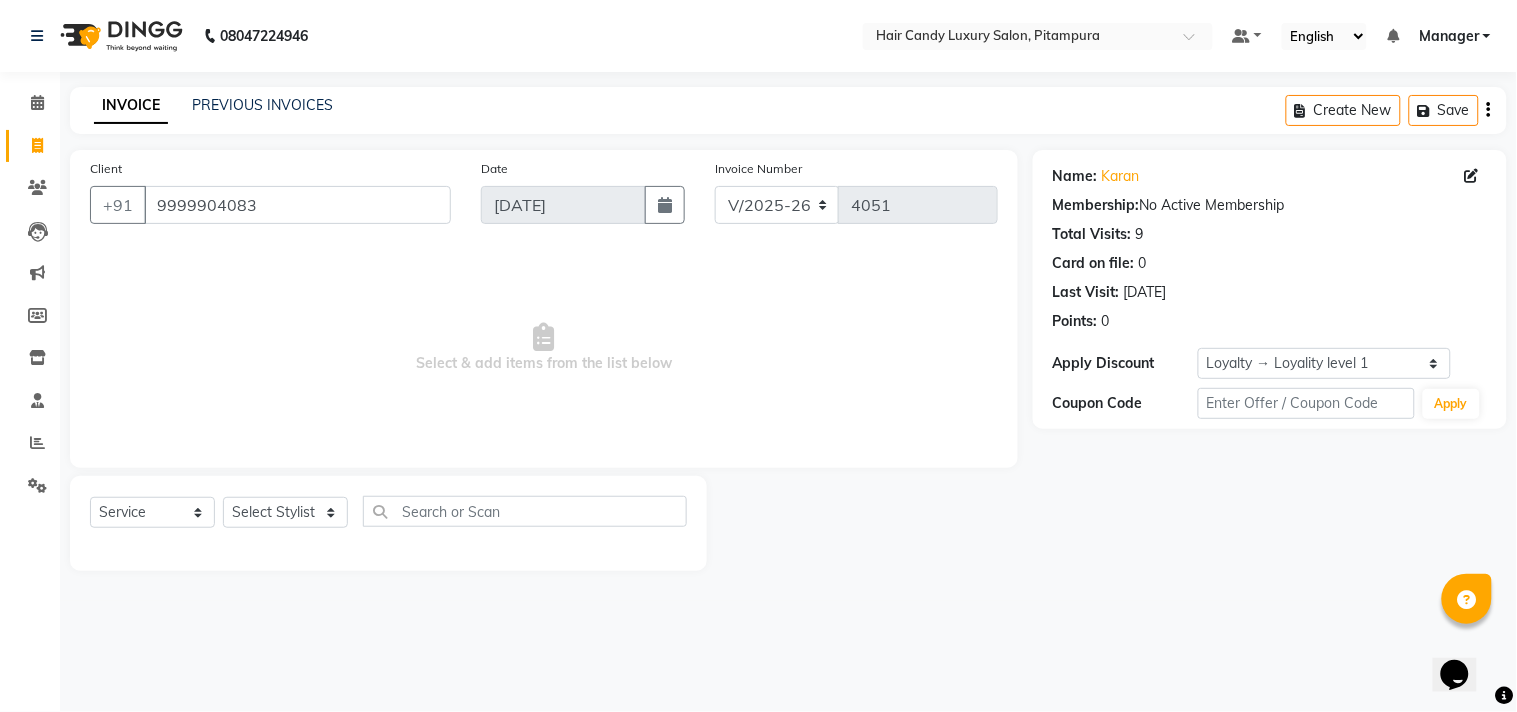 click on "08047224946 Select Location × Hair Candy Luxury Salon, Pitampura Default Panel My Panel English ENGLISH Español العربية मराठी हिंदी ગુજરાતી தமிழ் 中文 Notifications nothing to show Manager Manage Profile Change Password Sign out  Version:3.15.4  ☀ Hair Candy luxury Salon, Pitampura  Calendar  Invoice  Clients  Leads   Marketing  Members  Inventory  Staff  Reports  Settings Completed InProgress Upcoming Dropped Tentative Check-In Confirm Bookings Generate Report Segments Page Builder INVOICE PREVIOUS INVOICES Create New   Save  Client +91 9999904083 Date 11-07-2025 Invoice Number V/2025 V/2025-26 4051  Select & add items from the list below  Select  Service  Product  Membership  Package Voucher Prepaid Gift Card  Select Stylist Aarif Arman Arshad  ARSHAD SALMANI ASHU FAIZ gaurav Hanish harshit Jack  karishma KAVITA kunal Manager MANNU Mukim  pinki preeti Raghav  RASHMI RAVI RITIK SAHIL sawan SHALINI SHARUKH SHWETA  VEER Vijay  vijay tiwari ZAID  9" at bounding box center (758, 356) 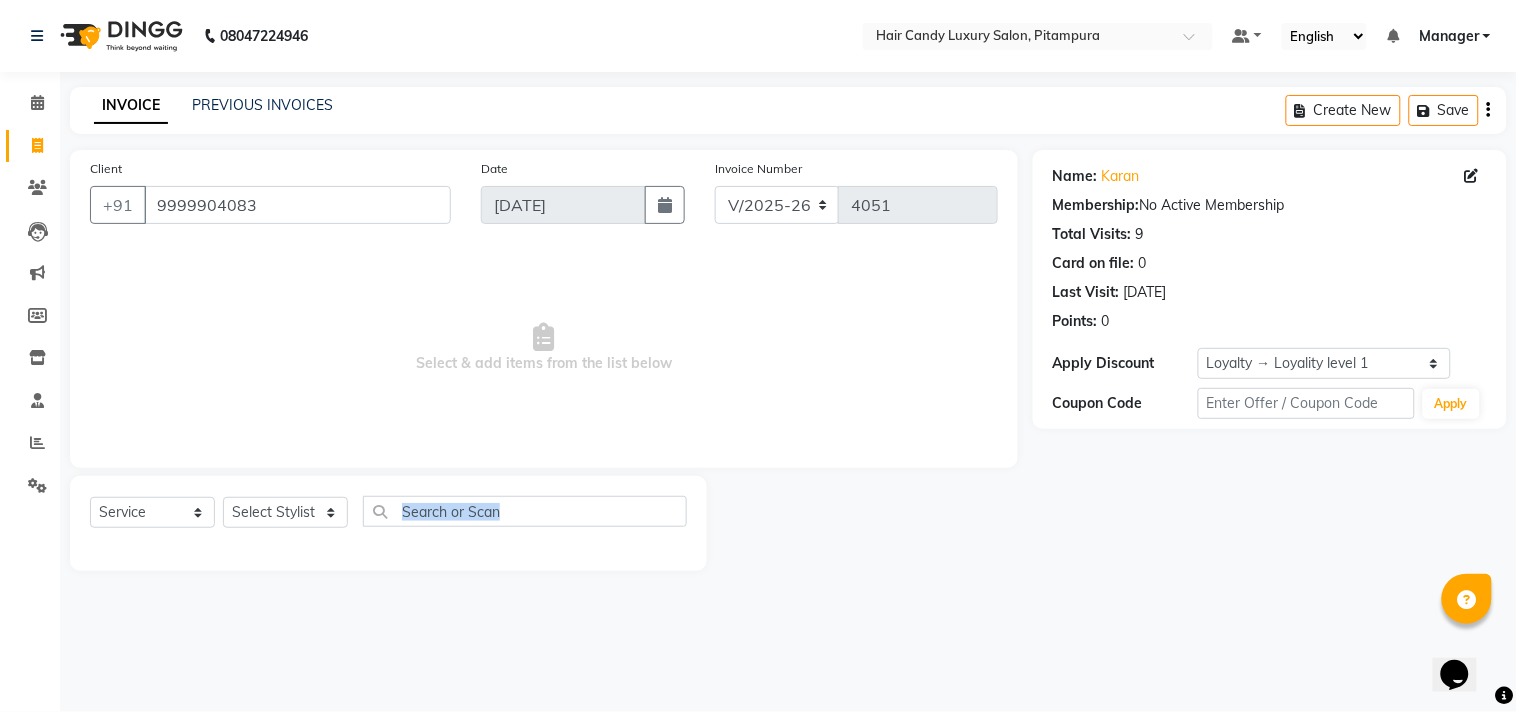 click 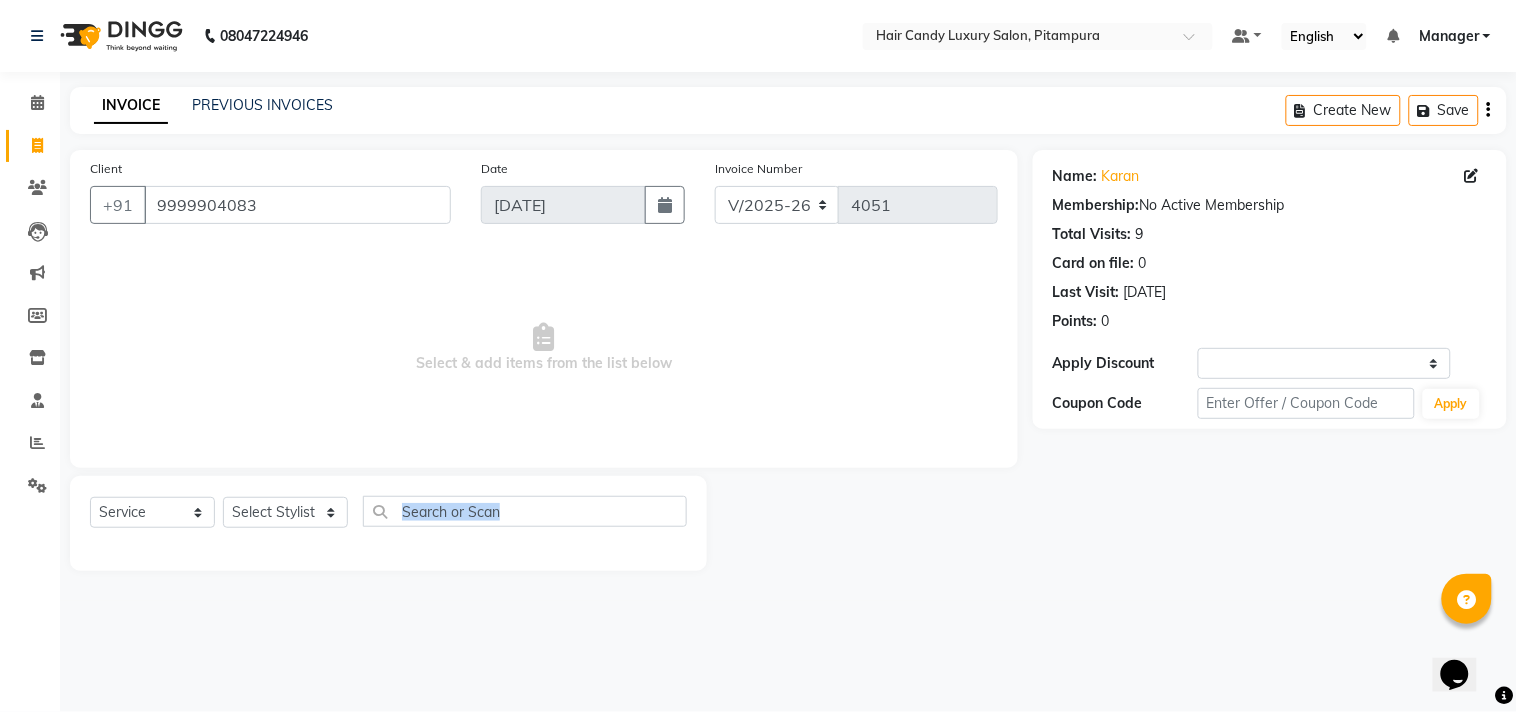 select on "service" 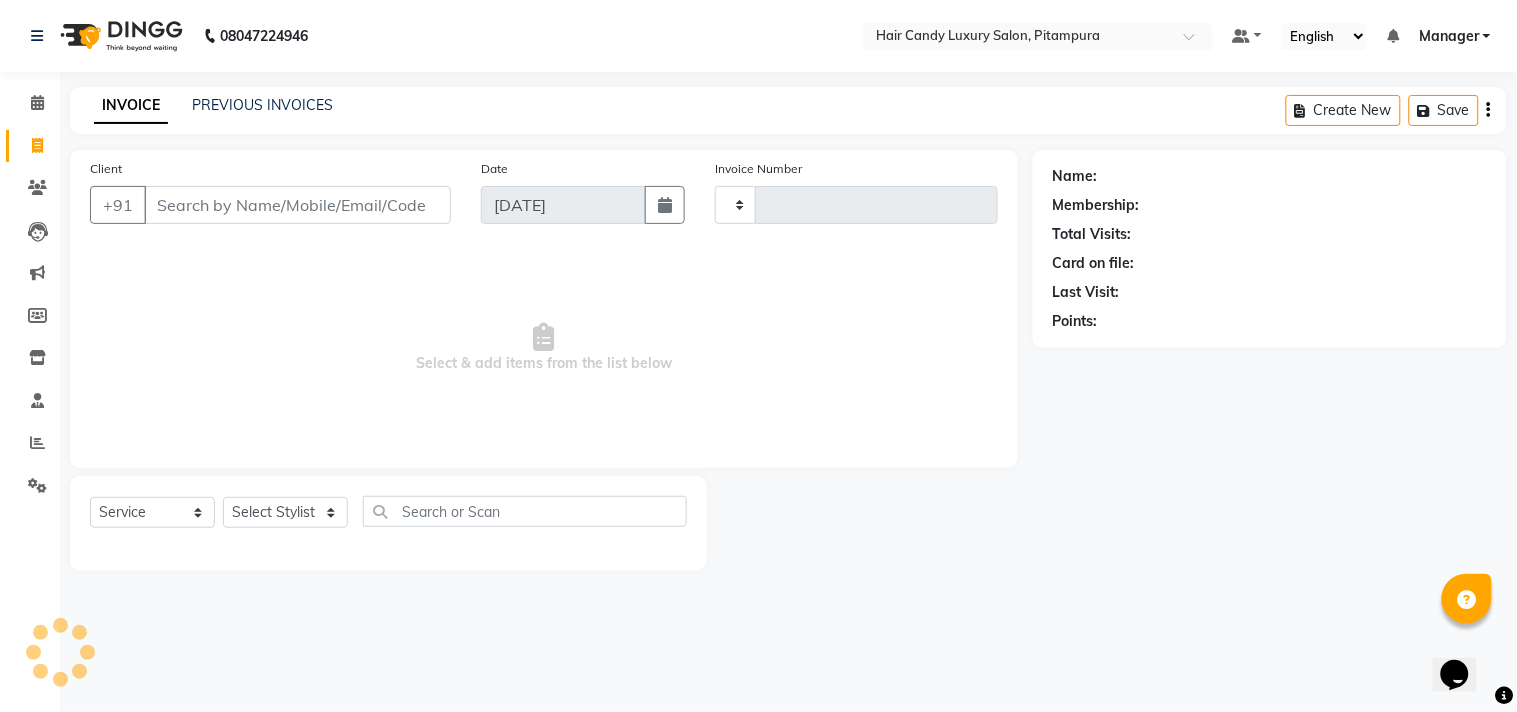 type on "9" 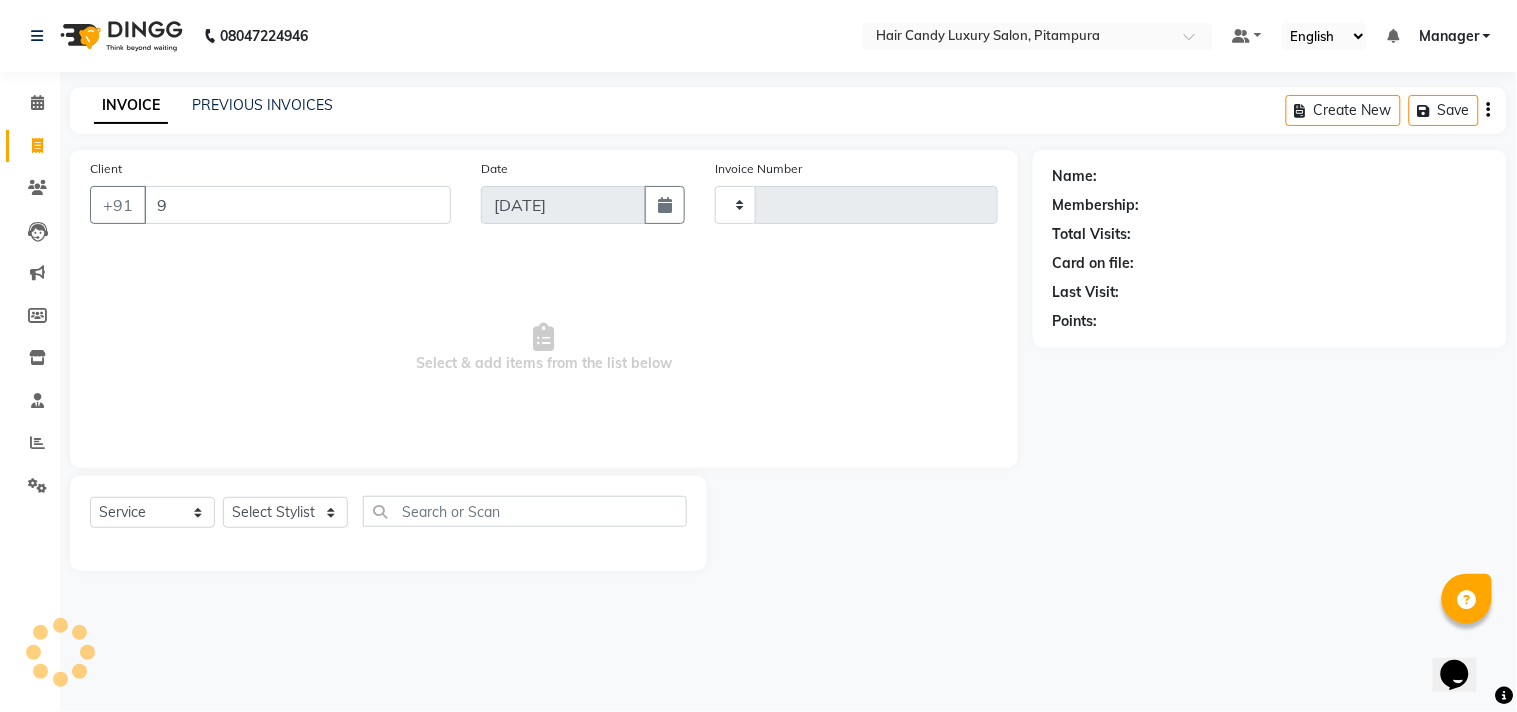 type on "4051" 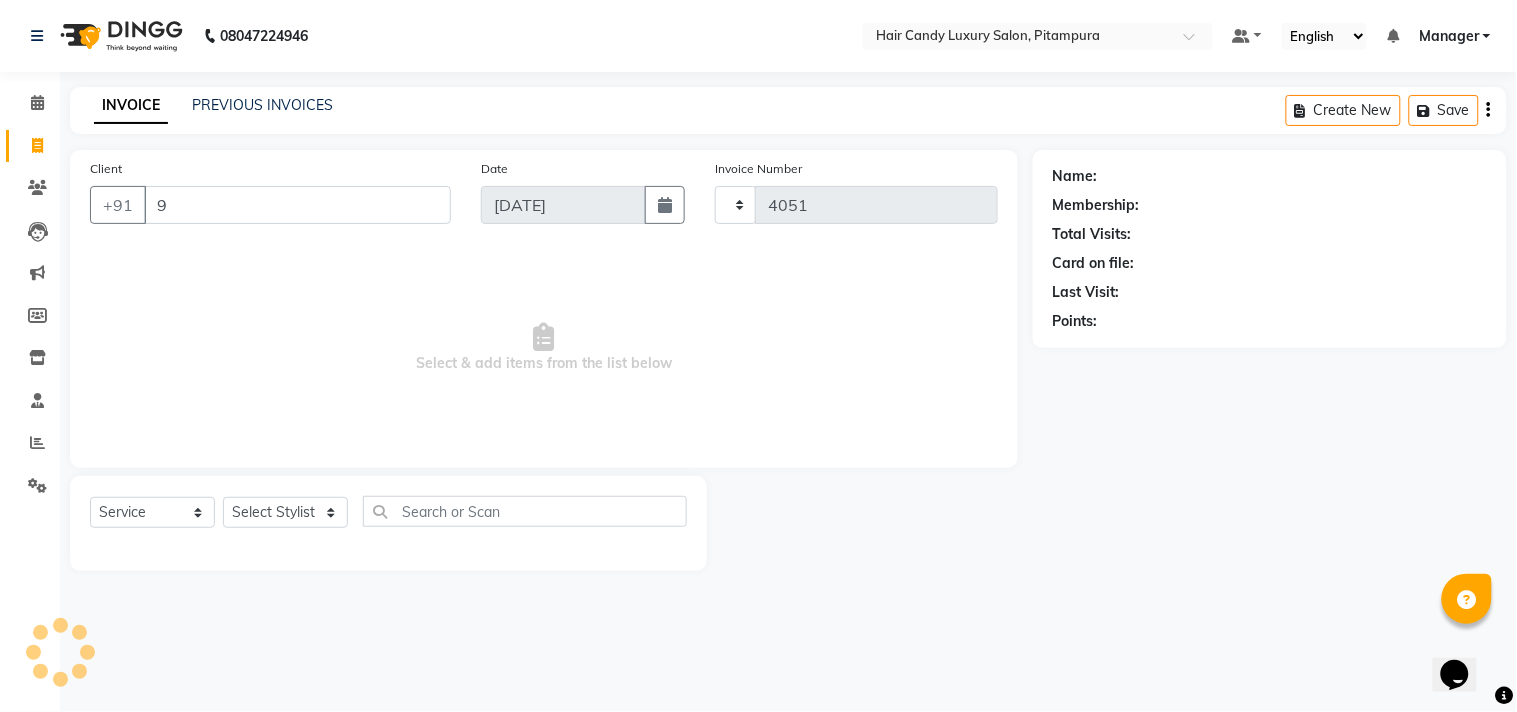 select on "4720" 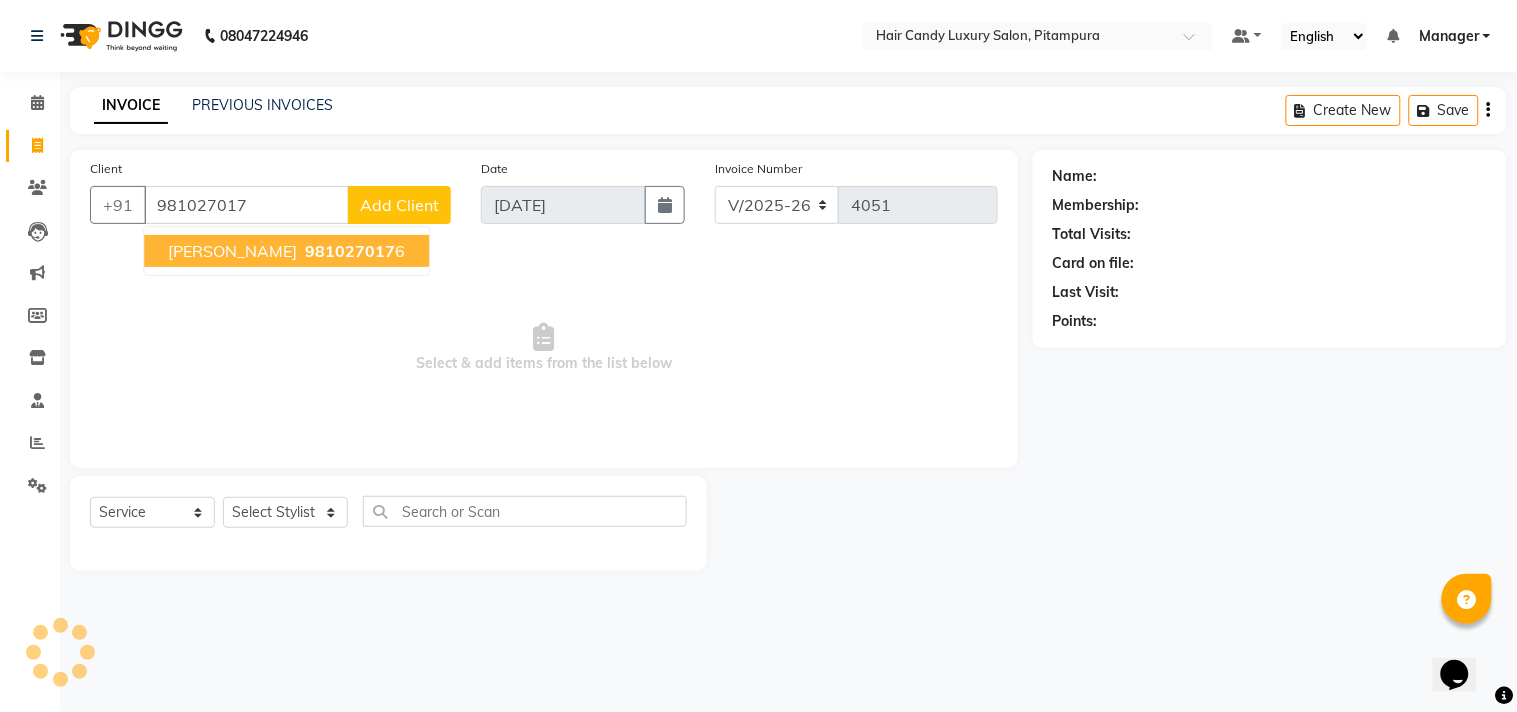 click on "981027017" at bounding box center [350, 251] 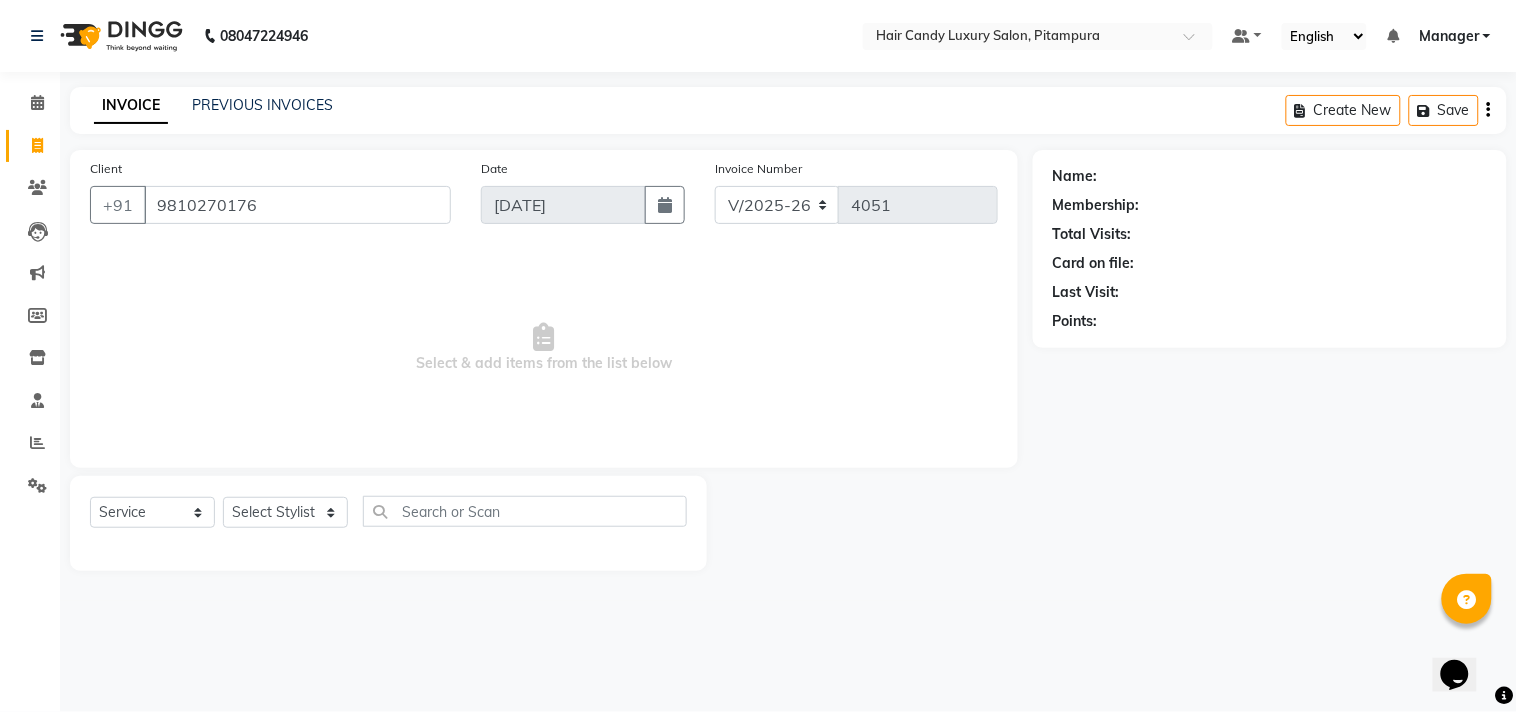 type on "9810270176" 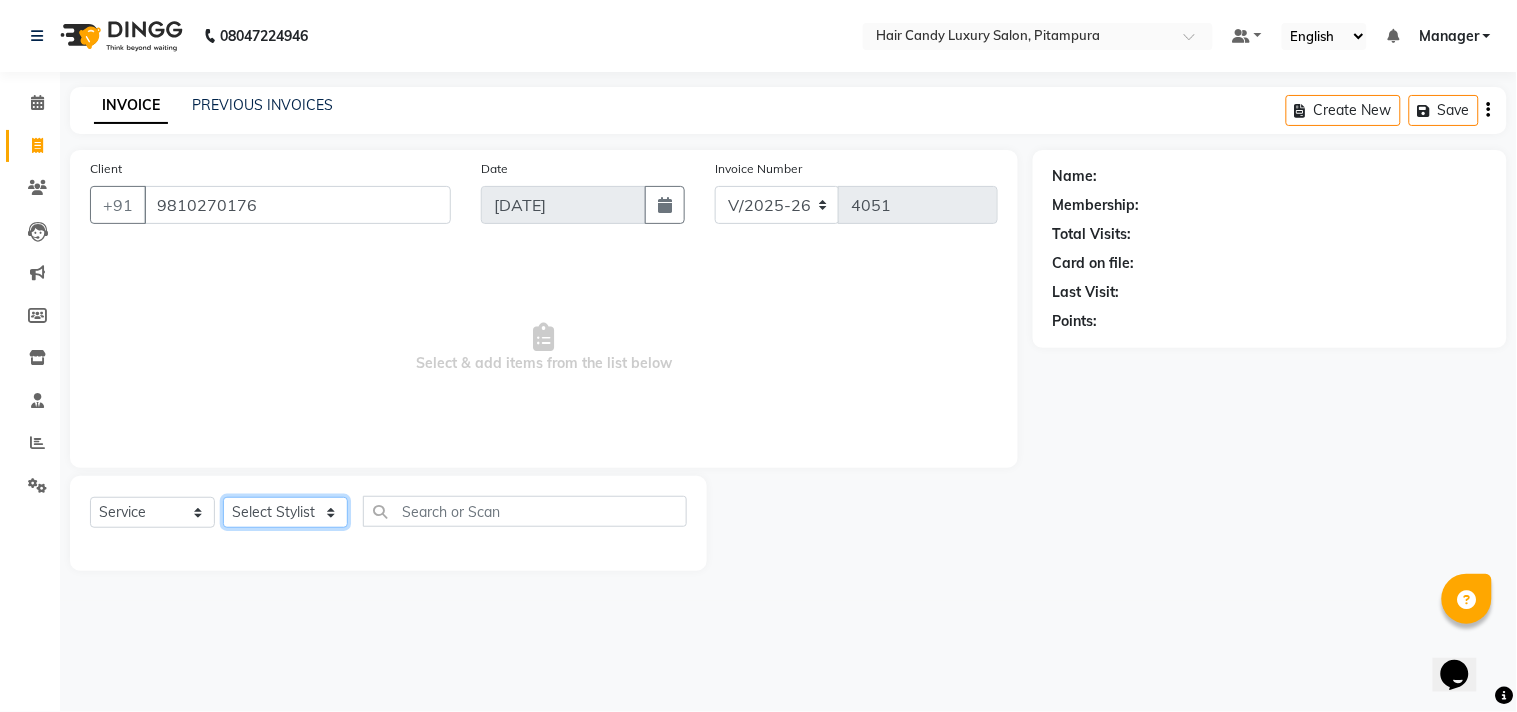 click on "Select Stylist Aarif Arman Arshad  ARSHAD SALMANI ASHU FAIZ gaurav Hanish harshit Jack  karishma KAVITA kunal Manager MANNU Mukim  pinki preeti Raghav  RASHMI RAVI RITIK SAHIL sawan SHALINI SHARUKH SHWETA  VEER Vijay  vijay tiwari ZAID" 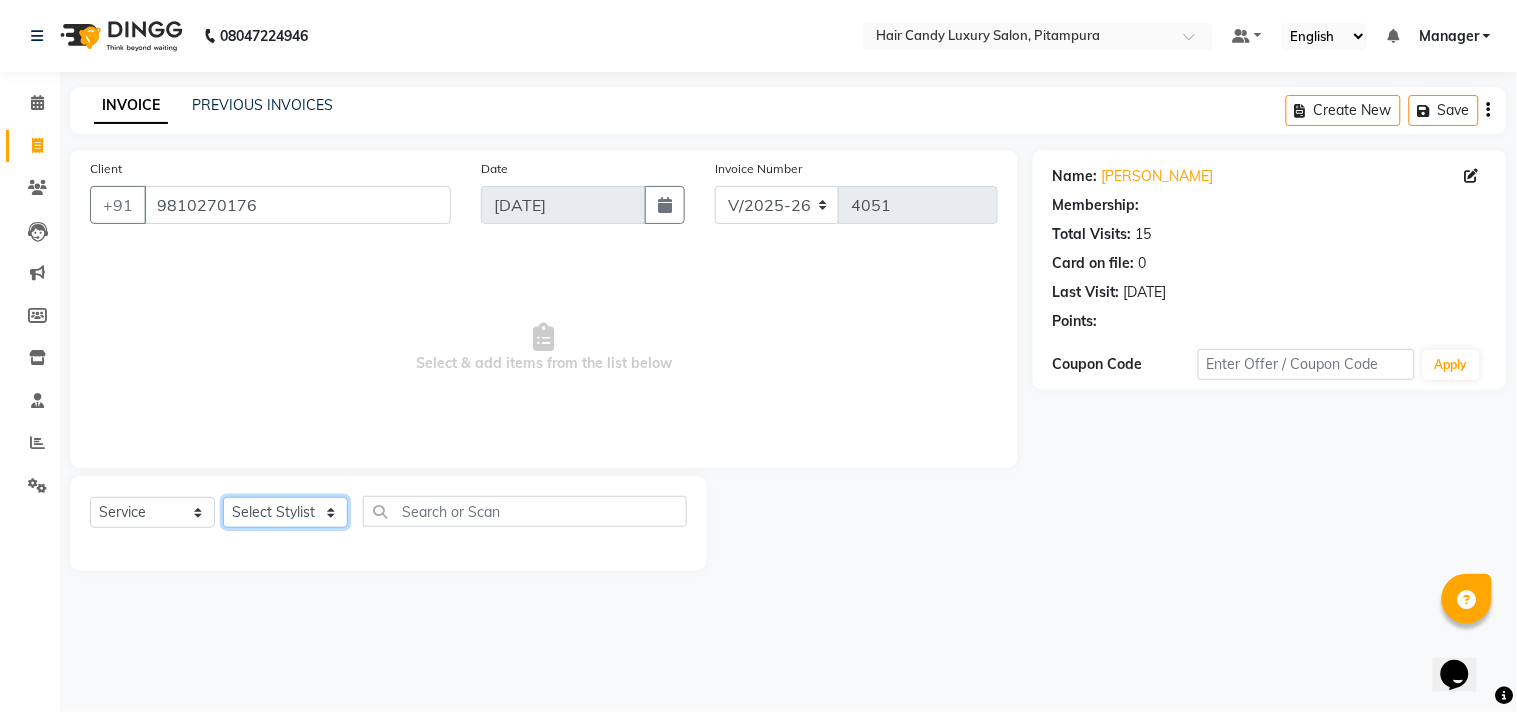select on "1: Object" 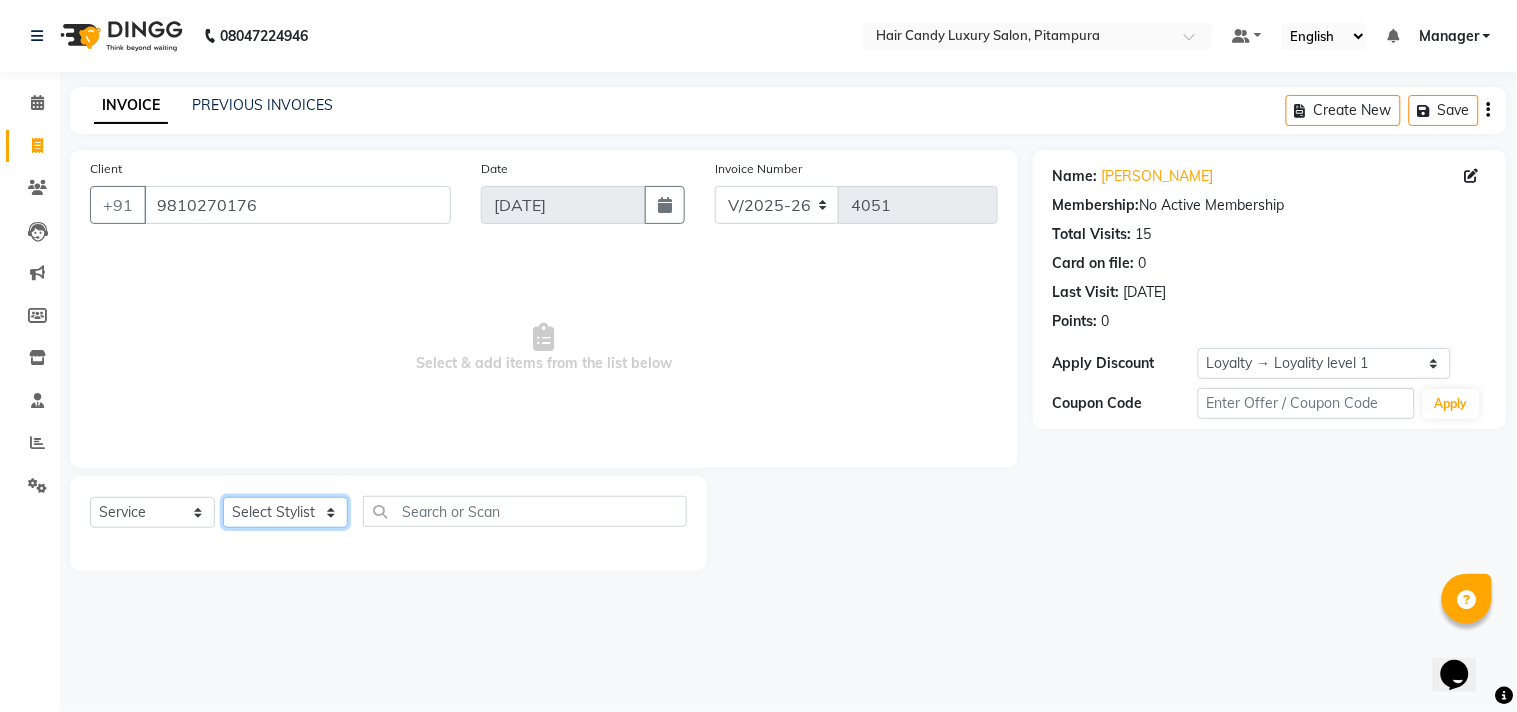 select on "60684" 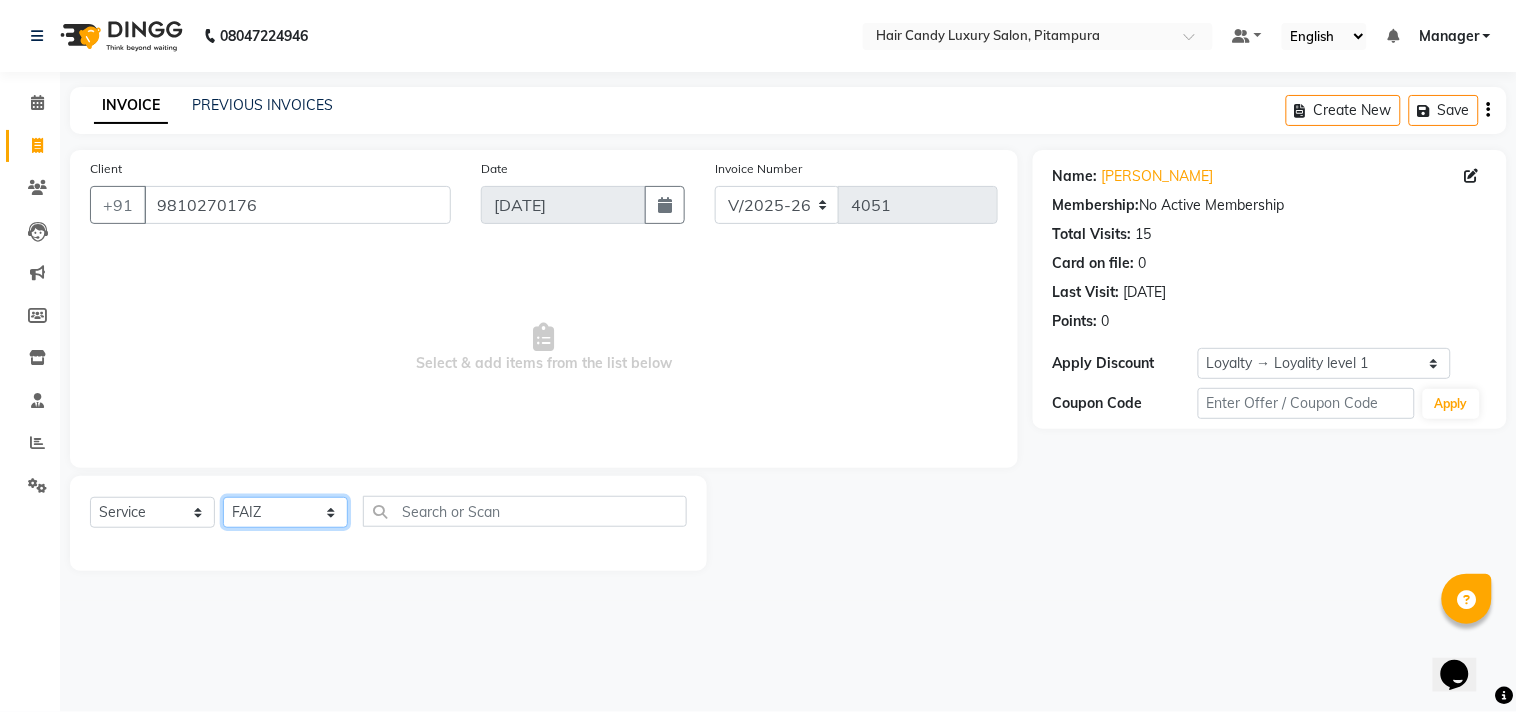 click on "Select Stylist Aarif Arman Arshad  ARSHAD SALMANI ASHU FAIZ gaurav Hanish harshit Jack  karishma KAVITA kunal Manager MANNU Mukim  pinki preeti Raghav  RASHMI RAVI RITIK SAHIL sawan SHALINI SHARUKH SHWETA  VEER Vijay  vijay tiwari ZAID" 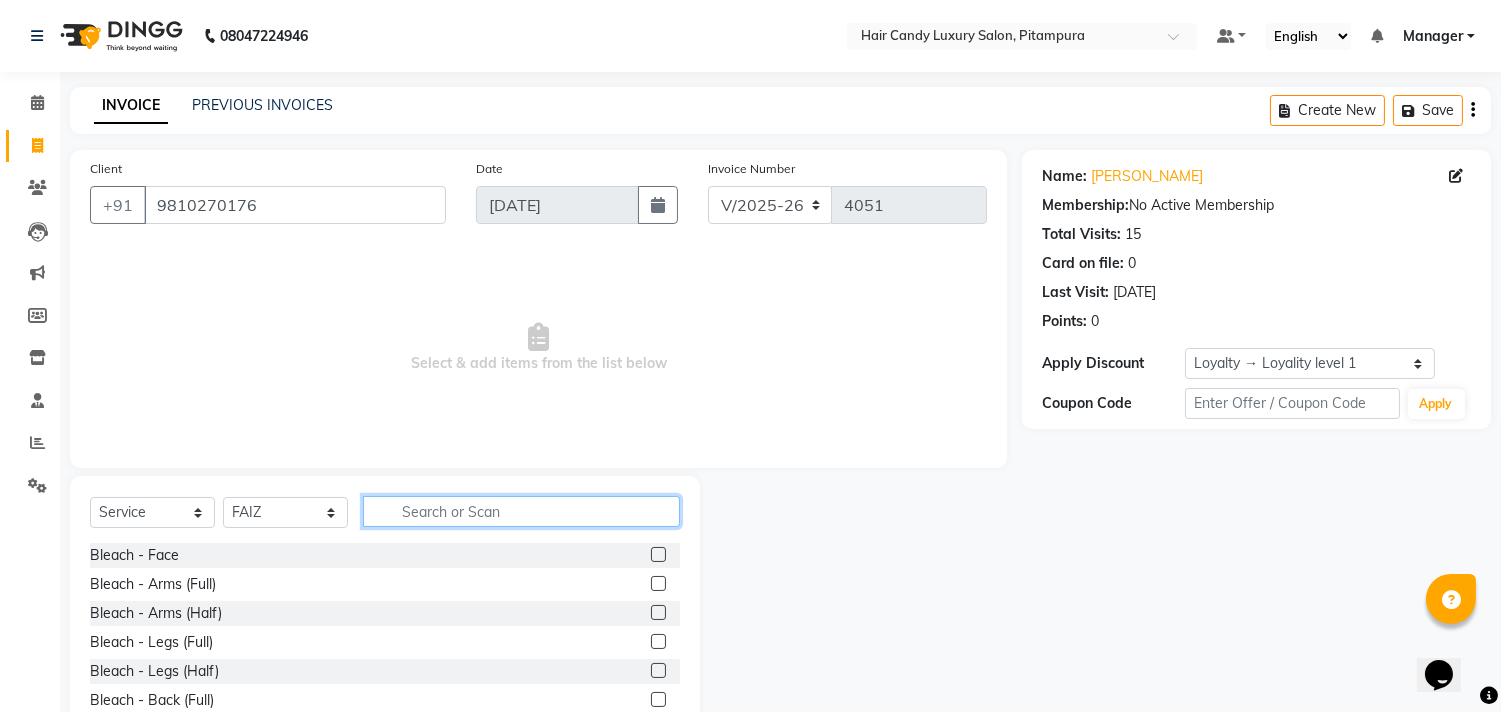 click 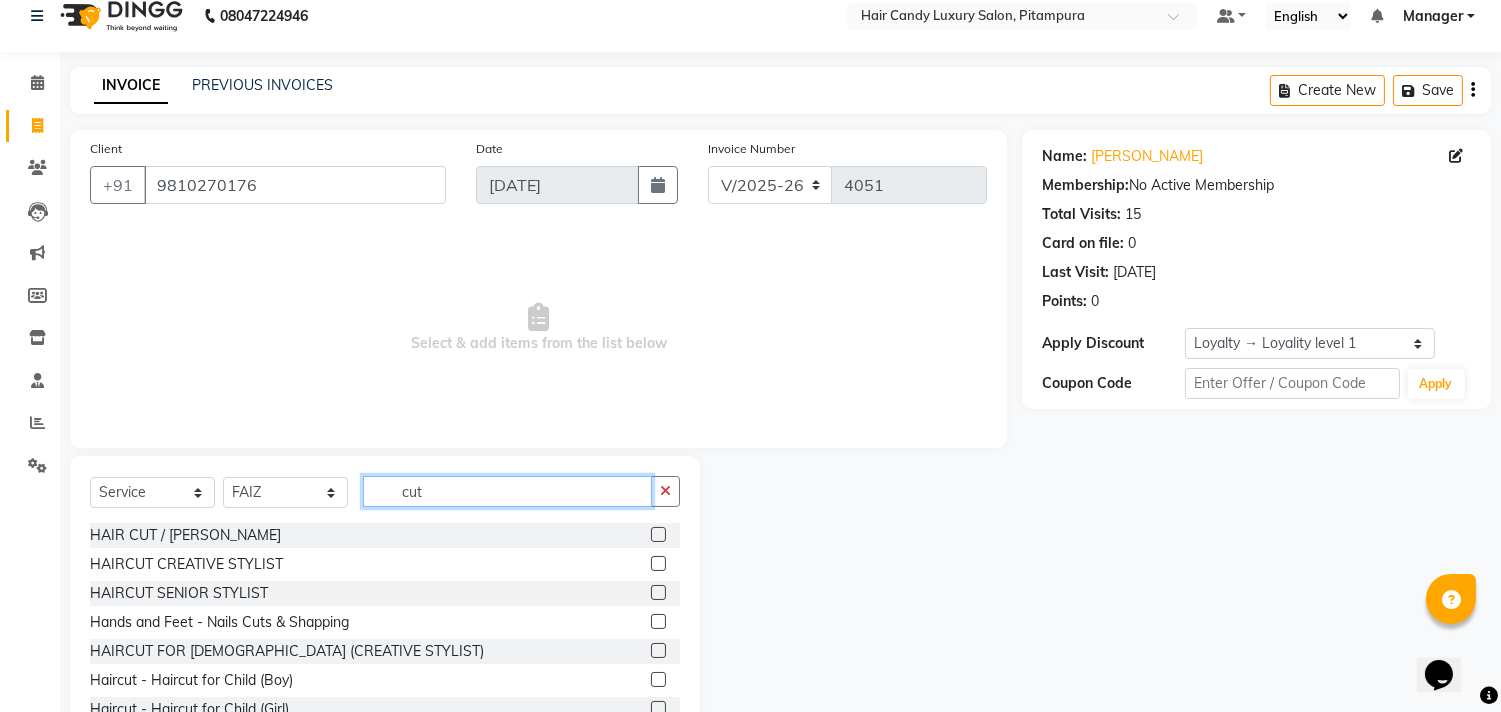 scroll, scrollTop: 23, scrollLeft: 0, axis: vertical 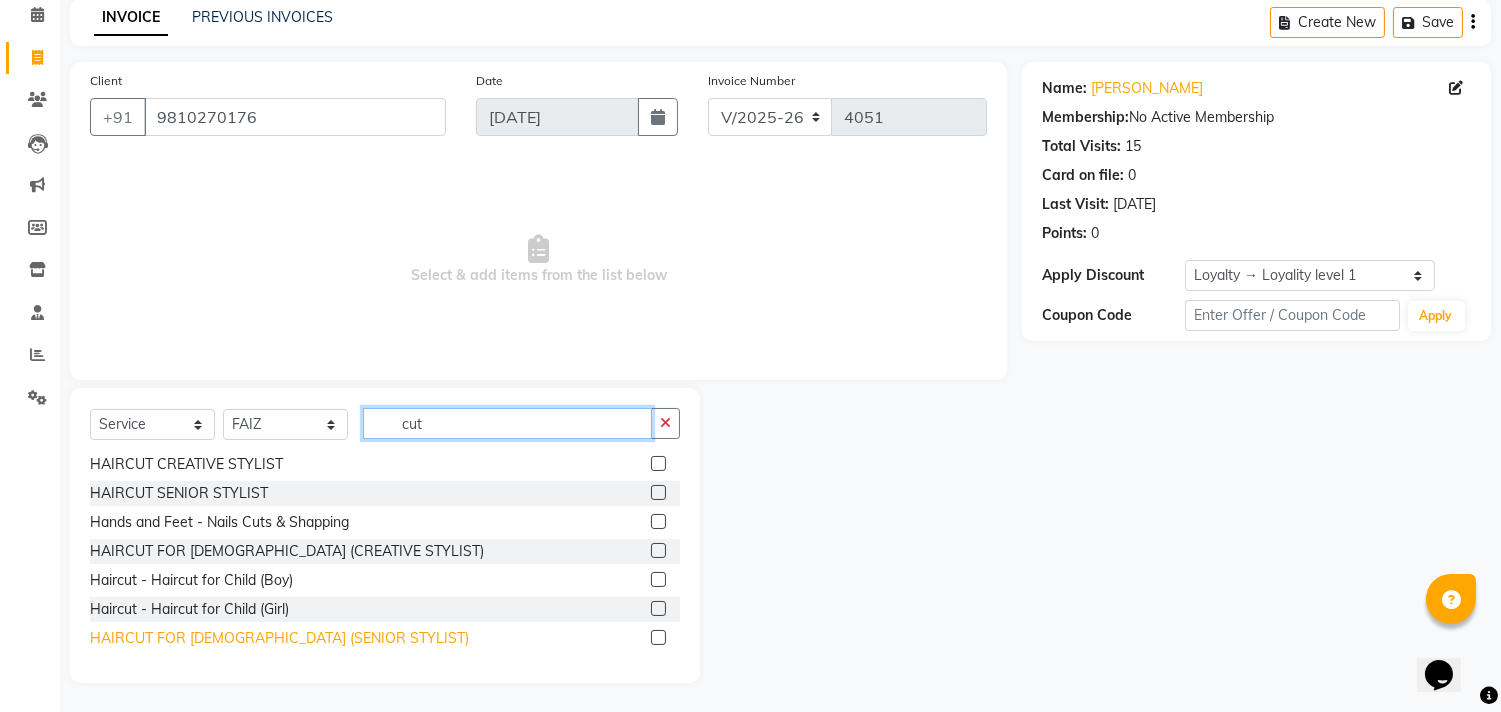 type on "cut" 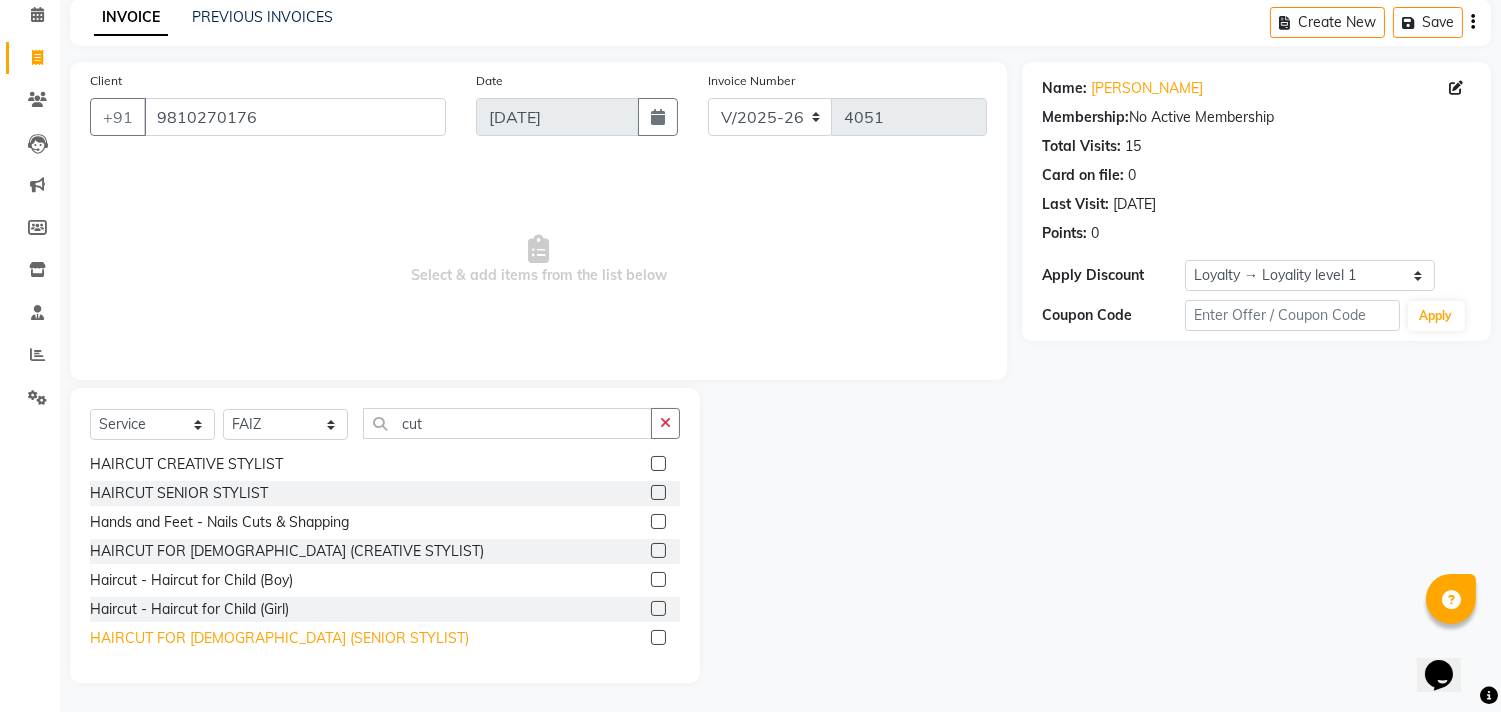 click on "HAIRCUT FOR LADIES (SENIOR STYLIST)" 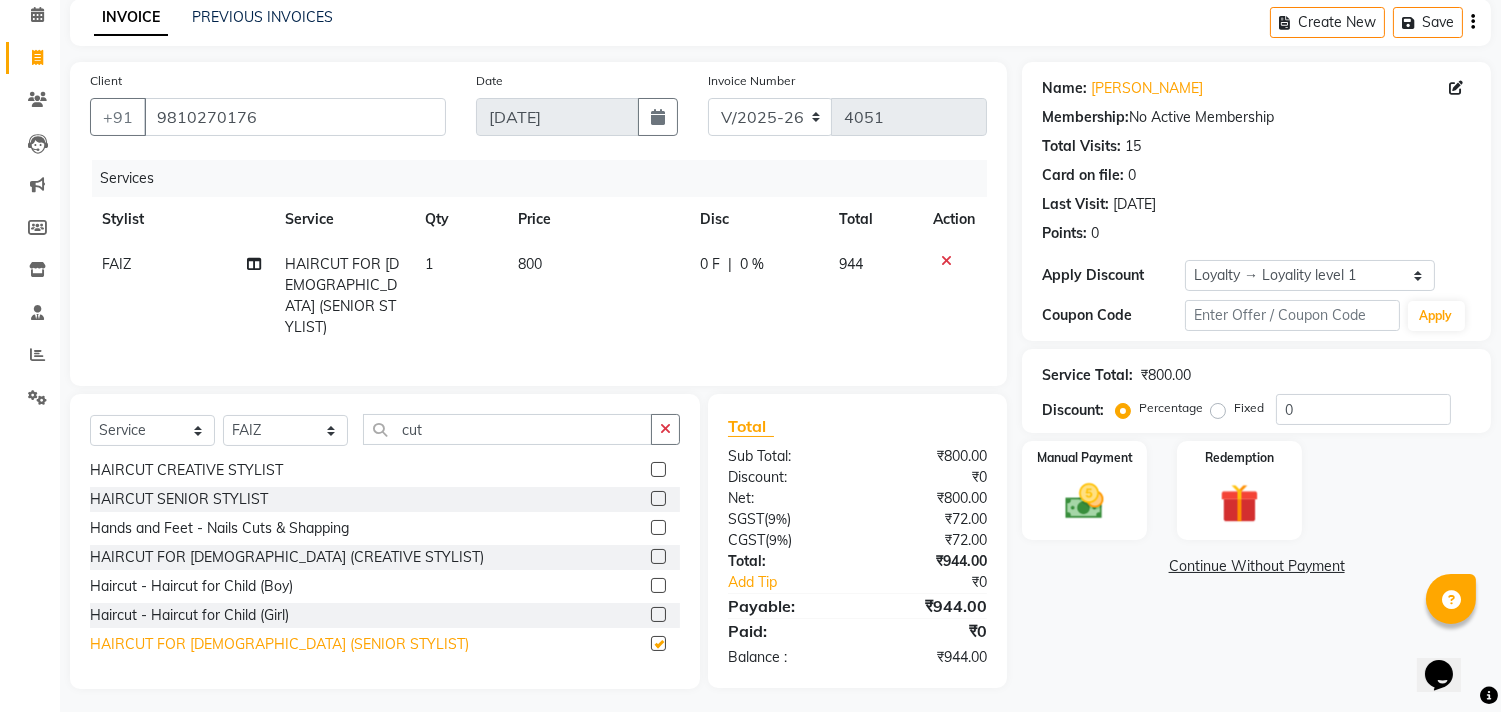 checkbox on "false" 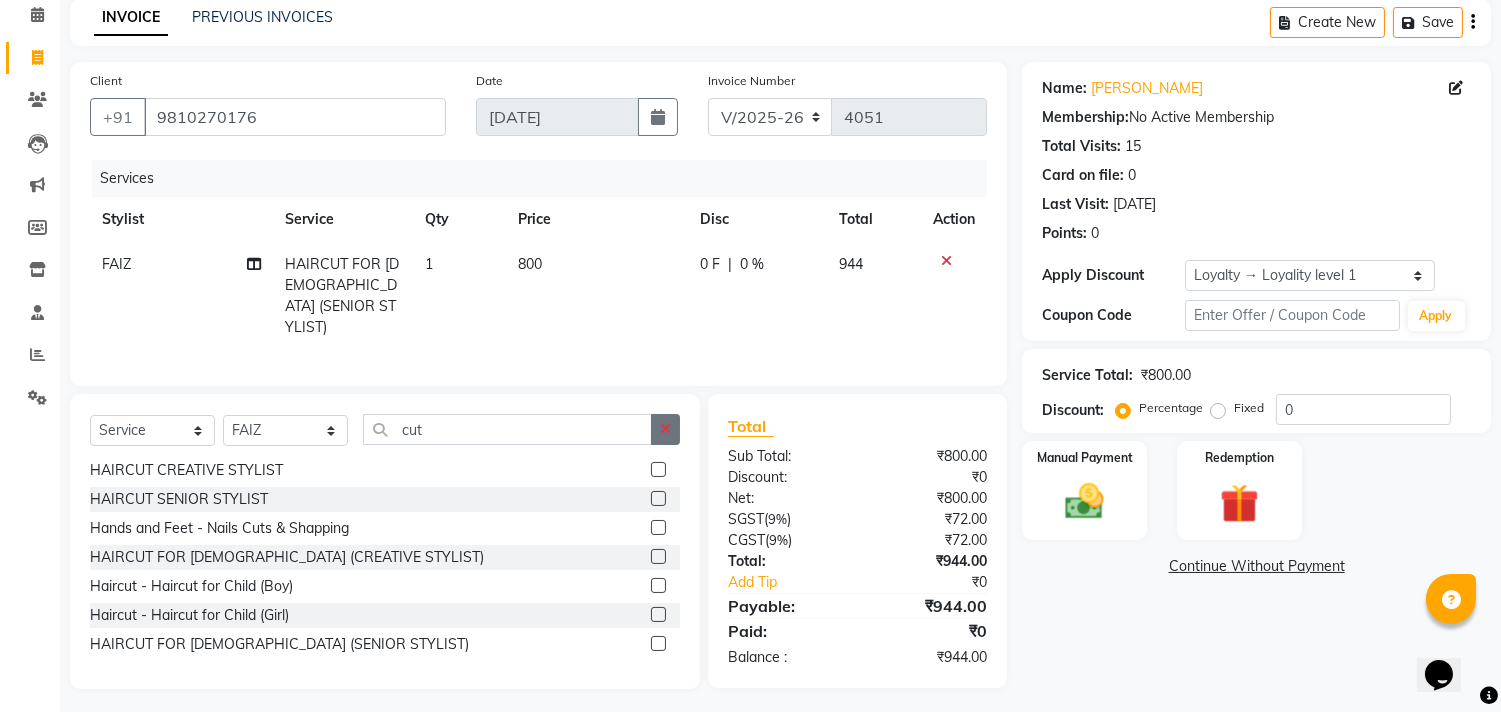 click 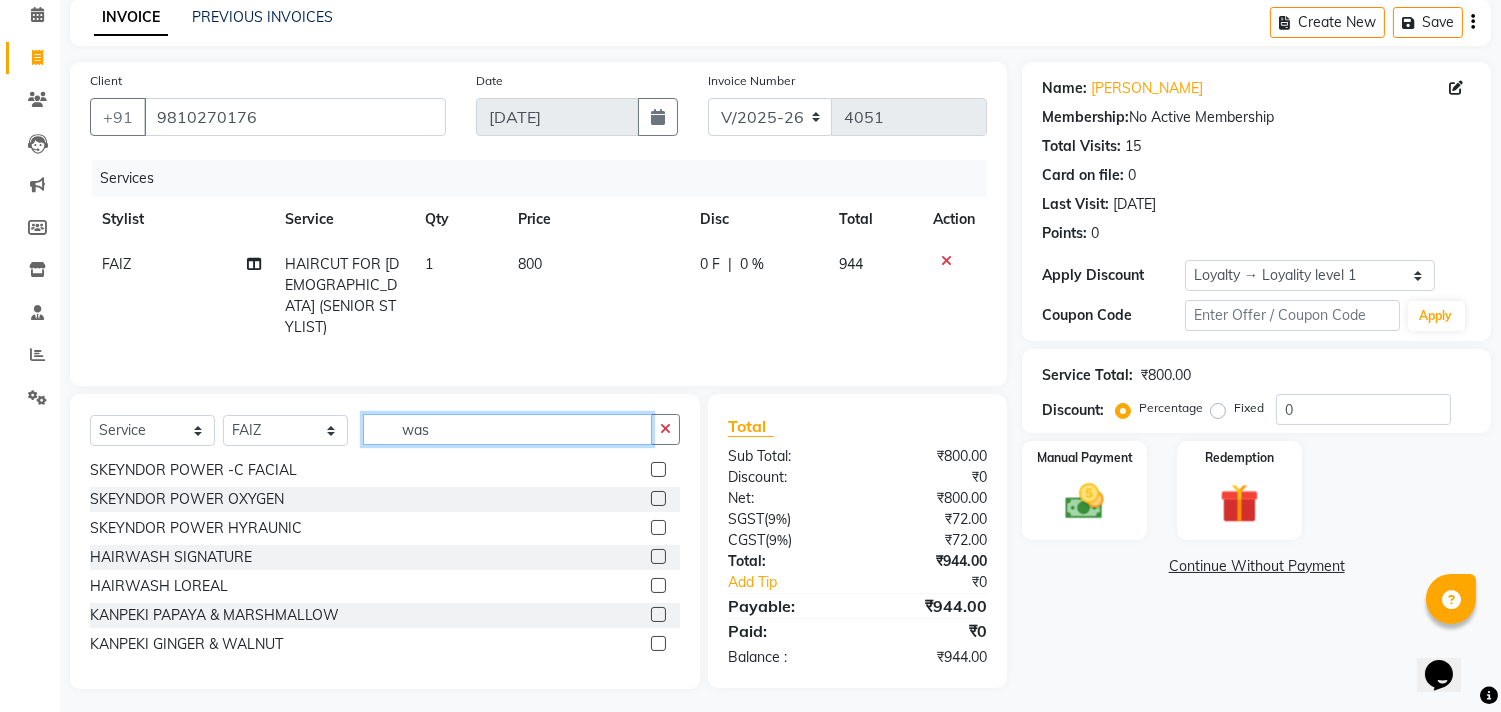 scroll, scrollTop: 0, scrollLeft: 0, axis: both 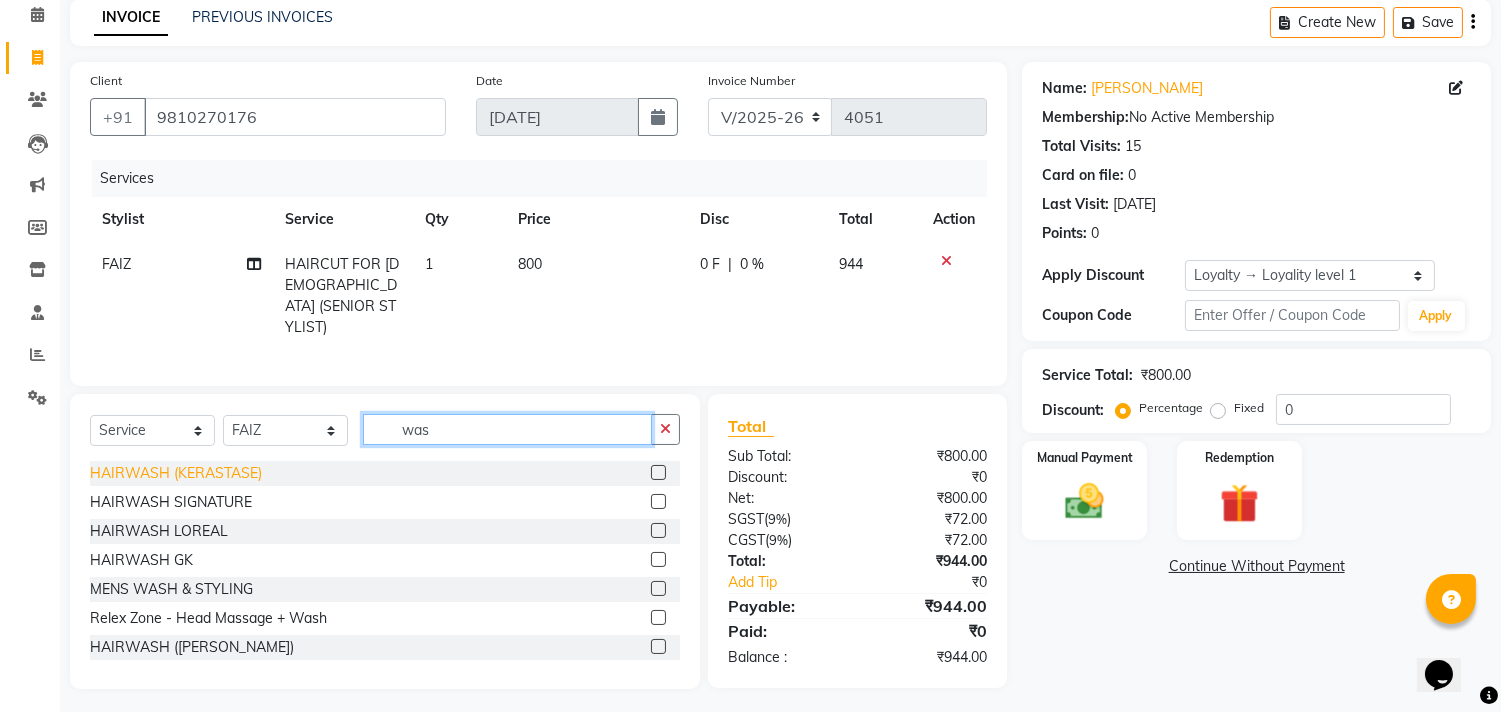 type on "was" 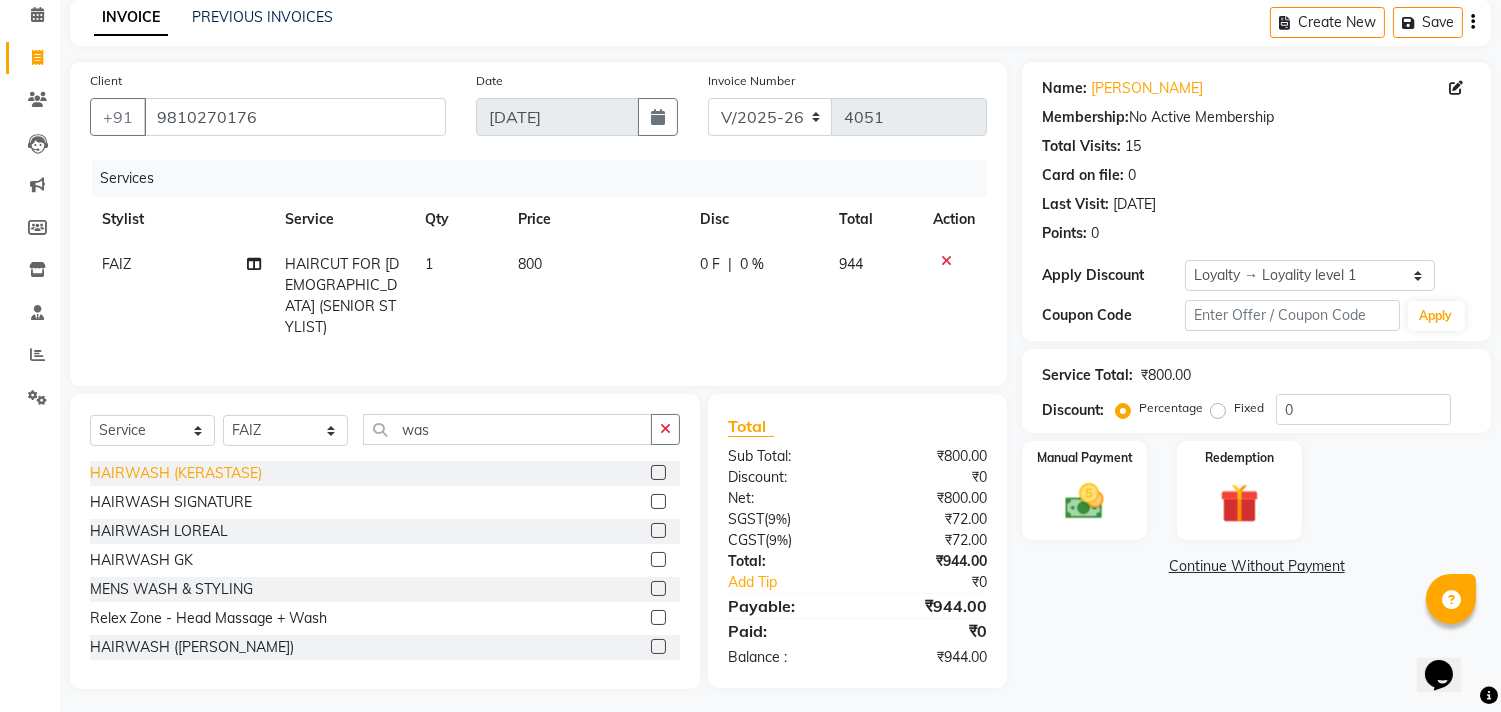 click on "HAIRWASH (KERASTASE)" 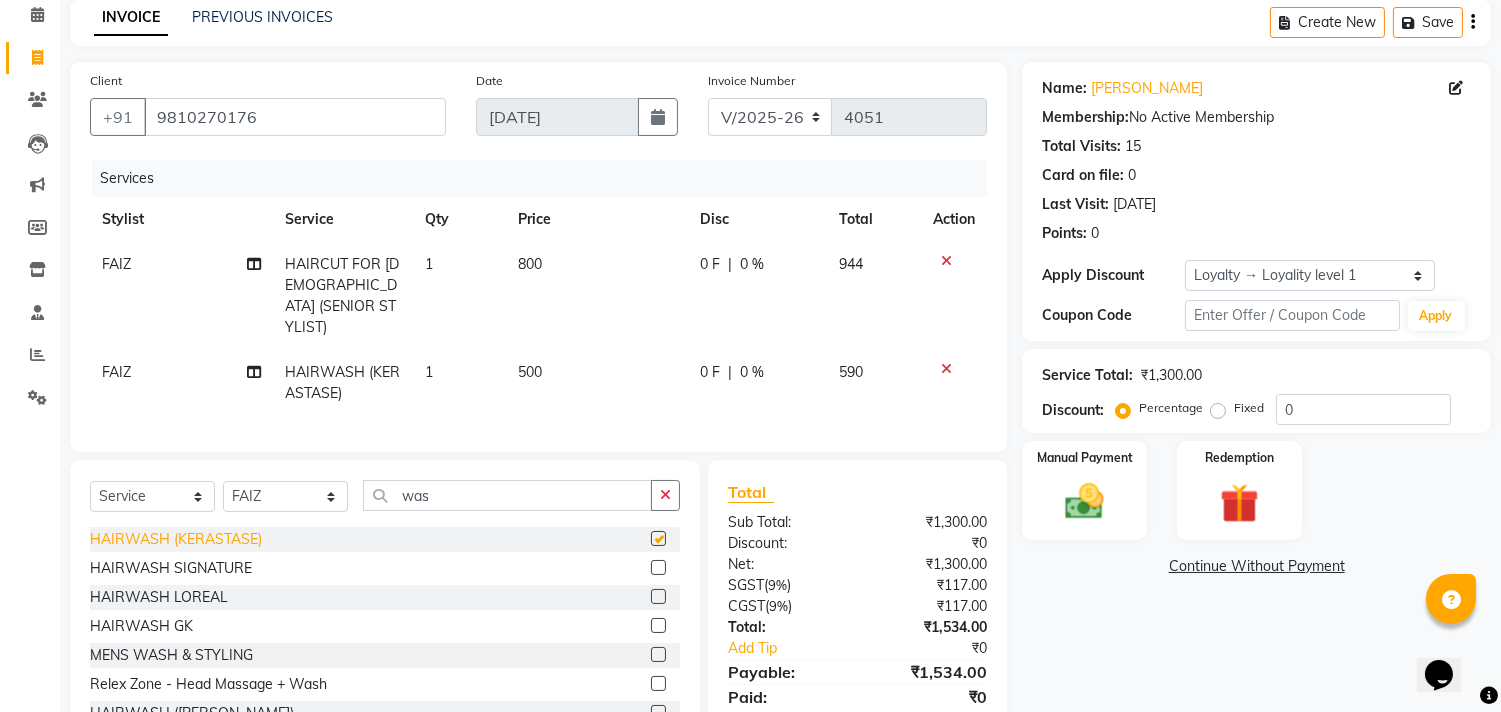 checkbox on "false" 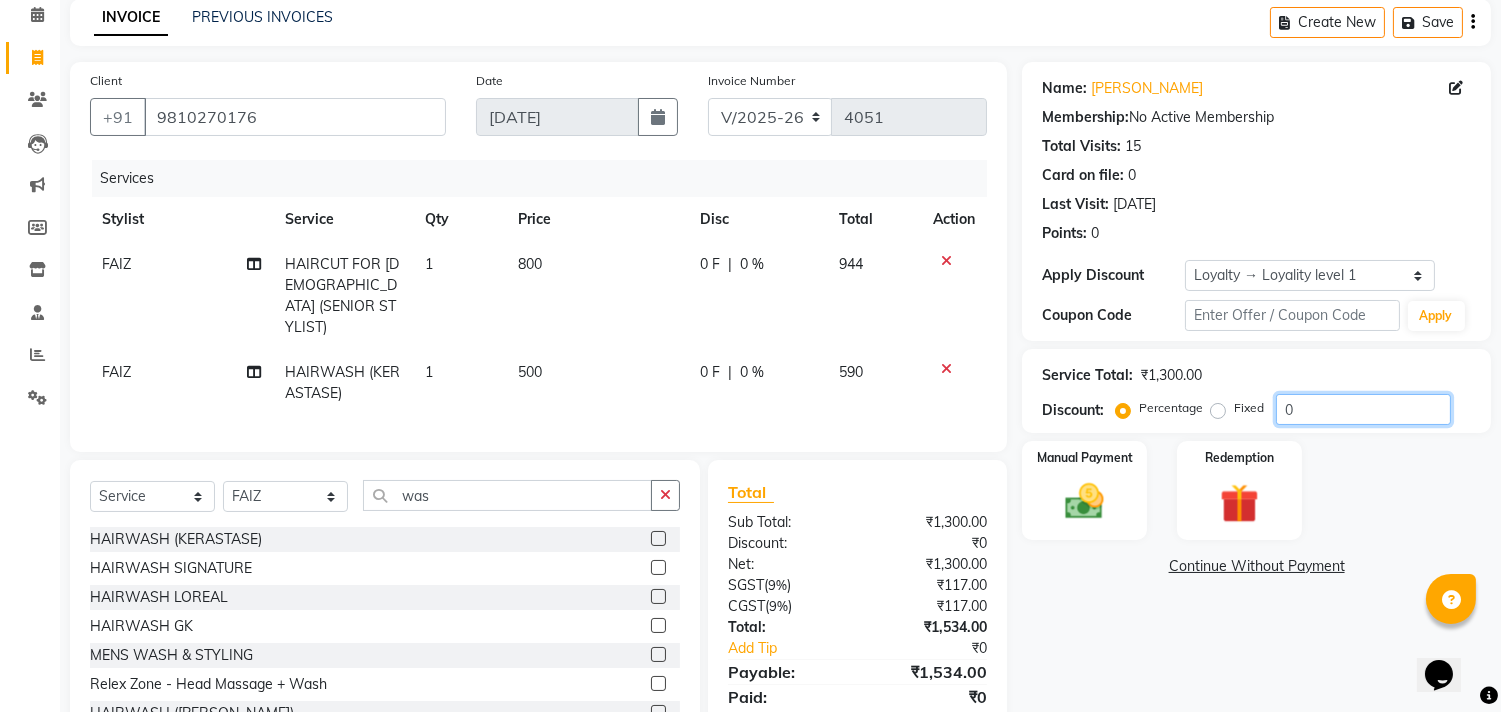 click on "0" 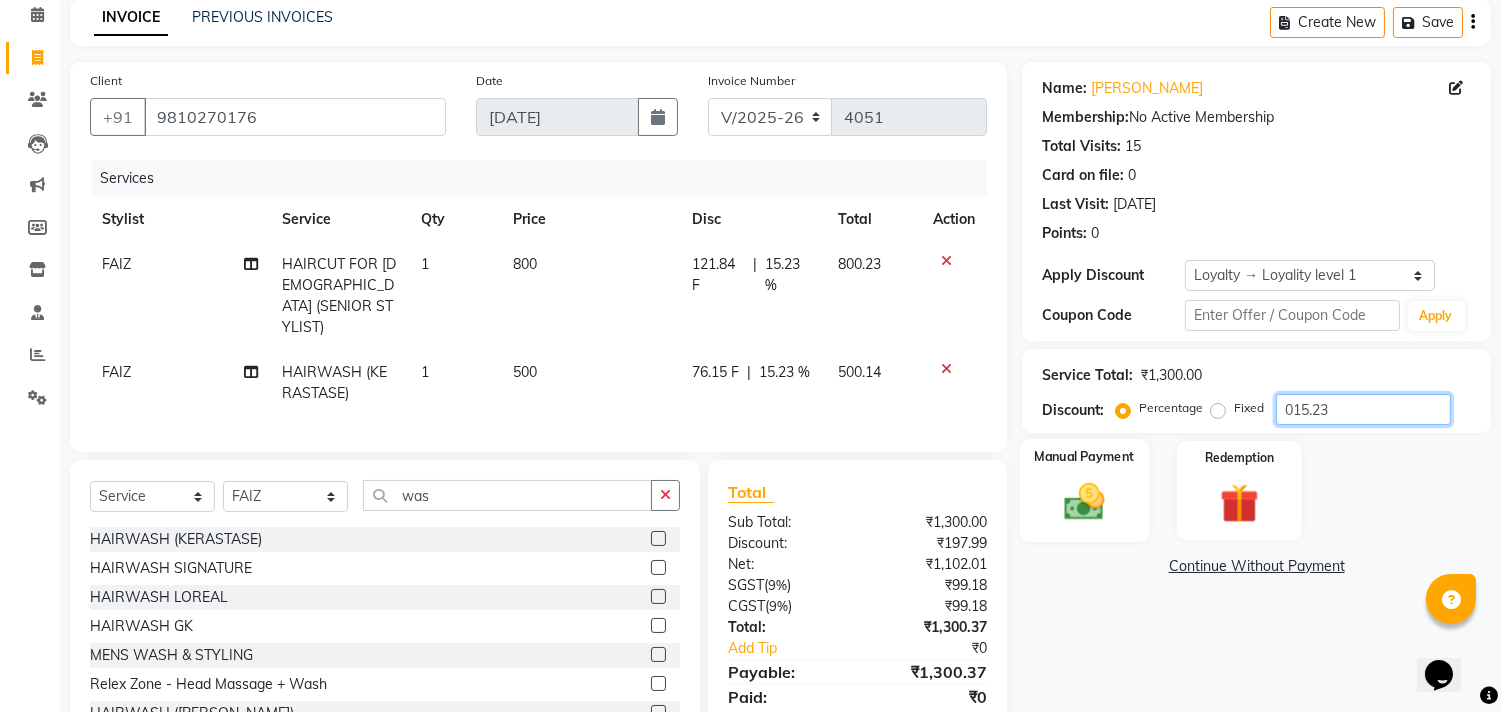 type on "015.23" 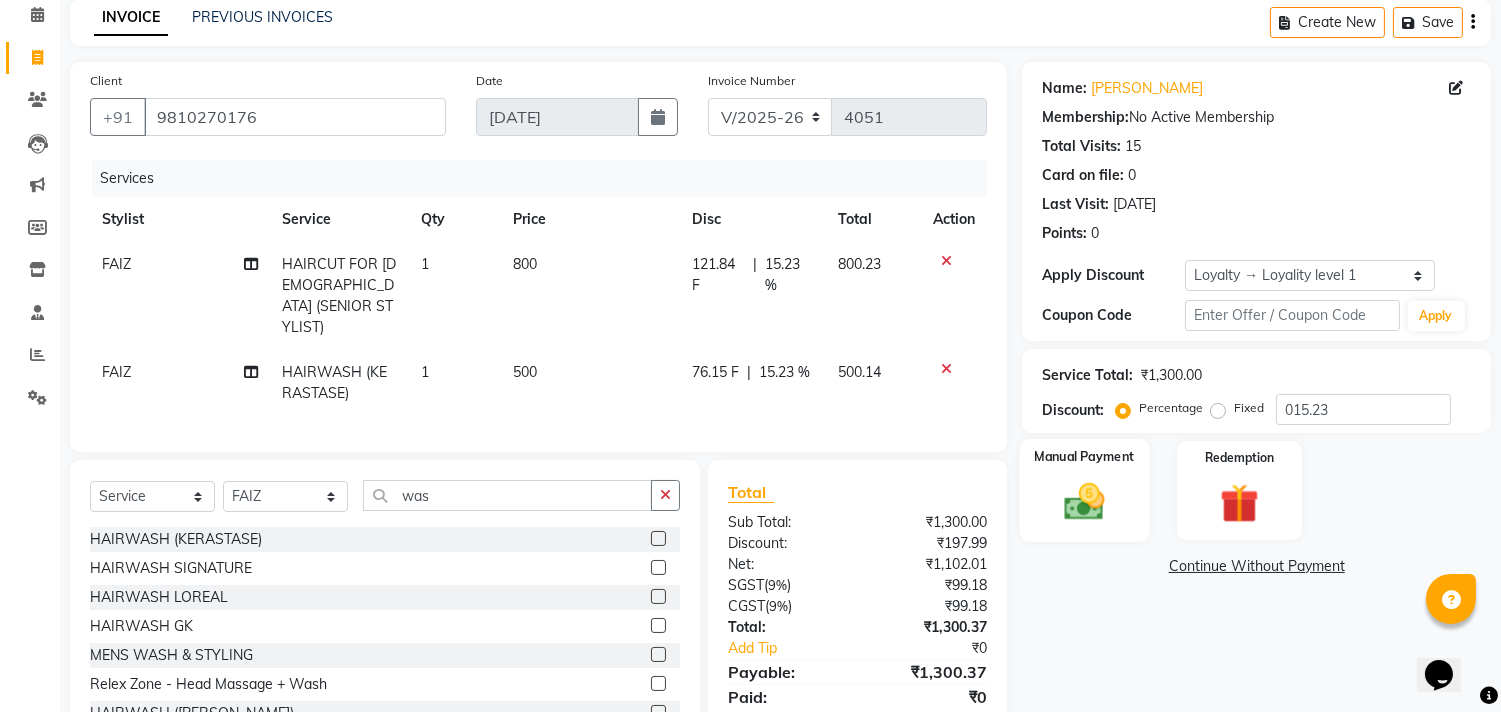 click 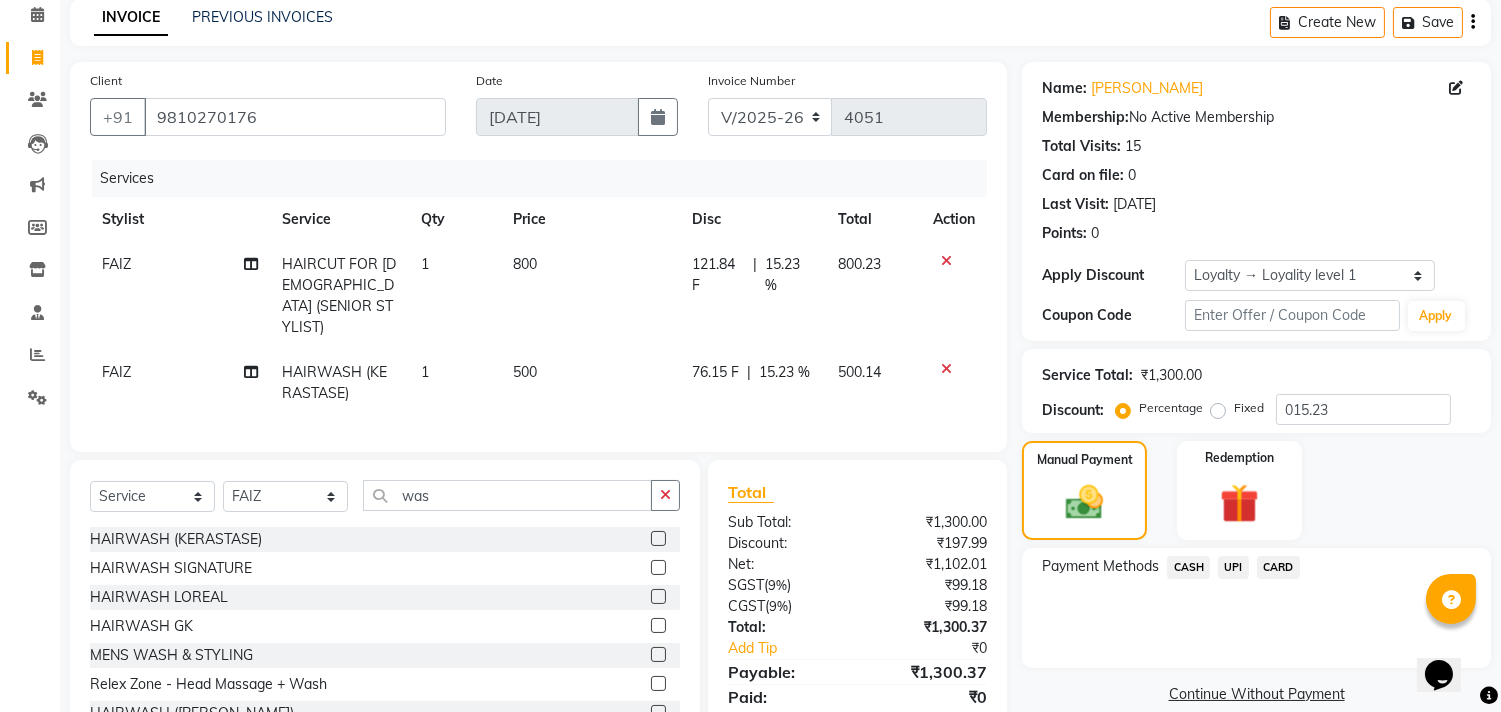 click on "CASH" 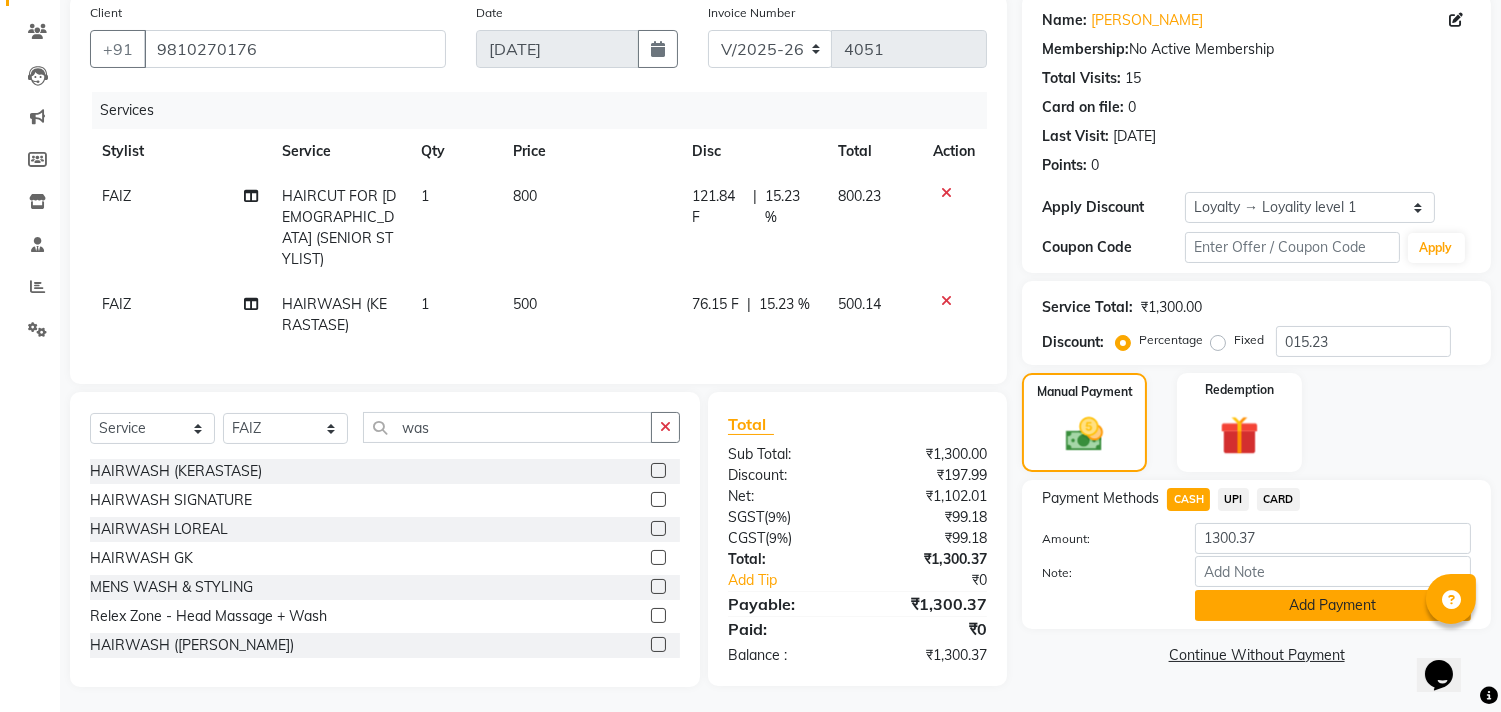 click on "Add Payment" 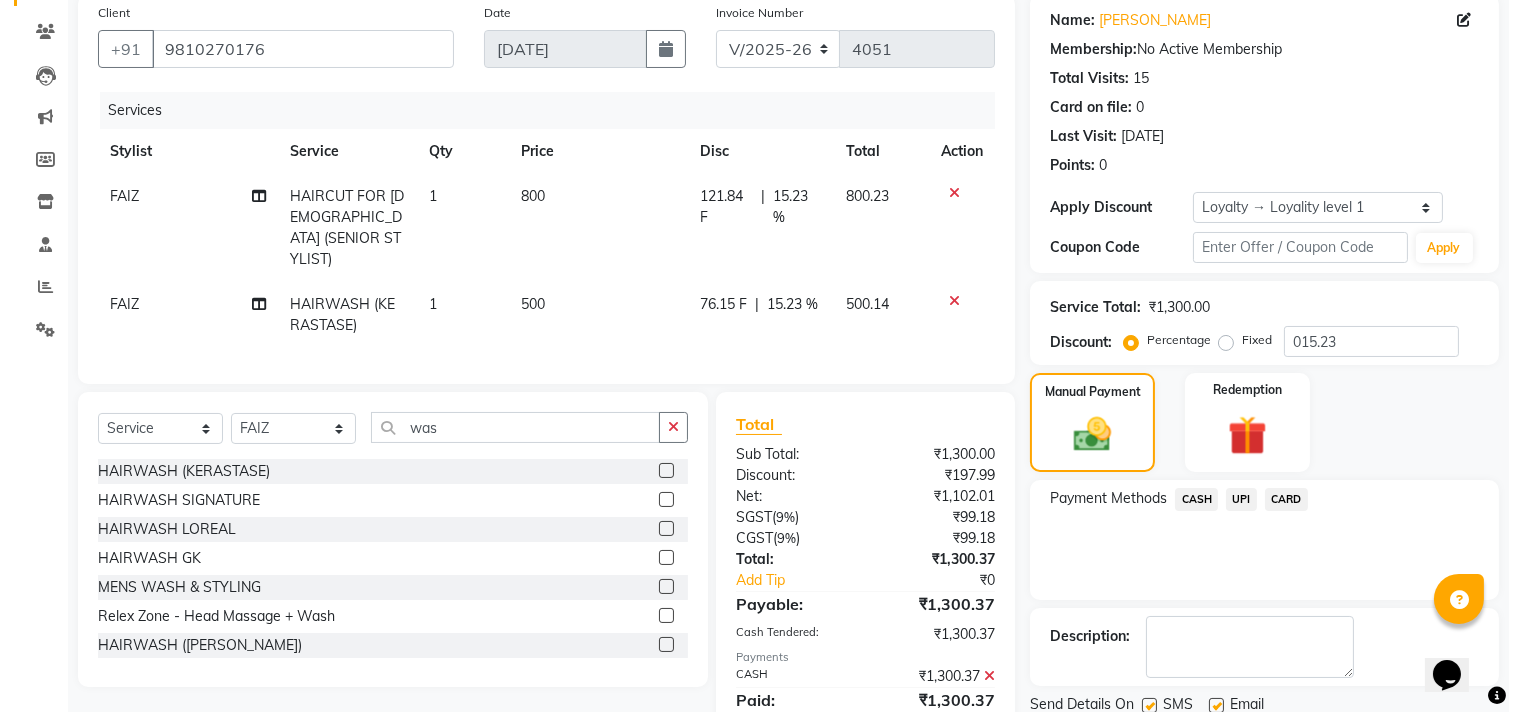 scroll, scrollTop: 325, scrollLeft: 0, axis: vertical 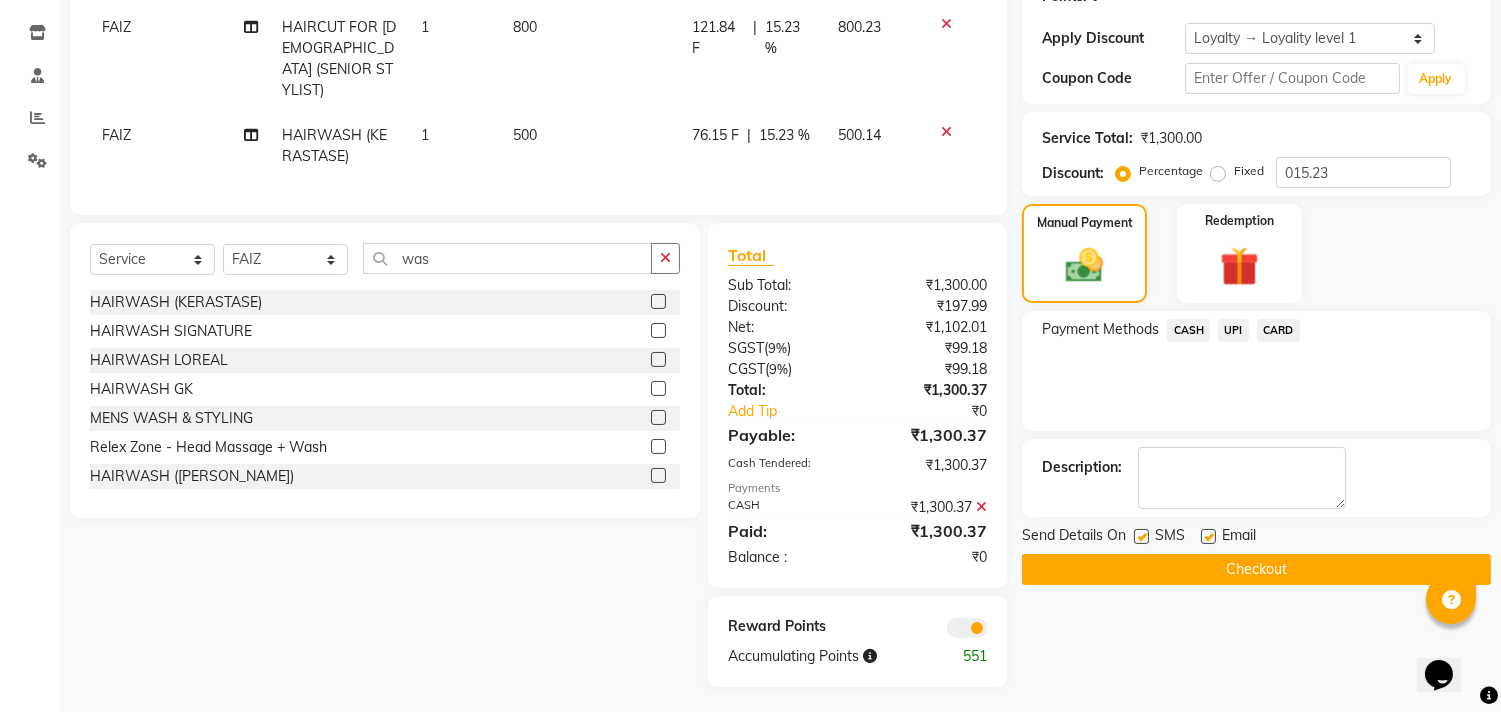 click 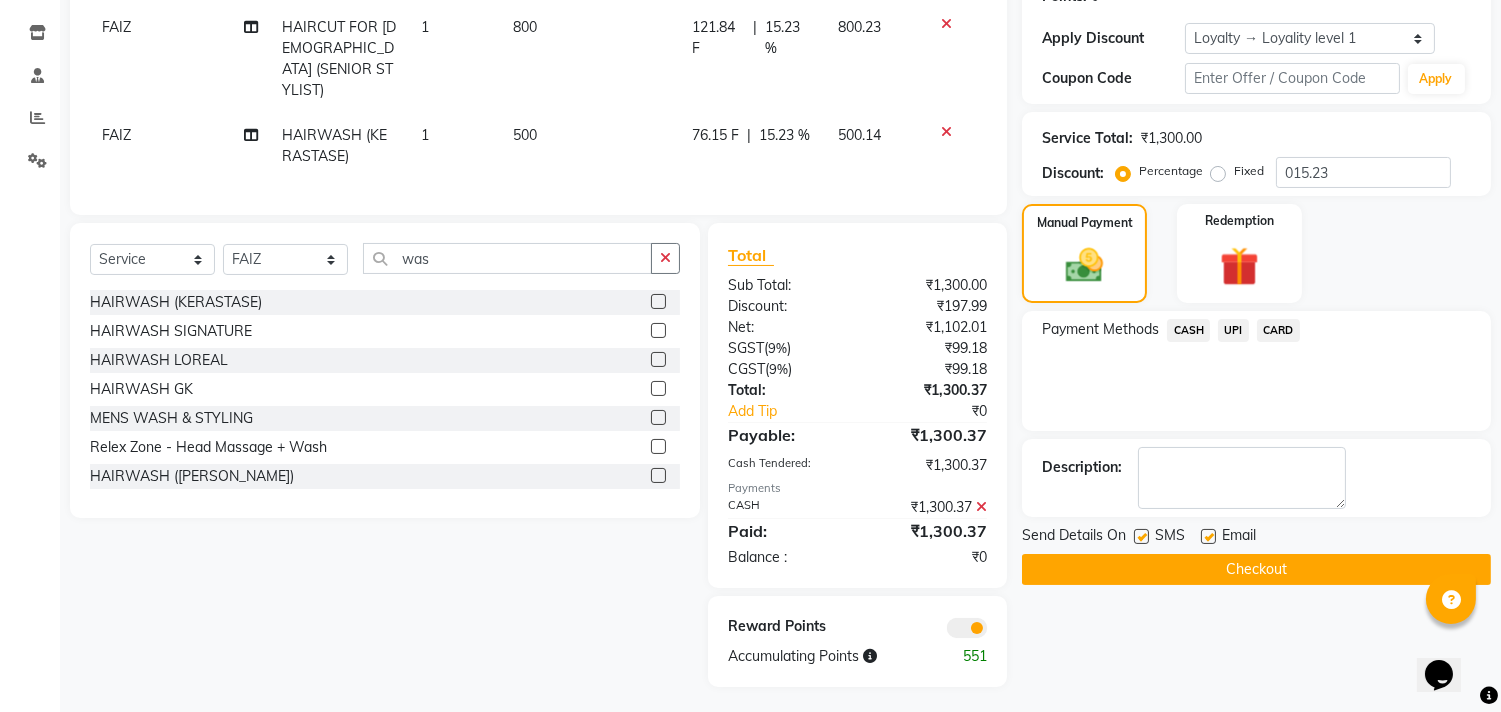 click 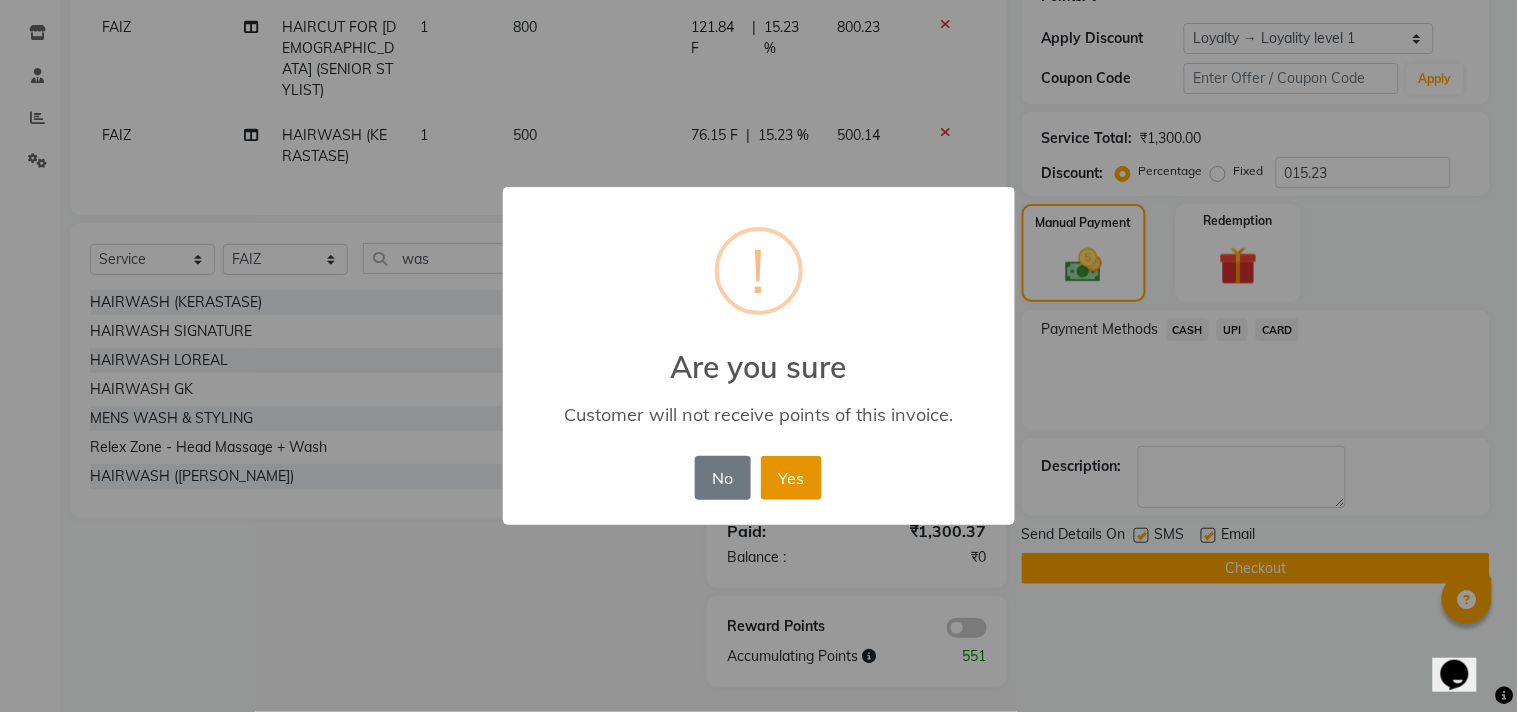 click on "Yes" at bounding box center [791, 478] 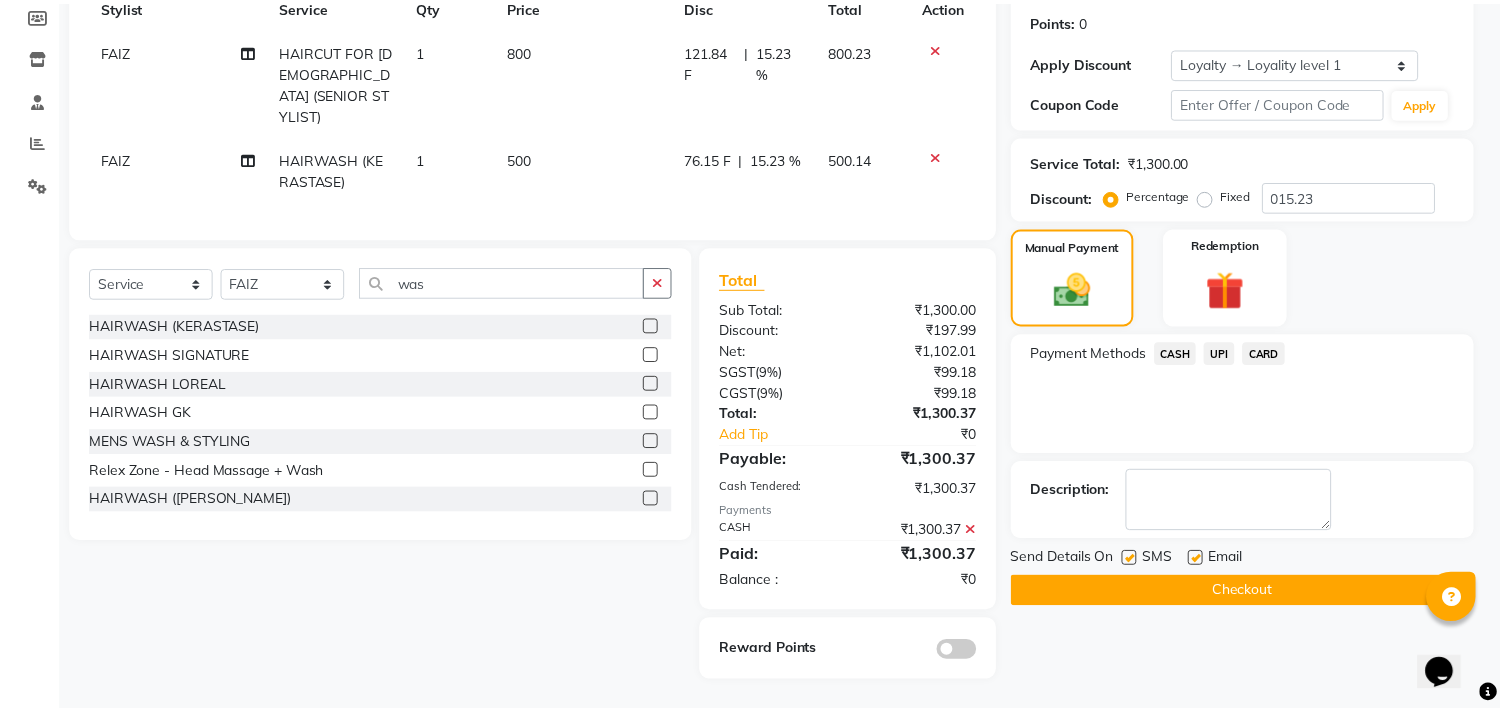 scroll, scrollTop: 296, scrollLeft: 0, axis: vertical 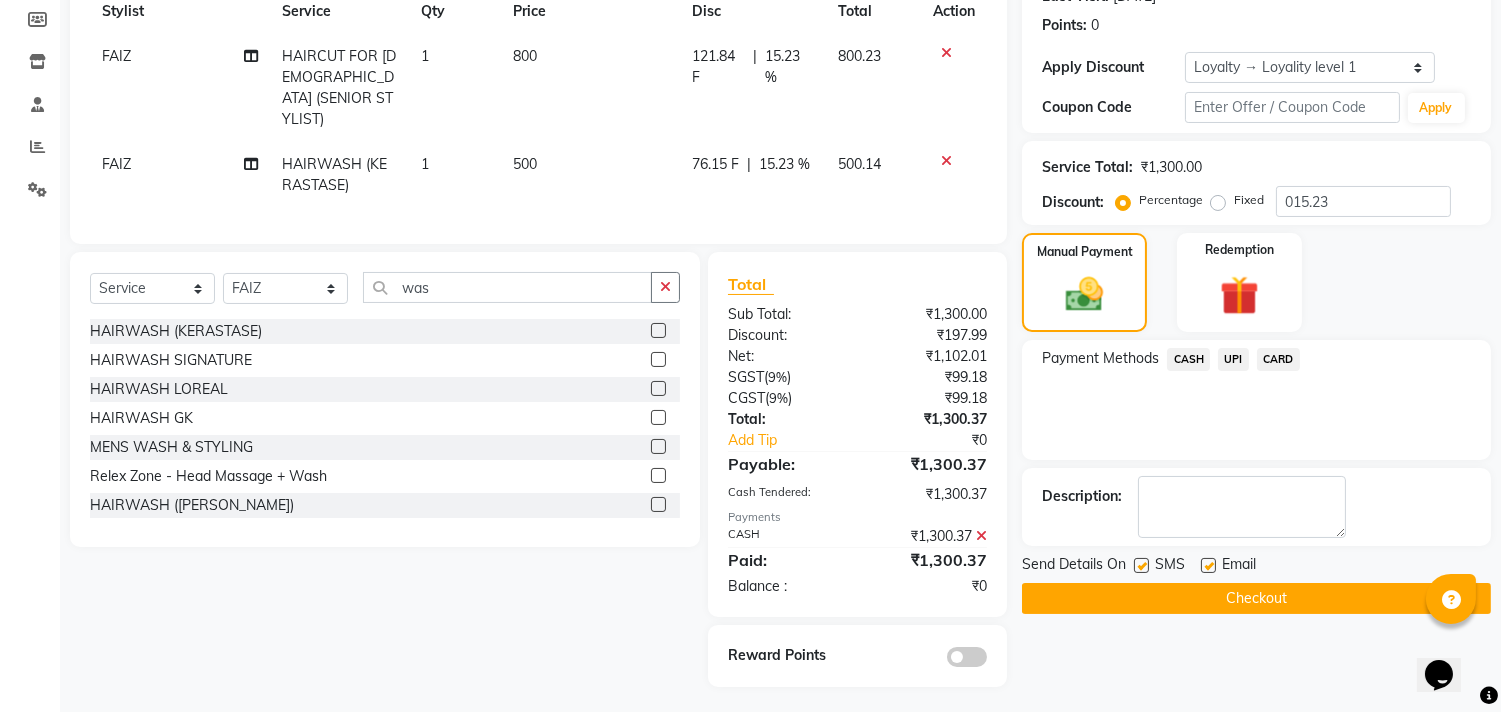 click on "Checkout" 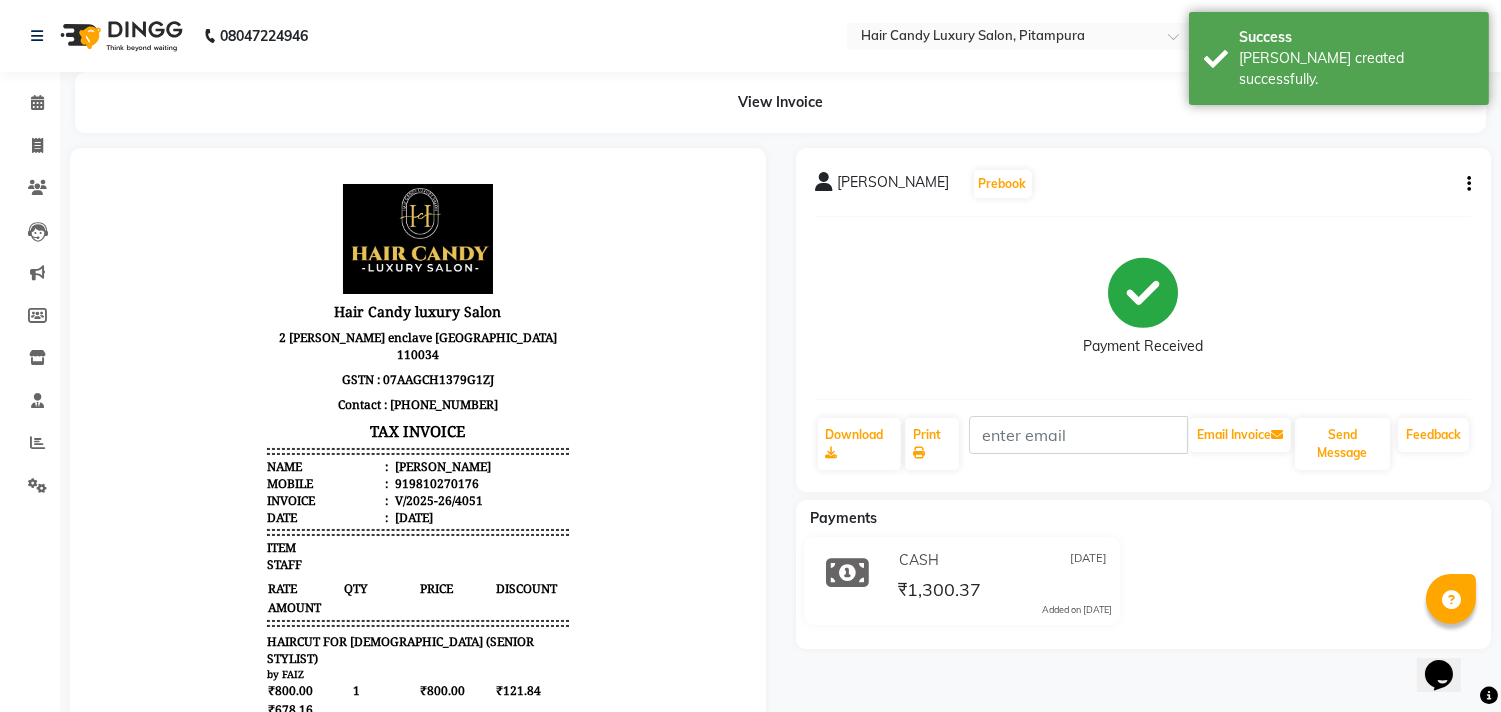 scroll, scrollTop: 0, scrollLeft: 0, axis: both 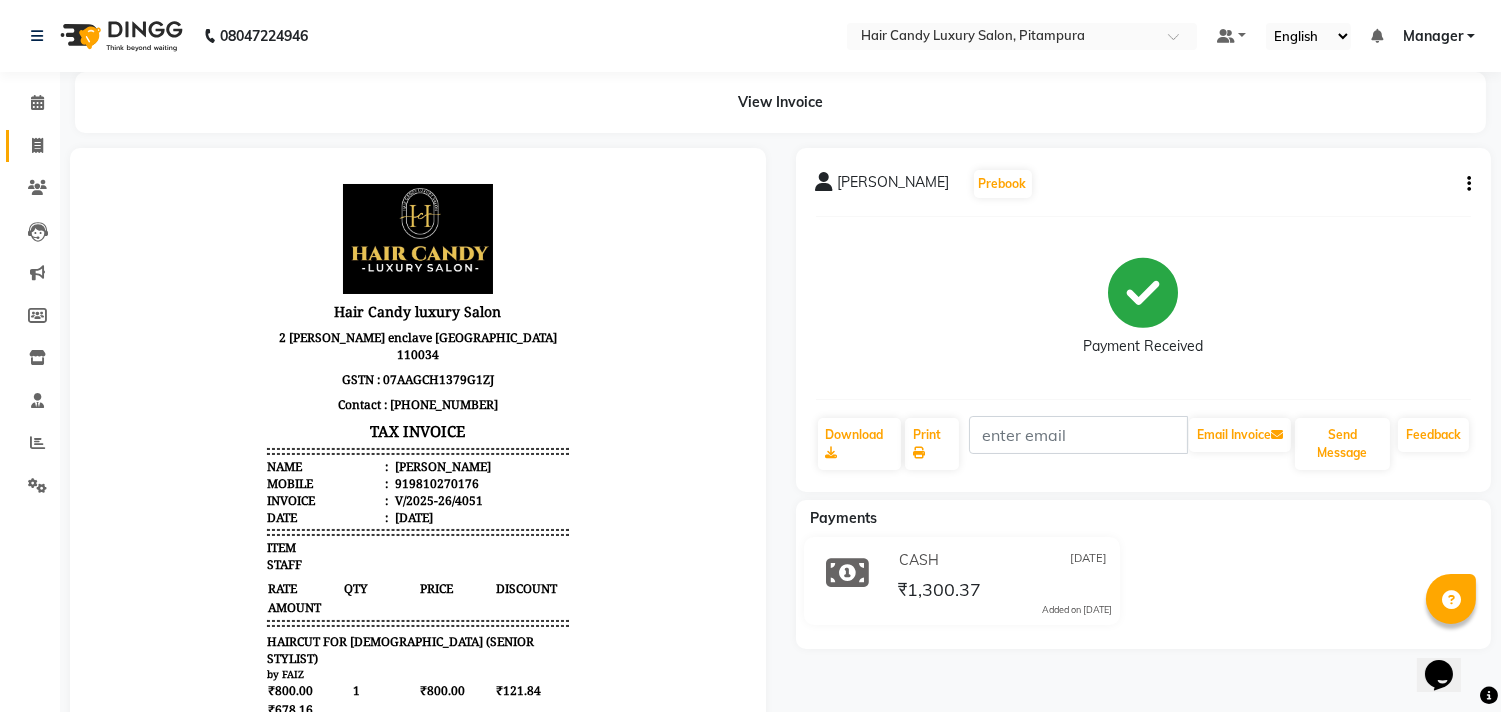 click 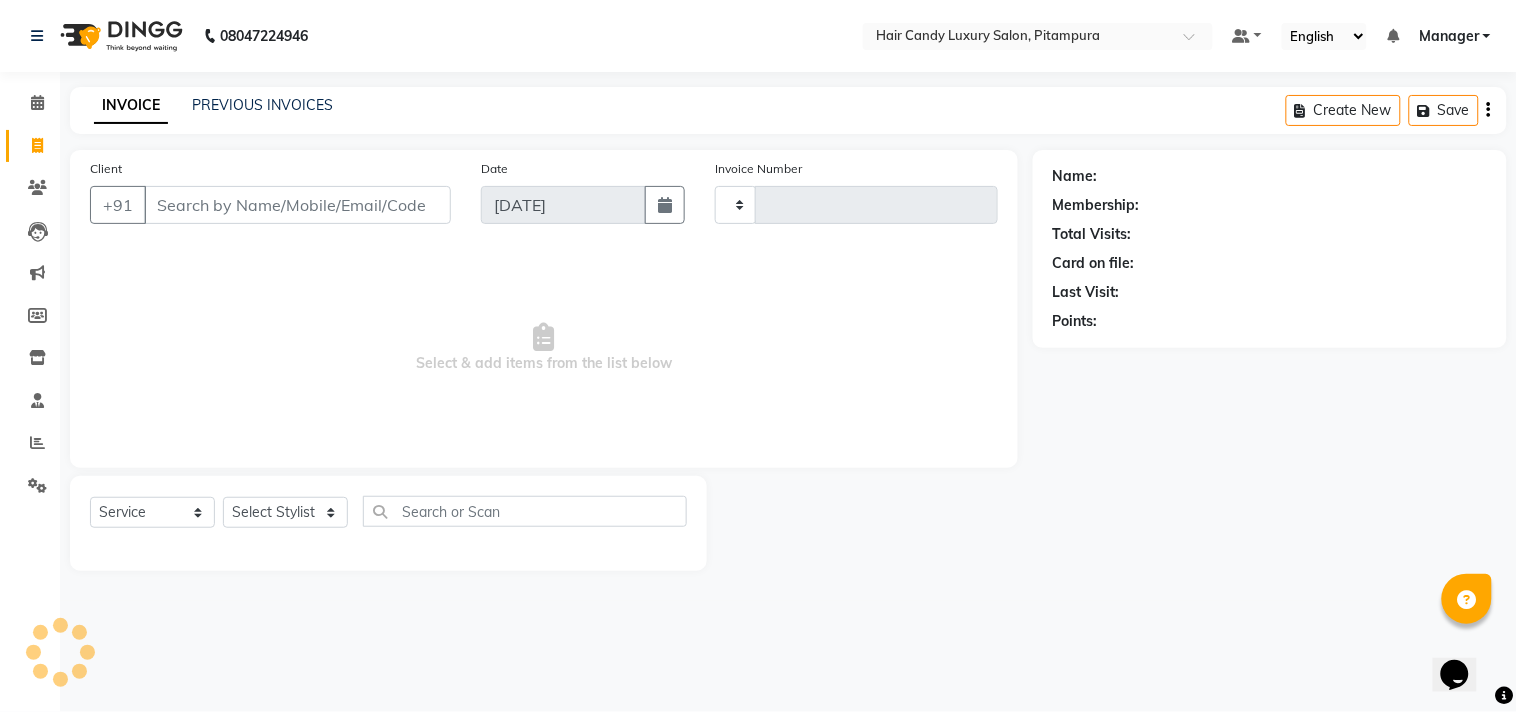 type on "4052" 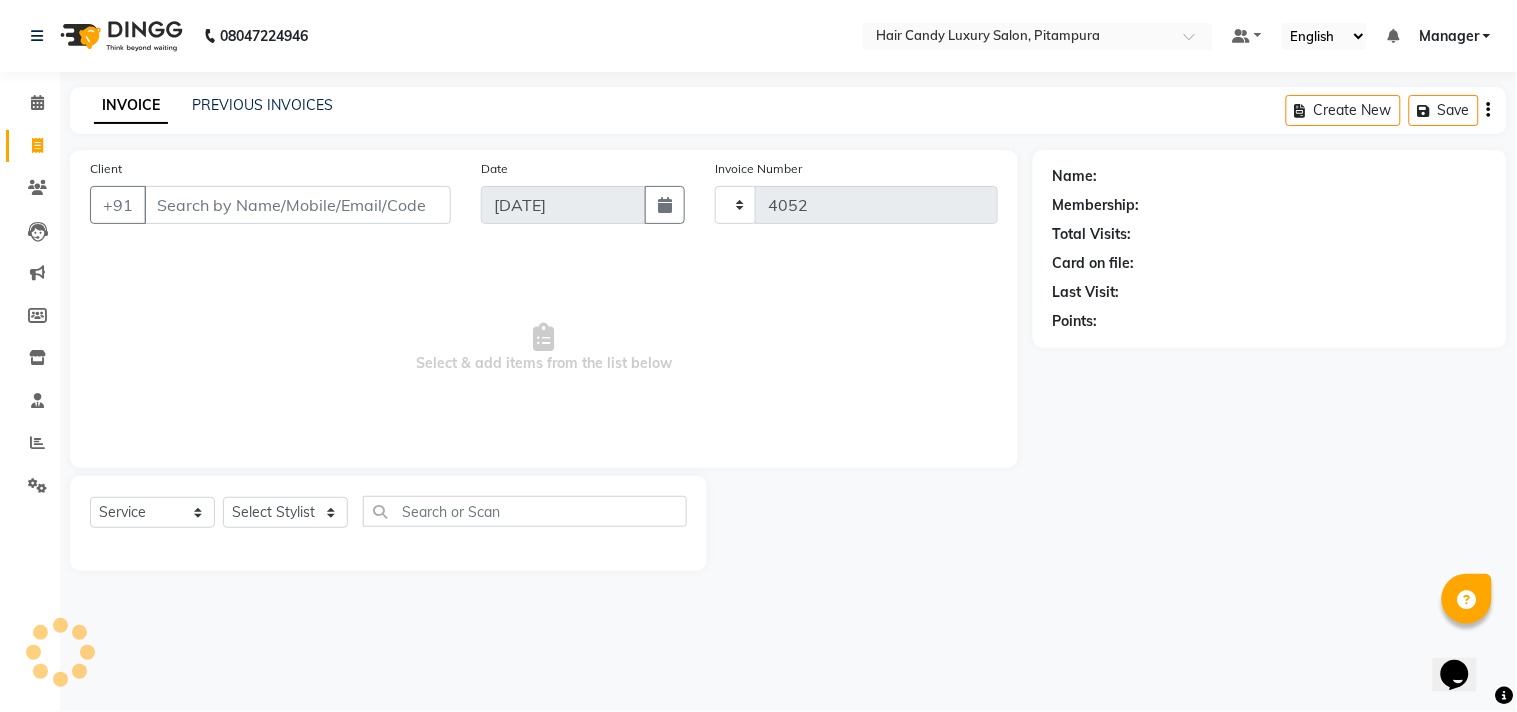 select on "4720" 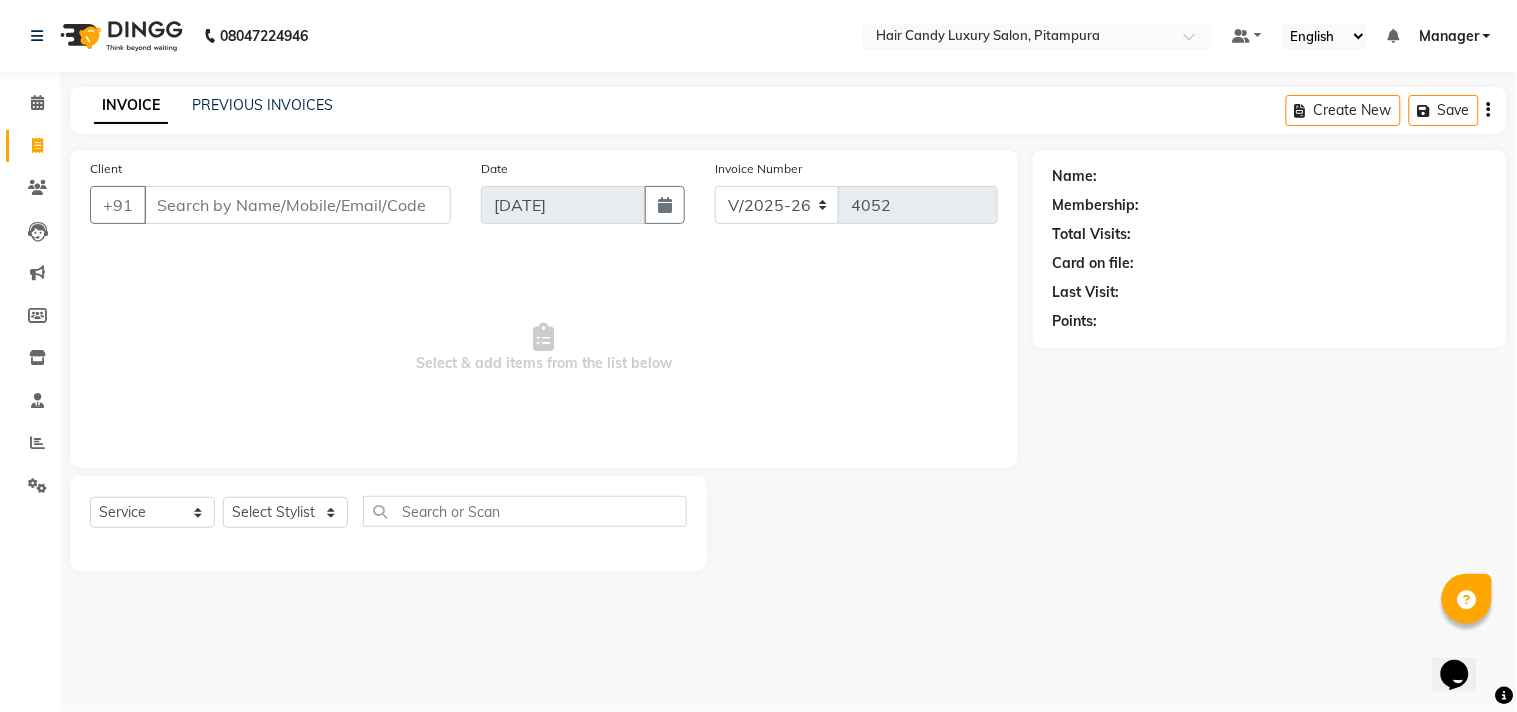 click on "08047224946 Select Location × Hair Candy Luxury Salon, Pitampura Default Panel My Panel English ENGLISH Español العربية मराठी हिंदी ગુજરાતી தமிழ் 中文 Notifications nothing to show Manager Manage Profile Change Password Sign out  Version:3.15.4  ☀ Hair Candy luxury Salon, Pitampura  Calendar  Invoice  Clients  Leads   Marketing  Members  Inventory  Staff  Reports  Settings Completed InProgress Upcoming Dropped Tentative Check-In Confirm Bookings Generate Report Segments Page Builder INVOICE PREVIOUS INVOICES Create New   Save  Client +91 Date 11-07-2025 Invoice Number V/2025 V/2025-26 4052  Select & add items from the list below  Select  Service  Product  Membership  Package Voucher Prepaid Gift Card  Select Stylist Aarif Arman Arshad  ARSHAD SALMANI ASHU FAIZ gaurav Hanish harshit Jack  karishma KAVITA kunal Manager MANNU Mukim  pinki preeti Raghav  RASHMI RAVI RITIK SAHIL sawan SHALINI SHARUKH SHWETA  VEER Vijay  vijay tiwari ZAID Name: Points:" at bounding box center (758, 356) 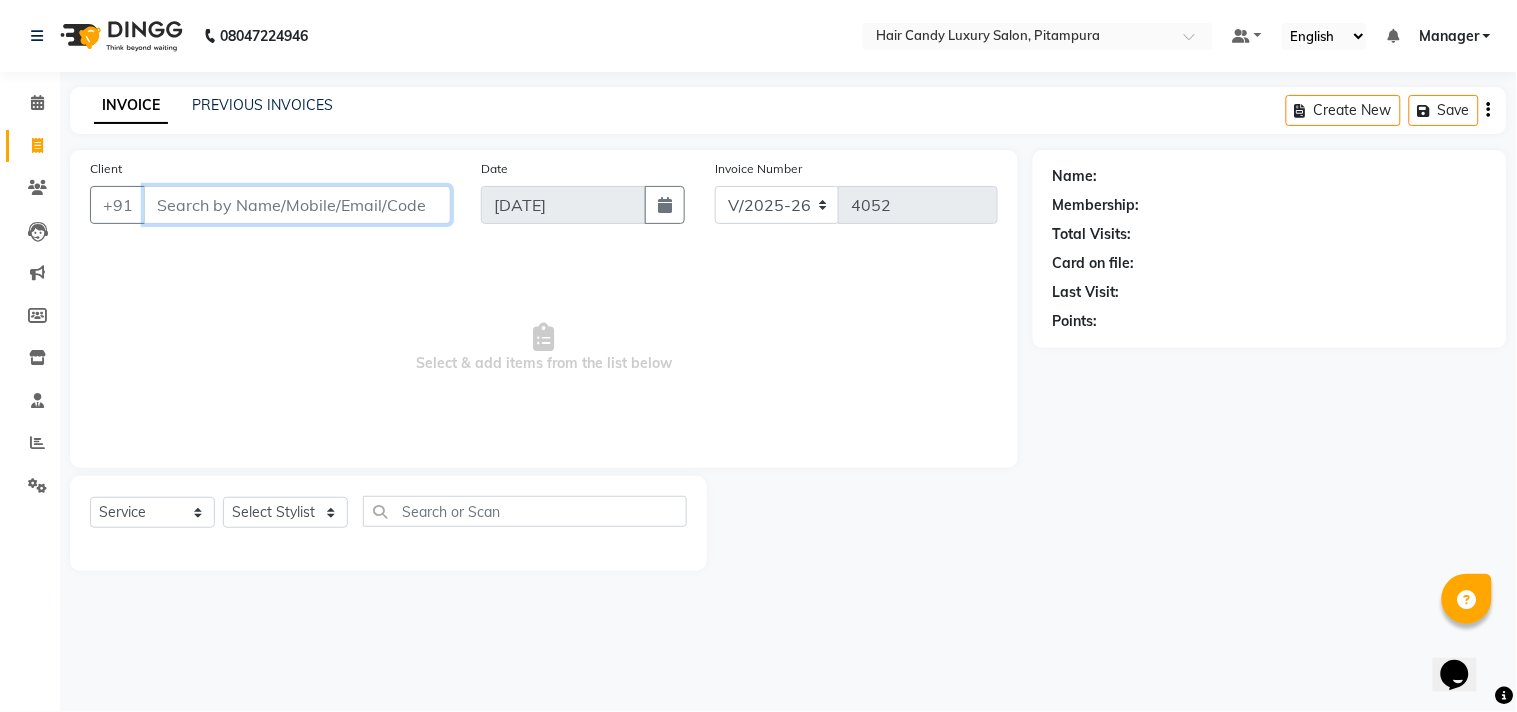 click on "Client" at bounding box center [297, 205] 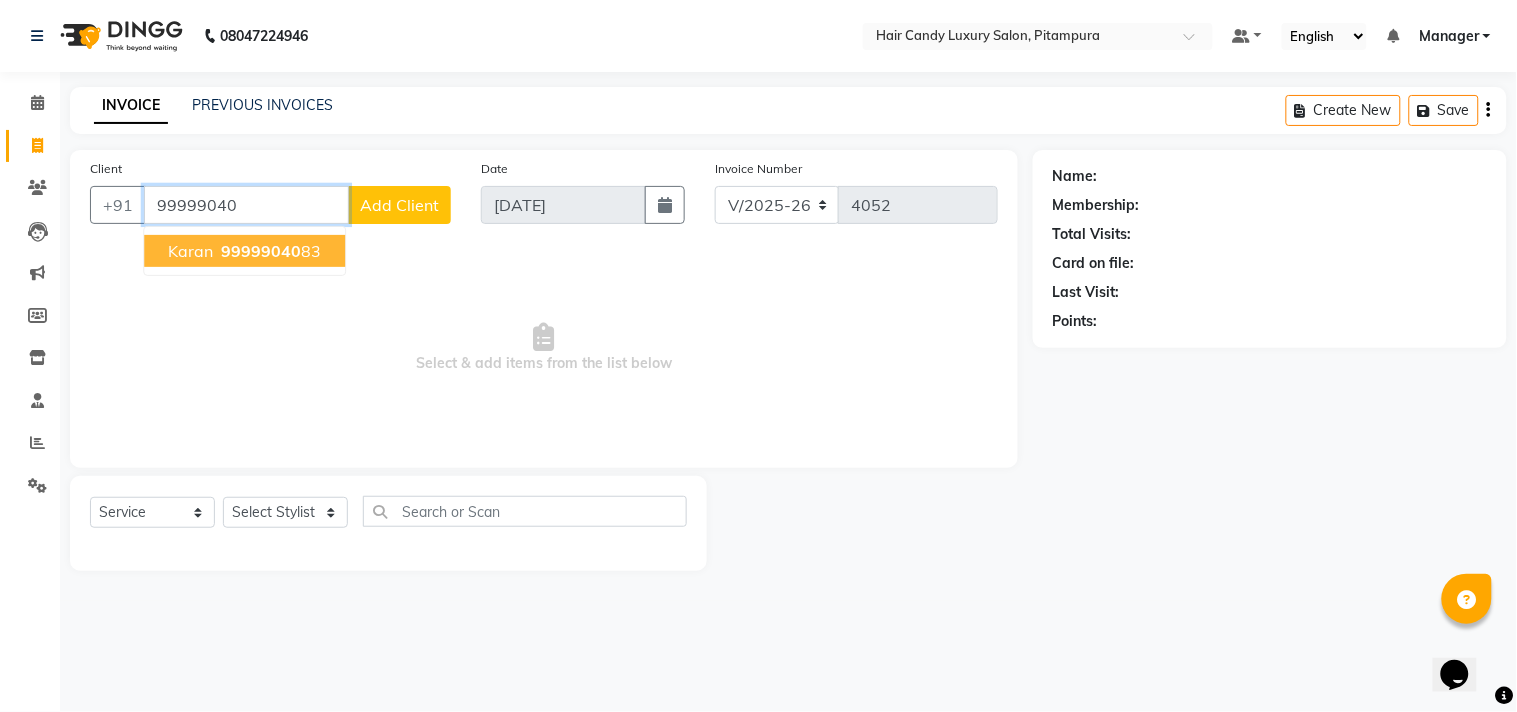 click on "99999040" at bounding box center [261, 251] 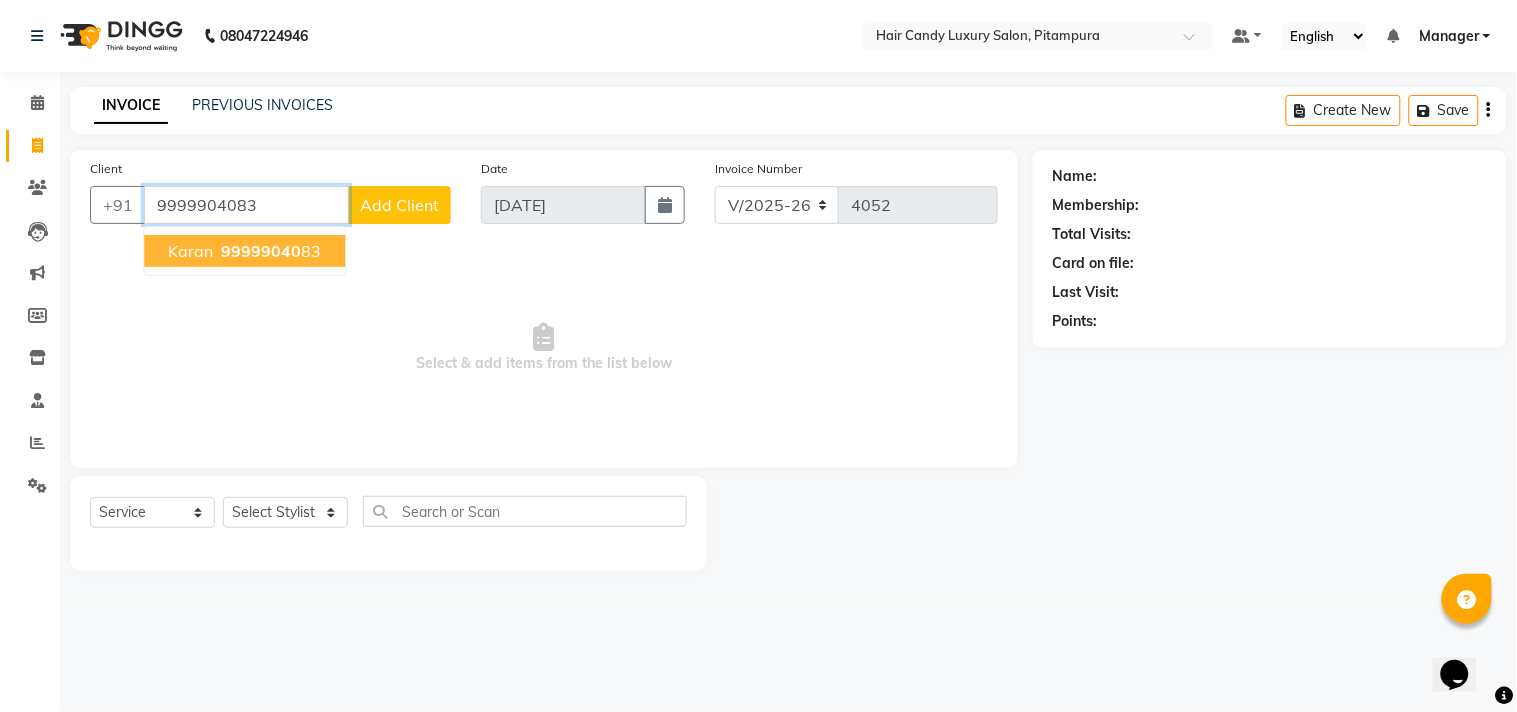 type on "9999904083" 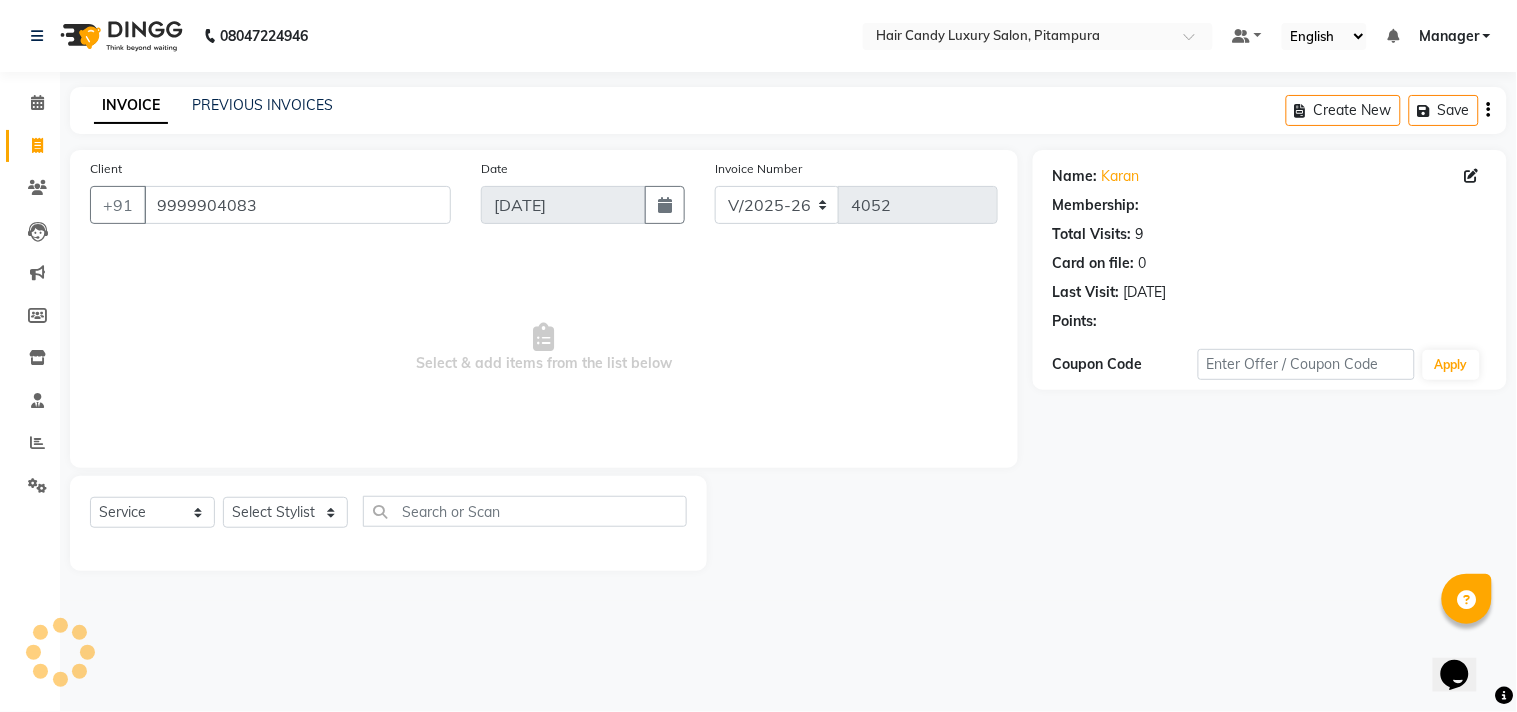 select on "1: Object" 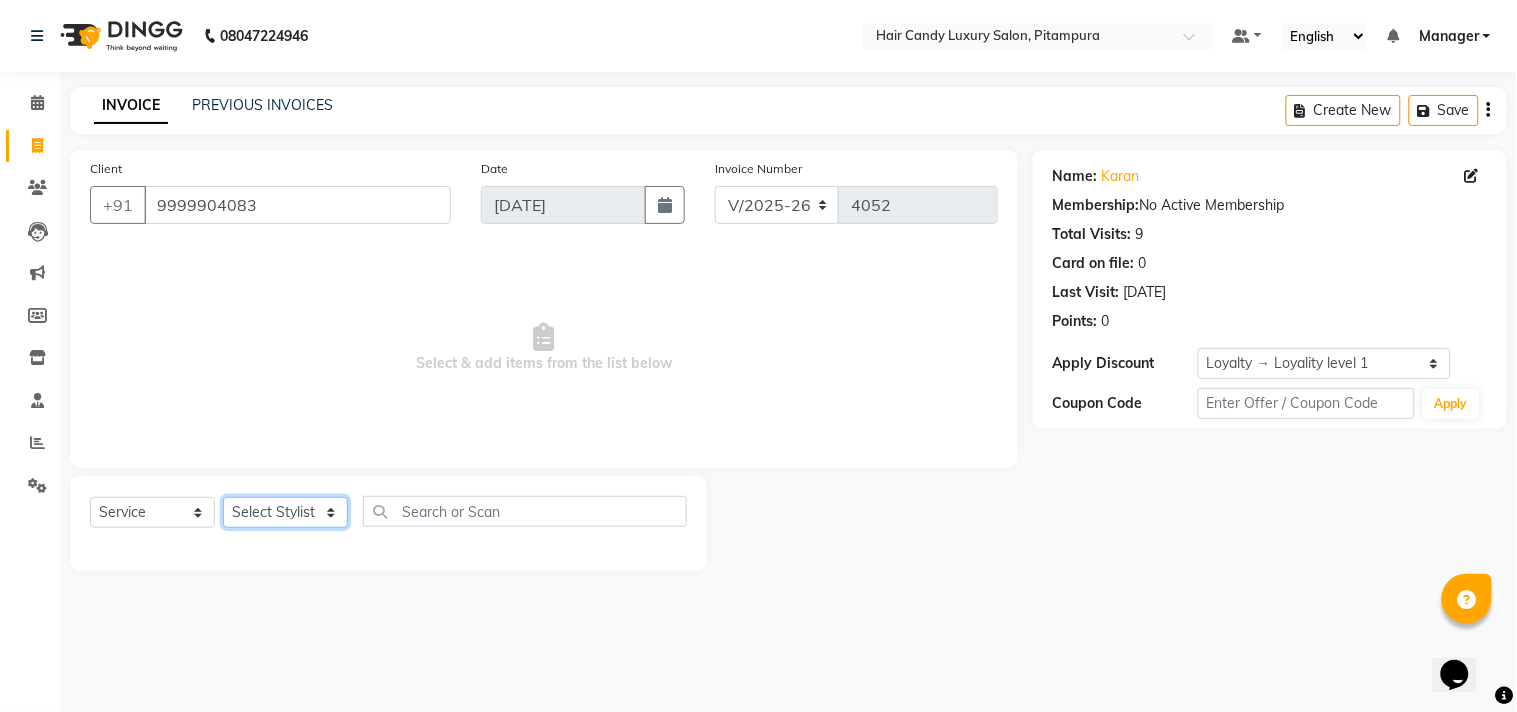 click on "Select Stylist Aarif Arman Arshad  ARSHAD SALMANI ASHU FAIZ gaurav Hanish harshit Jack  karishma KAVITA kunal Manager MANNU Mukim  pinki preeti Raghav  RASHMI RAVI RITIK SAHIL sawan SHALINI SHARUKH SHWETA  VEER Vijay  vijay tiwari ZAID" 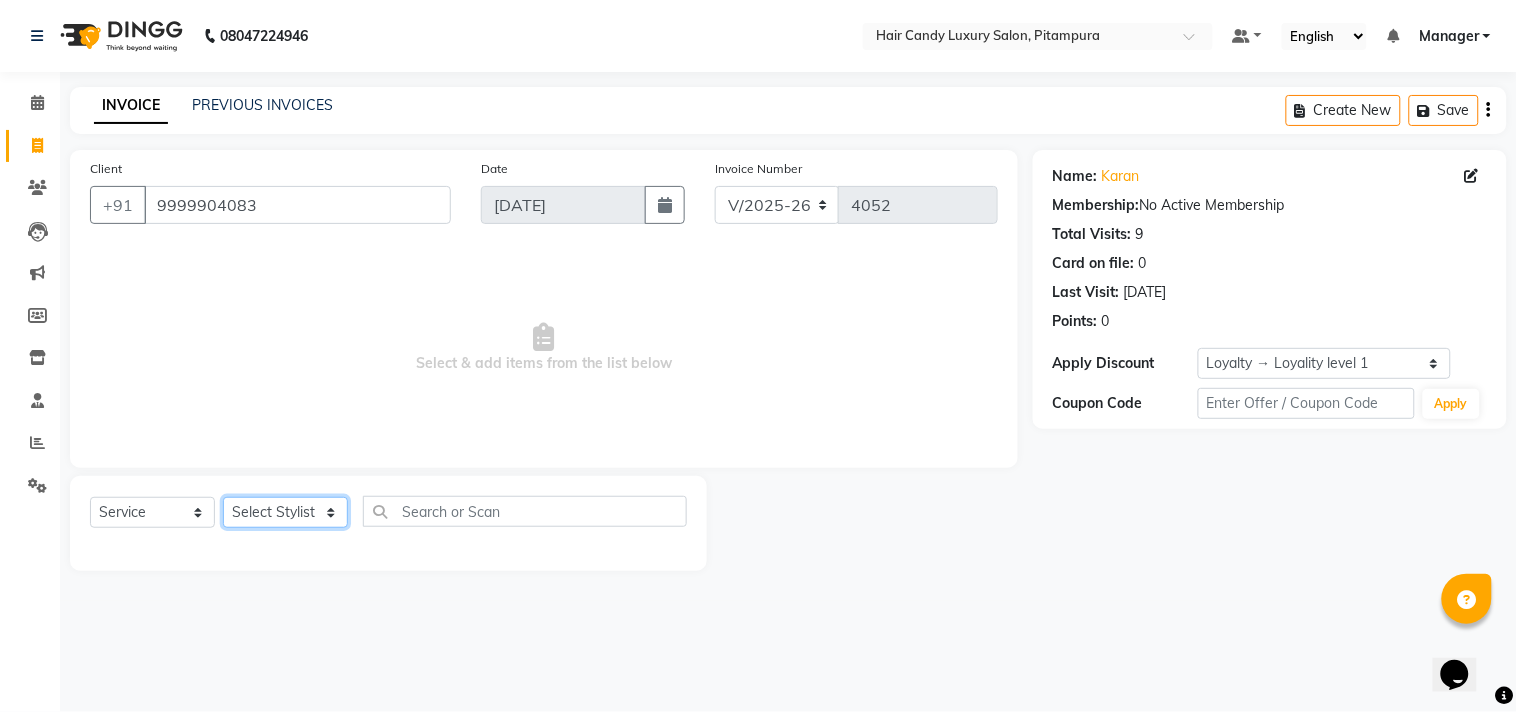 select on "28014" 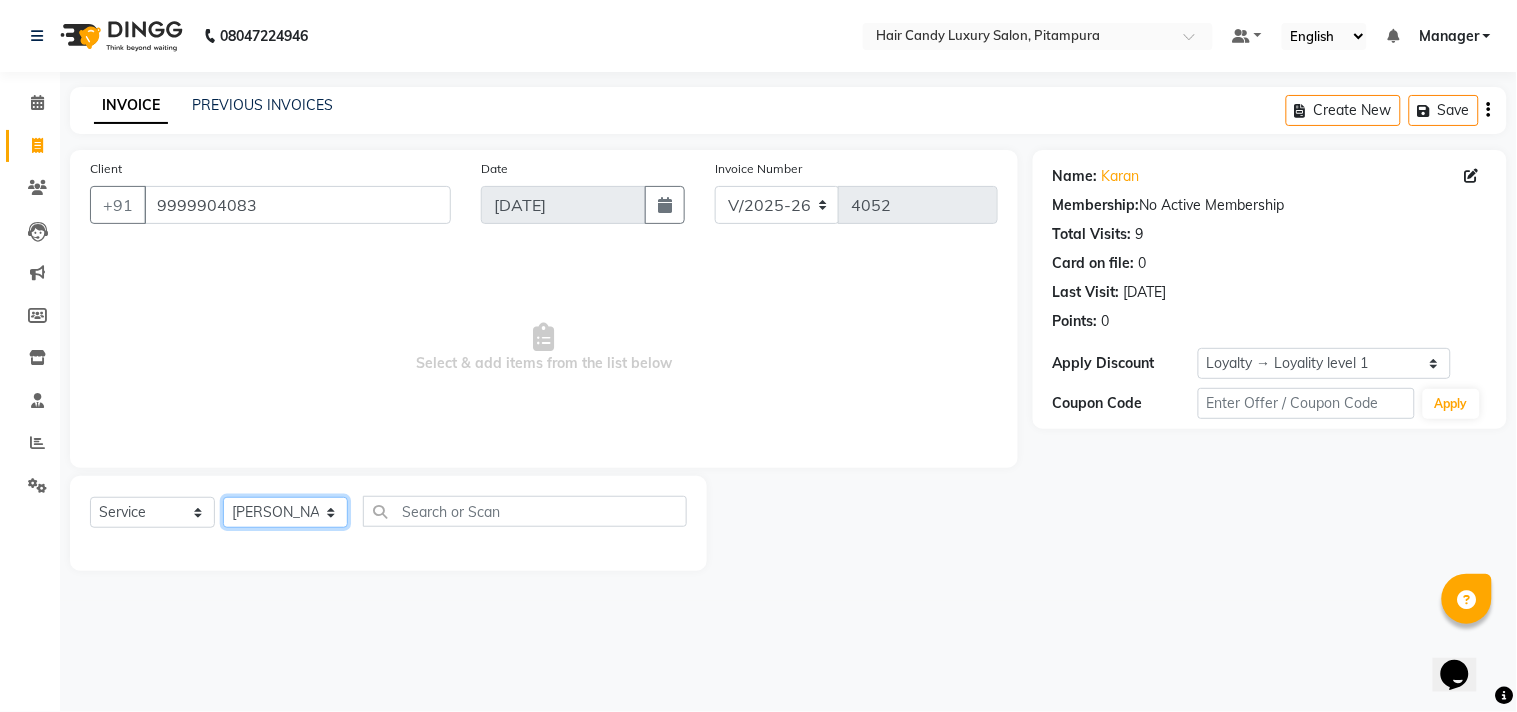 click on "Select Stylist Aarif Arman Arshad  ARSHAD SALMANI ASHU FAIZ gaurav Hanish harshit Jack  karishma KAVITA kunal Manager MANNU Mukim  pinki preeti Raghav  RASHMI RAVI RITIK SAHIL sawan SHALINI SHARUKH SHWETA  VEER Vijay  vijay tiwari ZAID" 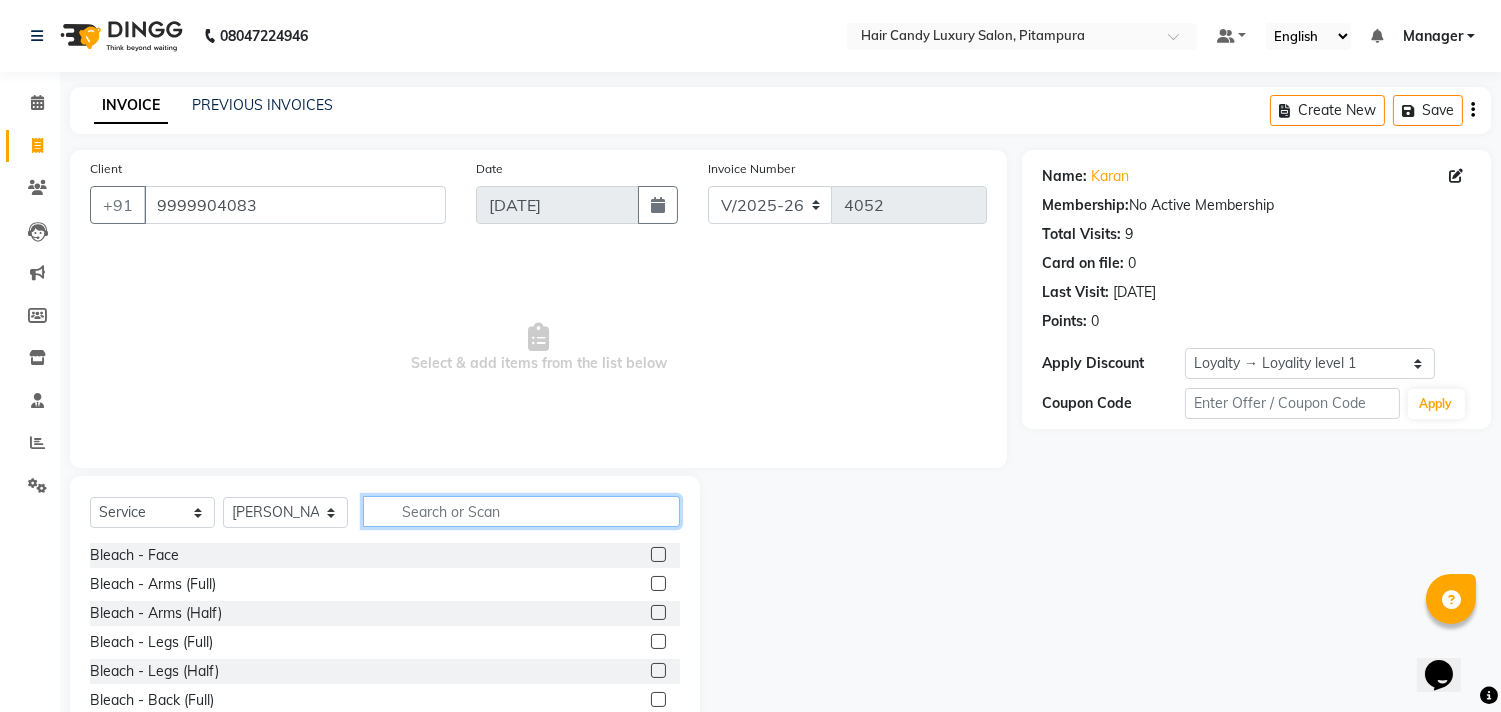 click 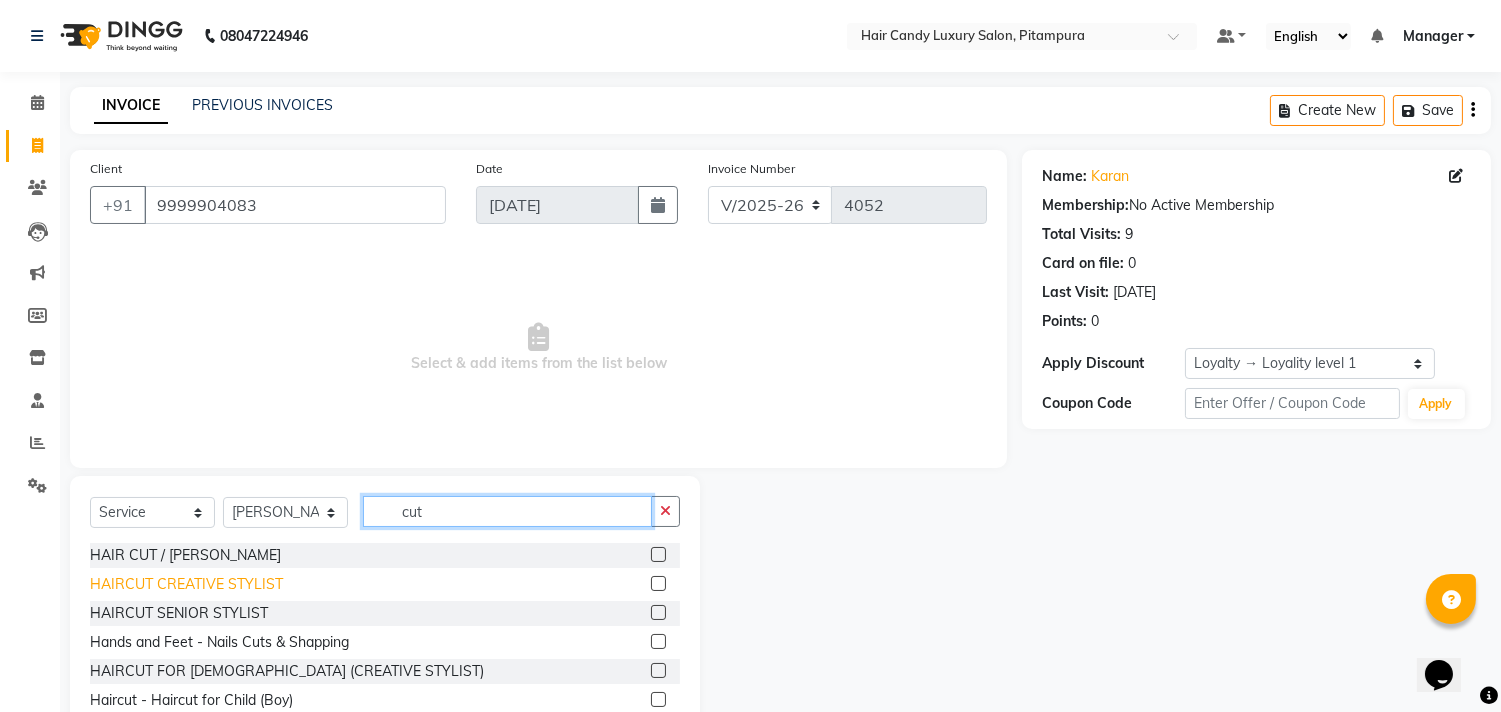 type on "cut" 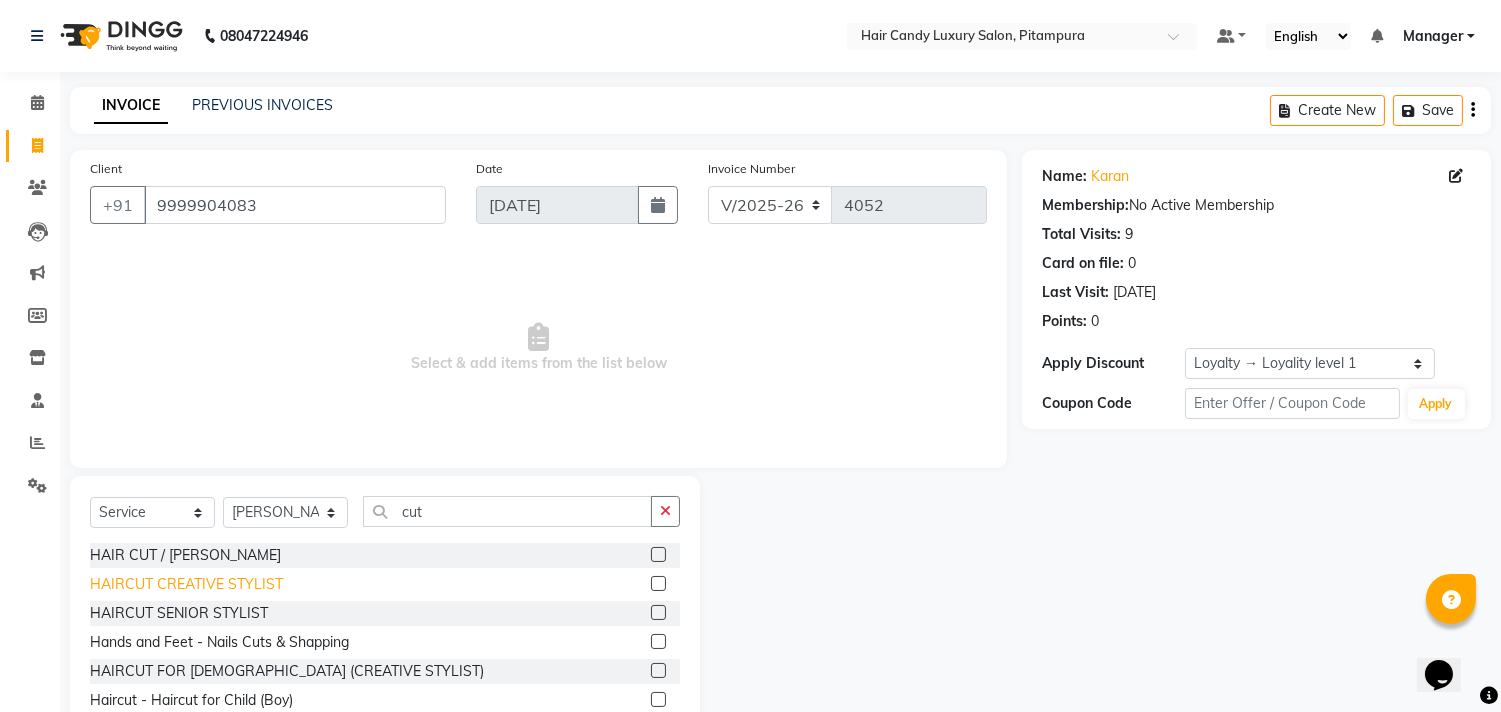 click on "HAIRCUT CREATIVE STYLIST" 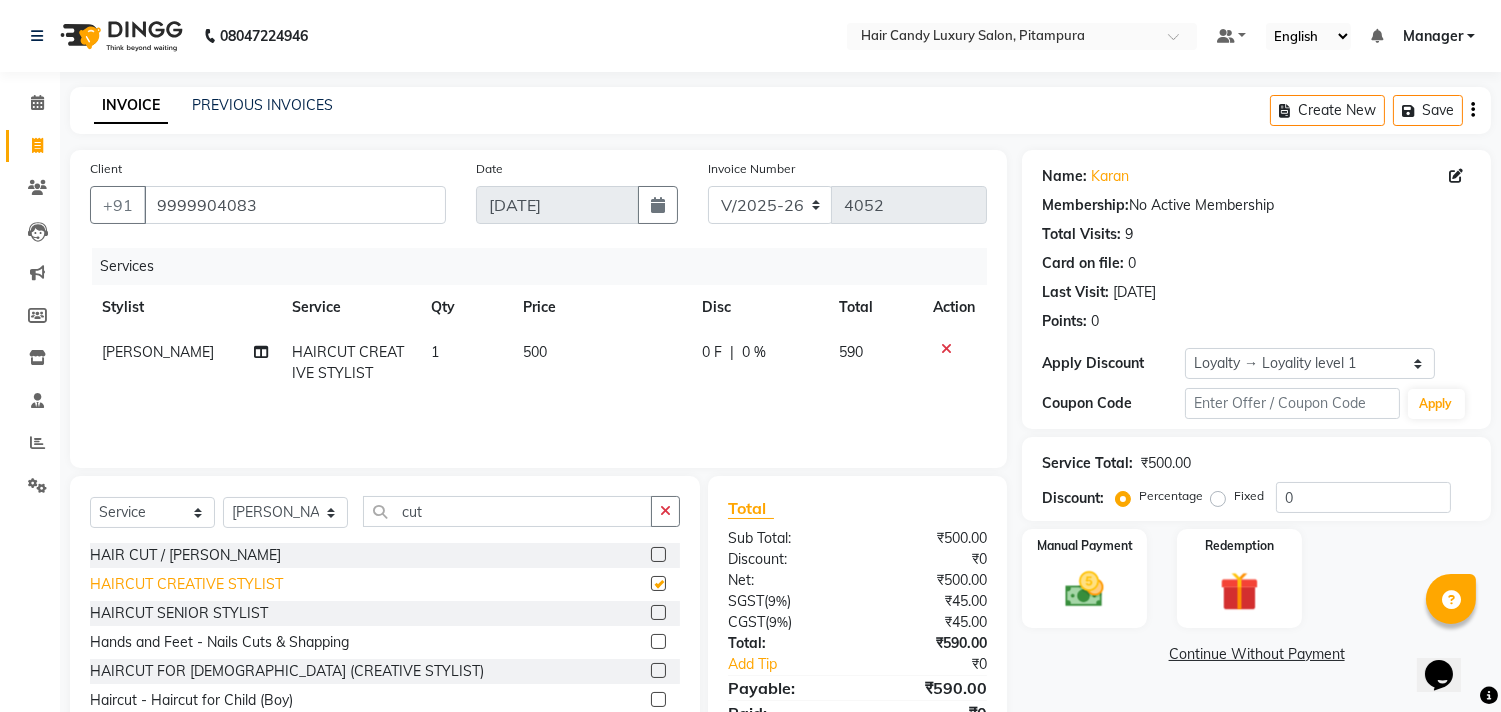 checkbox on "false" 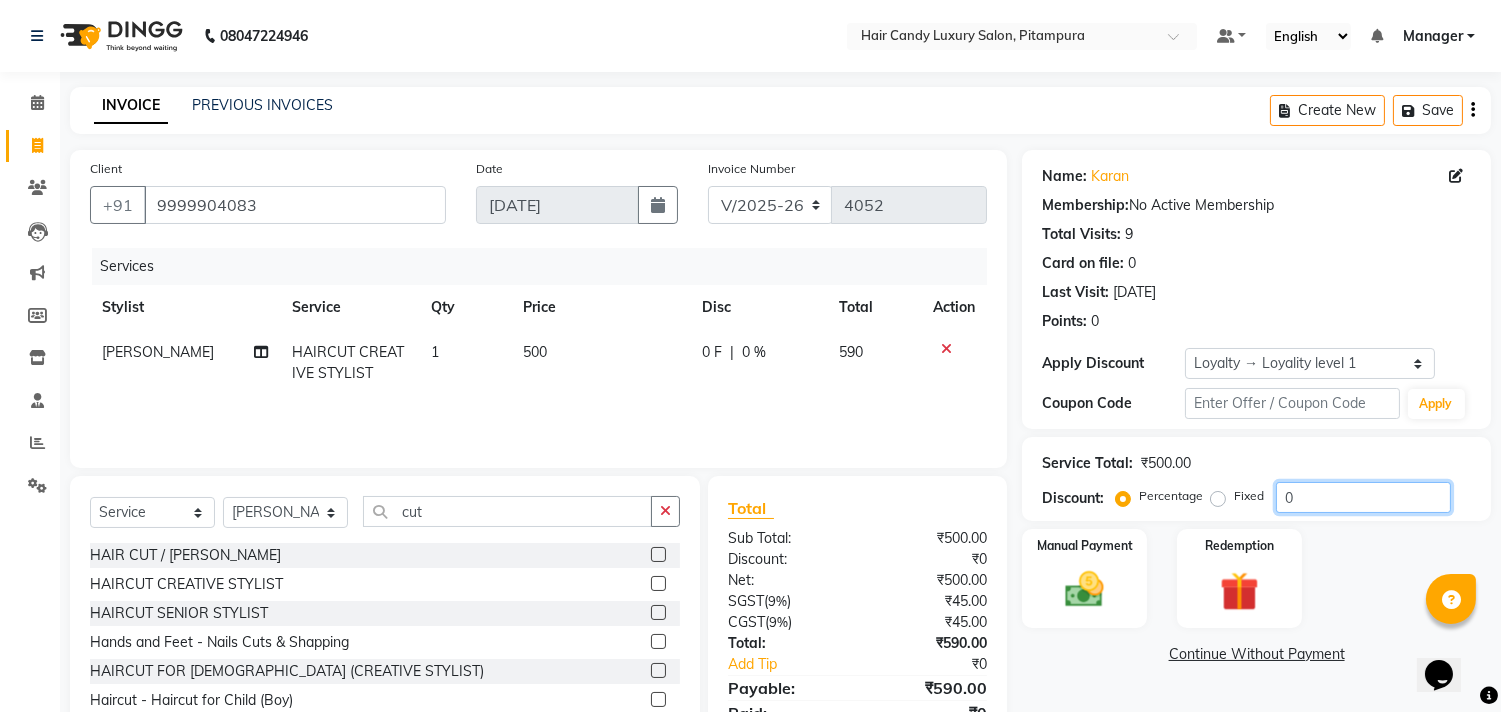 click on "0" 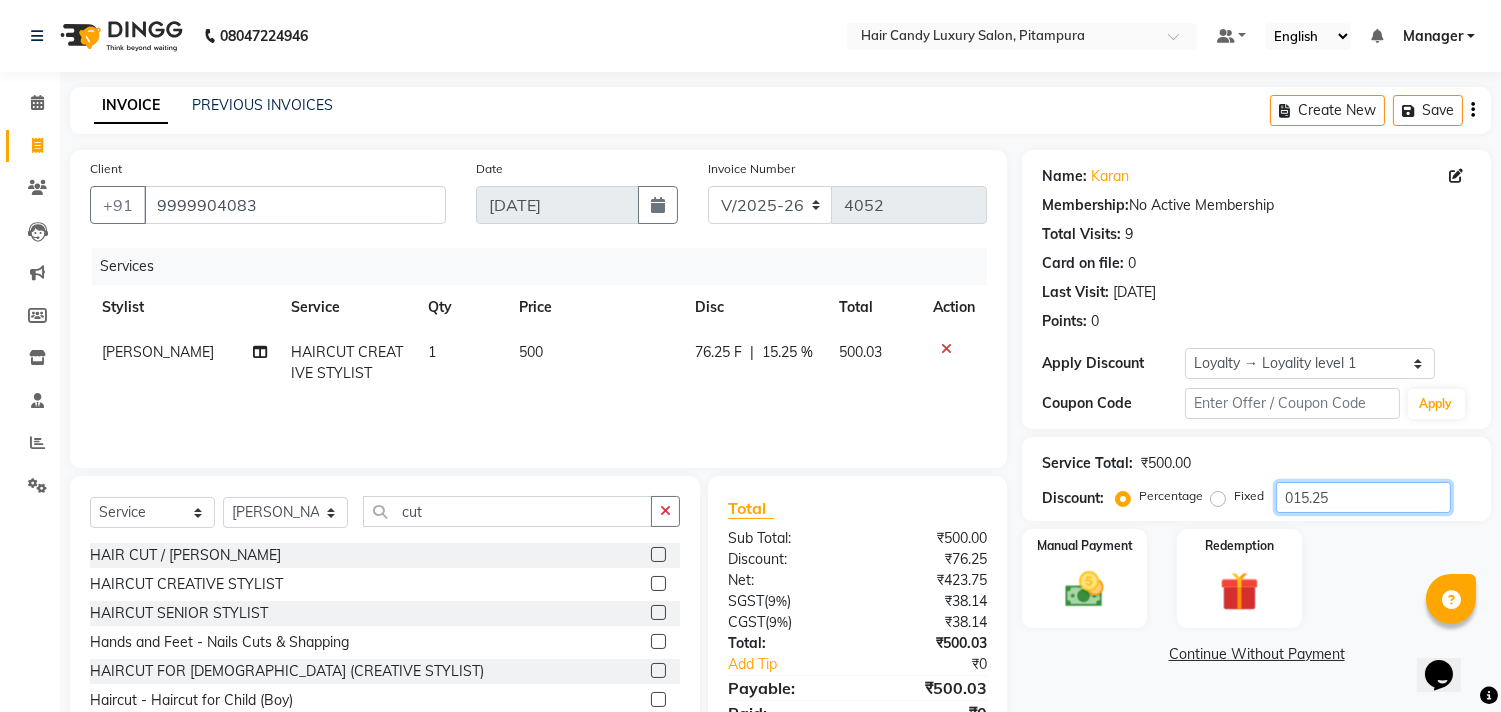 scroll, scrollTop: 88, scrollLeft: 0, axis: vertical 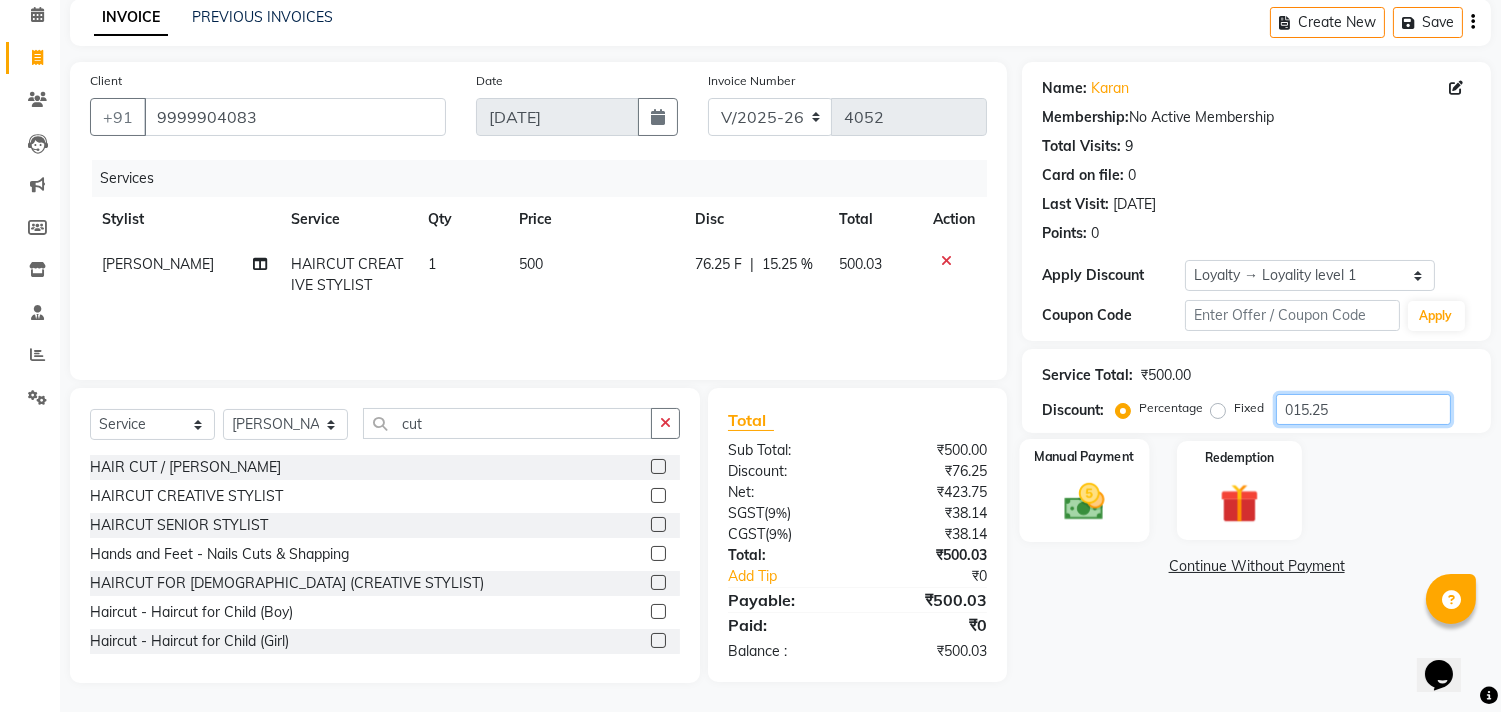 type on "015.25" 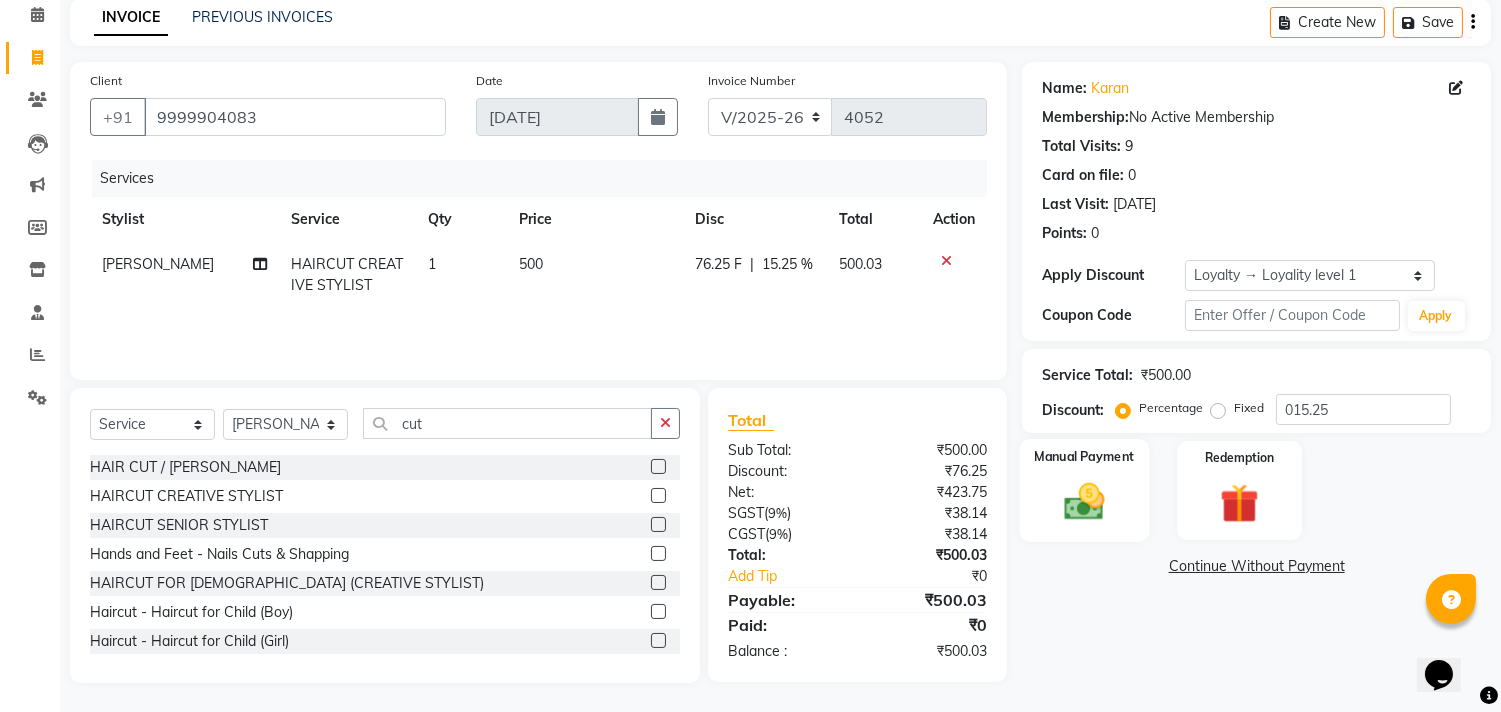 click 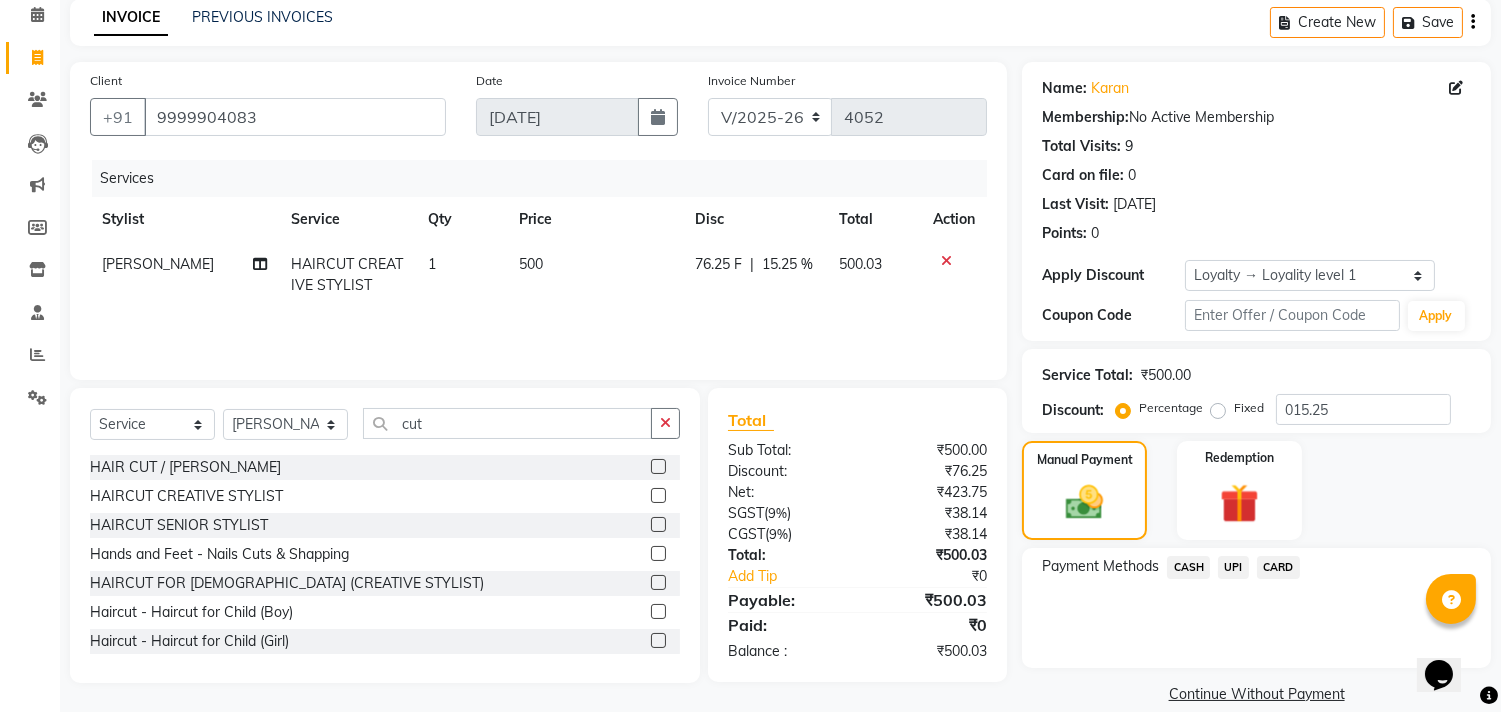 click on "CASH" 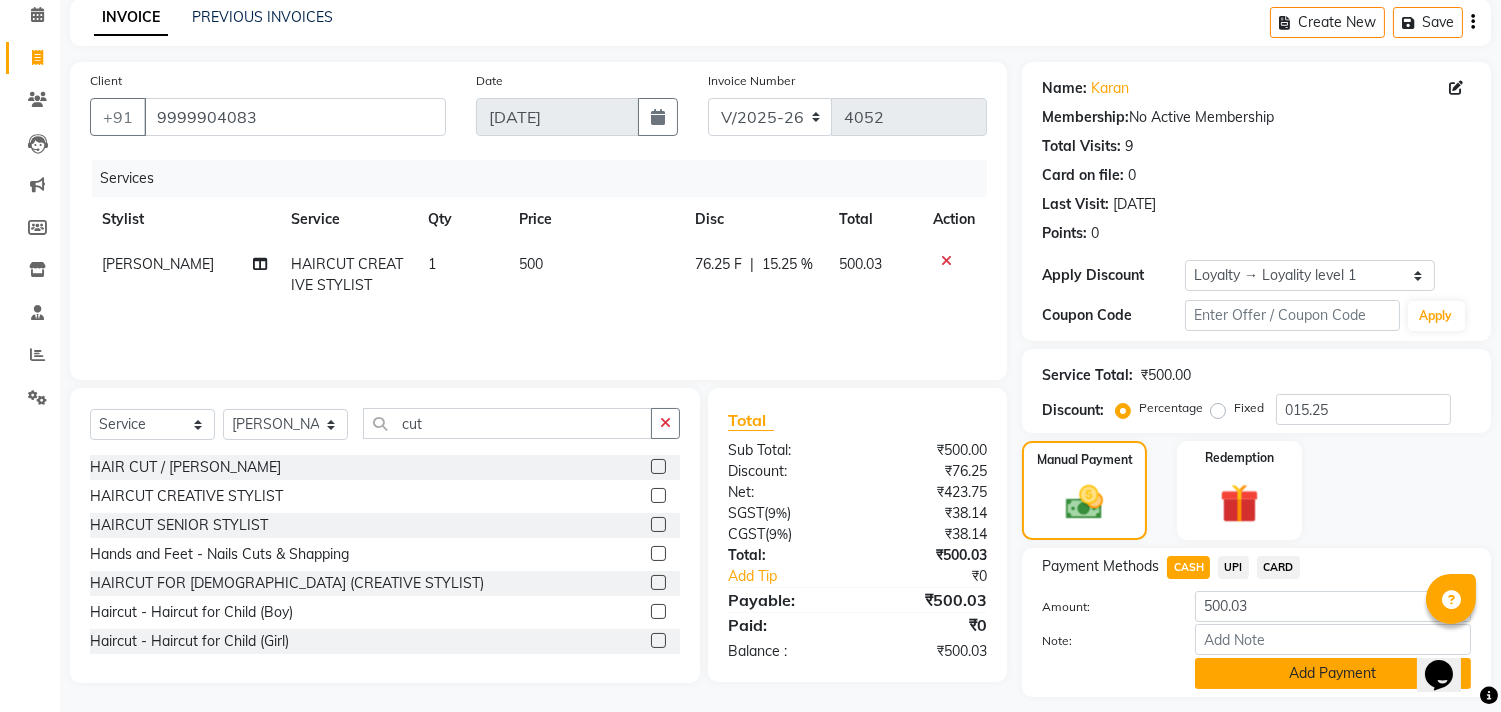 click on "Add Payment" 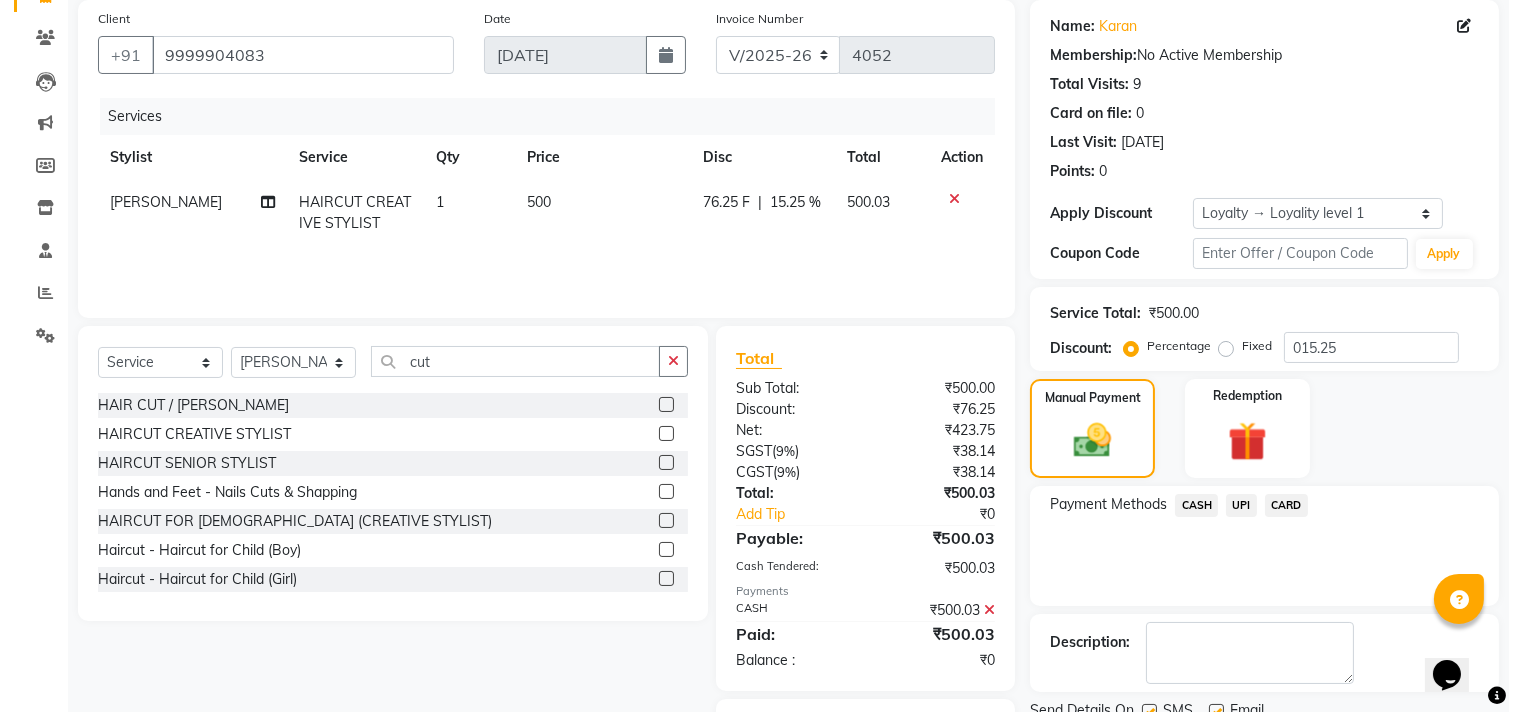 scroll, scrollTop: 278, scrollLeft: 0, axis: vertical 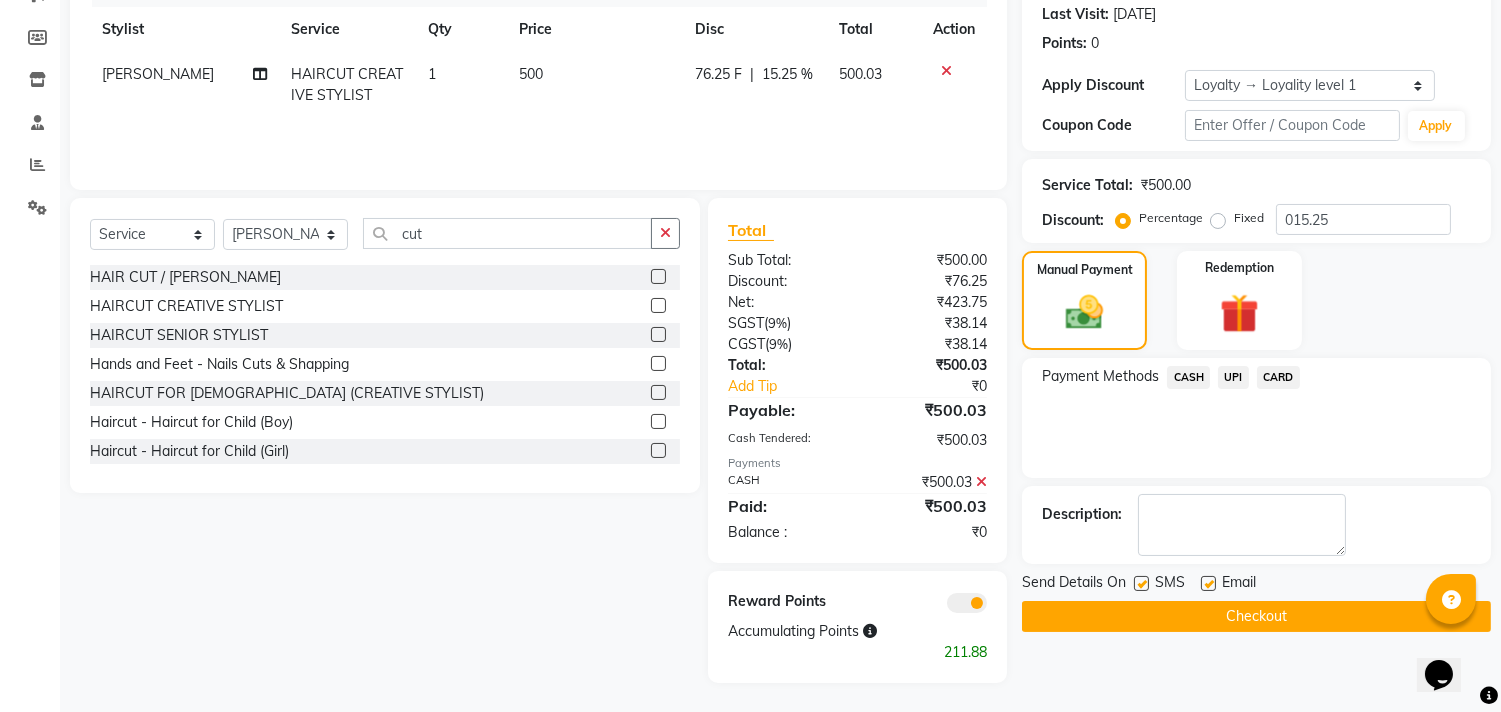 click 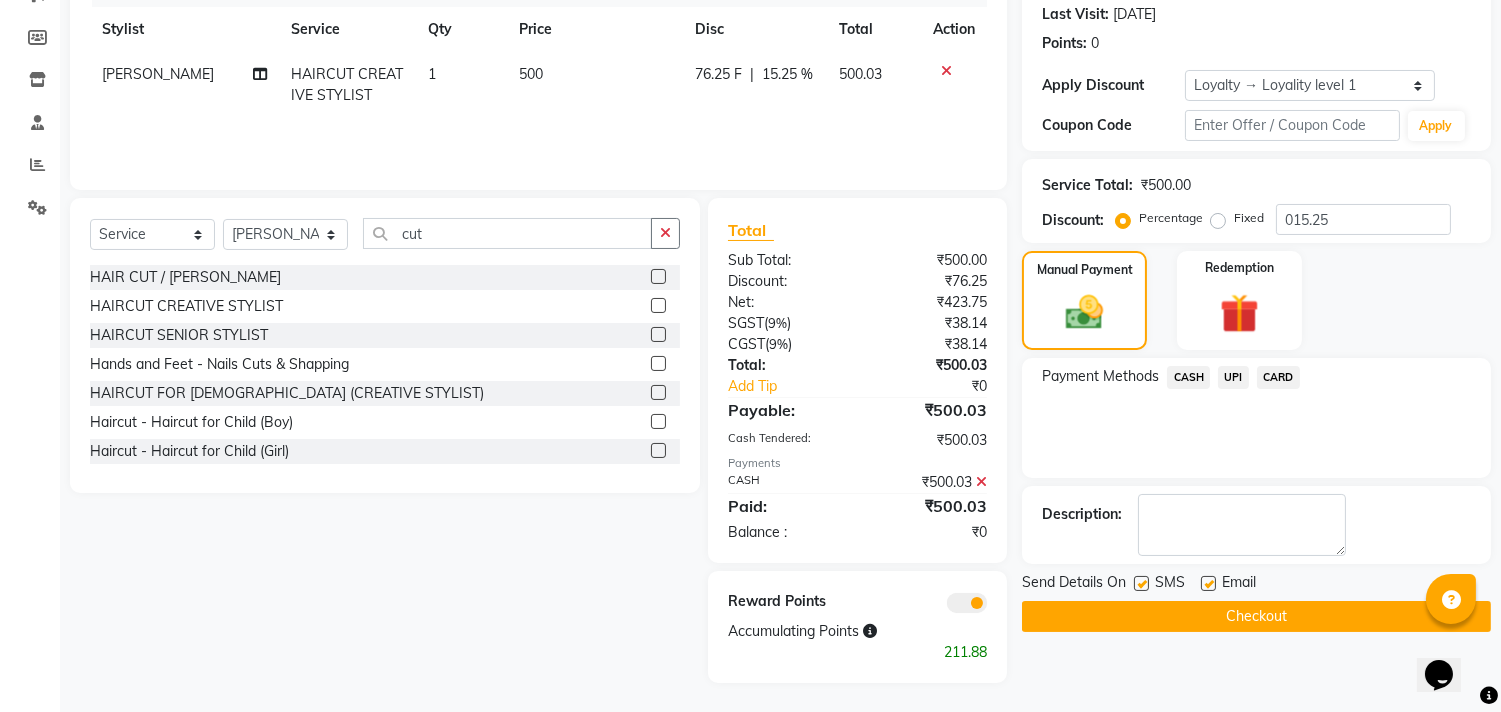 click 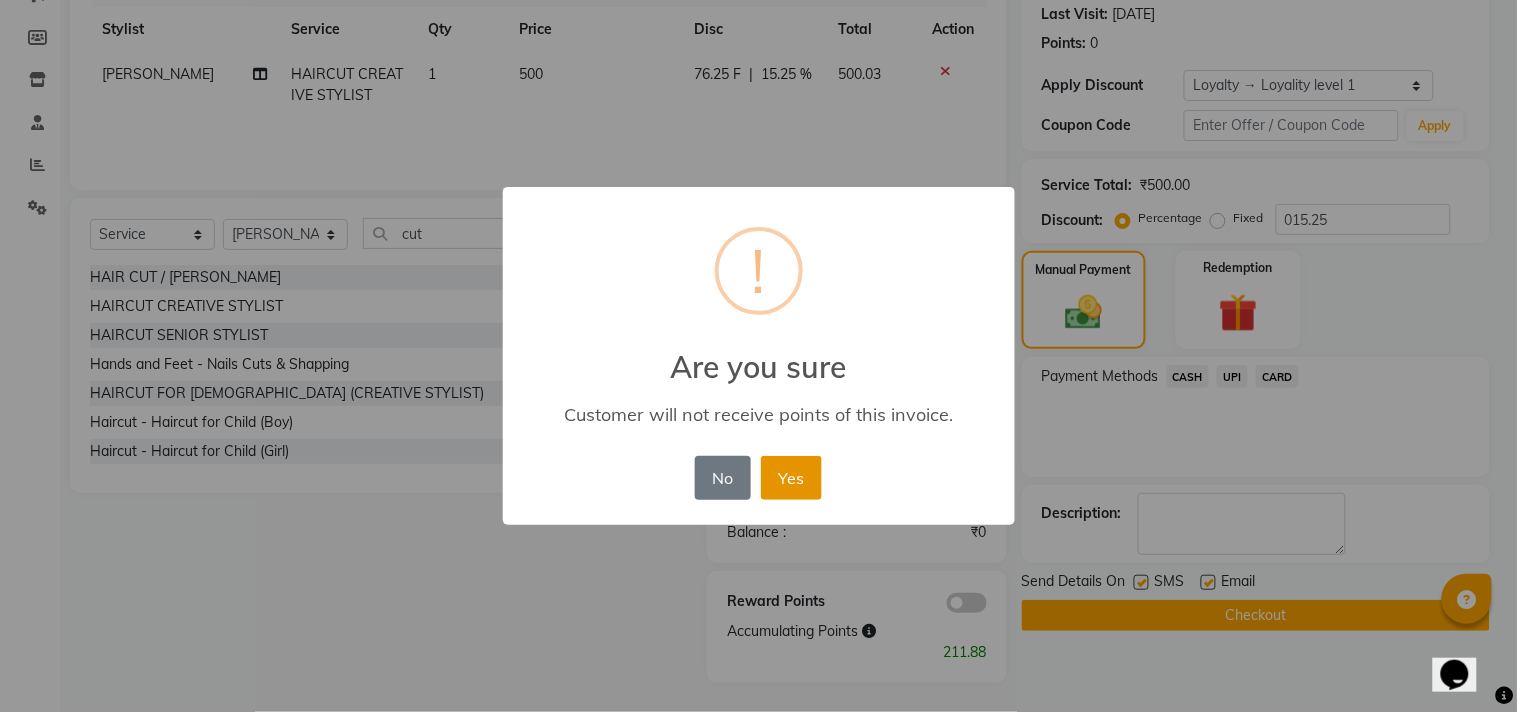 click on "Yes" at bounding box center (791, 478) 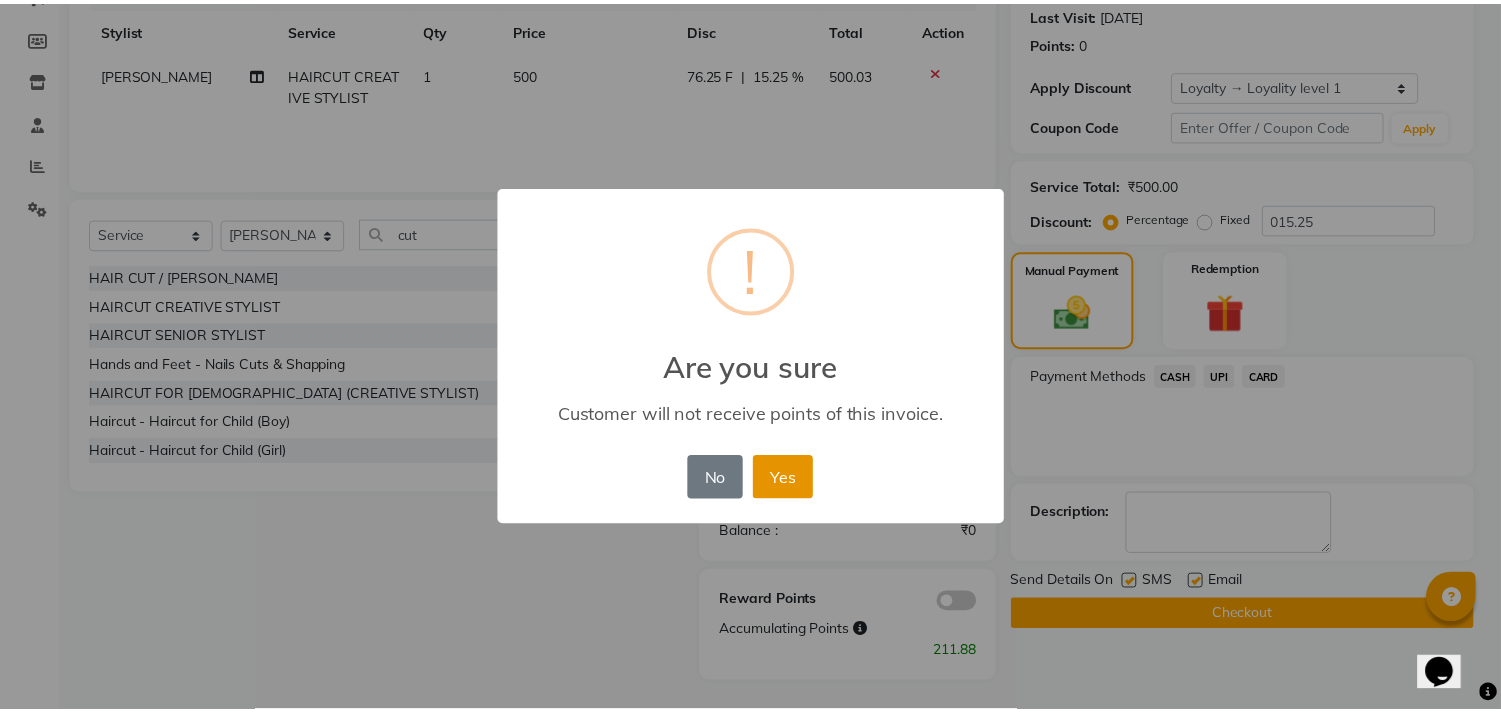 scroll, scrollTop: 228, scrollLeft: 0, axis: vertical 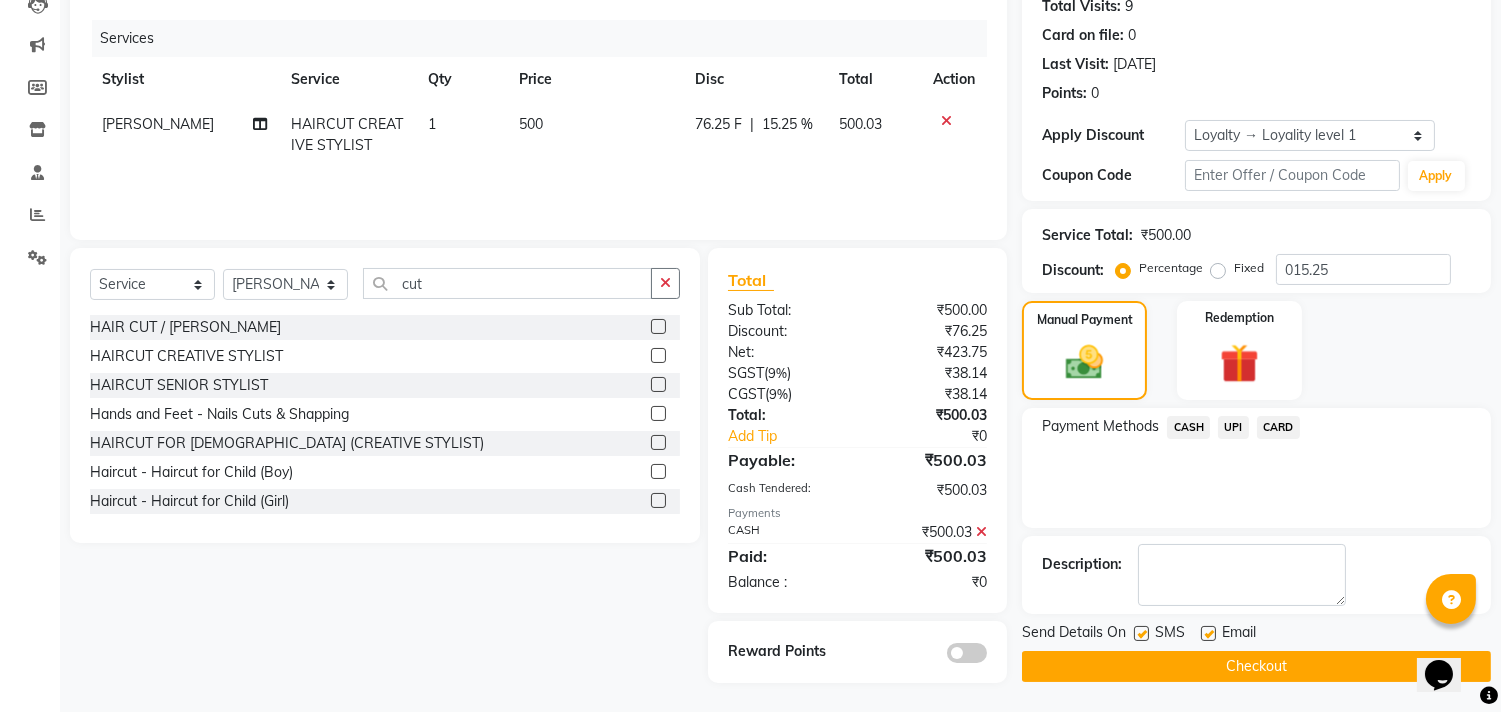 click on "Checkout" 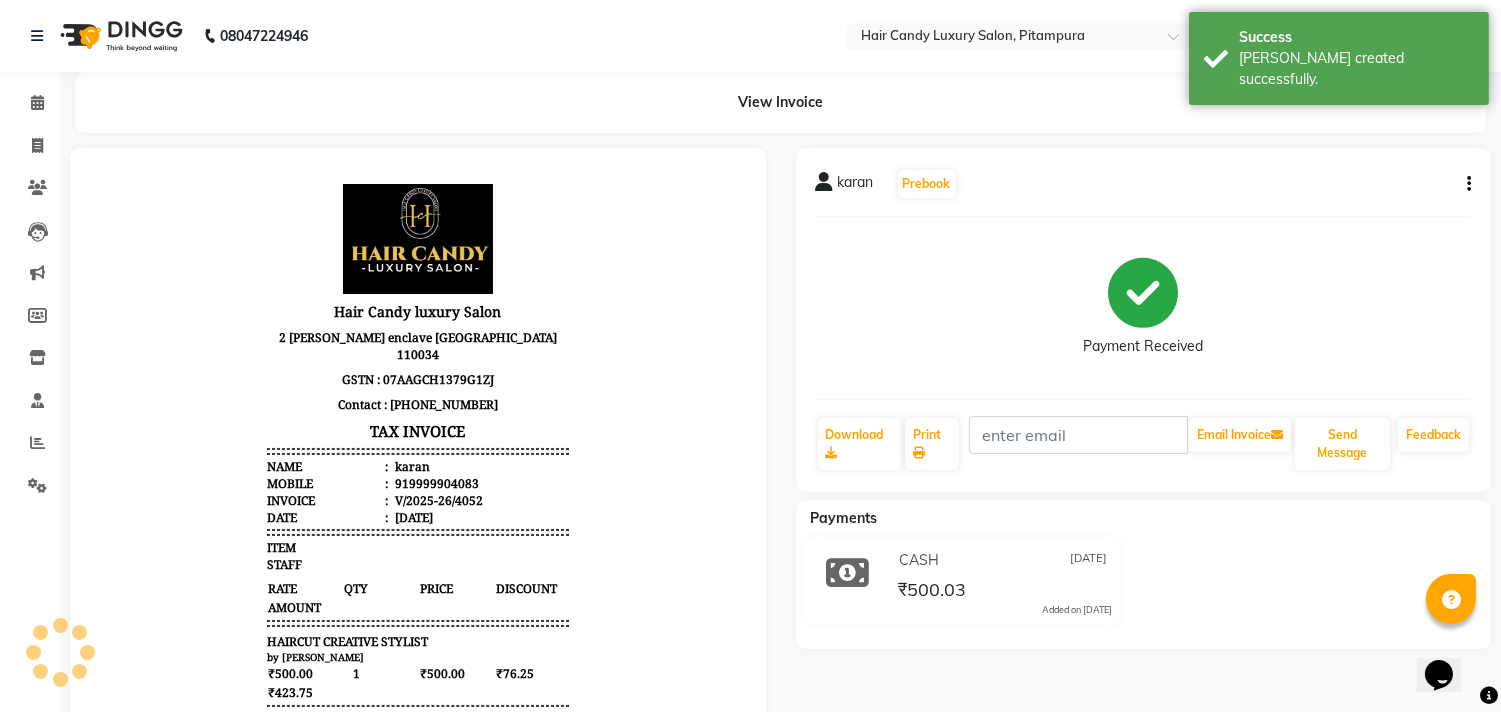 scroll, scrollTop: 0, scrollLeft: 0, axis: both 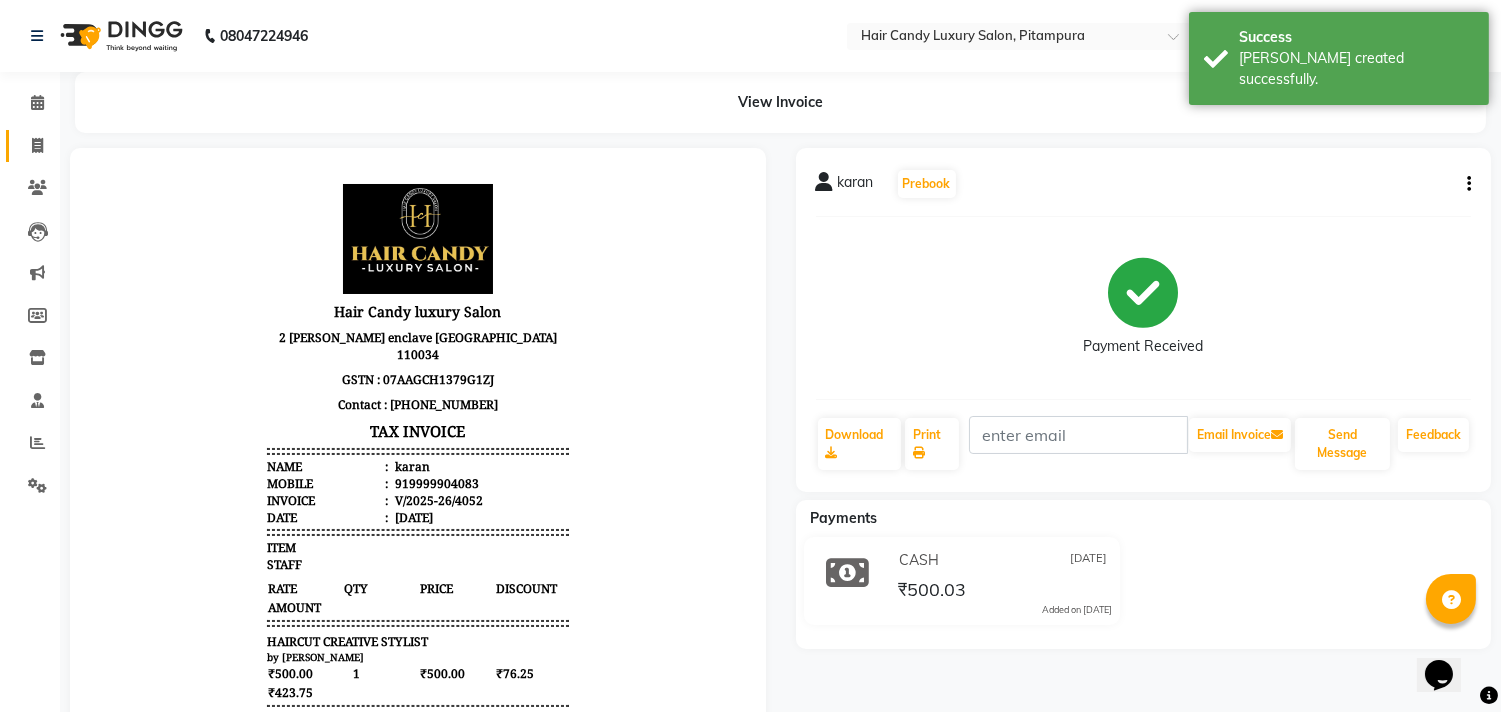 click 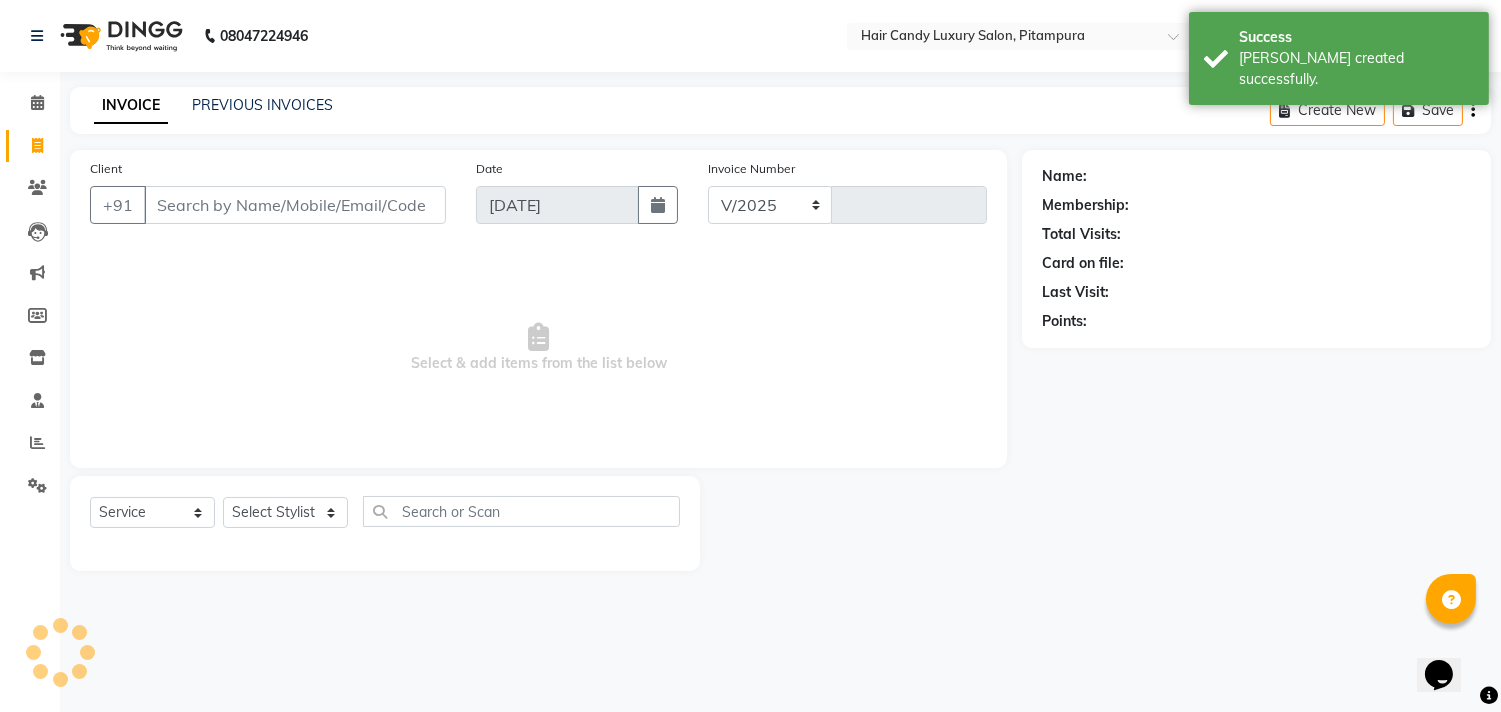 select on "4720" 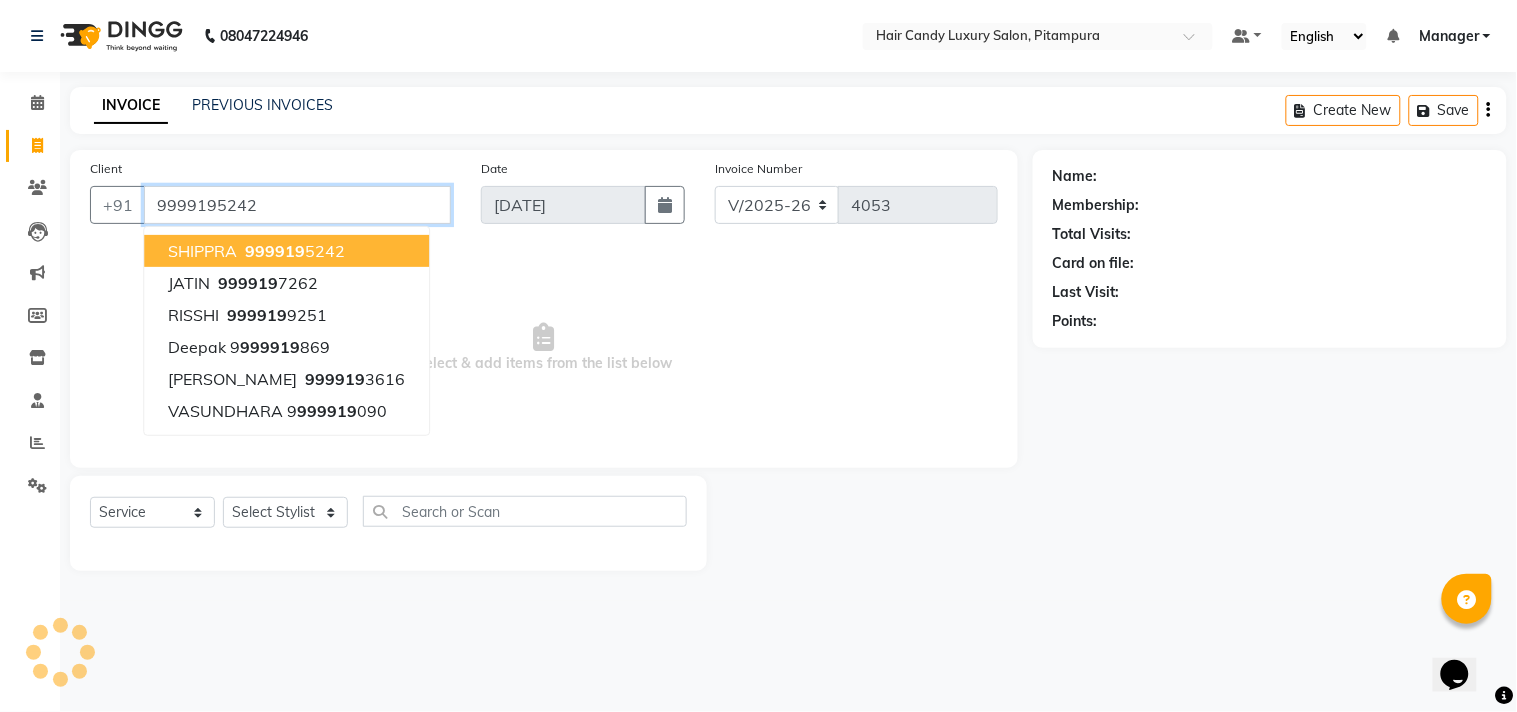 type on "9999195242" 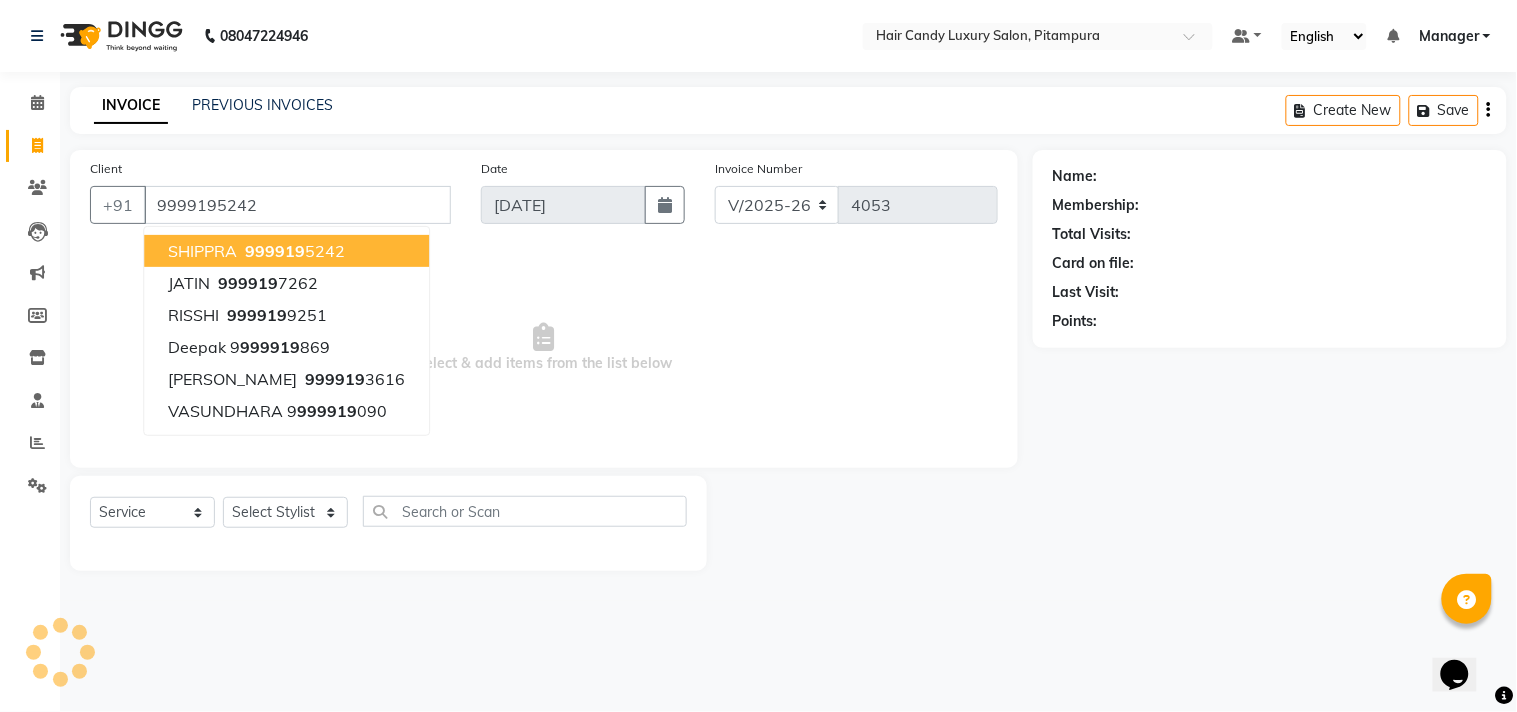 select on "1: Object" 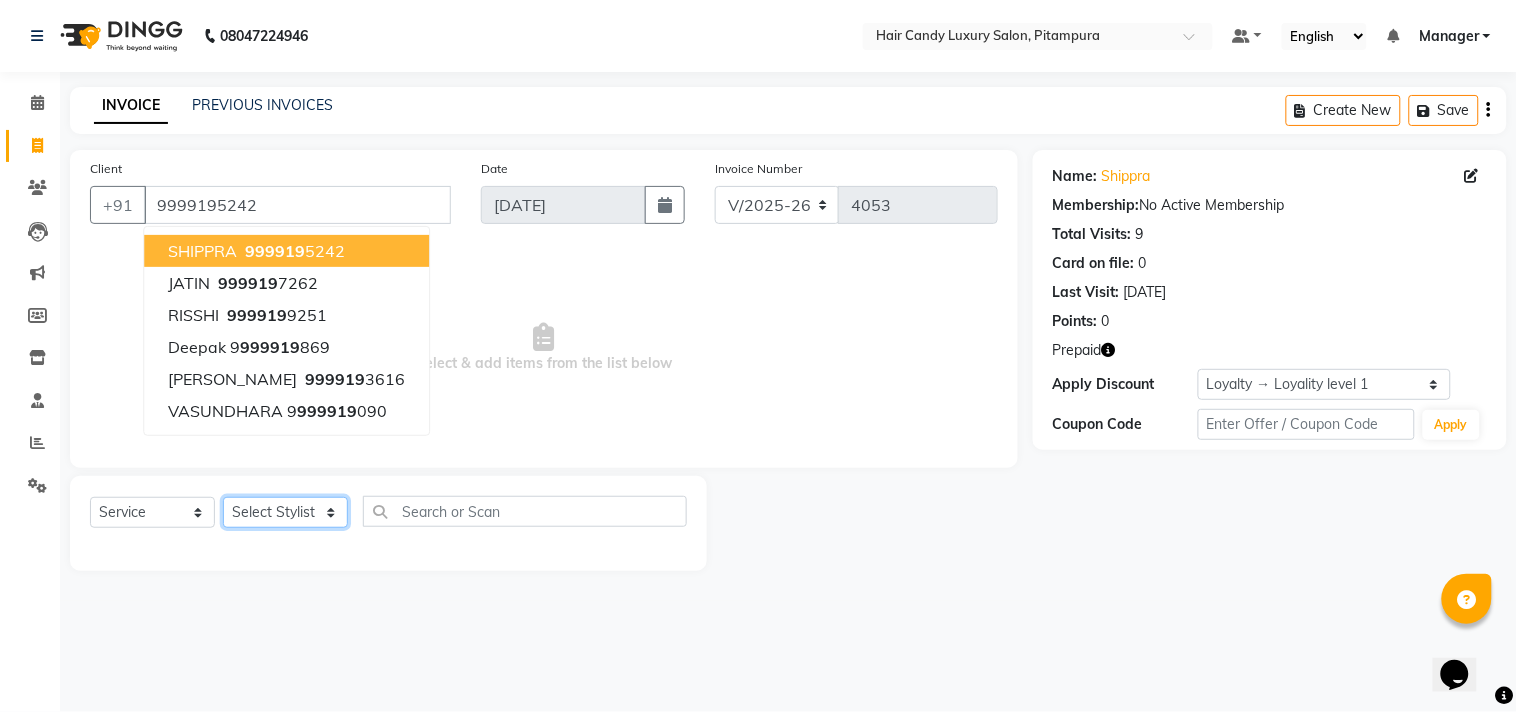click on "Select Stylist Aarif Arman Arshad  ARSHAD SALMANI ASHU FAIZ gaurav Hanish harshit Jack  karishma KAVITA kunal Manager MANNU Mukim  pinki preeti Raghav  RASHMI RAVI RITIK SAHIL sawan SHALINI SHARUKH SHWETA  VEER Vijay  vijay tiwari ZAID" 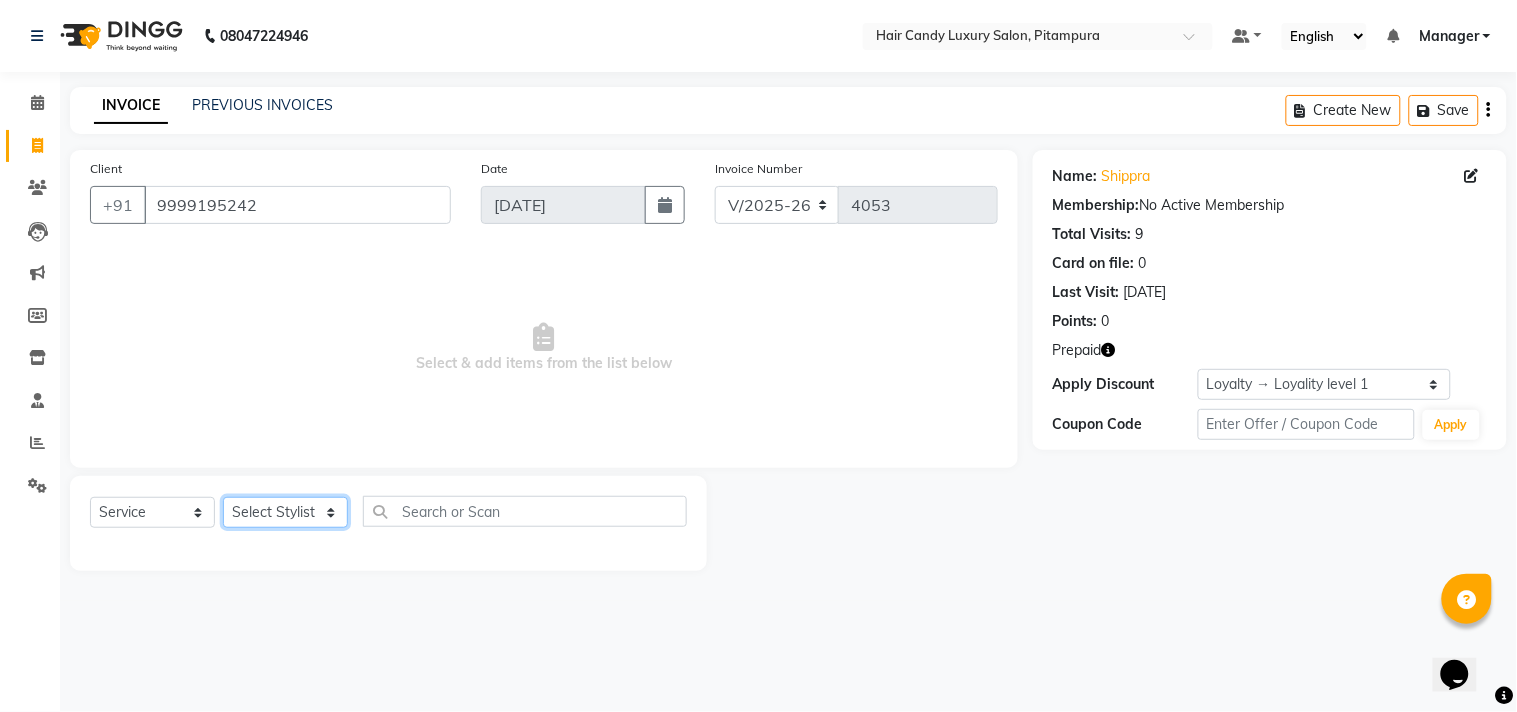 select on "54113" 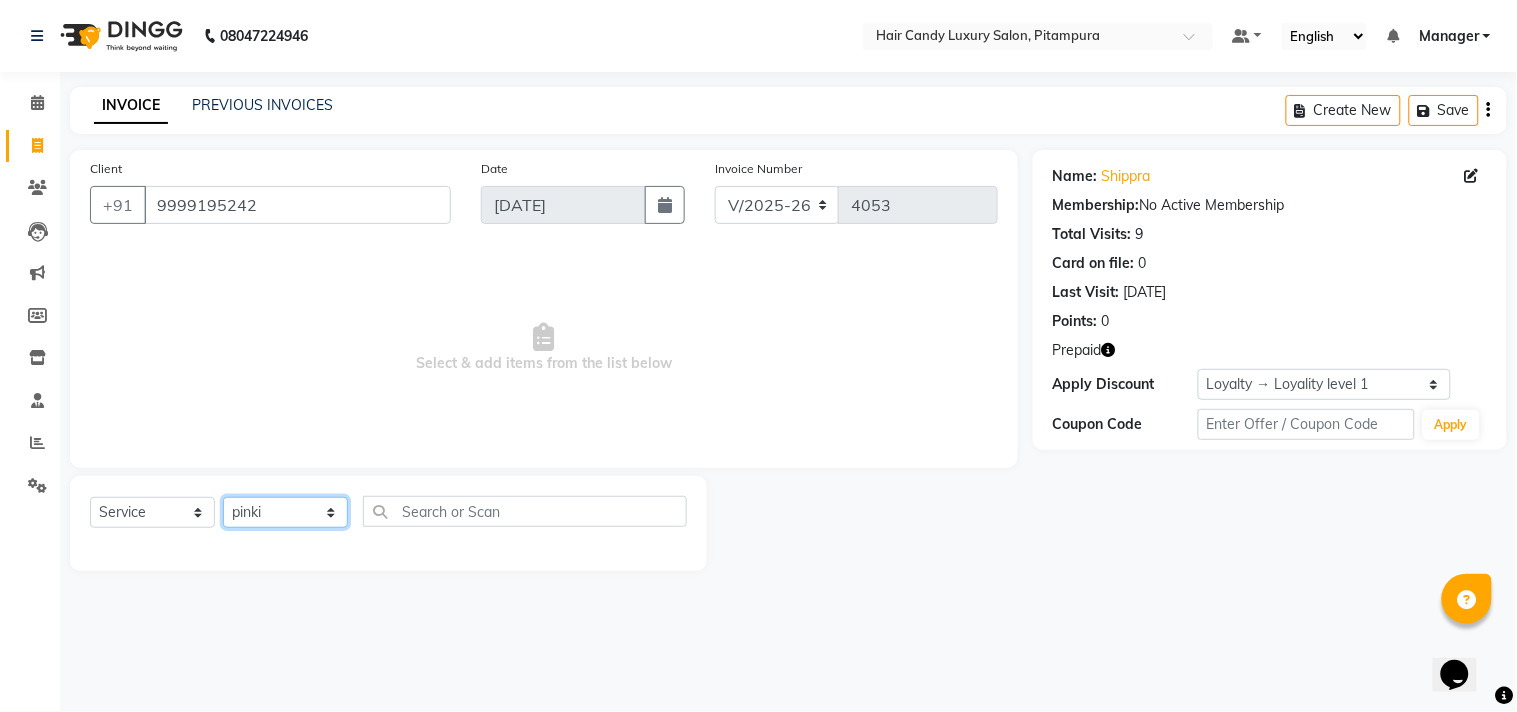 click on "Select Stylist Aarif Arman Arshad  ARSHAD SALMANI ASHU FAIZ gaurav Hanish harshit Jack  karishma KAVITA kunal Manager MANNU Mukim  pinki preeti Raghav  RASHMI RAVI RITIK SAHIL sawan SHALINI SHARUKH SHWETA  VEER Vijay  vijay tiwari ZAID" 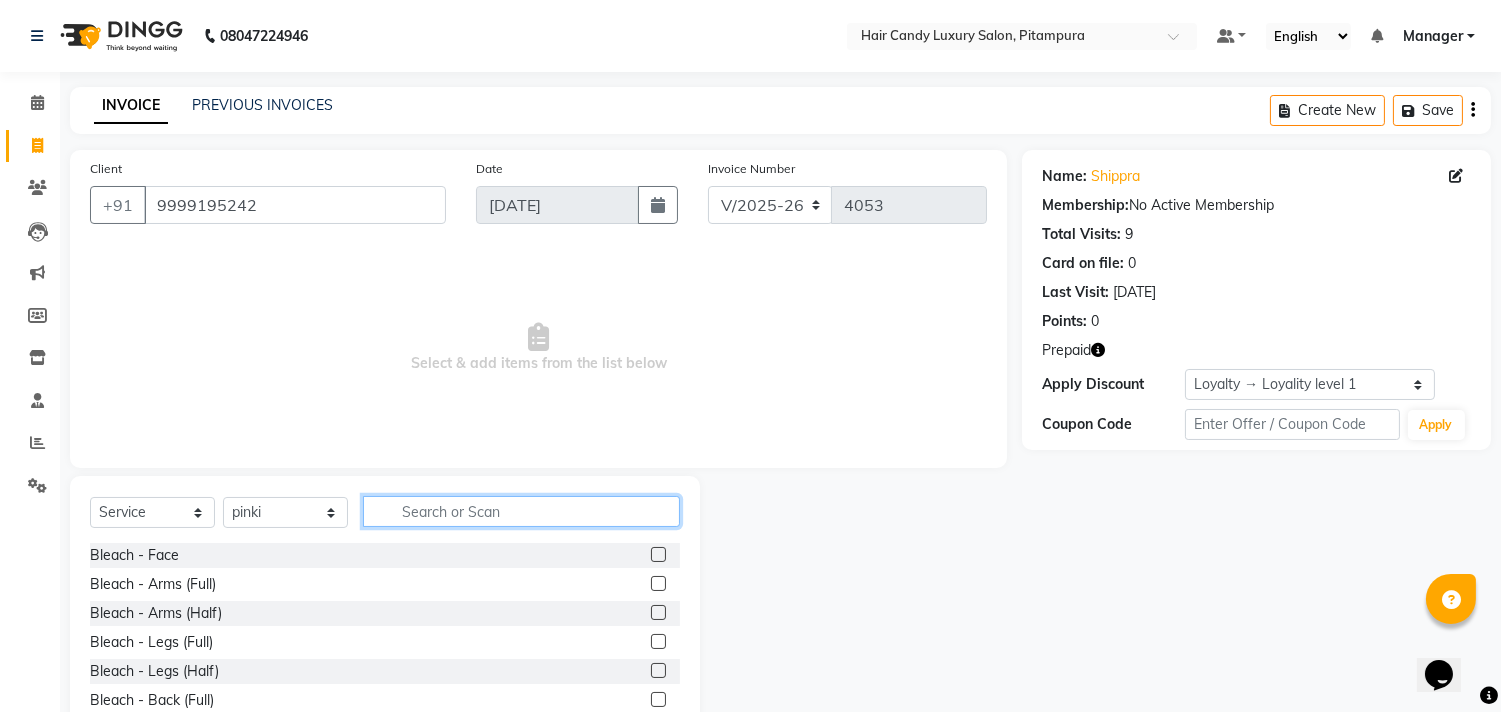 click 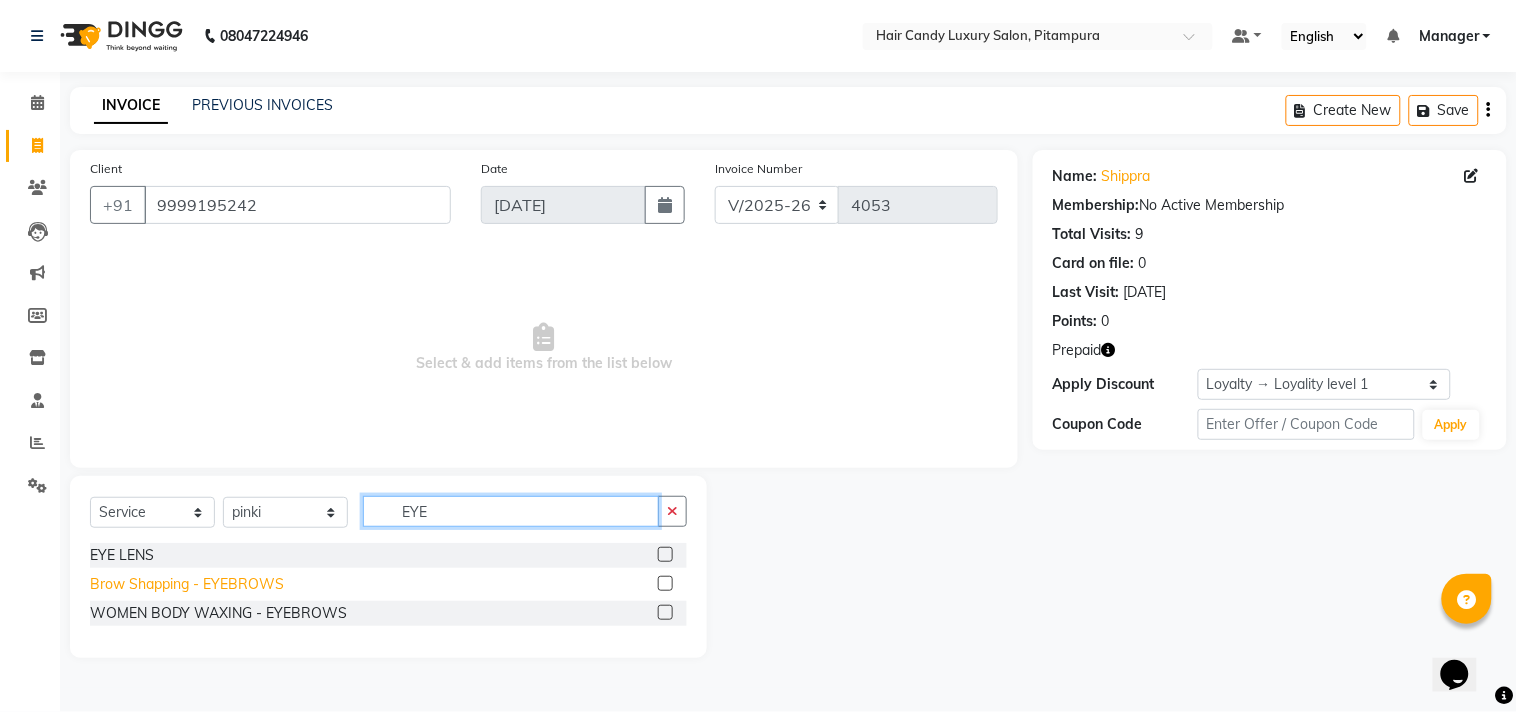 type on "EYE" 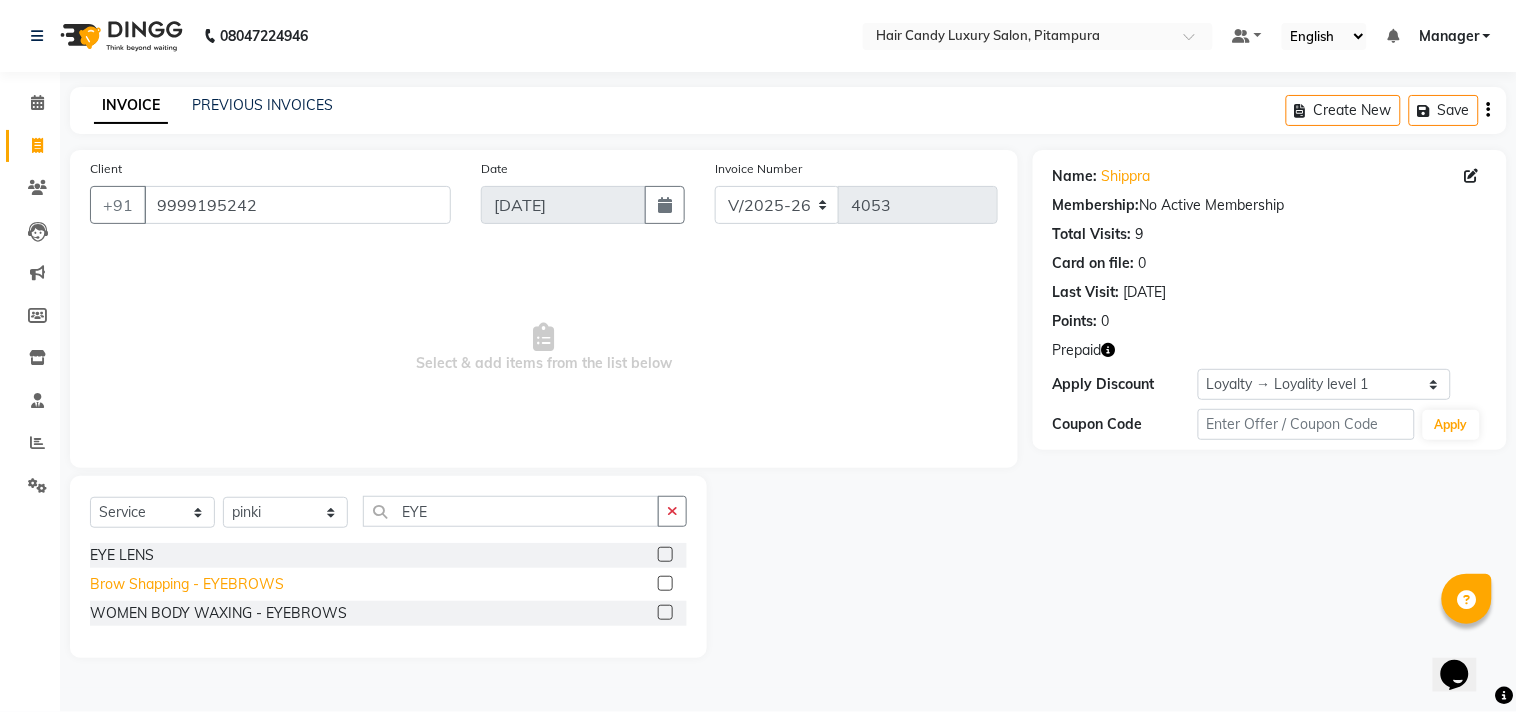 click on "Brow Shapping - EYEBROWS" 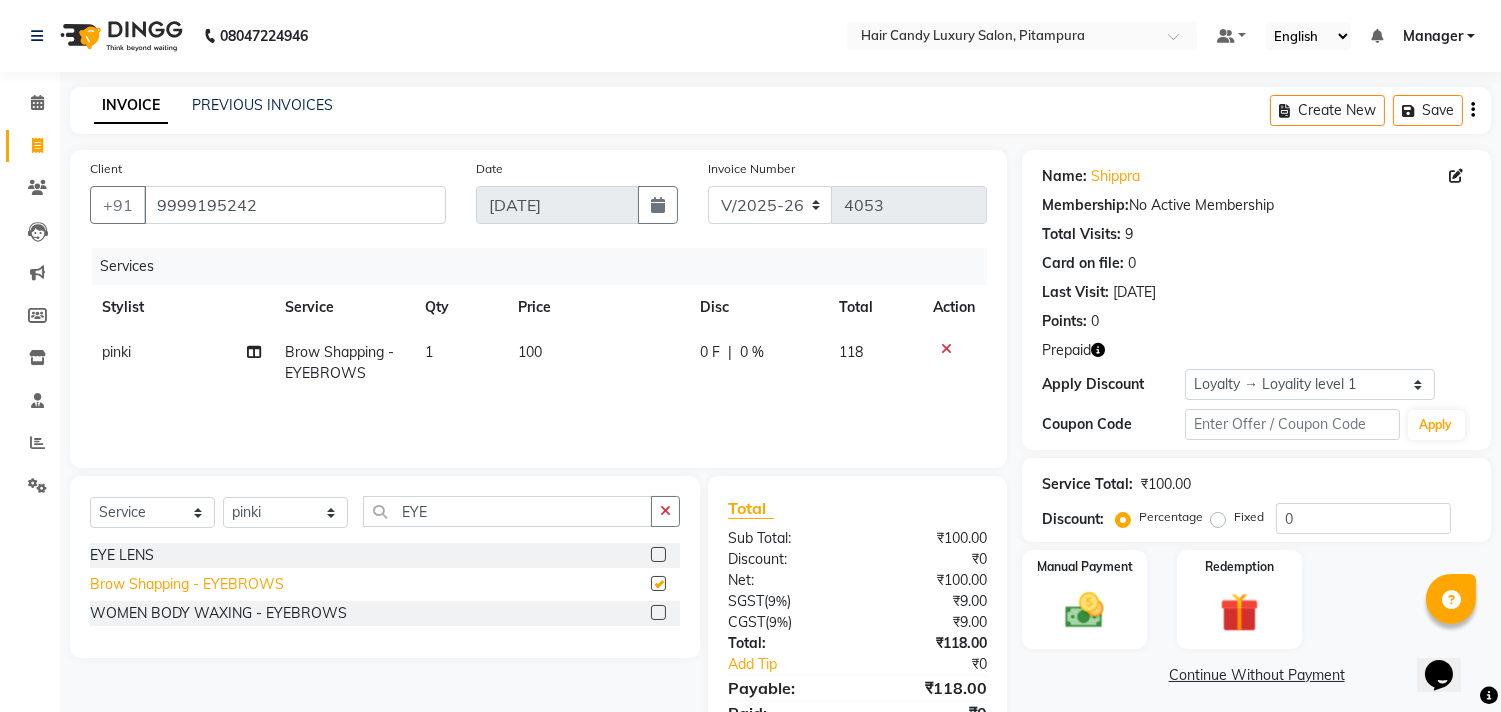 checkbox on "false" 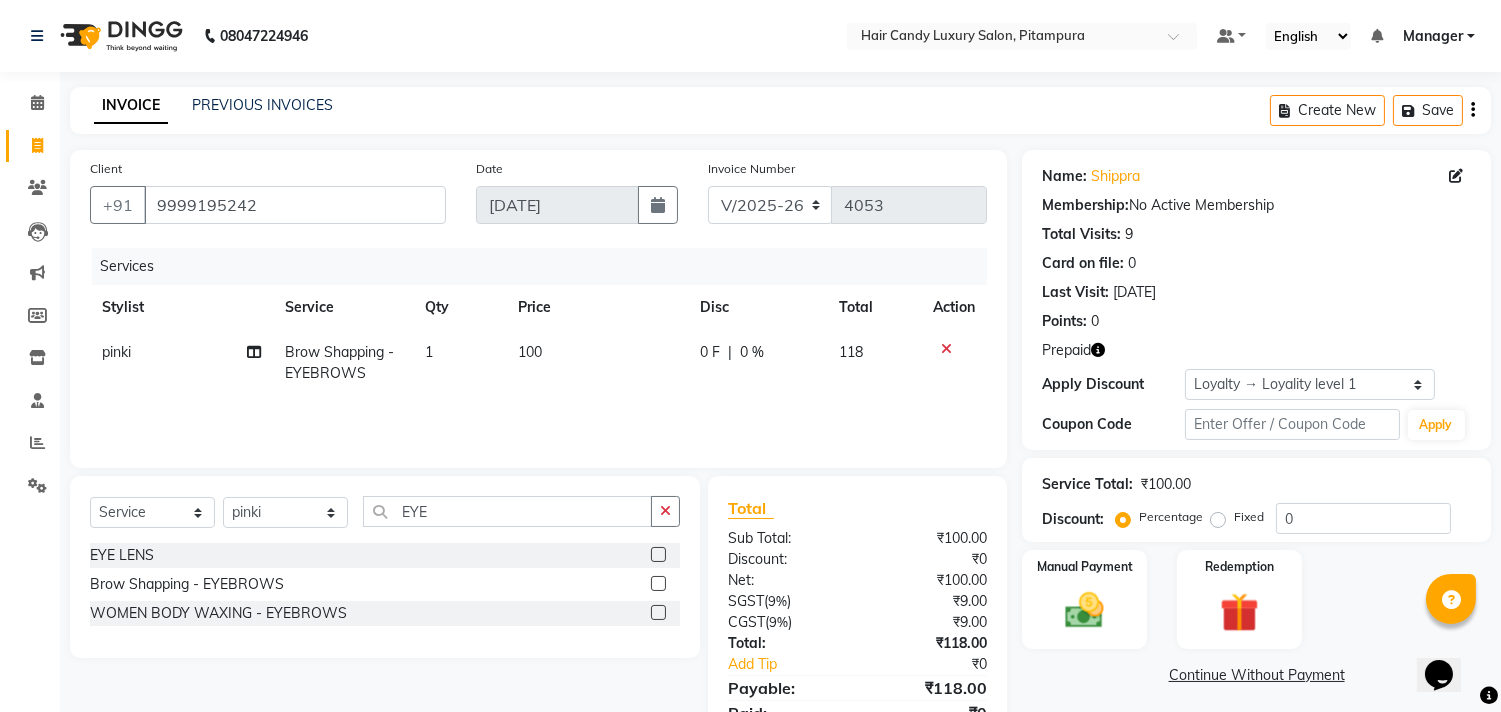click 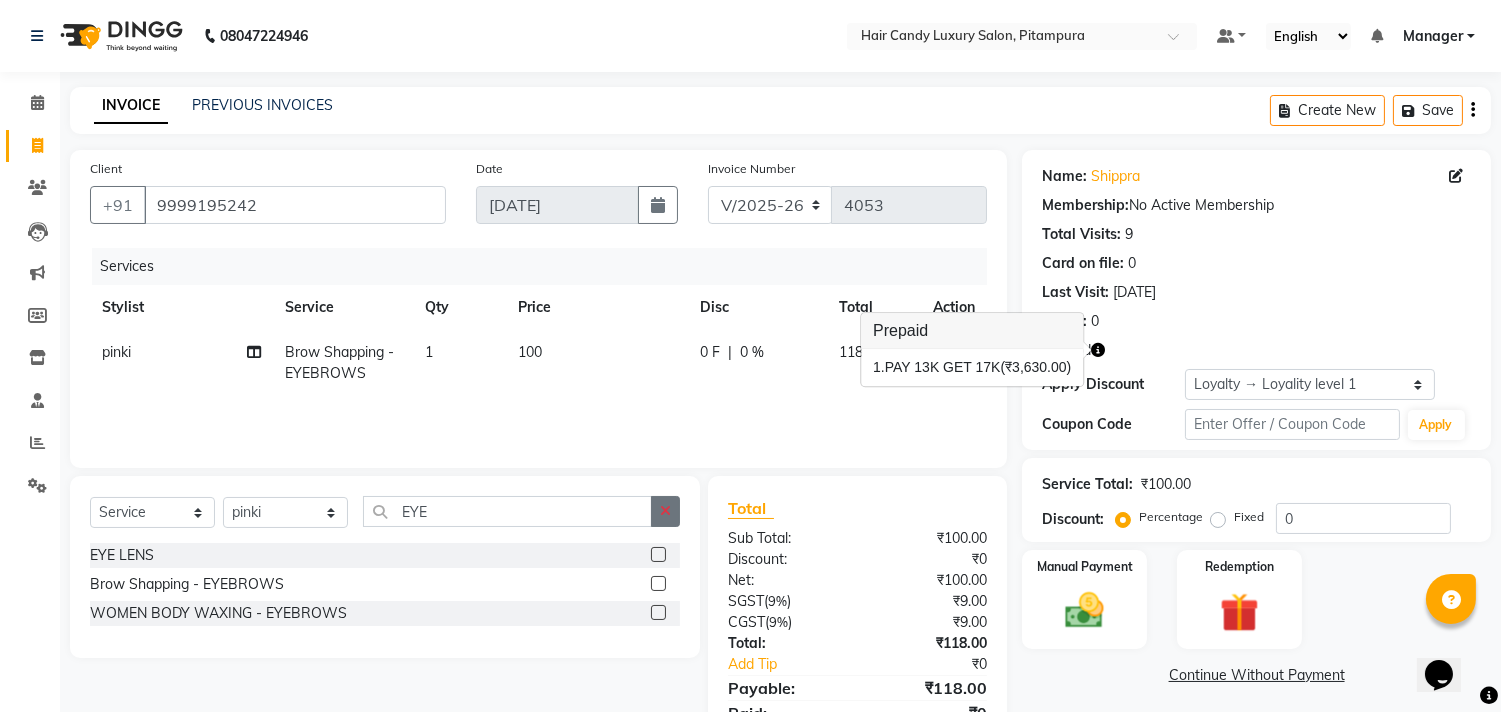 click 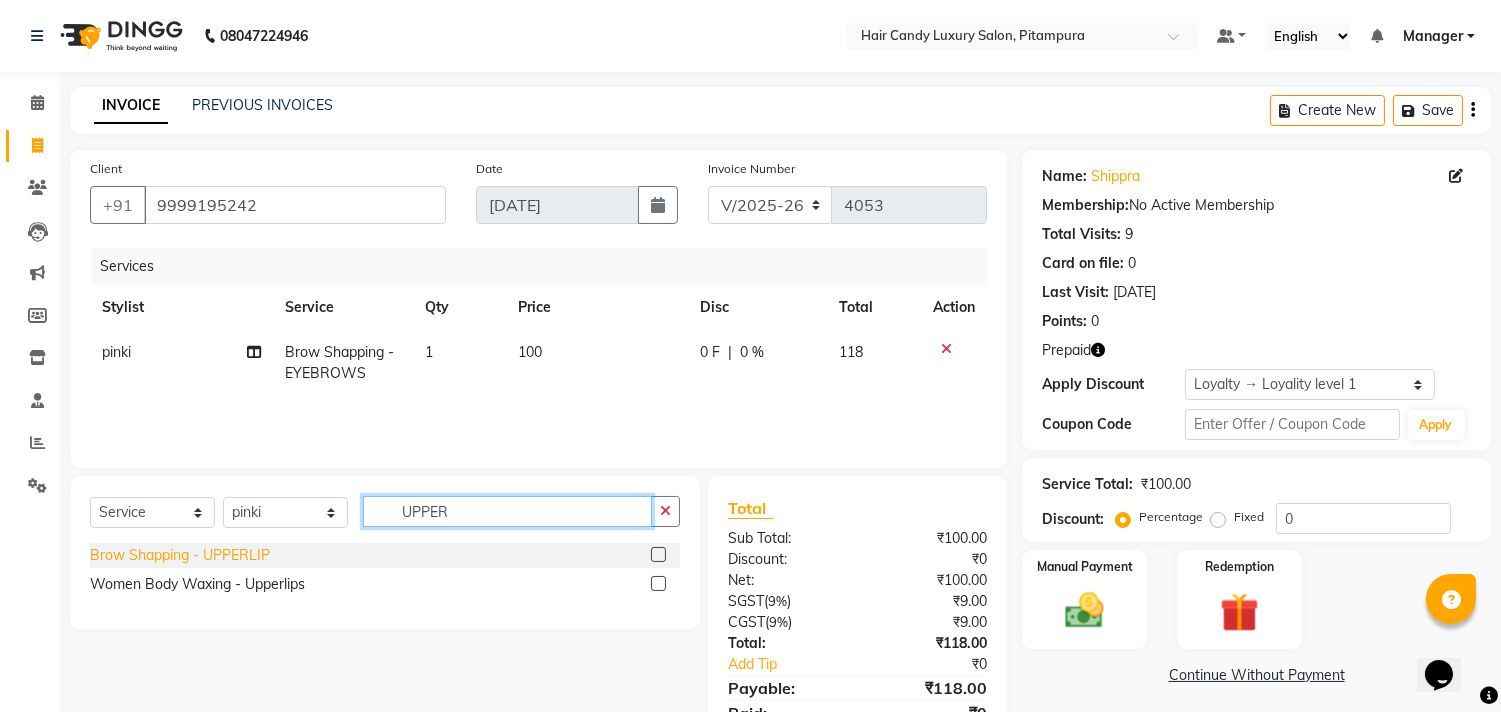 type on "UPPER" 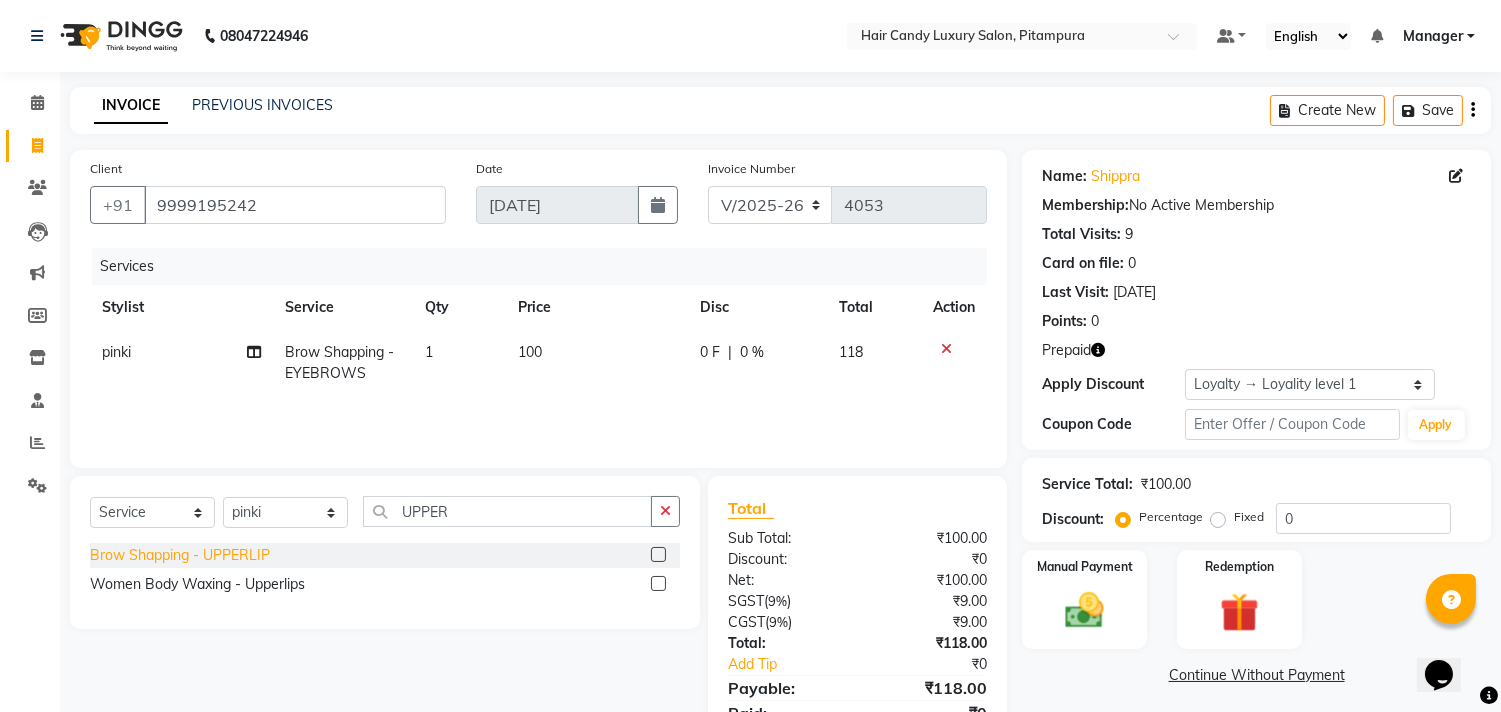 click on "Brow Shapping - UPPERLIP" 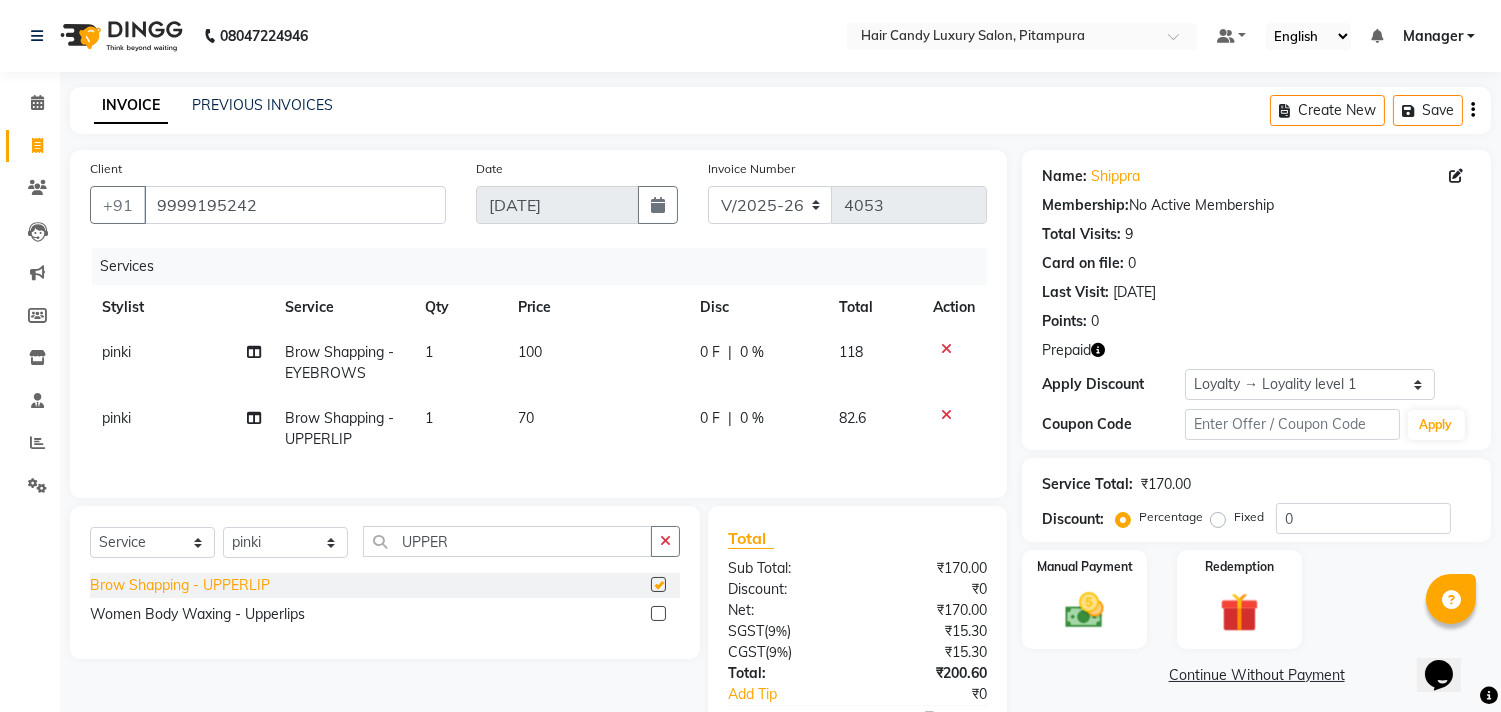 checkbox on "false" 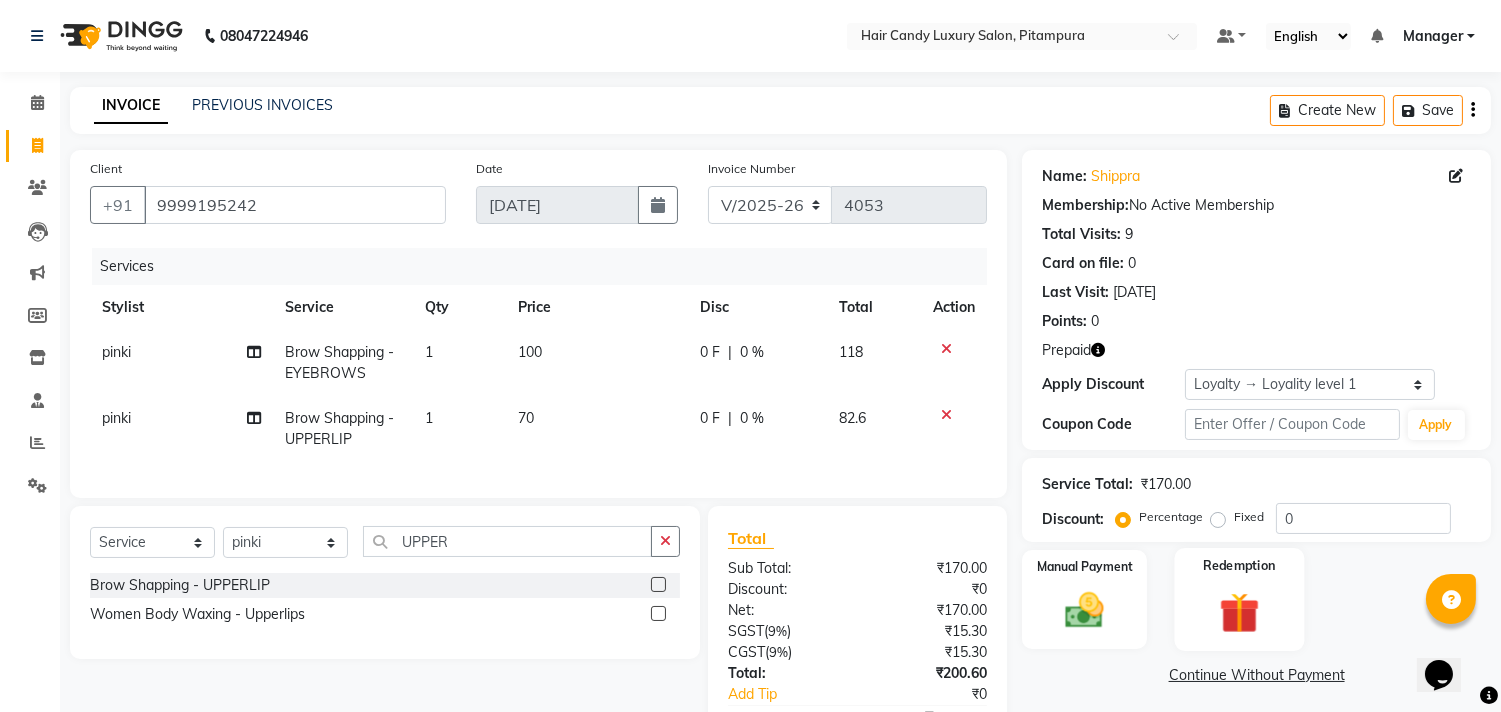 click 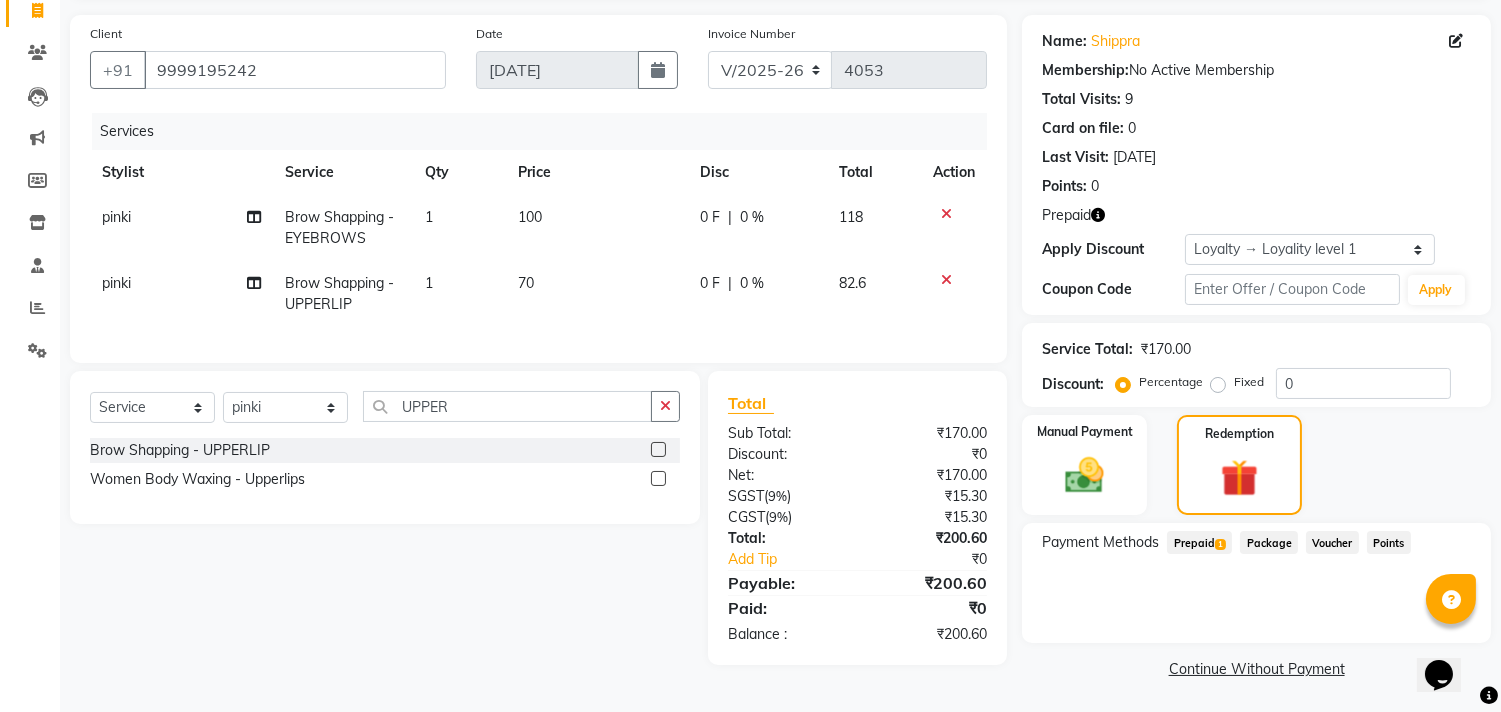 click on "Prepaid  1" 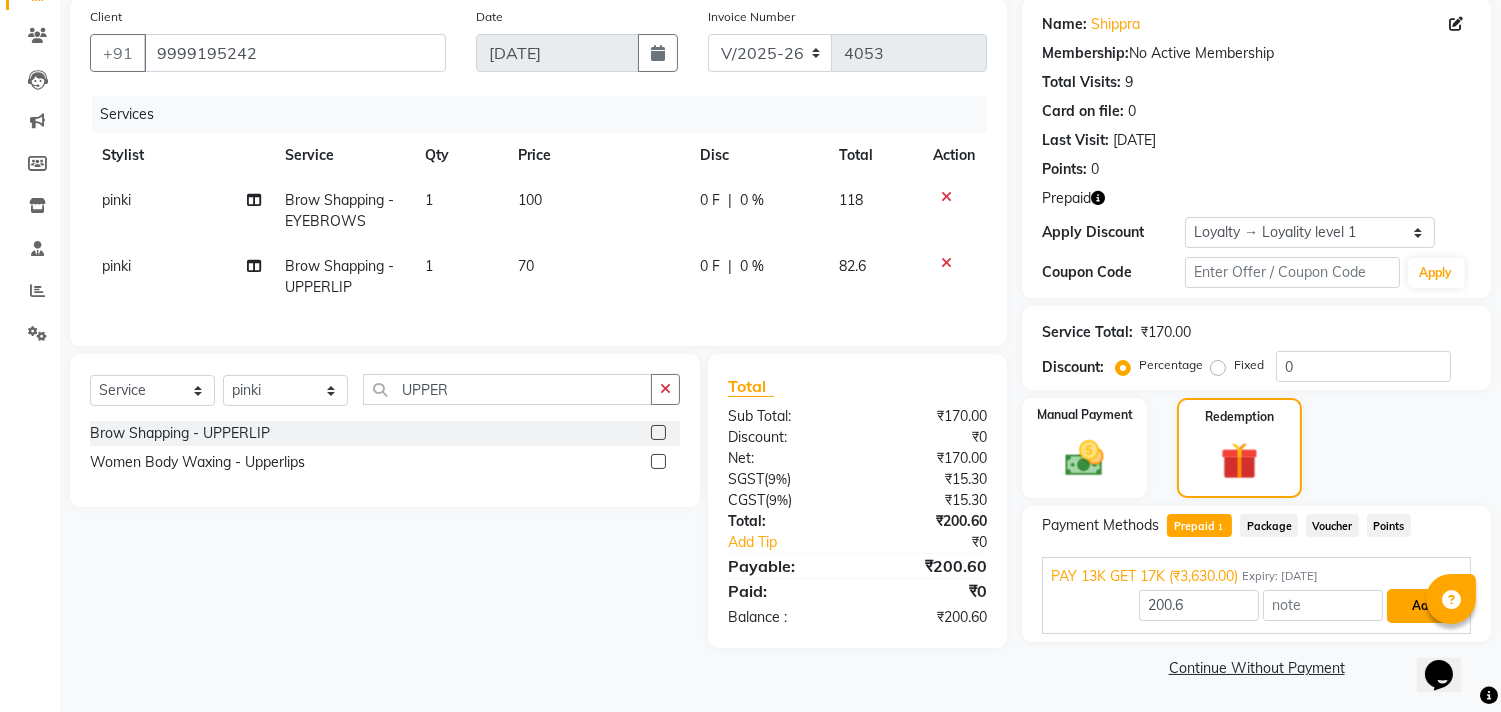 click on "Add" at bounding box center [1423, 606] 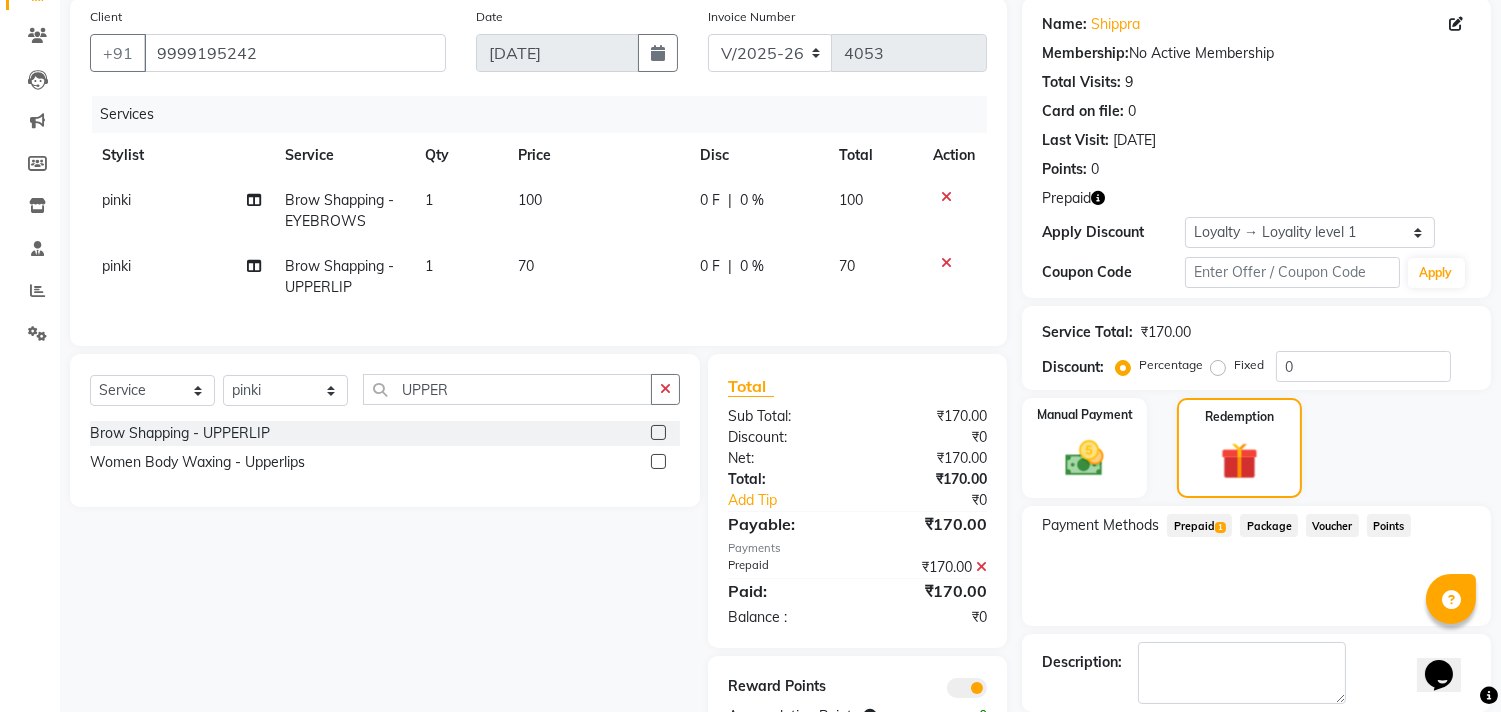 scroll, scrollTop: 248, scrollLeft: 0, axis: vertical 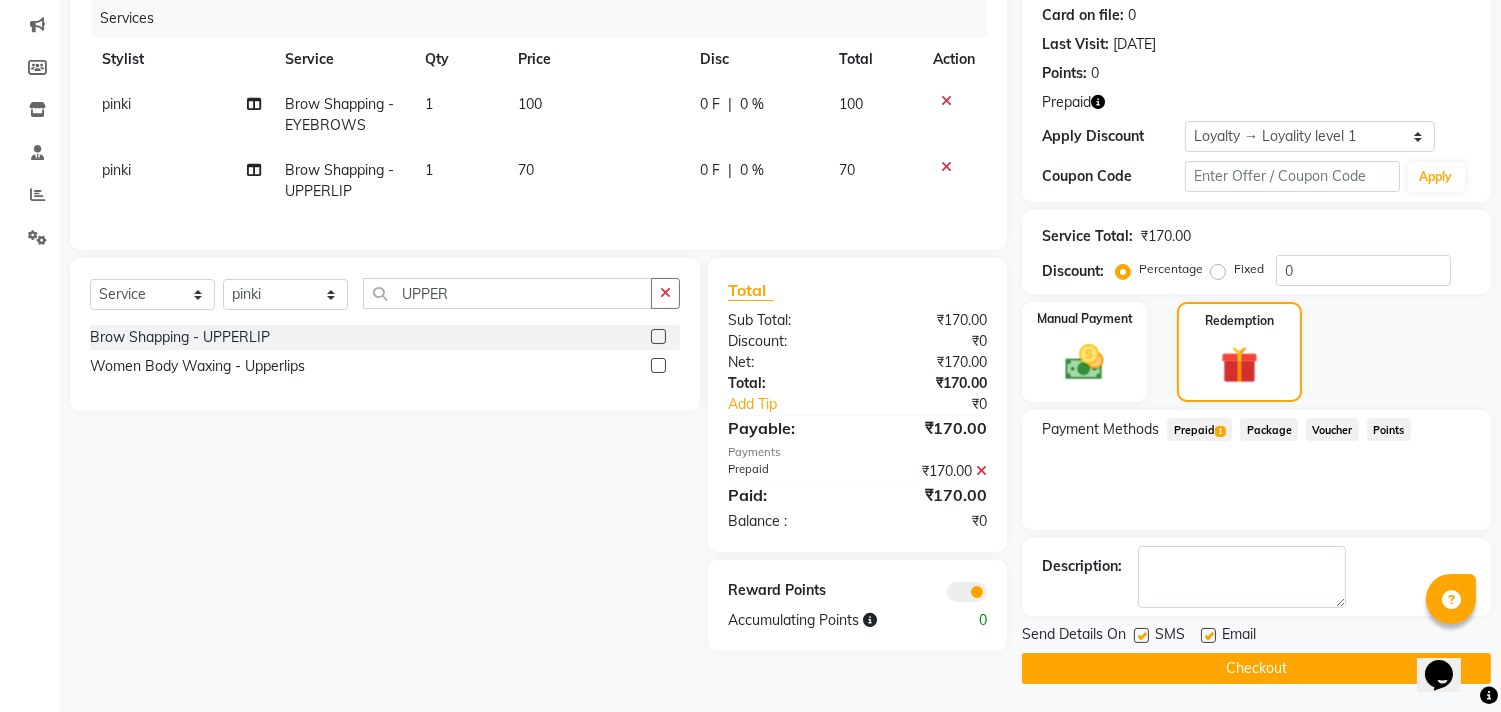 click on "Checkout" 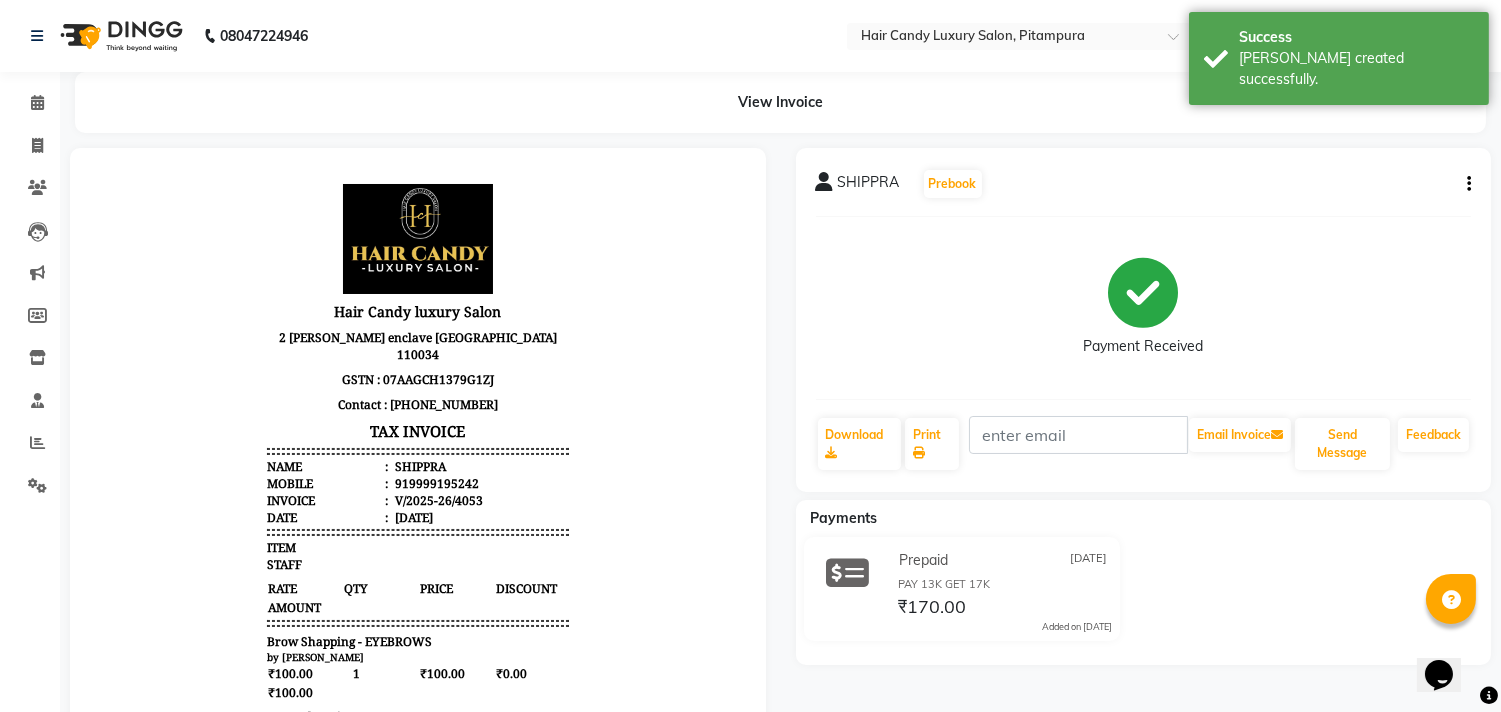 scroll, scrollTop: 0, scrollLeft: 0, axis: both 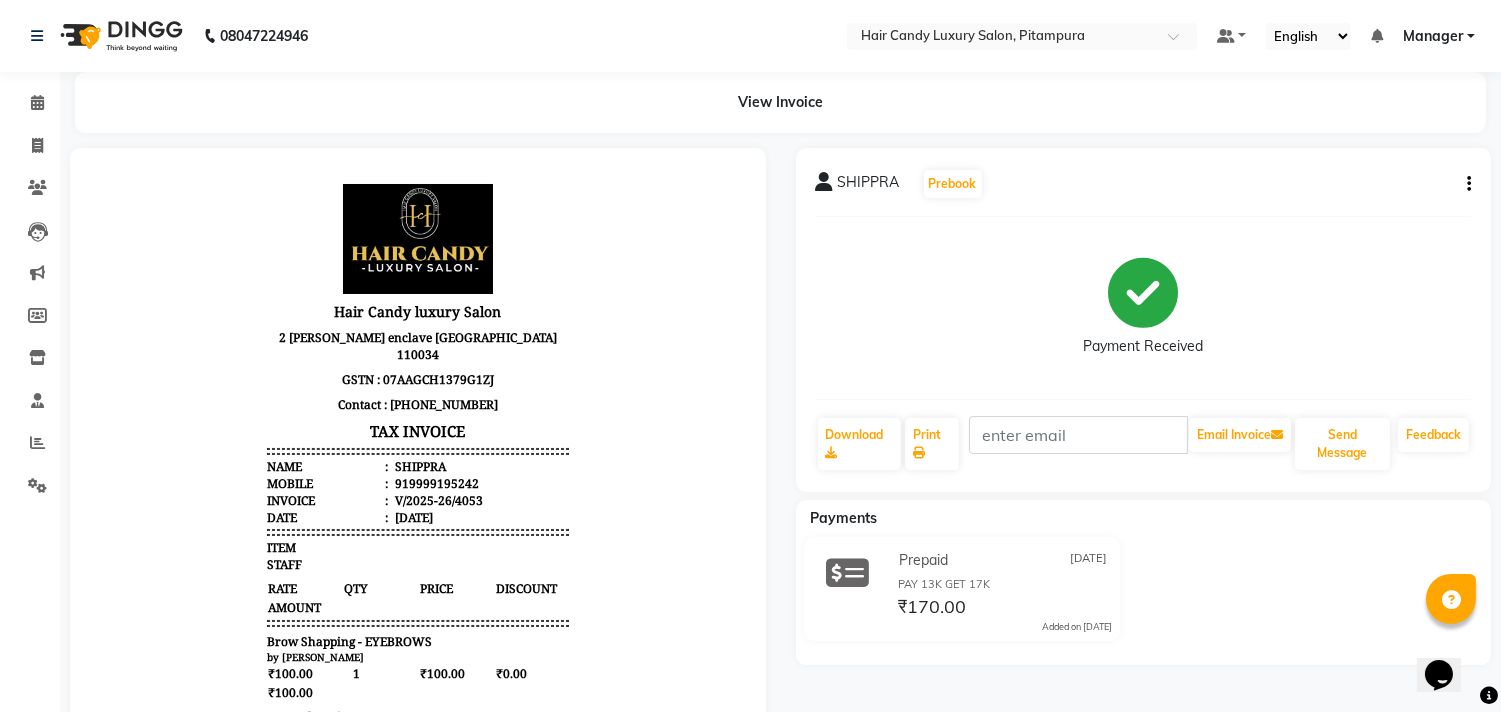 click on "Invoice" 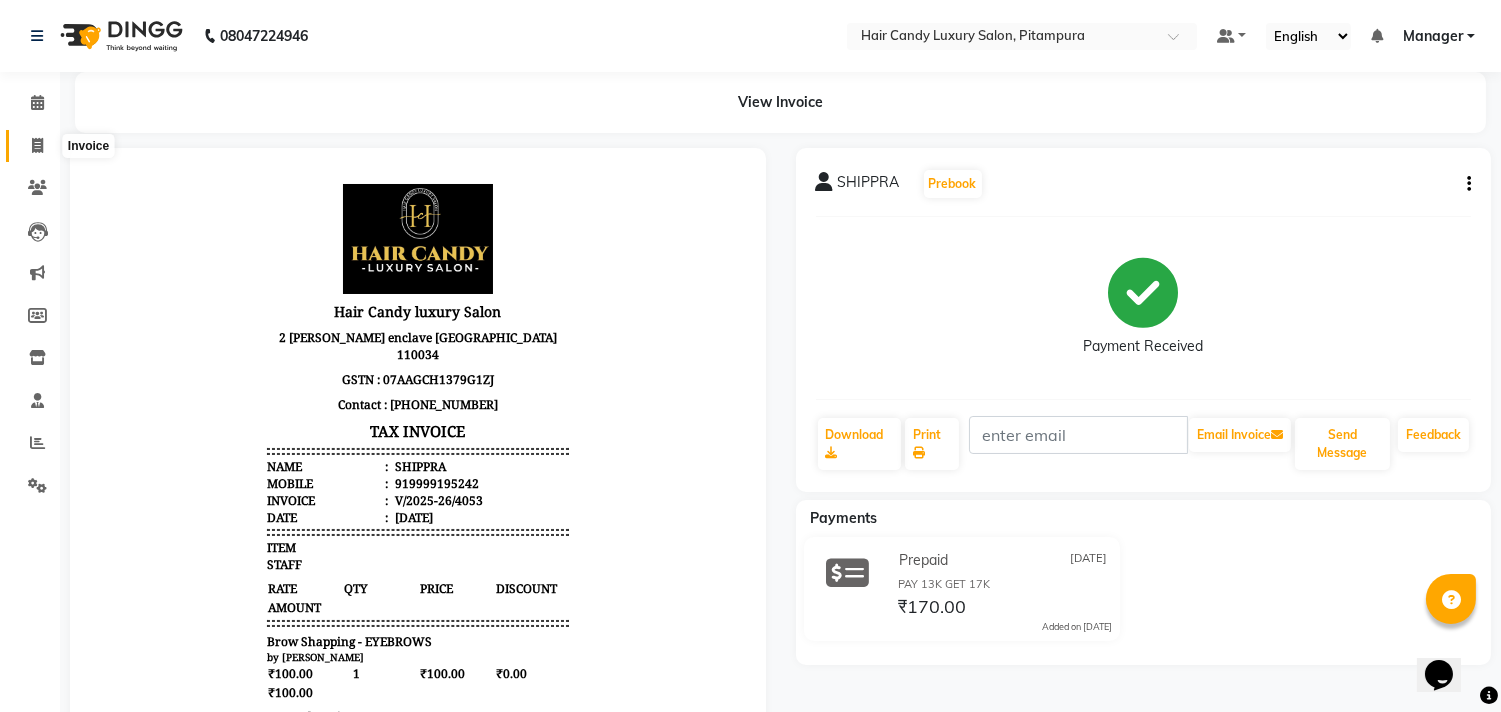 click 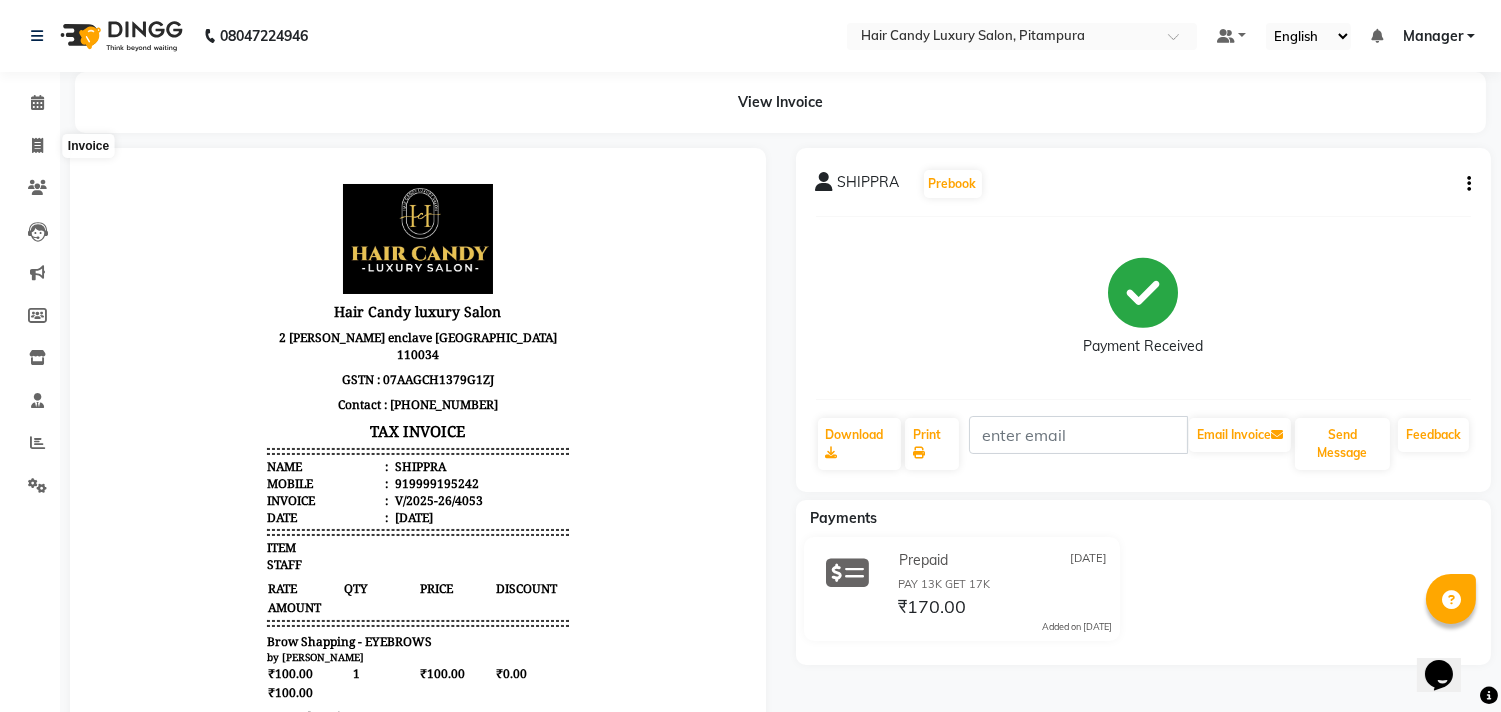 select on "service" 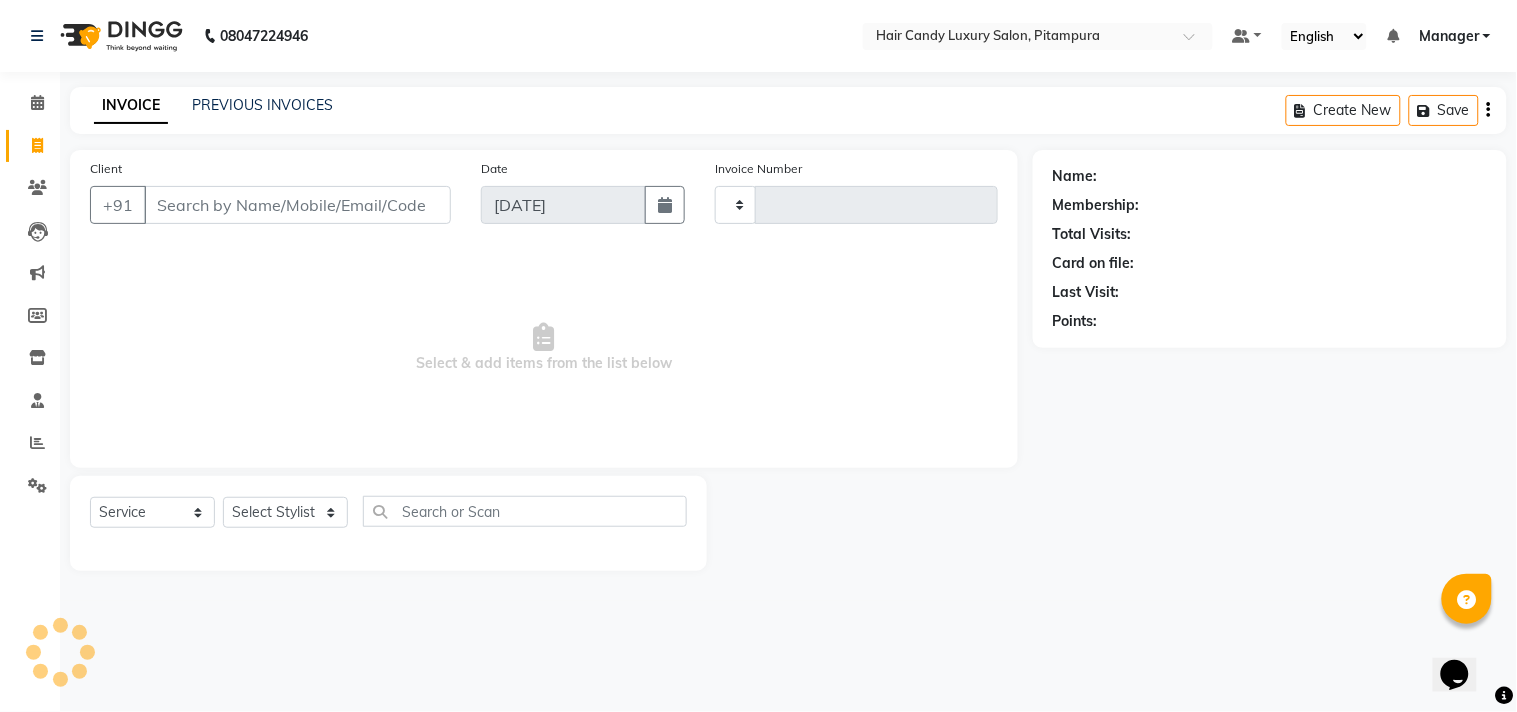 type on "4054" 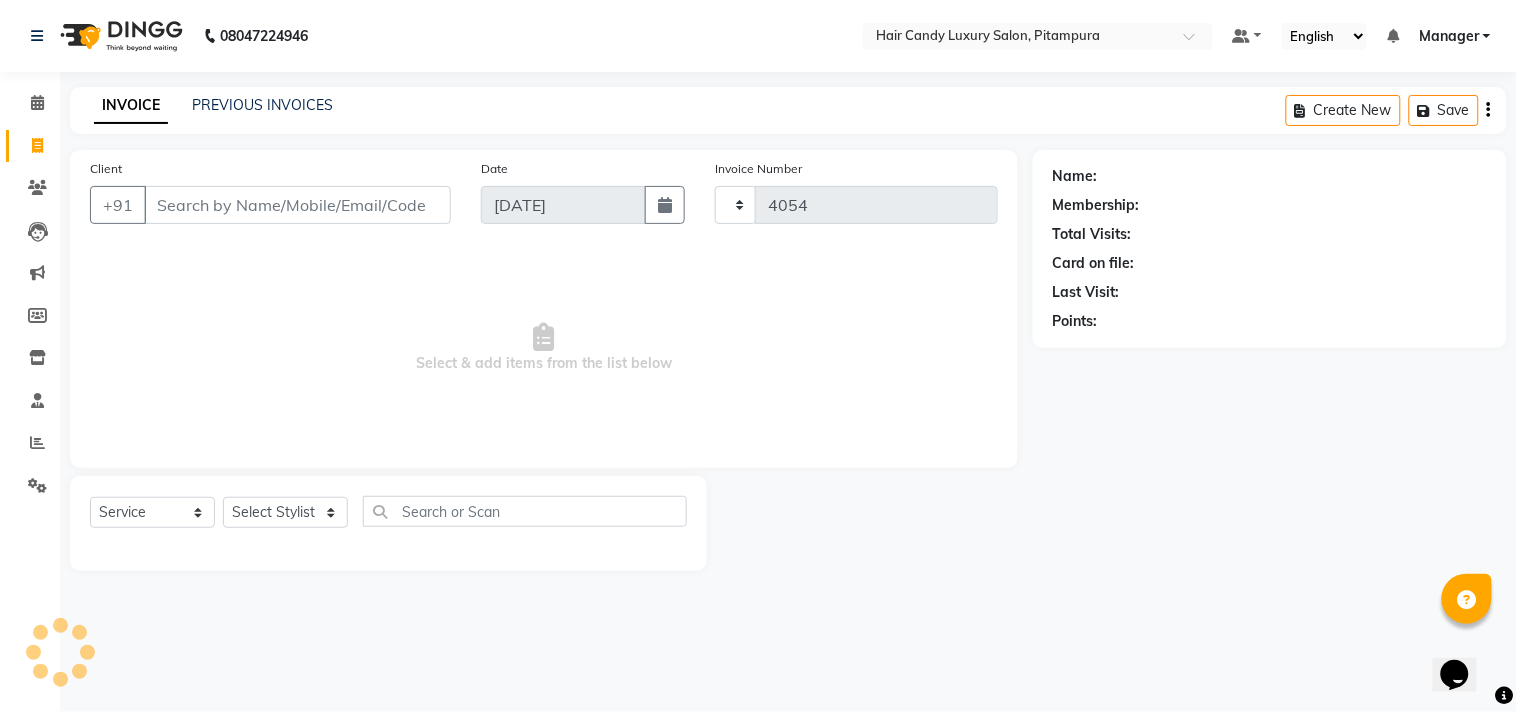 select on "4720" 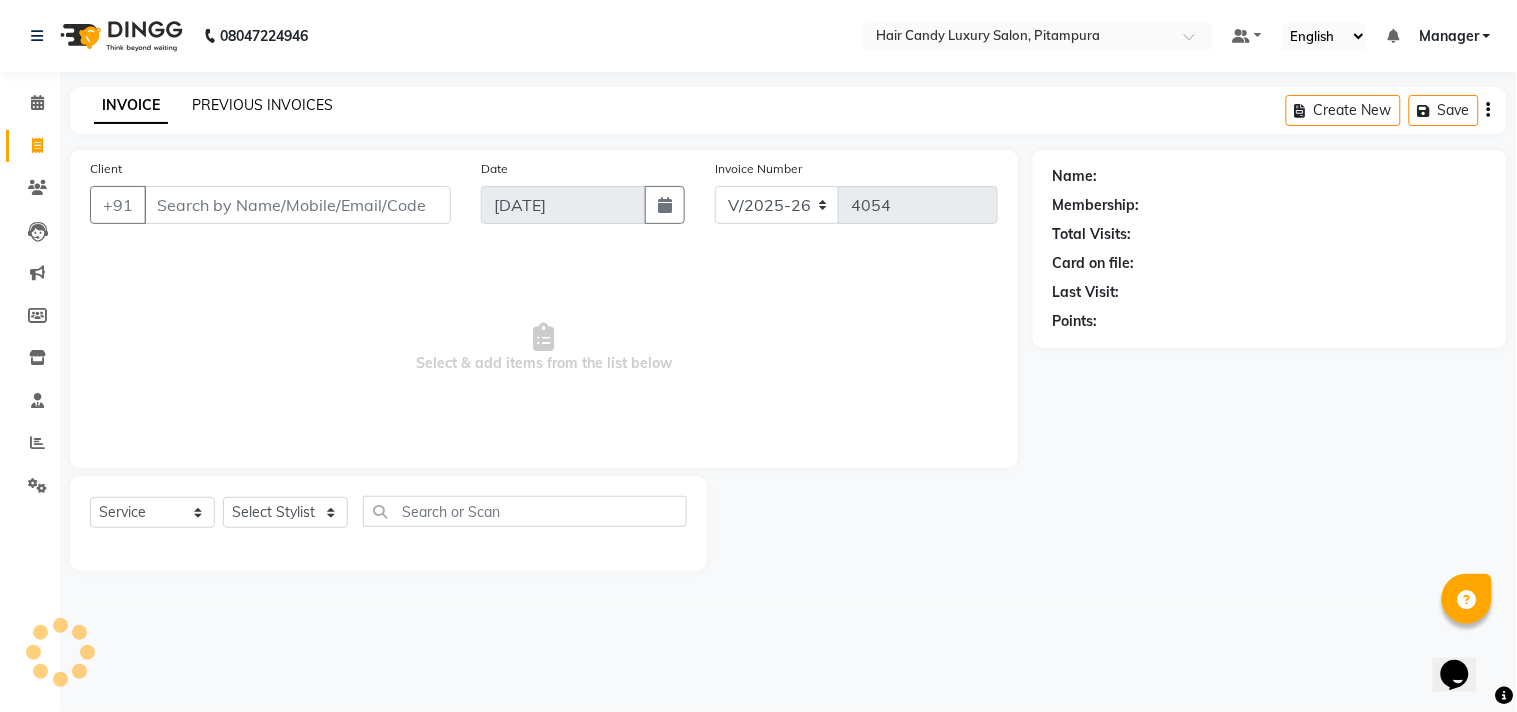 click on "PREVIOUS INVOICES" 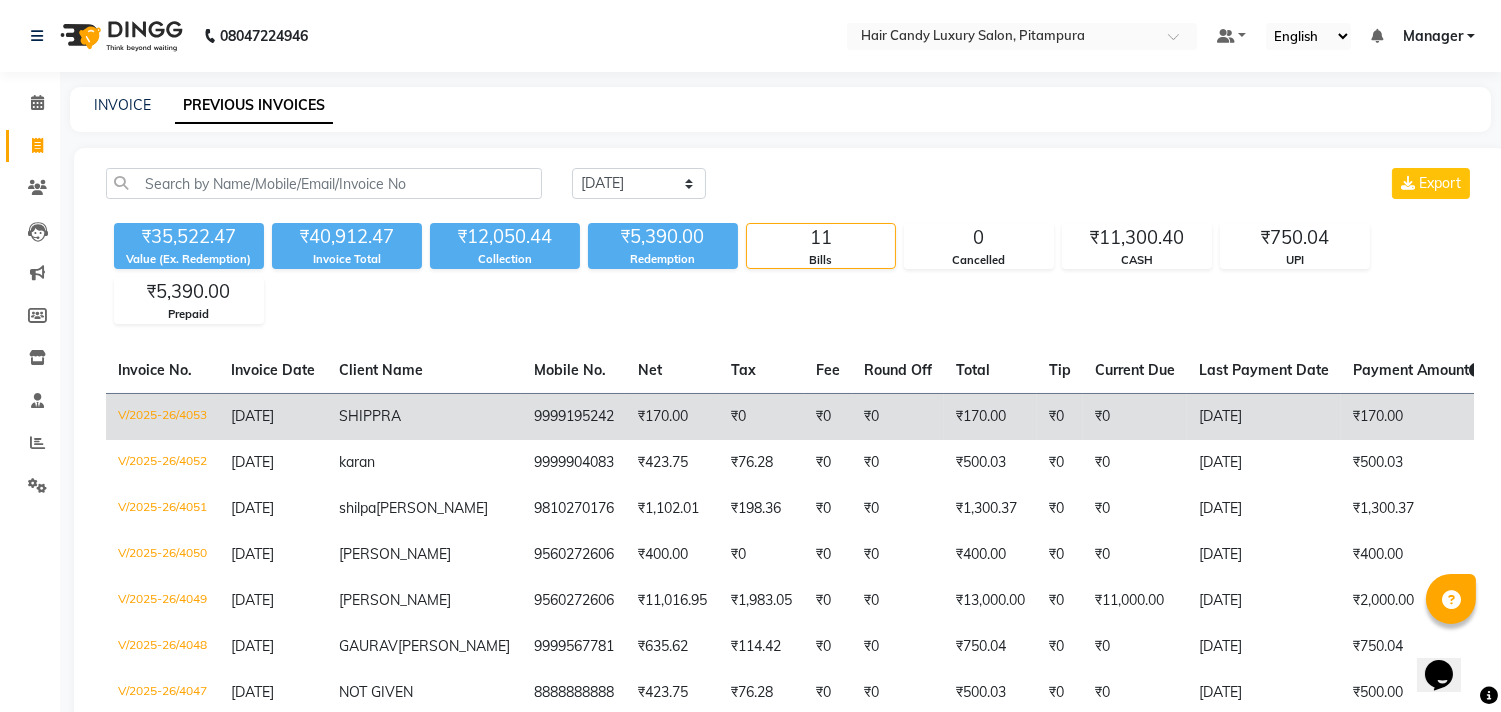 click on "SHIPPRA" 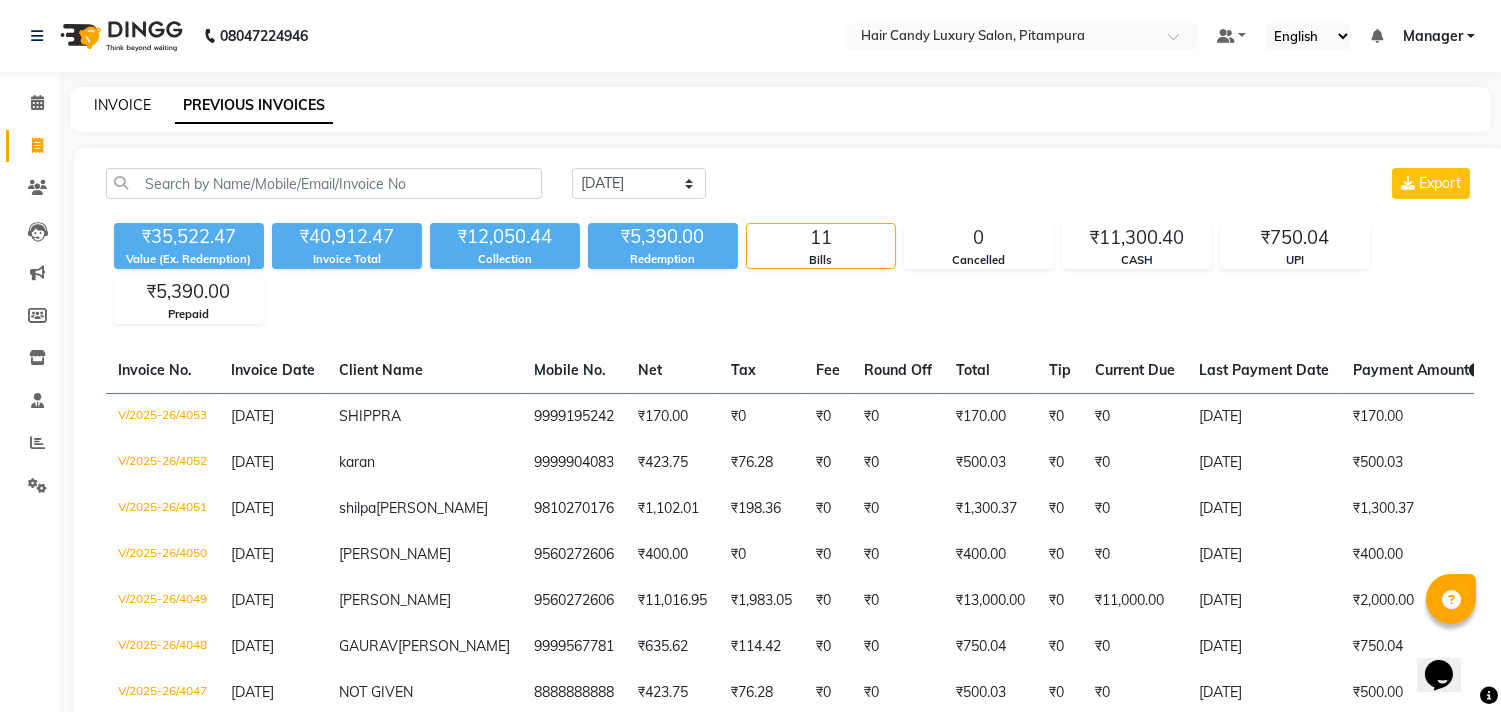 click on "INVOICE" 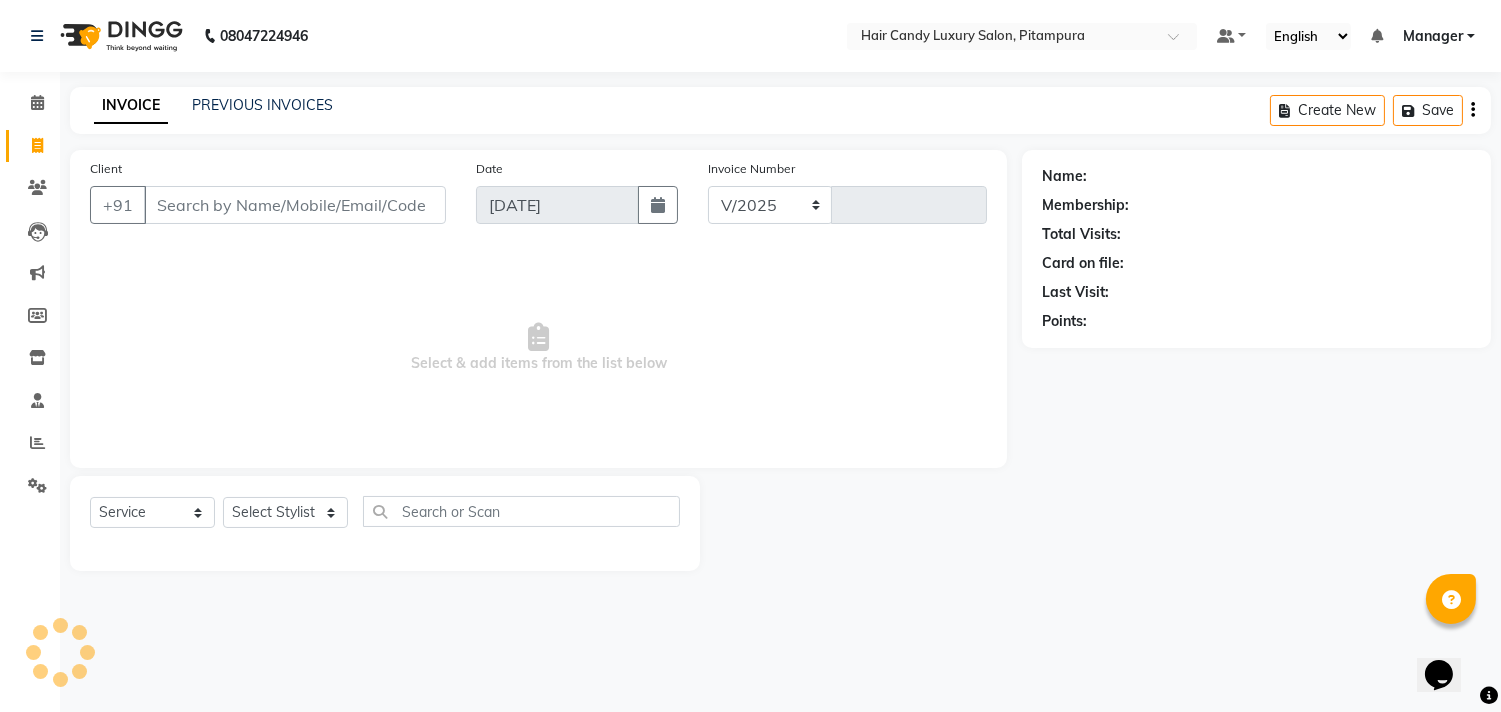 select on "4720" 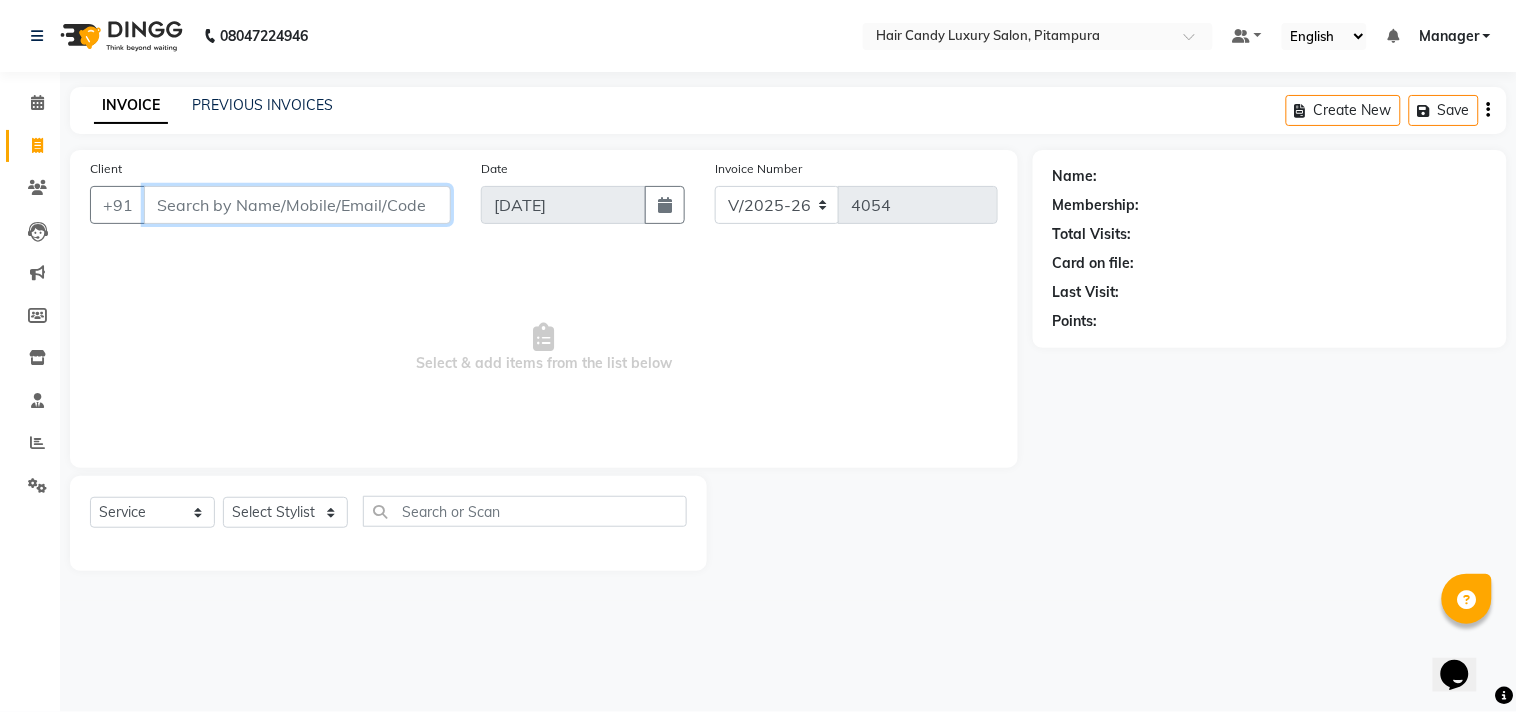 click on "Client" at bounding box center (297, 205) 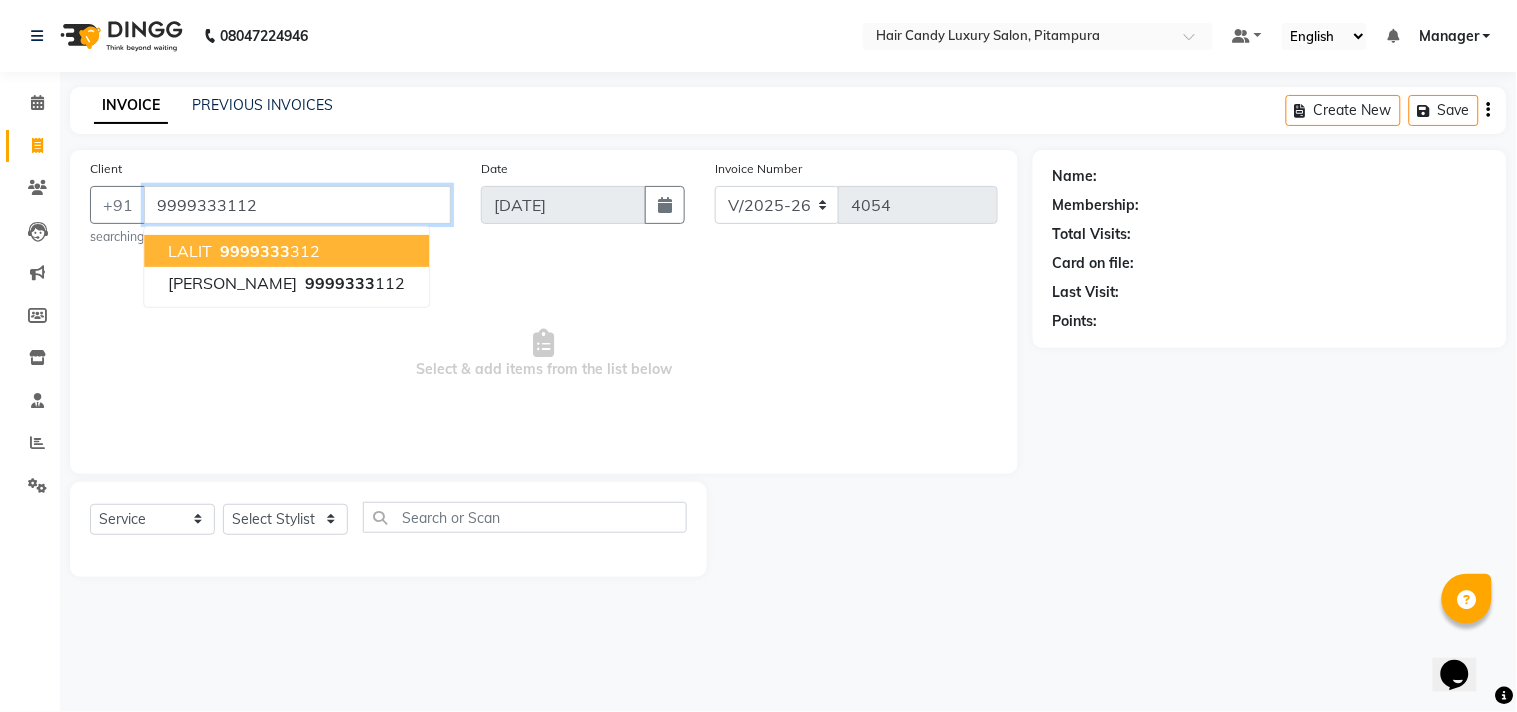 type on "9999333112" 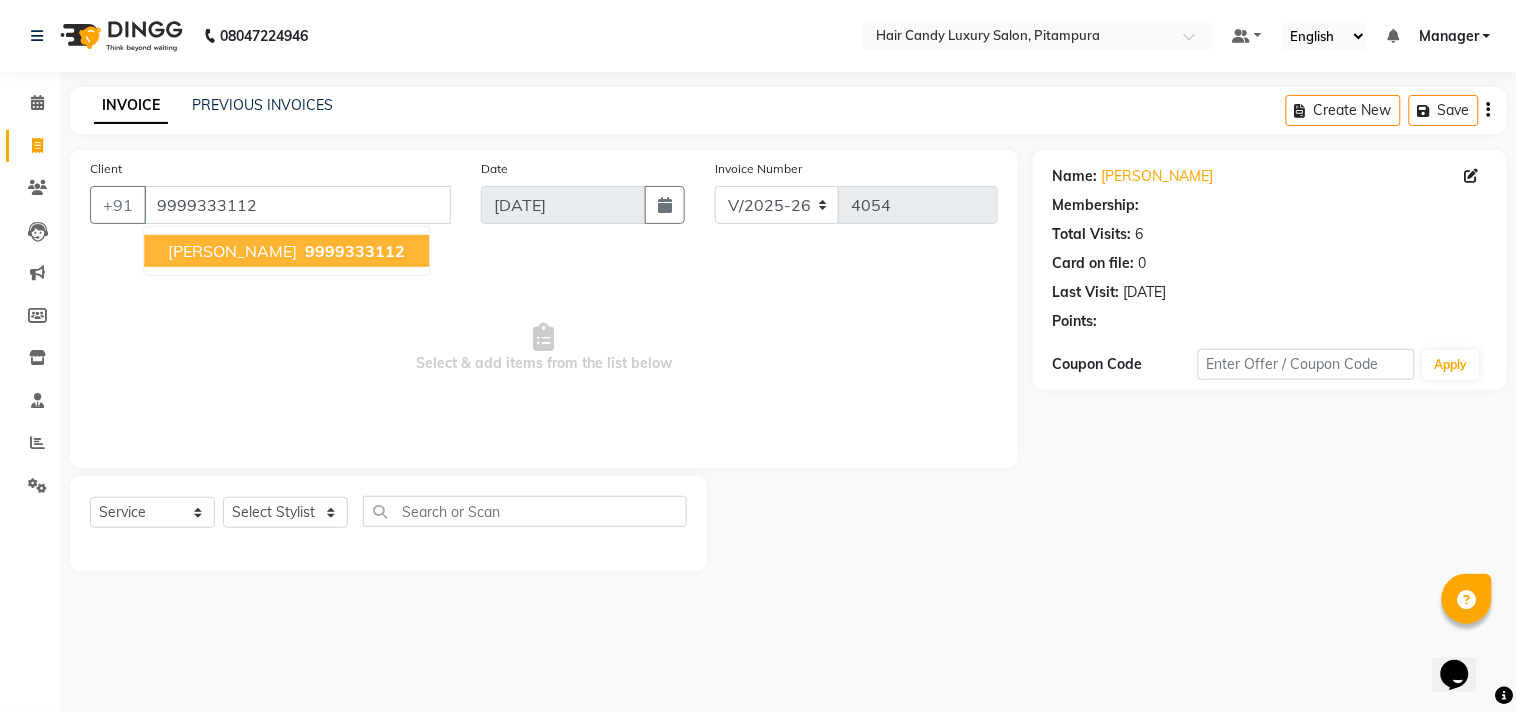 select on "1: Object" 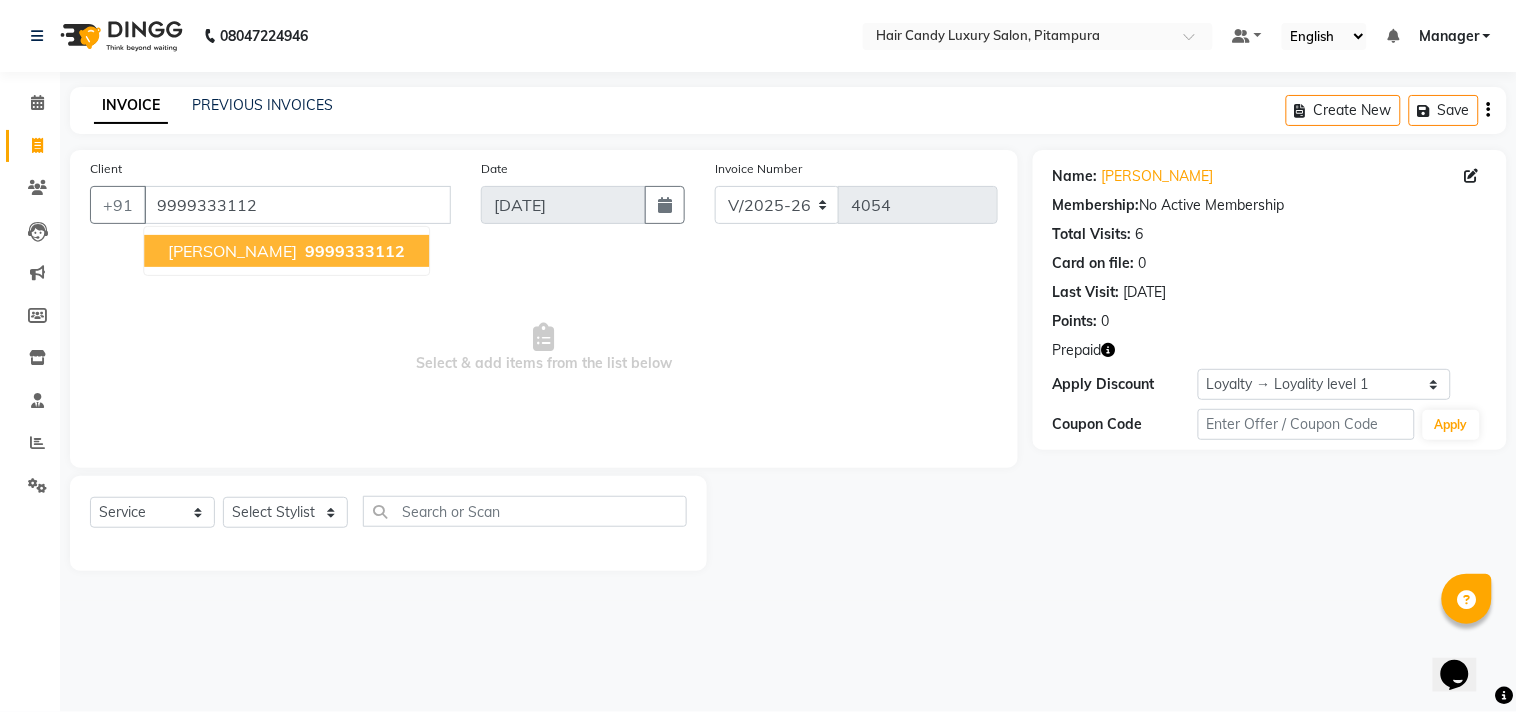 click on "PRATEEK   9999333112" at bounding box center [286, 251] 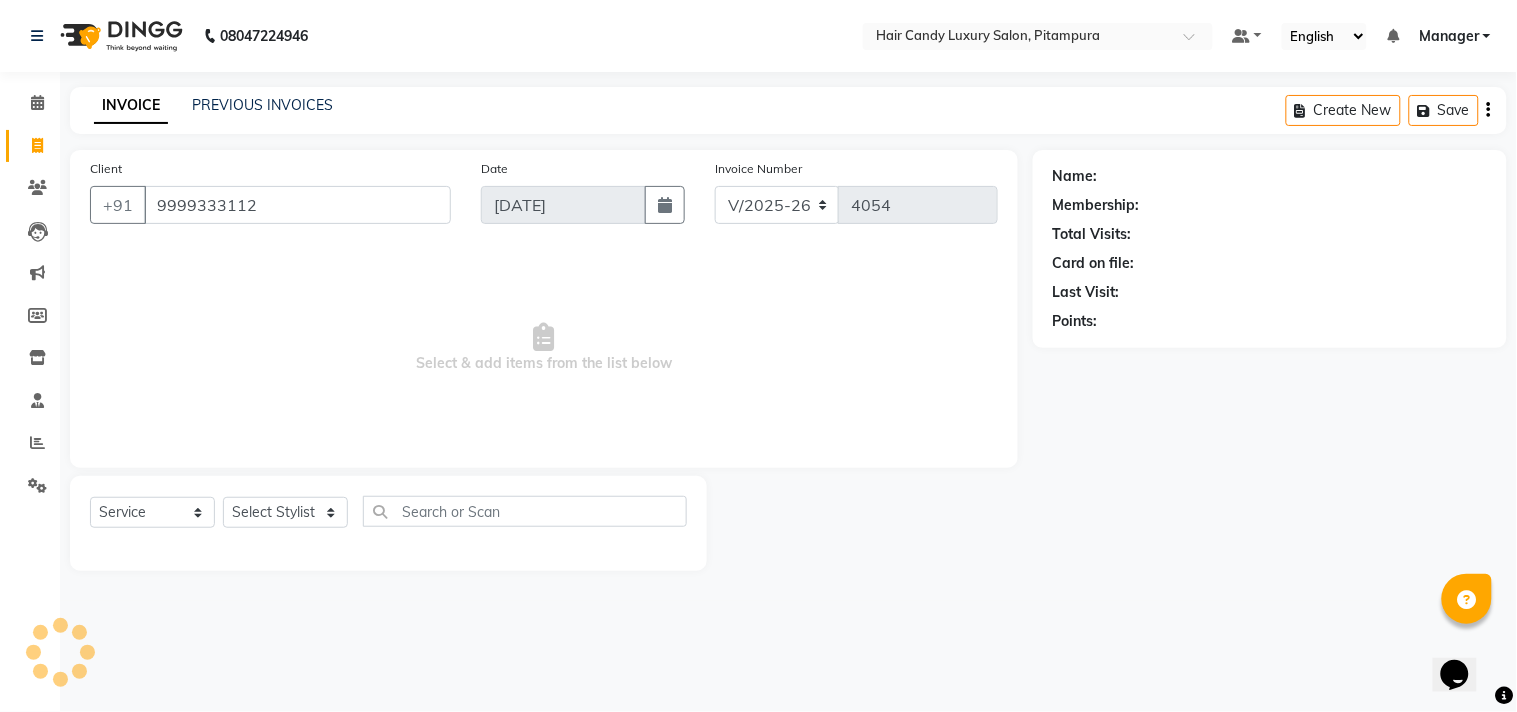 select on "1: Object" 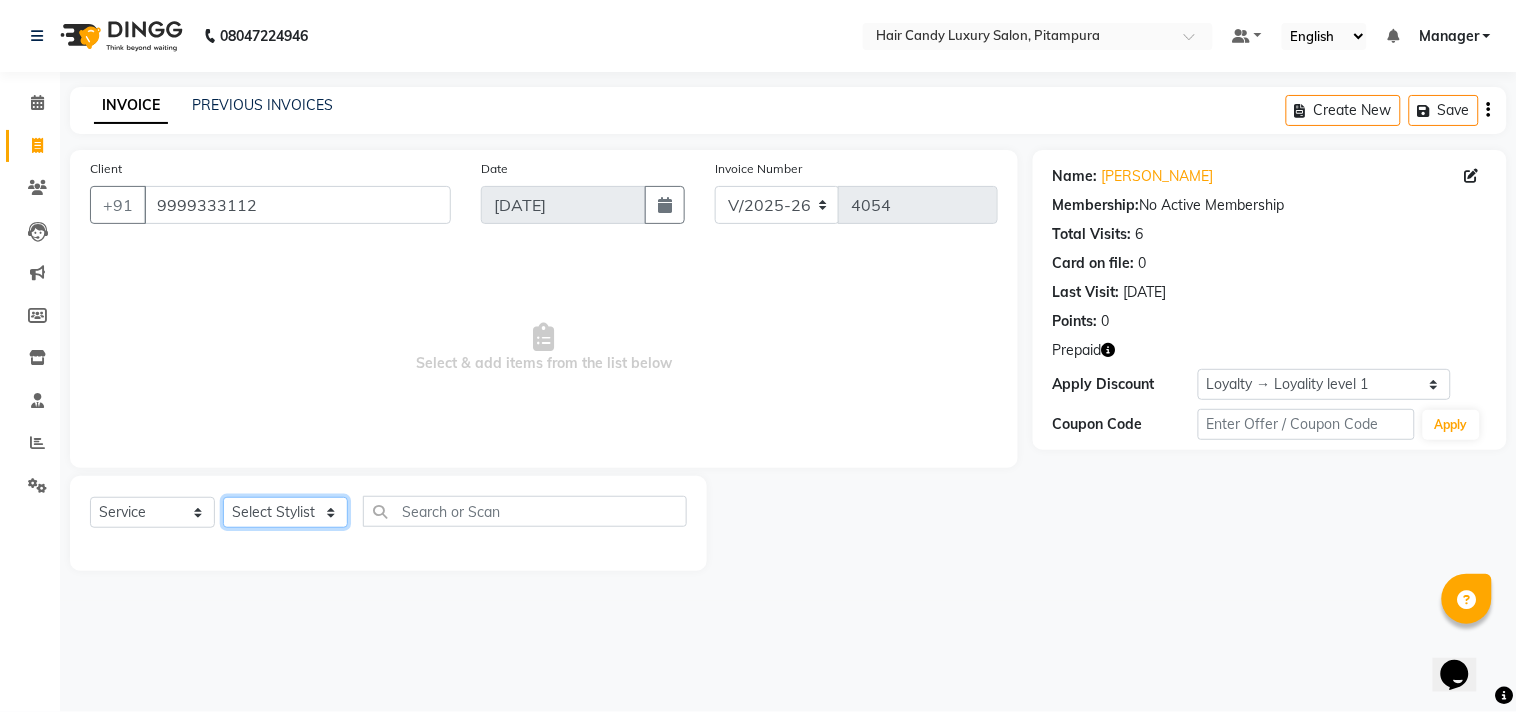 click on "Select Stylist Aarif Arman Arshad  ARSHAD SALMANI ASHU FAIZ gaurav Hanish harshit Jack  karishma KAVITA kunal Manager MANNU Mukim  pinki preeti Raghav  RASHMI RAVI RITIK SAHIL sawan SHALINI SHARUKH SHWETA  VEER Vijay  vijay tiwari ZAID" 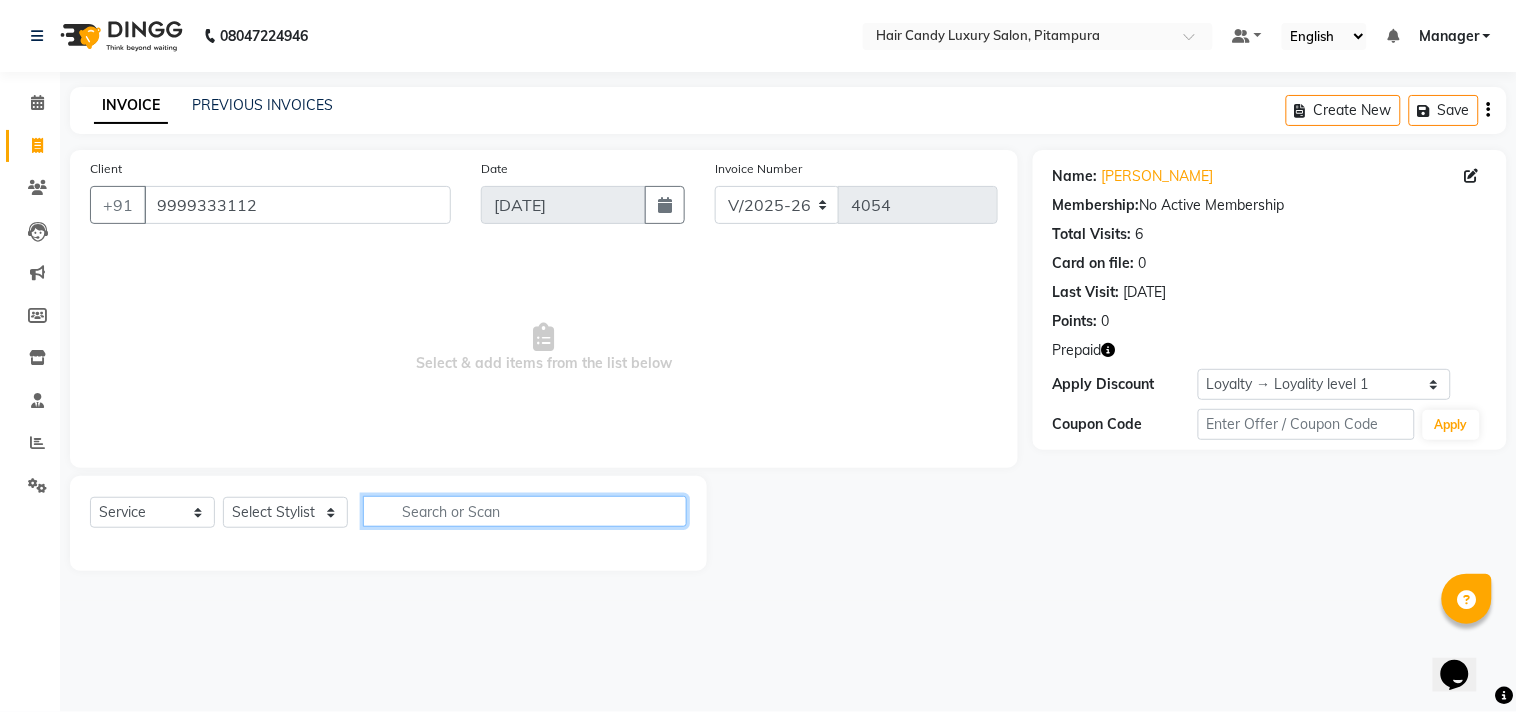 click 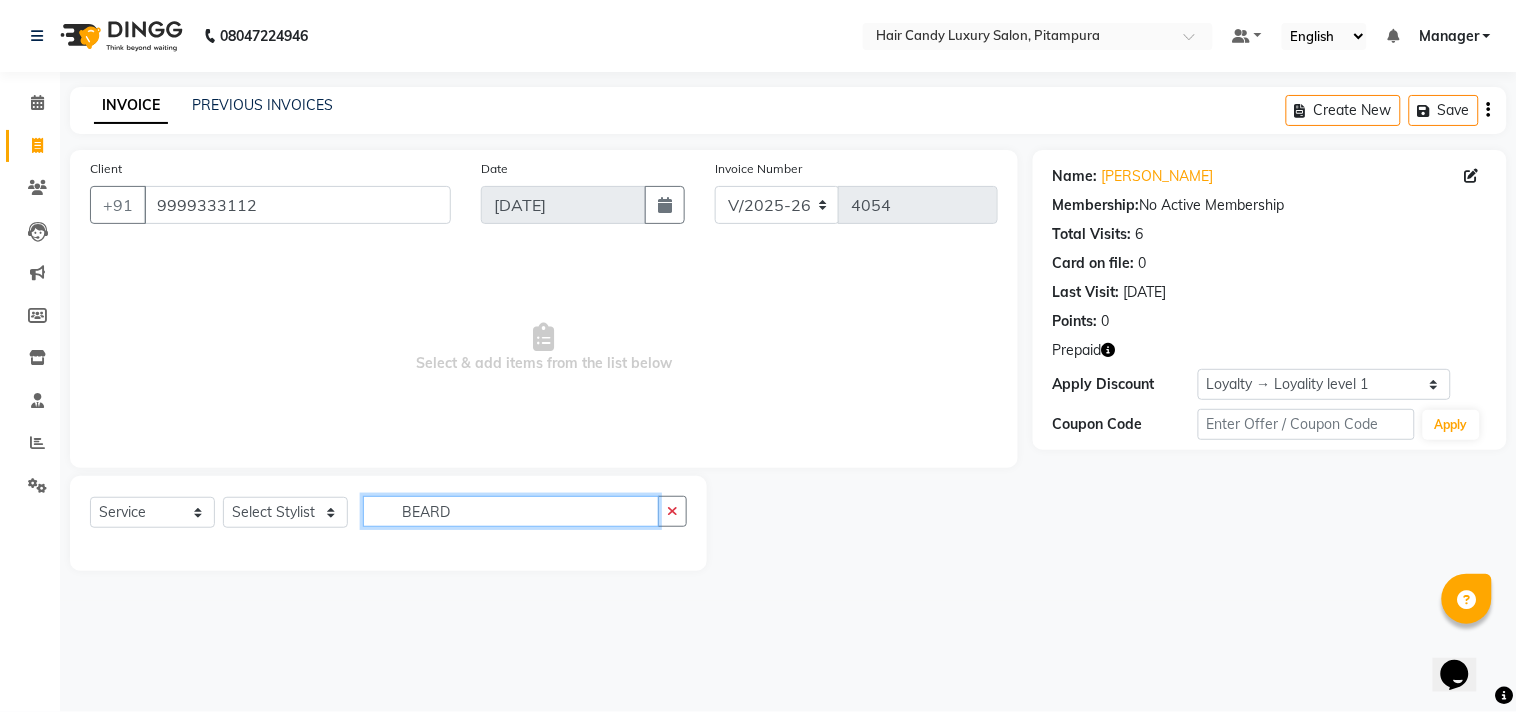 type on "BEARD" 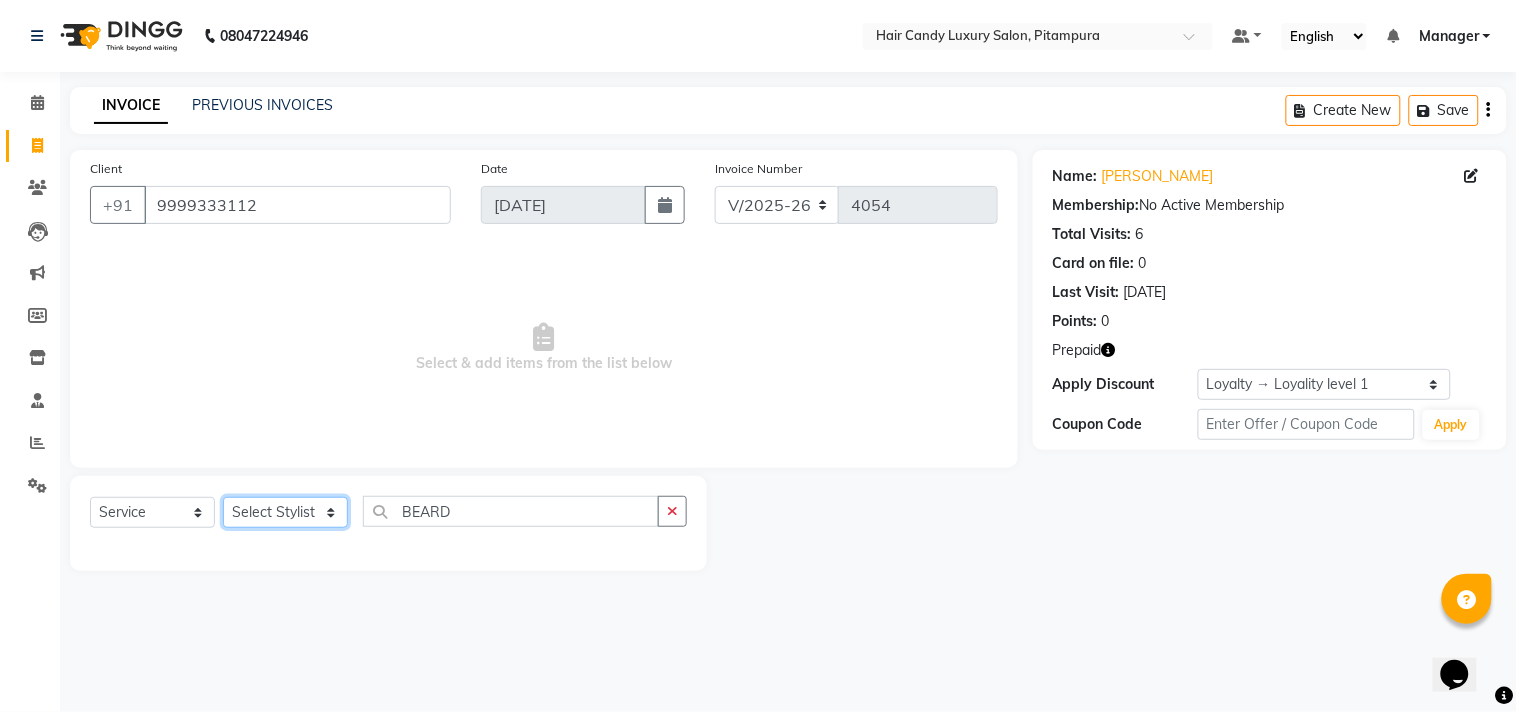 click on "Select Stylist Aarif Arman Arshad  ARSHAD SALMANI ASHU FAIZ gaurav Hanish harshit Jack  karishma KAVITA kunal Manager MANNU Mukim  pinki preeti Raghav  RASHMI RAVI RITIK SAHIL sawan SHALINI SHARUKH SHWETA  VEER Vijay  vijay tiwari ZAID" 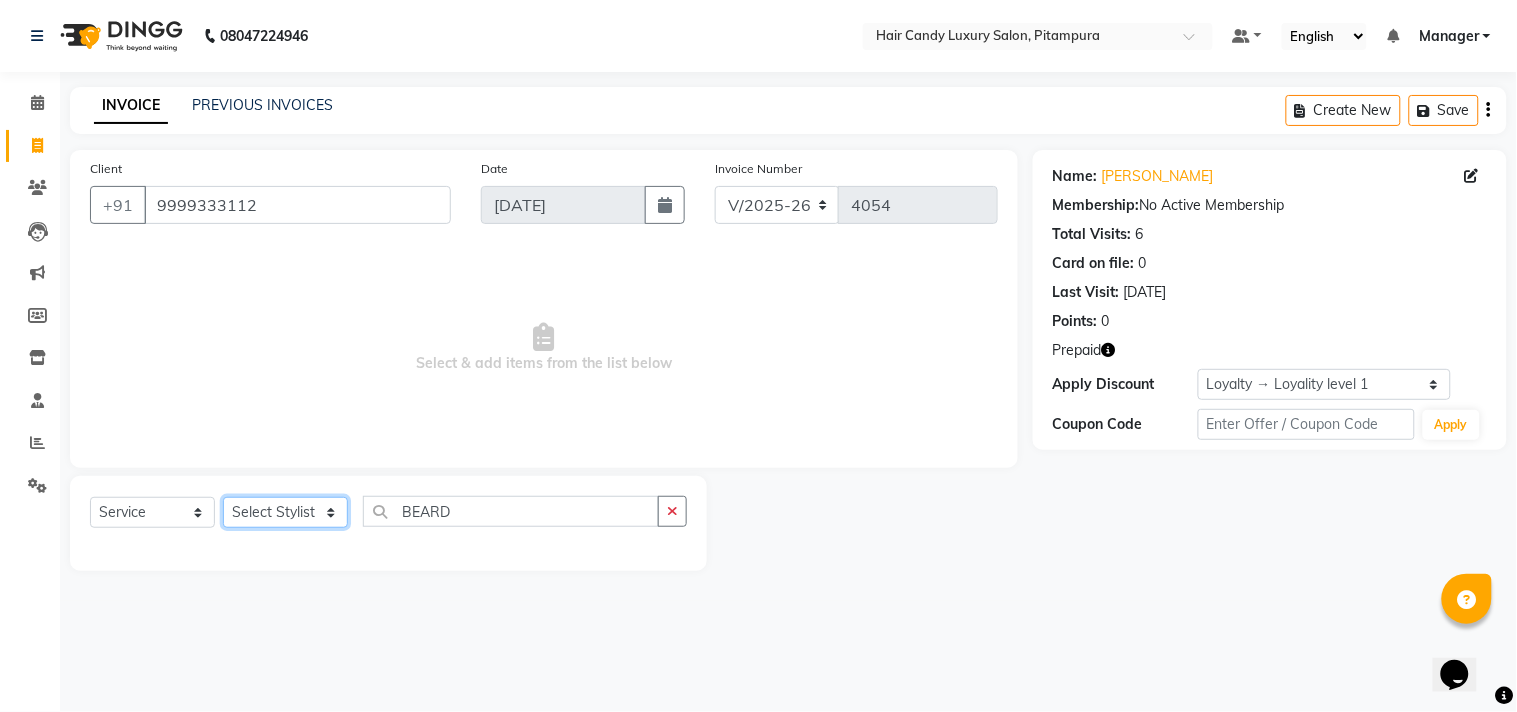 select on "67656" 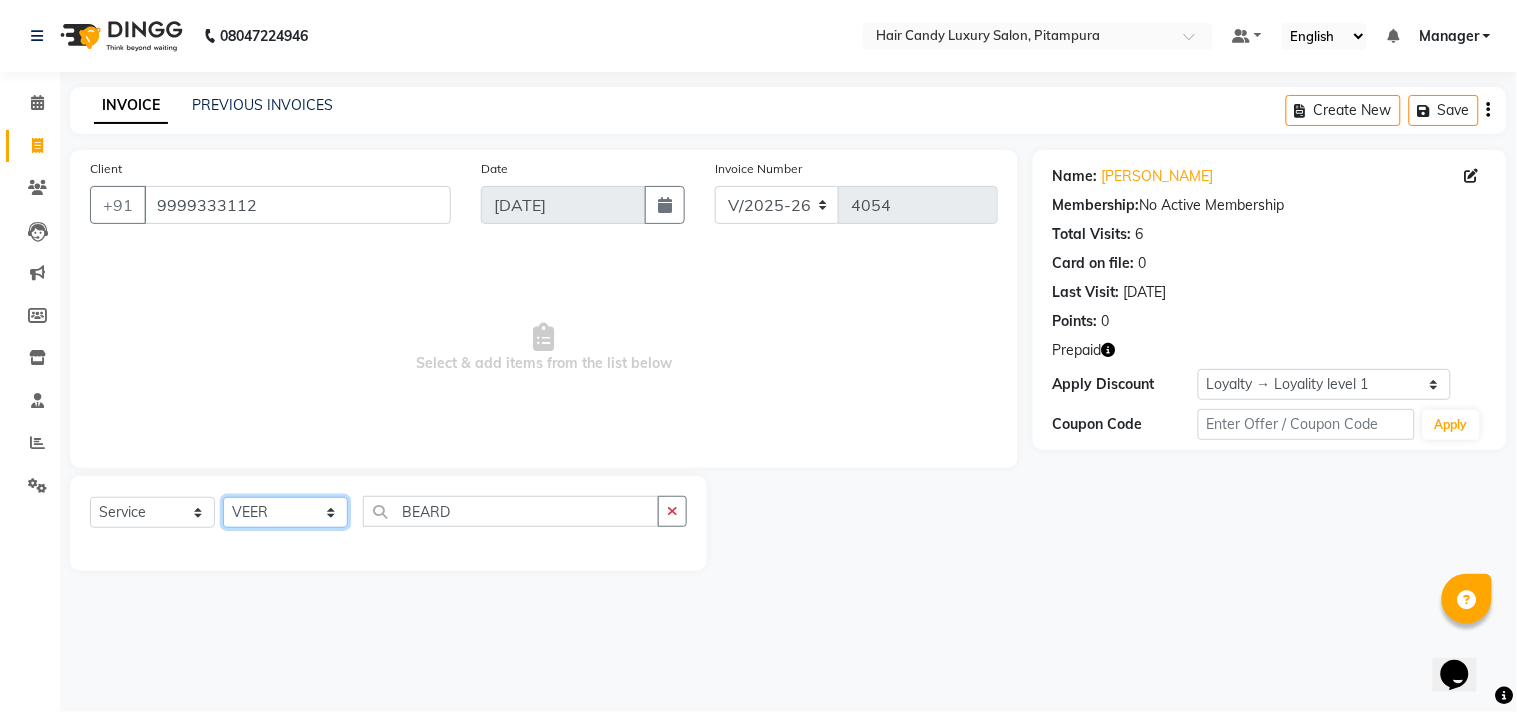 click on "Select Stylist Aarif Arman Arshad  ARSHAD SALMANI ASHU FAIZ gaurav Hanish harshit Jack  karishma KAVITA kunal Manager MANNU Mukim  pinki preeti Raghav  RASHMI RAVI RITIK SAHIL sawan SHALINI SHARUKH SHWETA  VEER Vijay  vijay tiwari ZAID" 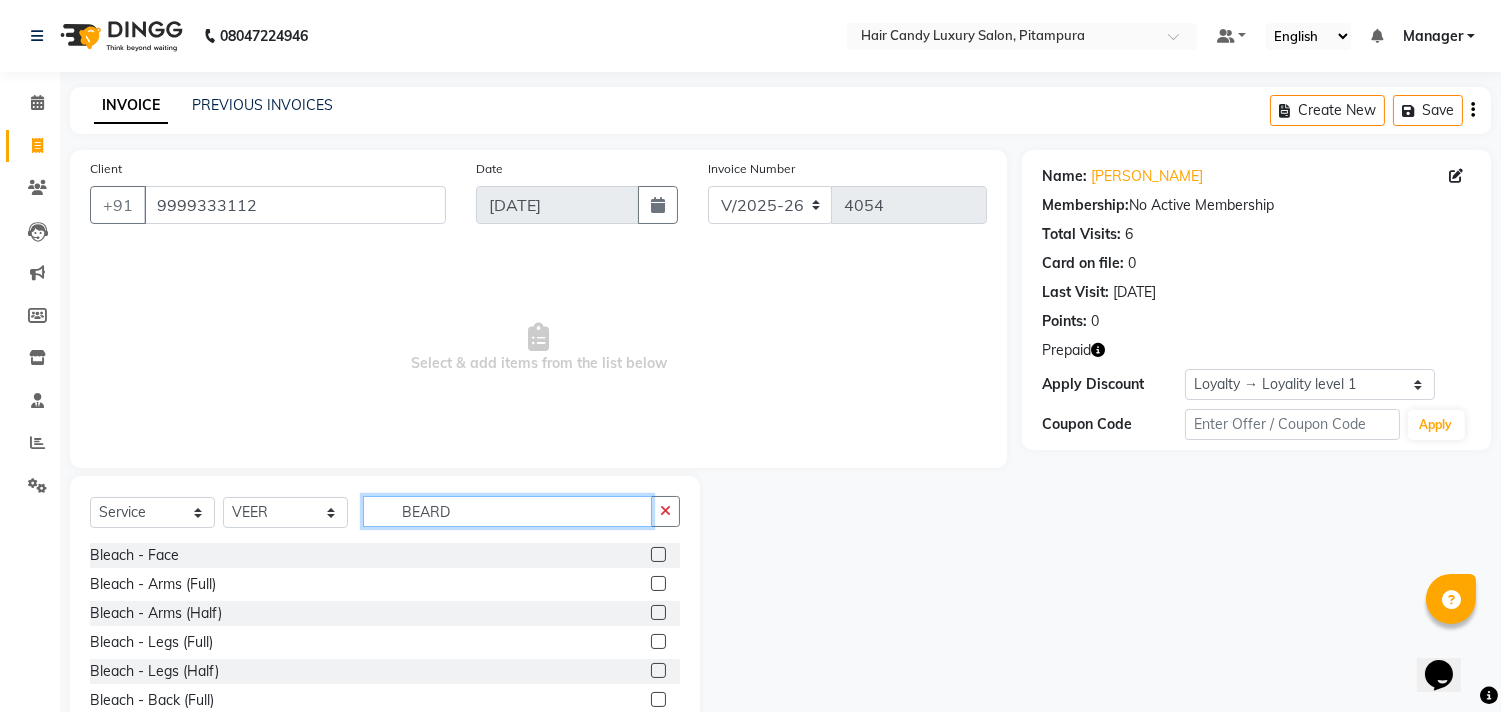 click on "BEARD" 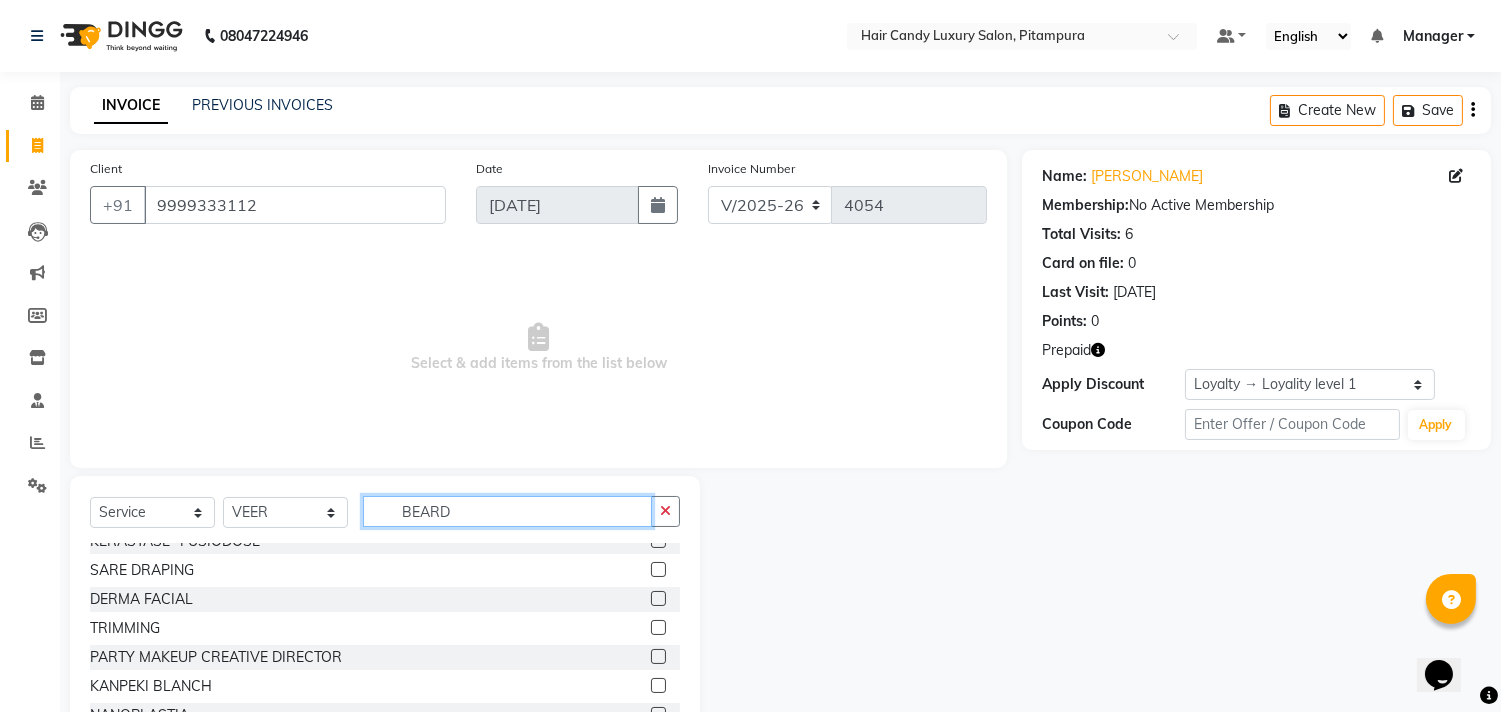 scroll, scrollTop: 0, scrollLeft: 0, axis: both 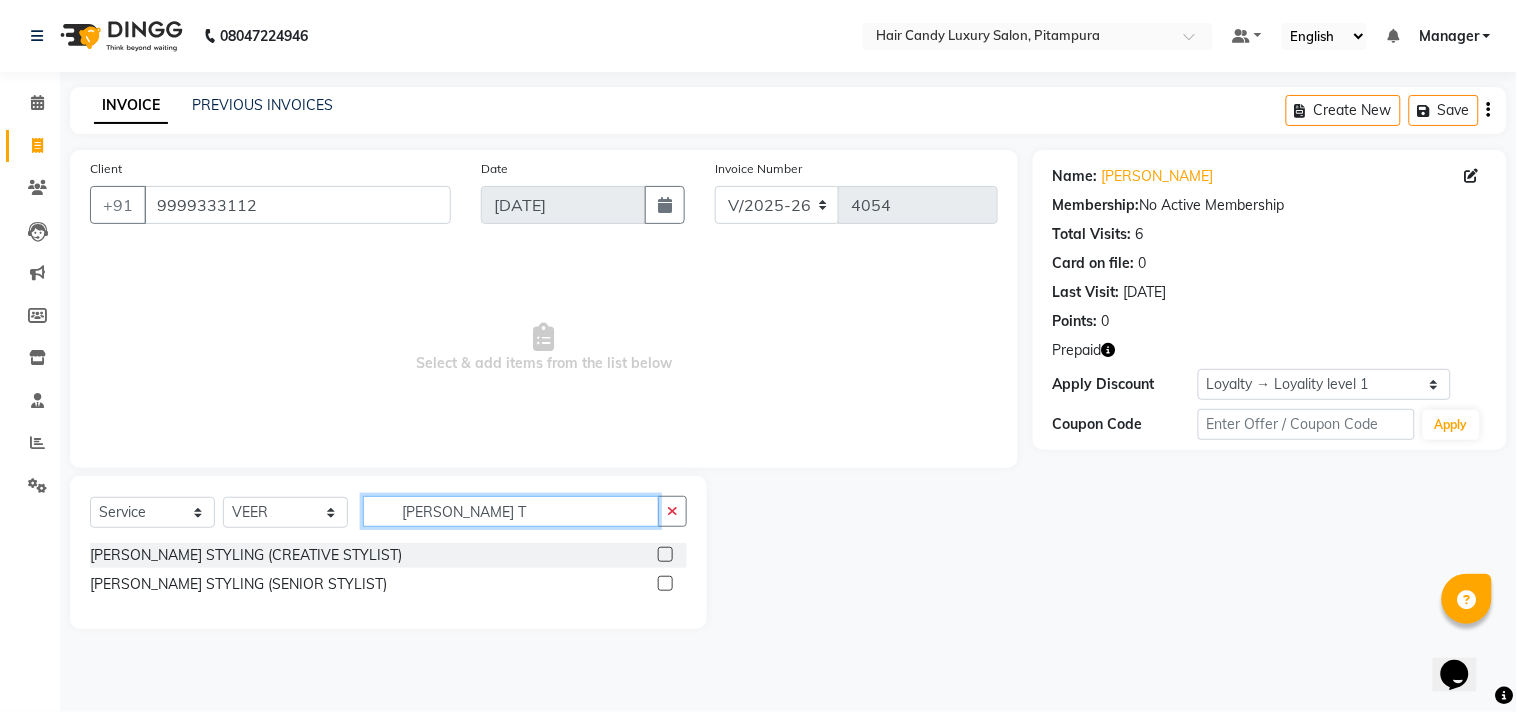 type on "BEARD T" 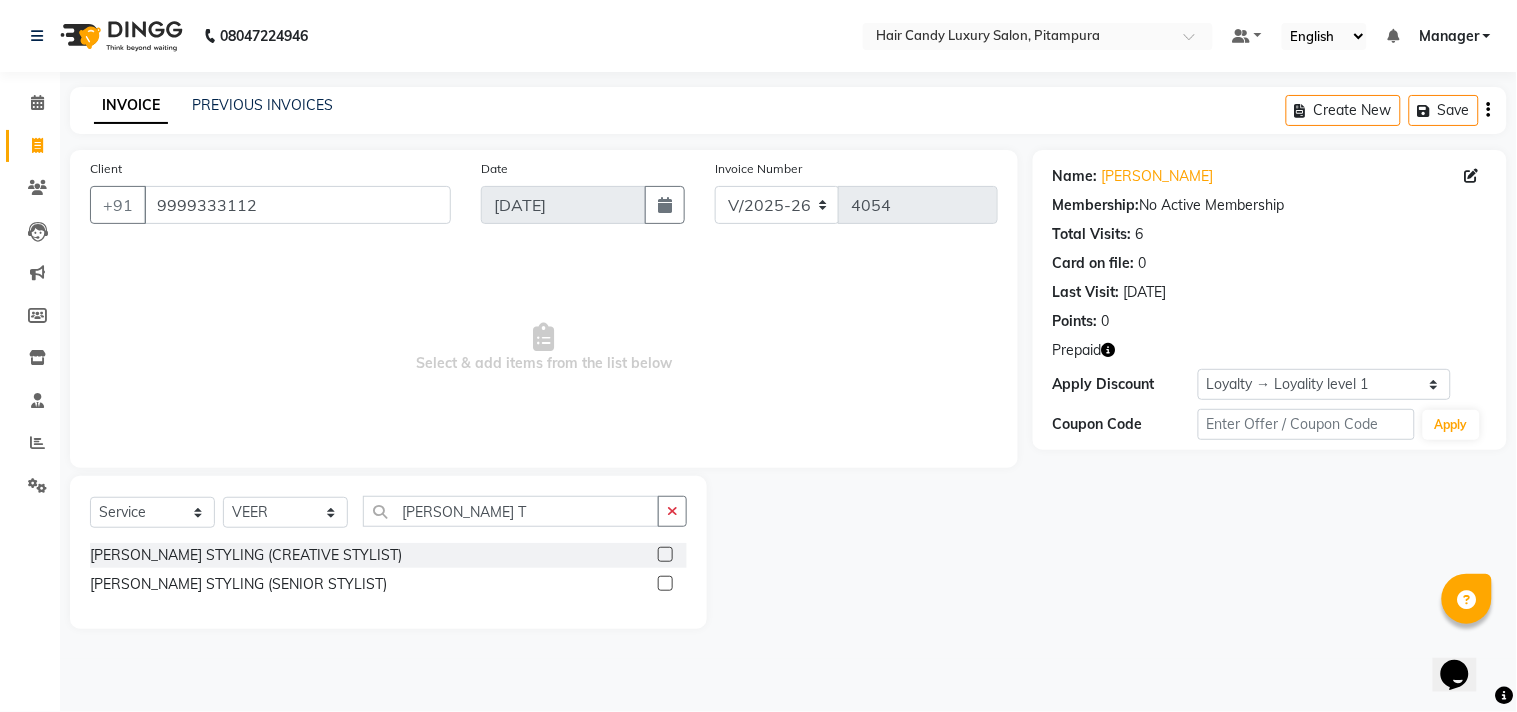 click 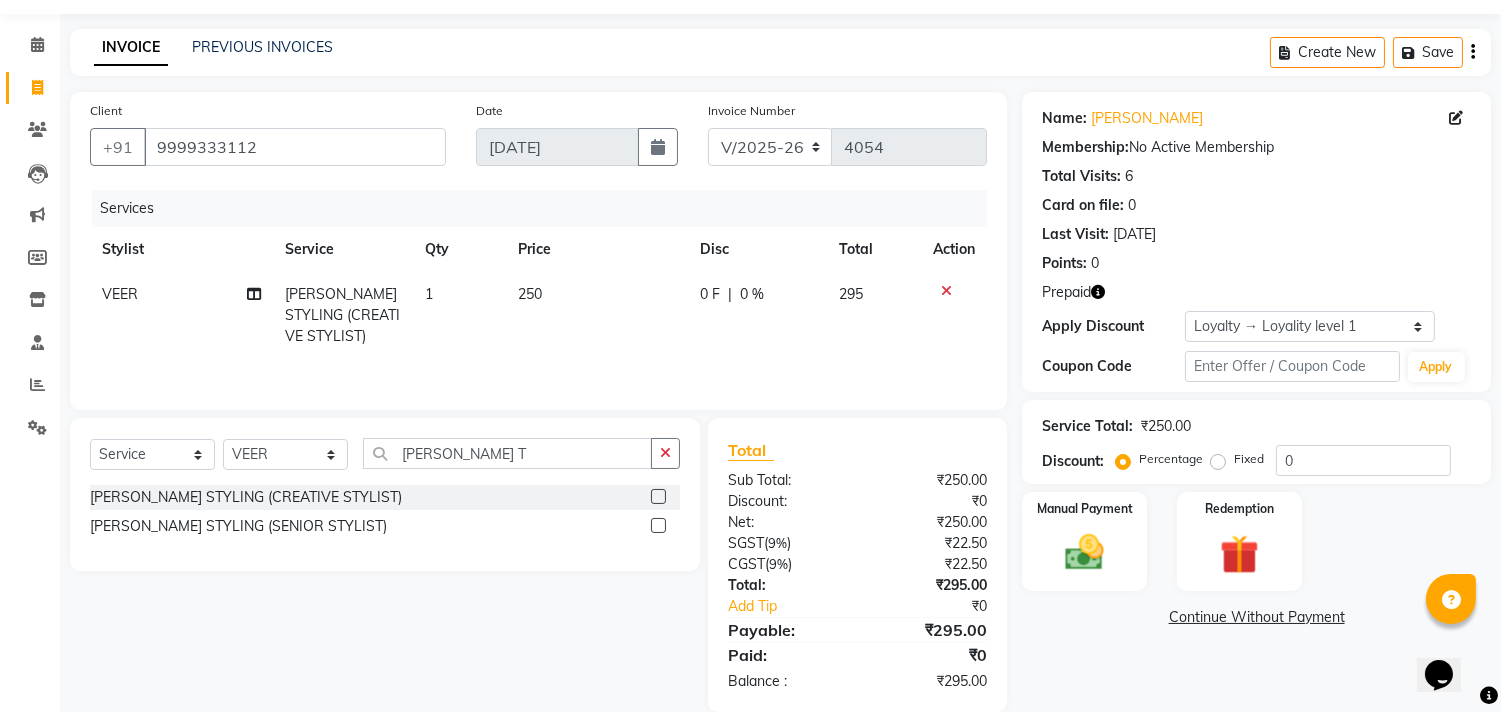 scroll, scrollTop: 90, scrollLeft: 0, axis: vertical 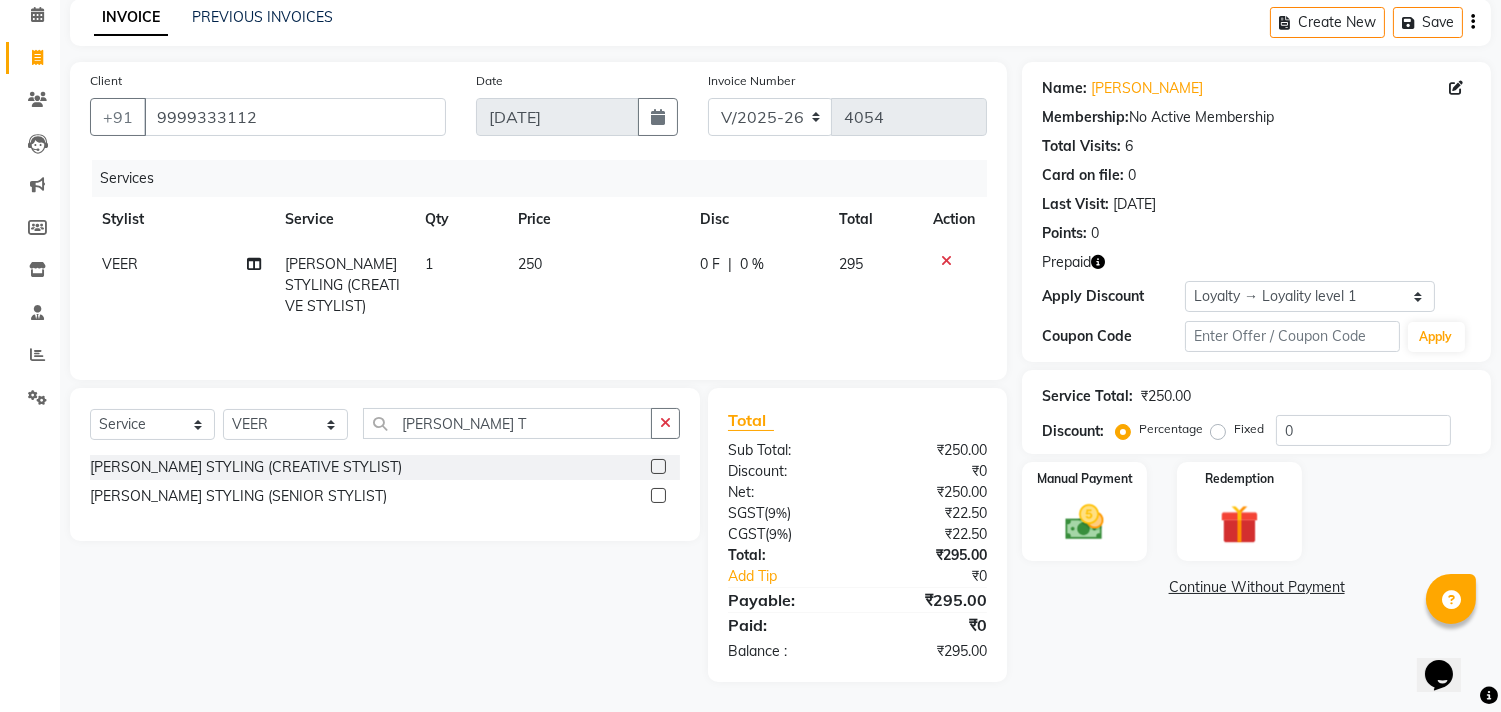 click 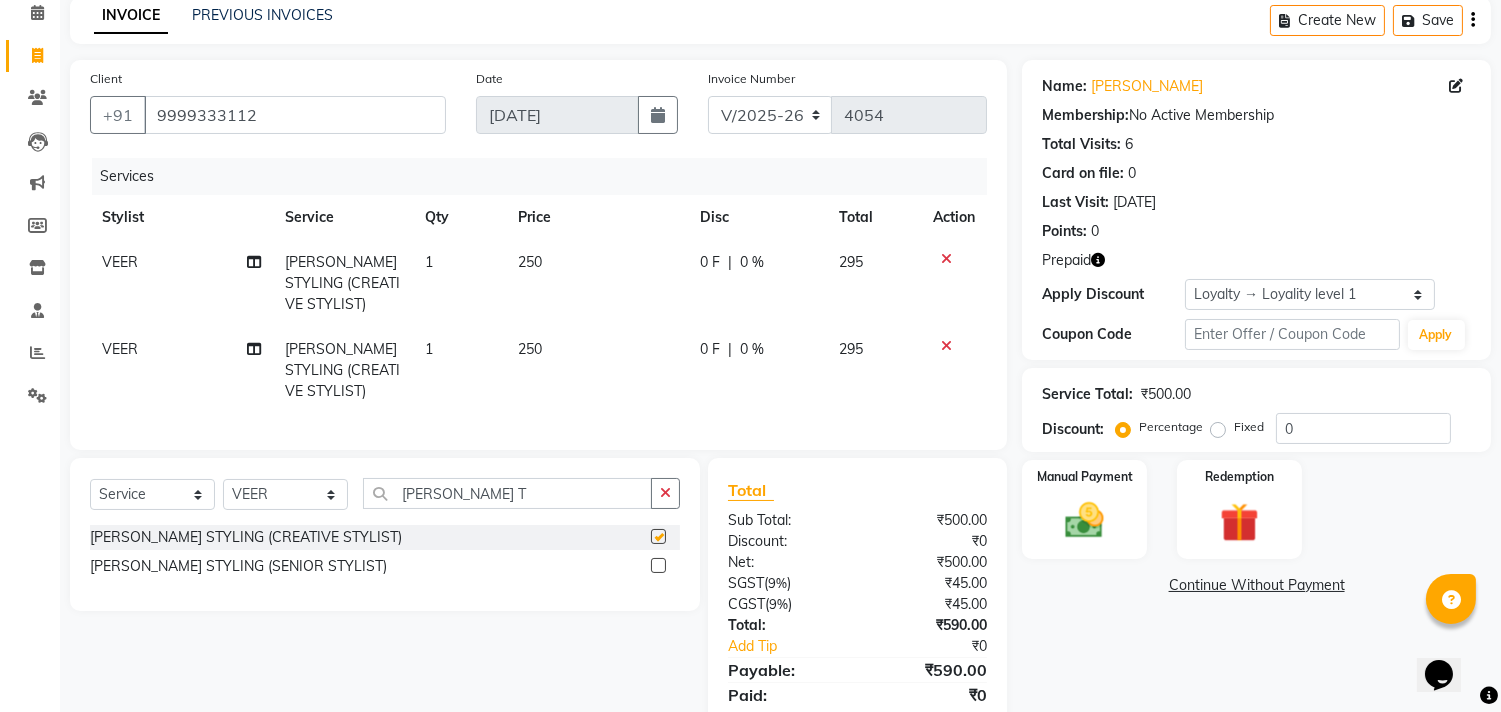 checkbox on "false" 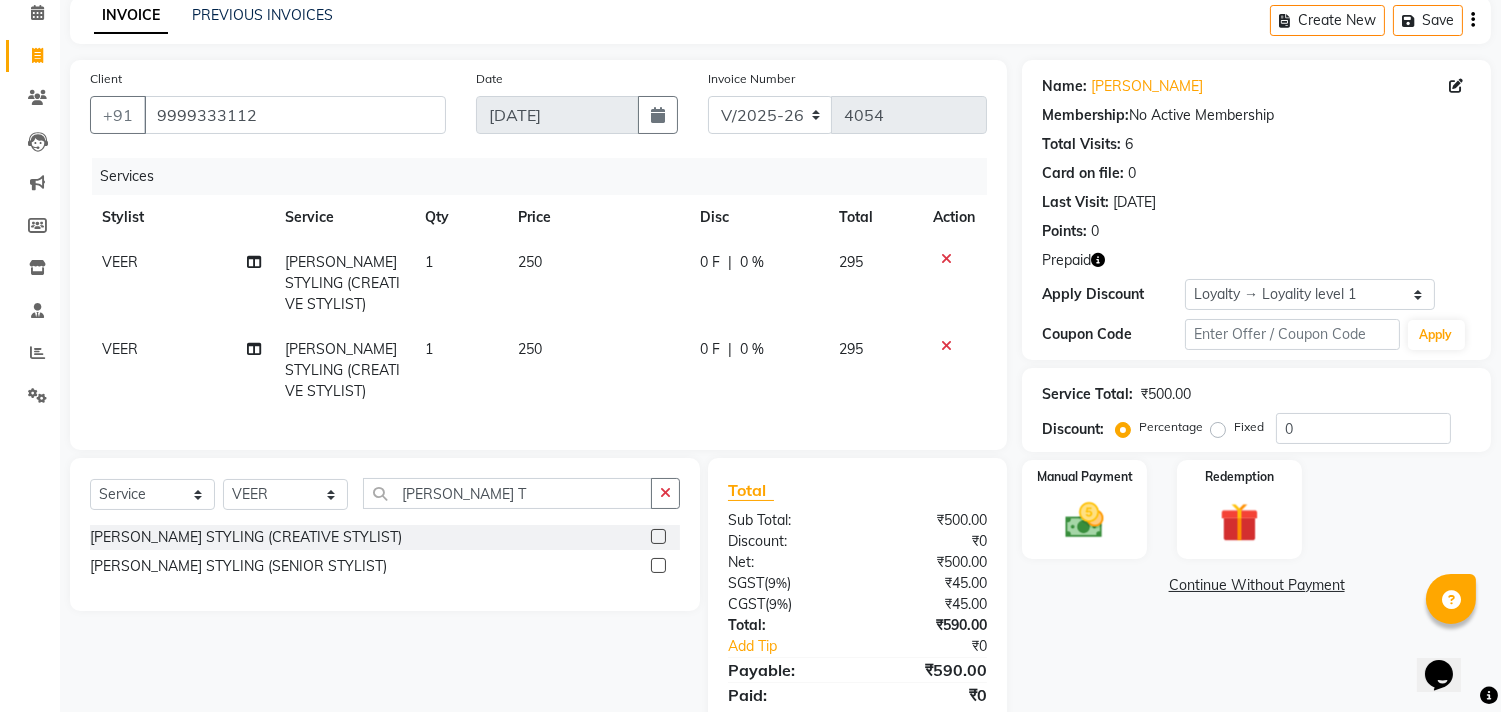 click 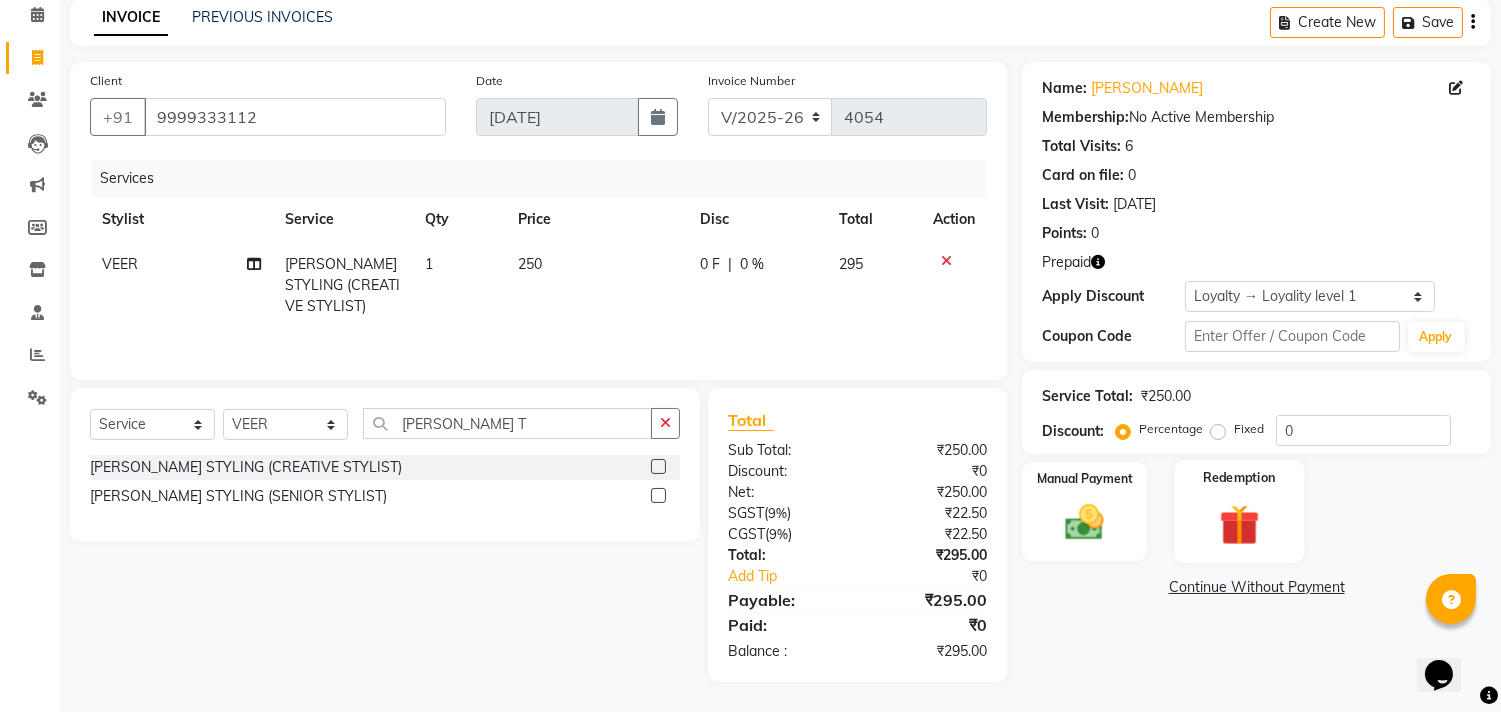 click 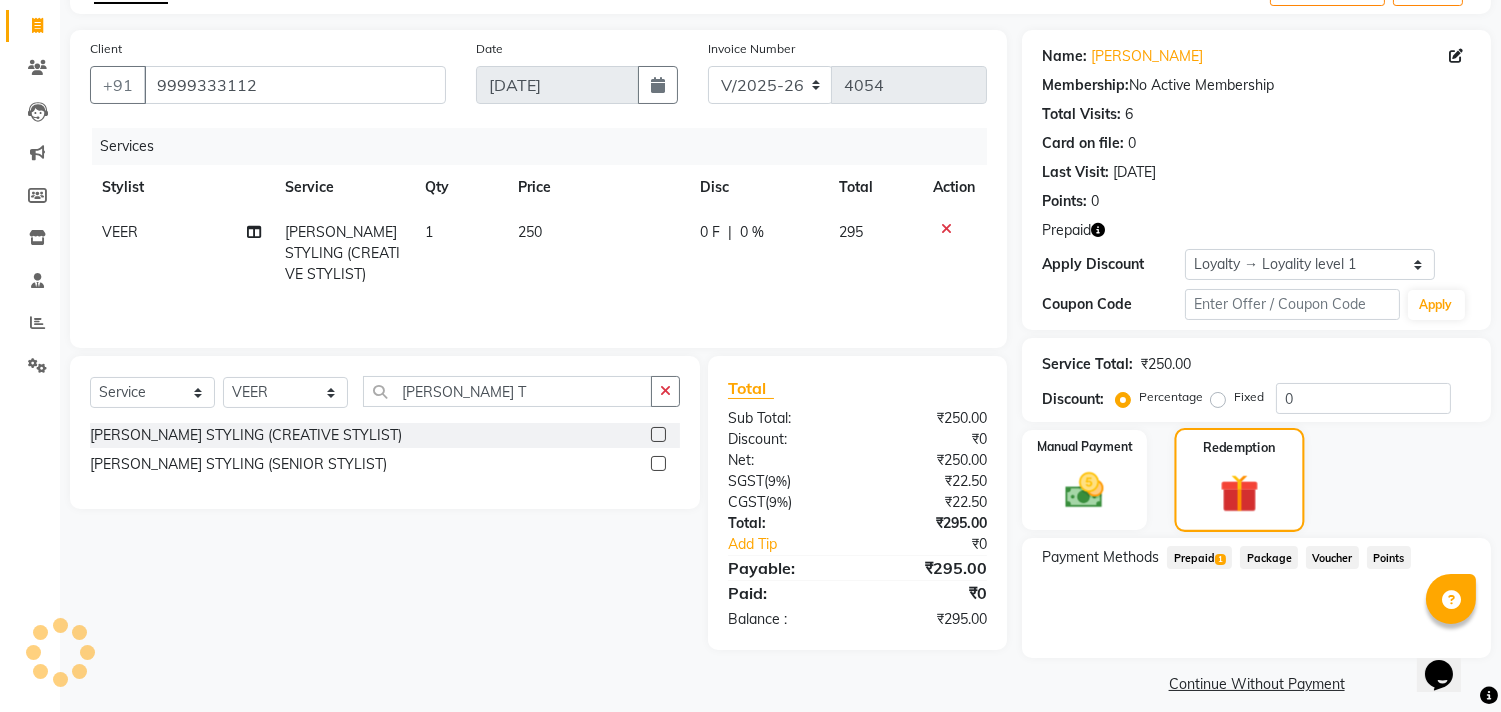 scroll, scrollTop: 135, scrollLeft: 0, axis: vertical 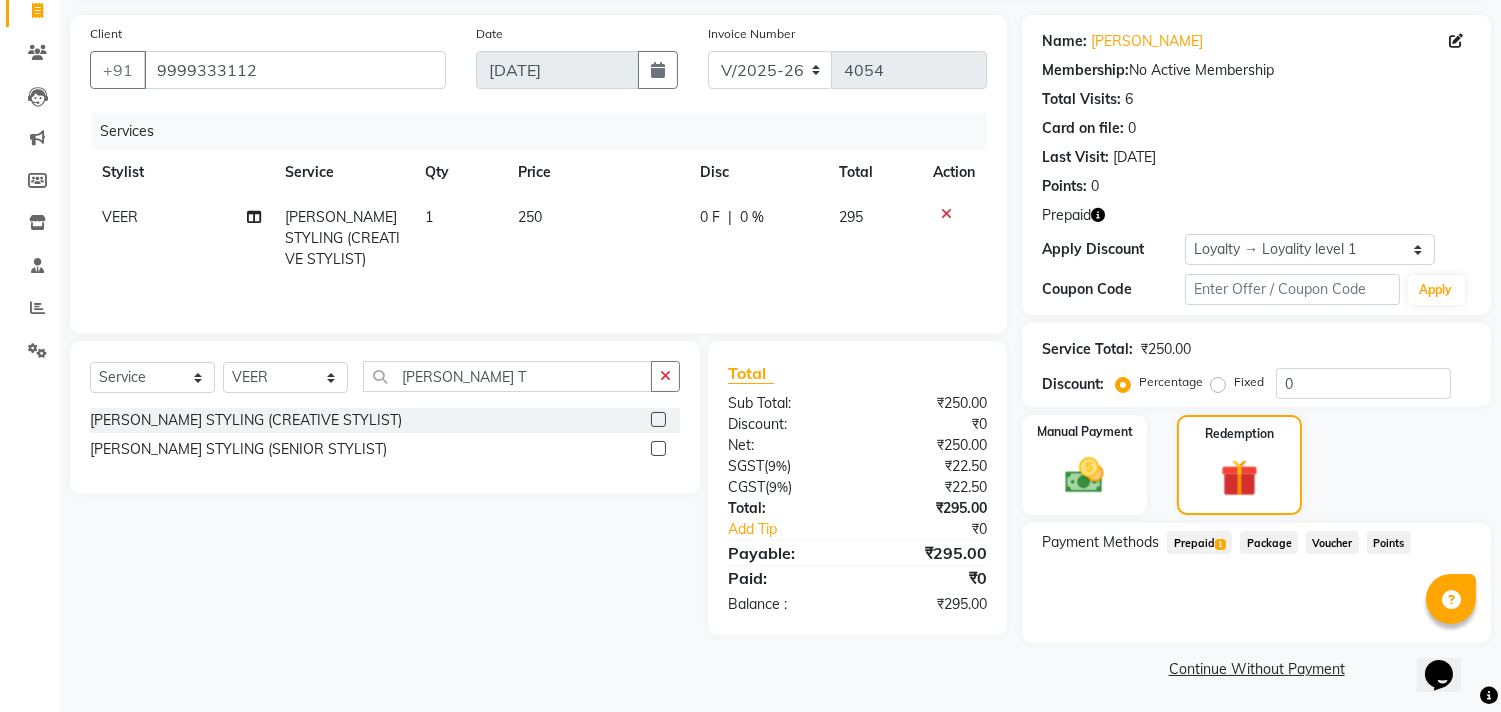 click on "Package" 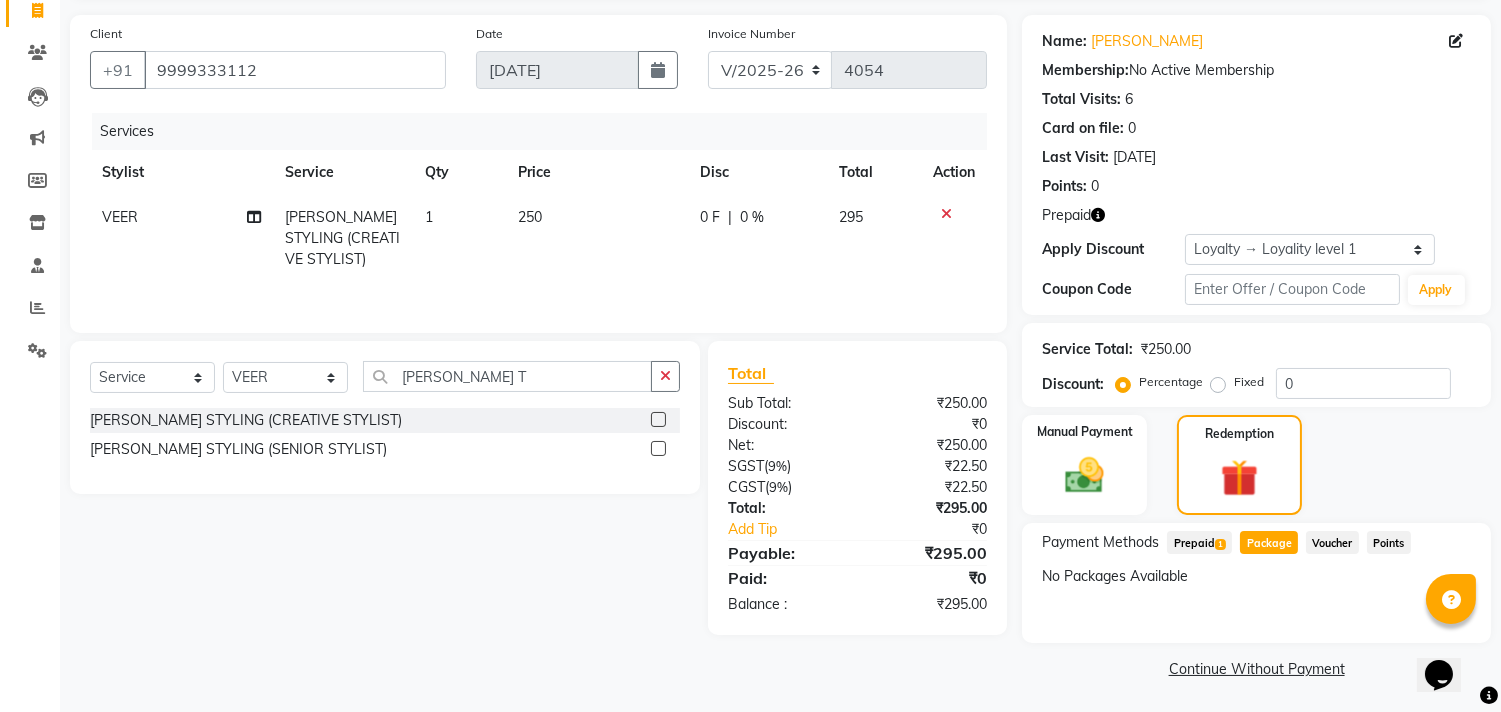 click on "Prepaid  1" 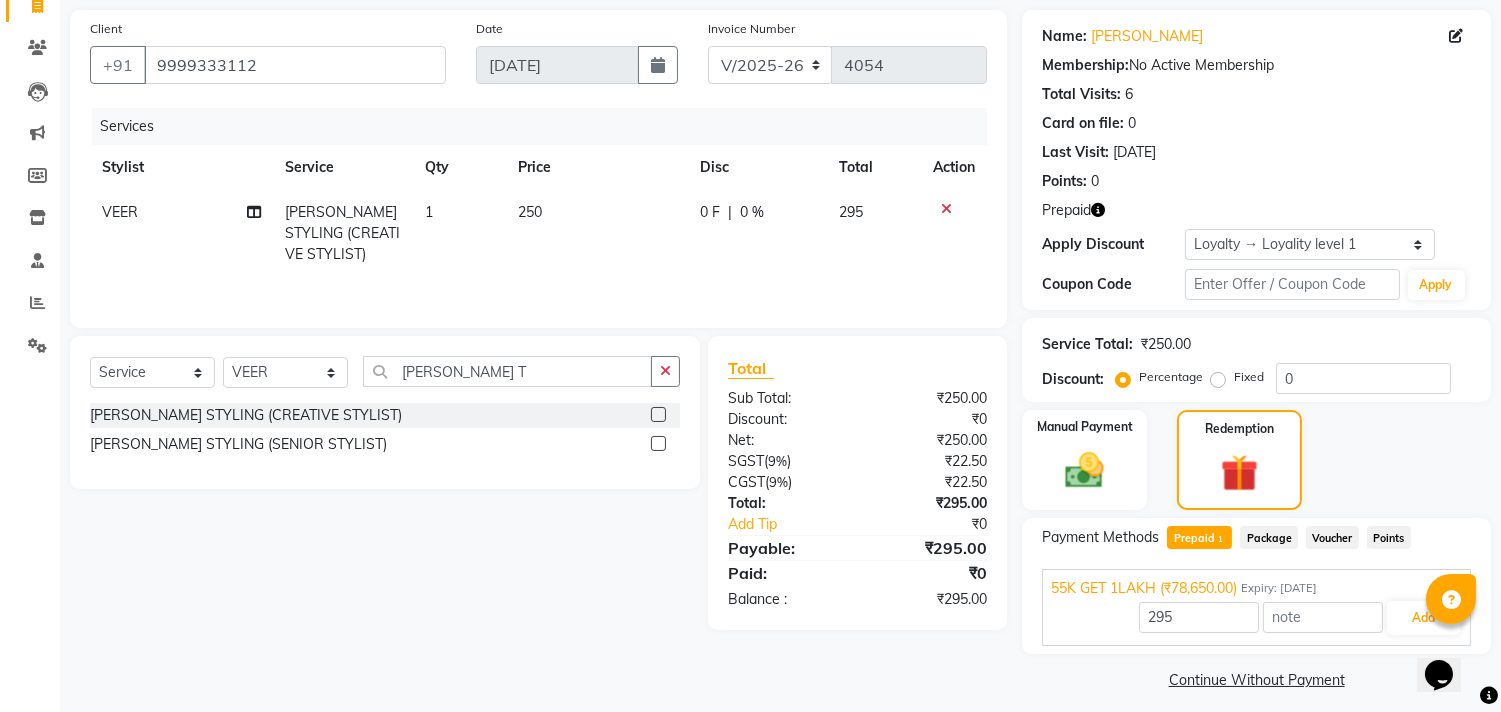 scroll, scrollTop: 152, scrollLeft: 0, axis: vertical 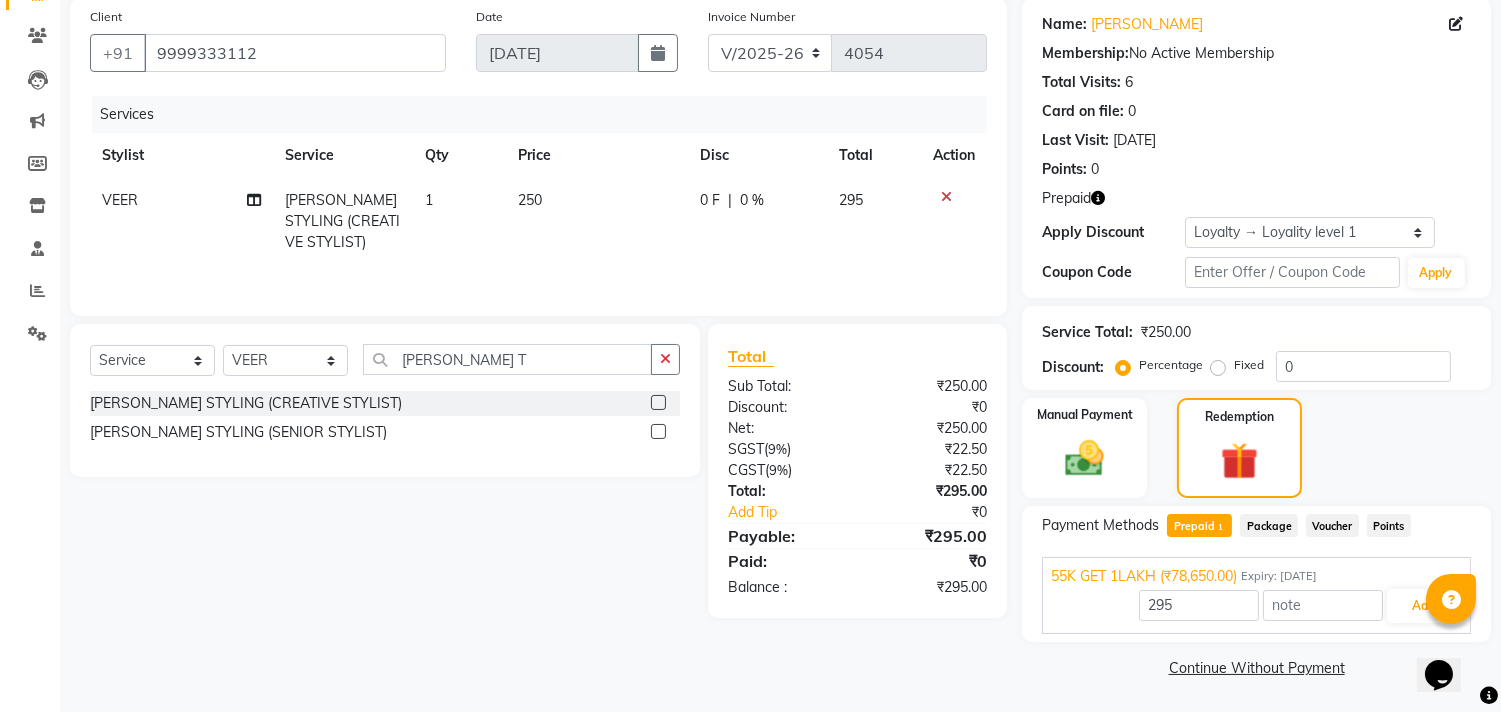 click on "Voucher" 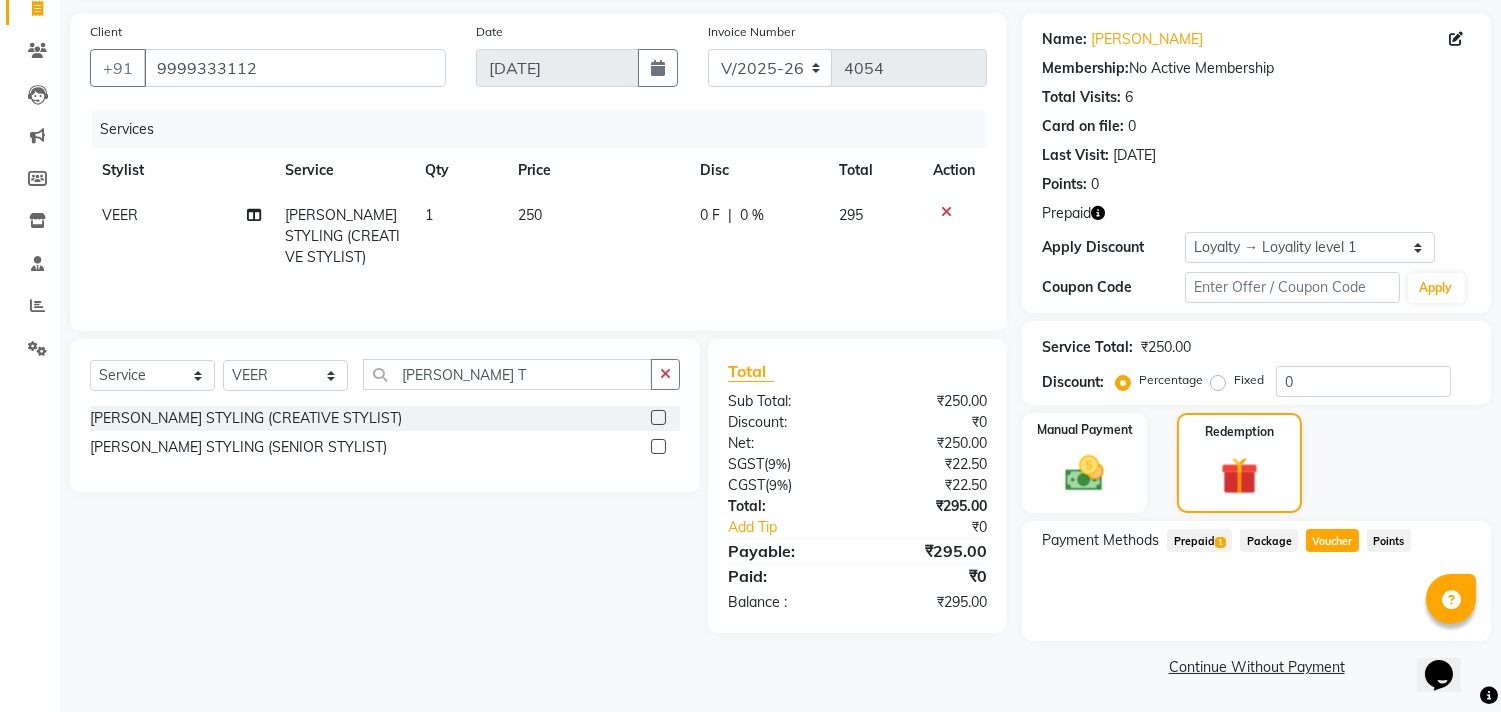scroll, scrollTop: 135, scrollLeft: 0, axis: vertical 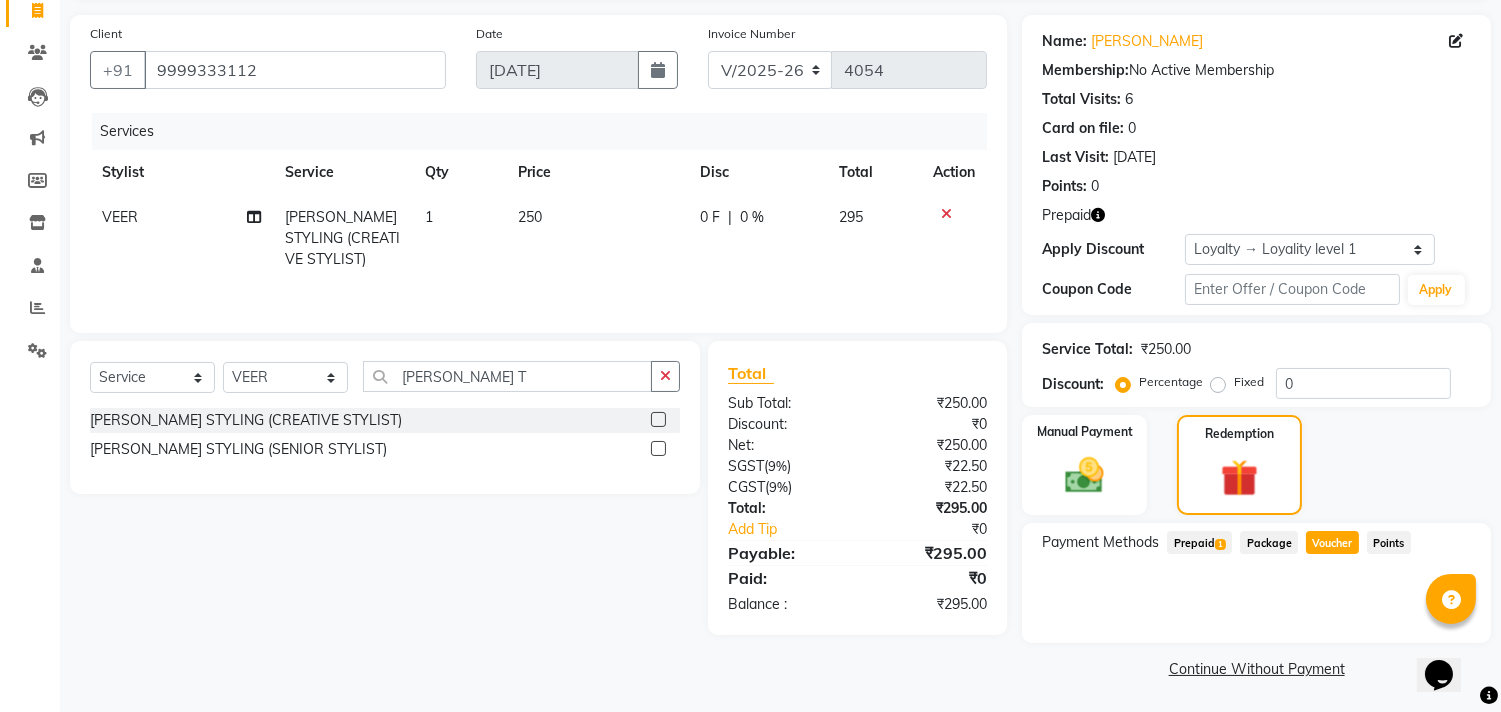 click on "Package" 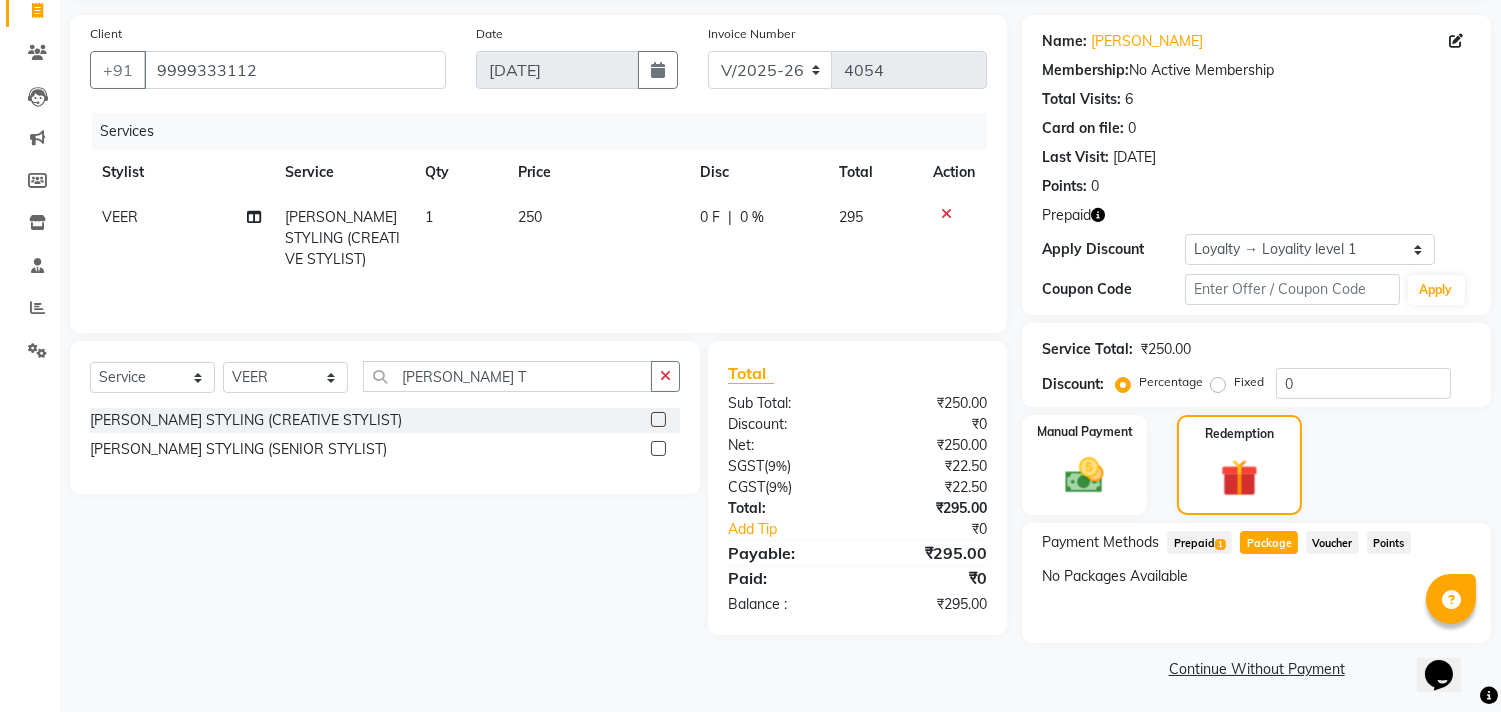 click on "Prepaid  1" 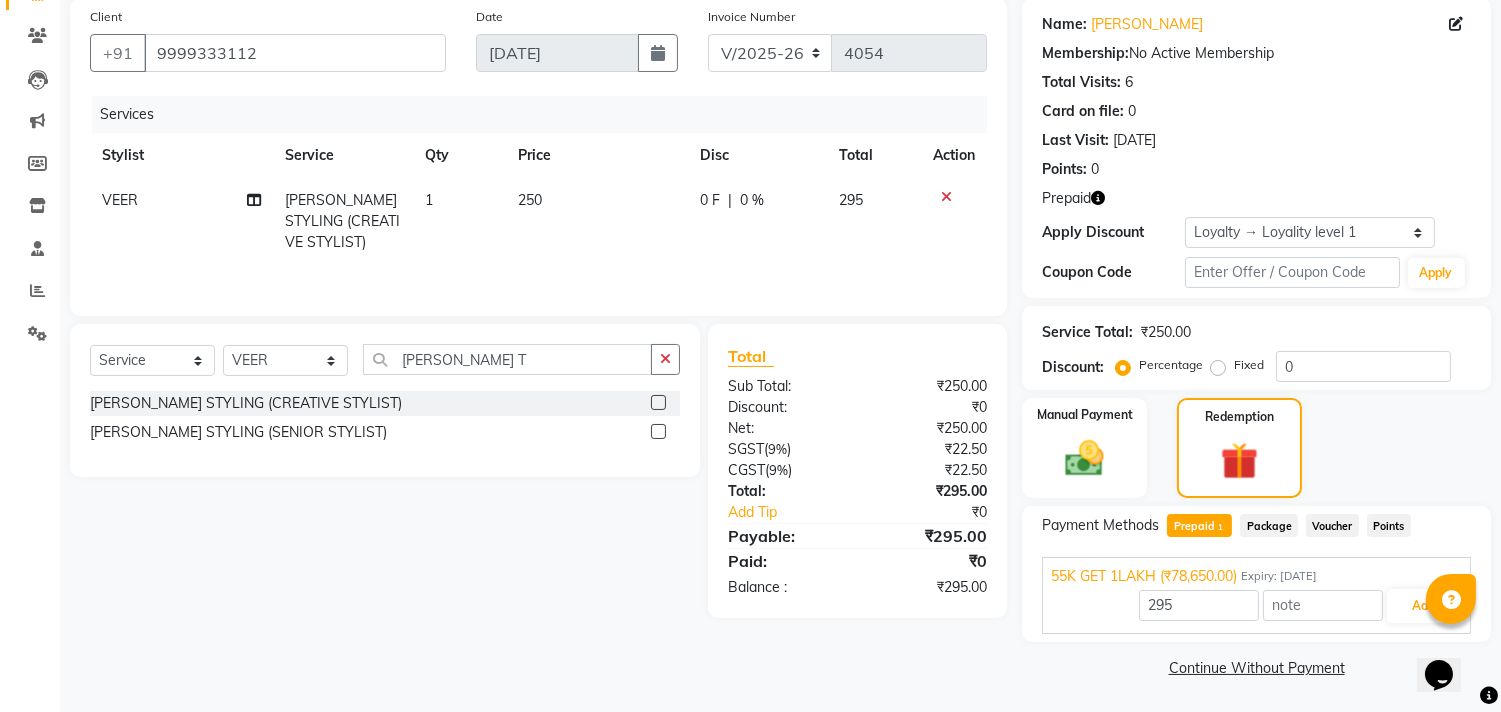 click on "Prepaid  1" 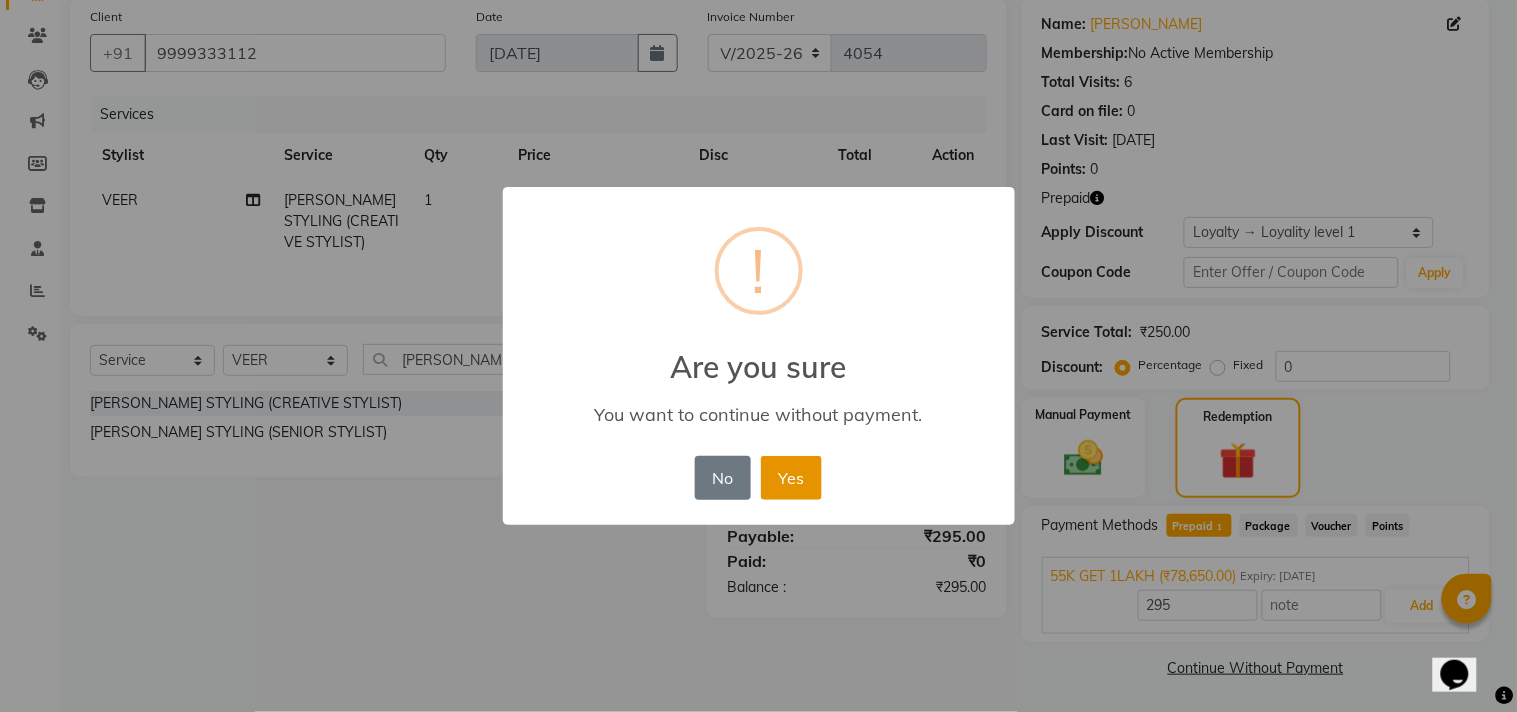 click on "Yes" at bounding box center [791, 478] 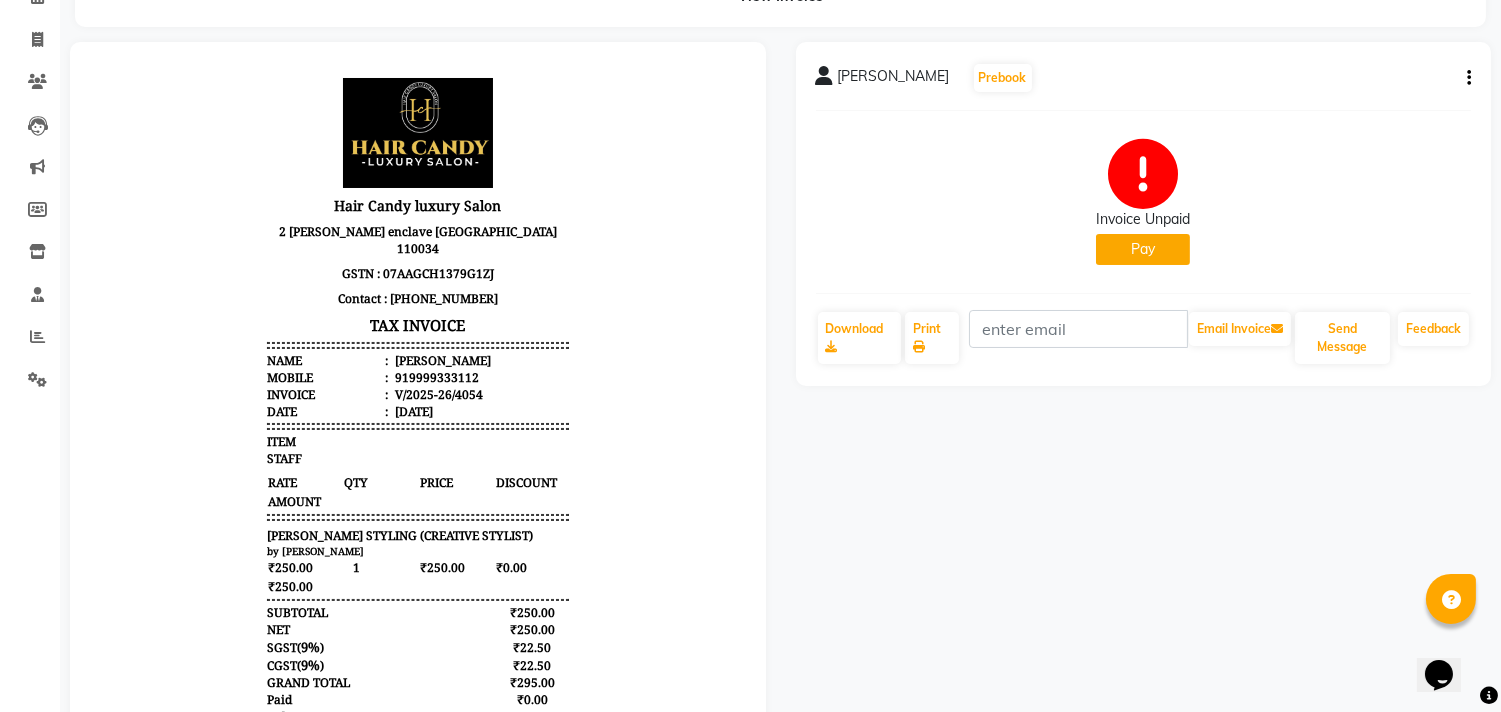 scroll, scrollTop: 67, scrollLeft: 0, axis: vertical 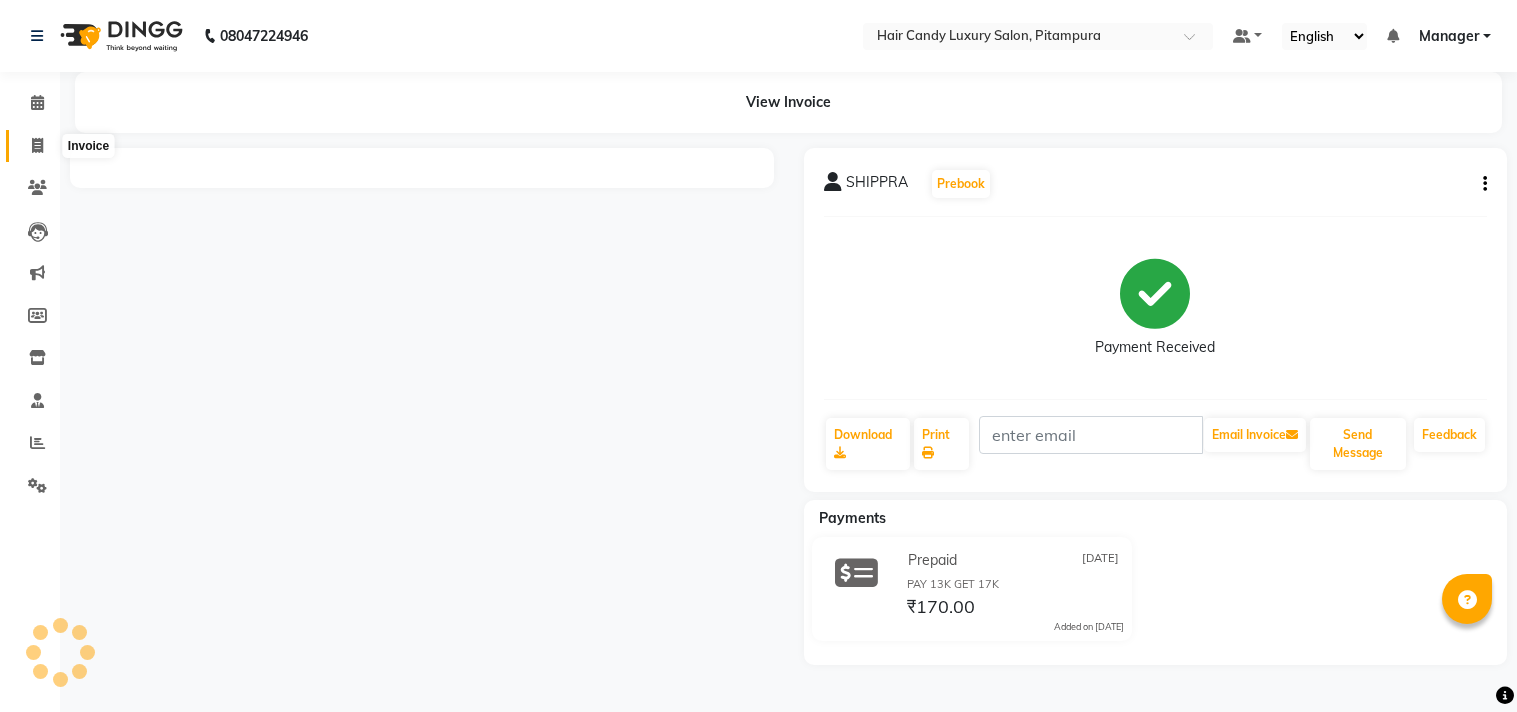 click 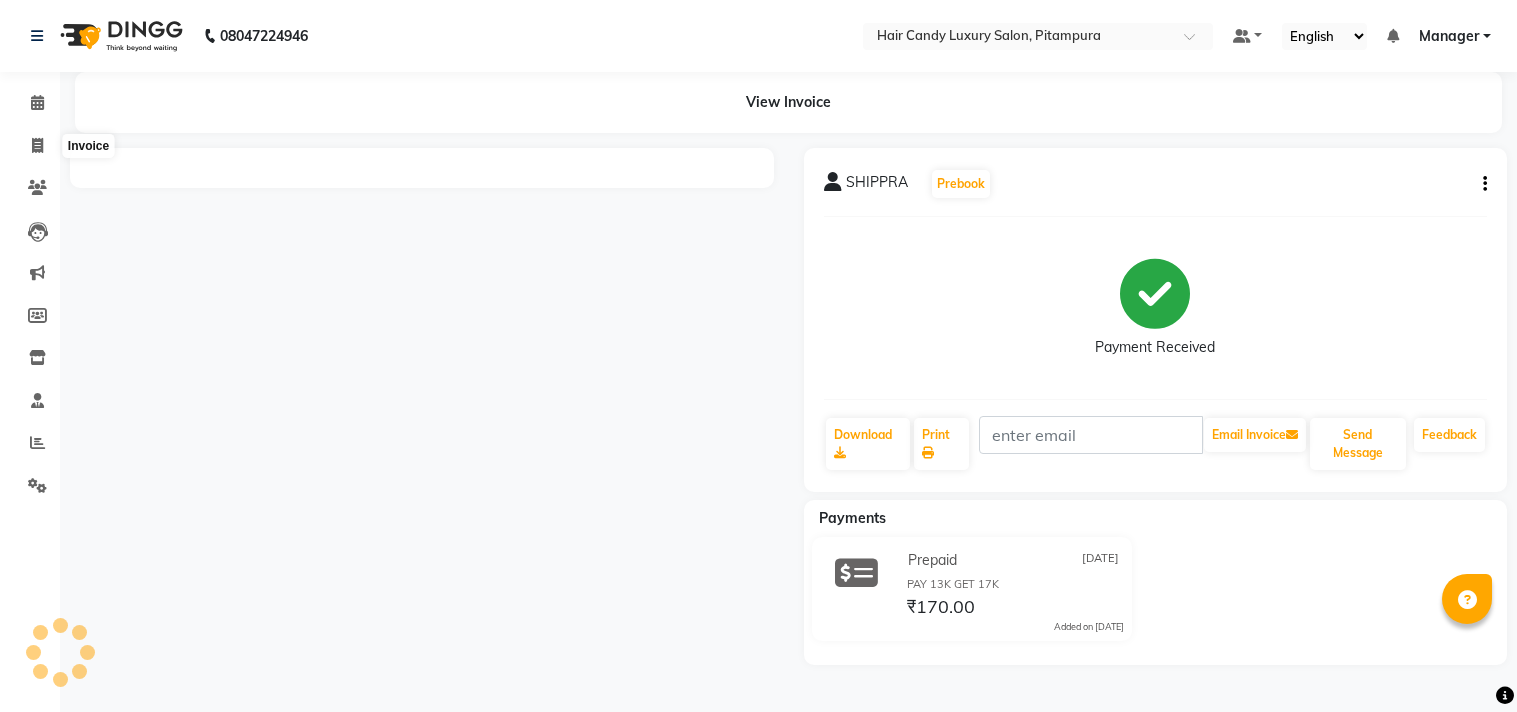 scroll, scrollTop: 0, scrollLeft: 0, axis: both 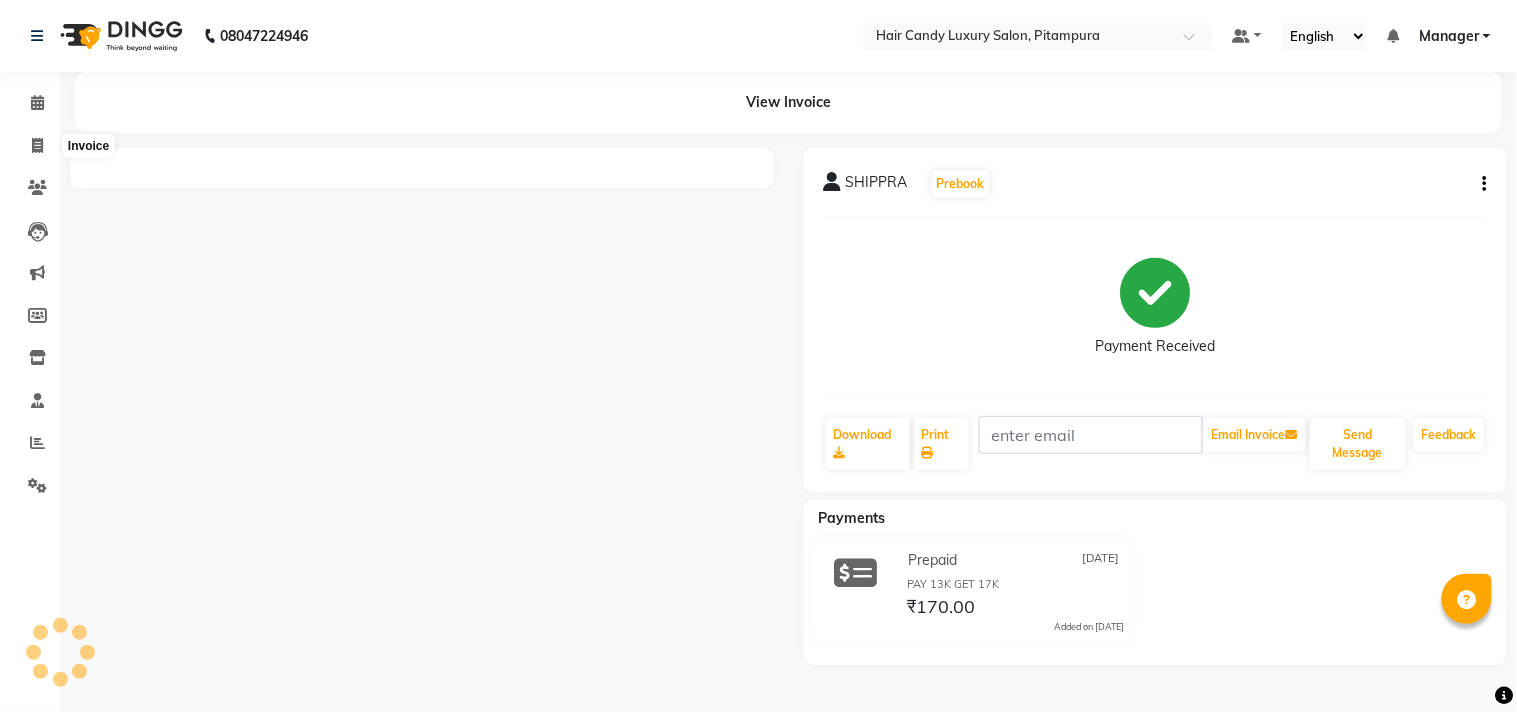 select on "service" 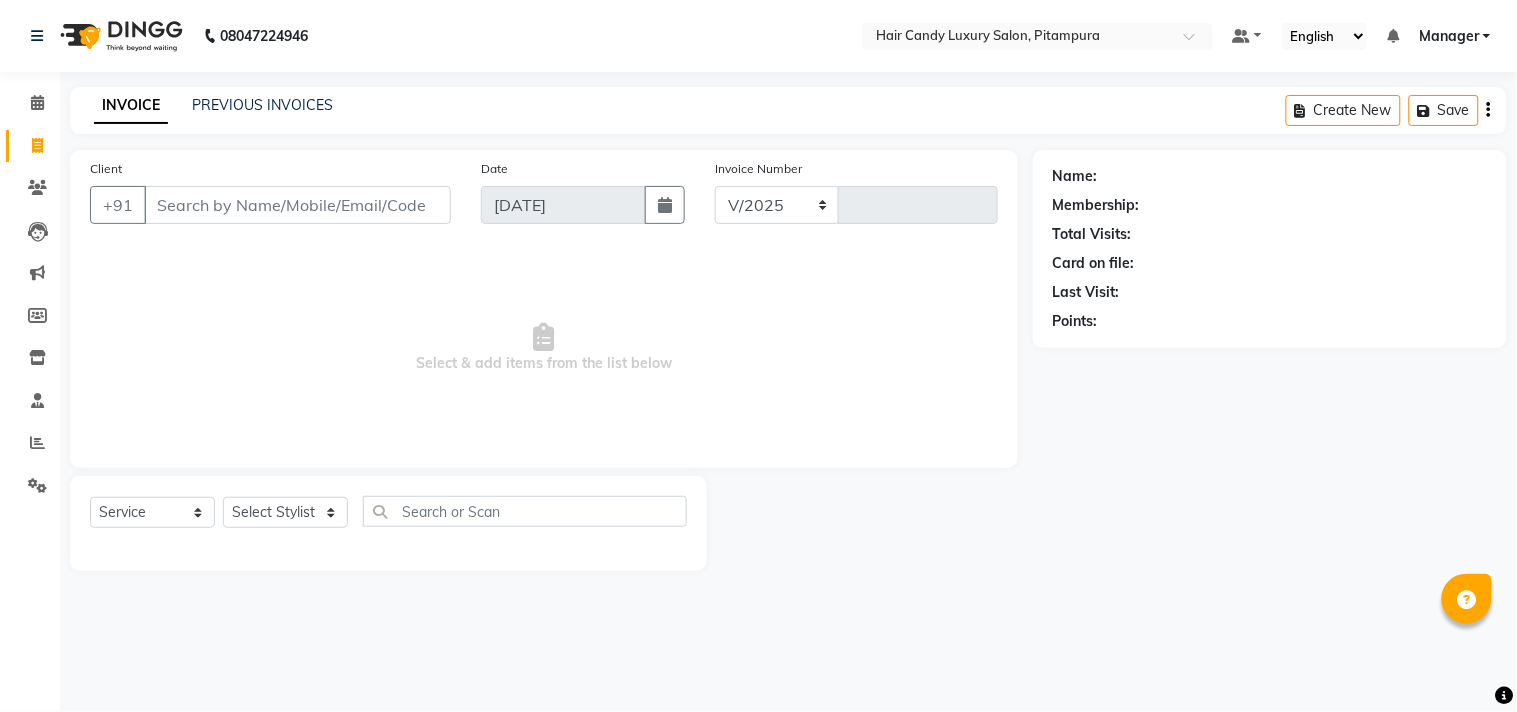select on "4720" 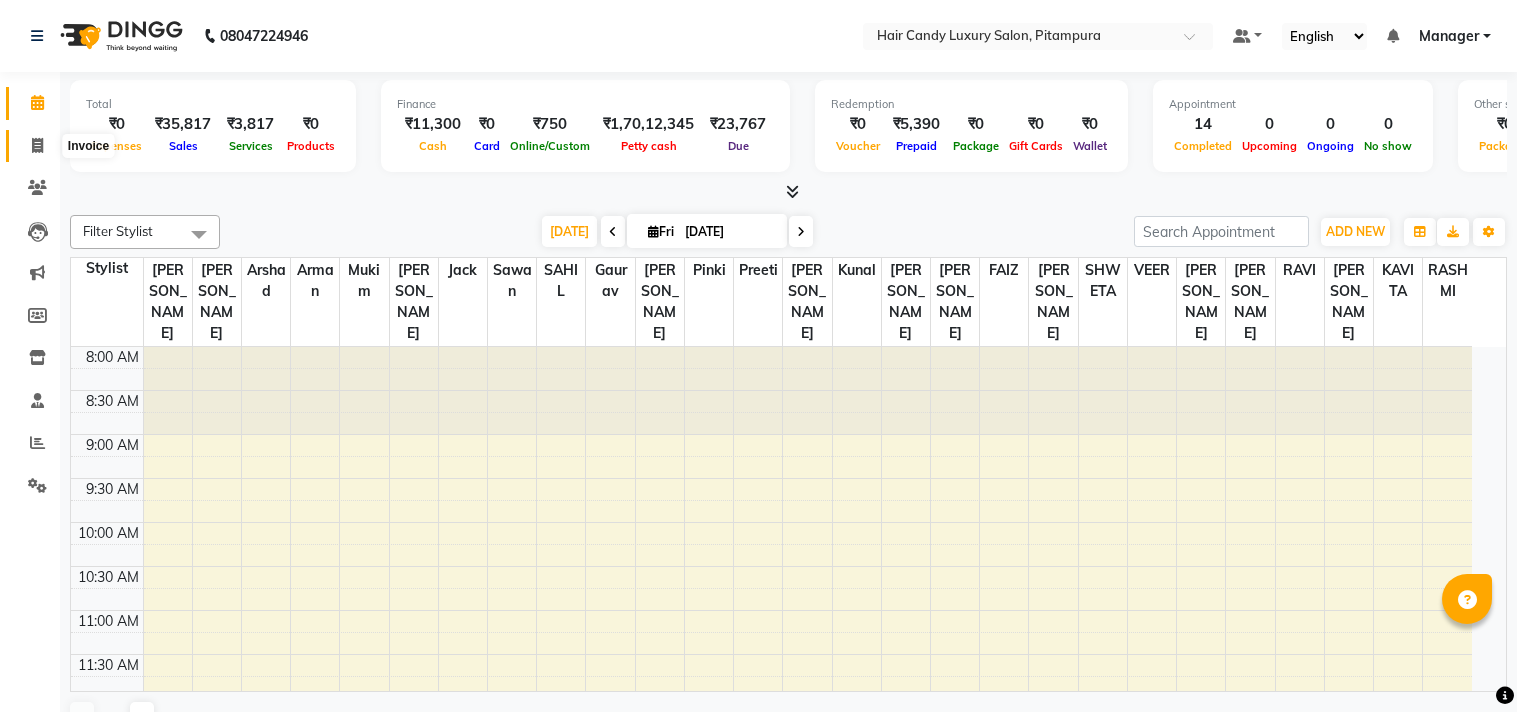 click 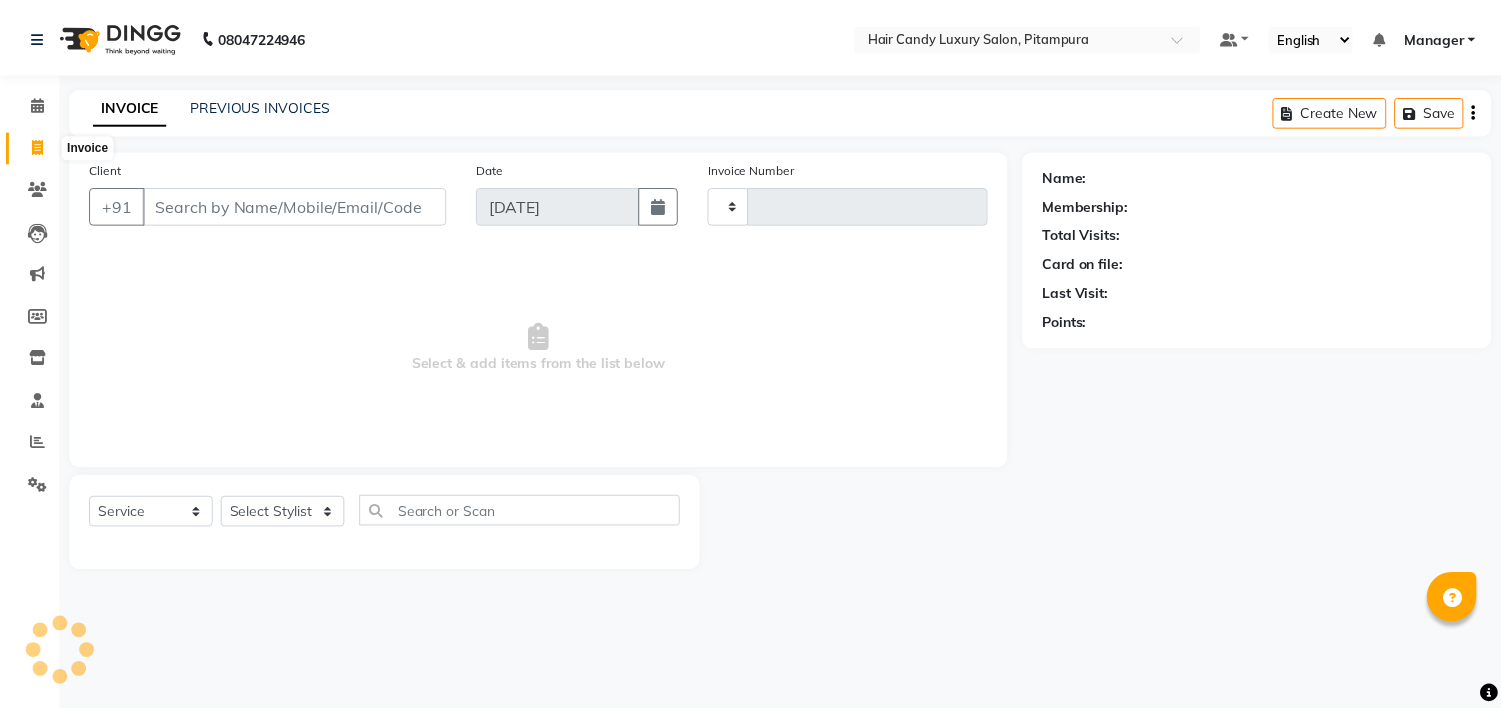 scroll, scrollTop: 0, scrollLeft: 0, axis: both 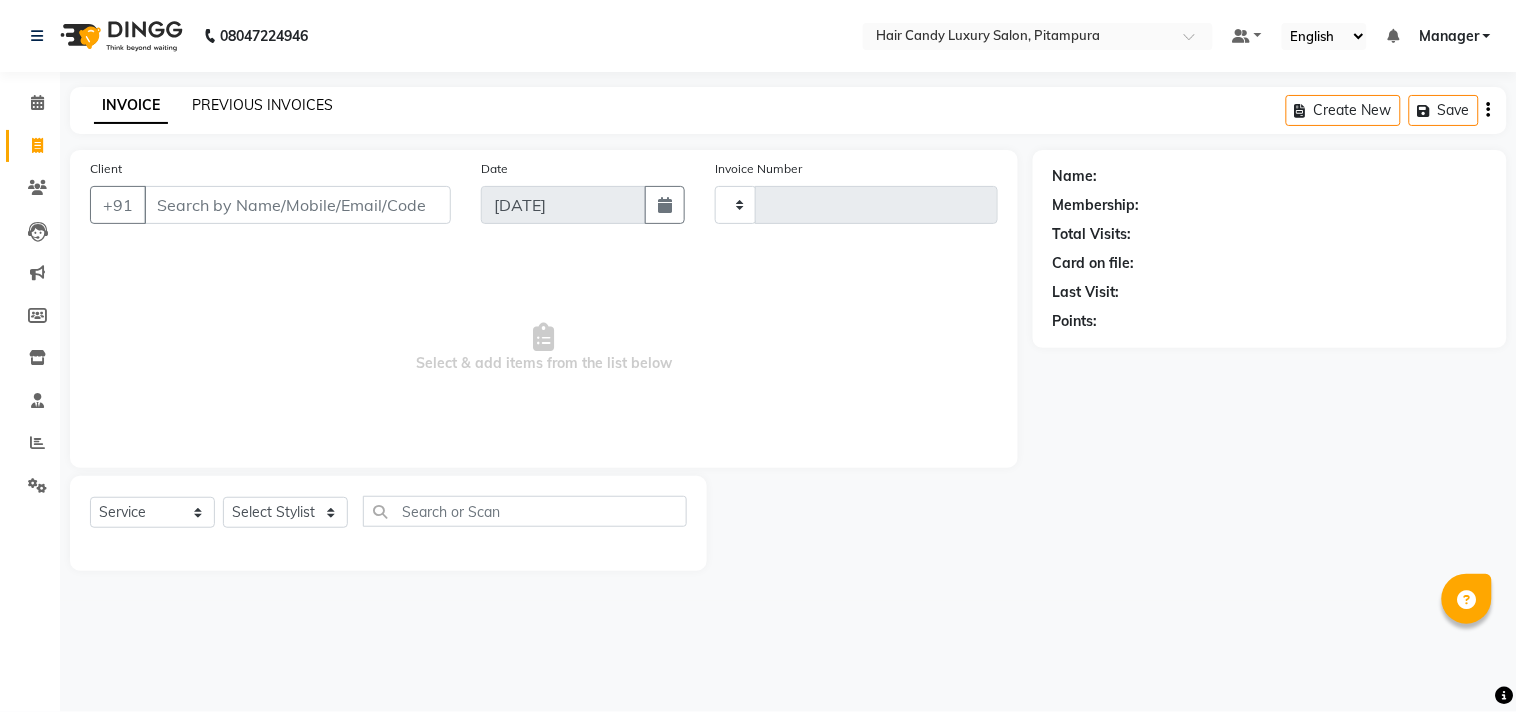 click on "PREVIOUS INVOICES" 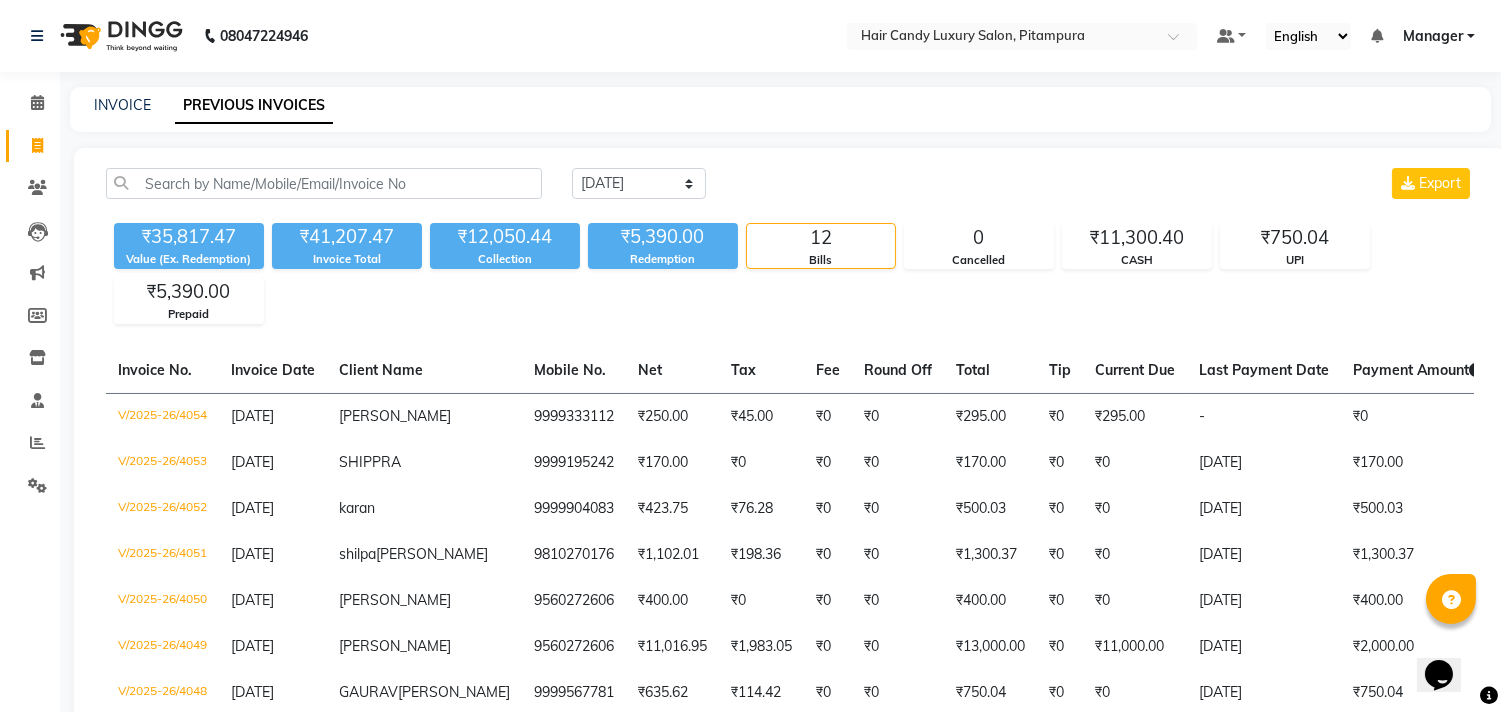 scroll, scrollTop: 0, scrollLeft: 0, axis: both 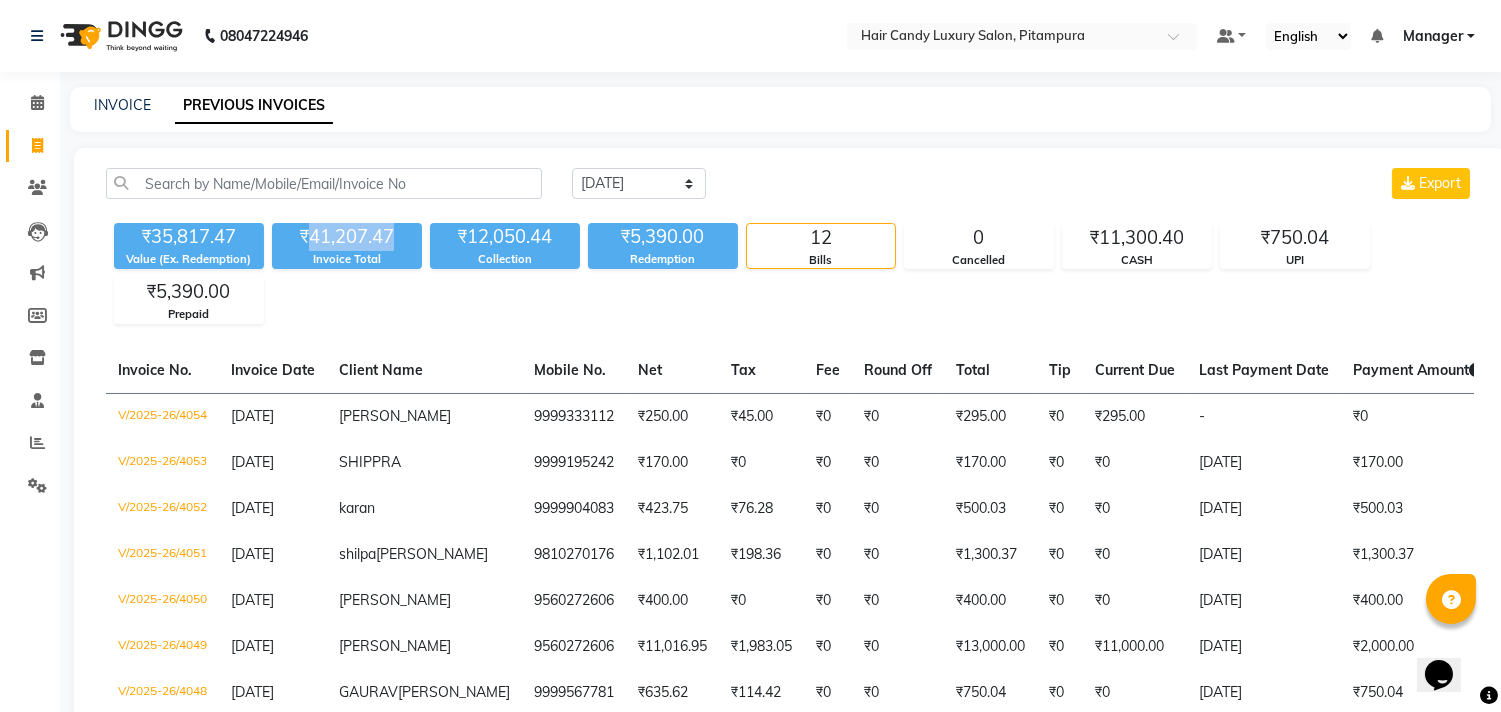 drag, startPoint x: 308, startPoint y: 246, endPoint x: 326, endPoint y: 247, distance: 18.027756 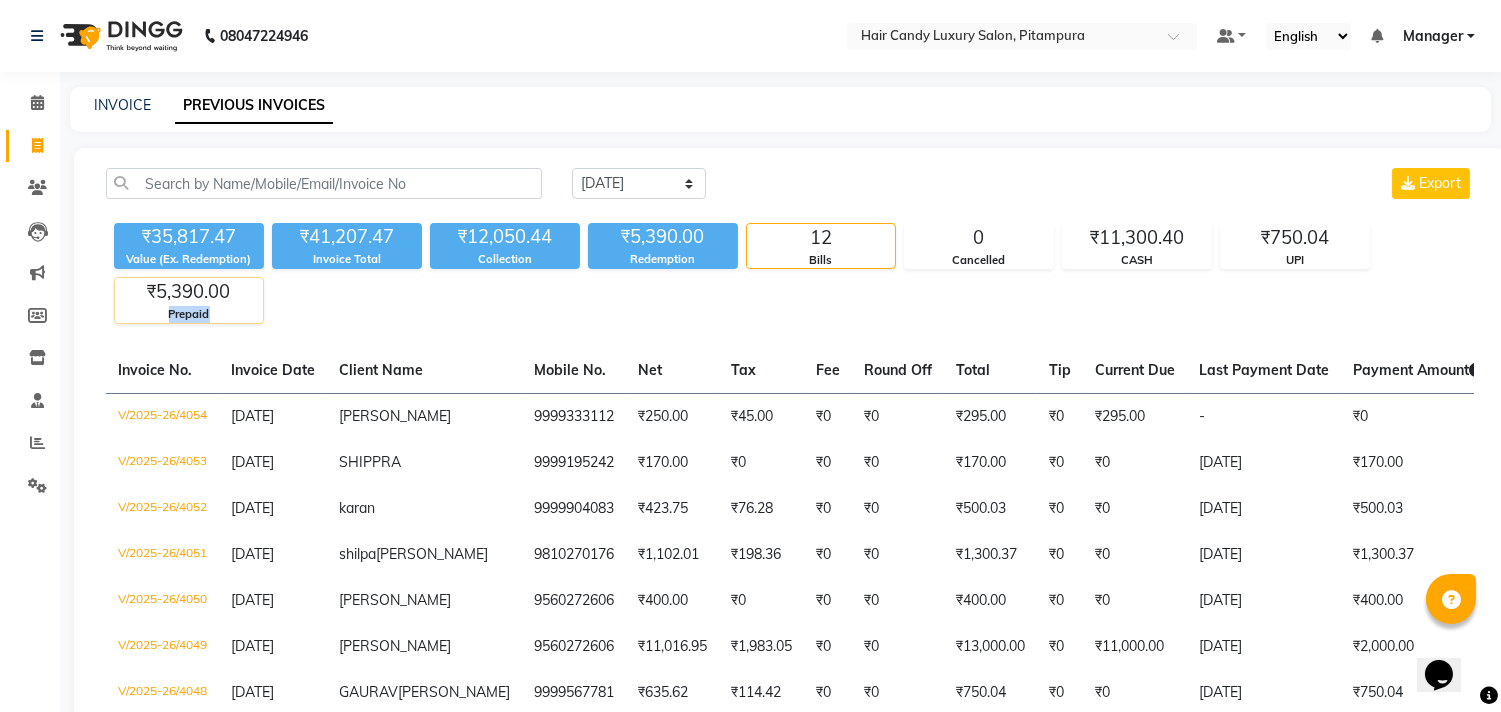 click on "Prepaid" 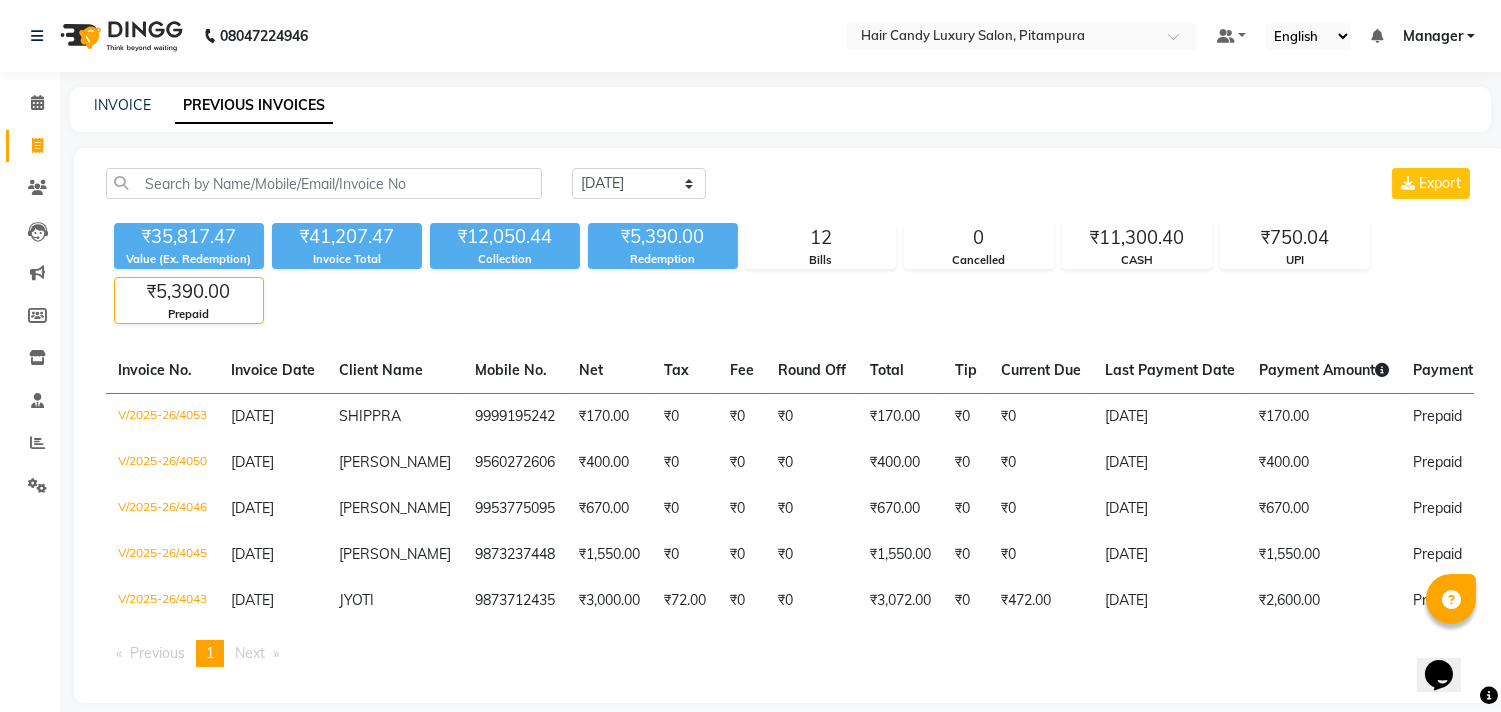 click on "Prepaid" 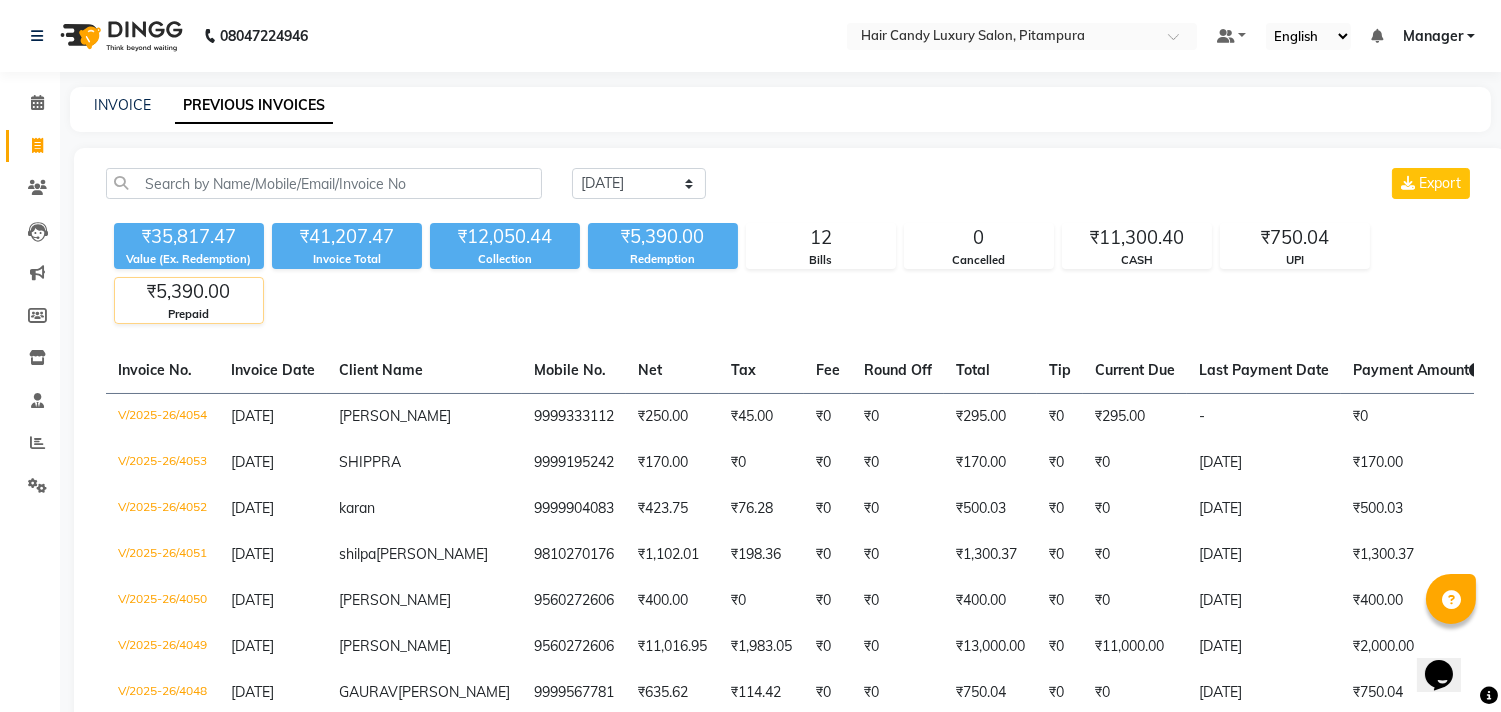 click on "Prepaid" 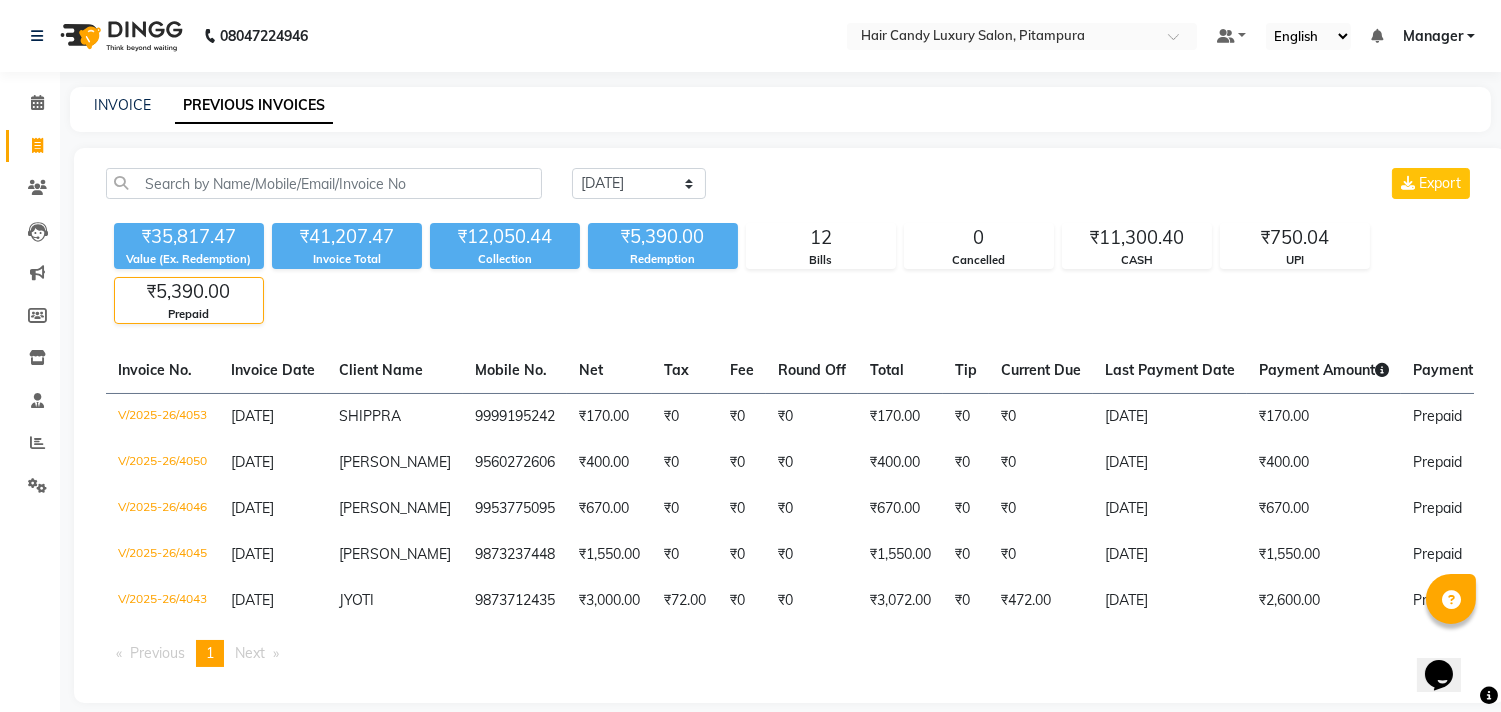 click on "₹35,817.47" 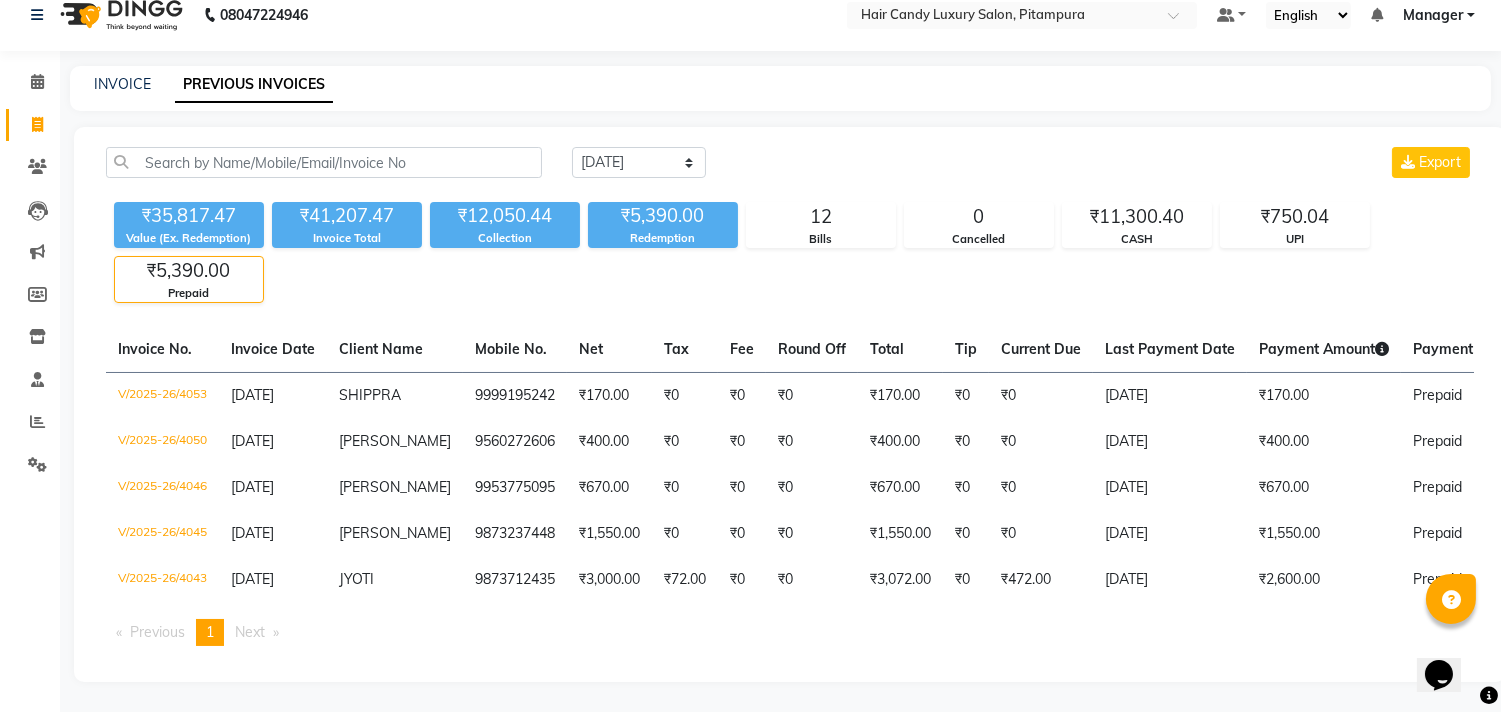 click on "₹35,817.47 Value (Ex. Redemption) ₹41,207.47 Invoice Total  ₹12,050.44 Collection ₹5,390.00 Redemption 12 Bills 0 Cancelled ₹11,300.40 CASH ₹750.04 UPI ₹5,390.00 Prepaid" 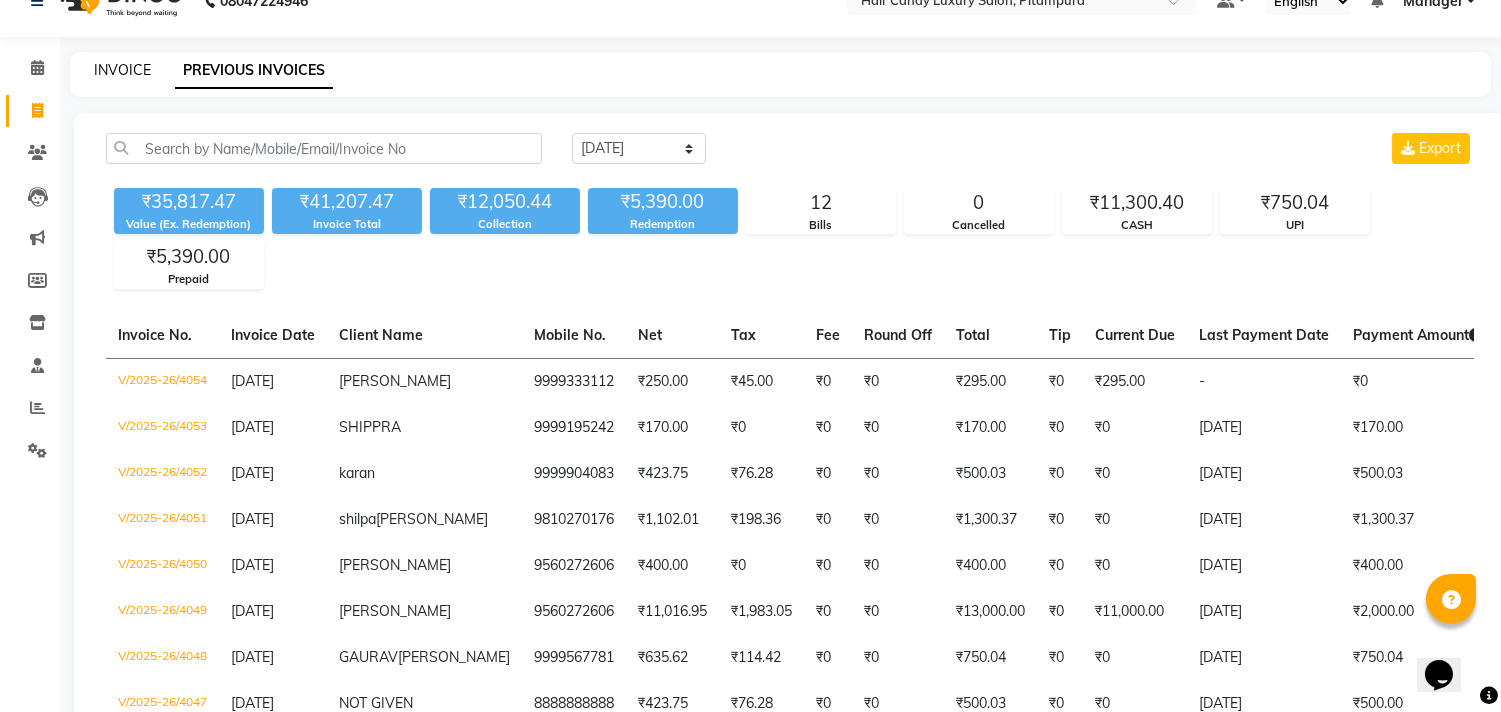 click on "INVOICE" 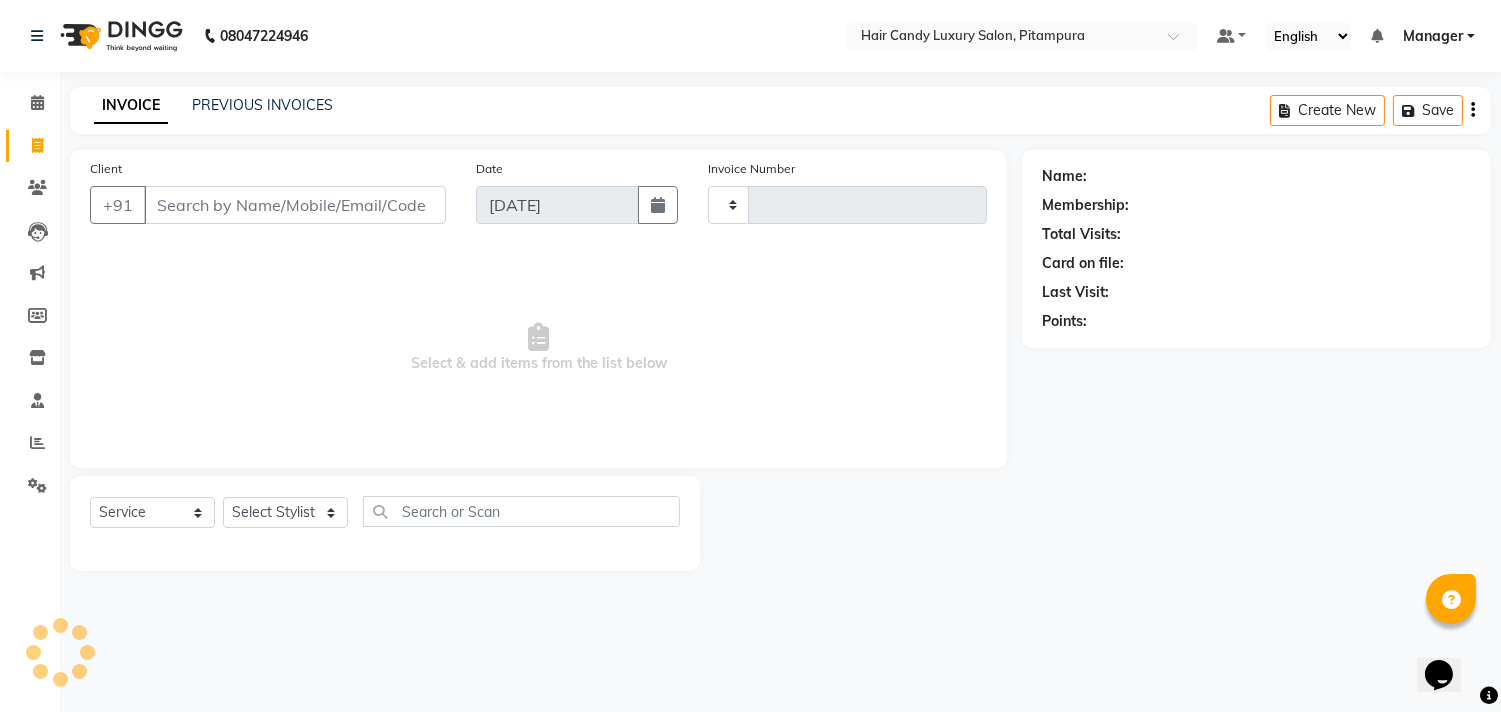 scroll, scrollTop: 0, scrollLeft: 0, axis: both 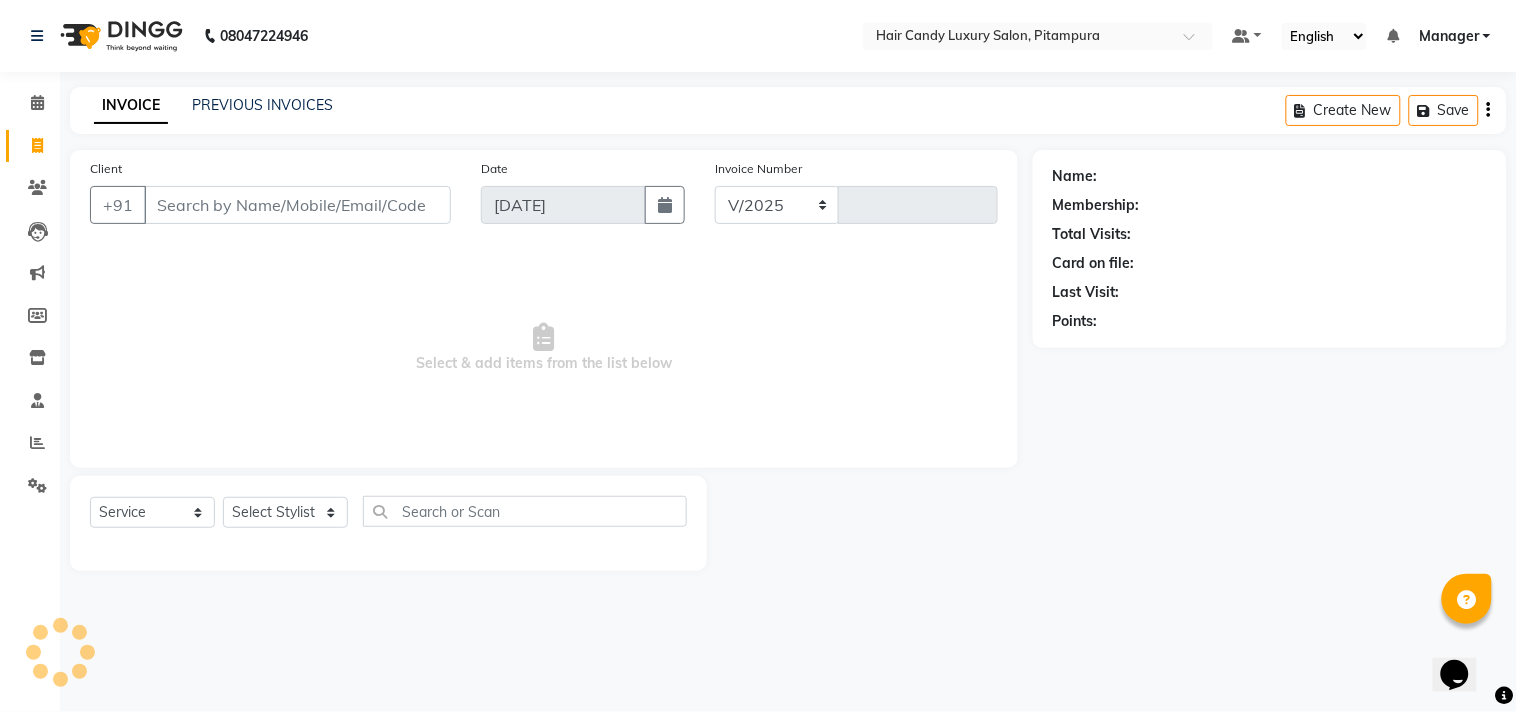 select on "4720" 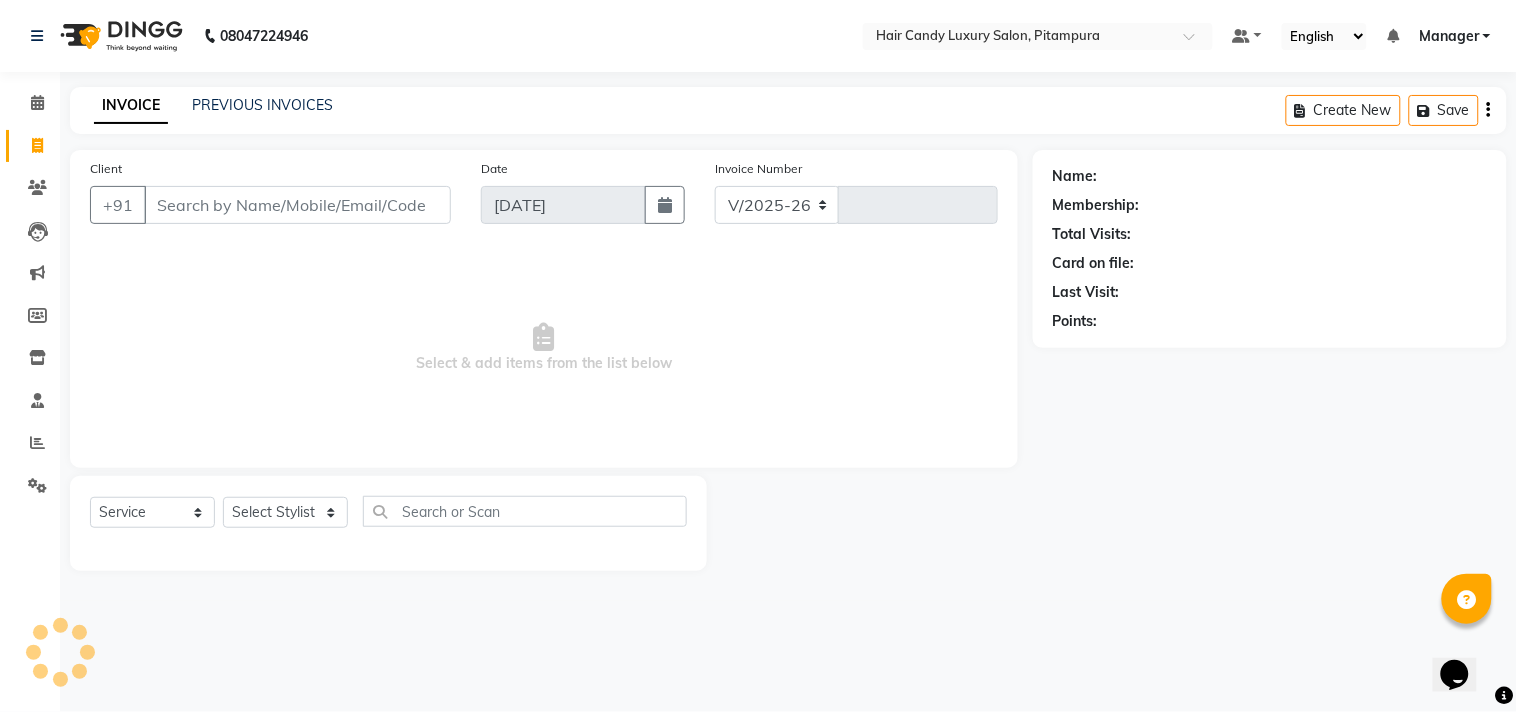 type on "4055" 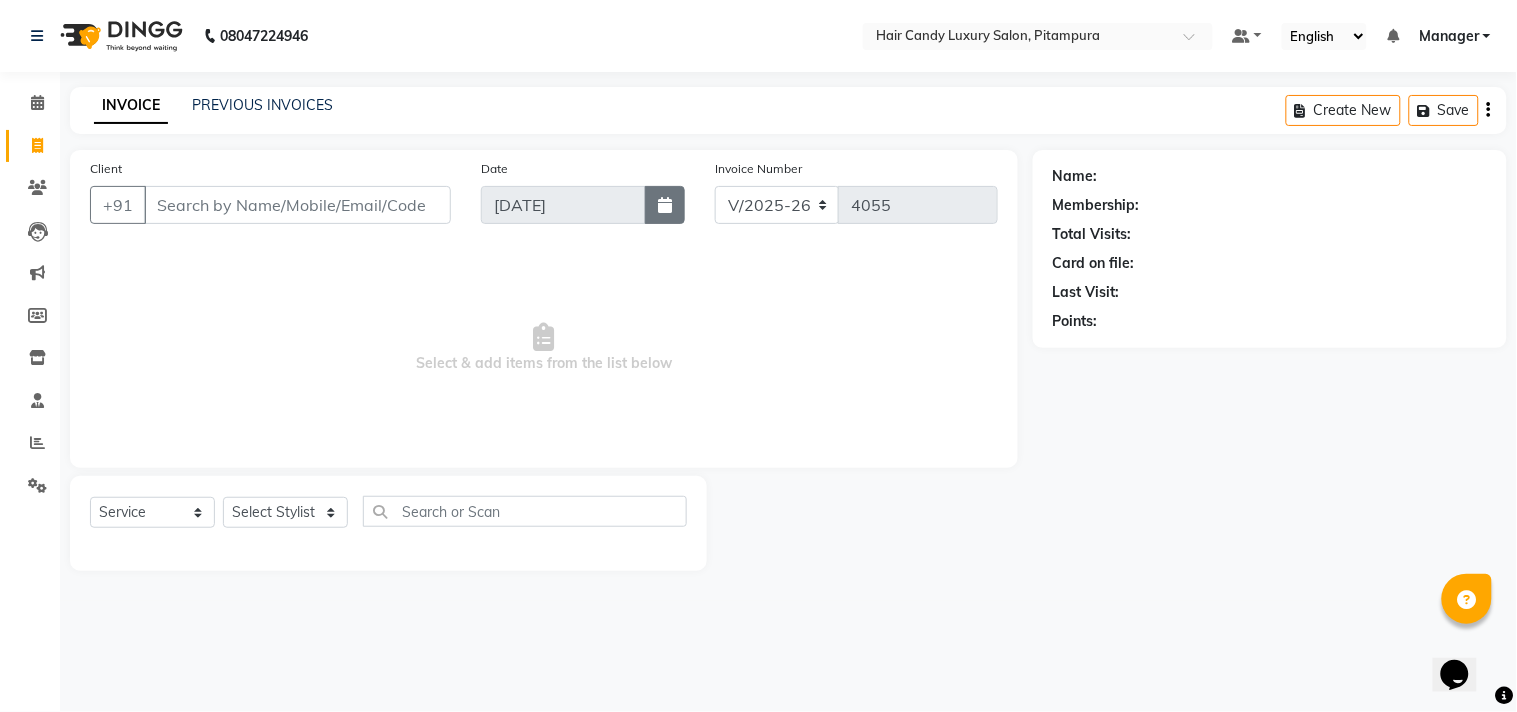 click 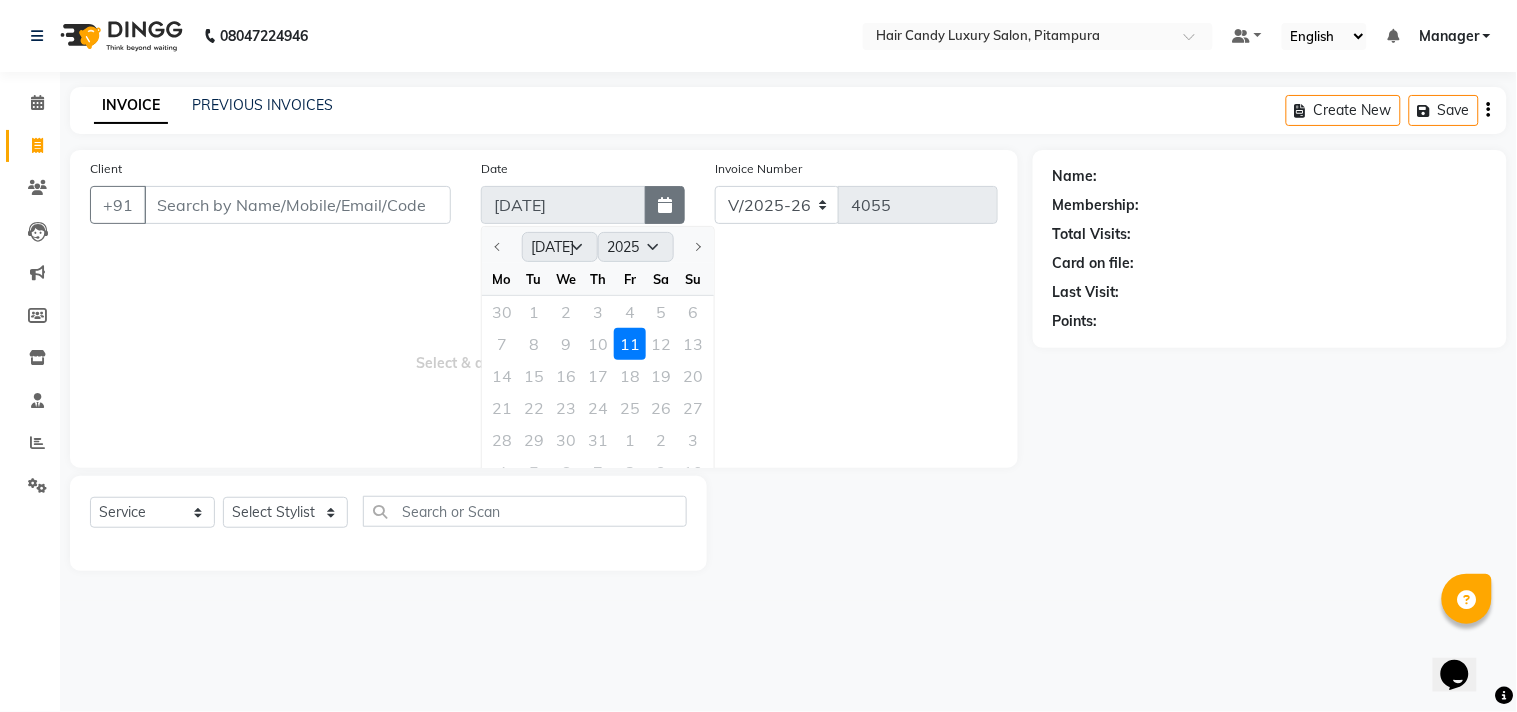 click 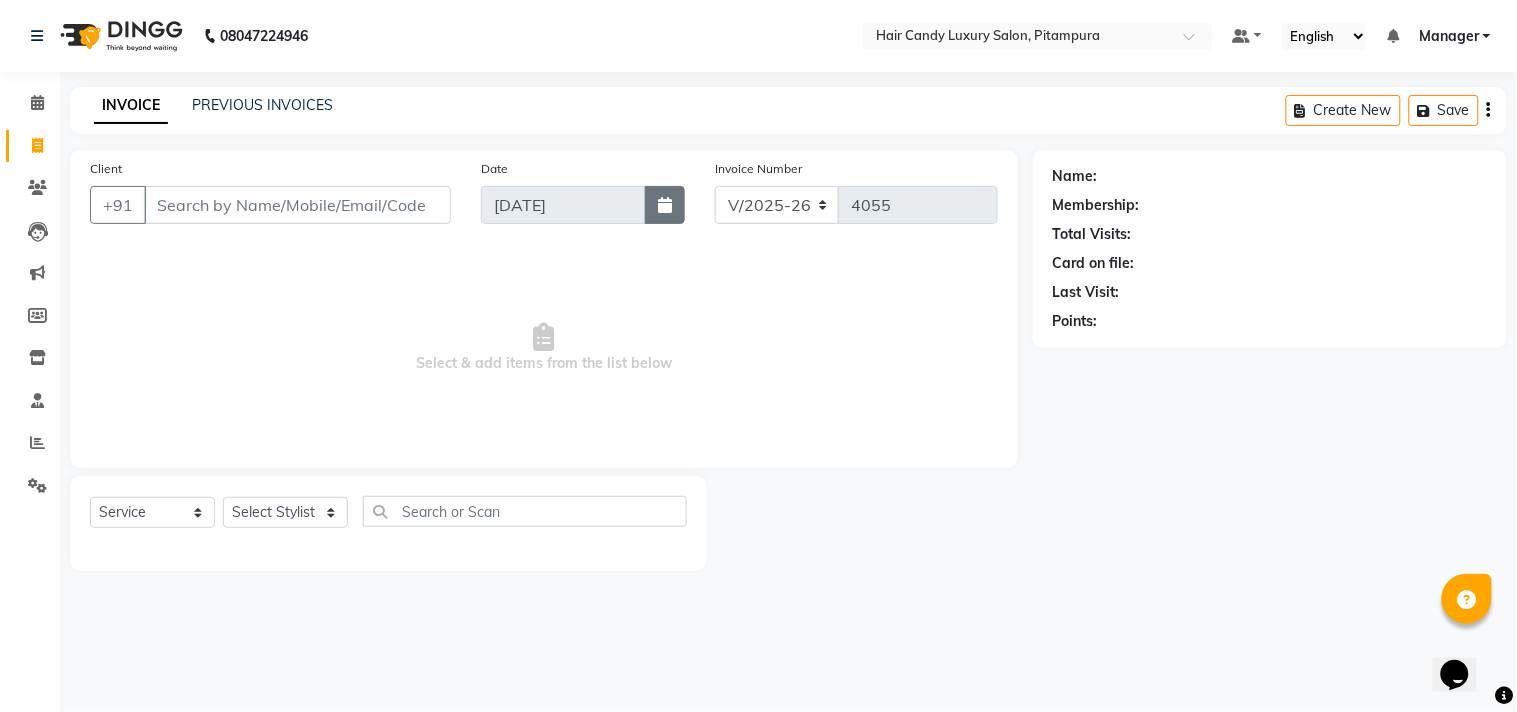 click 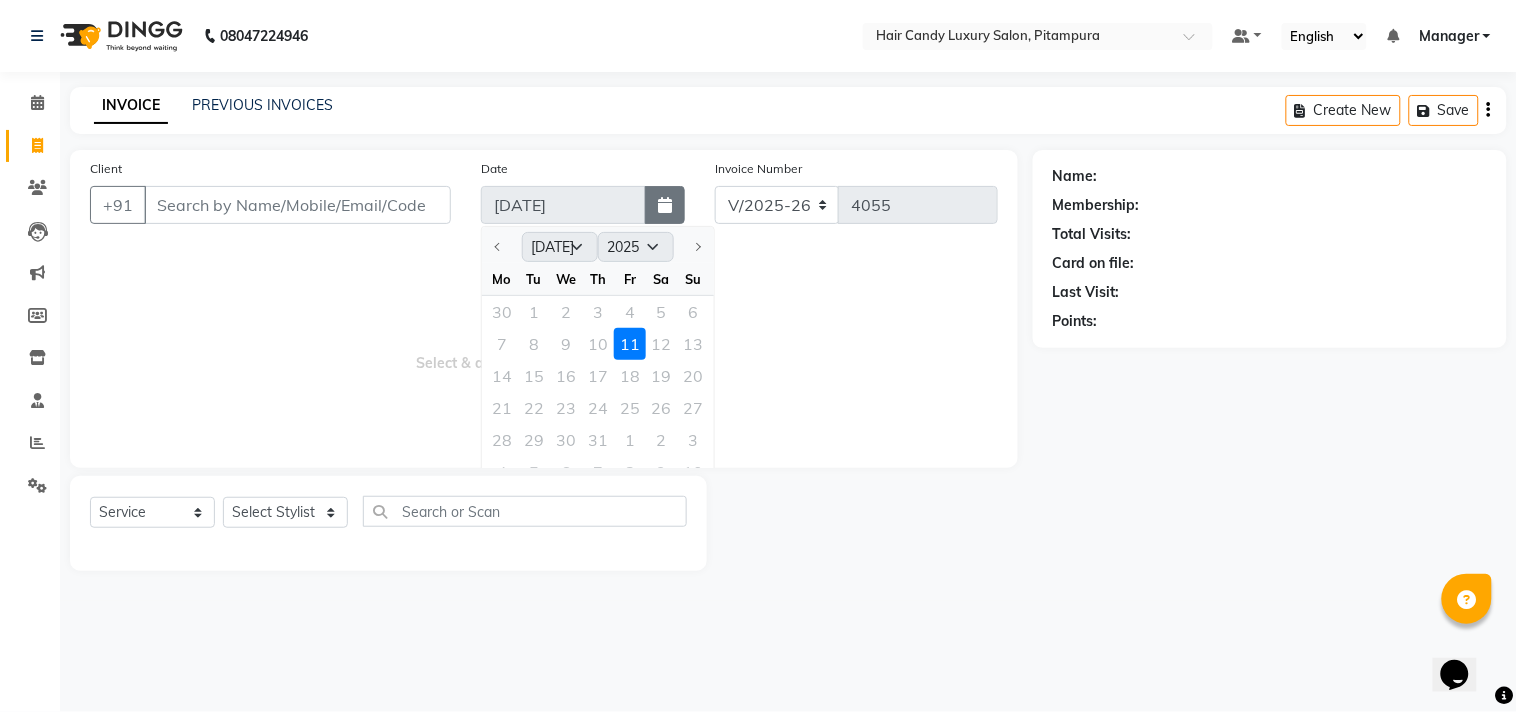 click 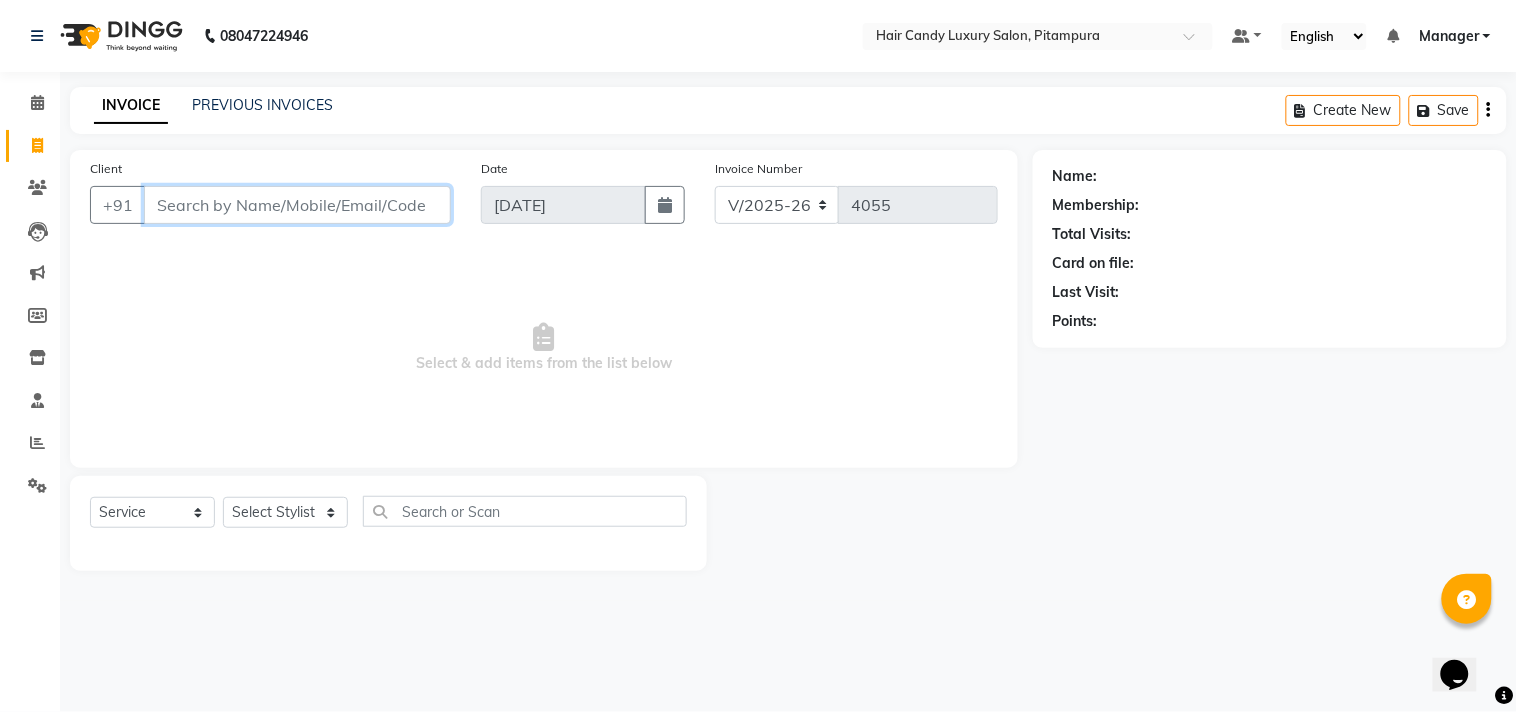 click on "Client" at bounding box center (297, 205) 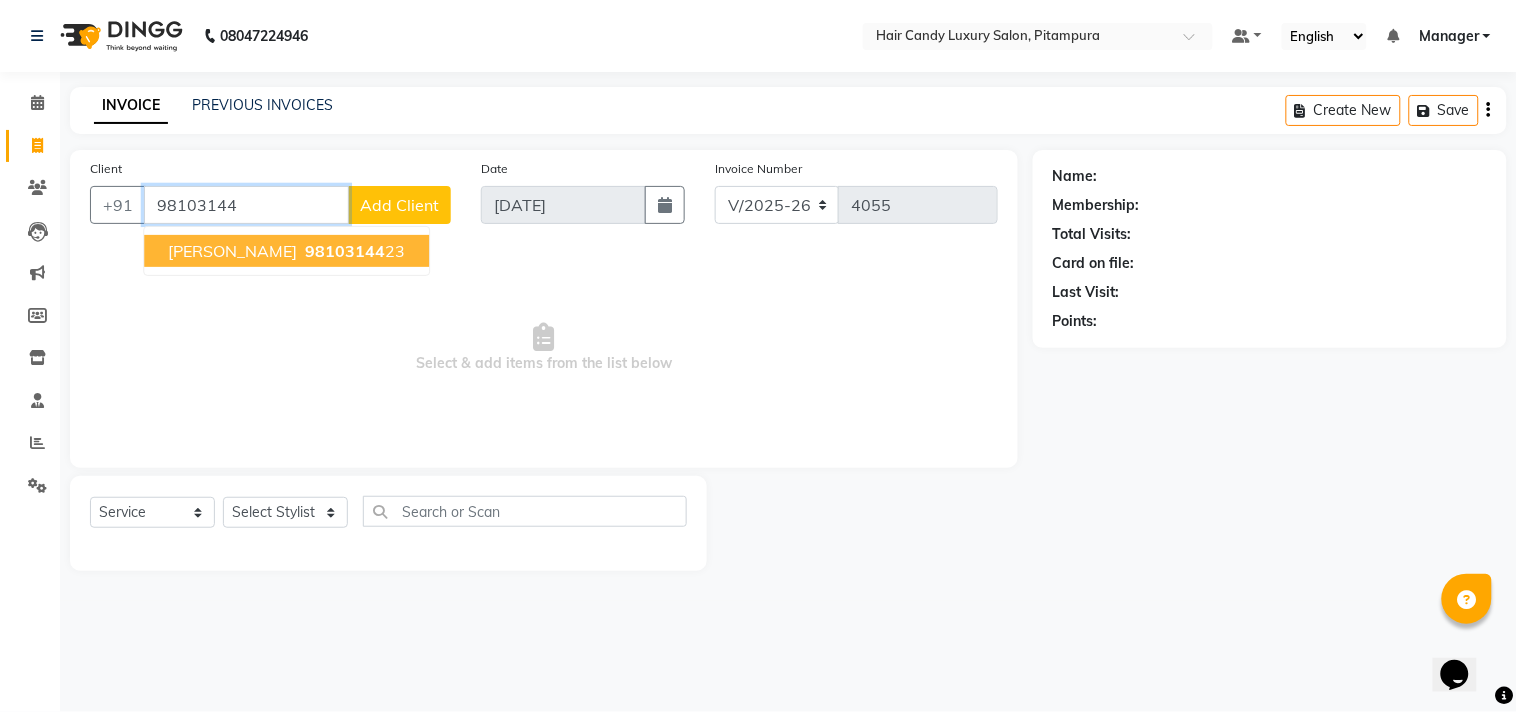 click on "POONAM GOEL" at bounding box center (232, 251) 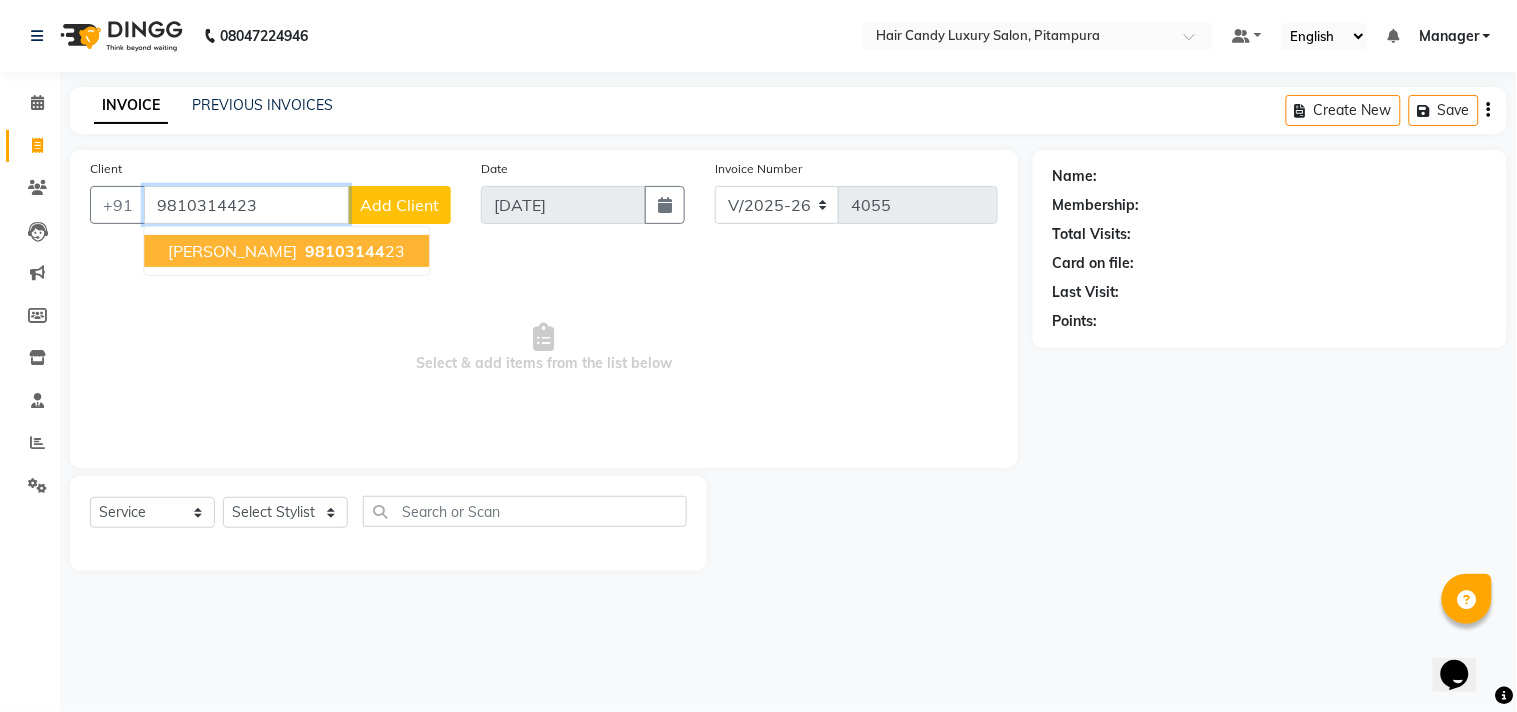 type on "9810314423" 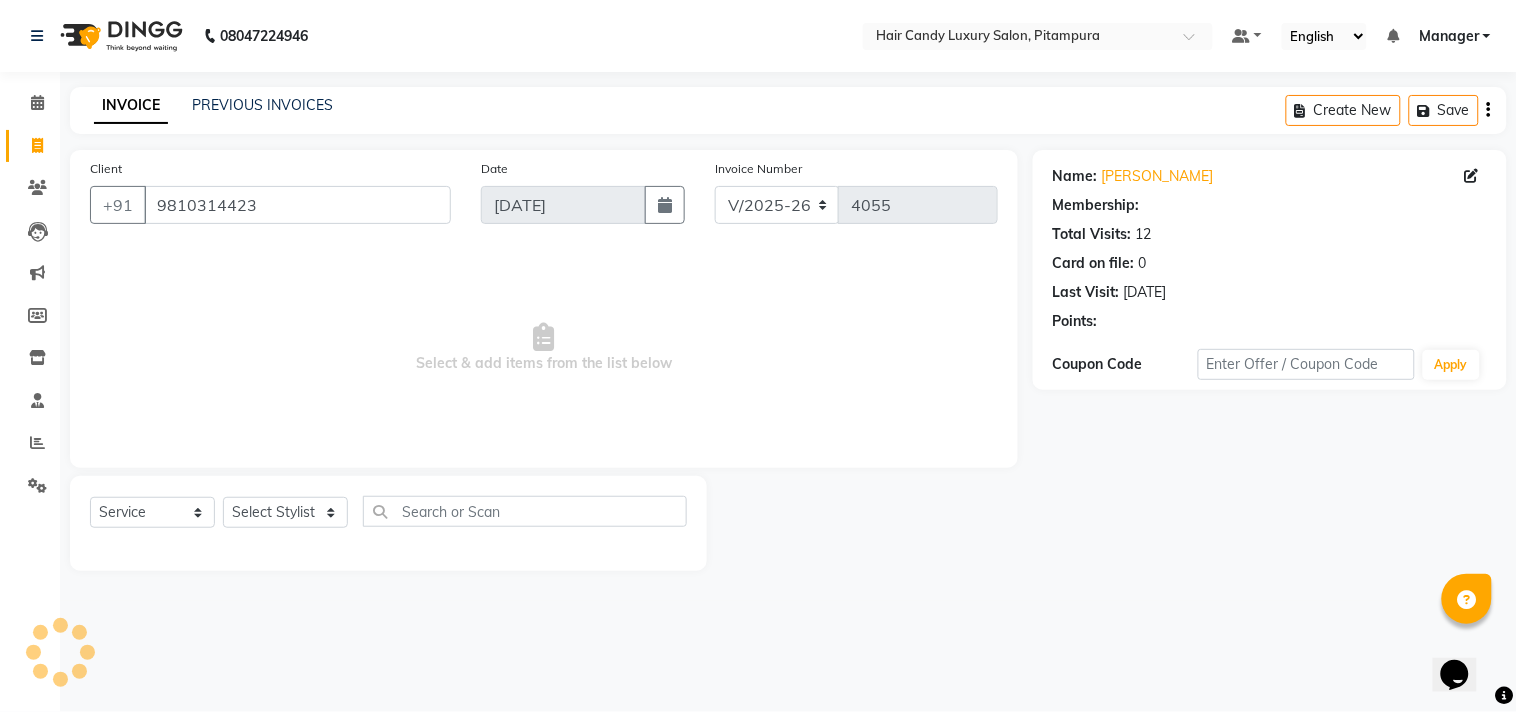 select on "1: Object" 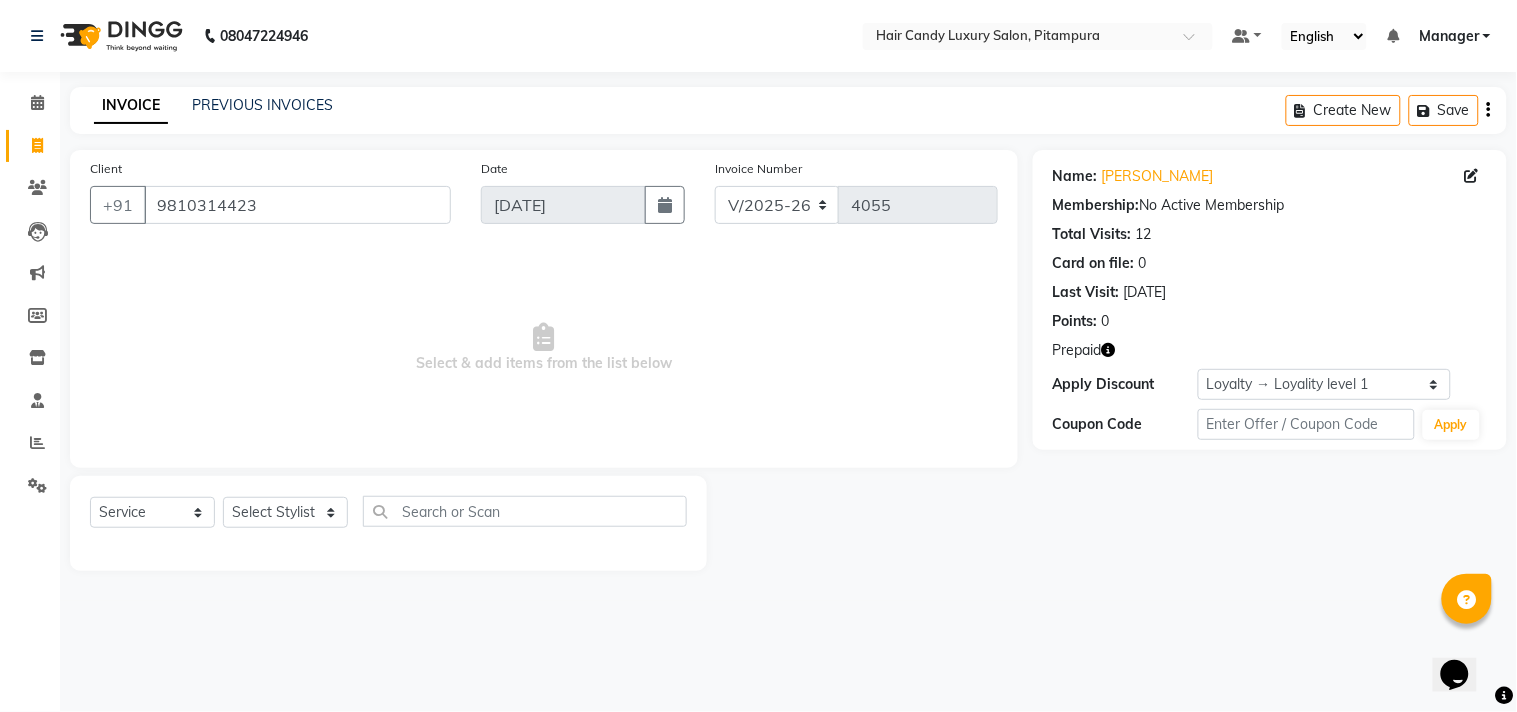 click 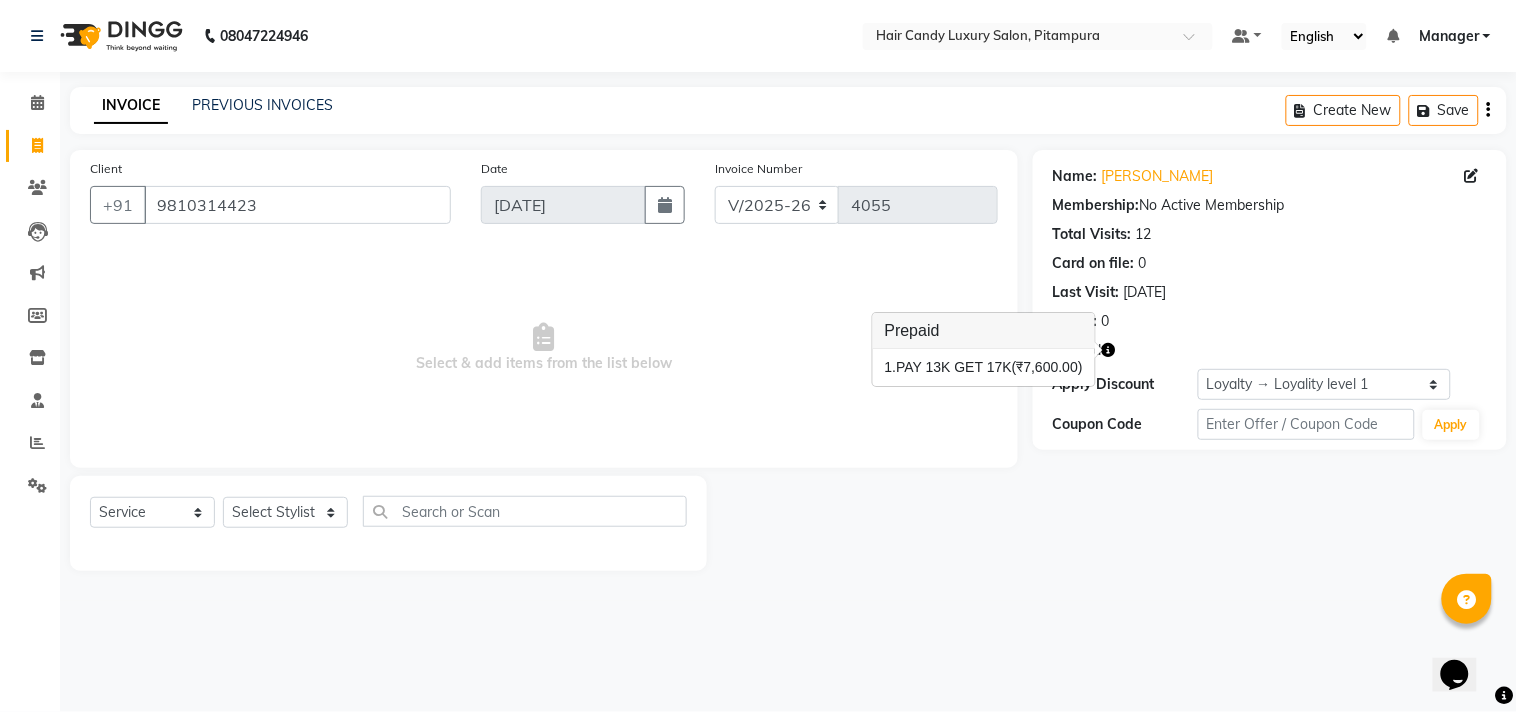 click 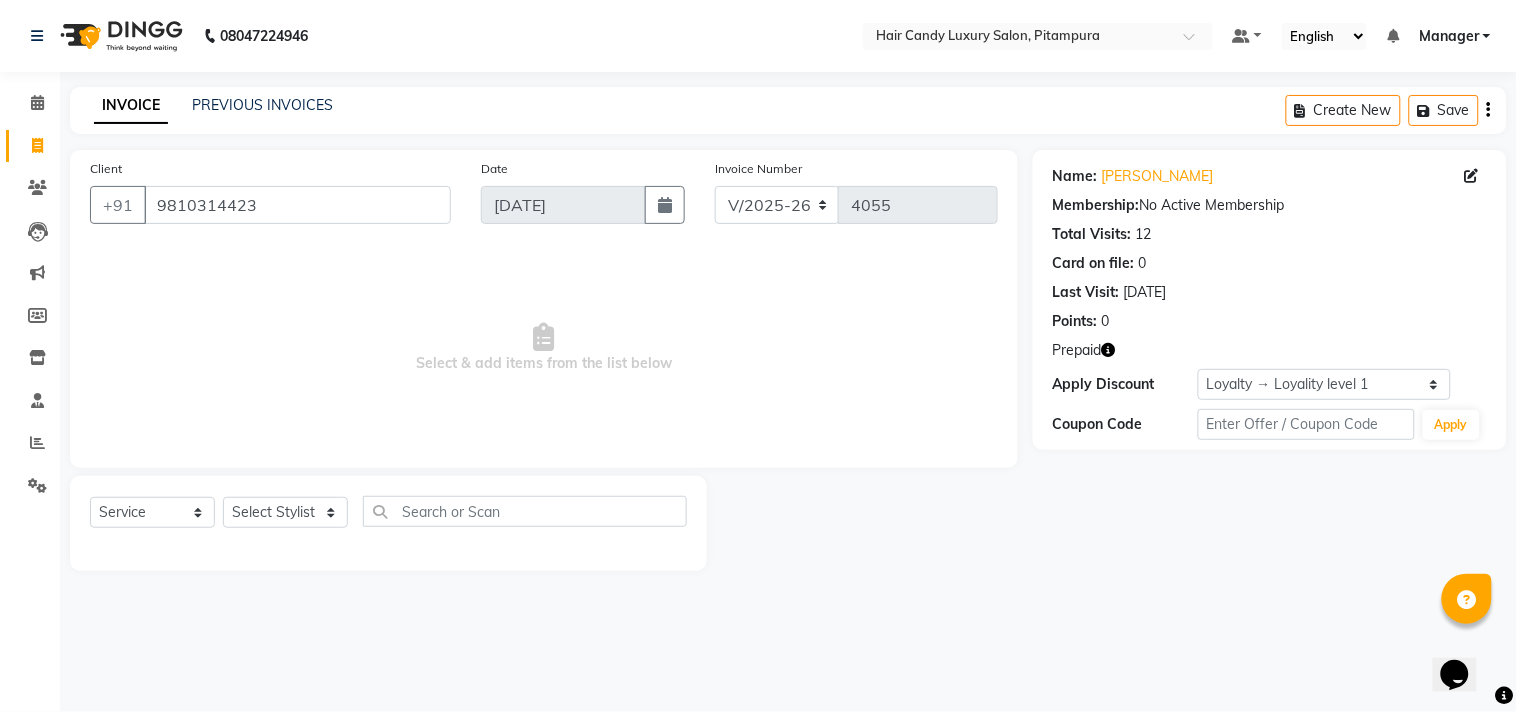 click 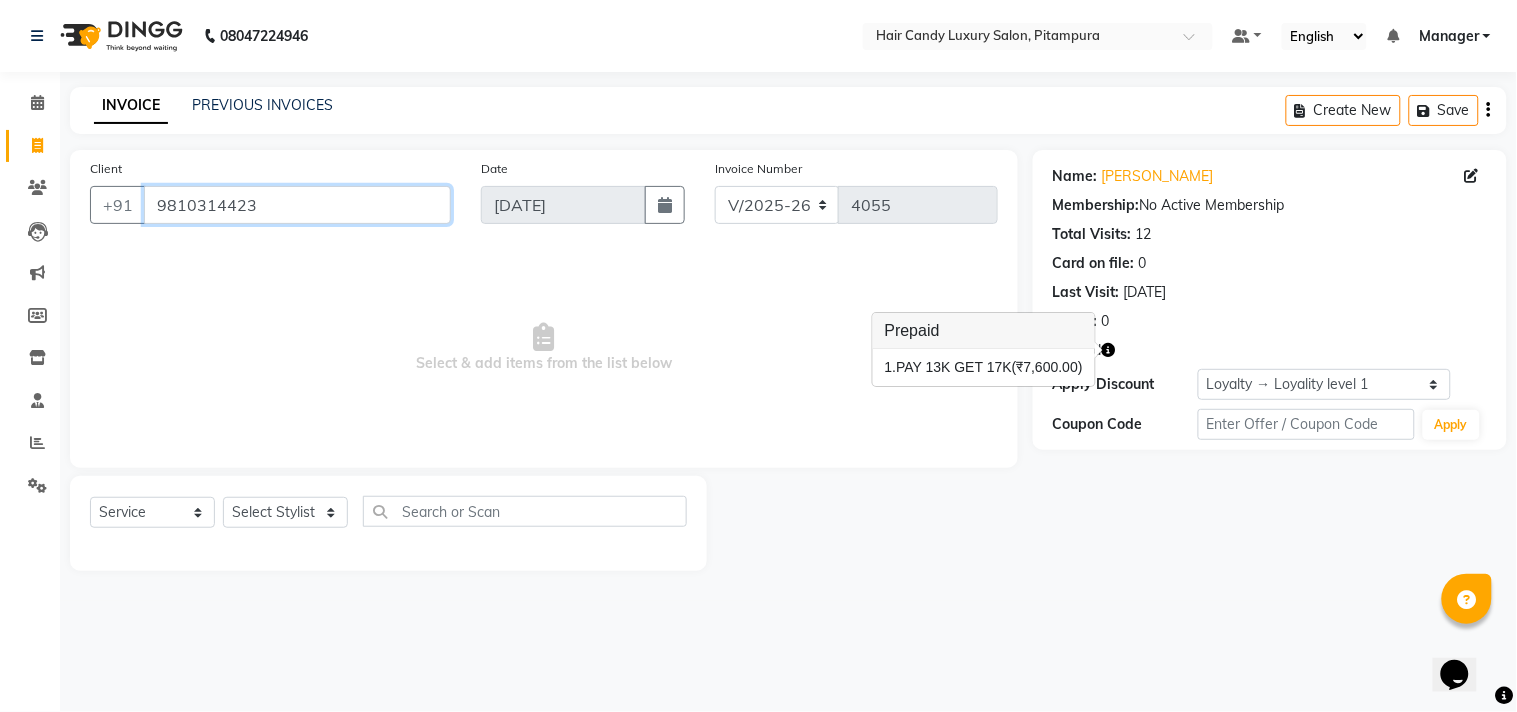 click on "9810314423" at bounding box center (297, 205) 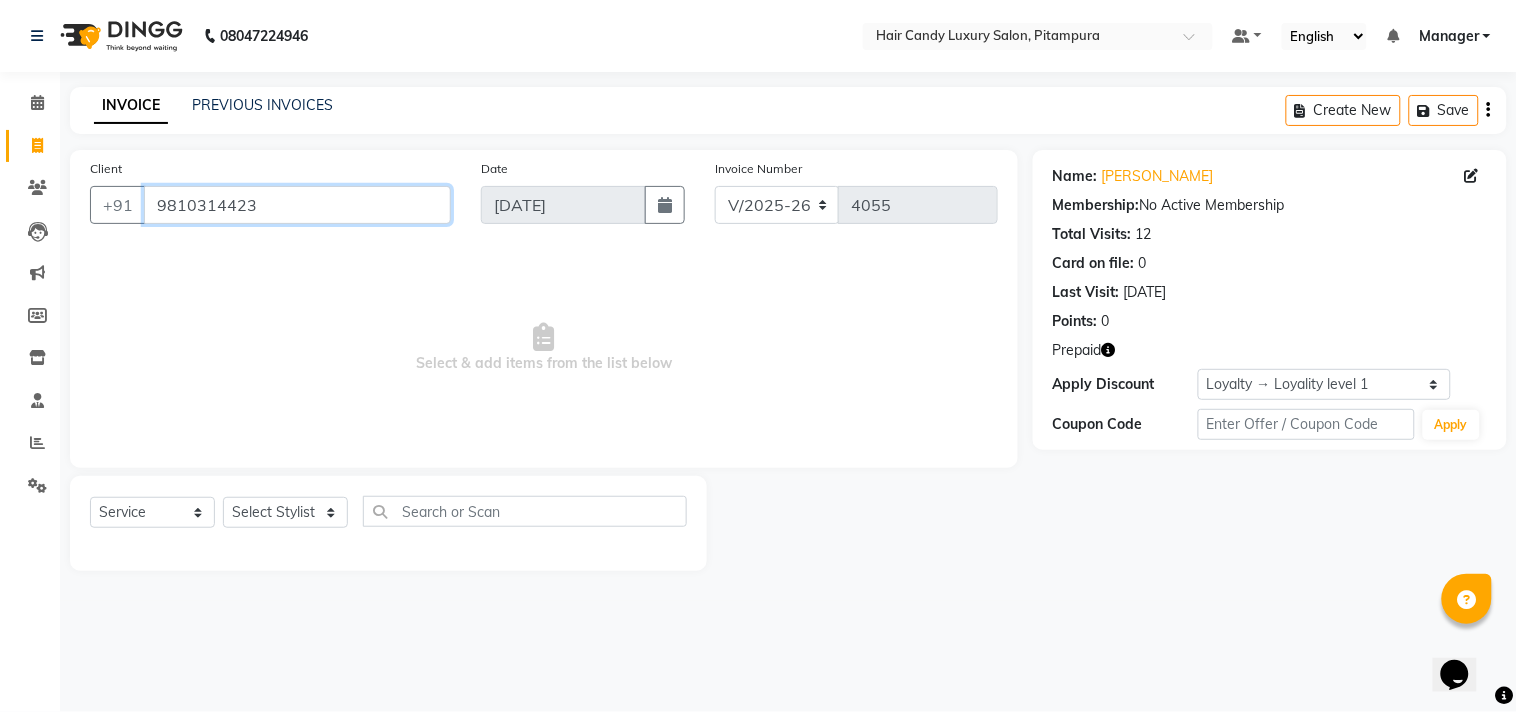 click on "9810314423" at bounding box center [297, 205] 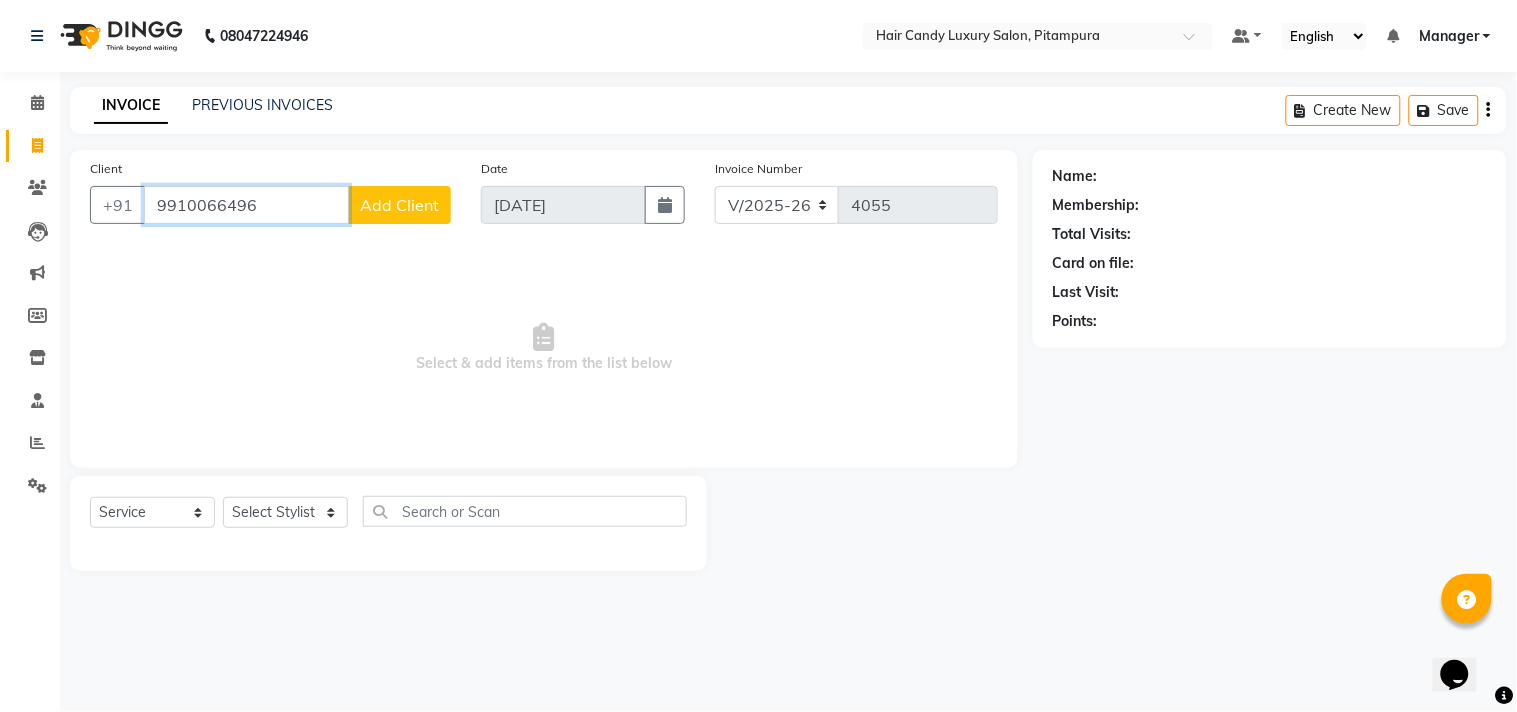 type on "9910066496" 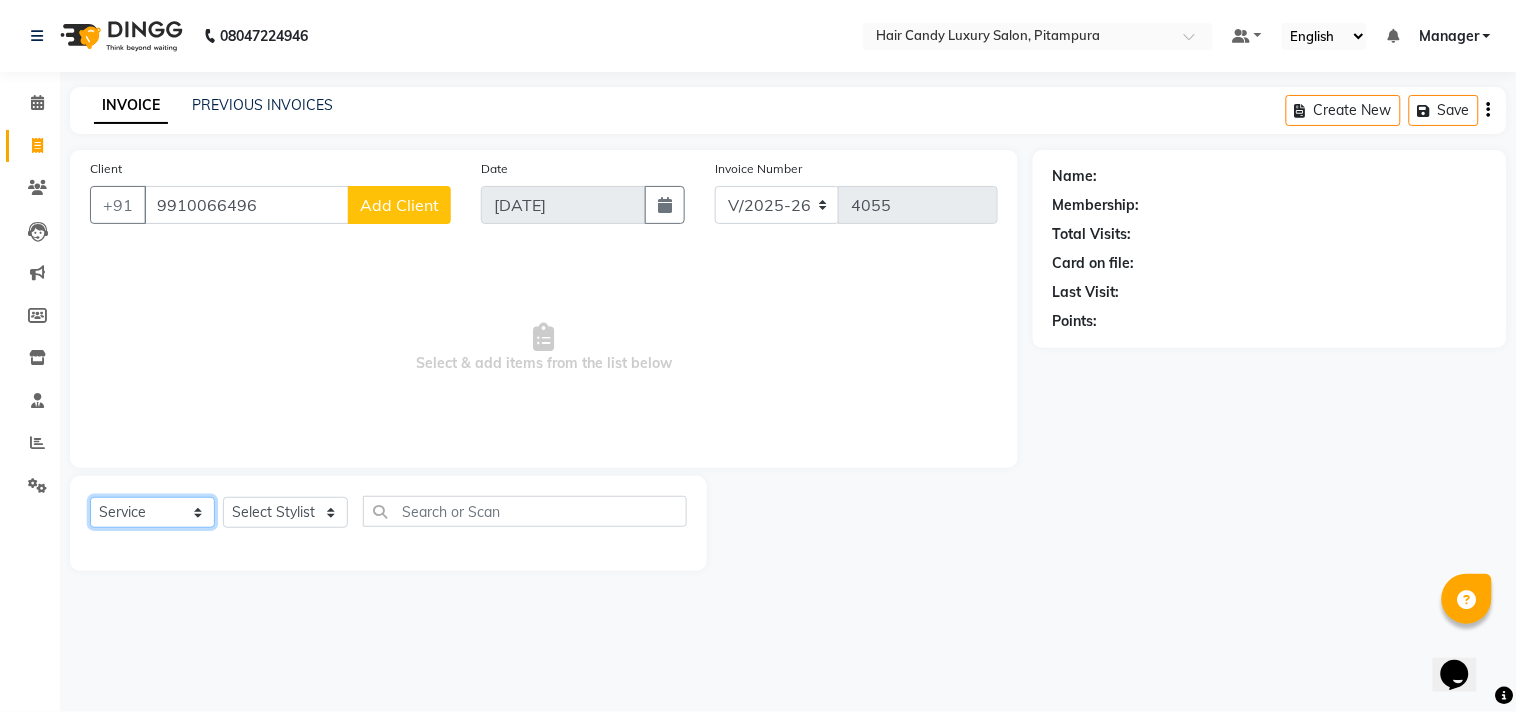 click on "Select  Service  Product  Membership  Package Voucher Prepaid Gift Card" 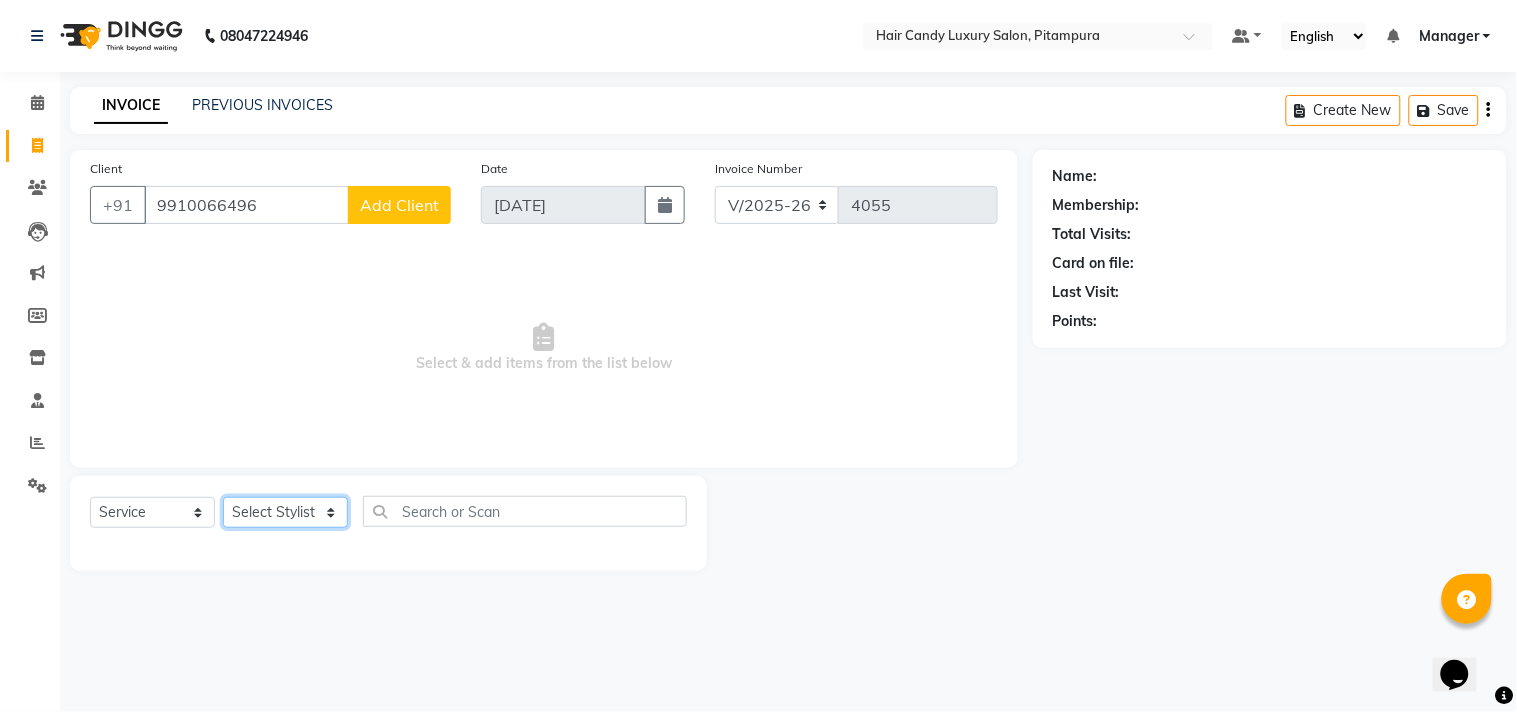 click on "Select Stylist [PERSON_NAME] [PERSON_NAME]  [PERSON_NAME] [PERSON_NAME] [PERSON_NAME] [PERSON_NAME]  [PERSON_NAME] KAVITA kunal Manager [PERSON_NAME]  [PERSON_NAME] preeti [PERSON_NAME] [PERSON_NAME] [PERSON_NAME] [PERSON_NAME] [PERSON_NAME] [PERSON_NAME]  [PERSON_NAME] ZAID" 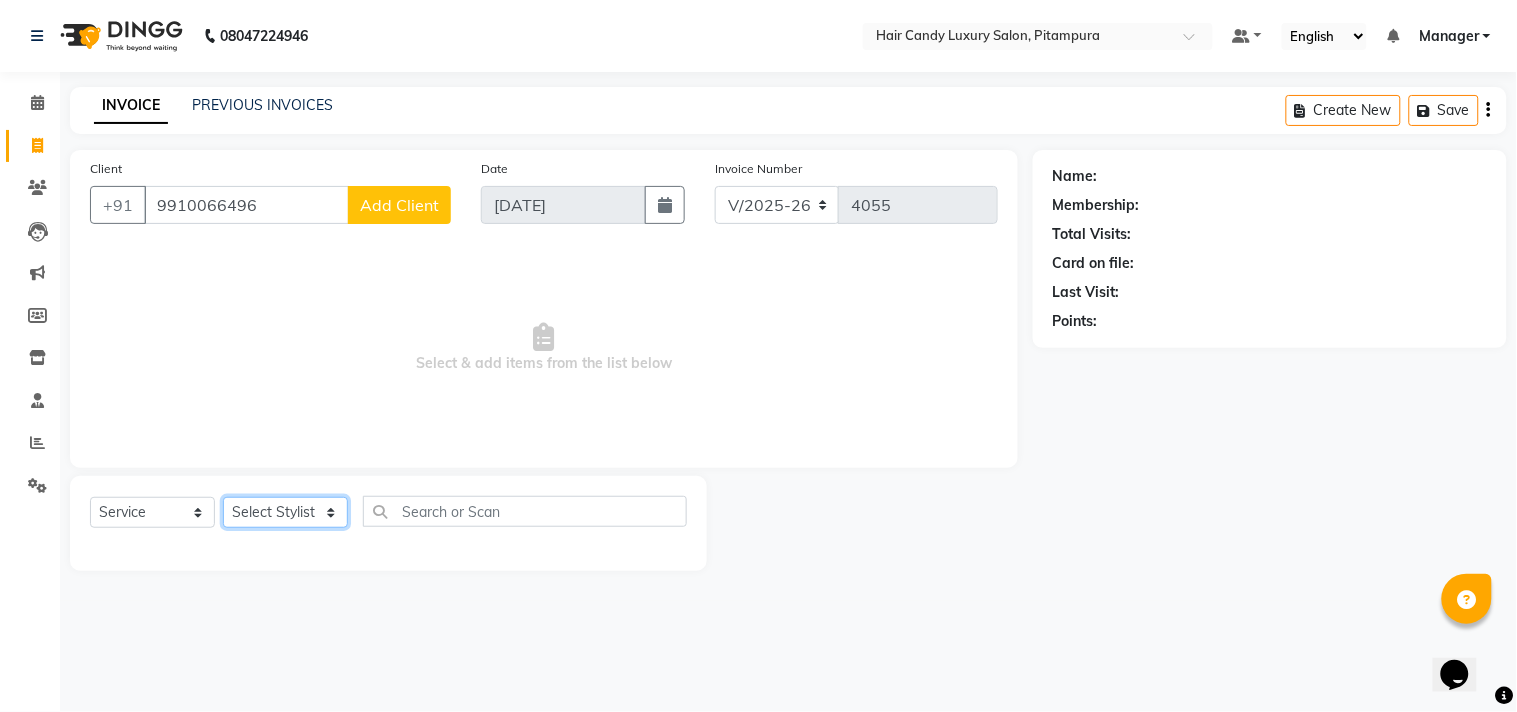 select on "28023" 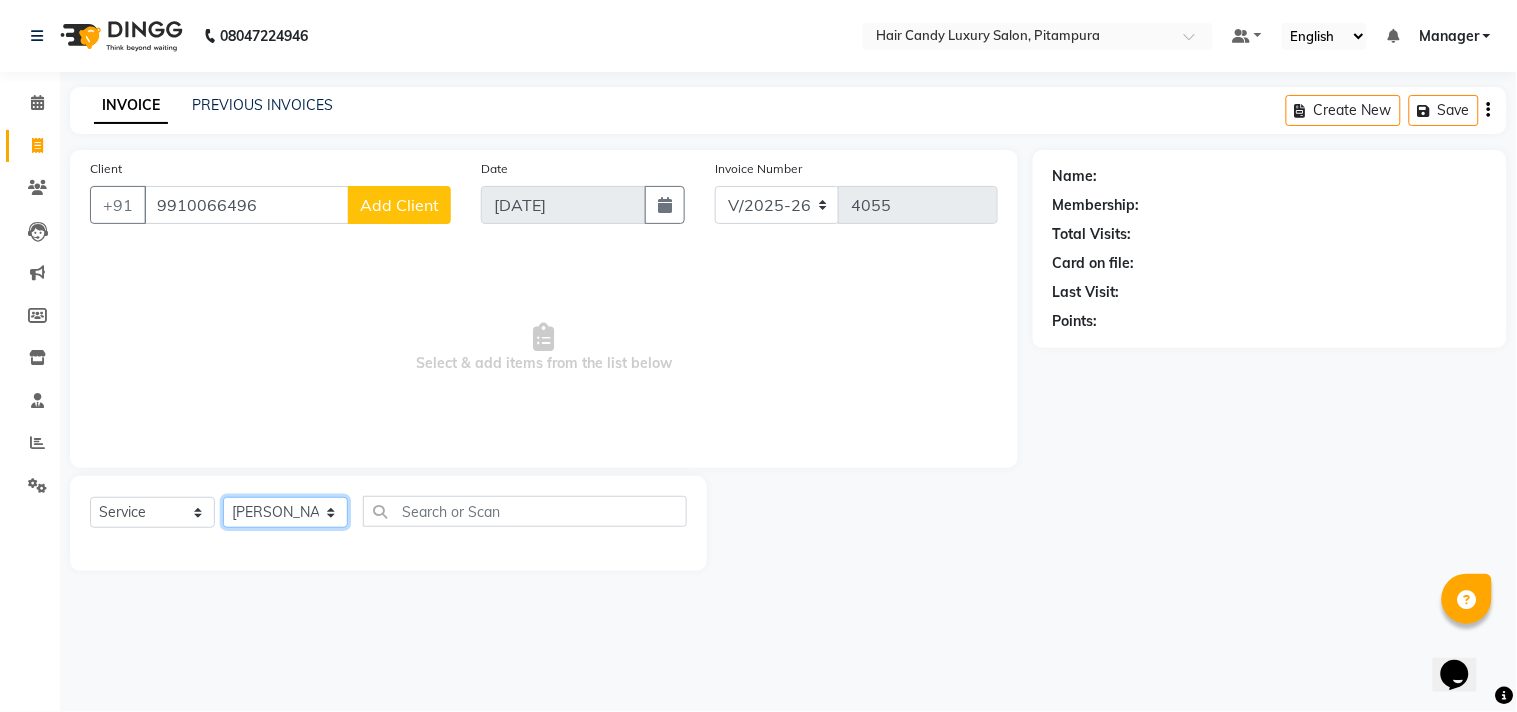 click on "Select Stylist [PERSON_NAME] [PERSON_NAME]  [PERSON_NAME] [PERSON_NAME] [PERSON_NAME] [PERSON_NAME]  [PERSON_NAME] KAVITA kunal Manager [PERSON_NAME]  [PERSON_NAME] preeti [PERSON_NAME] [PERSON_NAME] [PERSON_NAME] [PERSON_NAME] [PERSON_NAME] [PERSON_NAME]  [PERSON_NAME] ZAID" 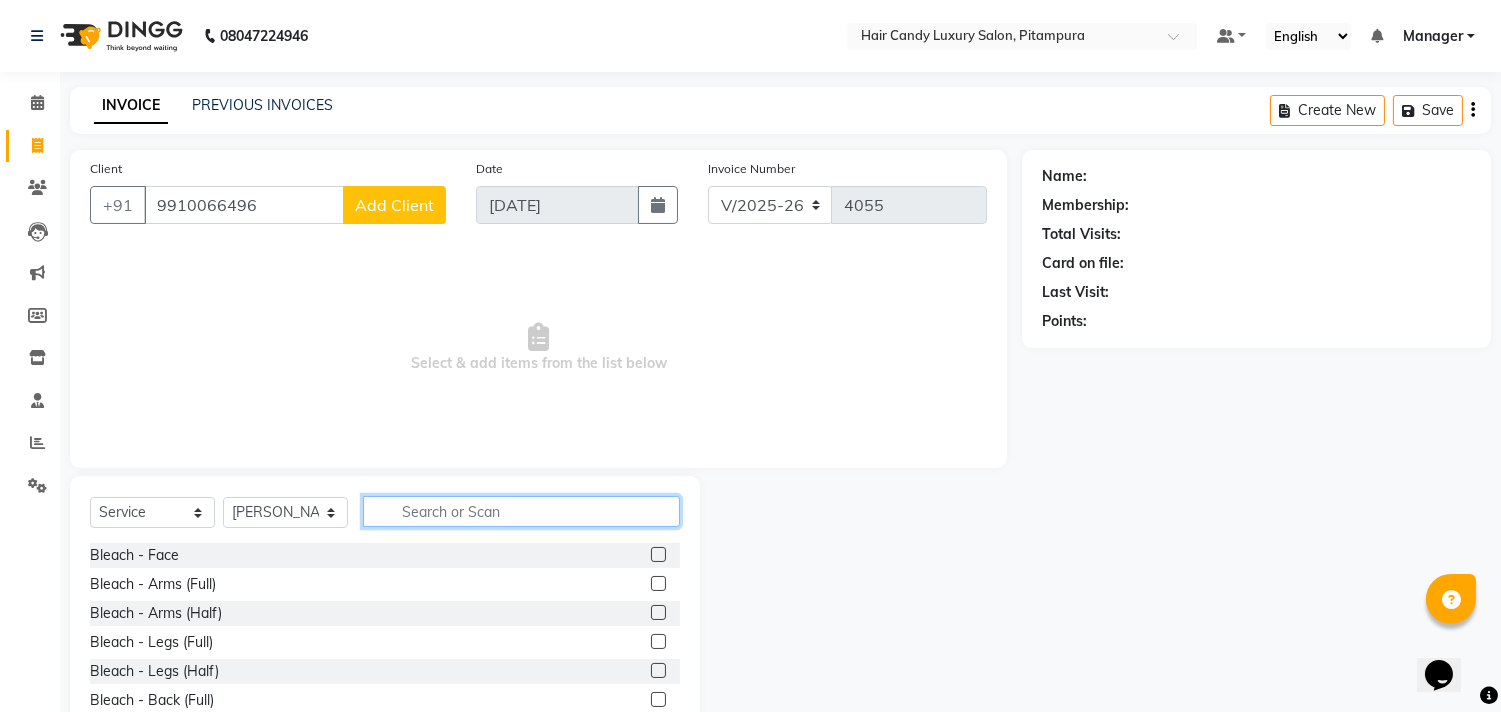 click 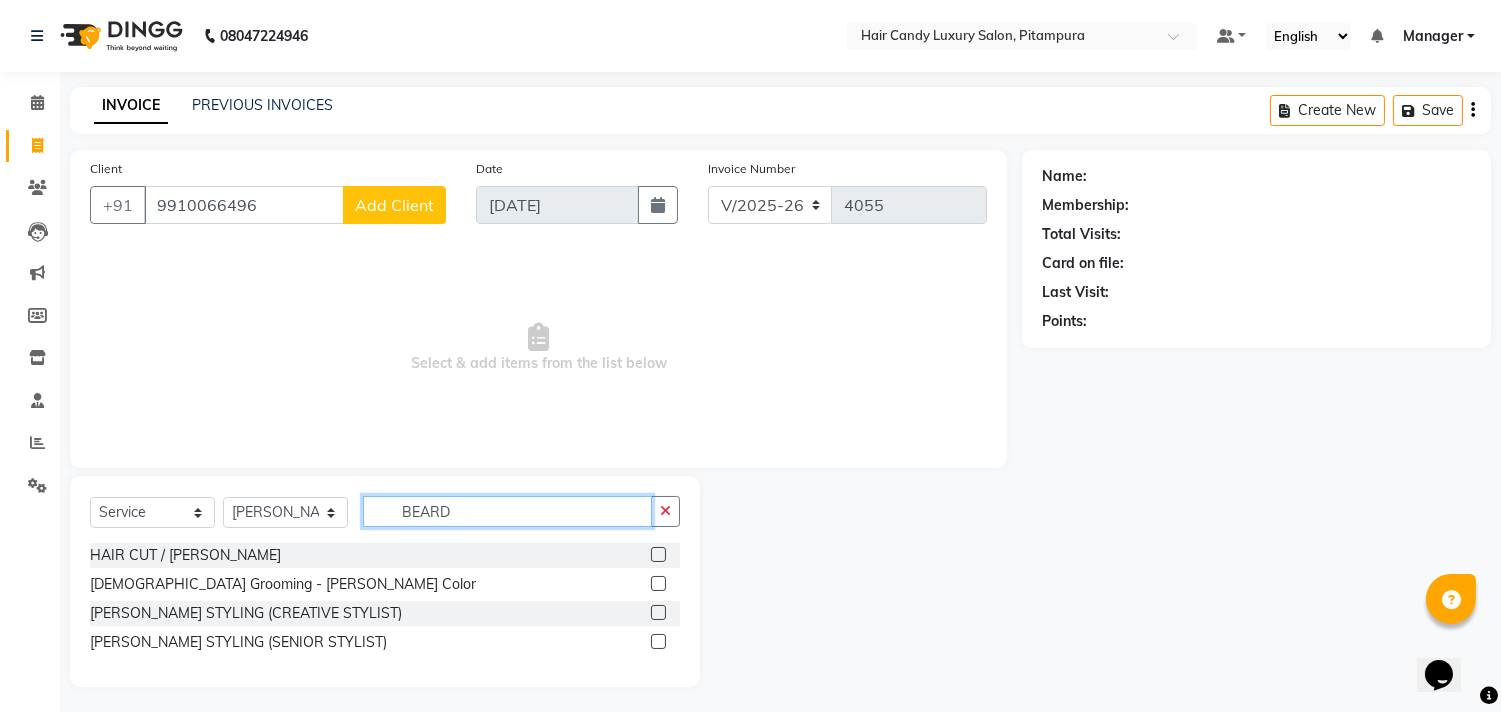type on "BEARD" 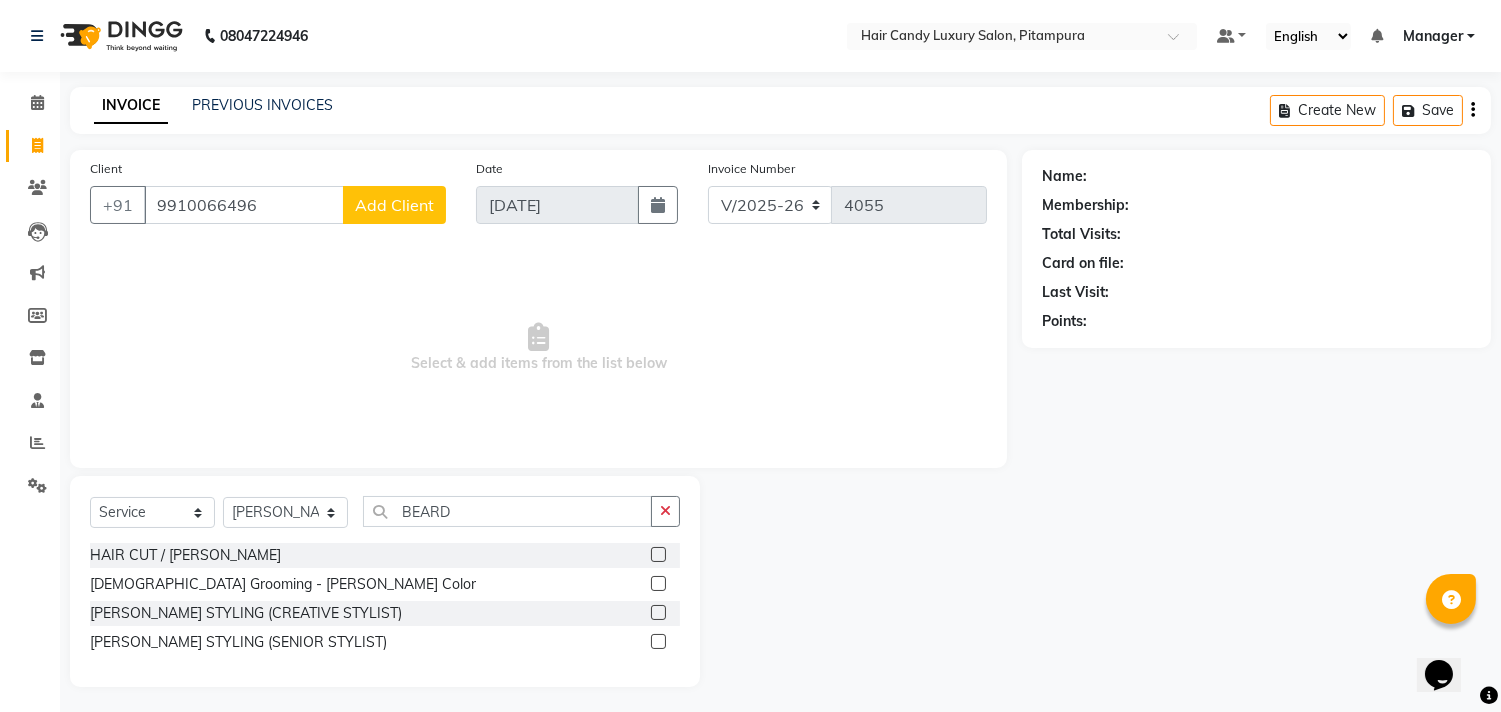 click 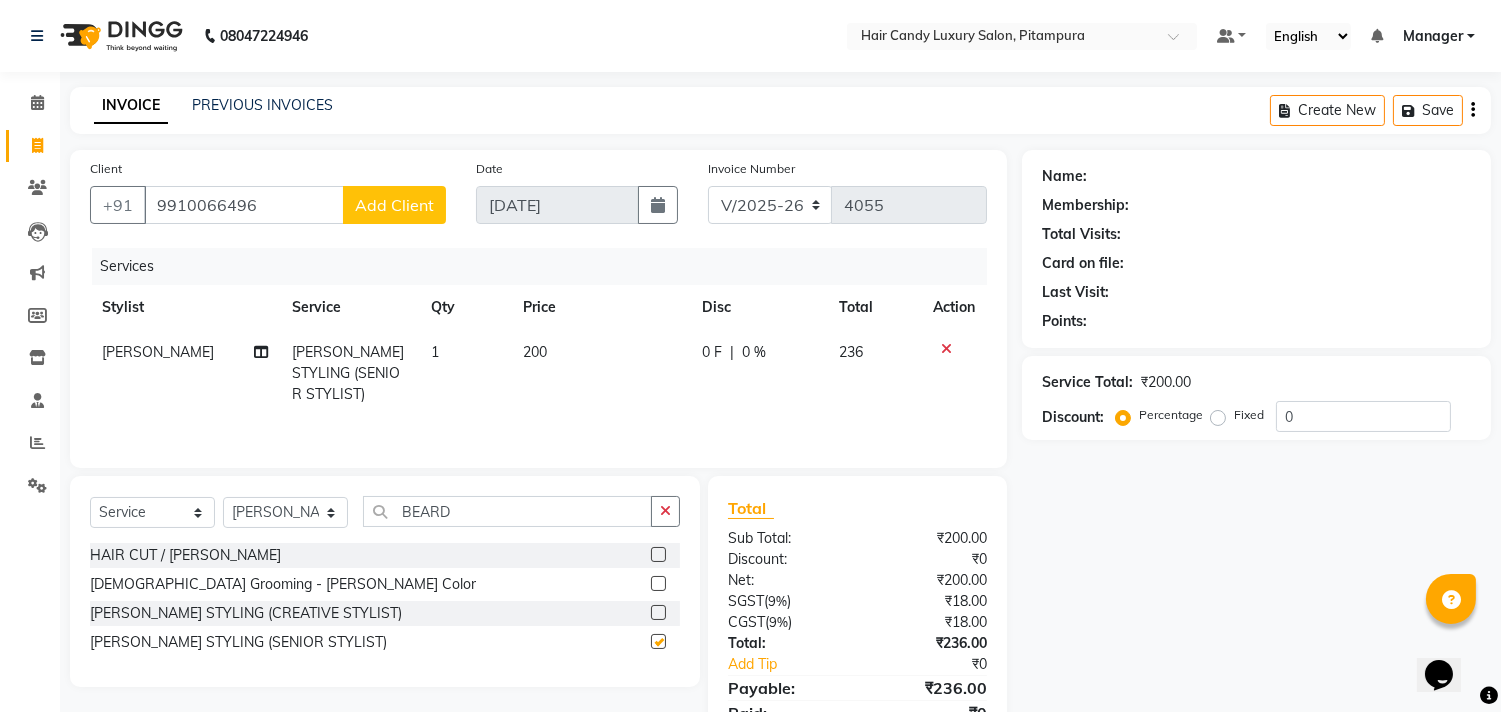 checkbox on "false" 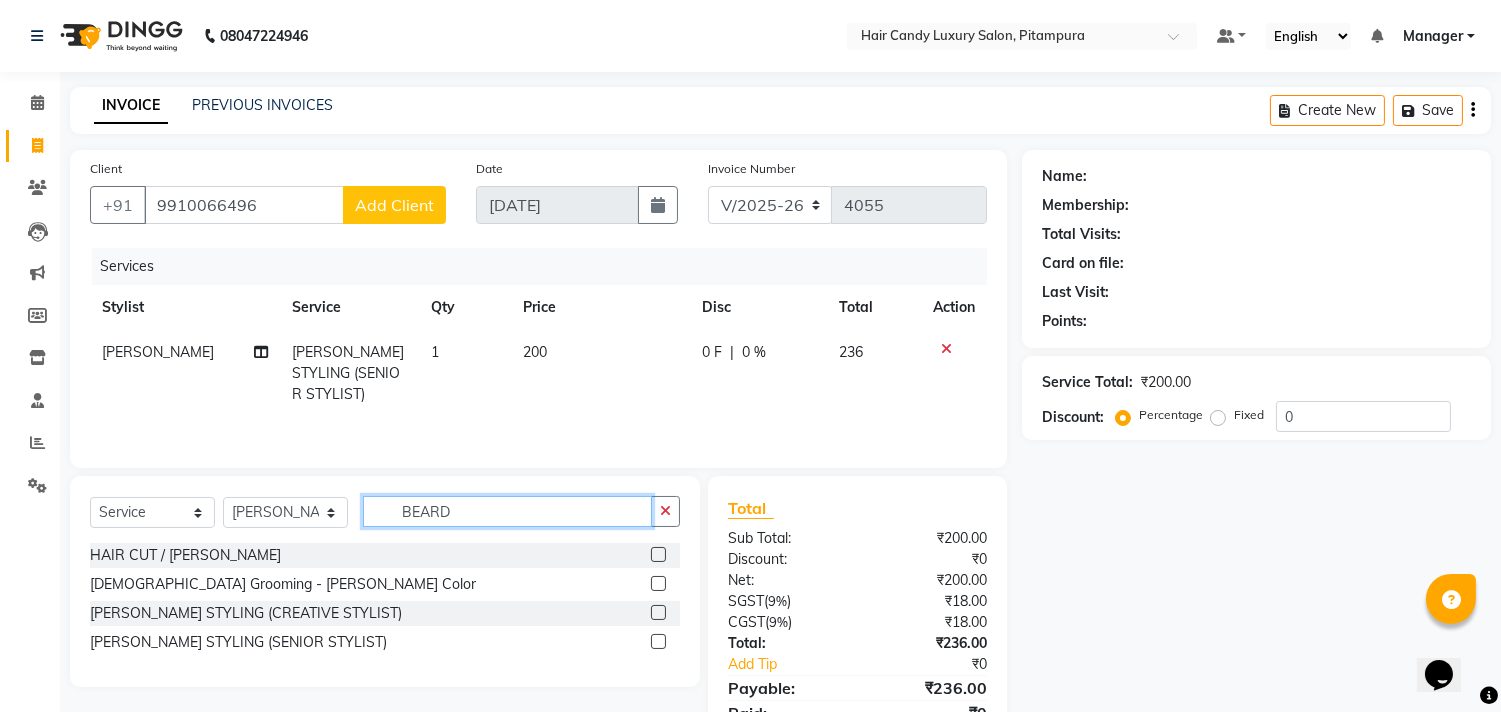 click on "BEARD" 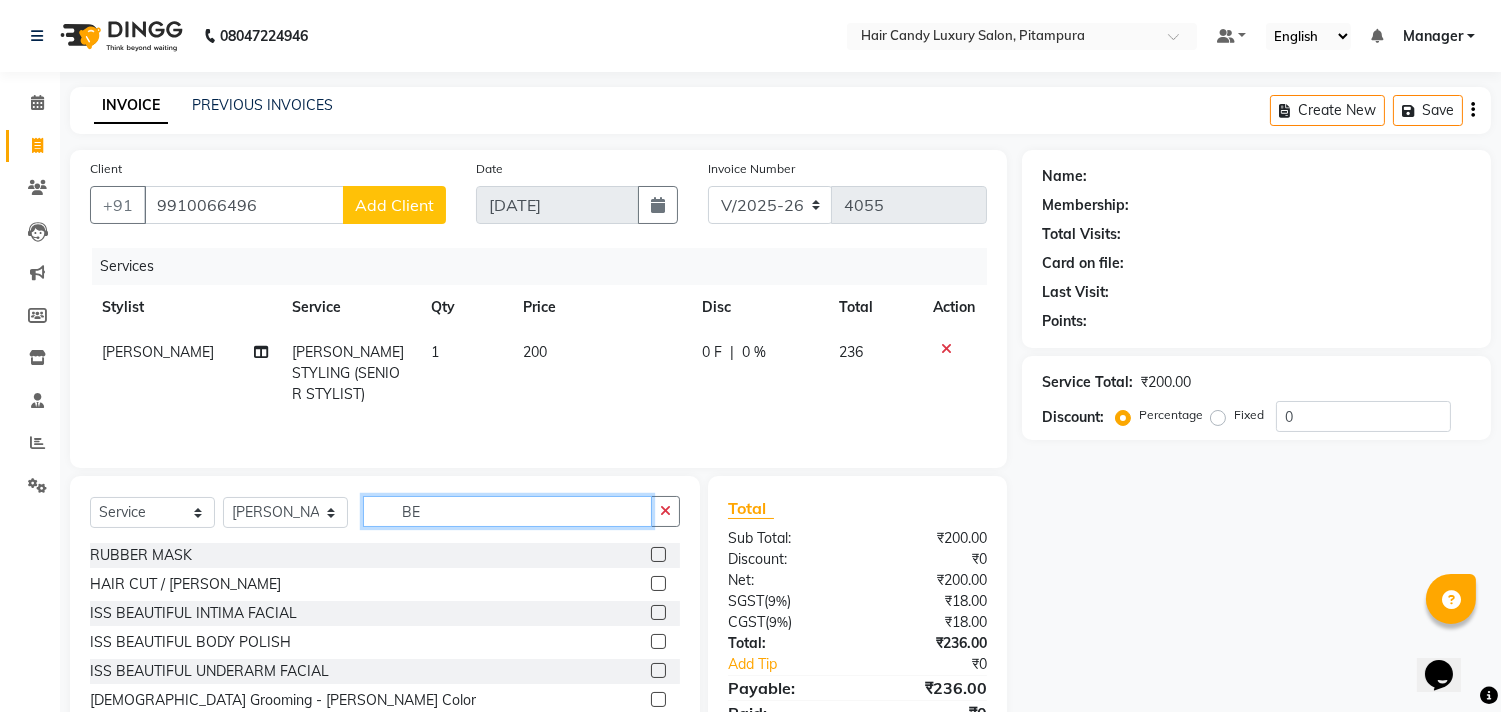 type on "B" 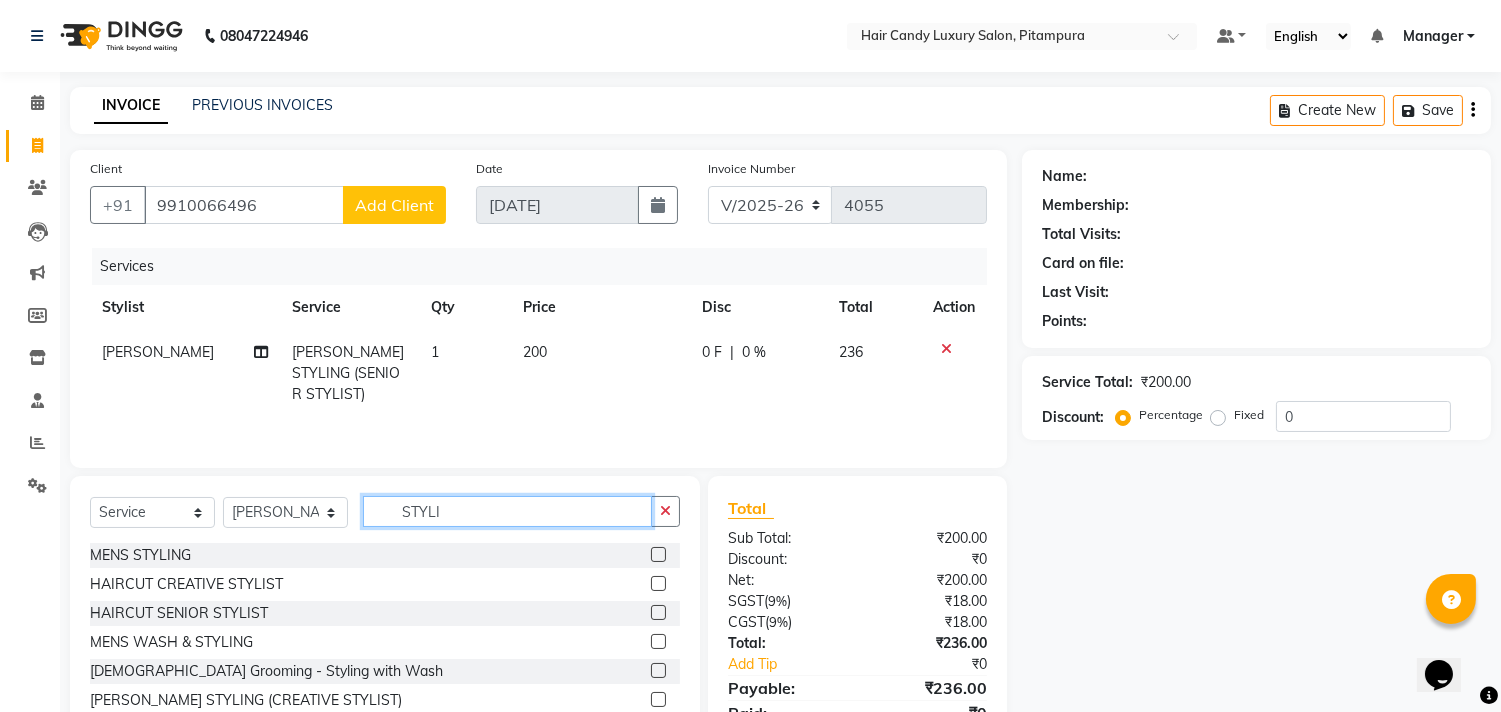type on "STYLI" 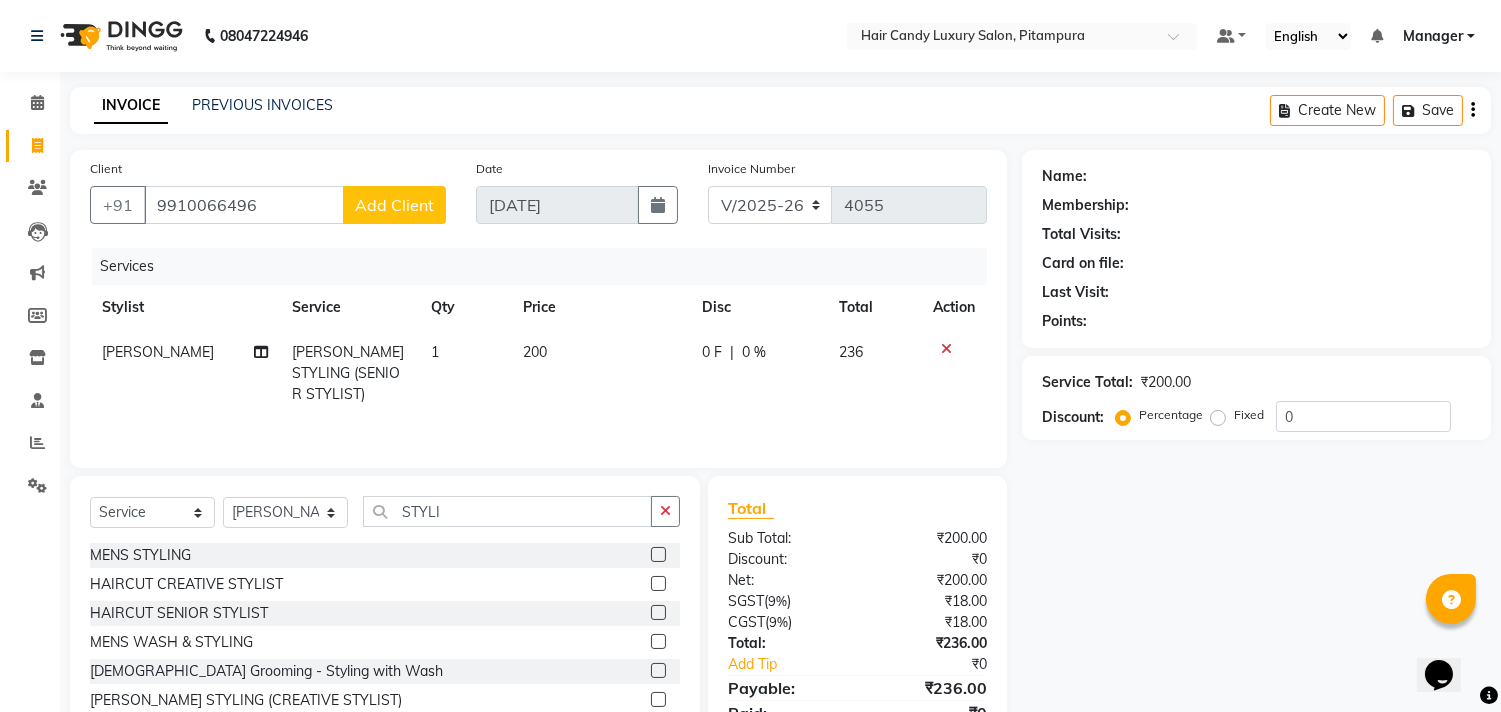 click 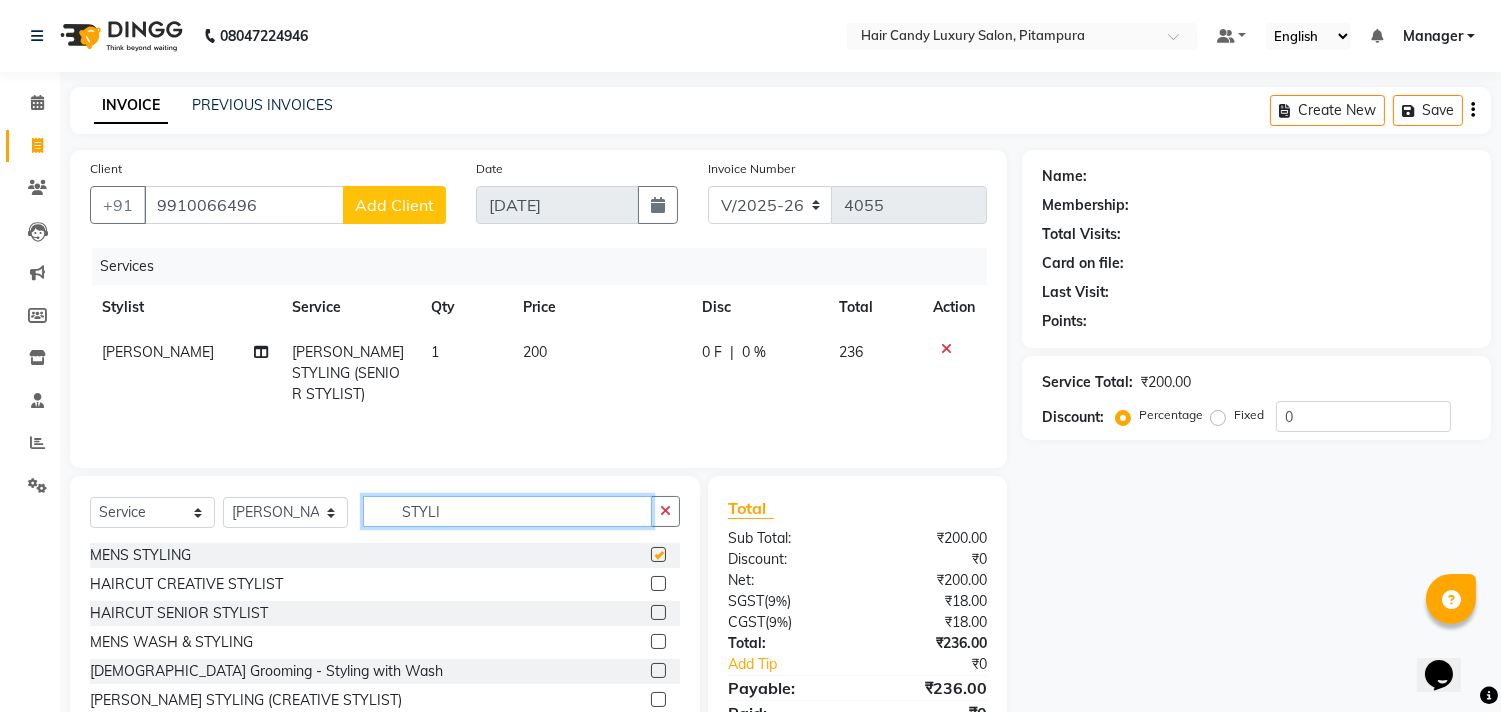 click on "STYLI" 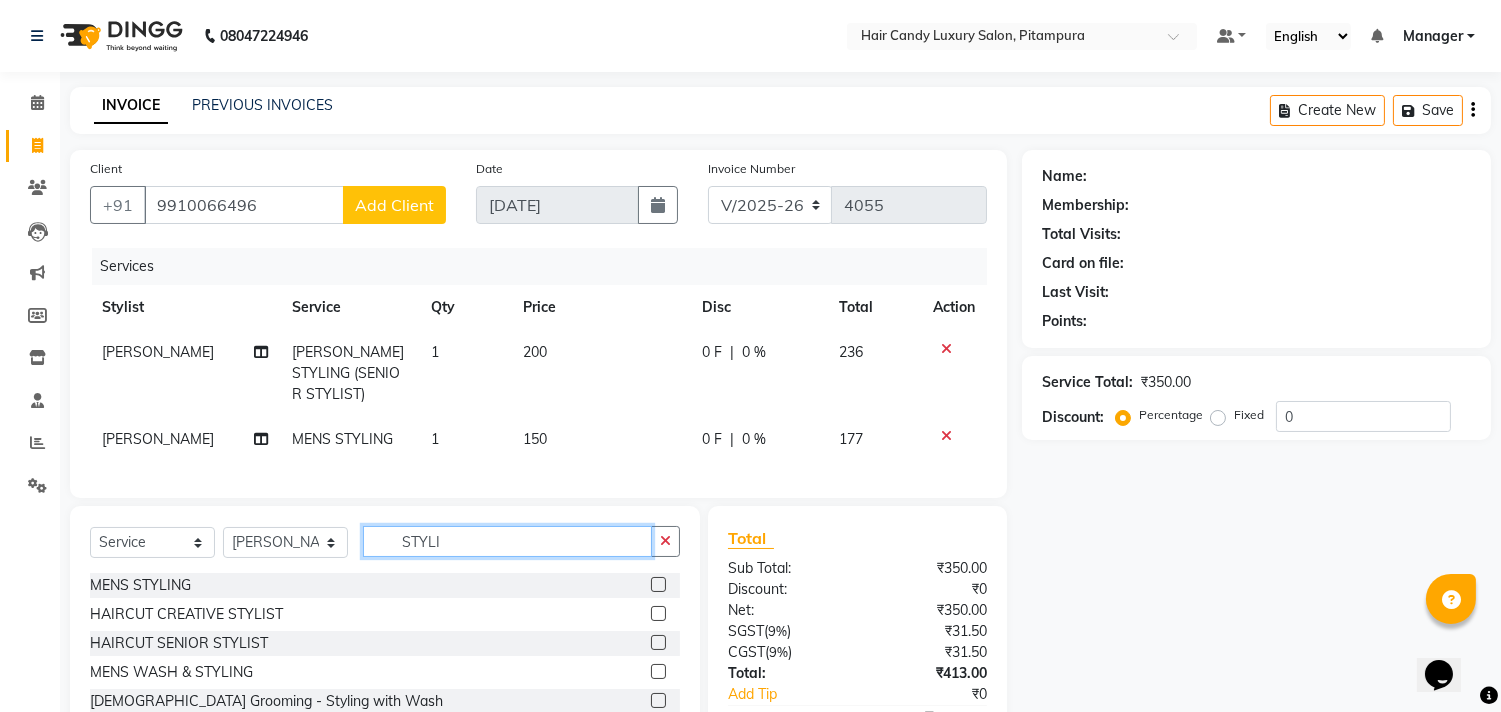 checkbox on "false" 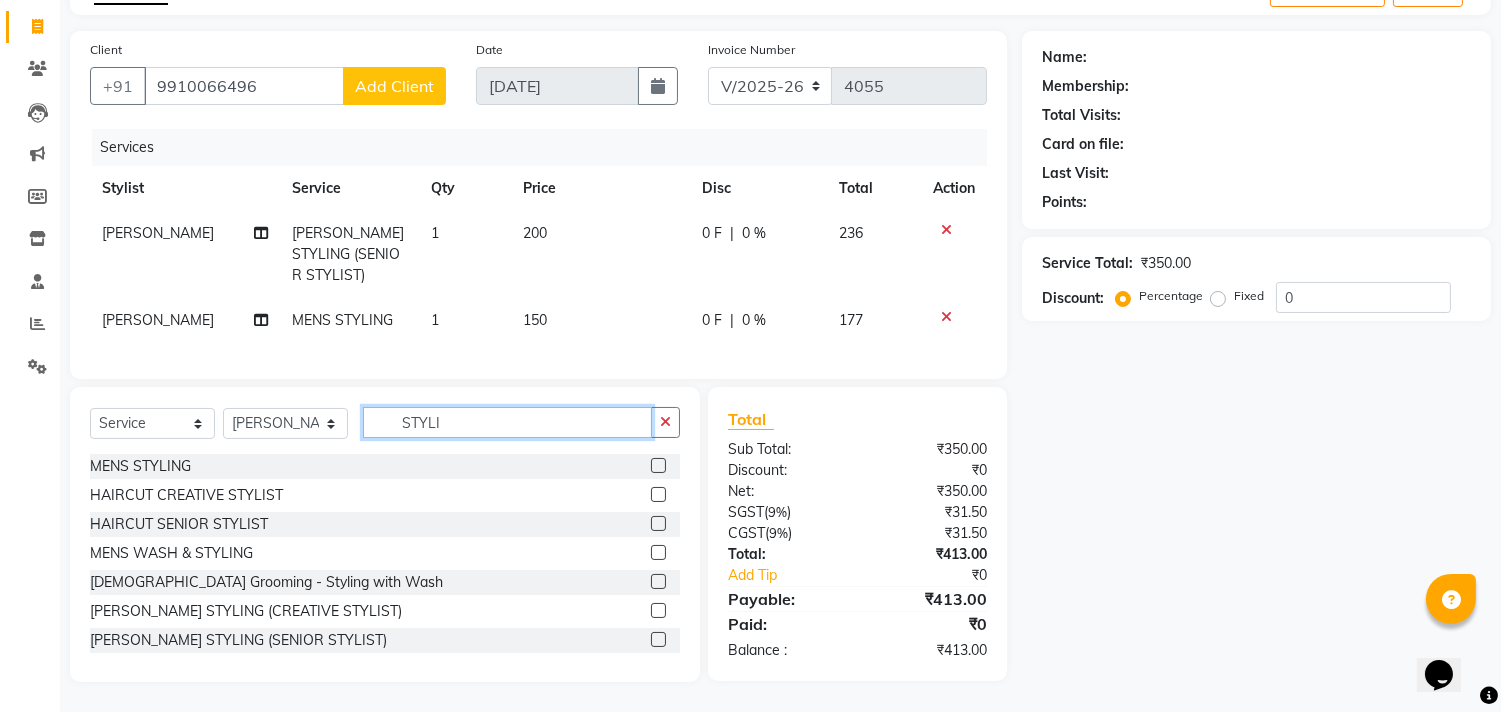 scroll, scrollTop: 135, scrollLeft: 0, axis: vertical 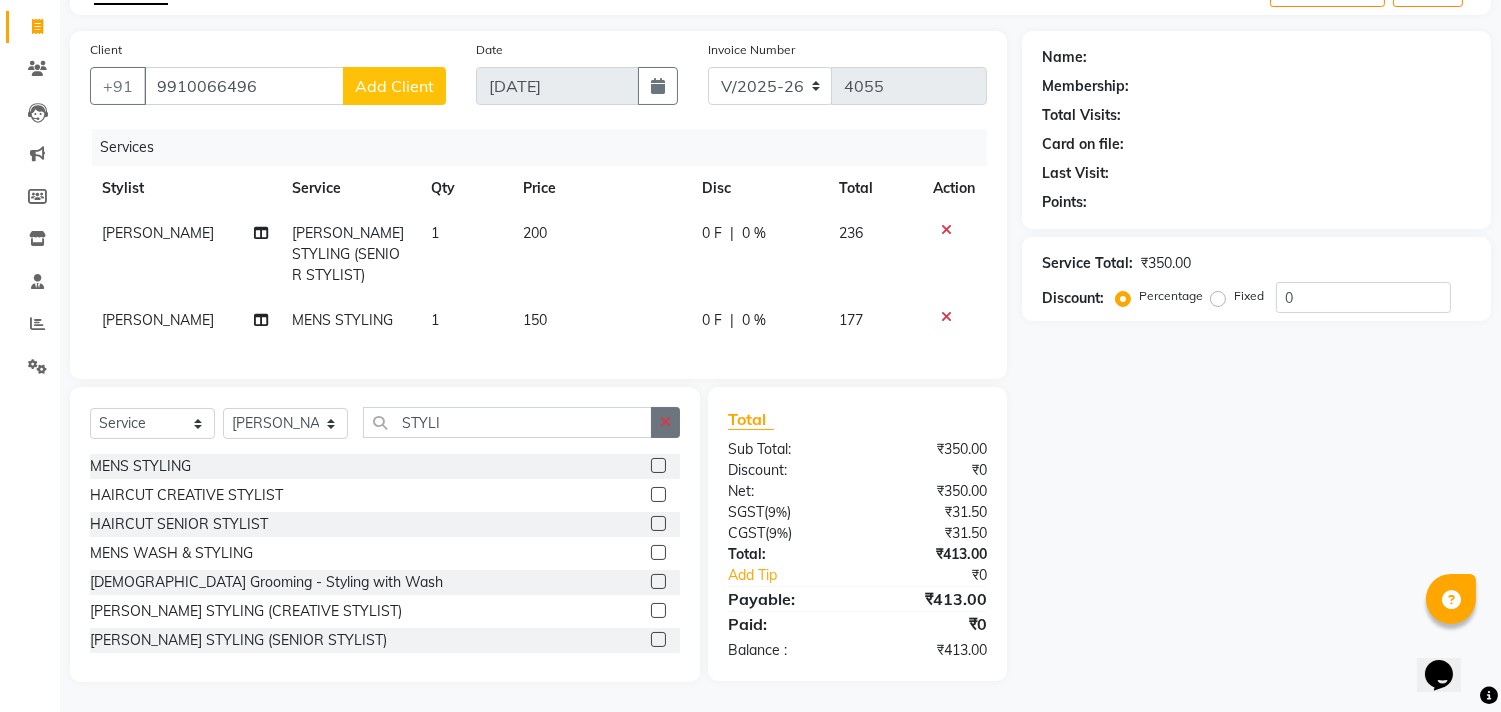 click 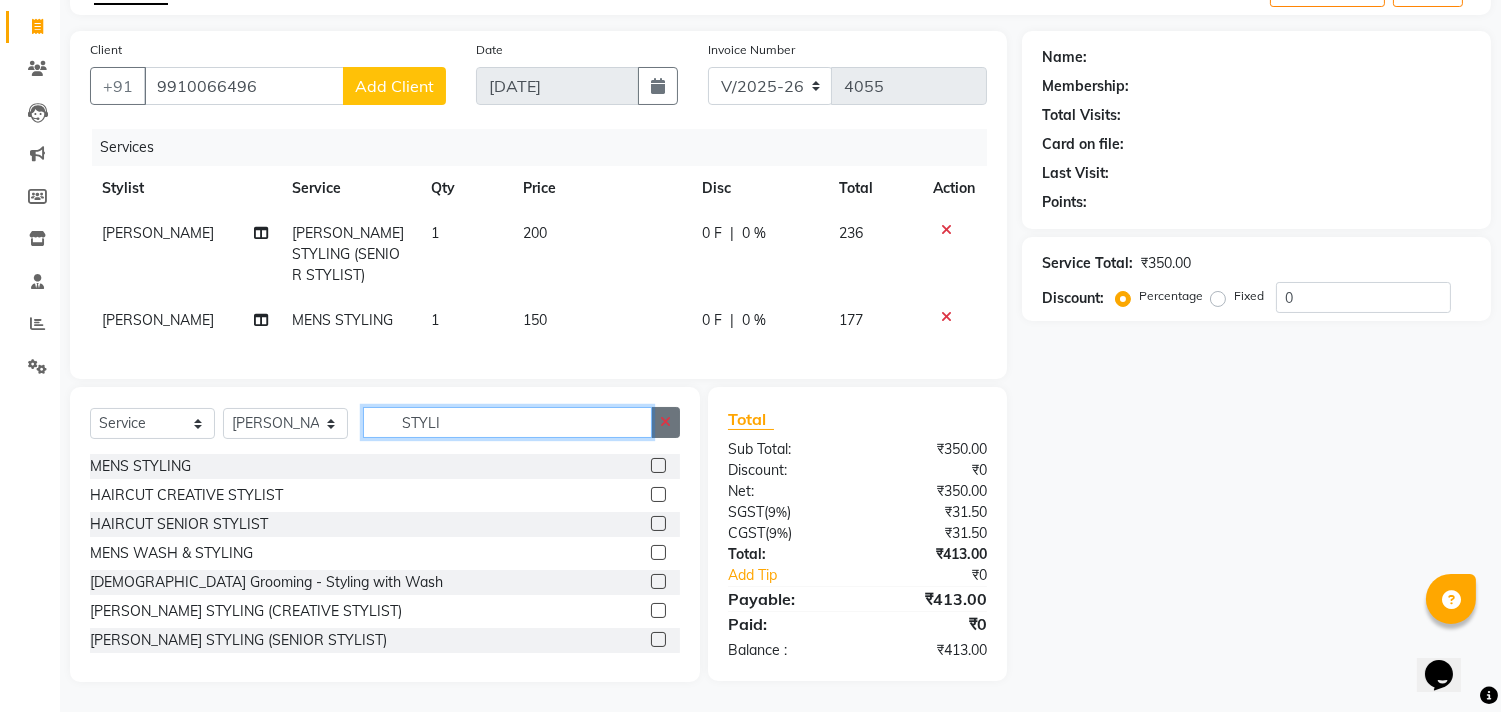 type 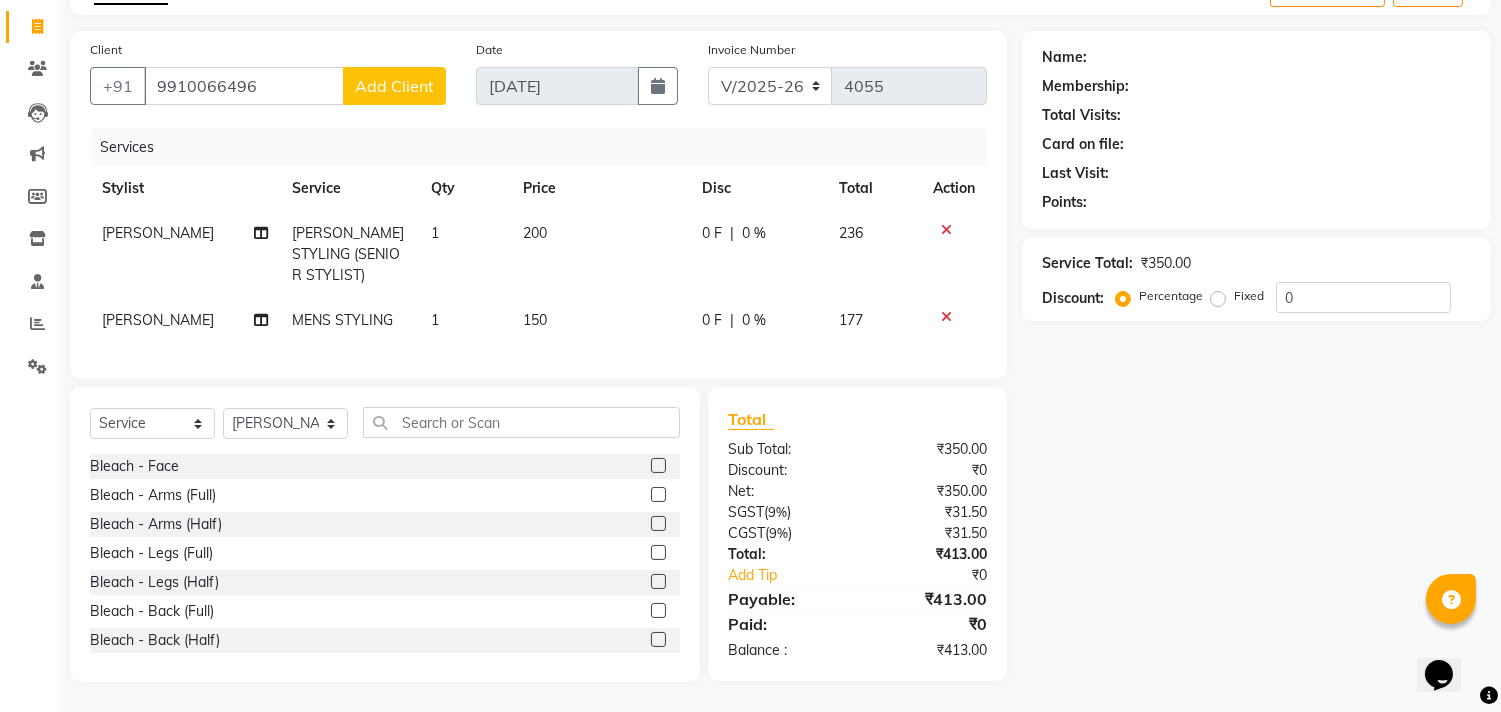 click on "Name: Membership: Total Visits: Card on file: Last Visit:  Points:  Service Total:  ₹350.00  Discount:  Percentage   Fixed  0" 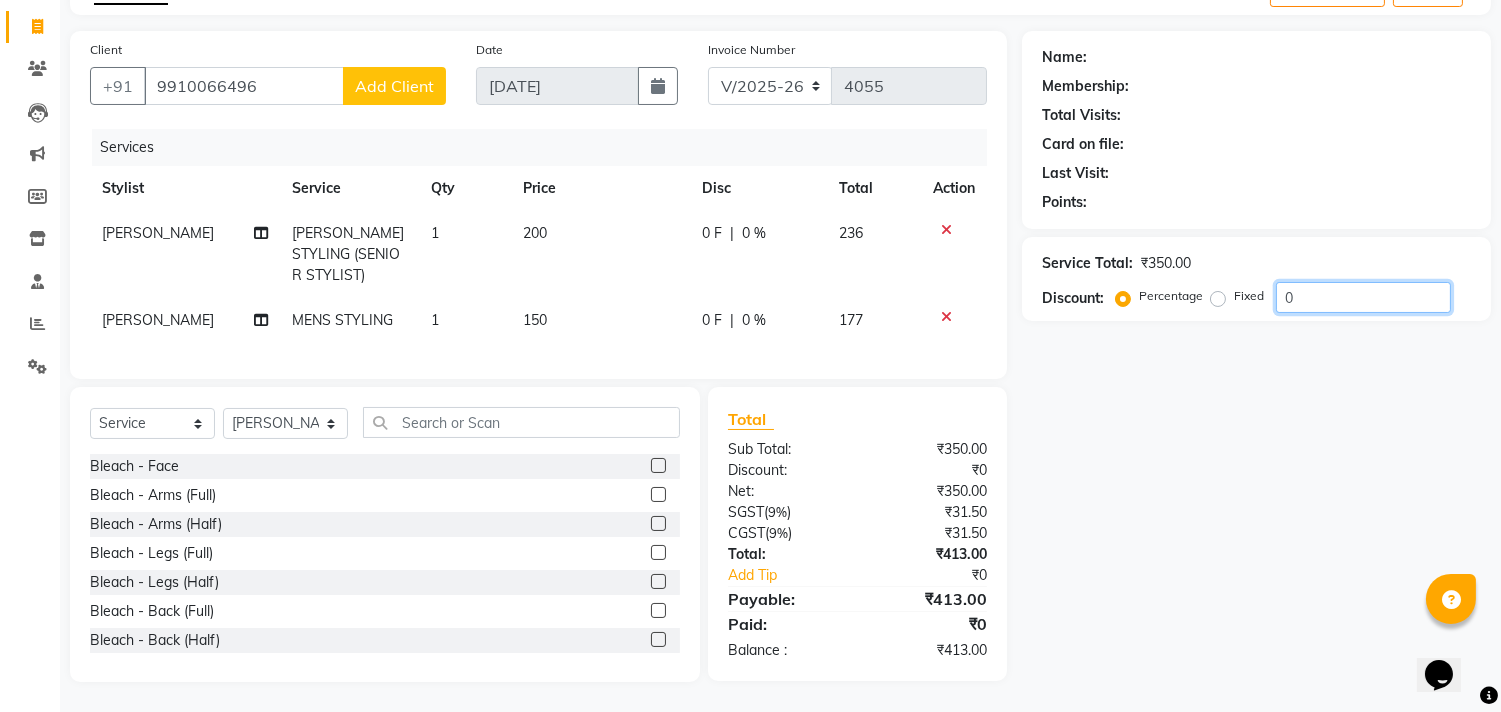 click on "0" 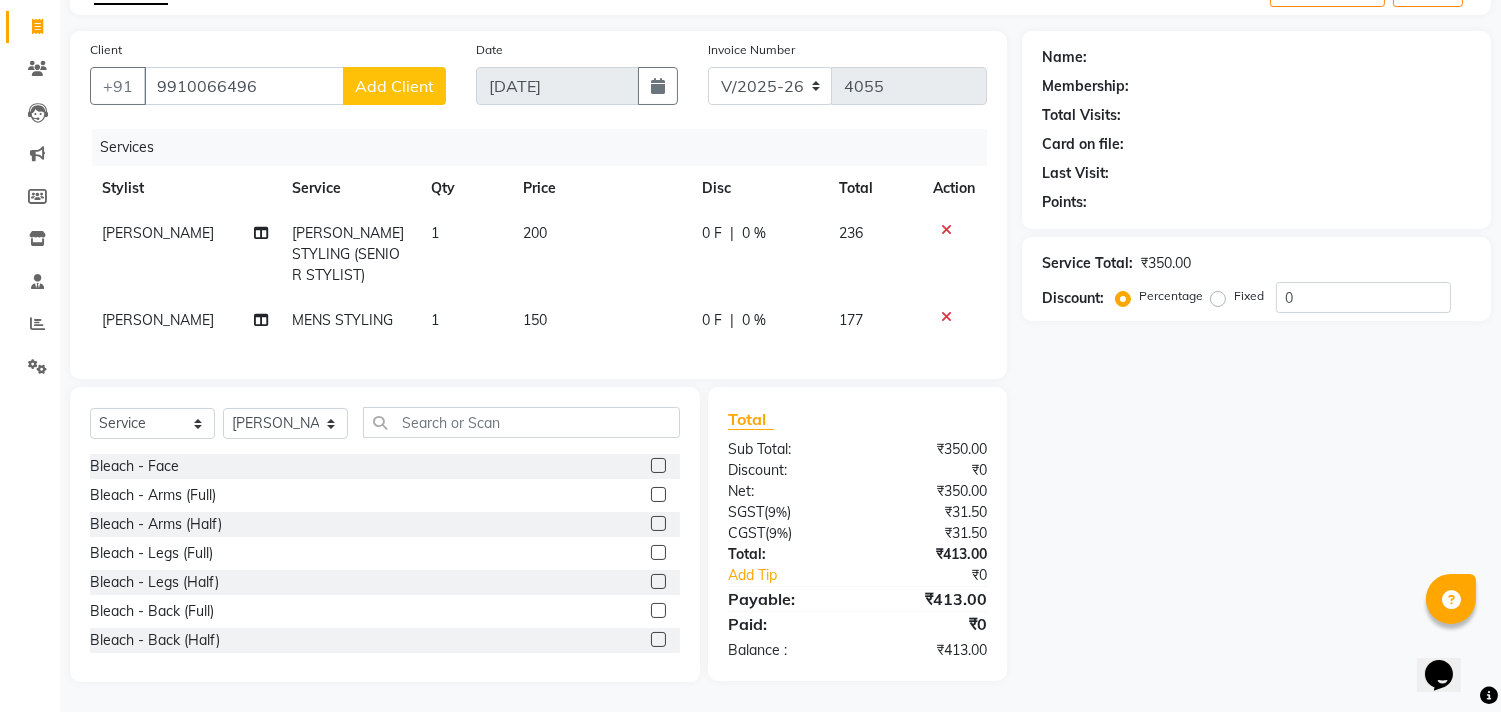 click on "Fixed" 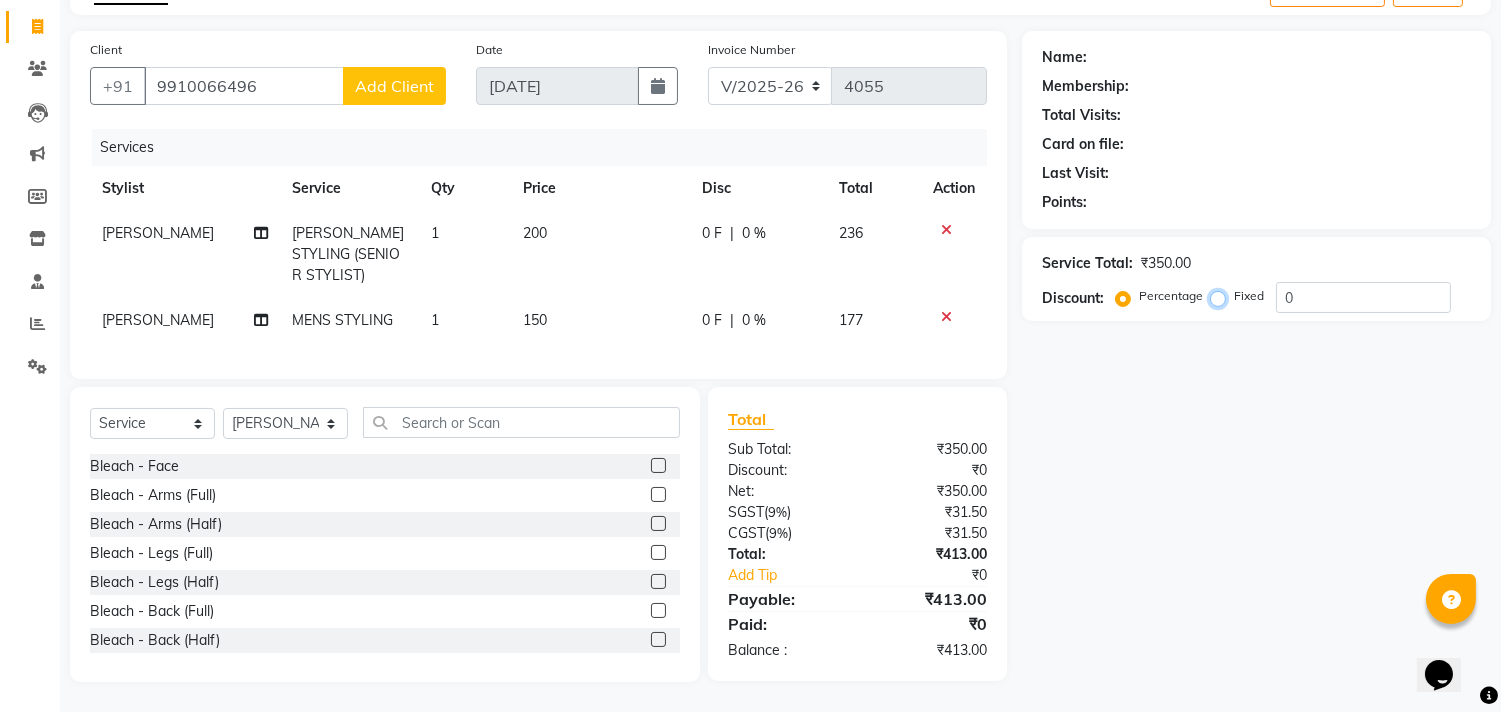 click on "Fixed" at bounding box center [1222, 296] 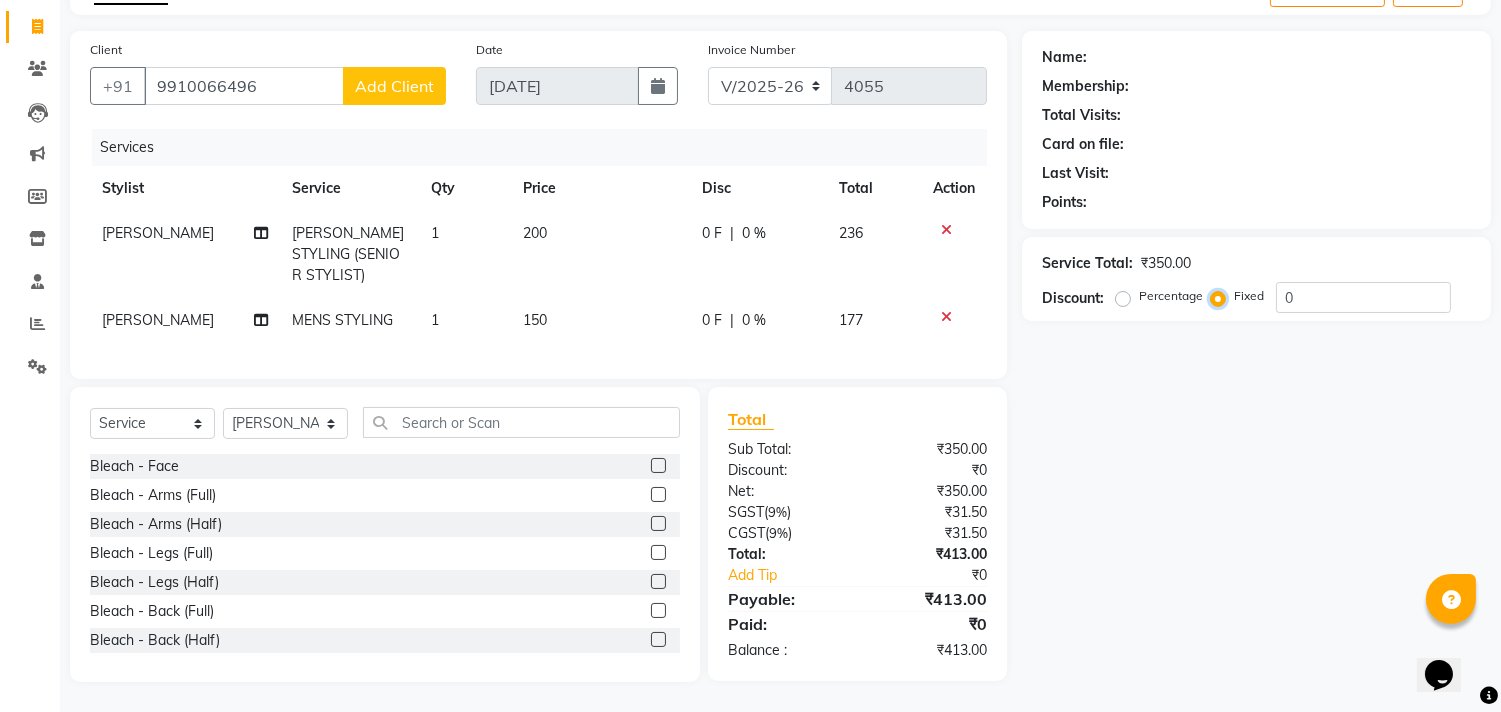 scroll, scrollTop: 135, scrollLeft: 0, axis: vertical 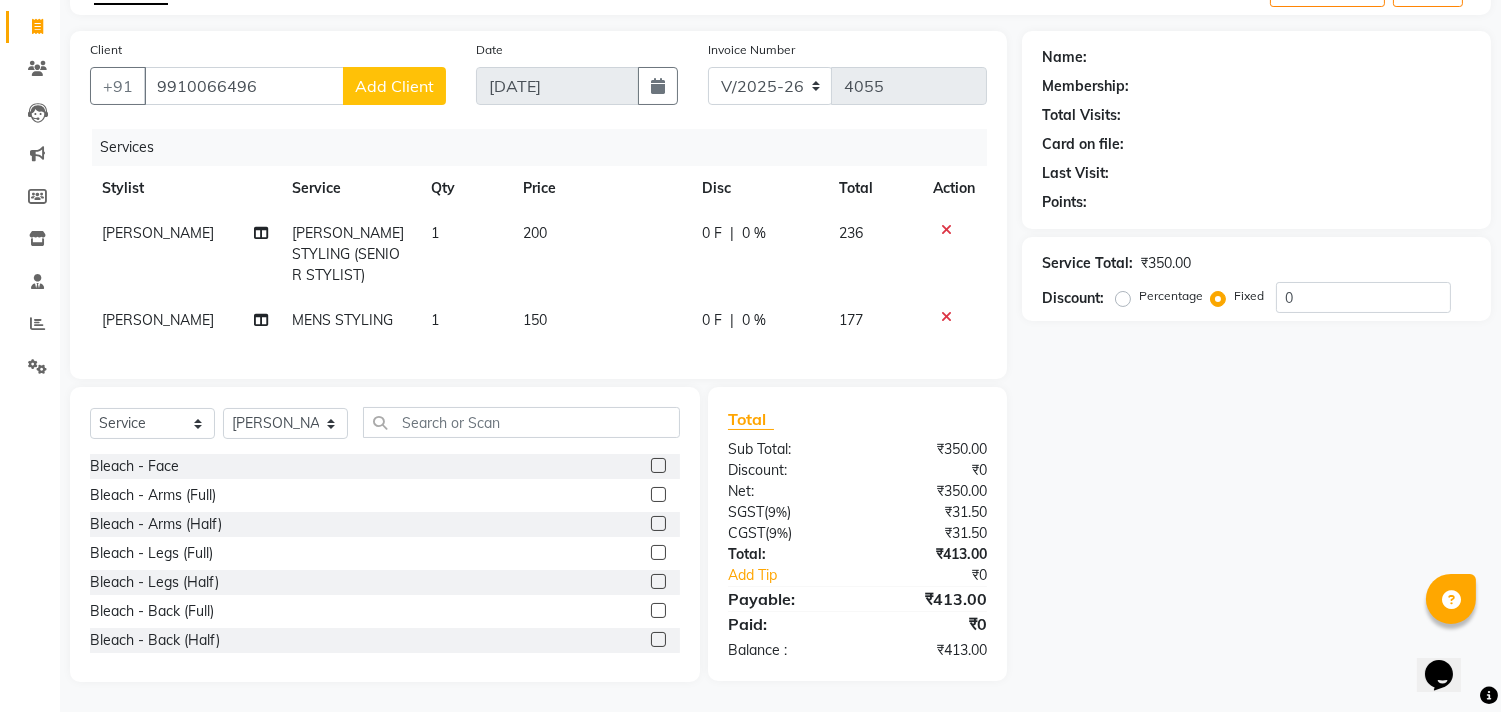 click on "Percentage" 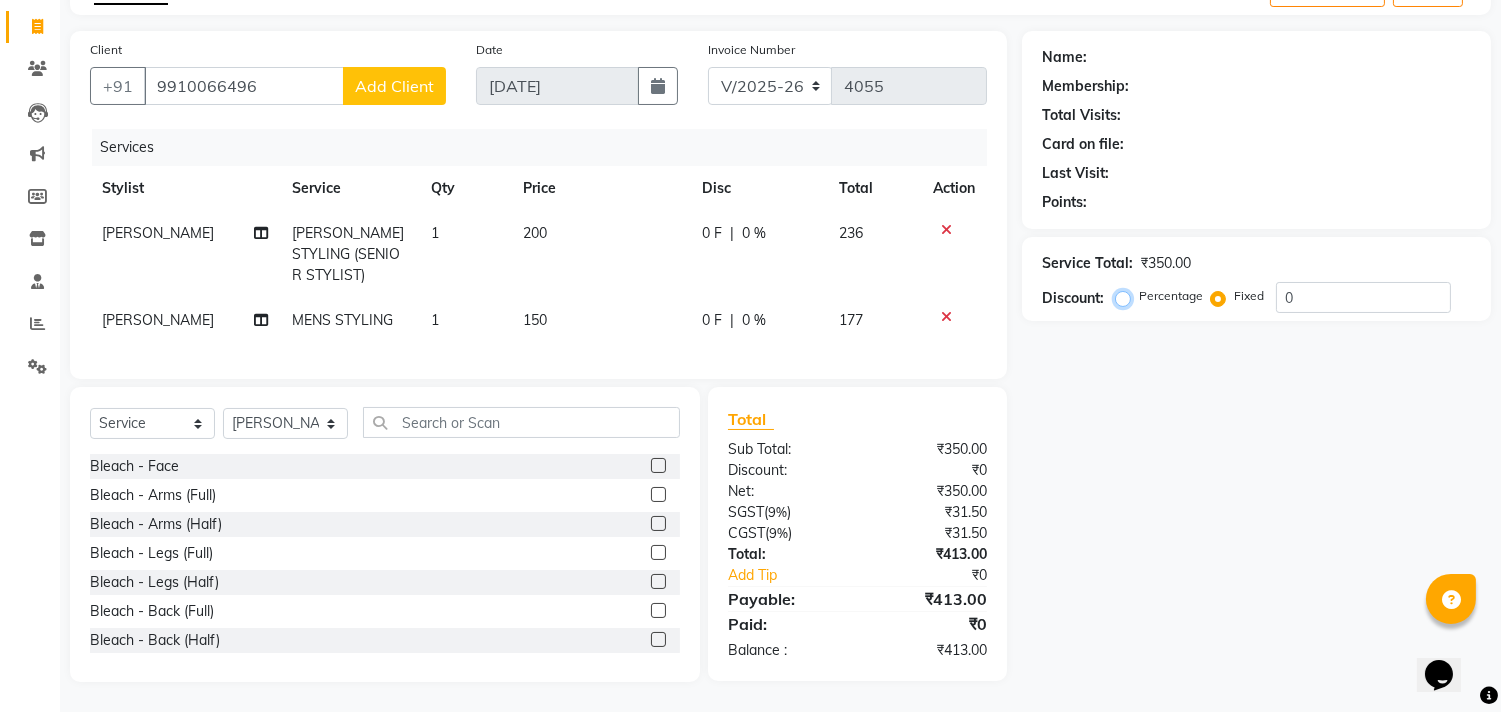click on "Percentage" at bounding box center (1127, 296) 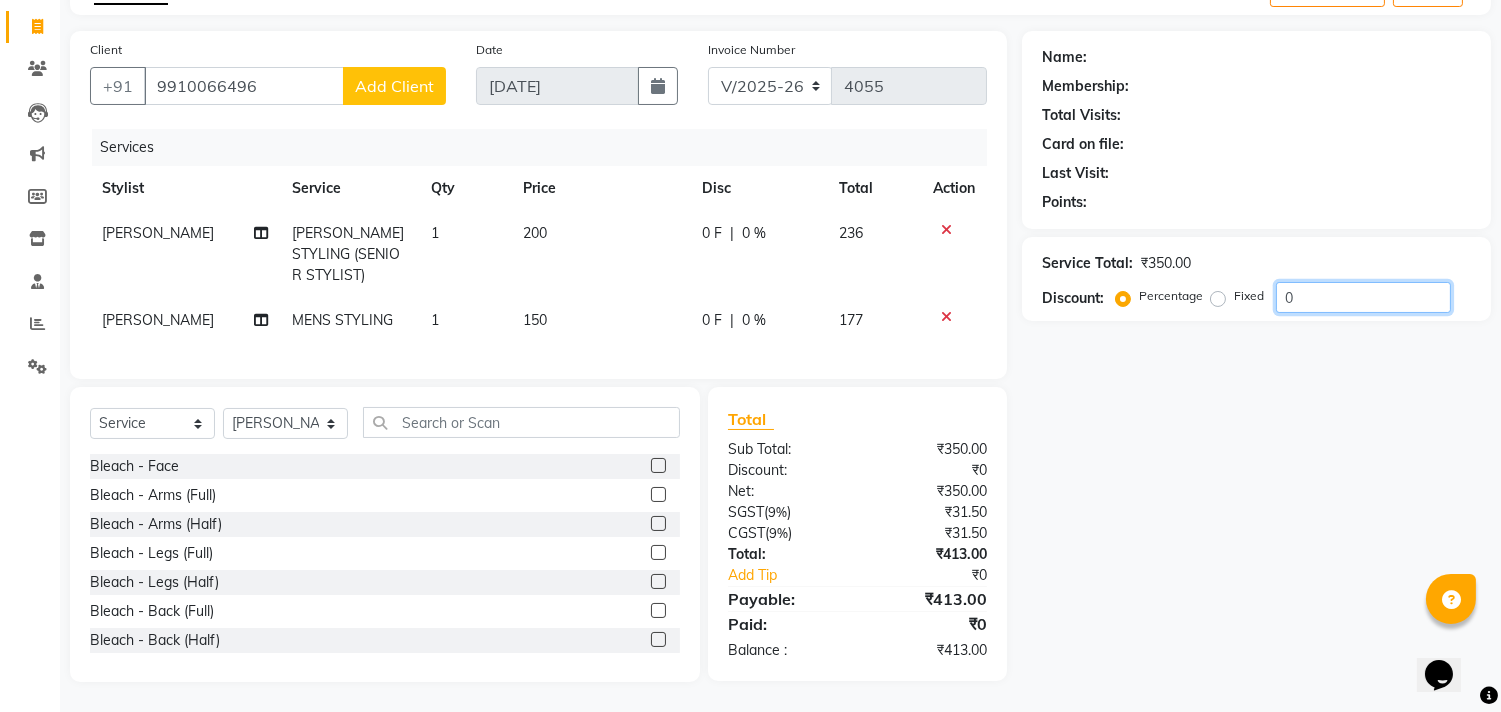 click on "0" 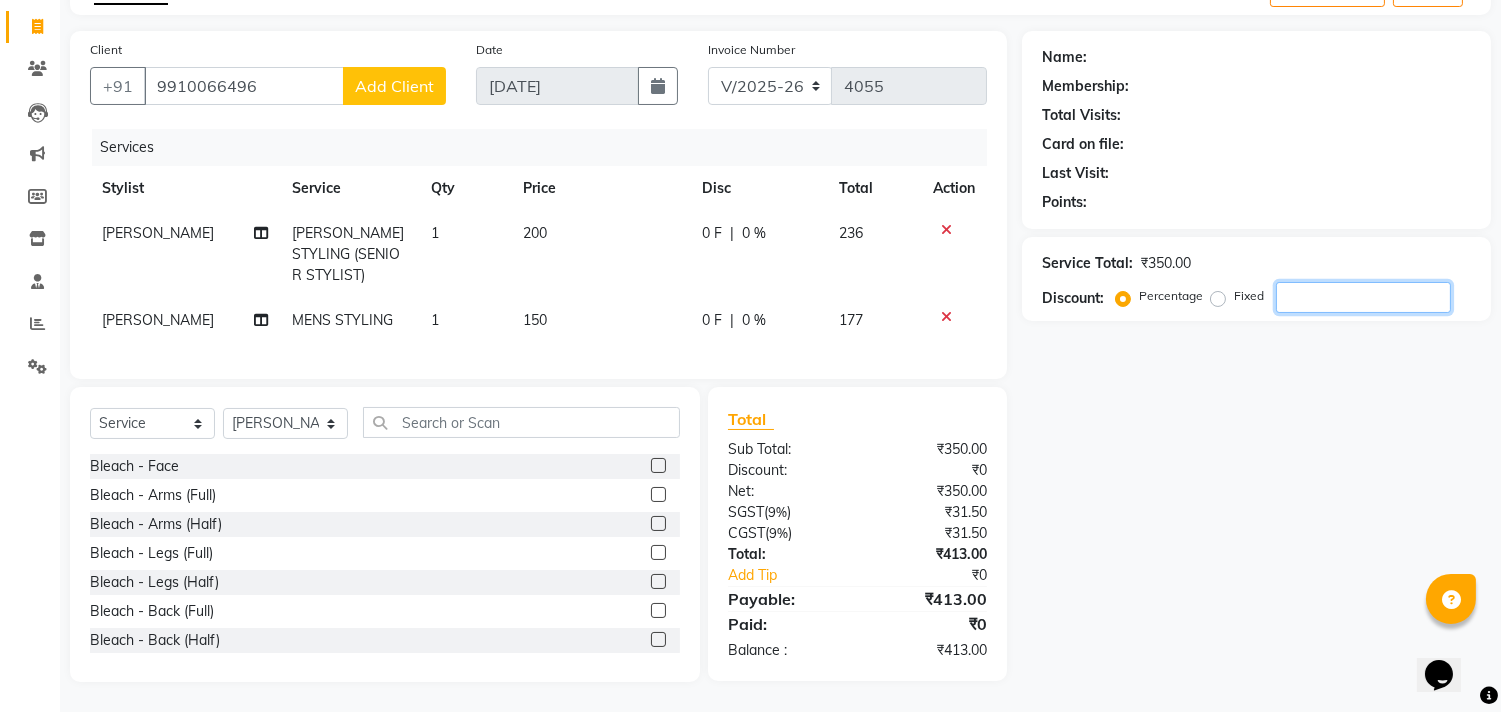 type on "7" 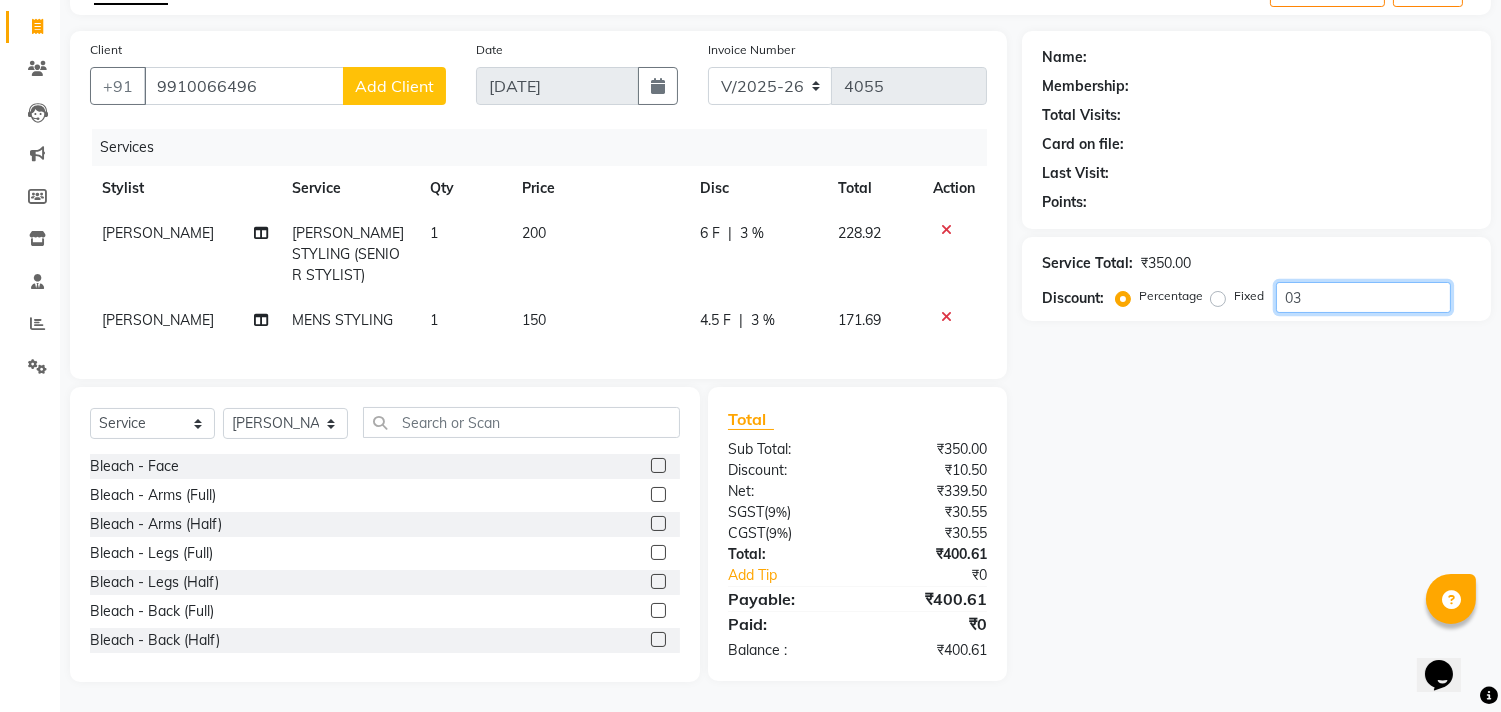 type on "0" 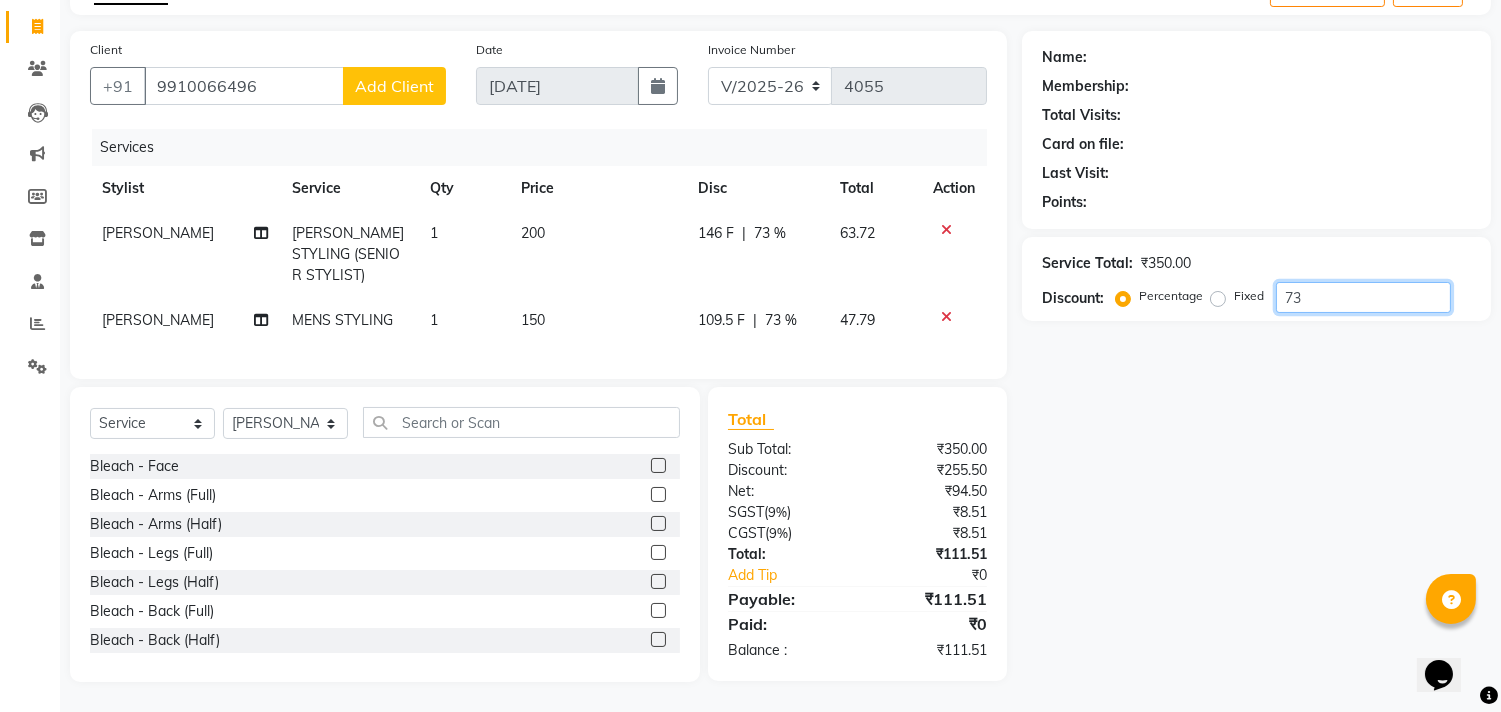 type on "7" 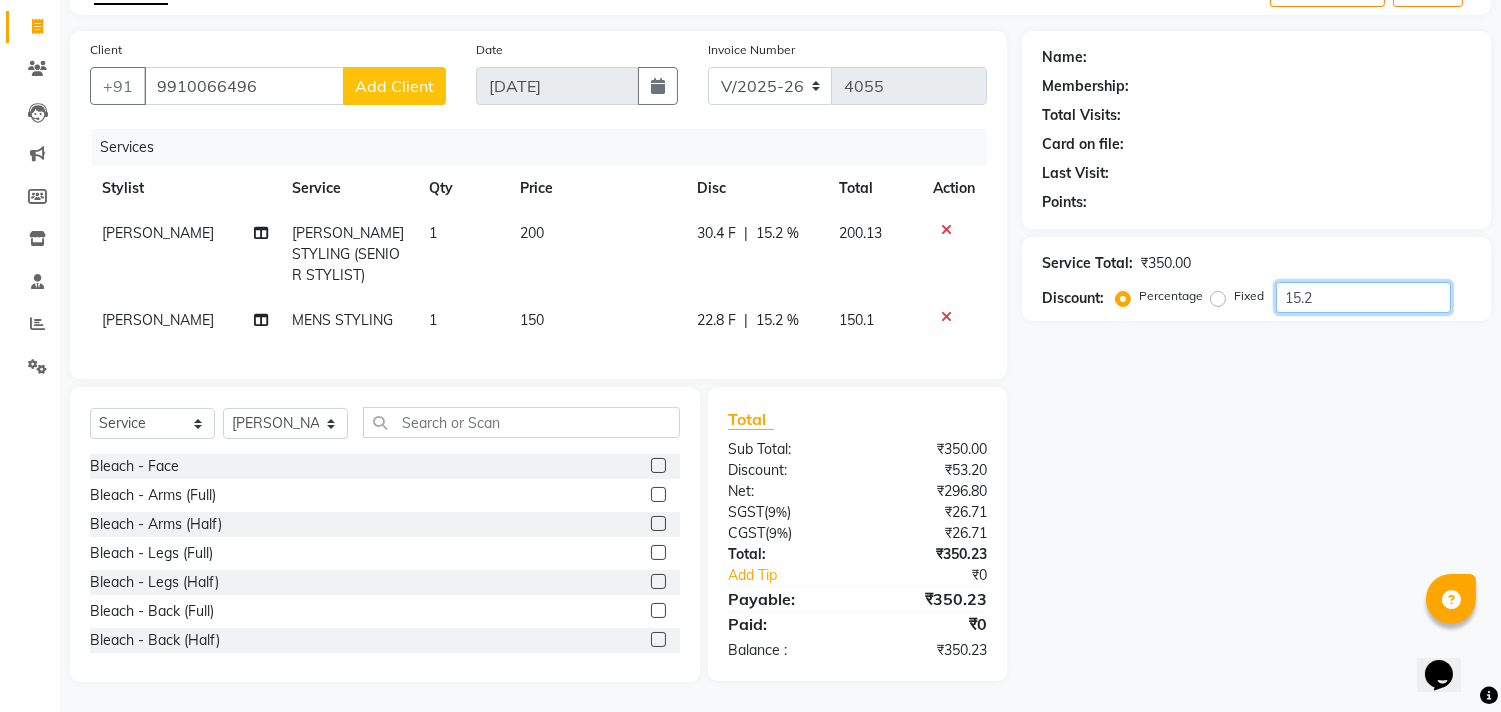 scroll, scrollTop: 135, scrollLeft: 0, axis: vertical 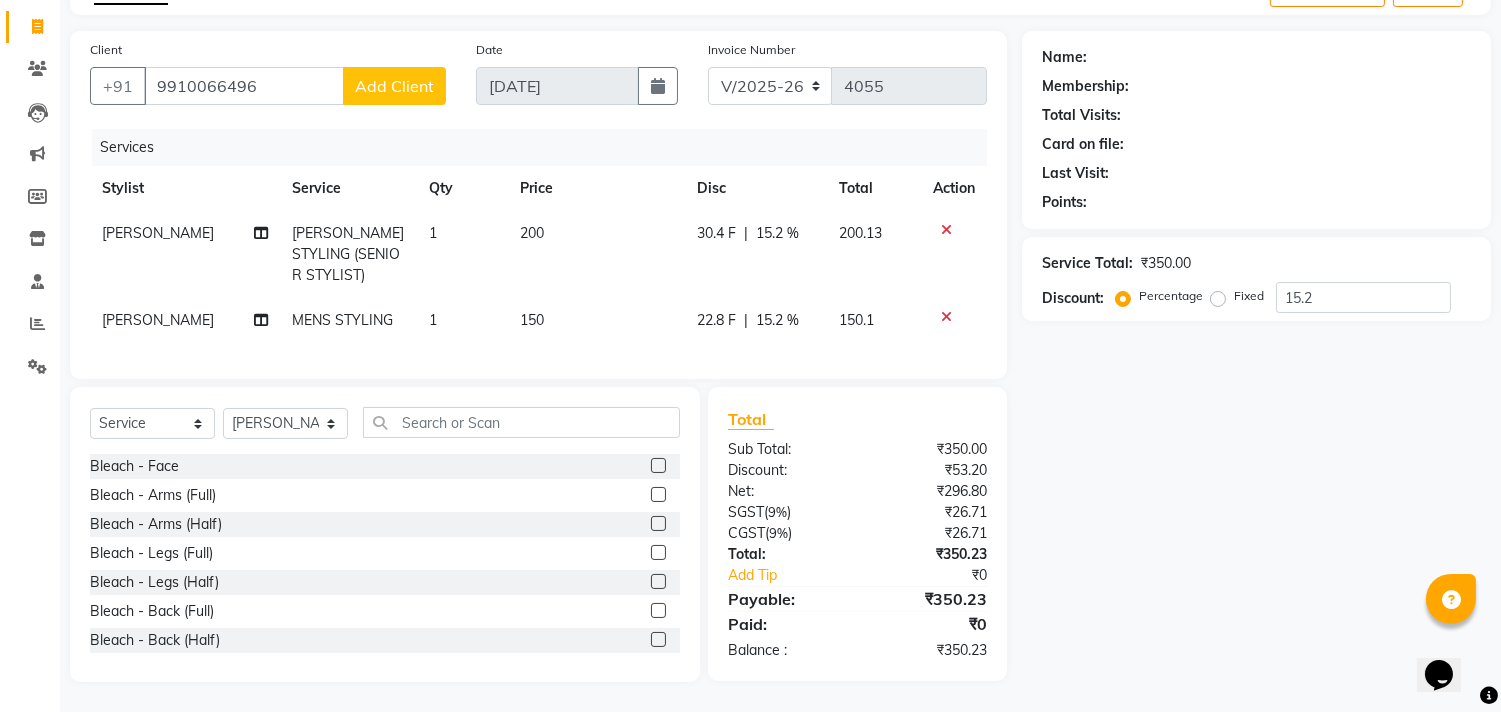 click on "Name: Membership: Total Visits: Card on file: Last Visit:  Points:  Service Total:  ₹350.00  Discount:  Percentage   Fixed  15.2" 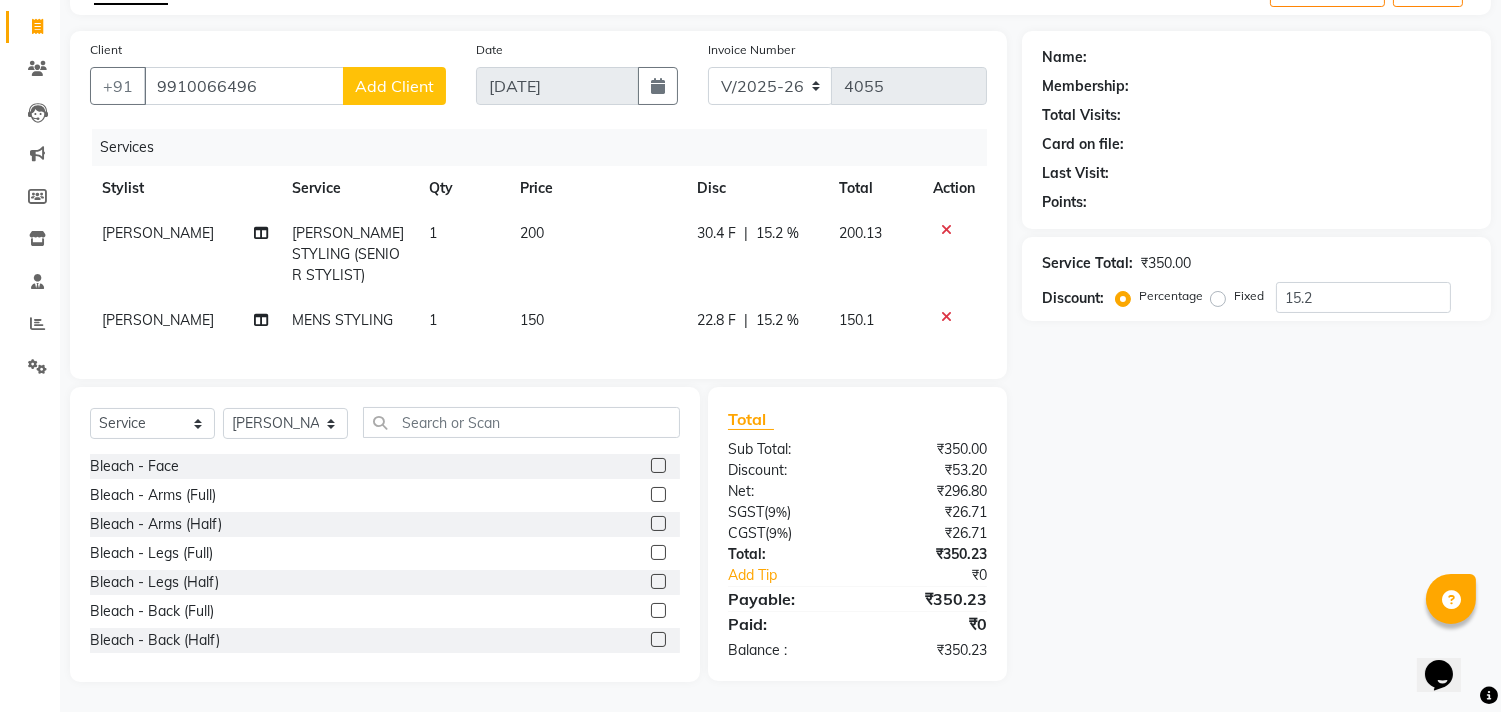 scroll, scrollTop: 135, scrollLeft: 0, axis: vertical 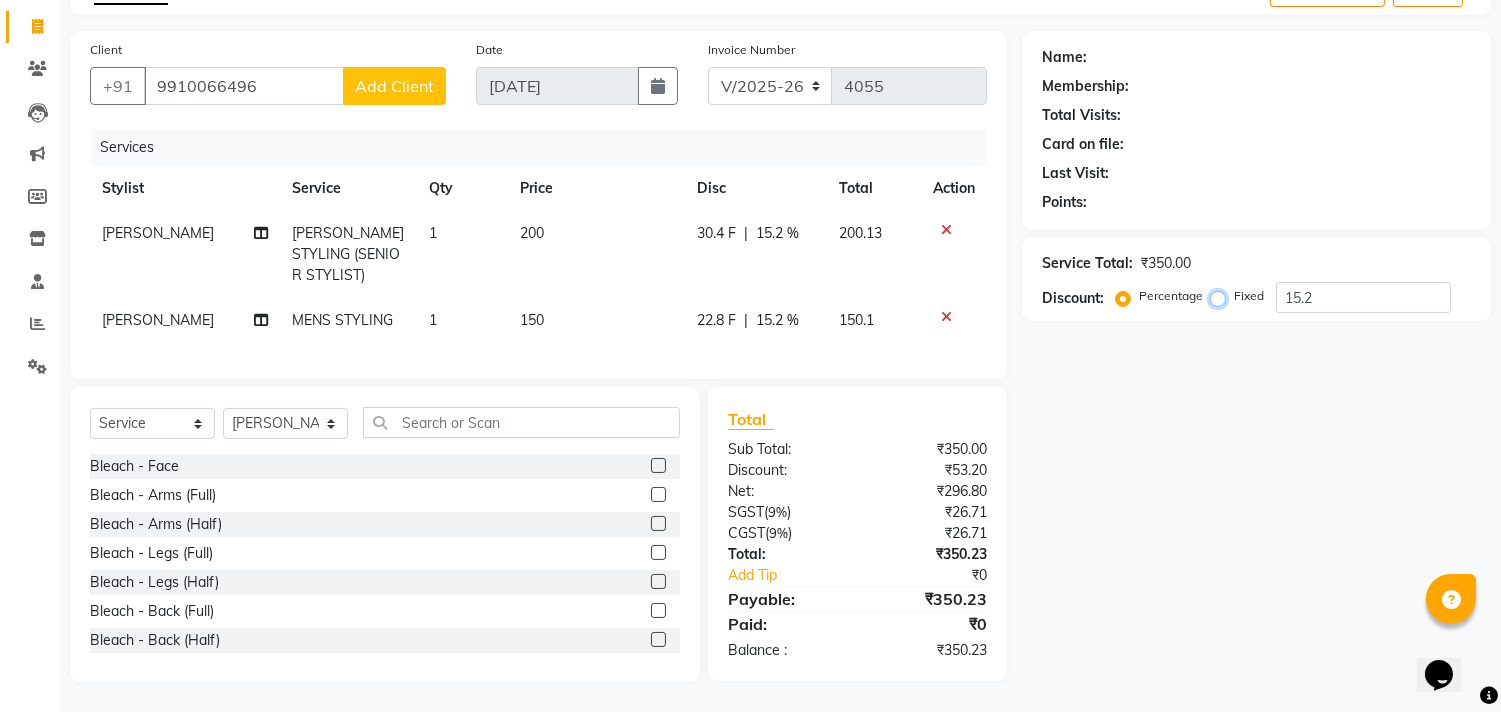 click on "Fixed" at bounding box center [1222, 296] 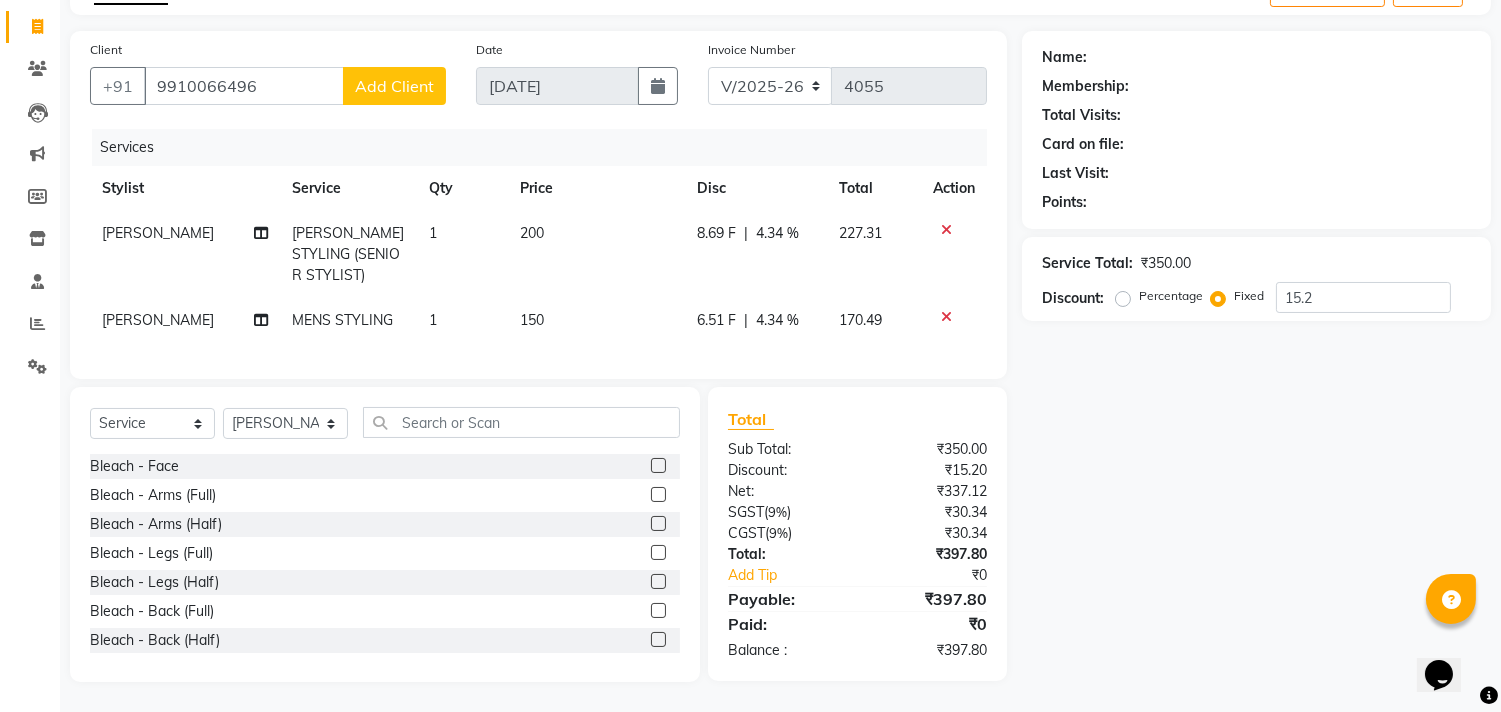 click on "Percentage" 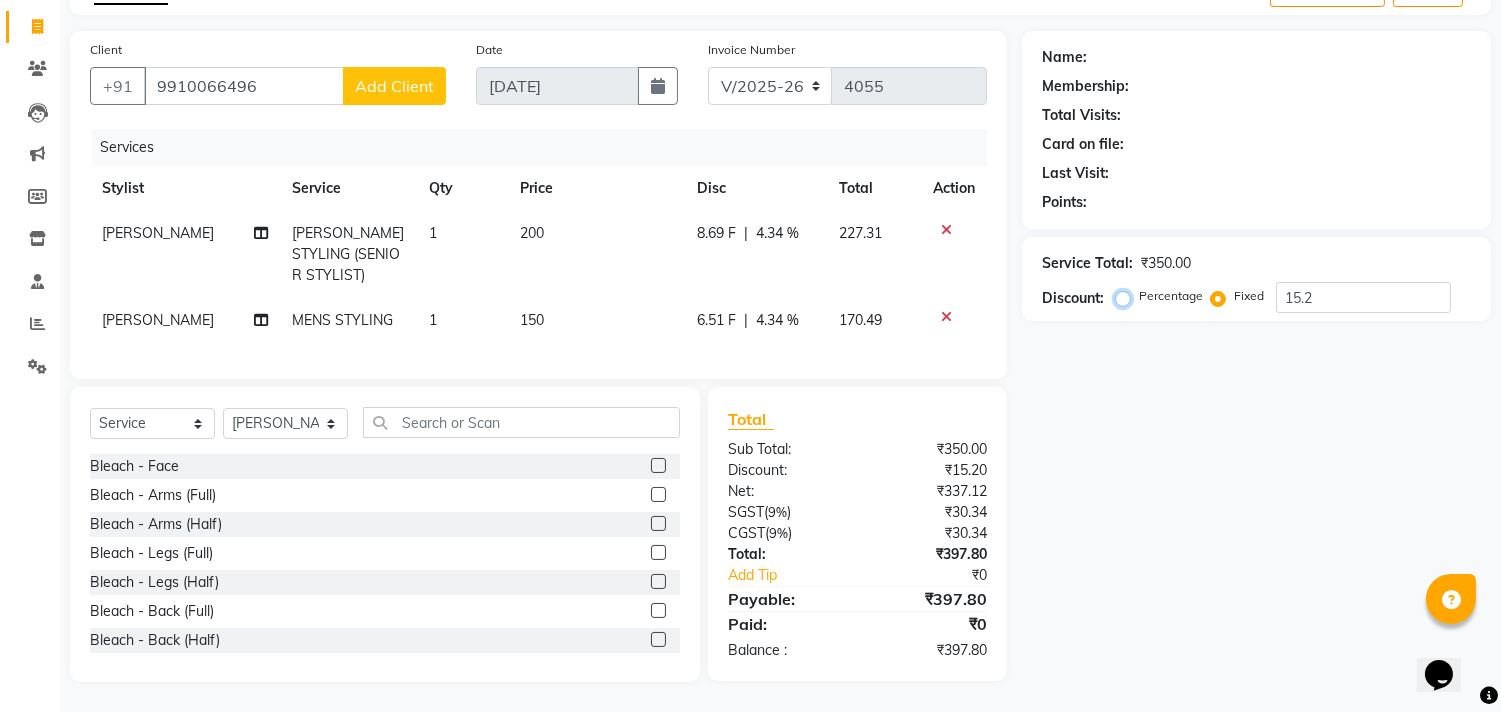 click on "Percentage" at bounding box center (1127, 296) 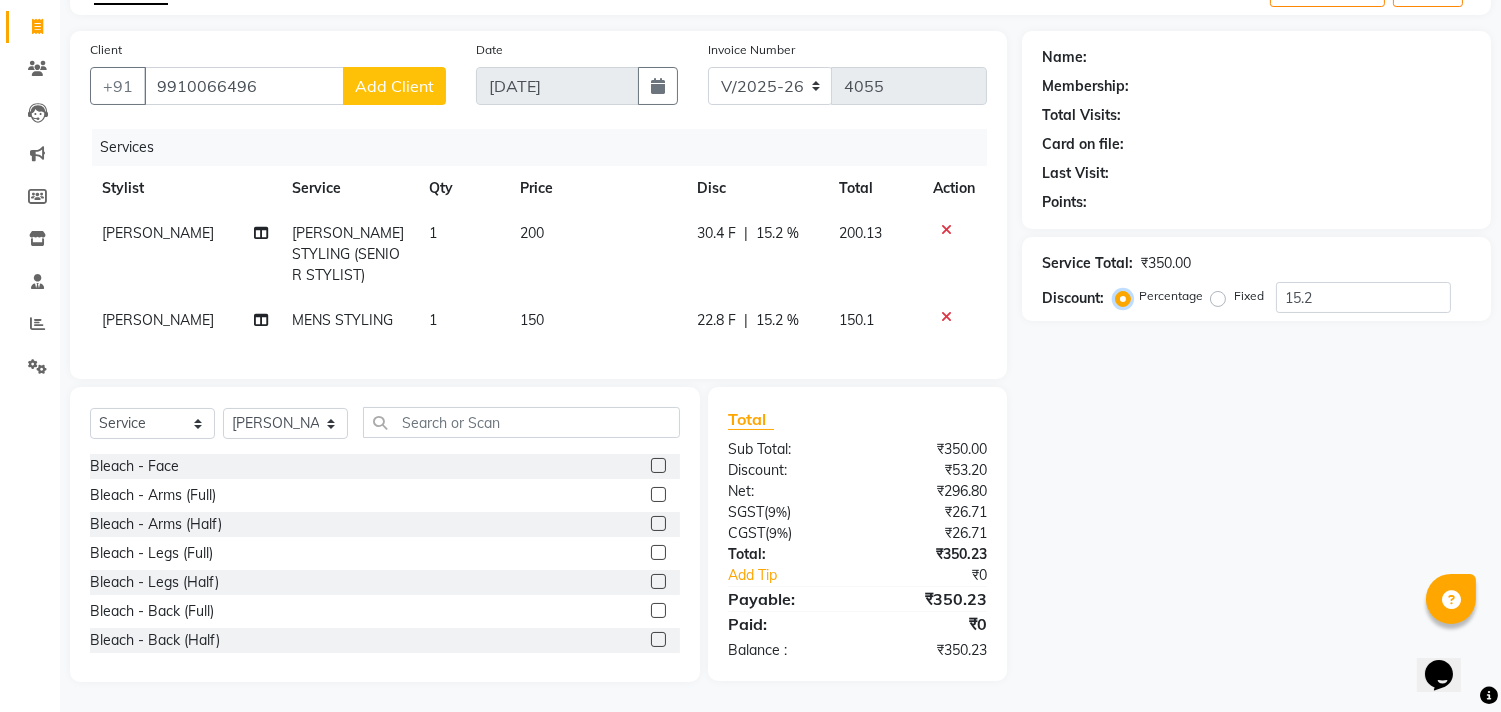scroll, scrollTop: 135, scrollLeft: 0, axis: vertical 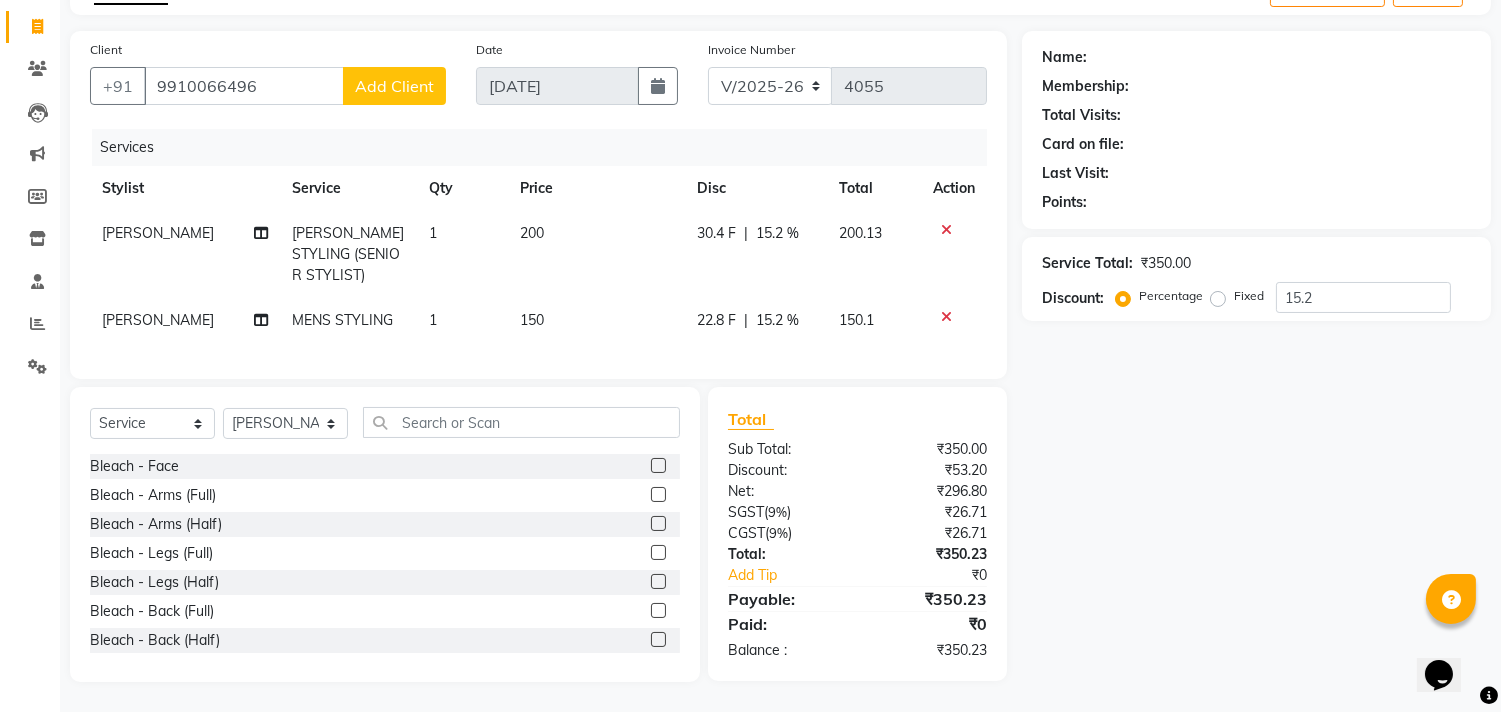 click on "Name: Membership: Total Visits: Card on file: Last Visit:  Points:  Service Total:  ₹350.00  Discount:  Percentage   Fixed  15.2" 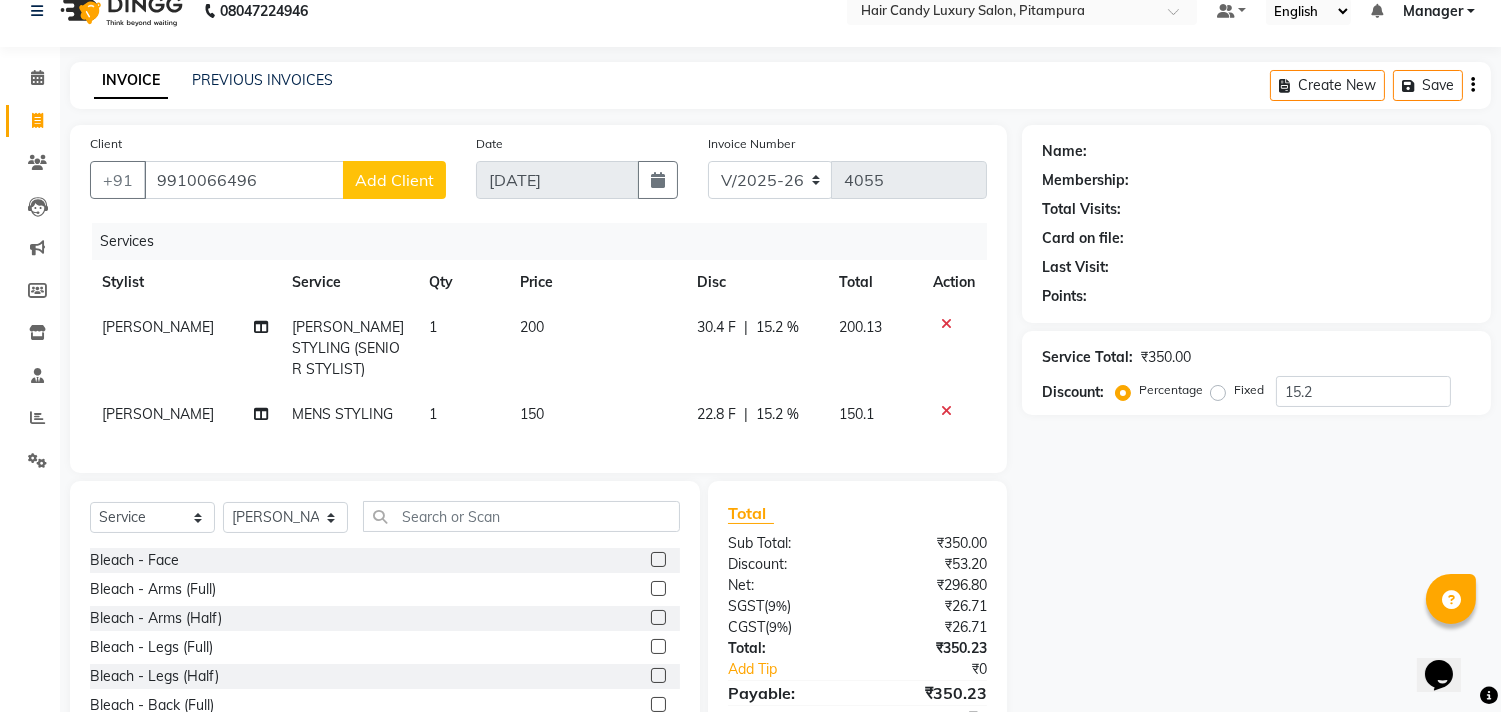 scroll, scrollTop: 24, scrollLeft: 0, axis: vertical 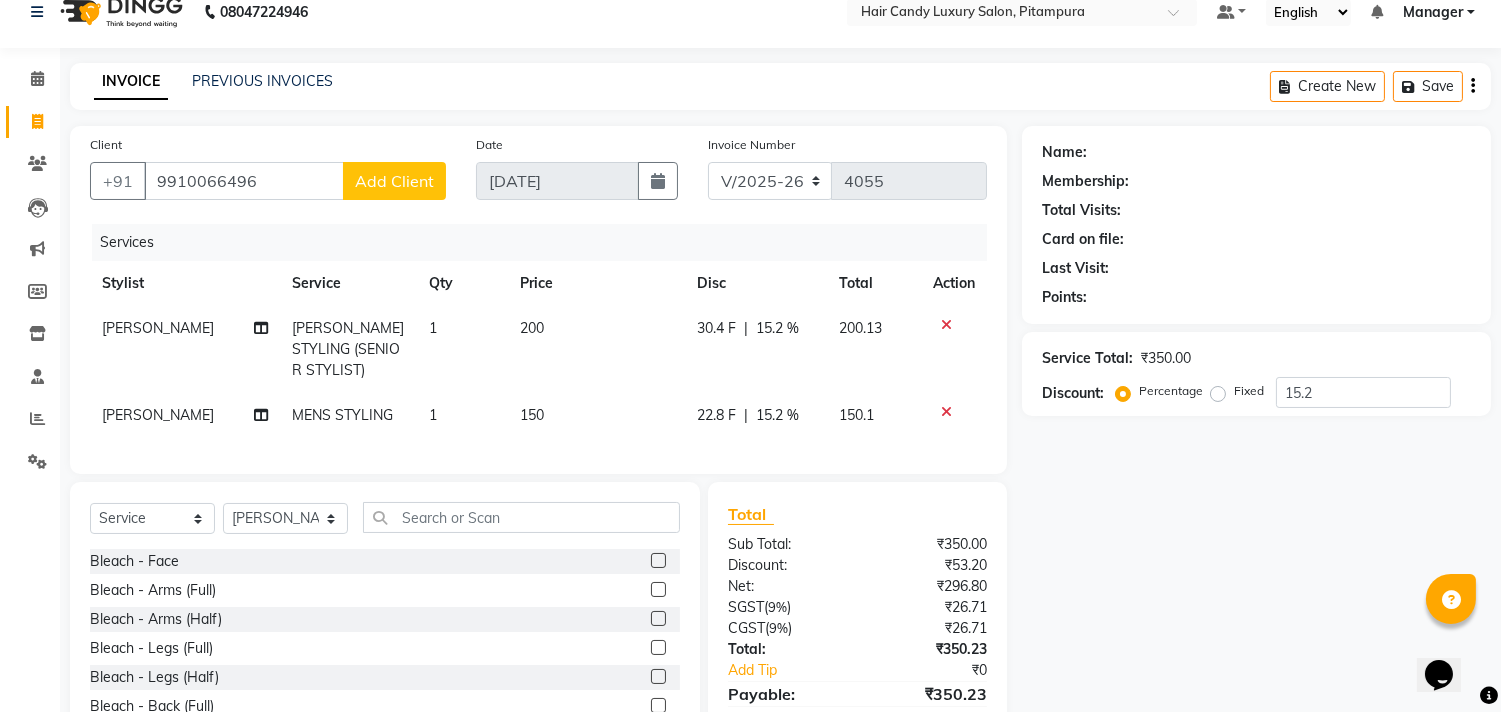 click on "Name: Membership: Total Visits: Card on file: Last Visit:  Points:" 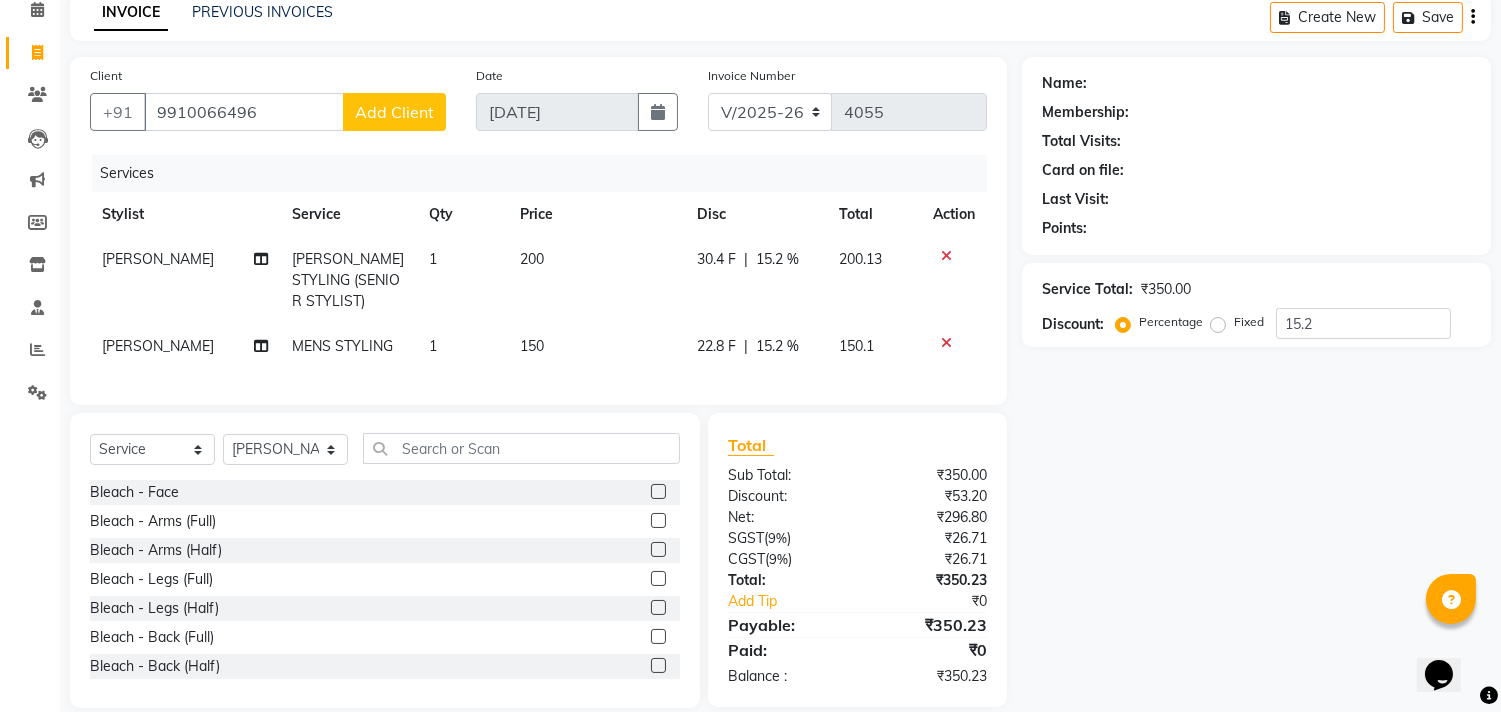 scroll, scrollTop: 135, scrollLeft: 0, axis: vertical 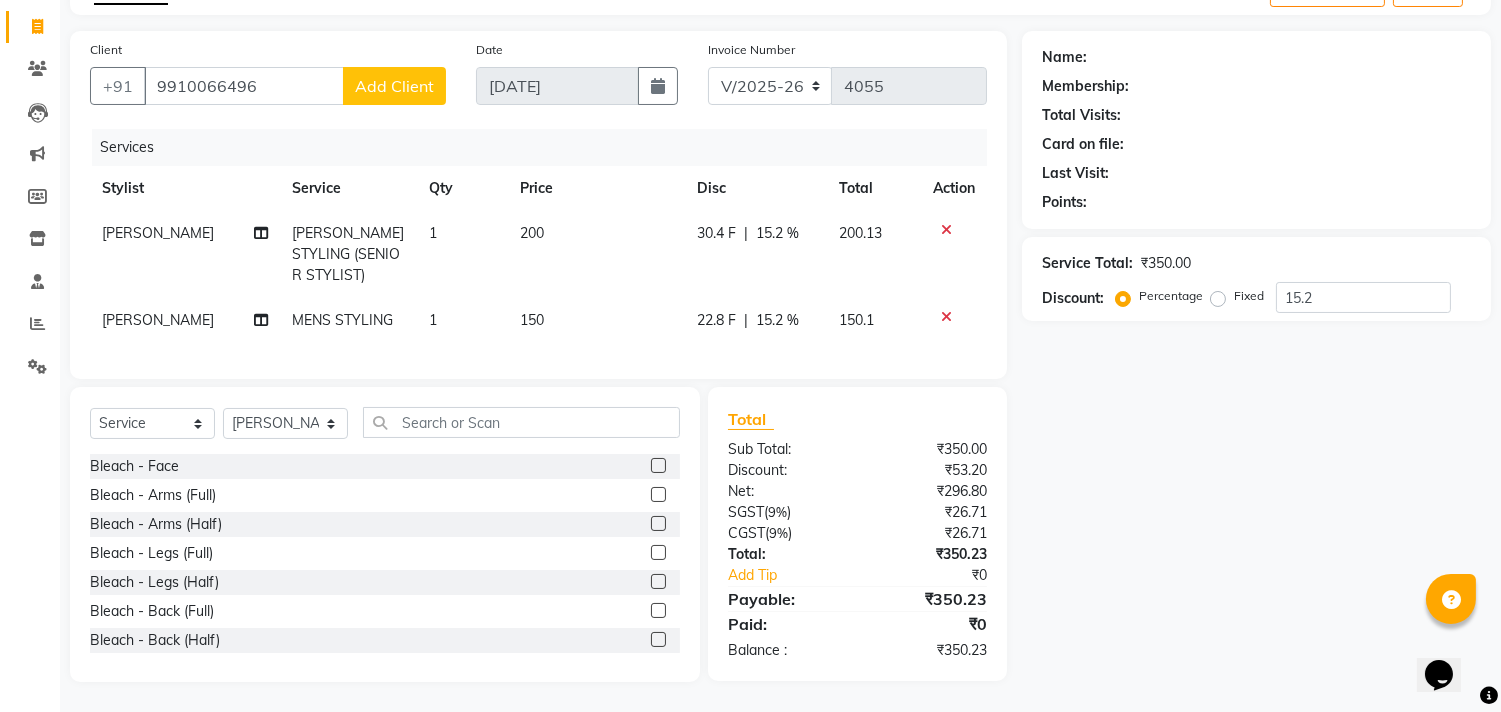 click on "Name: Membership: Total Visits: Card on file: Last Visit:  Points:  Service Total:  ₹350.00  Discount:  Percentage   Fixed  15.2" 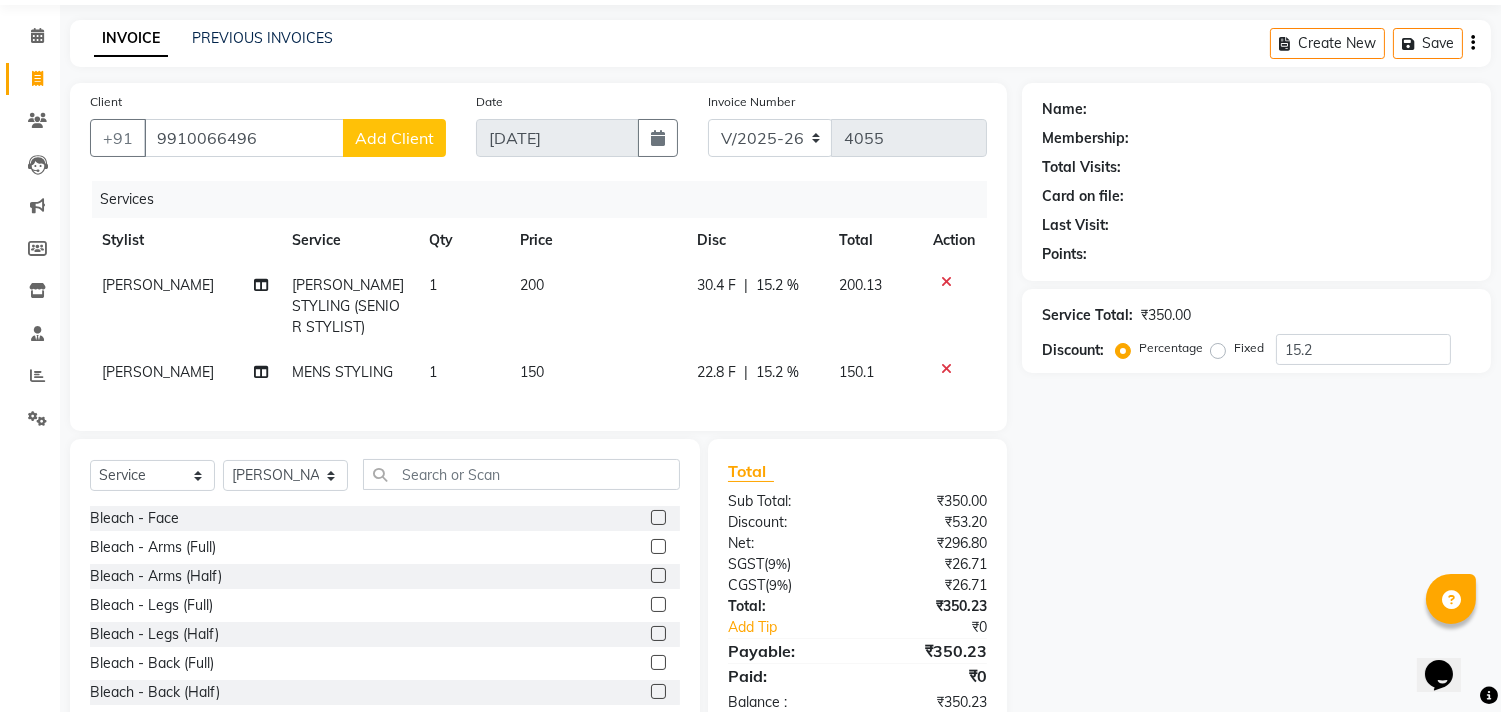 scroll, scrollTop: 135, scrollLeft: 0, axis: vertical 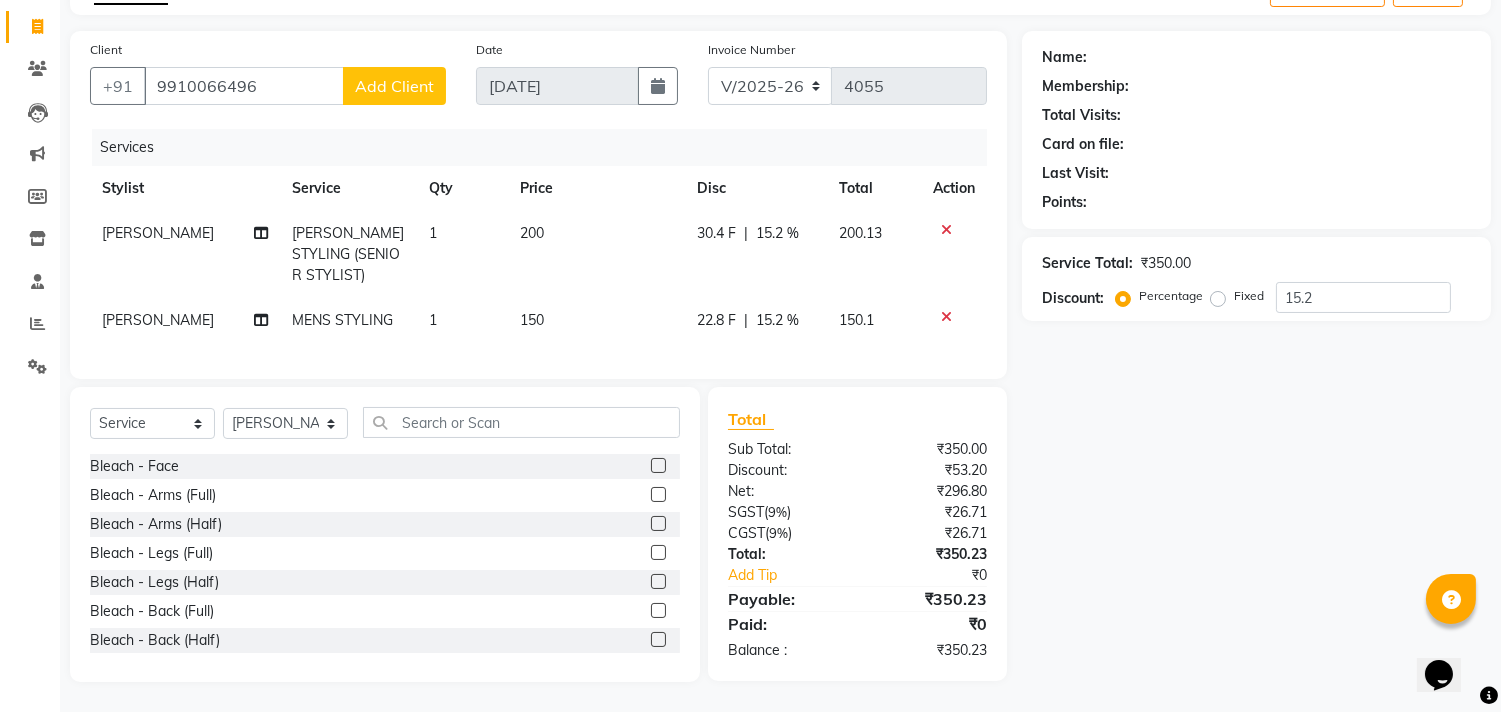 click on "Service Total:" 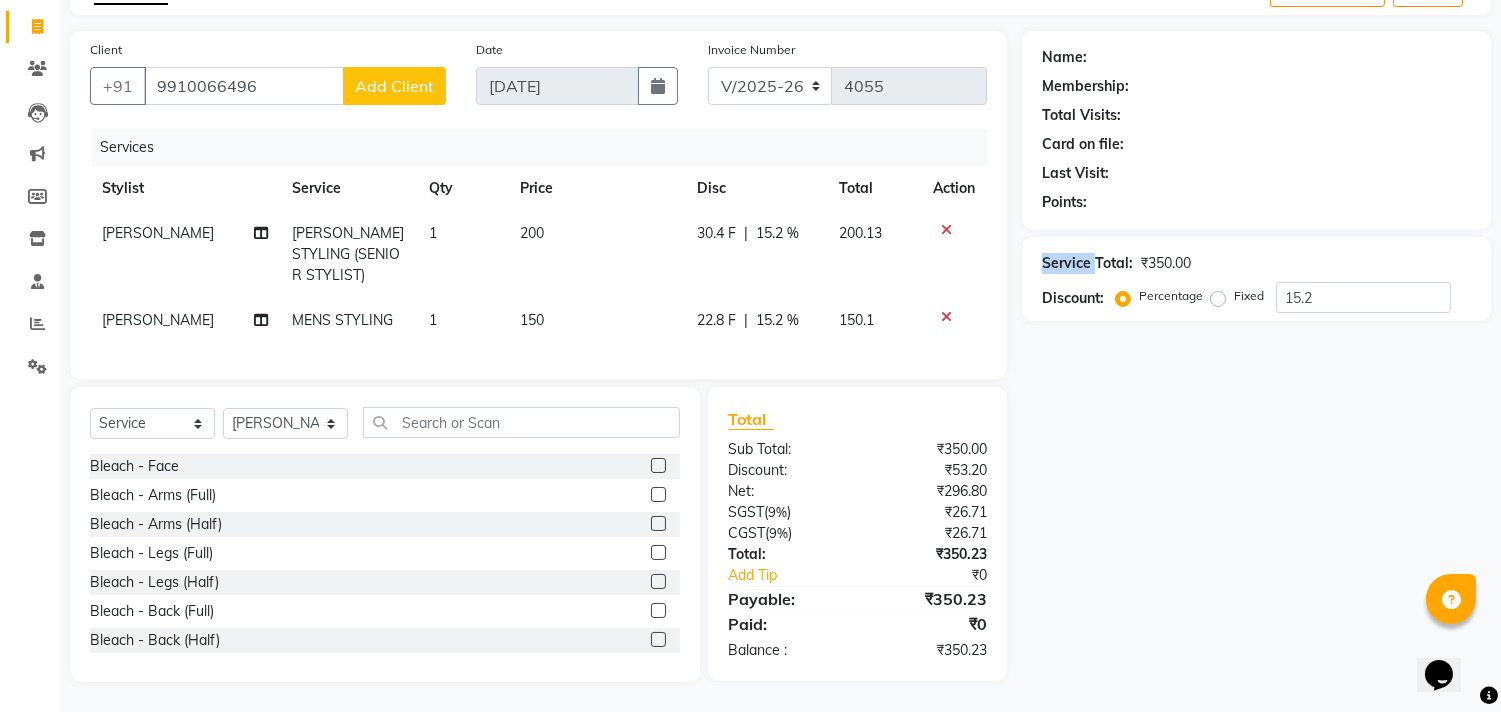 click on "Service Total:" 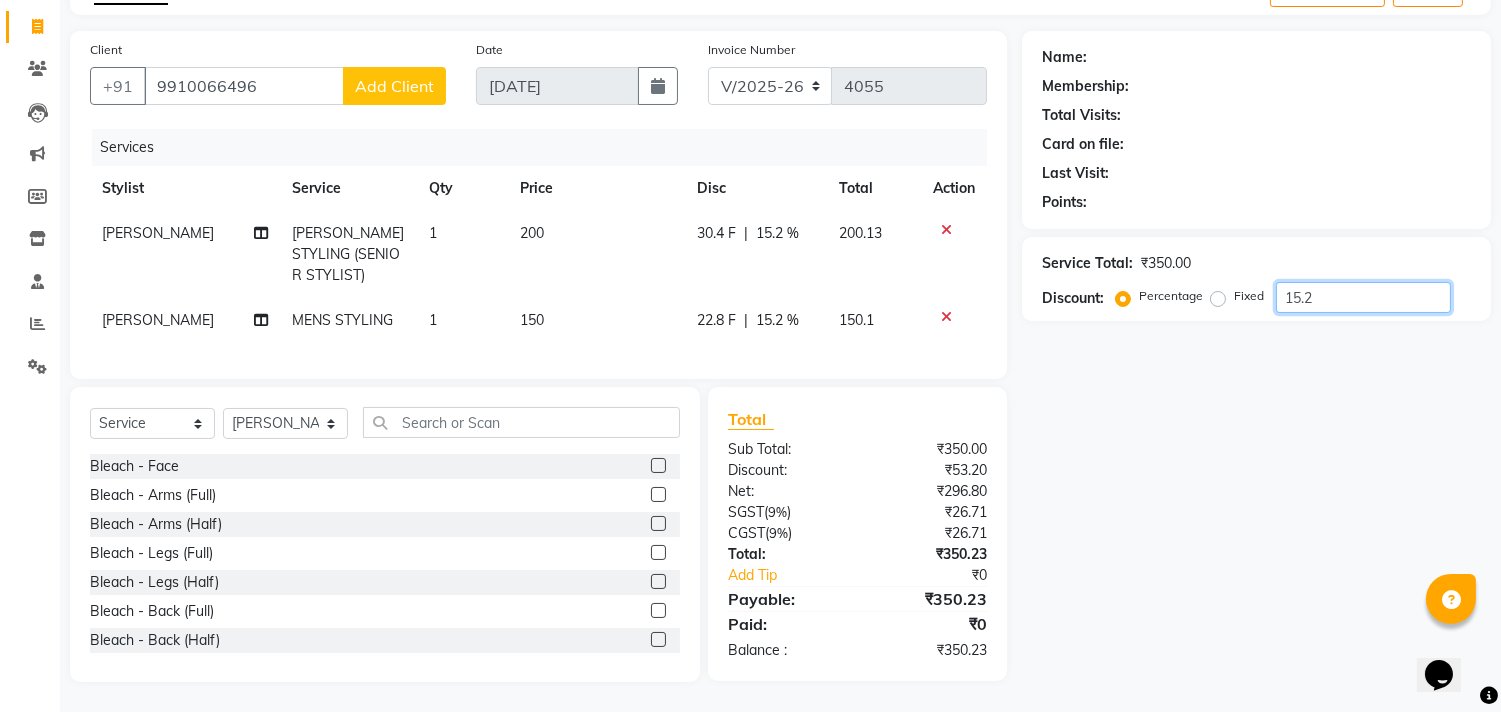 click on "15.2" 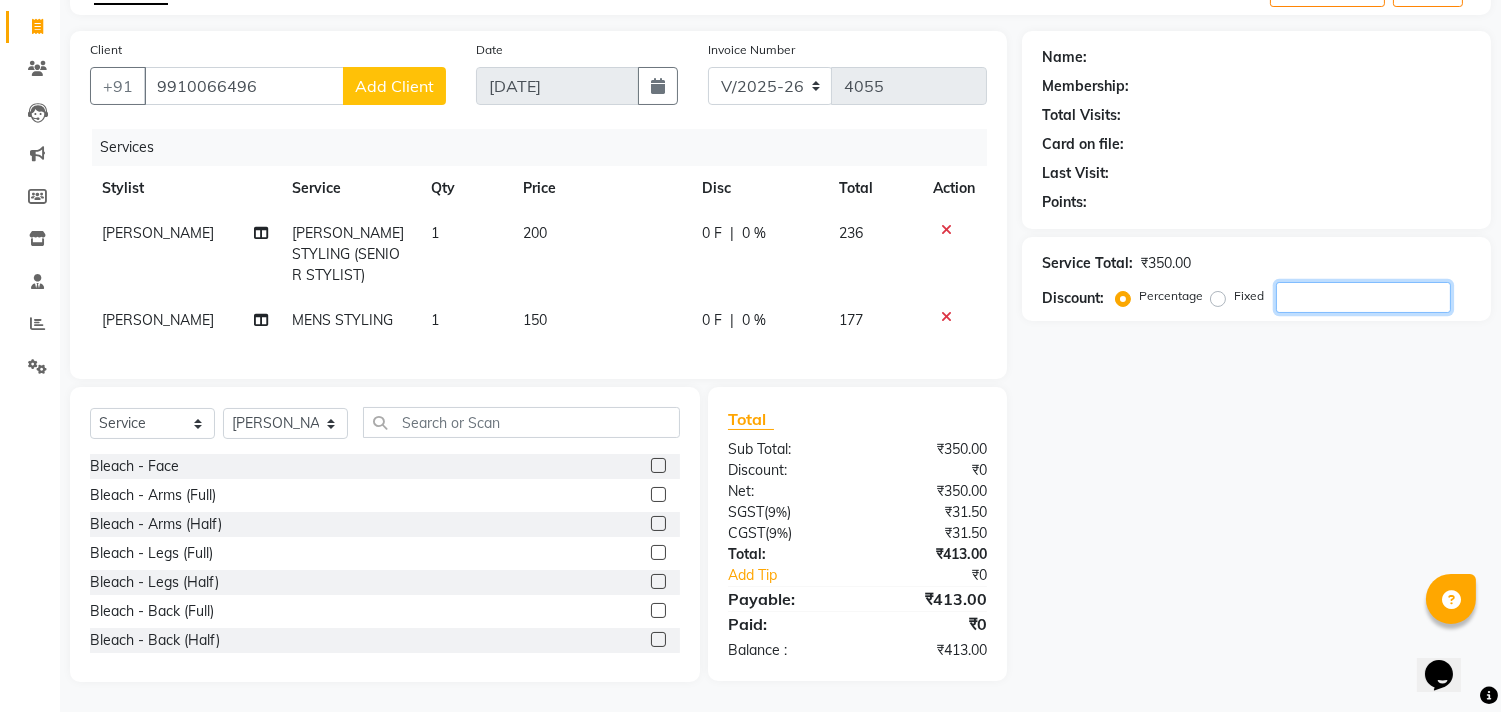 click 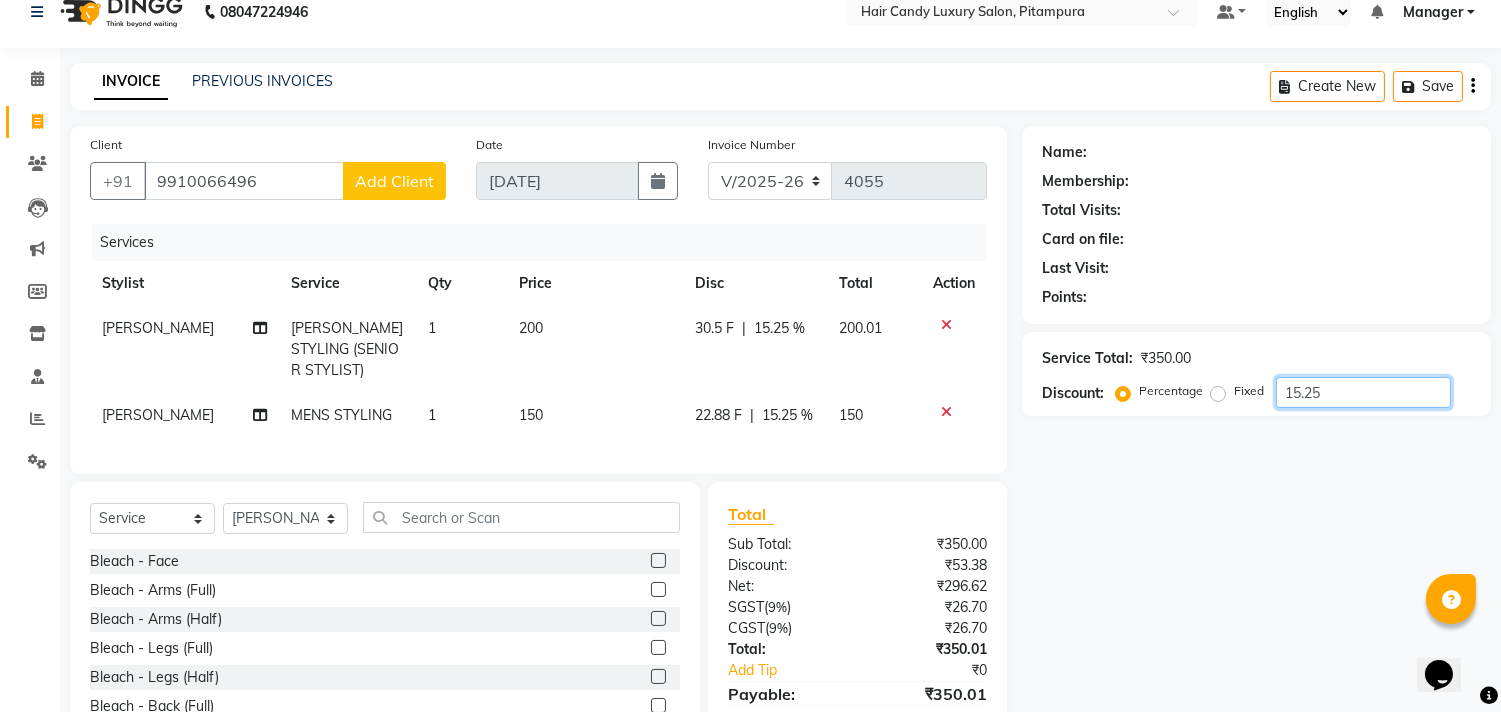 scroll, scrollTop: 135, scrollLeft: 0, axis: vertical 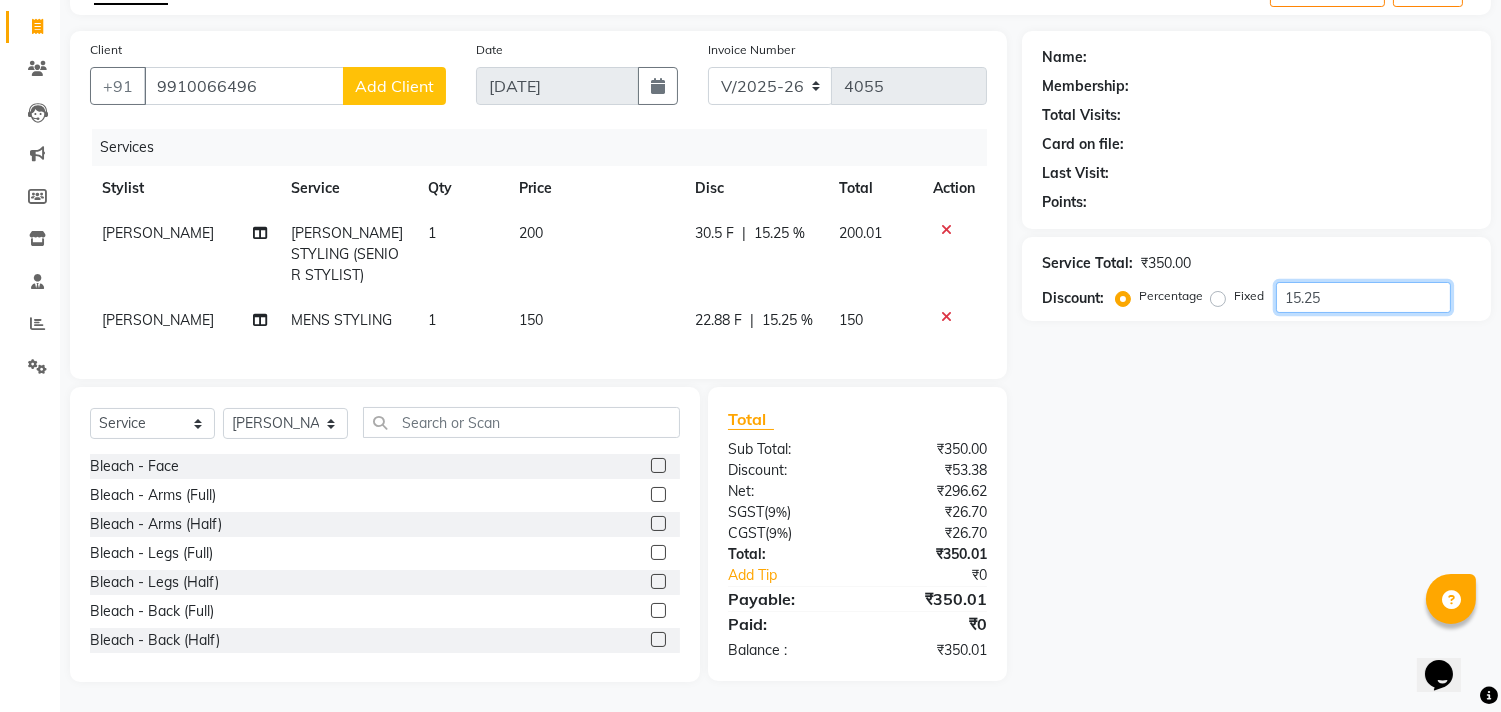 type on "15.25" 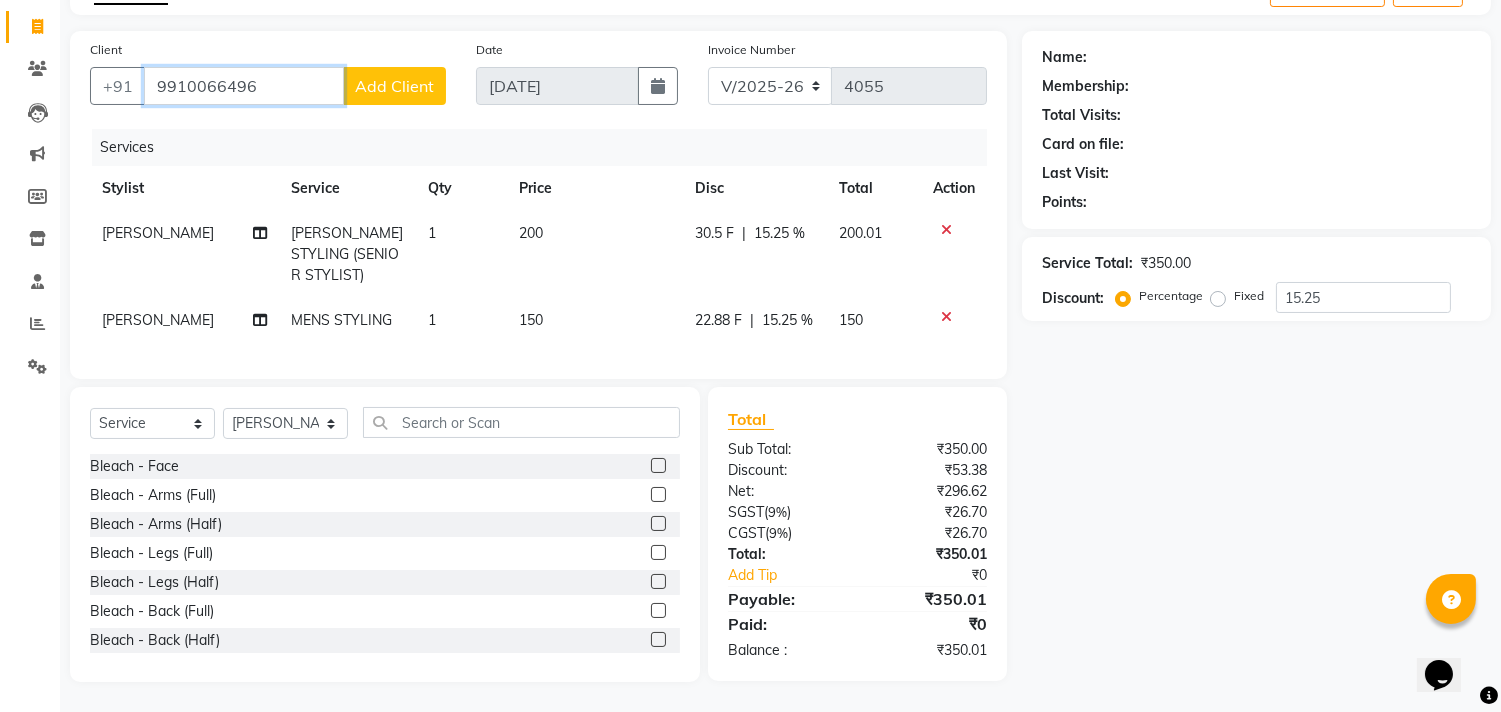 click on "9910066496" at bounding box center [244, 86] 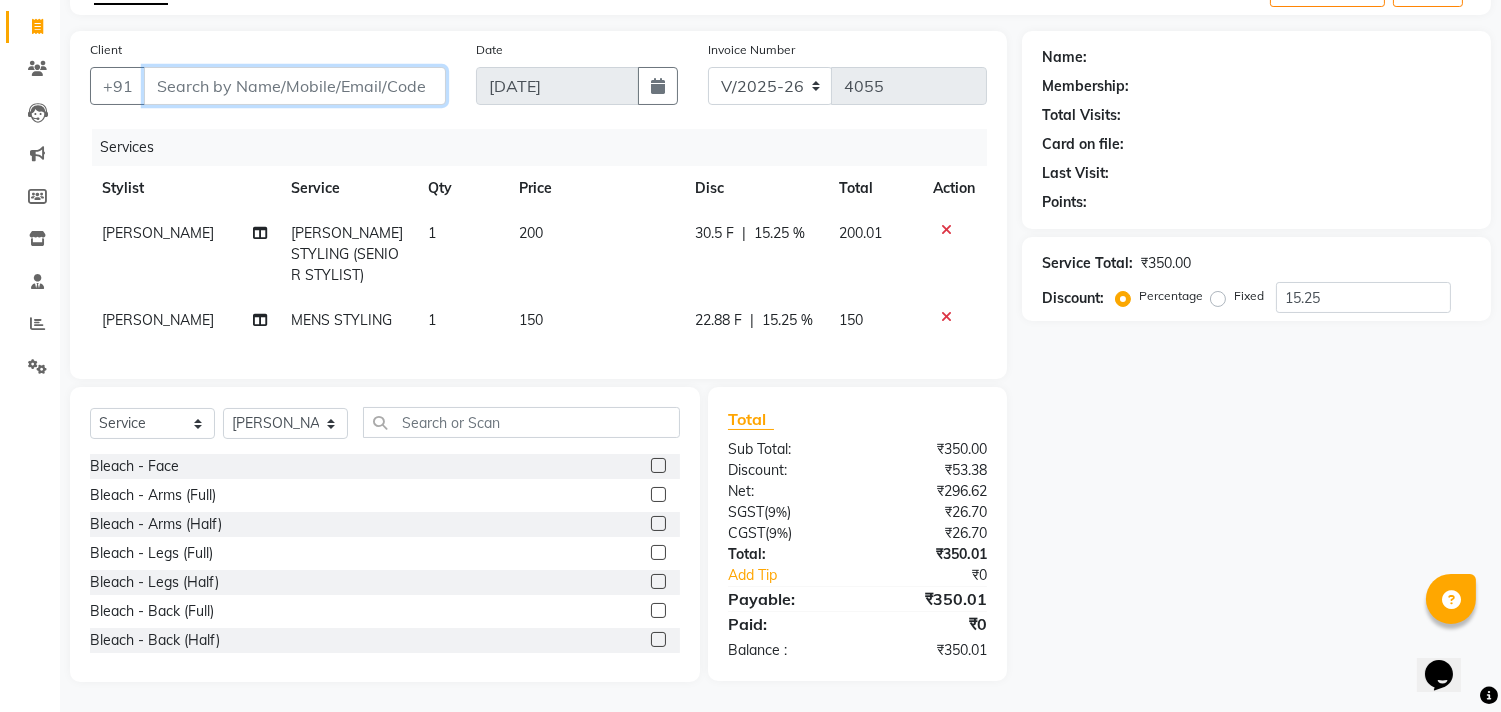 type on "9" 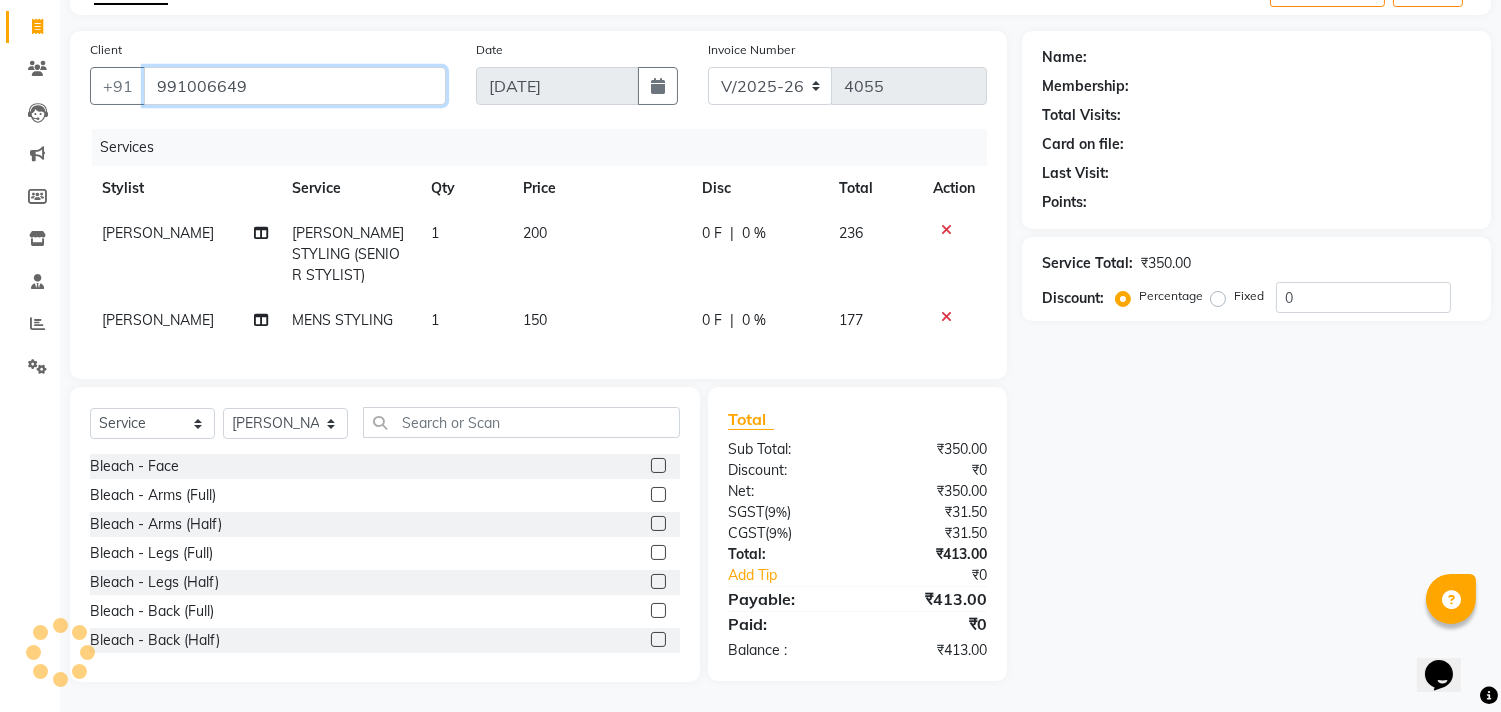 type on "9910066496" 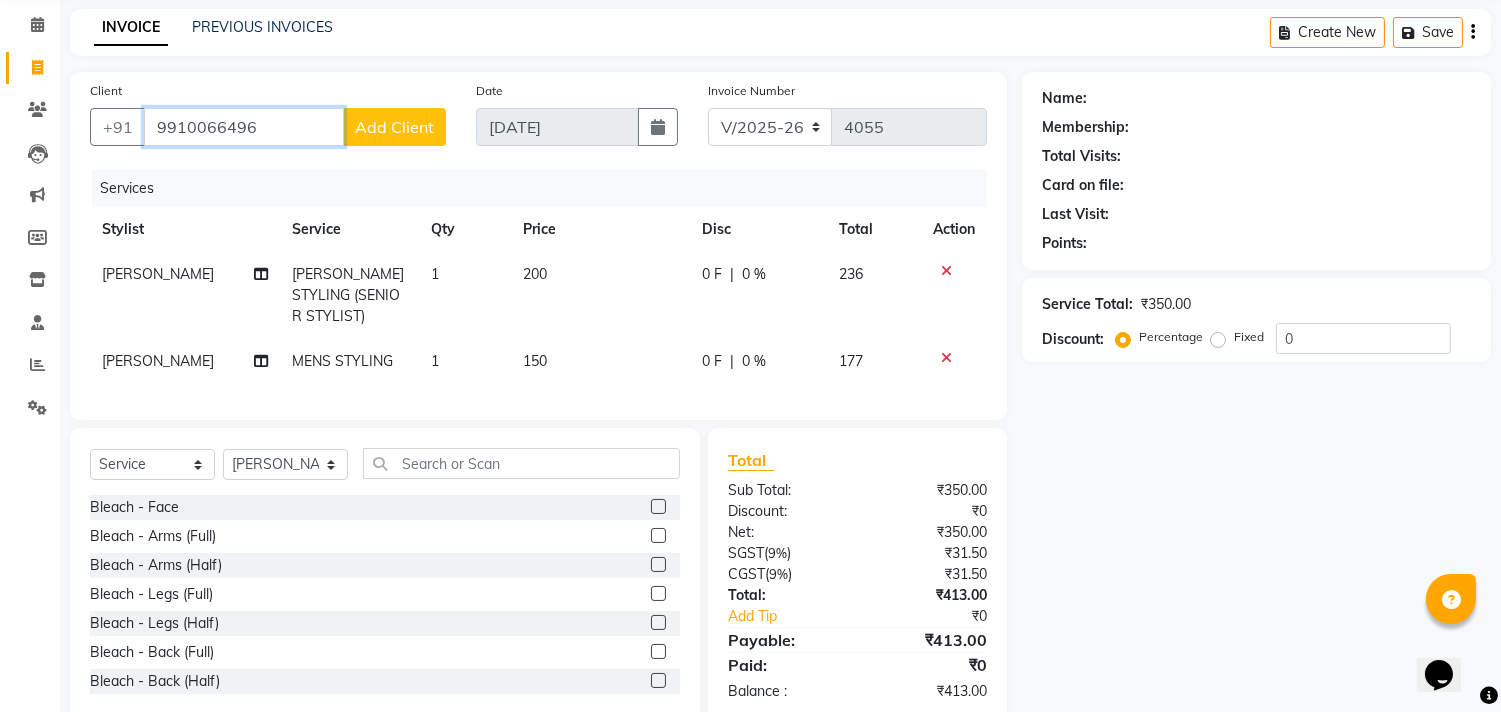 scroll, scrollTop: 0, scrollLeft: 0, axis: both 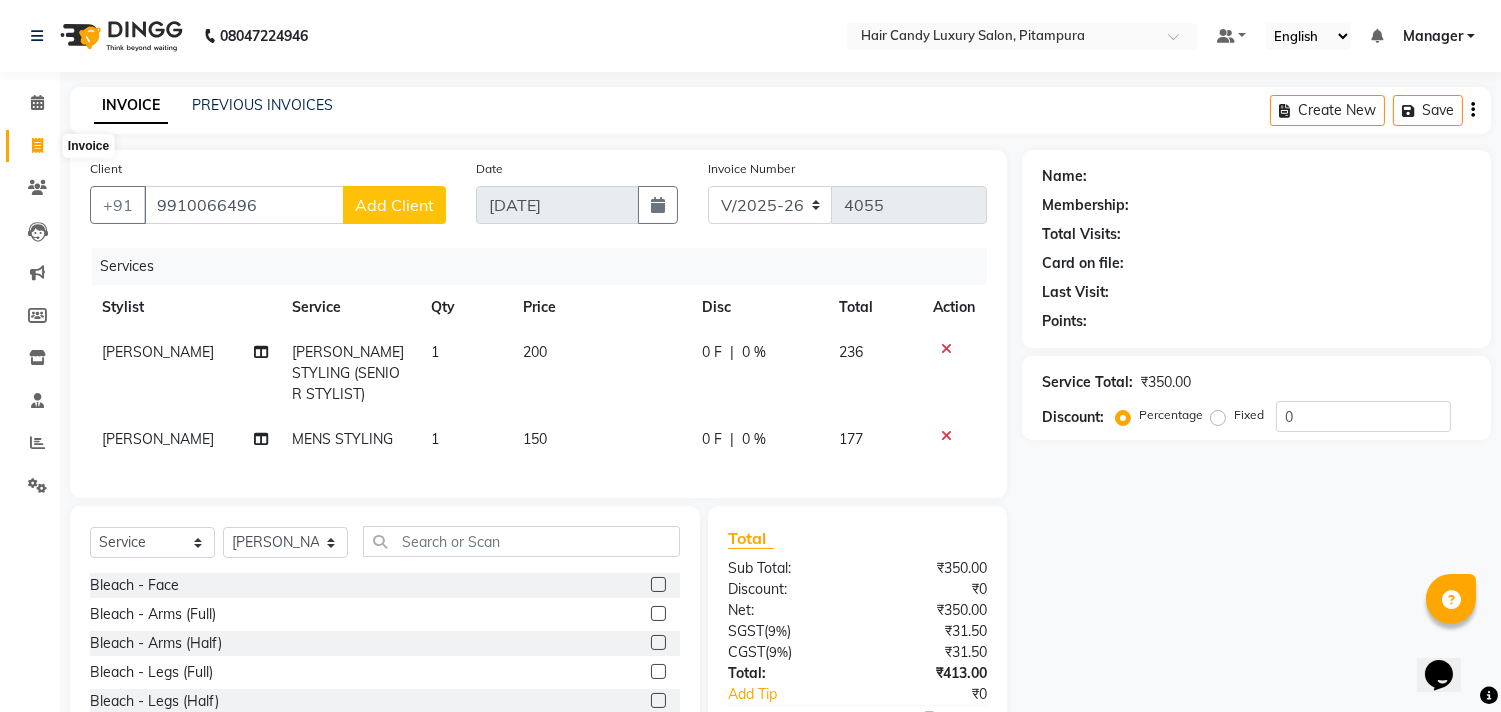 click 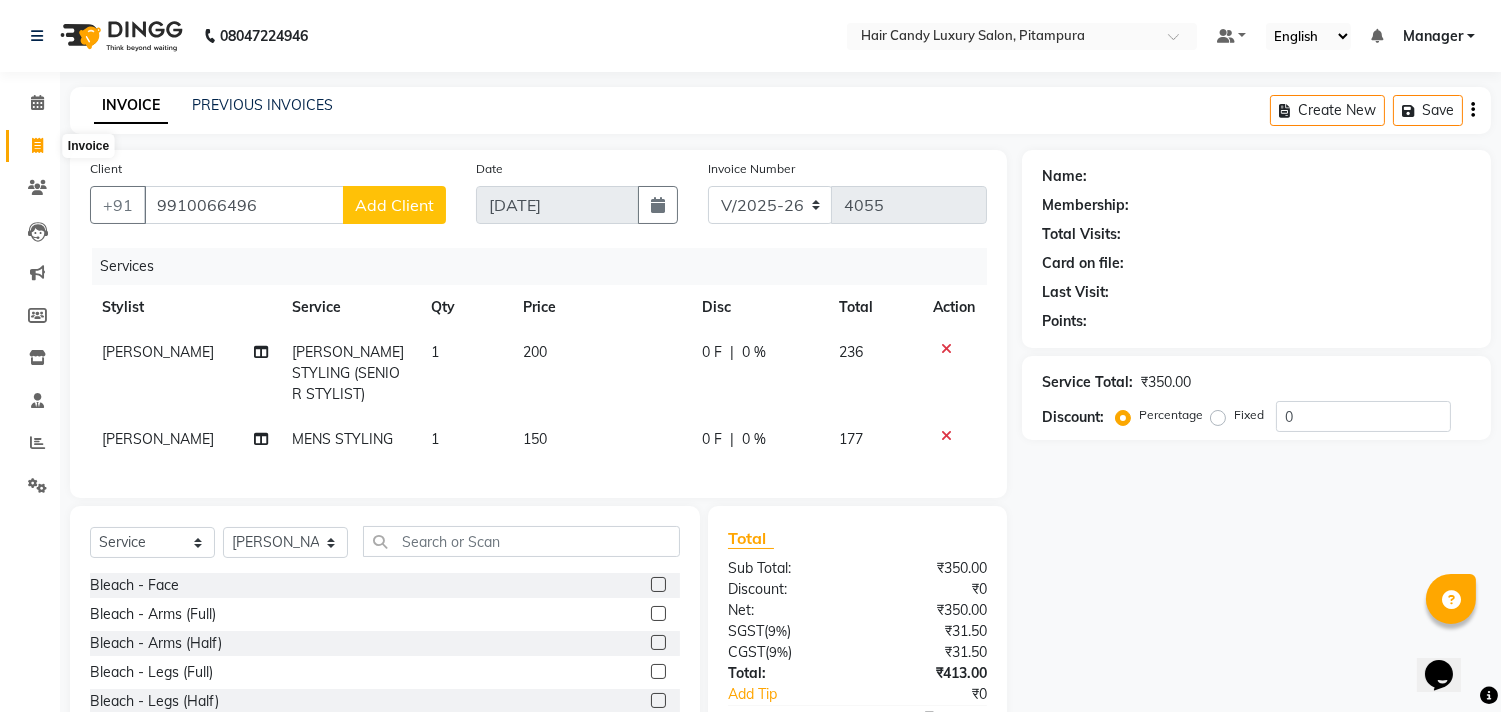 select on "4720" 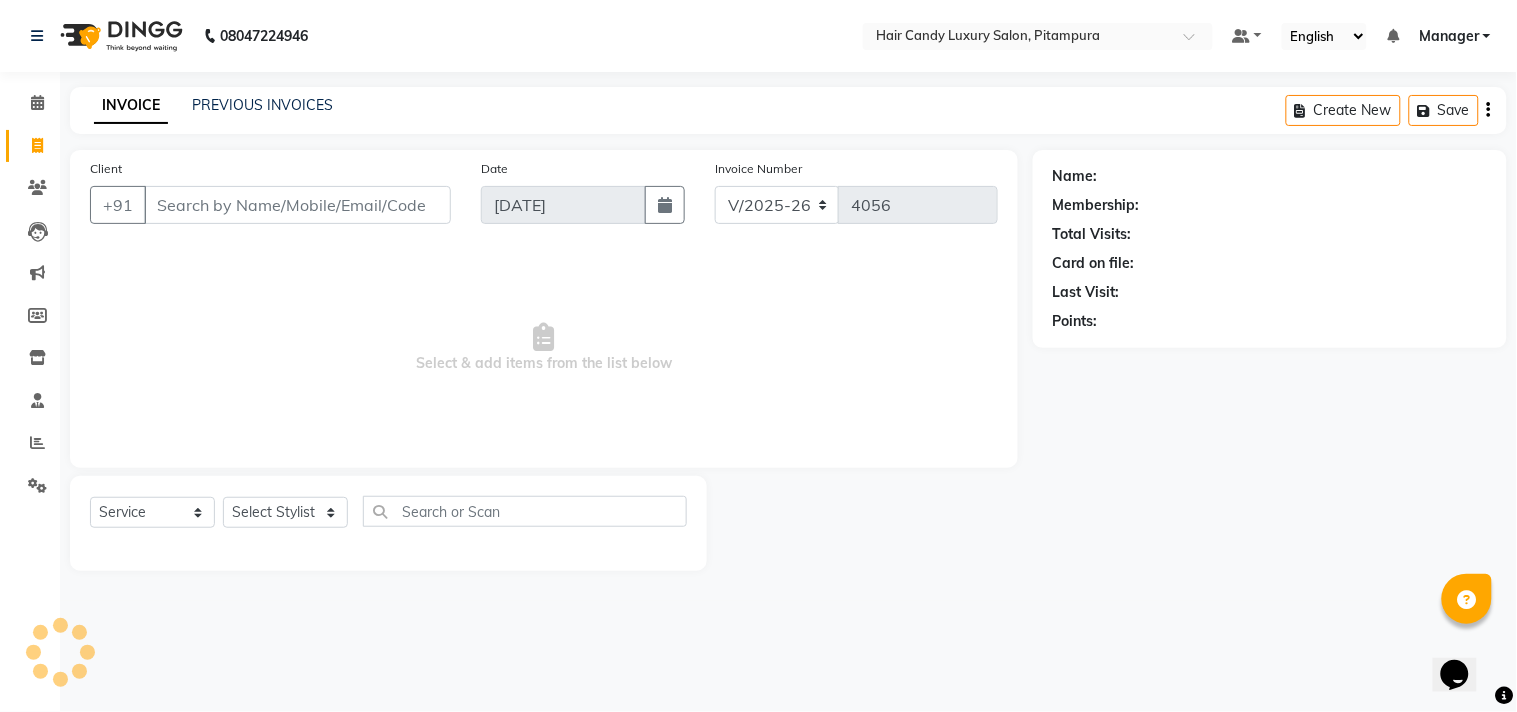 click on "Client" at bounding box center (297, 205) 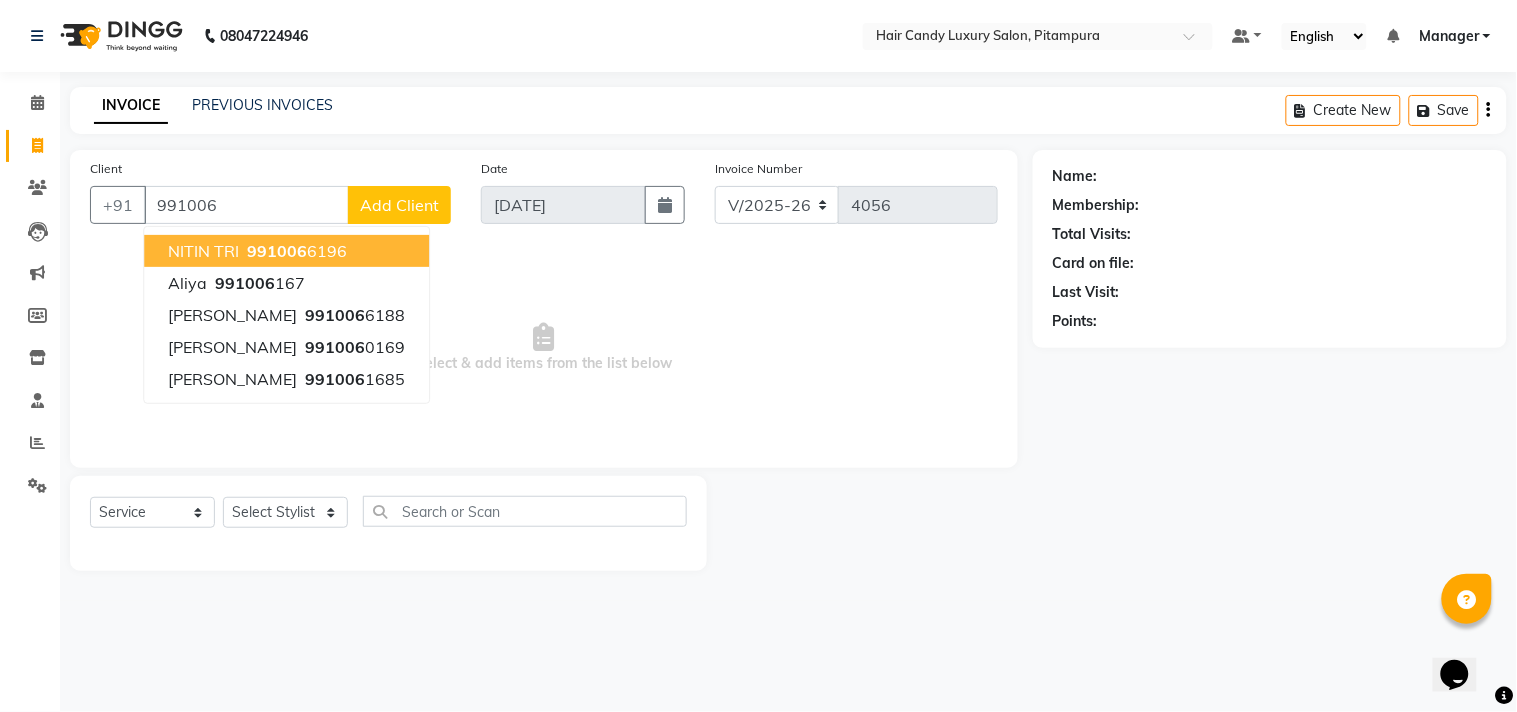 click on "991006" at bounding box center [277, 251] 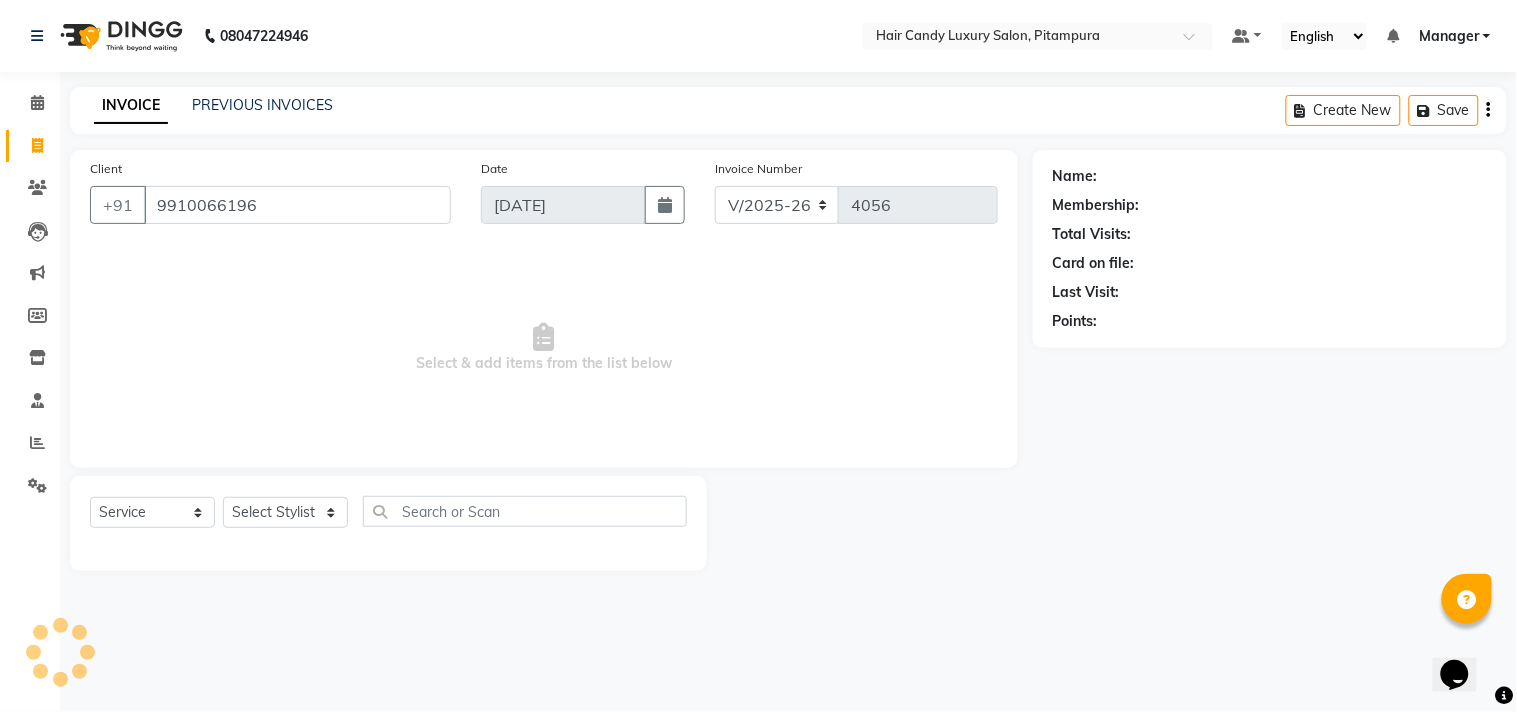 type on "9910066196" 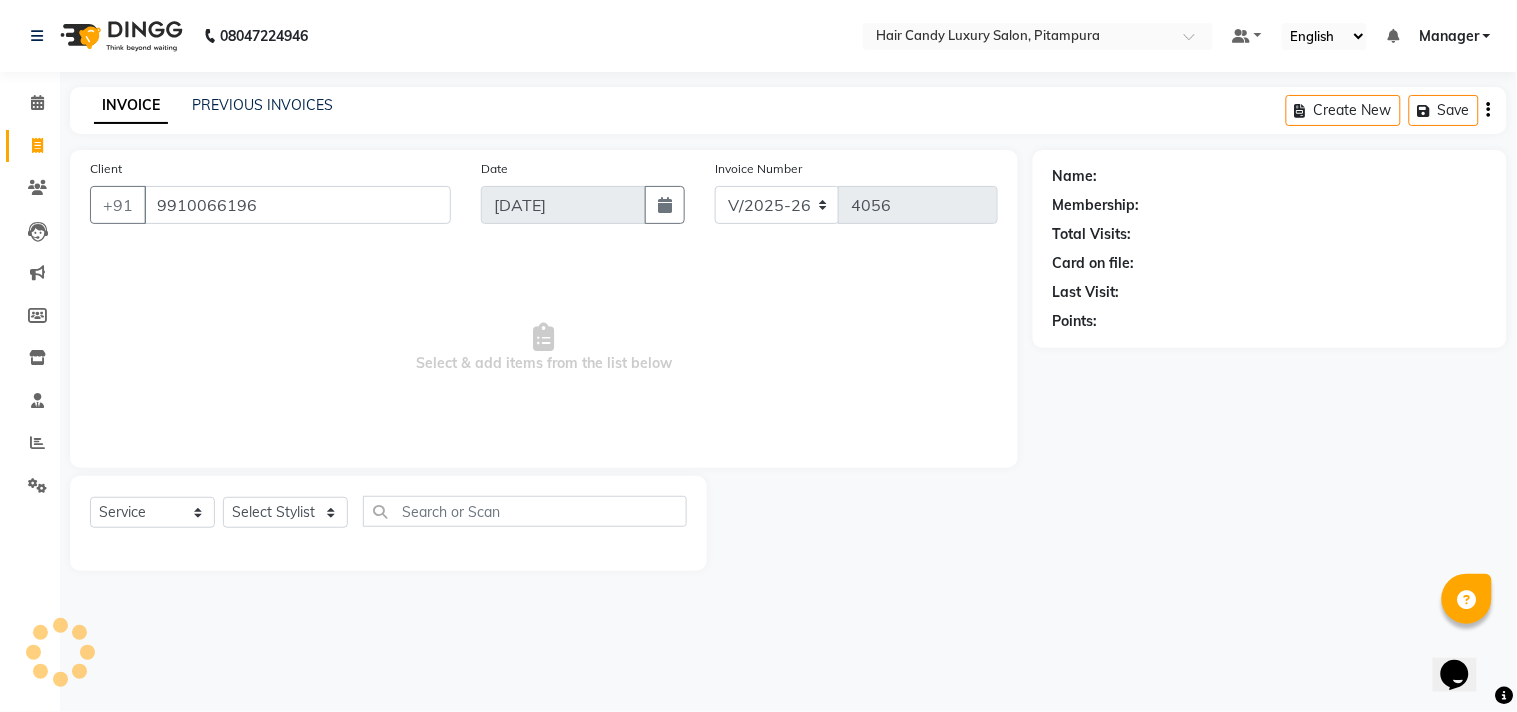 select on "1: Object" 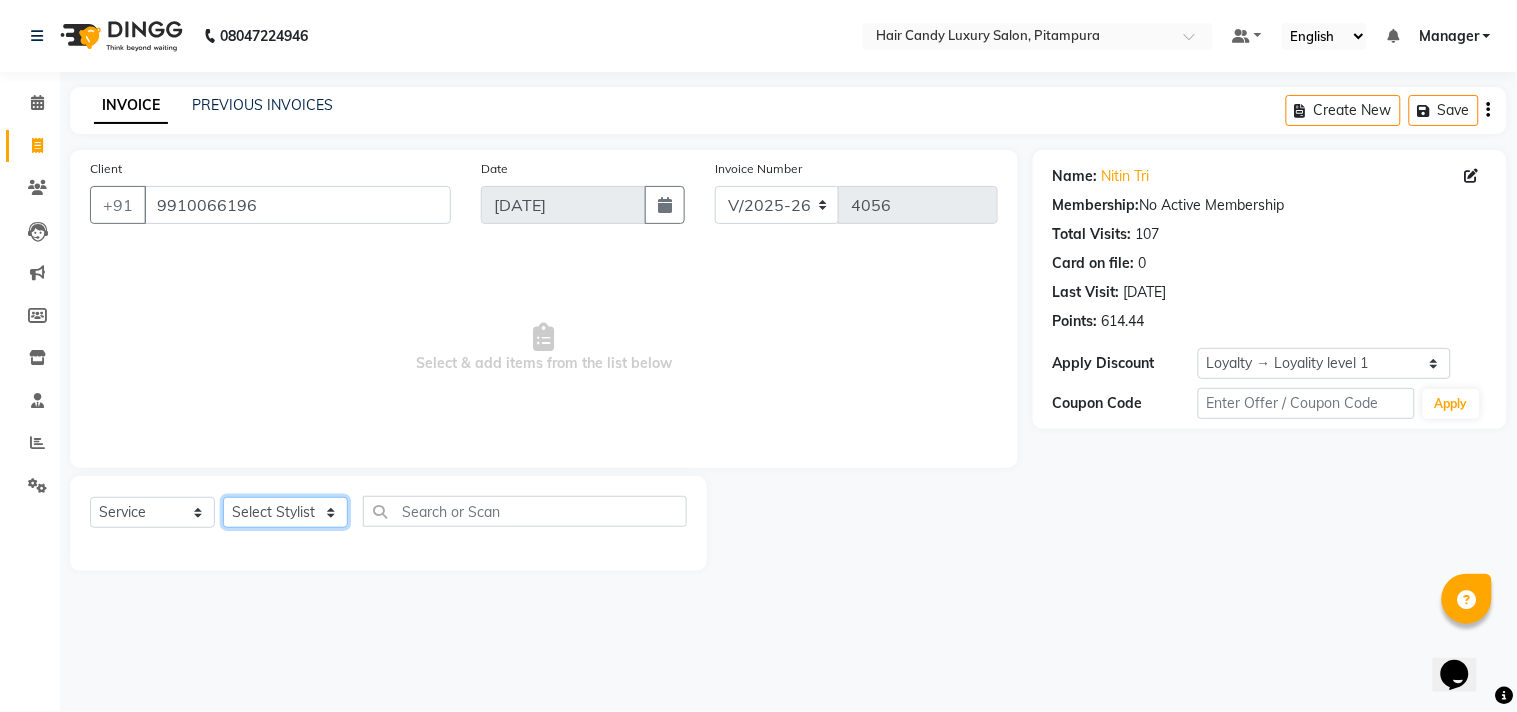 click on "Select Stylist [PERSON_NAME] [PERSON_NAME]  [PERSON_NAME] [PERSON_NAME] [PERSON_NAME] [PERSON_NAME]  [PERSON_NAME] KAVITA kunal Manager [PERSON_NAME]  [PERSON_NAME] preeti [PERSON_NAME] [PERSON_NAME] [PERSON_NAME] [PERSON_NAME] [PERSON_NAME] [PERSON_NAME]  [PERSON_NAME] ZAID" 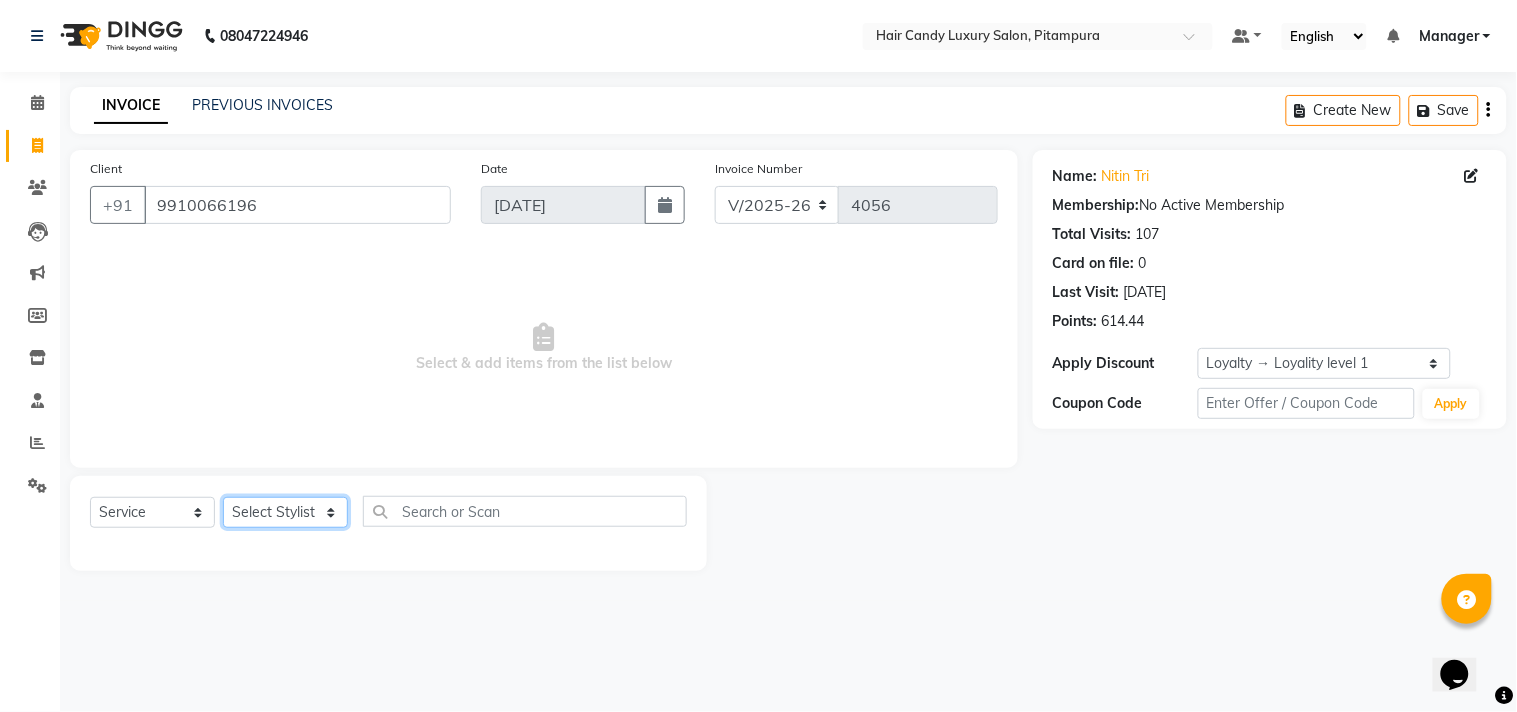 select on "28023" 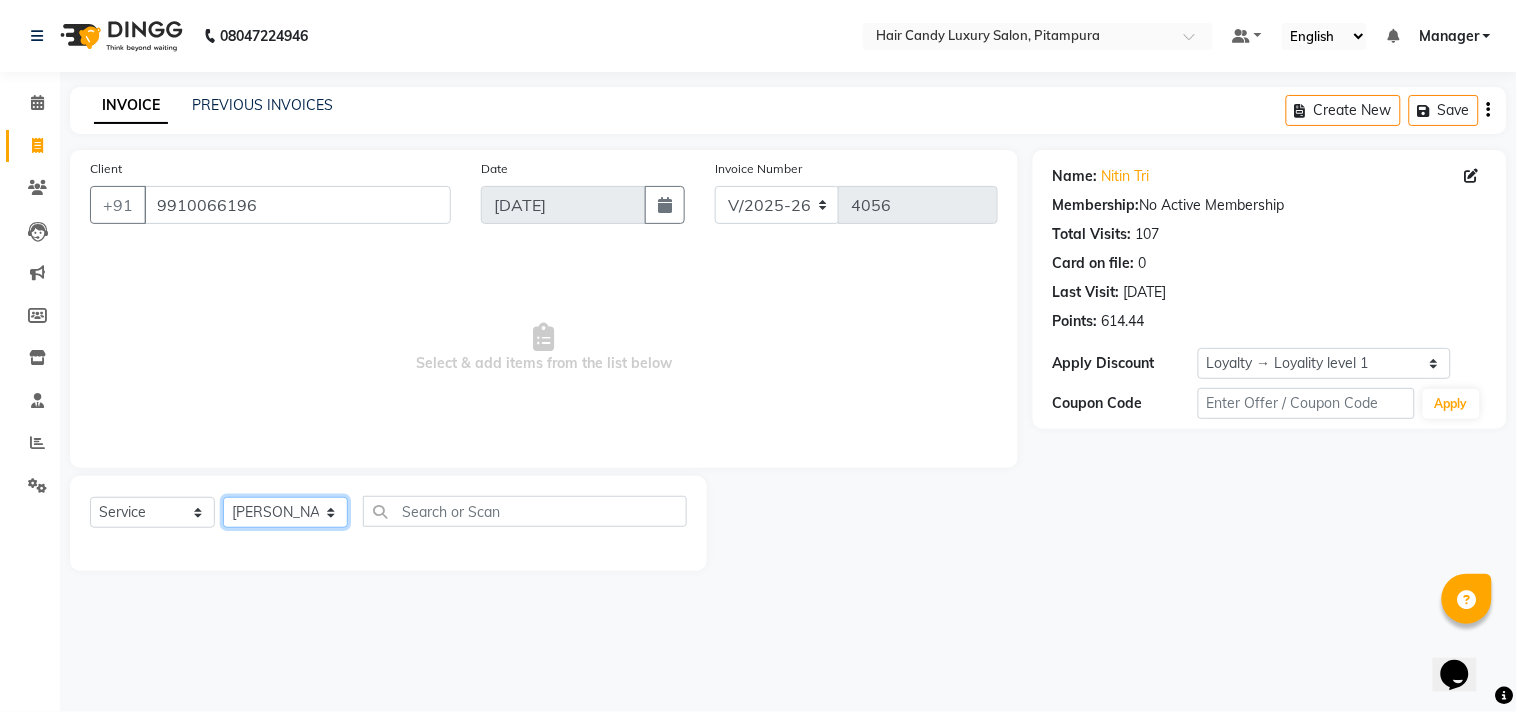click on "Select Stylist [PERSON_NAME] [PERSON_NAME]  [PERSON_NAME] [PERSON_NAME] [PERSON_NAME] [PERSON_NAME]  [PERSON_NAME] KAVITA kunal Manager [PERSON_NAME]  [PERSON_NAME] preeti [PERSON_NAME] [PERSON_NAME] [PERSON_NAME] [PERSON_NAME] [PERSON_NAME] [PERSON_NAME]  [PERSON_NAME] ZAID" 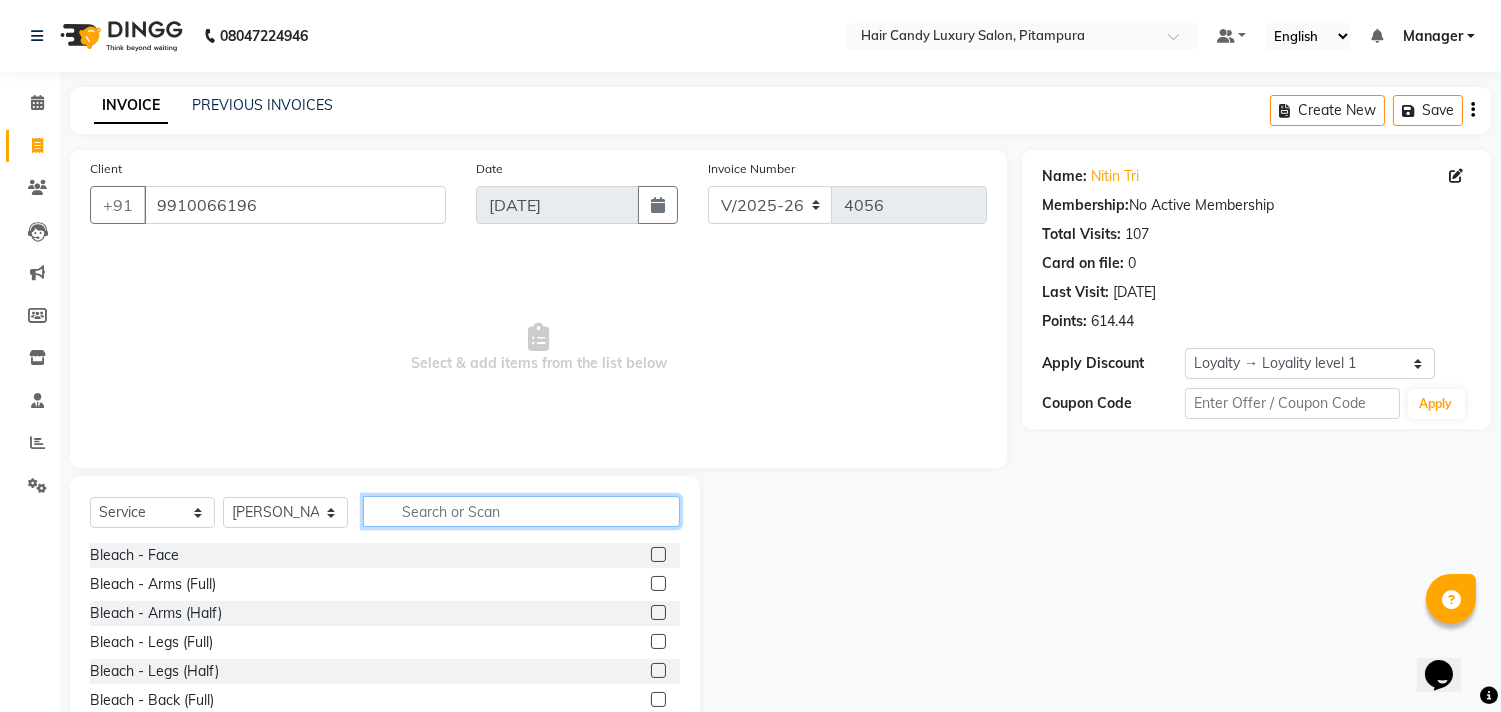 click 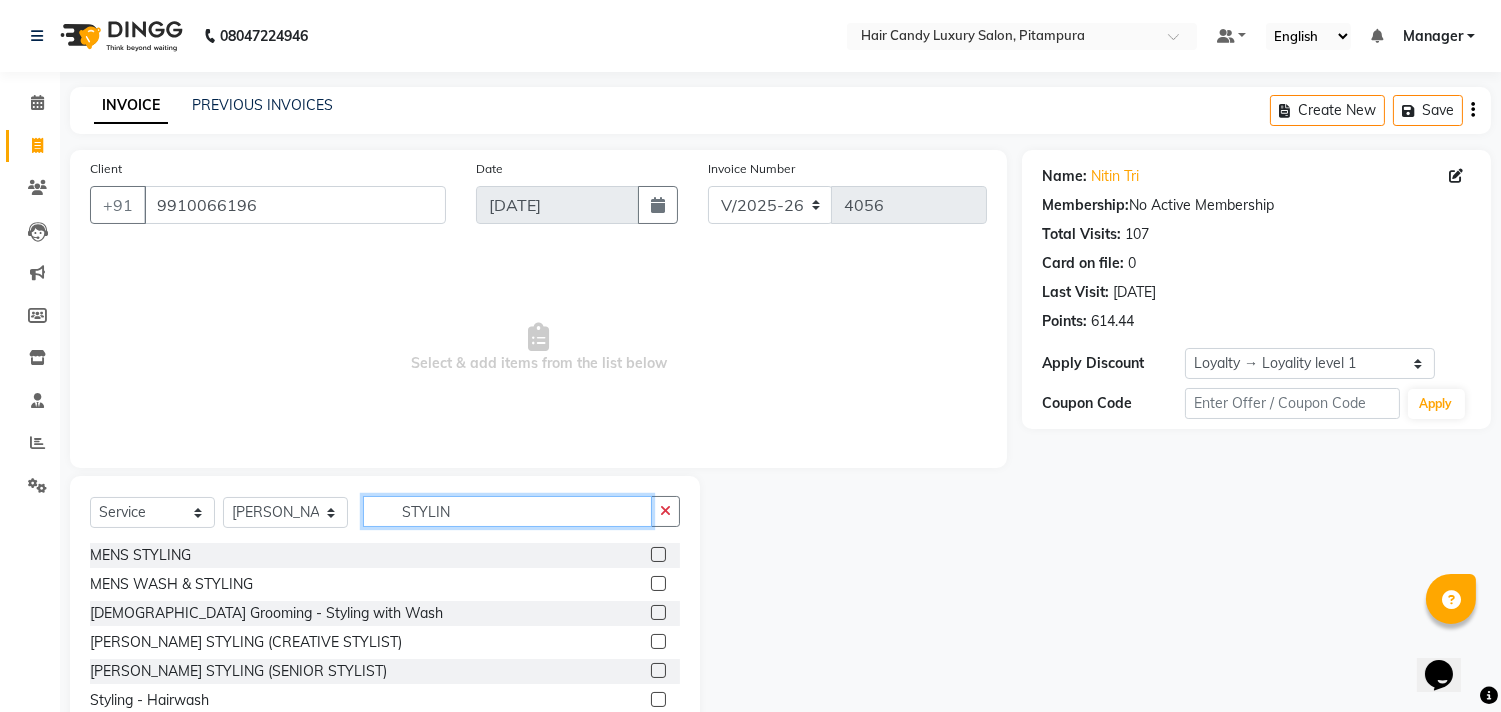 type on "STYLIN" 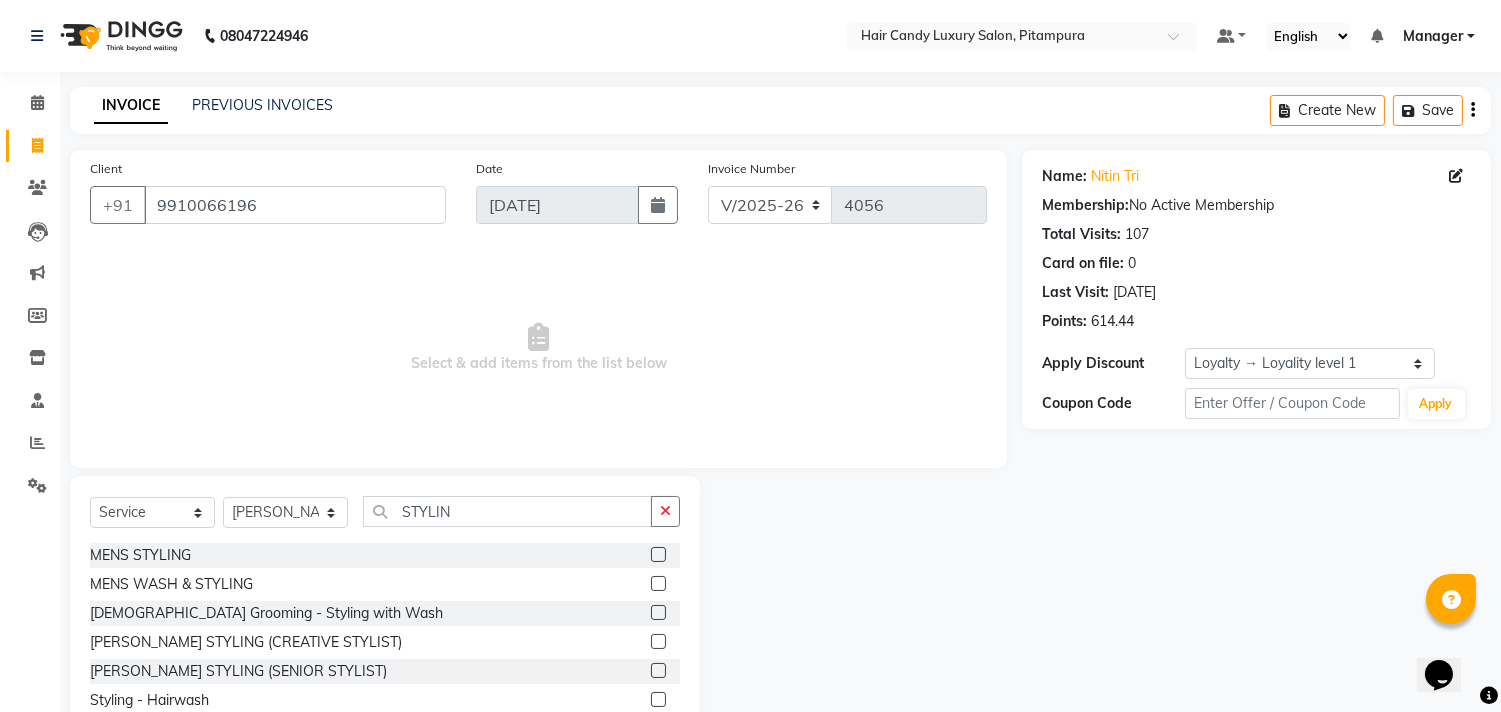 click 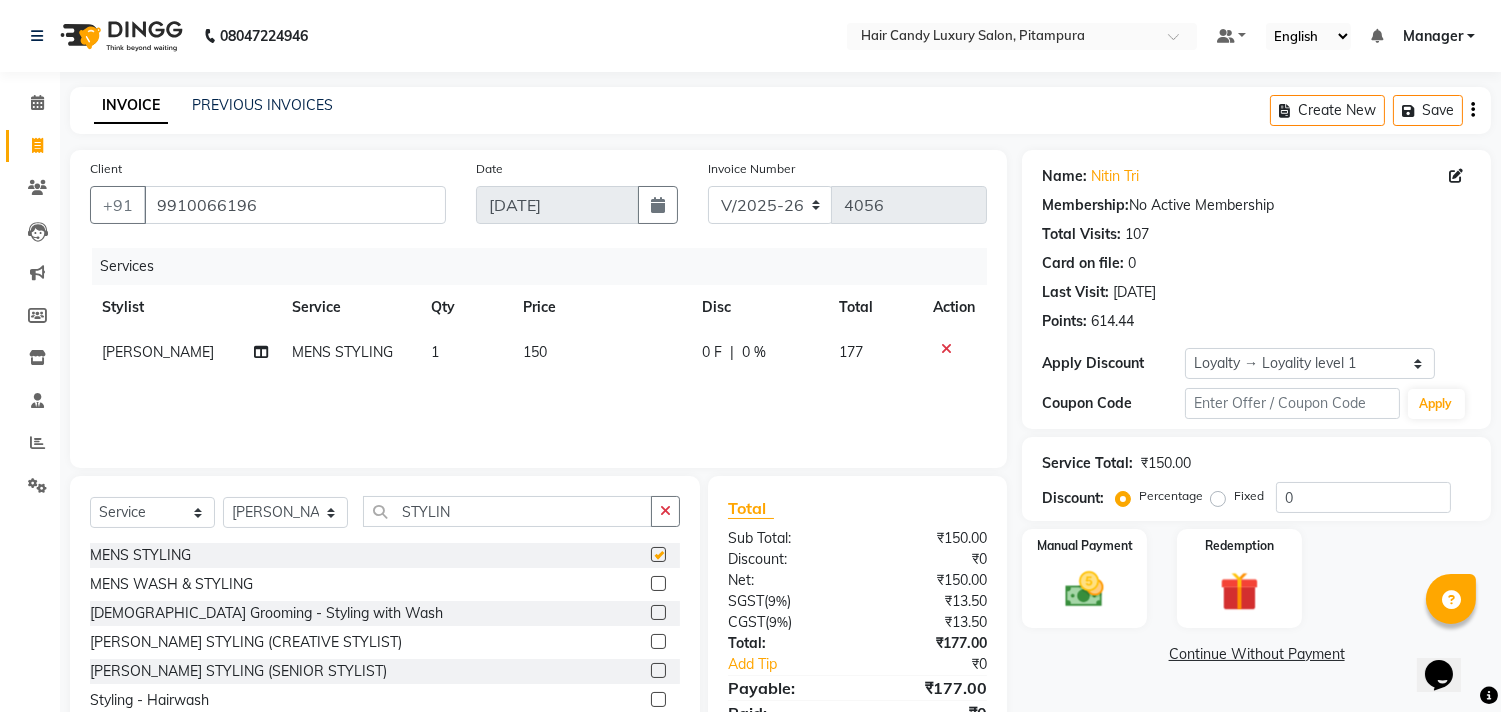 checkbox on "false" 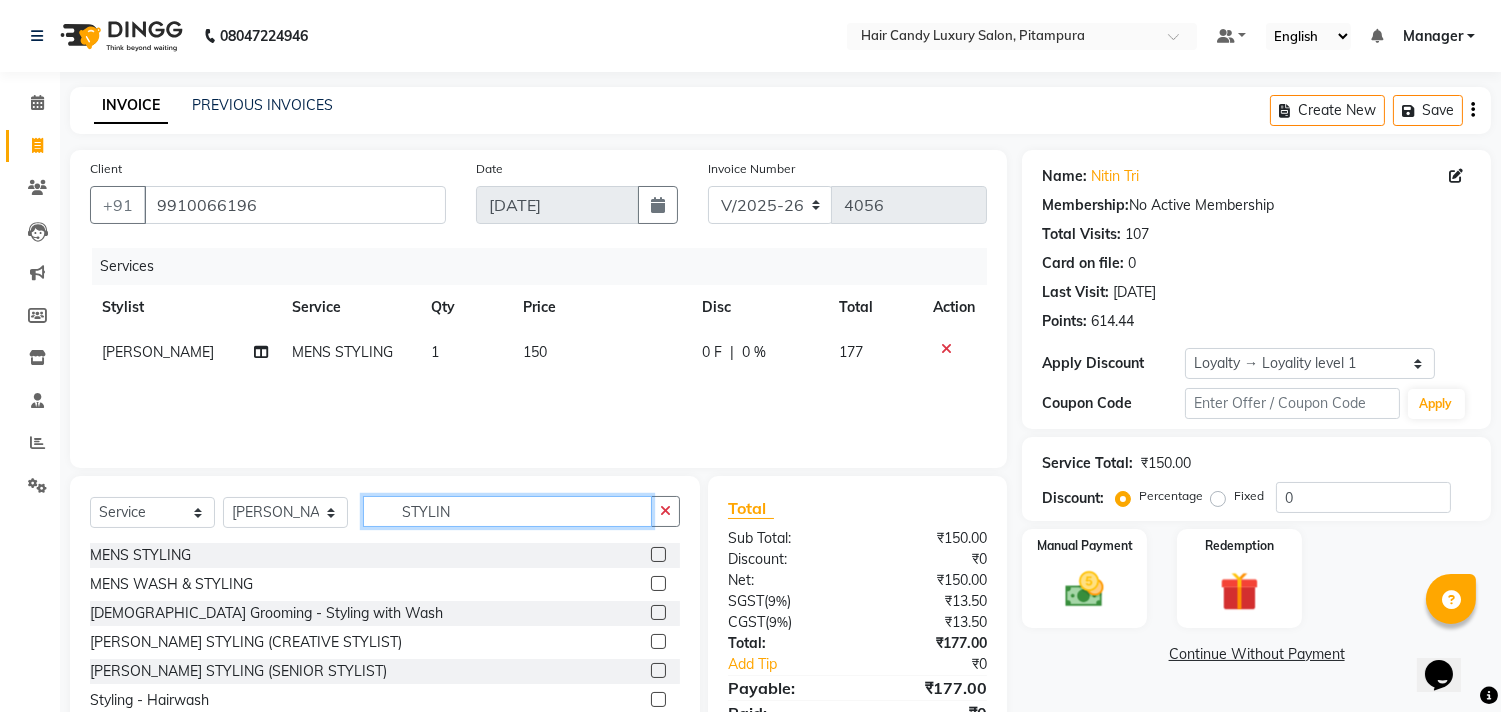click on "STYLIN" 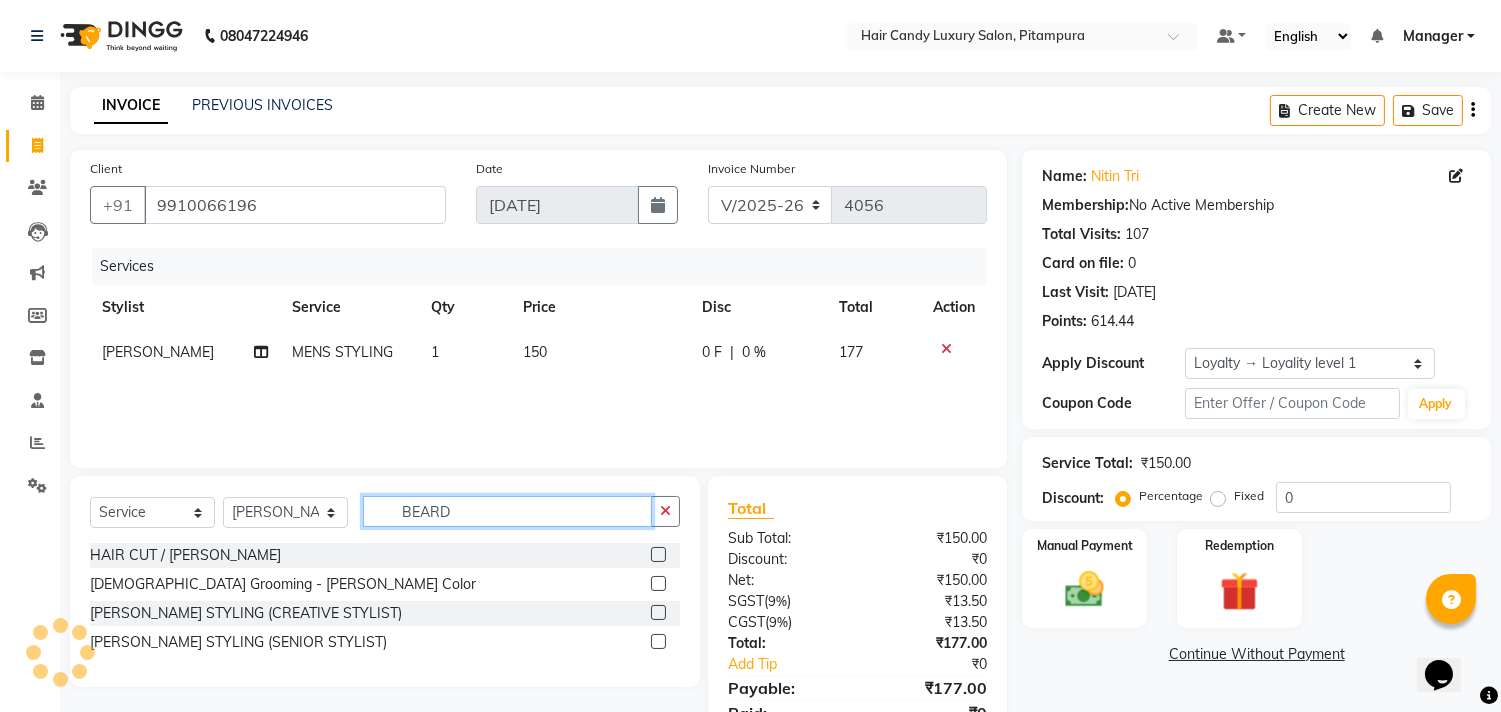 type on "BEARD" 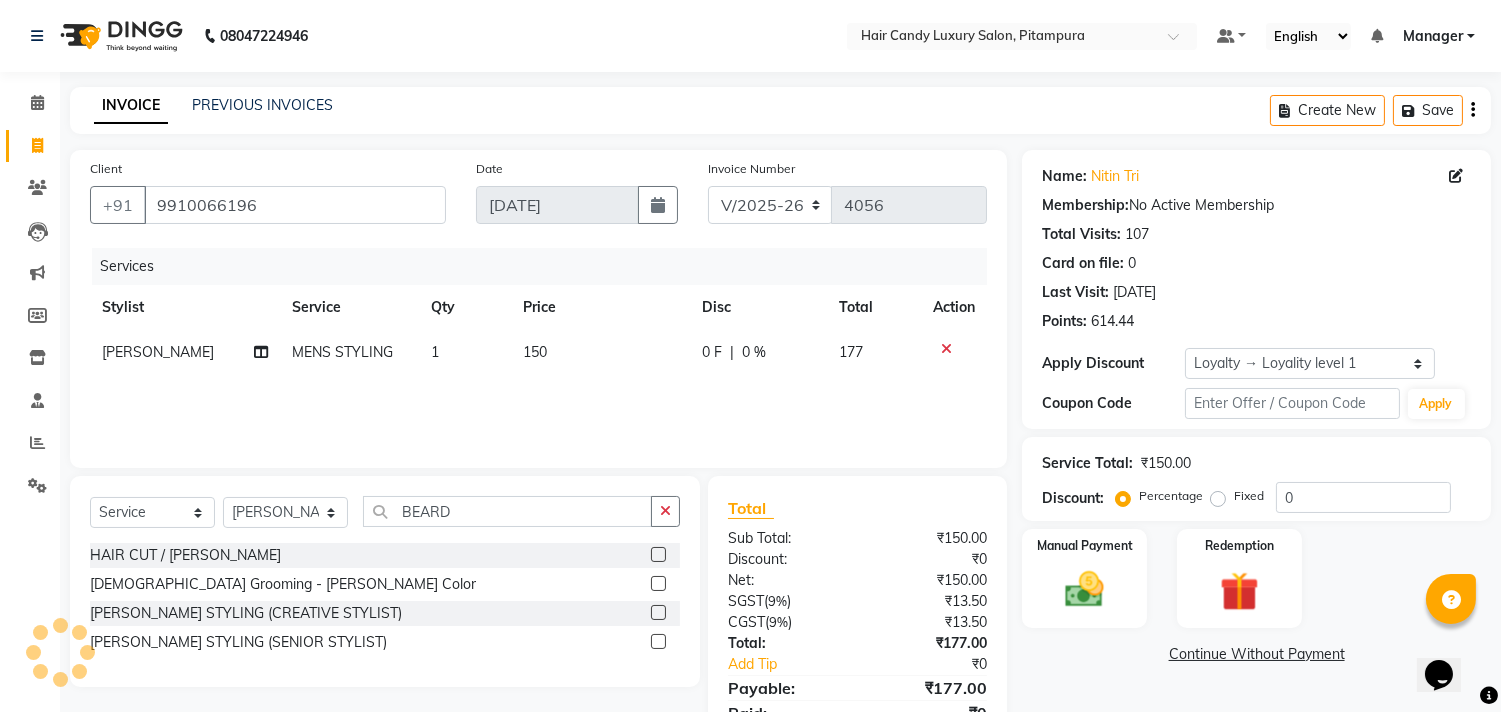 click 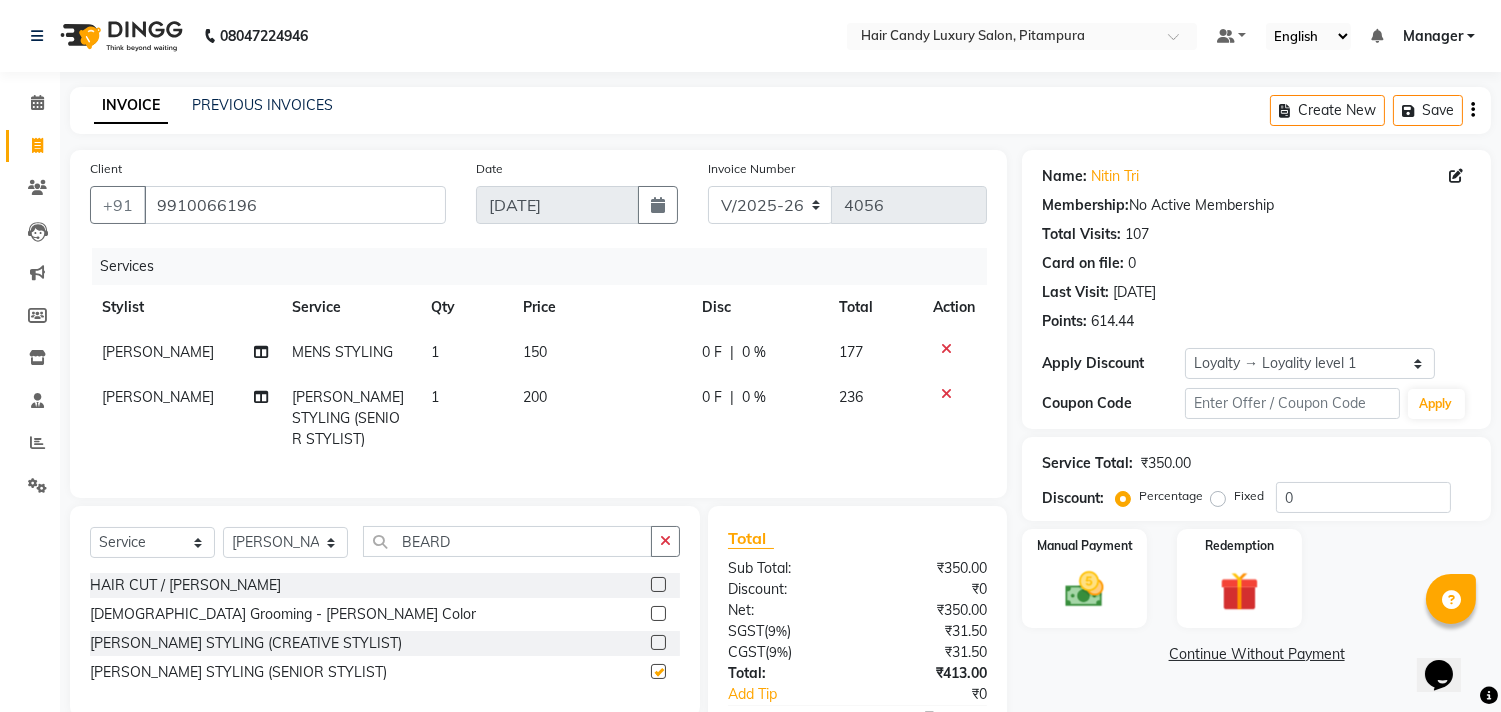 checkbox on "false" 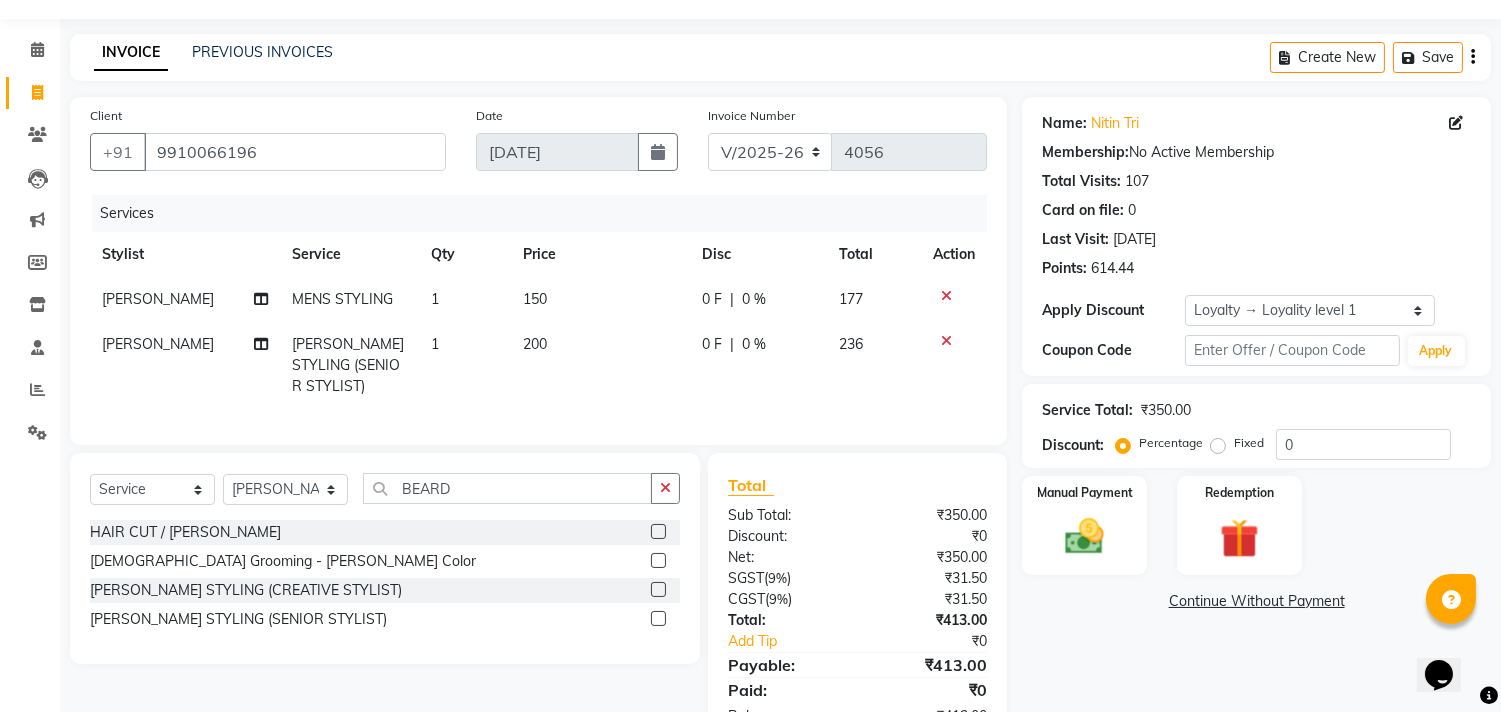 scroll, scrollTop: 134, scrollLeft: 0, axis: vertical 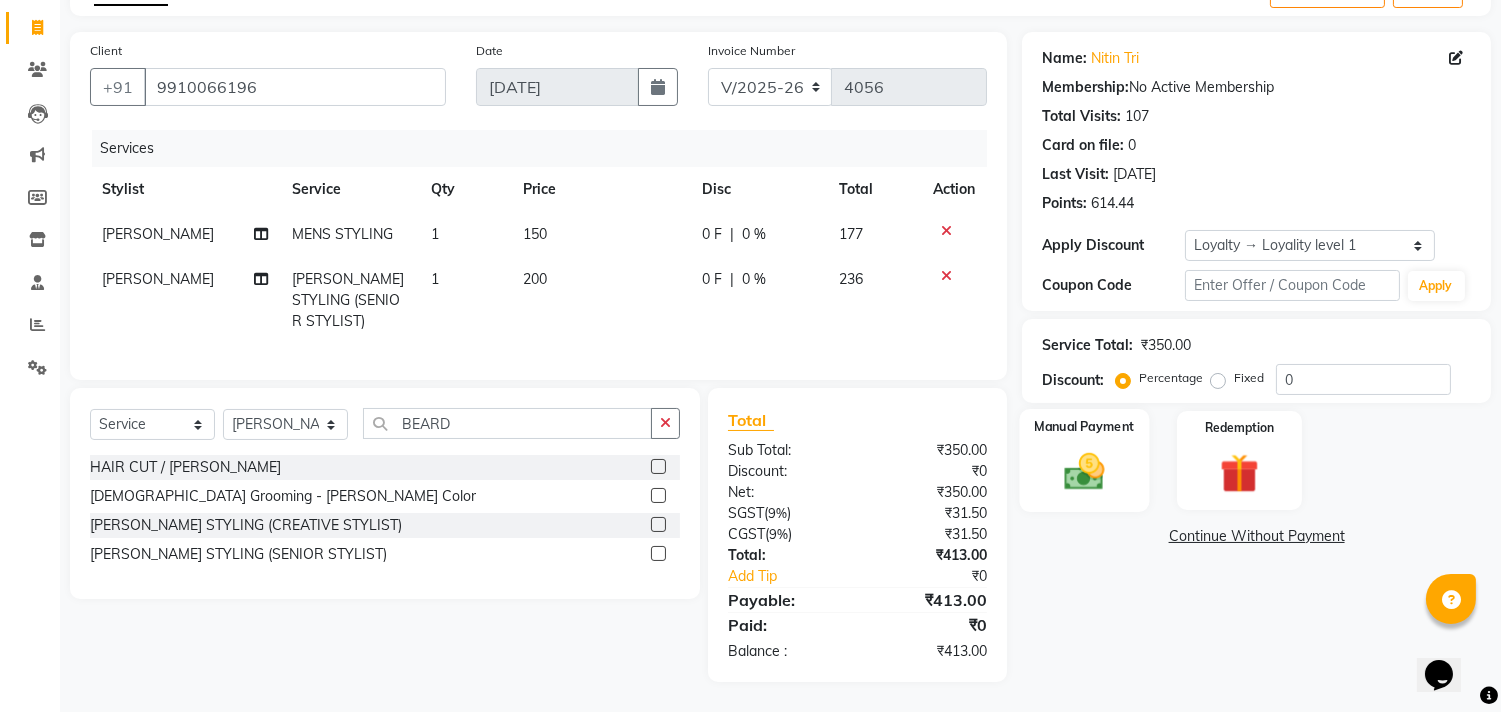 click on "Manual Payment" 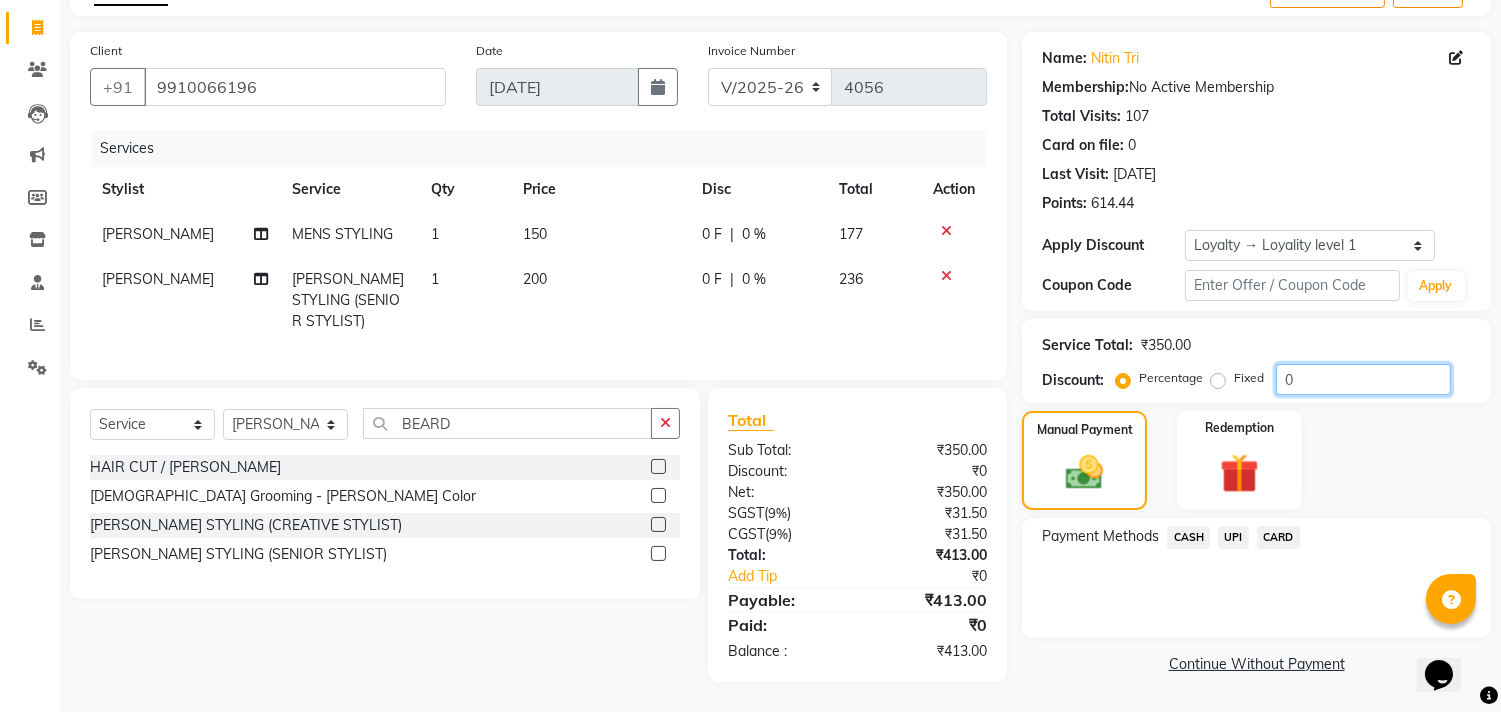 click on "0" 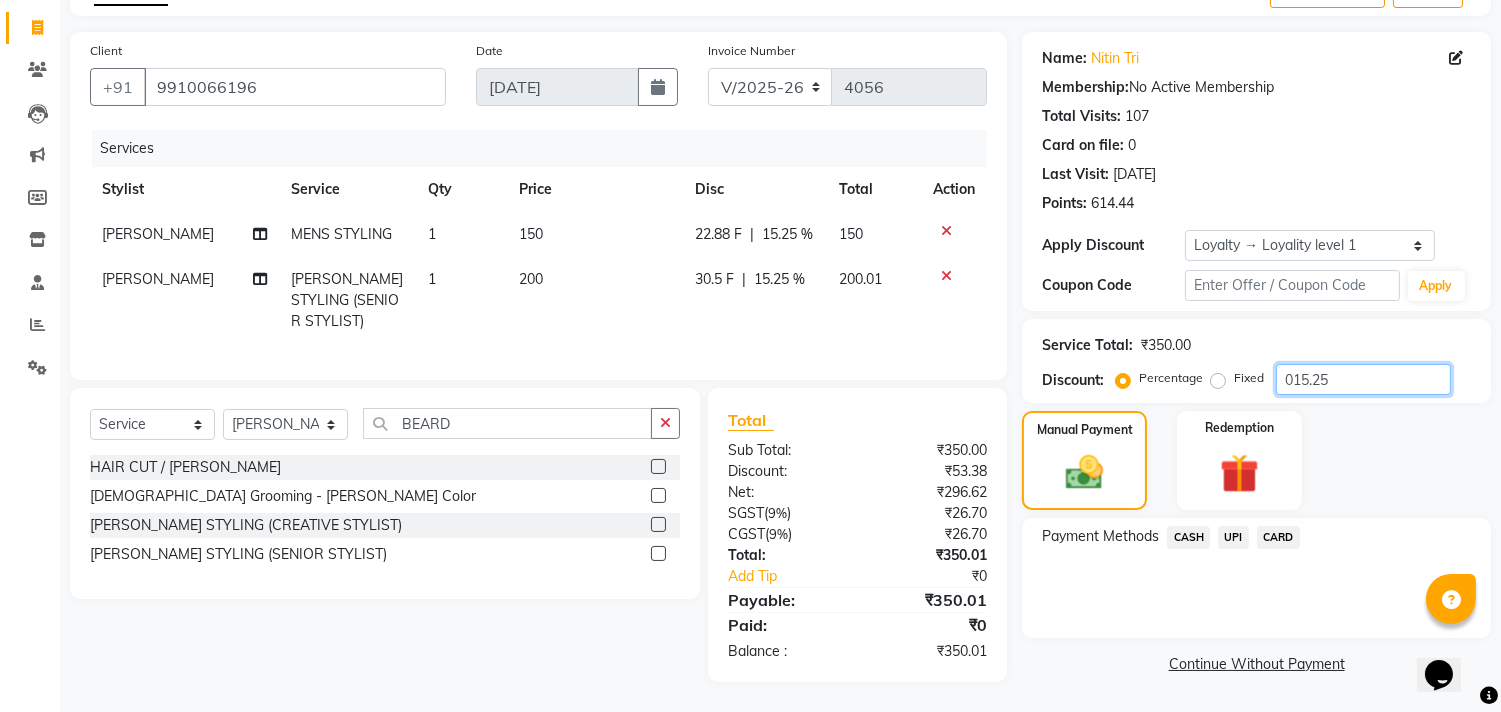 type on "015.25" 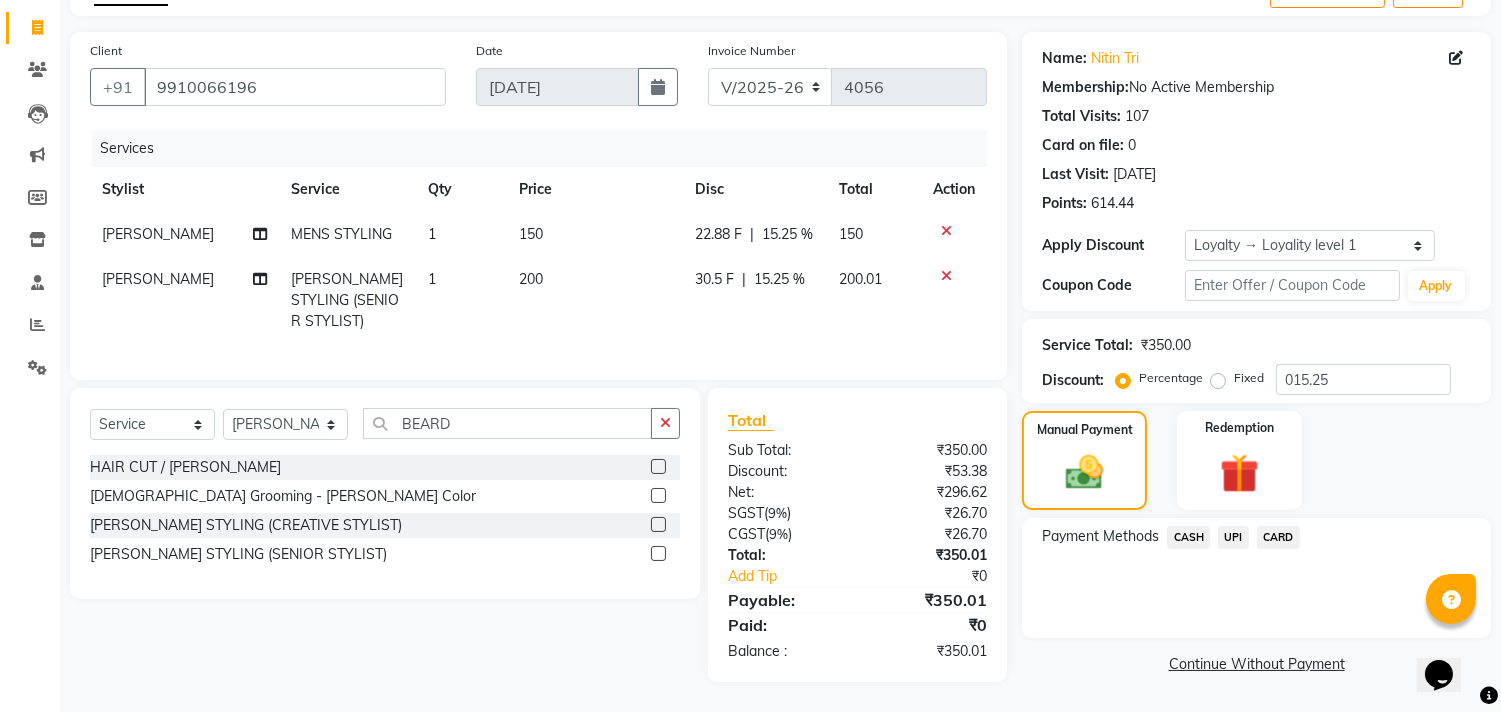 click on "UPI" 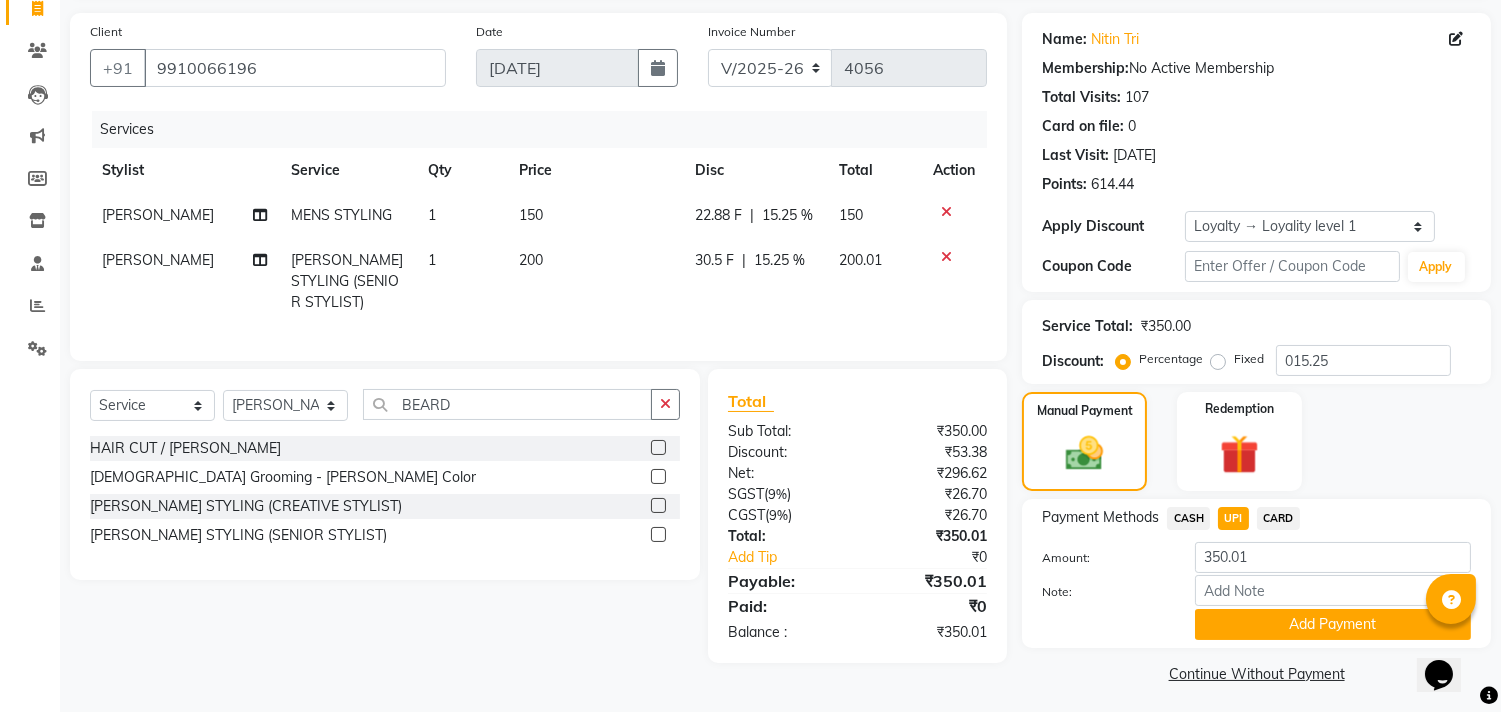 scroll, scrollTop: 143, scrollLeft: 0, axis: vertical 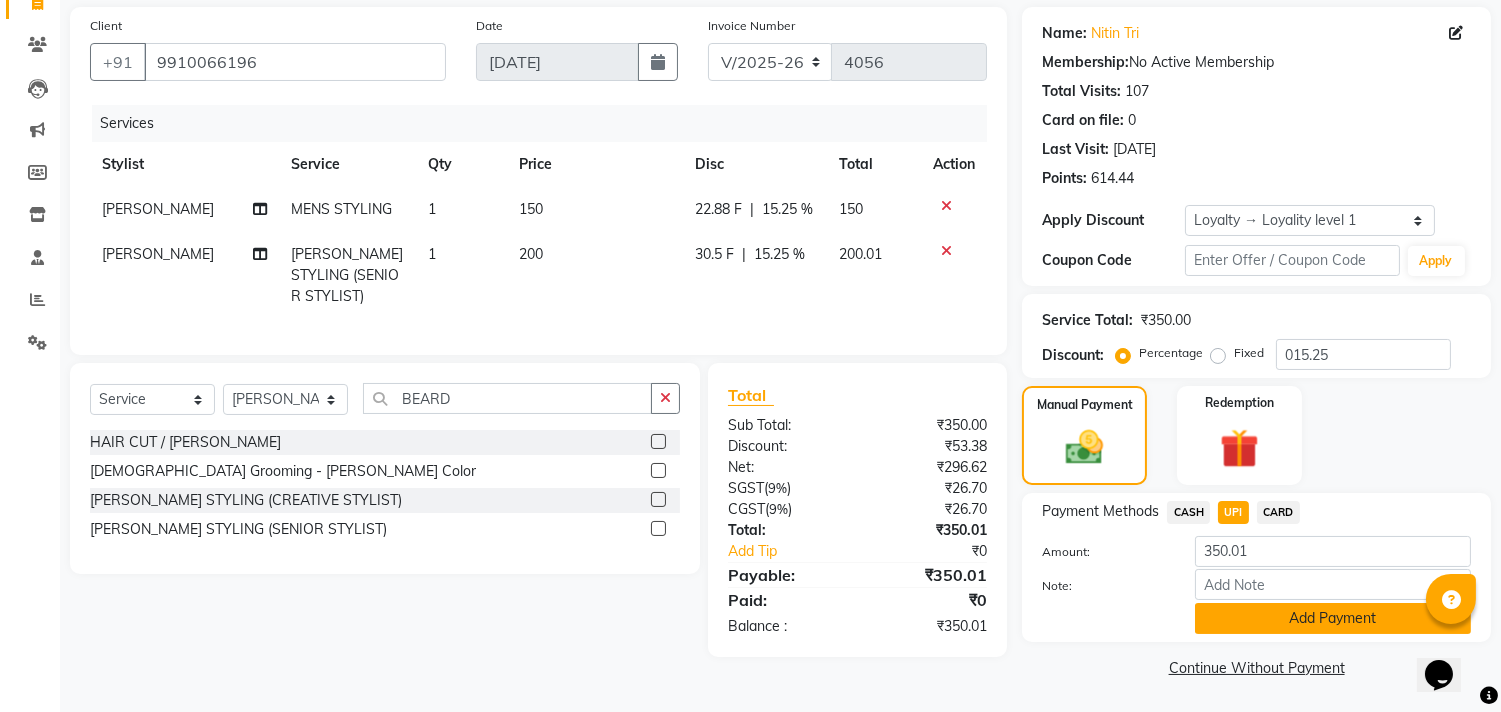 click on "Add Payment" 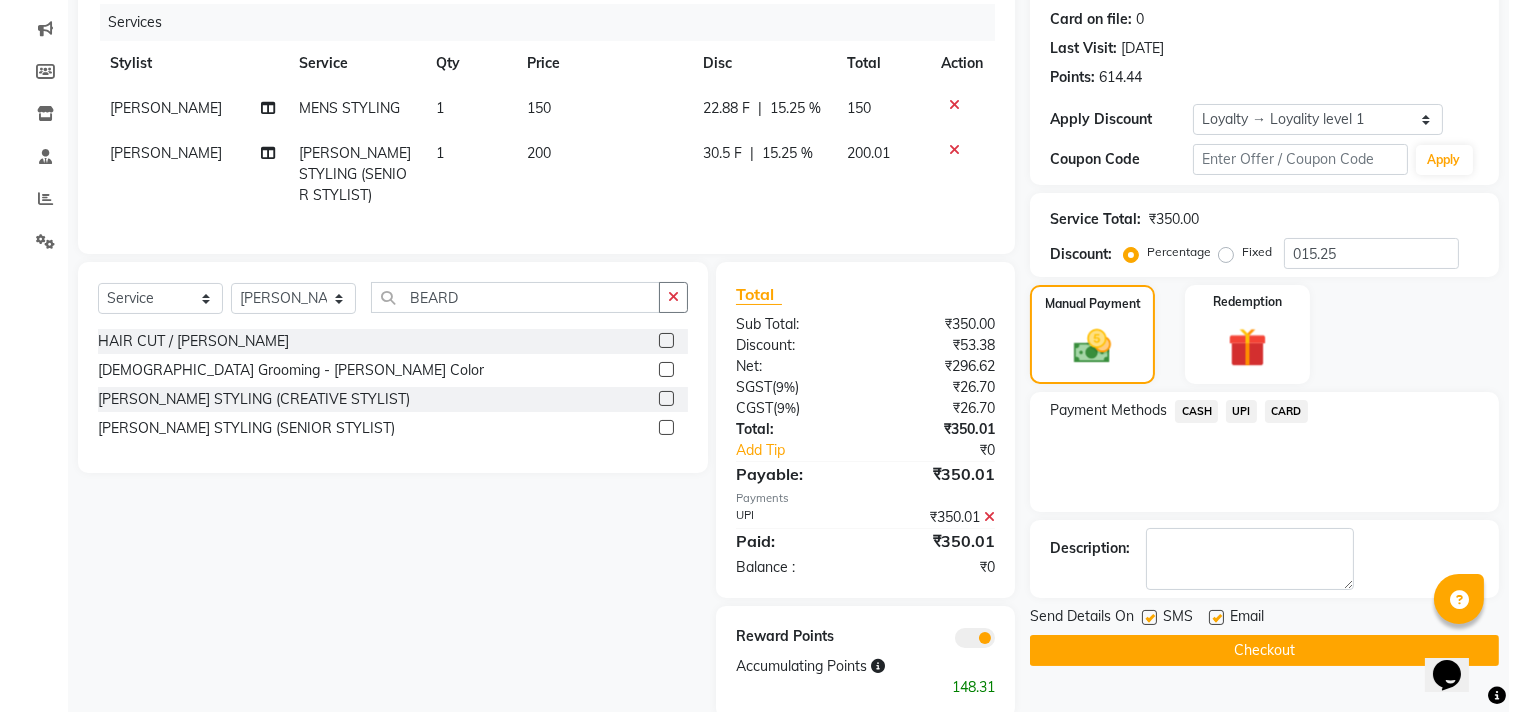 scroll, scrollTop: 296, scrollLeft: 0, axis: vertical 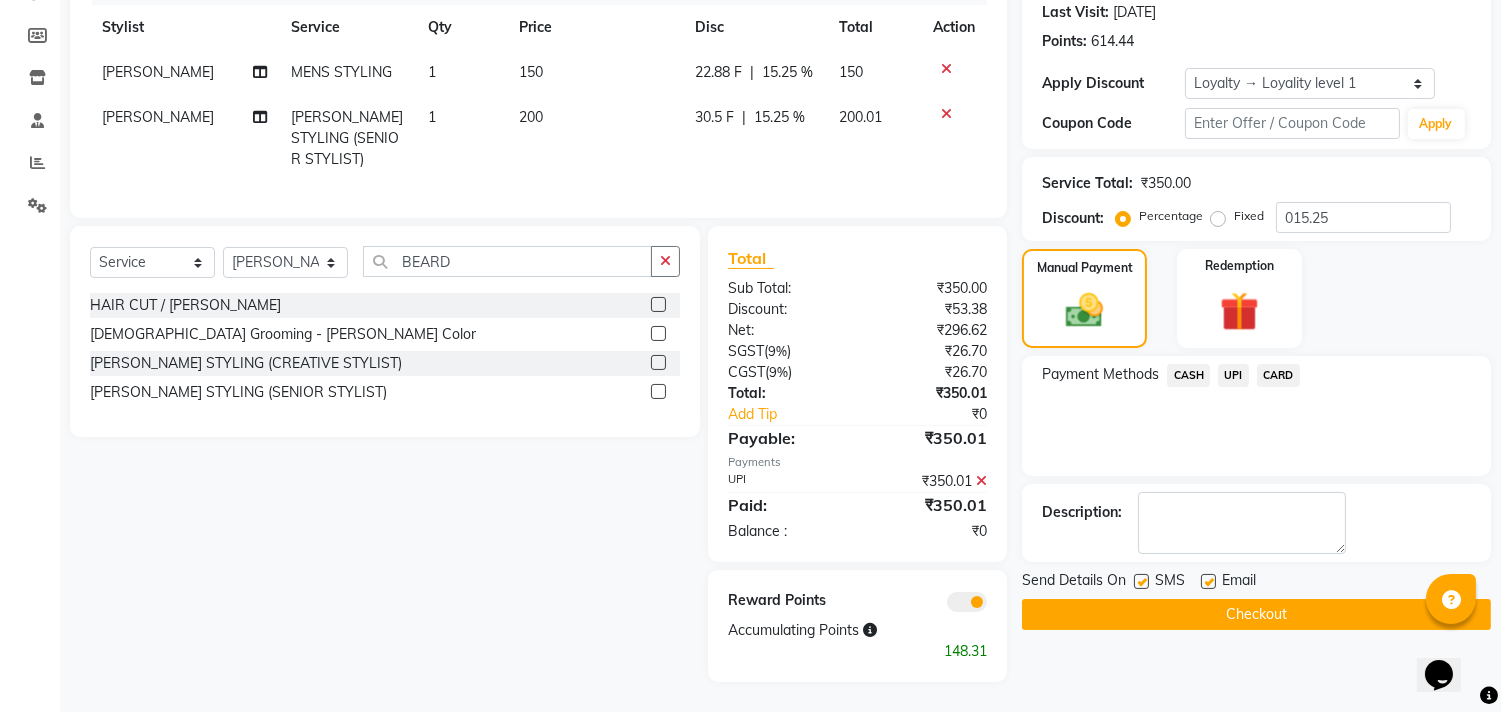 click 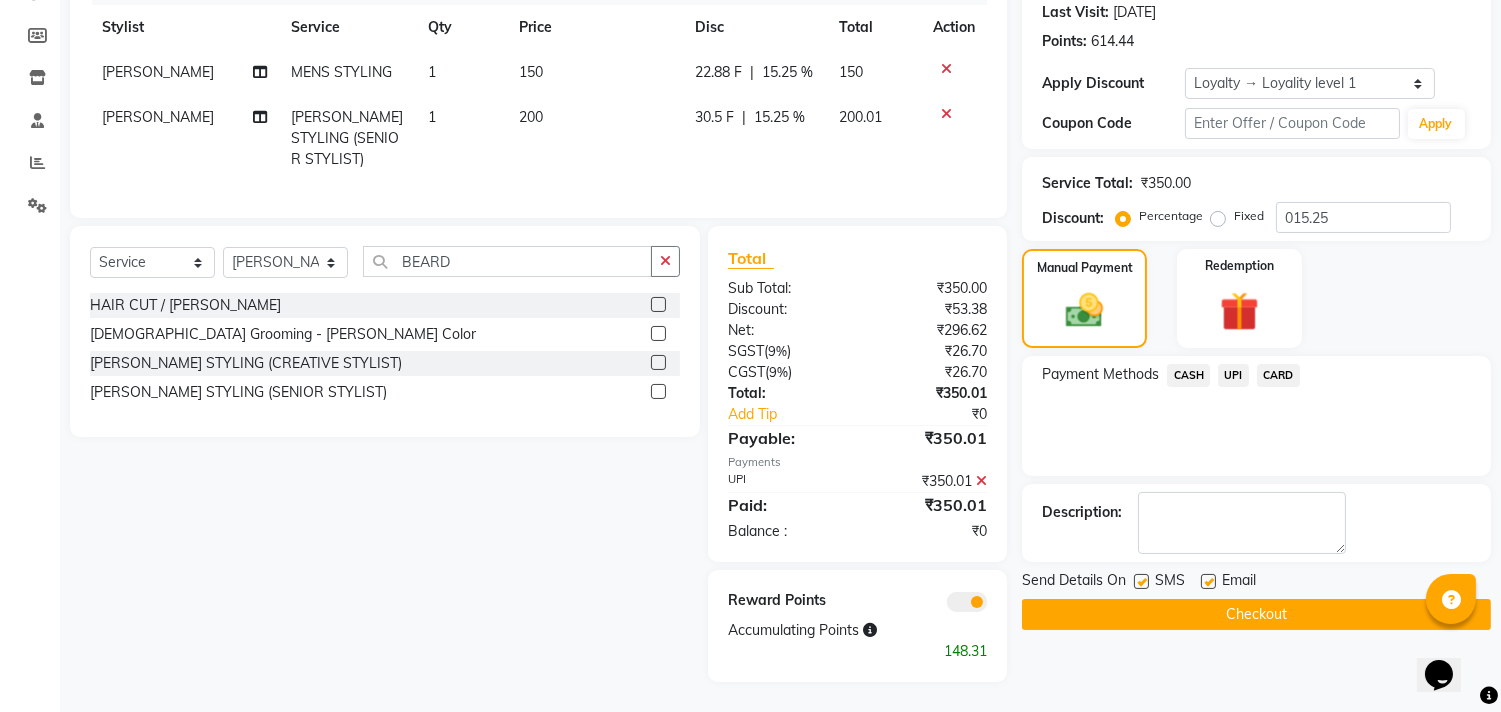 click 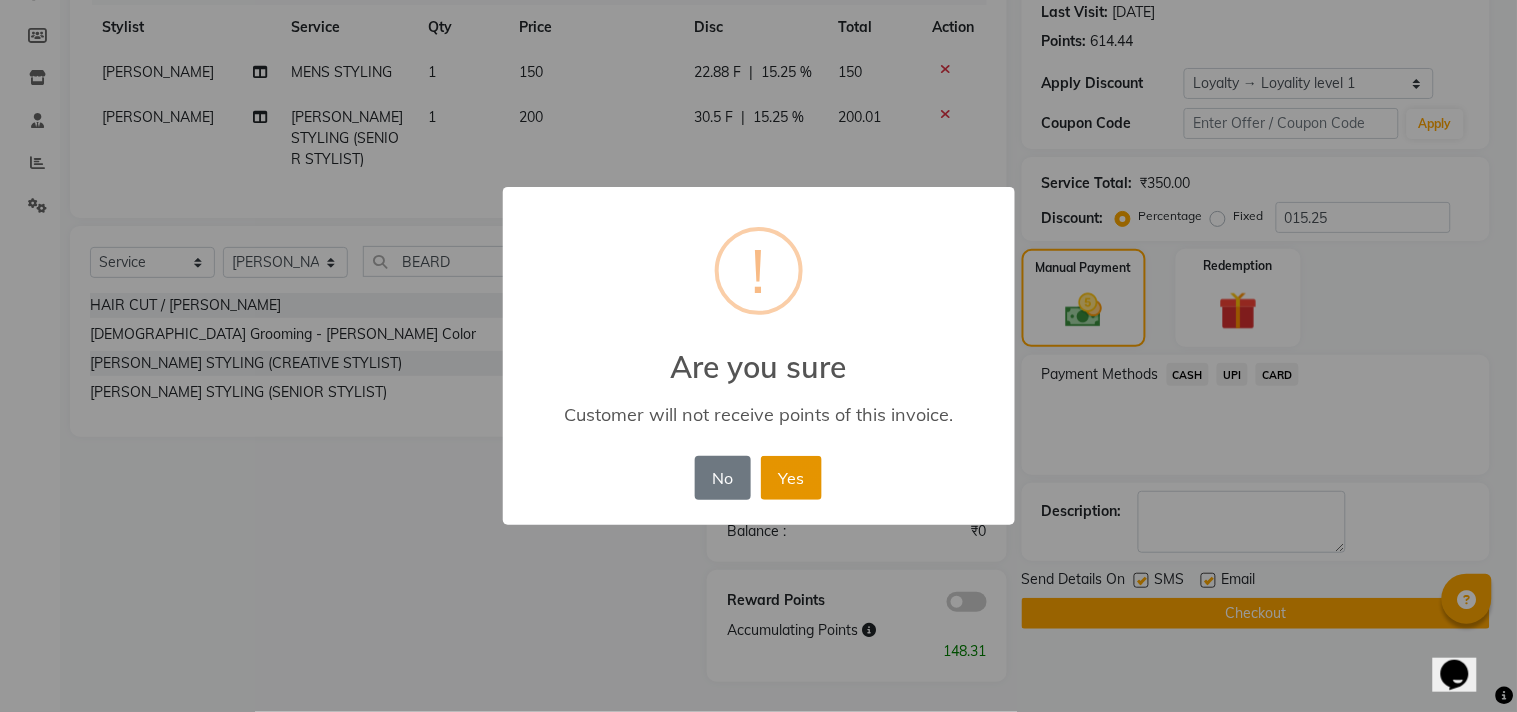 click on "Yes" at bounding box center [791, 478] 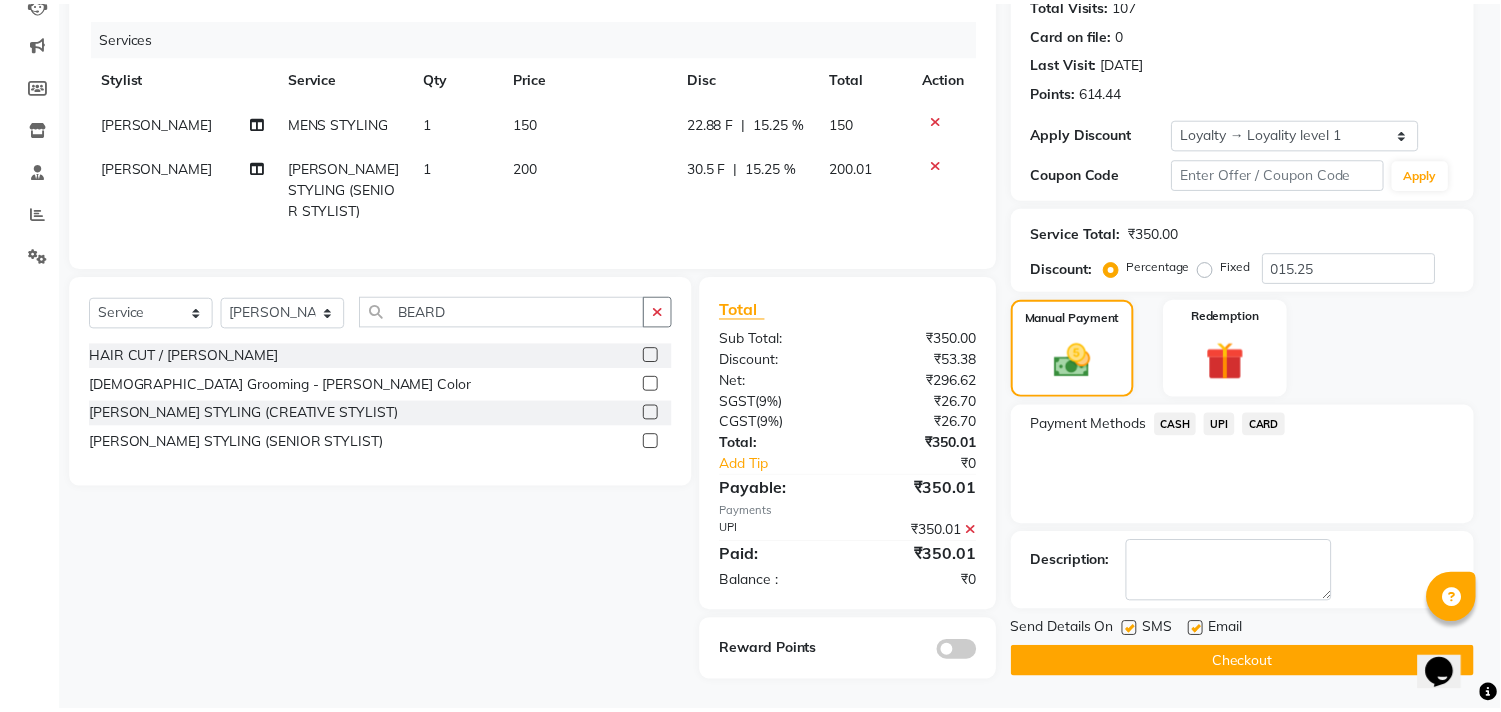 scroll, scrollTop: 246, scrollLeft: 0, axis: vertical 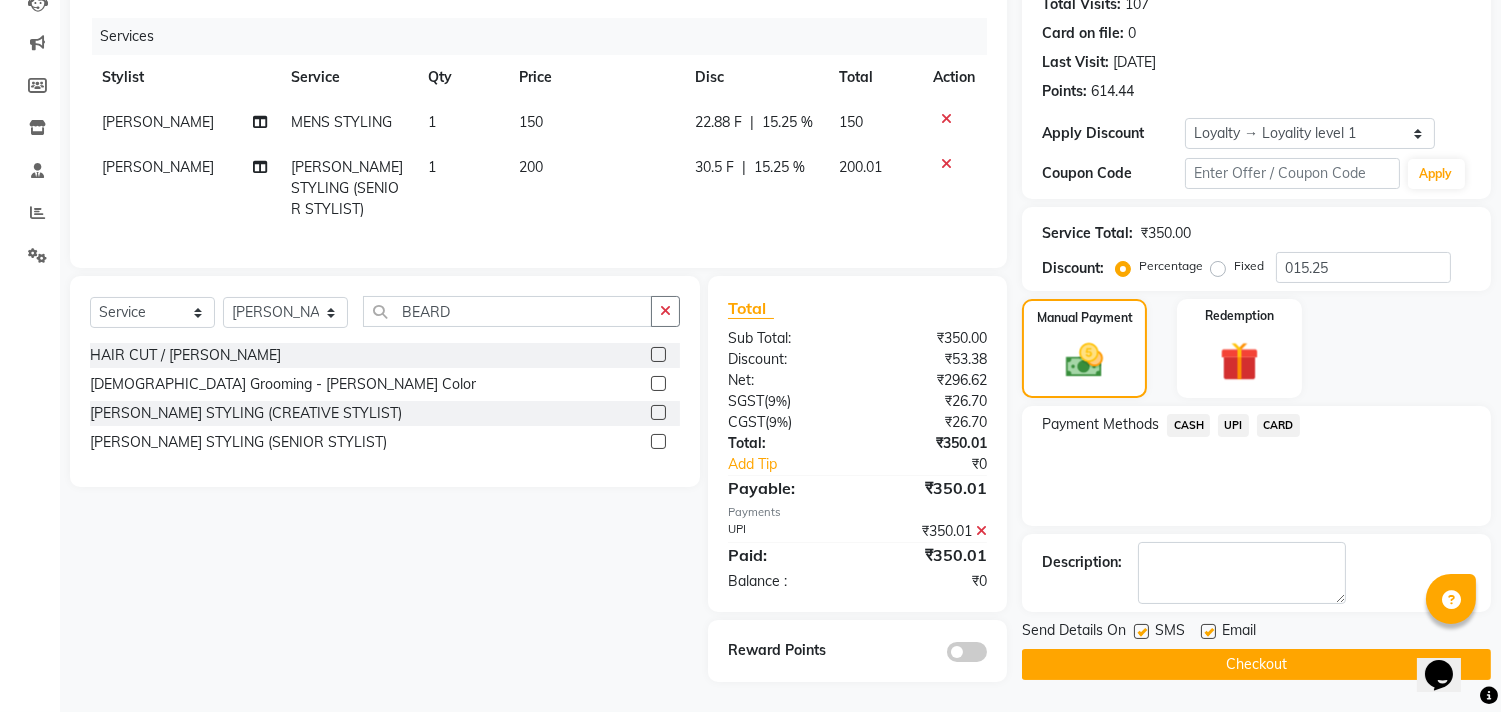 click on "Checkout" 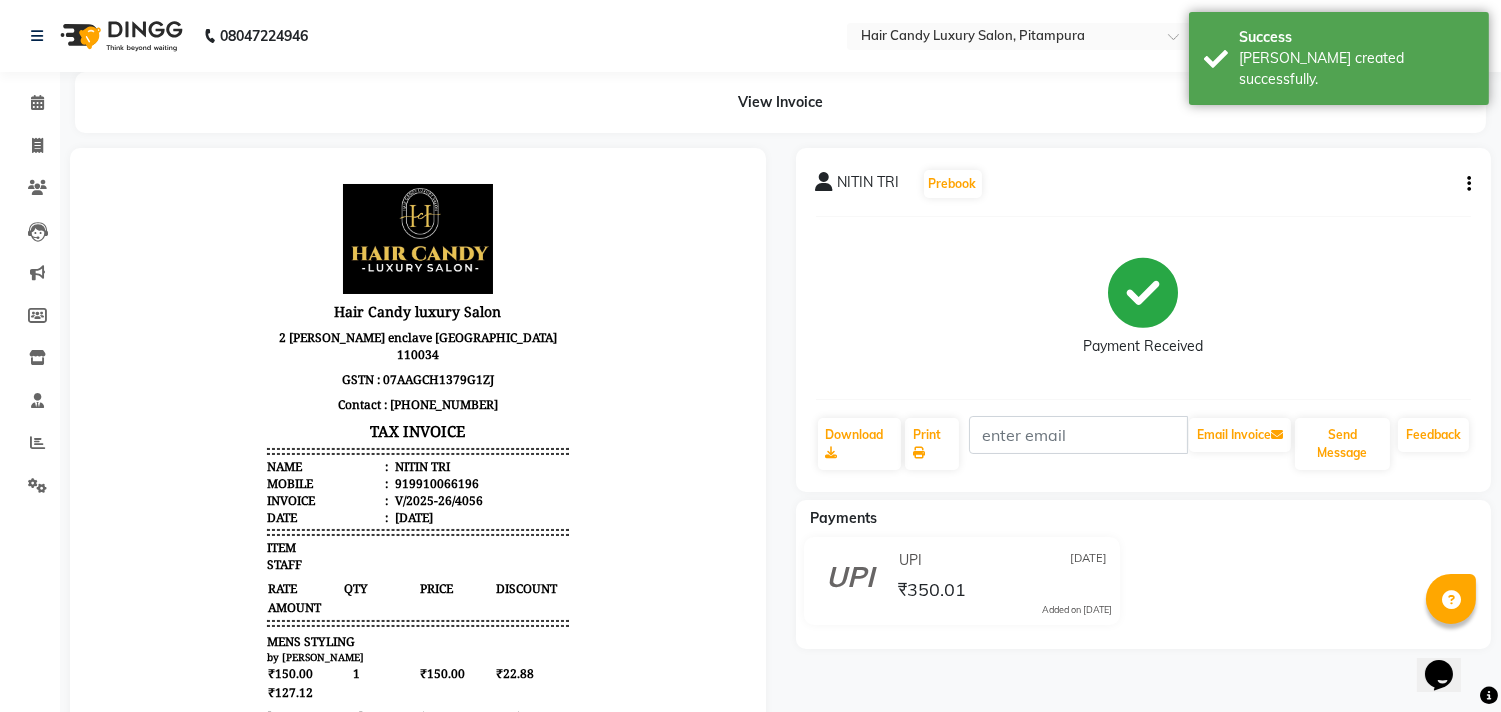 scroll, scrollTop: 0, scrollLeft: 0, axis: both 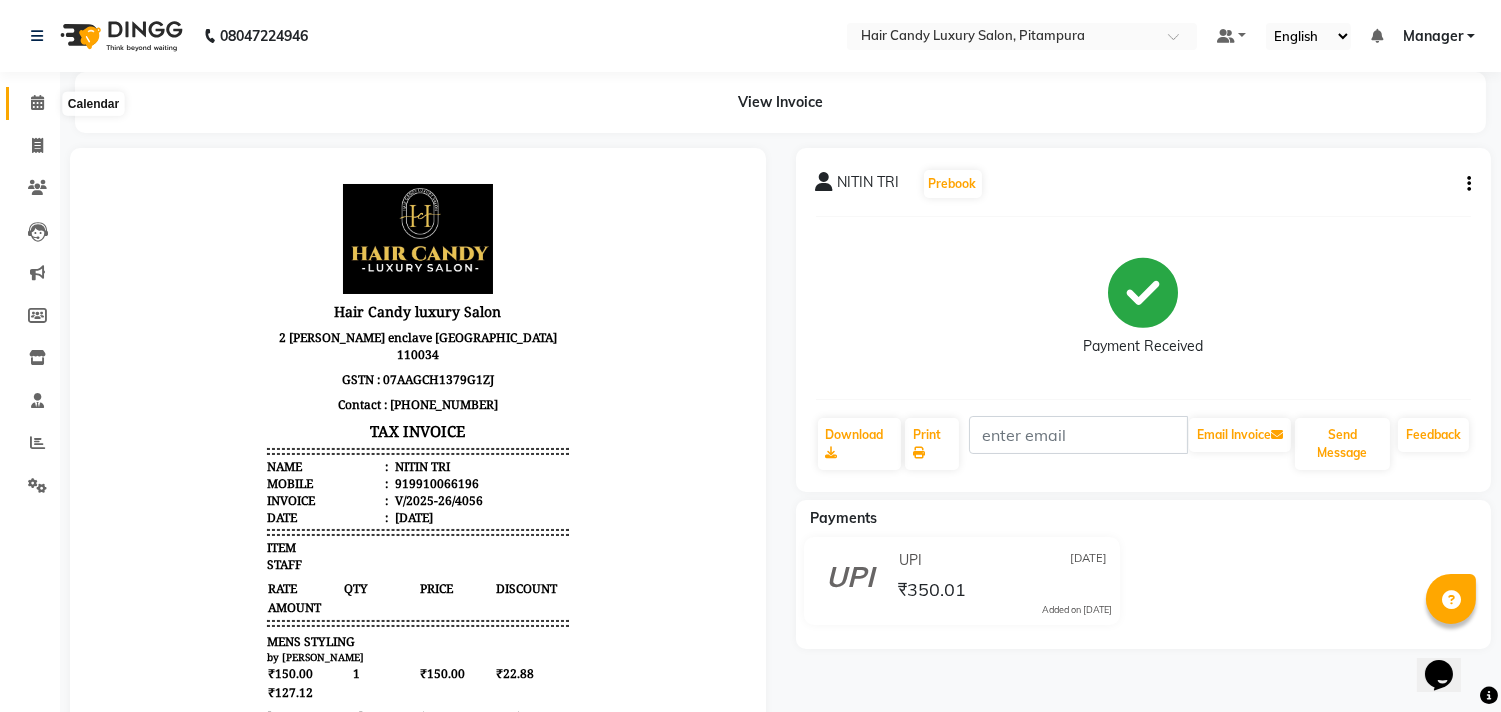 click 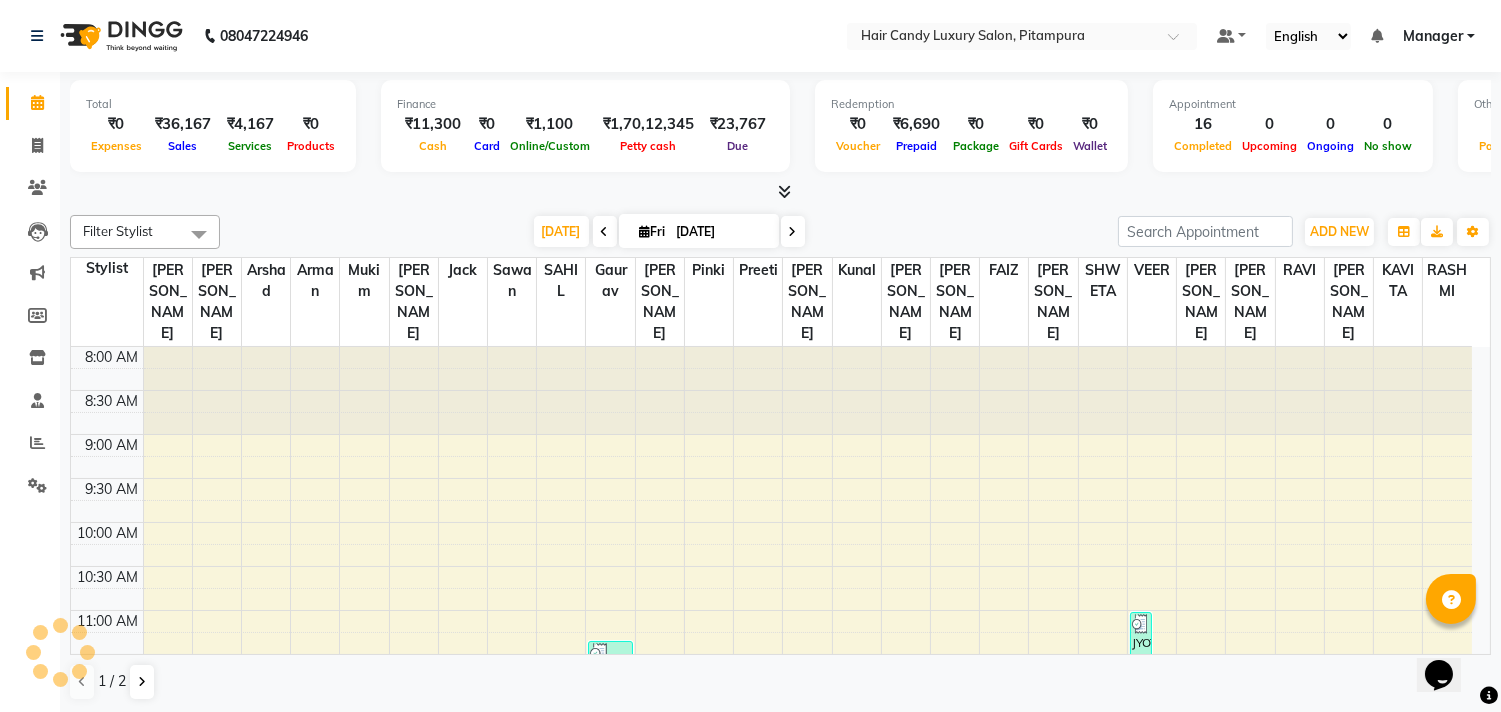 scroll, scrollTop: 0, scrollLeft: 0, axis: both 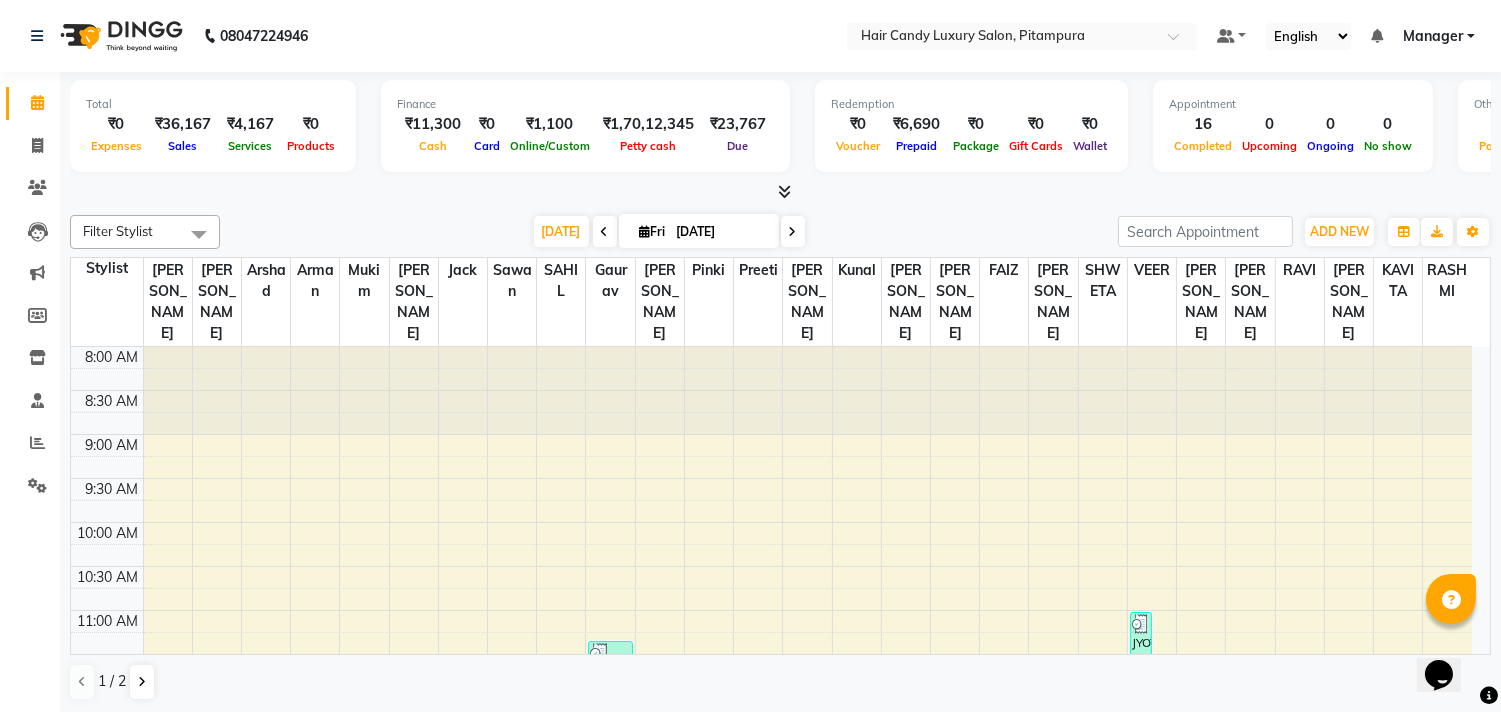 click at bounding box center [780, 192] 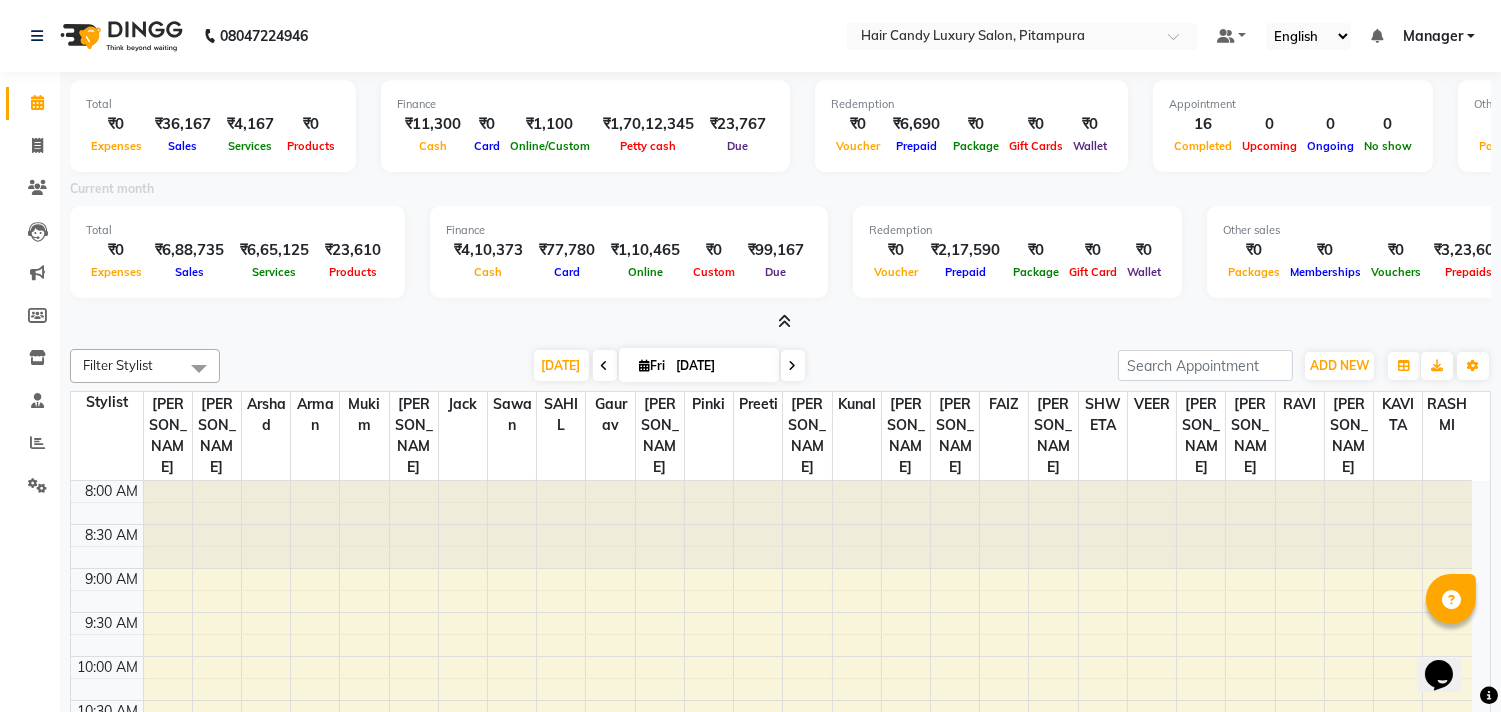 click at bounding box center (784, 321) 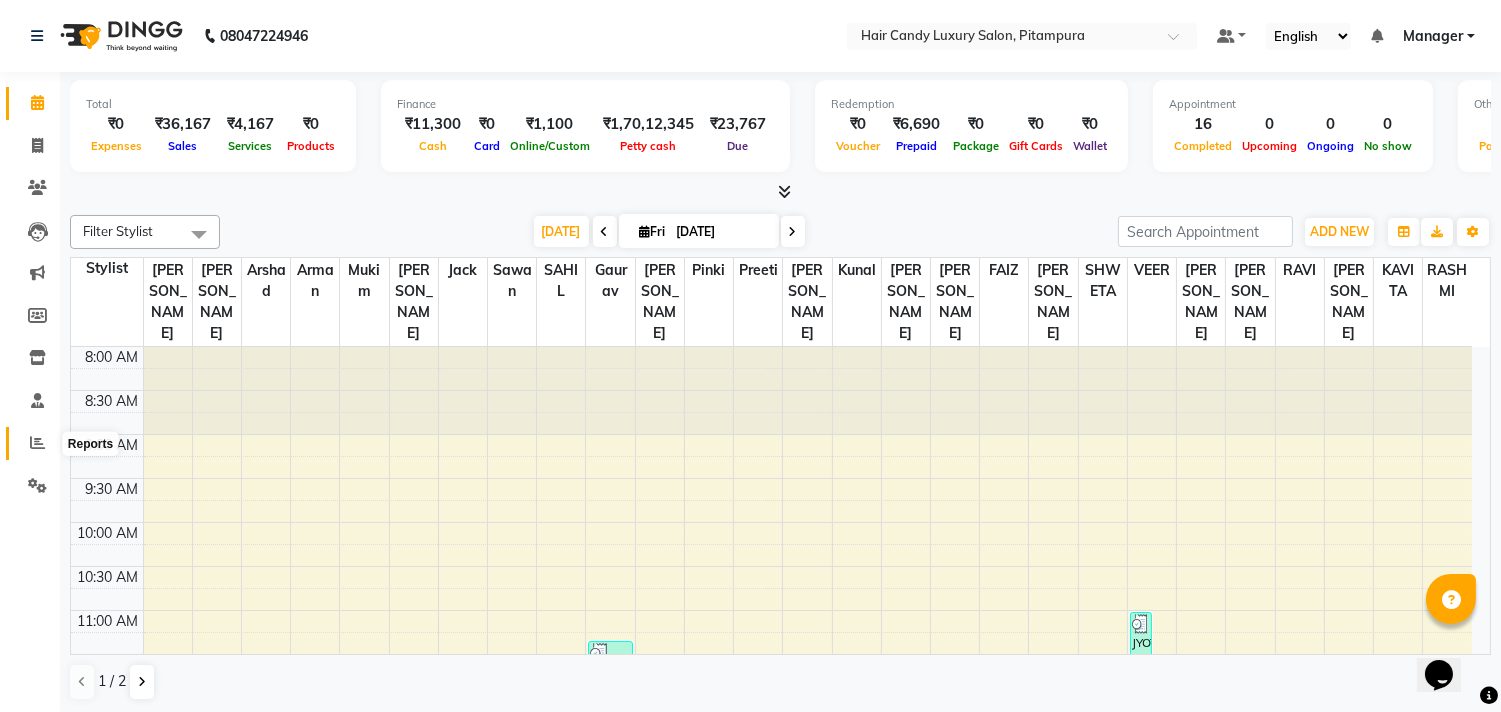 click 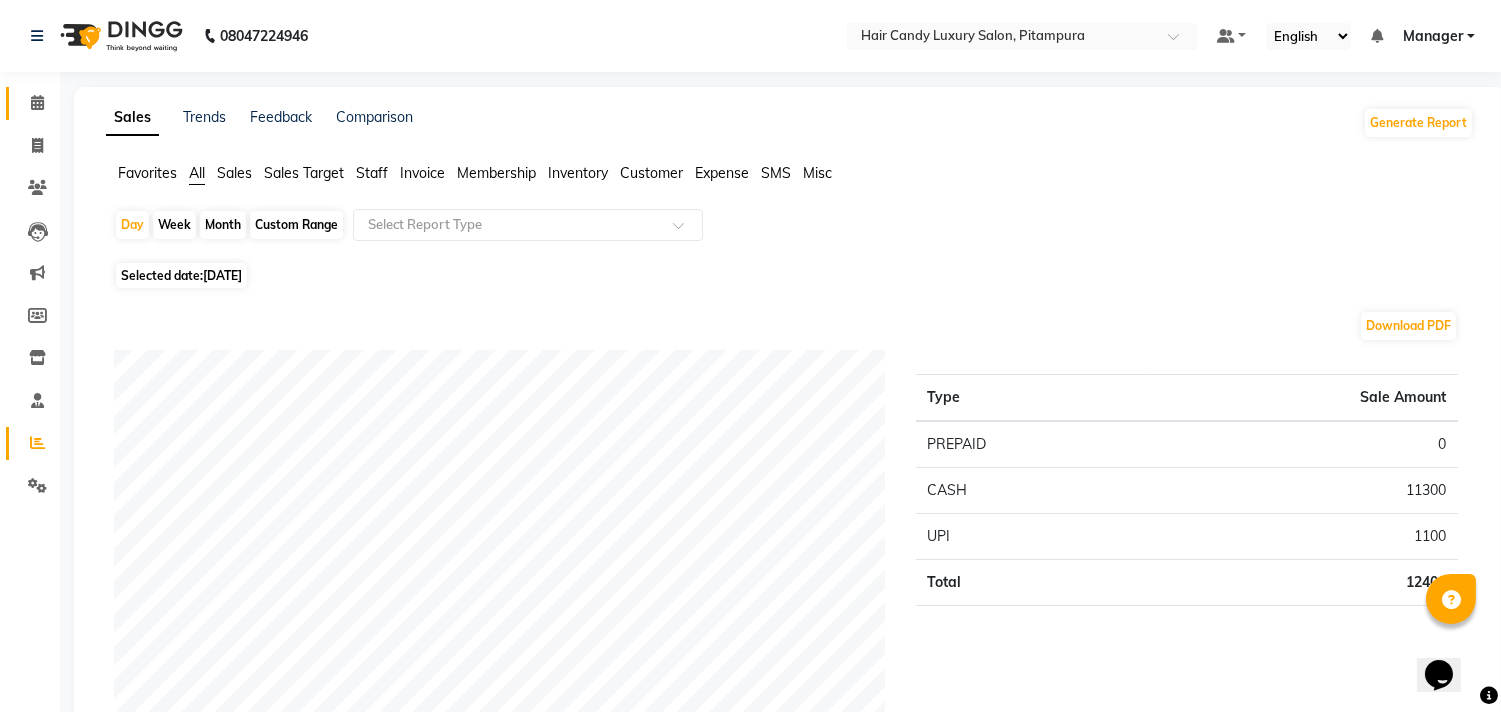 click on "Calendar" 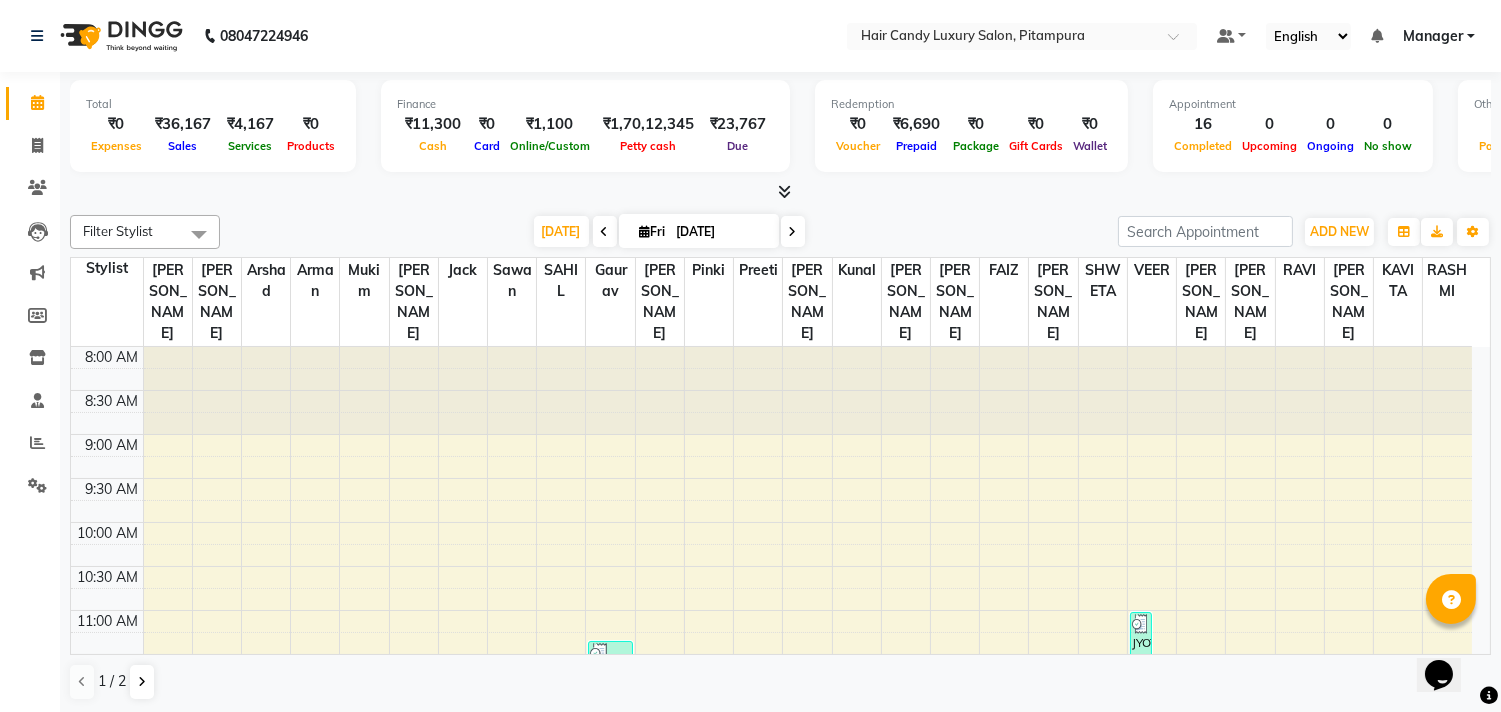 scroll, scrollTop: 443, scrollLeft: 0, axis: vertical 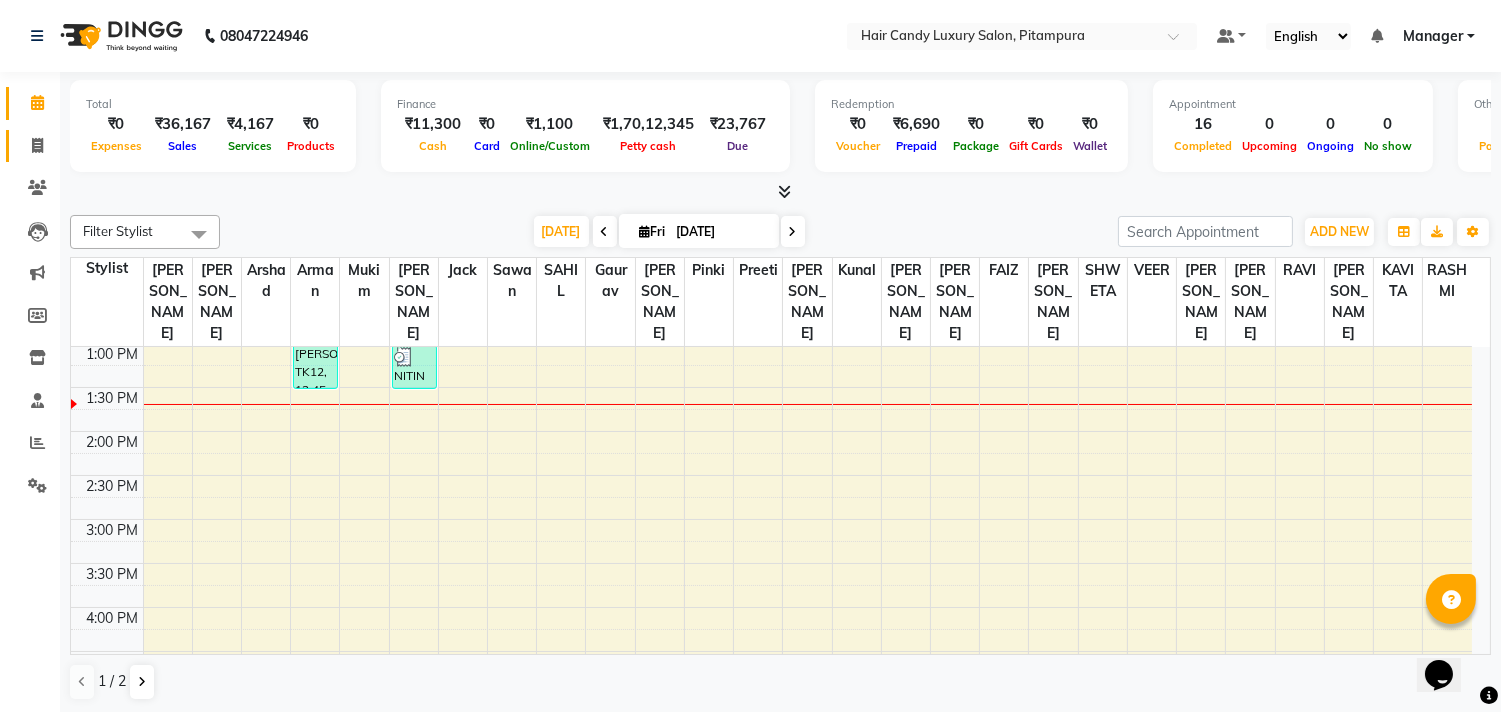 click 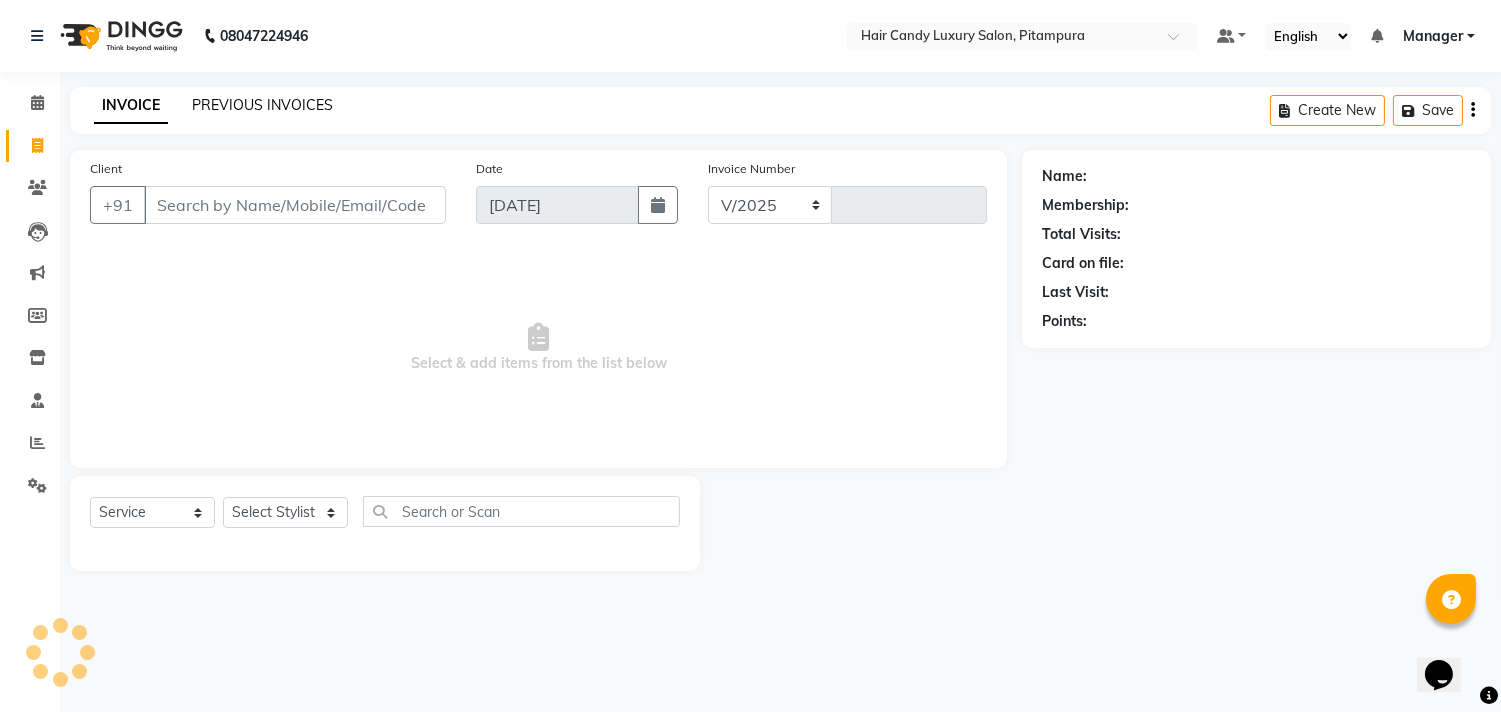 click on "PREVIOUS INVOICES" 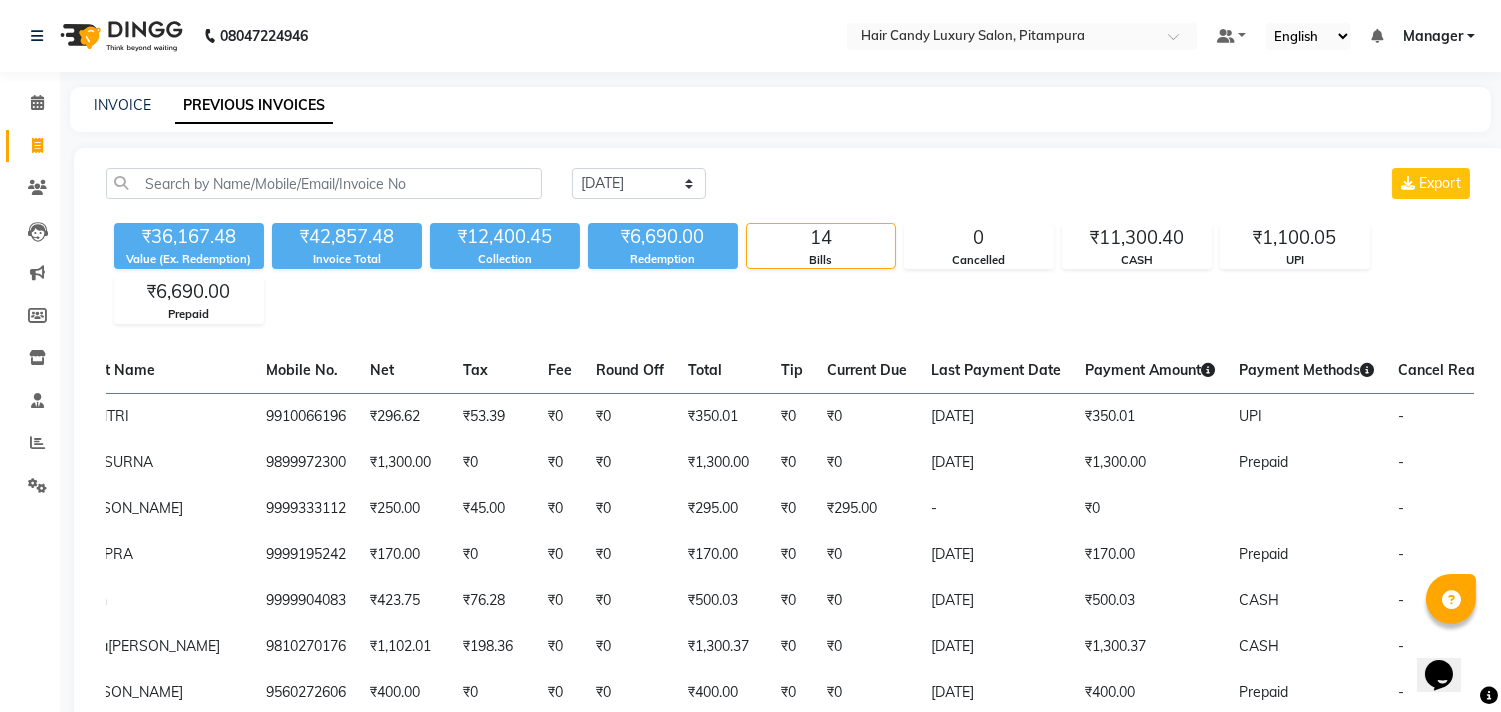 scroll, scrollTop: 0, scrollLeft: 265, axis: horizontal 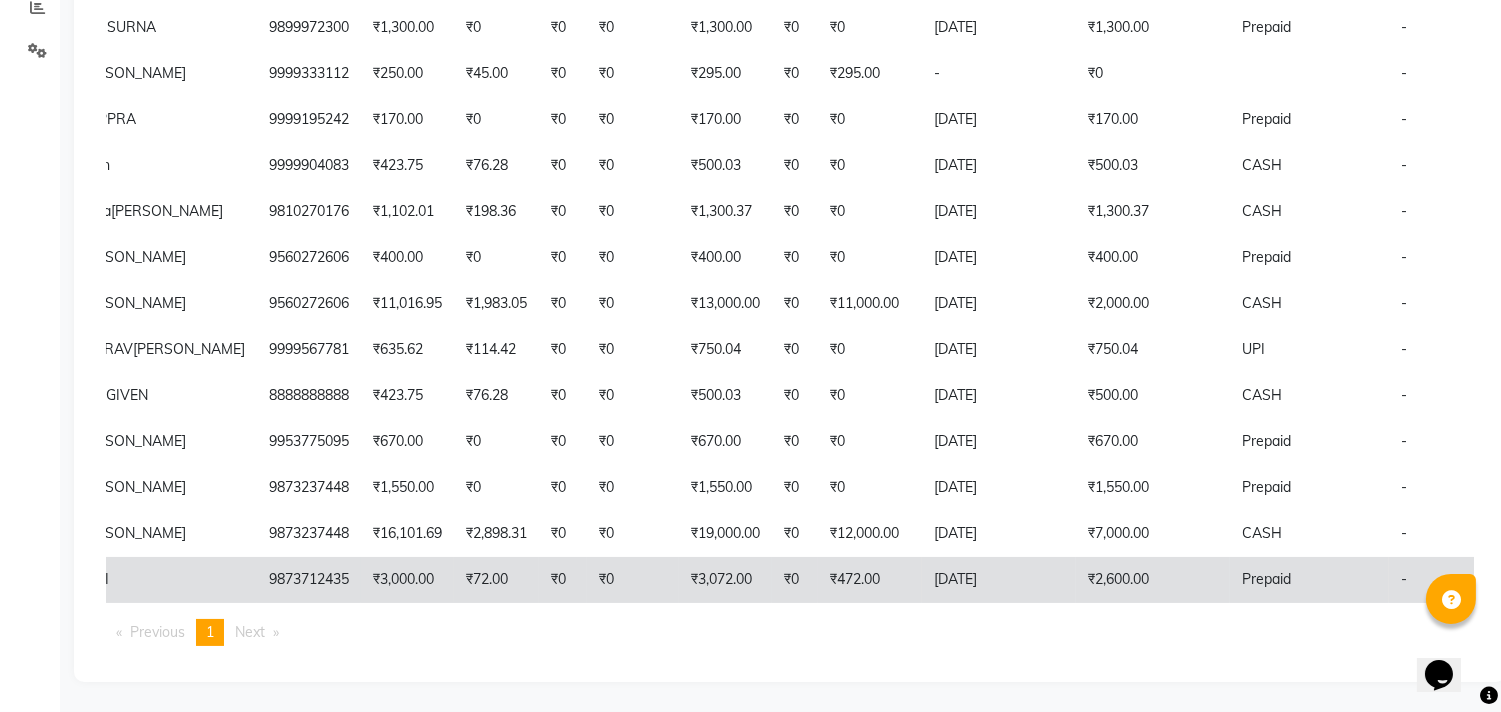 click on "₹3,072.00" 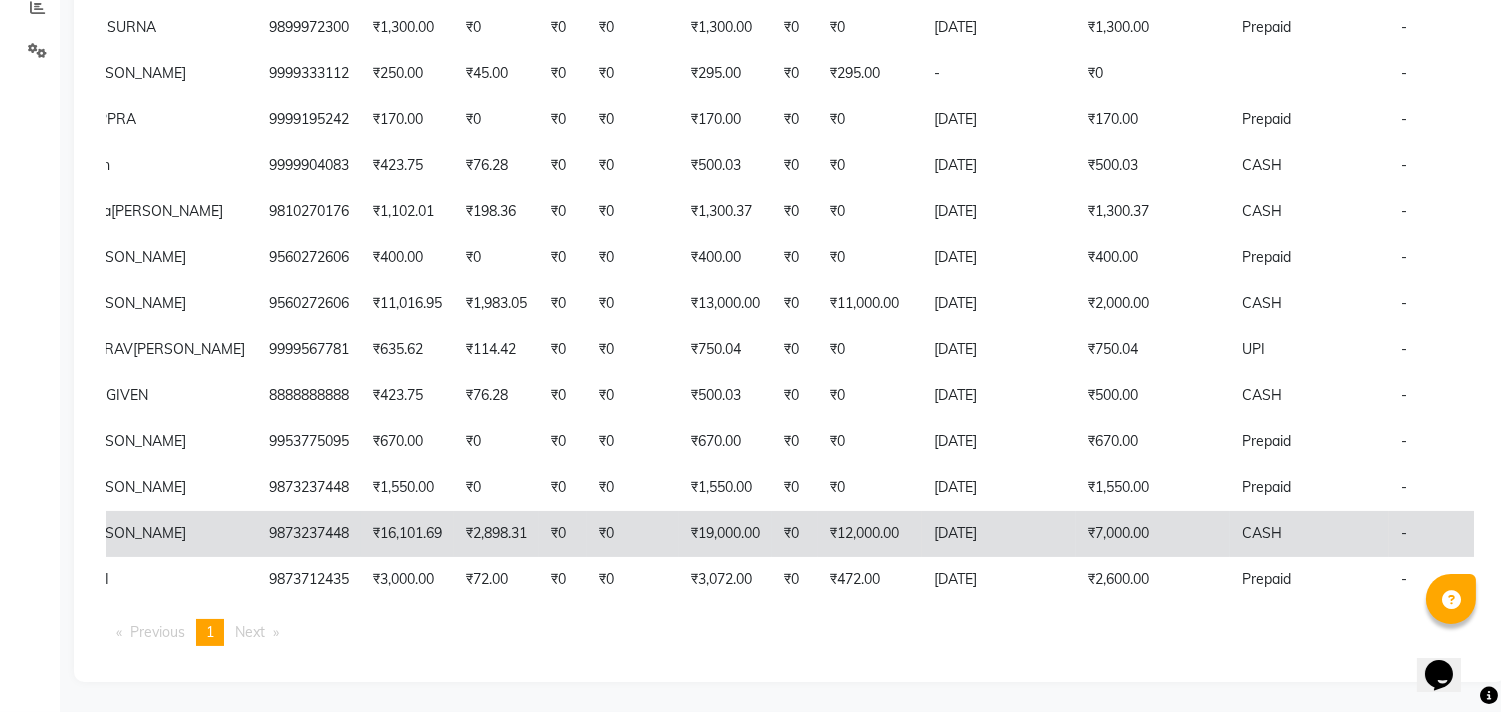 click on "₹12,000.00" 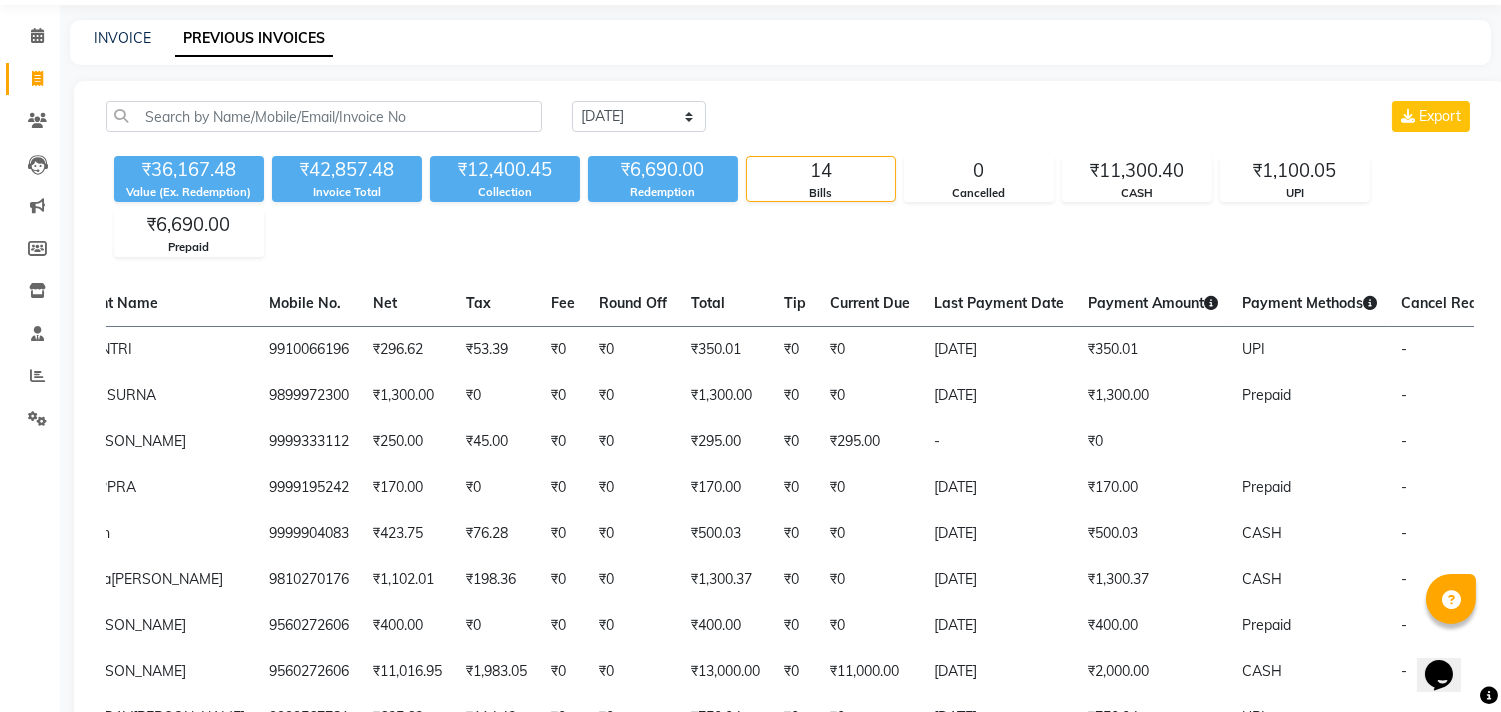 scroll, scrollTop: 0, scrollLeft: 0, axis: both 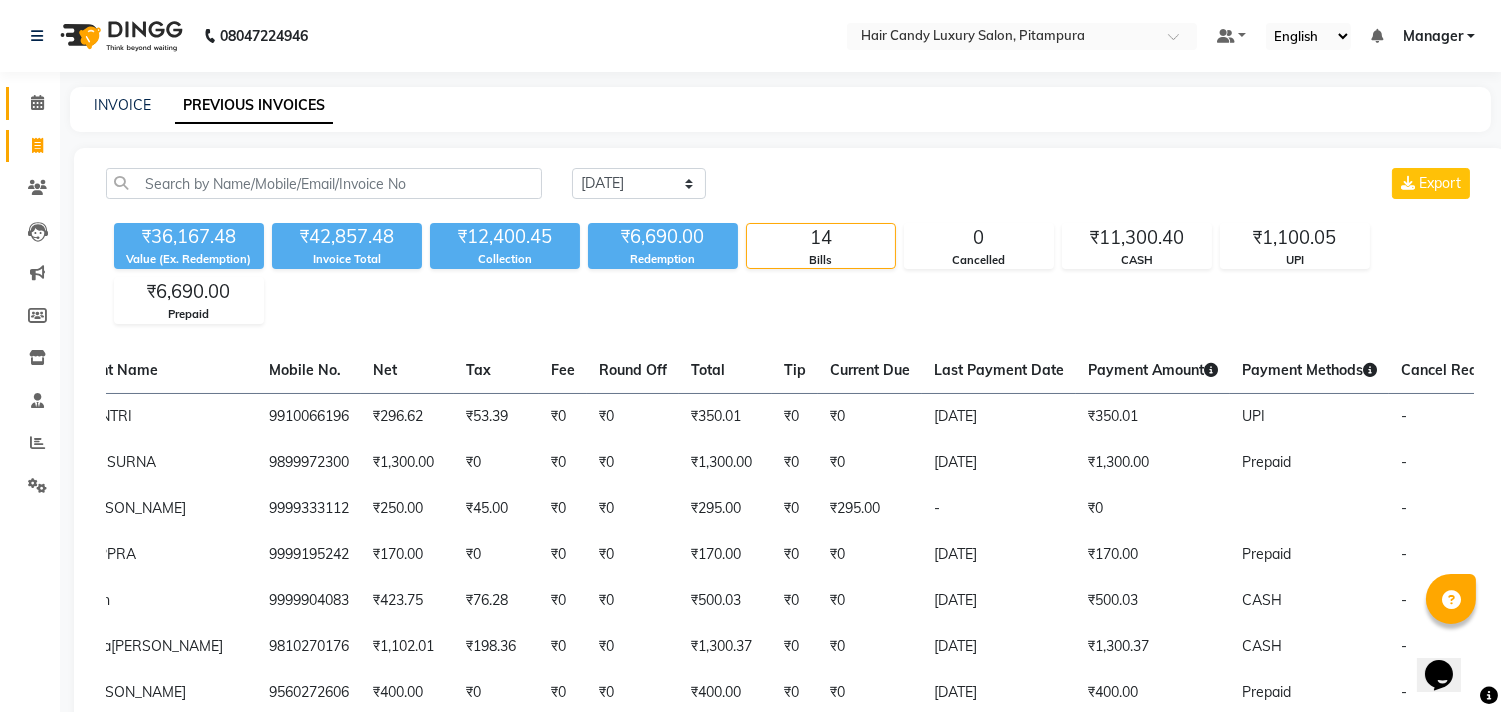 click on "Calendar" 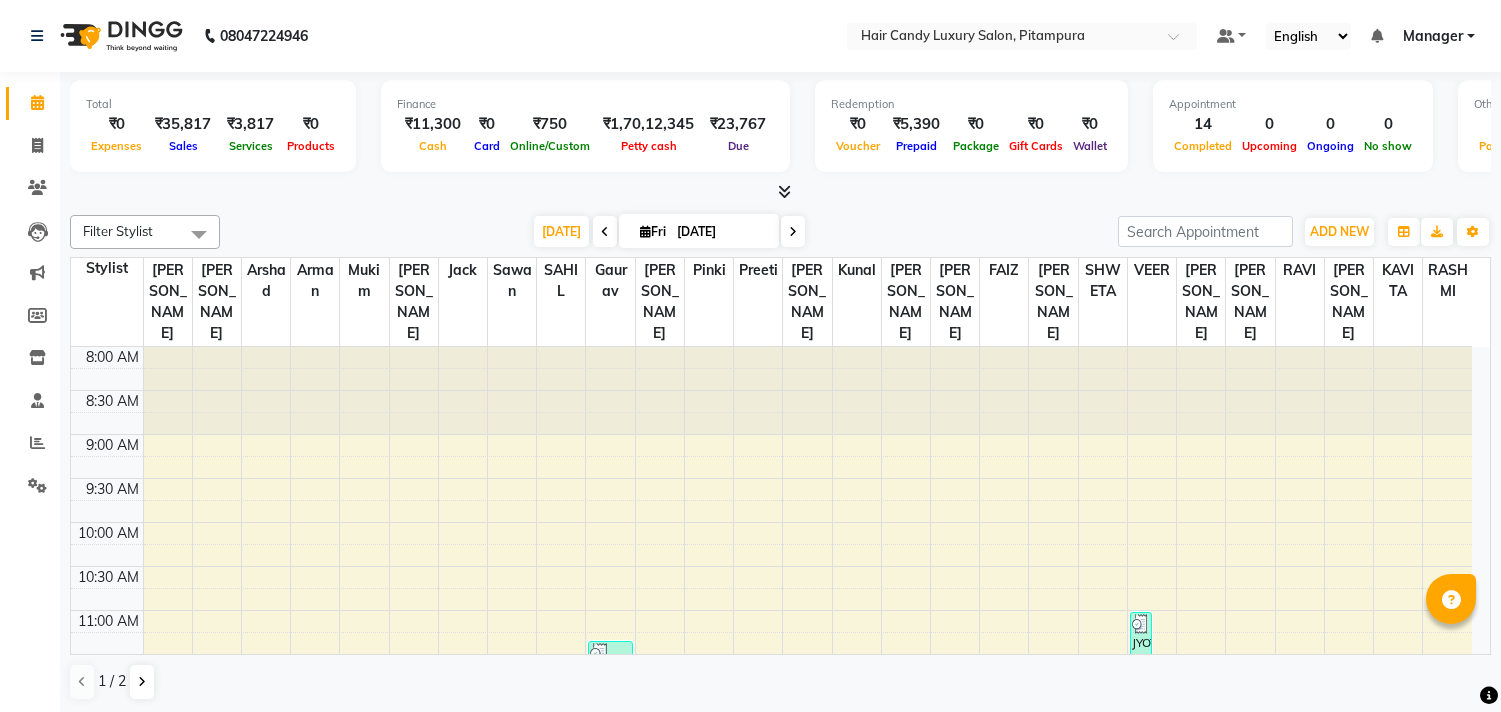 scroll, scrollTop: 0, scrollLeft: 0, axis: both 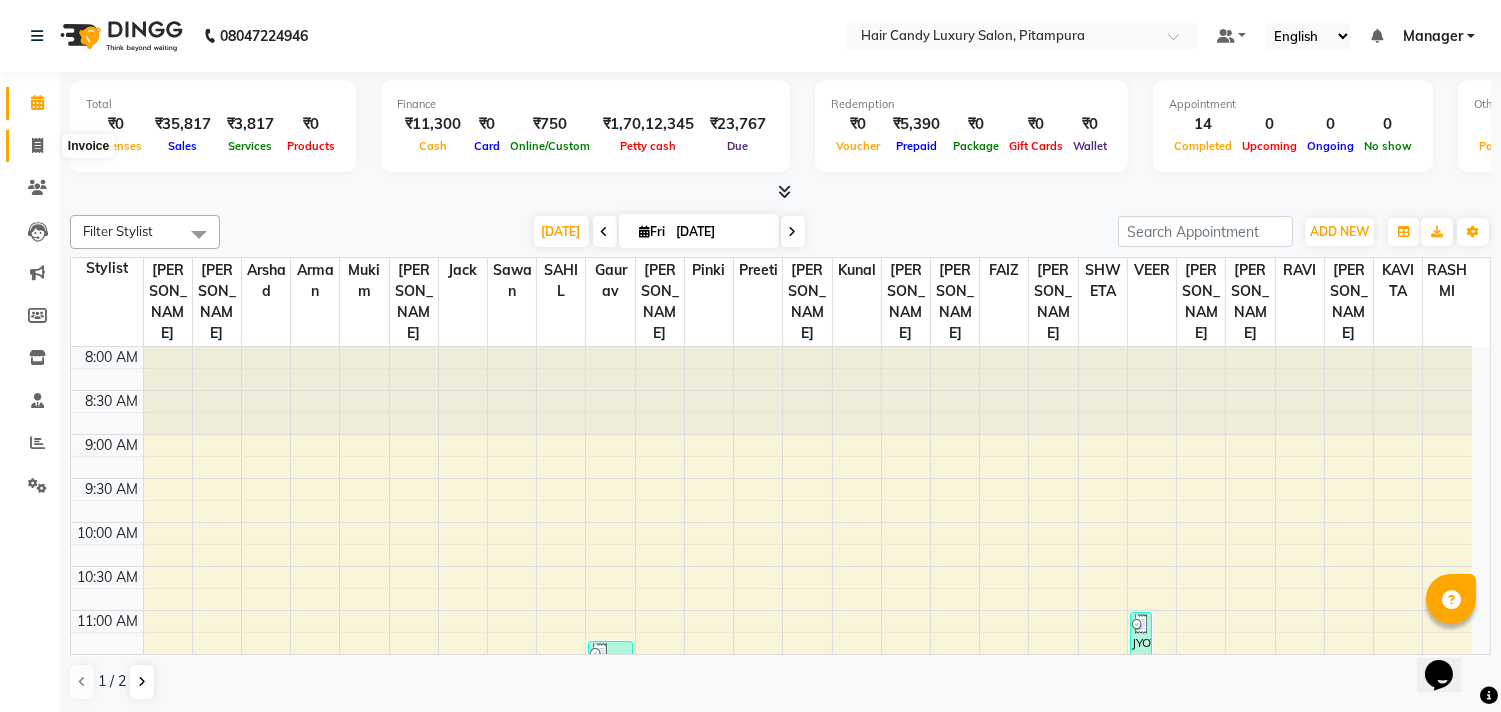 click 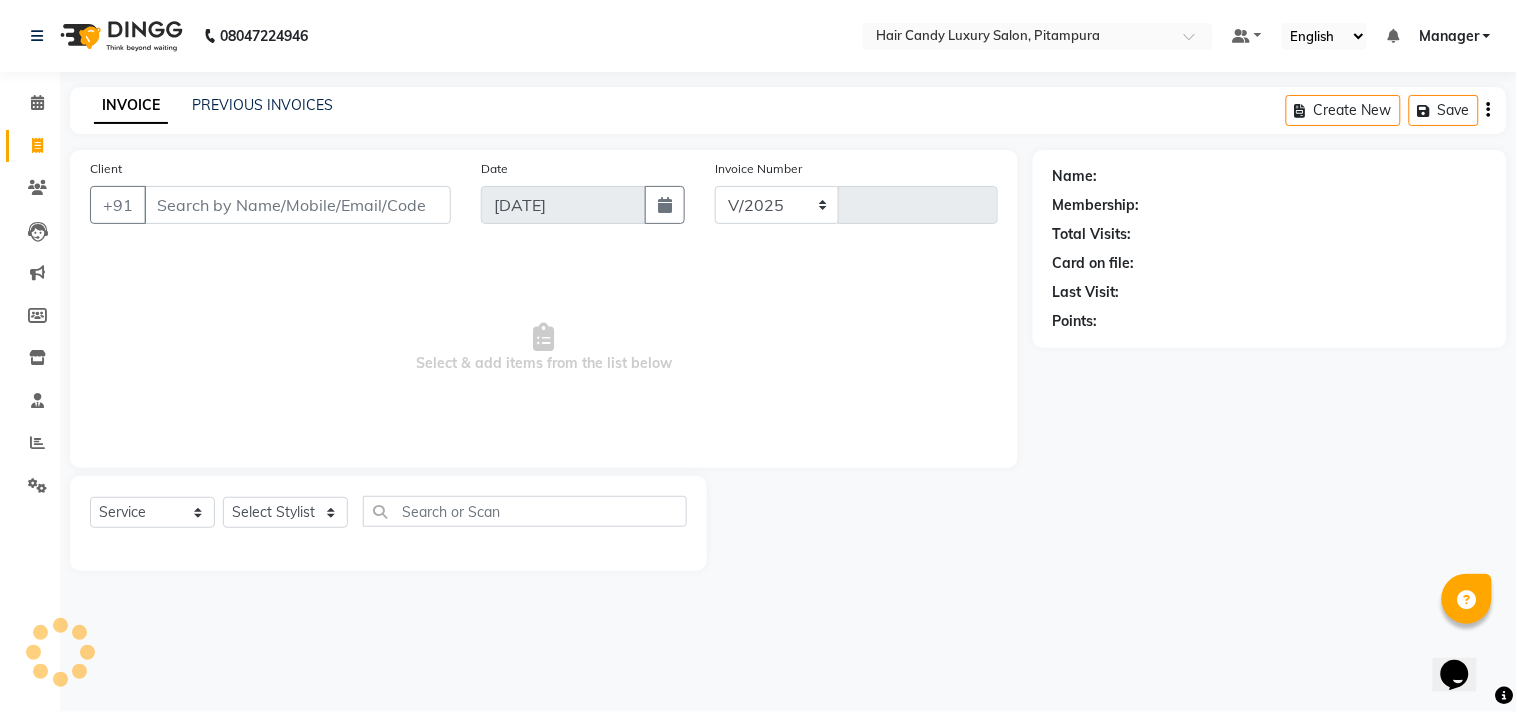 select on "4720" 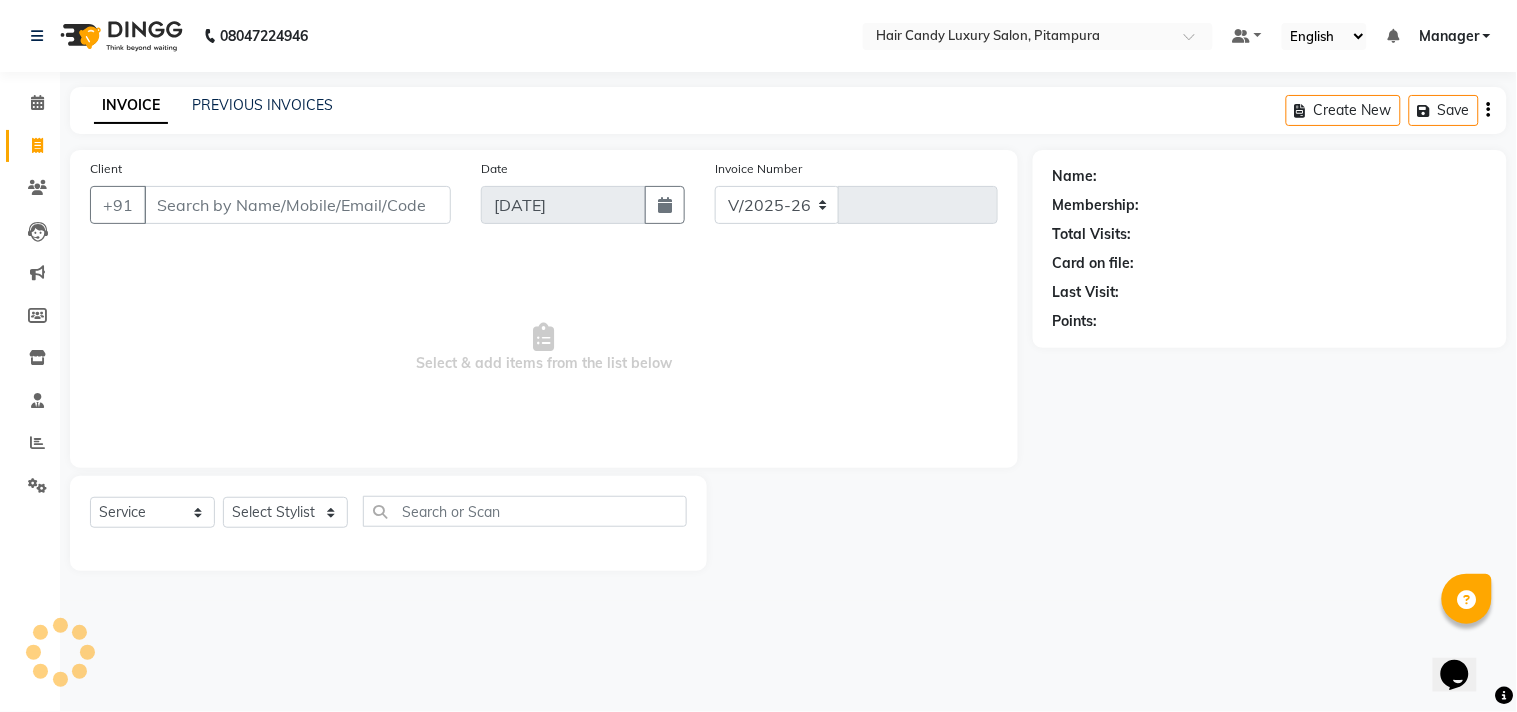 type on "4055" 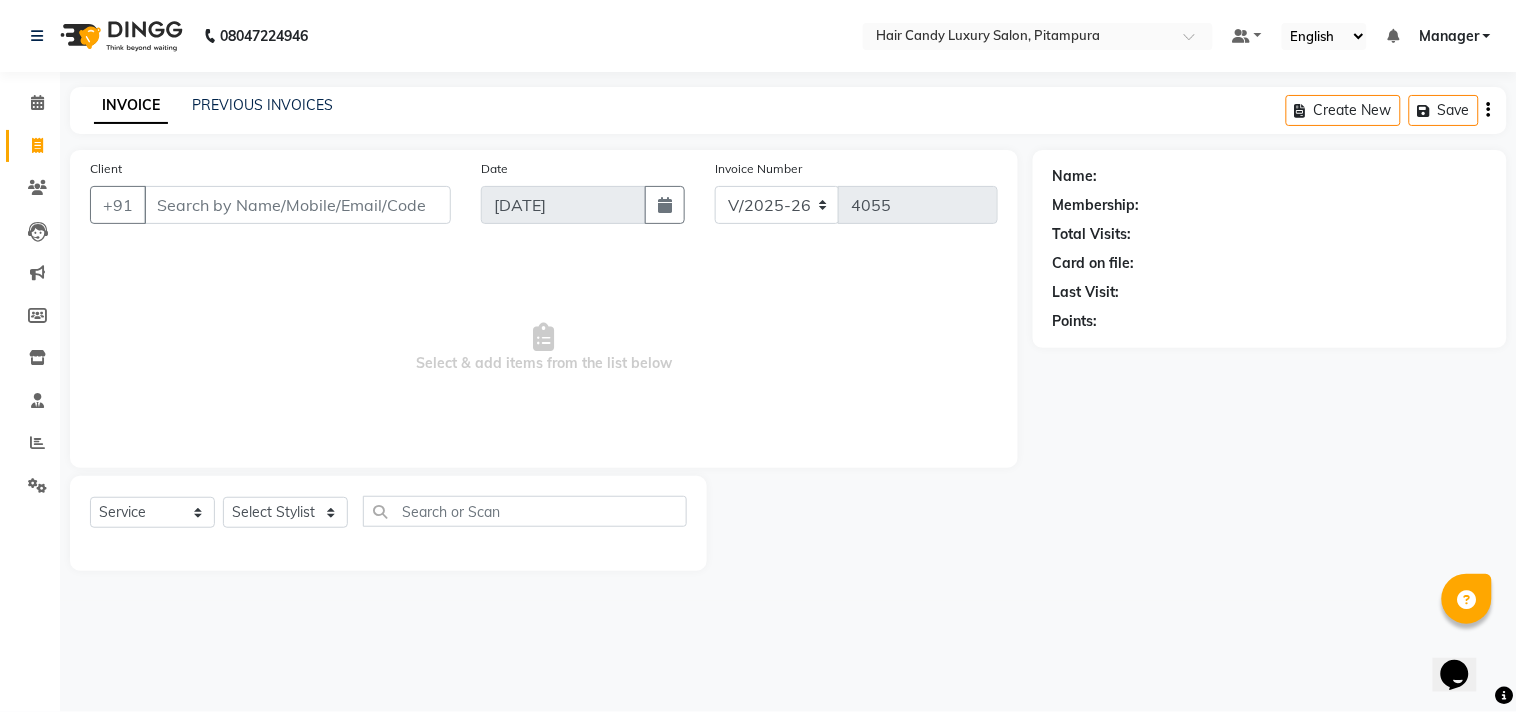 click on "Client" at bounding box center (297, 205) 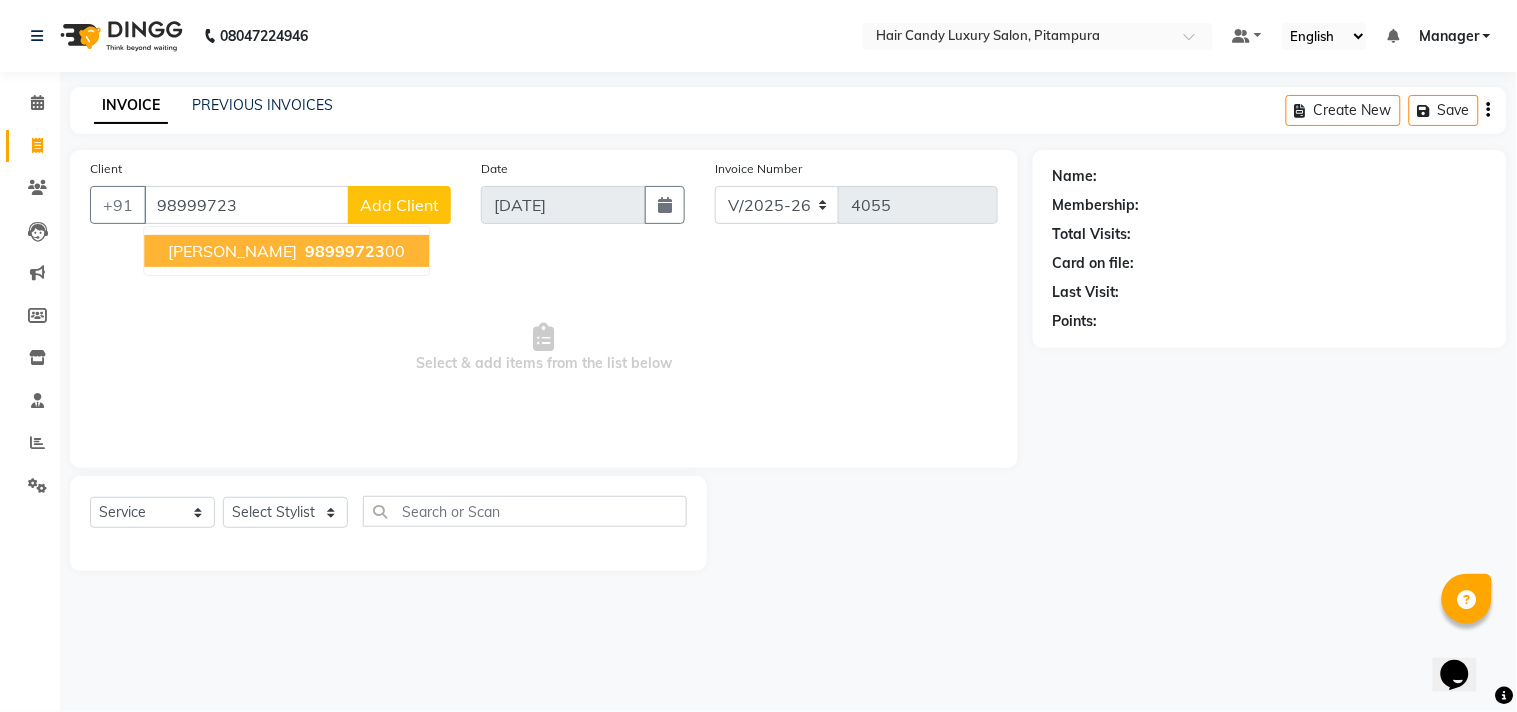 click on "98999723" at bounding box center [345, 251] 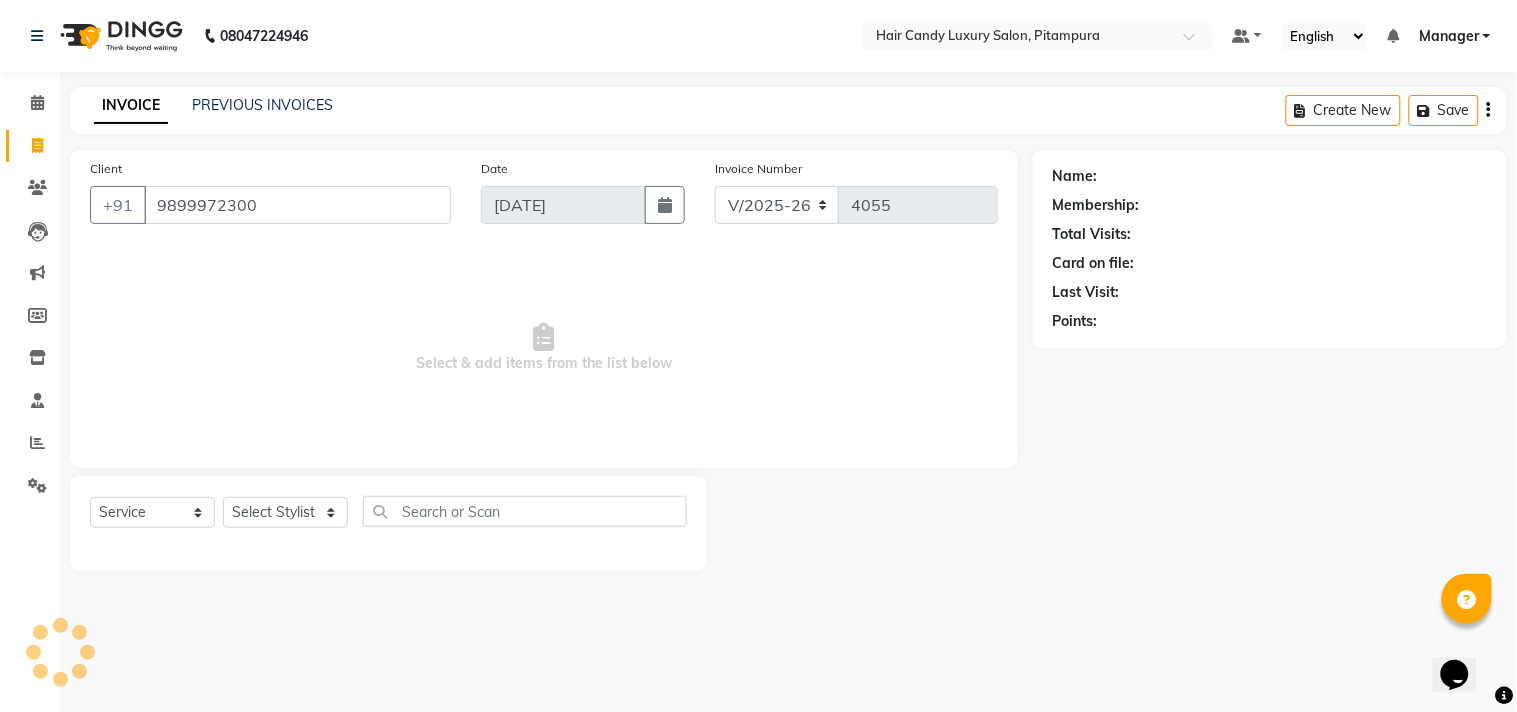 type on "9899972300" 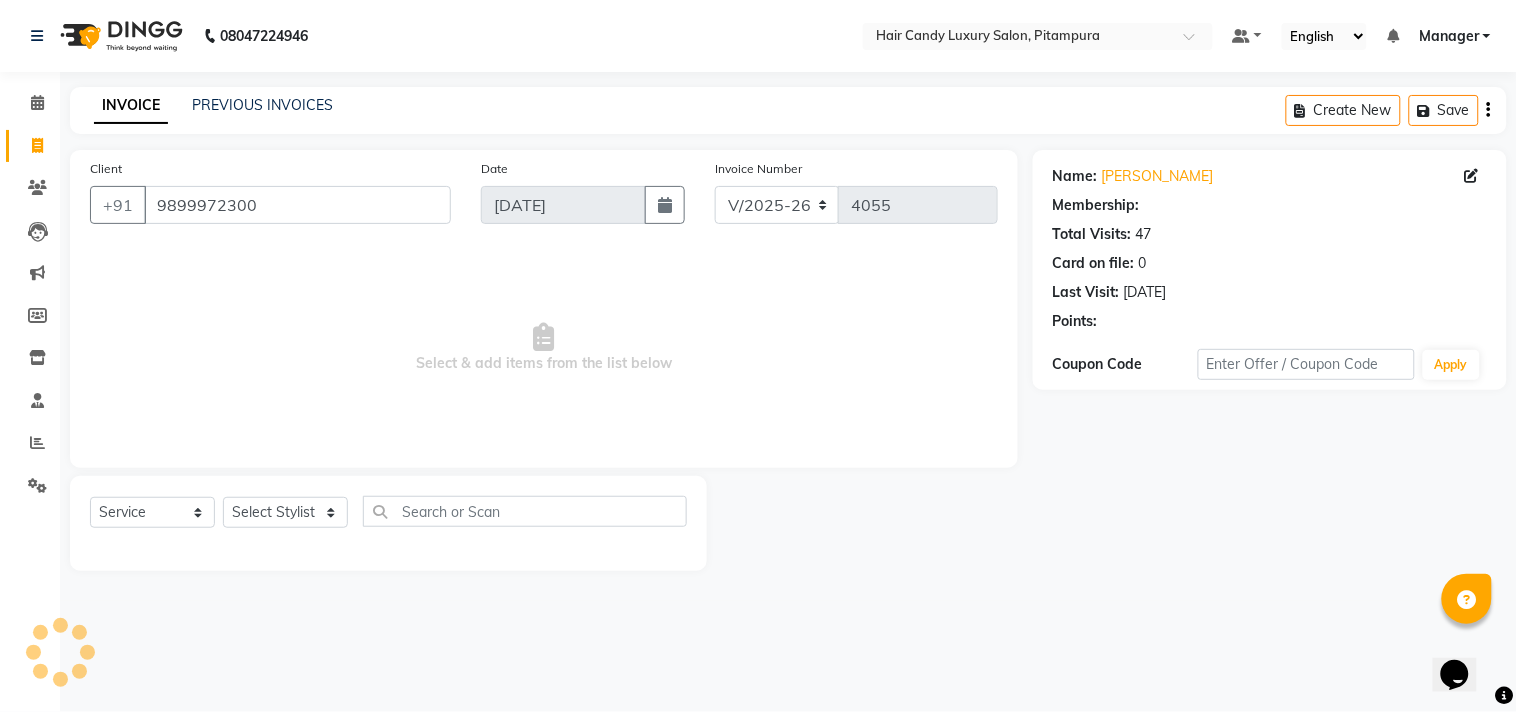 select on "1: Object" 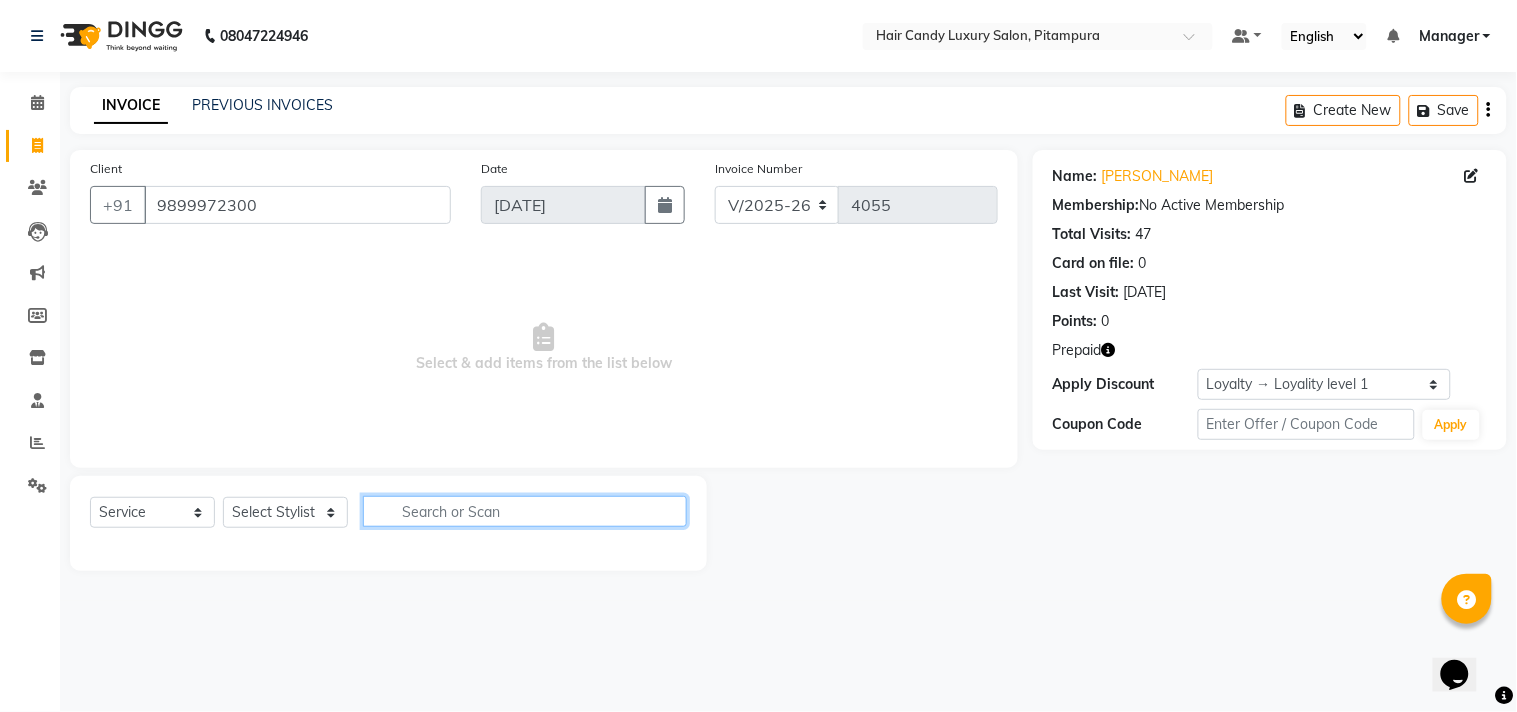 click 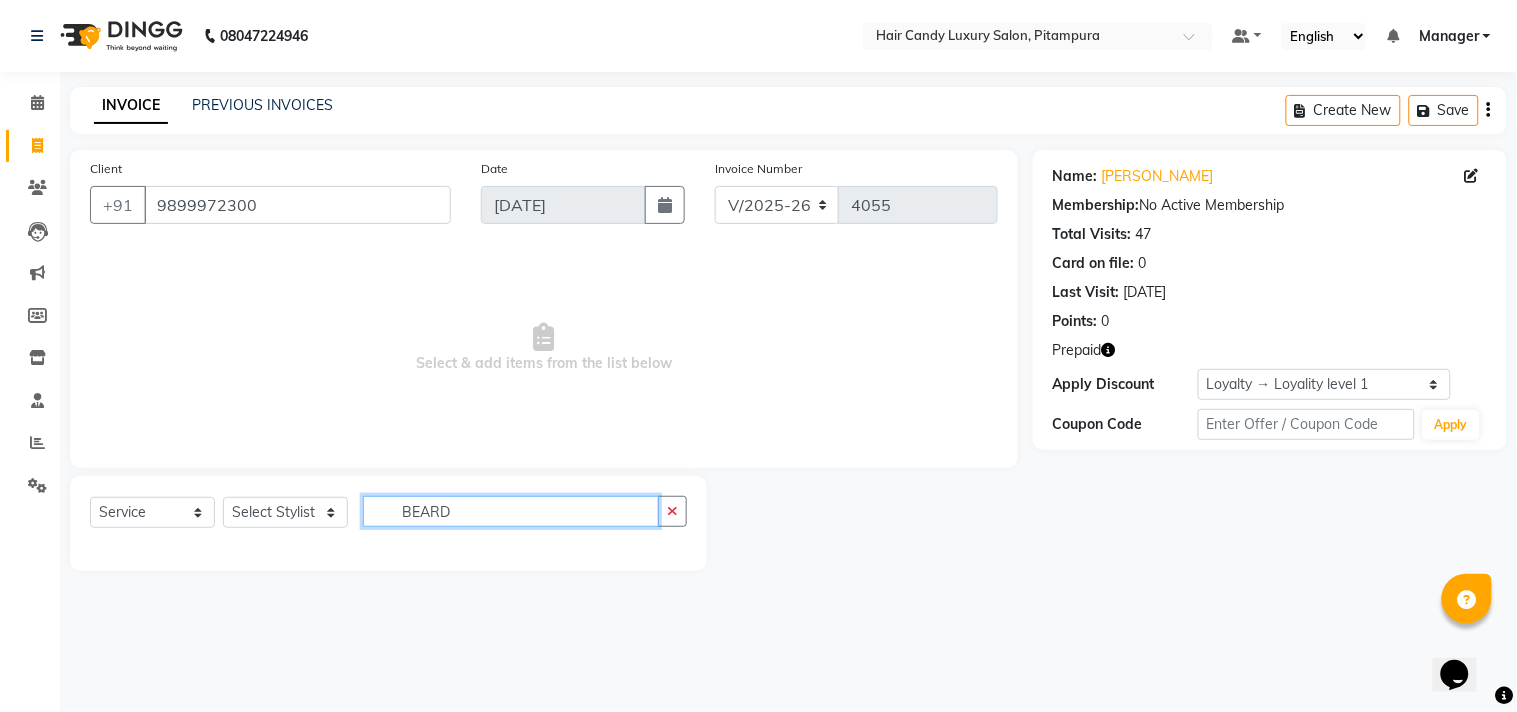 type on "BEARD" 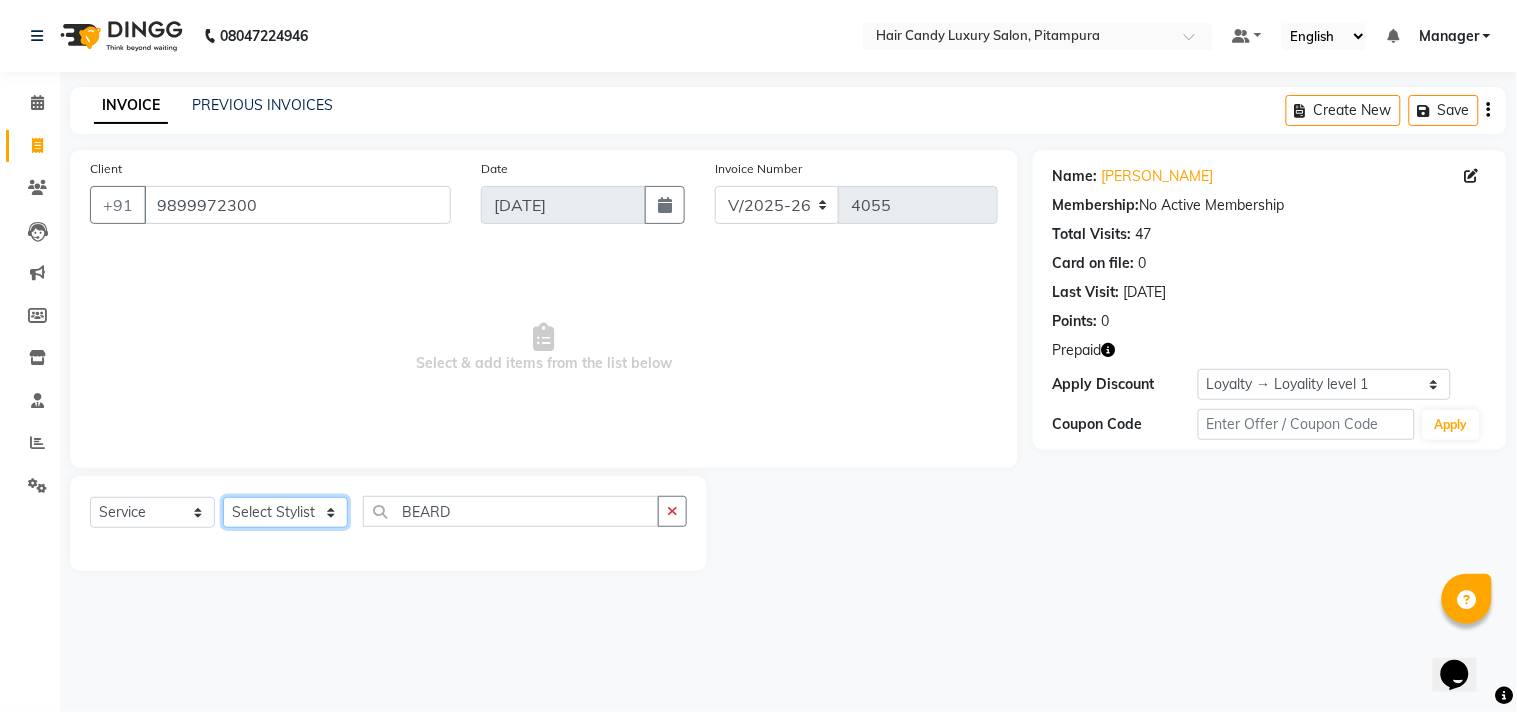 click on "Select Stylist [PERSON_NAME] [PERSON_NAME]  [PERSON_NAME] [PERSON_NAME] [PERSON_NAME] [PERSON_NAME]  [PERSON_NAME] KAVITA kunal Manager [PERSON_NAME]  [PERSON_NAME] preeti [PERSON_NAME] [PERSON_NAME] [PERSON_NAME] [PERSON_NAME] [PERSON_NAME] [PERSON_NAME]  [PERSON_NAME] ZAID" 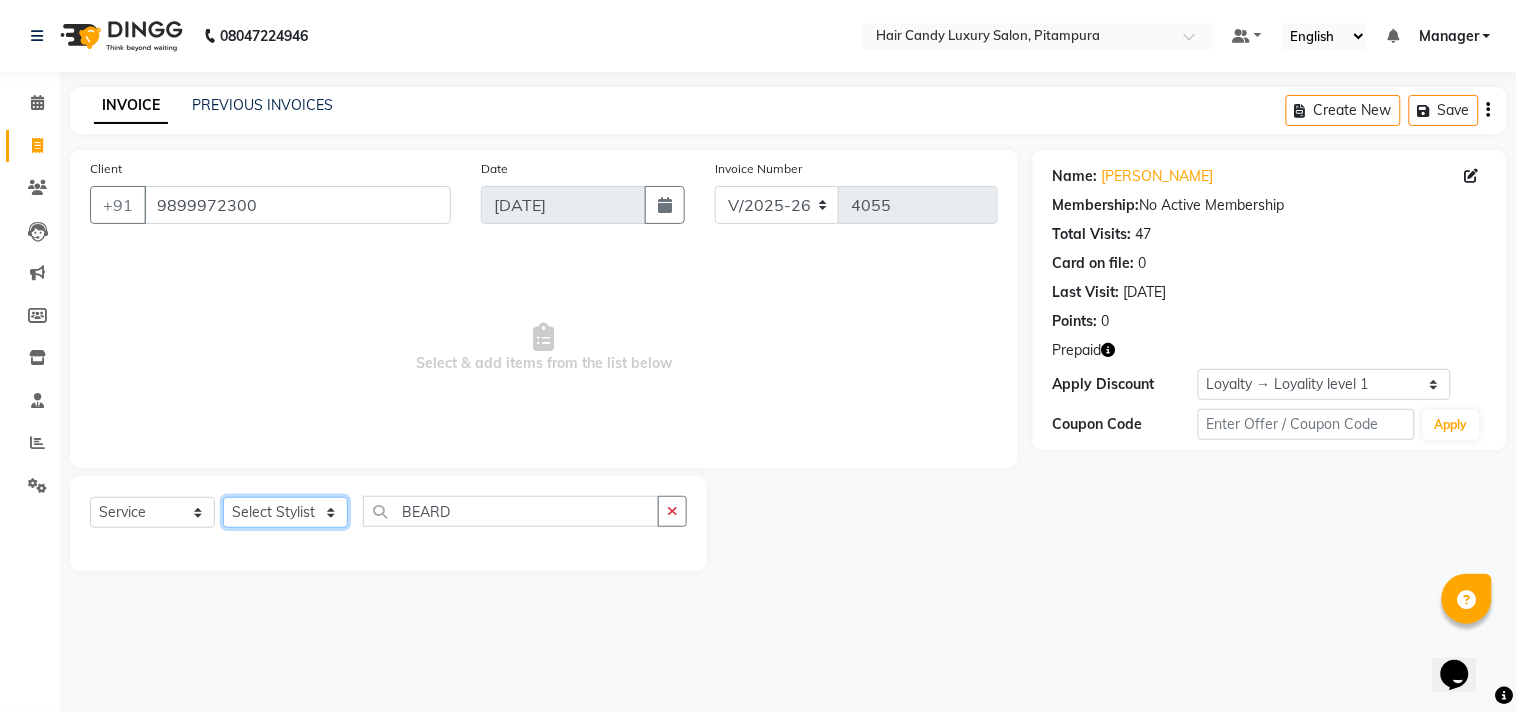select on "28017" 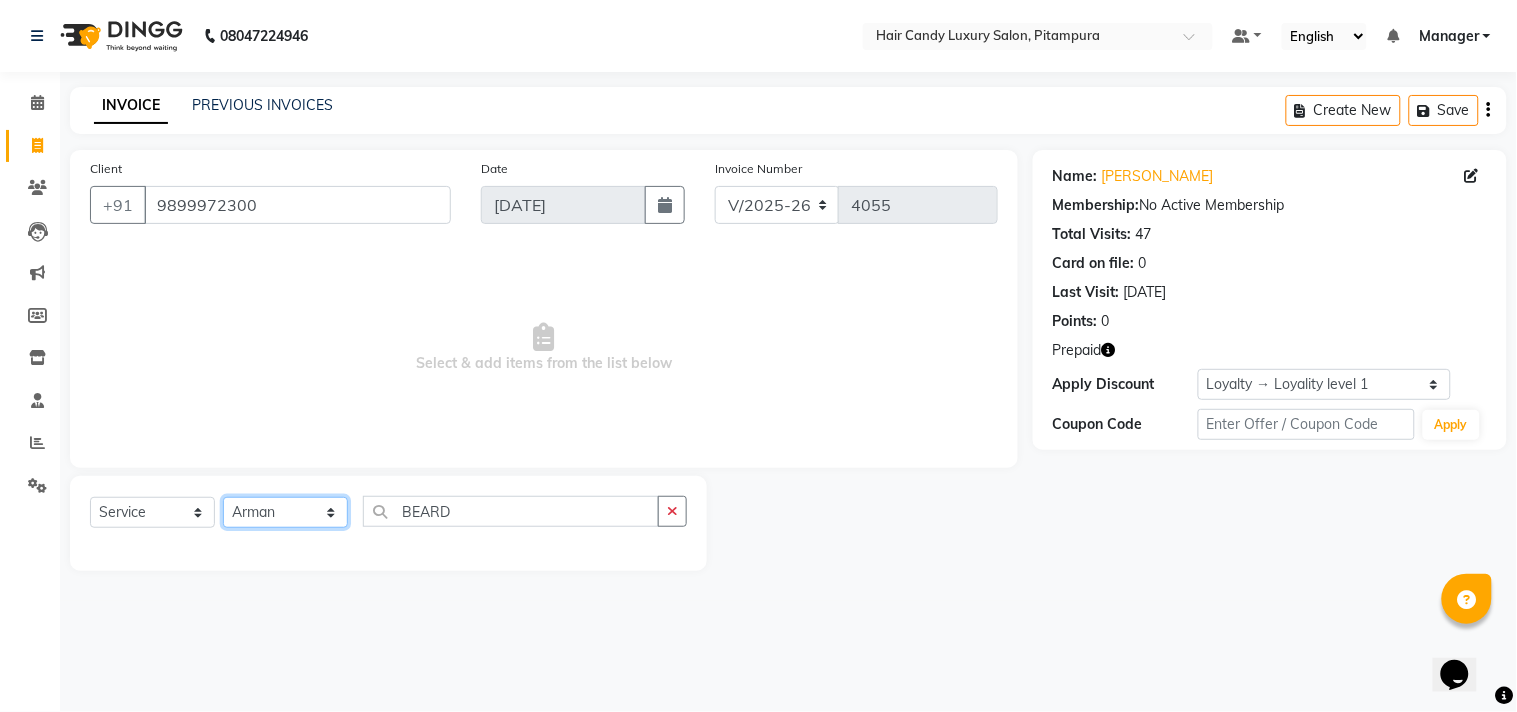 click on "Select Stylist [PERSON_NAME] [PERSON_NAME]  [PERSON_NAME] [PERSON_NAME] [PERSON_NAME] [PERSON_NAME]  [PERSON_NAME] KAVITA kunal Manager [PERSON_NAME]  [PERSON_NAME] preeti [PERSON_NAME] [PERSON_NAME] [PERSON_NAME] [PERSON_NAME] [PERSON_NAME] [PERSON_NAME]  [PERSON_NAME] ZAID" 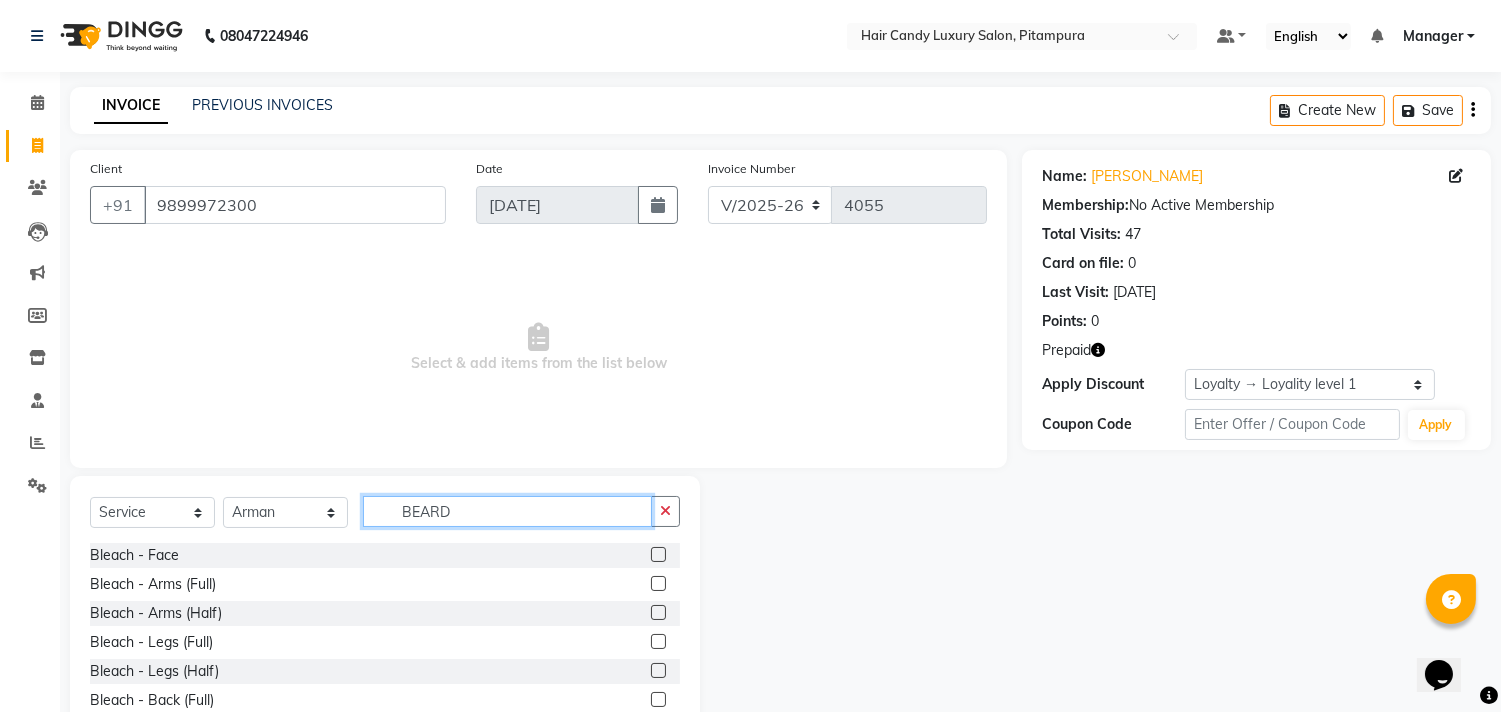 click on "BEARD" 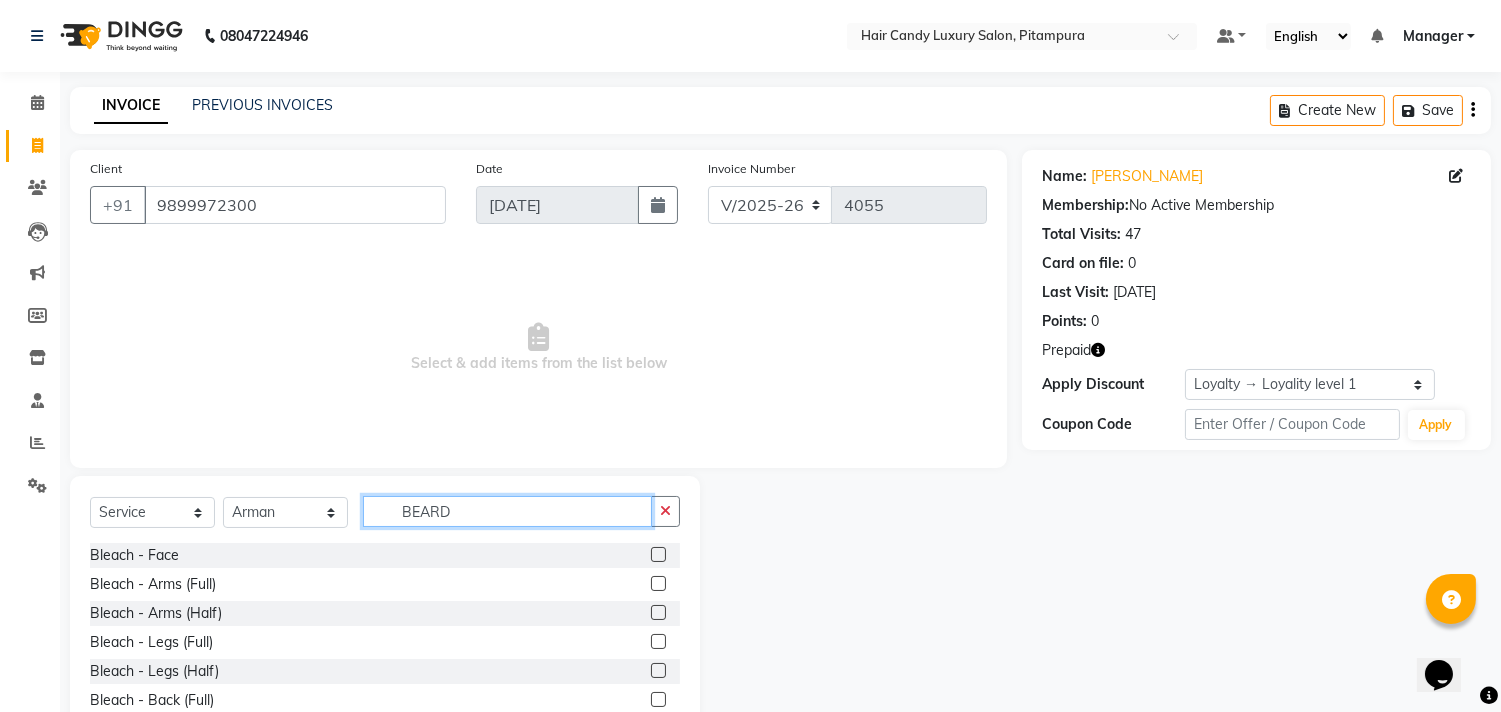 click on "BEARD" 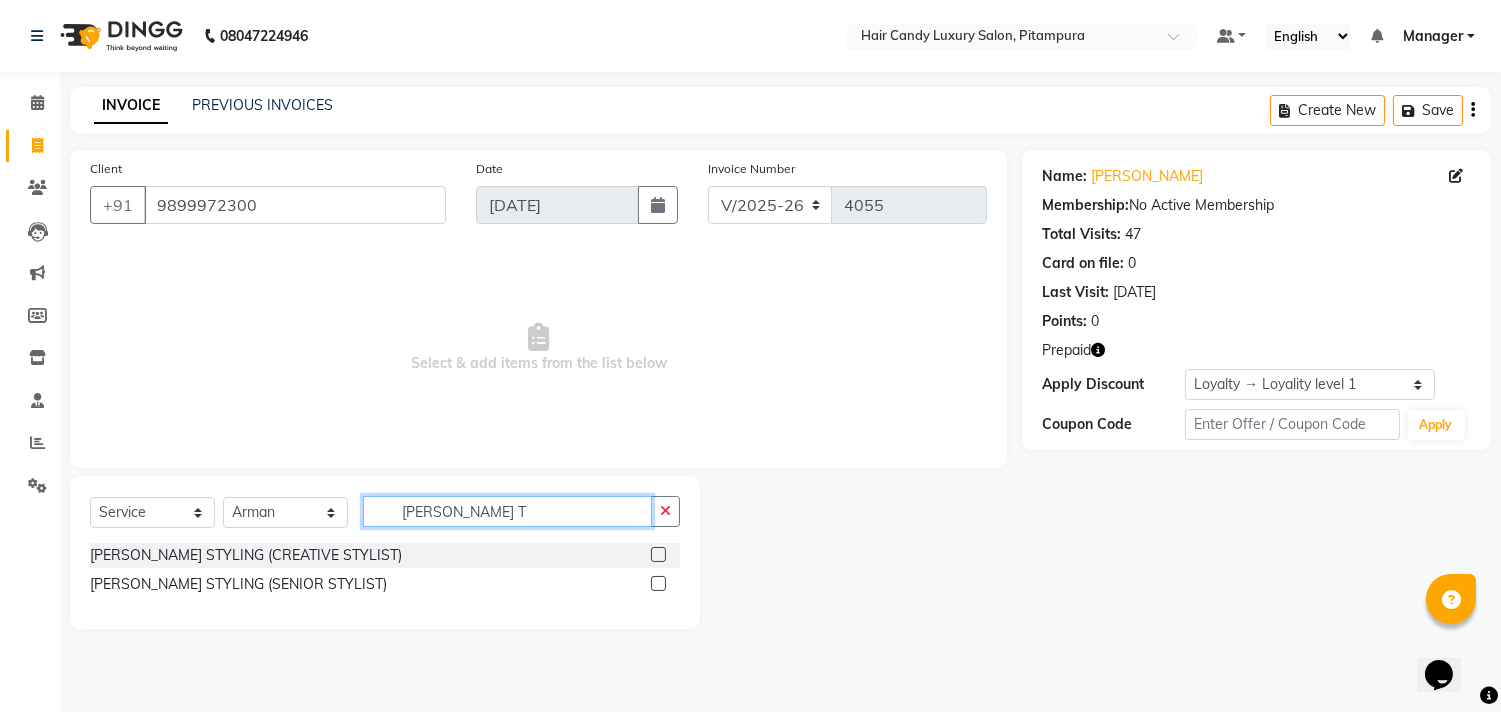 scroll, scrollTop: 0, scrollLeft: 0, axis: both 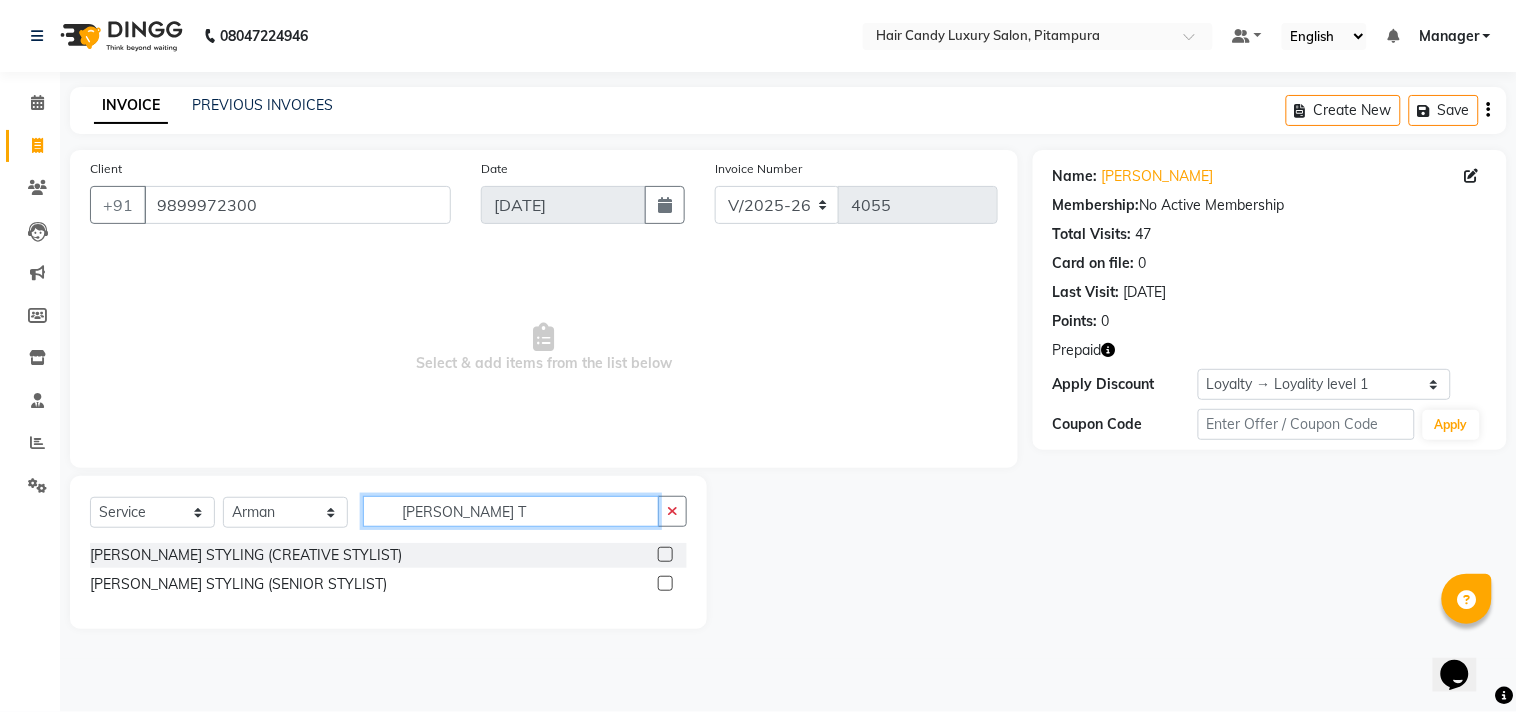 type on "[PERSON_NAME] T" 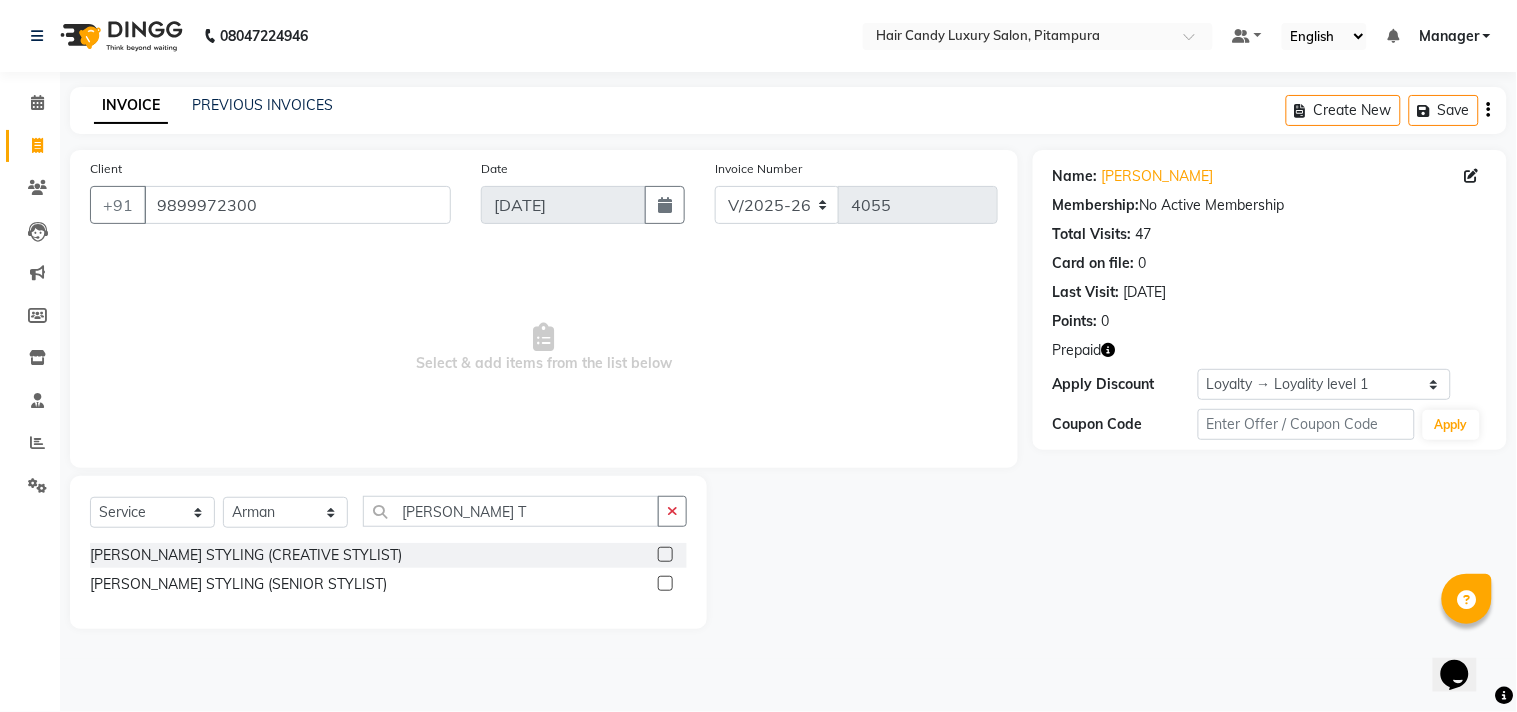 click 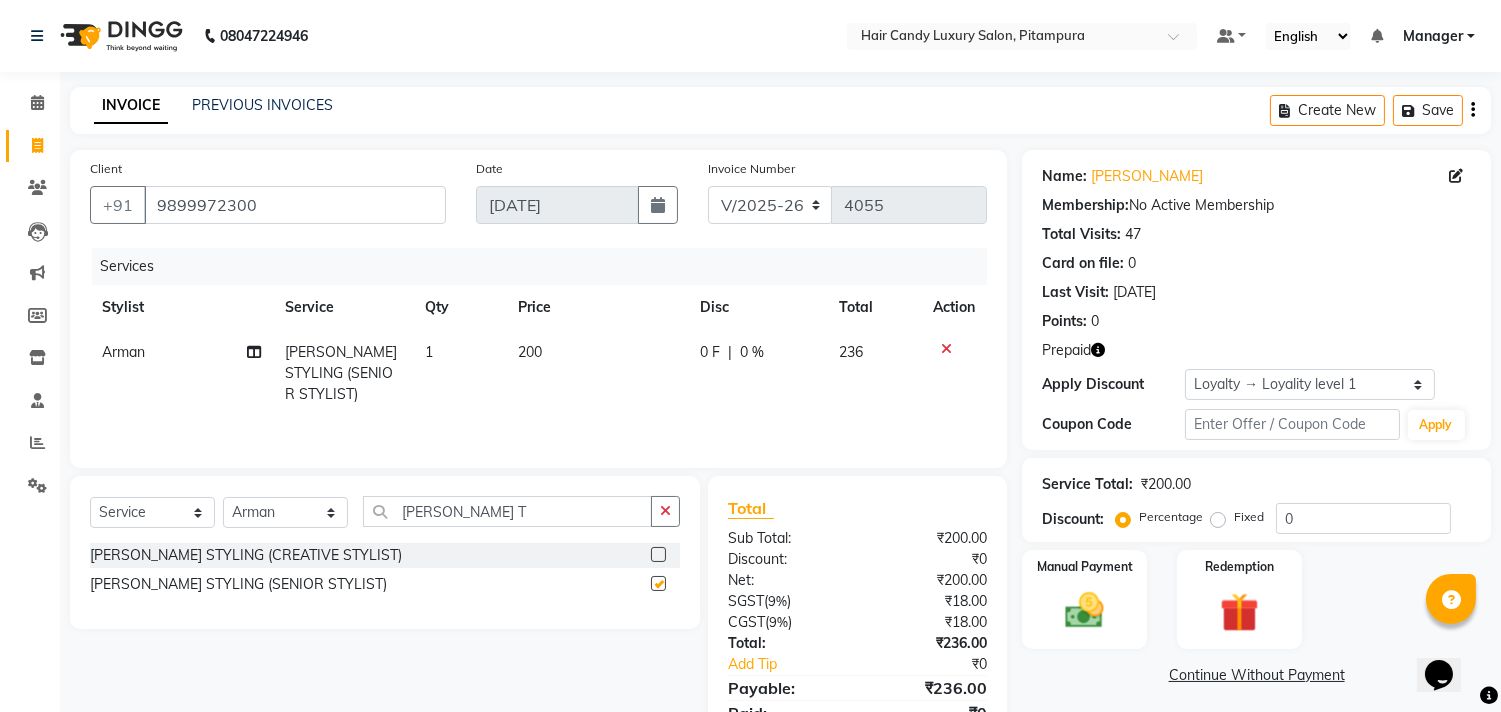 checkbox on "false" 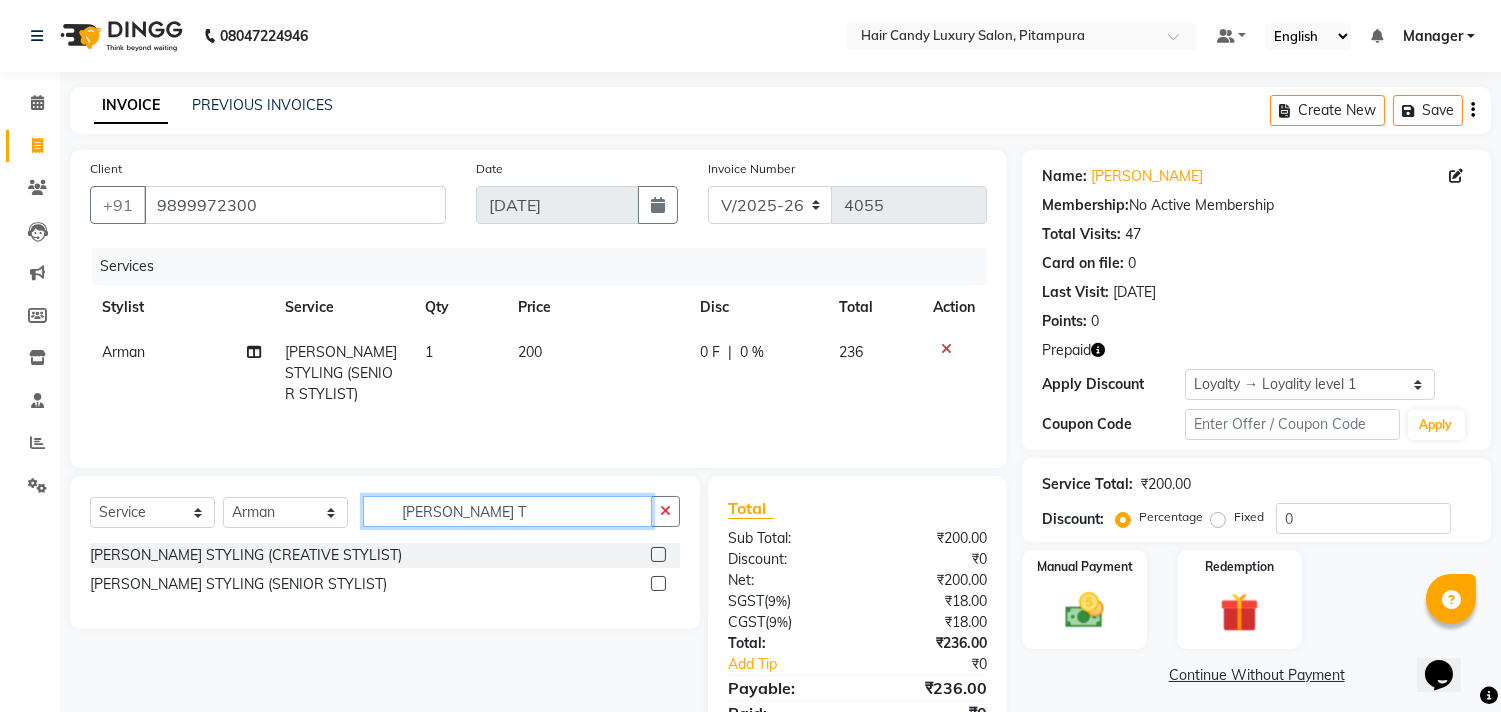 click on "[PERSON_NAME] T" 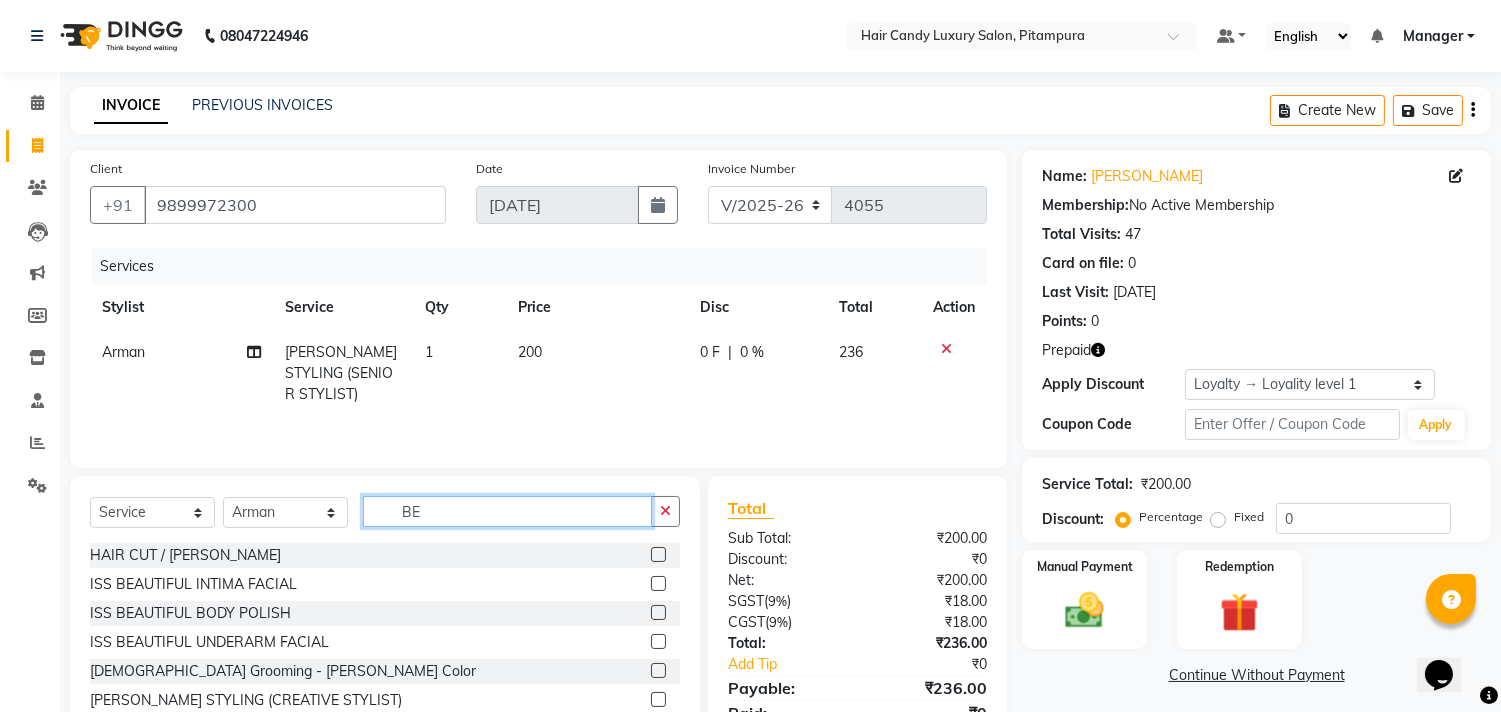 type on "B" 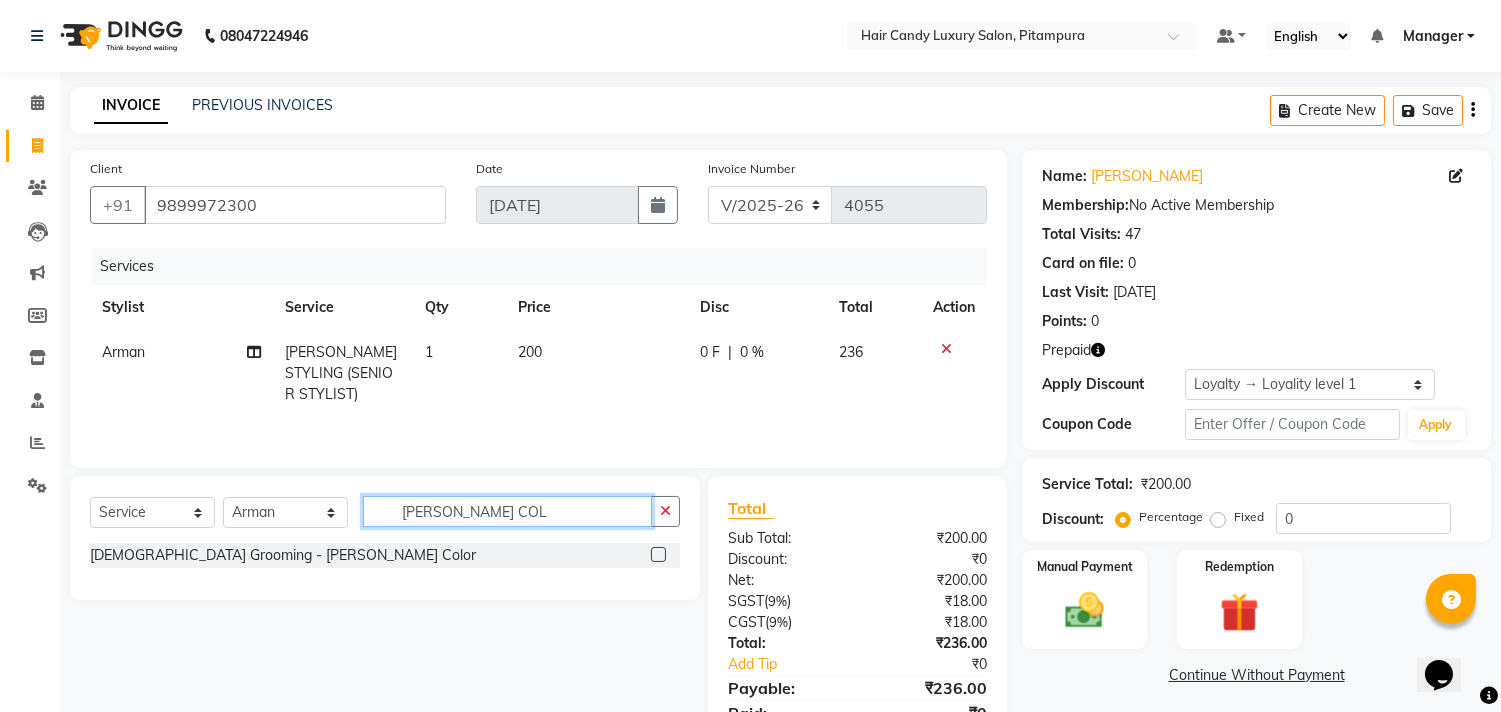 type on "[PERSON_NAME] COL" 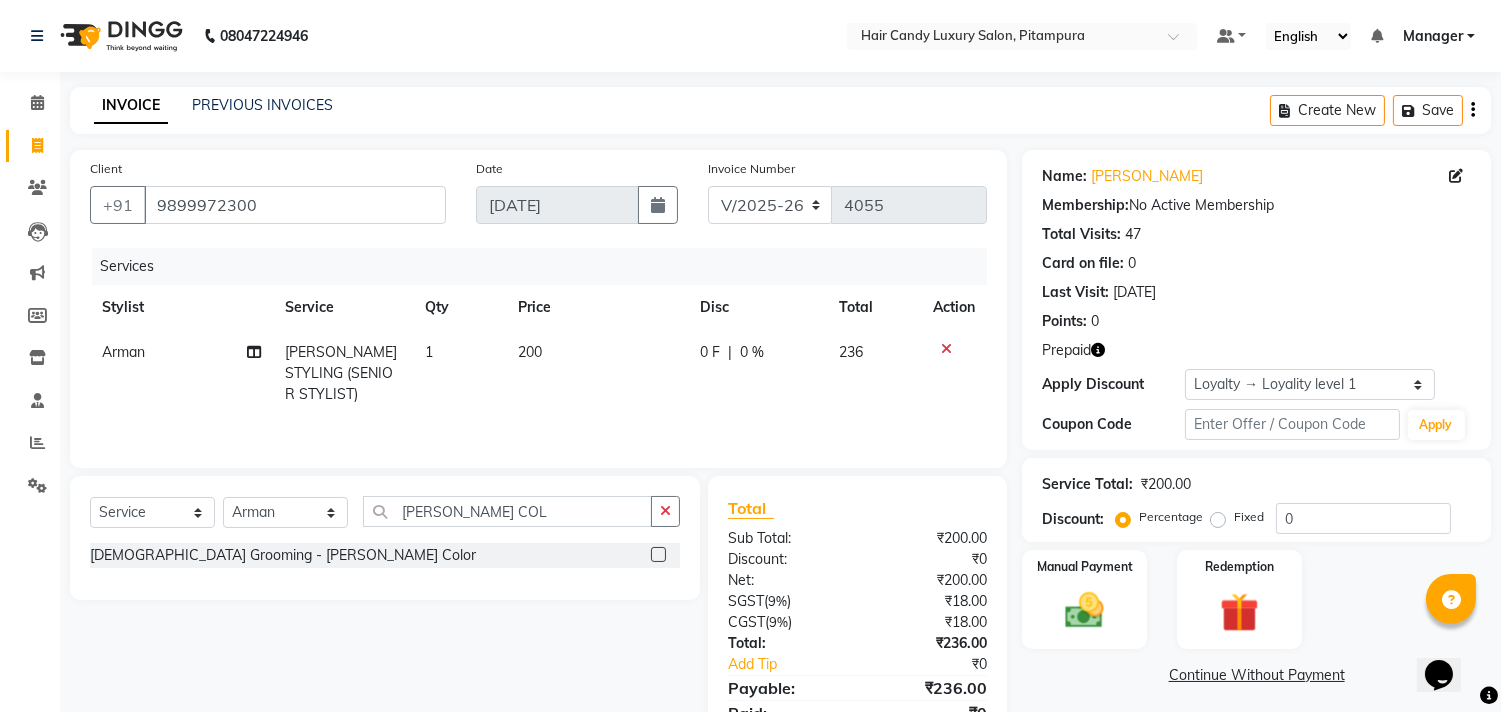 click 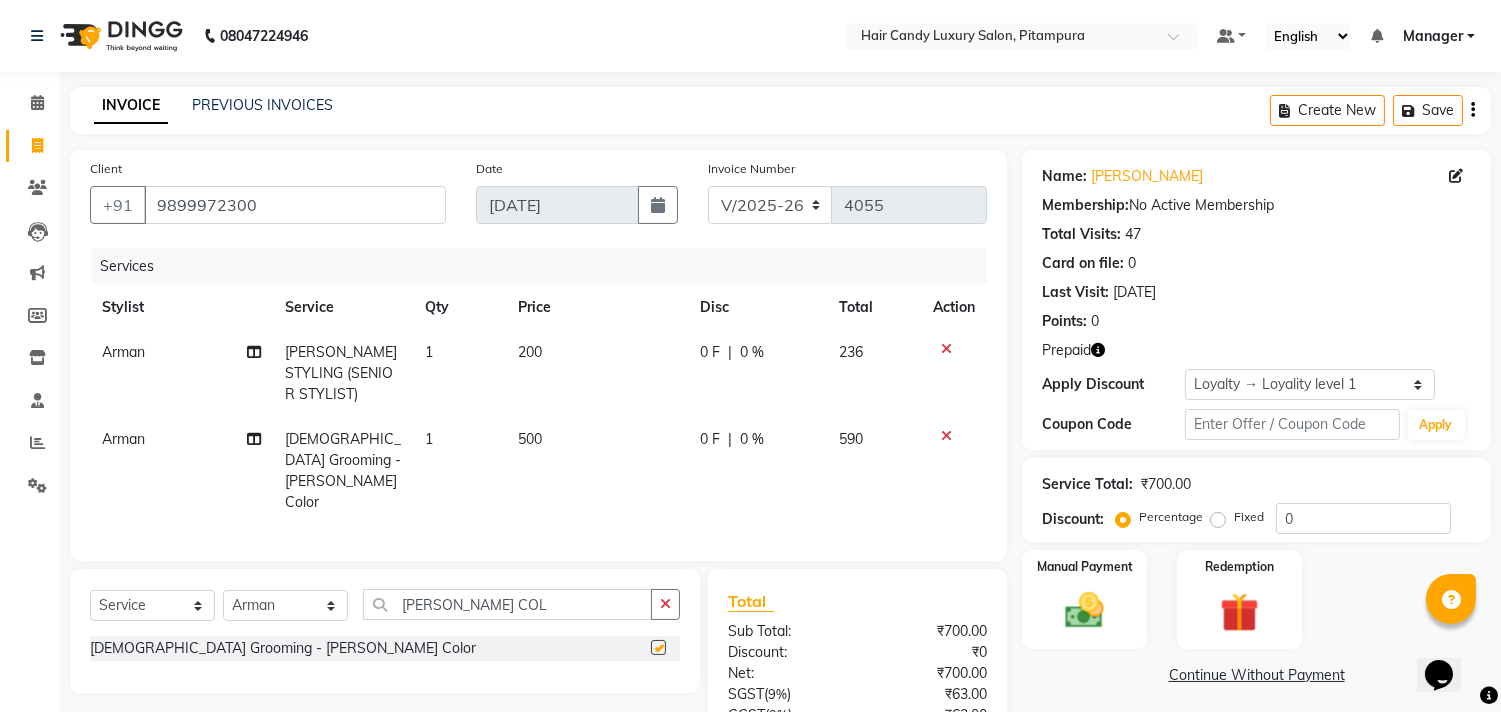checkbox on "false" 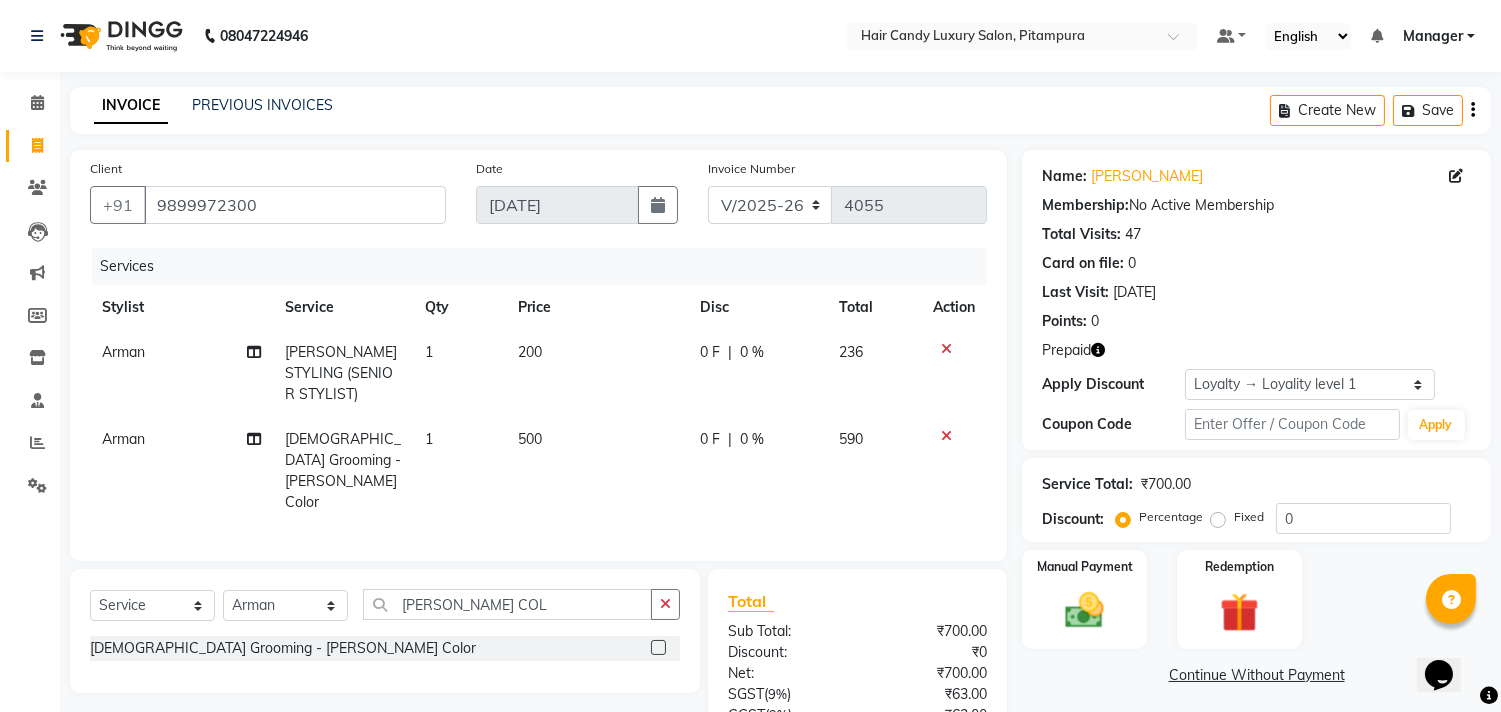 scroll, scrollTop: 155, scrollLeft: 0, axis: vertical 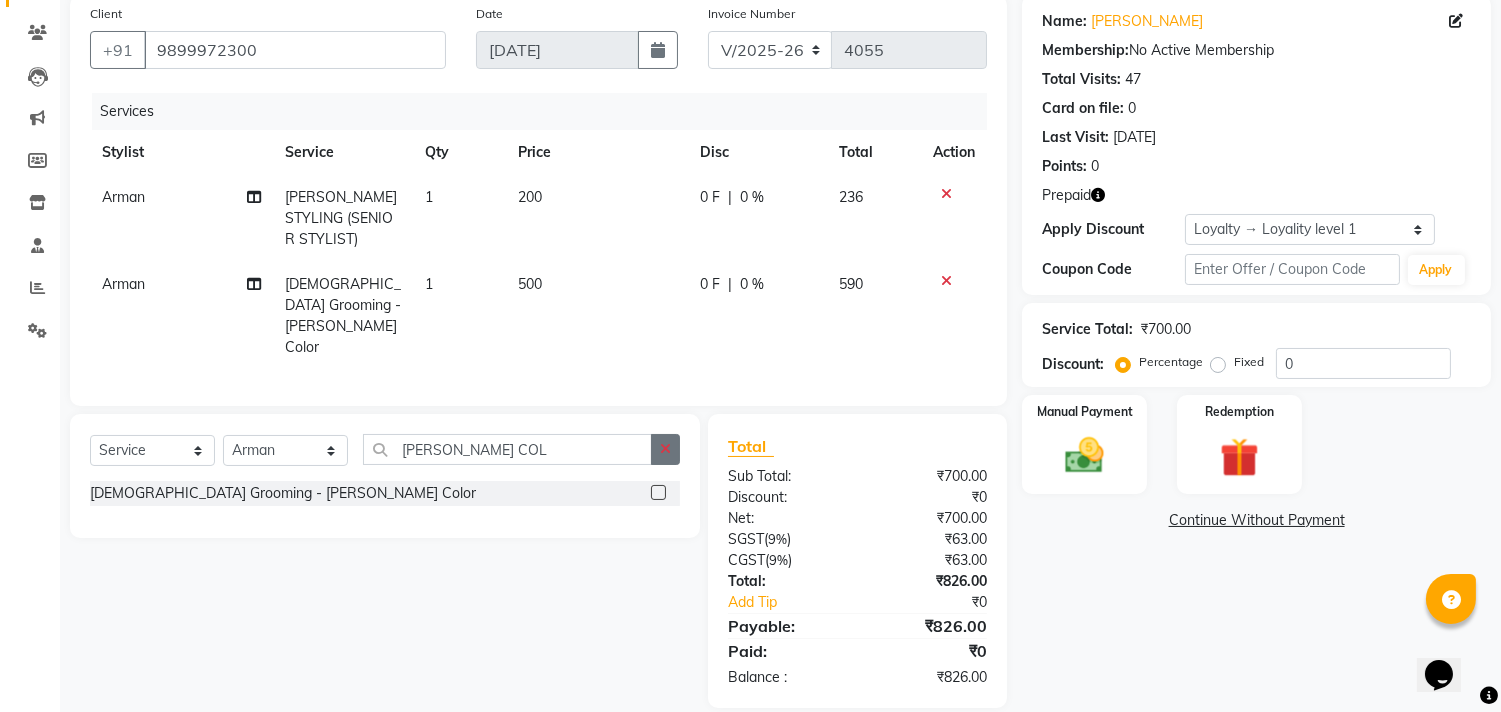 click 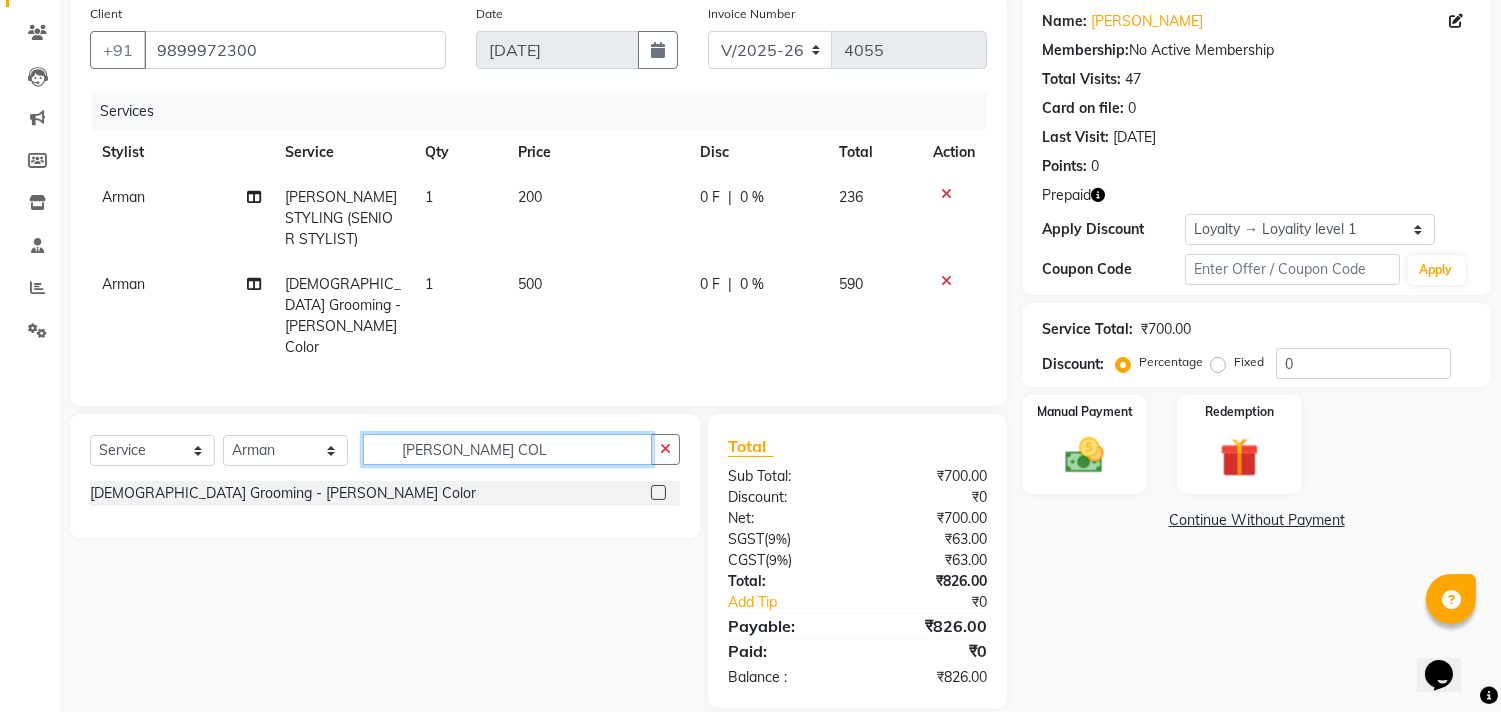 type 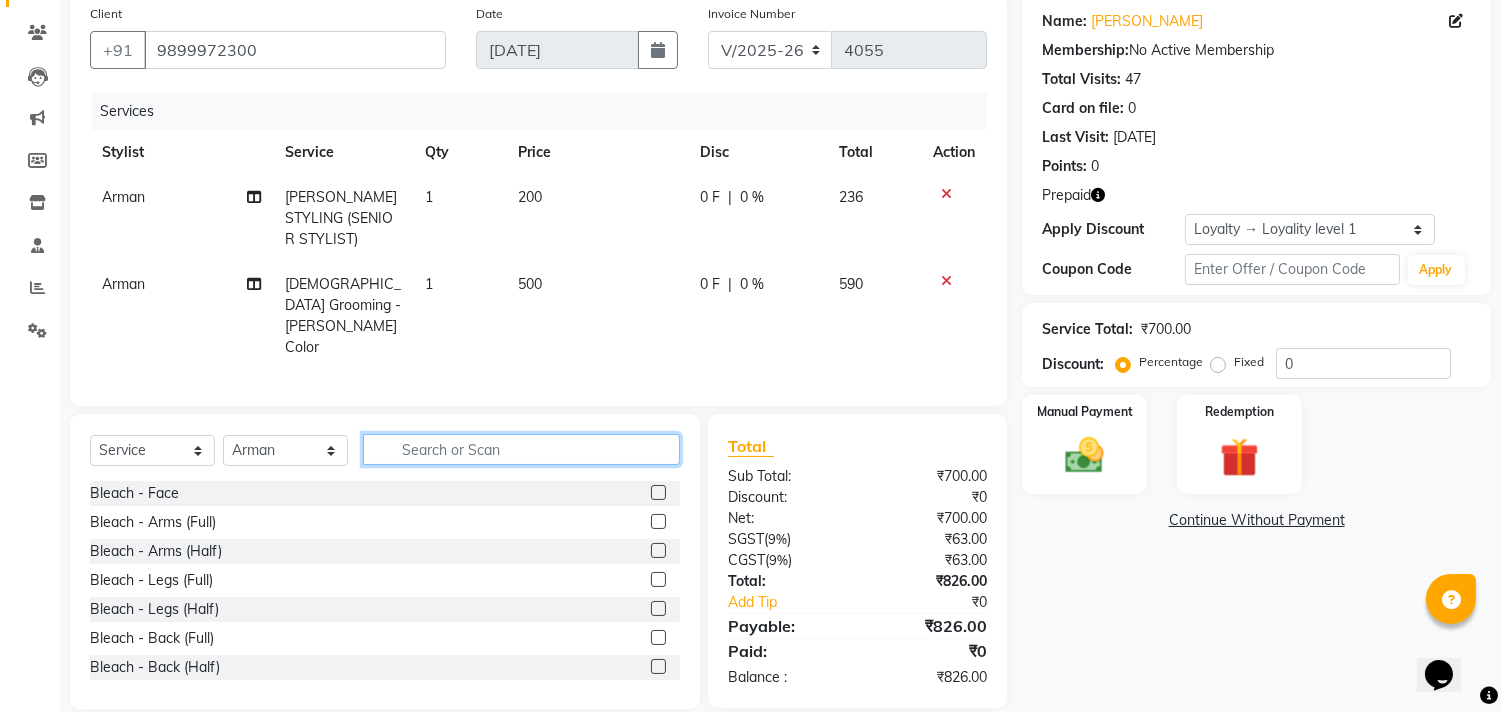 click 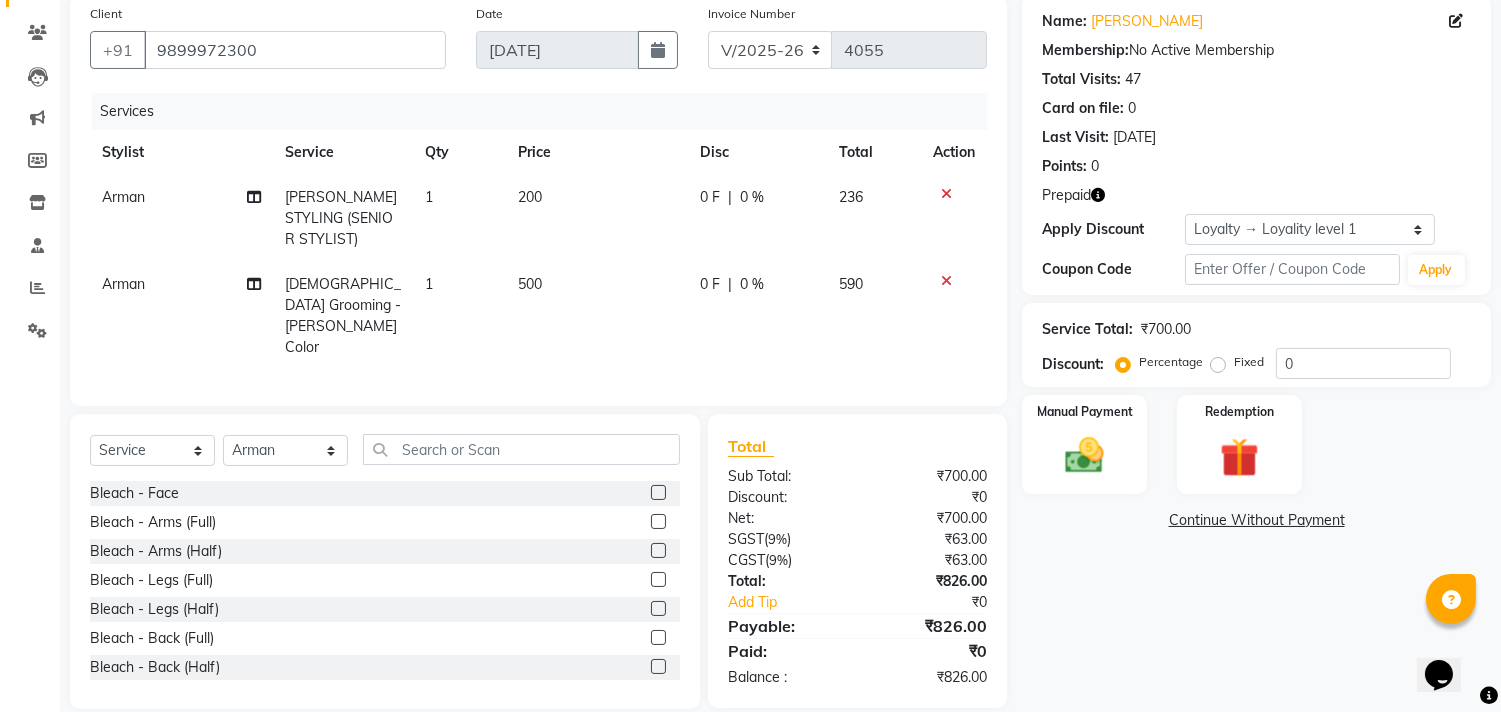 click on "500" 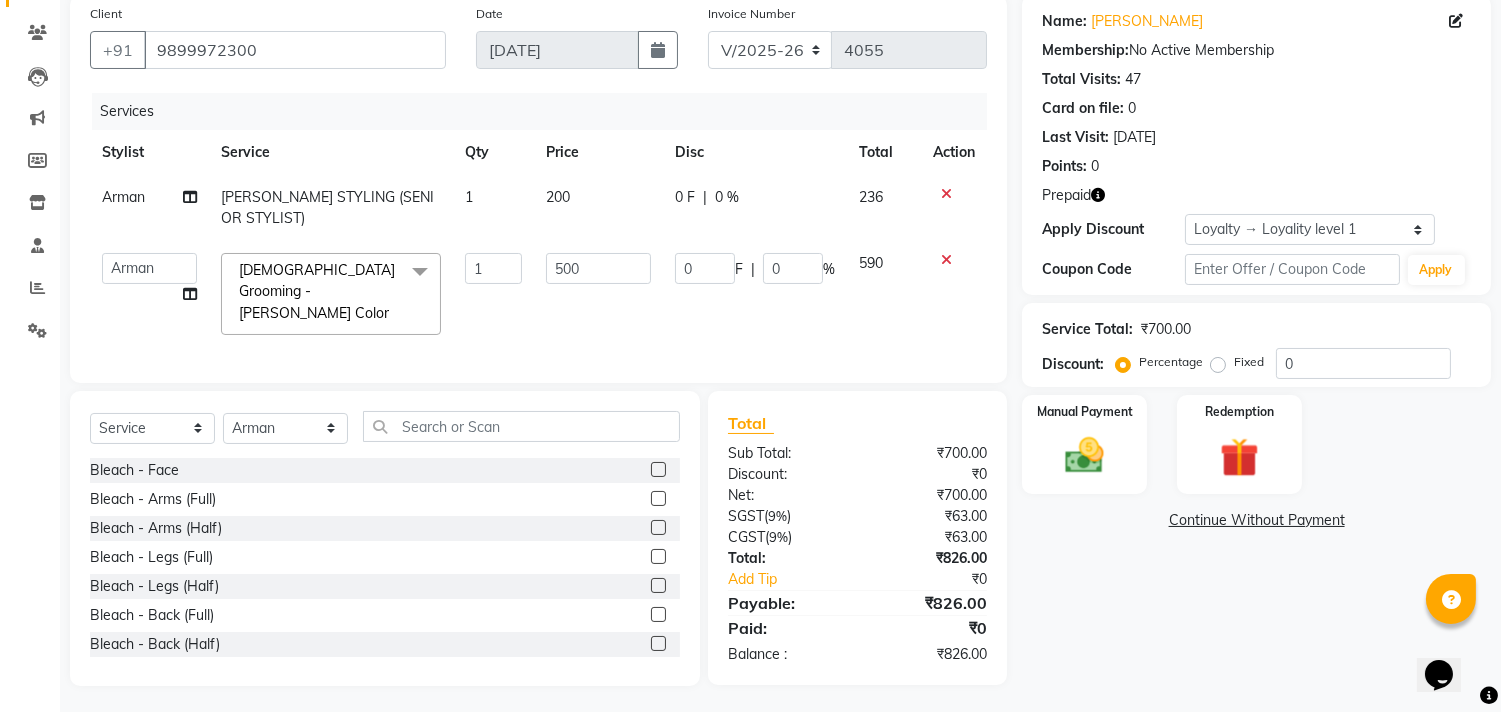 scroll, scrollTop: 154, scrollLeft: 0, axis: vertical 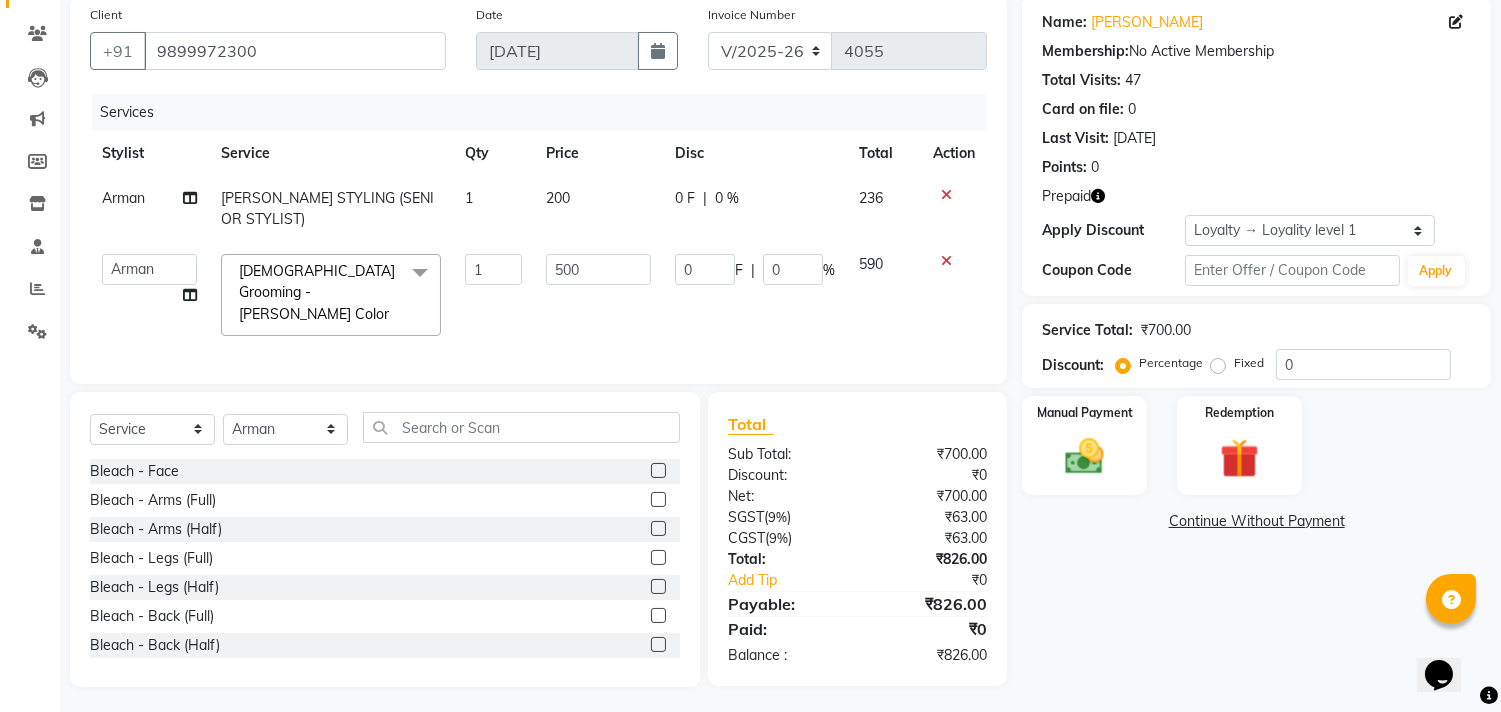 click on "Select  Service  Product  Membership  Package Voucher Prepaid Gift Card  Select Stylist [PERSON_NAME] [PERSON_NAME]  [PERSON_NAME] [PERSON_NAME] [PERSON_NAME] [PERSON_NAME]  [PERSON_NAME] KAVITA kunal Manager [PERSON_NAME]  [PERSON_NAME] preeti [PERSON_NAME] [PERSON_NAME] [PERSON_NAME] [PERSON_NAME] SHWETA  VEER [PERSON_NAME]  [PERSON_NAME] ZAID Bleach - Face  Bleach - Arms (Full)  Bleach - Arms (Half)  Bleach - Legs (Full)  Bleach - Legs (Half)  Bleach - Back (Full)  Bleach - Back (Half)  Bleach - Front (Full)  Bleach - Front (Half)  Bleach - Full Body  BODY MASSSAGE  HAIRWASH (KERASTASE)  ALGAE PEDICURE (SMALL)  ALGAE MENICURE (SMALL)  MENS STYLING  HAIR SPA  KERASTASE RITUAL  KERASTASE FUSIO SCRUB  KERASTASE EXPERIENCE RITUAL  KERASTASE CHRONOLOGIST RITUAL  SKEYNDOR POWER -C FACIAL  SKEYNDOR POWER OXYGEN  SKEYNDOR POWER HYRAUNIC  SKEYNDOR CORRECTIVE LINE FACIAL  SKEYNDOR AQUATHERM FACIAL  SKEYNDOR EXPERT FACIAL  SKEYNDOR ESSENTIAL FACIAL  SKEYNDOR EXPERT CLEANUP  SKEYNDOR ESSENTAIL CLEANUP  KERASTASE(CHROMA ABSOLU) RITUAL  GK KERATIN  TRIMMING" 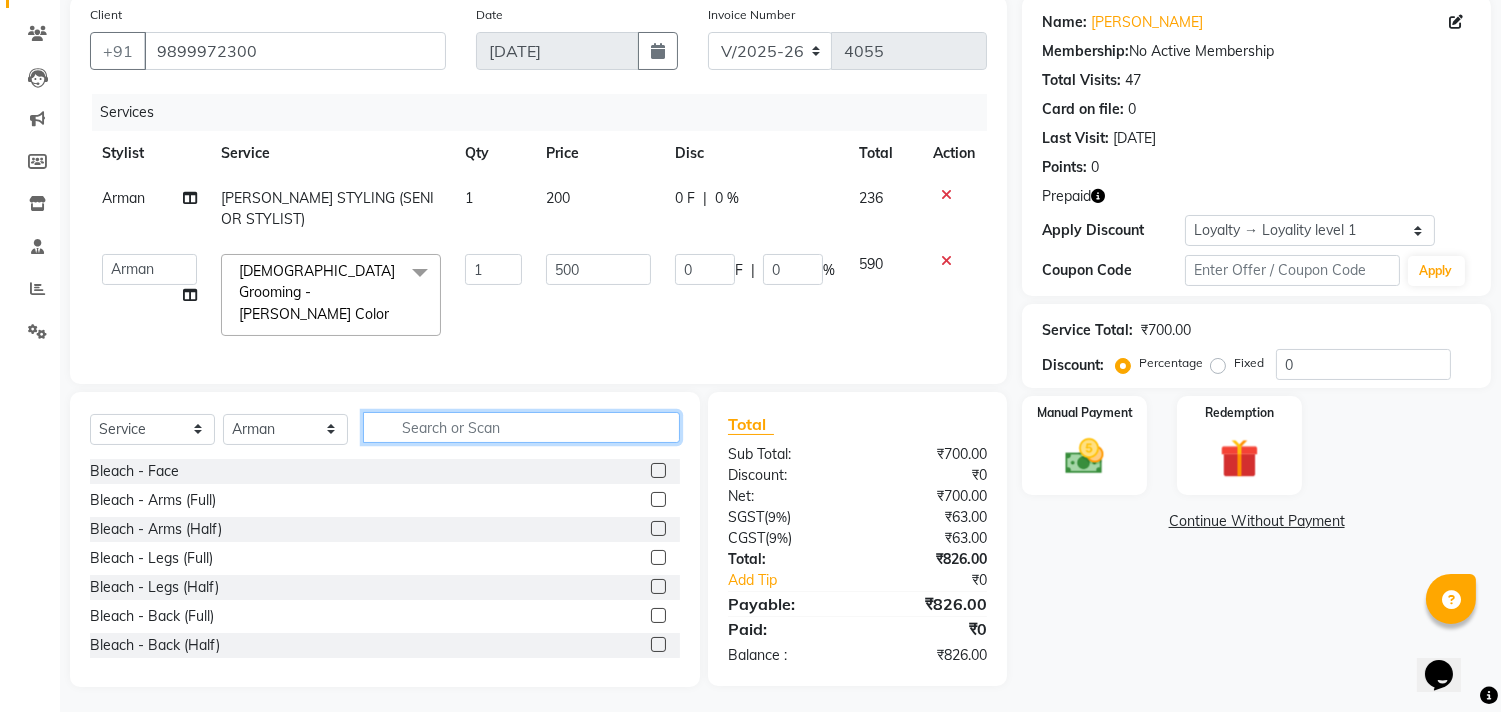 click 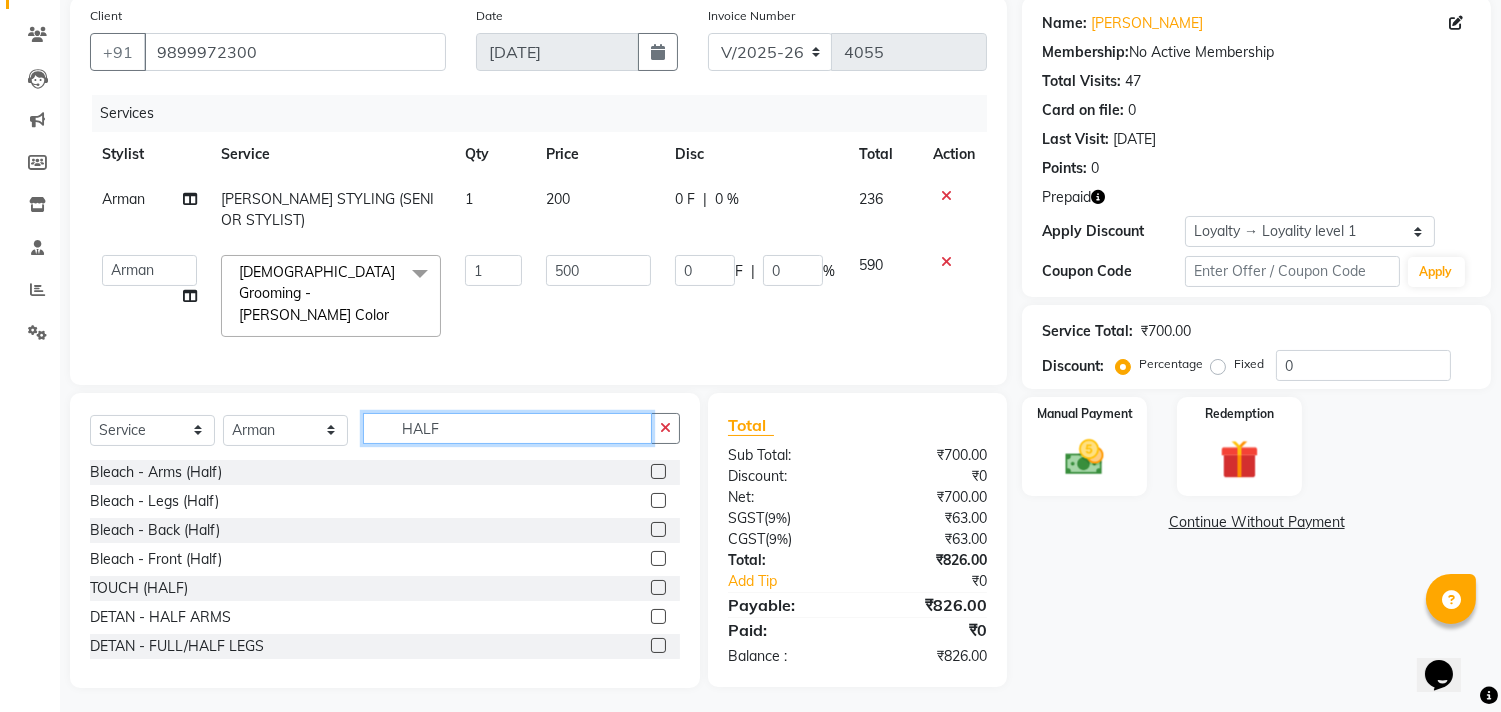 scroll, scrollTop: 154, scrollLeft: 0, axis: vertical 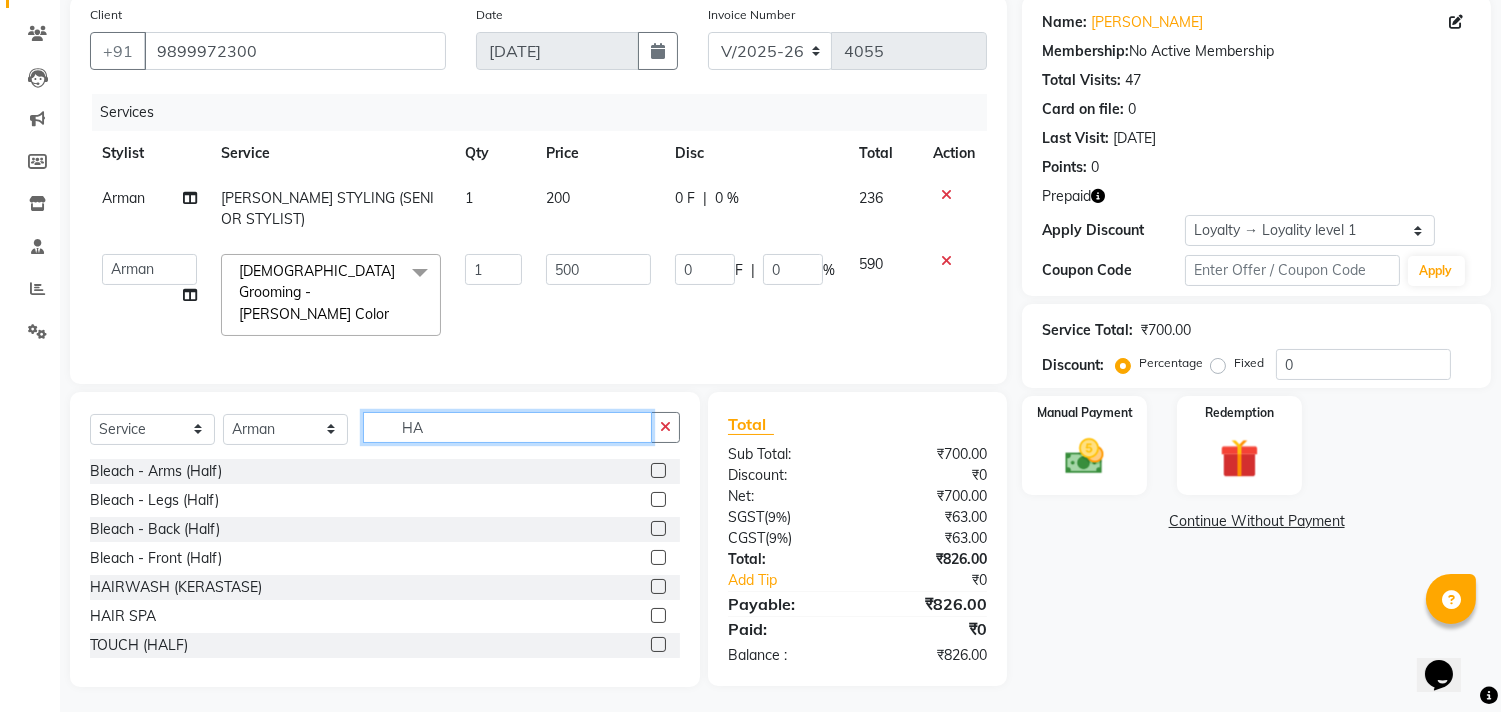 type on "H" 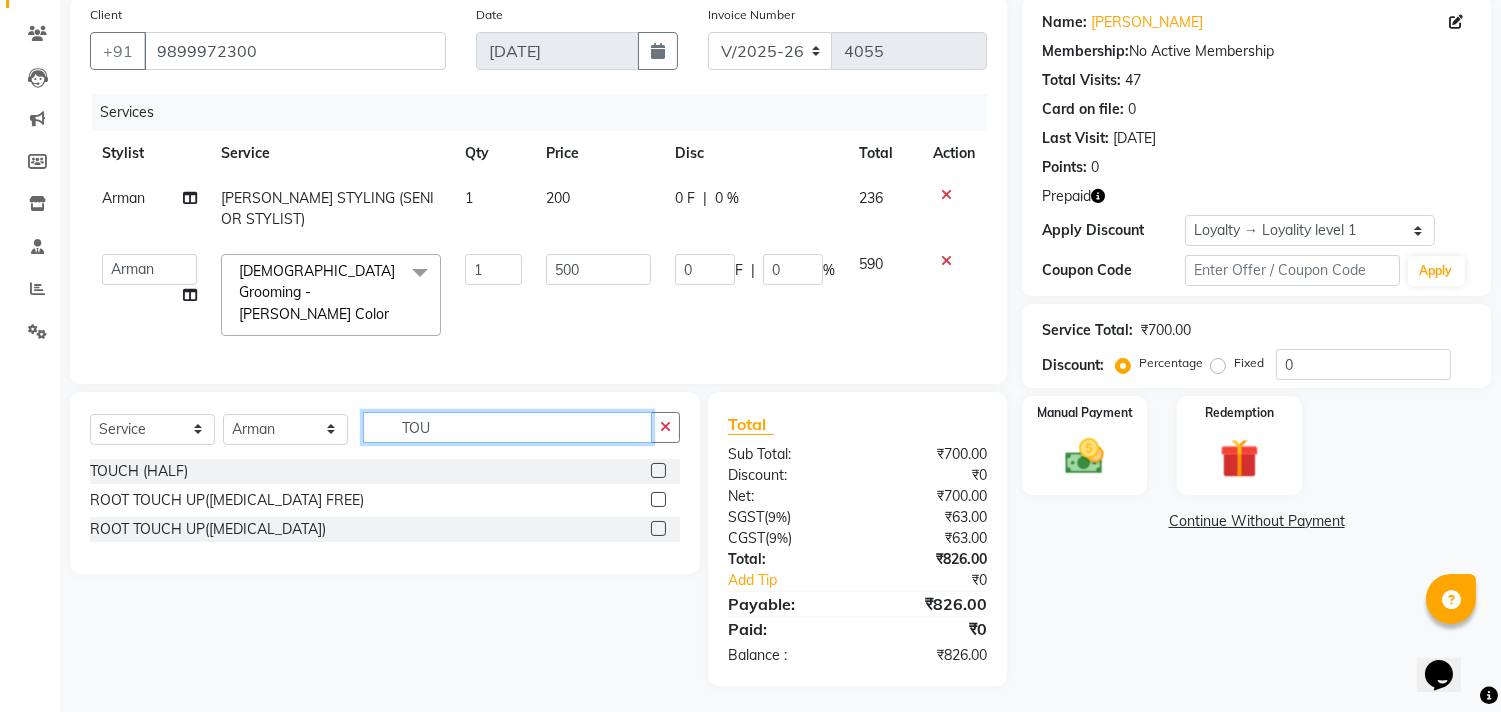scroll, scrollTop: 153, scrollLeft: 0, axis: vertical 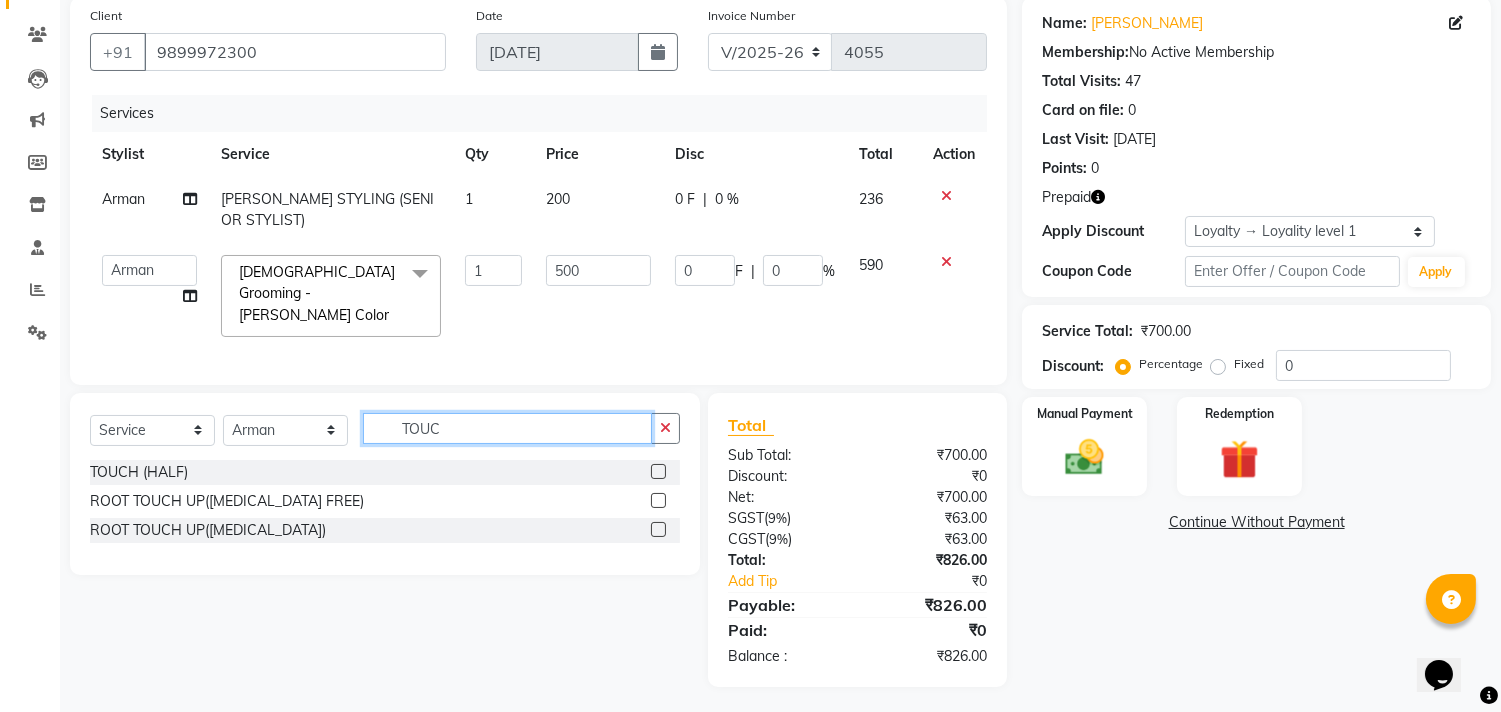 type on "TOUC" 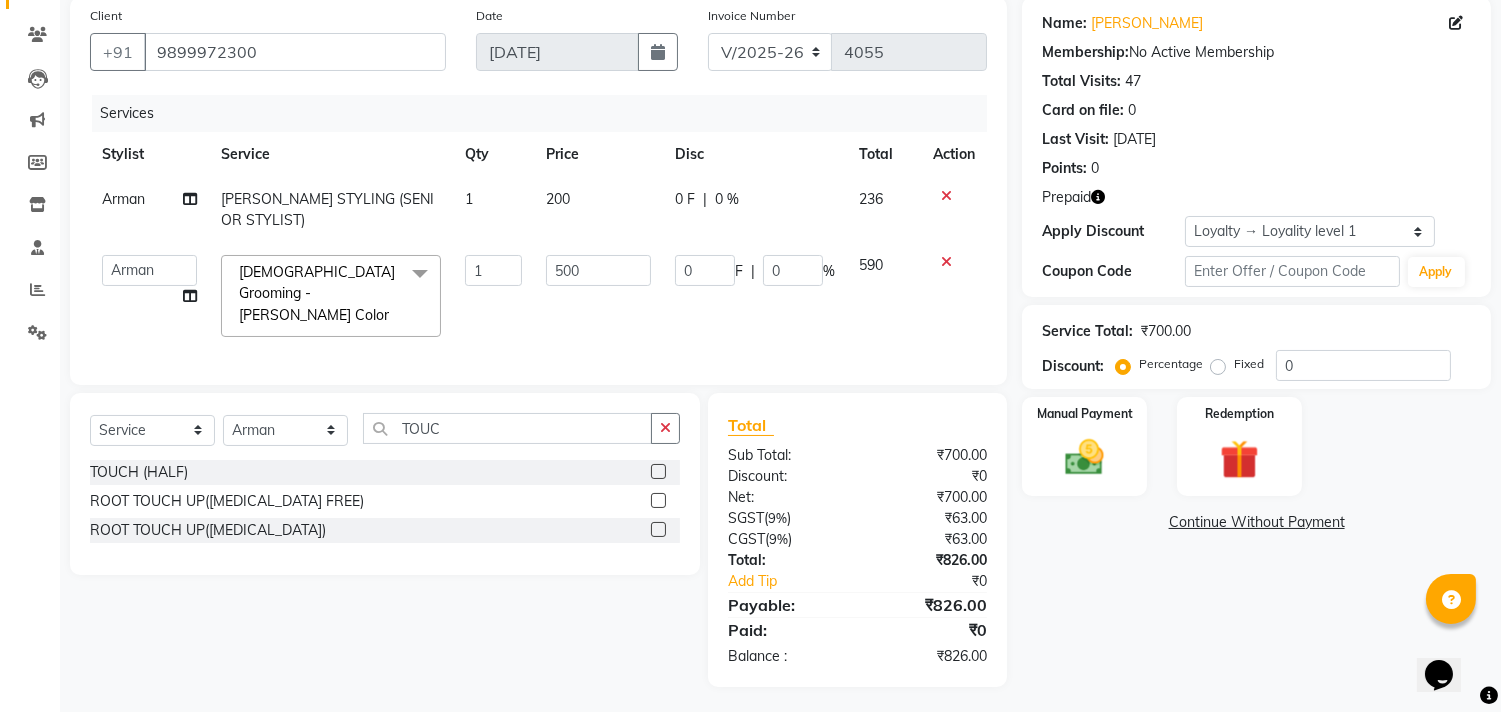 click 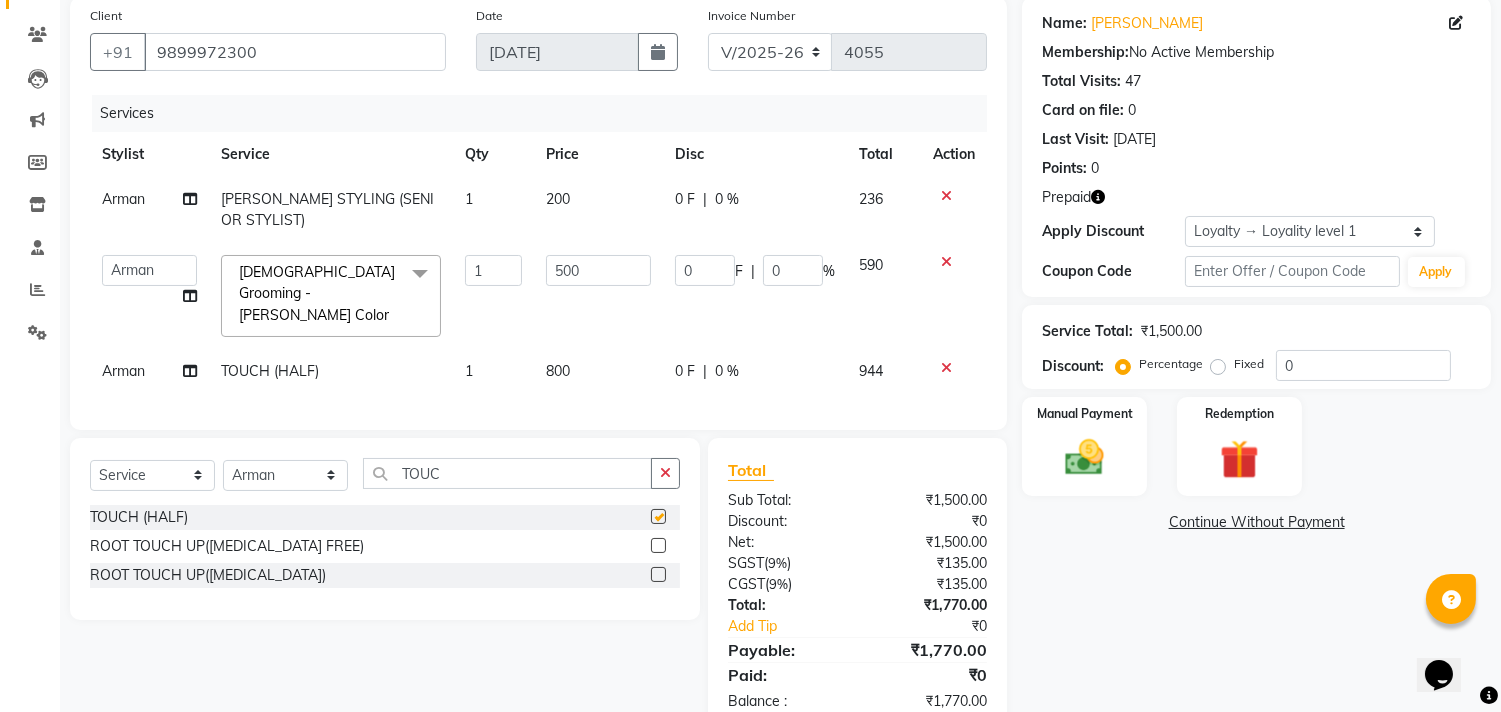 checkbox on "false" 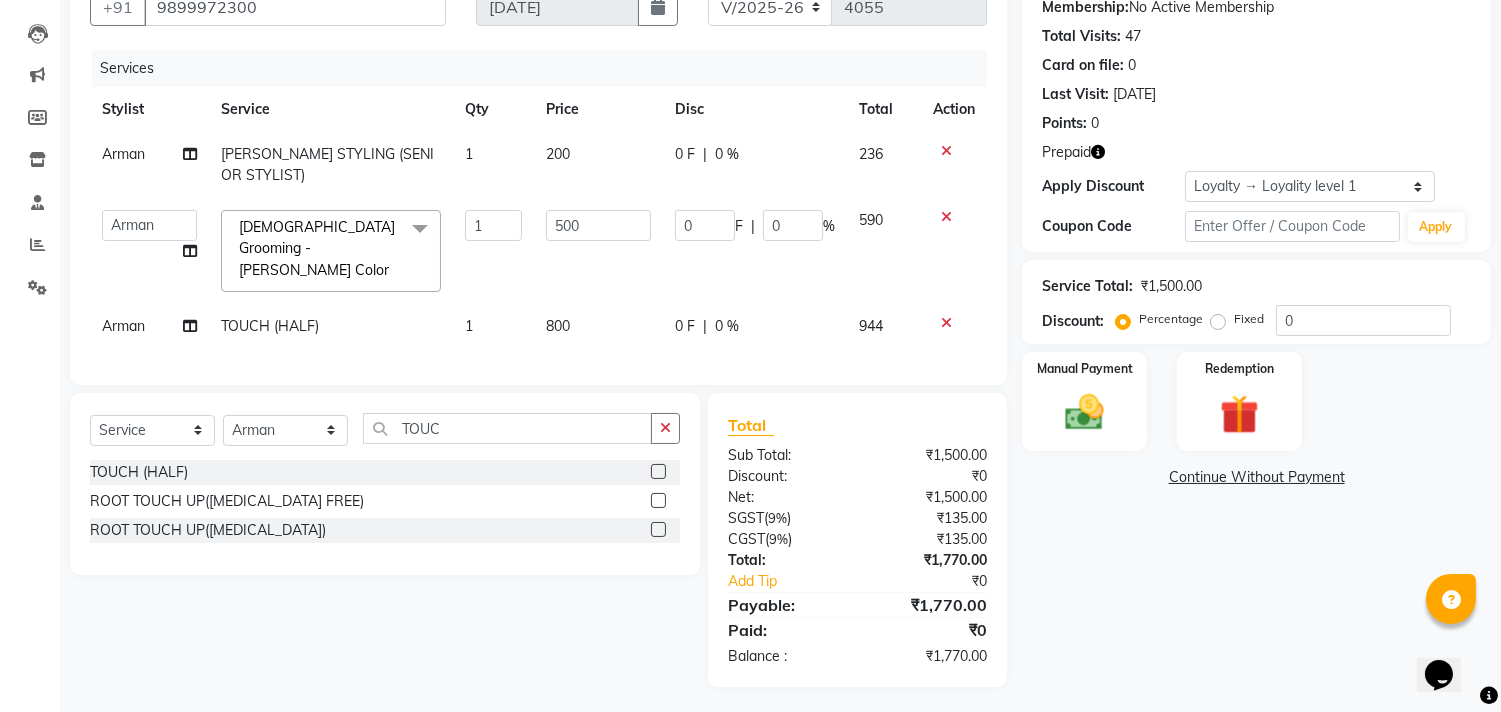 scroll, scrollTop: 0, scrollLeft: 0, axis: both 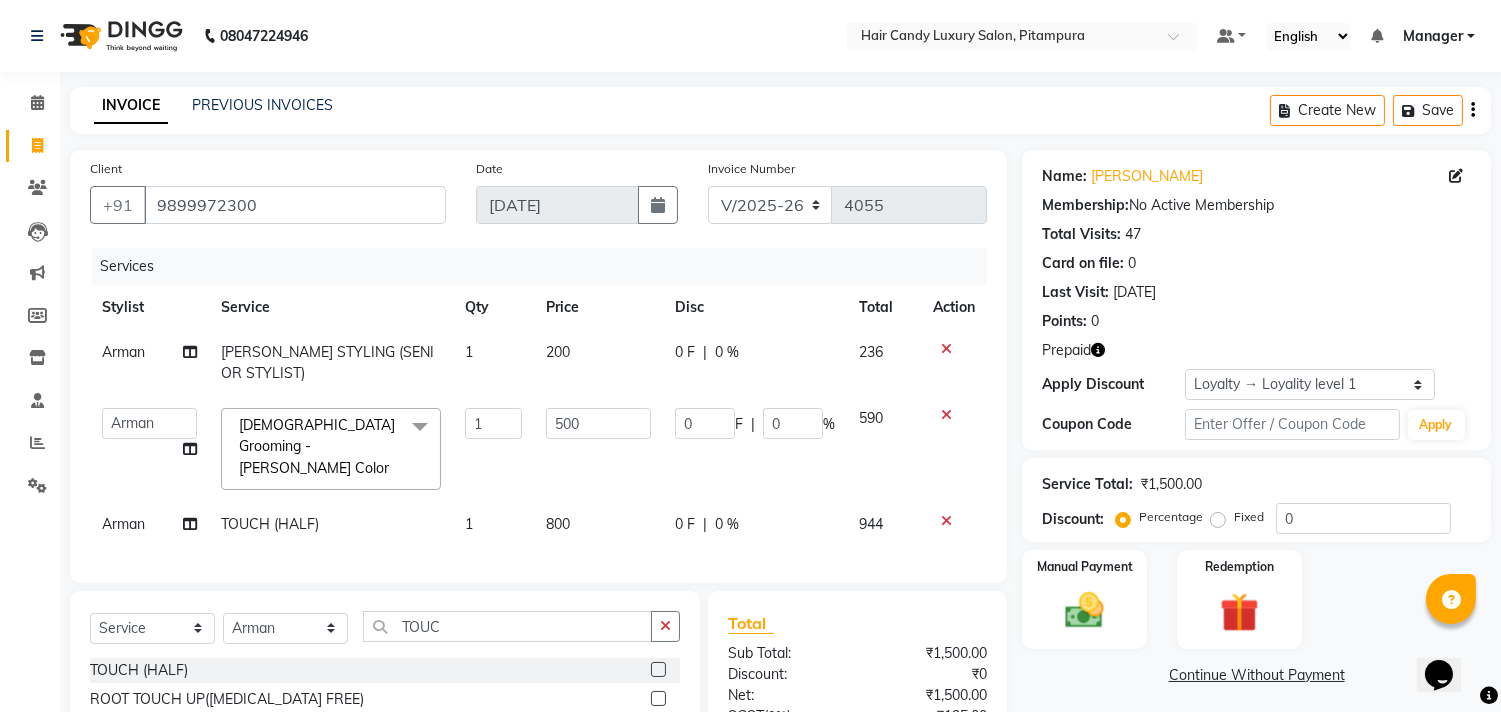click 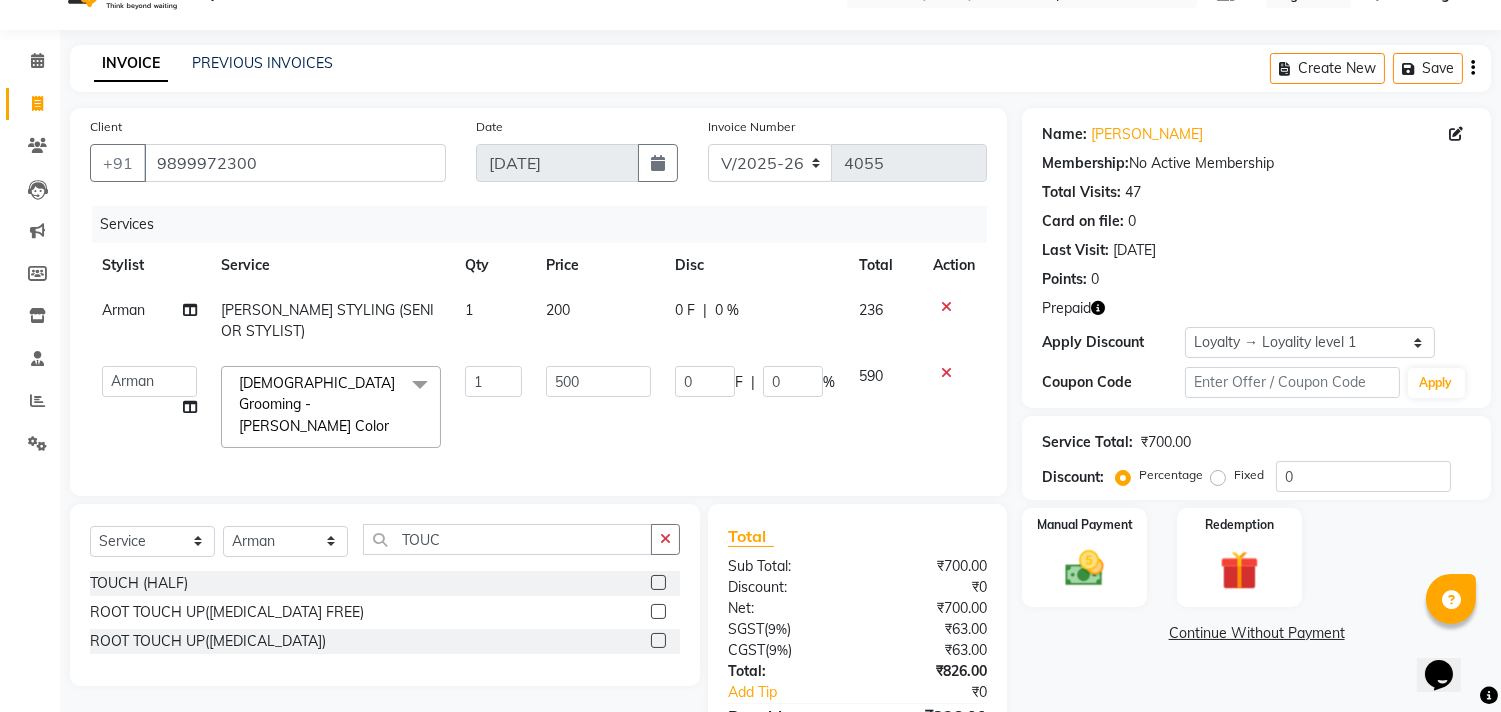 scroll, scrollTop: 153, scrollLeft: 0, axis: vertical 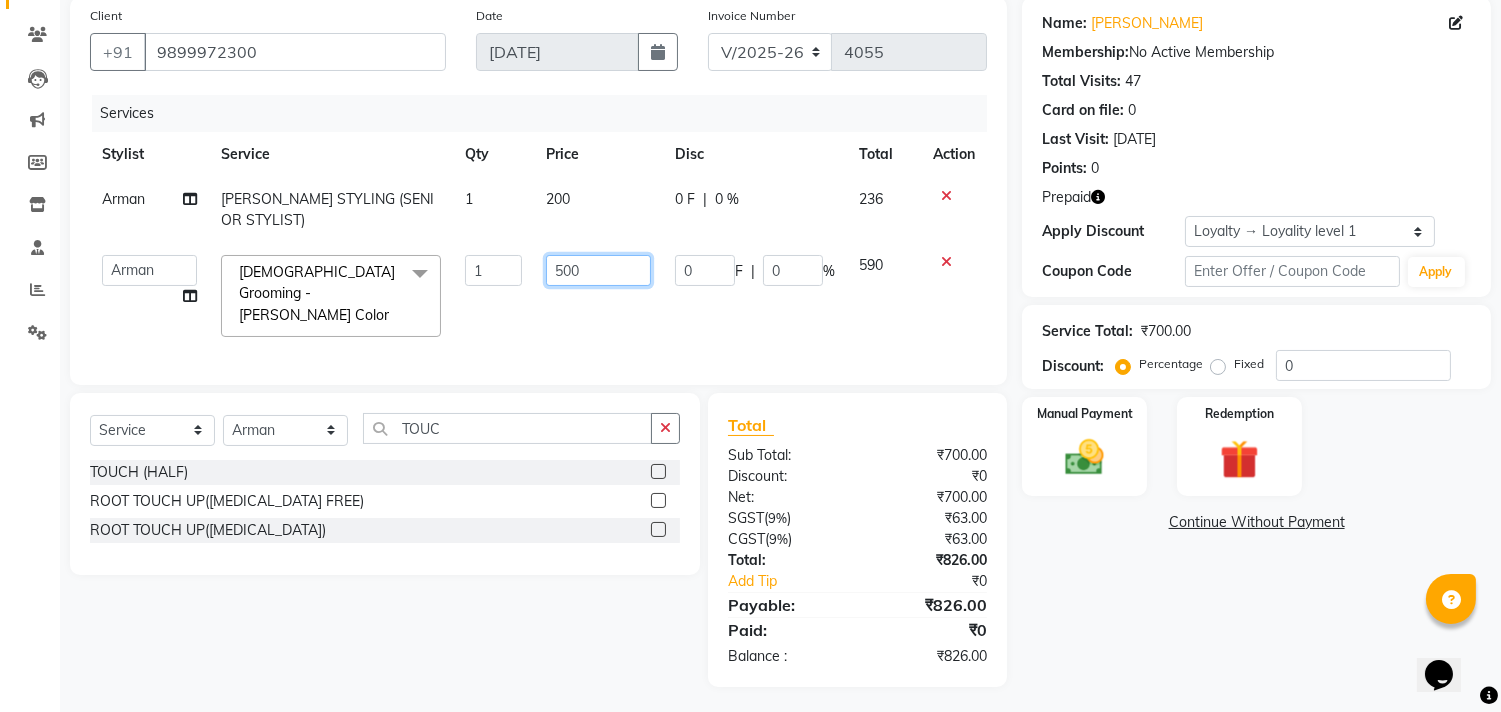 click on "500" 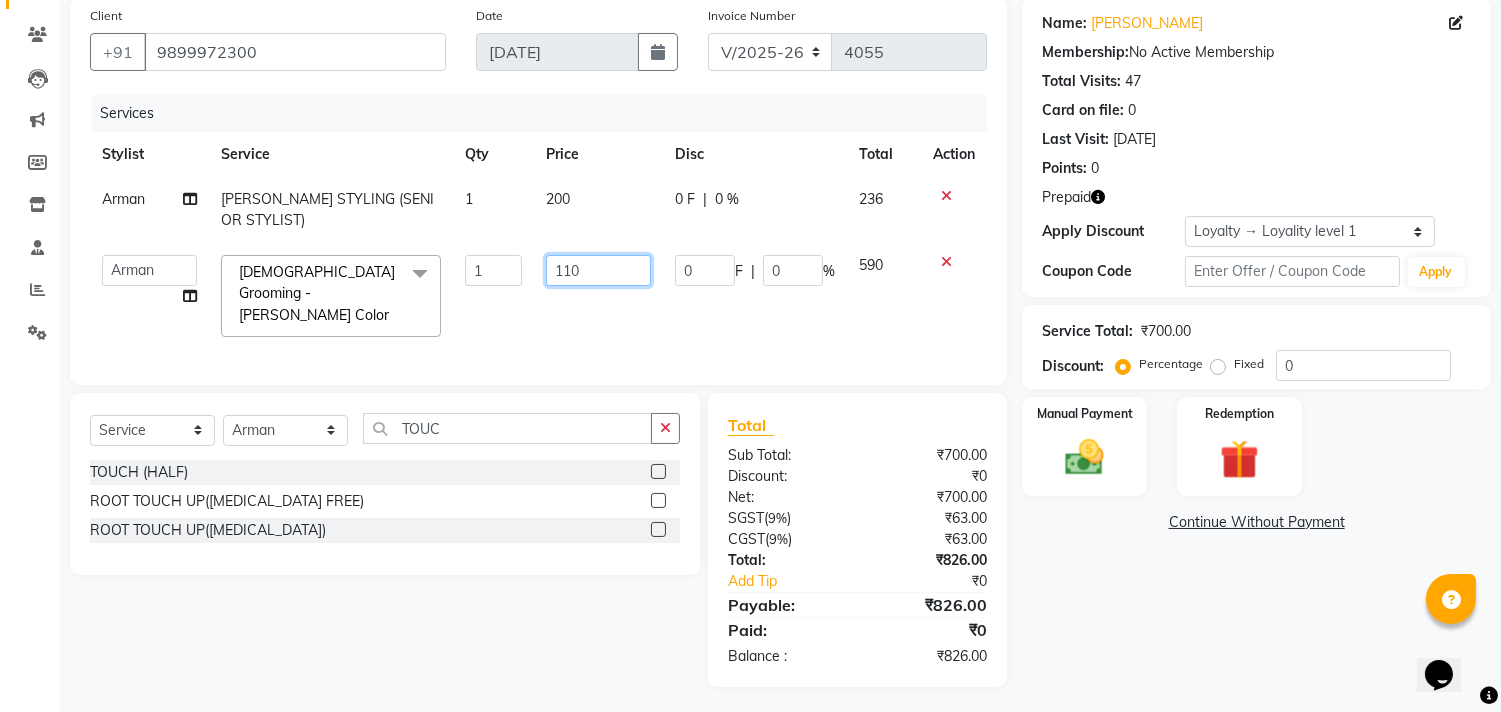 type on "1100" 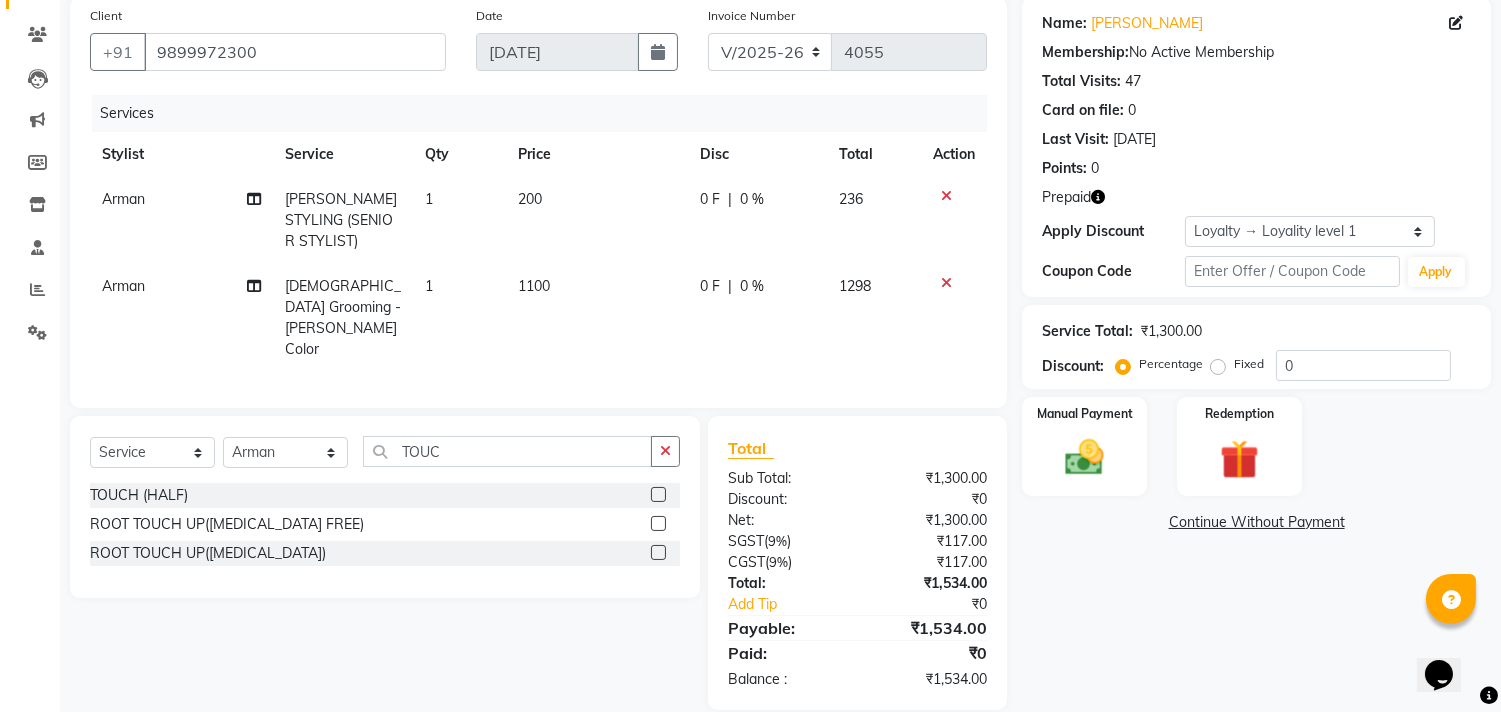 click on "Services Stylist Service Qty Price Disc Total Action [PERSON_NAME] STYLING (SENIOR STYLIST) 1 200 0 F | 0 % 236 Arman [DEMOGRAPHIC_DATA] Grooming - [PERSON_NAME] Color 1 1100 0 F | 0 % 1298" 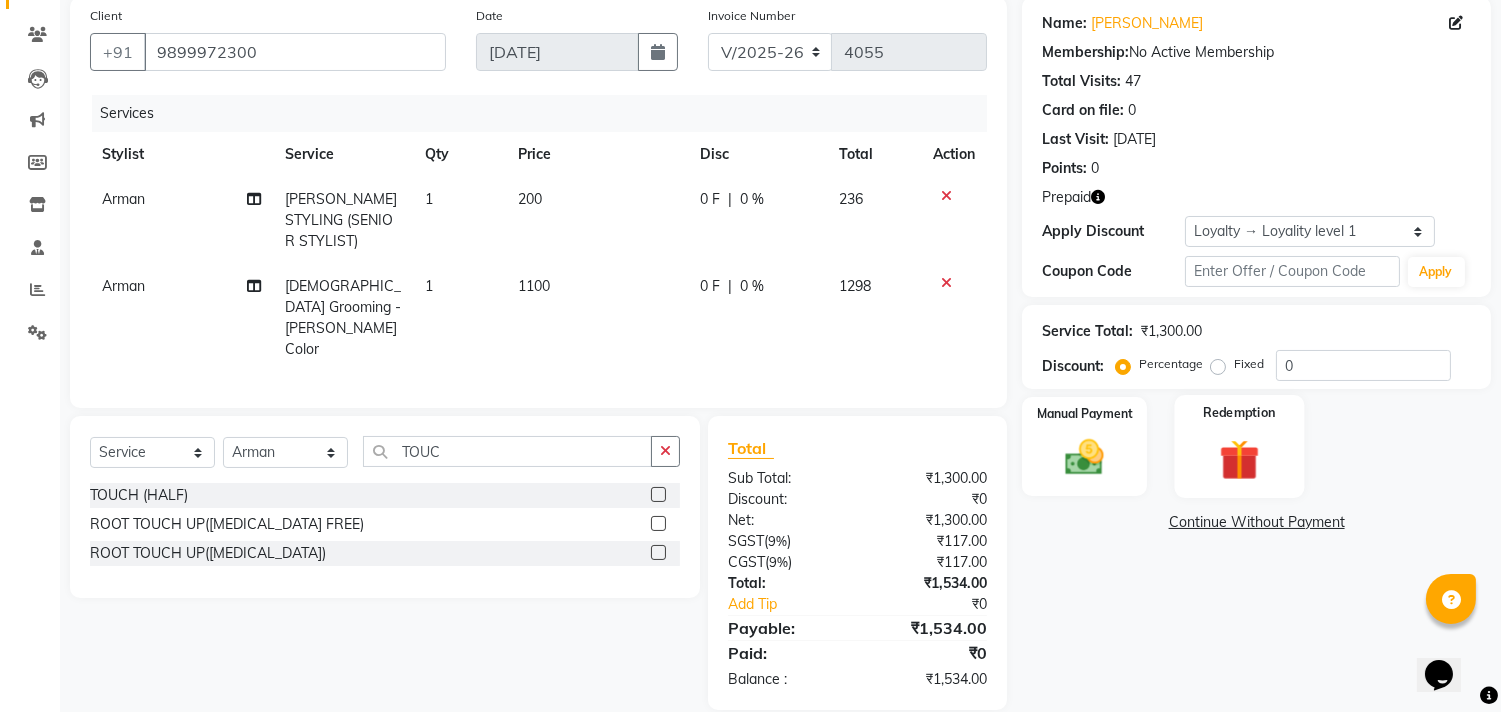 click 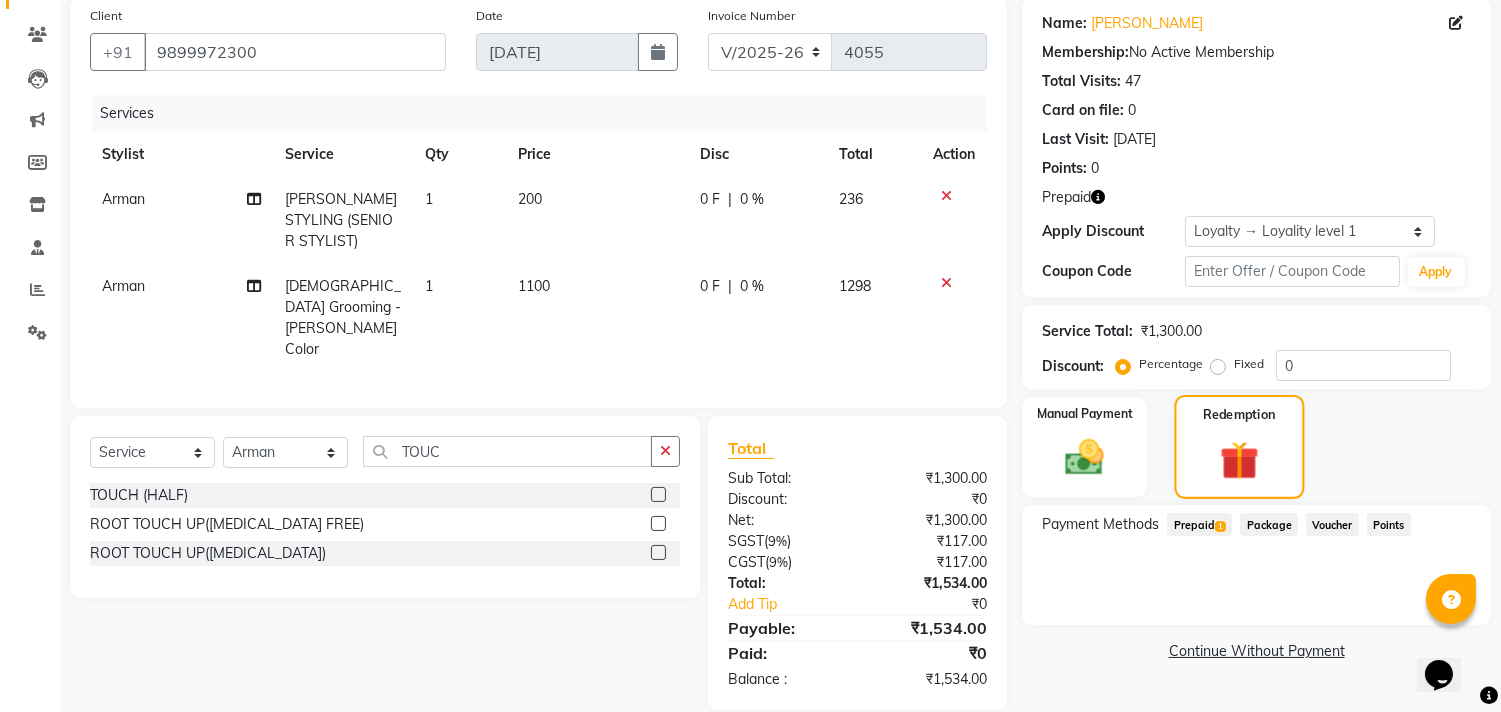 scroll, scrollTop: 155, scrollLeft: 0, axis: vertical 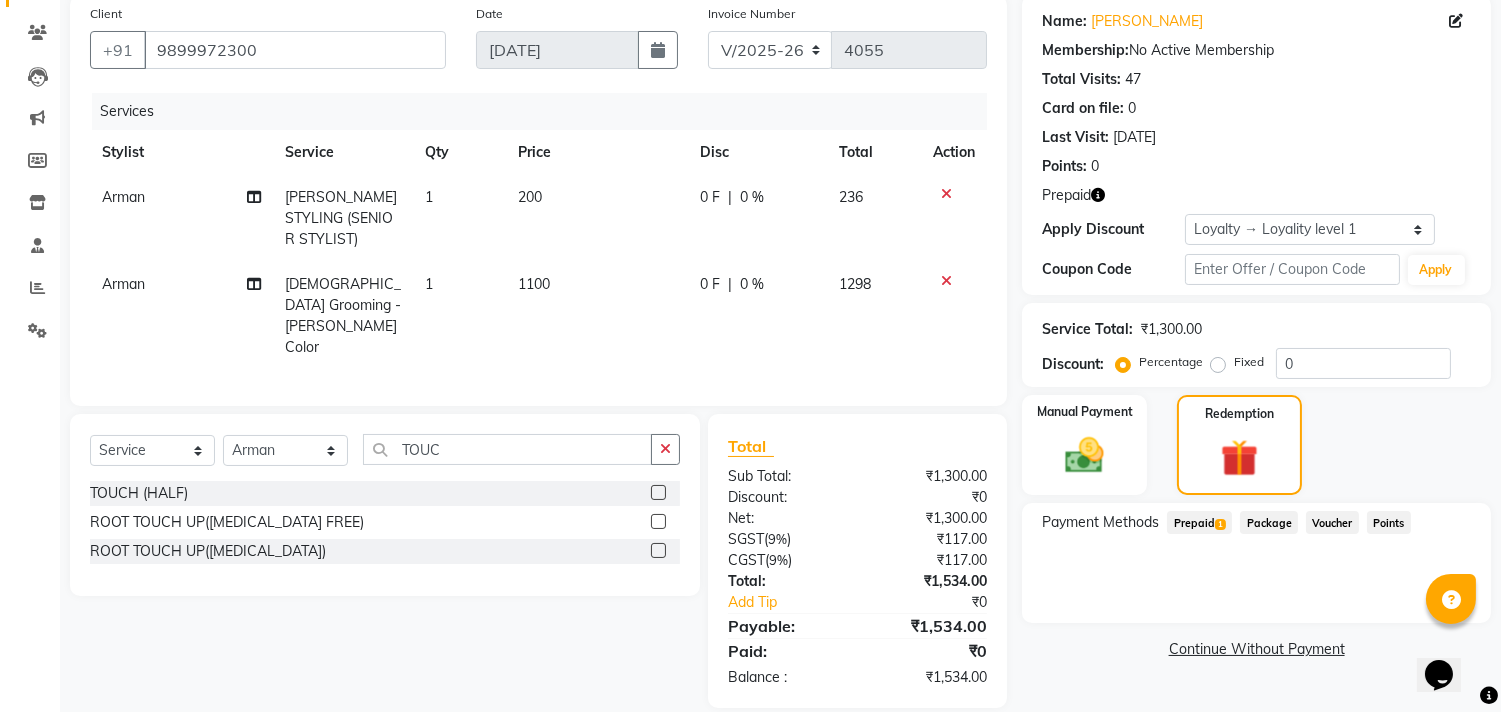 click on "Prepaid  1" 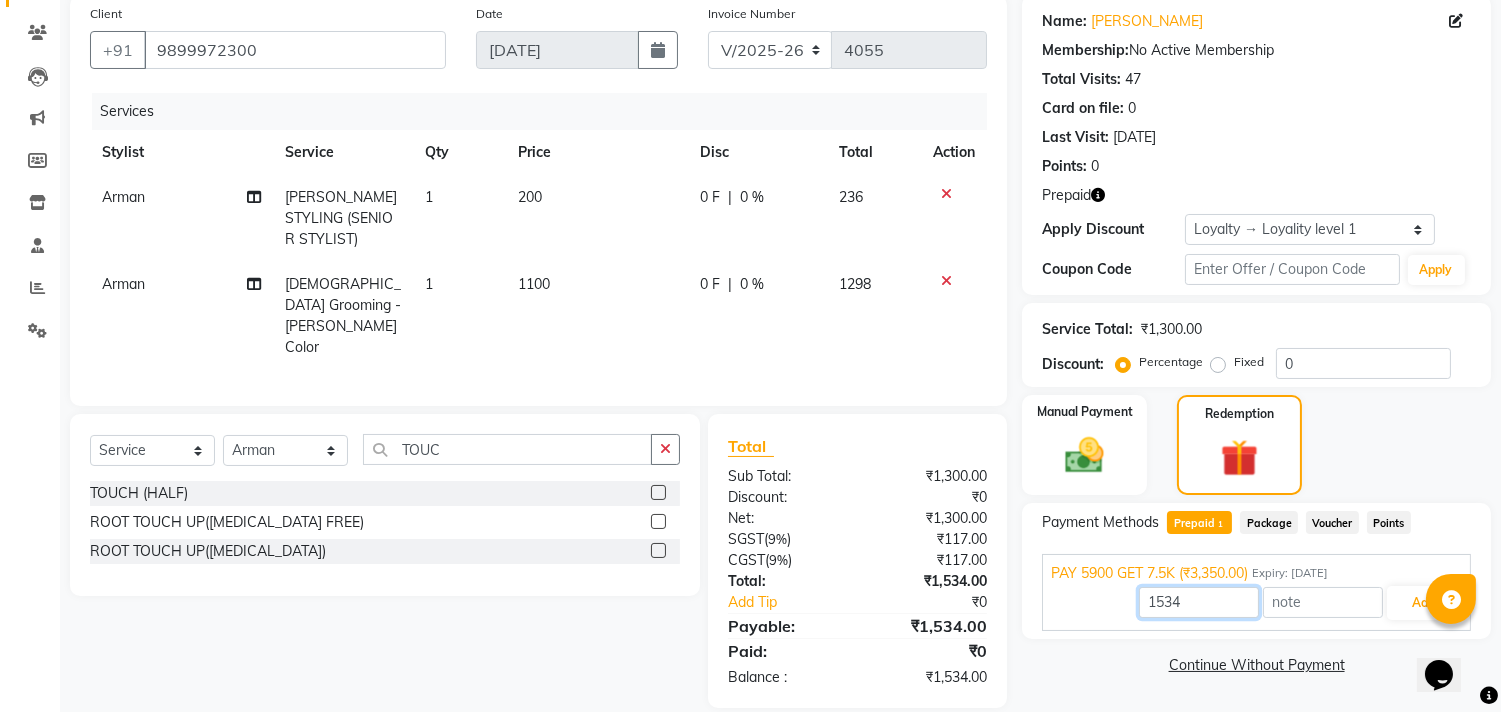 click on "1534" at bounding box center (1199, 602) 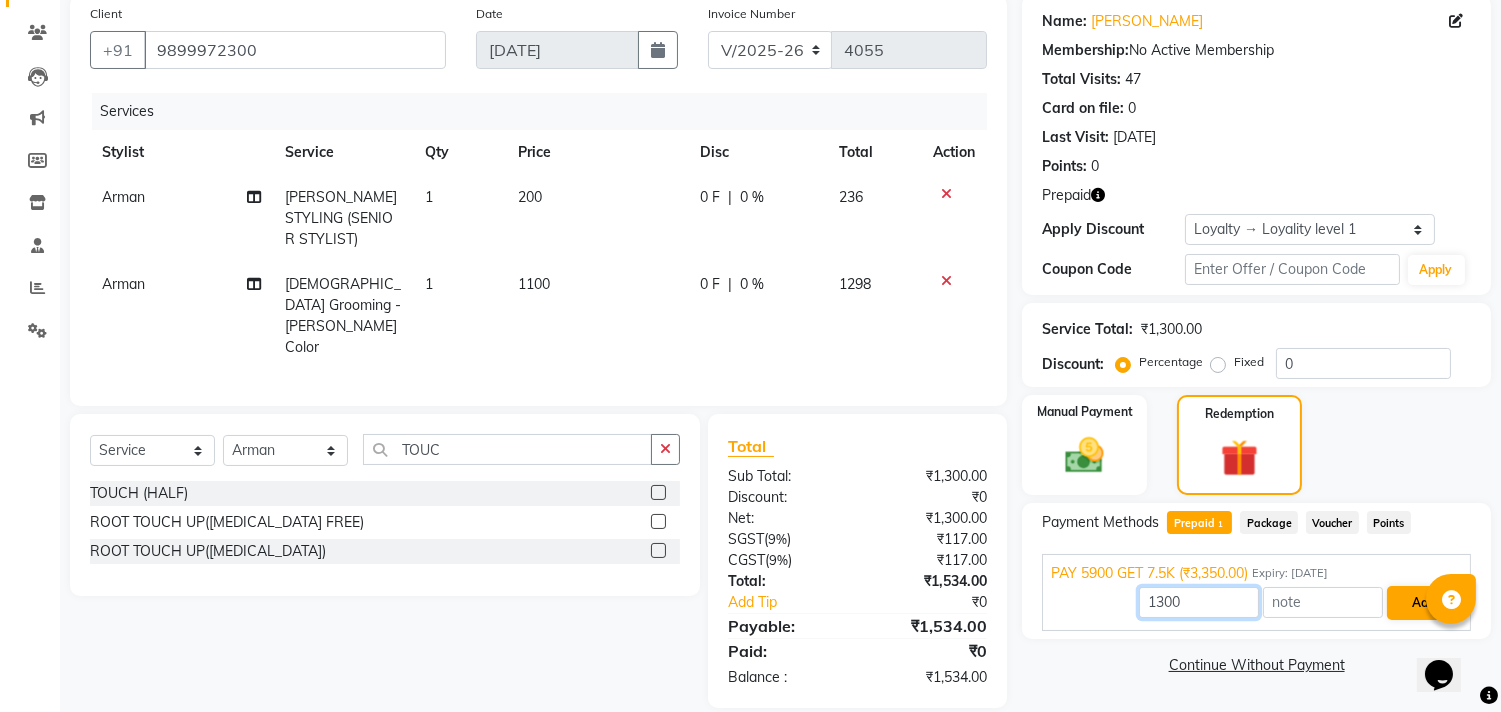 type on "1300" 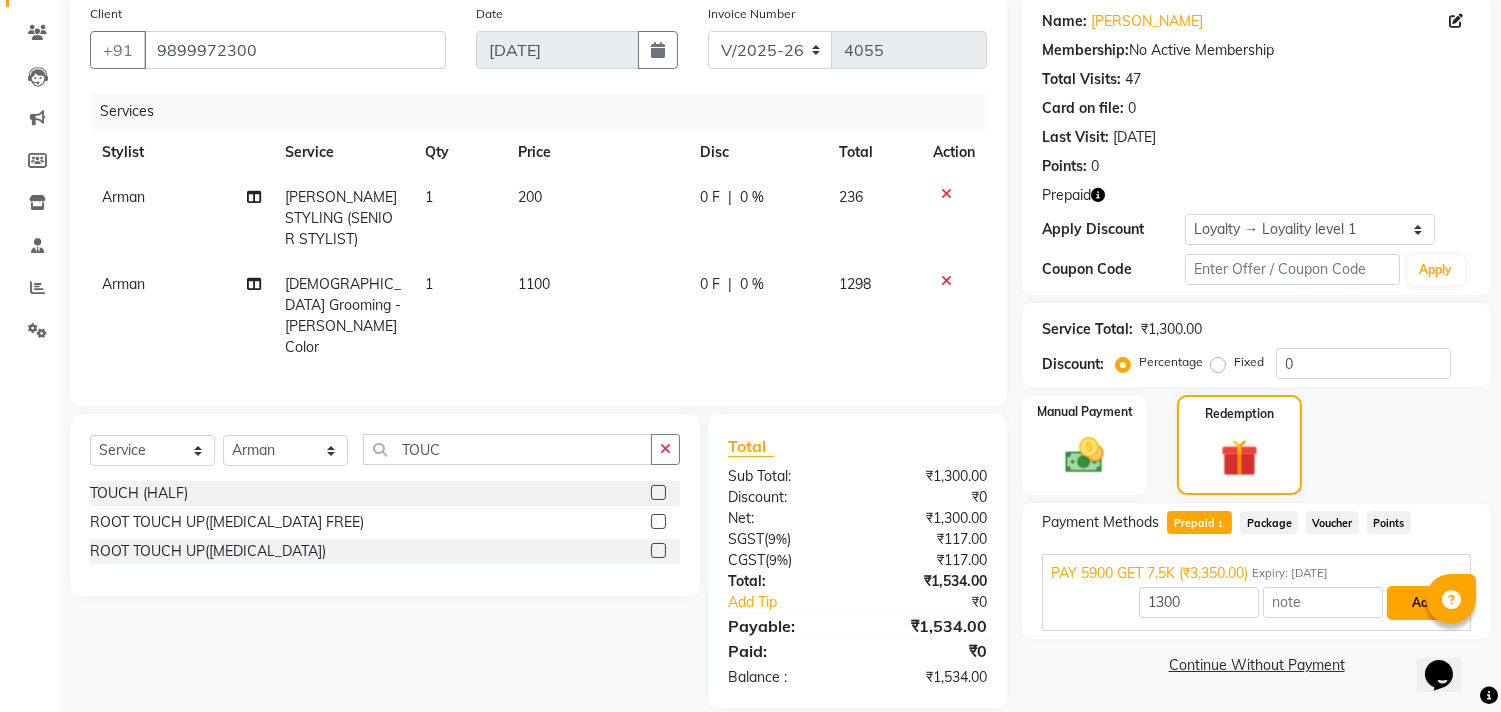 click on "Add" at bounding box center [1423, 603] 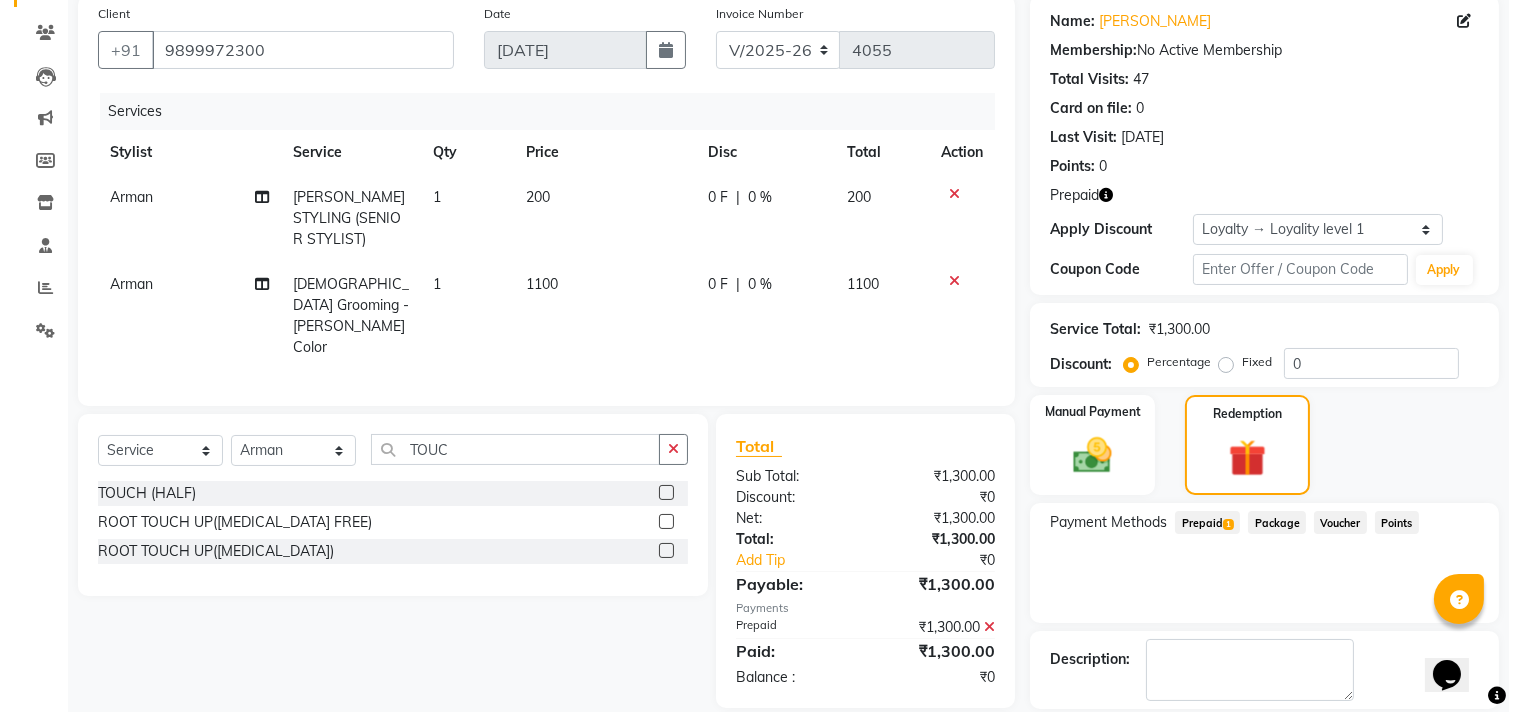scroll, scrollTop: 254, scrollLeft: 0, axis: vertical 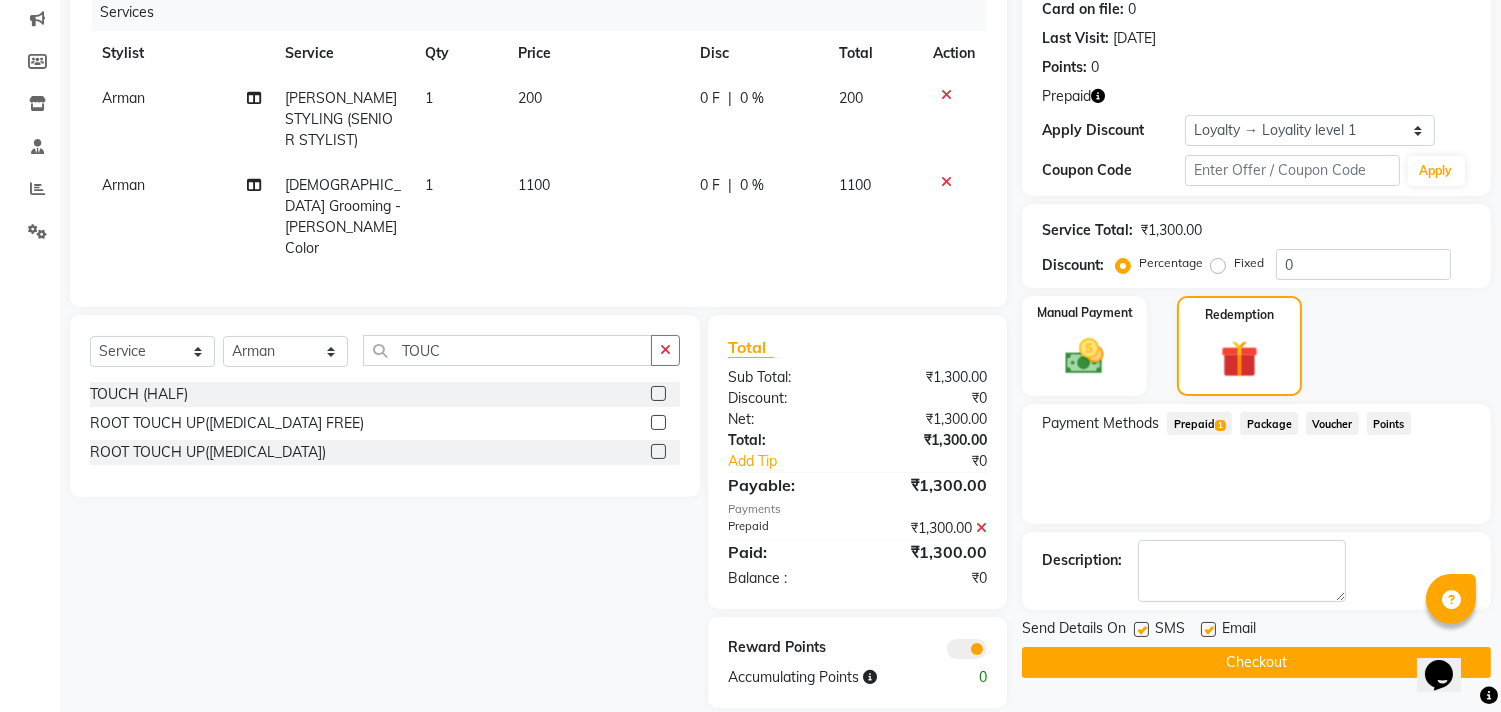 click 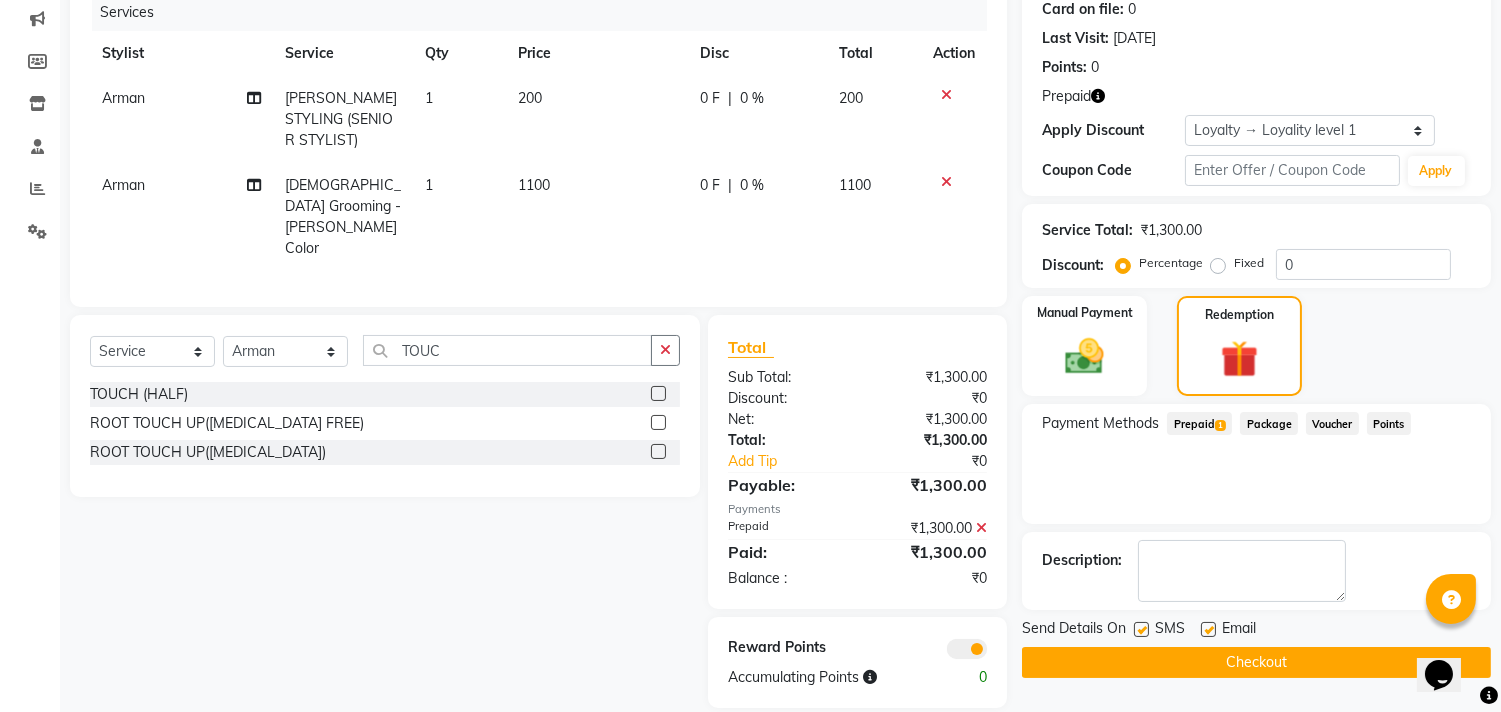 click 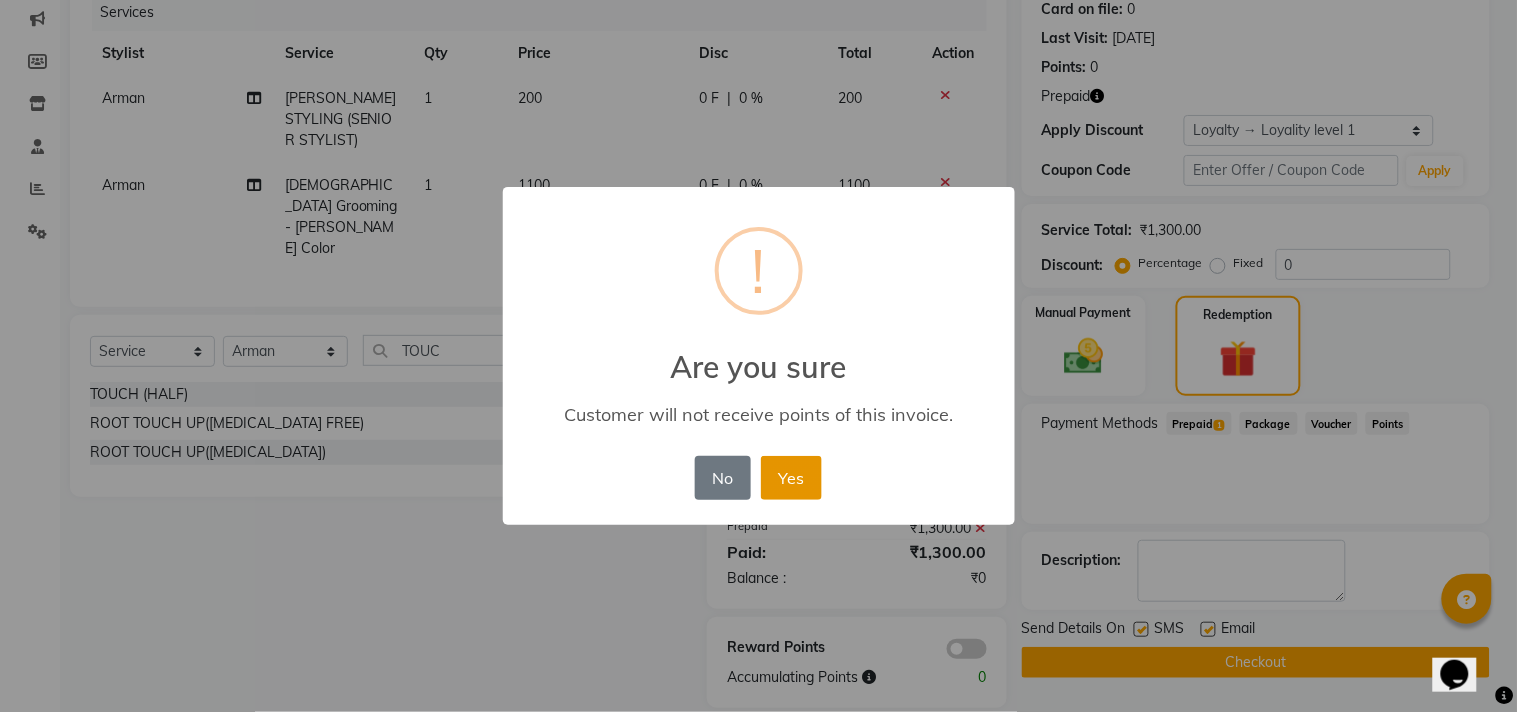 click on "Yes" at bounding box center (791, 478) 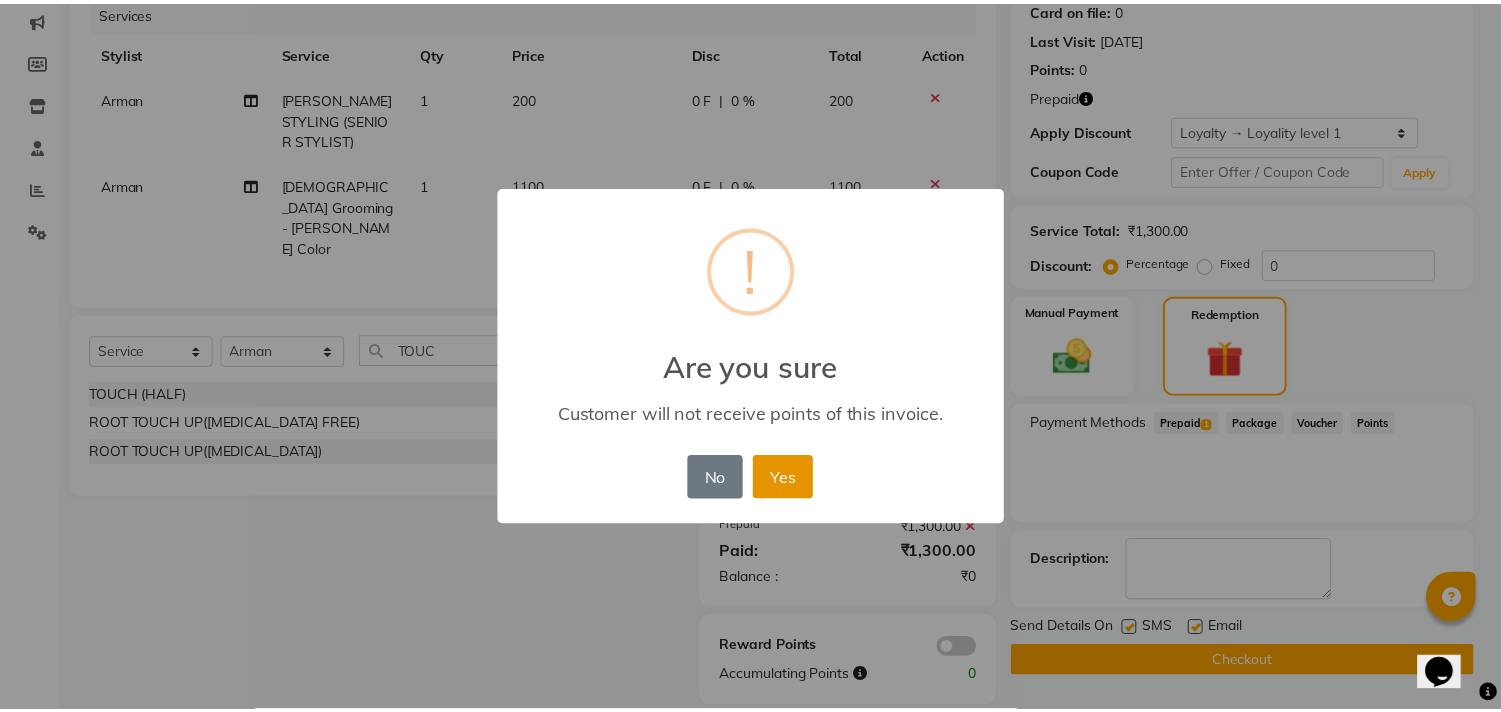 scroll, scrollTop: 248, scrollLeft: 0, axis: vertical 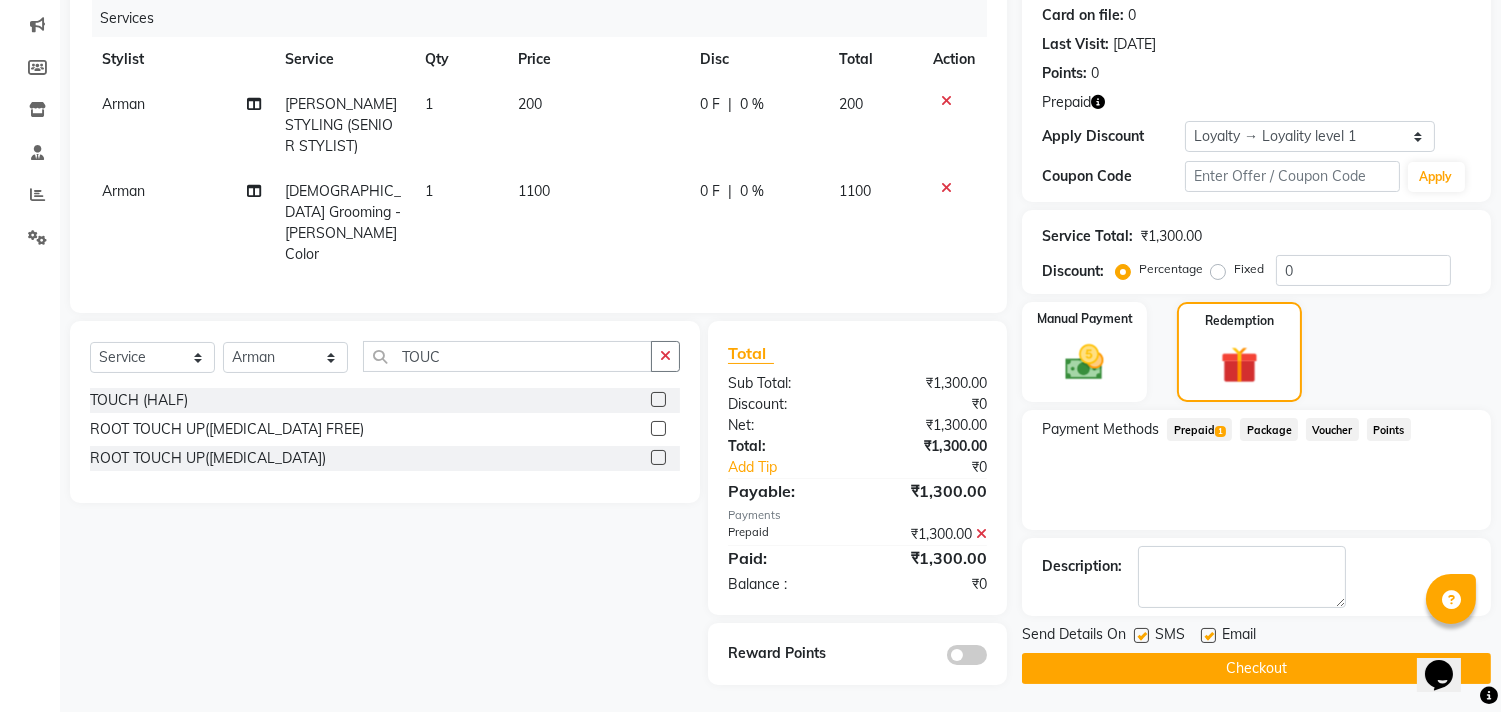 click on "Checkout" 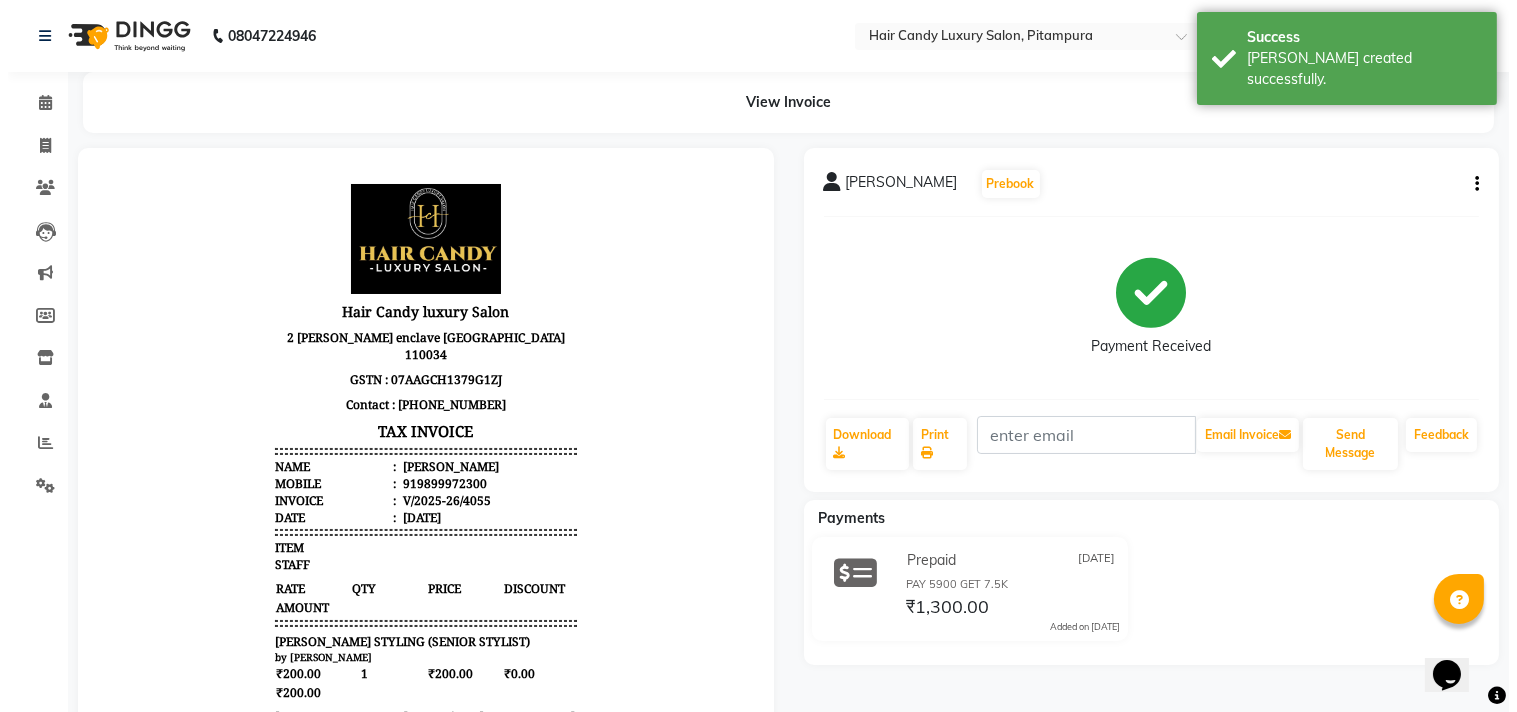 scroll, scrollTop: 0, scrollLeft: 0, axis: both 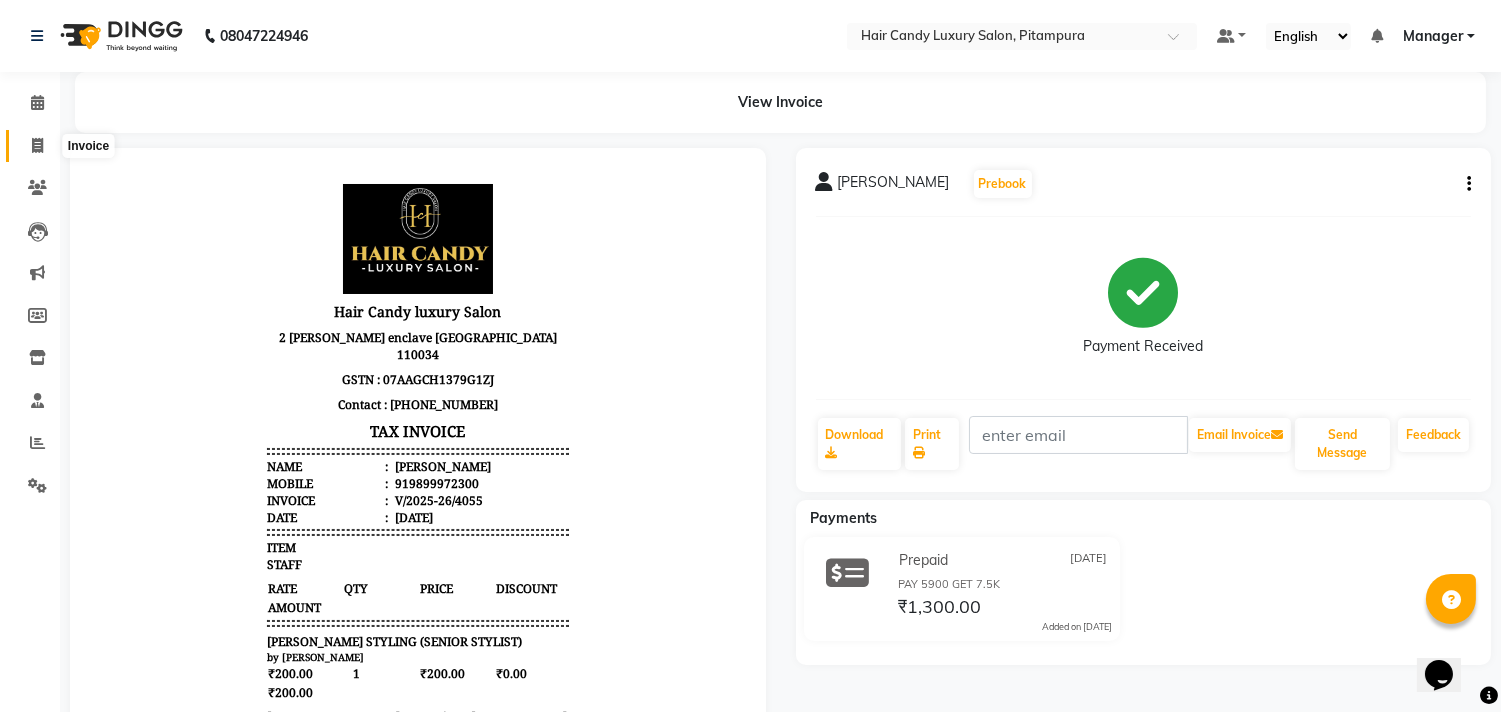 click 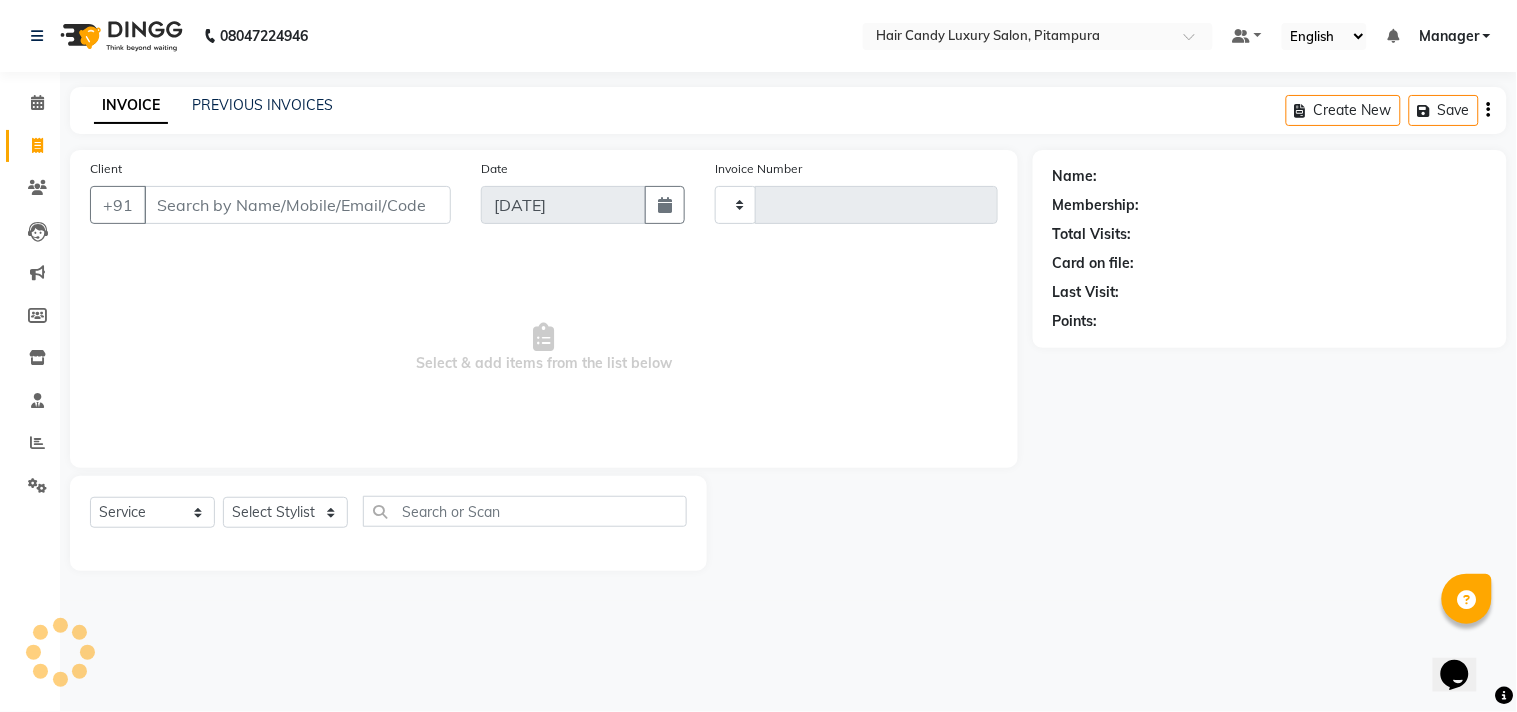 type on "9910066496" 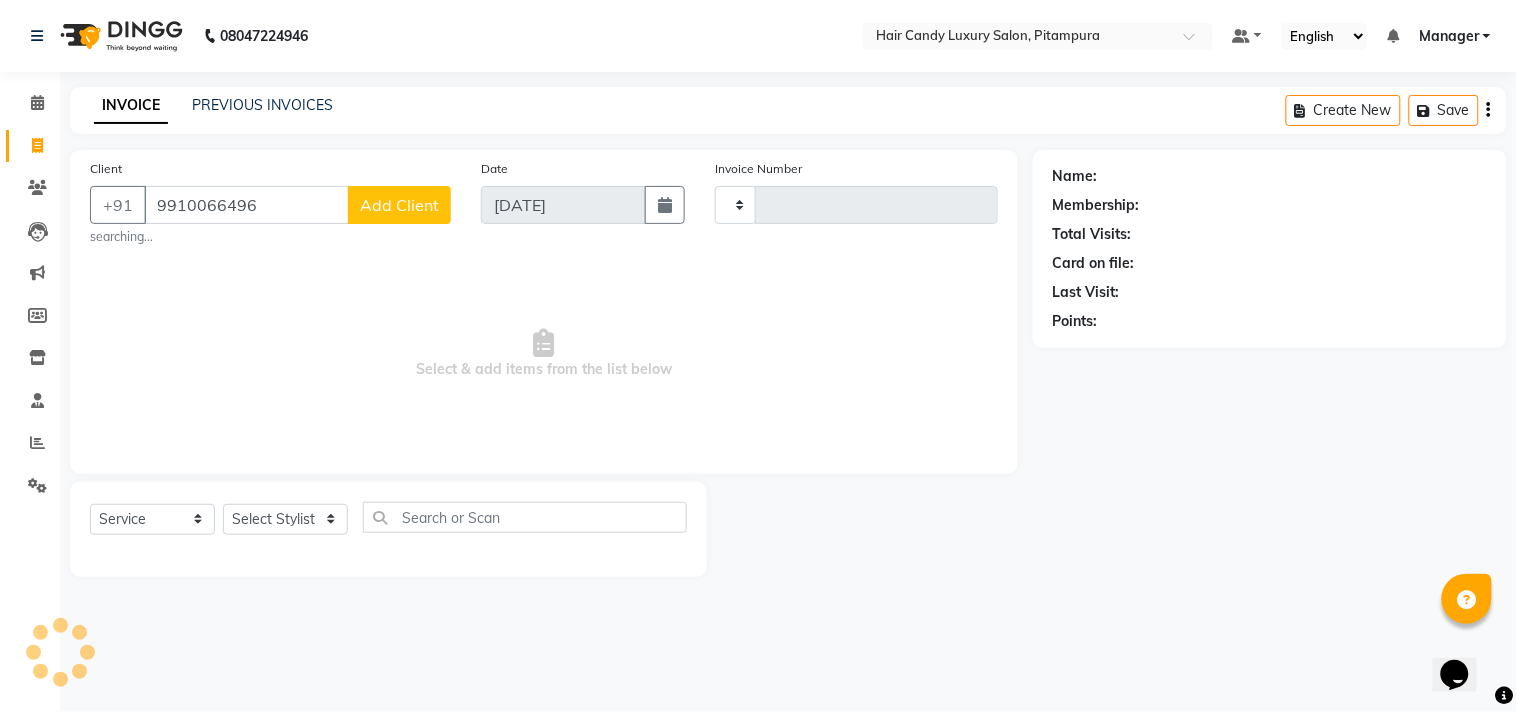 type on "4056" 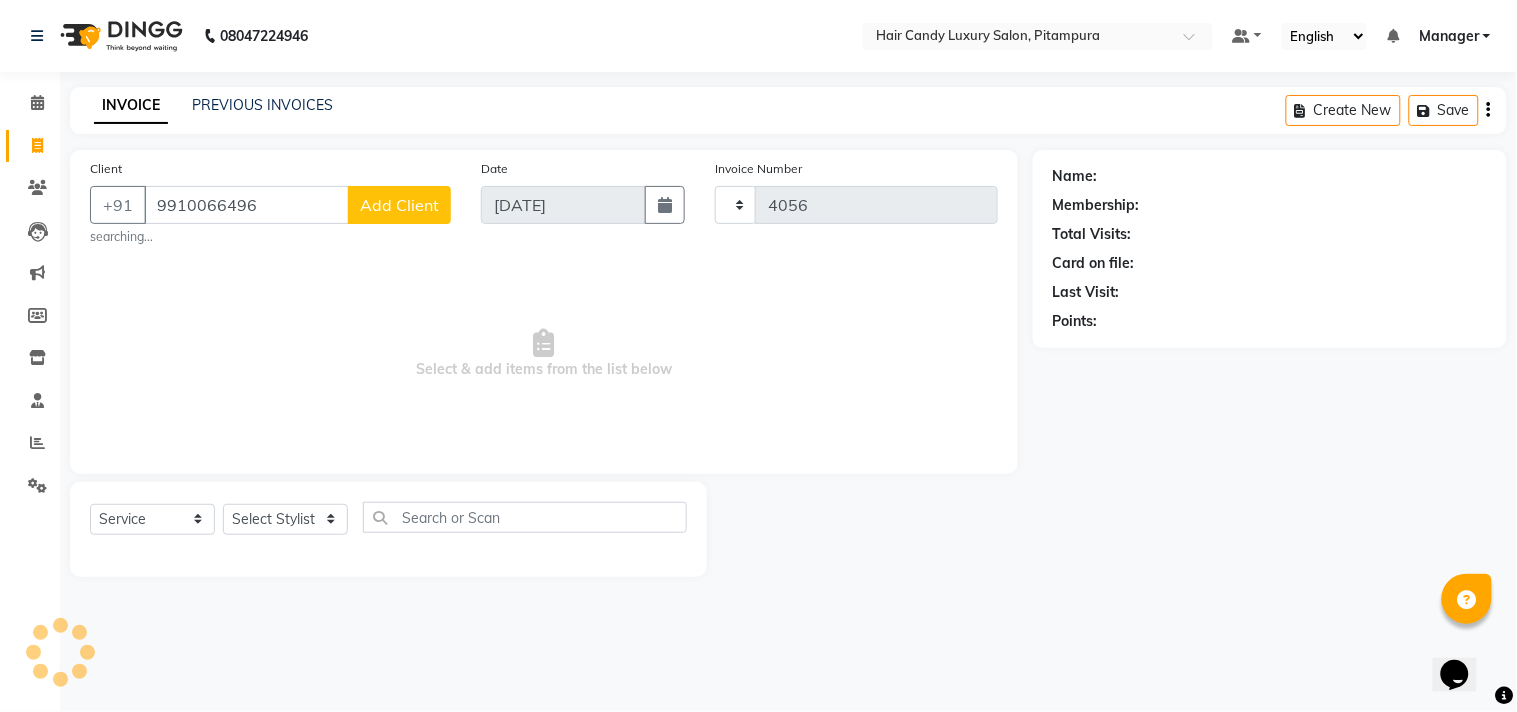 select on "4720" 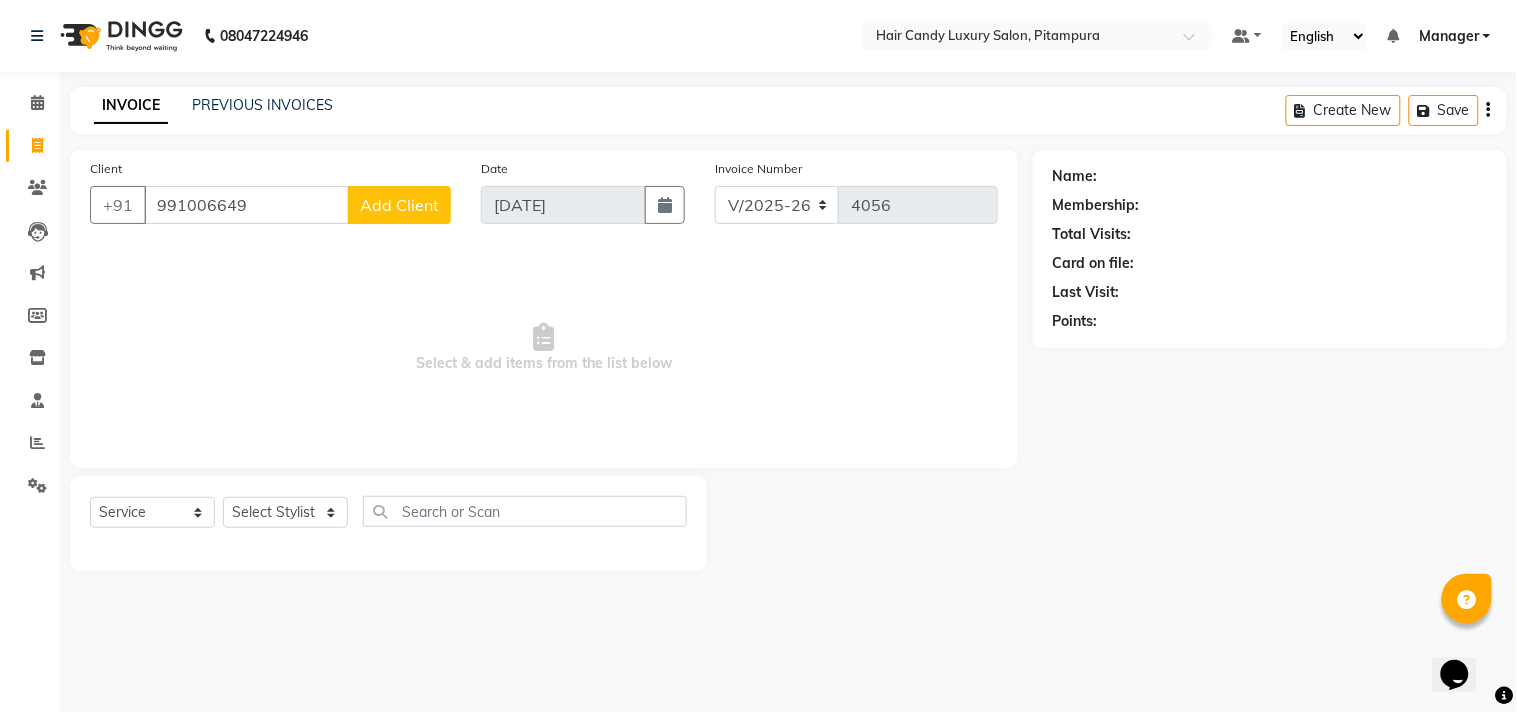 click on "991006649" at bounding box center [246, 205] 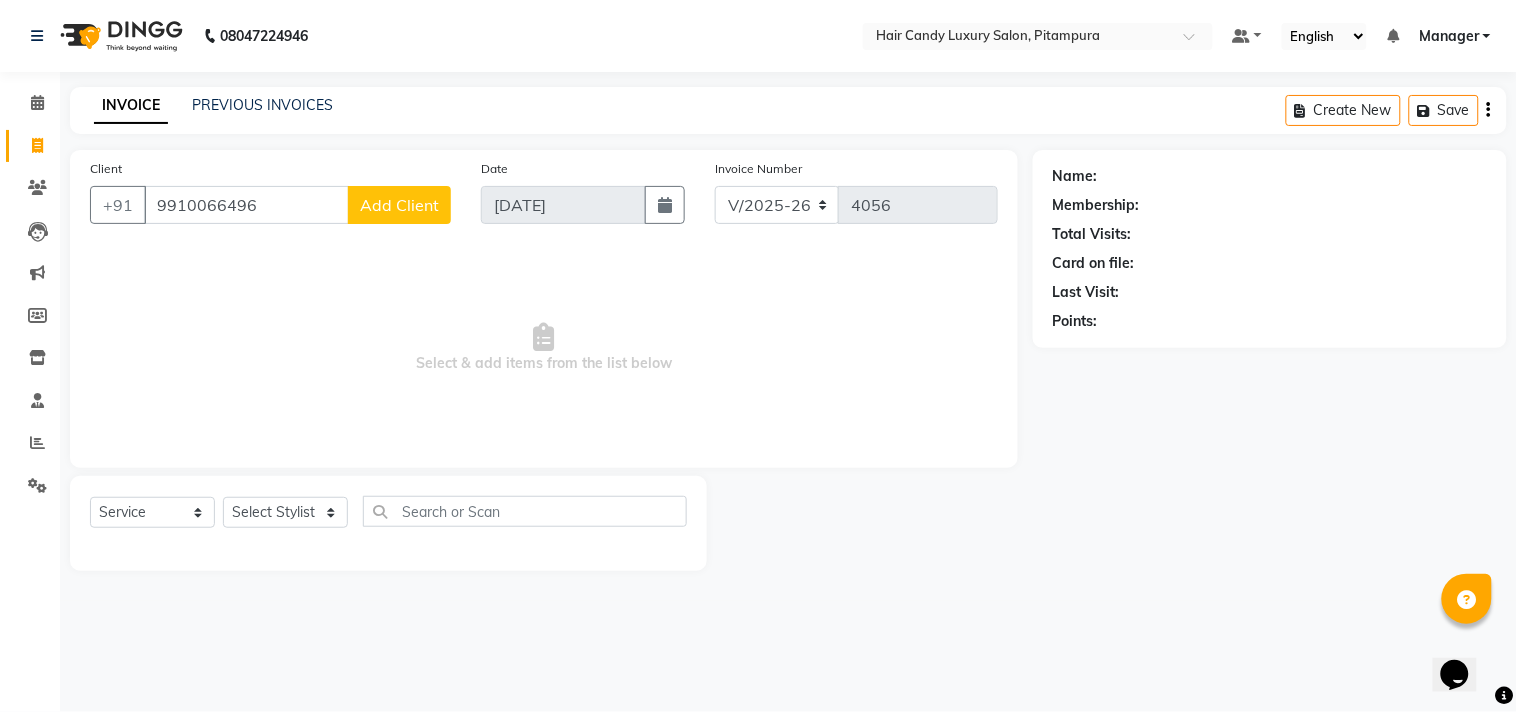 click on "9910066496" at bounding box center (246, 205) 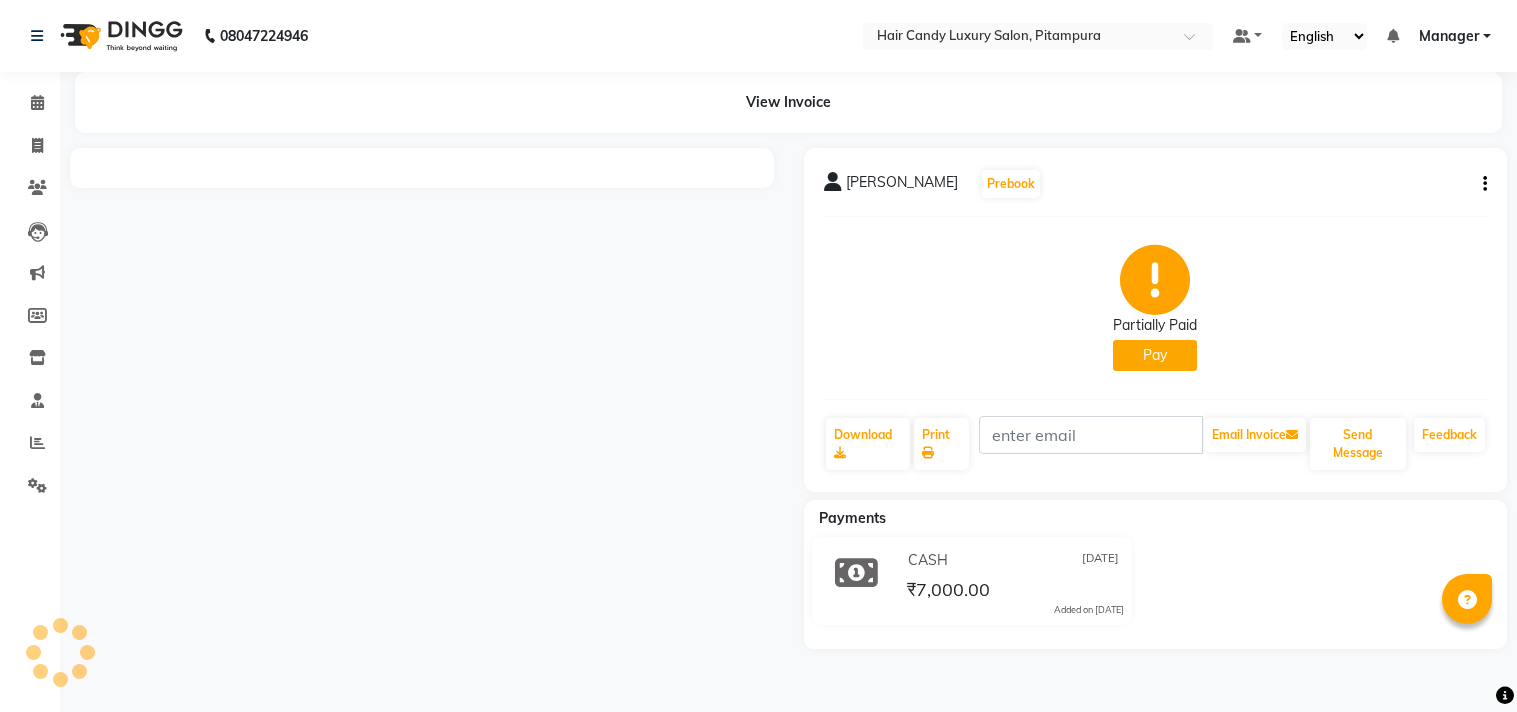 scroll, scrollTop: 0, scrollLeft: 0, axis: both 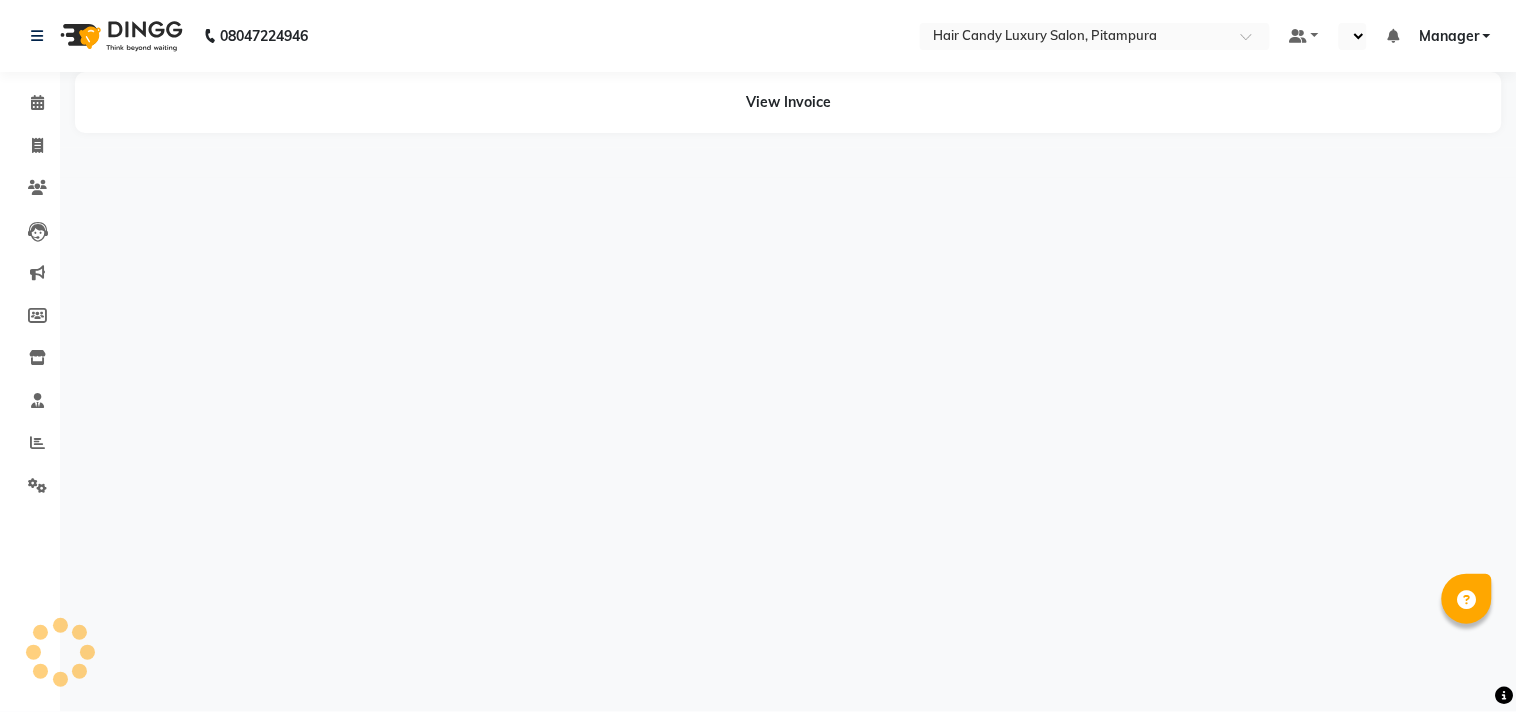 select on "en" 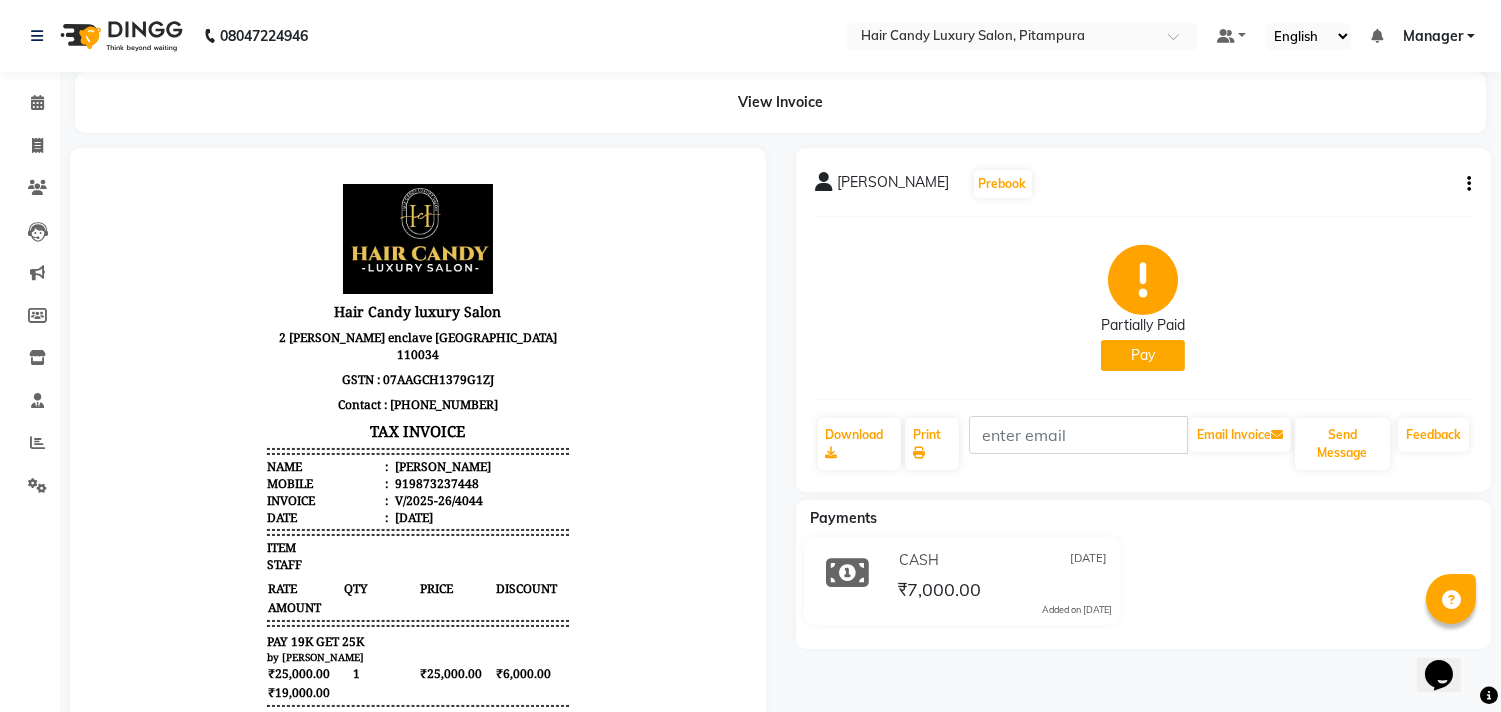 scroll, scrollTop: 0, scrollLeft: 0, axis: both 